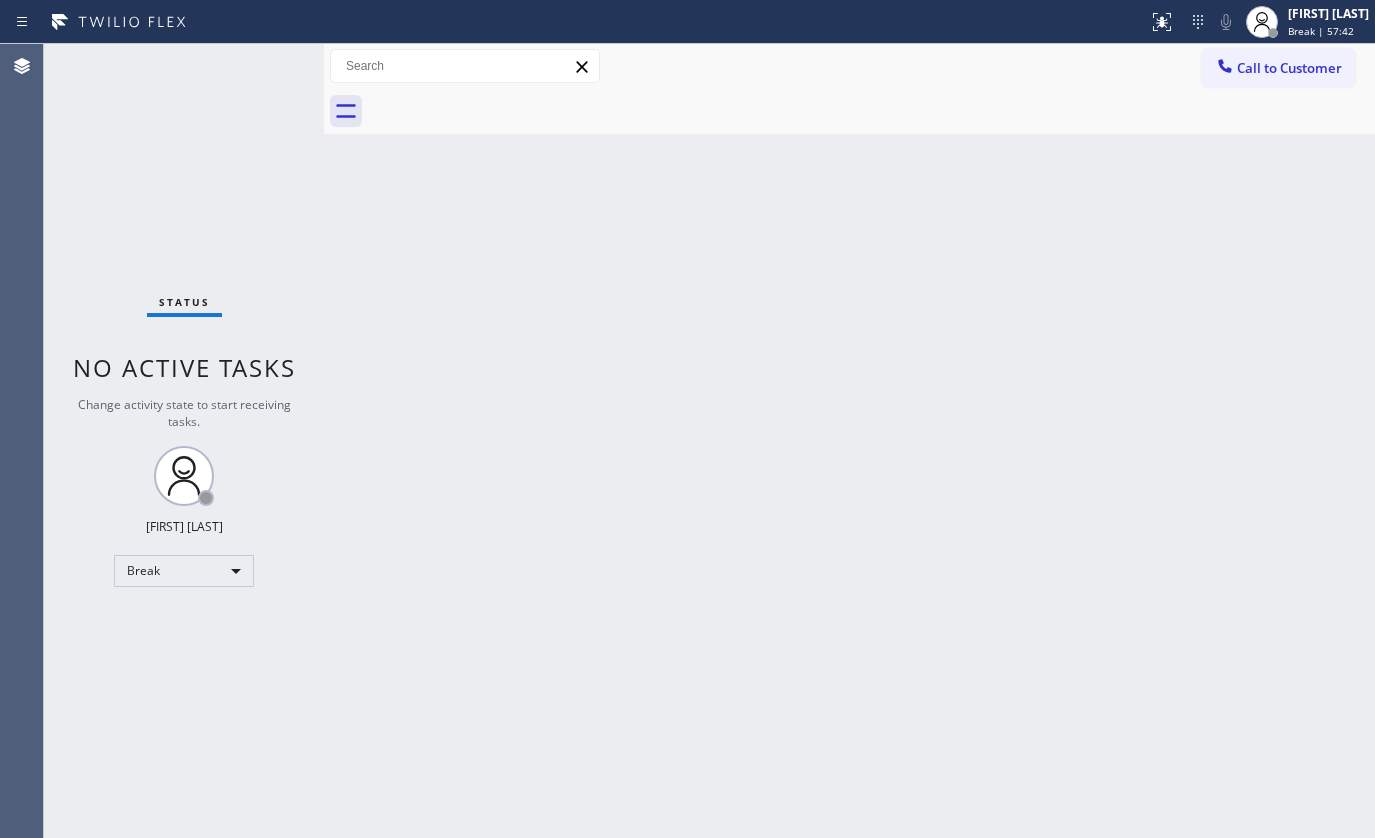scroll, scrollTop: 0, scrollLeft: 0, axis: both 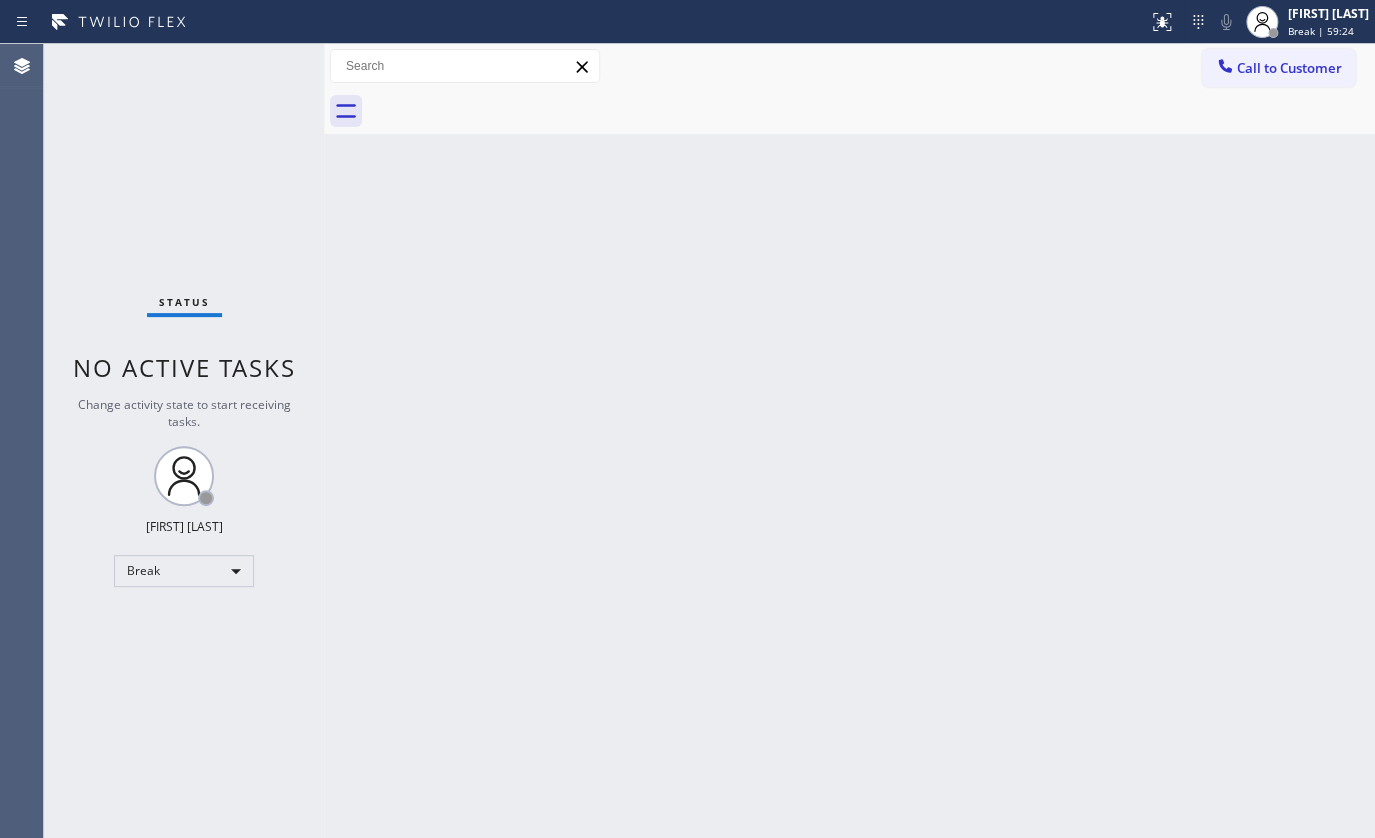 click on "Status   No active tasks     Change activity state to start receiving tasks.   JENIZA ALCAYDE Break" at bounding box center (184, 441) 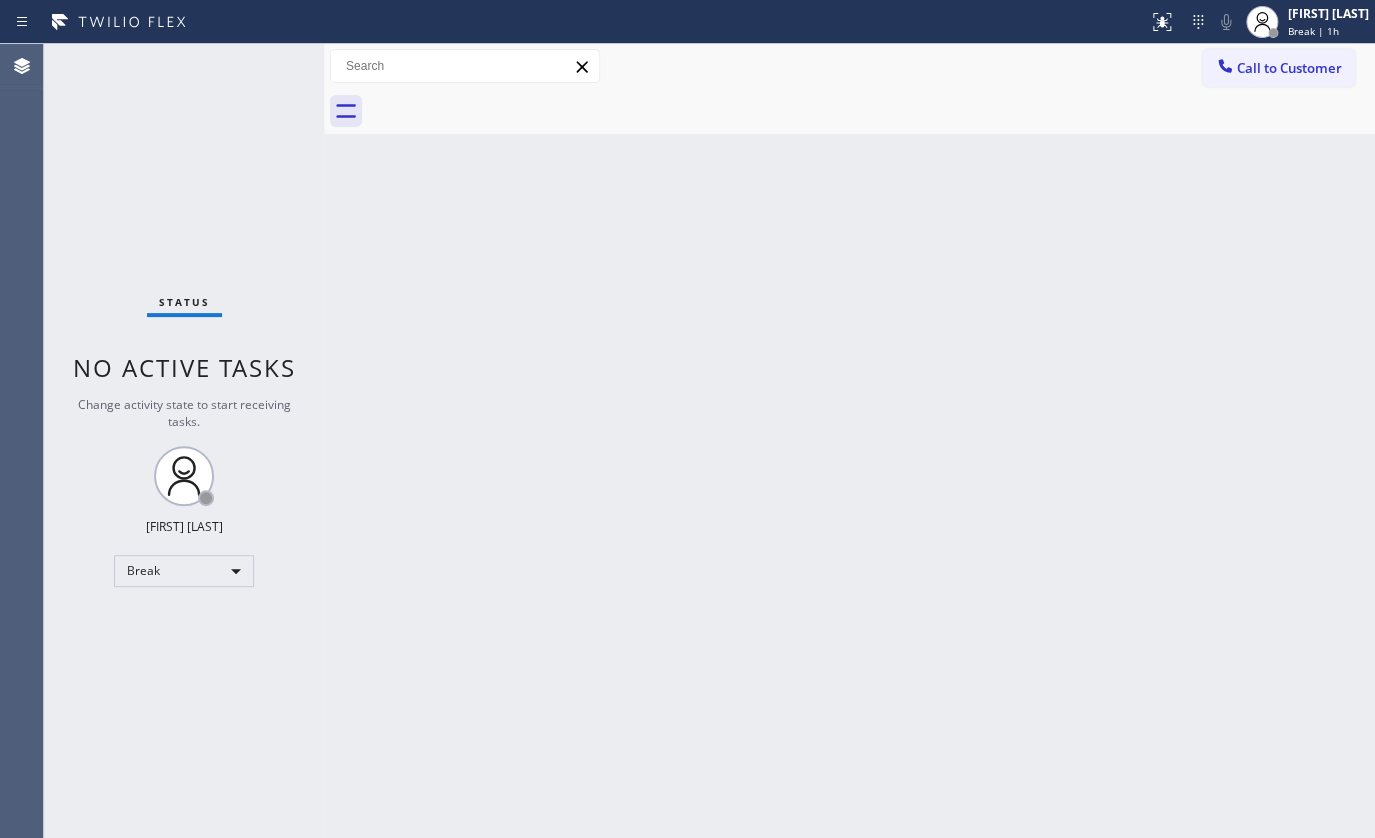 click on "Status   No active tasks     Change activity state to start receiving tasks.   JENIZA ALCAYDE Break" at bounding box center (184, 441) 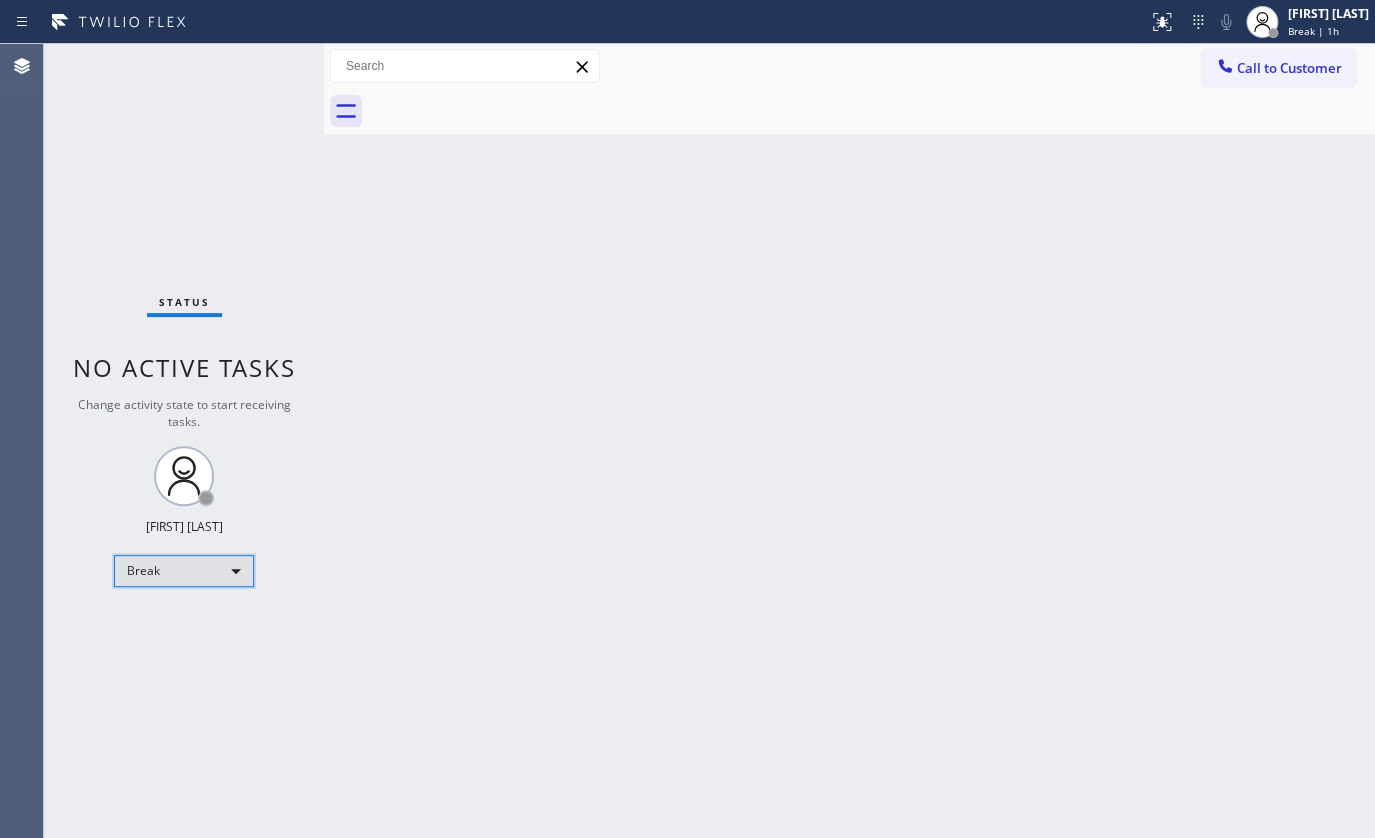 click on "Break" at bounding box center (184, 571) 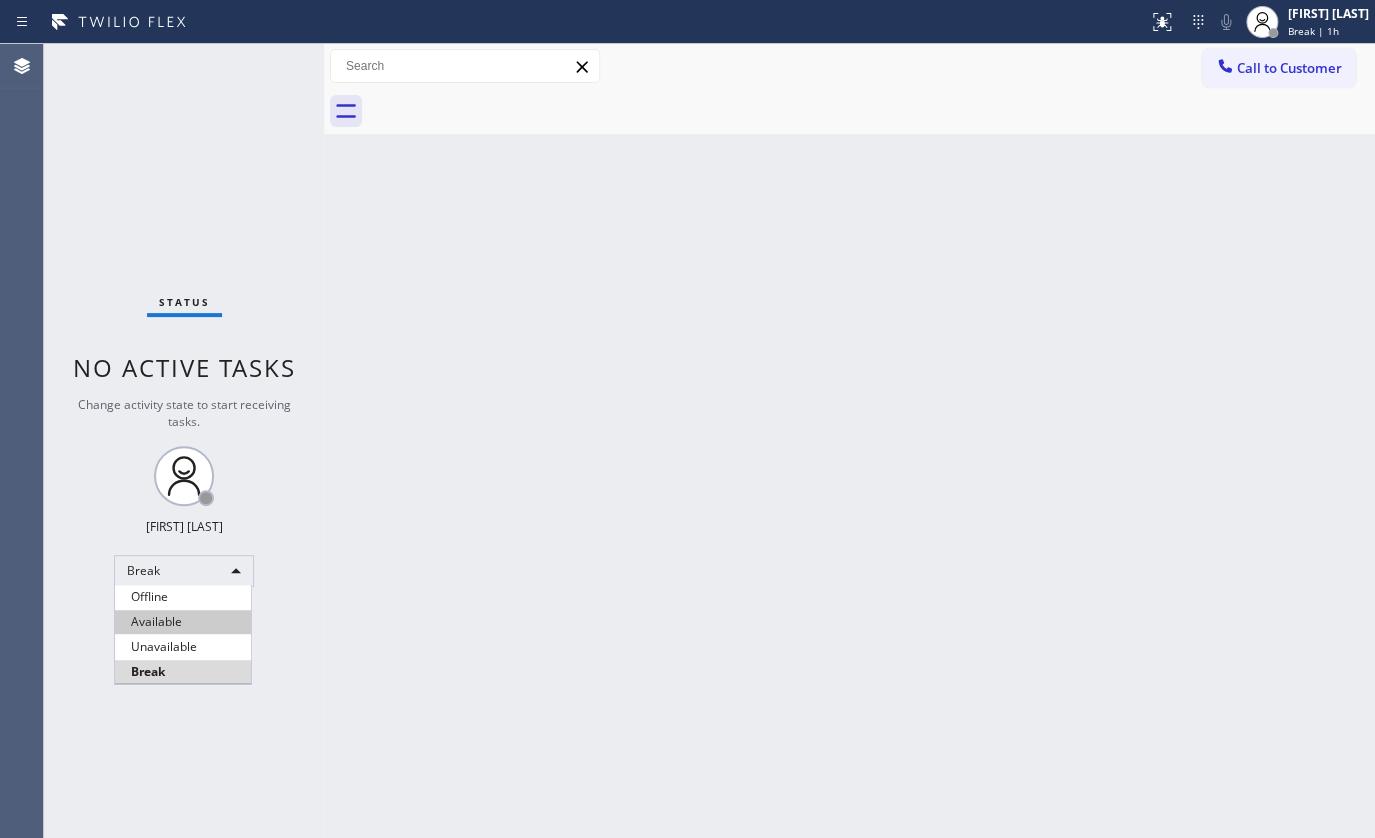 click on "Available" at bounding box center [183, 622] 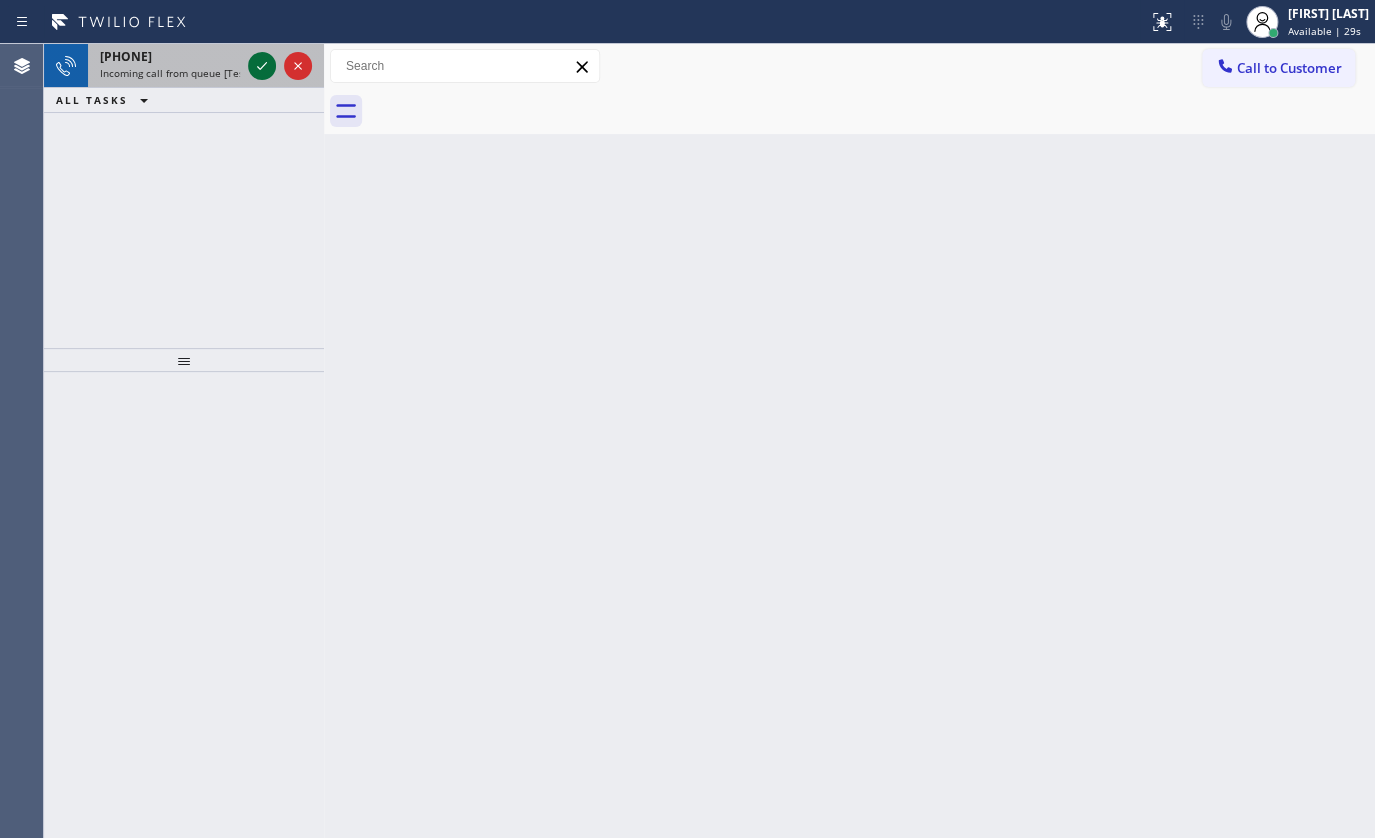 click 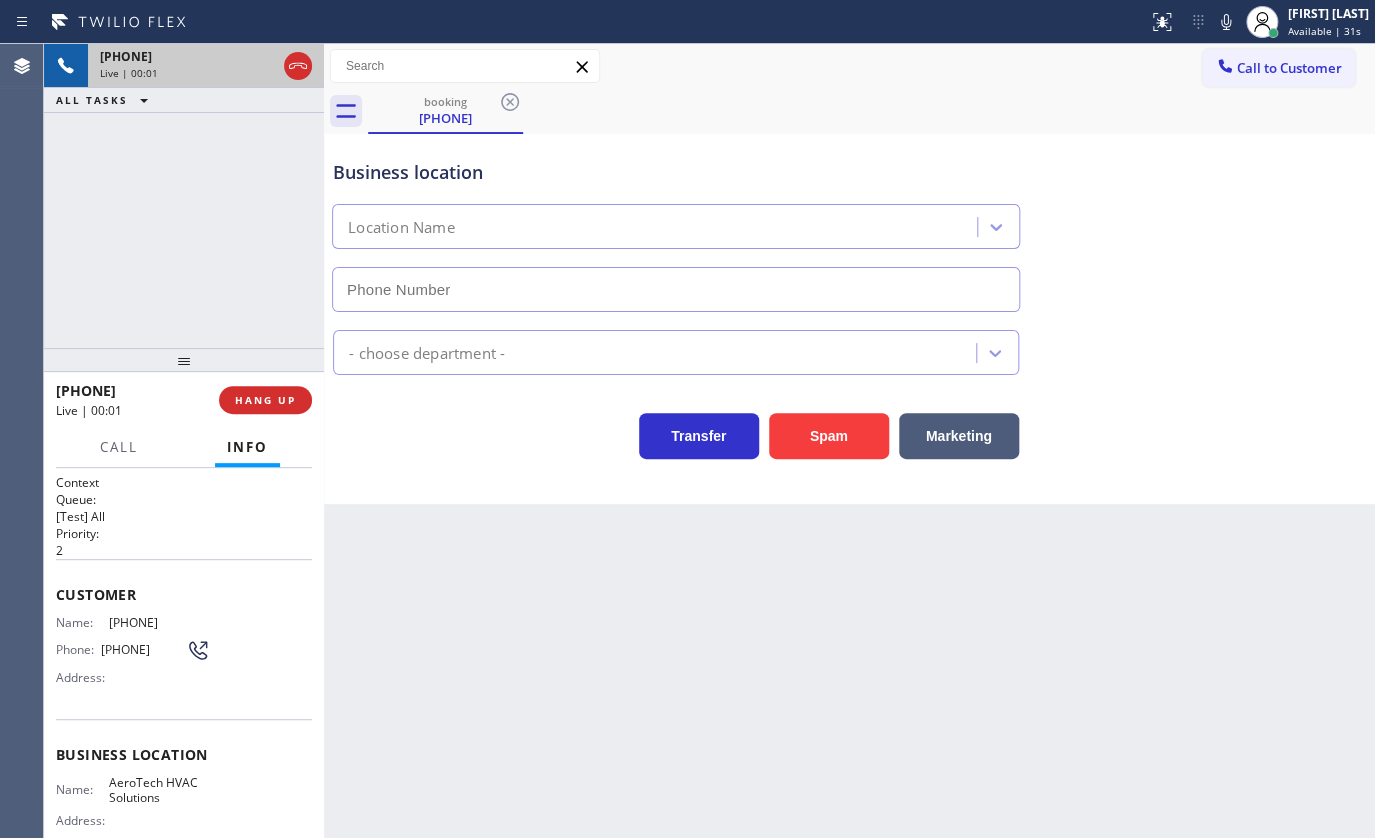 type on "[PHONE]" 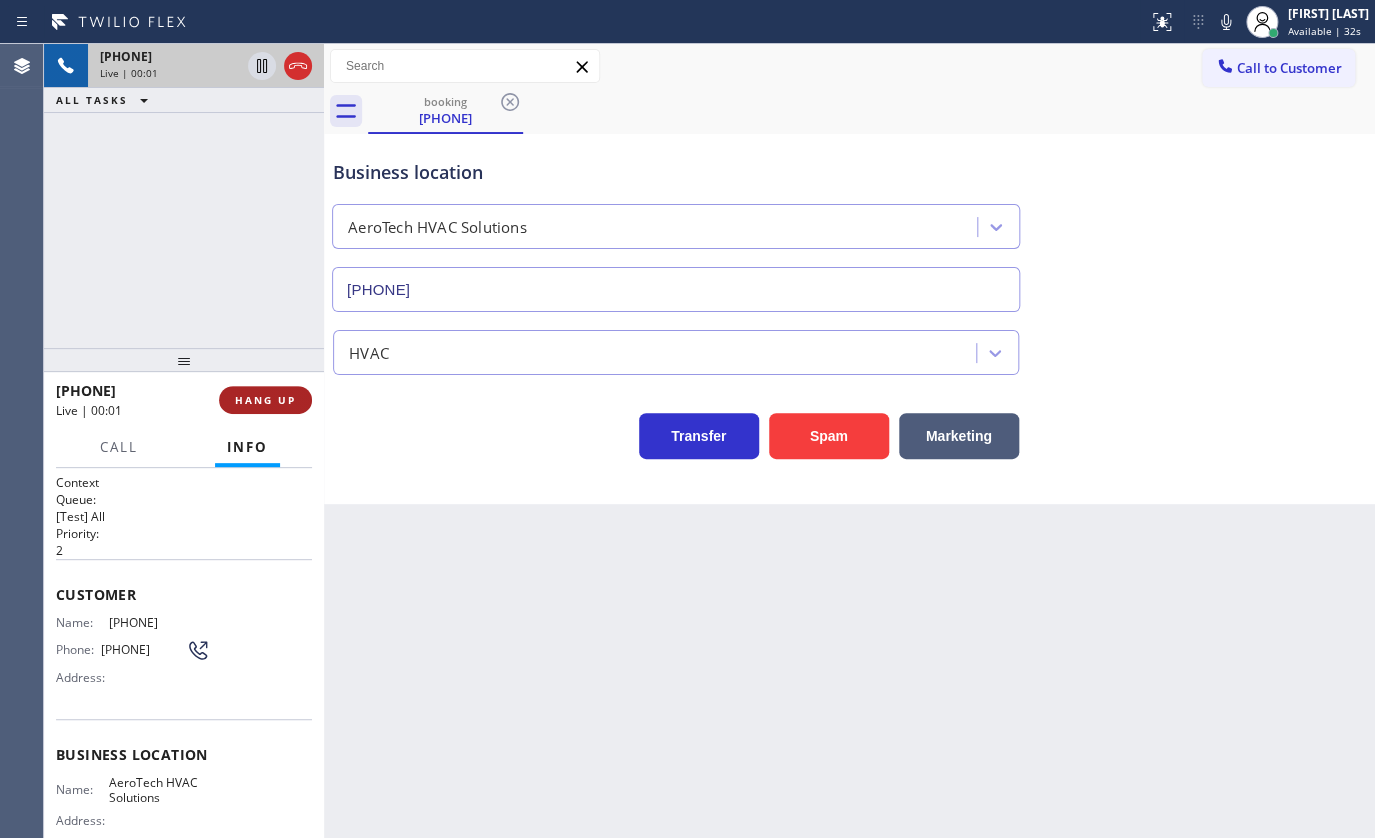 click on "HANG UP" at bounding box center [265, 400] 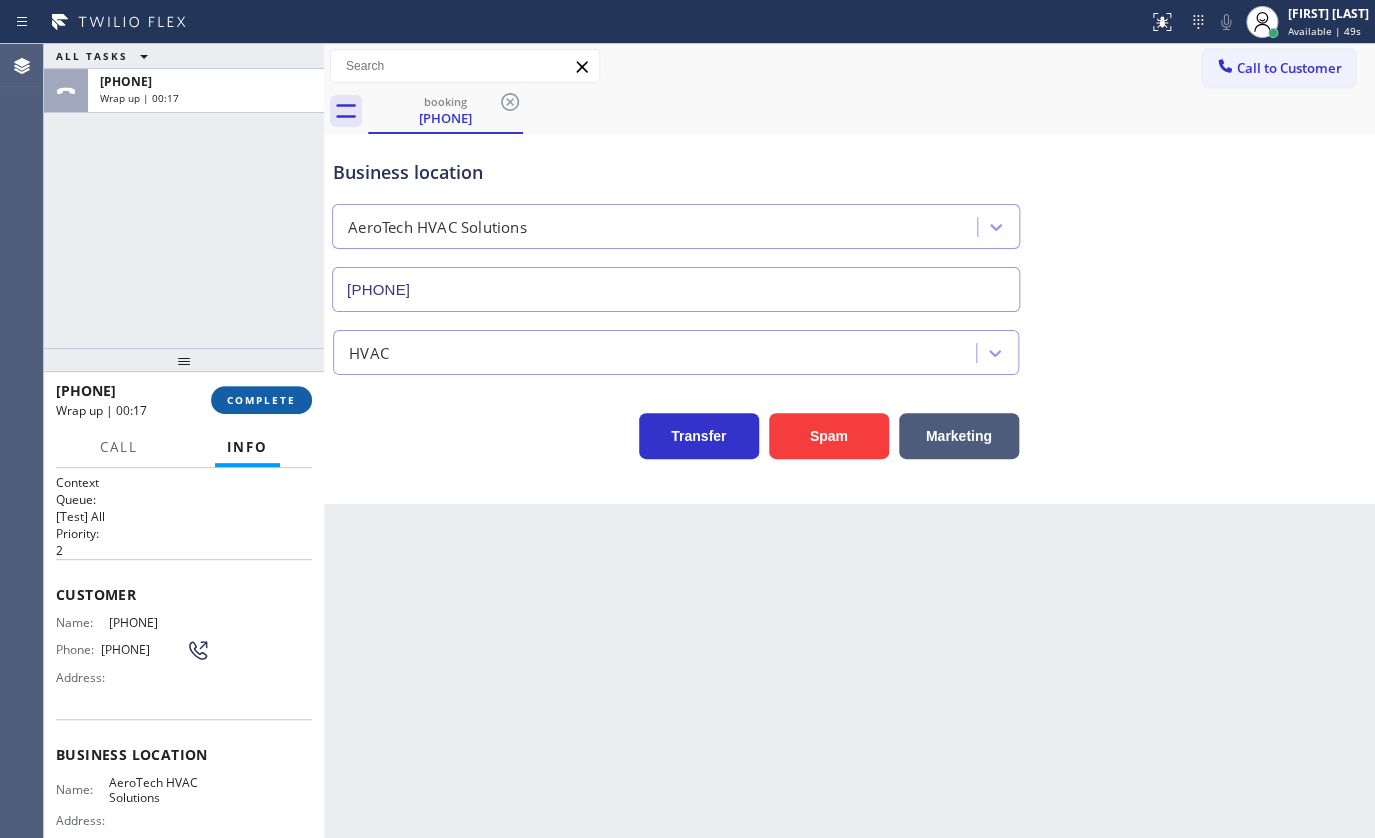 click on "COMPLETE" at bounding box center (261, 400) 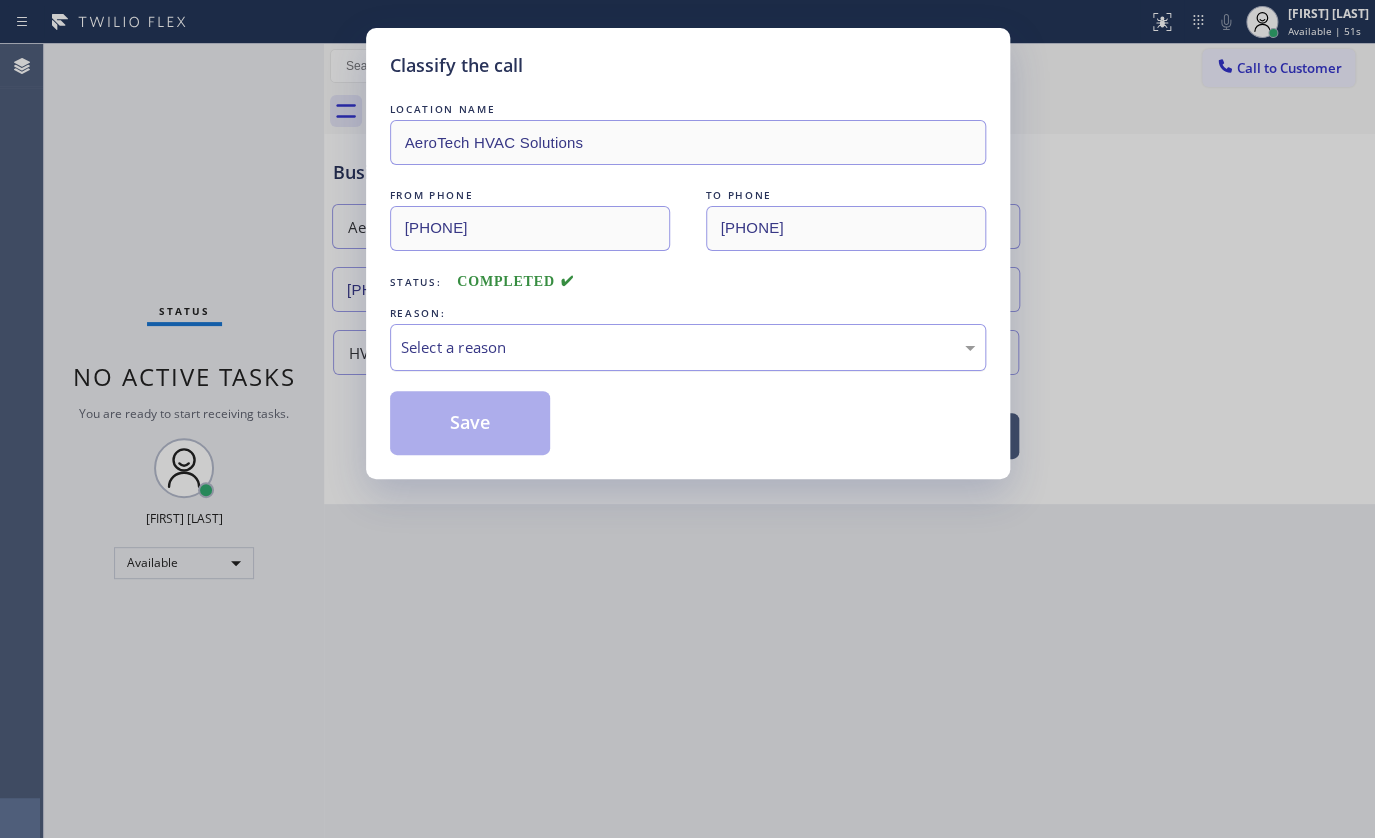click on "Select a reason" at bounding box center [688, 347] 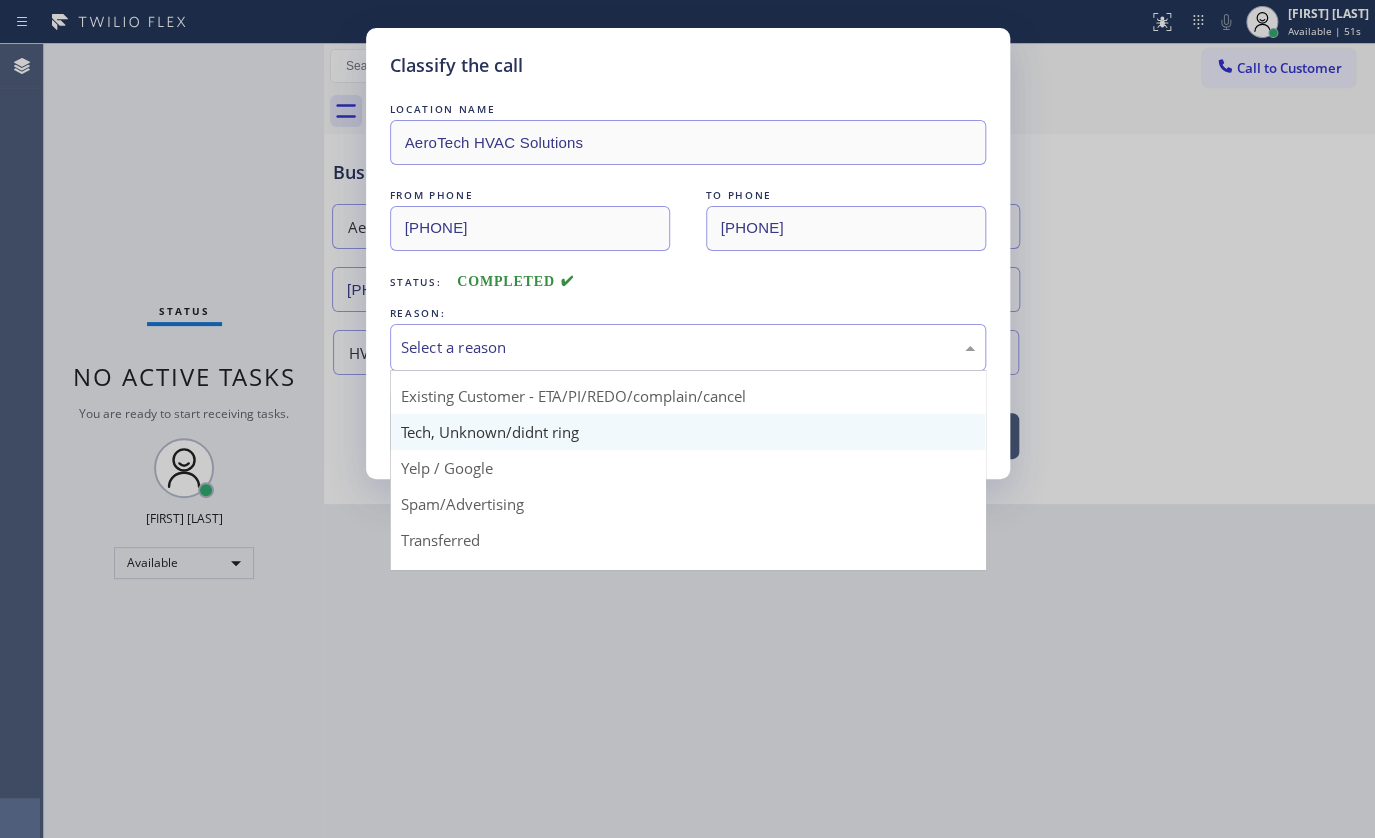 scroll, scrollTop: 133, scrollLeft: 0, axis: vertical 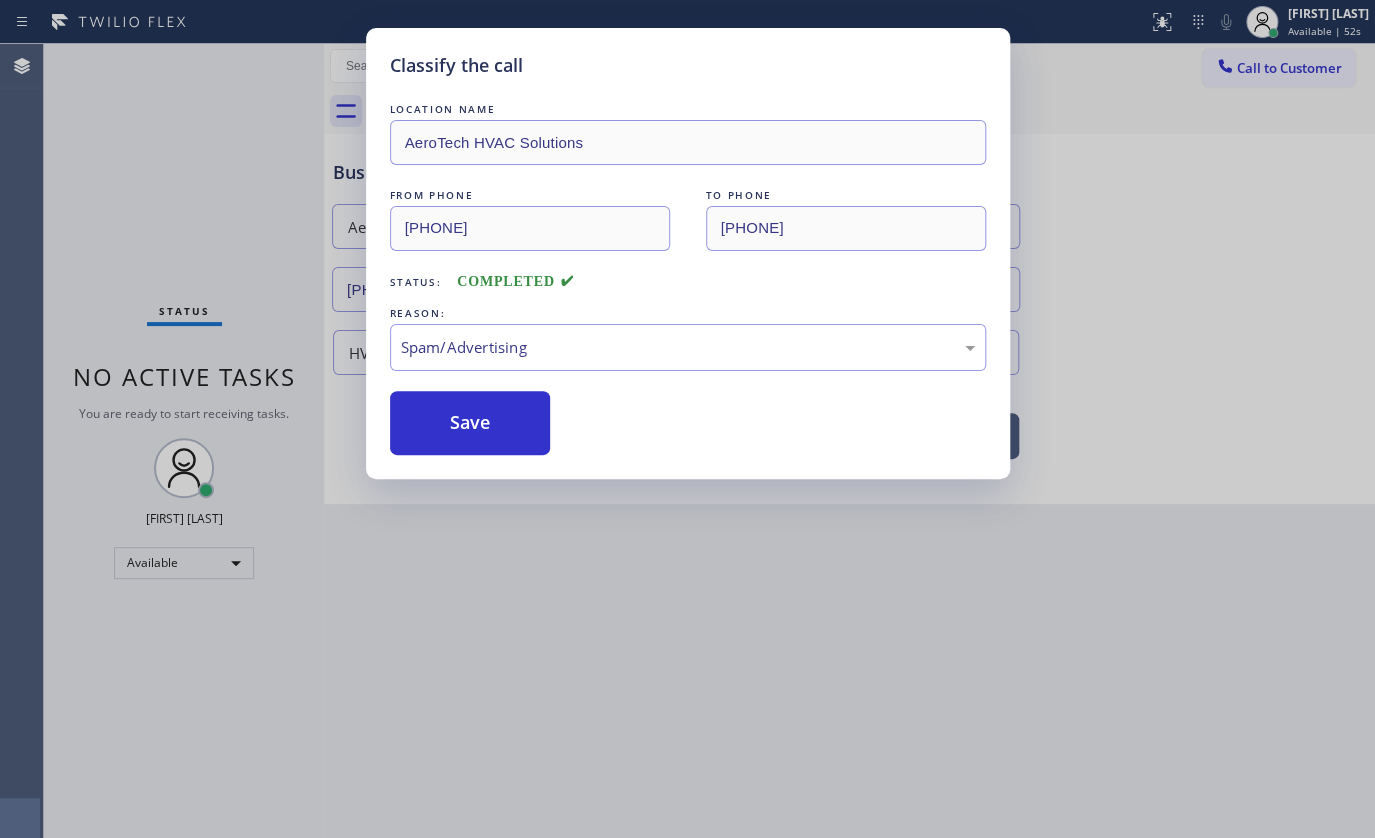 click on "Save" at bounding box center [470, 423] 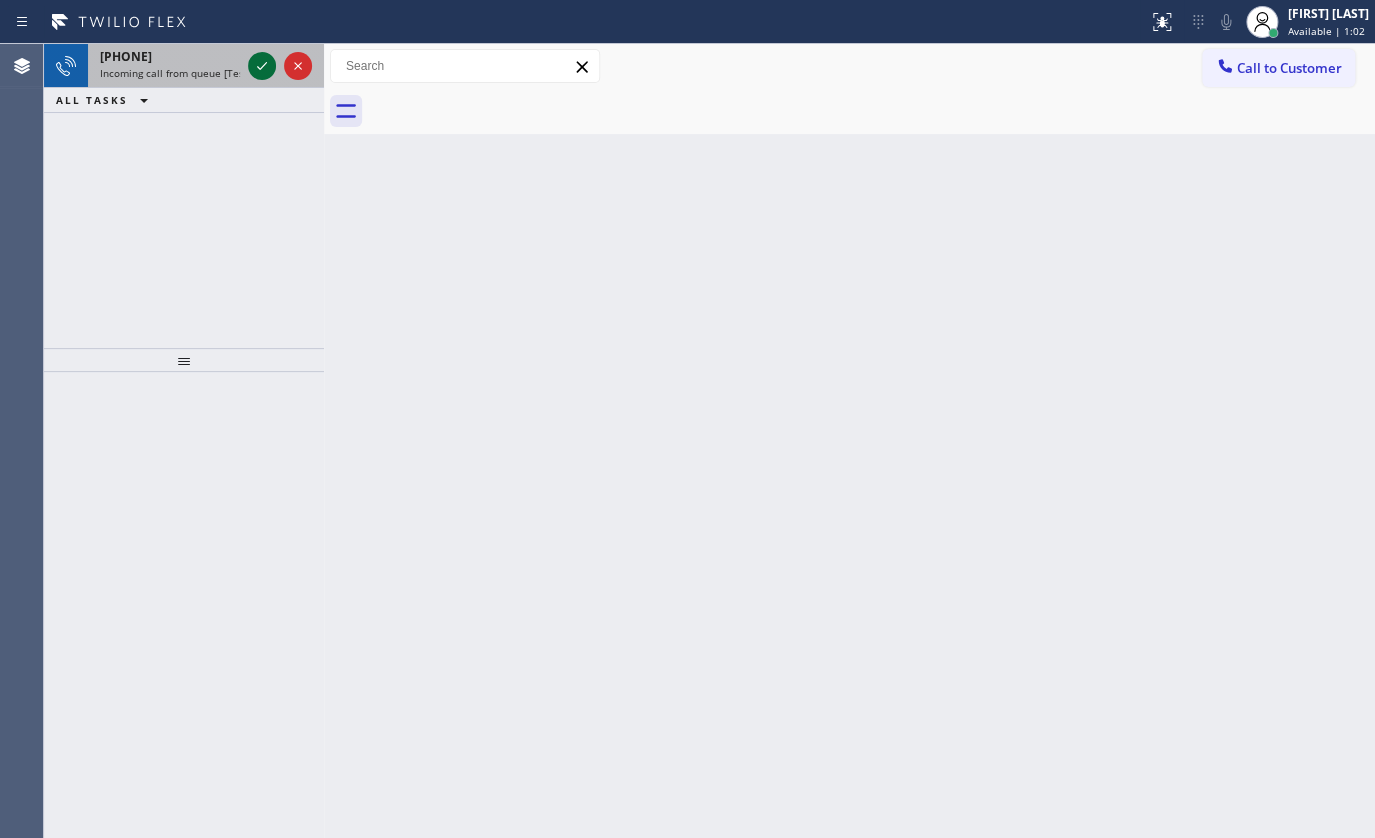 click 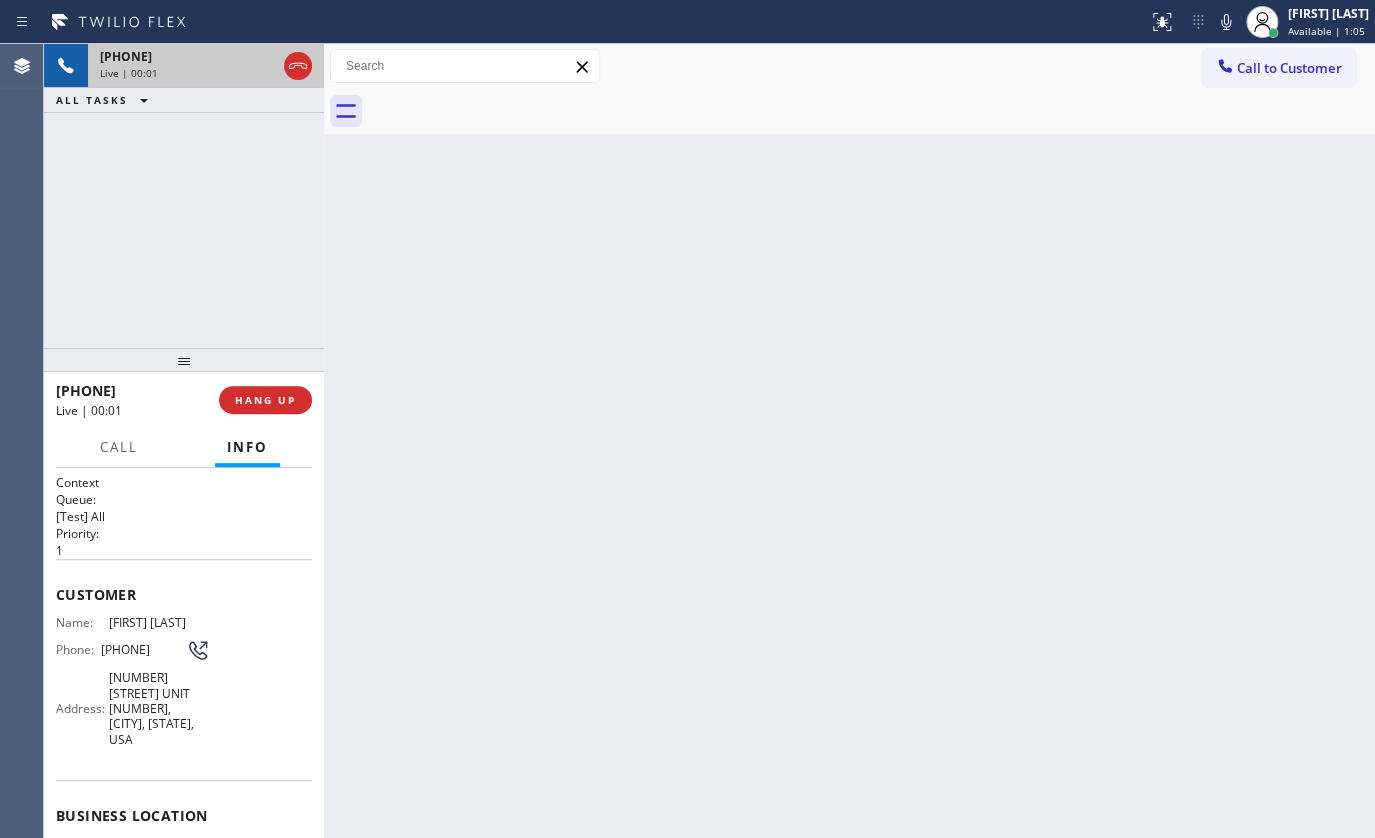 scroll, scrollTop: 254, scrollLeft: 0, axis: vertical 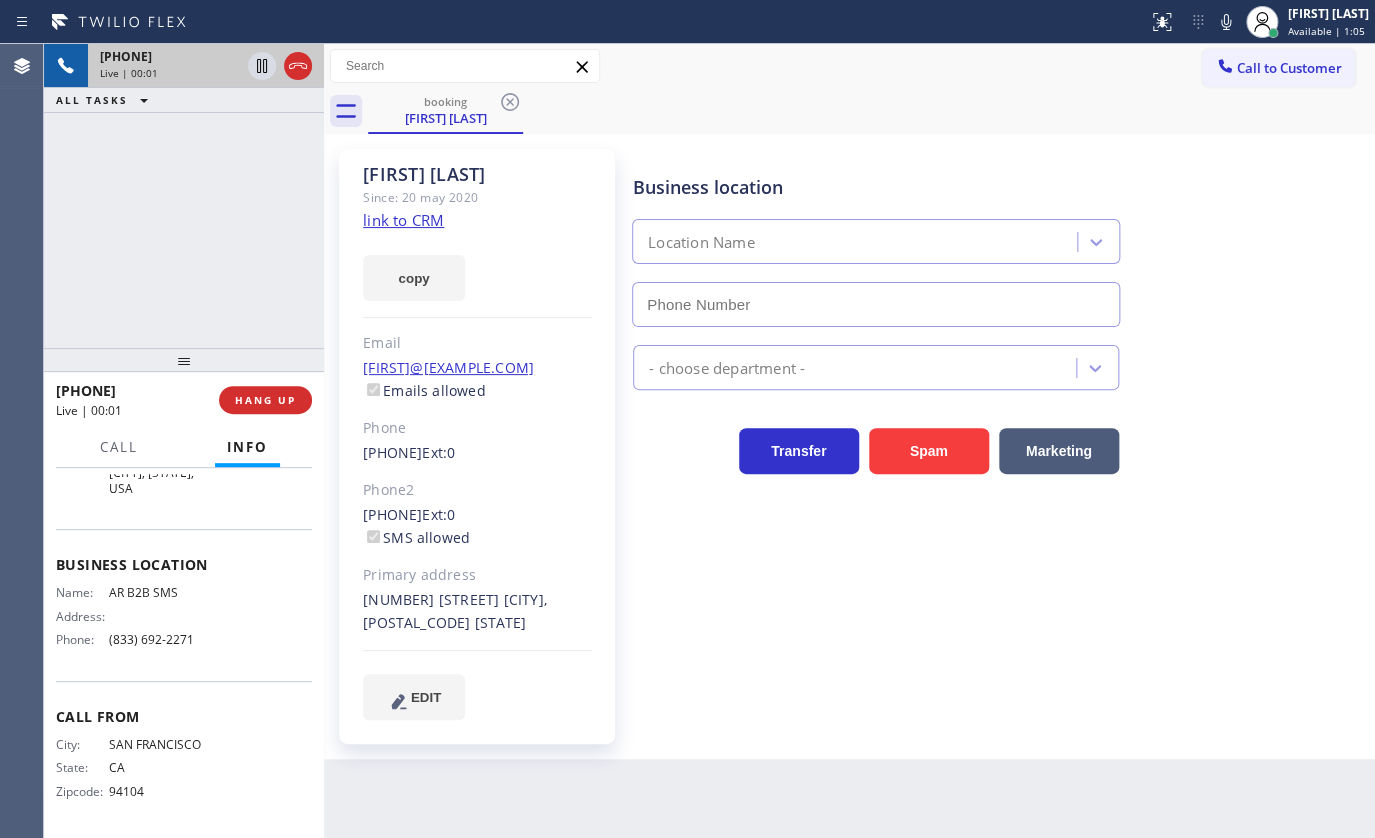 type on "(833) 692-2271" 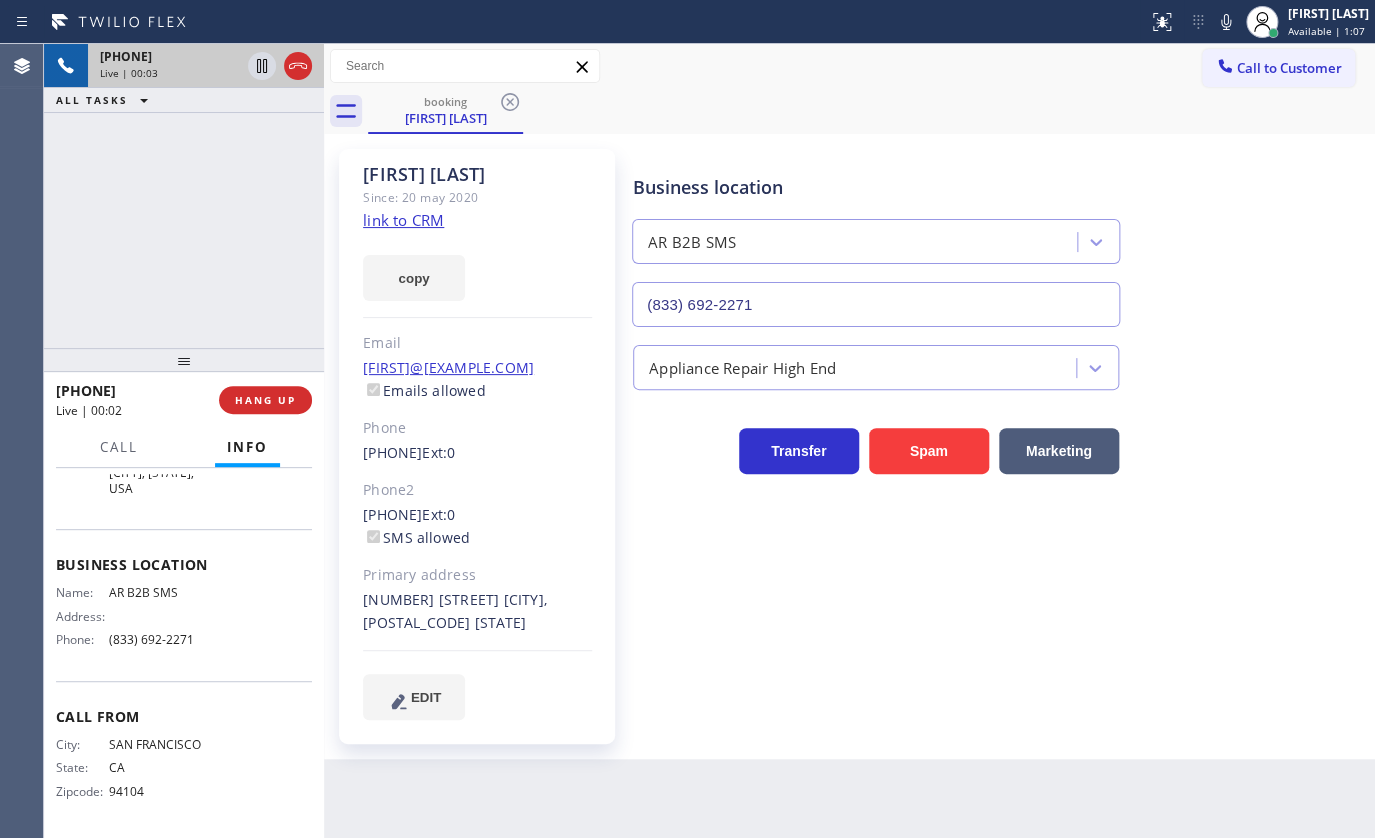 click on "link to CRM" 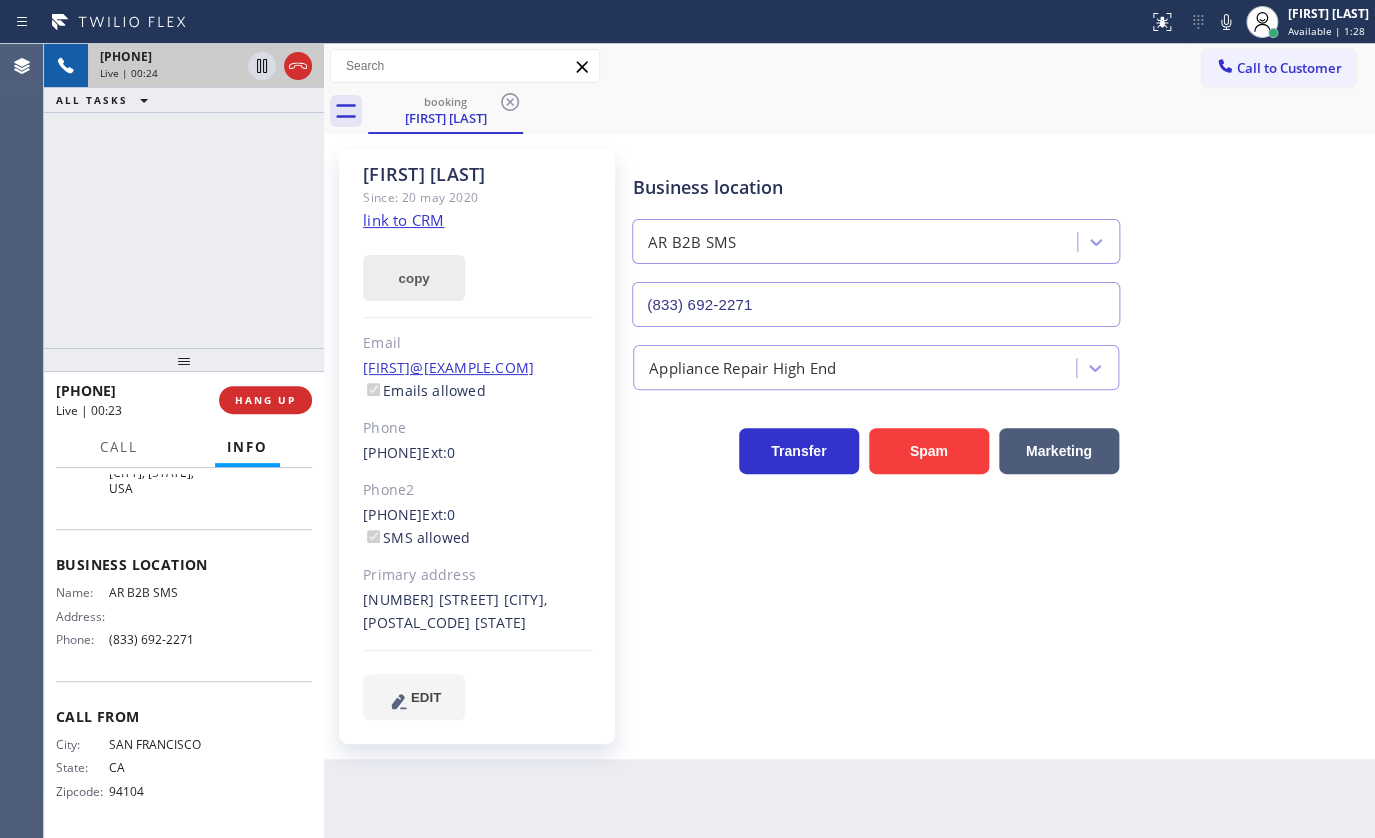 click on "copy" at bounding box center (414, 278) 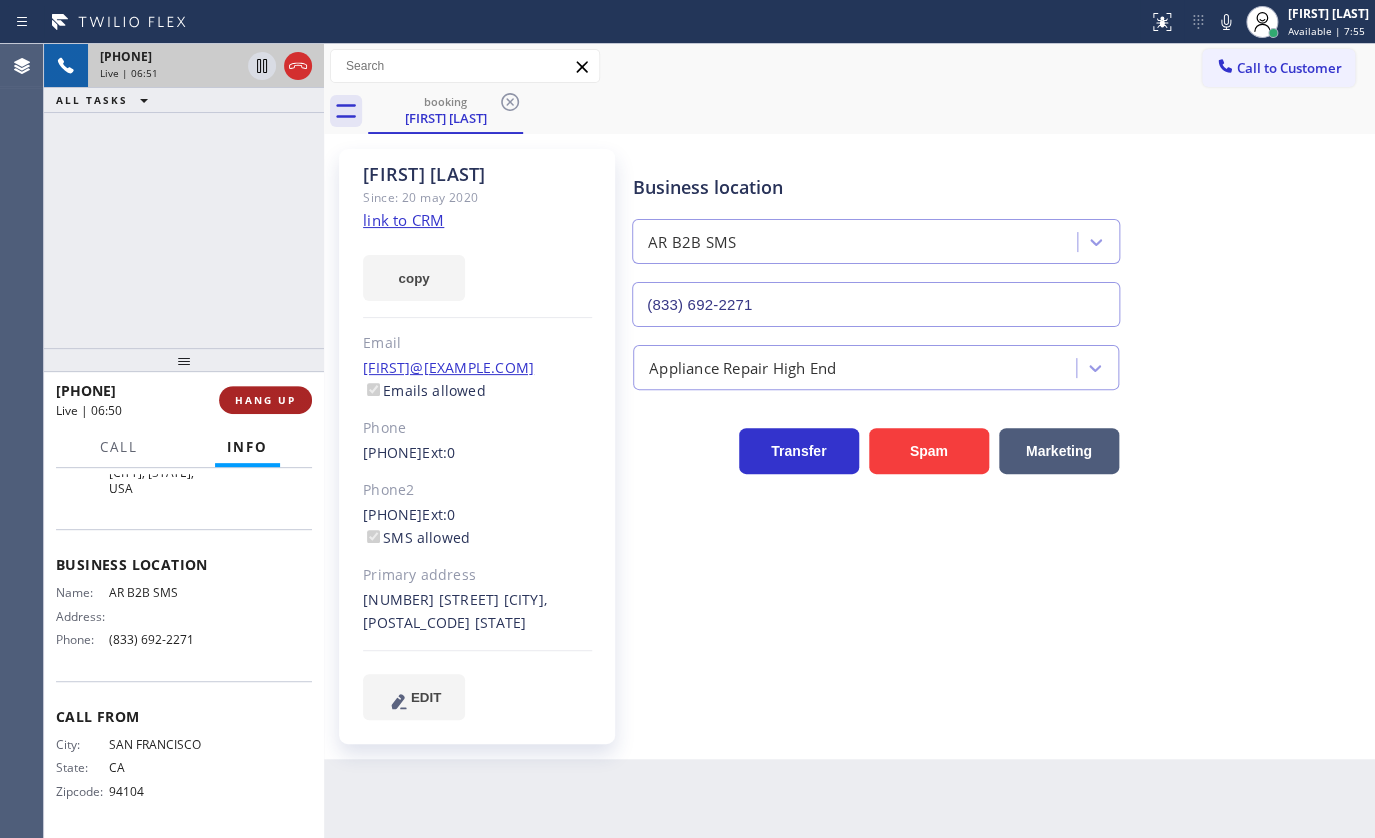 click on "HANG UP" at bounding box center [265, 400] 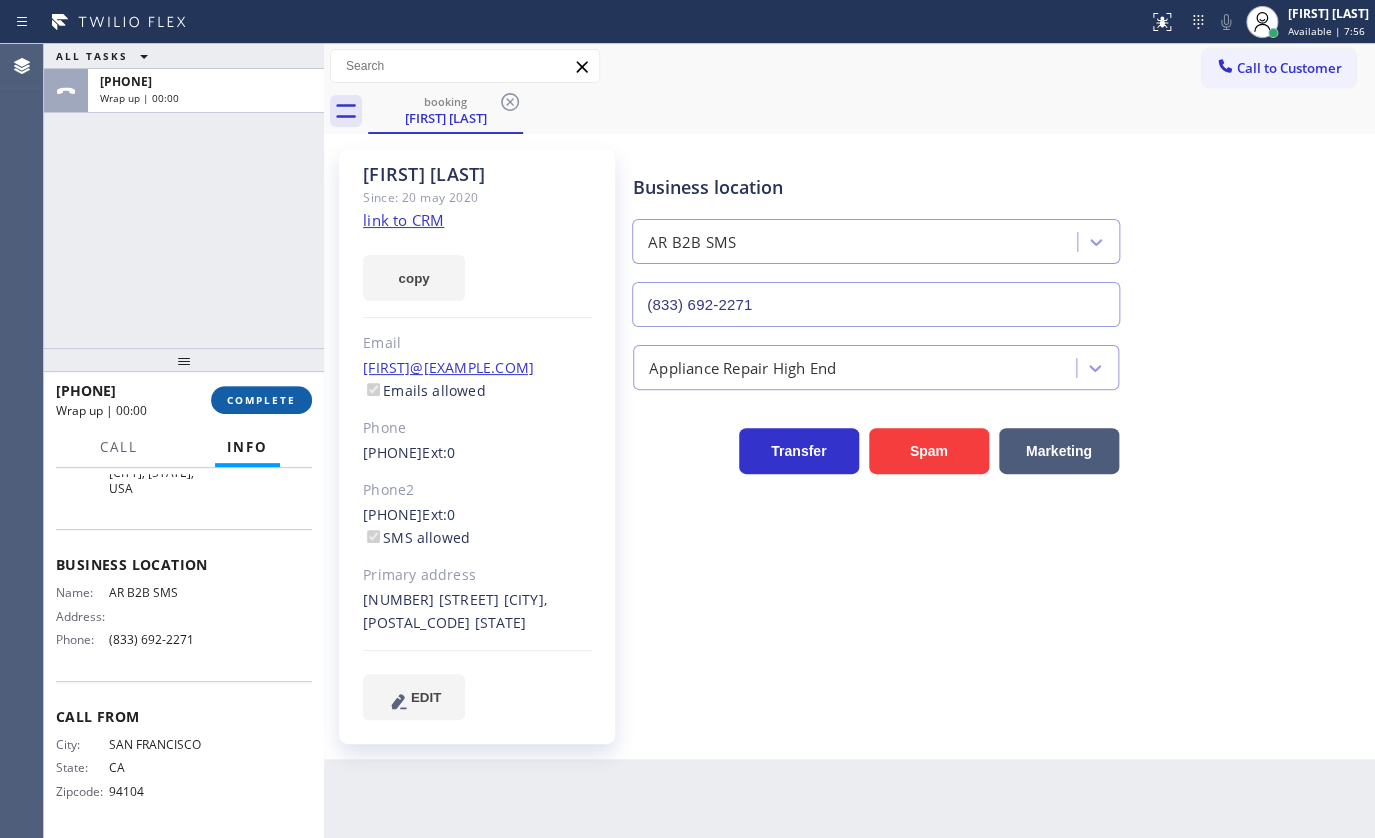 click on "COMPLETE" at bounding box center (261, 400) 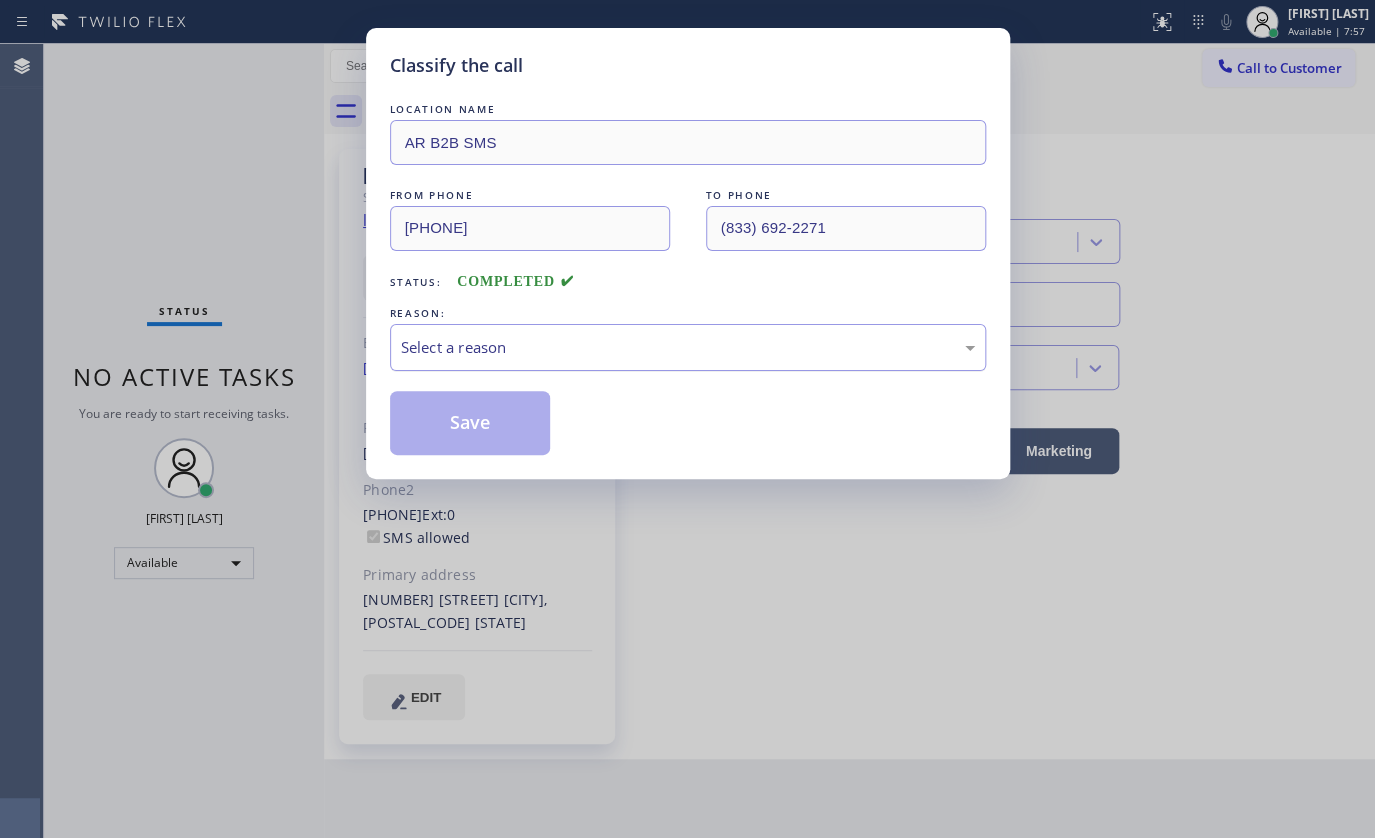 click on "Select a reason" at bounding box center [688, 347] 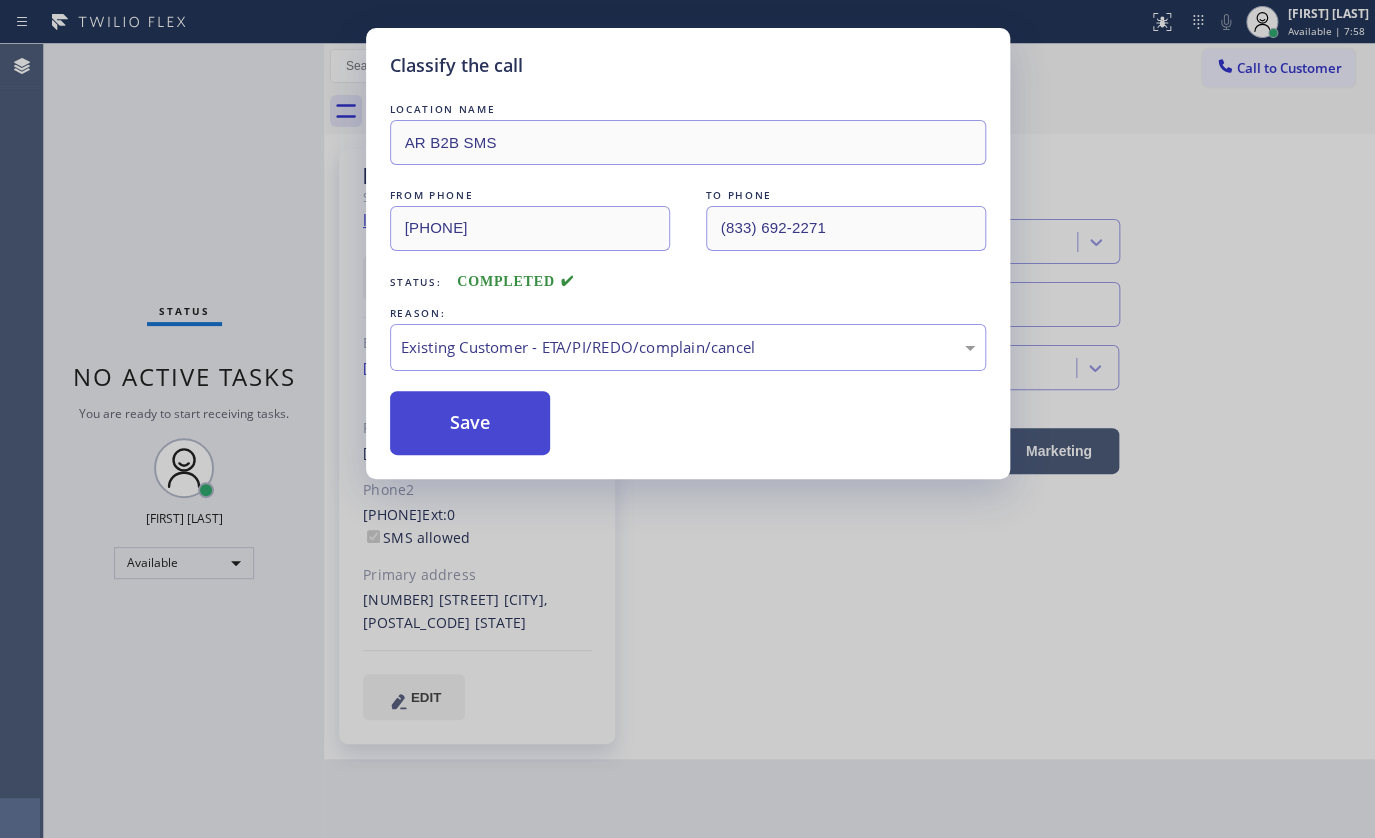 click on "Save" at bounding box center (470, 423) 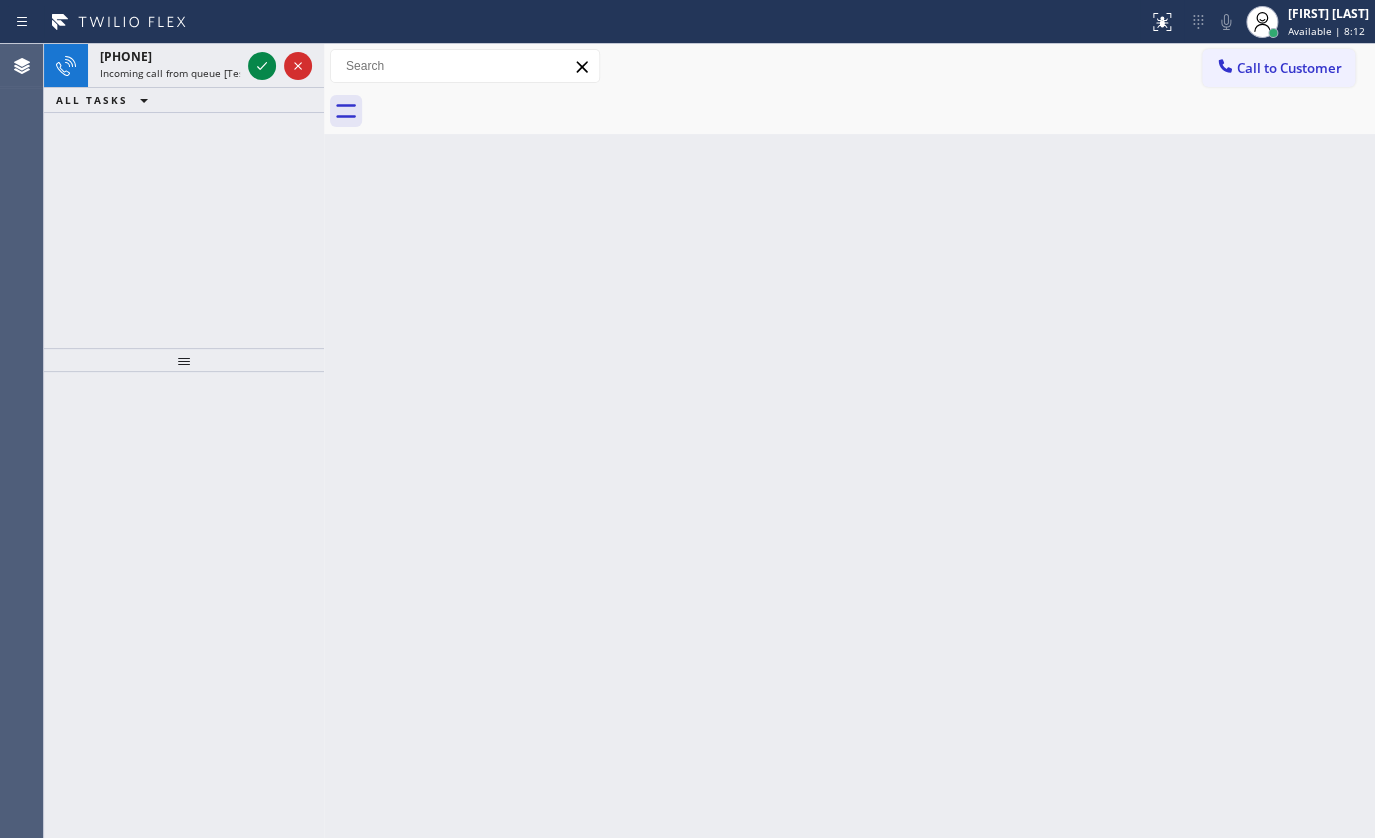 click on "Back to Dashboard Change Sender ID Customers Technicians Select a contact Outbound call Technician Search Technician Your caller id phone number Your caller id phone number Call Technician info Name   Phone none Address none Change Sender ID HVAC [PHONE]  Appliance [PHONE] Appliance Repair [PHONE] Plumbing [PHONE] Air Duct Cleaning [PHONE]  Electricians [PHONE]  Cancel Change Check personal SMS Reset Change No tabs Call to Customer Outbound call Location  Appliance Repair Your caller id phone number [PHONE] Customer number Call Outbound call Technician Search Technician Your caller id phone number Your caller id phone number Call" at bounding box center [849, 441] 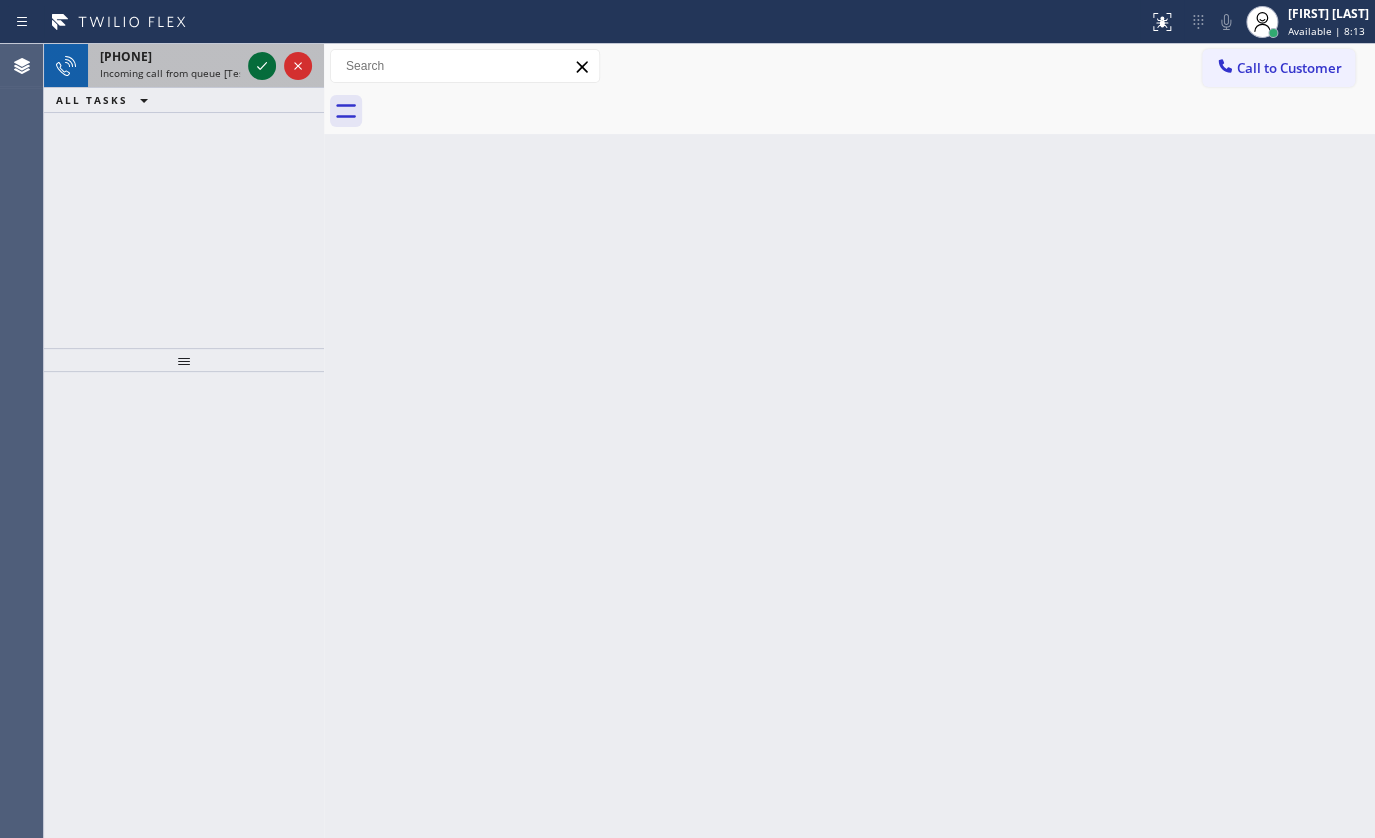 click 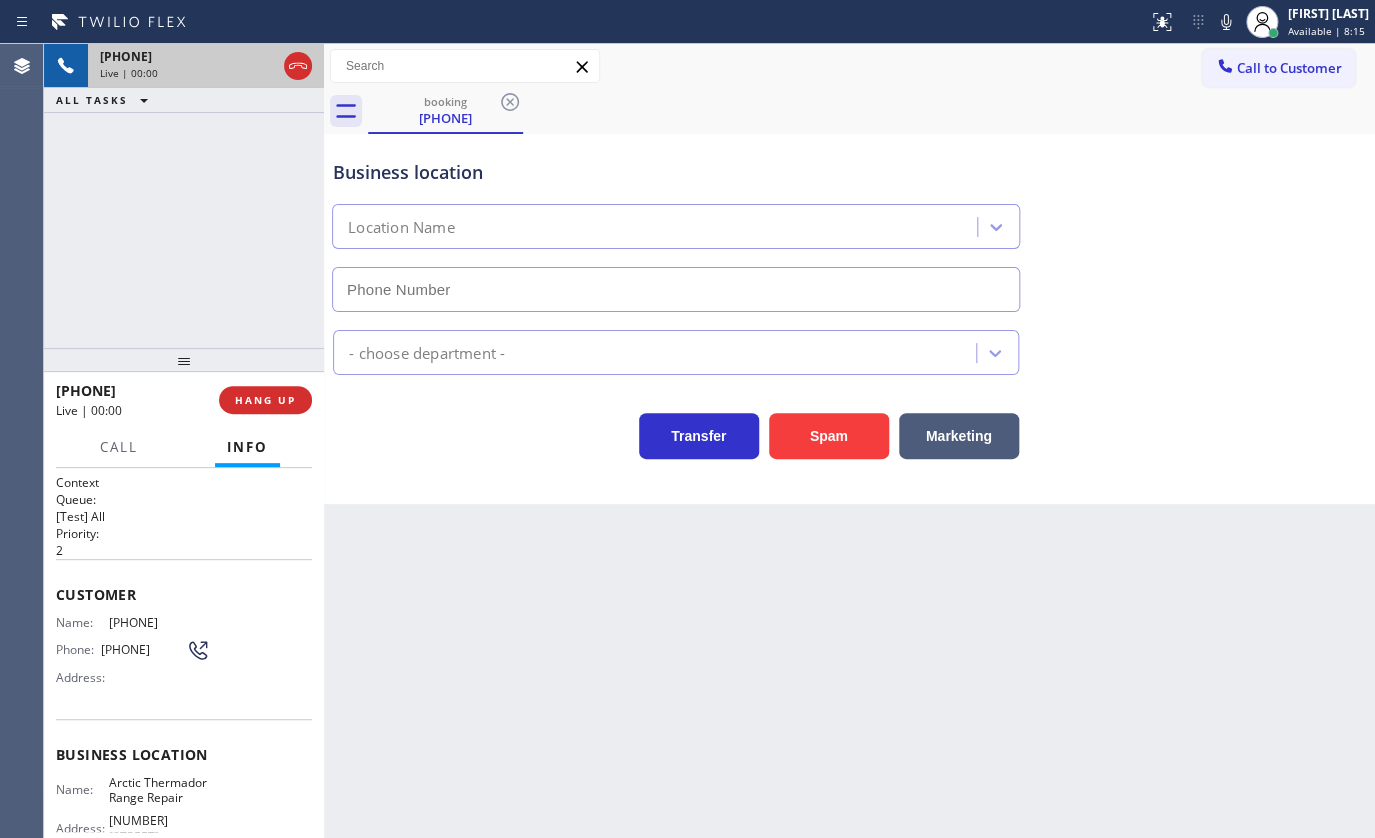 type on "[PHONE]" 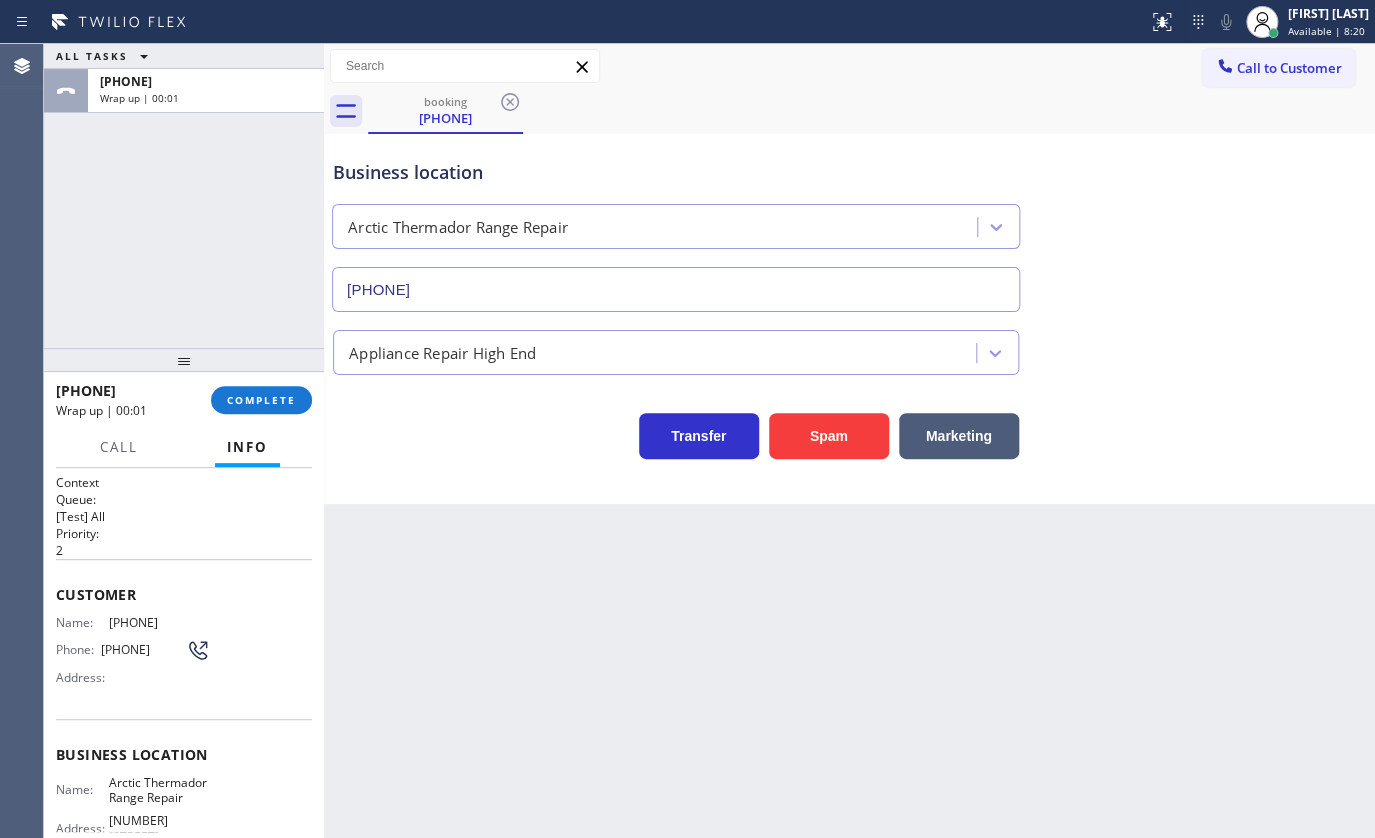 click on "[PHONE] Wrap up | 00:01 COMPLETE" at bounding box center [184, 400] 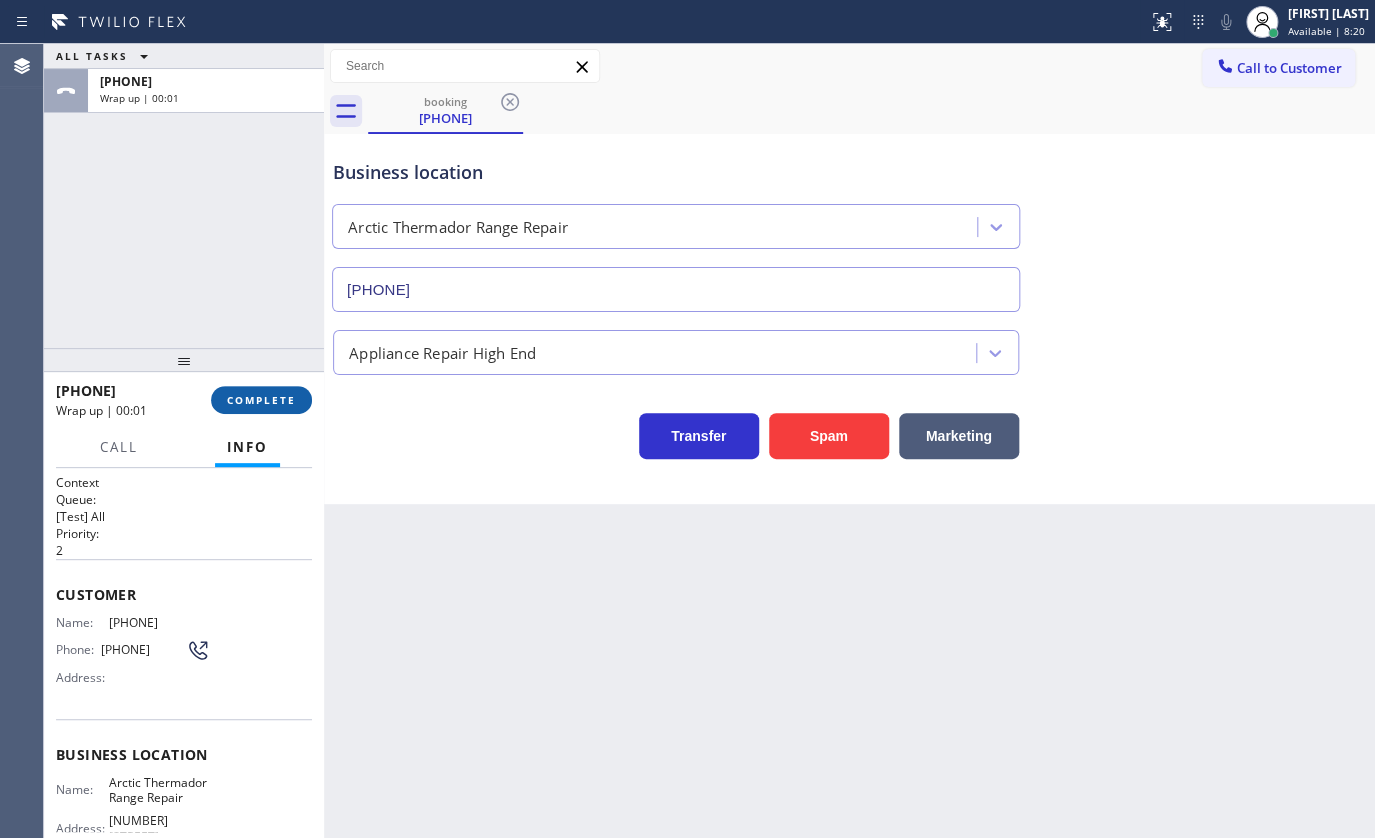 click on "COMPLETE" at bounding box center (261, 400) 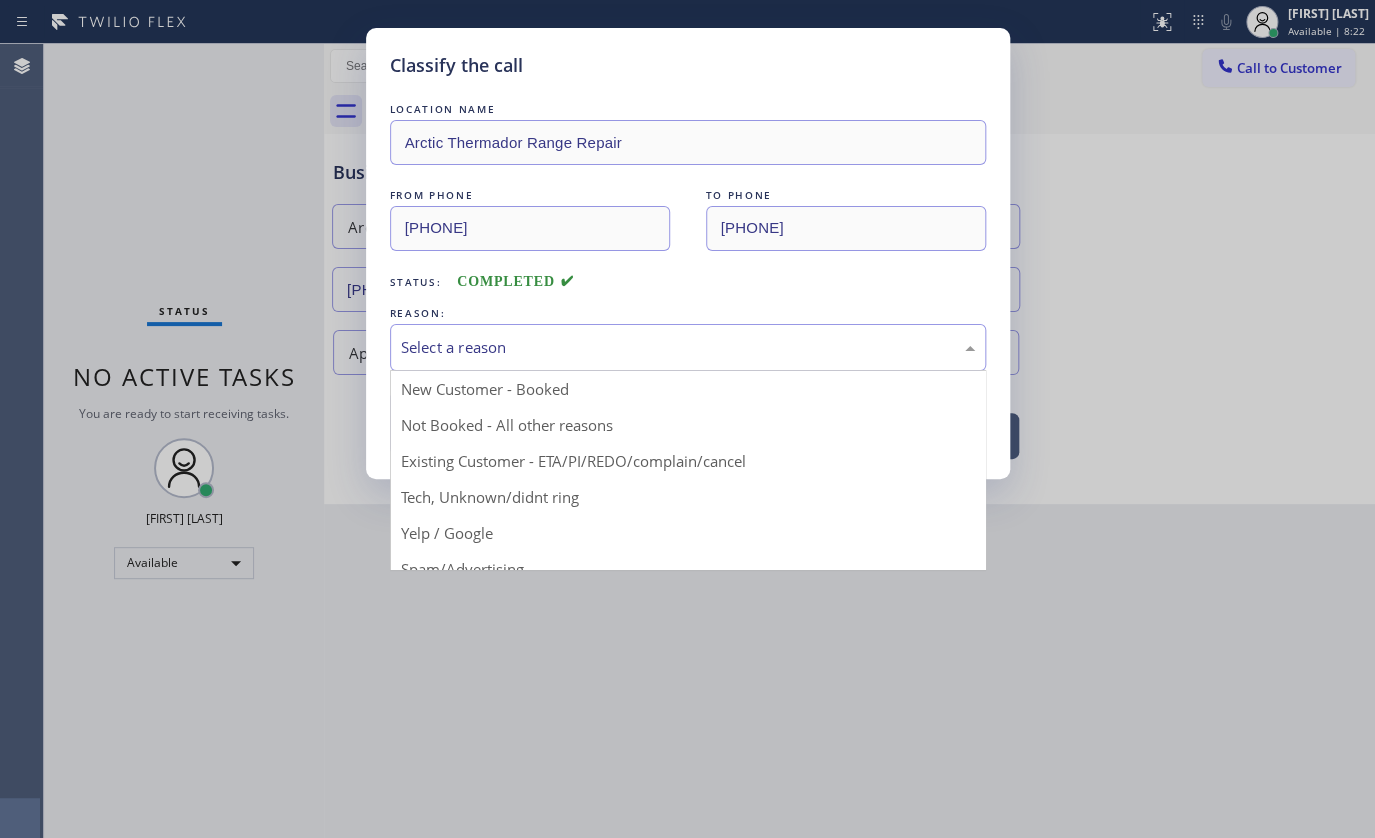 click on "Select a reason" at bounding box center [688, 347] 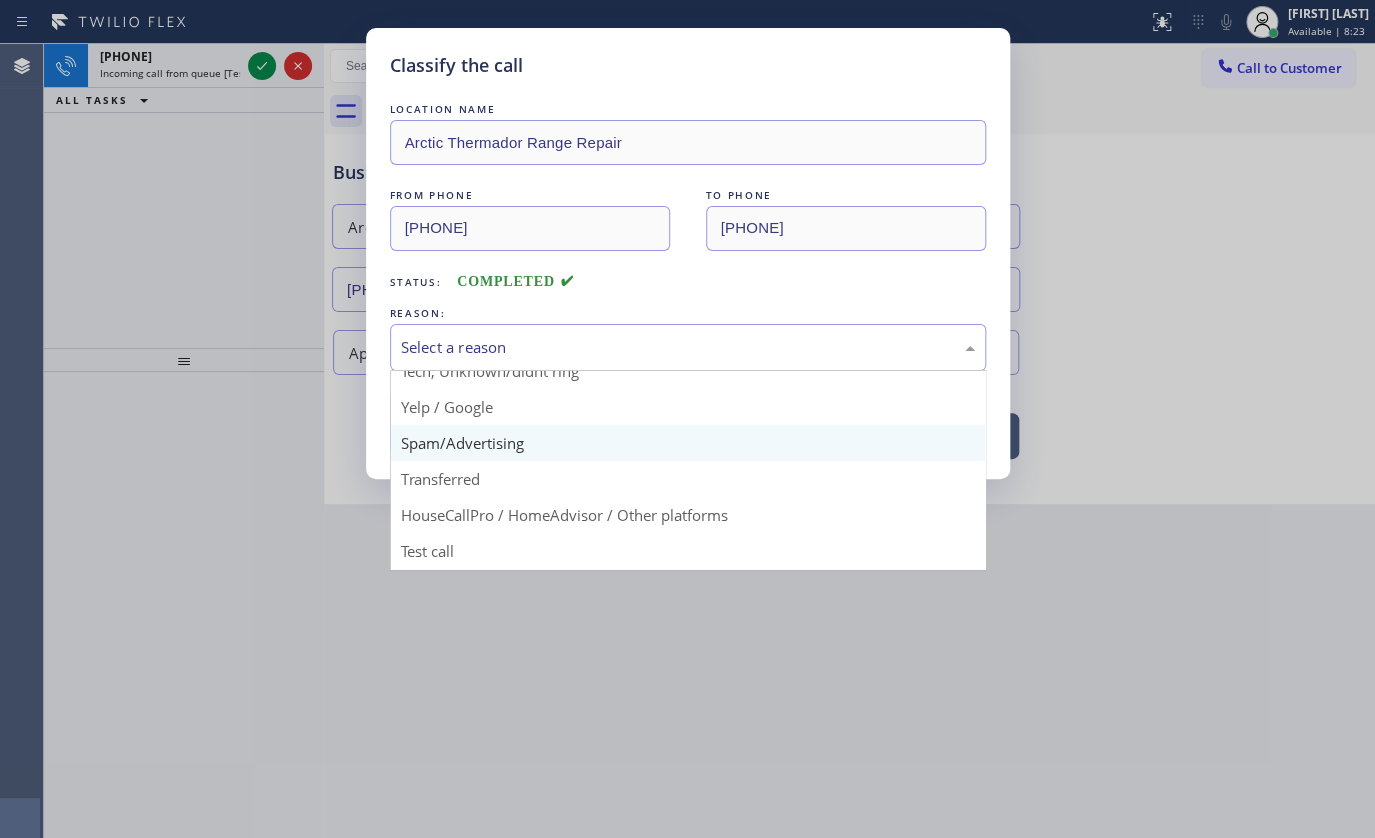scroll, scrollTop: 42, scrollLeft: 0, axis: vertical 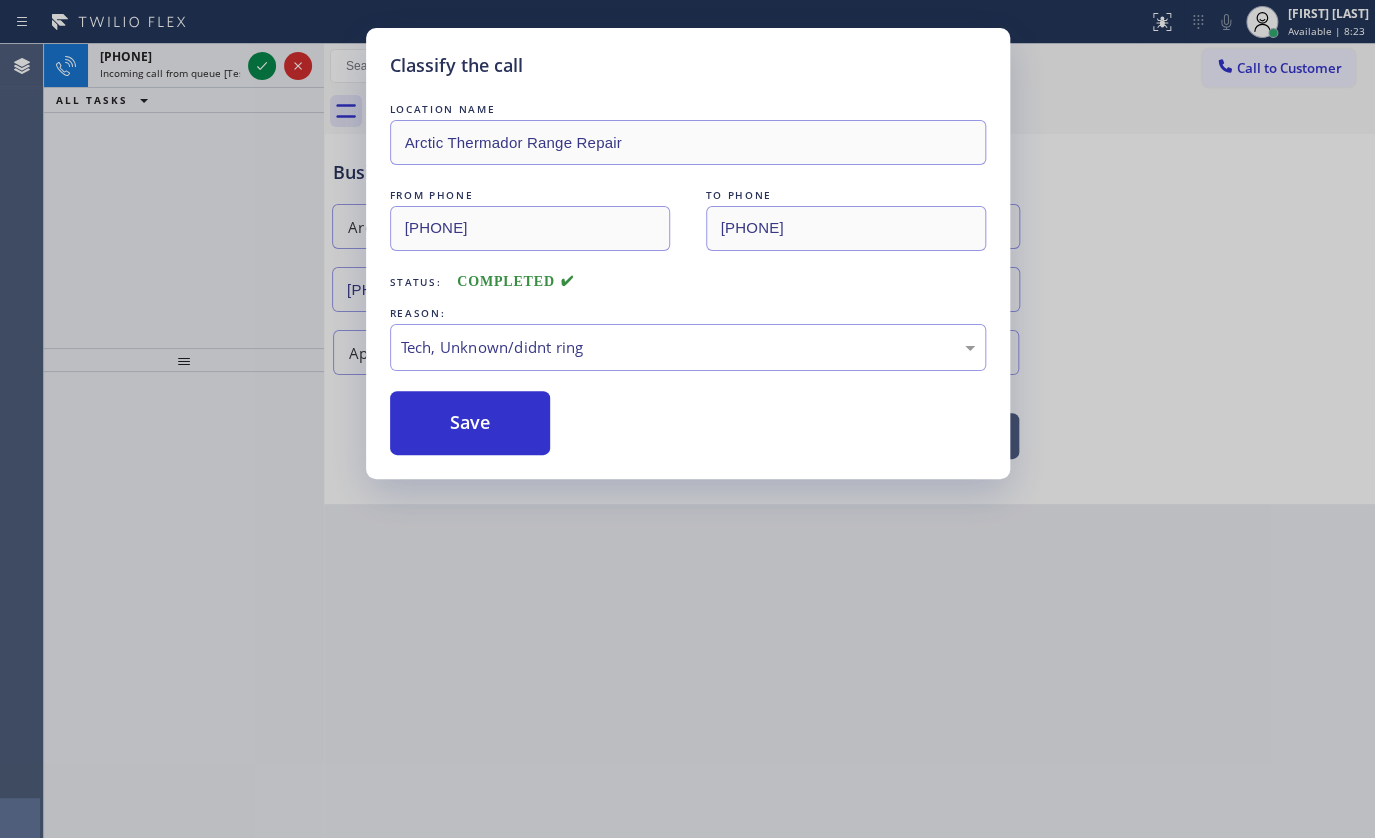 click on "Classify the call LOCATION NAME [CITY] Thermador Range Repair FROM PHONE [PHONE] TO PHONE [PHONE] Status: COMPLETED REASON: Tech, Unknown/didnt ring Save" at bounding box center (688, 253) 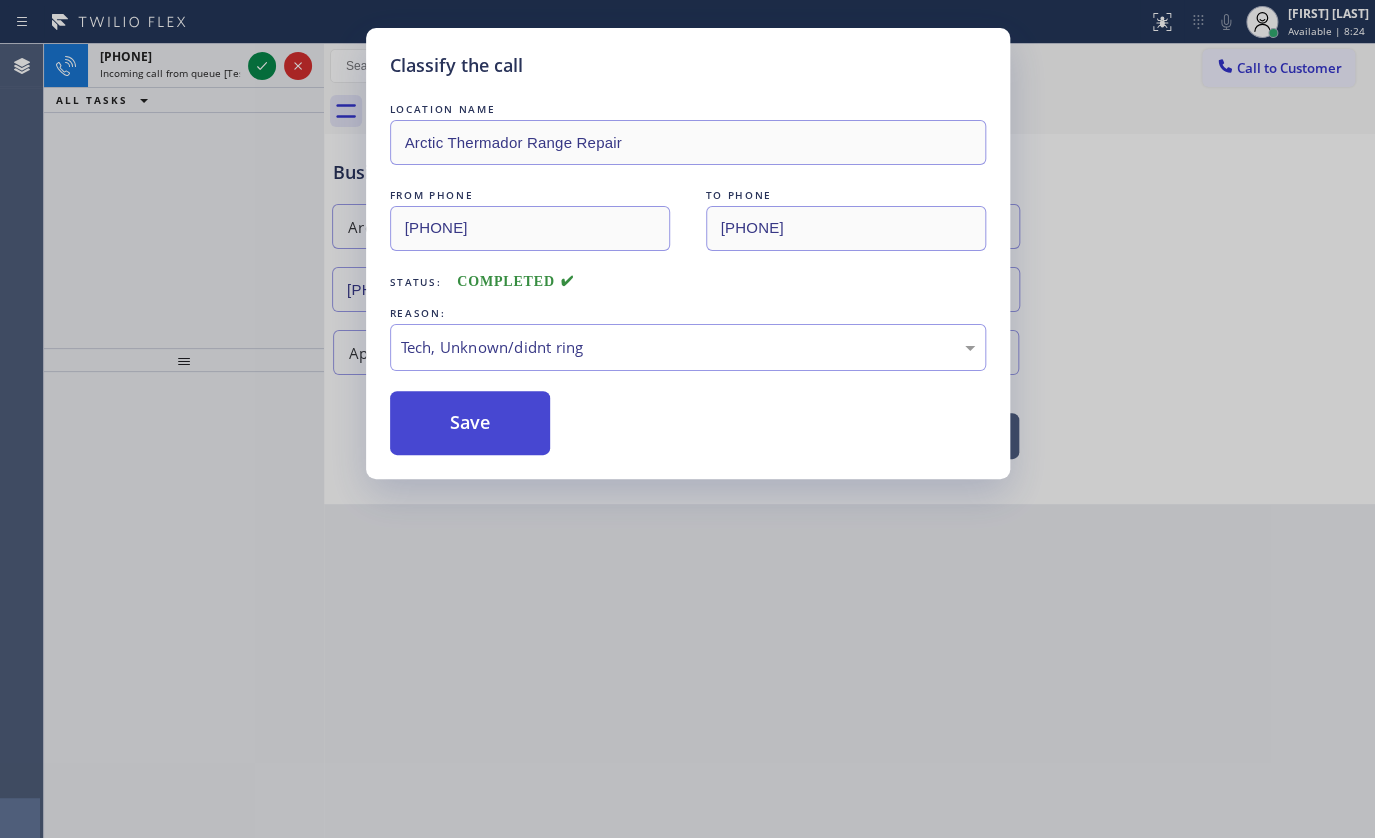 click on "Save" at bounding box center [470, 423] 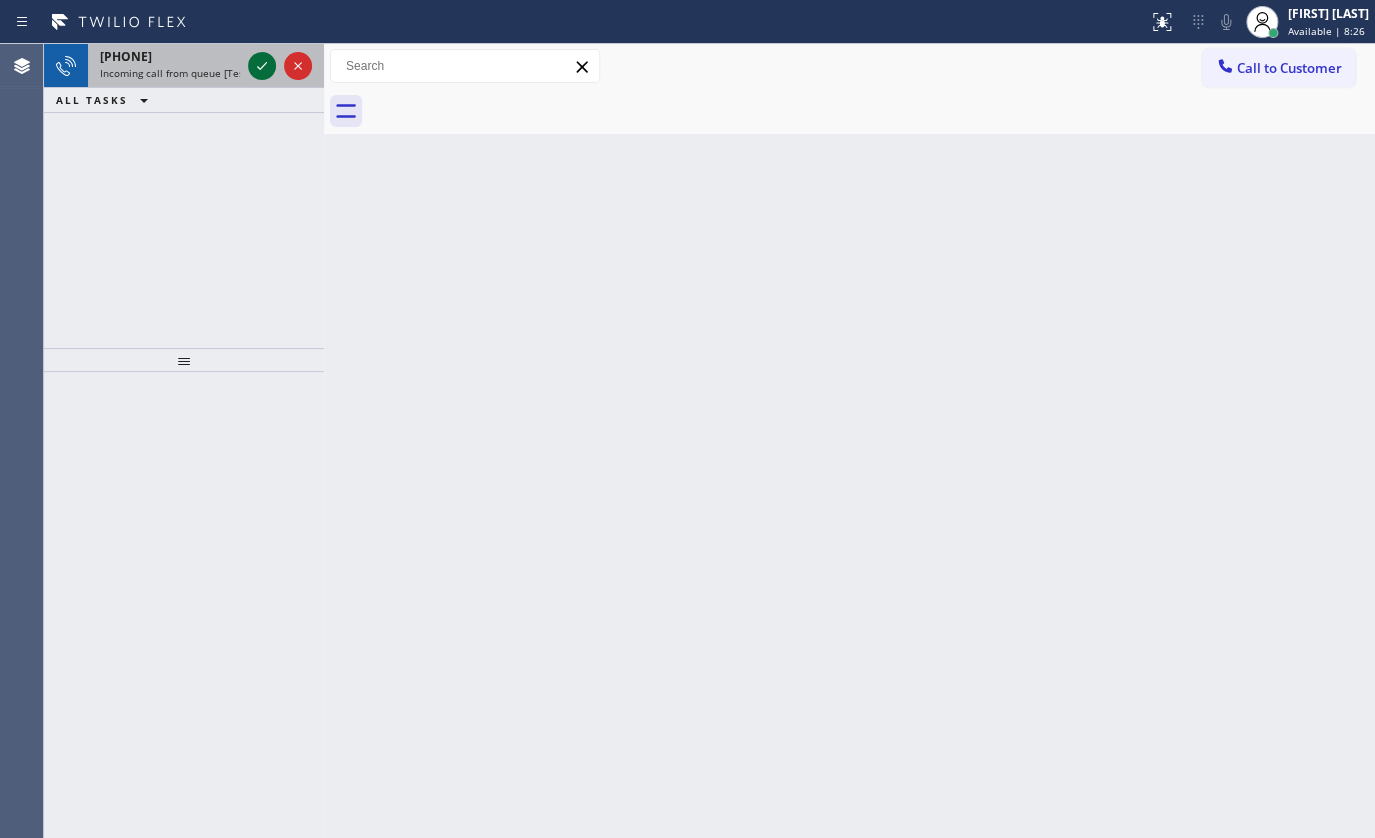 click 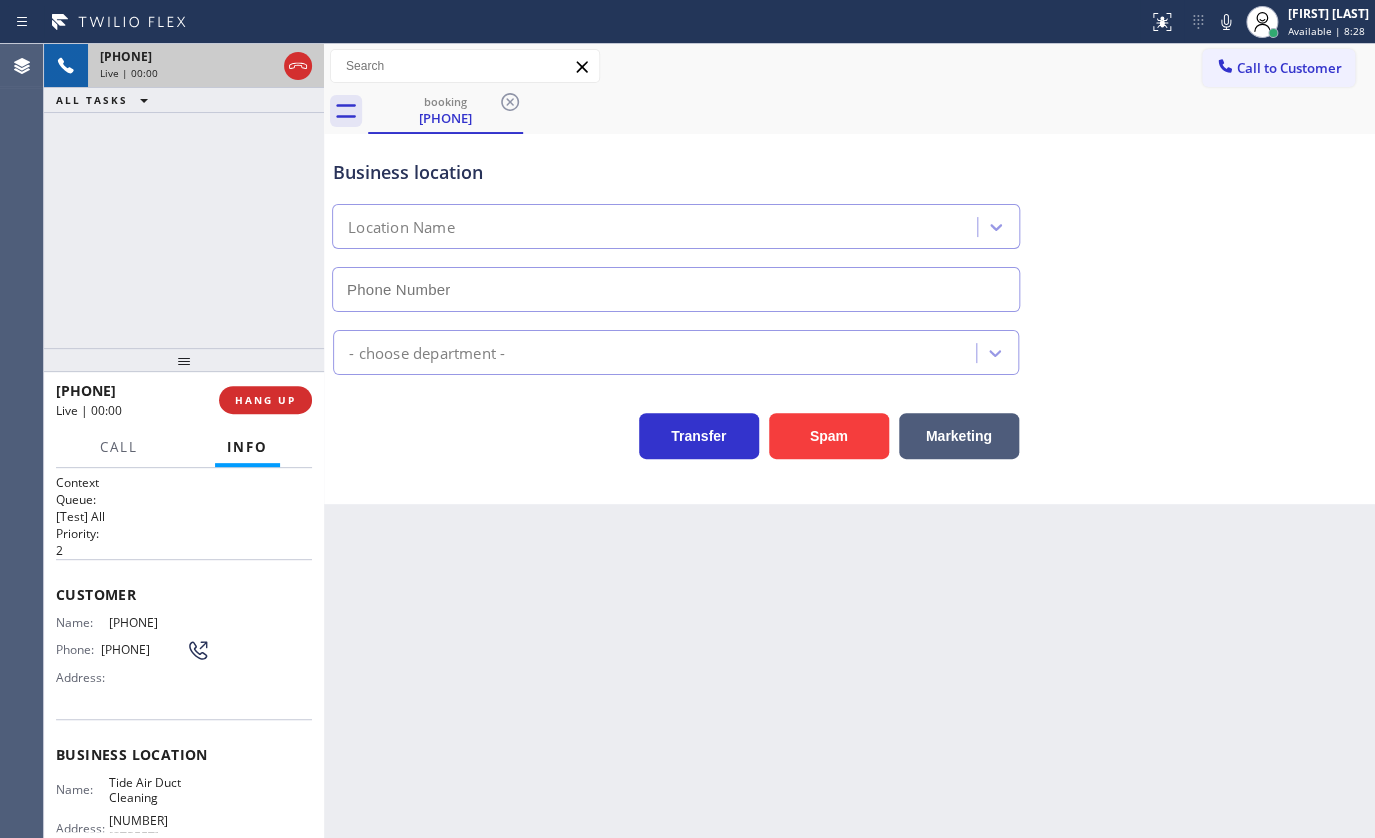 type on "[PHONE]" 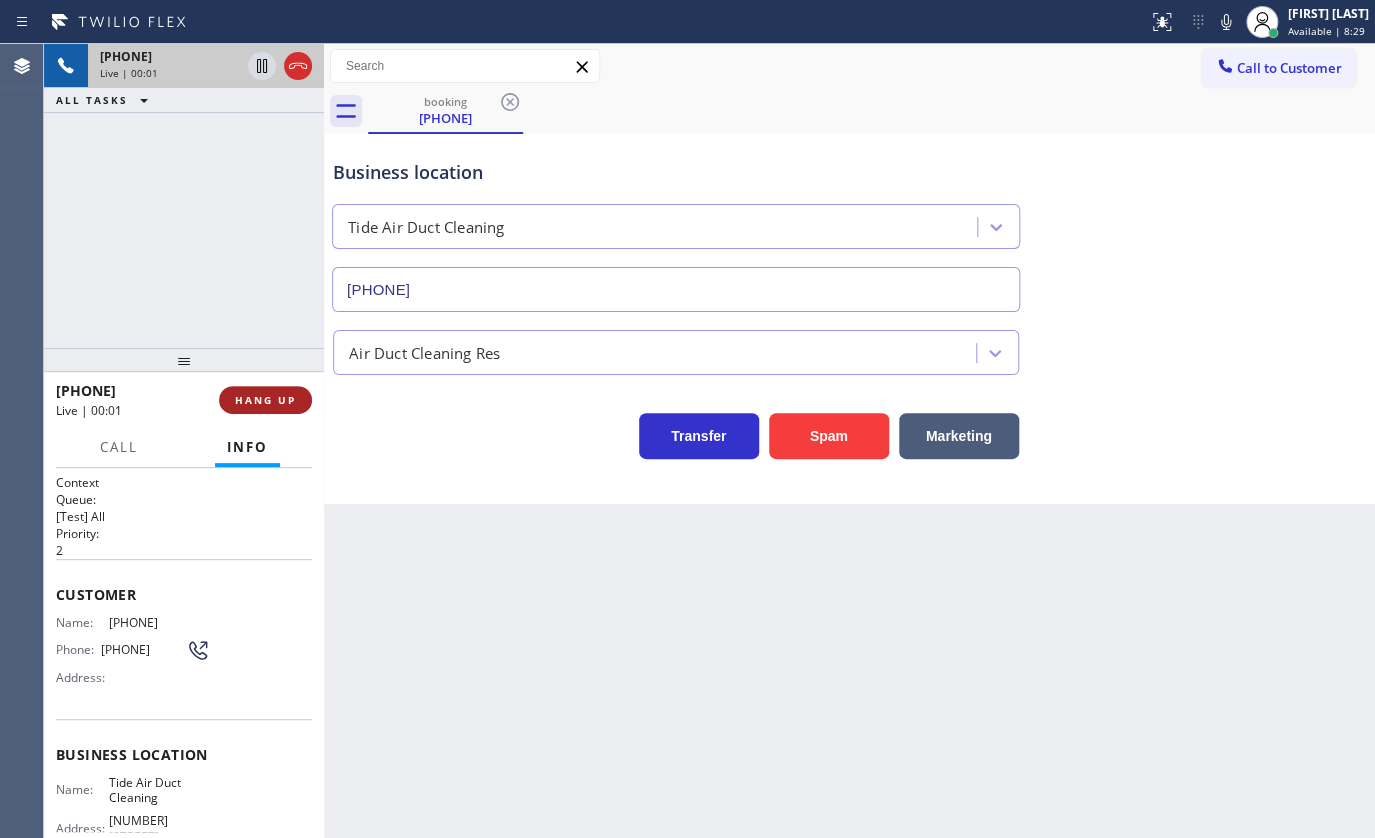 click on "HANG UP" at bounding box center (265, 400) 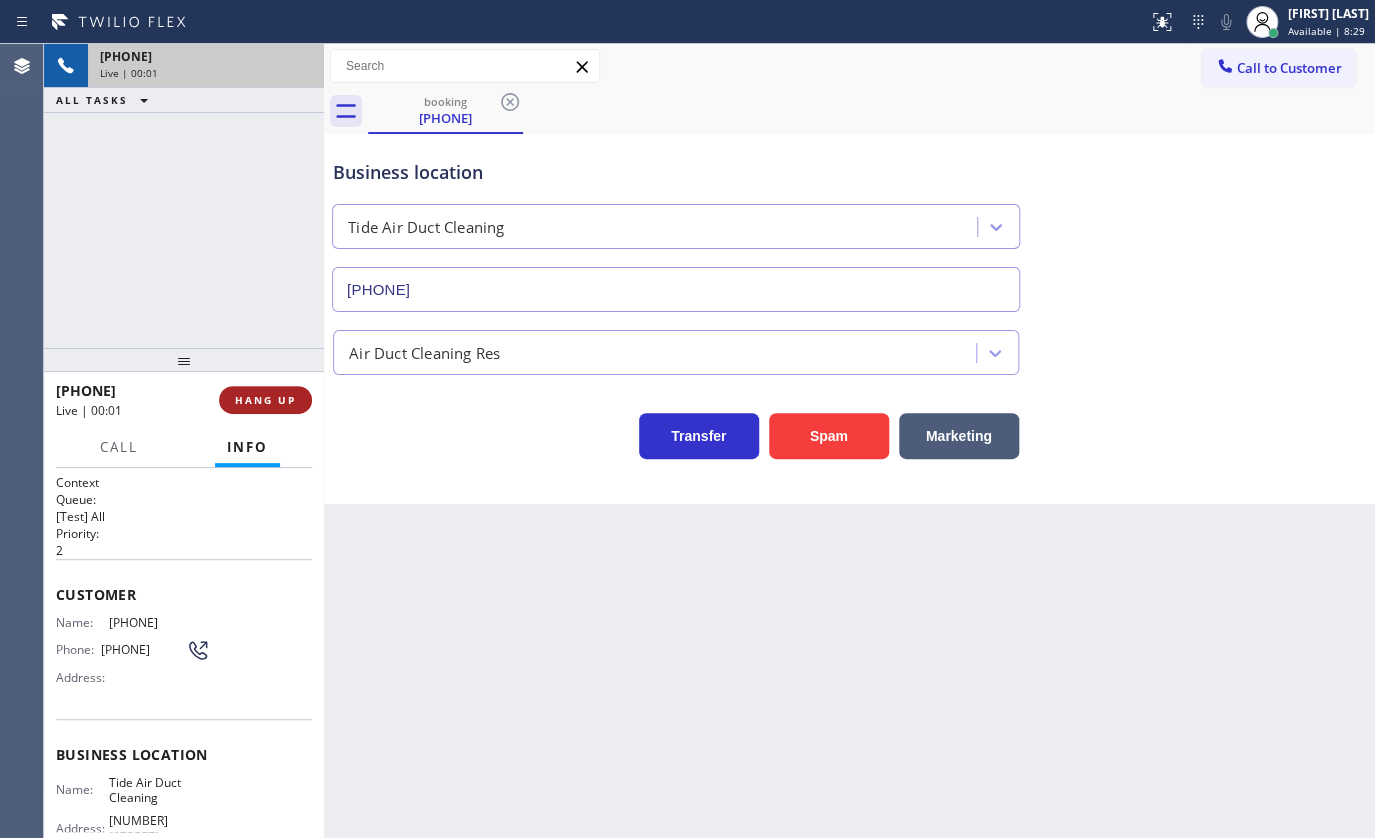 click on "HANG UP" at bounding box center (265, 400) 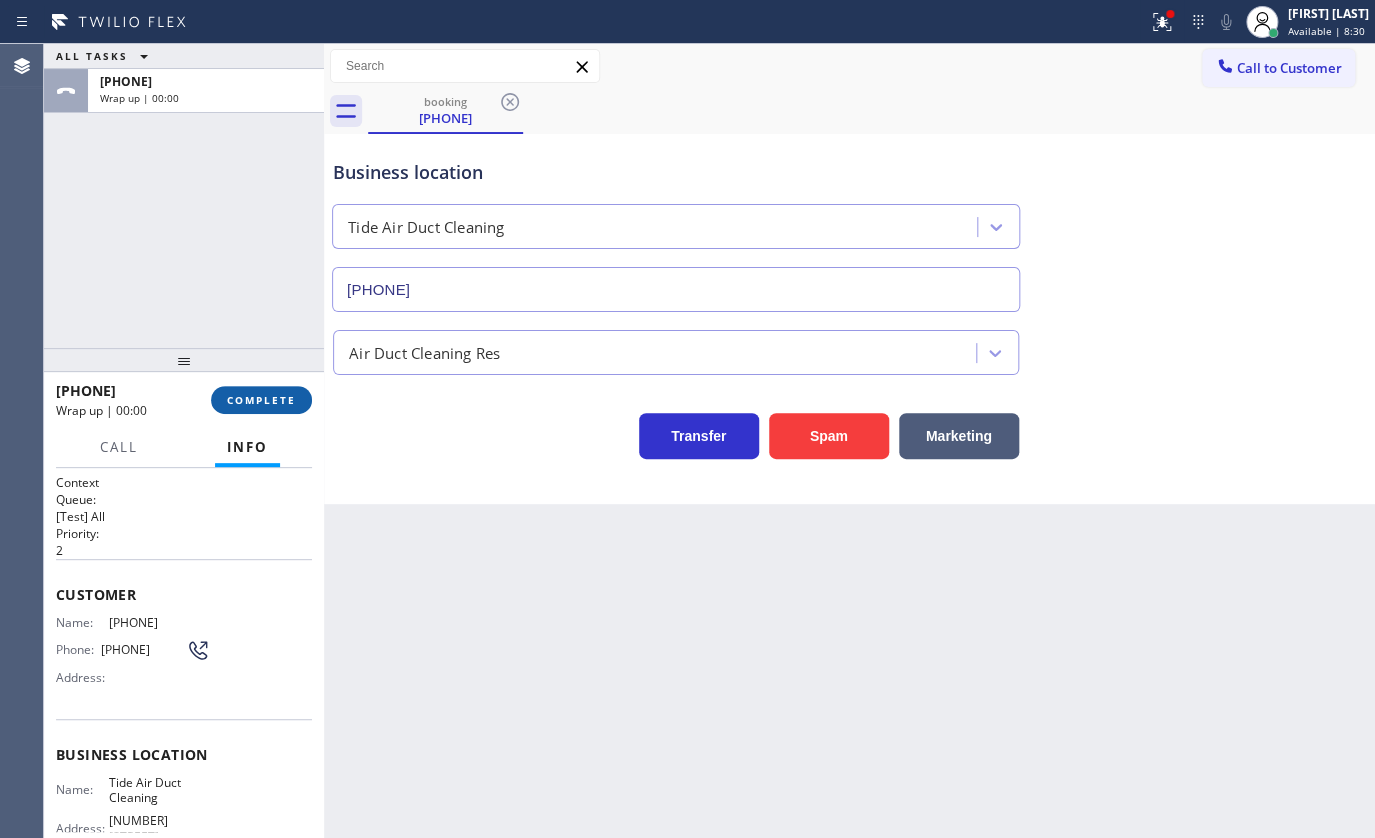 click on "COMPLETE" at bounding box center (261, 400) 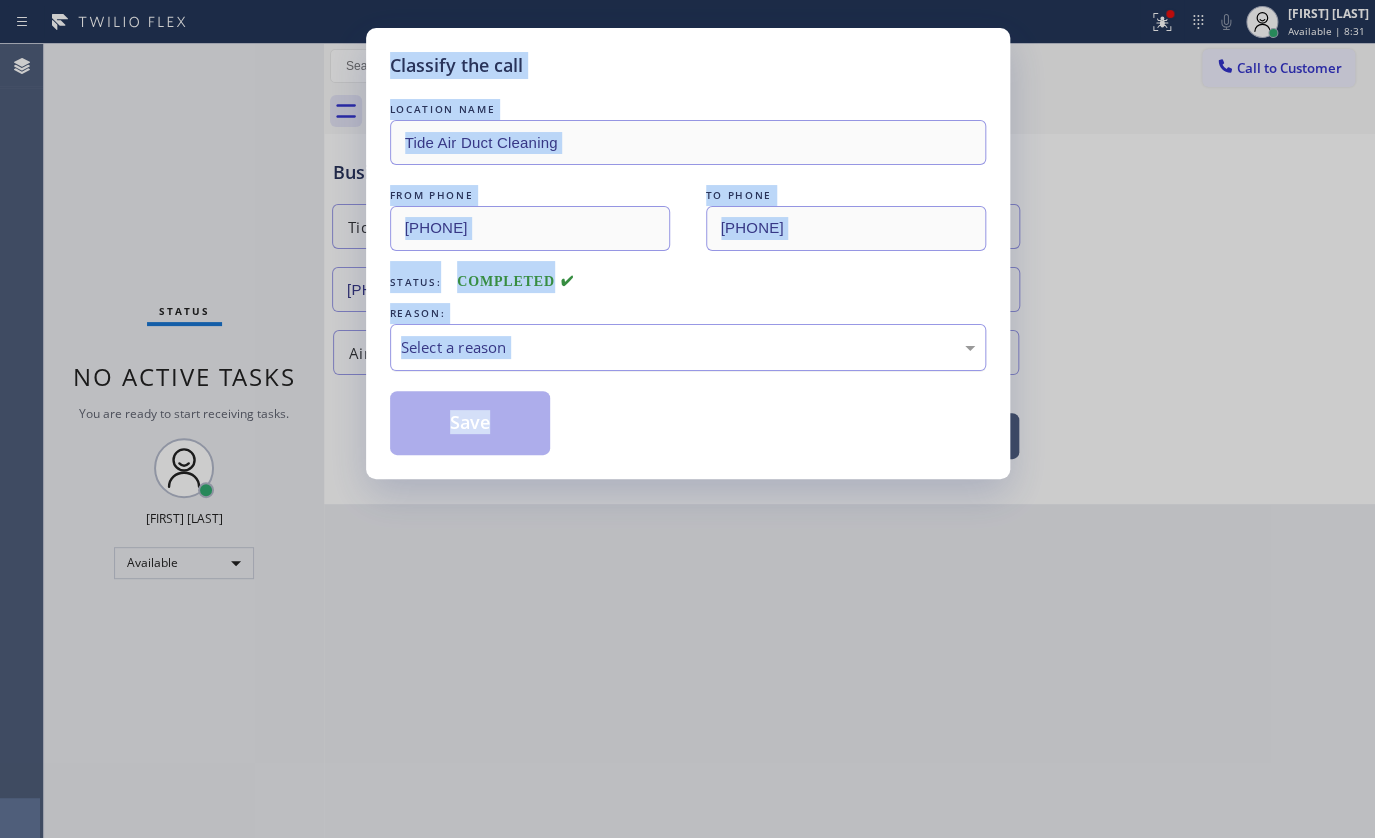 click on "Select a reason" at bounding box center [688, 347] 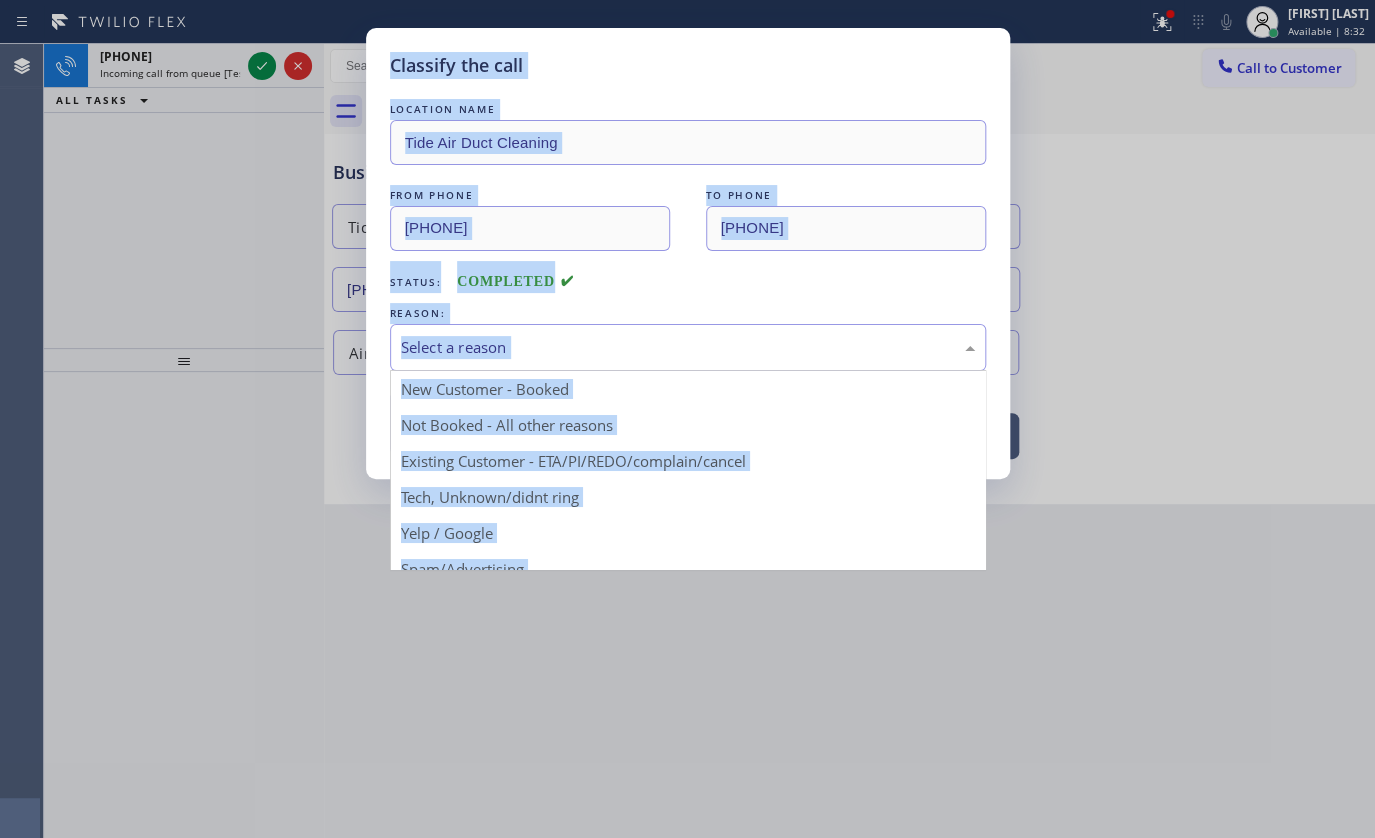 click on "LOCATION NAME Tide Air Duct Cleaning FROM PHONE [PHONE] TO PHONE [PHONE] Status: COMPLETED REASON: Select a reason New Customer - Booked Not Booked - All other reasons Existing Customer - ETA/PI/REDO/complain/cancel Tech, Unknown/didnt ring Yelp / Google  Spam/Advertising Transferred HouseCallPro / HomeAdvisor / Other platforms  Test call Save" at bounding box center (688, 277) 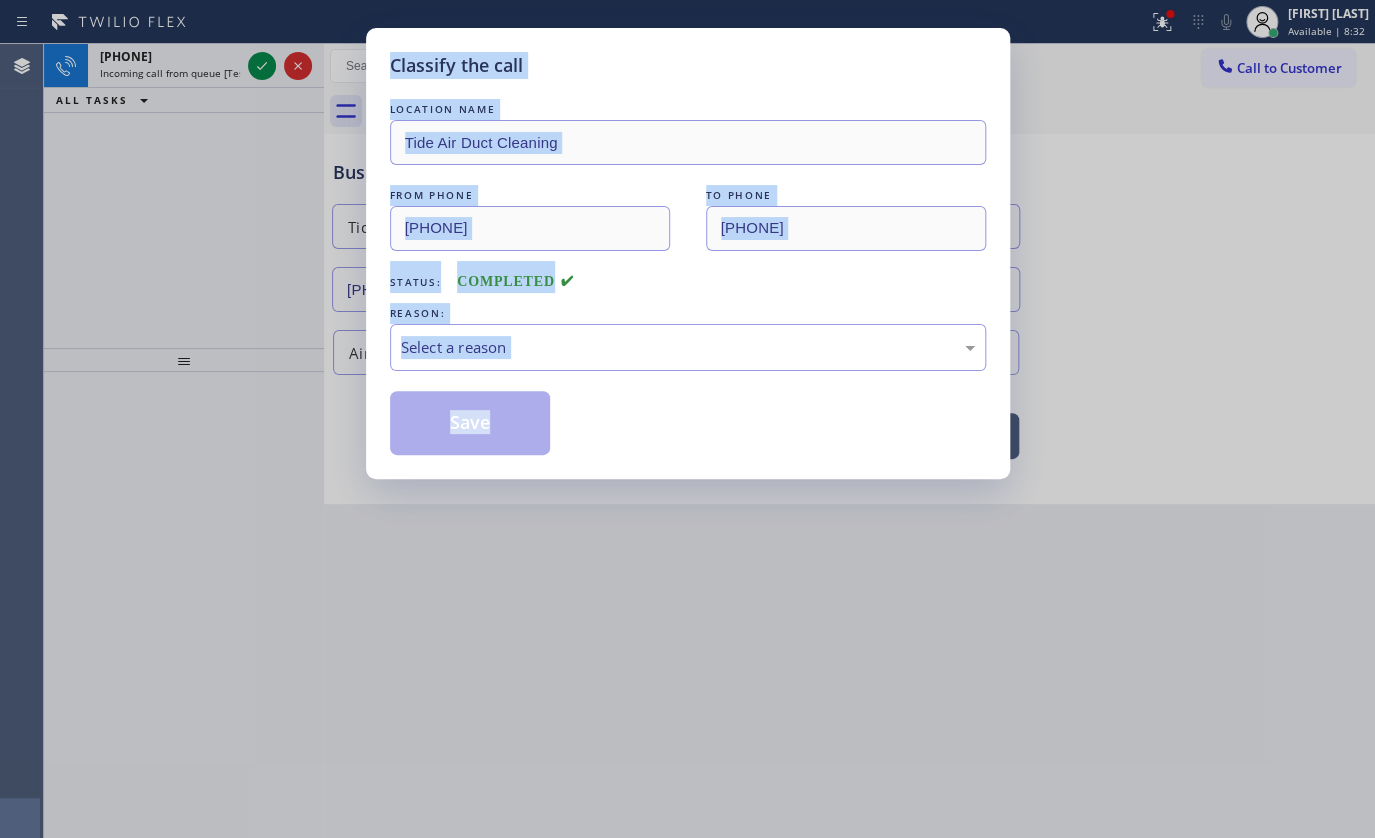 click on "LOCATION NAME Tide Air Duct Cleaning FROM PHONE [PHONE] TO PHONE [PHONE] Status: COMPLETED REASON: Select a reason Save" at bounding box center [688, 277] 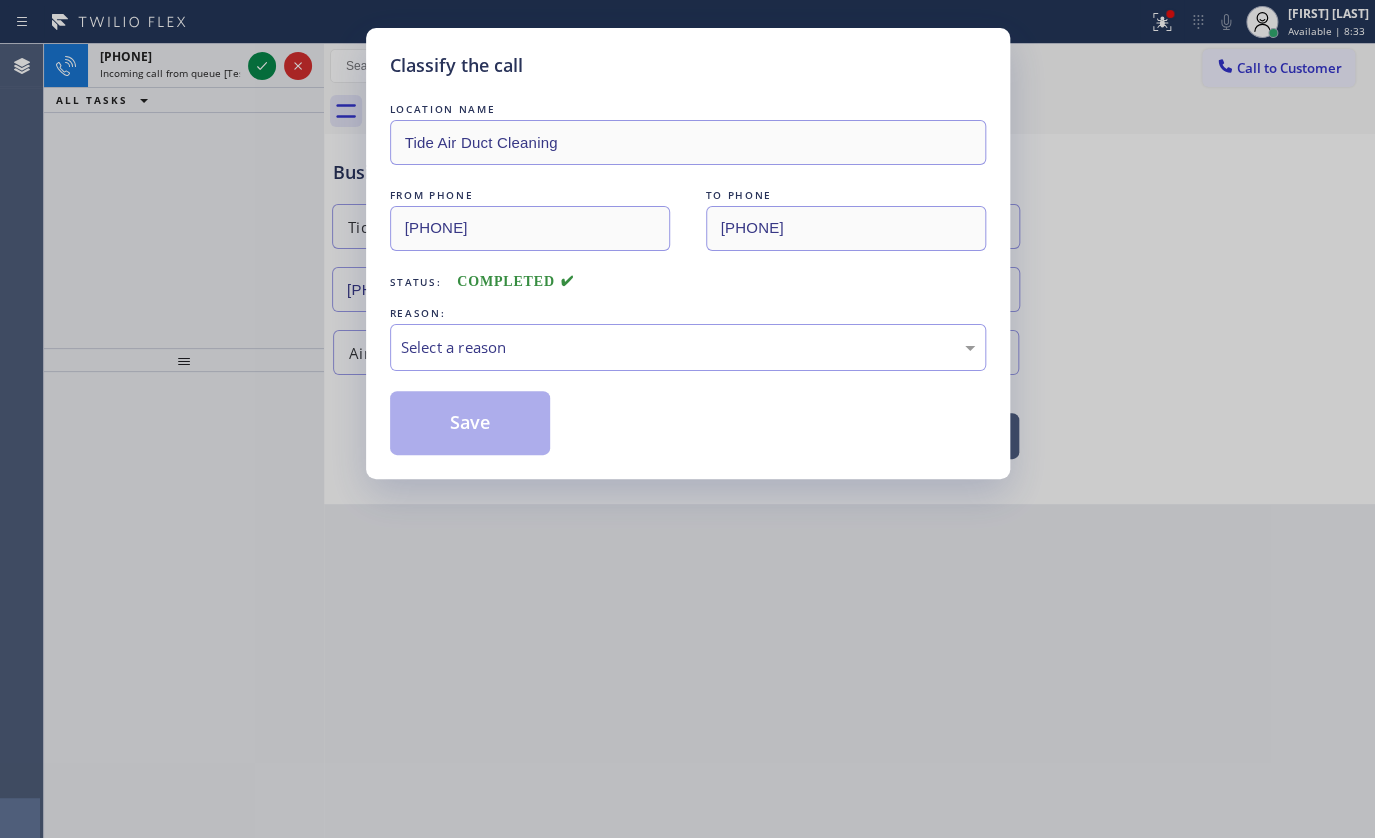 click on "REASON:" at bounding box center (688, 313) 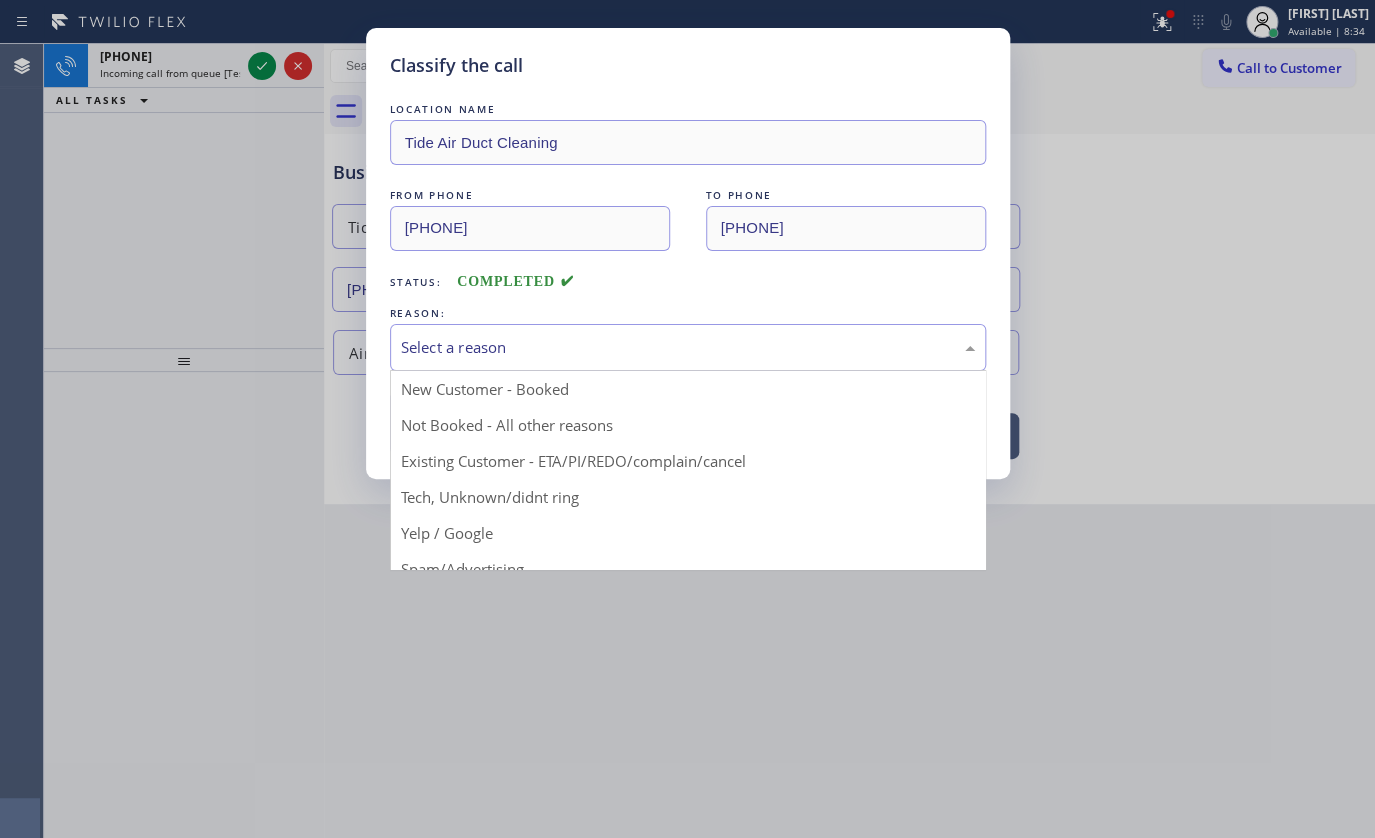 click on "Select a reason" at bounding box center [688, 347] 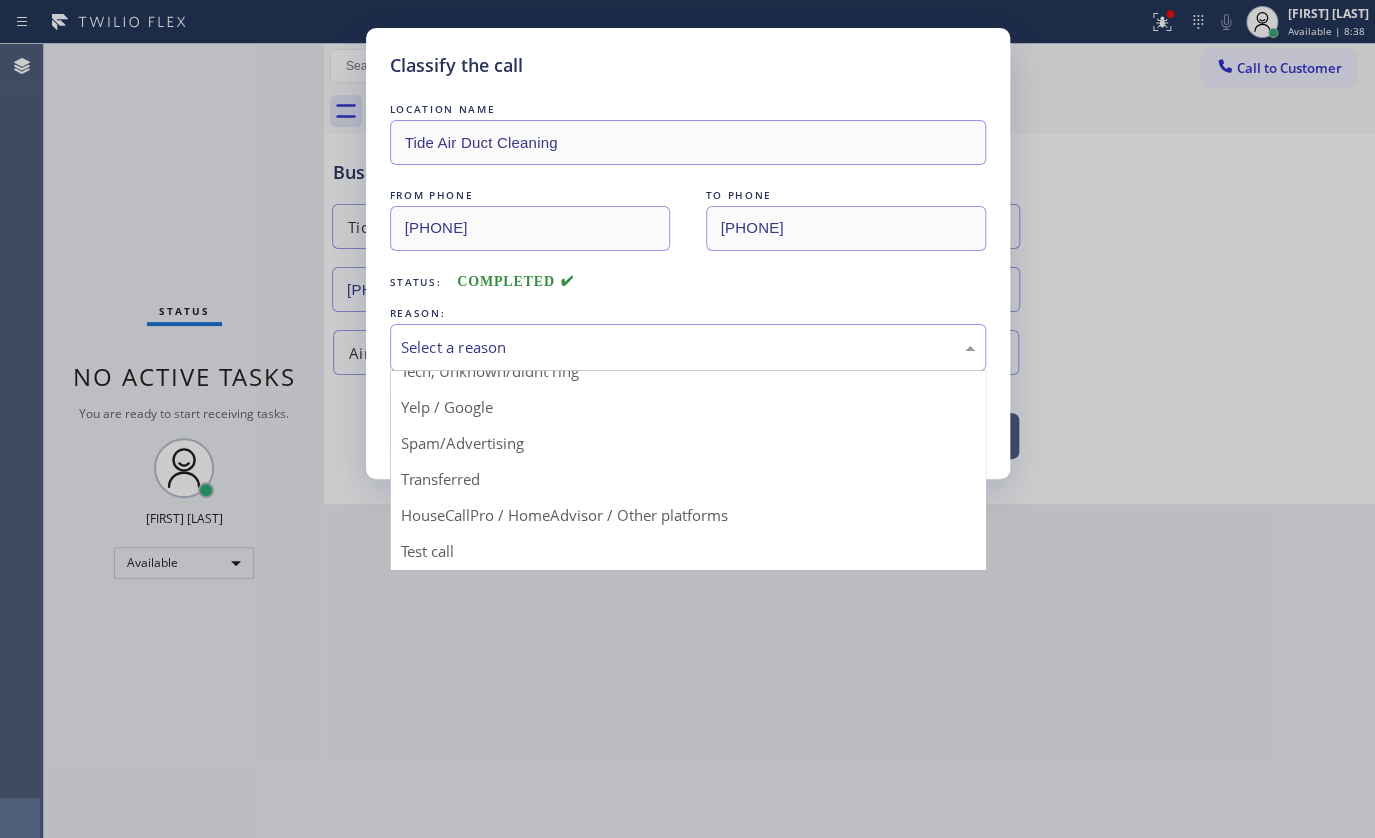 scroll, scrollTop: 133, scrollLeft: 0, axis: vertical 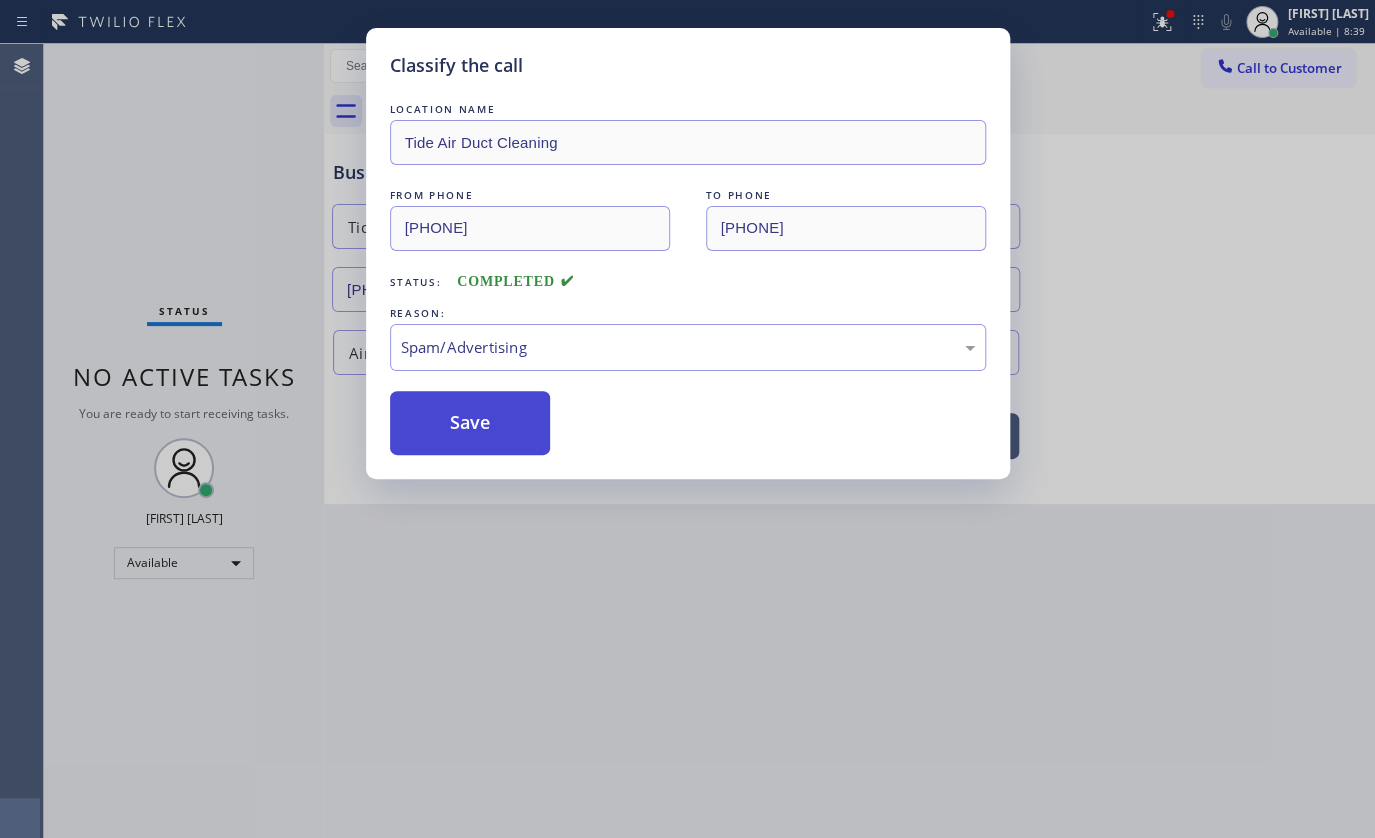 click on "Save" at bounding box center (470, 423) 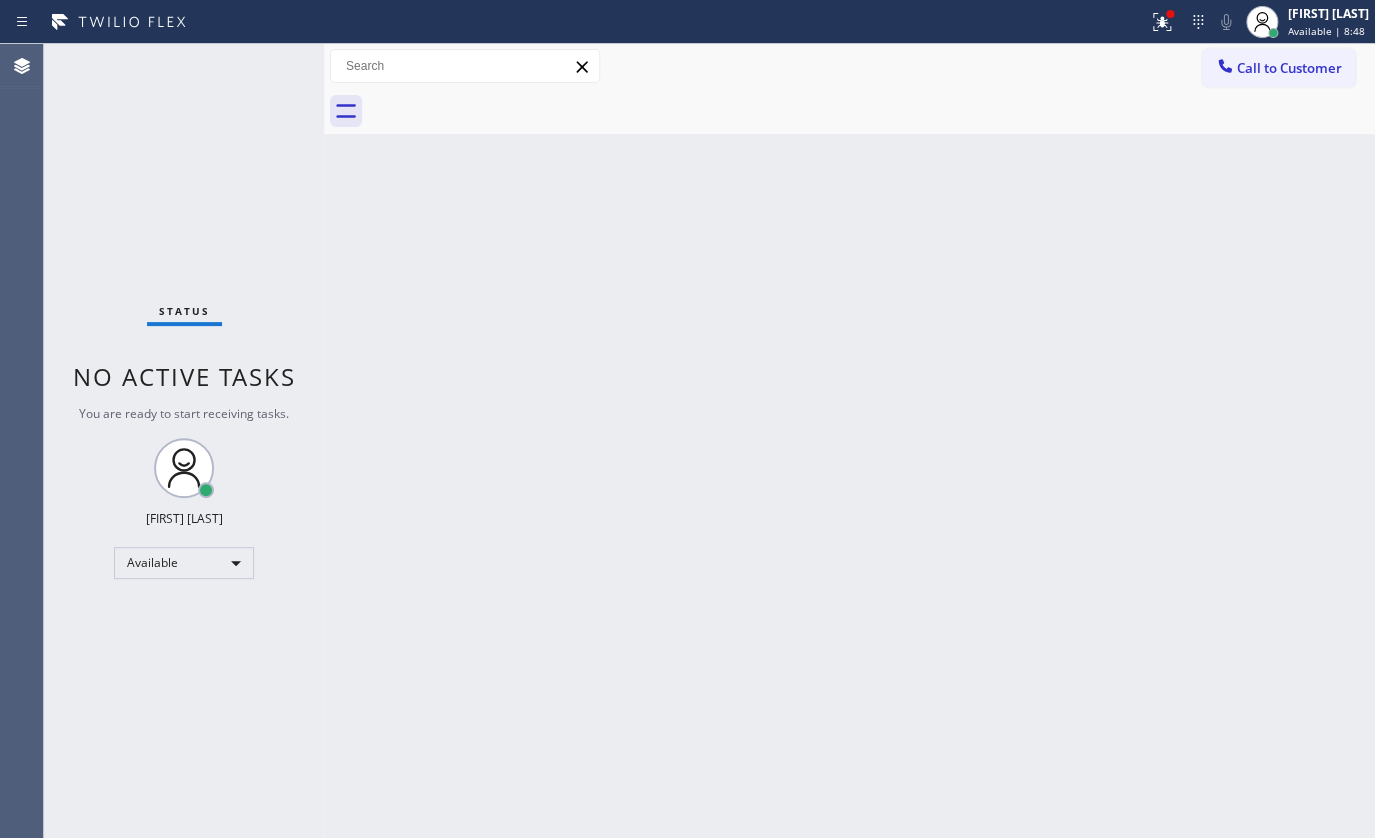 click on "Status No active tasks You are ready to start receiving tasks. [FIRST] [LAST] Available" at bounding box center (184, 441) 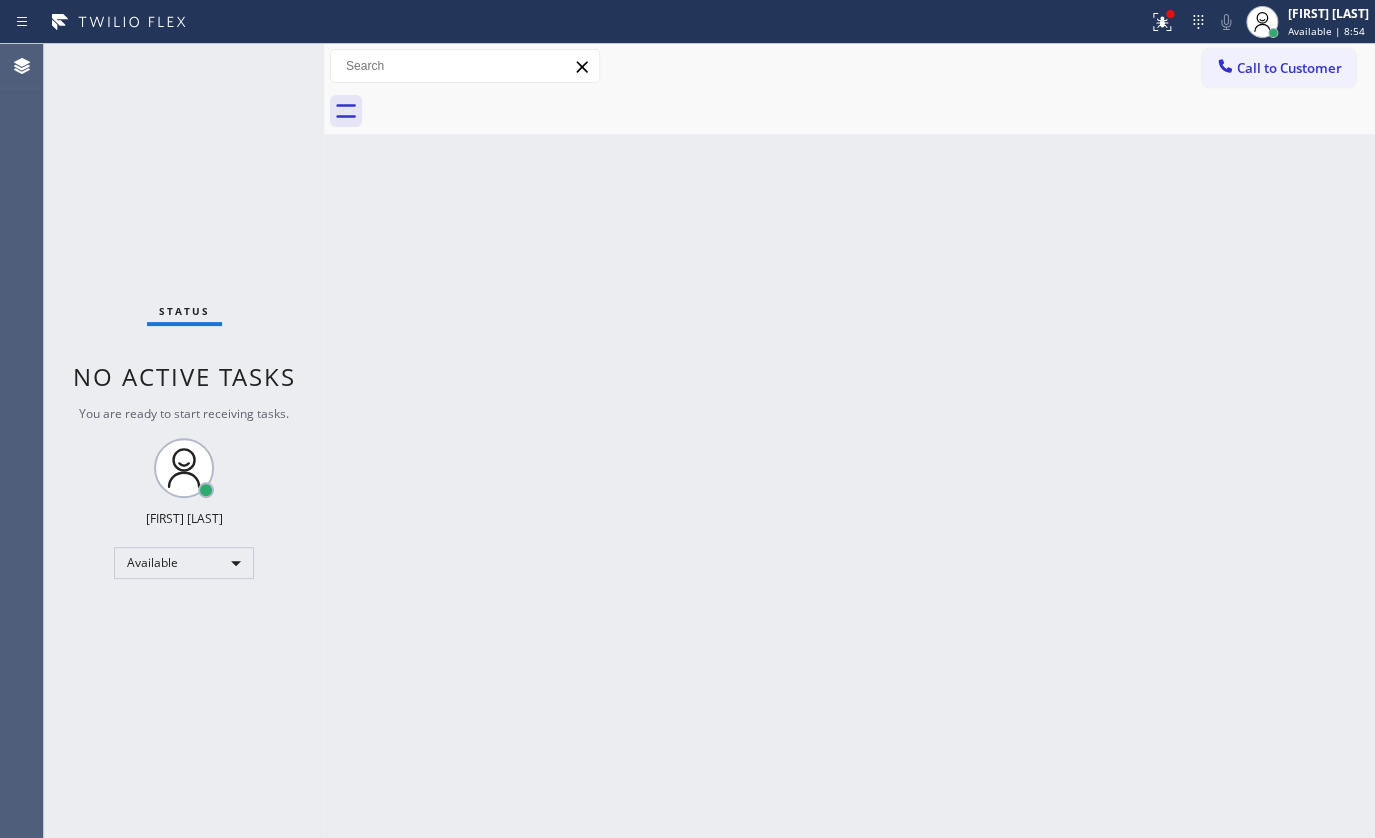 click on "Status No active tasks You are ready to start receiving tasks. [FIRST] [LAST] Available" at bounding box center [184, 441] 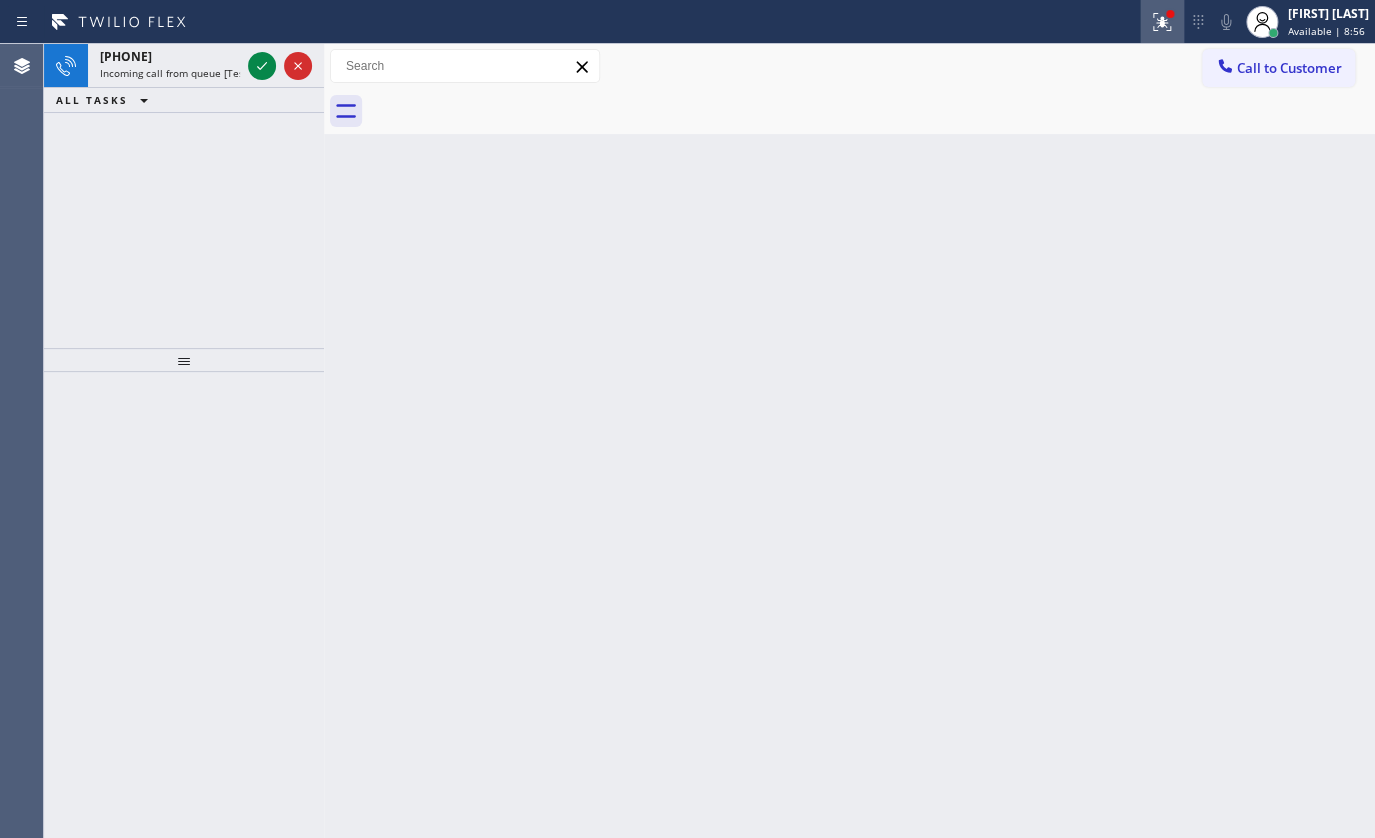 click 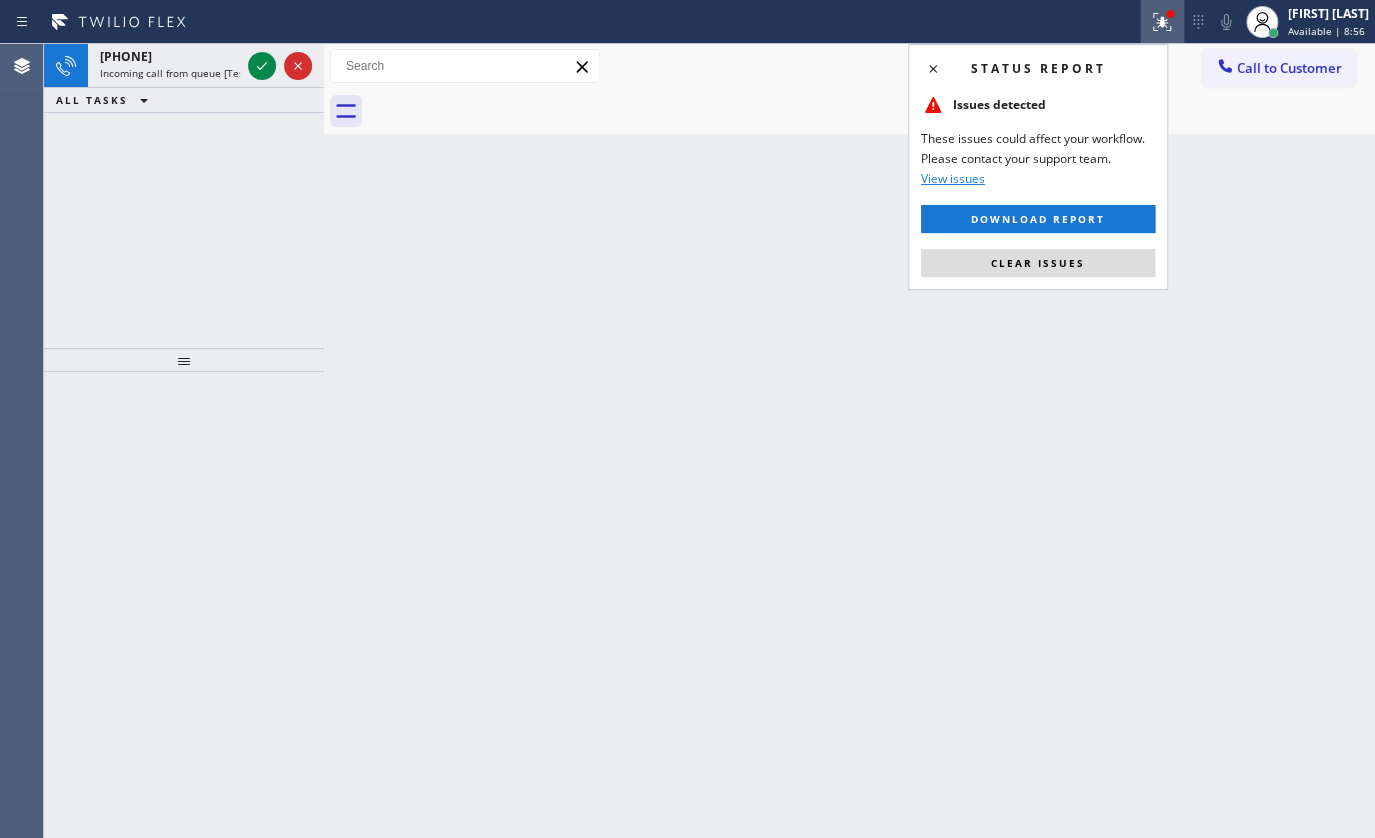 click on "Clear issues" at bounding box center (1038, 263) 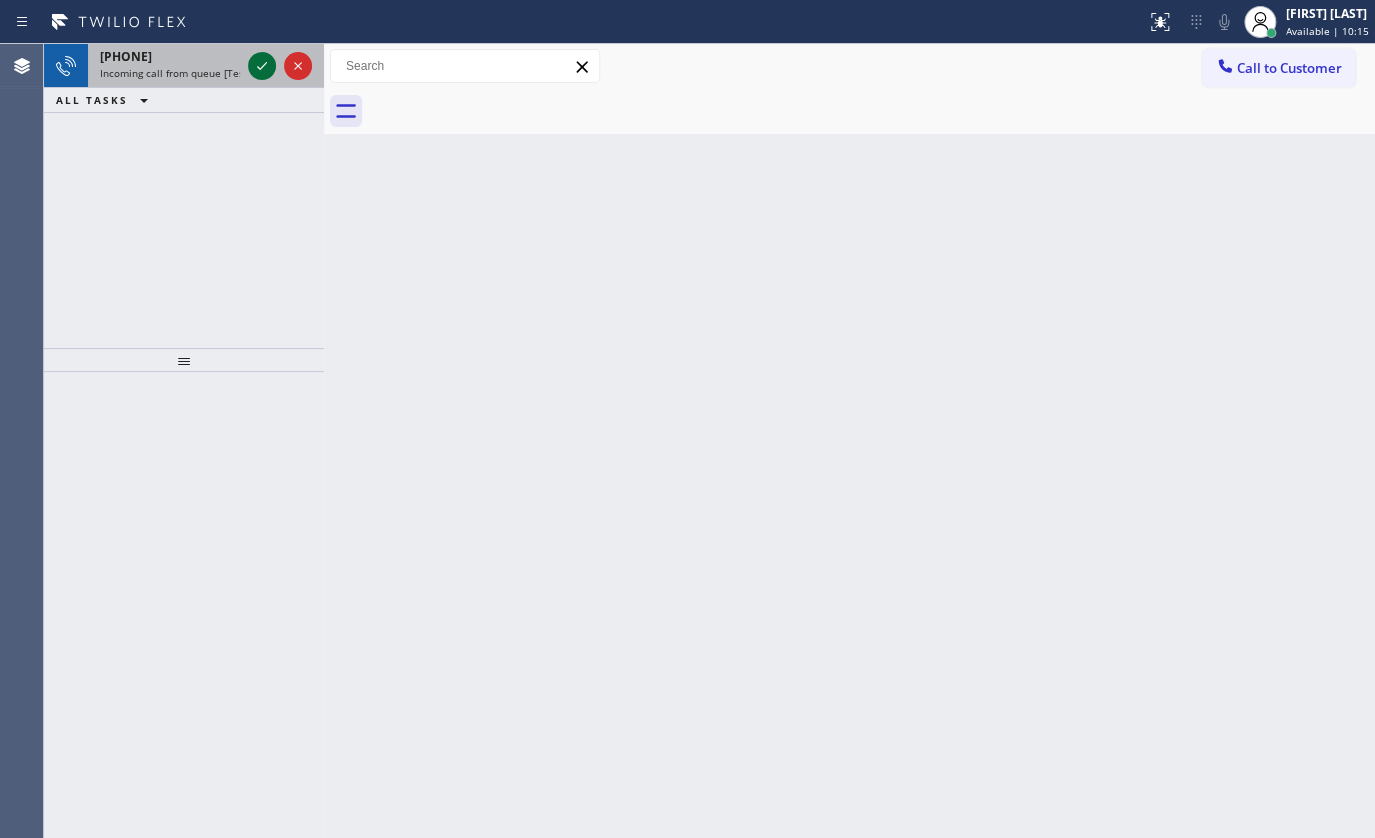 click 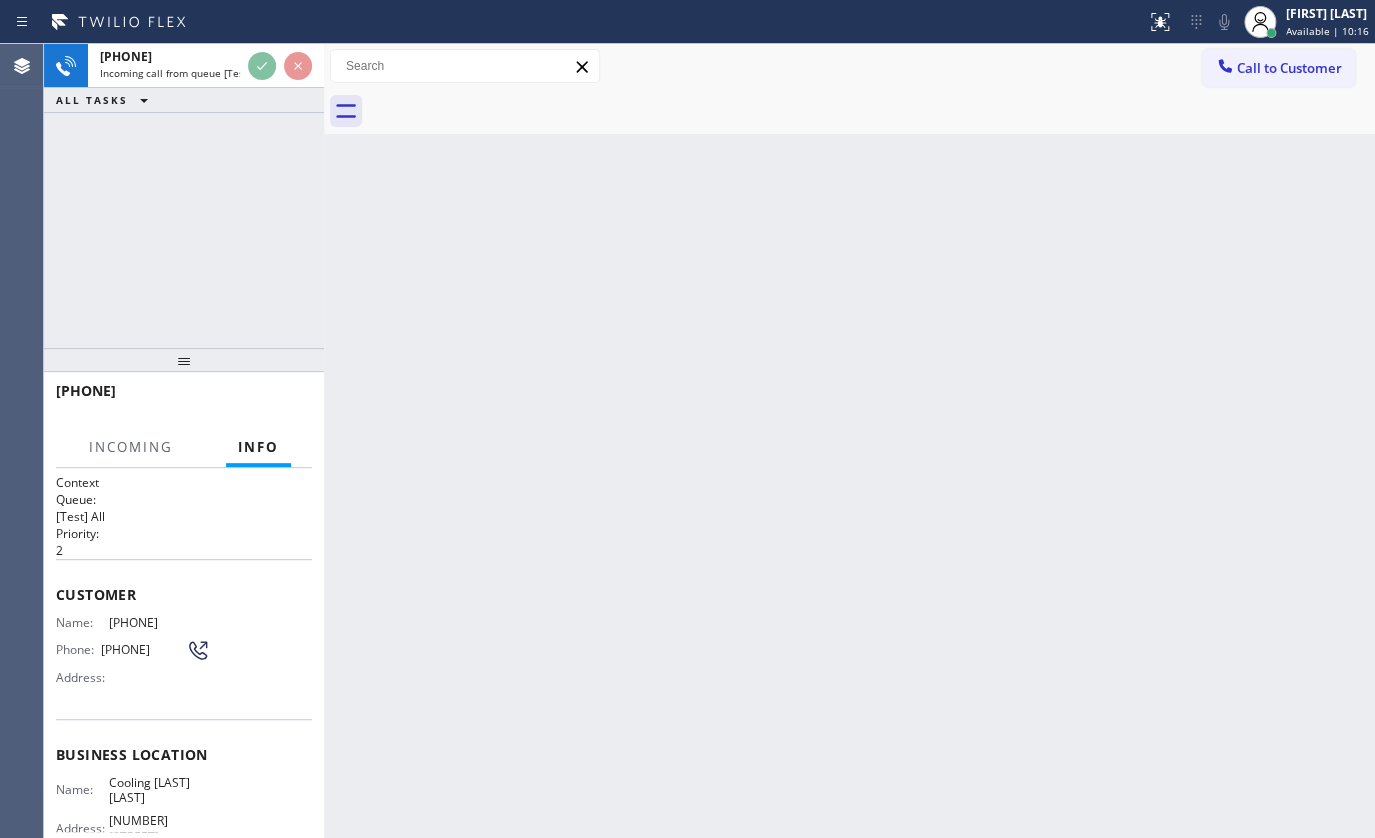 click on "Incoming call from queue [Test] All ALL TASKS ALL TASKS ACTIVE TASKS TASKS IN WRAP UP" at bounding box center [184, 78] 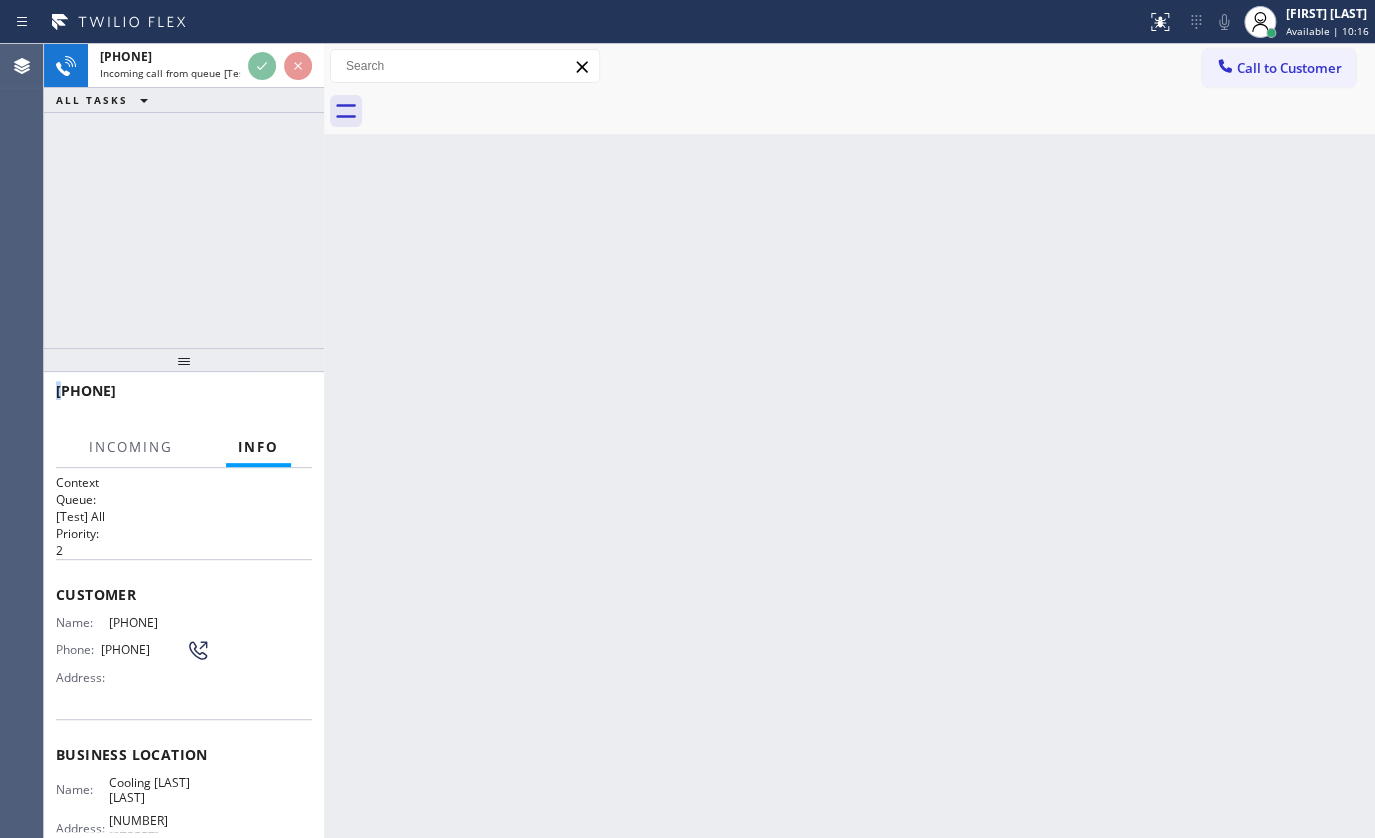 click on "ALL TASKS ALL TASKS ACTIVE TASKS TASKS IN WRAP UP" at bounding box center [184, 100] 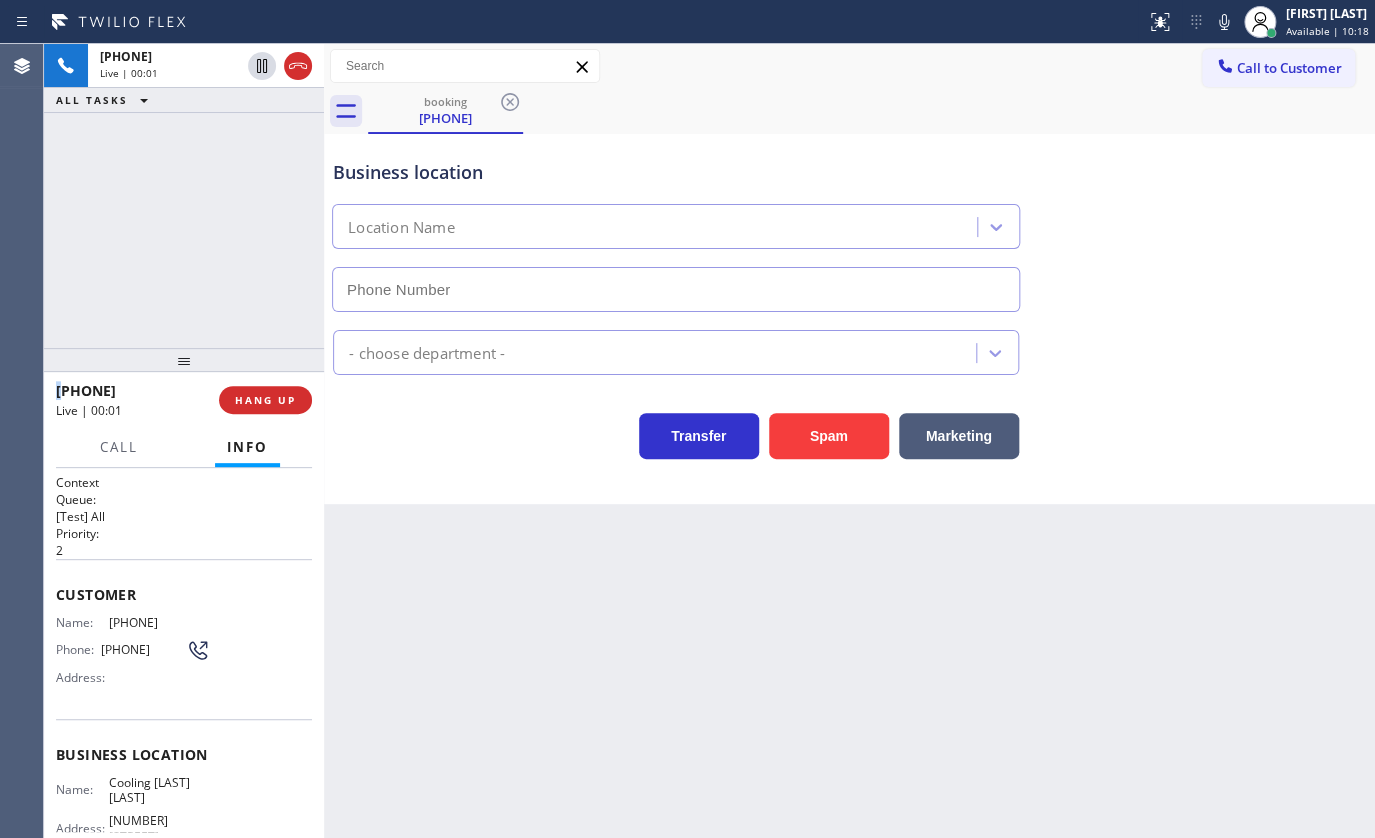type on "[PHONE]" 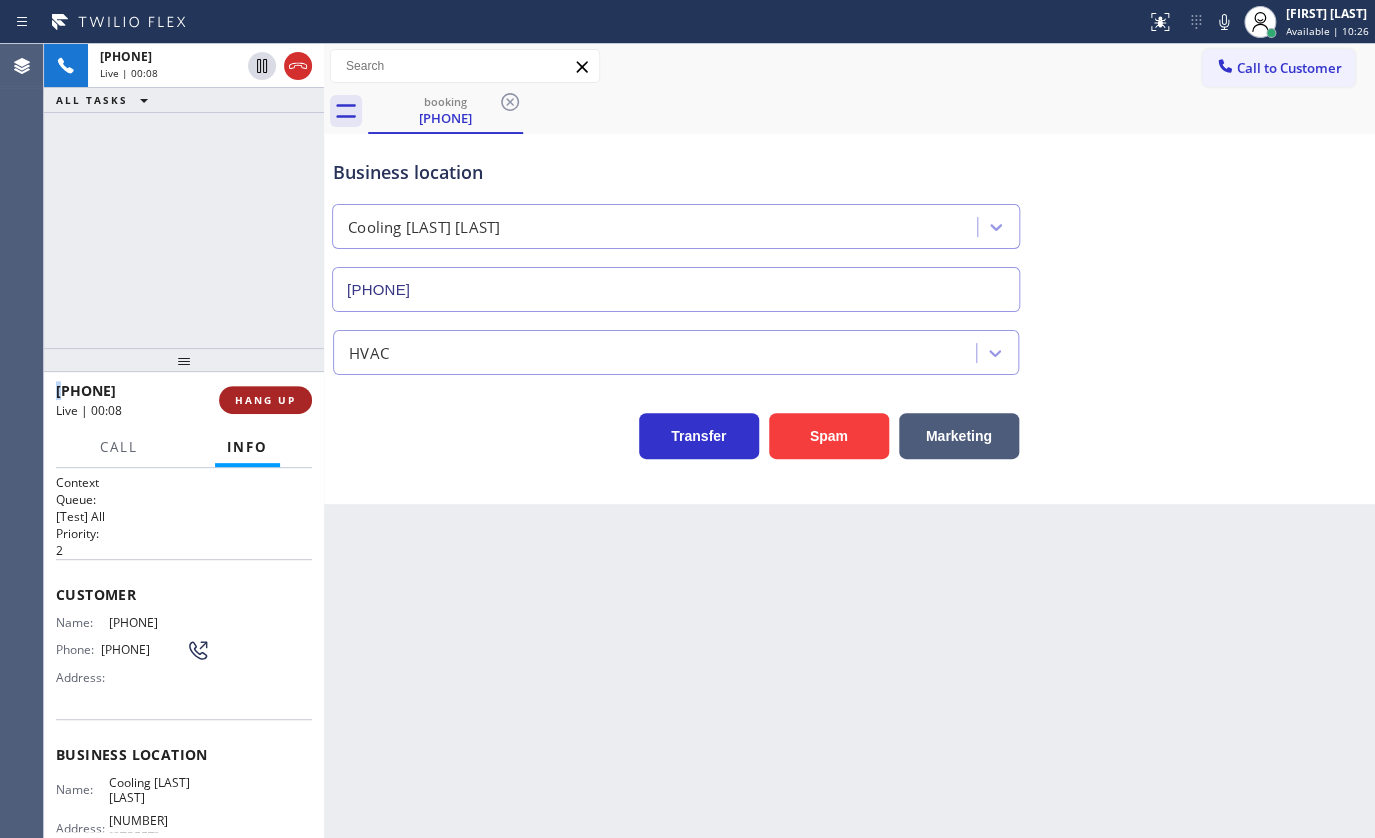 click on "HANG UP" at bounding box center [265, 400] 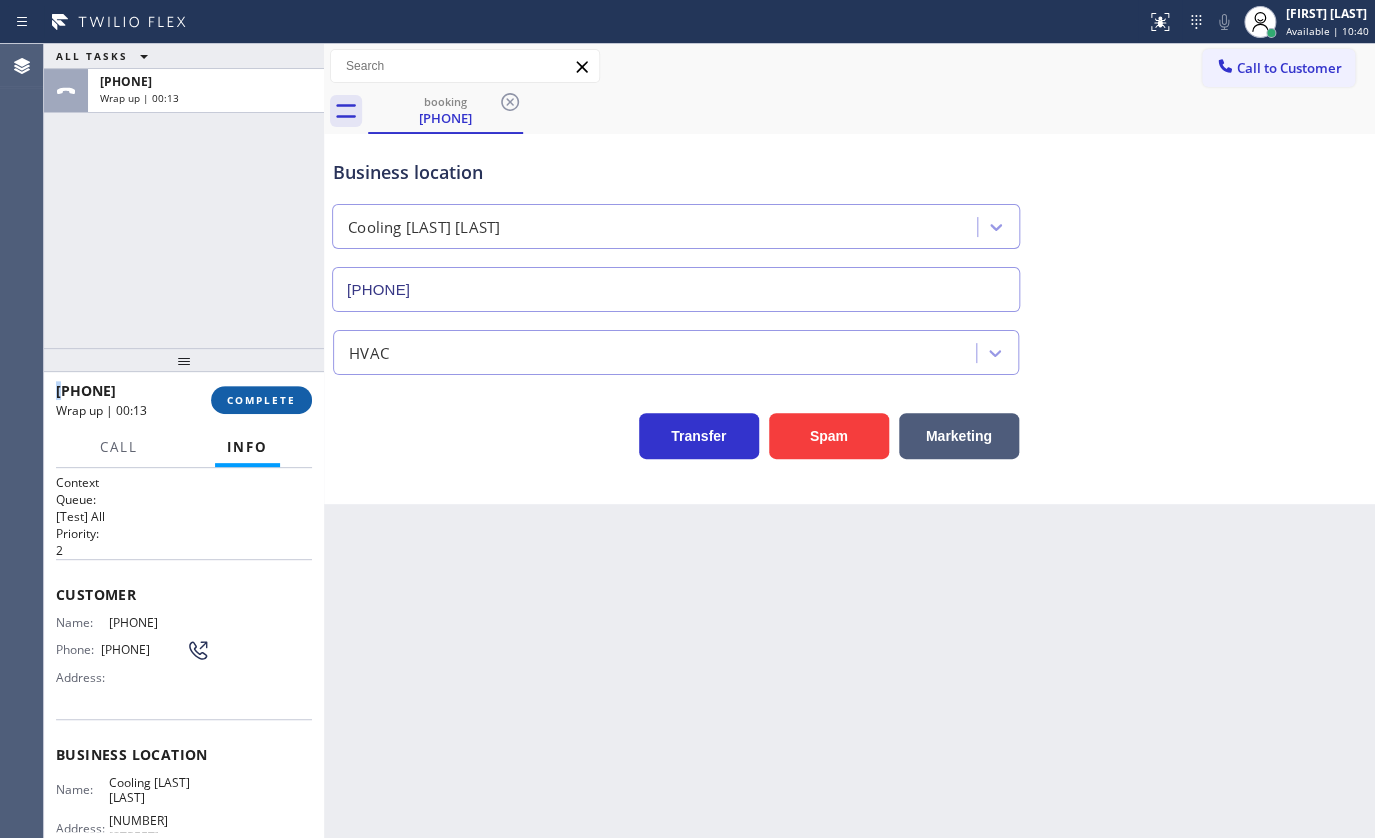 click on "COMPLETE" at bounding box center [261, 400] 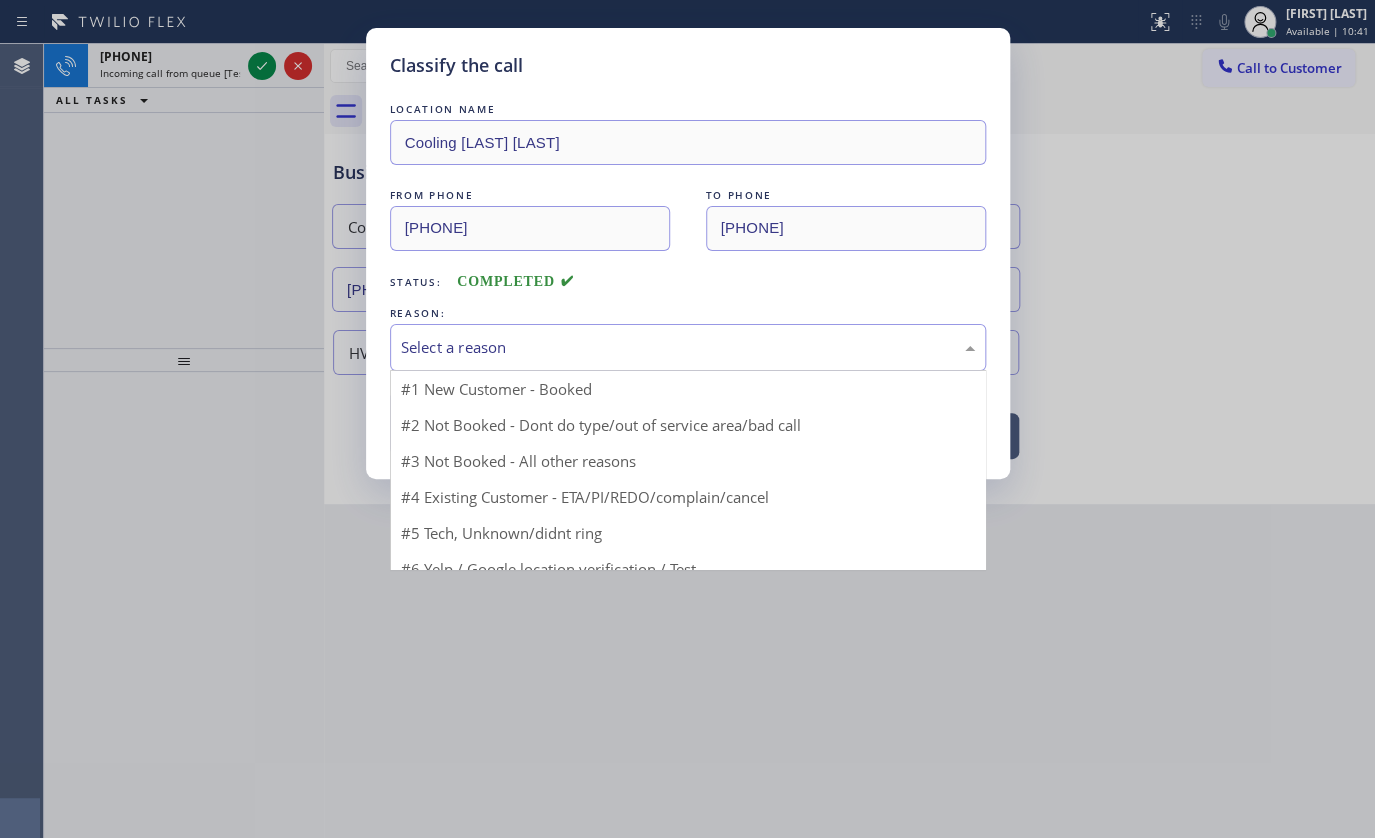 click on "Select a reason" at bounding box center [688, 347] 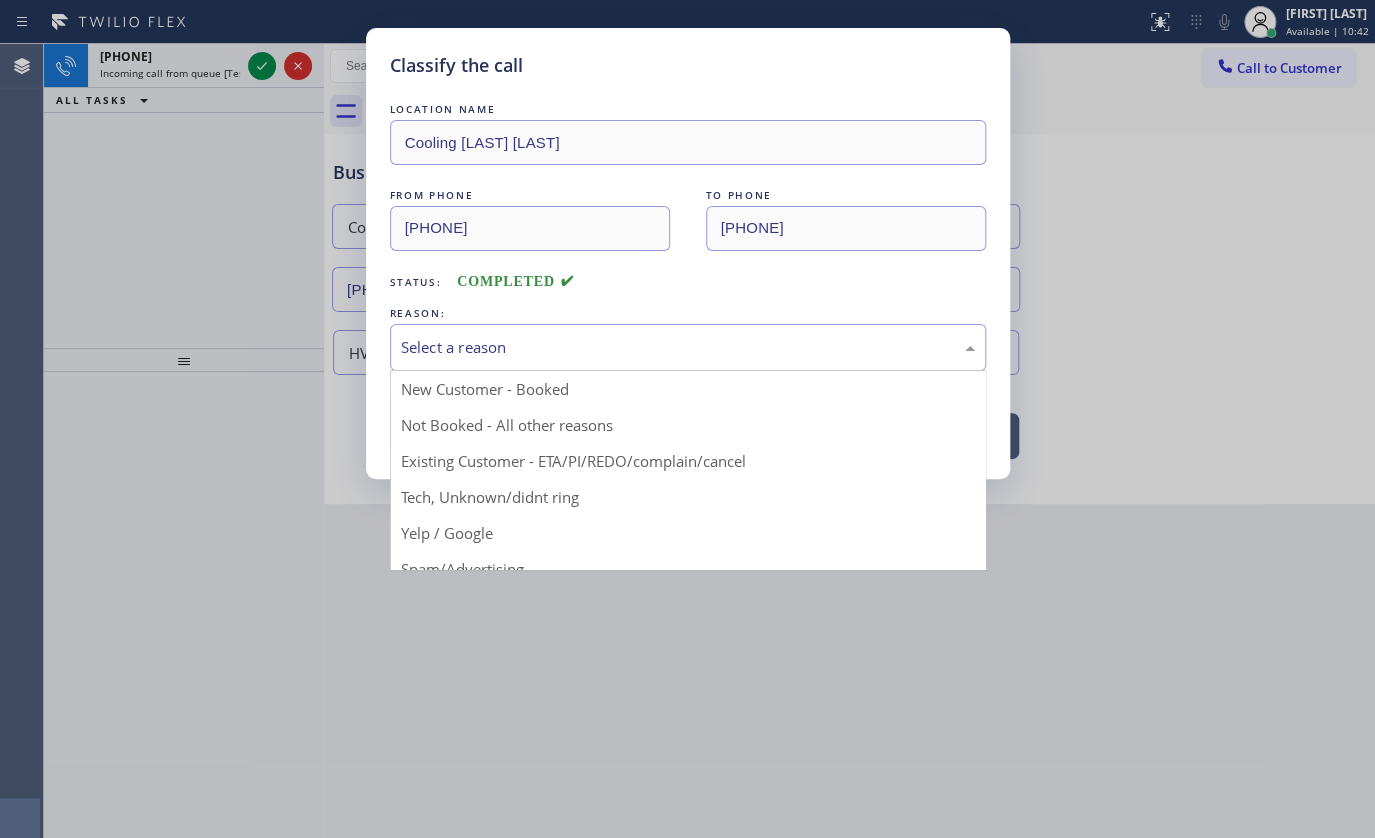 drag, startPoint x: 481, startPoint y: 502, endPoint x: 489, endPoint y: 427, distance: 75.42546 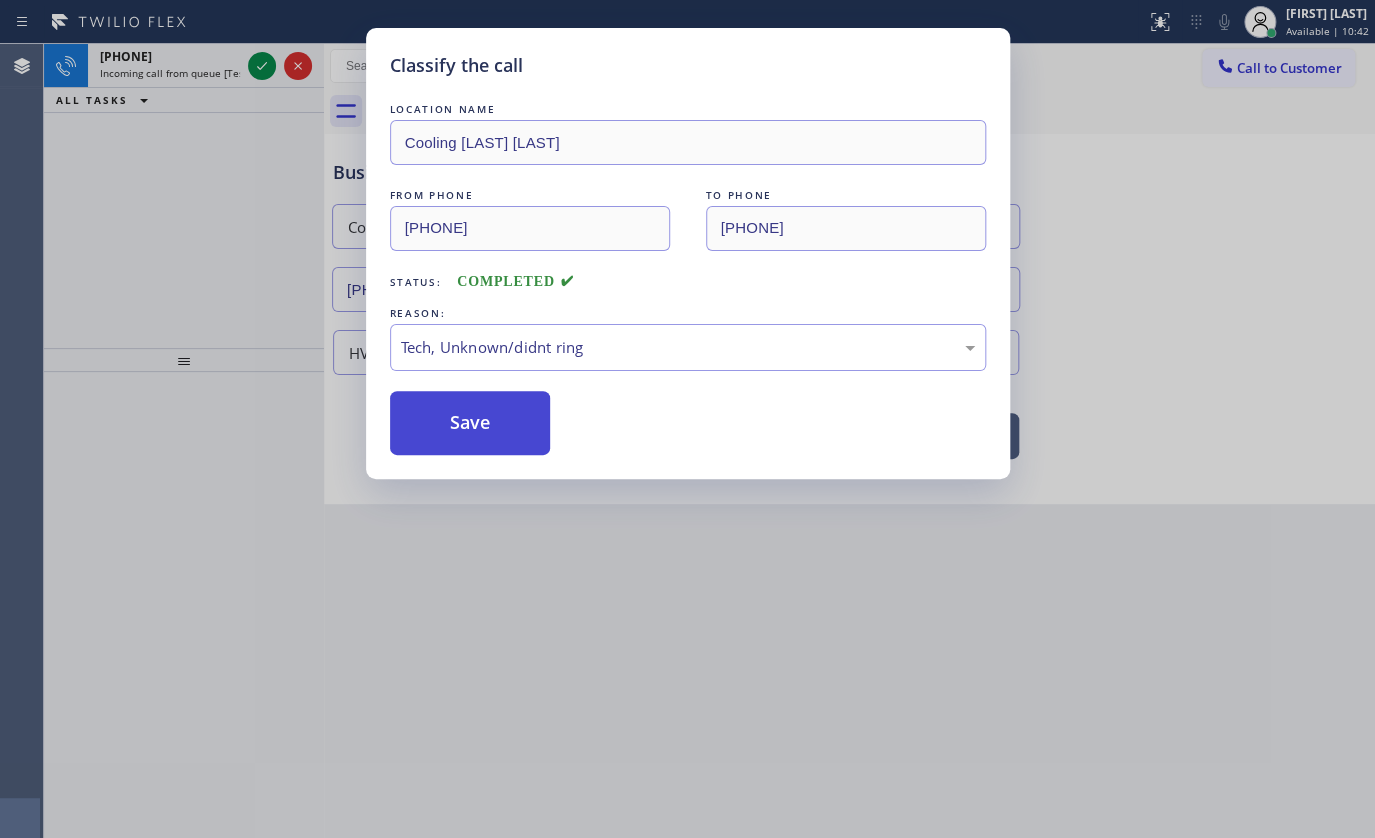 click on "Save" at bounding box center [470, 423] 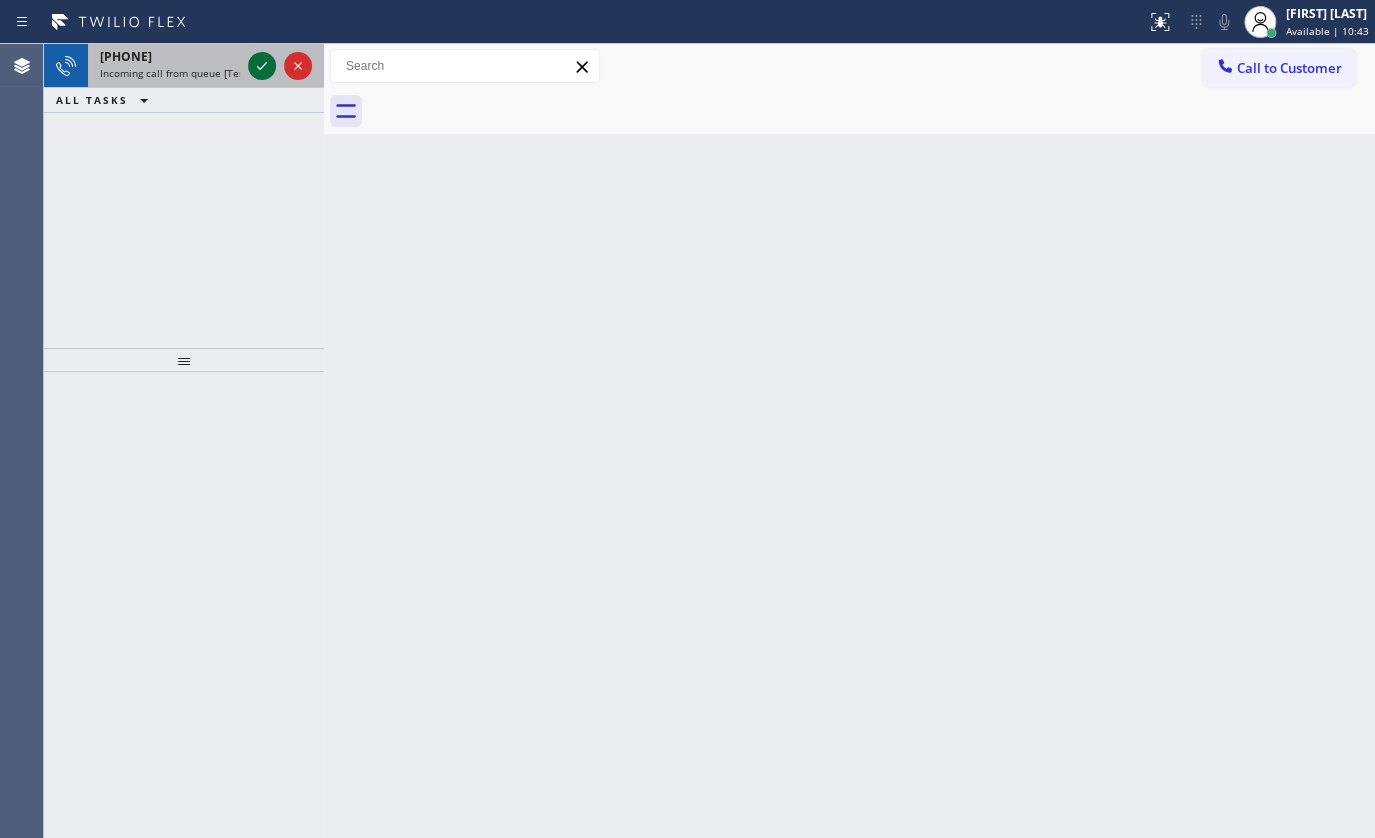 click on "Classify the call LOCATION NAME Target Plumbers FROM PHONE (754) 336-6817 TO PHONE (844) 941-2727 Status: COMPLETED REASON: Not Booked - All other reasons Save Classify the call LOCATION NAME Scottsdale Heating and Air Conditioning FROM PHONE (602) 421-0853 TO PHONE (480) 386-9826 Status: COMPLETED REASON: Not Booked - All other reasons Save Classify the call LOCATION NAME Local HVAC Expert La Conchita FROM PHONE (805) 505-5946 TO PHONE (805) 608-4313 Status: COMPLETED REASON: Tech, Unknown/didnt ring Save Classify the call LOCATION NAME Rush Electrical Service Golden Gate Heights FROM PHONE (415) 366-2260 TO PHONE (415) 727-3034 Status: COMPLETED REASON: Spam/Advertising Save Classify the call LOCATION NAME HomeFix HVAC Masters FROM PHONE (602) 391-8263 TO PHONE (623) 401-0506 Status: COMPLETED REASON: Not Booked - All other reasons Save Classify the call LOCATION NAME Antarctic Air Duct Cleaning Thousand Palms FROM PHONE (760) 372-3399 TO PHONE (760) 388-9949 Status: COMPLETED REASON: Save Classify the call" at bounding box center [709, 441] 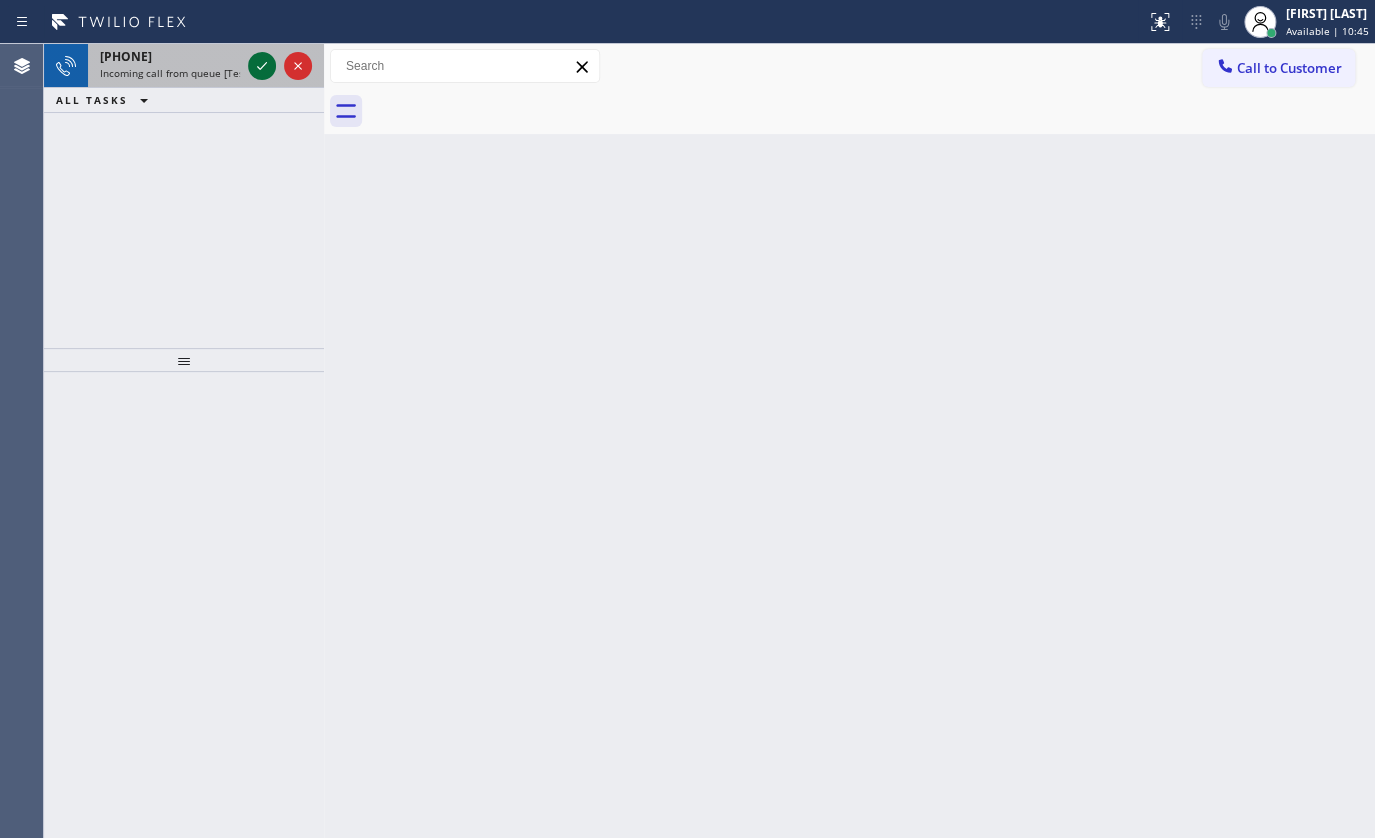 click 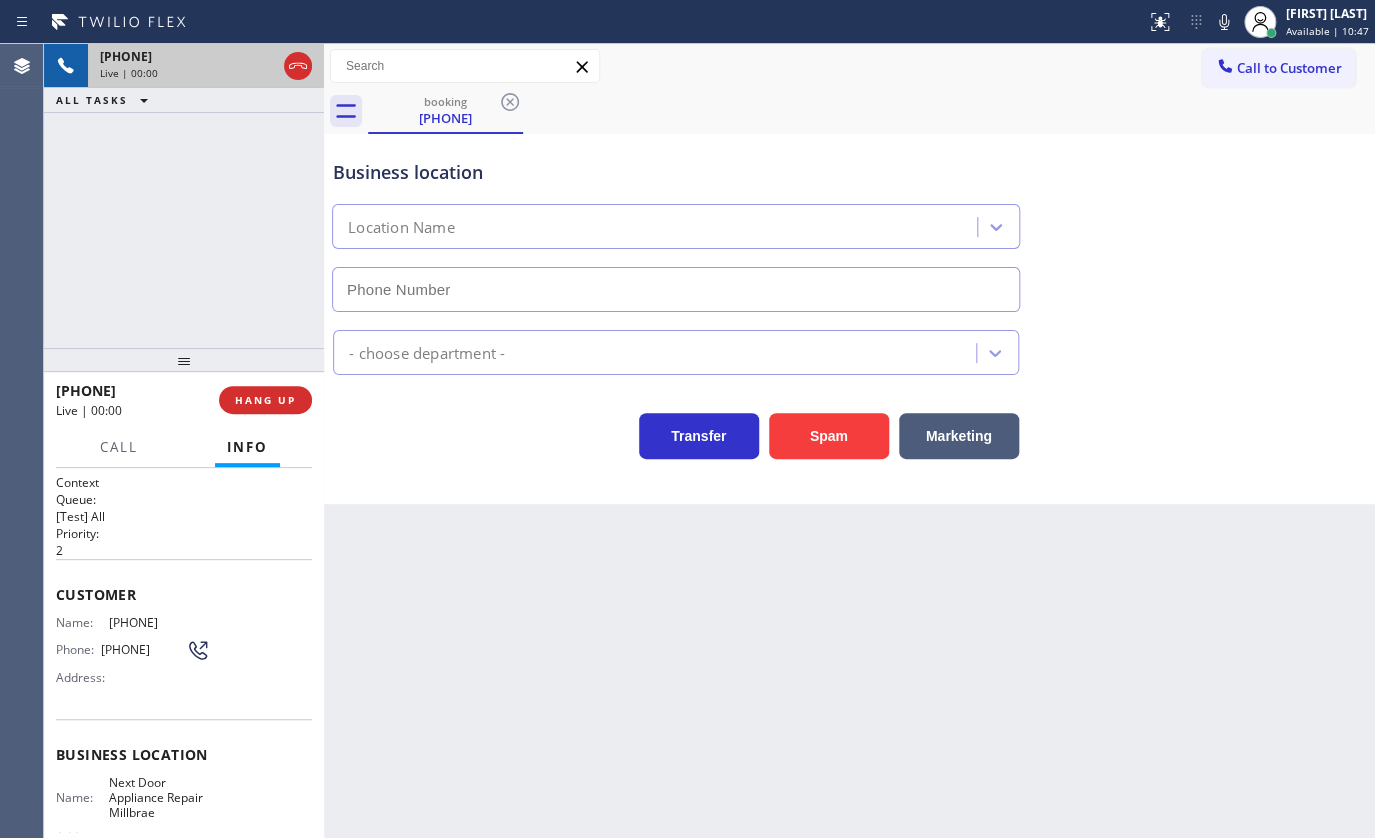 type on "(650) 618-8158" 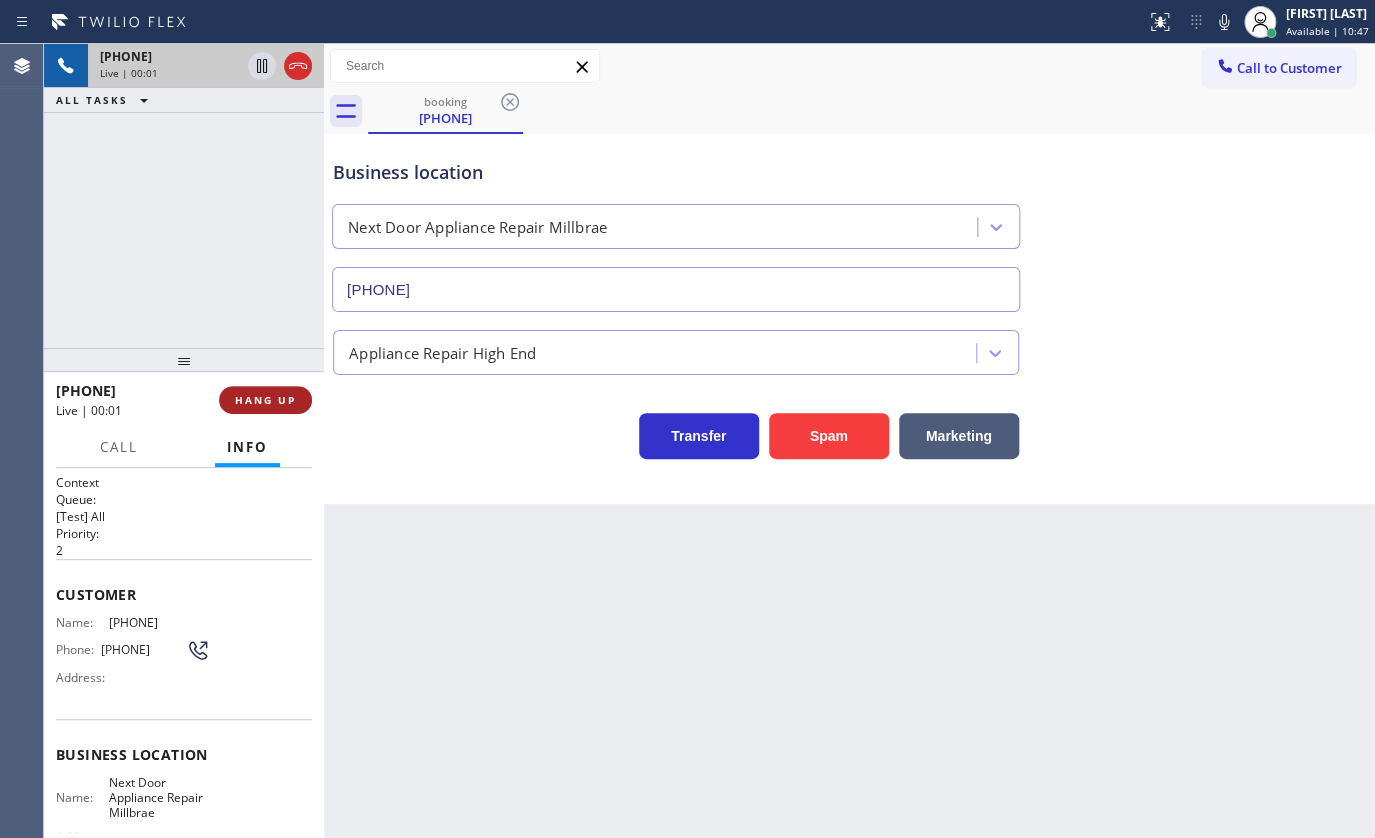 click on "HANG UP" at bounding box center (265, 400) 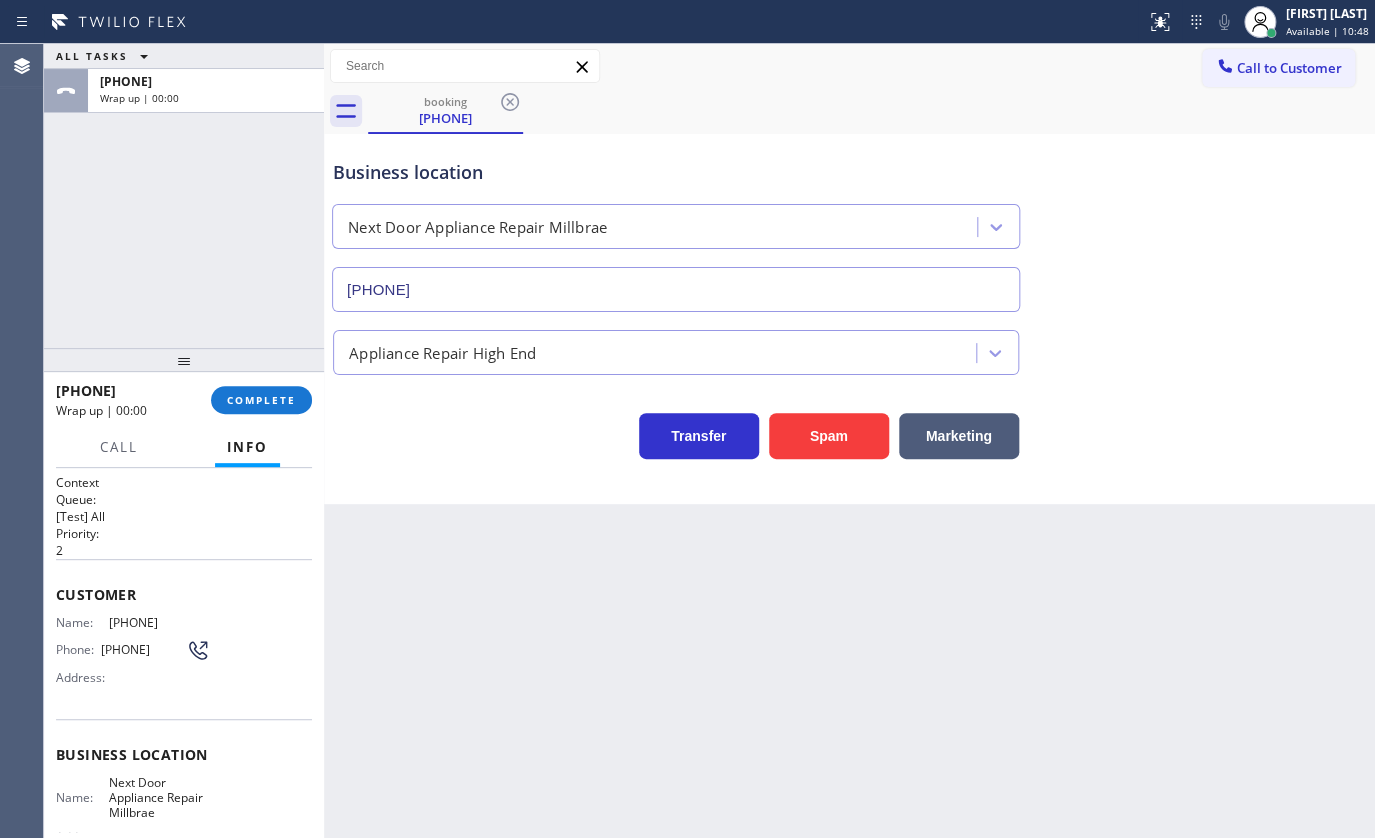click on "+16506252525 Wrap up | 00:00 COMPLETE" at bounding box center (184, 400) 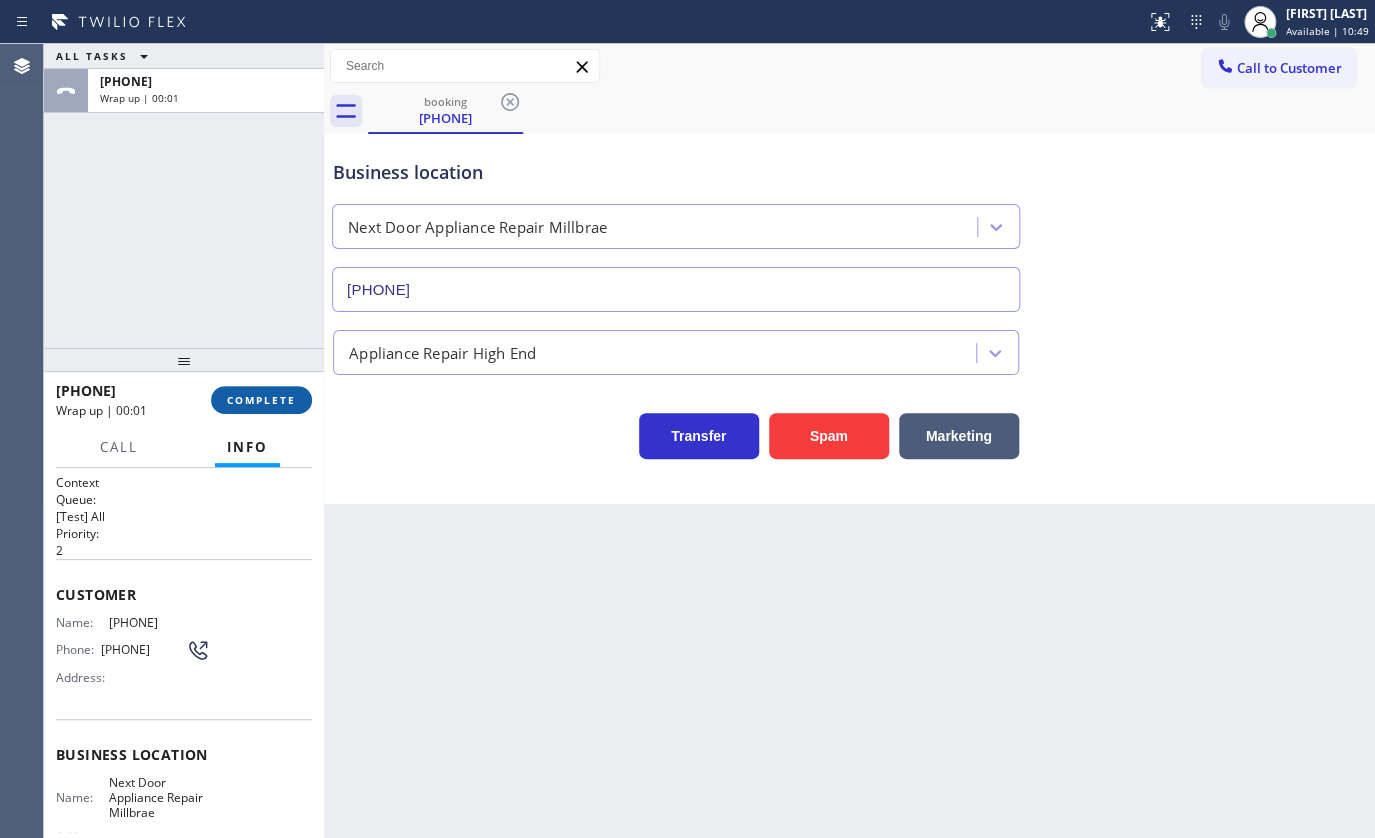 click on "COMPLETE" at bounding box center [261, 400] 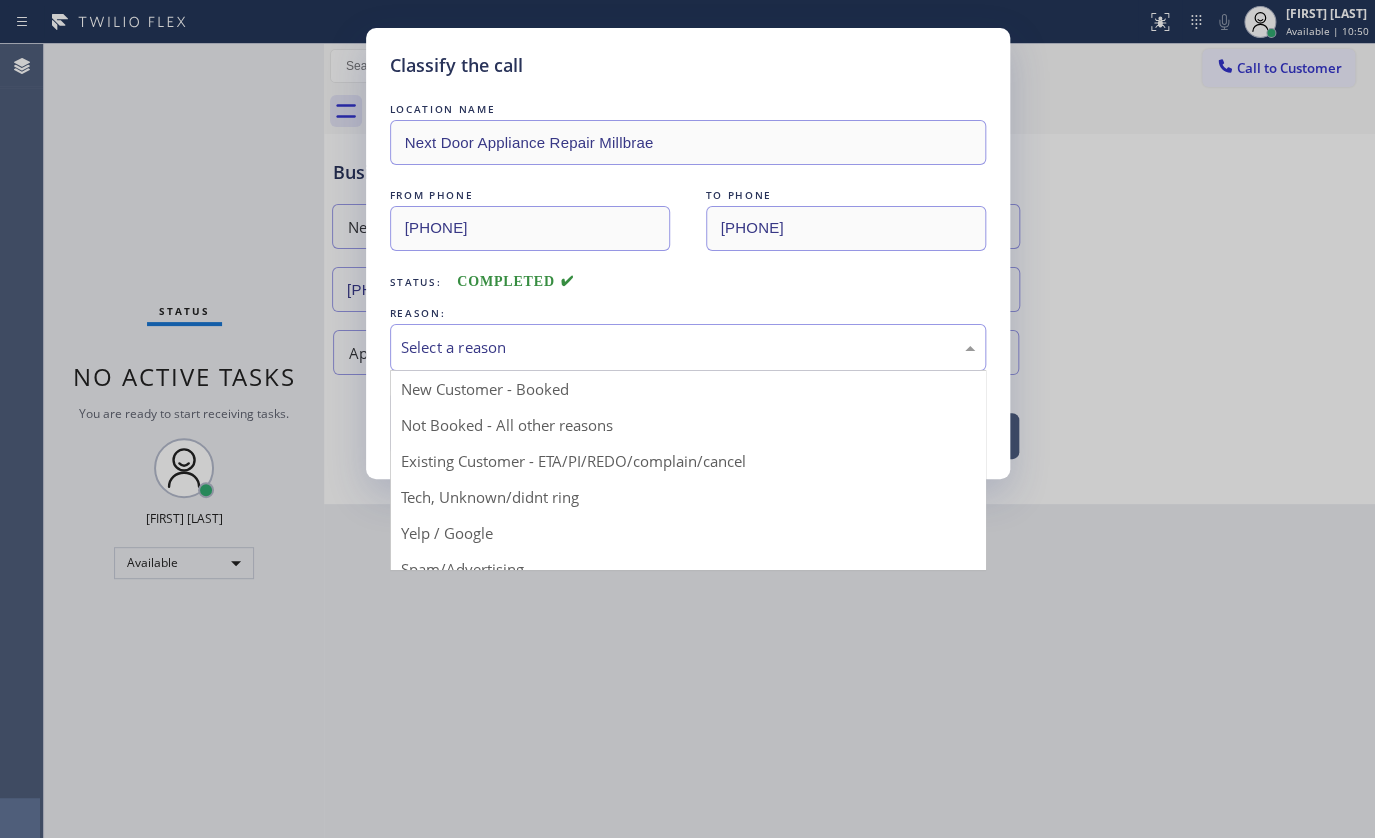 click on "Select a reason" at bounding box center (688, 347) 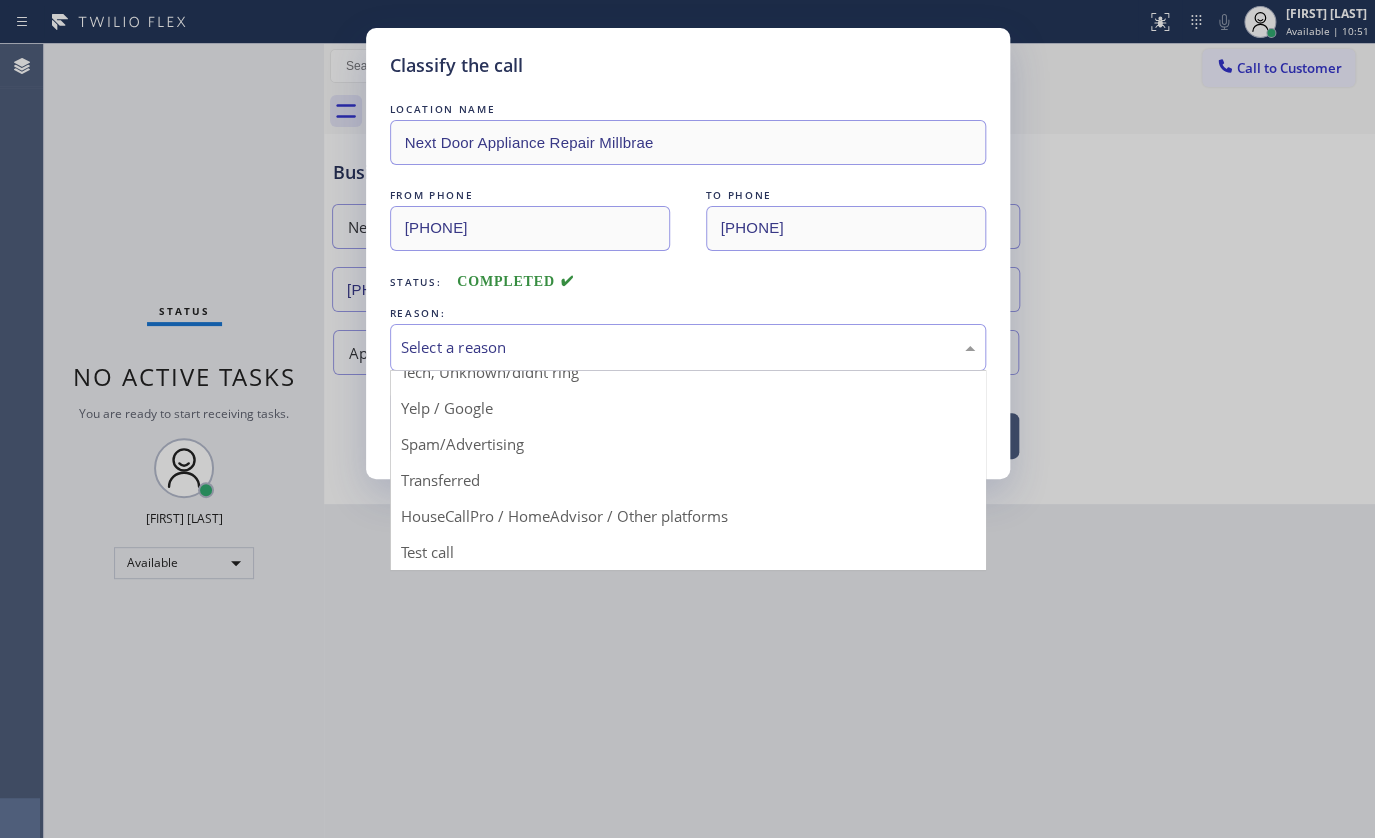 scroll, scrollTop: 133, scrollLeft: 0, axis: vertical 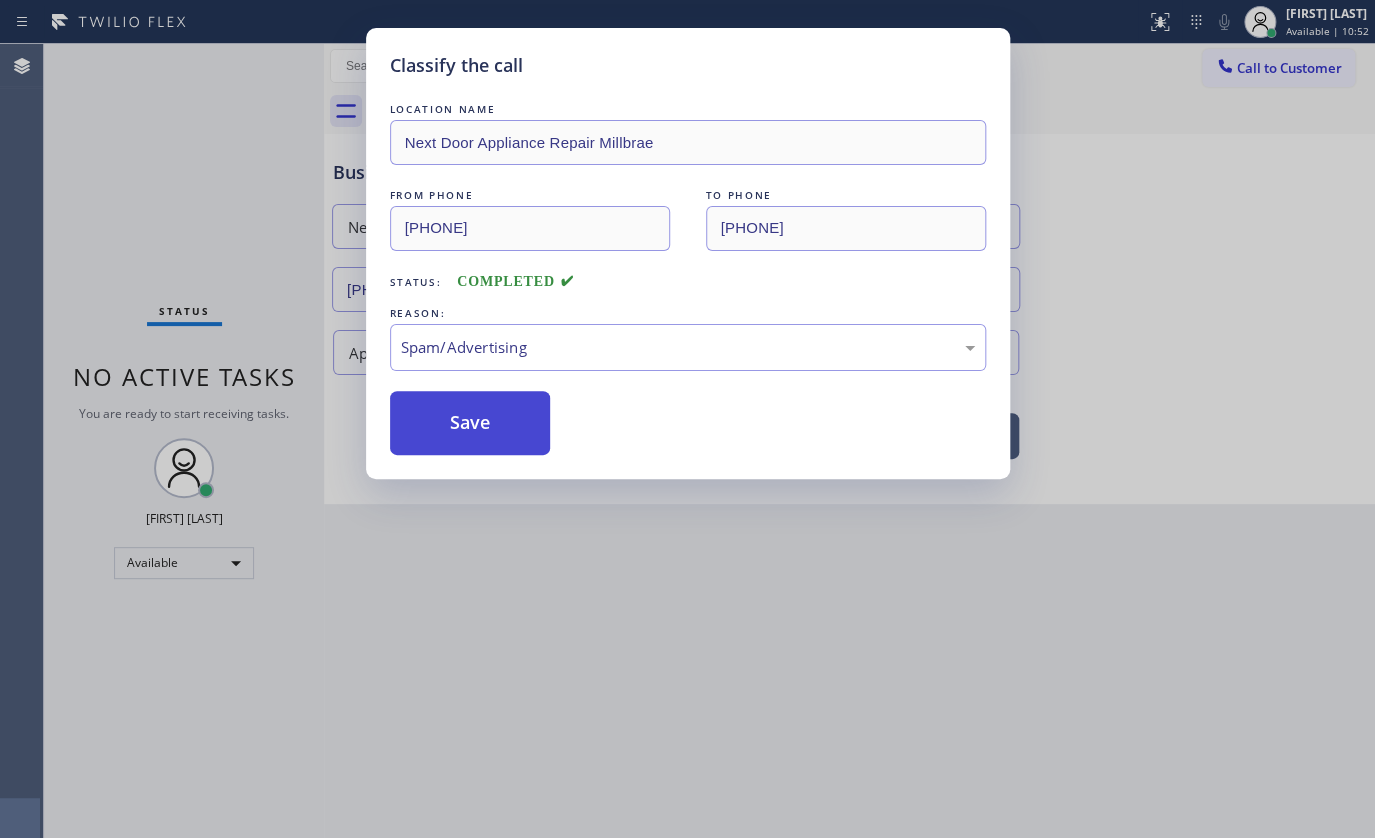 click on "Save" at bounding box center [470, 423] 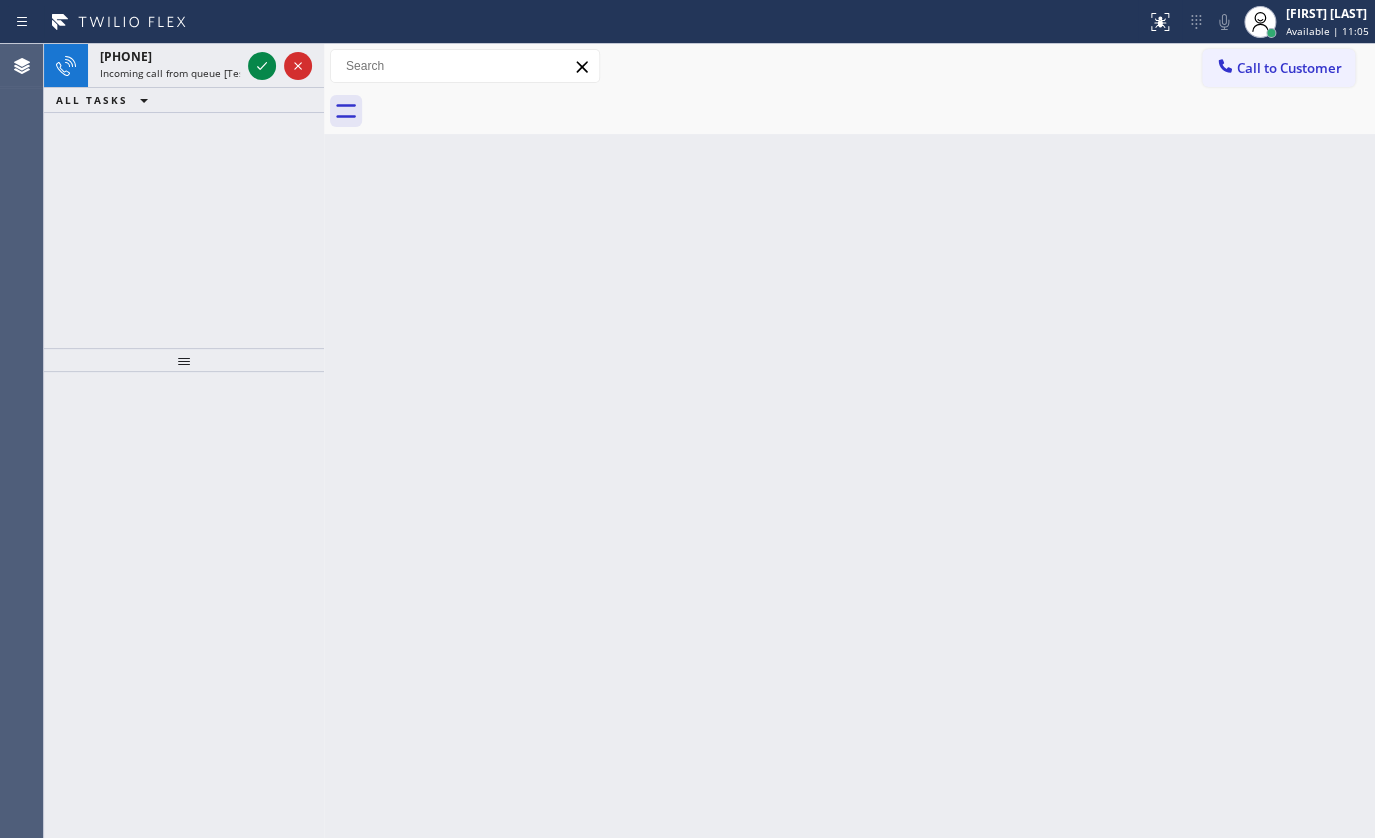 click 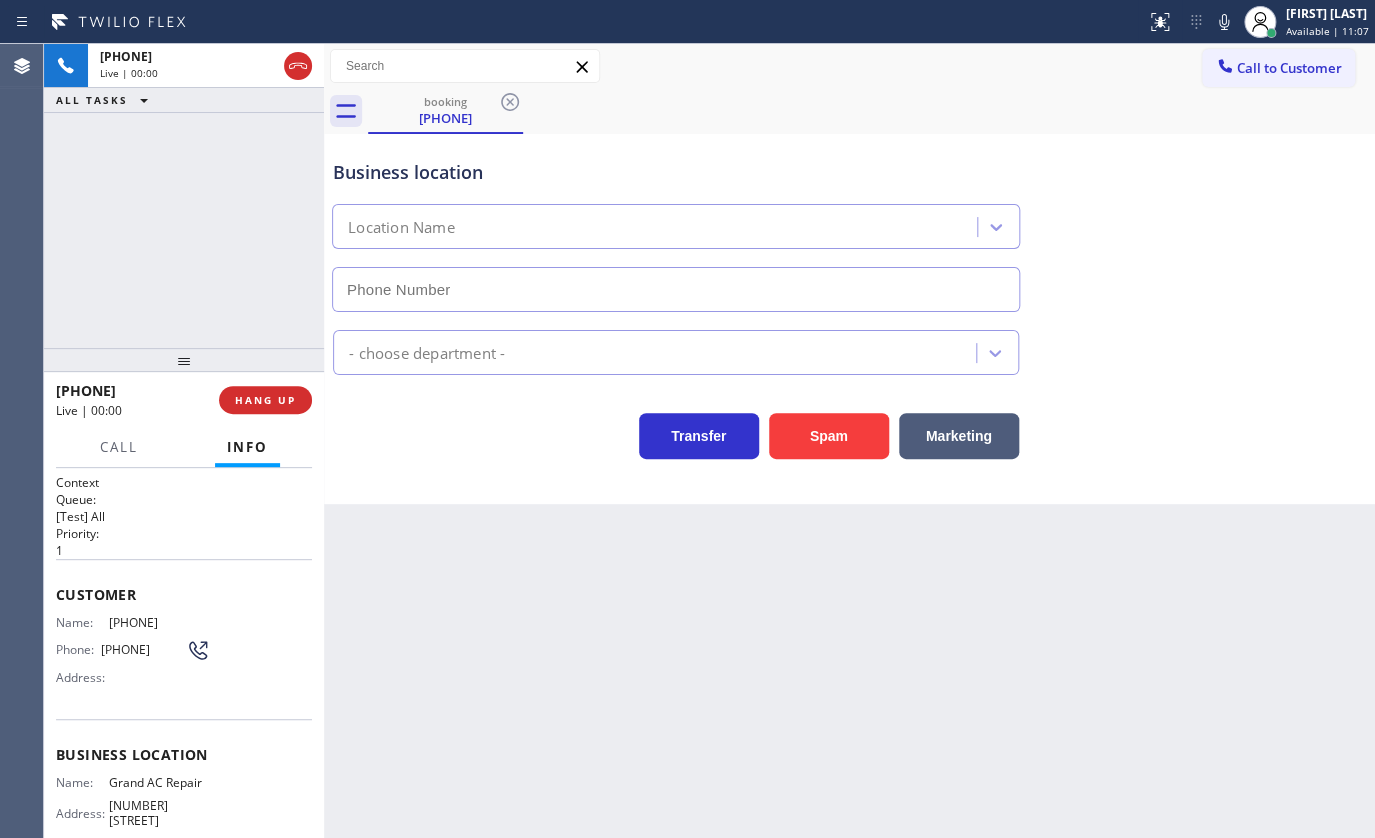 type on "(786) 269-0401" 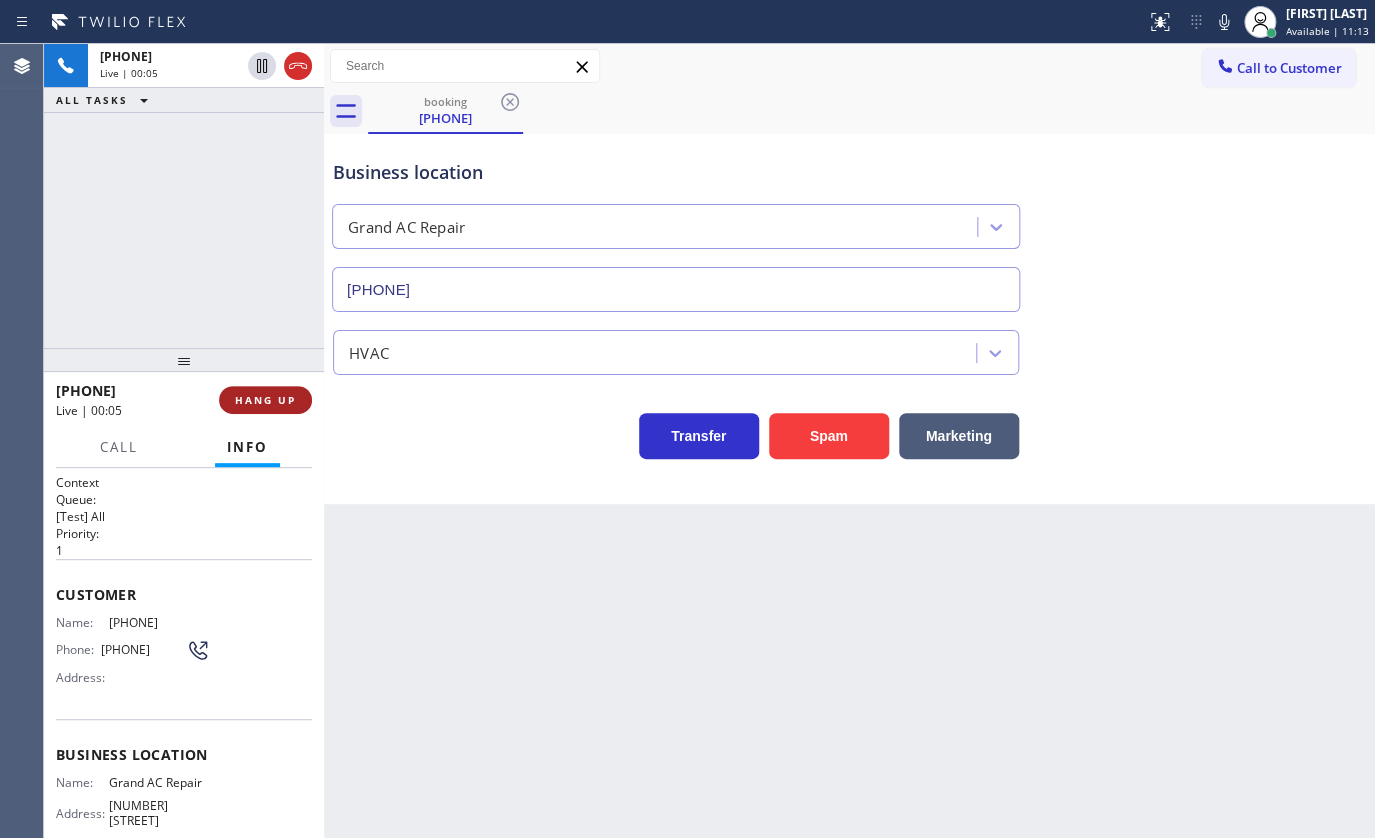 click on "HANG UP" at bounding box center [265, 400] 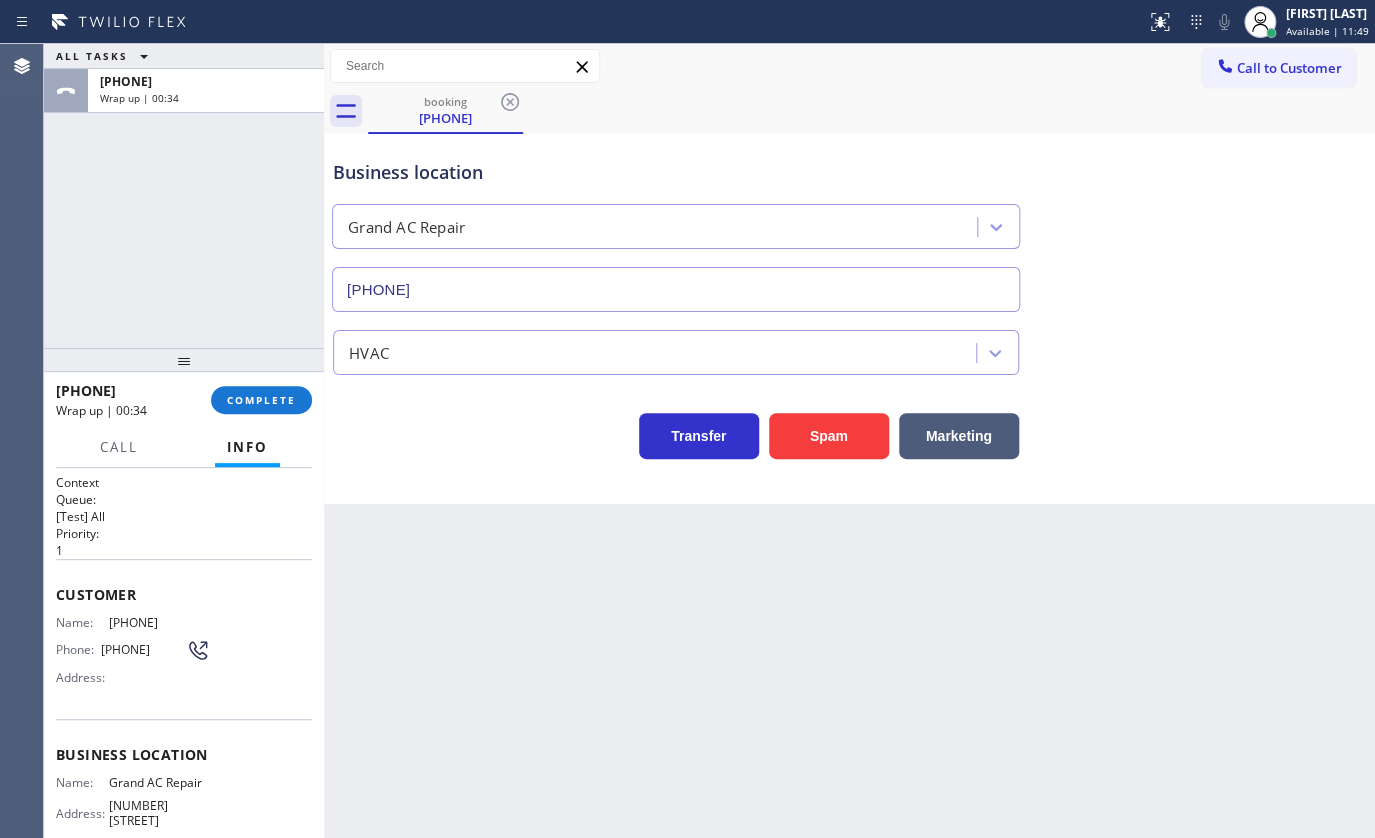 click on "+17543366802 Wrap up | 00:34 COMPLETE" at bounding box center (184, 400) 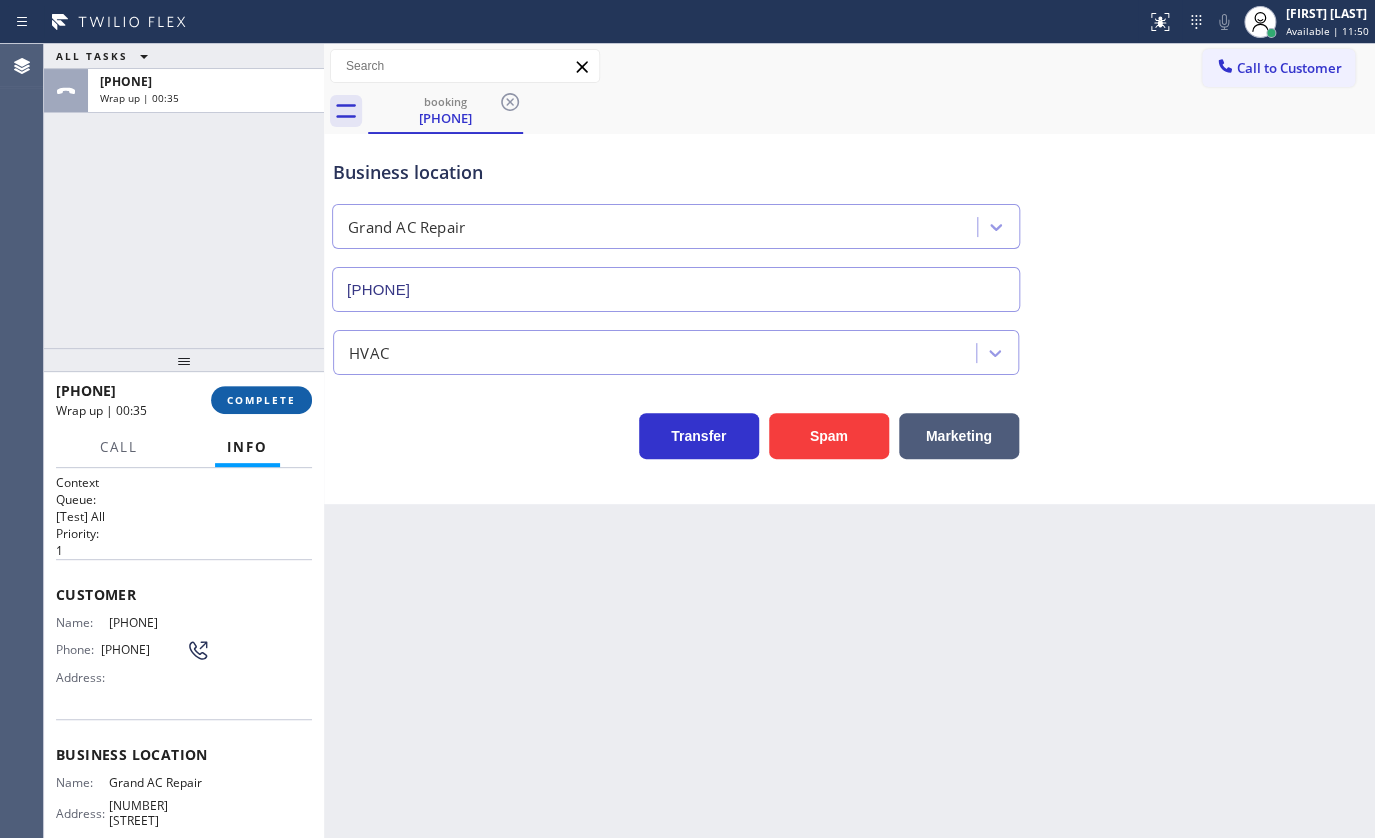 click on "COMPLETE" at bounding box center (261, 400) 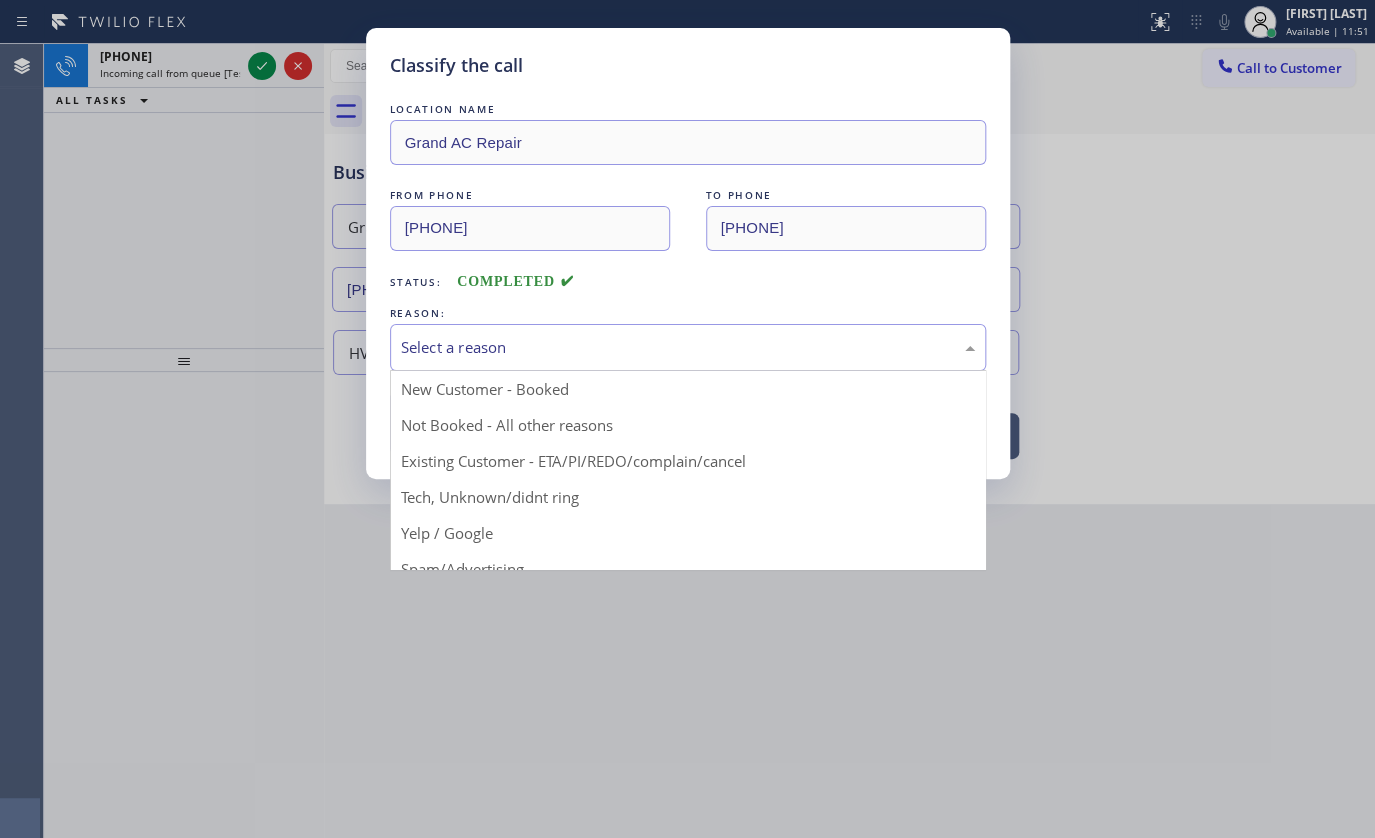 click on "Select a reason" at bounding box center [688, 347] 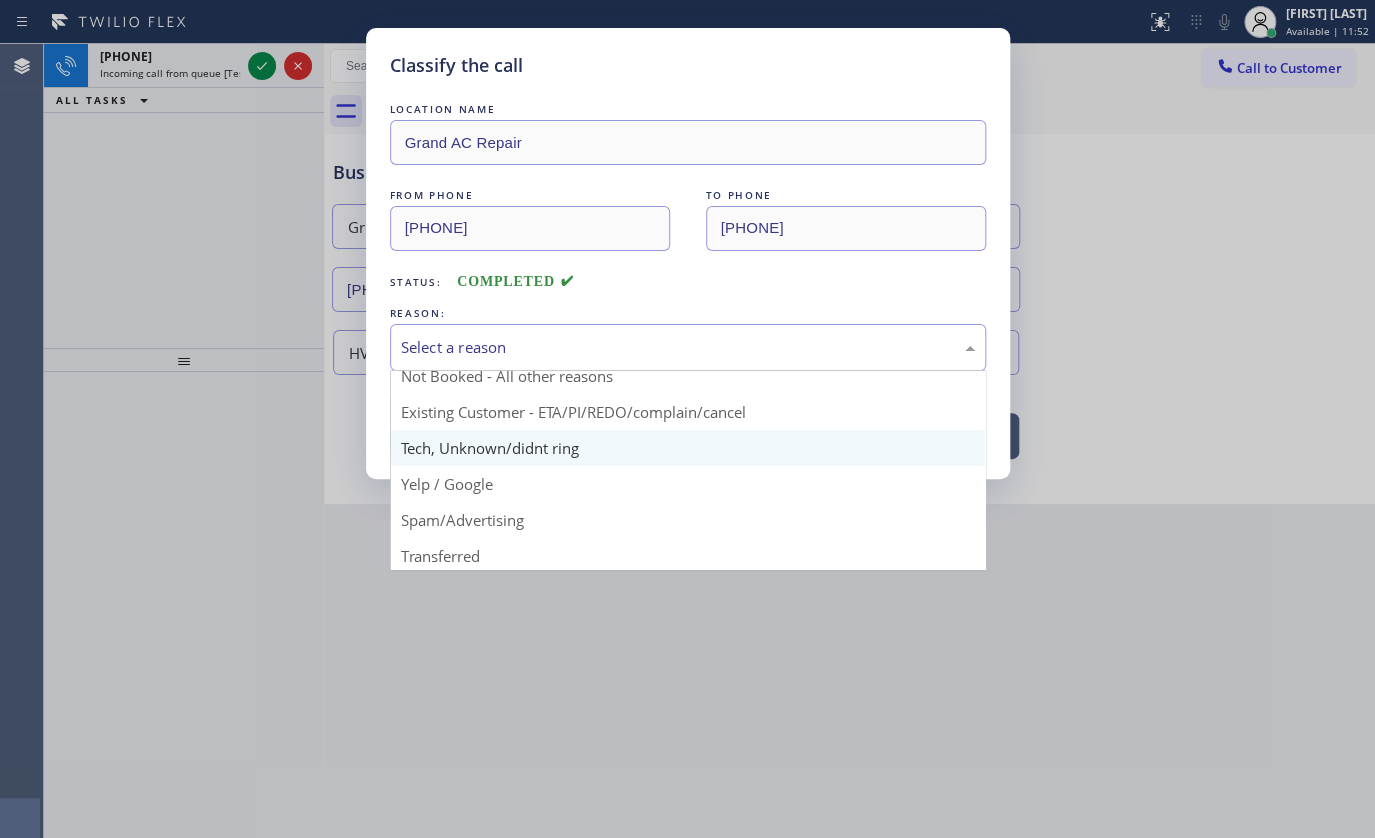 scroll, scrollTop: 133, scrollLeft: 0, axis: vertical 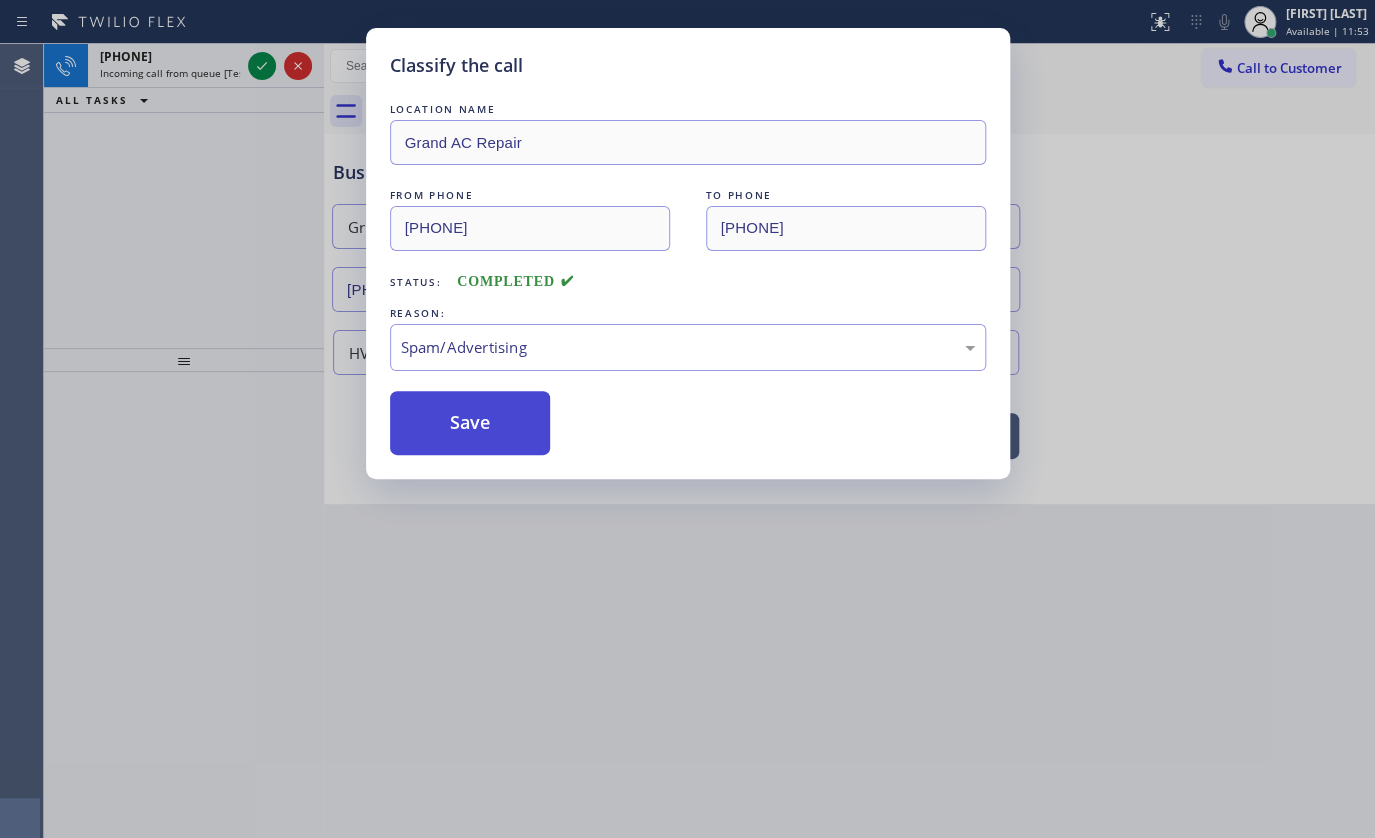 click on "Save" at bounding box center [470, 423] 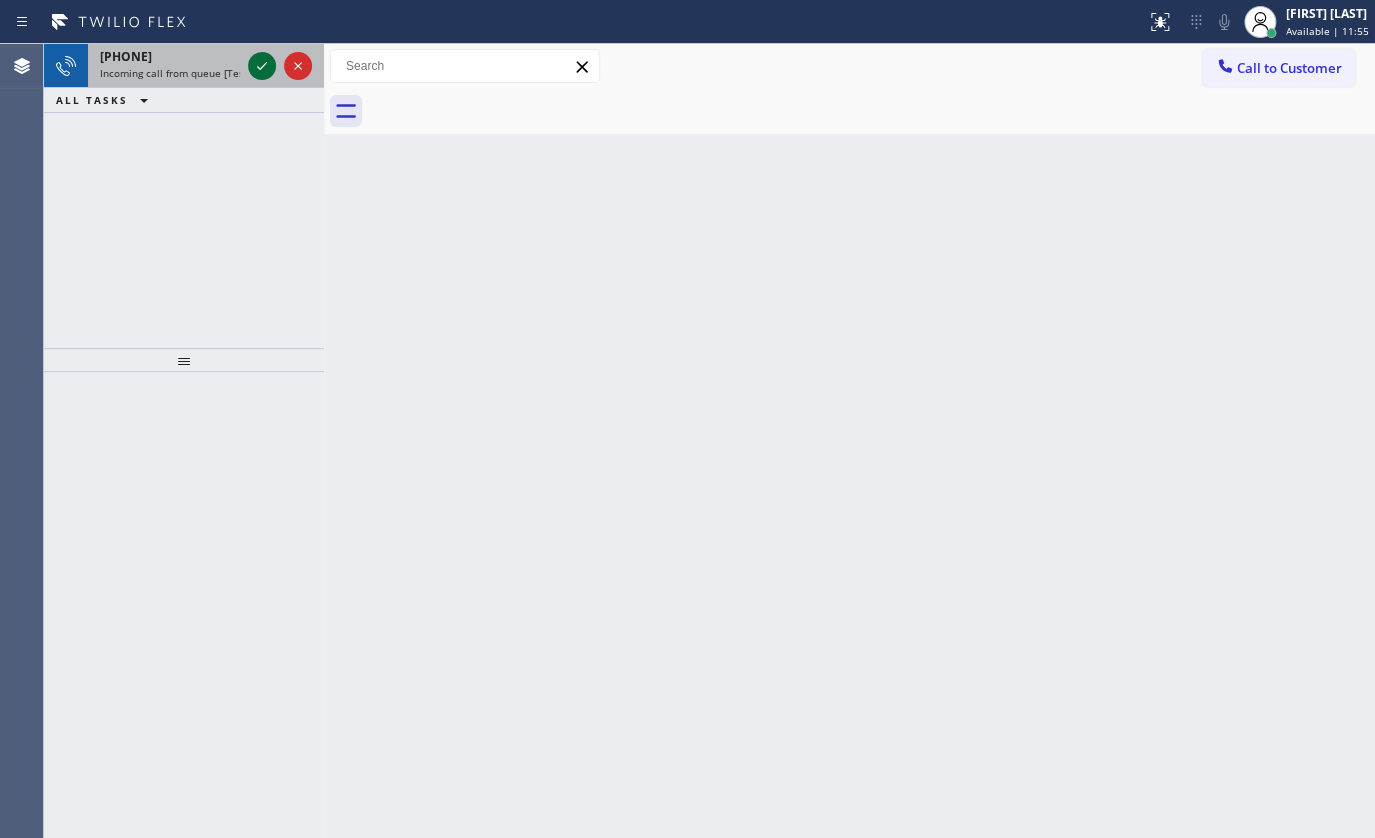 click 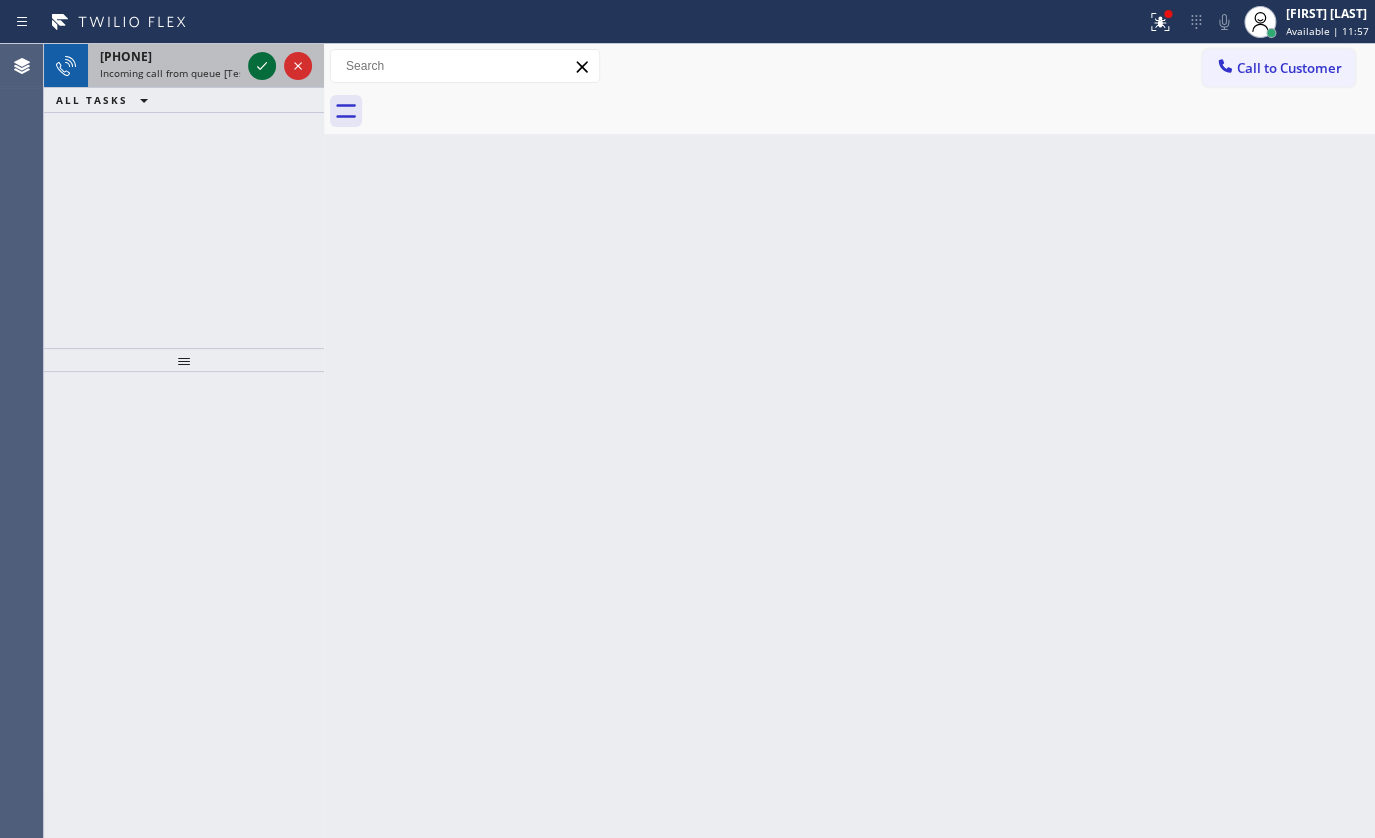 click 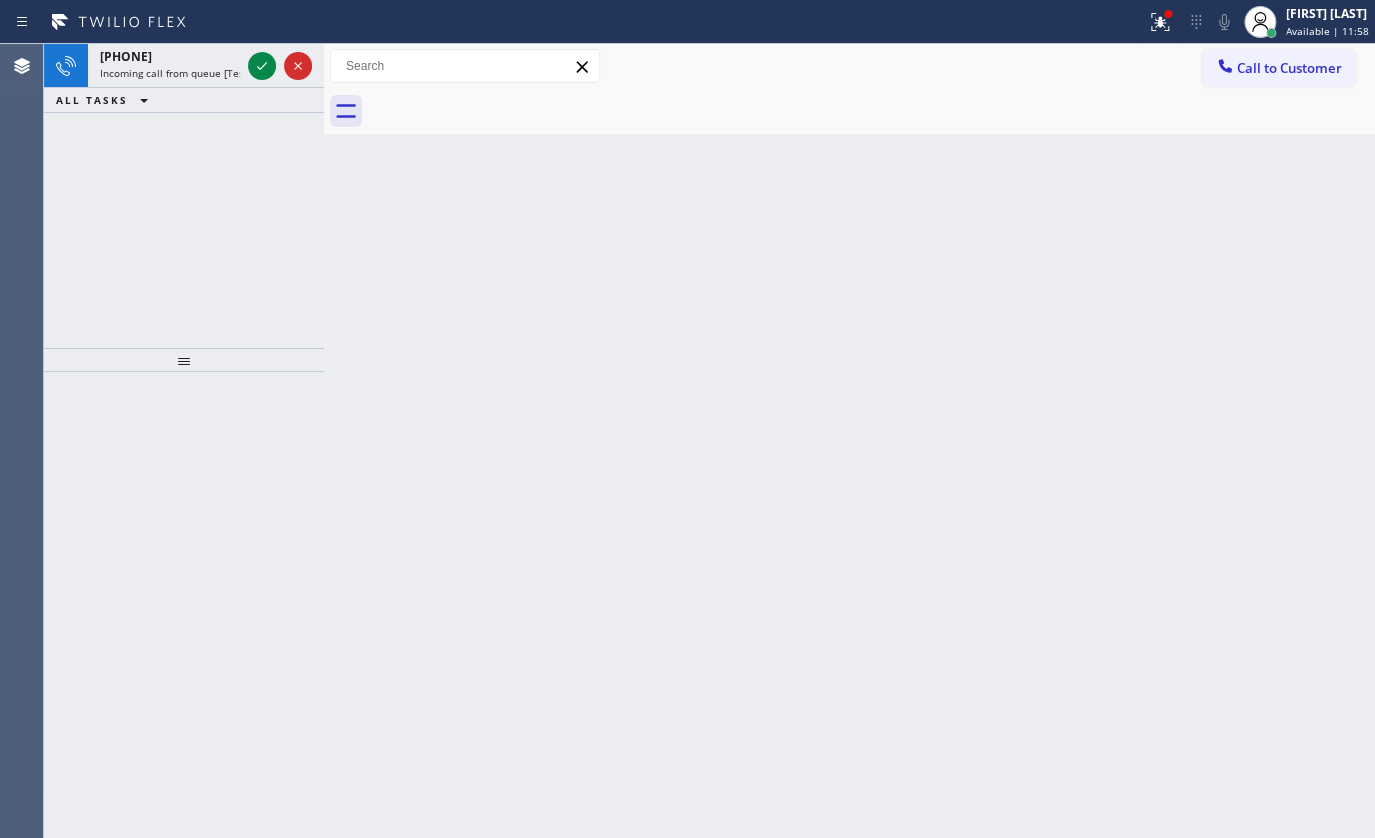 click at bounding box center [573, 22] 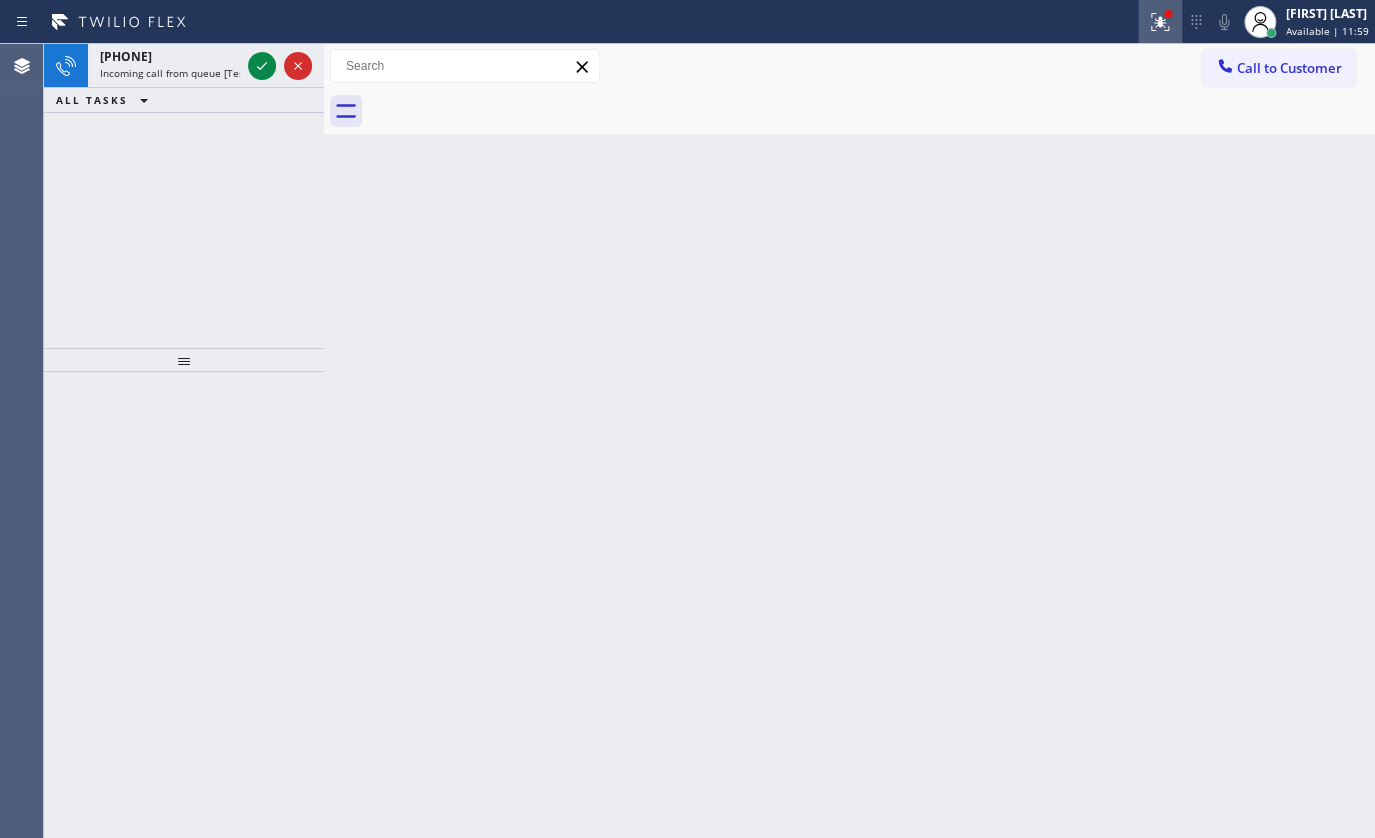 click 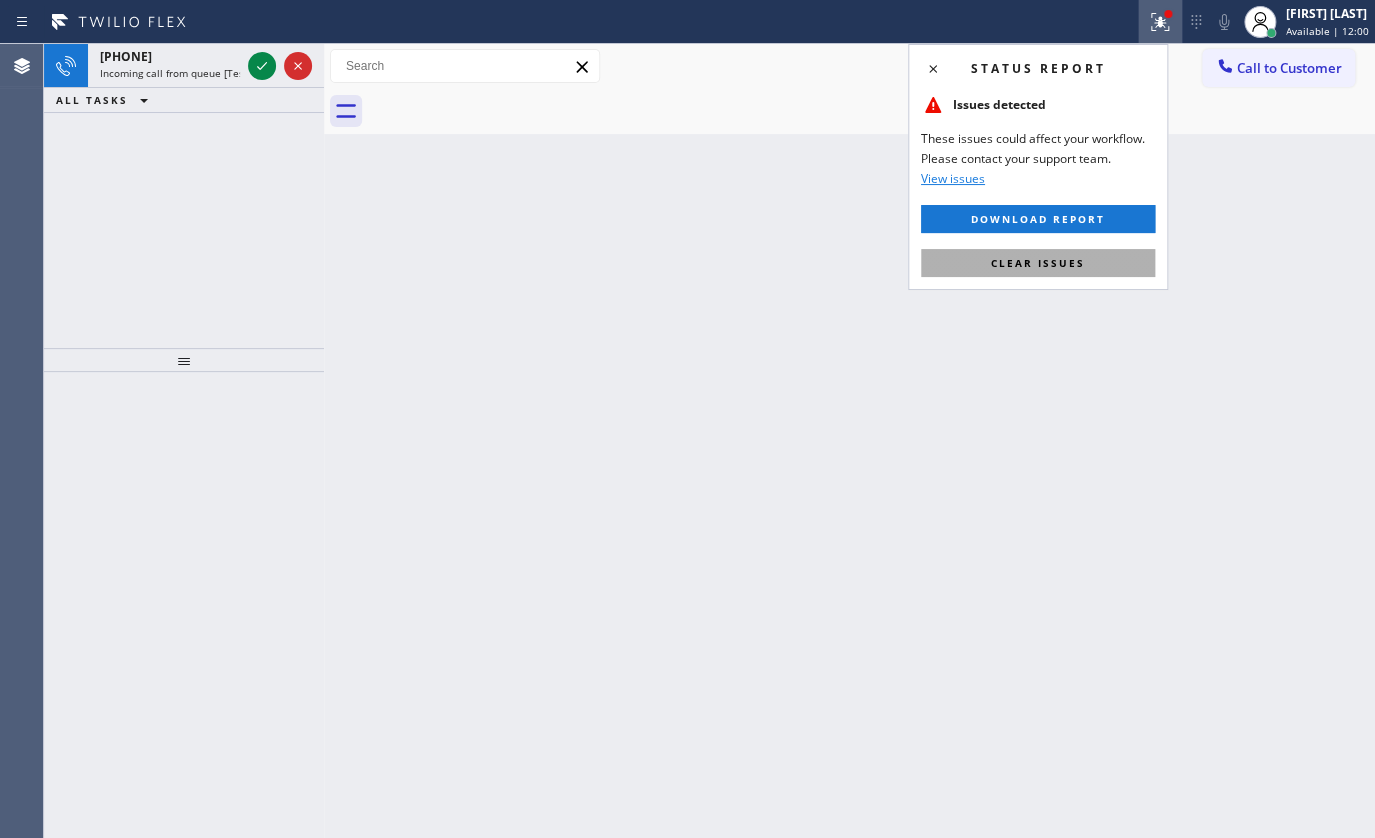 click on "Clear issues" at bounding box center (1038, 263) 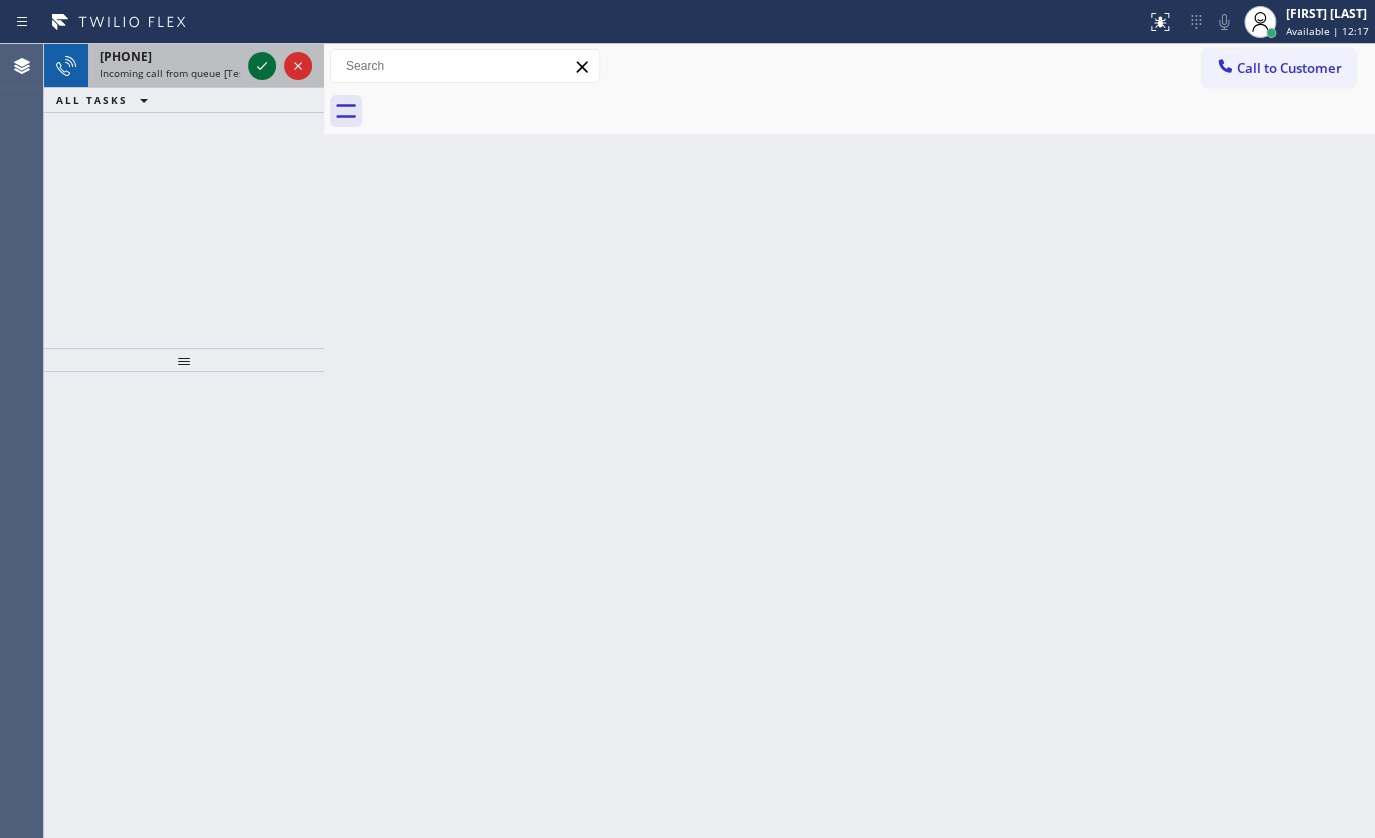 click 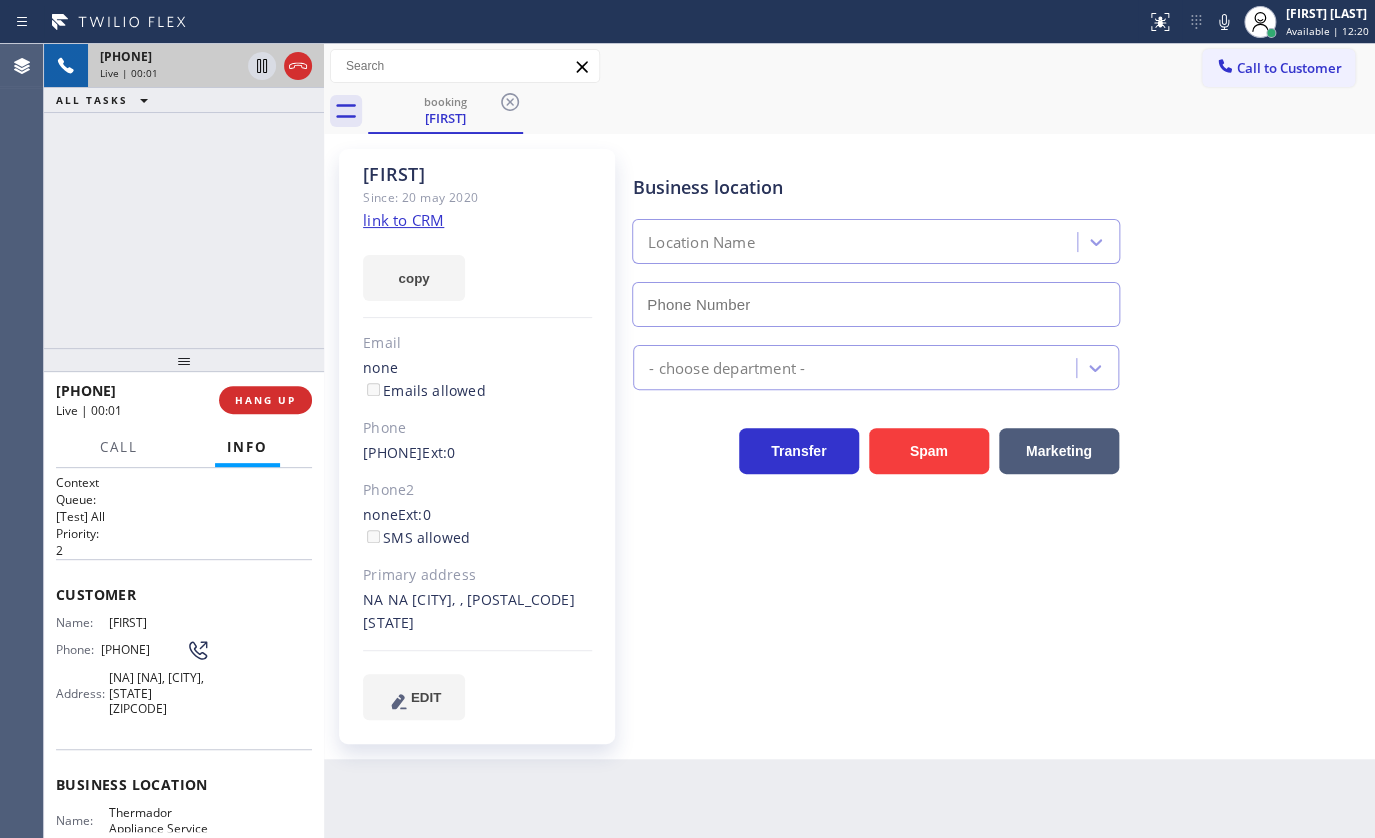 type on "(425) 215-0733" 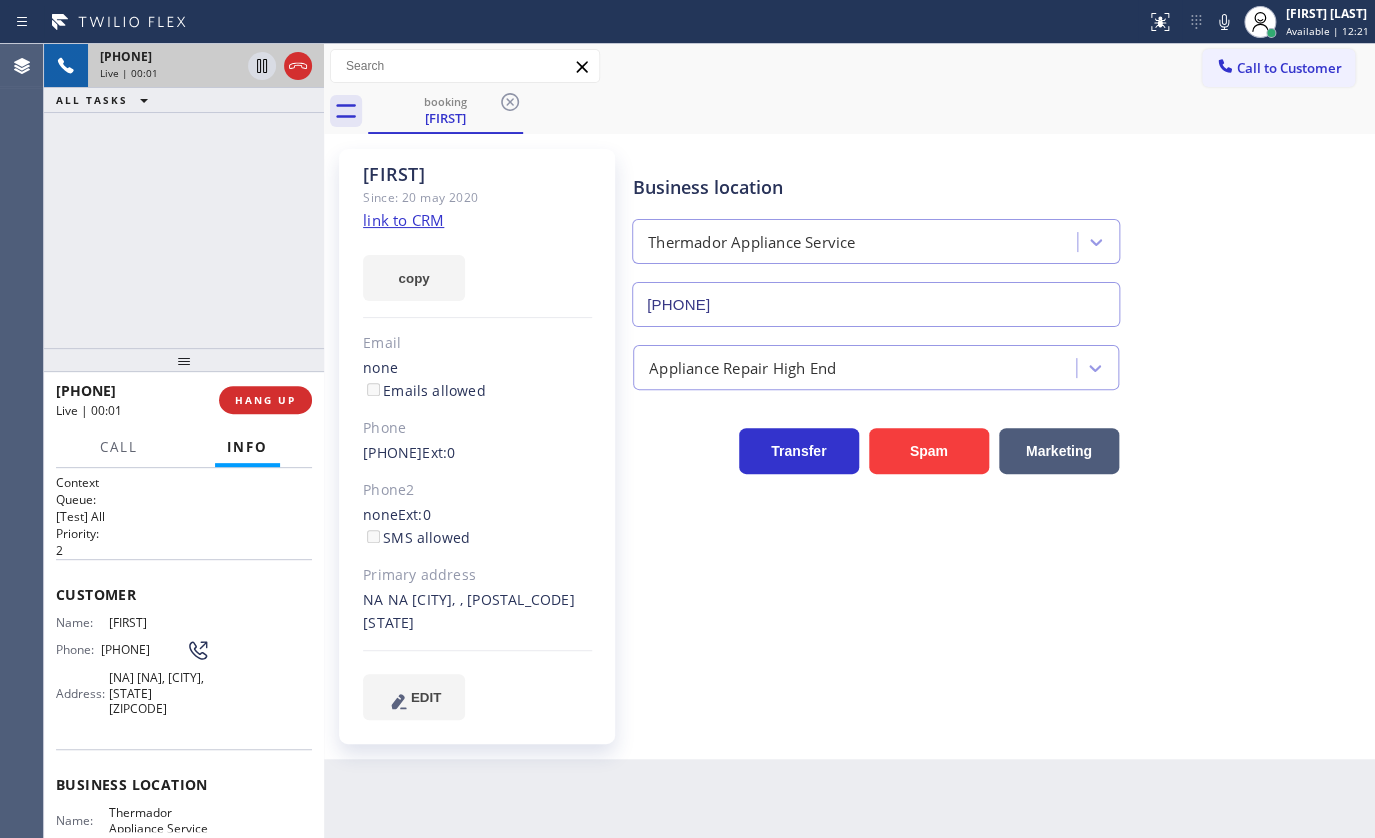 click on "copy" at bounding box center (477, 266) 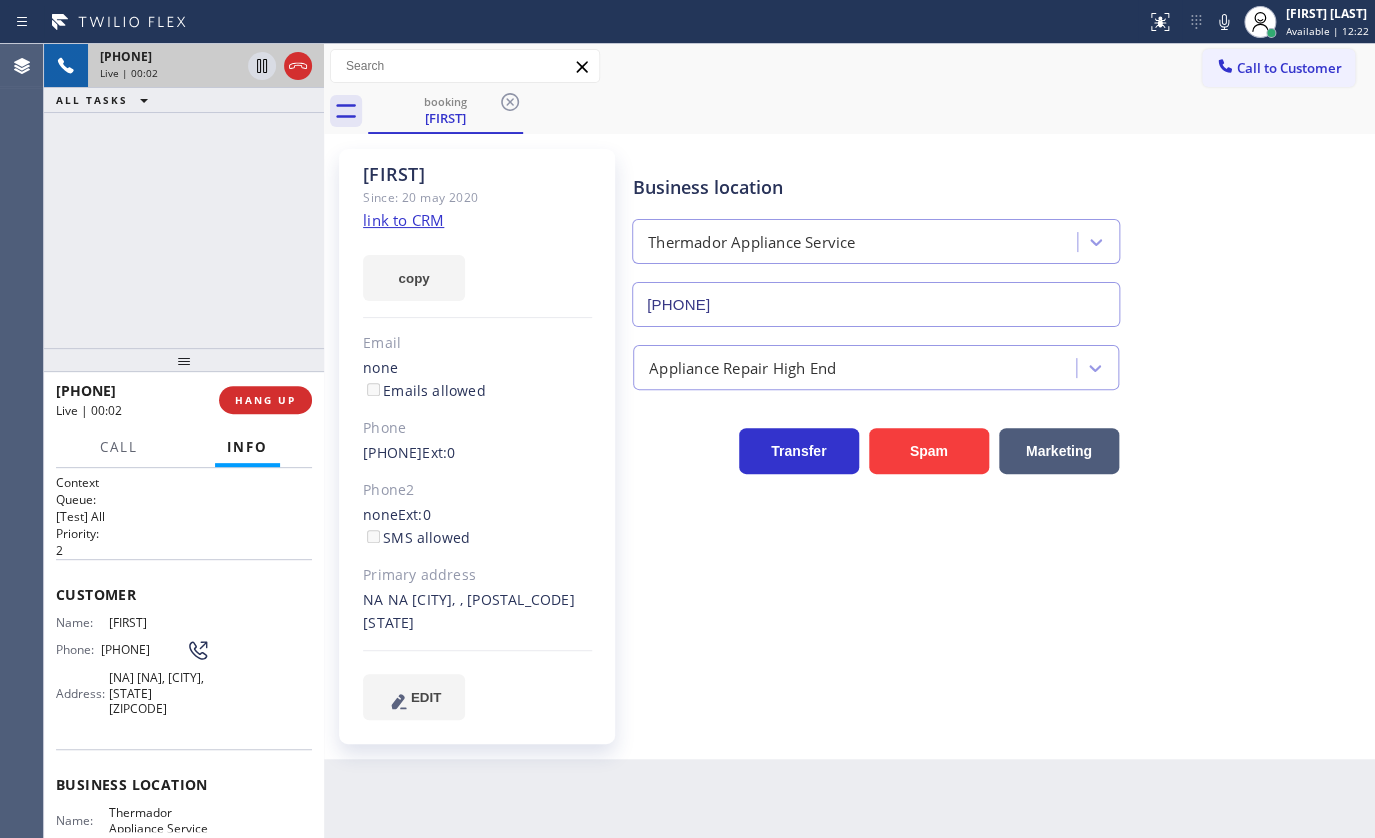 click on "link to CRM" 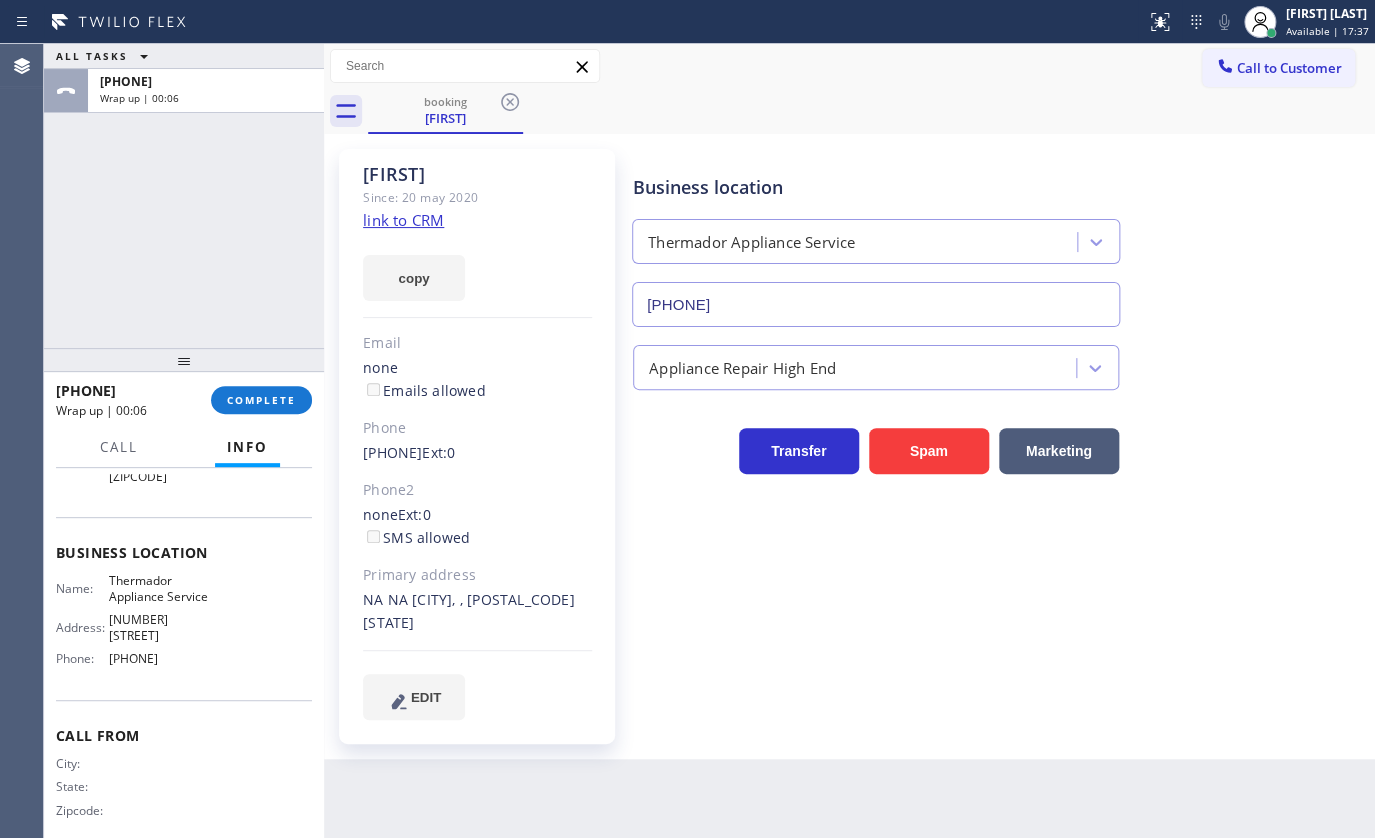 scroll, scrollTop: 270, scrollLeft: 0, axis: vertical 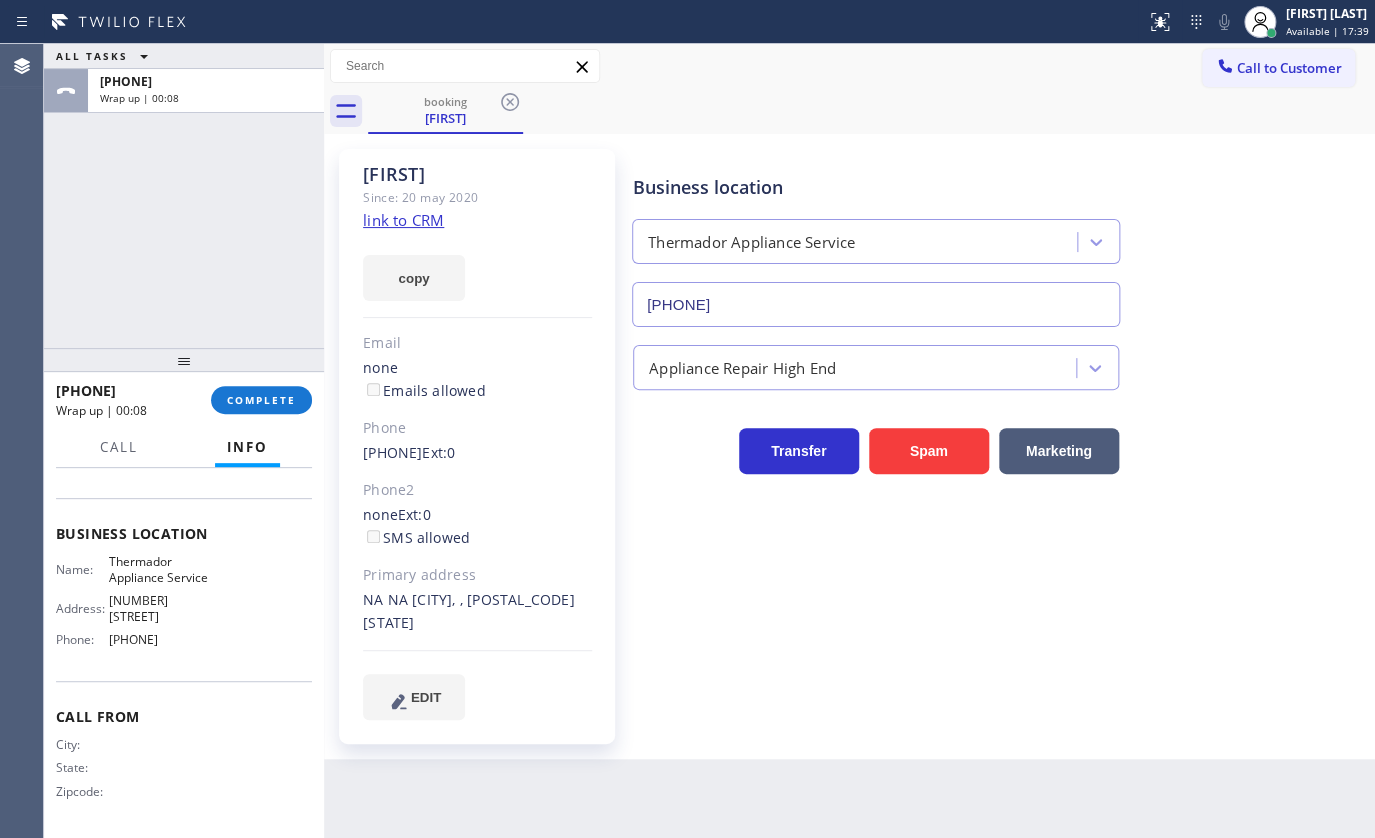 drag, startPoint x: 102, startPoint y: 640, endPoint x: 228, endPoint y: 655, distance: 126.88972 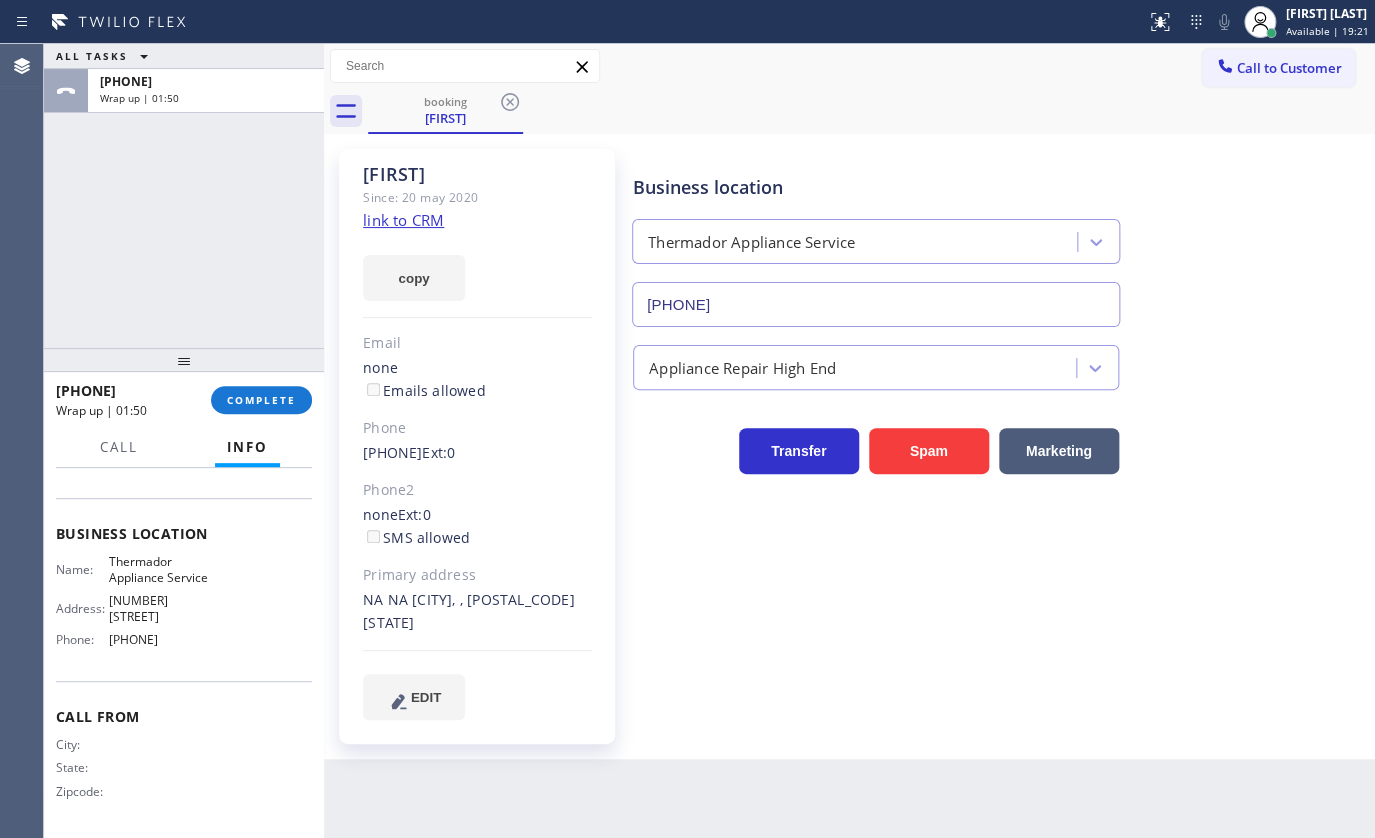 click on "+18004322737 Wrap up | 01:50 COMPLETE" at bounding box center (184, 400) 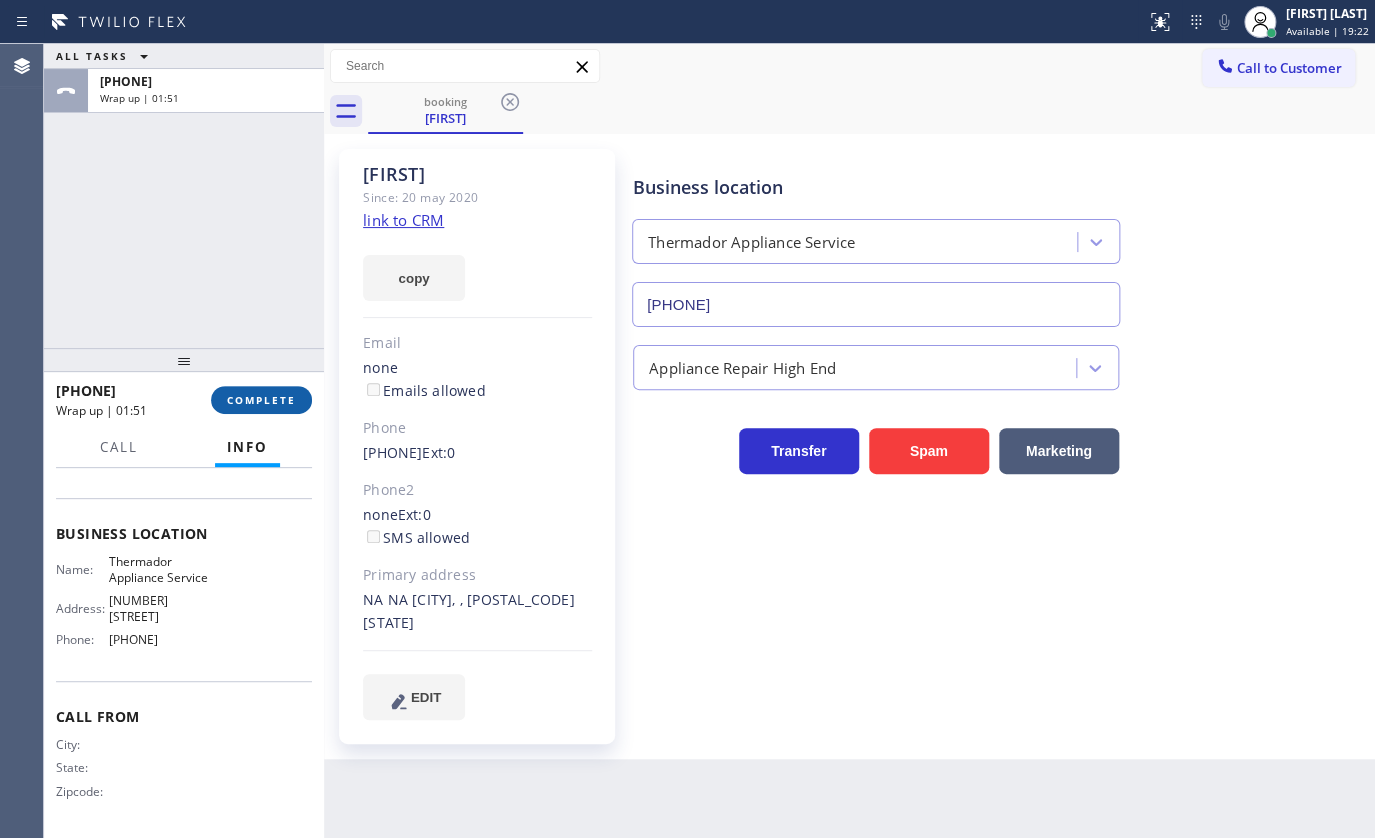 click on "COMPLETE" at bounding box center (261, 400) 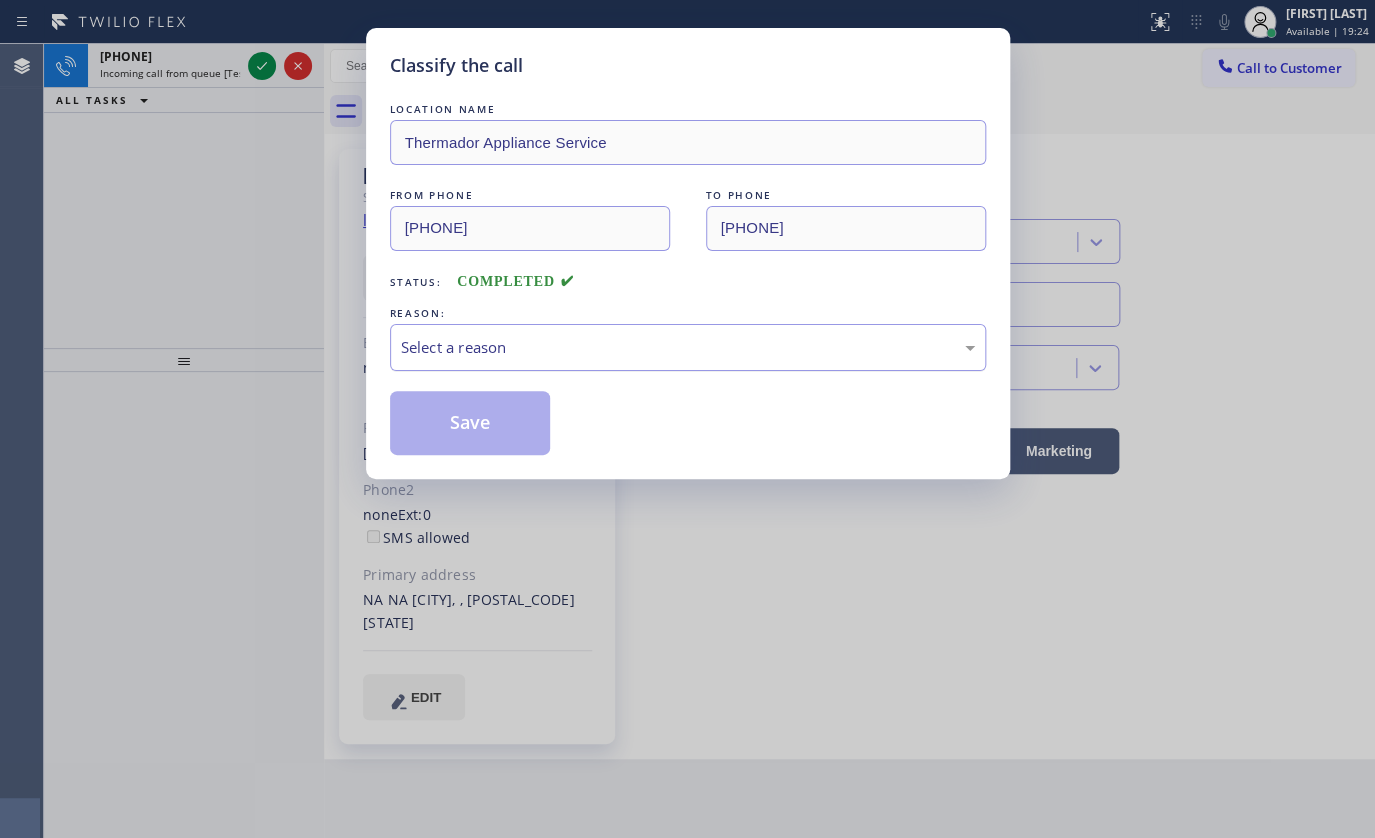 click on "Select a reason" at bounding box center (688, 347) 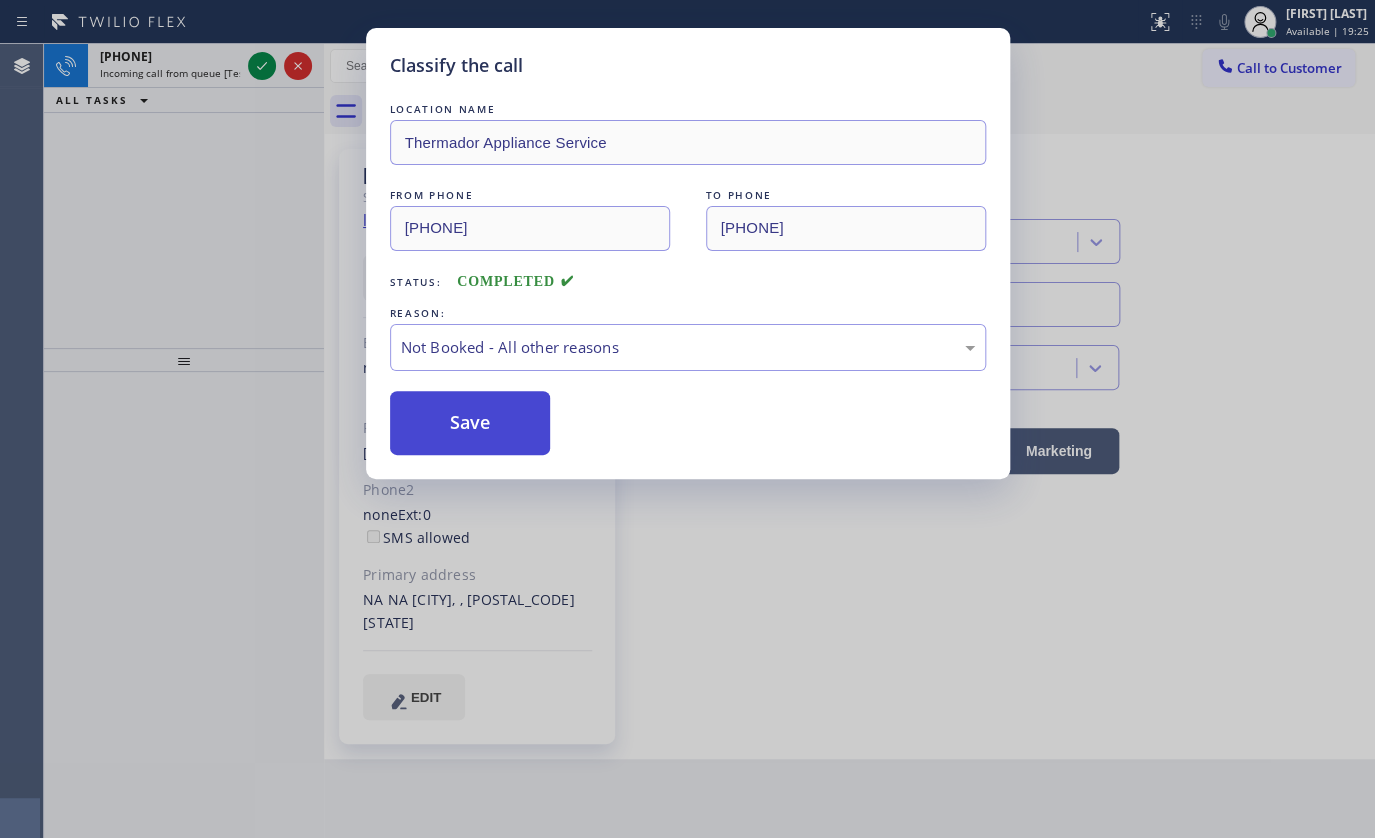 click on "Save" at bounding box center [470, 423] 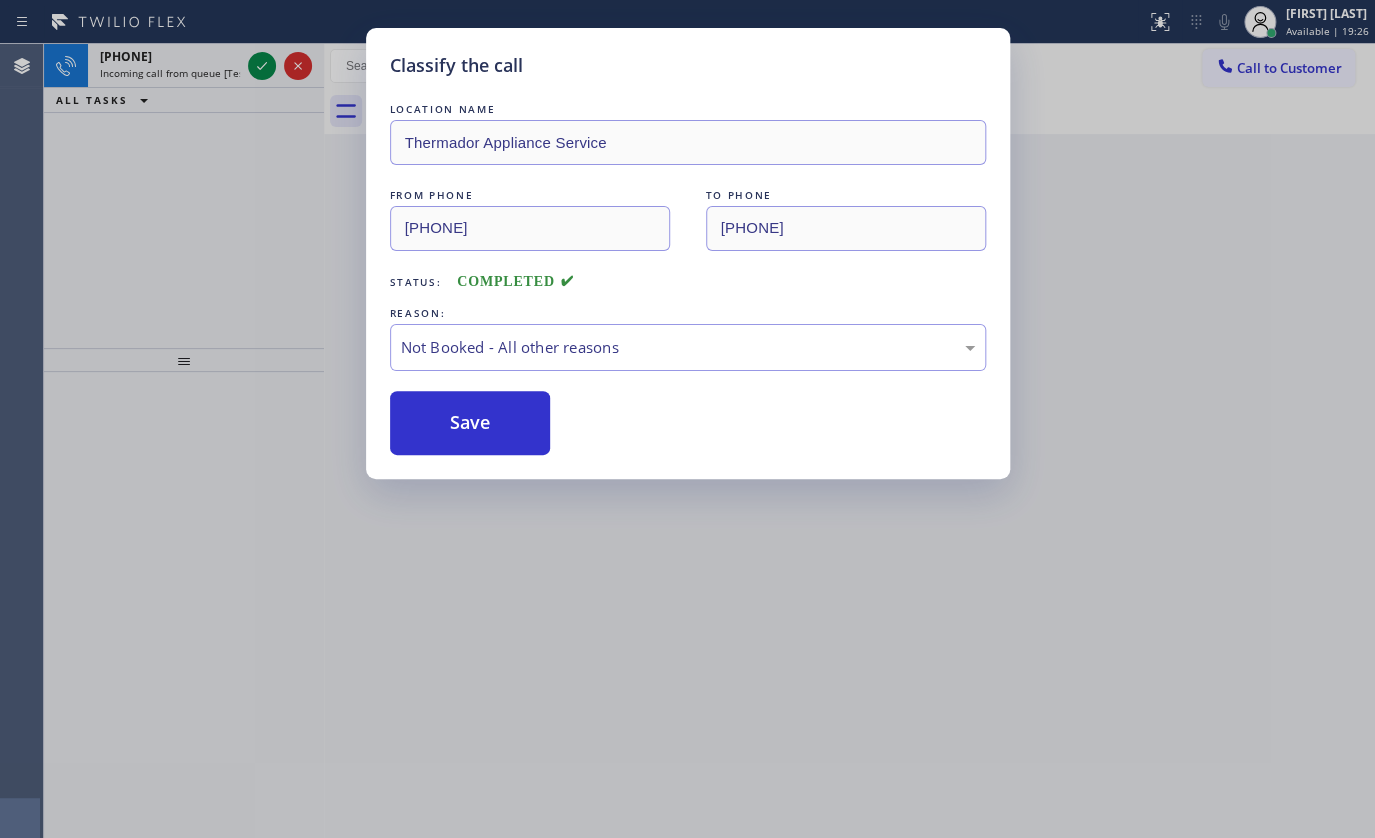 click on "Classify the call LOCATION NAME Thermador Appliance Service FROM PHONE (800) 432-2737 TO PHONE (425) 215-0733 Status: COMPLETED REASON: Not Booked - All other reasons Save" at bounding box center [687, 419] 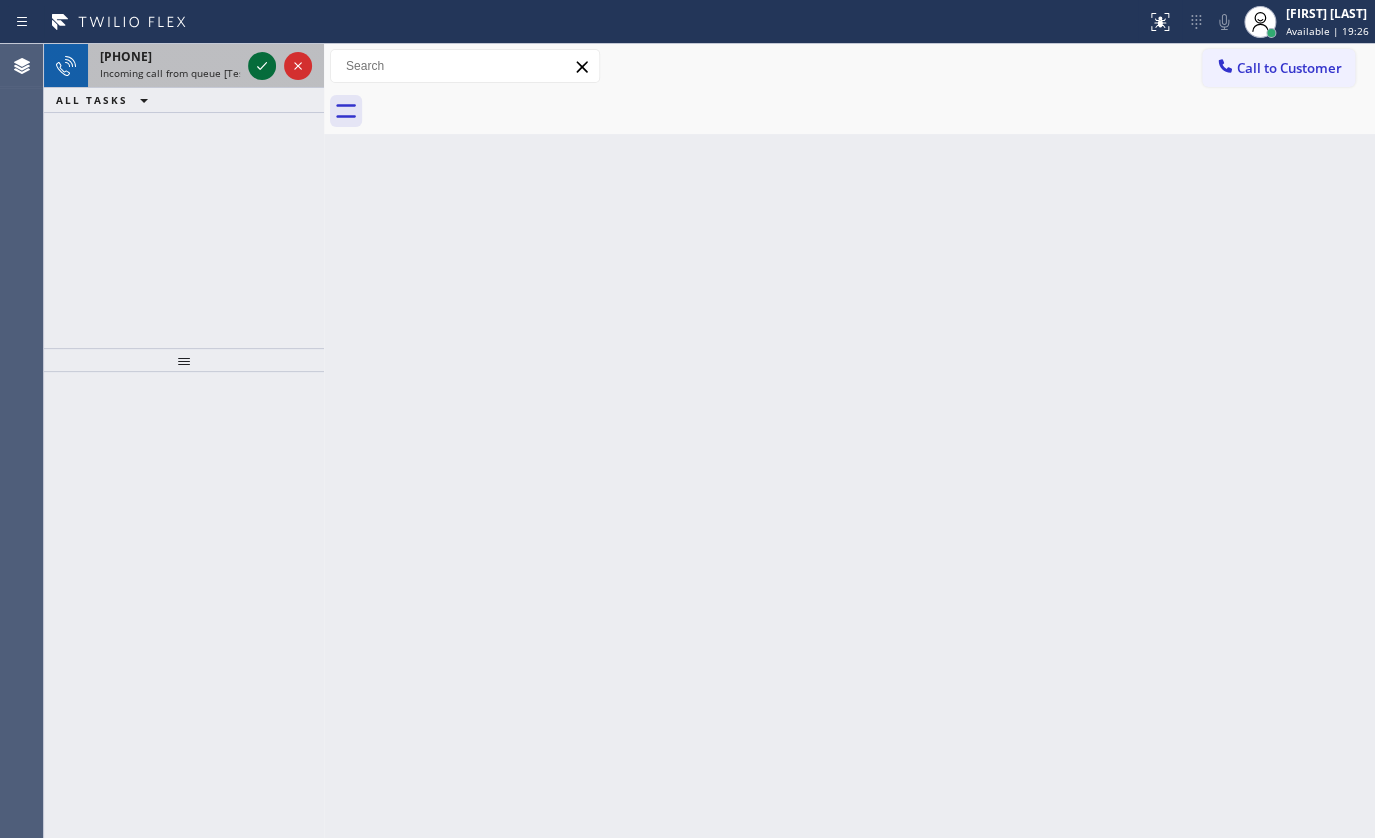 click 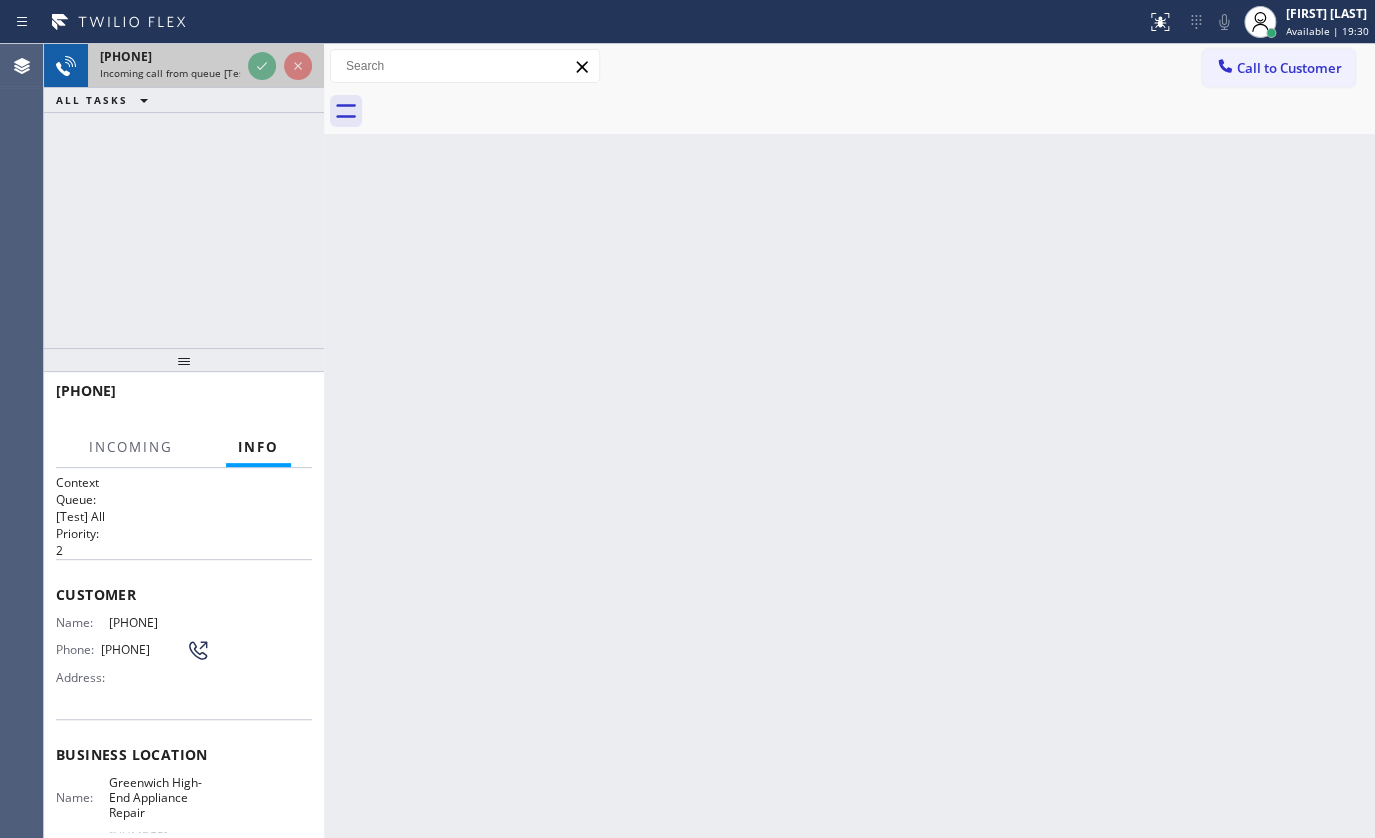 click at bounding box center [280, 66] 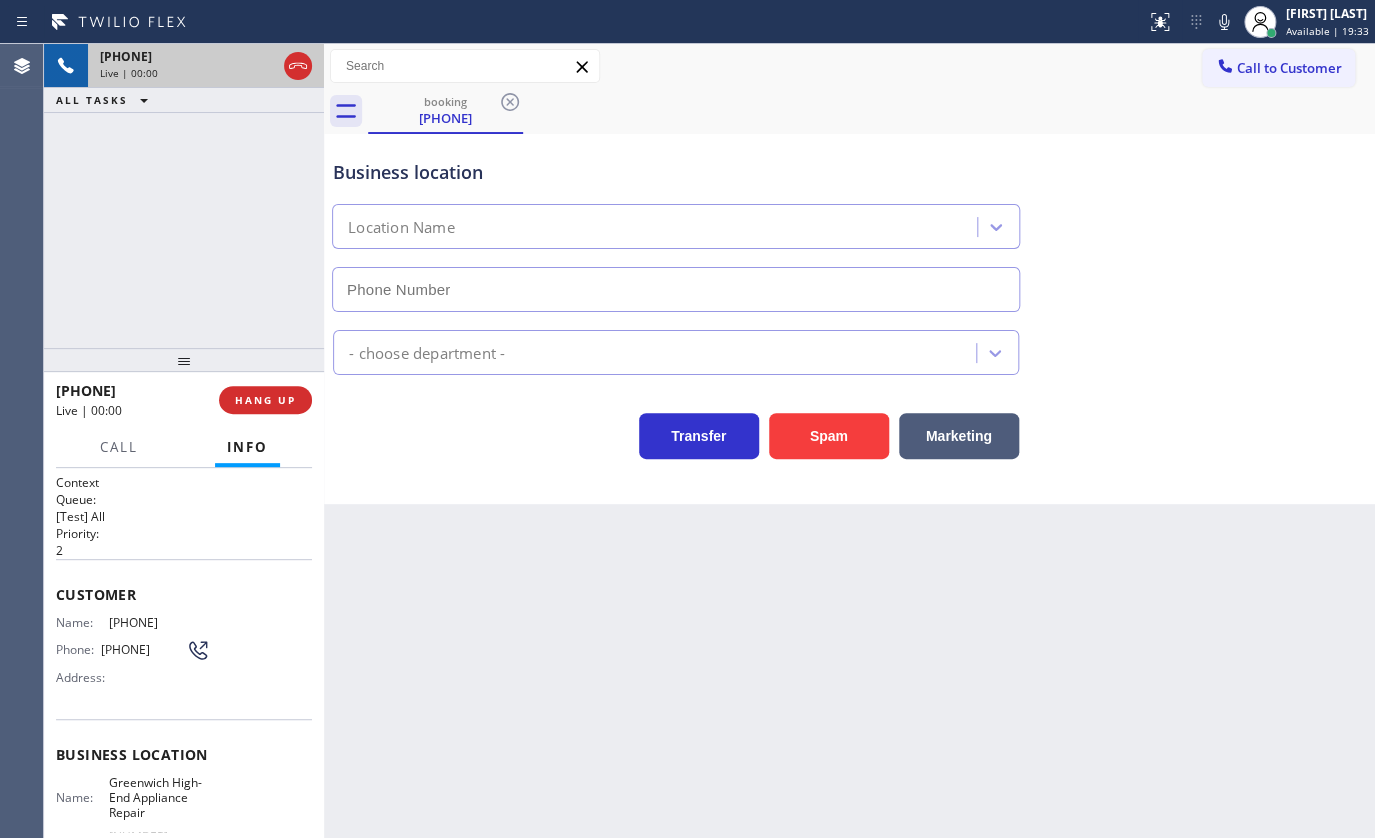 type on "(203) 769-9105" 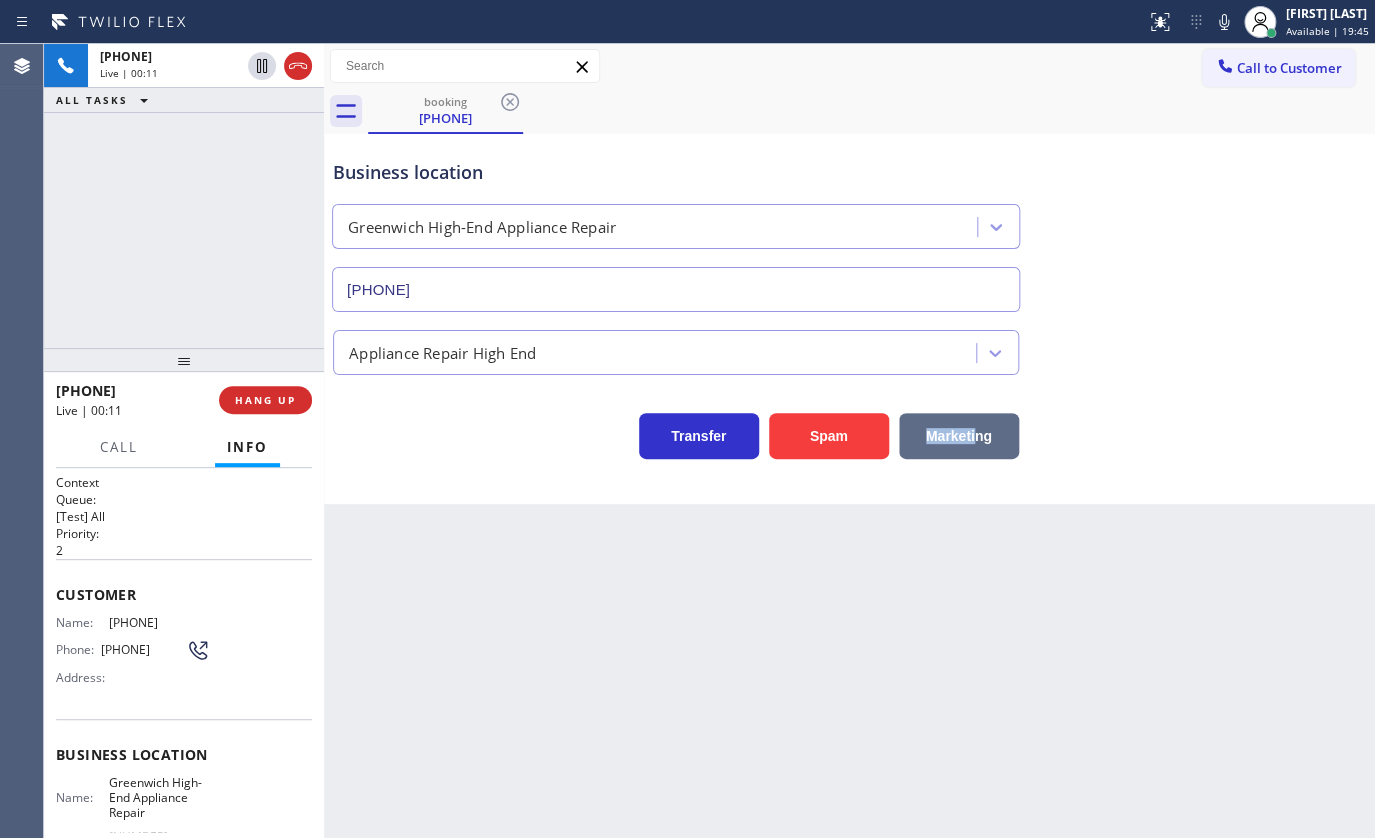 drag, startPoint x: 975, startPoint y: 398, endPoint x: 978, endPoint y: 423, distance: 25.179358 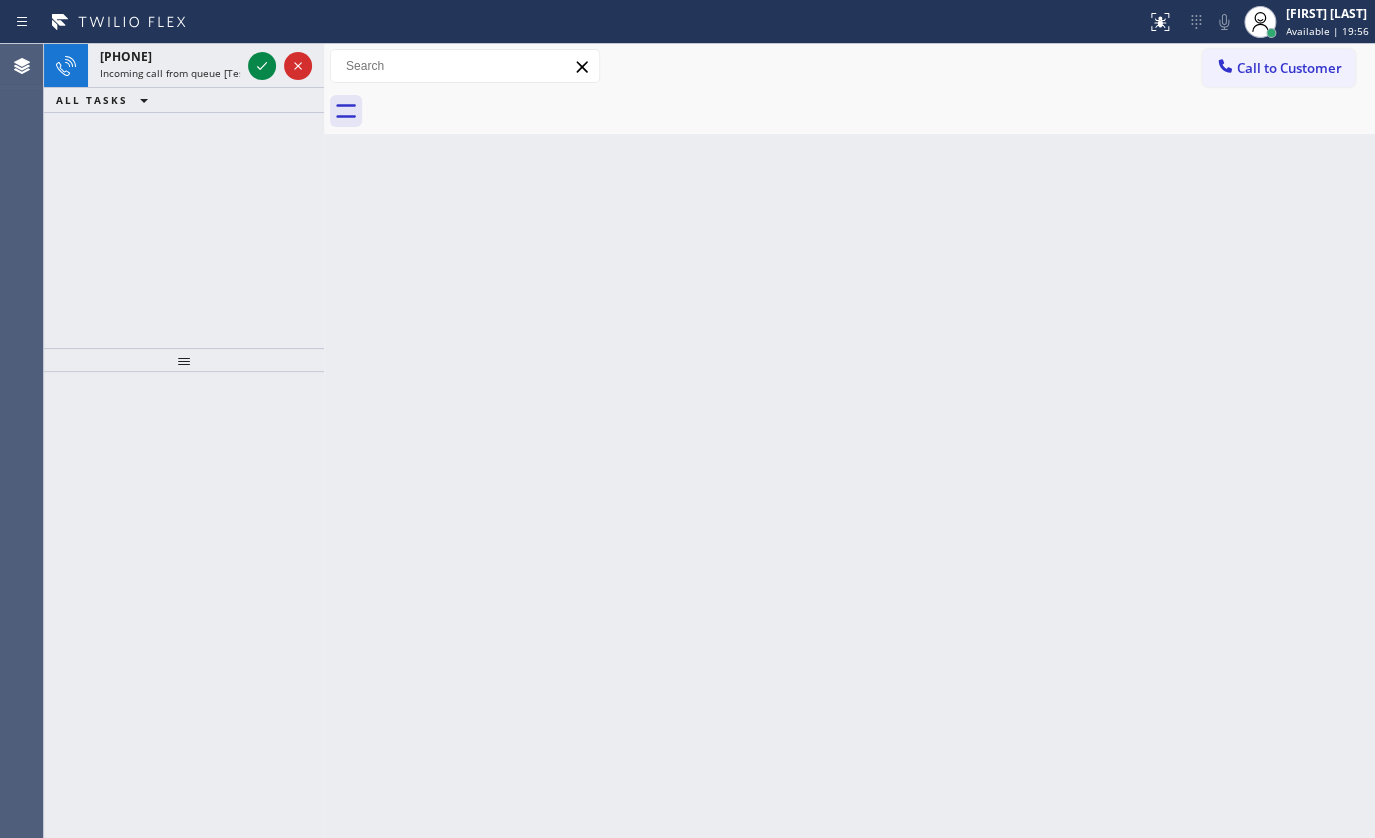 click 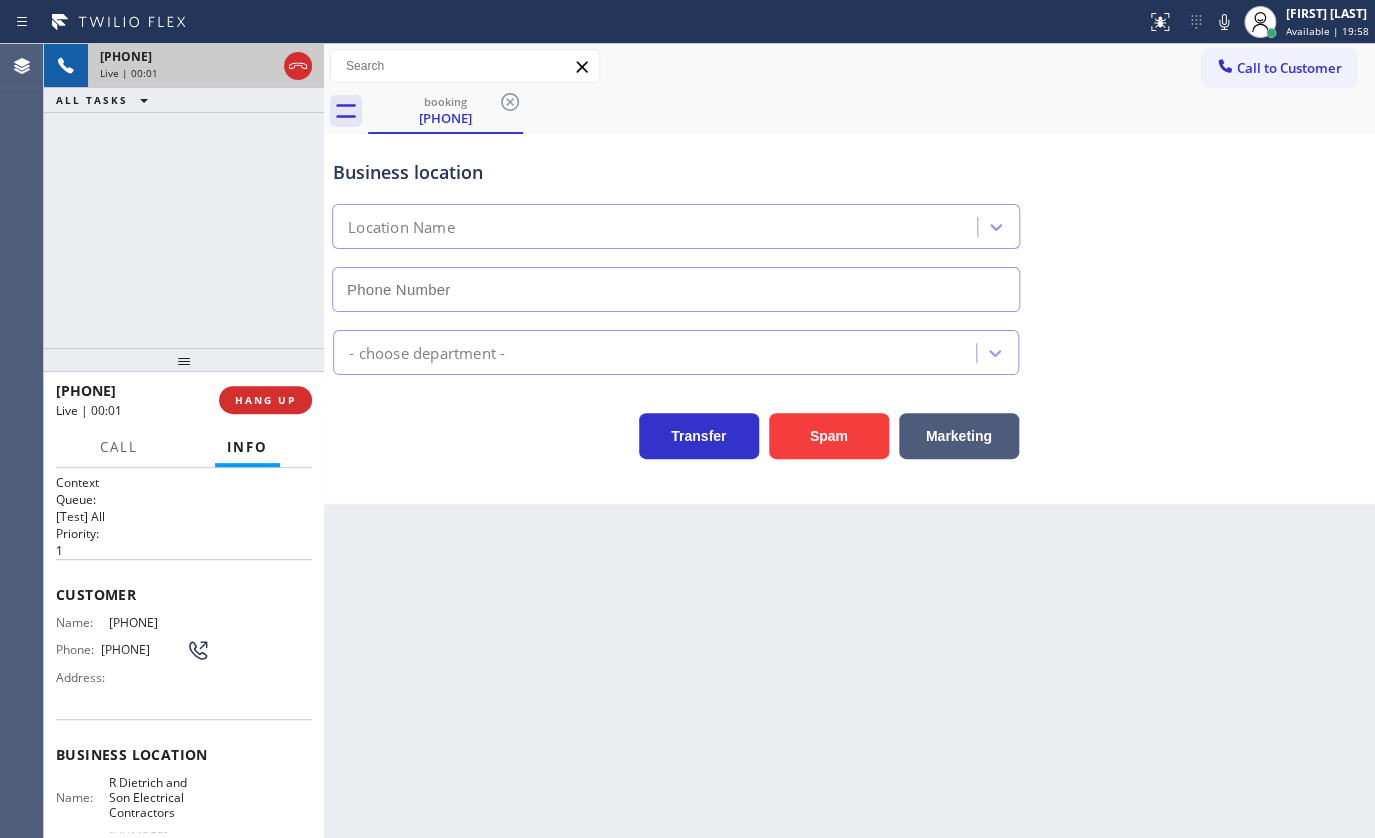 type on "(732) 838-6971" 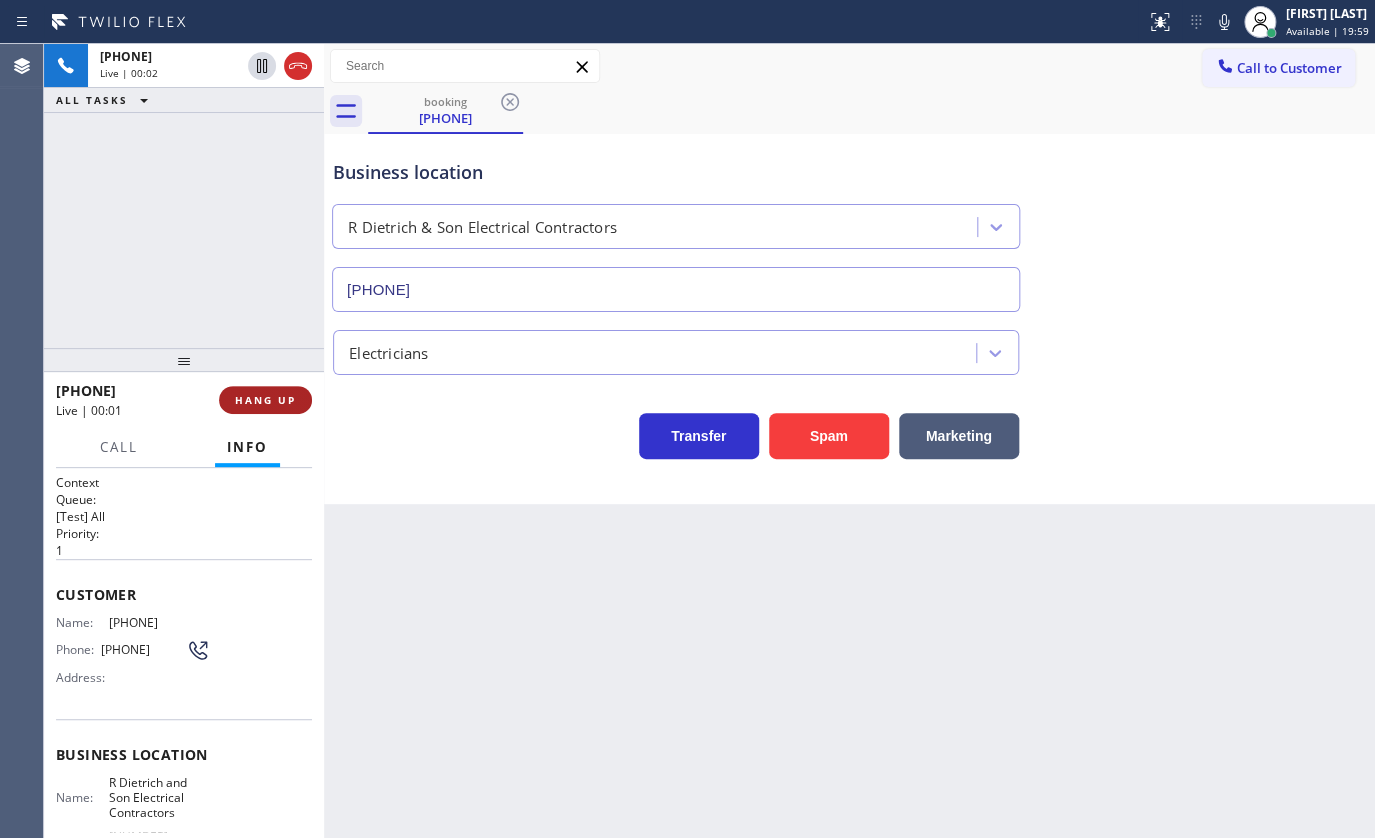 click on "+19087236809 Live | 00:01 HANG UP" at bounding box center (184, 400) 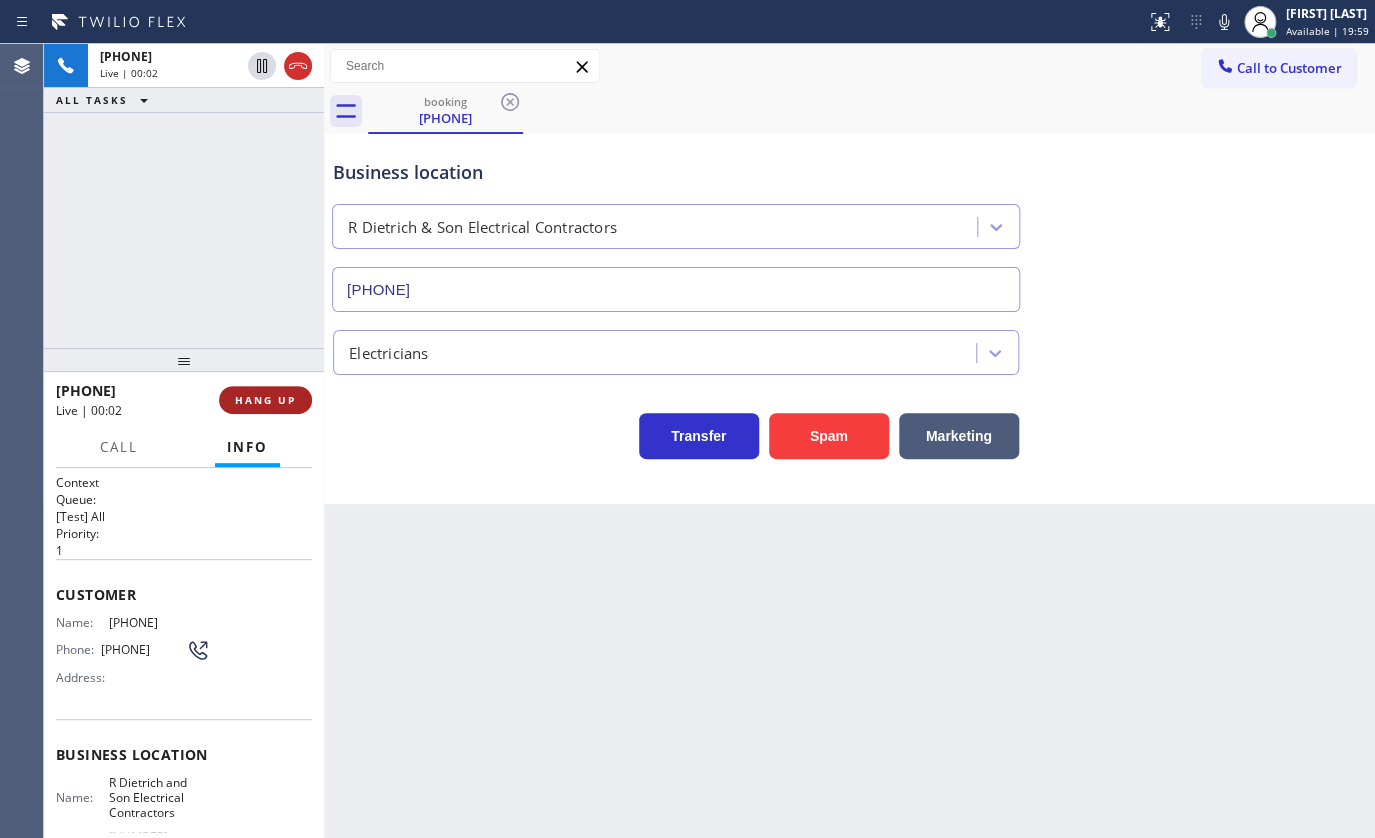 click on "HANG UP" at bounding box center (265, 400) 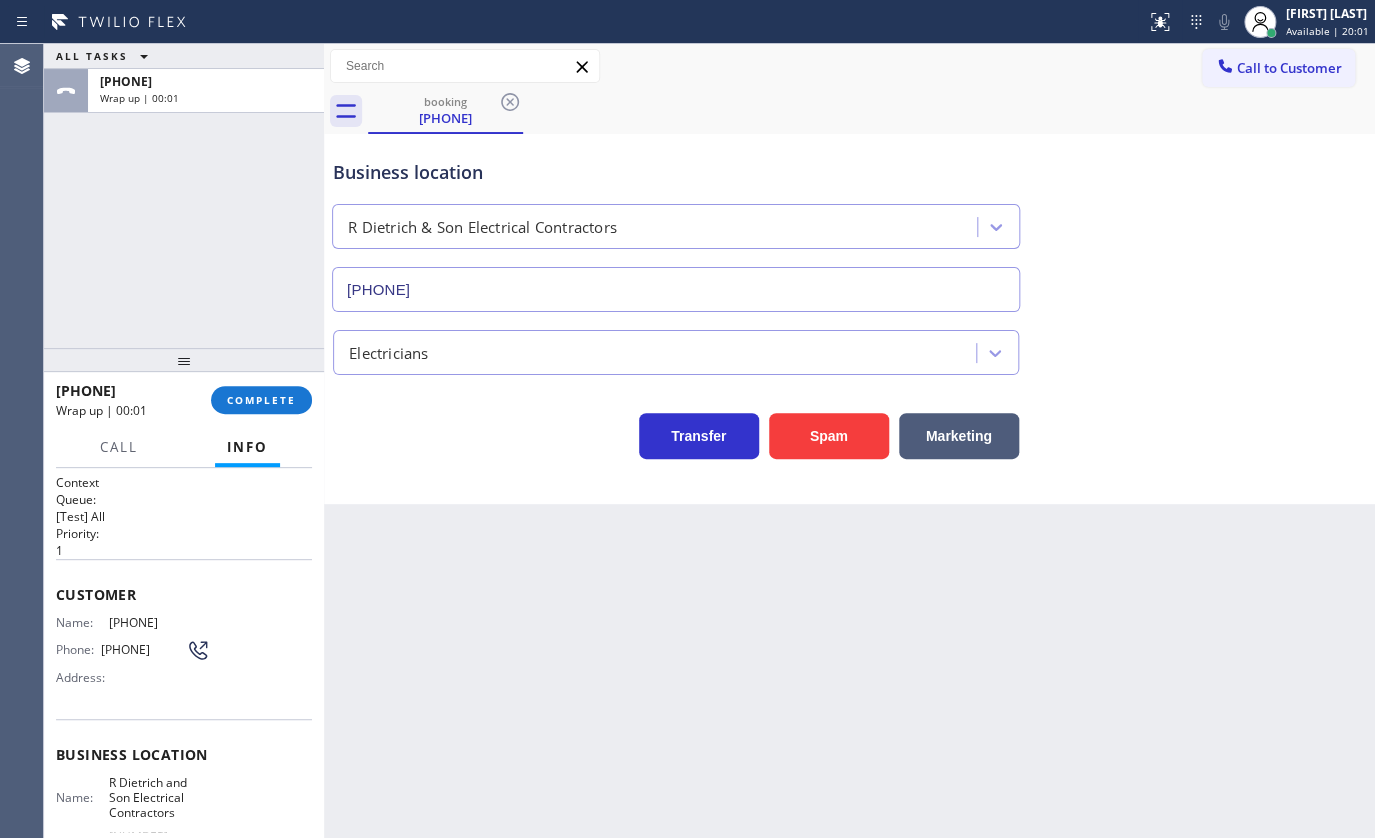 click on "Customer" at bounding box center [184, 594] 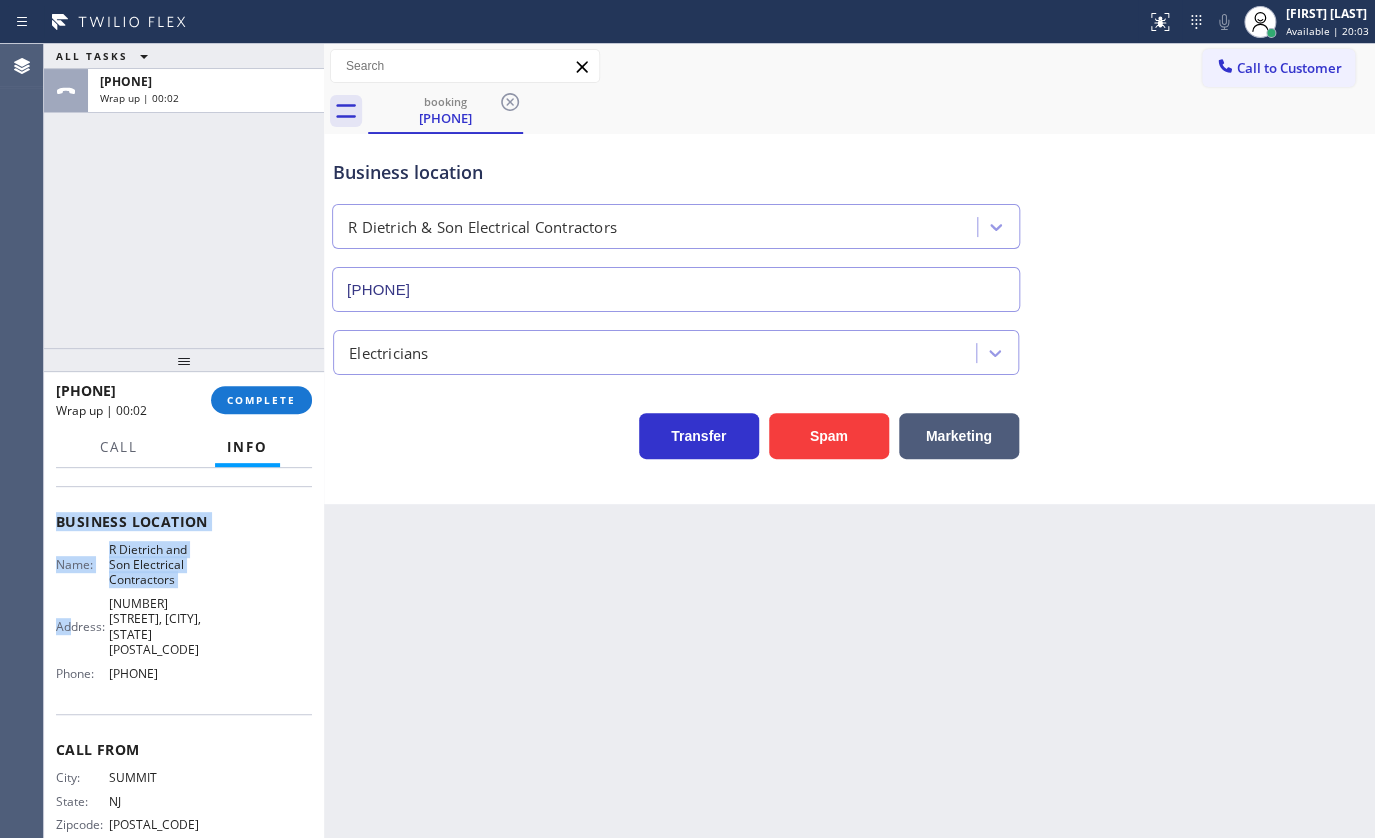 scroll, scrollTop: 254, scrollLeft: 0, axis: vertical 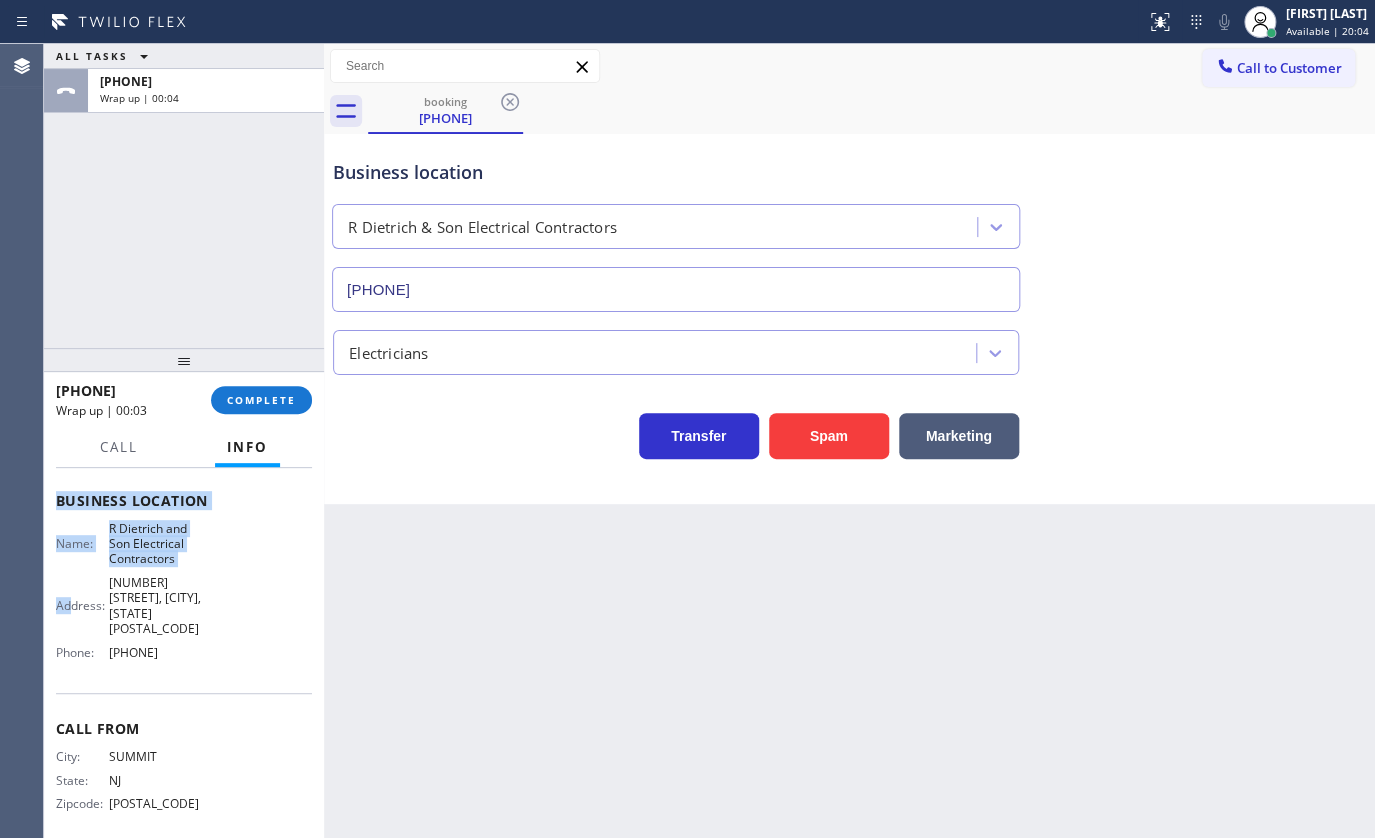drag, startPoint x: 59, startPoint y: 584, endPoint x: 213, endPoint y: 639, distance: 163.52675 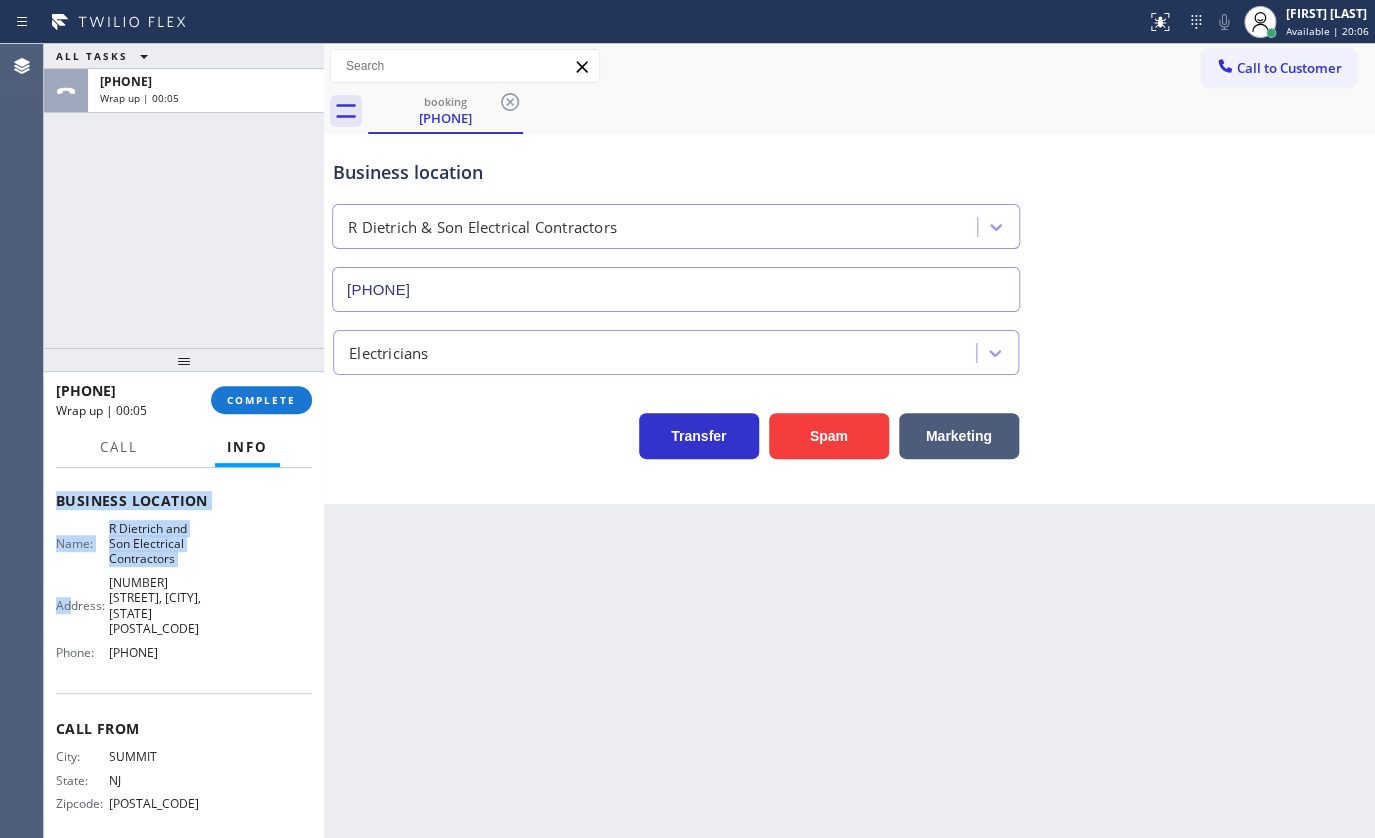 copy on "Customer Name: (908) 723-6809 Phone: (908) 723-6809 Address: Business location Name: R Dietrich  and  Son Electrical Contractors Address: 16 Fairview Ave, Bound Brook, NJ 08805  Phone: (732) 838-6971" 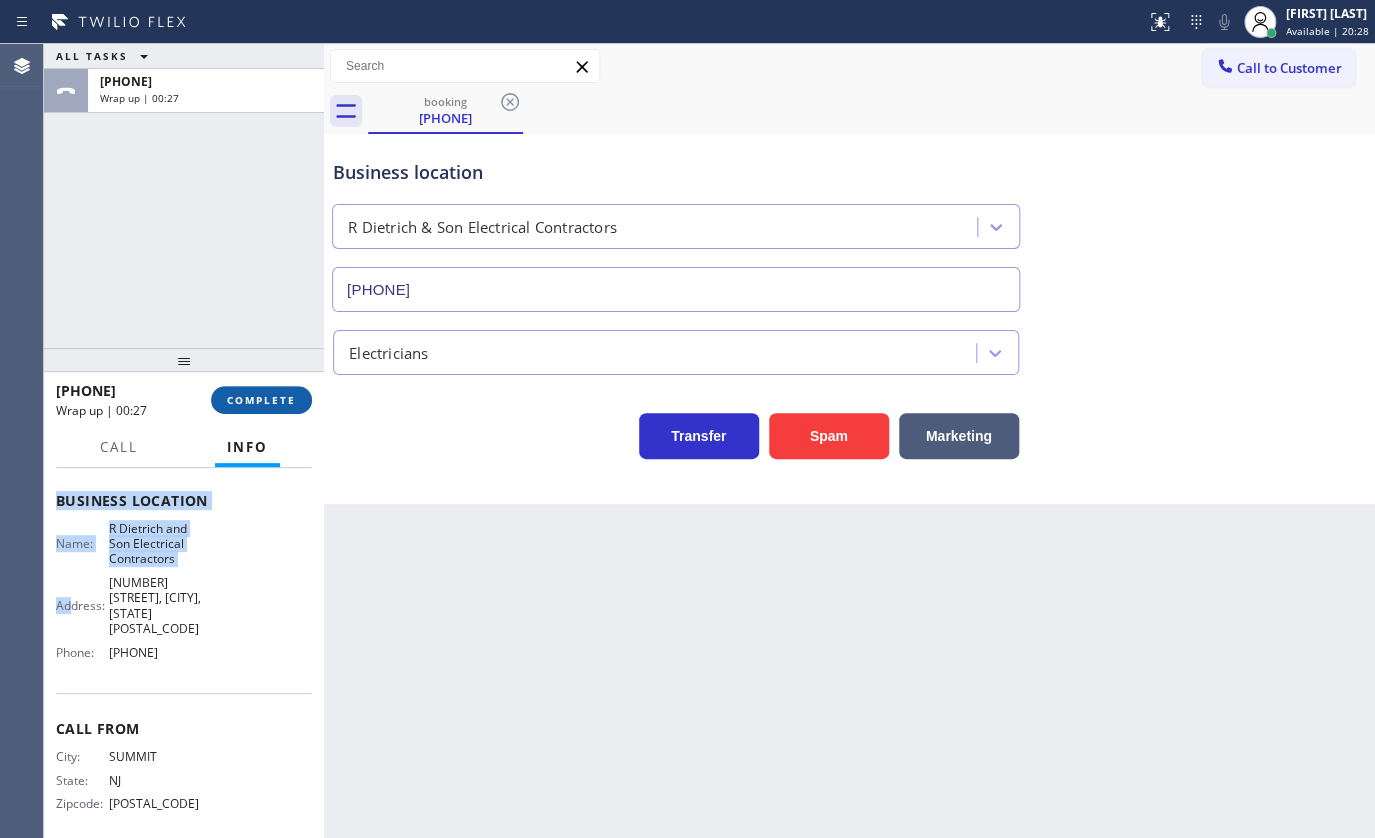 click on "COMPLETE" at bounding box center [261, 400] 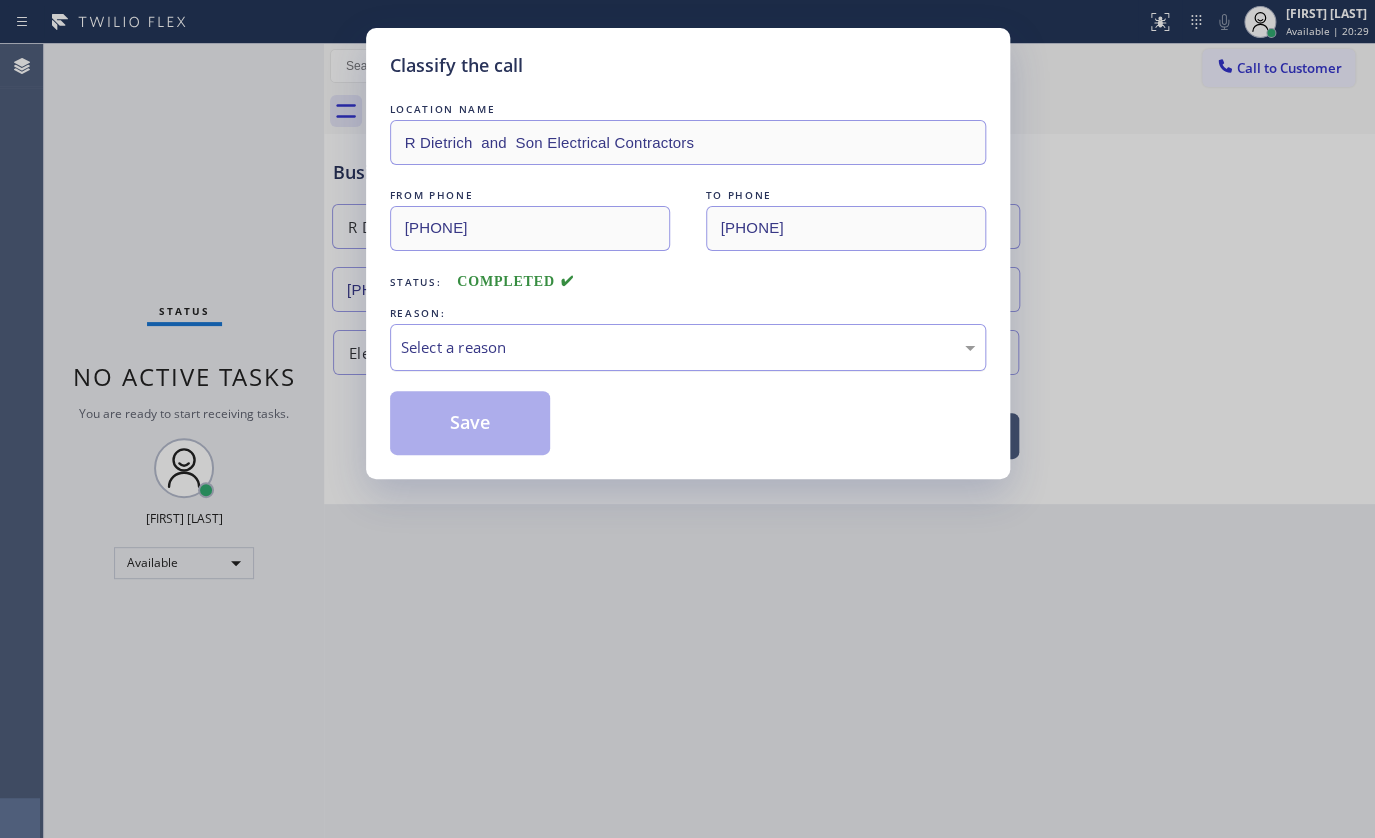 click on "Select a reason" at bounding box center (688, 347) 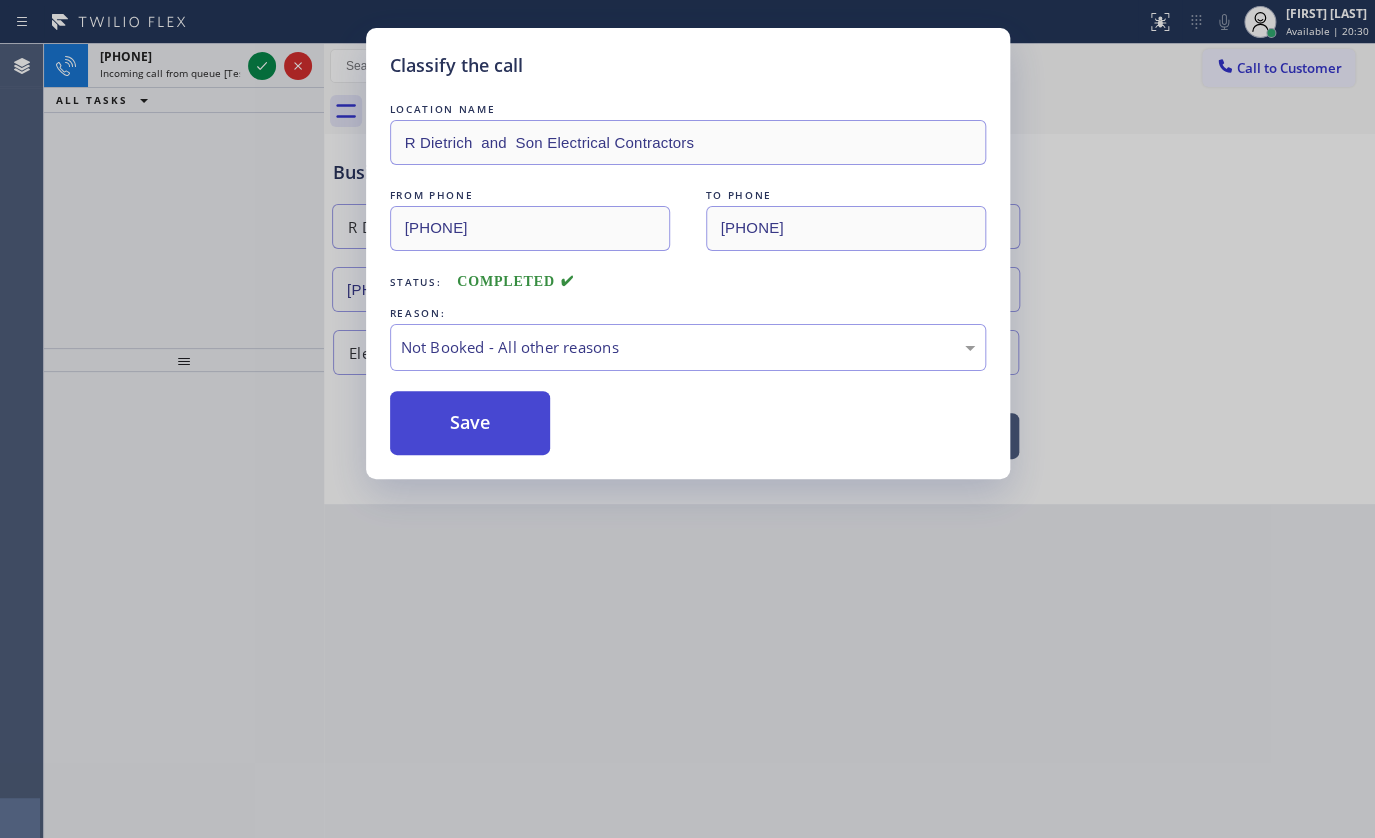 click on "Save" at bounding box center [470, 423] 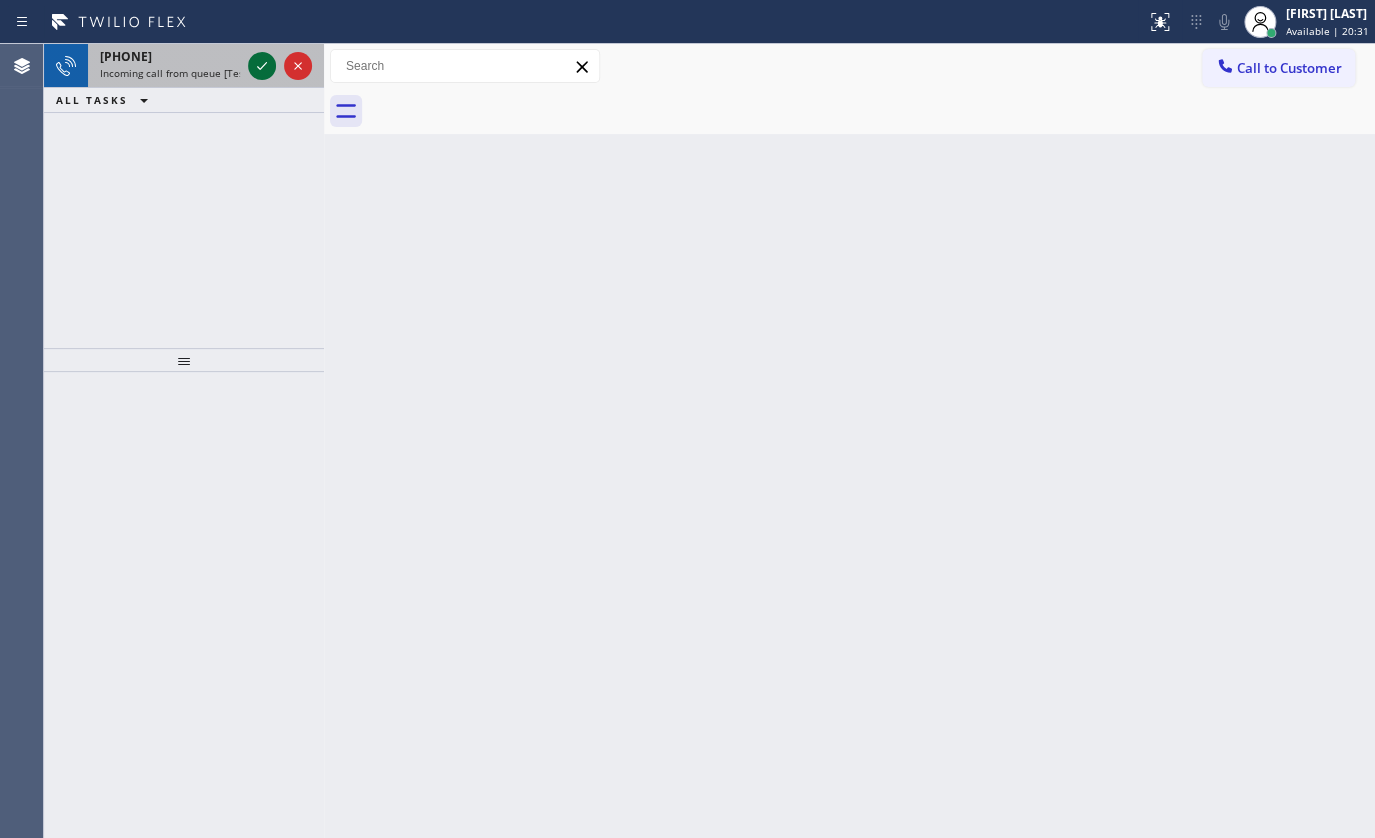 click on "Classify the call LOCATION NAME Target Plumbers FROM PHONE (754) 336-6817 TO PHONE (844) 941-2727 Status: COMPLETED REASON: Not Booked - All other reasons Save Classify the call LOCATION NAME Scottsdale Heating and Air Conditioning FROM PHONE (602) 421-0853 TO PHONE (480) 386-9826 Status: COMPLETED REASON: Not Booked - All other reasons Save Classify the call LOCATION NAME Local HVAC Expert La Conchita FROM PHONE (805) 505-5946 TO PHONE (805) 608-4313 Status: COMPLETED REASON: Tech, Unknown/didnt ring Save Classify the call LOCATION NAME Rush Electrical Service Golden Gate Heights FROM PHONE (415) 366-2260 TO PHONE (415) 727-3034 Status: COMPLETED REASON: Spam/Advertising Save Classify the call LOCATION NAME HomeFix HVAC Masters FROM PHONE (602) 391-8263 TO PHONE (623) 401-0506 Status: COMPLETED REASON: Not Booked - All other reasons Save Classify the call LOCATION NAME Antarctic Air Duct Cleaning Thousand Palms FROM PHONE (760) 372-3399 TO PHONE (760) 388-9949 Status: COMPLETED REASON: Save Classify the call" at bounding box center [709, 441] 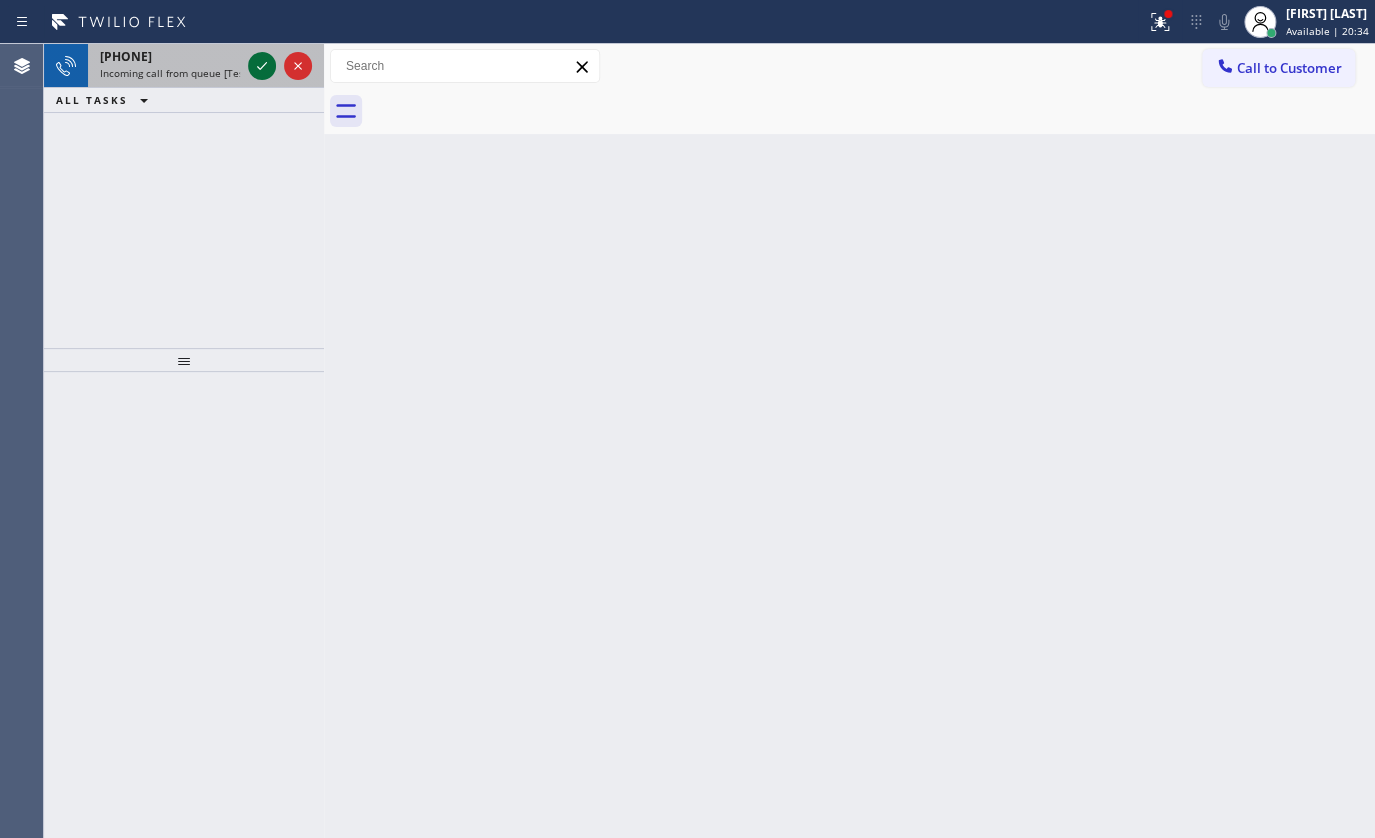 click 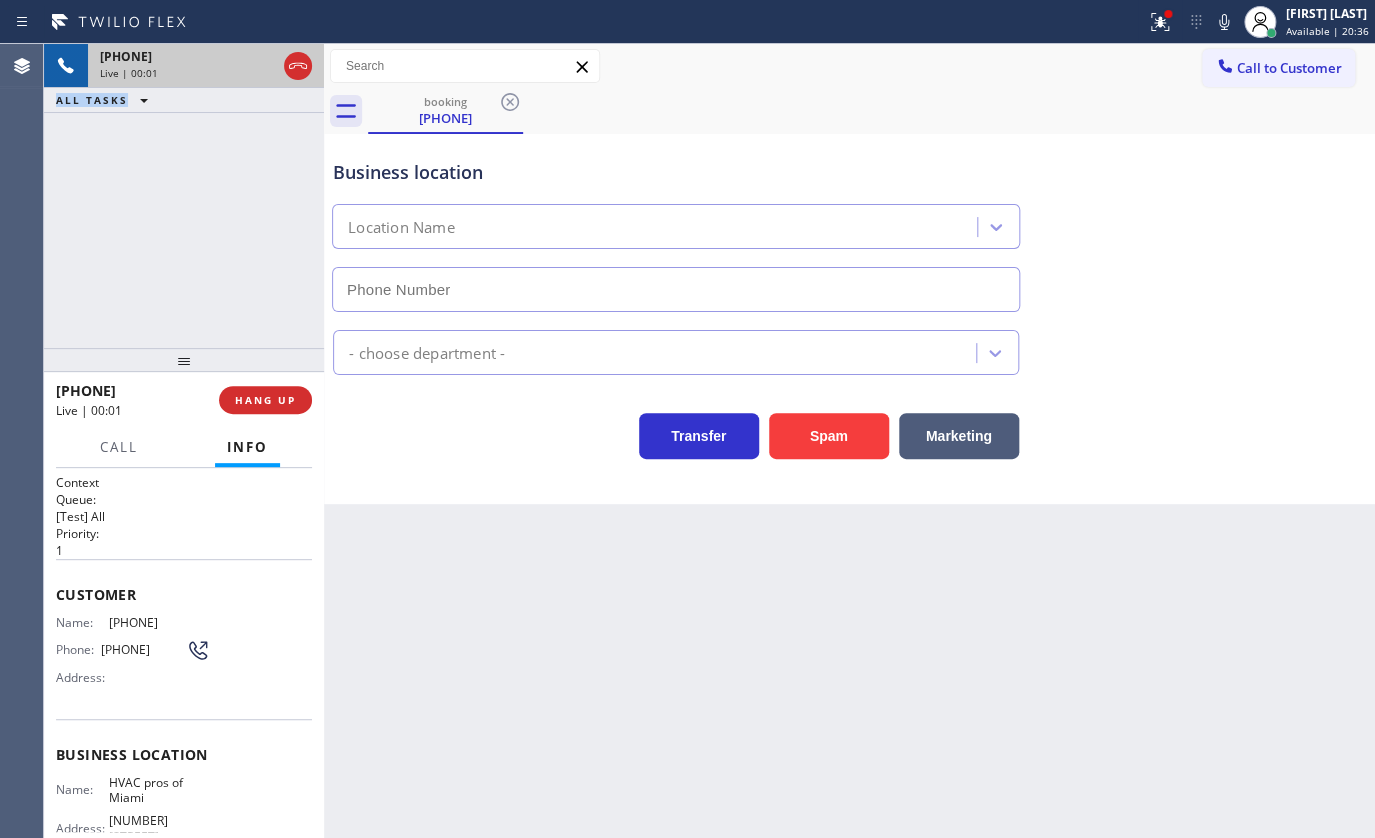 type on "(305) 699-6896" 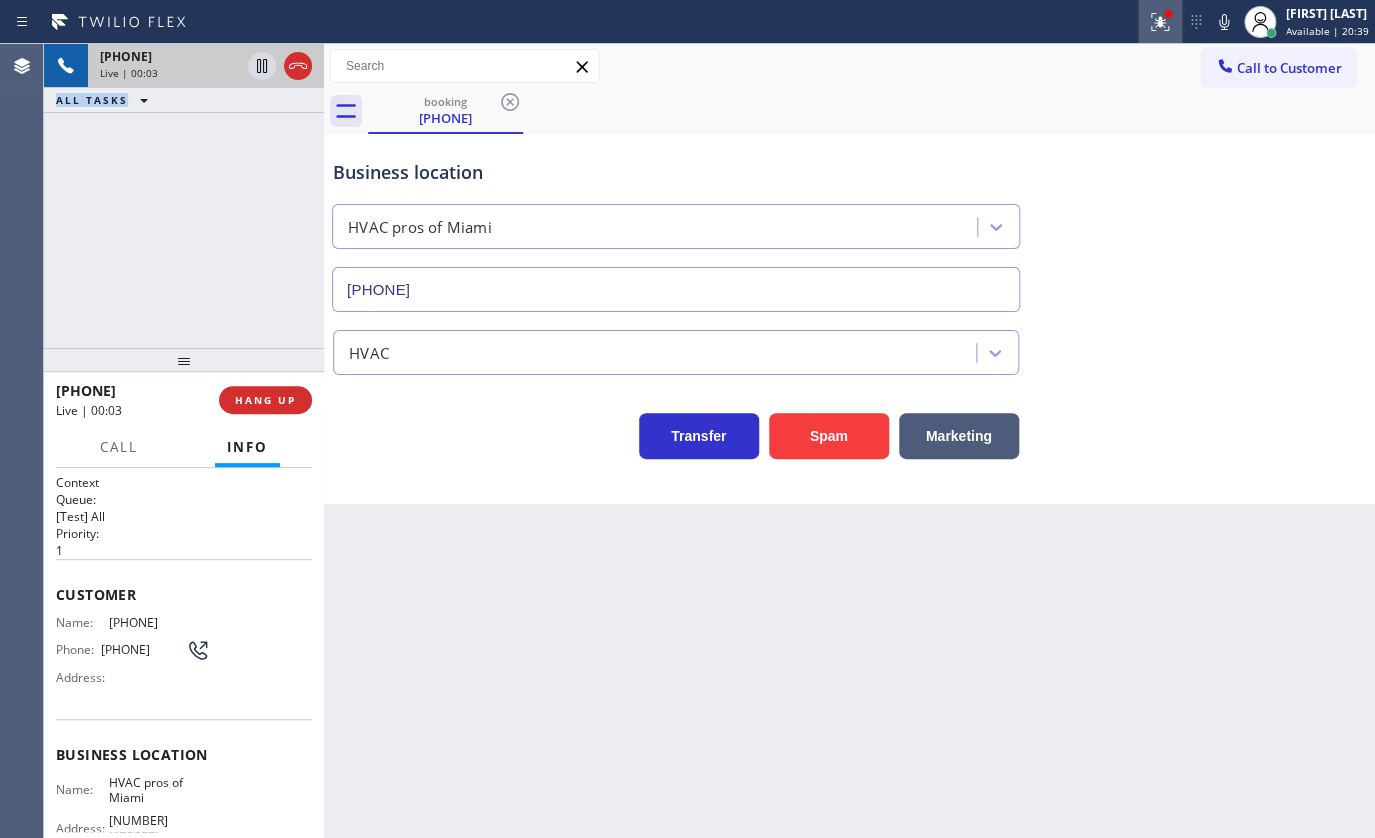 click 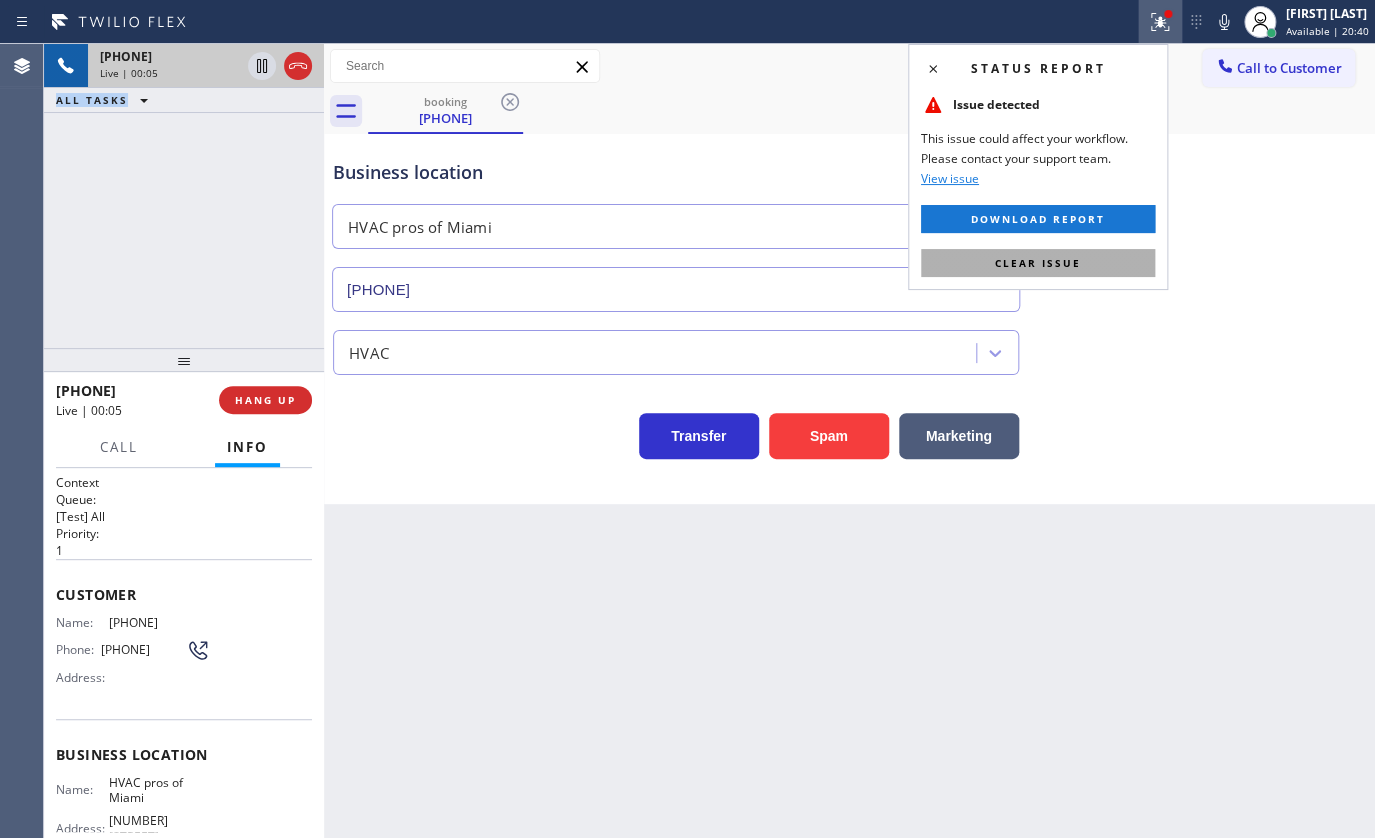 click on "Clear issue" at bounding box center (1038, 263) 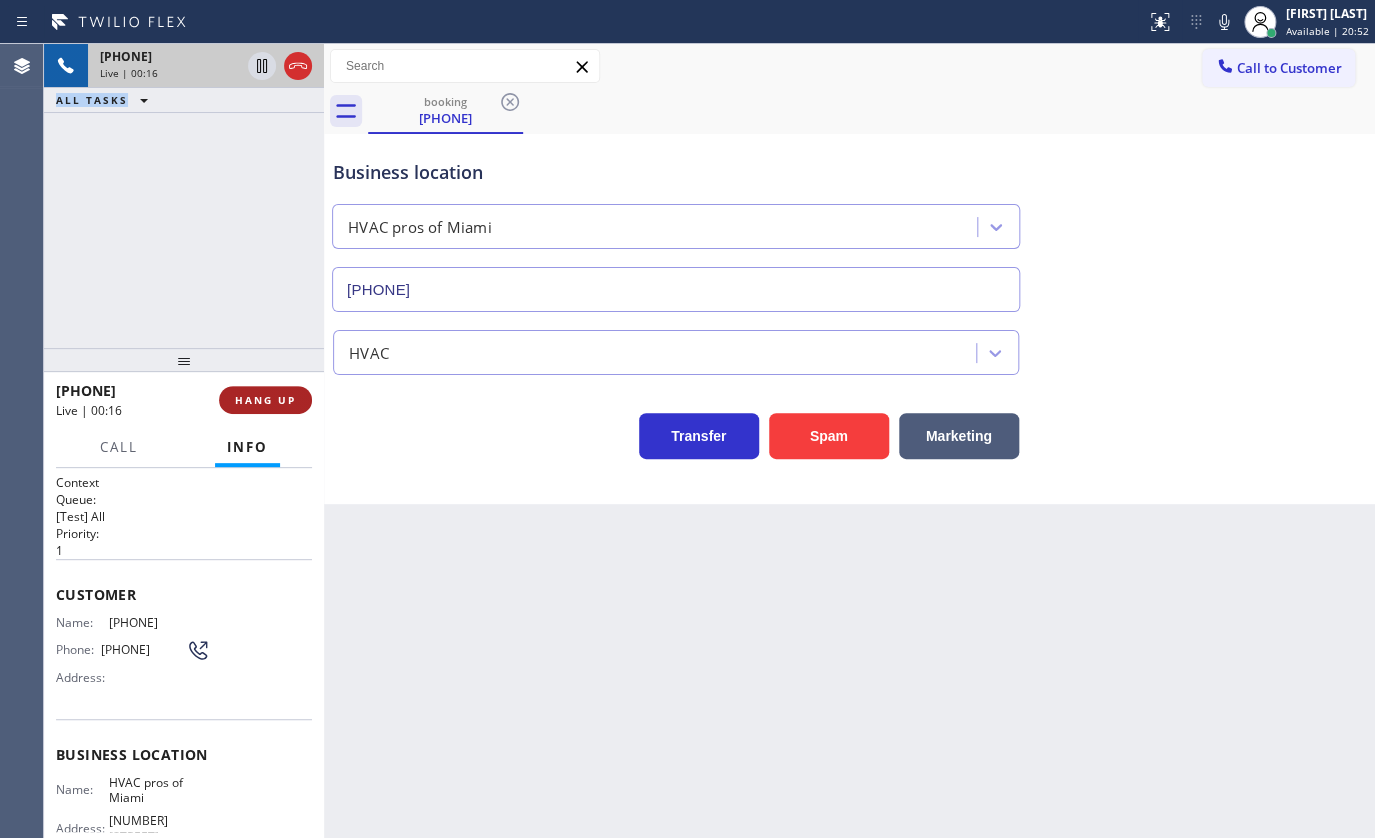 click on "HANG UP" at bounding box center (265, 400) 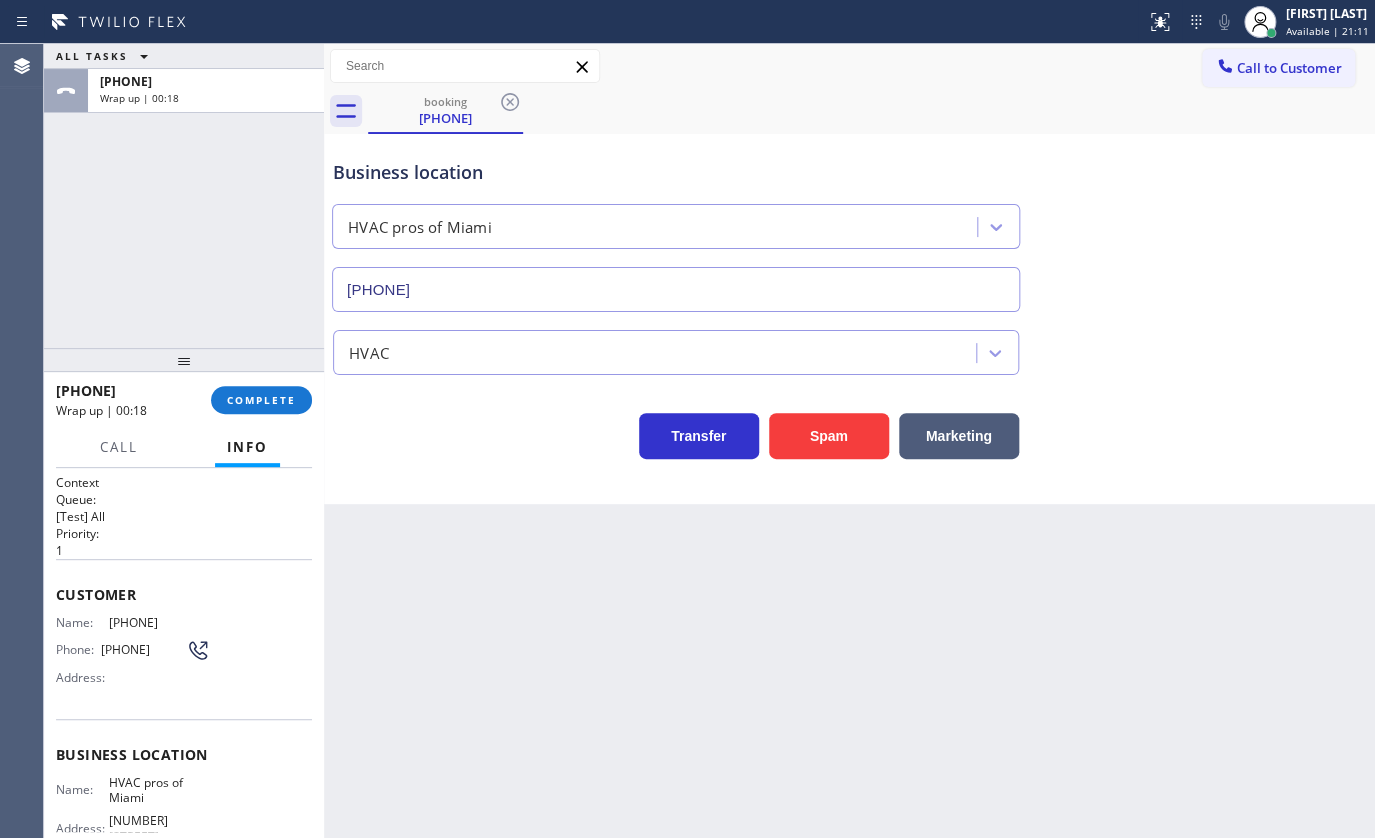 click on "+17543366874 Wrap up | 00:18" at bounding box center (133, 400) 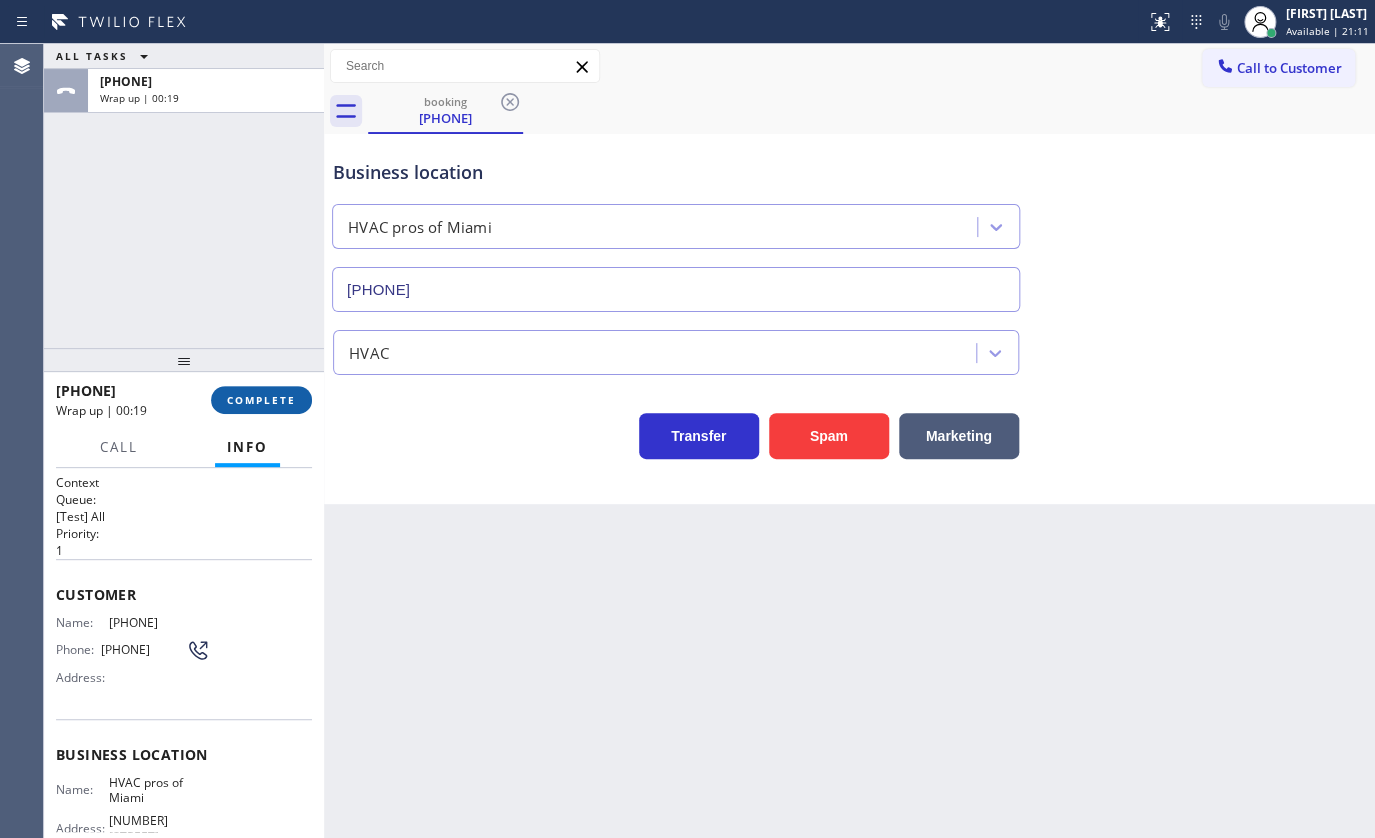 click on "COMPLETE" at bounding box center [261, 400] 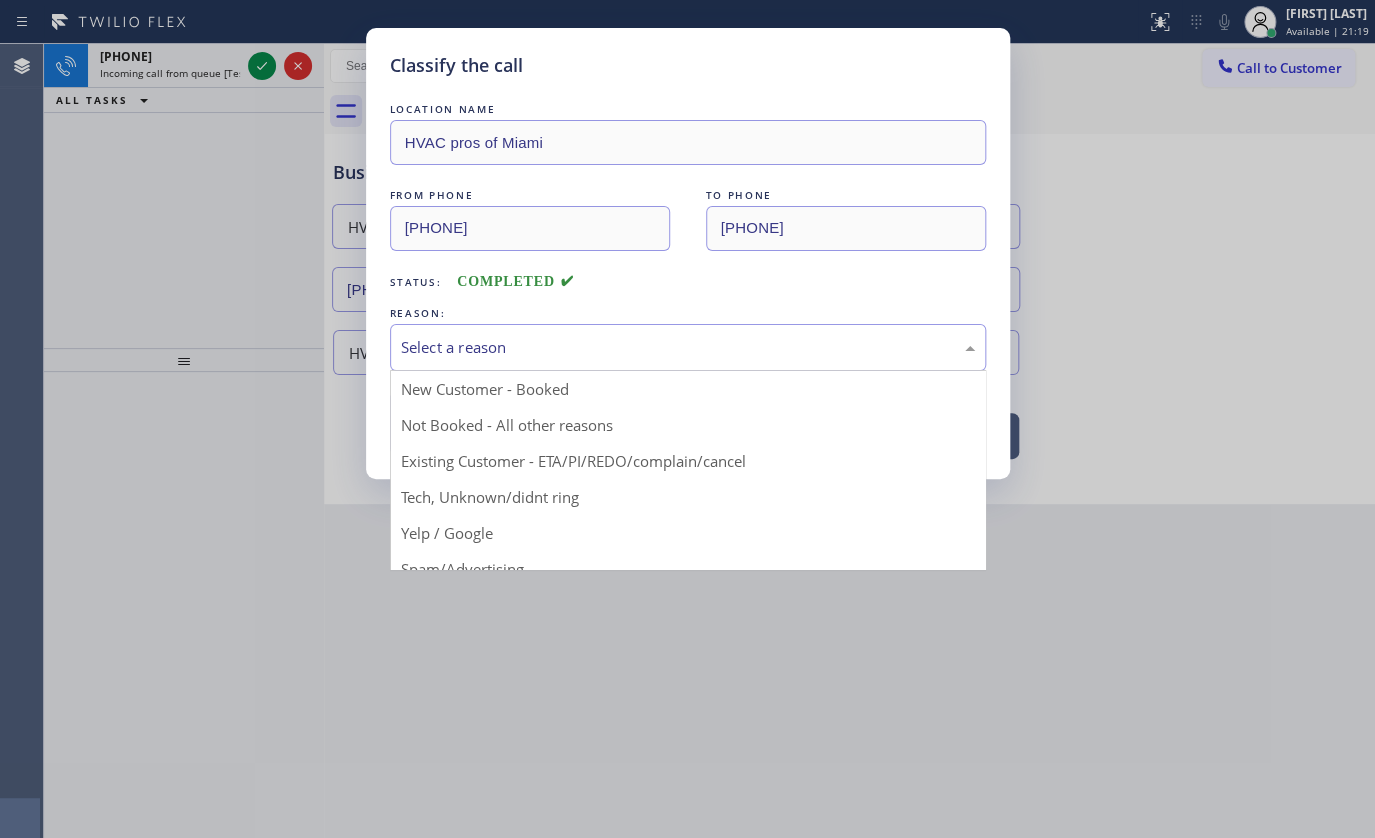 click on "Select a reason" at bounding box center [688, 347] 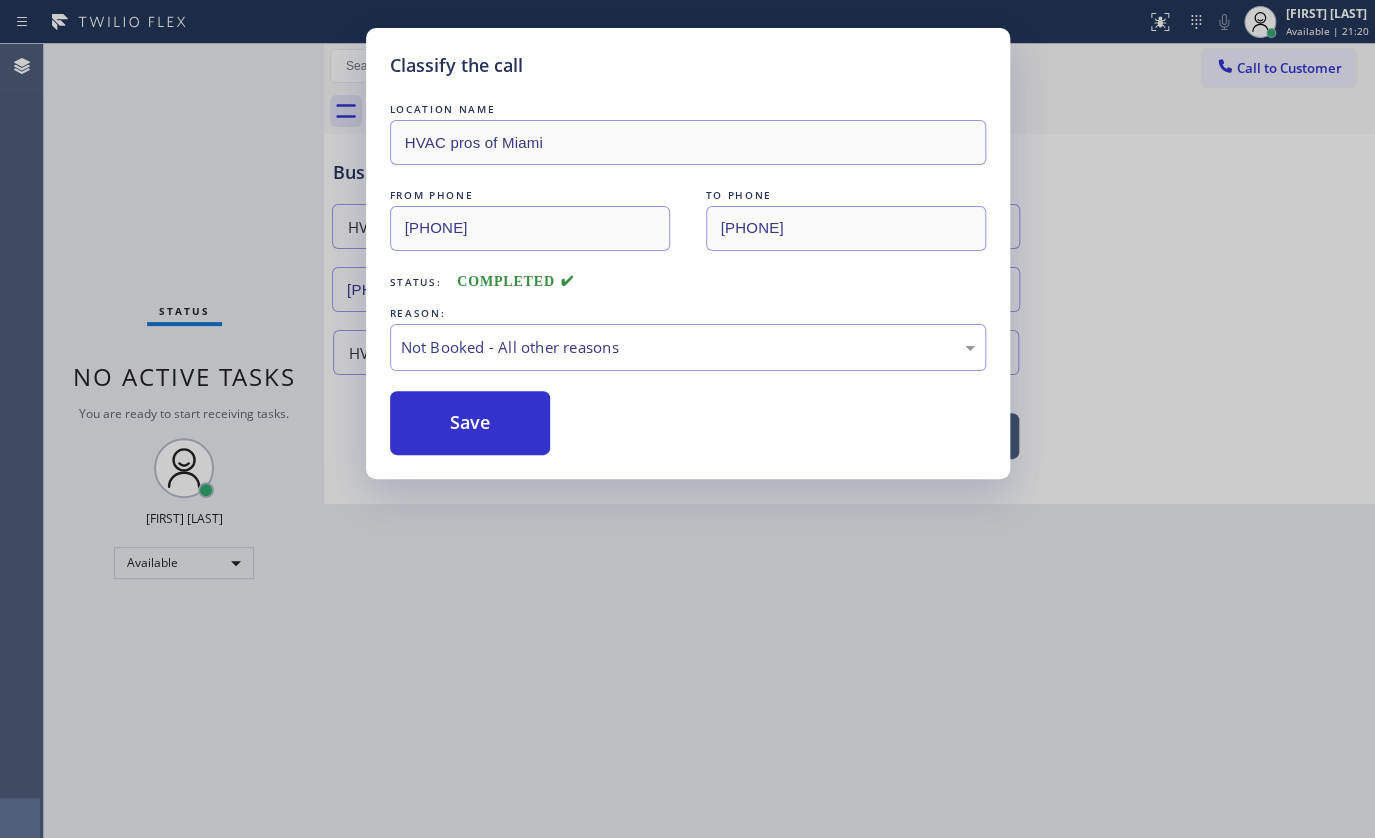 click on "Save" at bounding box center [470, 423] 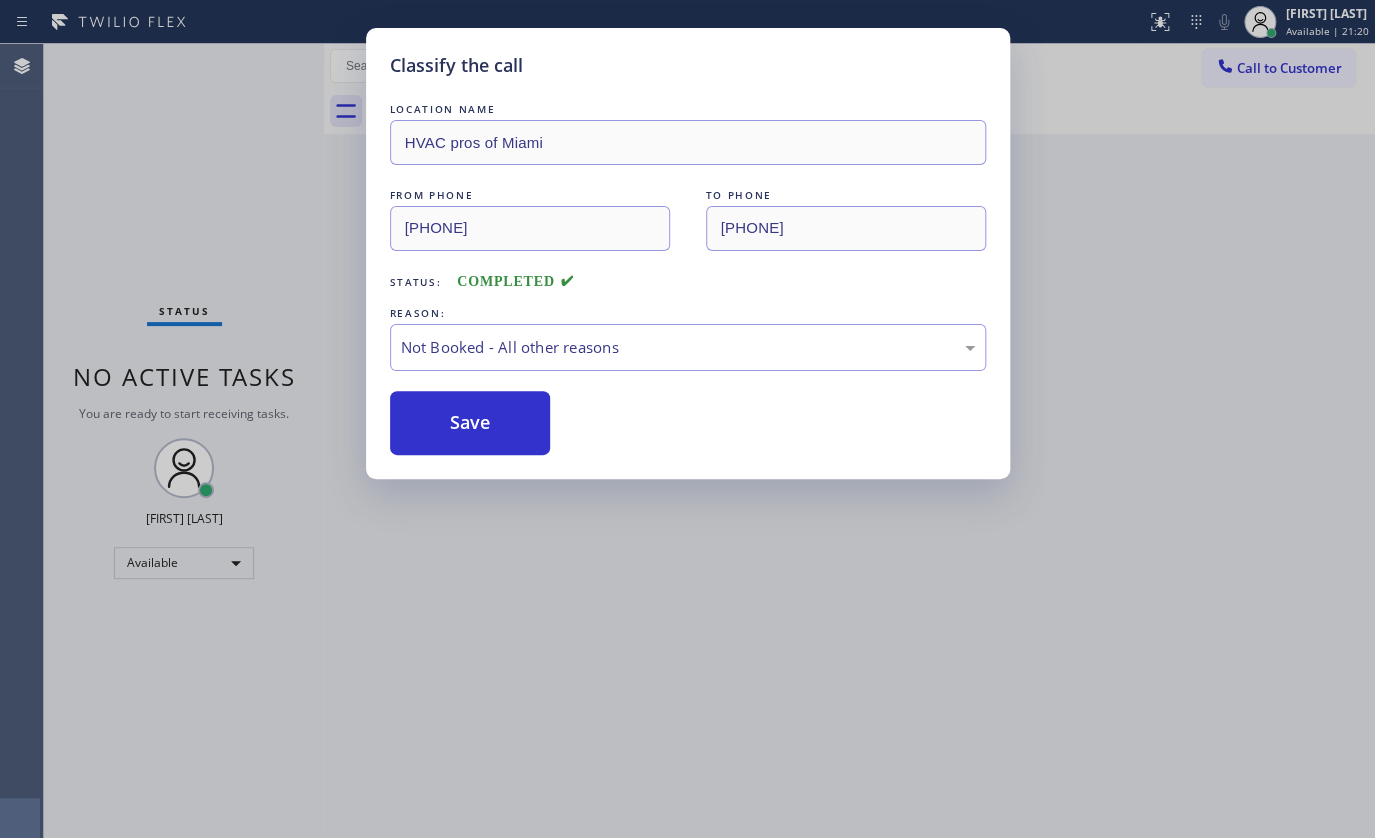 click on "Save" at bounding box center [470, 423] 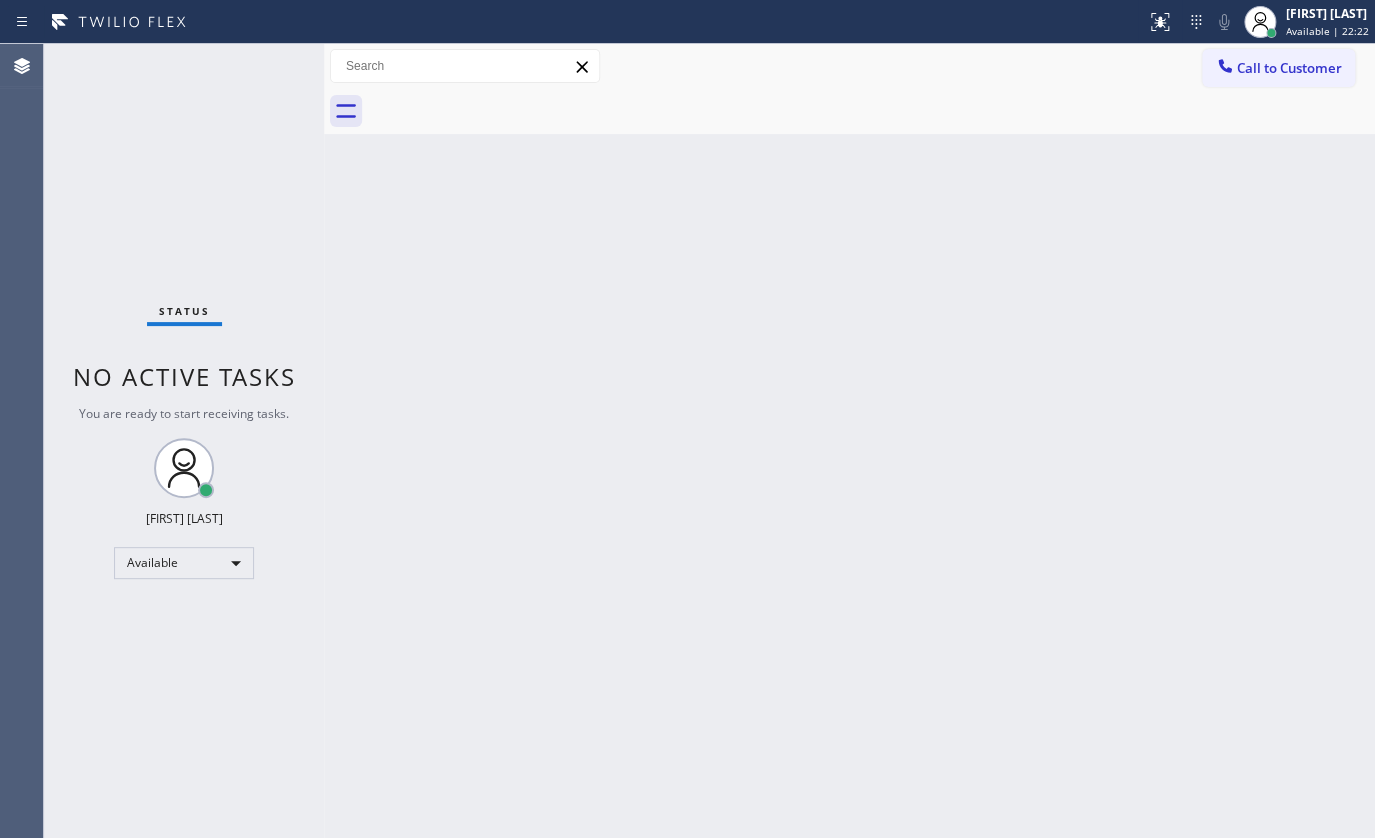 click on "Status   No active tasks     You are ready to start receiving tasks.   JENIZA ALCAYDE Available" at bounding box center [184, 441] 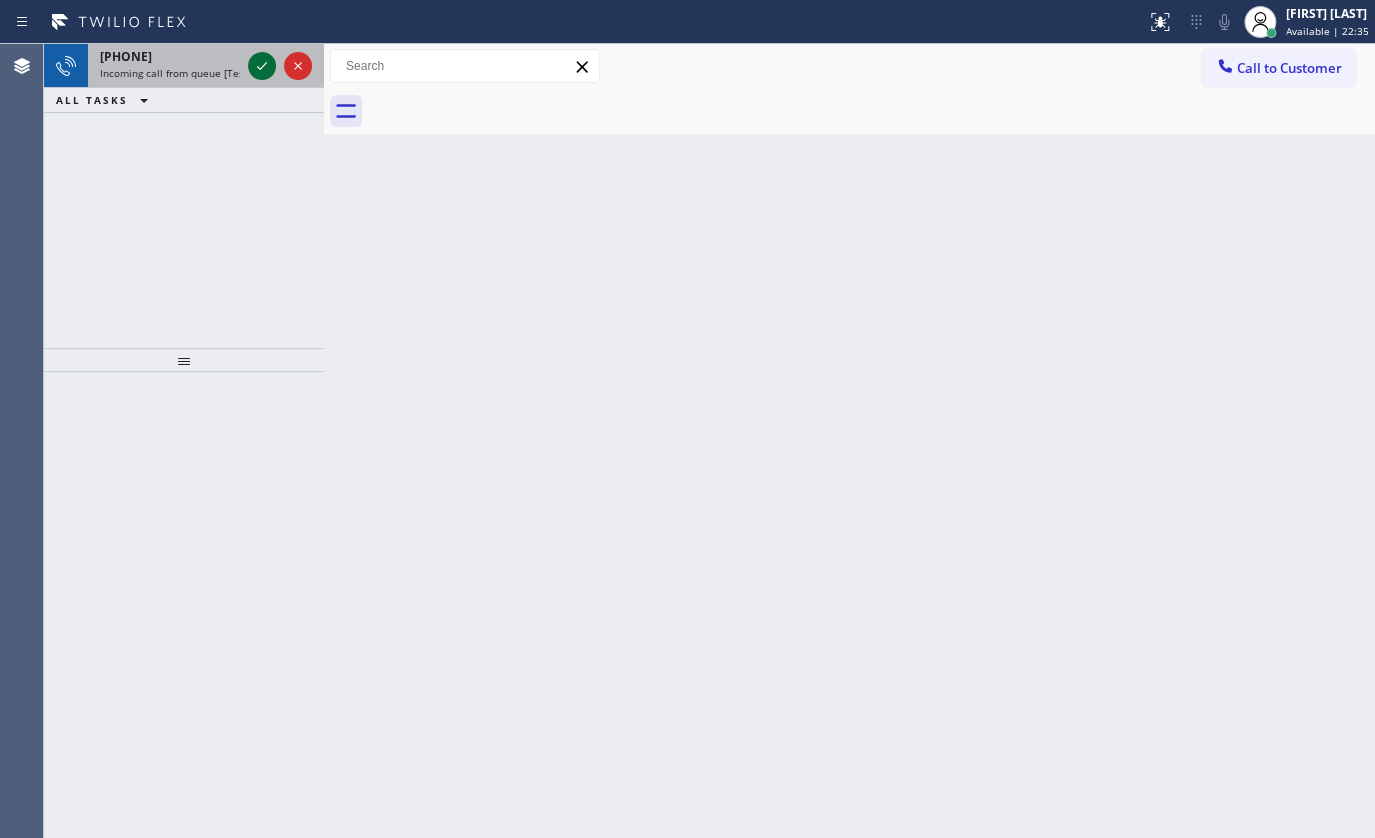 click 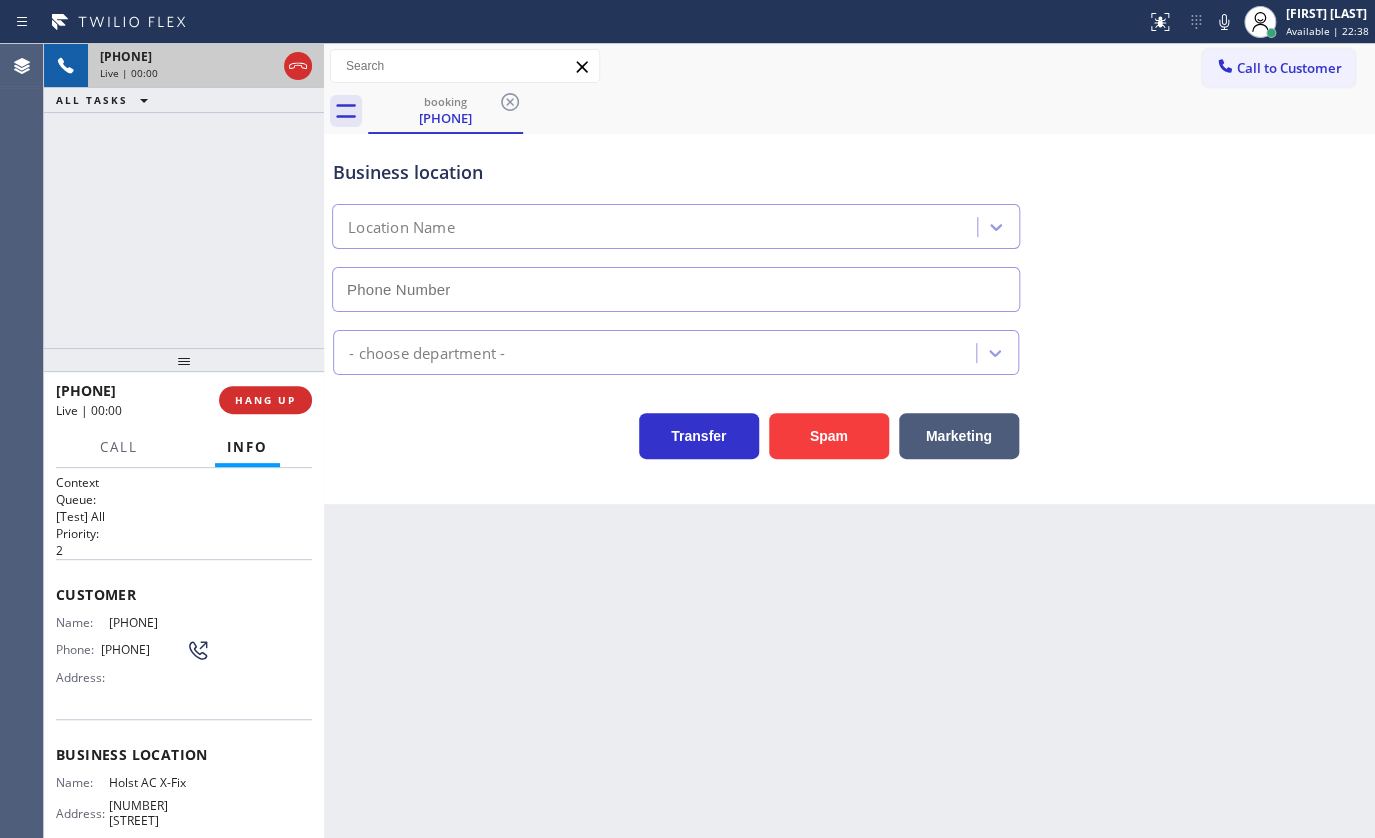 type on "(786) 613-4364" 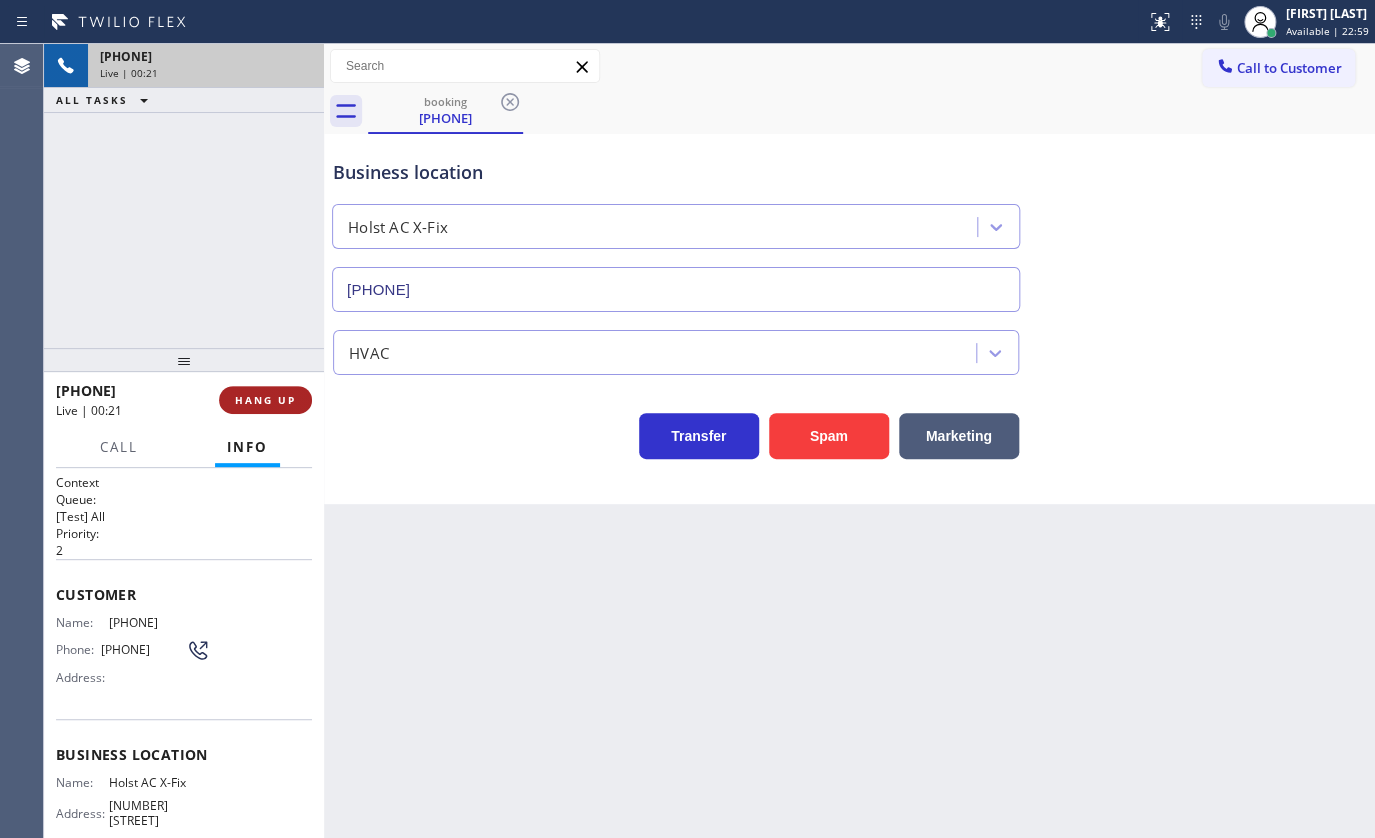 click on "HANG UP" at bounding box center (265, 400) 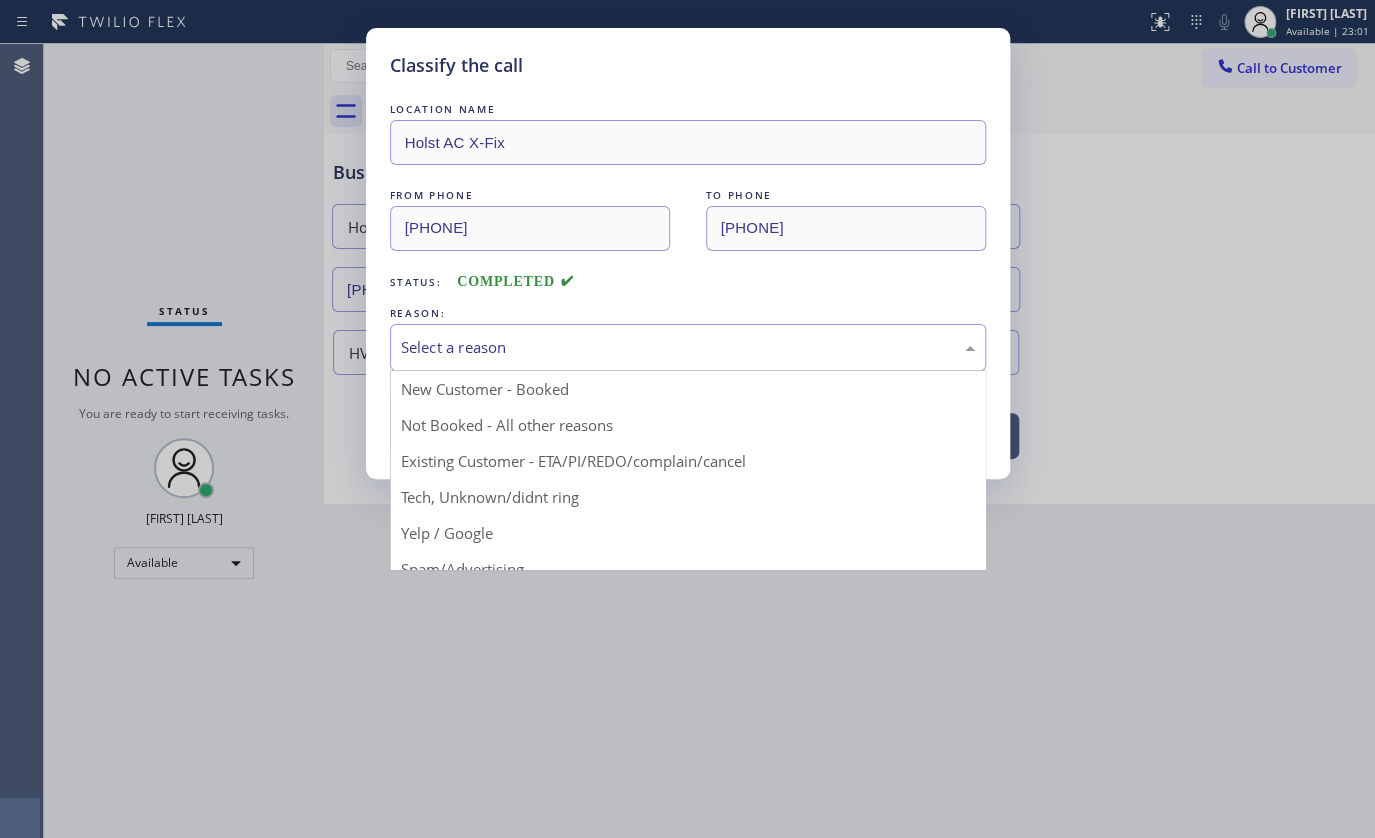 click on "Select a reason" at bounding box center (688, 347) 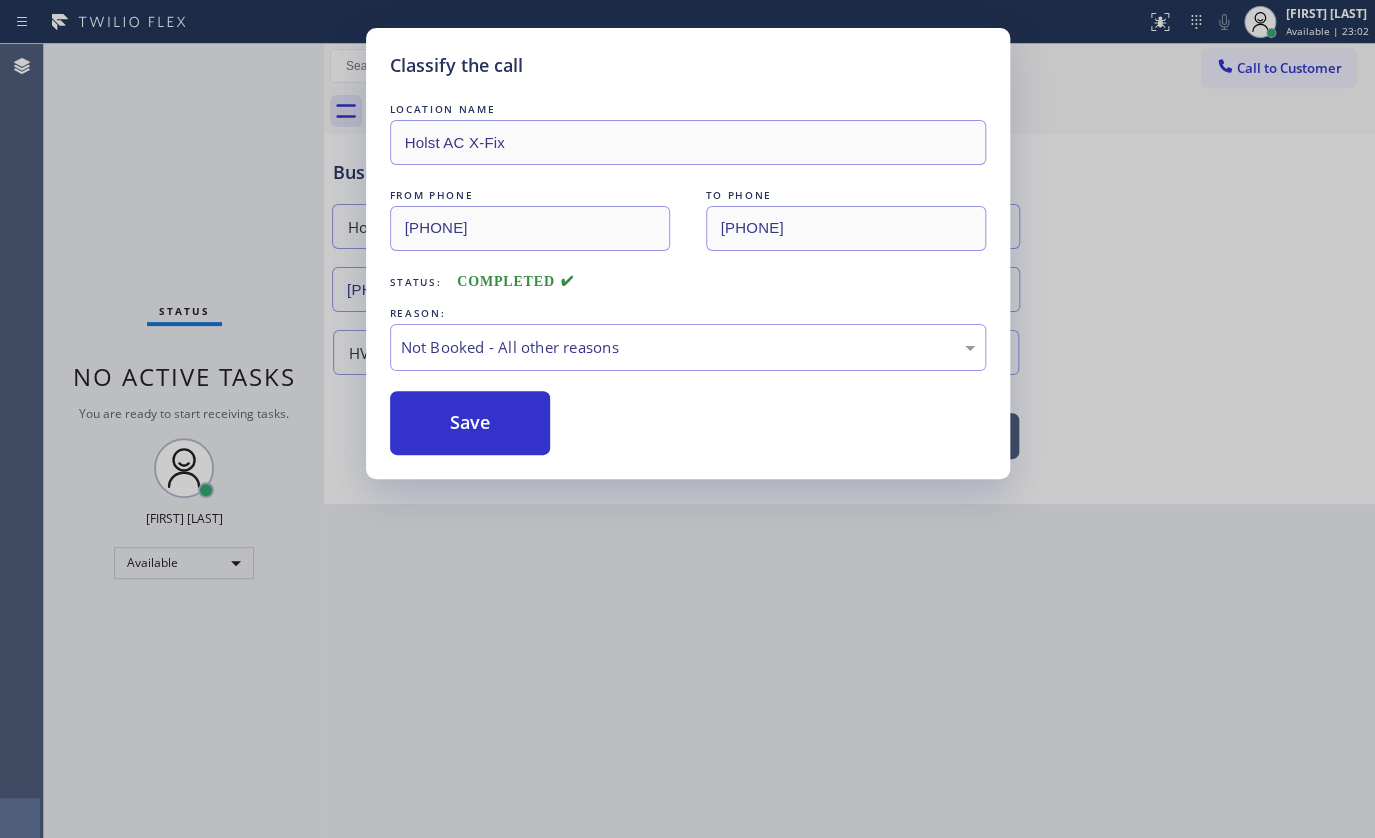 click on "Save" at bounding box center (470, 423) 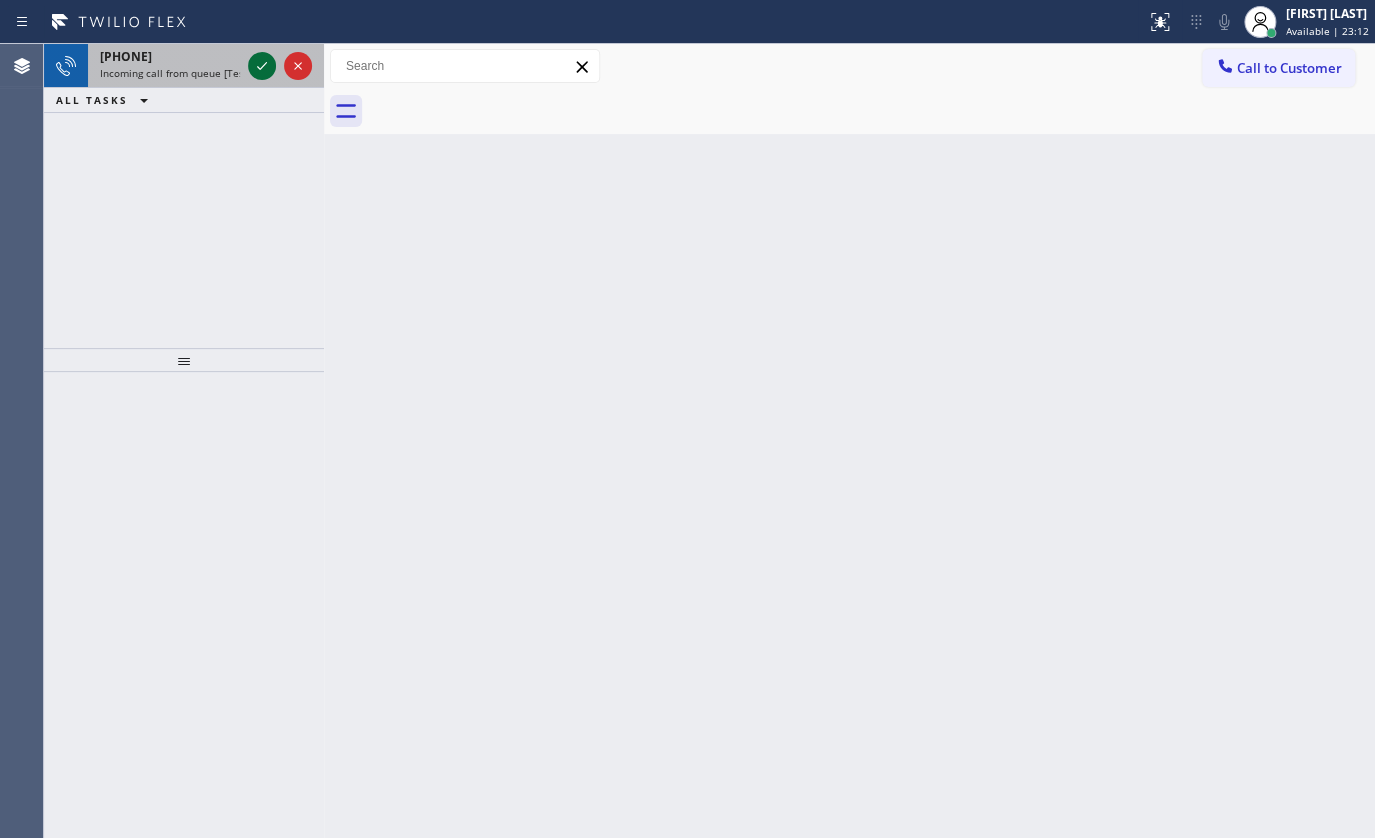 click 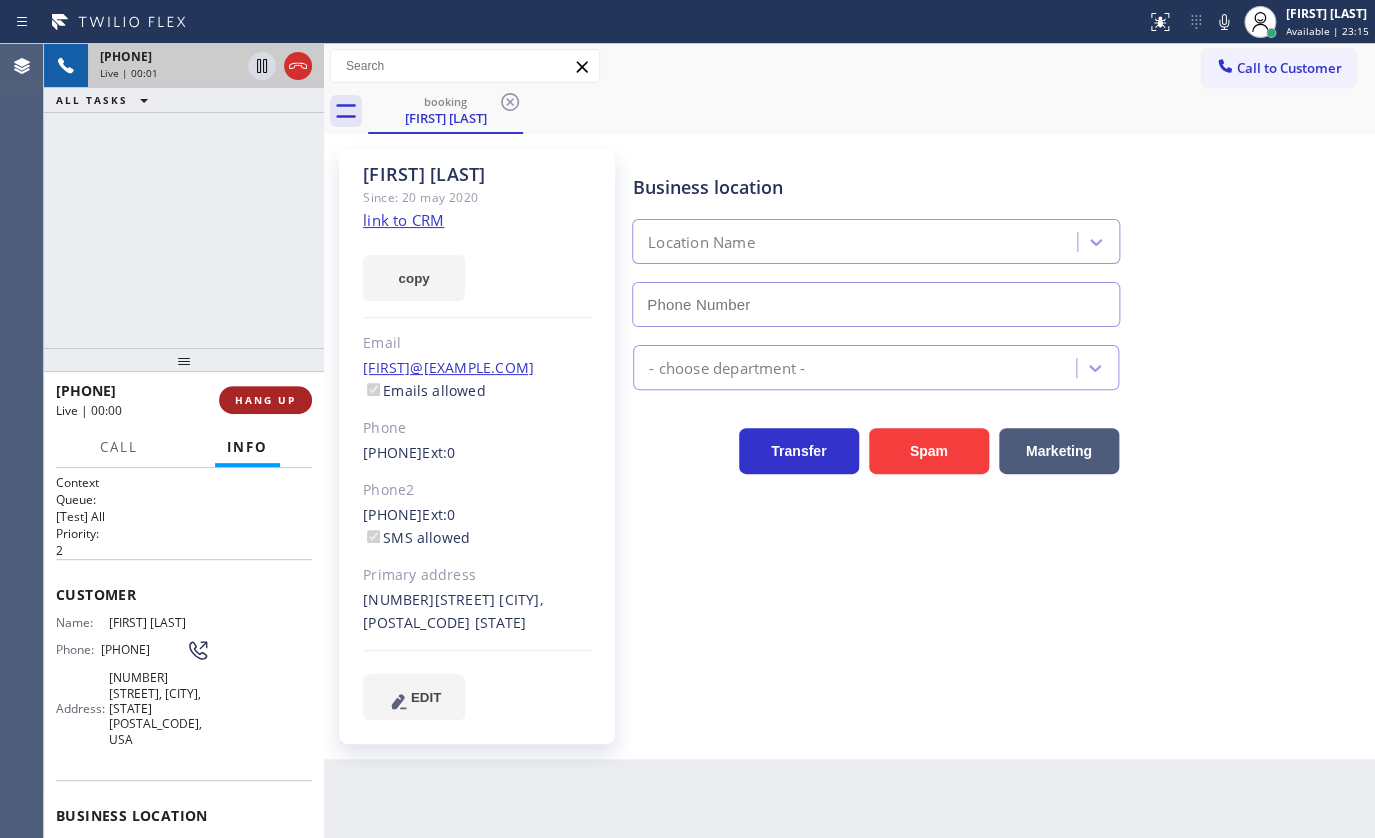 type on "(917) 920-9568" 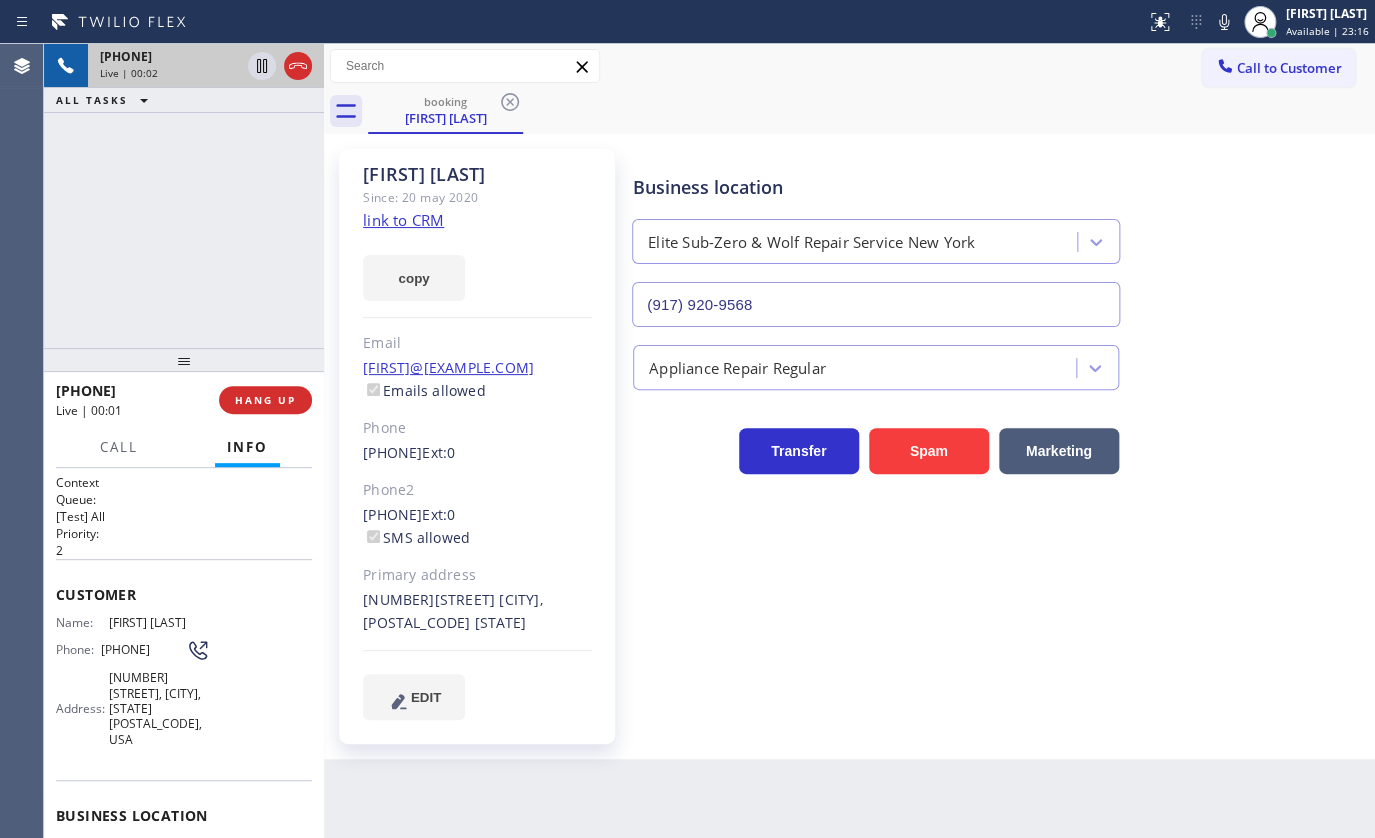 click on "link to CRM" 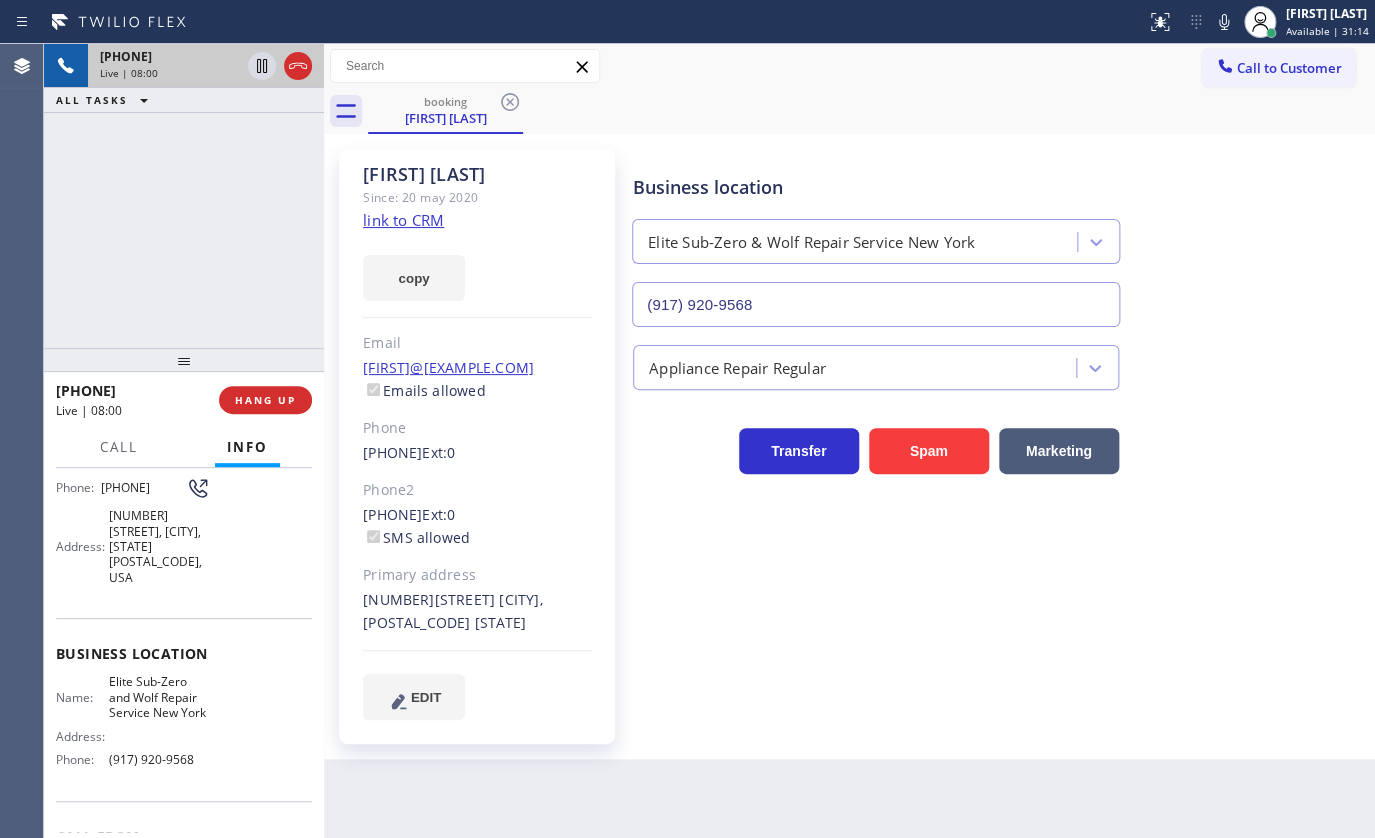 scroll, scrollTop: 181, scrollLeft: 0, axis: vertical 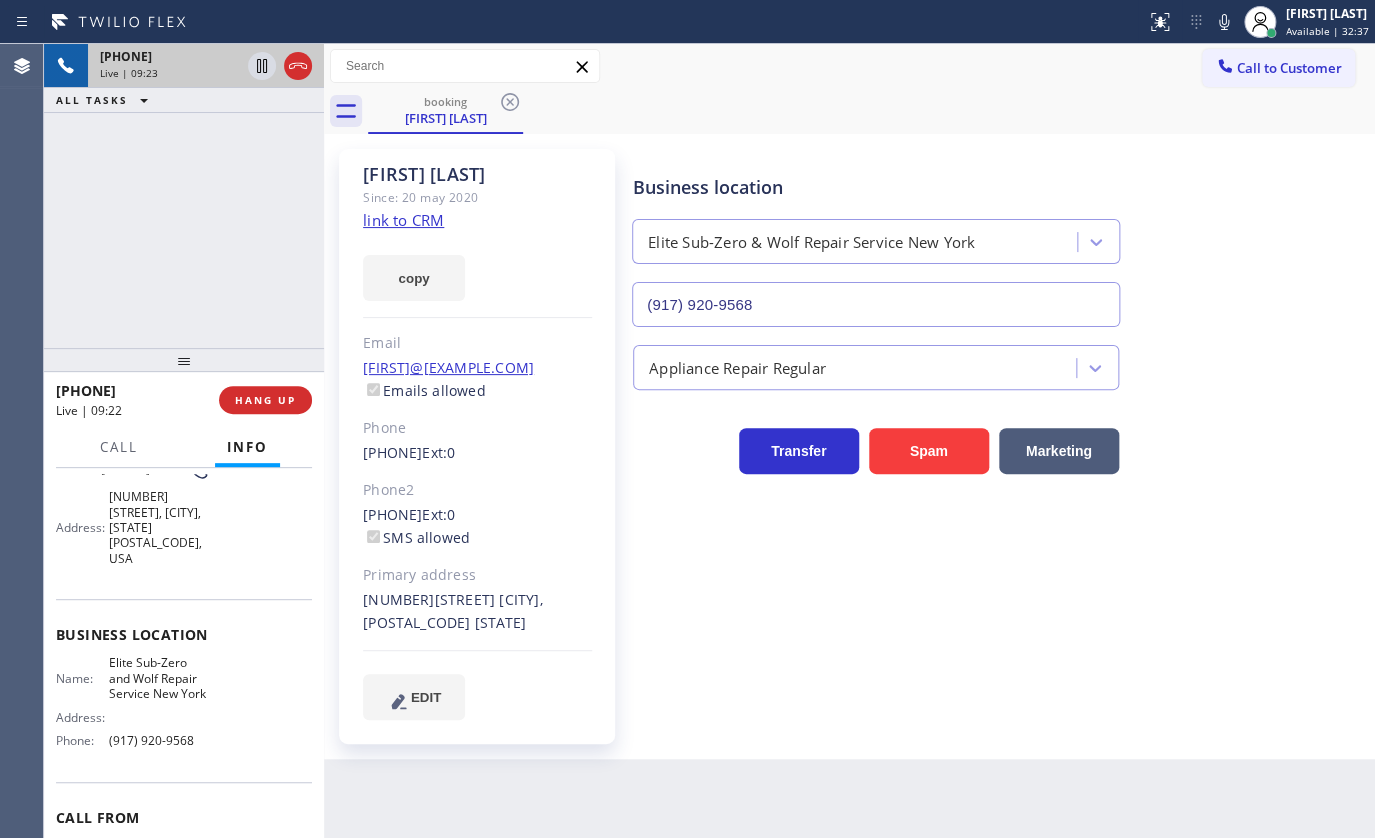 drag, startPoint x: 112, startPoint y: 217, endPoint x: 466, endPoint y: 163, distance: 358.09497 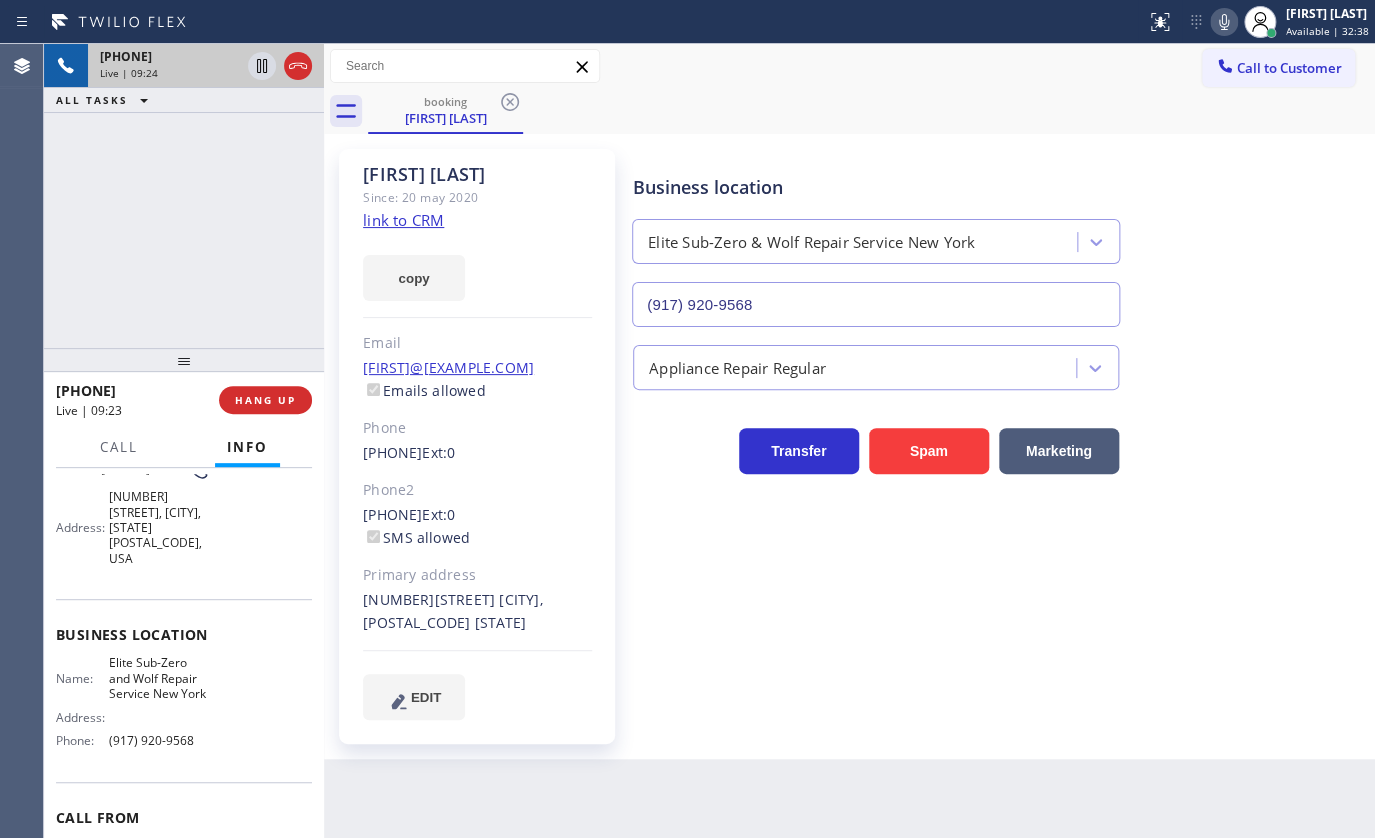 click 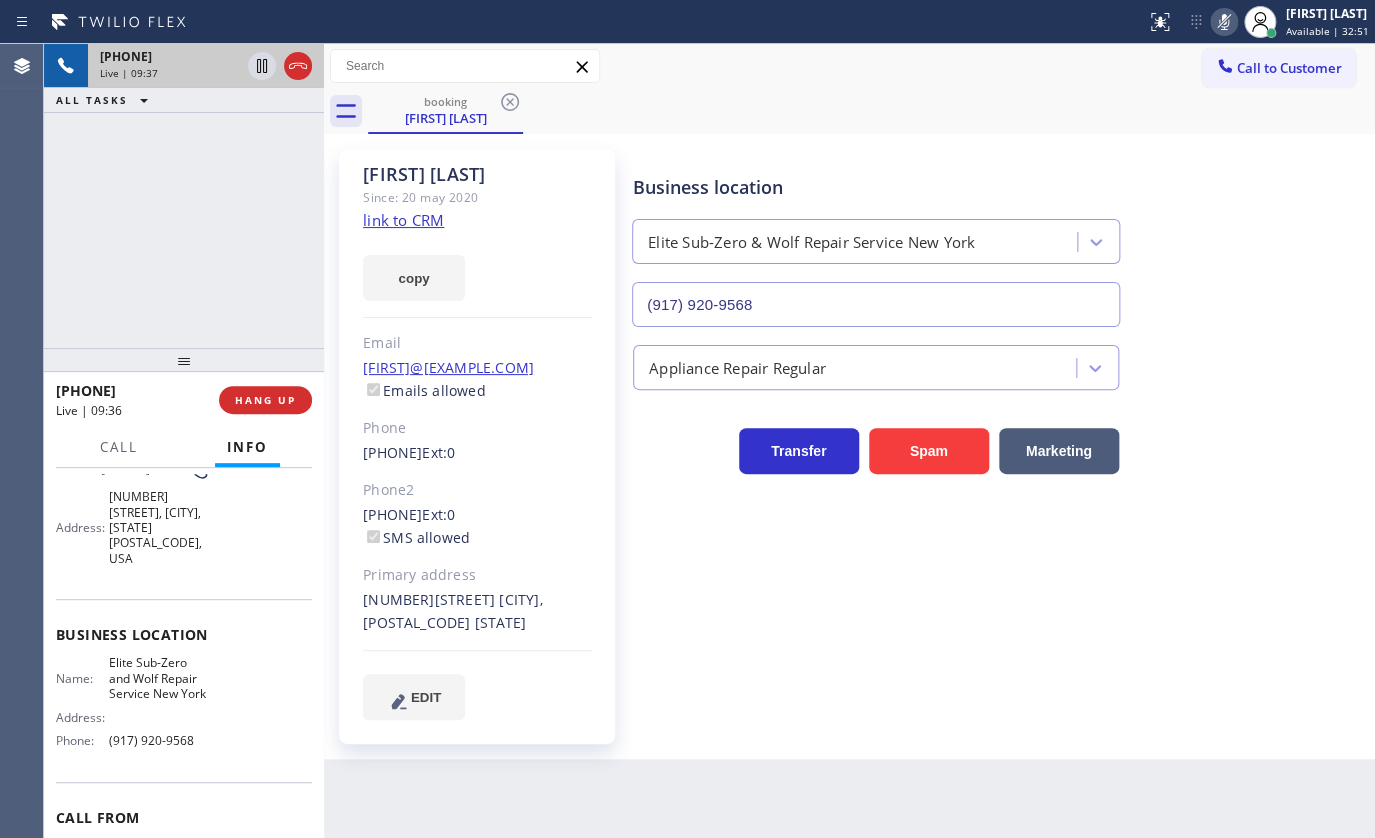 click 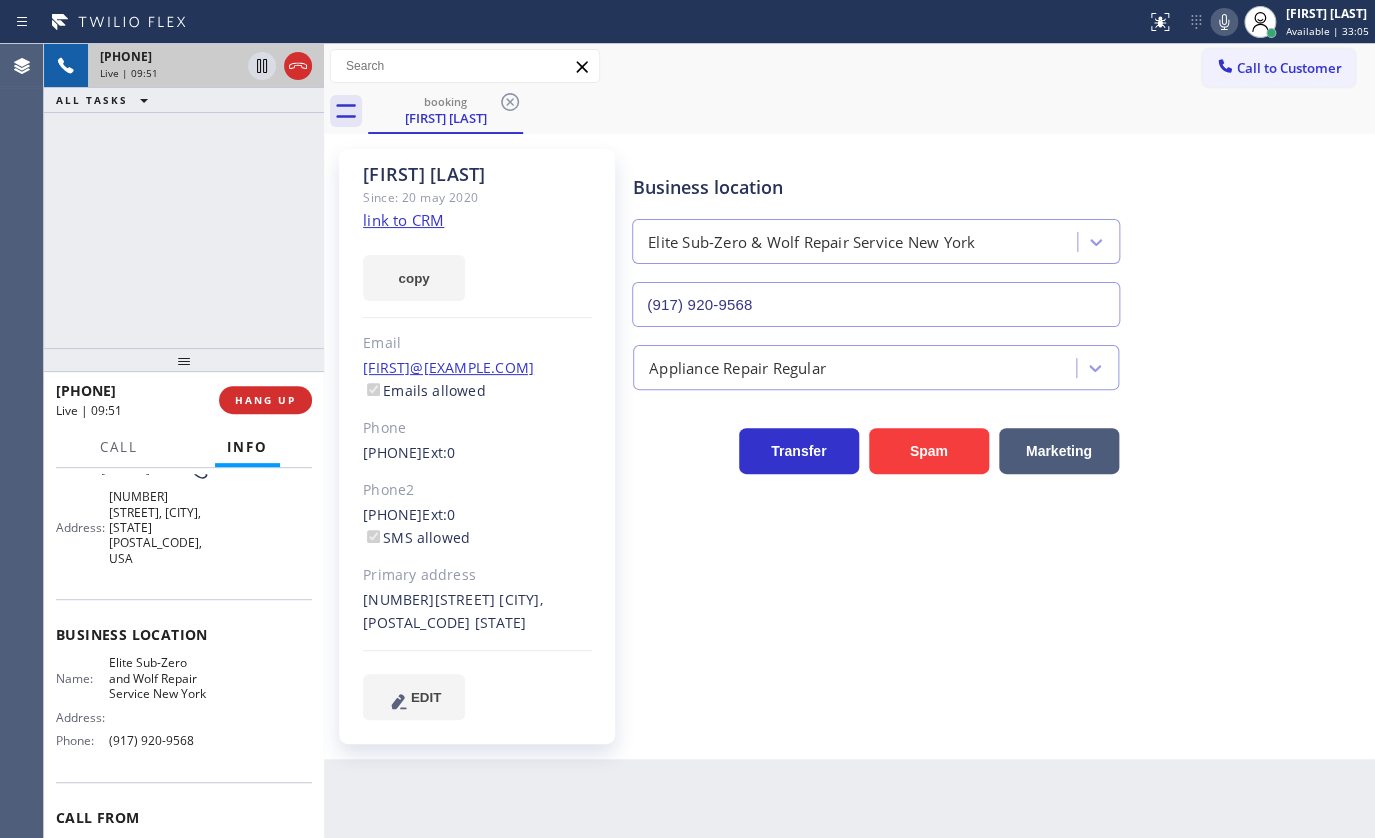 drag, startPoint x: 348, startPoint y: 459, endPoint x: 462, endPoint y: 450, distance: 114.35471 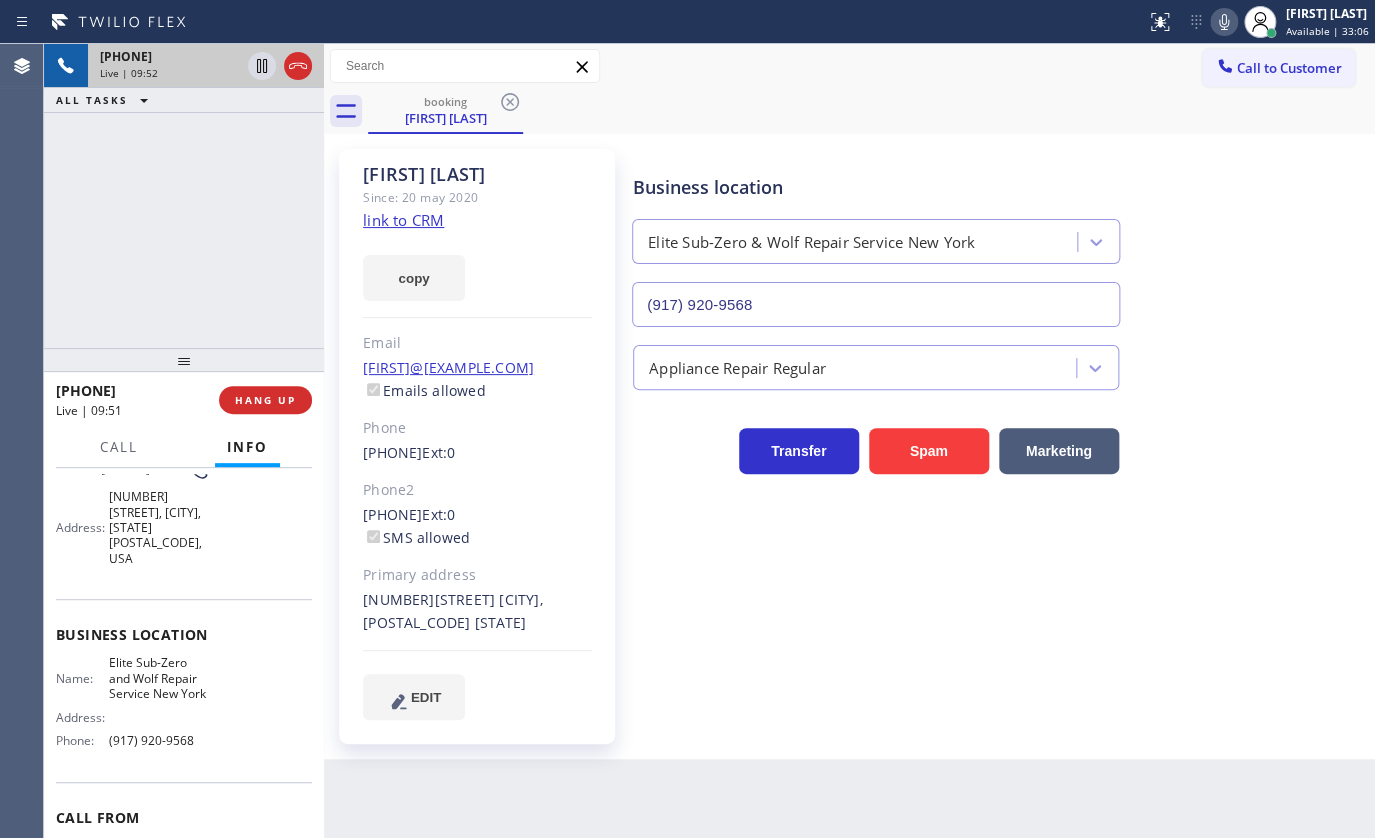 copy on "(917) 620-1774" 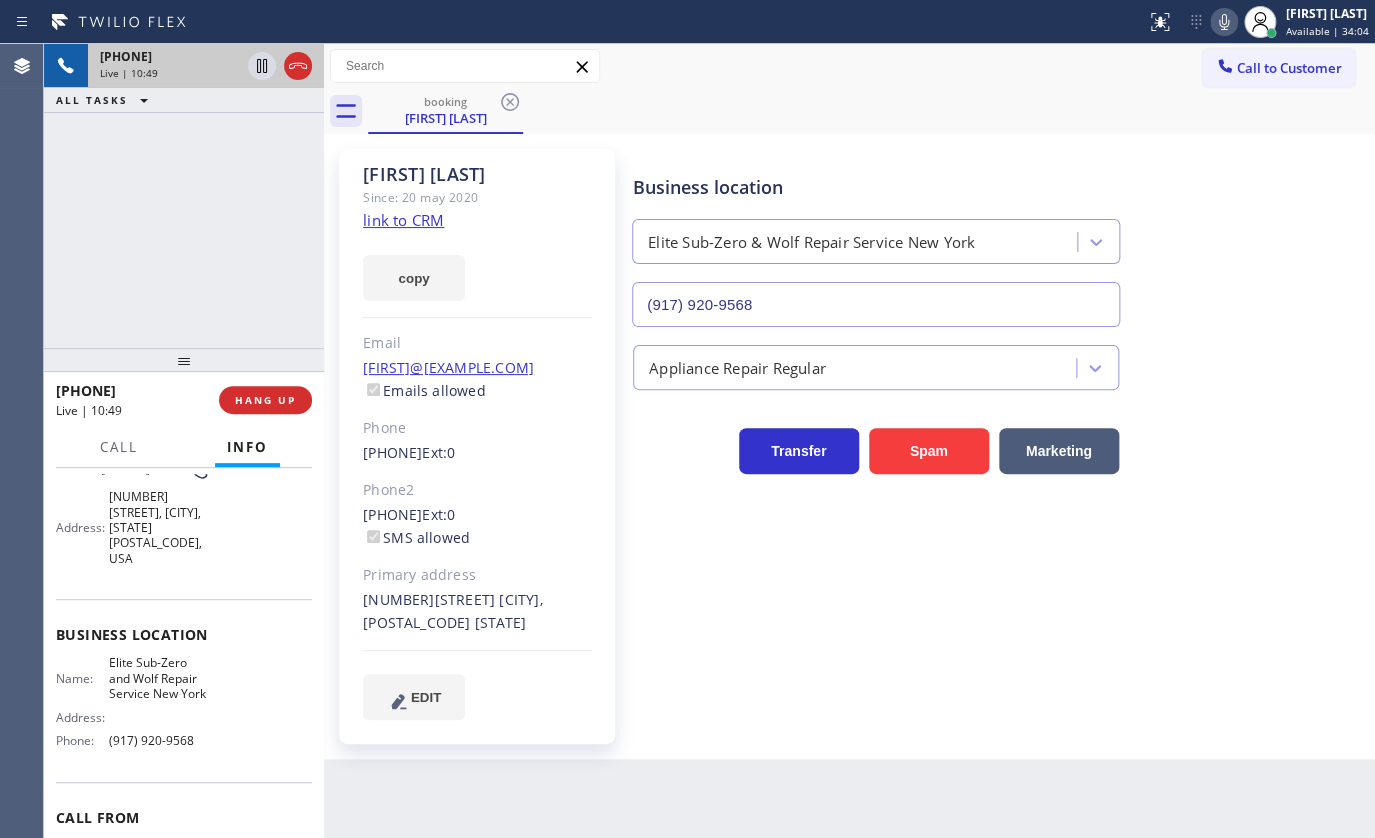 click on "Name: Elite Sub-Zero  and  Wolf Repair Service New York Address:   Phone: (917) 920-9568" at bounding box center [184, 705] 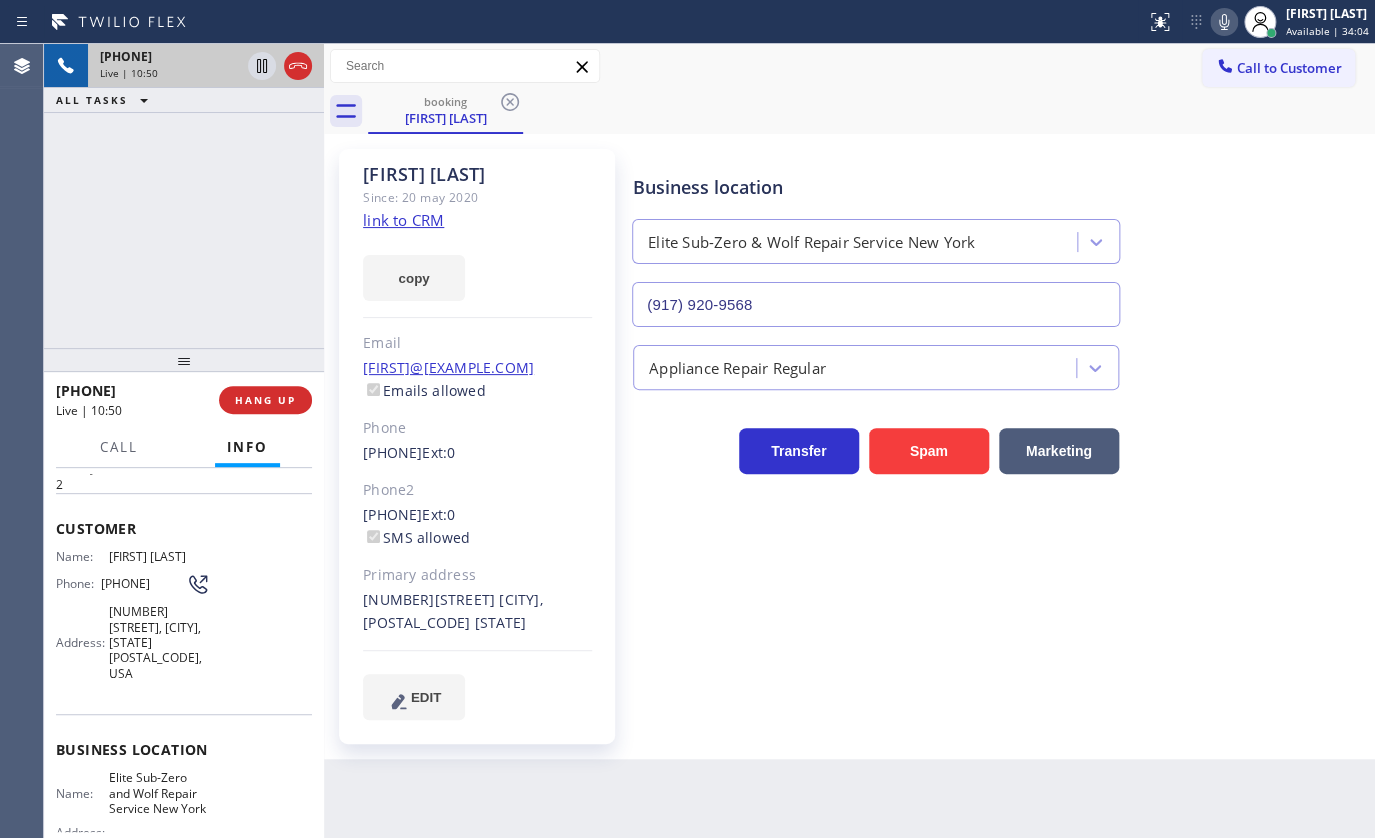 scroll, scrollTop: 0, scrollLeft: 0, axis: both 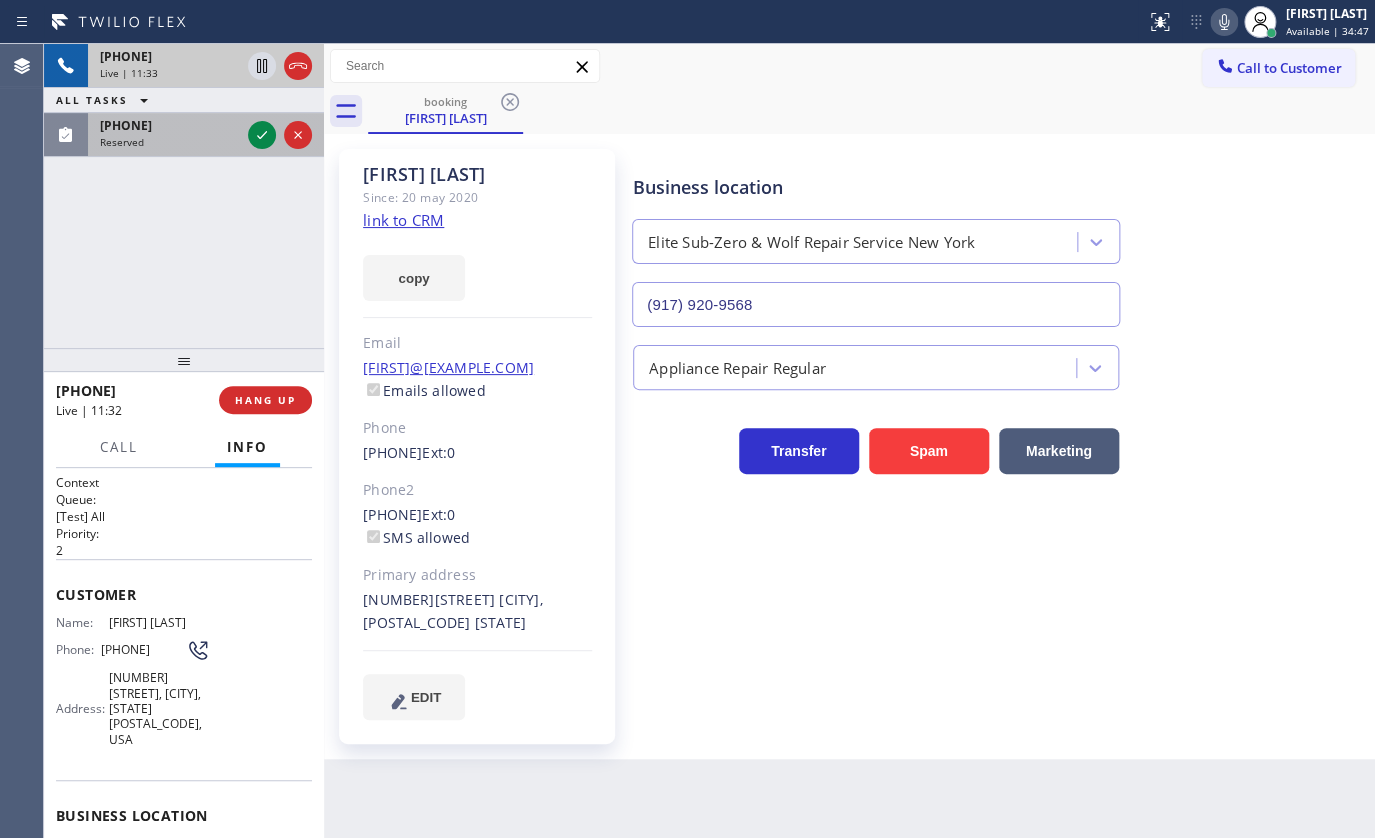click at bounding box center (280, 135) 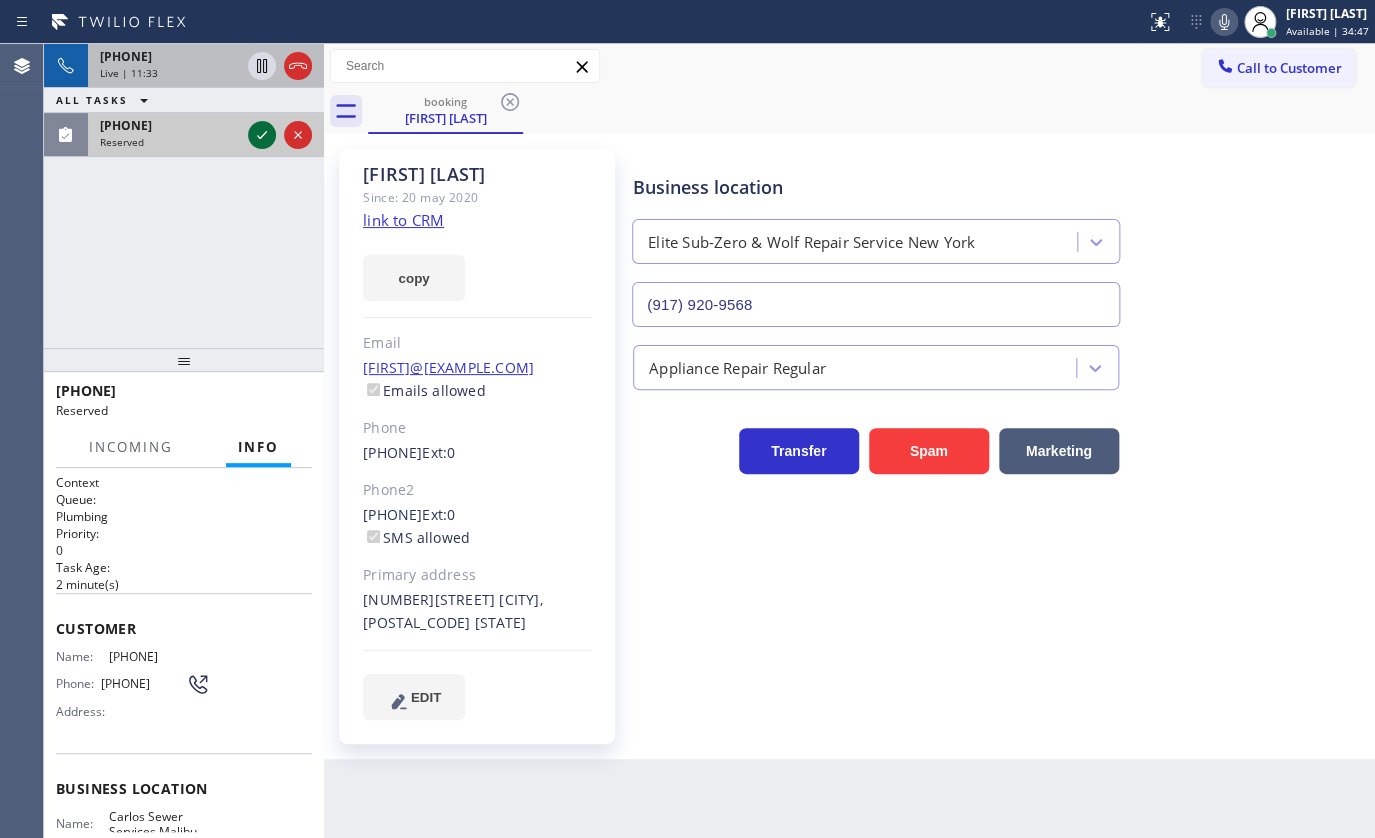 click 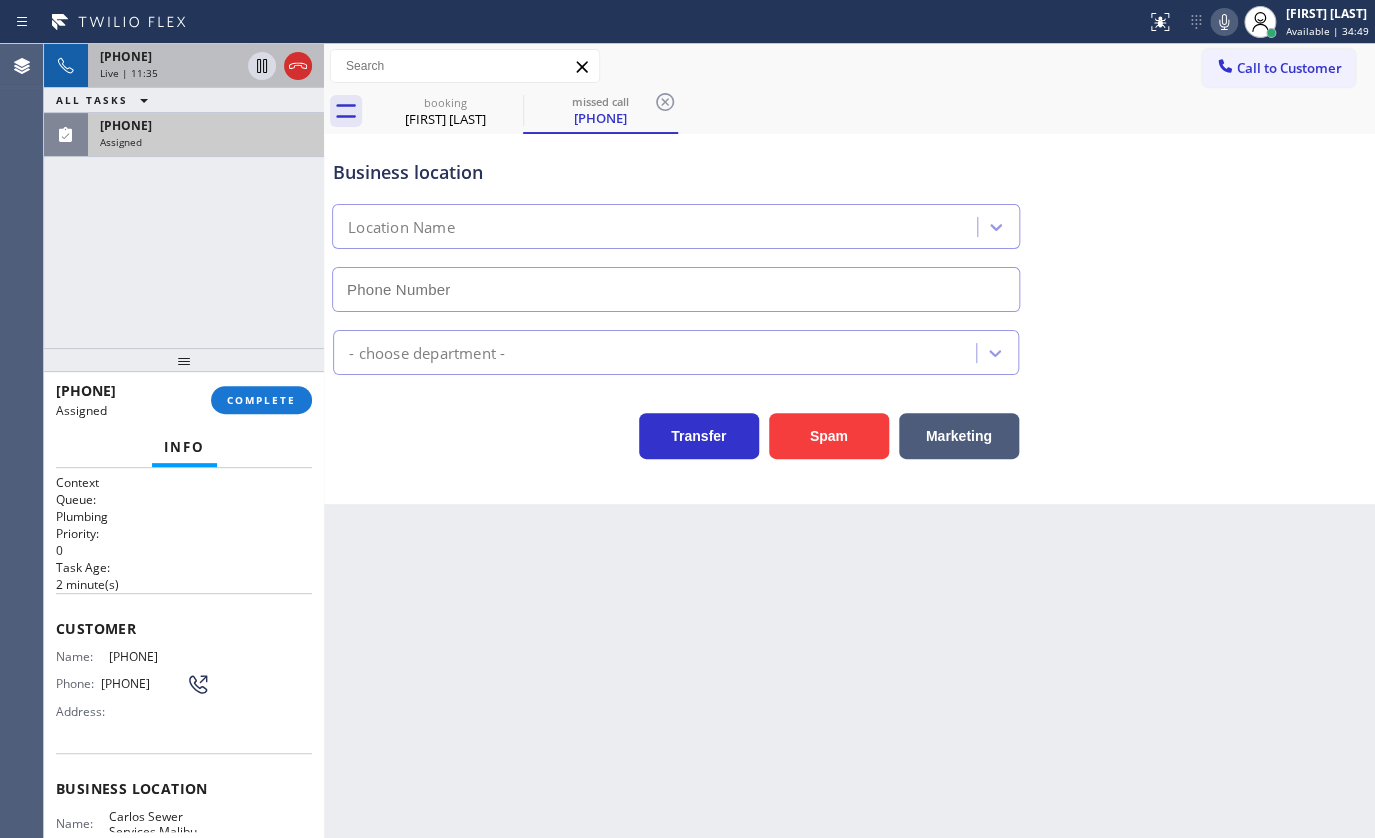 type on "(424) 383-5883" 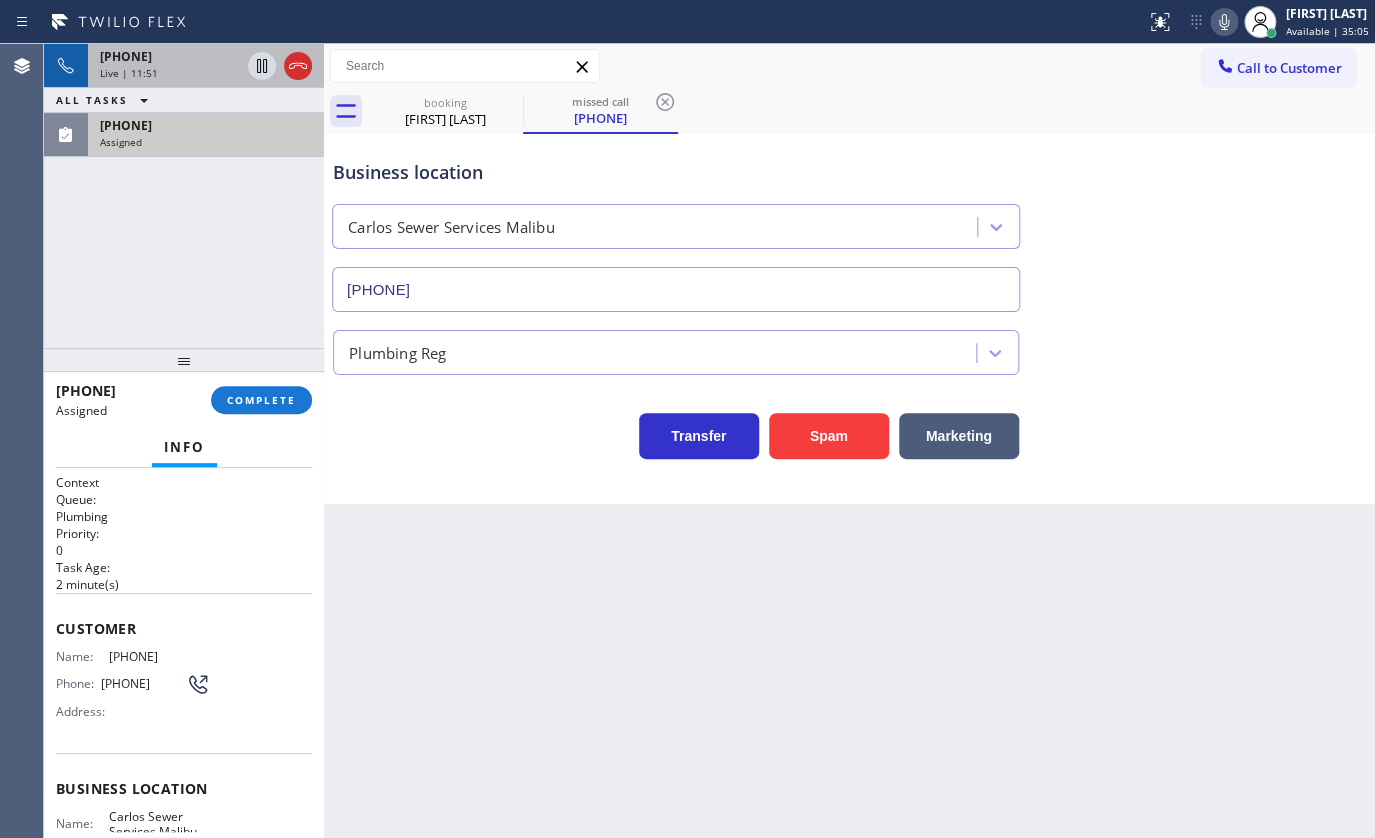click on "+19176201774 Live | 11:51 ALL TASKS ALL TASKS ACTIVE TASKS TASKS IN WRAP UP (929) 969-1687 Assigned" at bounding box center (184, 196) 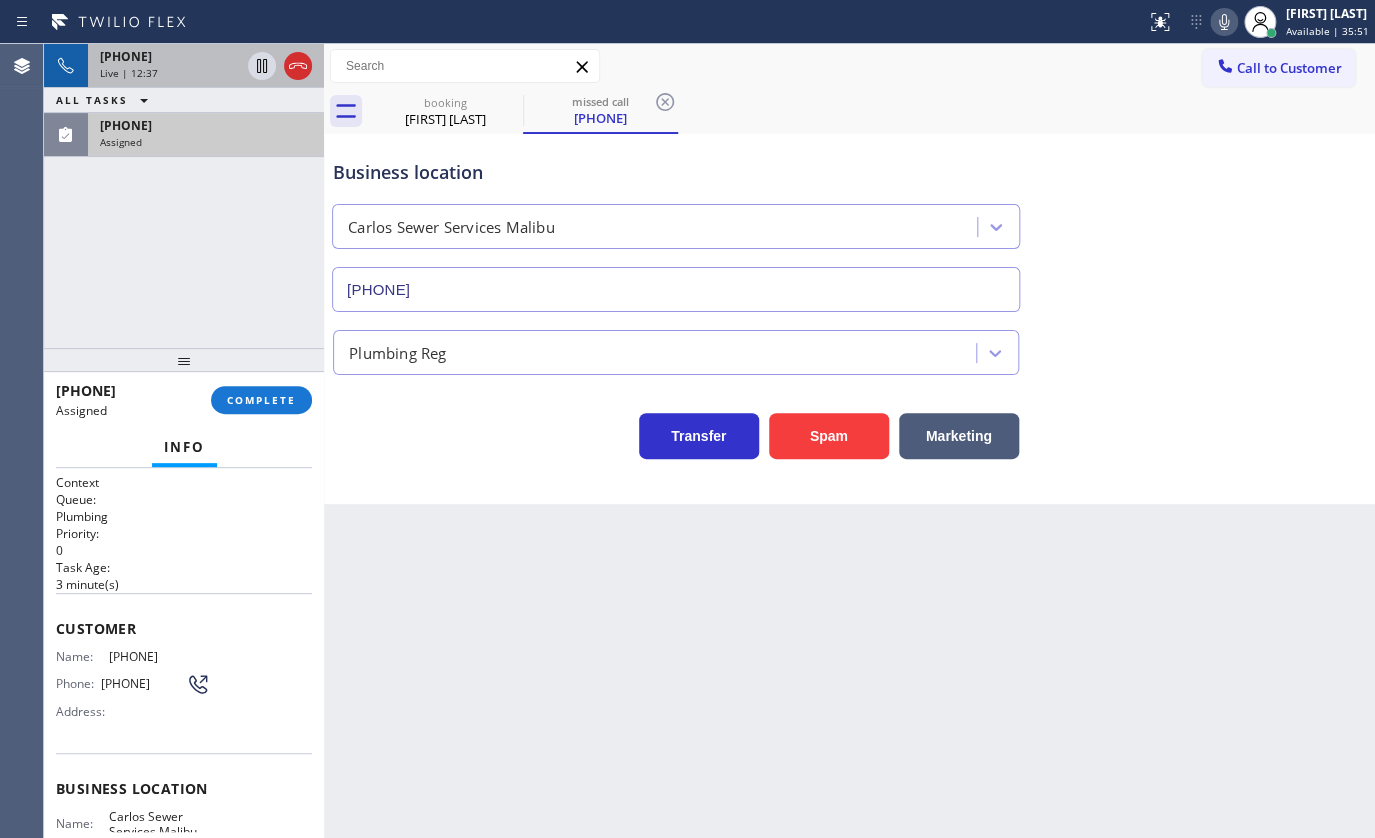 click on "(929) 969-1687" at bounding box center [126, 125] 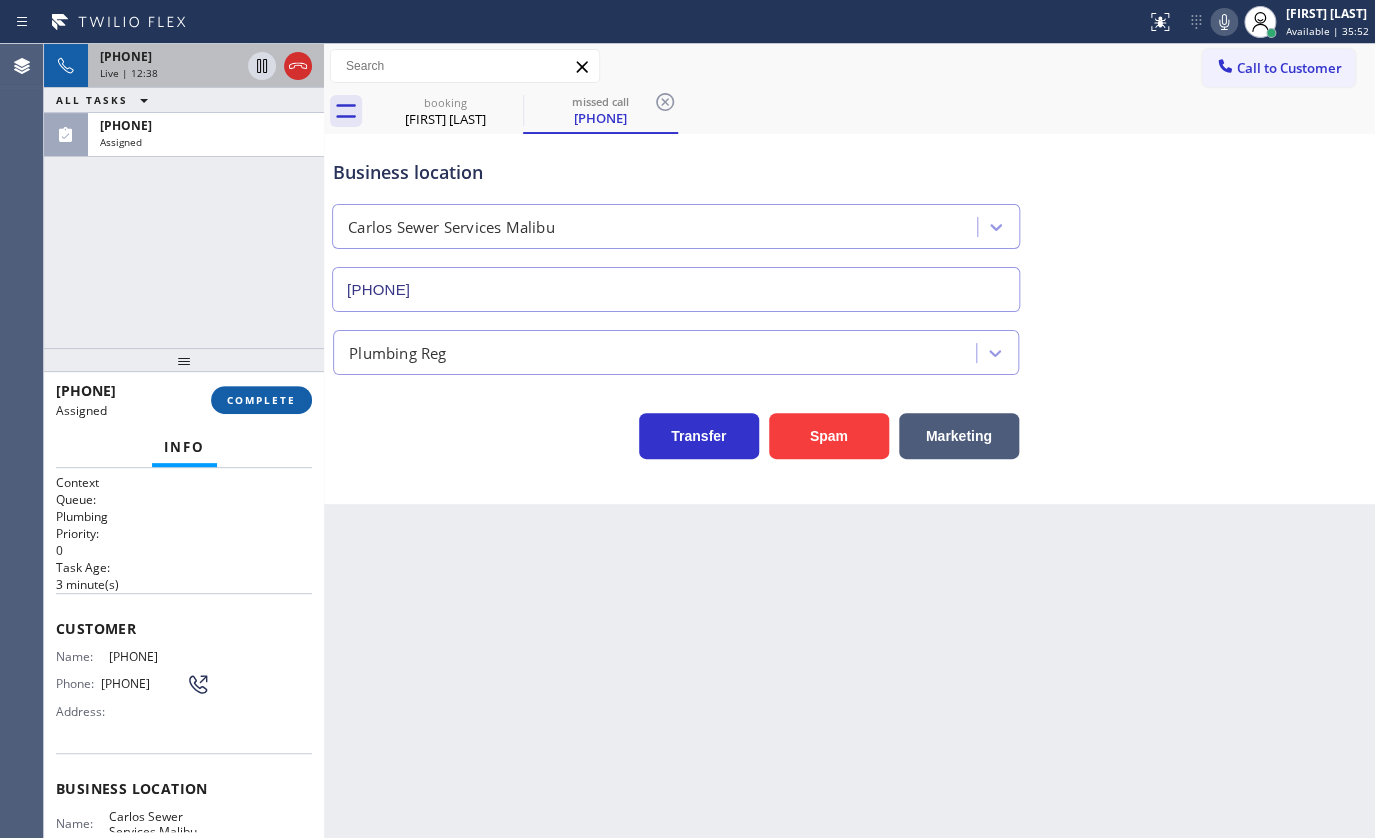 click on "COMPLETE" at bounding box center (261, 400) 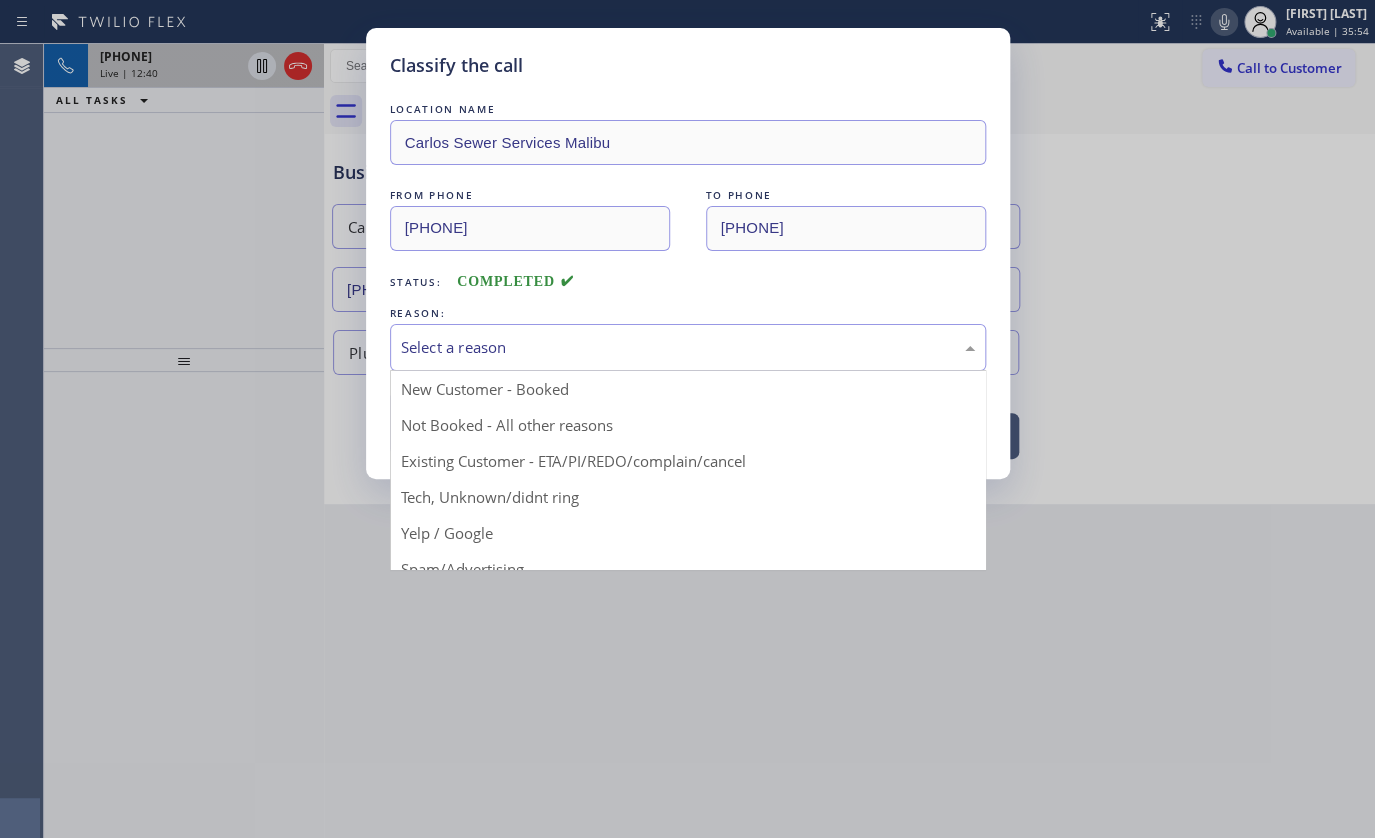 click on "Select a reason" at bounding box center (688, 347) 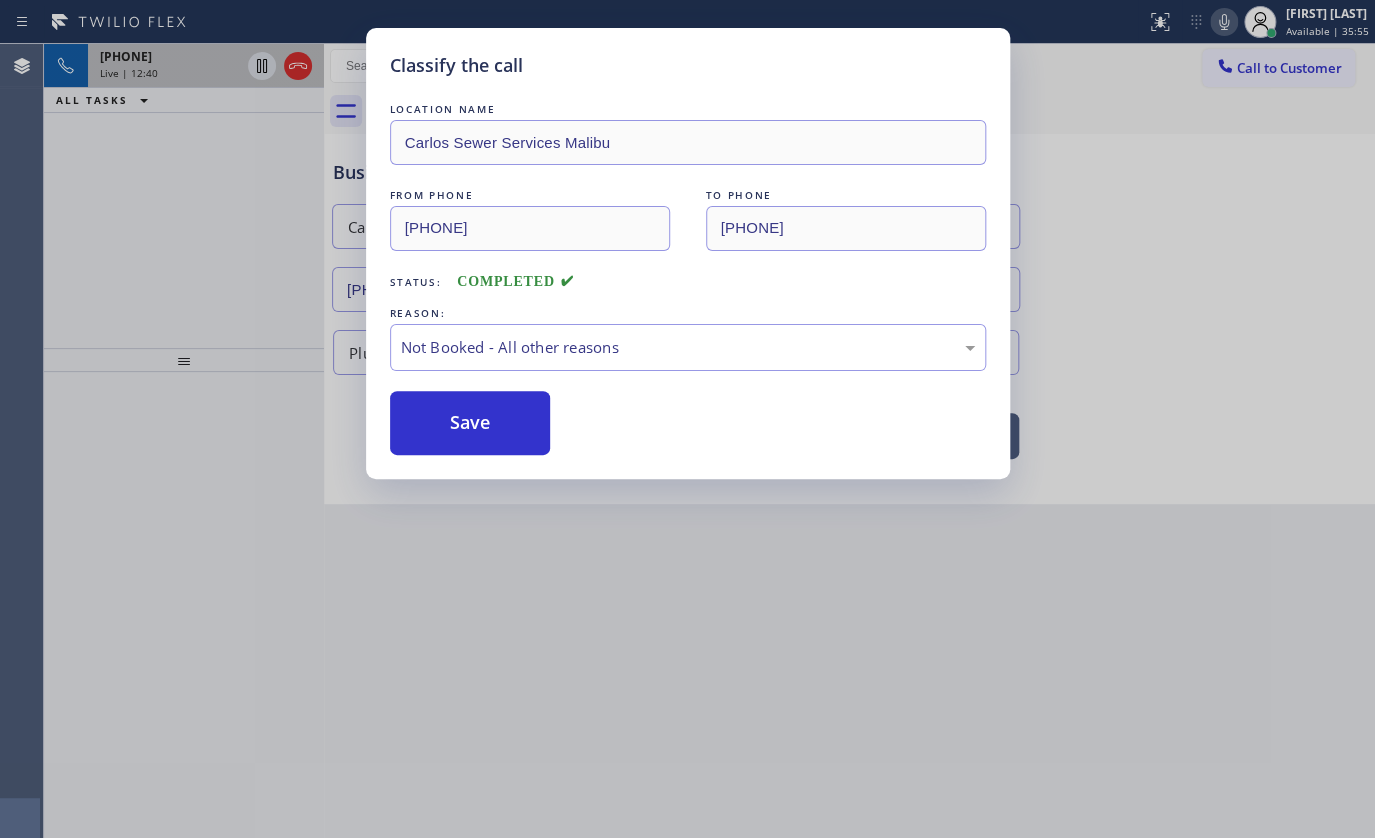 click on "Save" at bounding box center (470, 423) 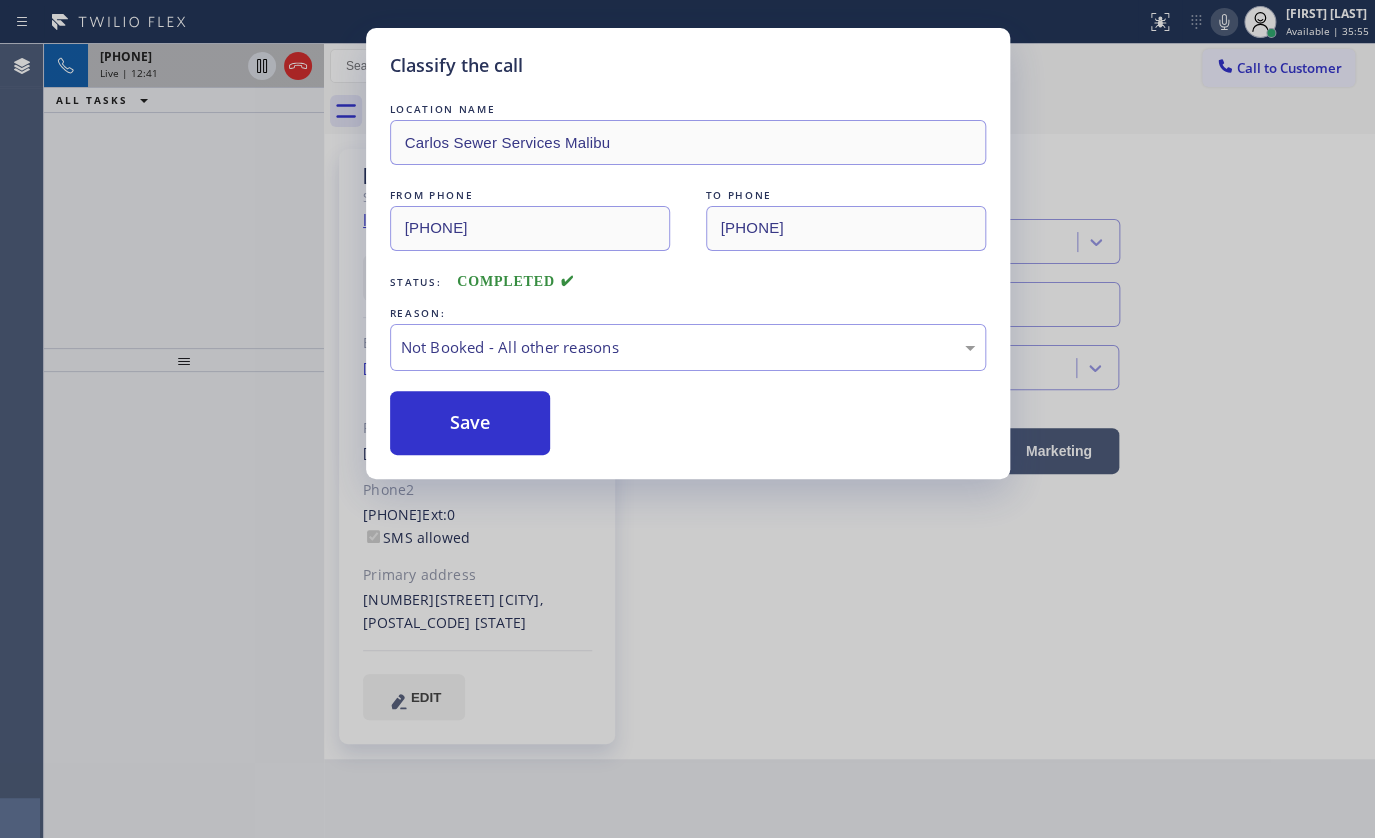 click on "Save" at bounding box center (470, 423) 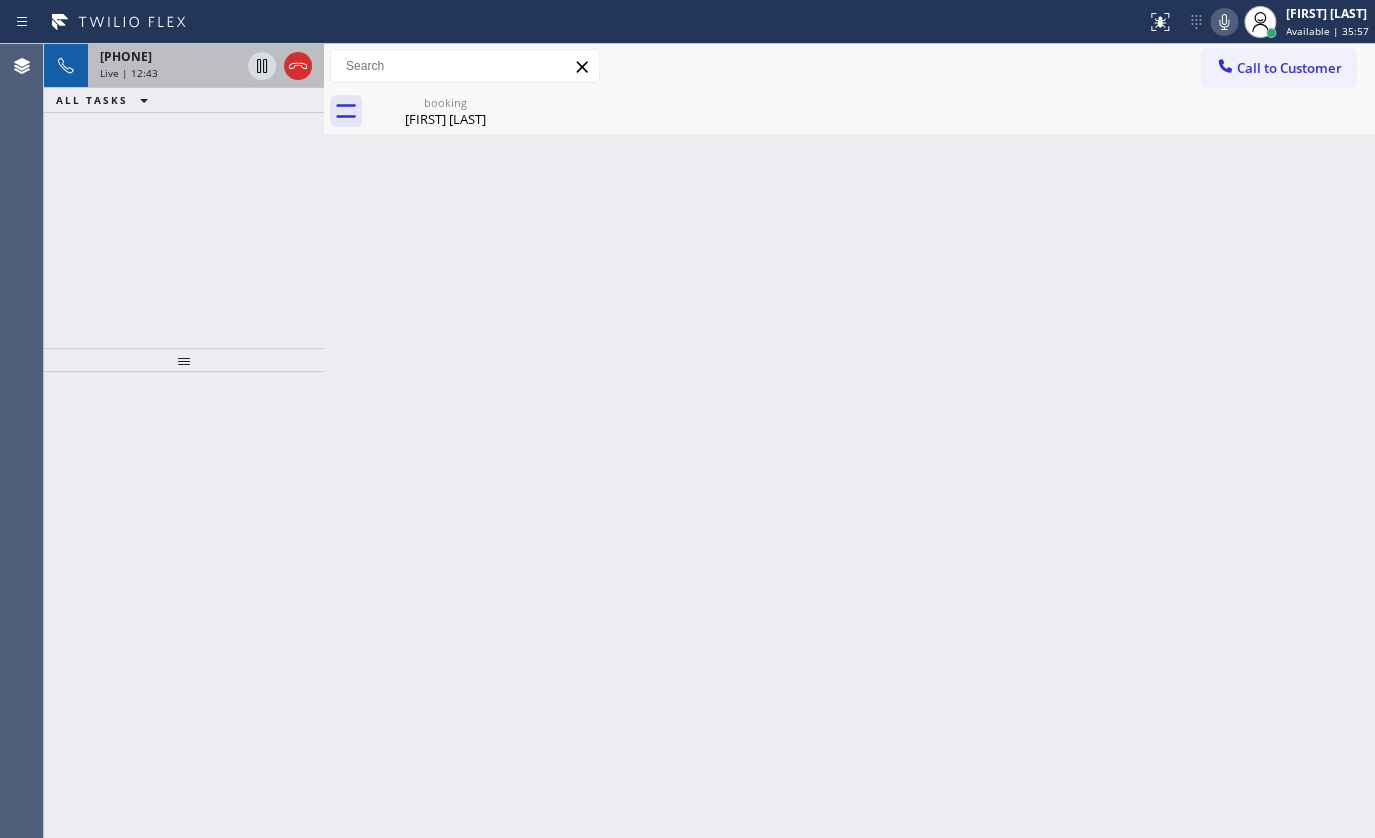 click on "Live | 12:43" at bounding box center (129, 73) 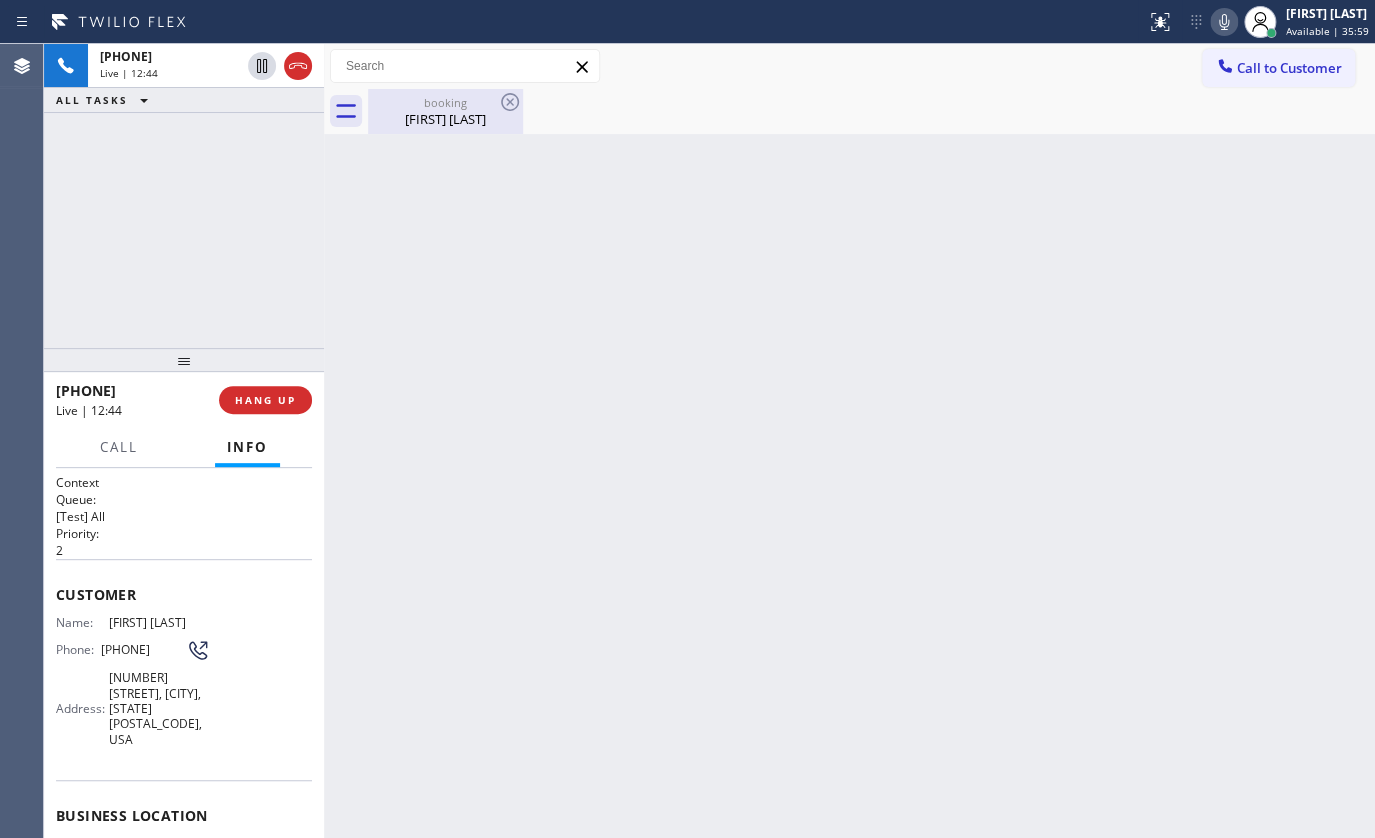 click on "Lori Powers" at bounding box center [445, 119] 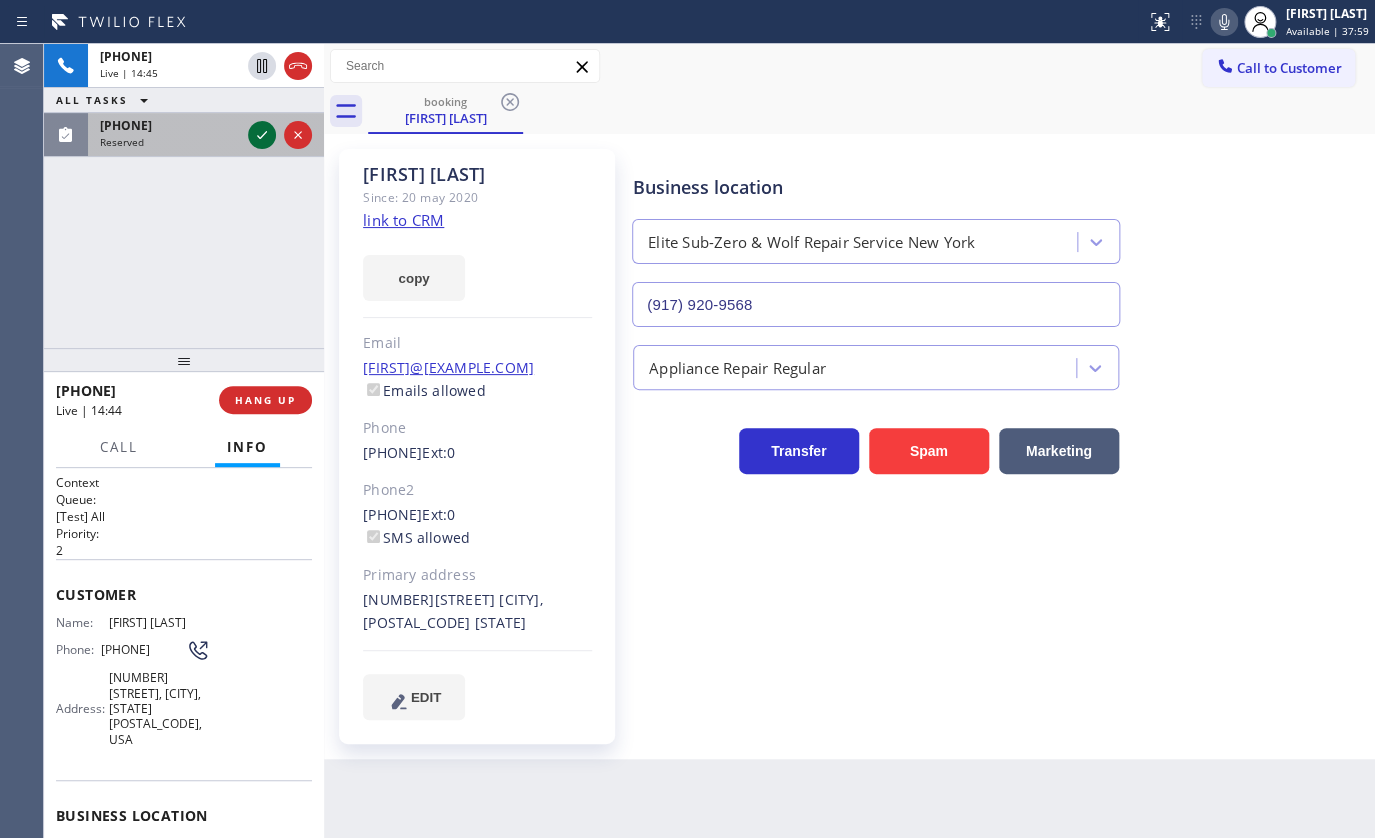 click 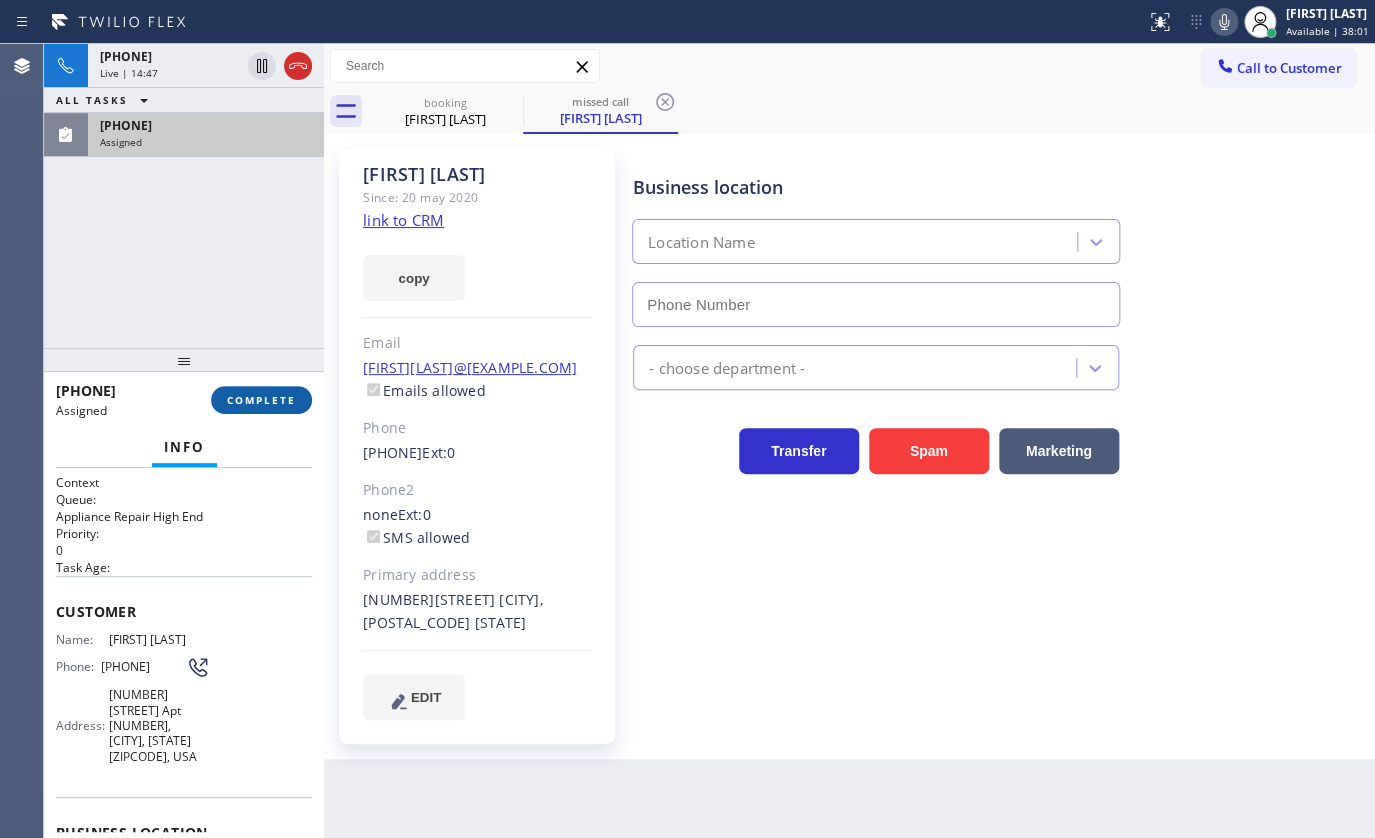 drag, startPoint x: 247, startPoint y: 384, endPoint x: 246, endPoint y: 395, distance: 11.045361 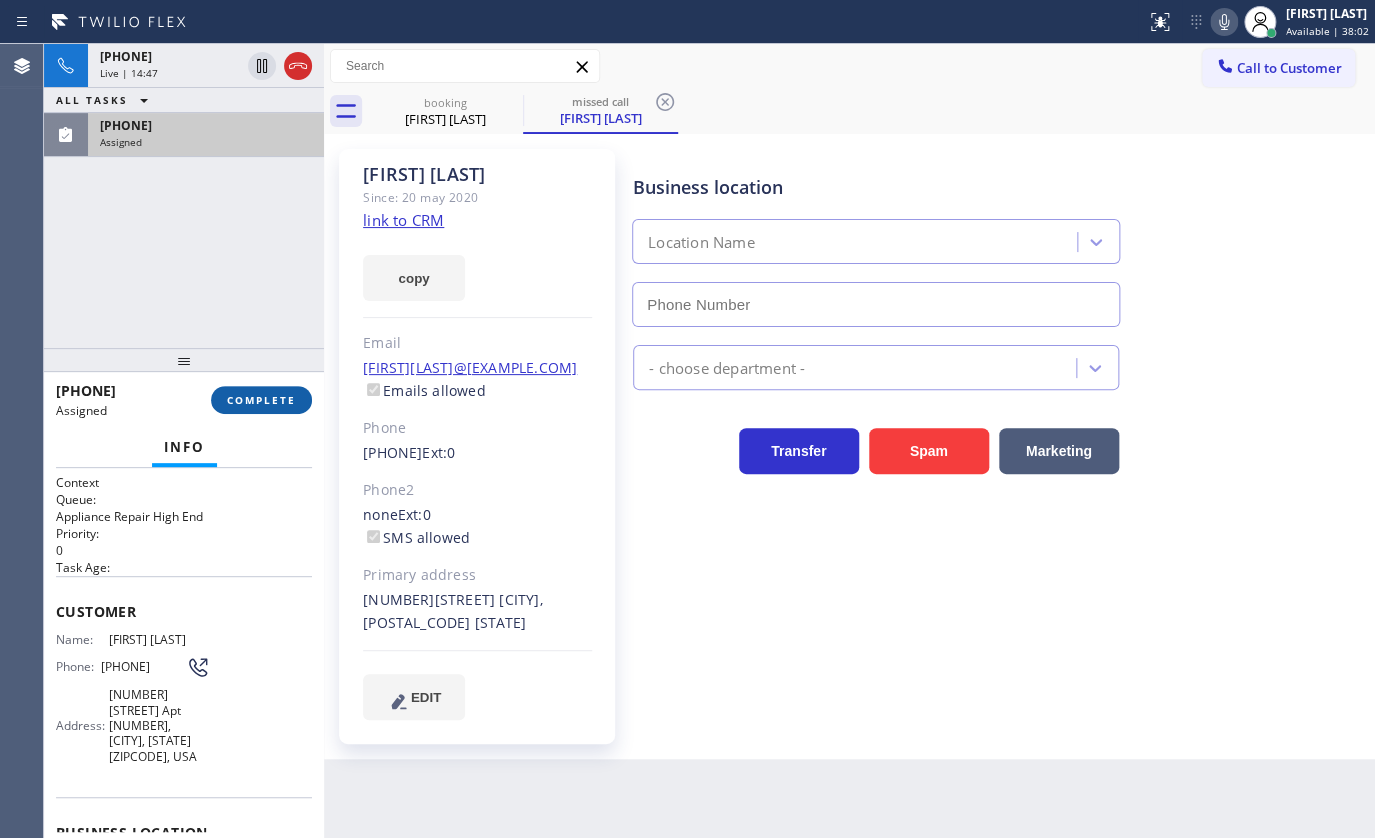 type on "(315) 758-2884" 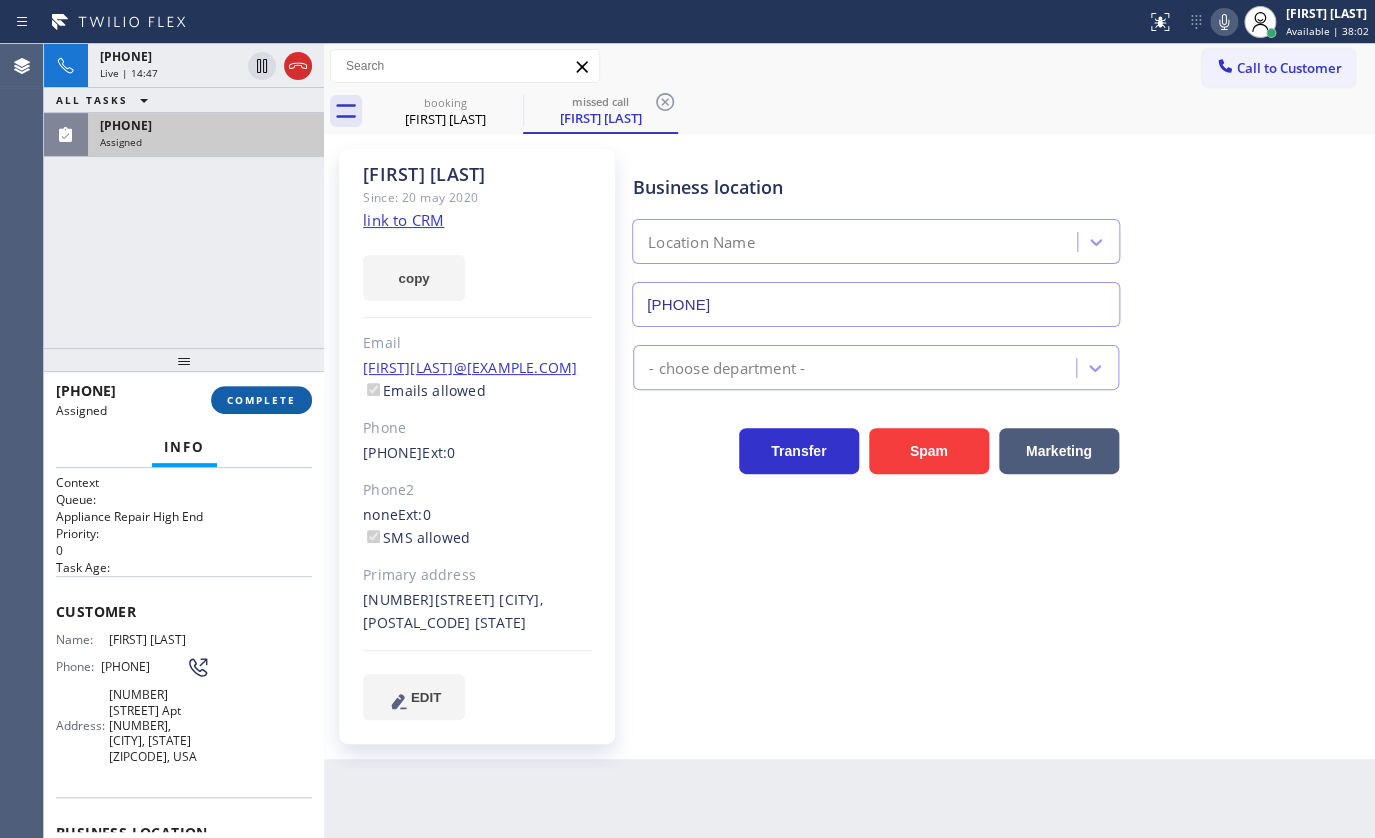 click on "COMPLETE" at bounding box center [261, 400] 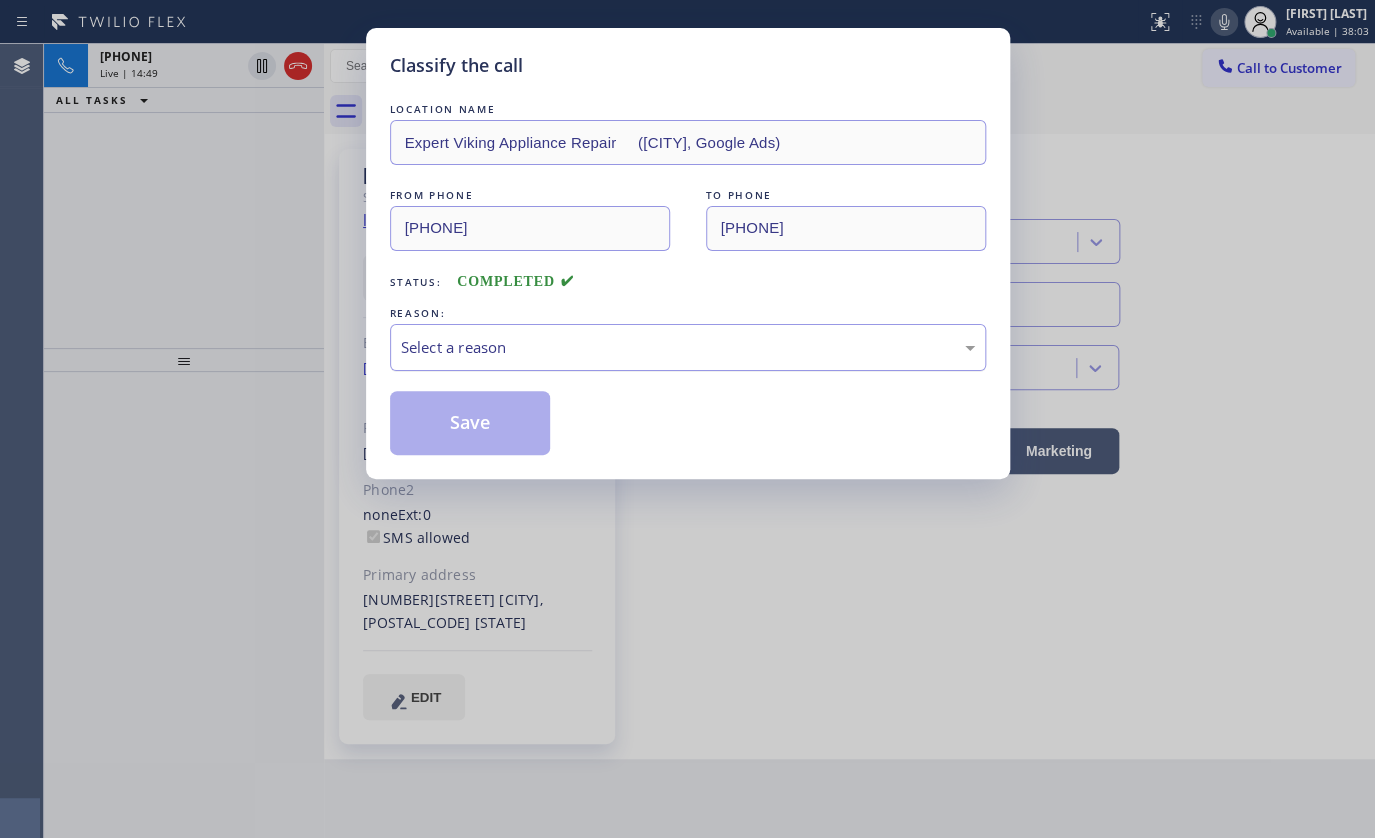 click on "Select a reason" at bounding box center (688, 347) 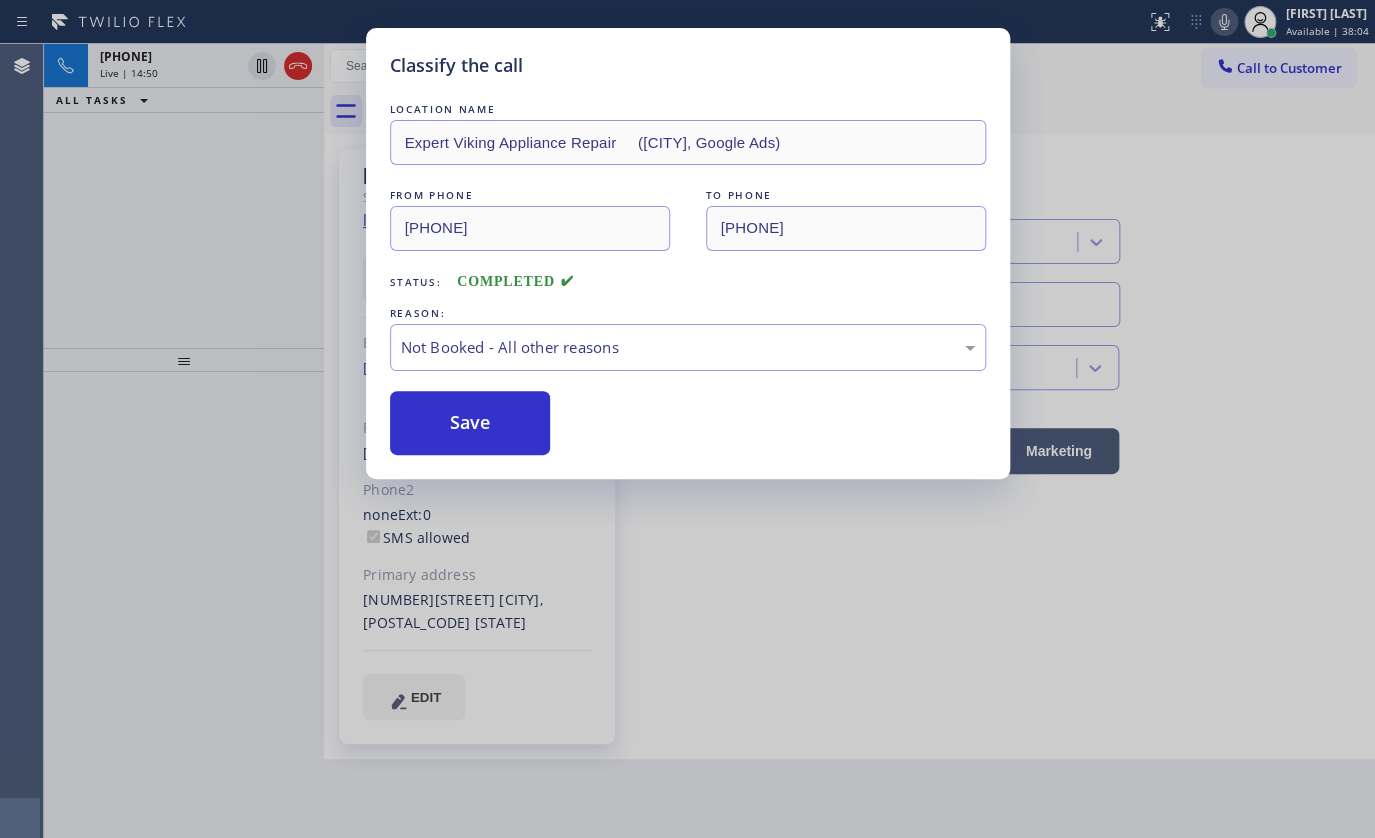 click on "Save" at bounding box center (470, 423) 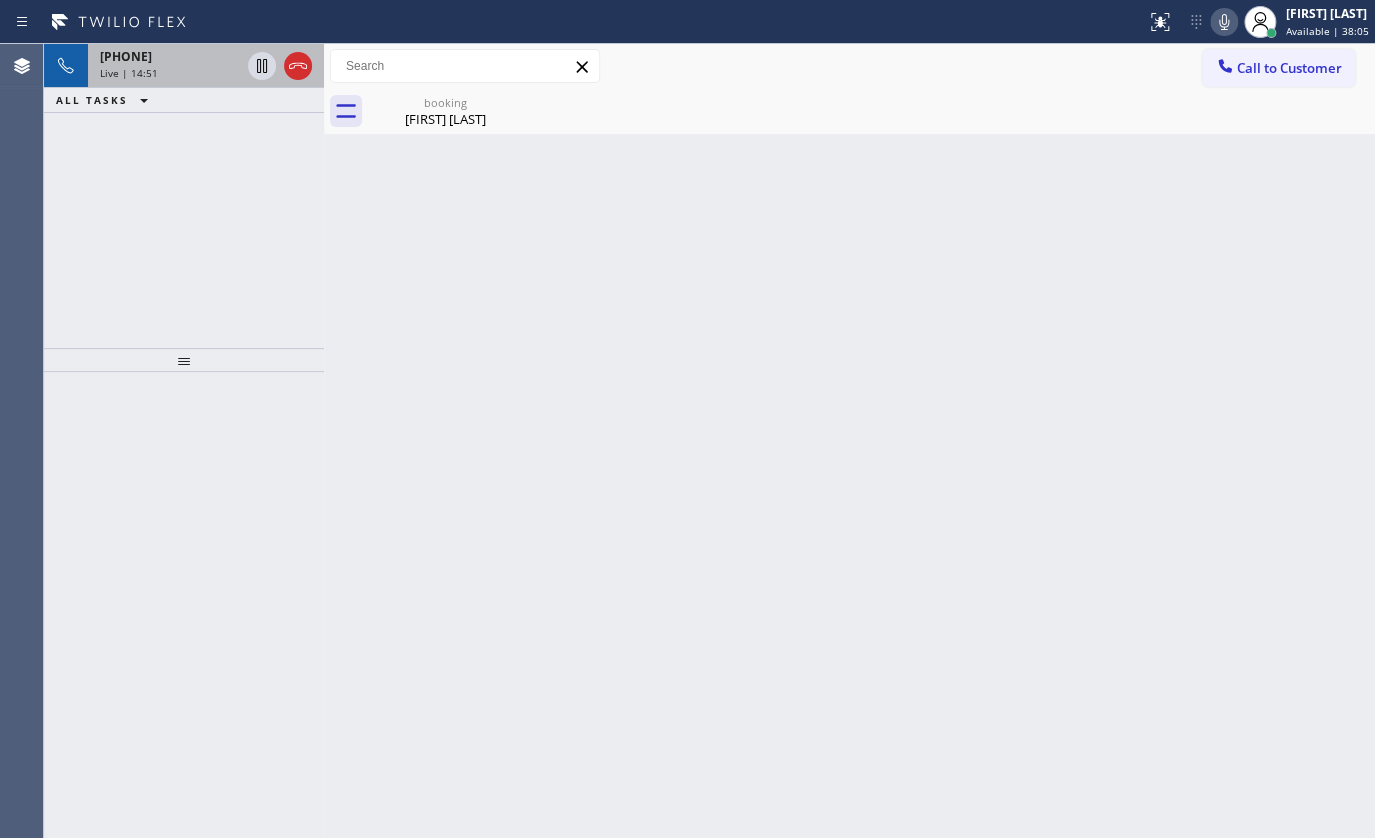 click on "Live | 14:51" at bounding box center [170, 73] 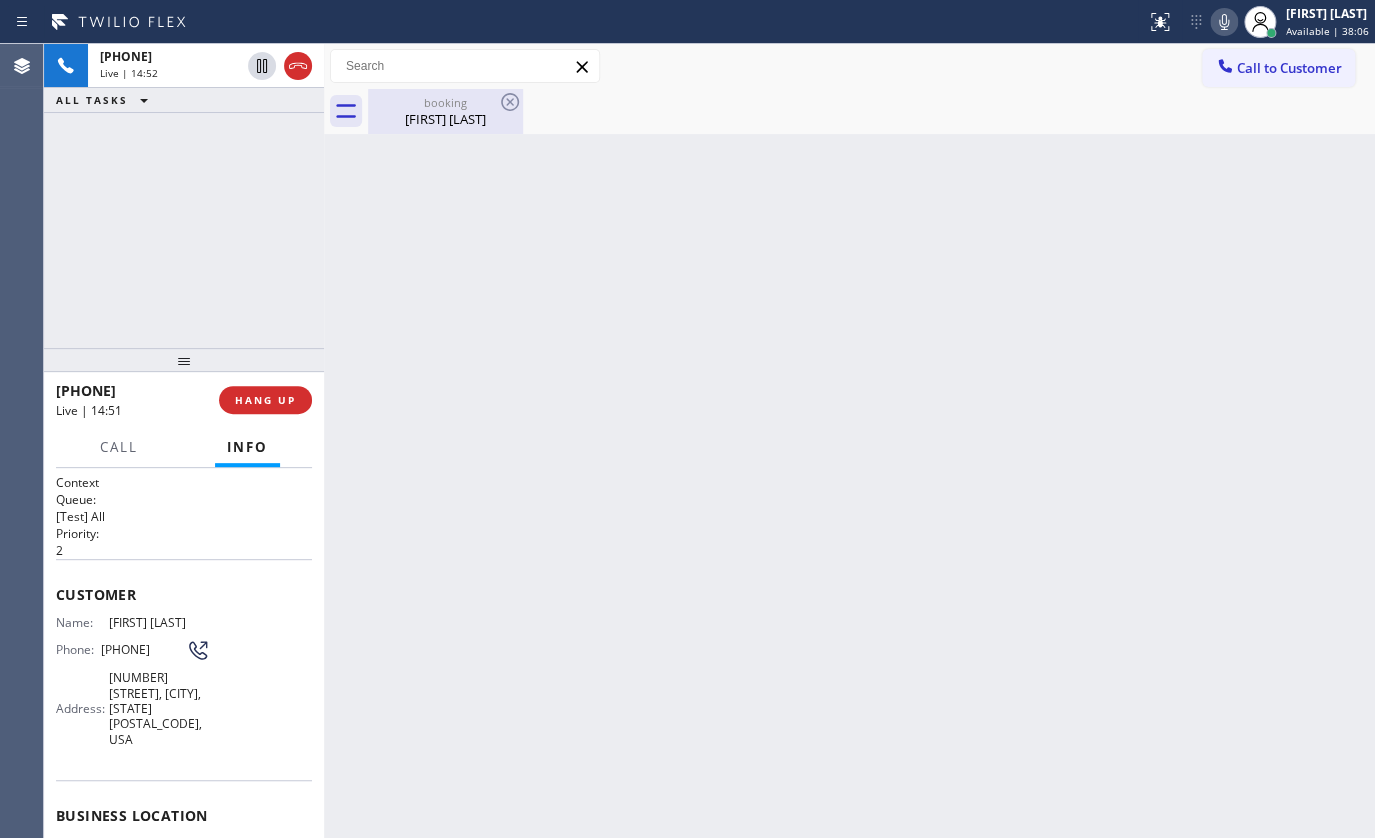 click on "Lori Powers" at bounding box center (445, 119) 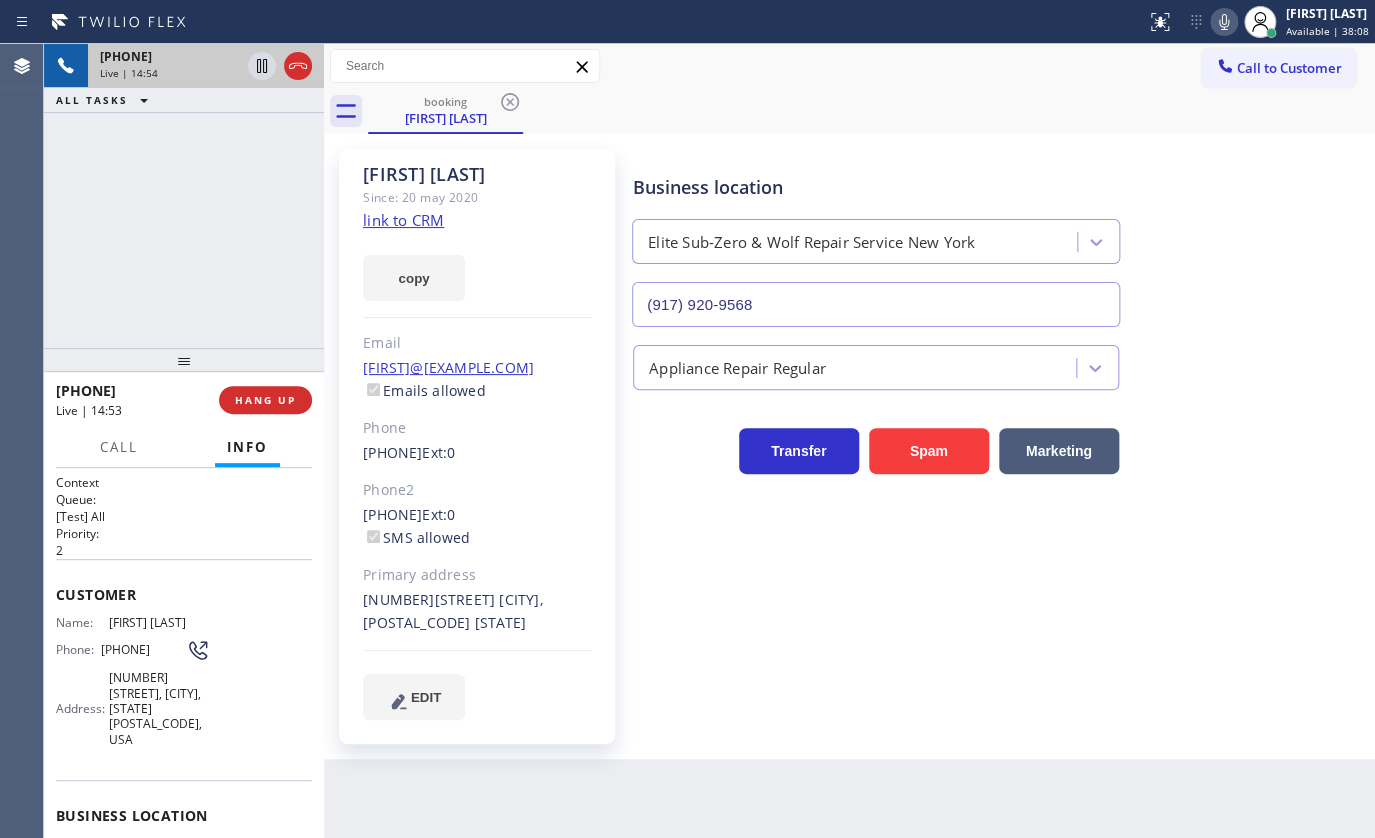 click on "+19176201774" at bounding box center [126, 56] 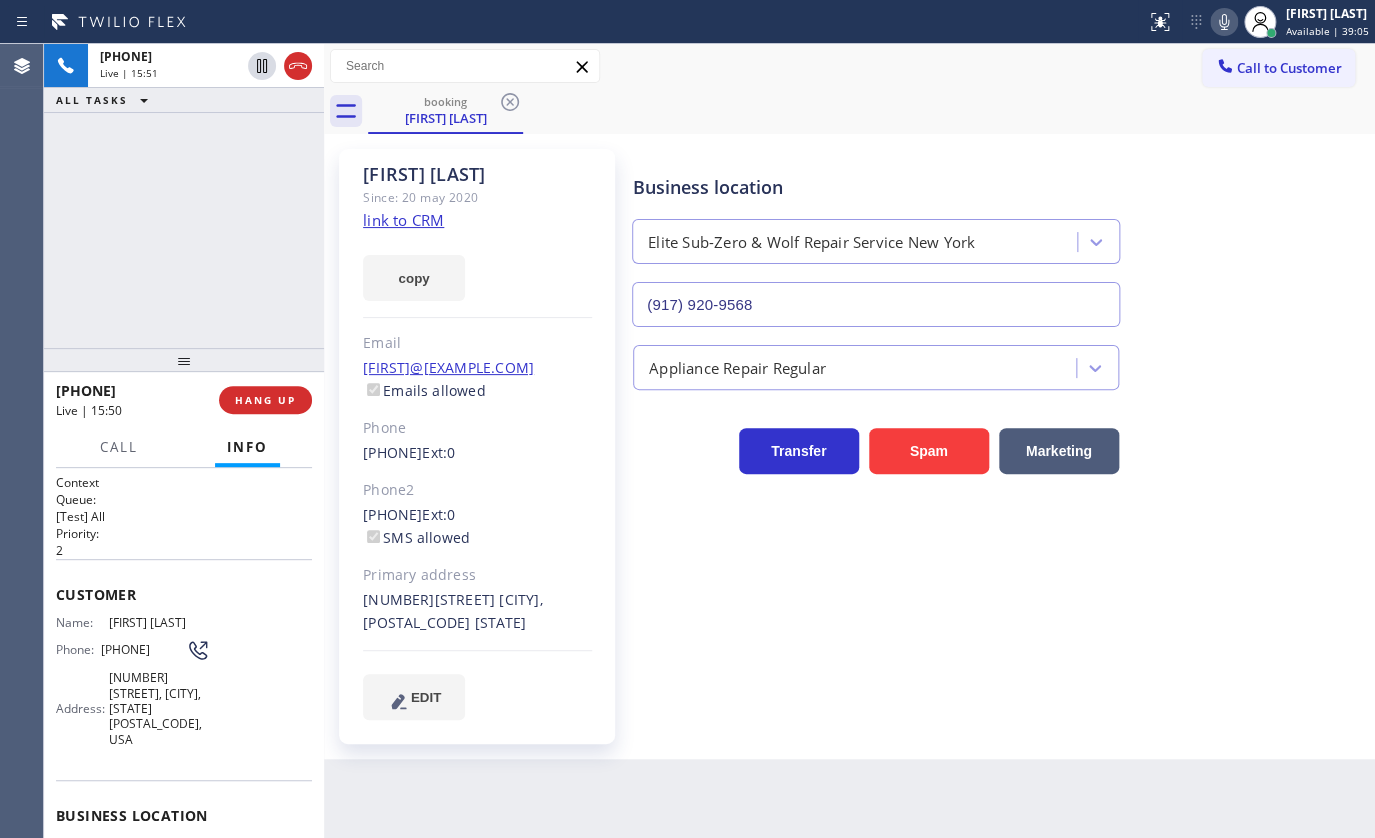 click 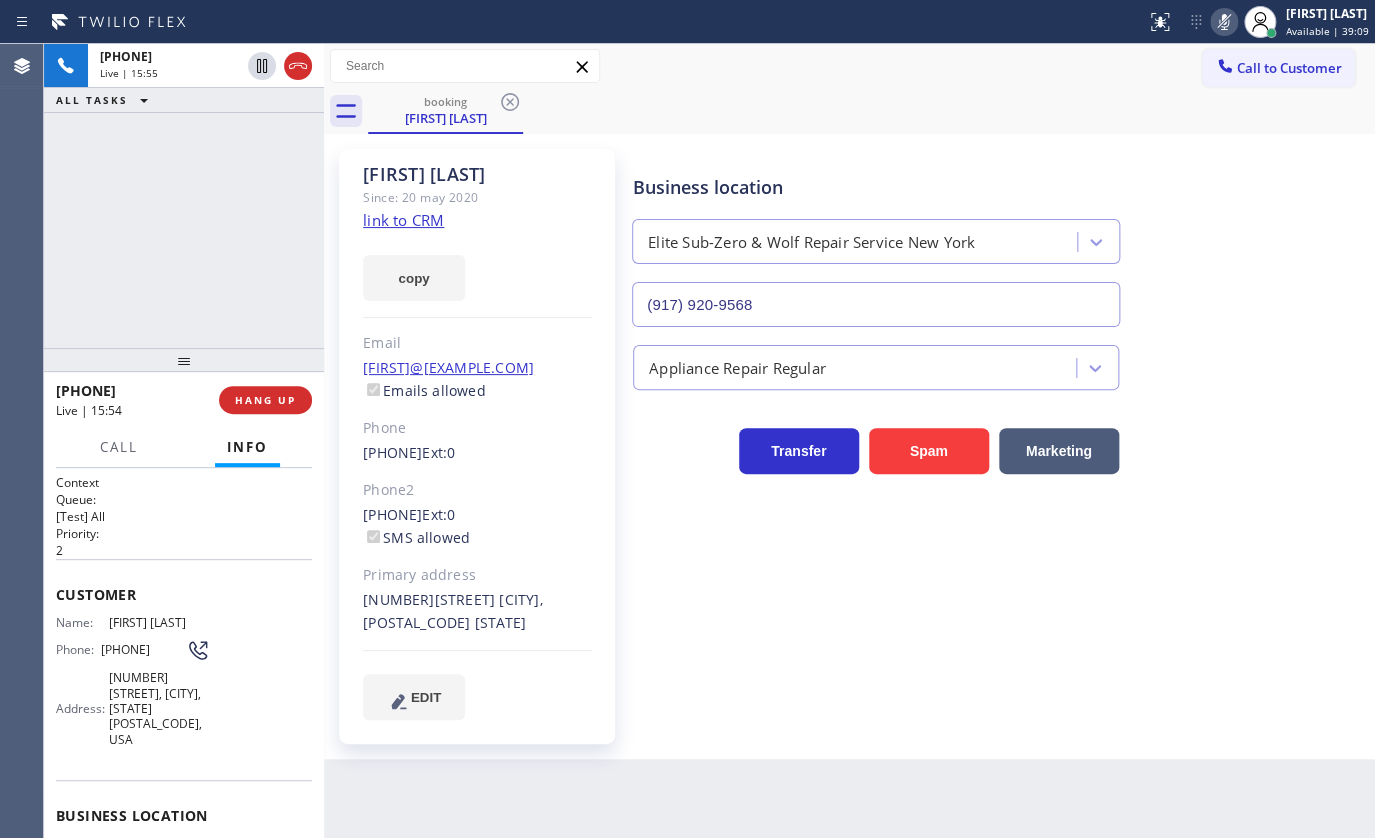 click 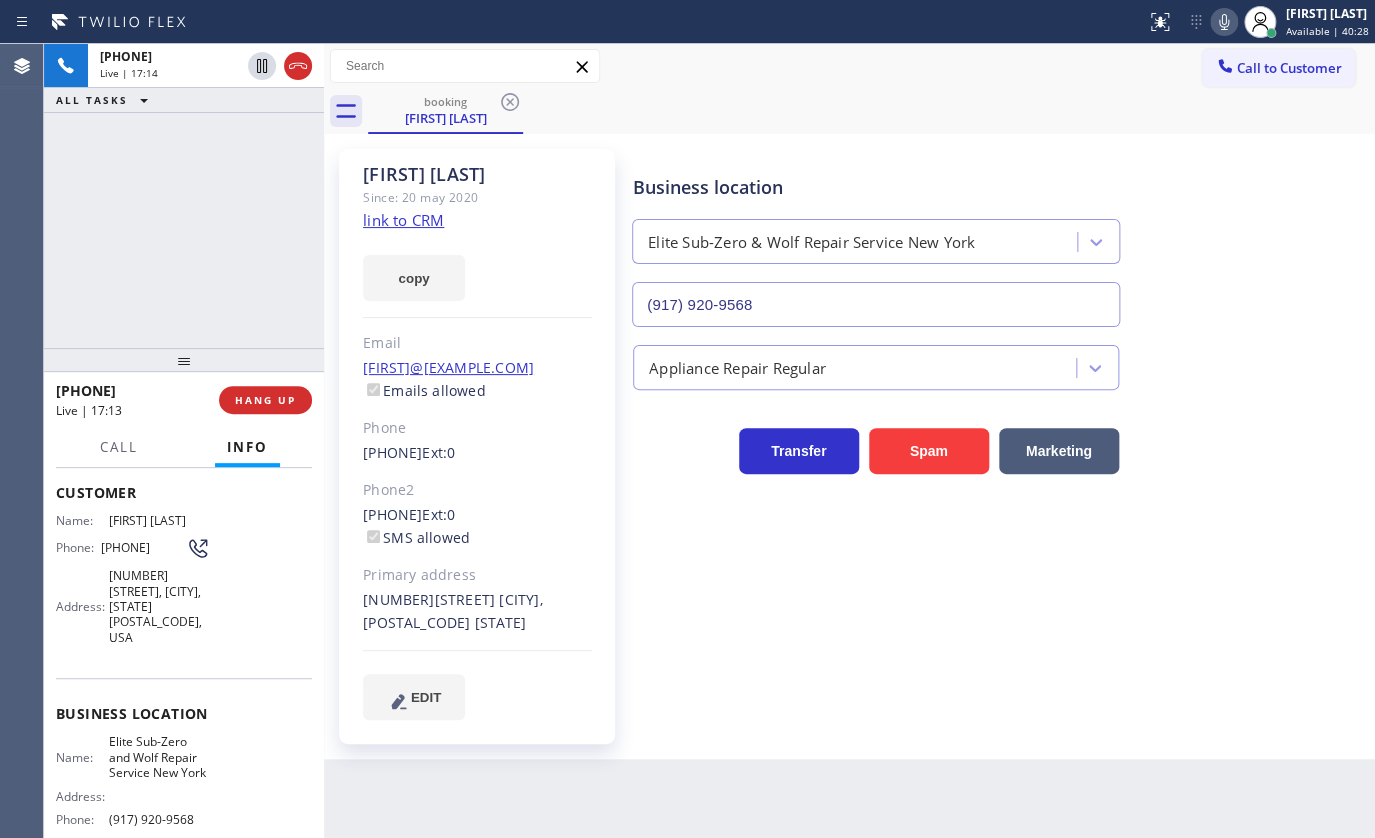 scroll, scrollTop: 181, scrollLeft: 0, axis: vertical 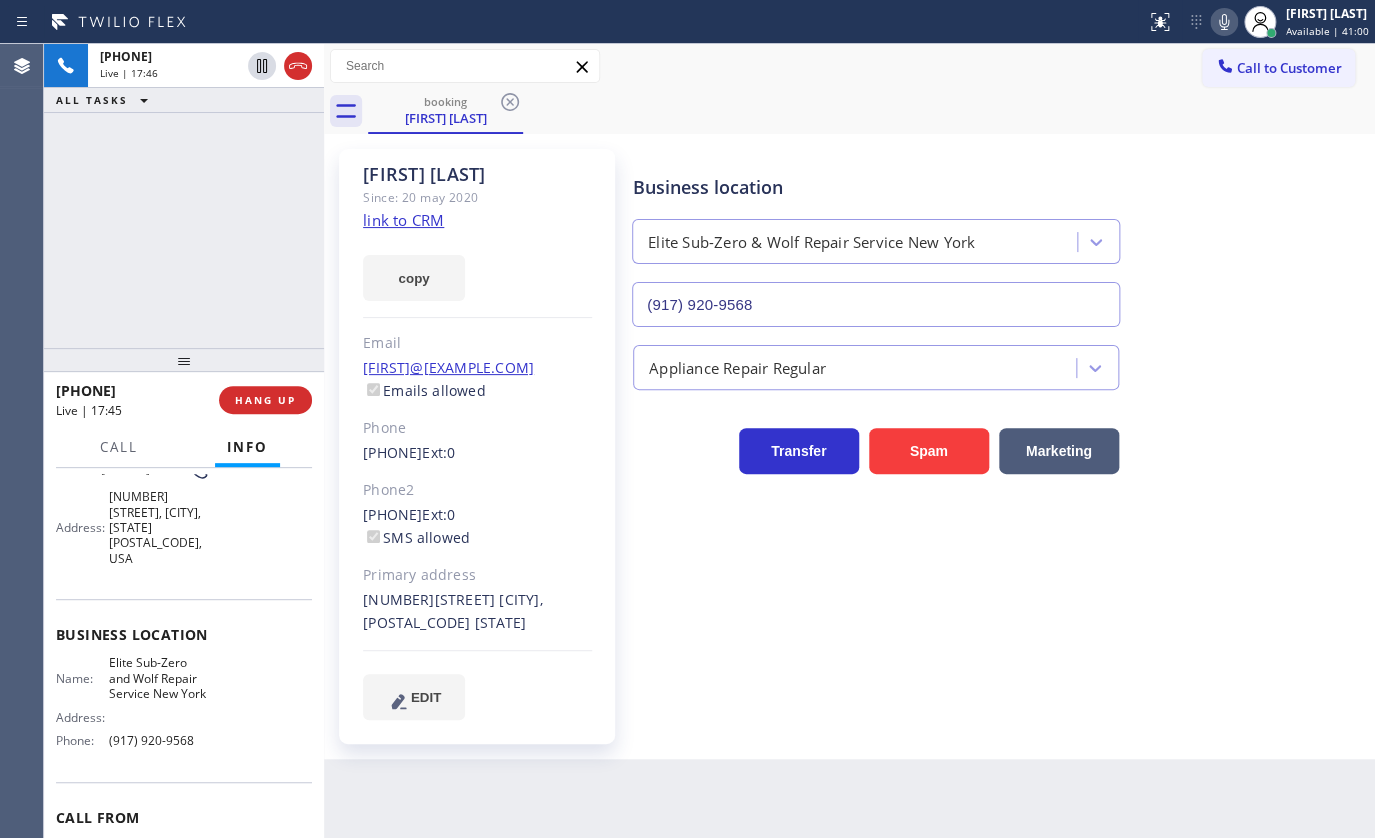 click on "+19176201774 Live | 17:46 ALL TASKS ALL TASKS ACTIVE TASKS TASKS IN WRAP UP" at bounding box center (184, 196) 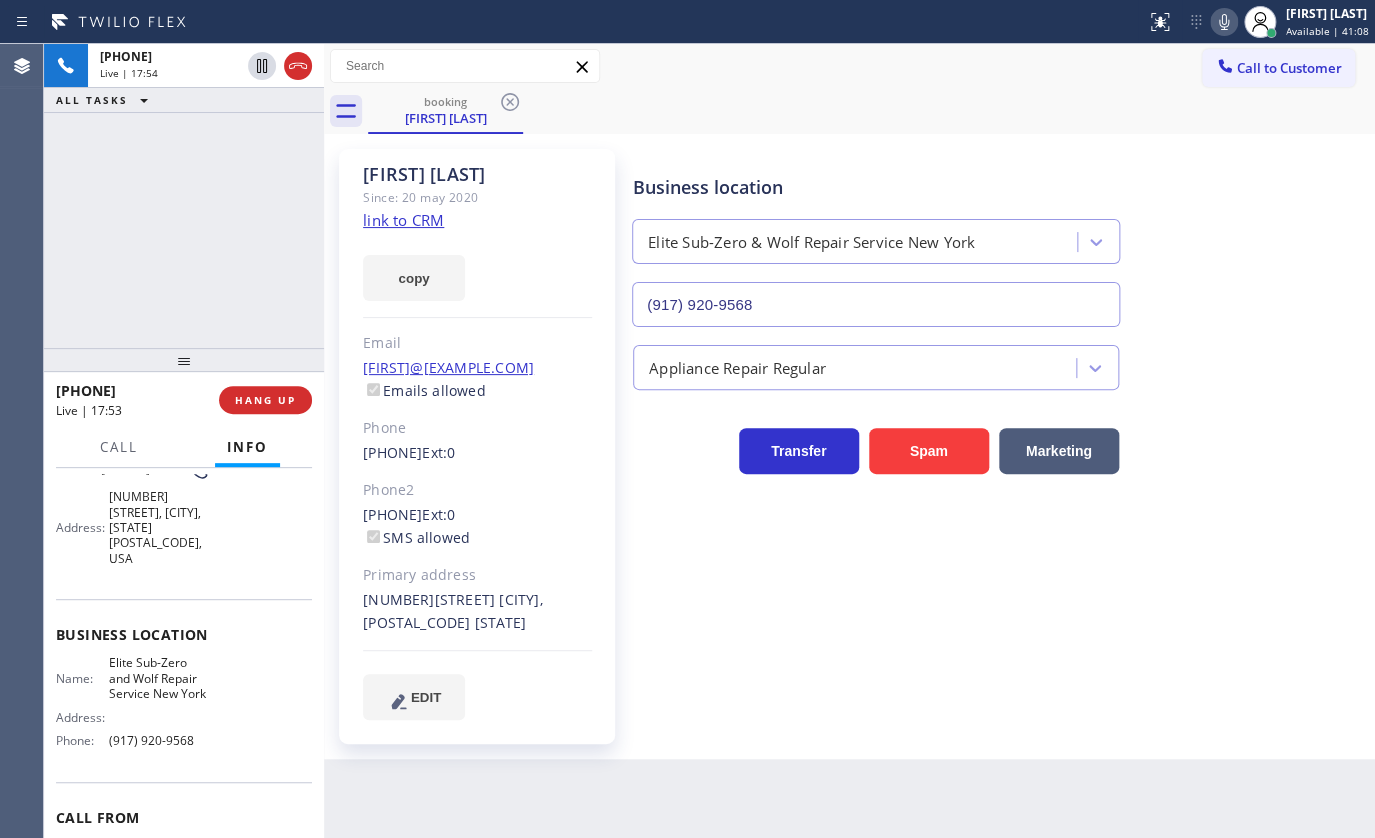 scroll, scrollTop: 270, scrollLeft: 0, axis: vertical 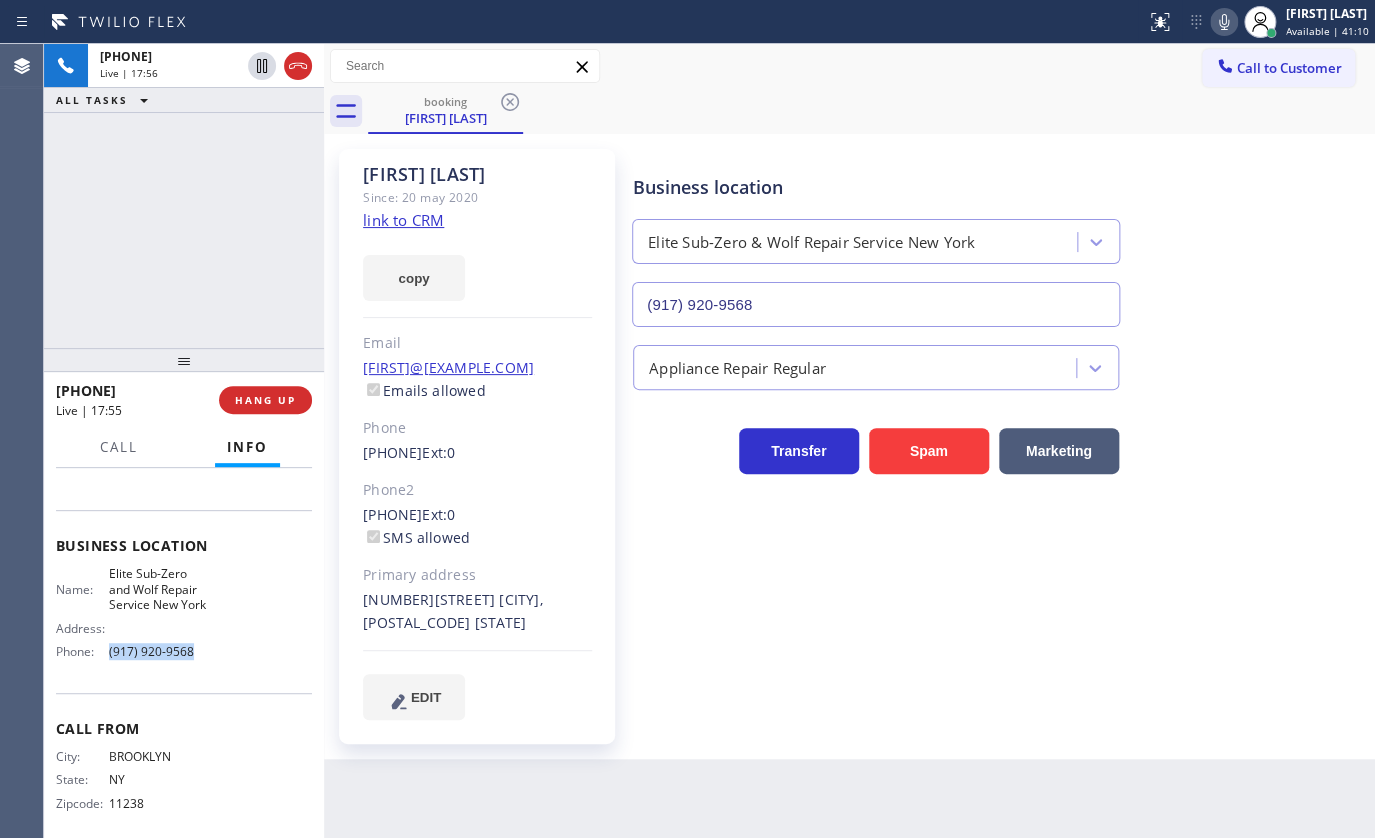 drag, startPoint x: 107, startPoint y: 641, endPoint x: 219, endPoint y: 652, distance: 112.53888 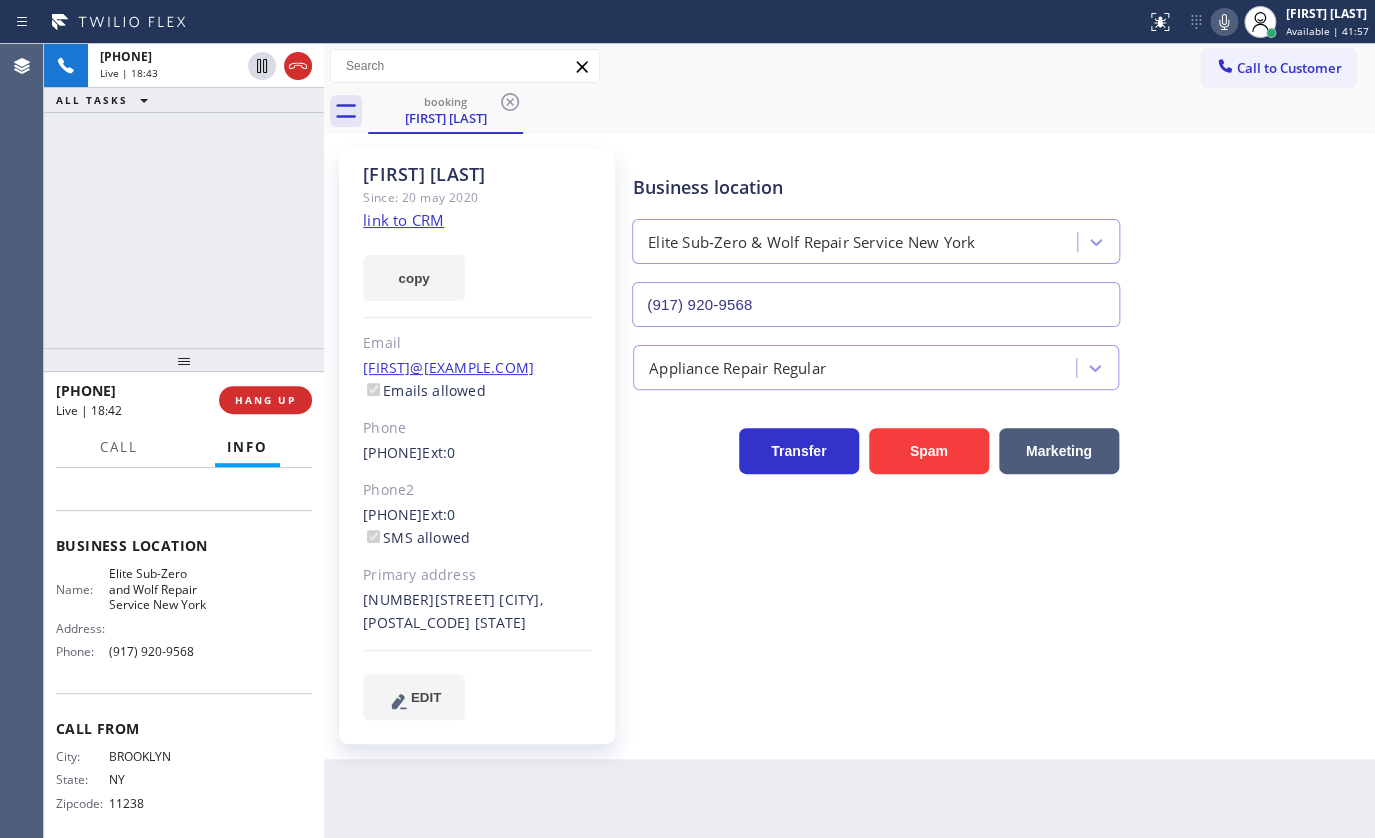 click on "+19176201774 Live | 18:43 ALL TASKS ALL TASKS ACTIVE TASKS TASKS IN WRAP UP" at bounding box center (184, 196) 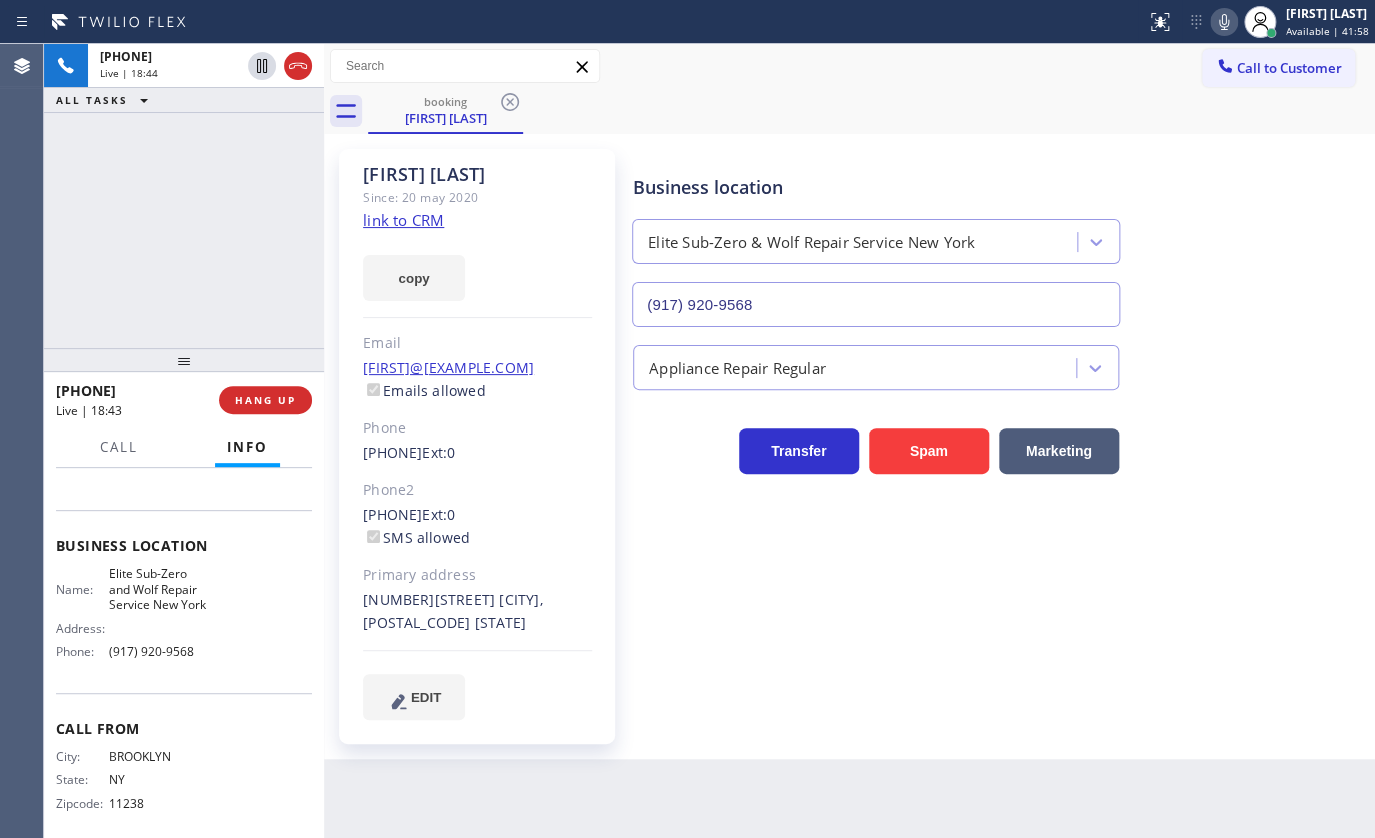 click 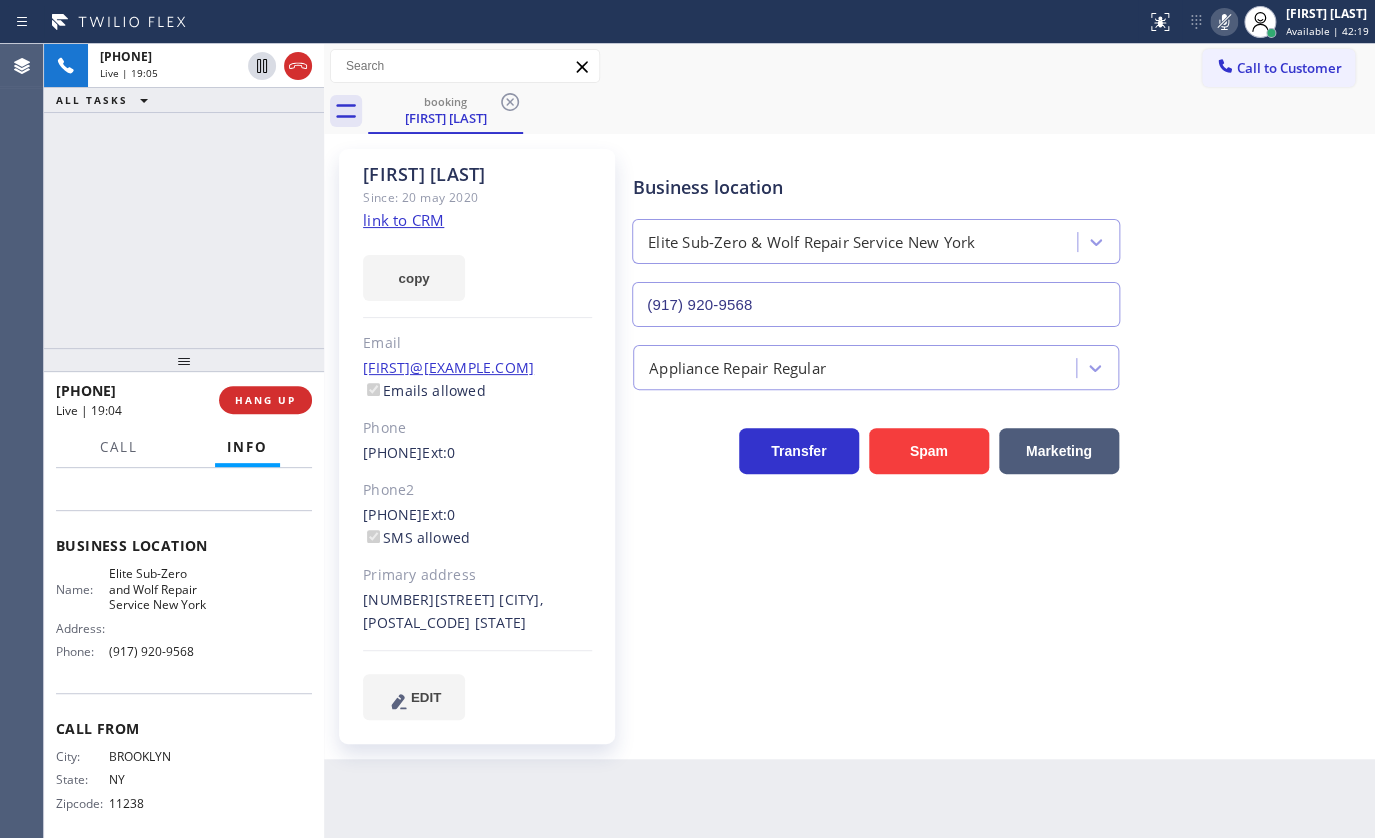 click on "+19176201774 Live | 19:05 ALL TASKS ALL TASKS ACTIVE TASKS TASKS IN WRAP UP" at bounding box center [184, 196] 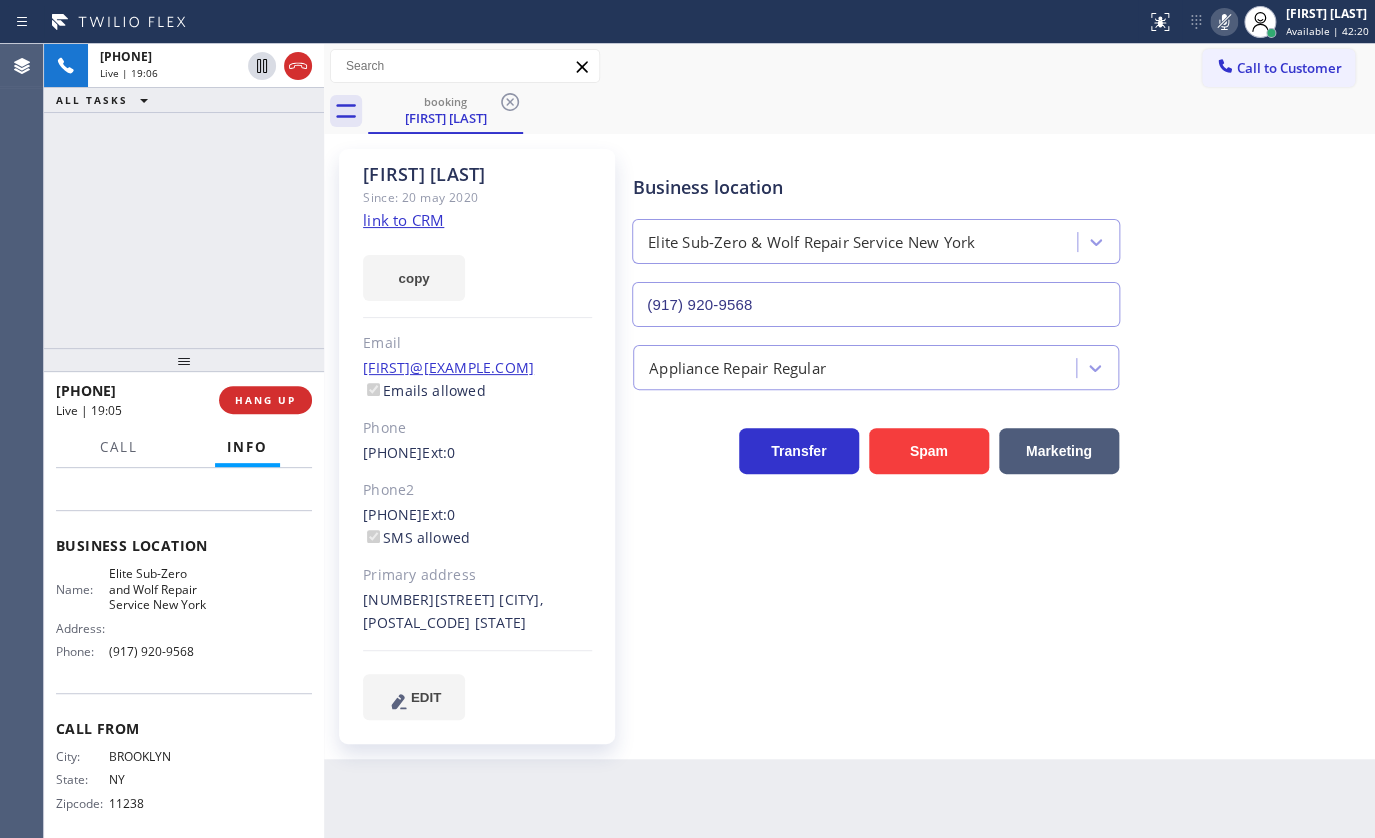 click 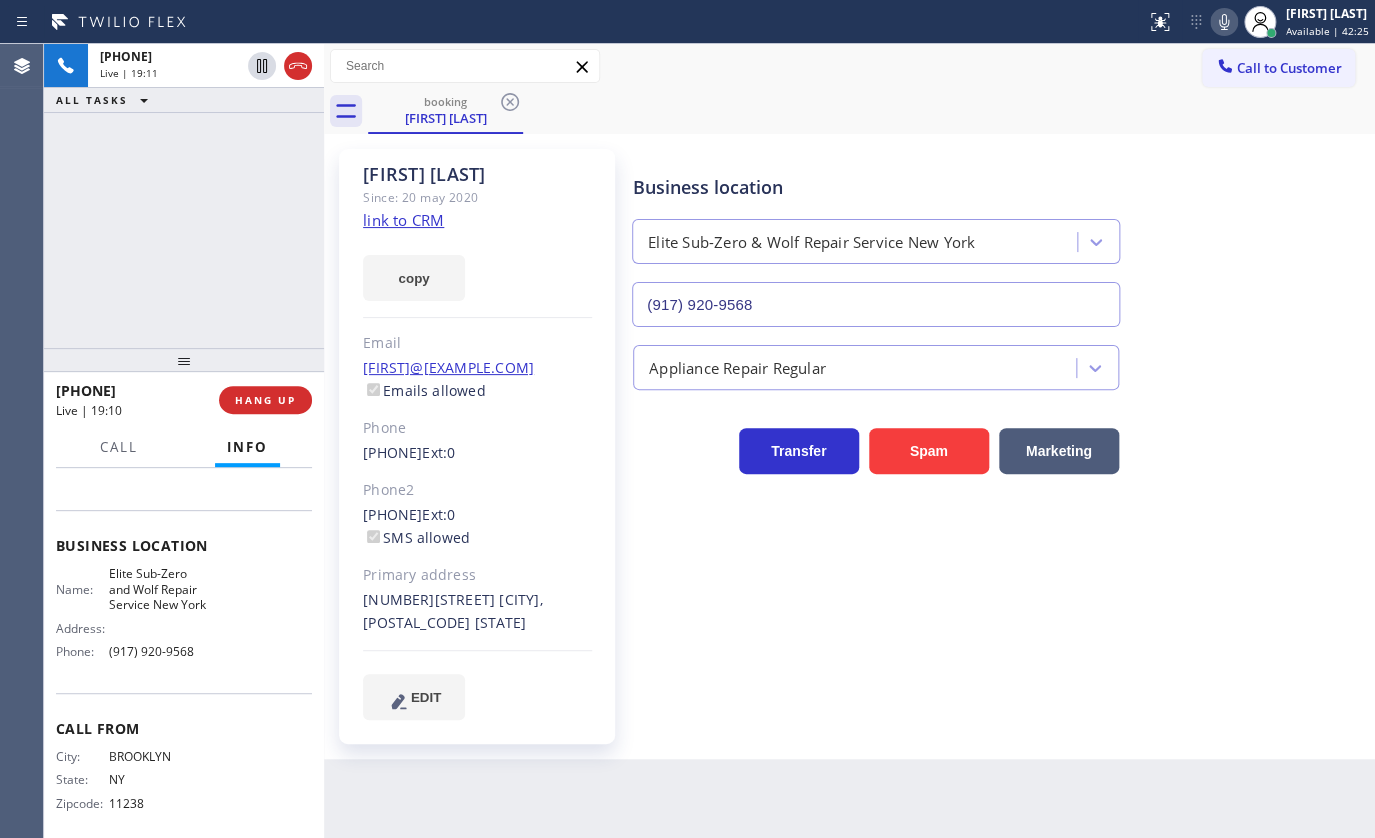 click 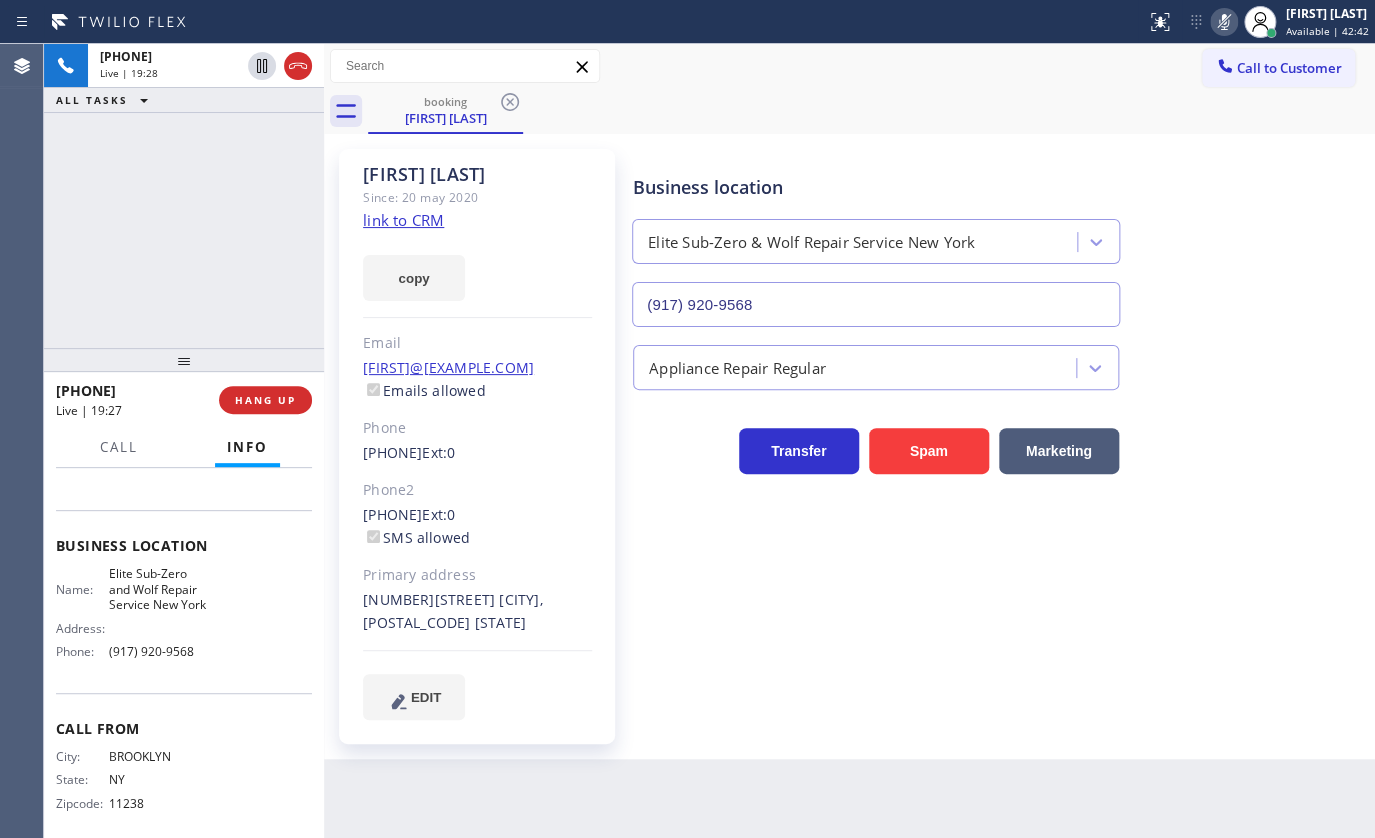 click on "Lori   Powers Since: 20 may 2020 link to CRM copy Email loripowers10@gmail.com  Emails allowed Phone (917) 620-1774  Ext:  0 Phone2 (917) 620-1580  Ext:  0  SMS allowed Primary address 14E 401 East 74th Street New York, 10021 NY EDIT Outbound call Location Elite Sub-Zero & Wolf Repair Service New York Your caller id phone number (917) 920-9568 Customer number Call Benefits" at bounding box center [479, 446] 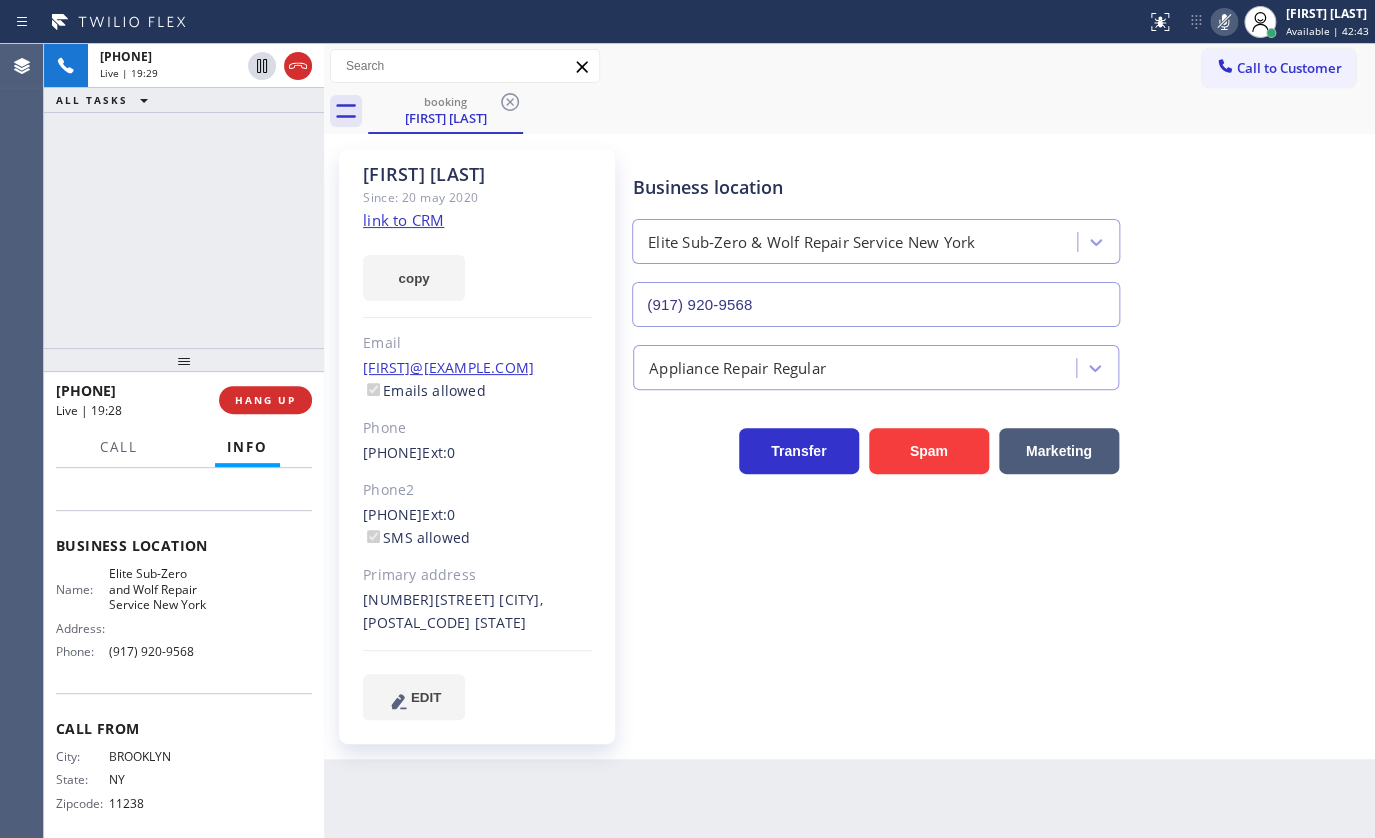 click 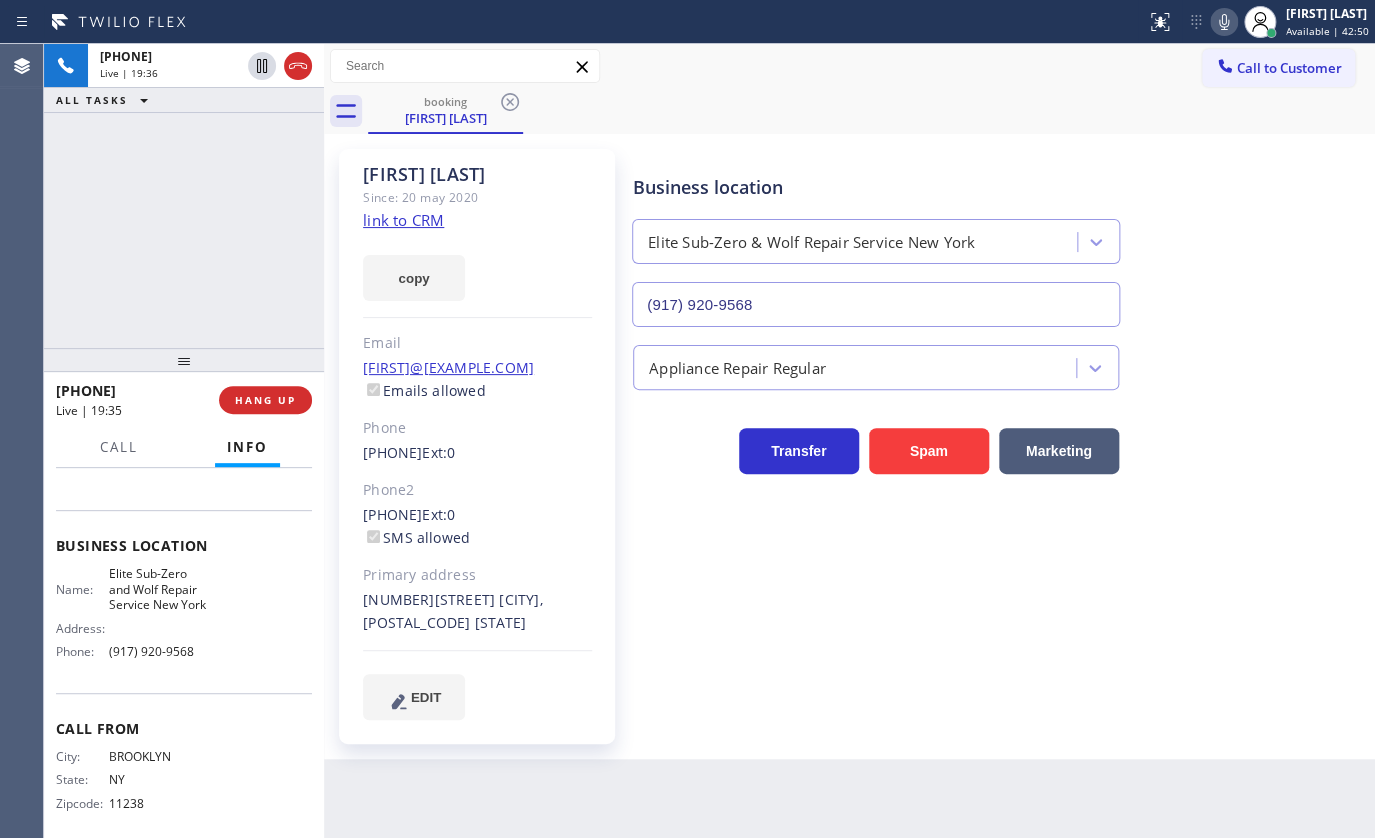 click 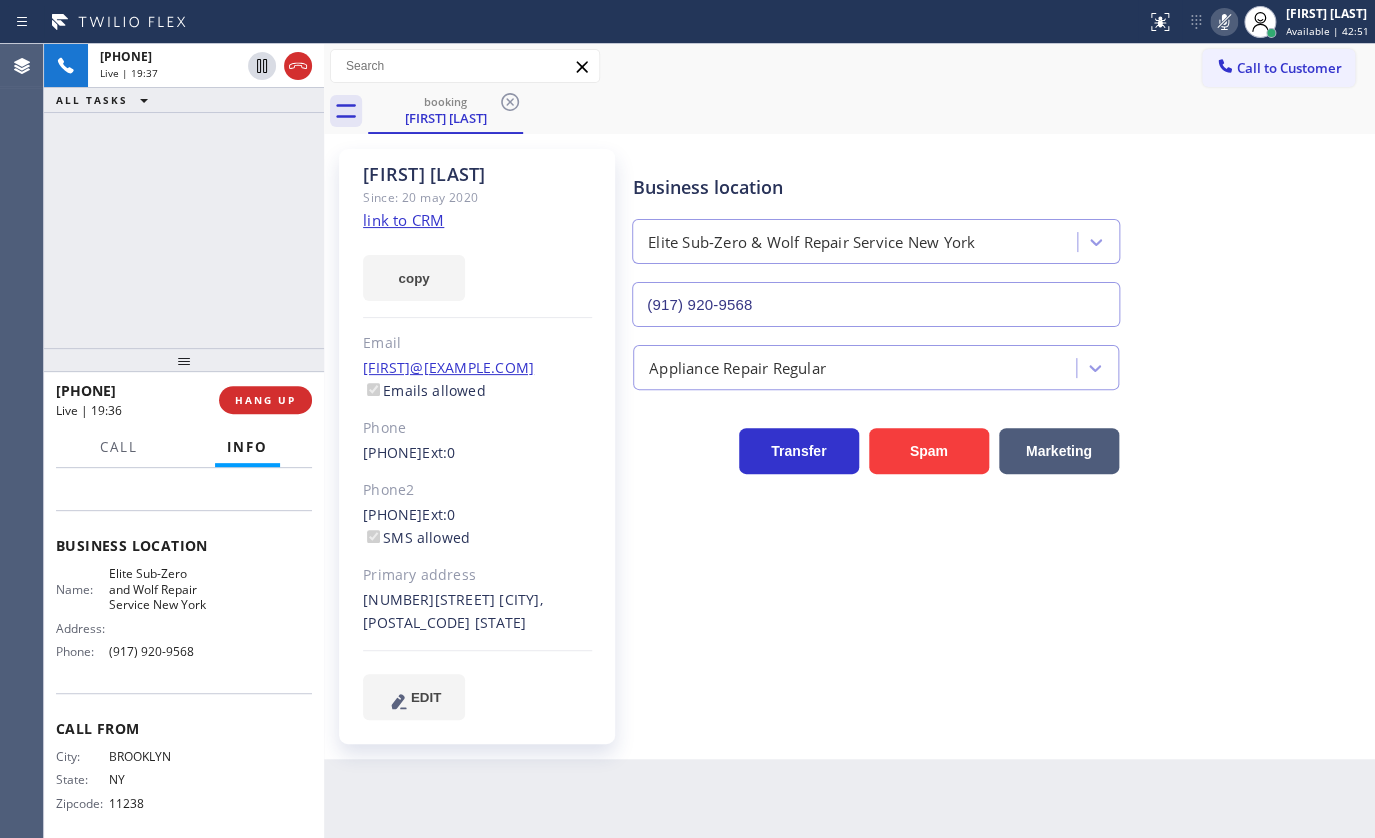 click 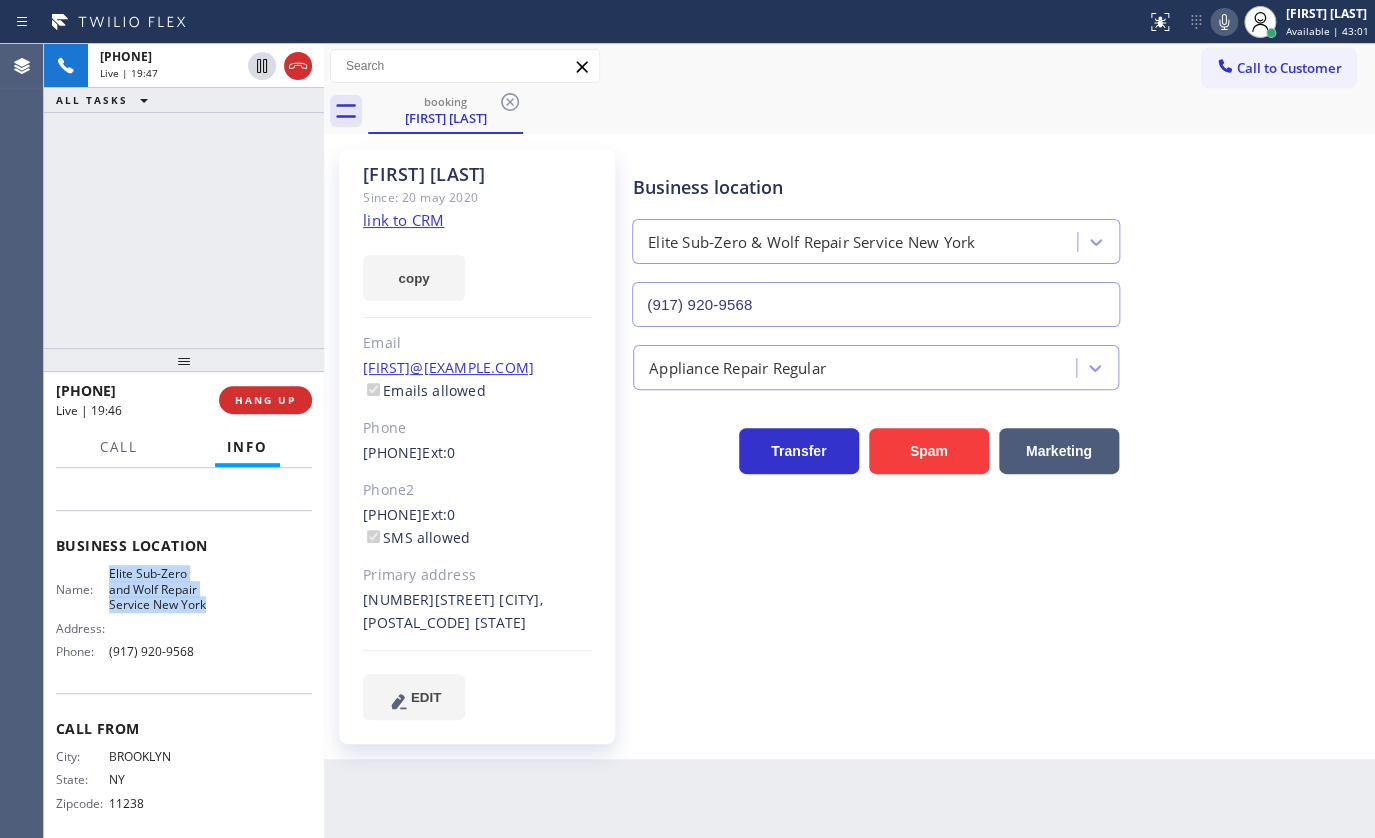 drag, startPoint x: 100, startPoint y: 538, endPoint x: 145, endPoint y: 589, distance: 68.0147 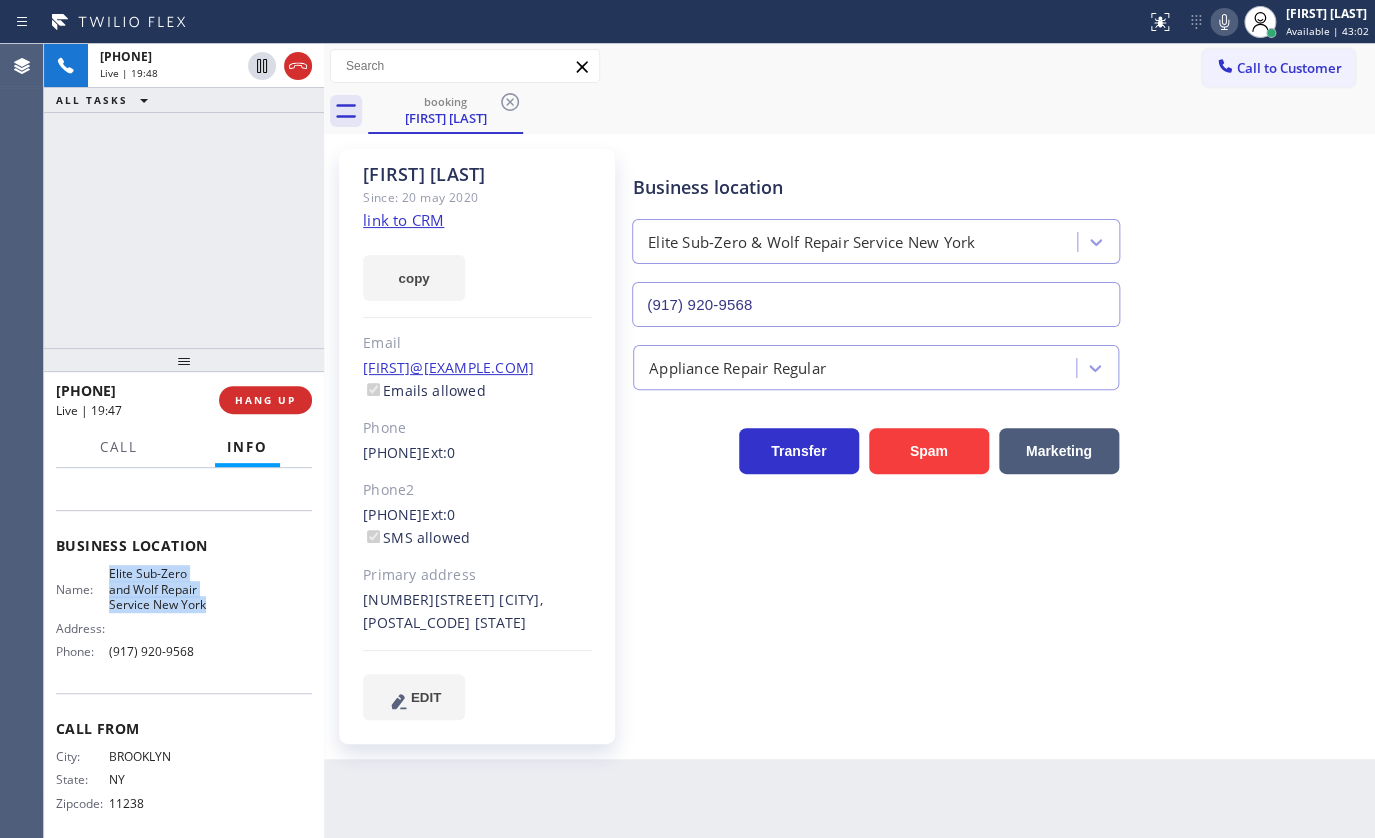 copy on "Elite Sub-Zero  and  Wolf Repair Service New York" 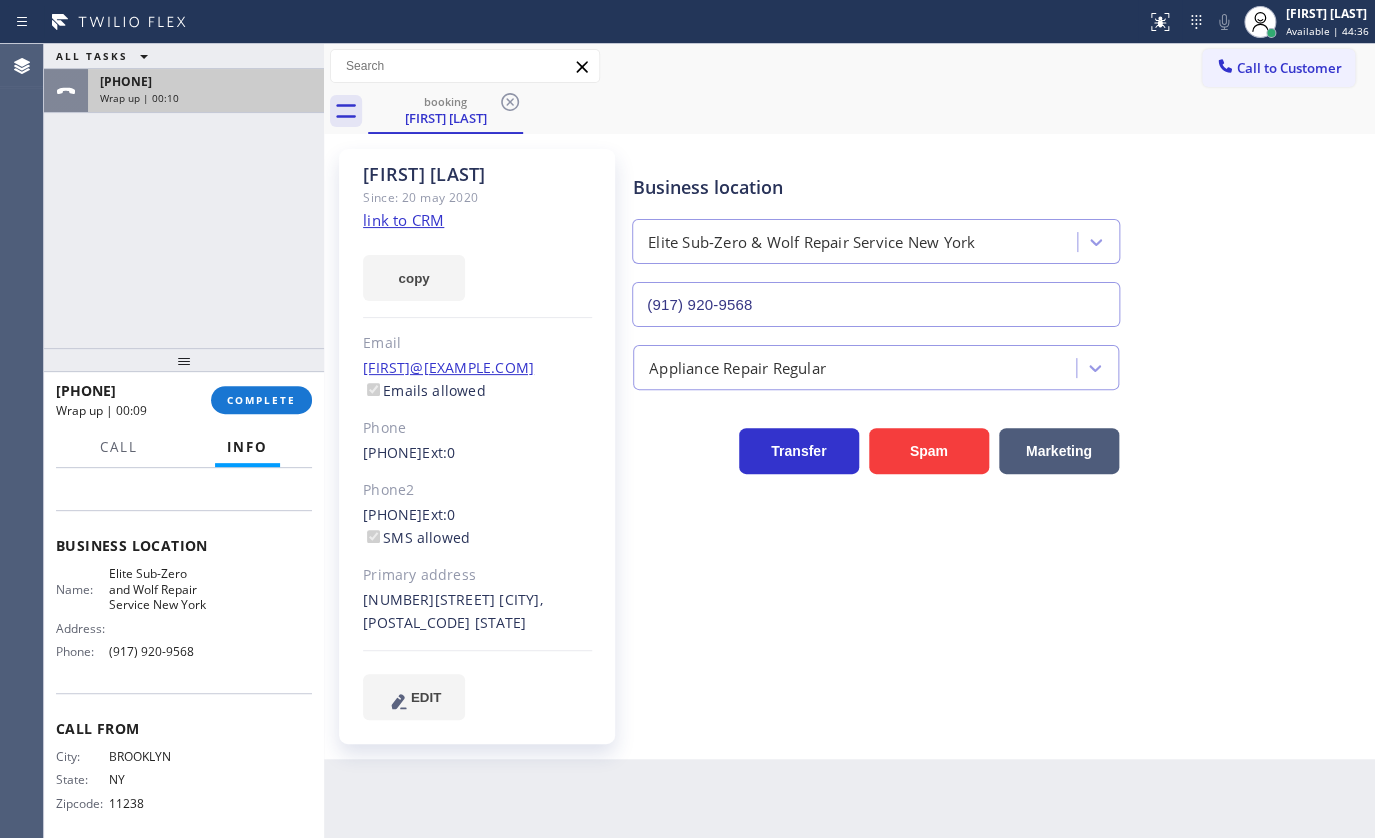 drag, startPoint x: 85, startPoint y: 203, endPoint x: 130, endPoint y: 70, distance: 140.40656 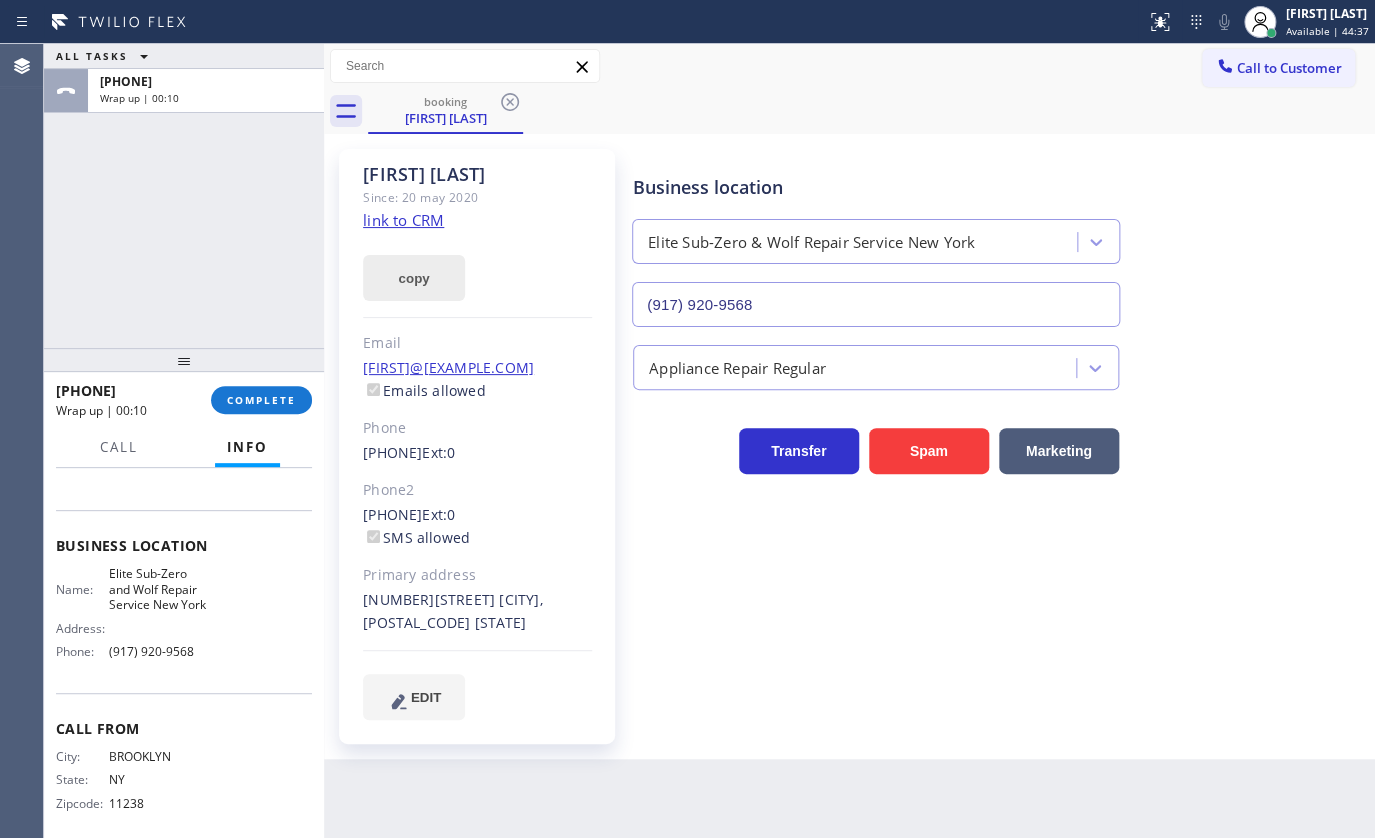 click on "copy" at bounding box center [414, 278] 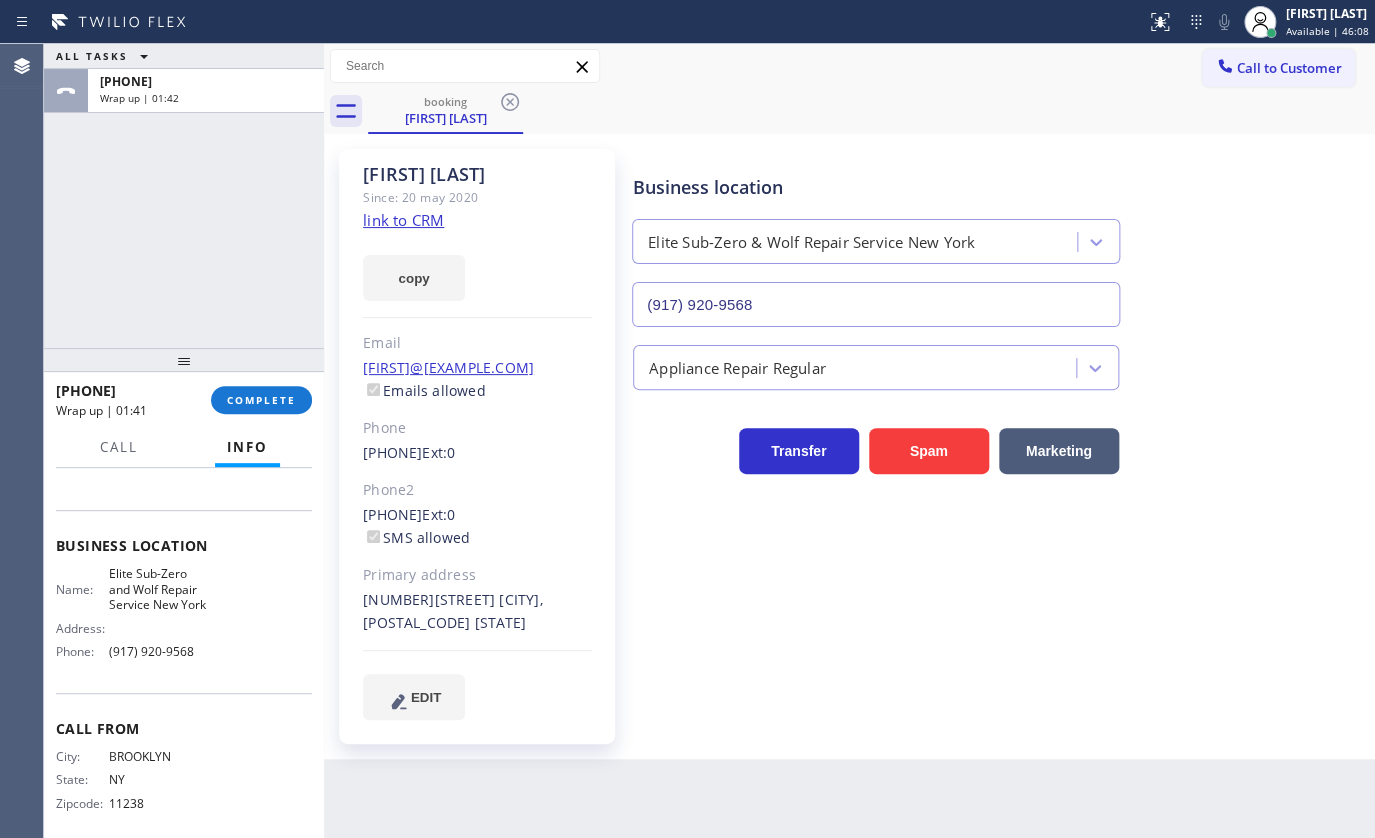 drag, startPoint x: 355, startPoint y: 455, endPoint x: 463, endPoint y: 457, distance: 108.01852 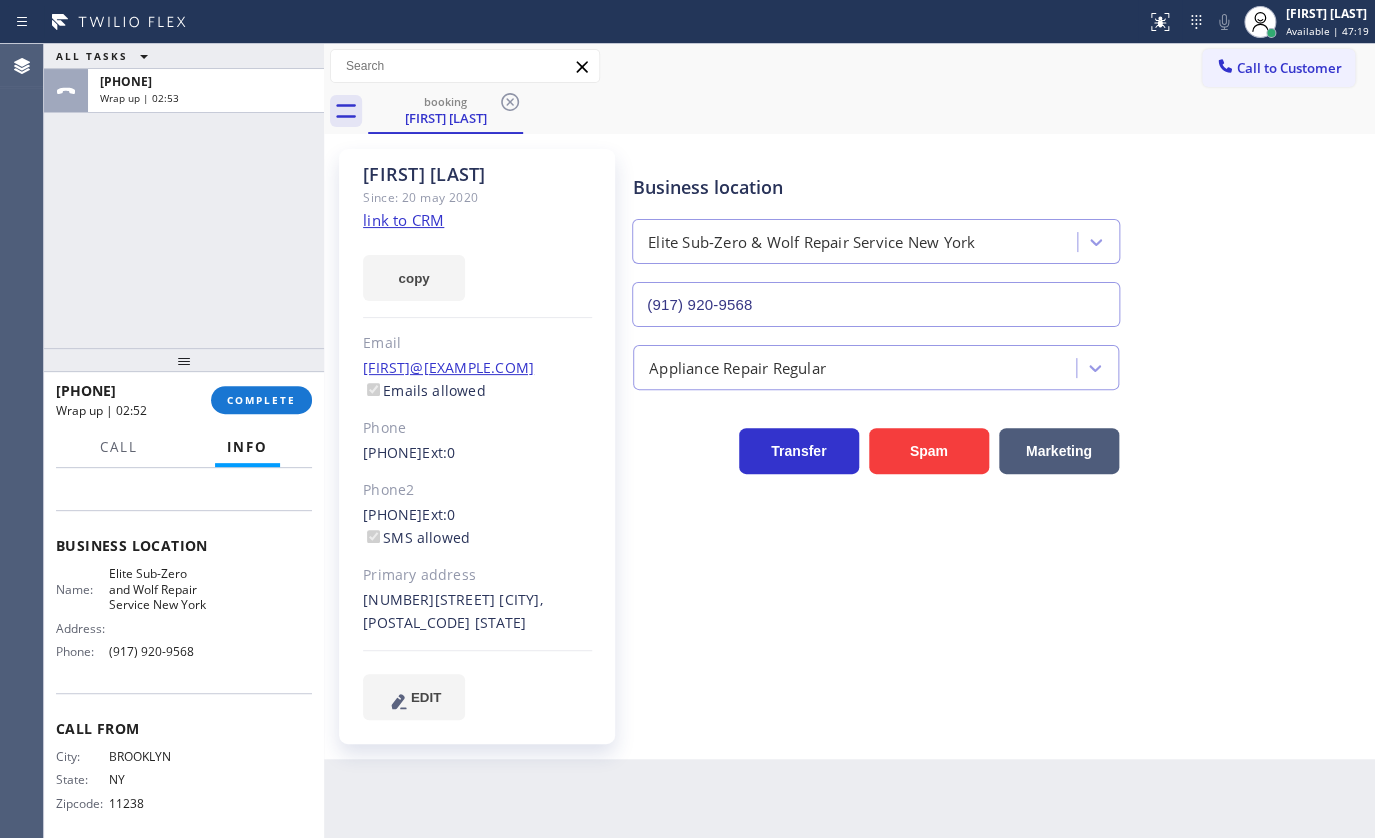 drag, startPoint x: 540, startPoint y: 370, endPoint x: 357, endPoint y: 365, distance: 183.0683 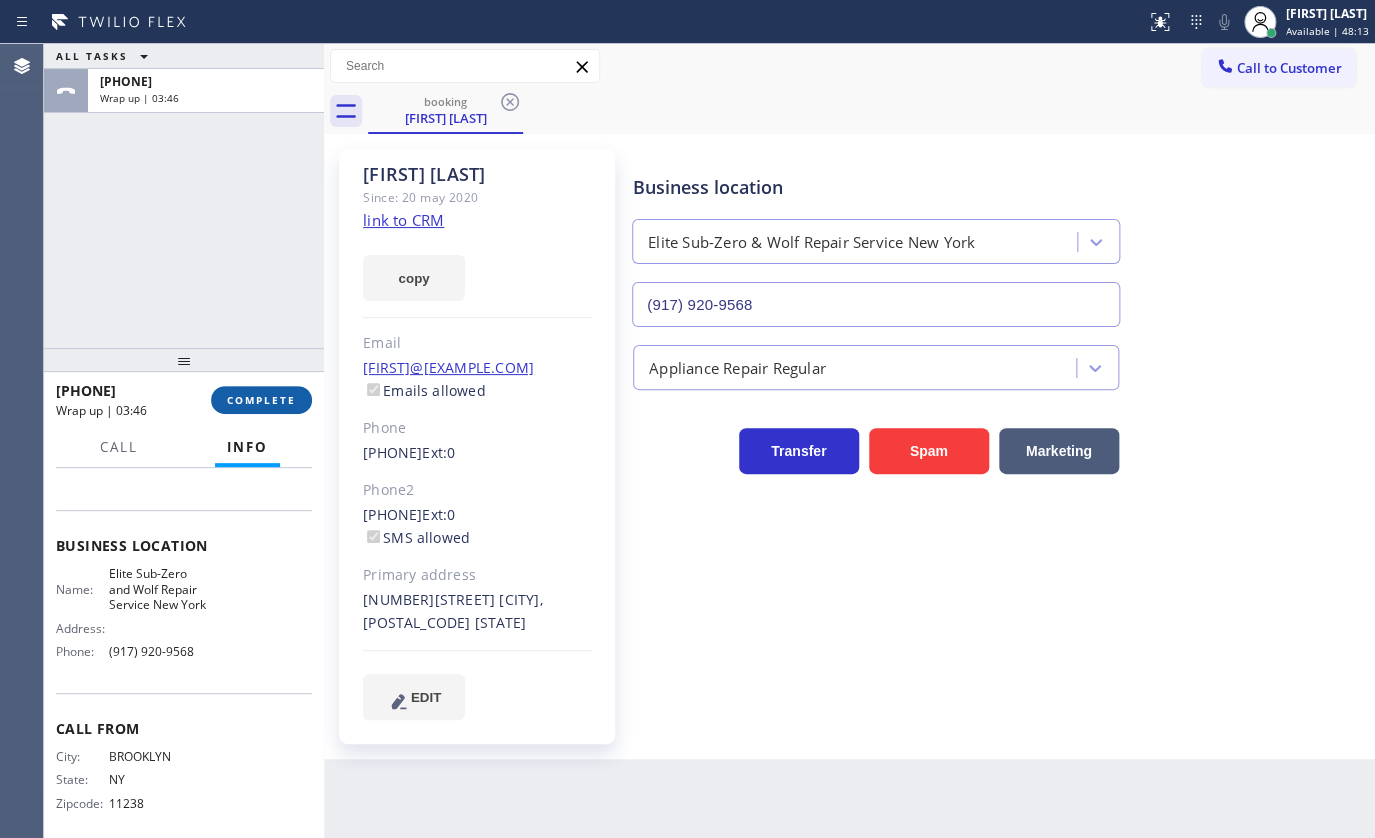 click on "COMPLETE" at bounding box center [261, 400] 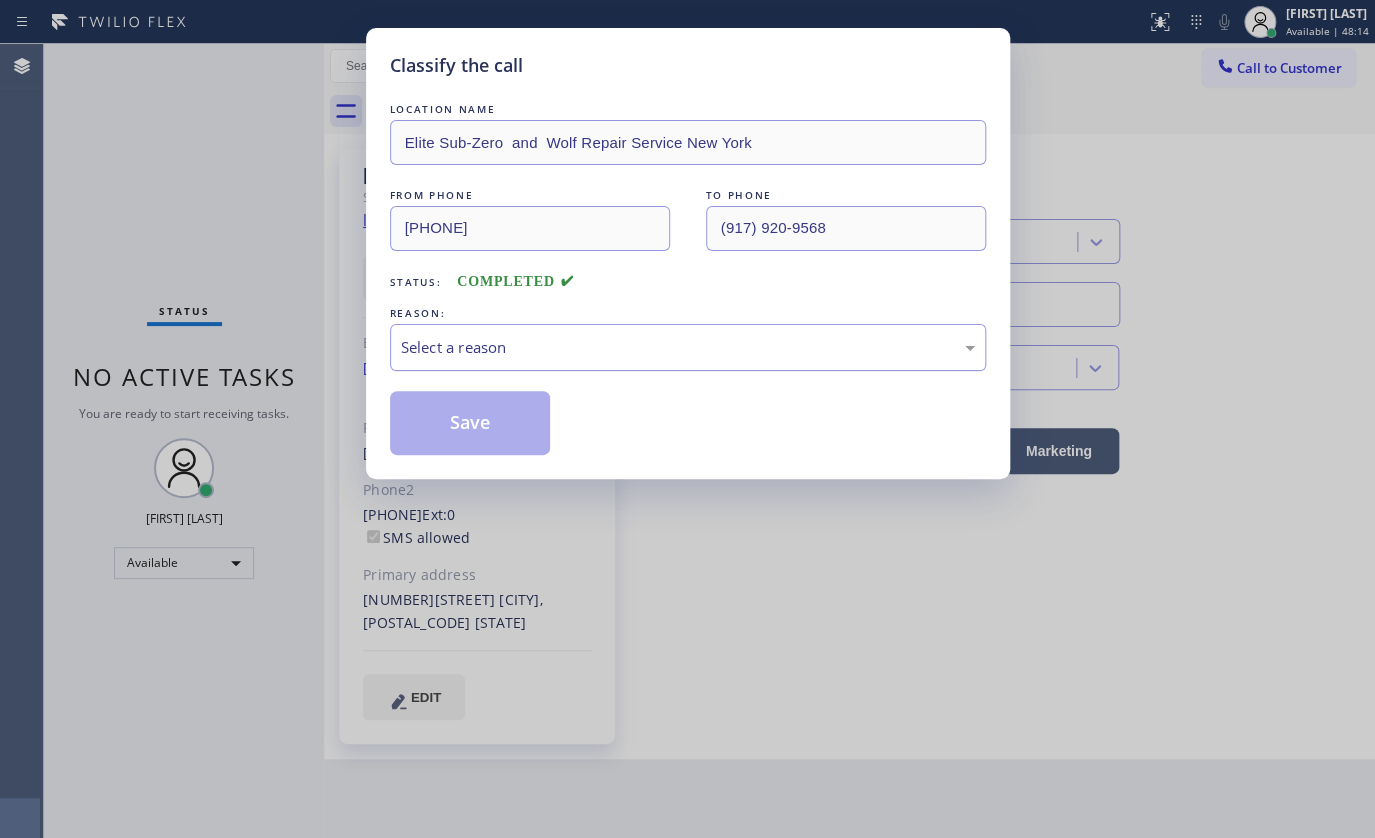 click on "Select a reason" at bounding box center [688, 347] 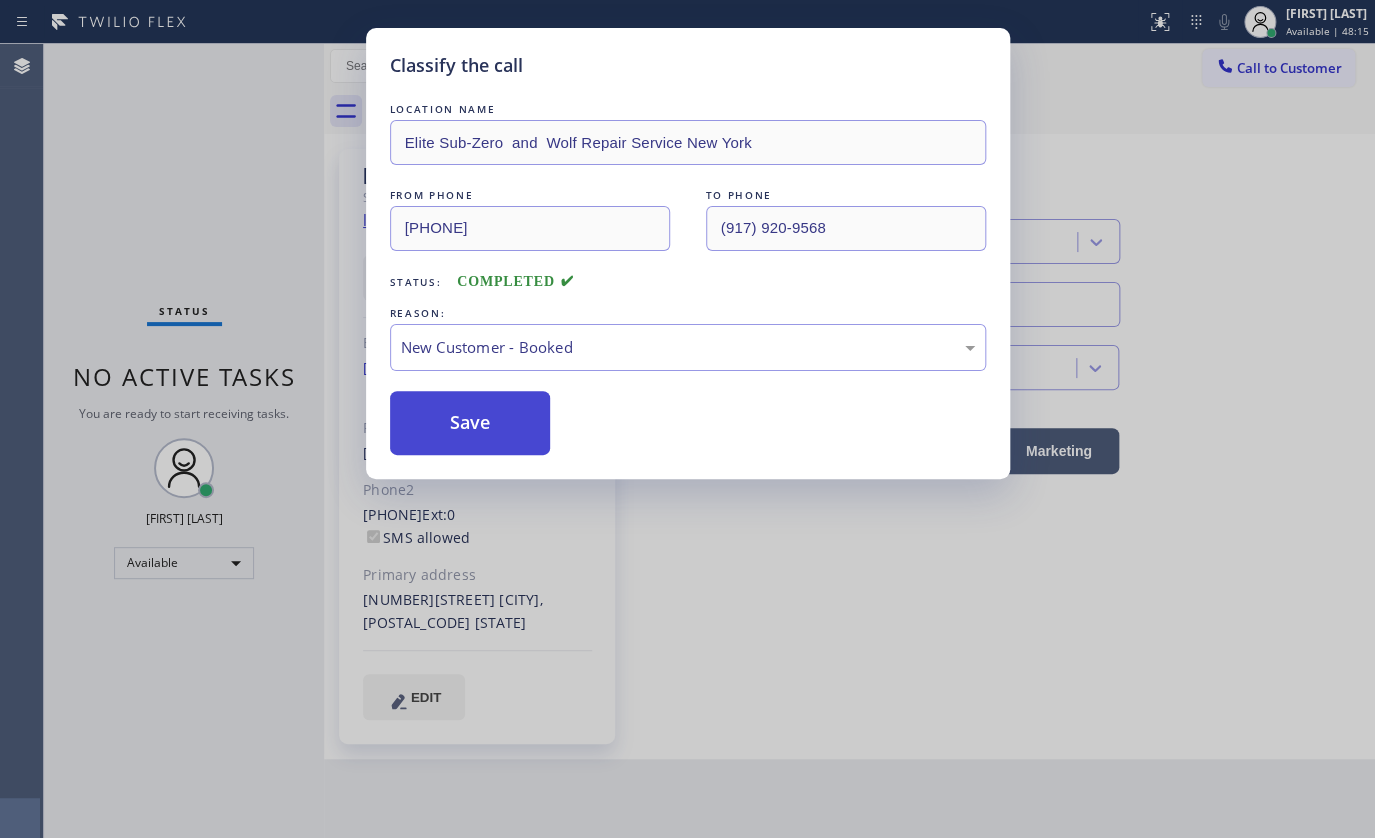 click on "Save" at bounding box center (470, 423) 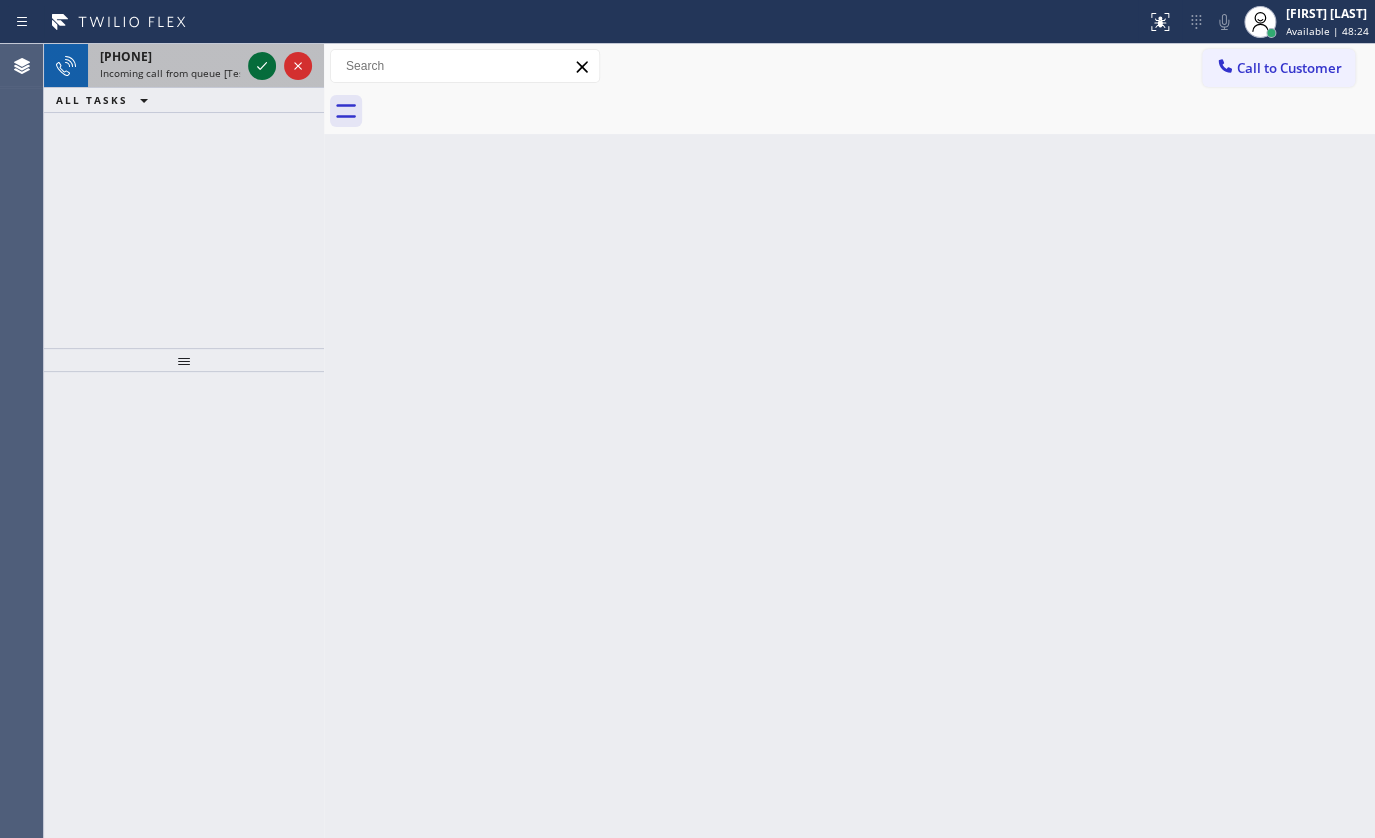 click 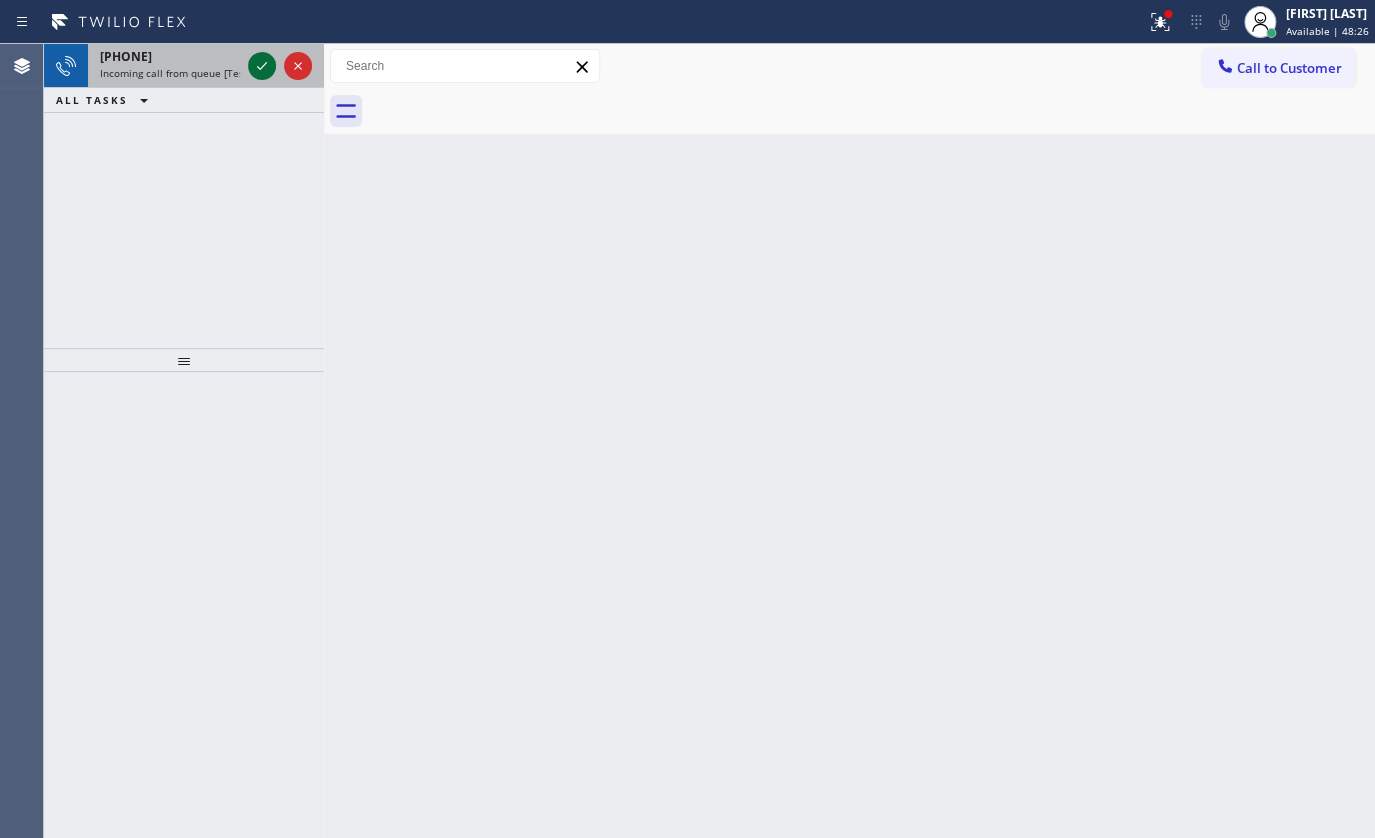 click 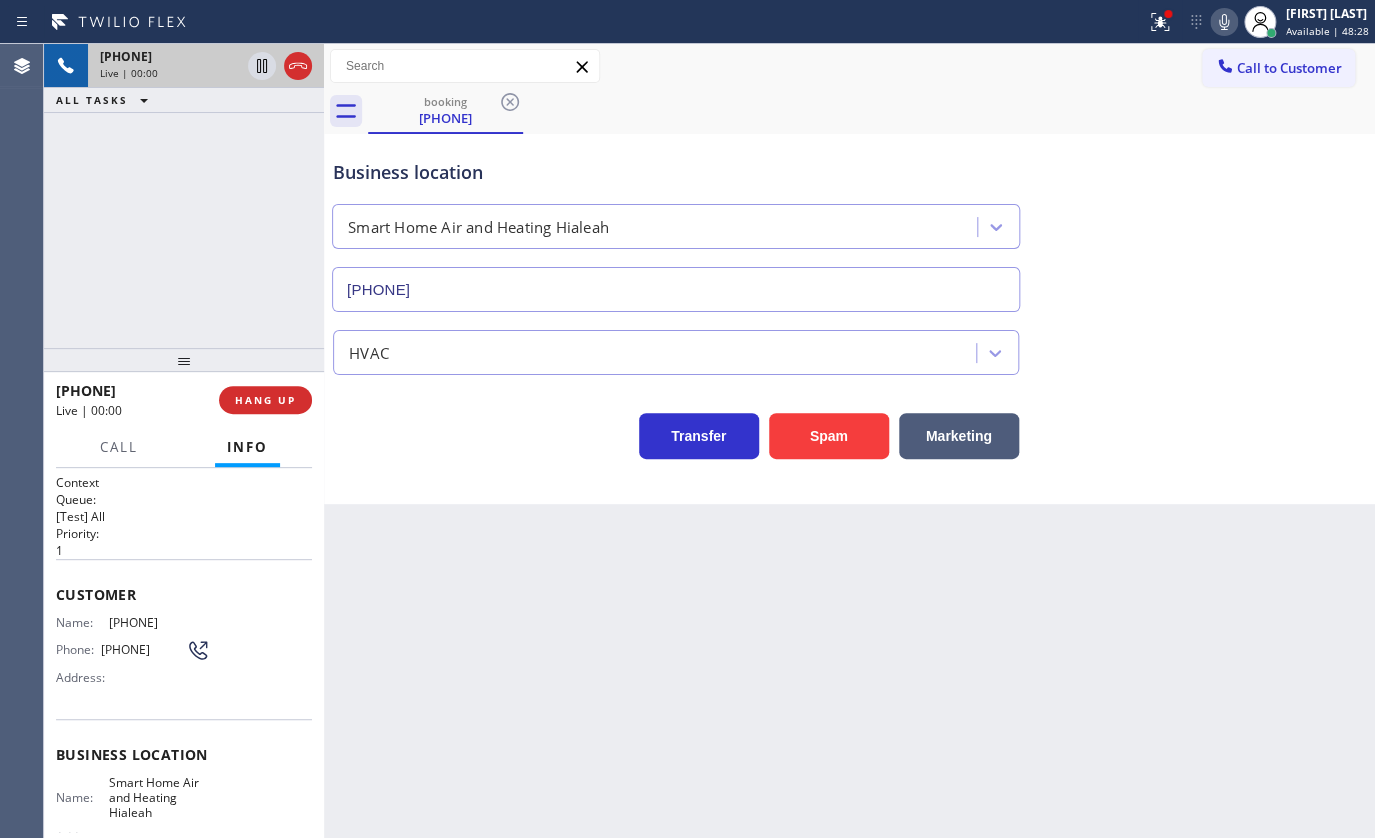 type on "(786) 741-8911" 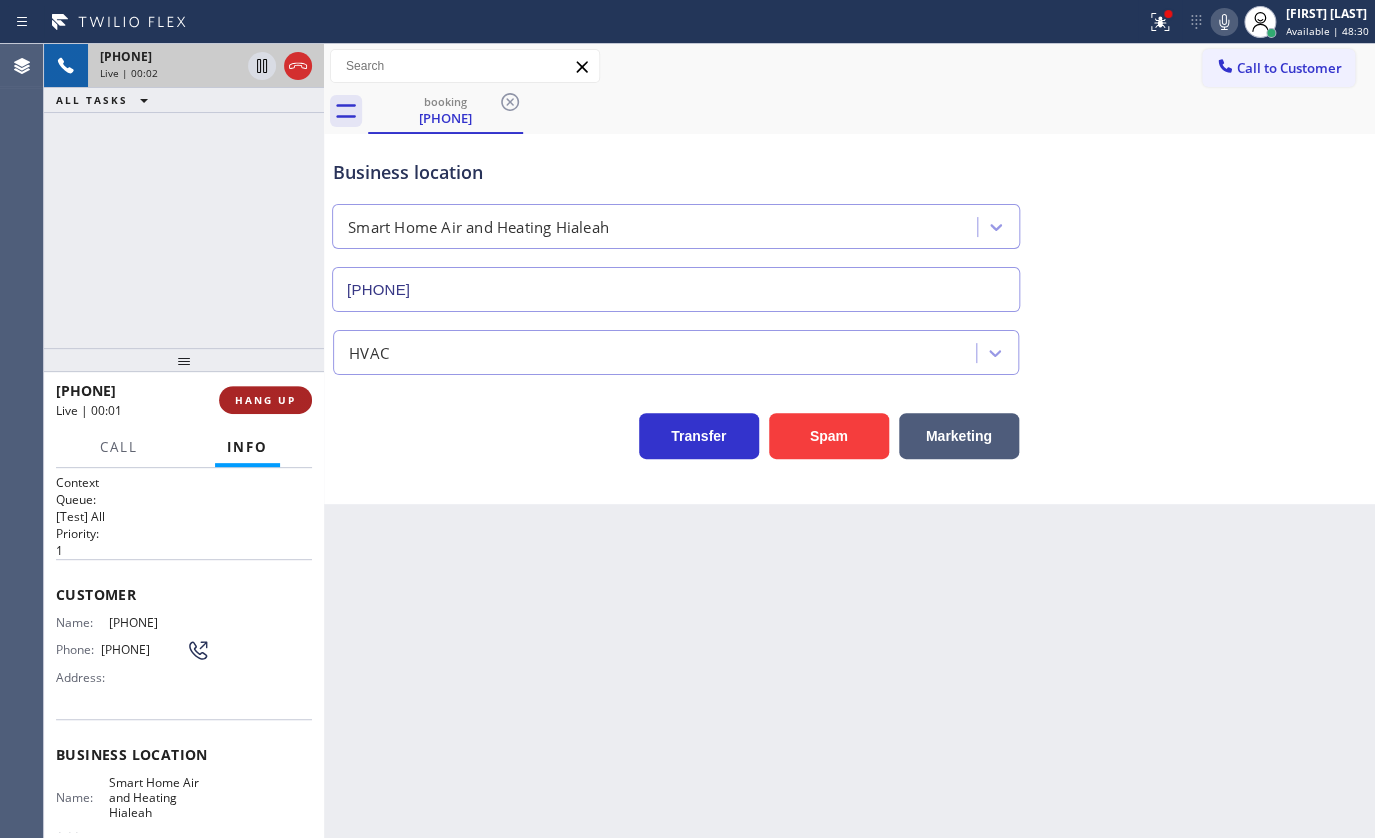 click on "HANG UP" at bounding box center (265, 400) 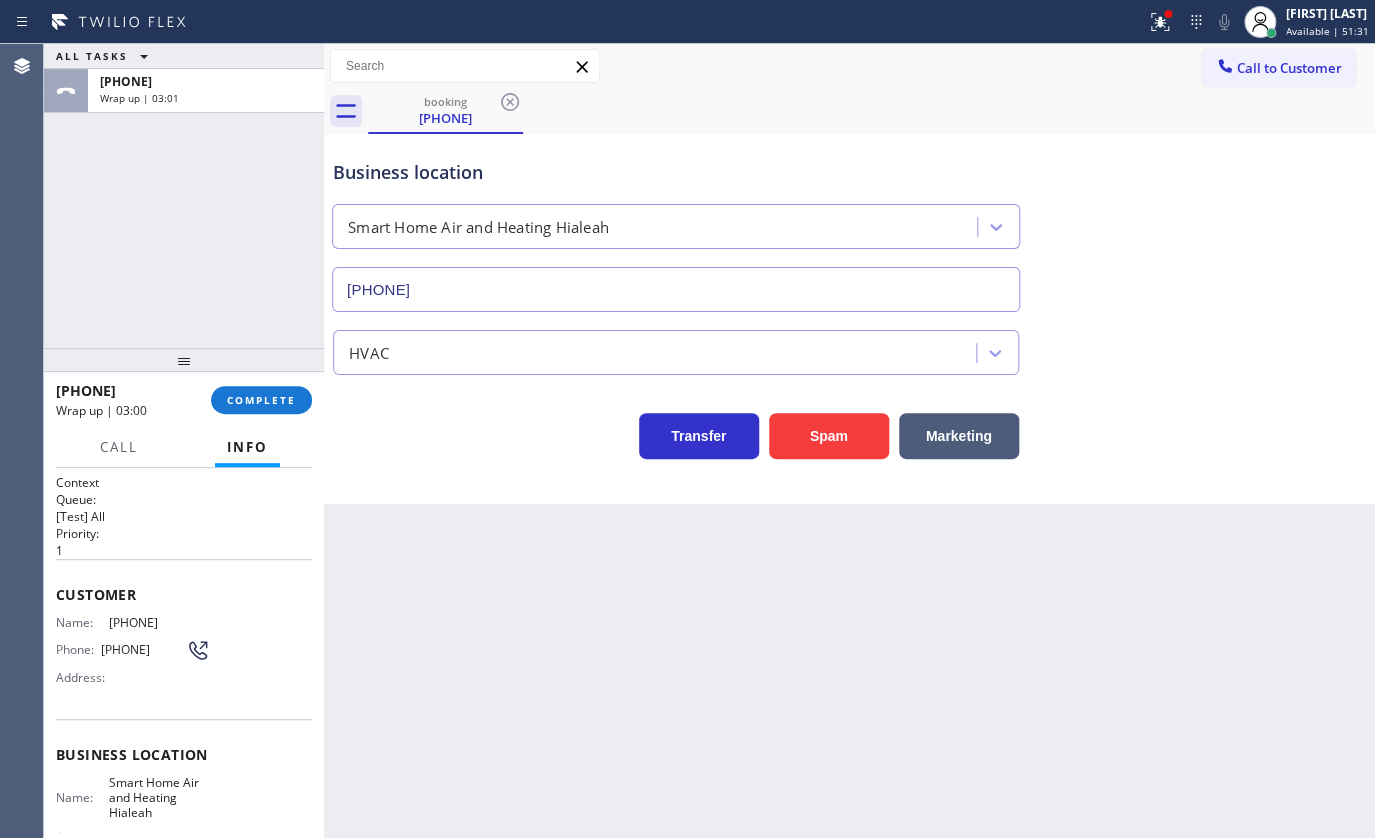 click at bounding box center (573, 22) 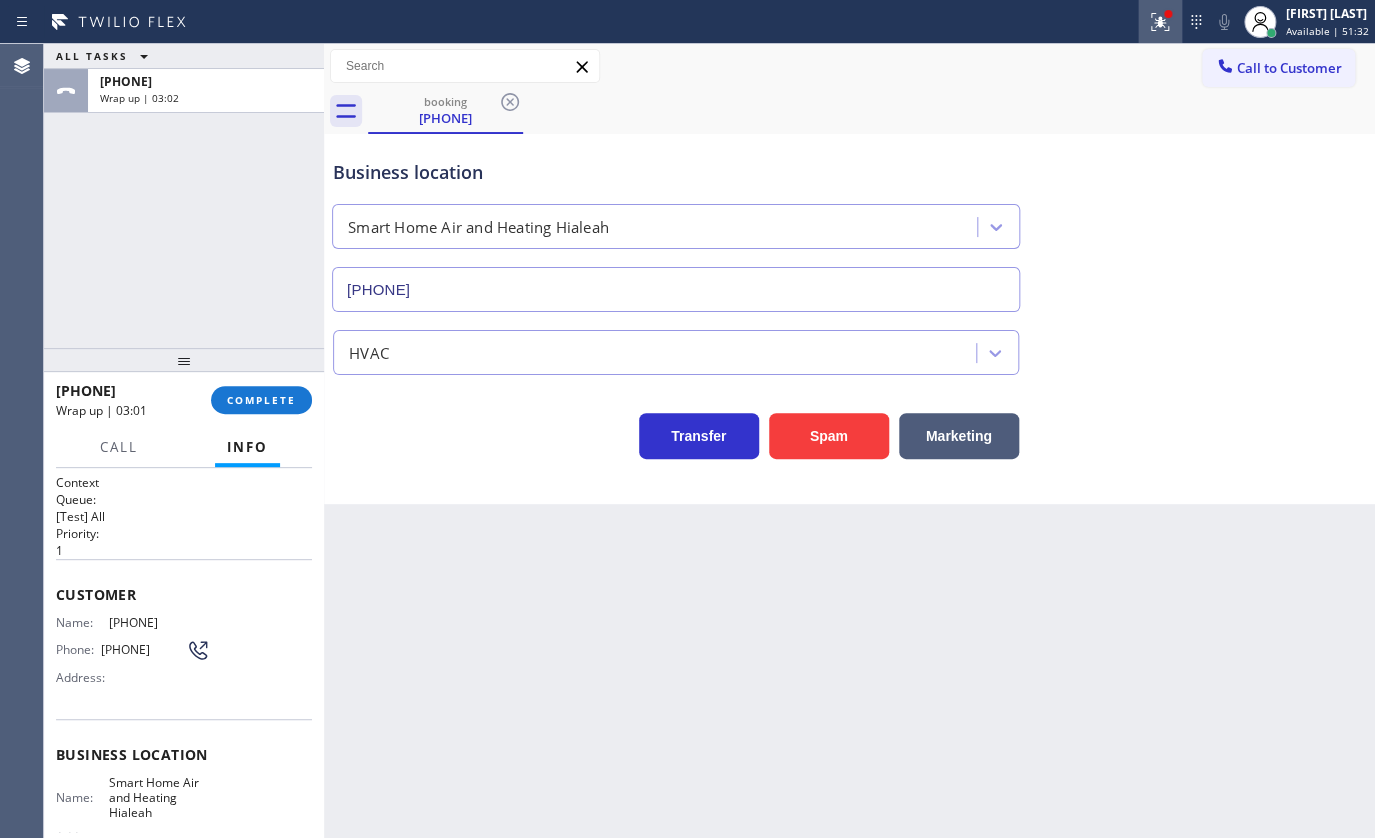 click 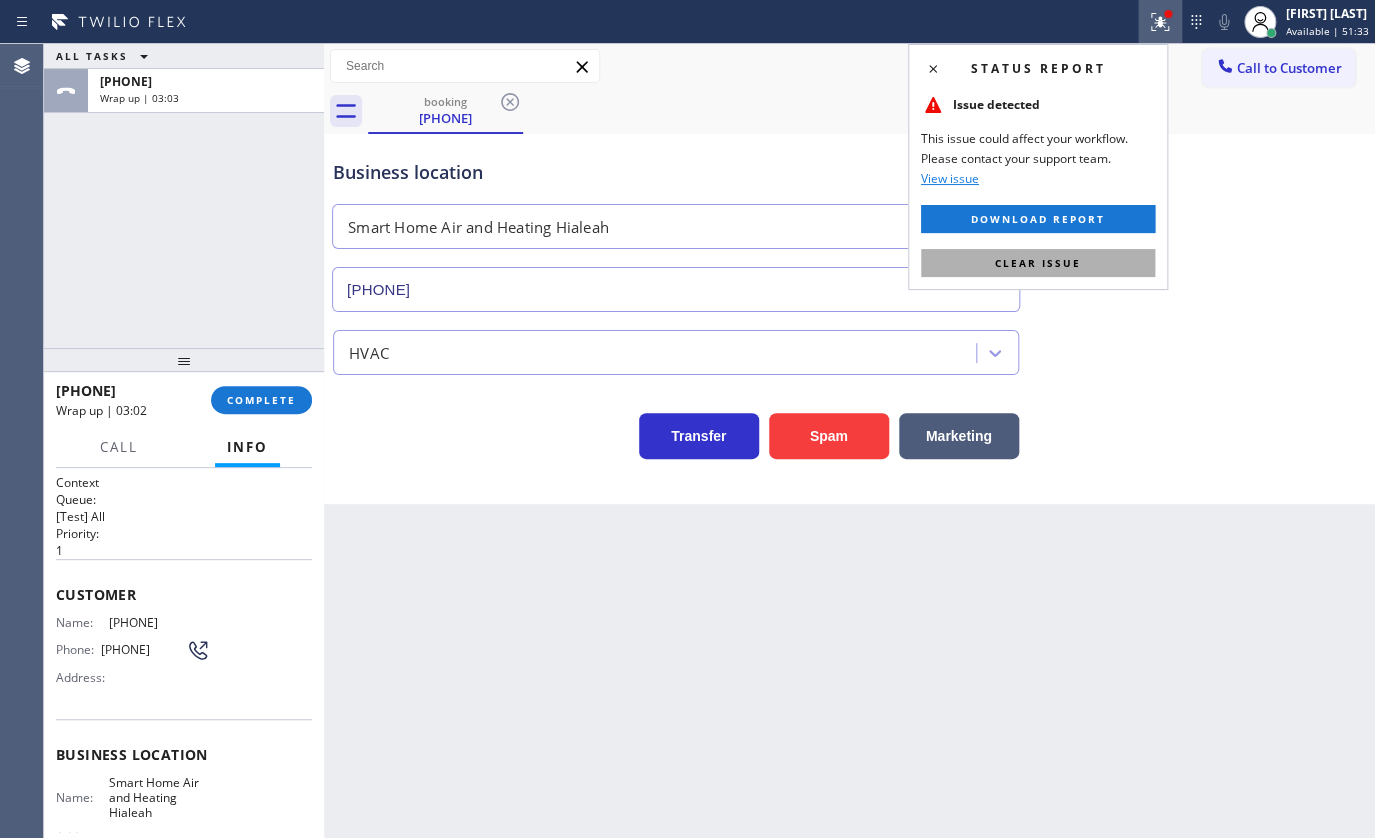 click on "Clear issue" at bounding box center [1038, 263] 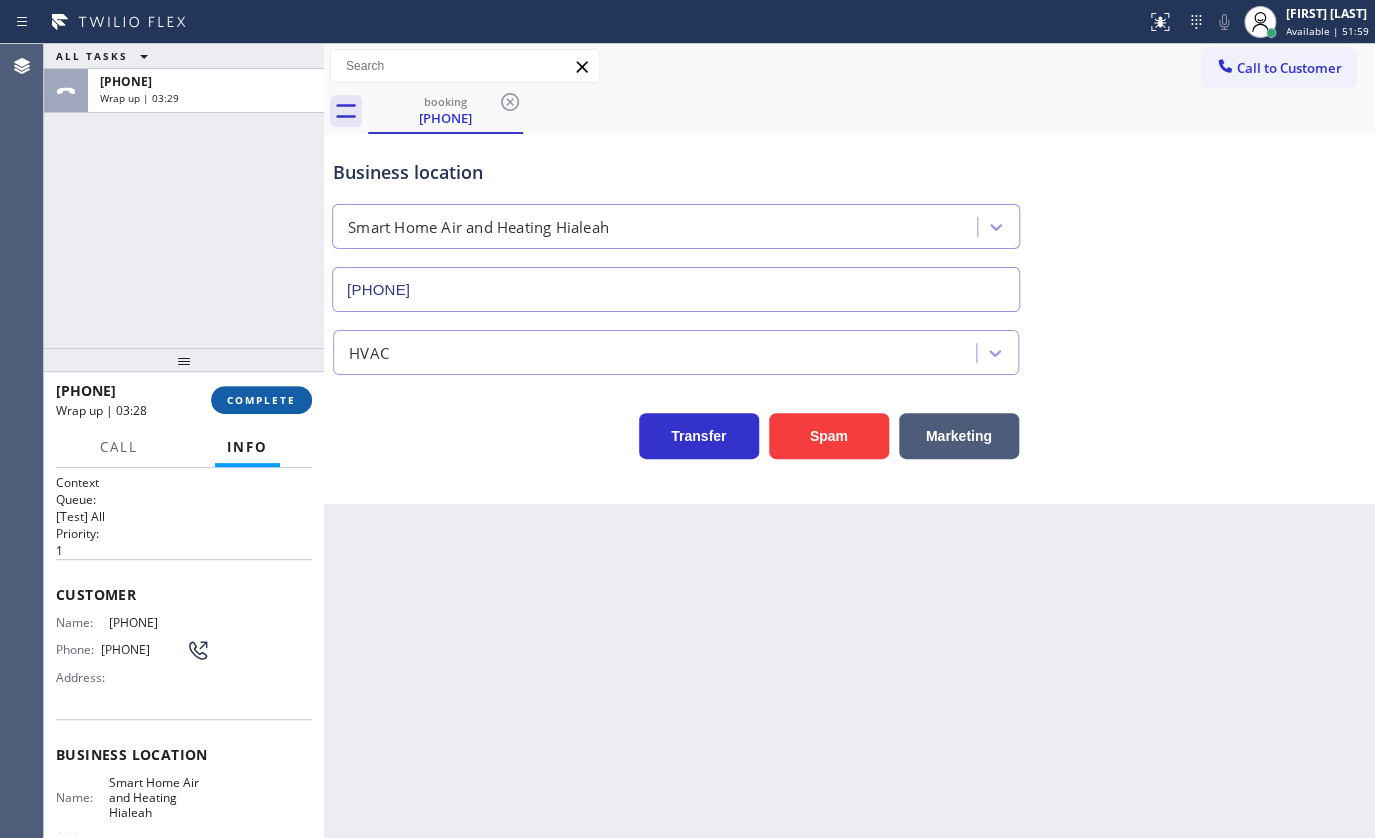 click on "COMPLETE" at bounding box center [261, 400] 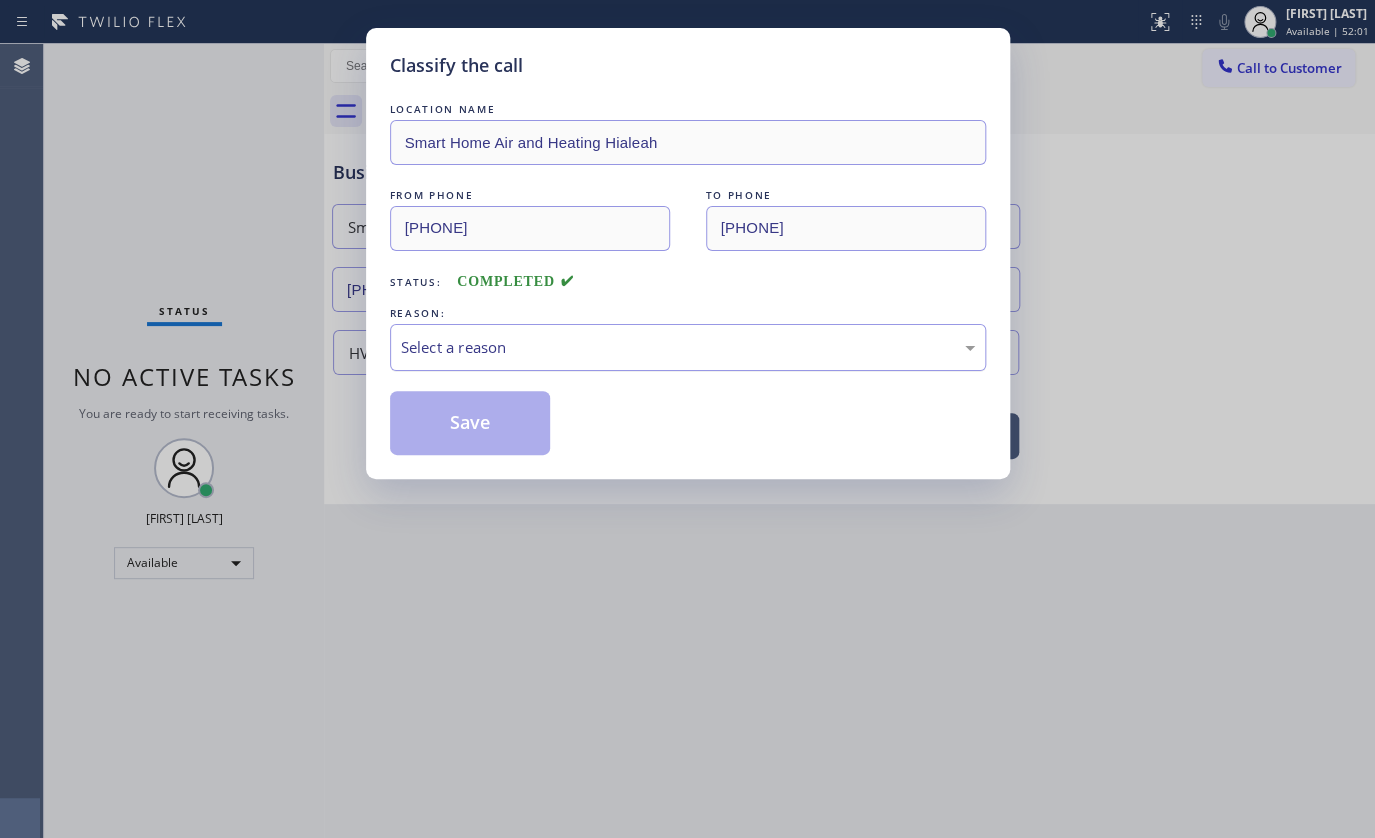 click on "Select a reason" at bounding box center [688, 347] 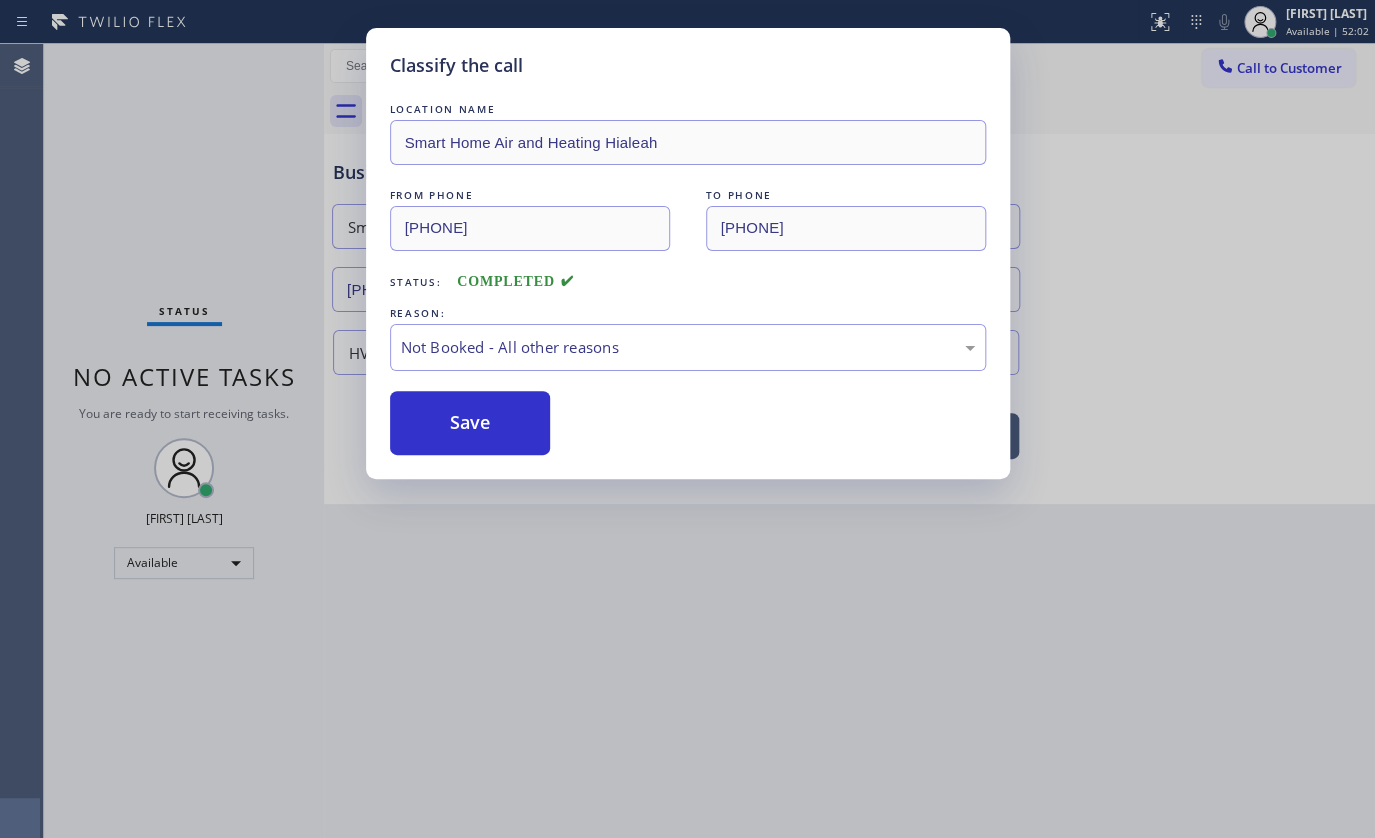 click on "Save" at bounding box center (470, 423) 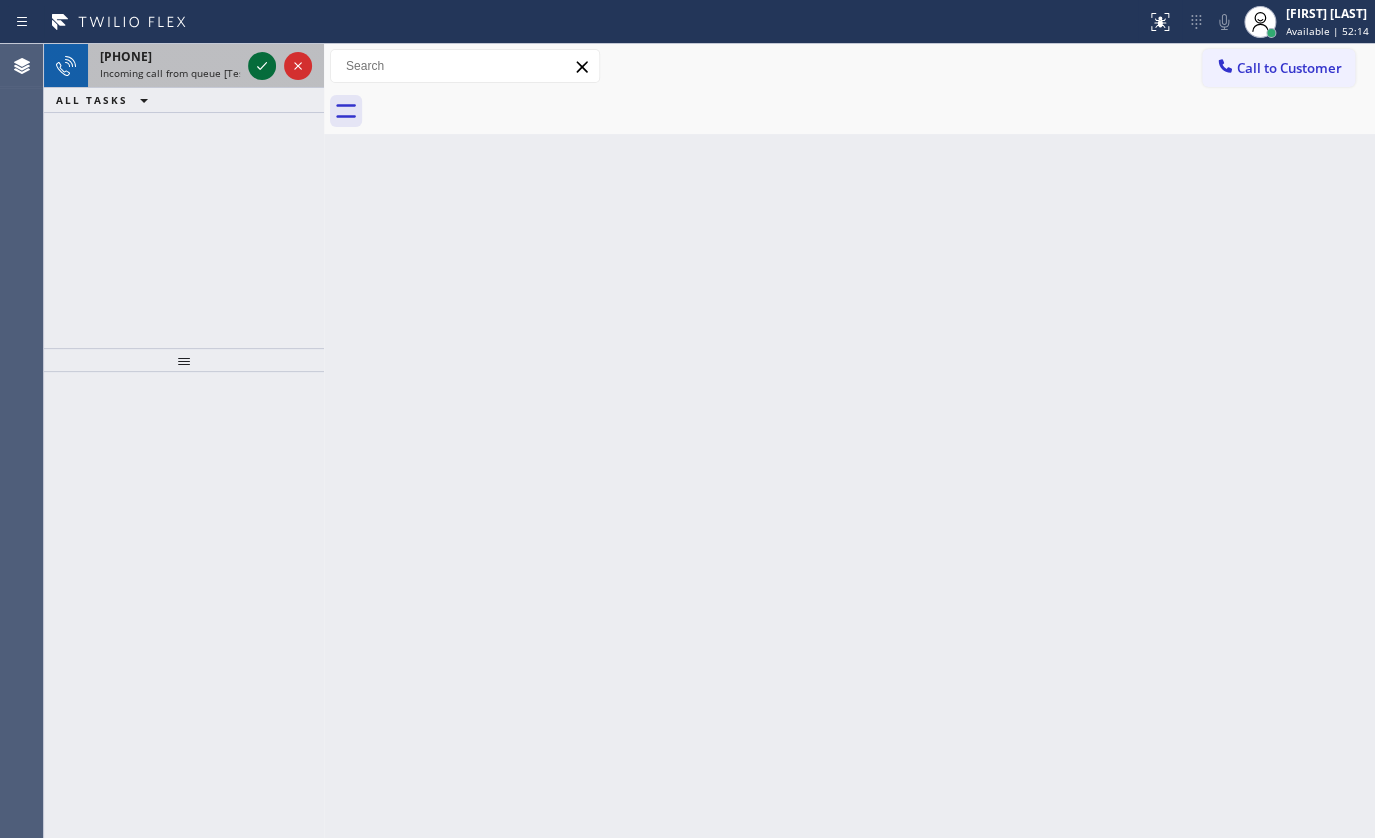 click 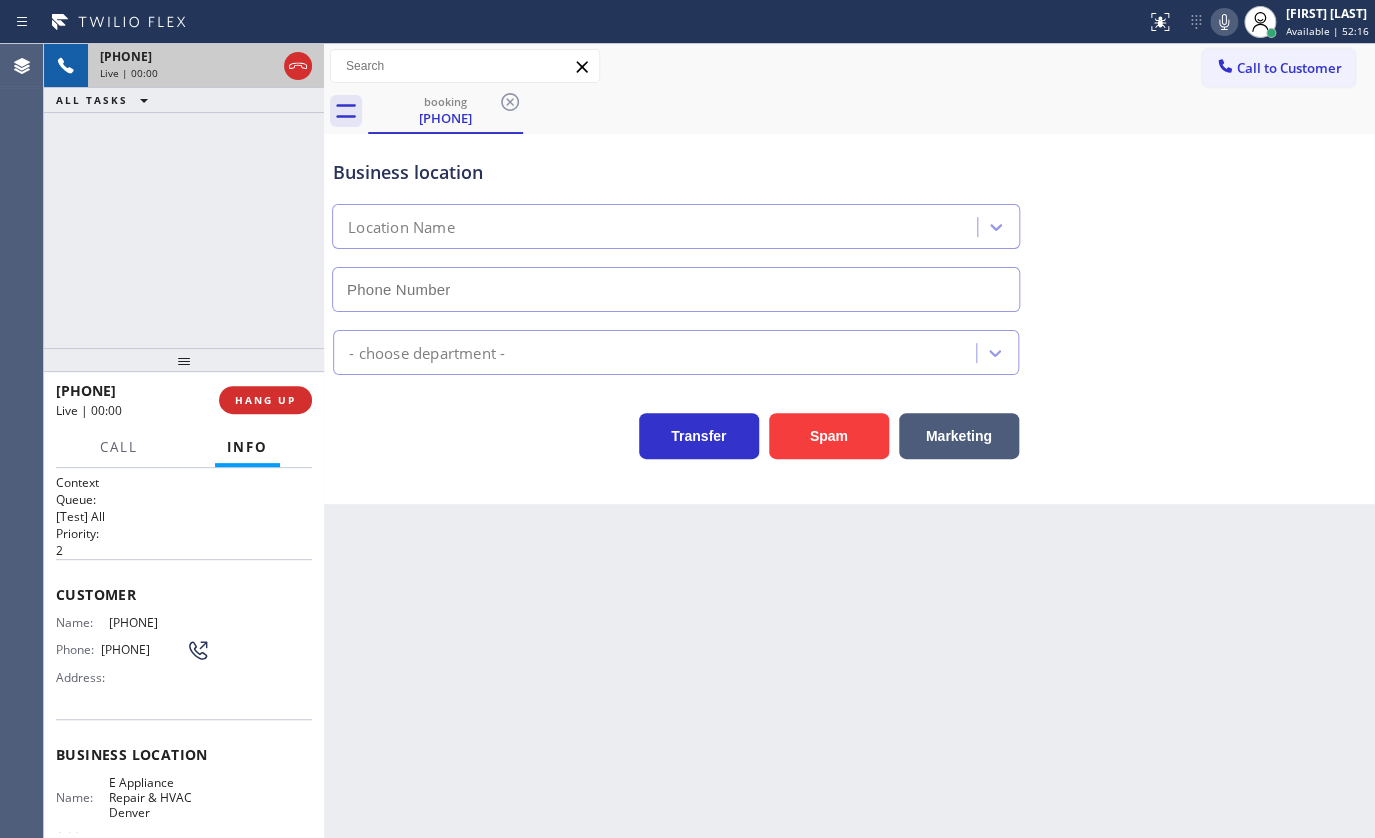 type on "(720) 776-5696" 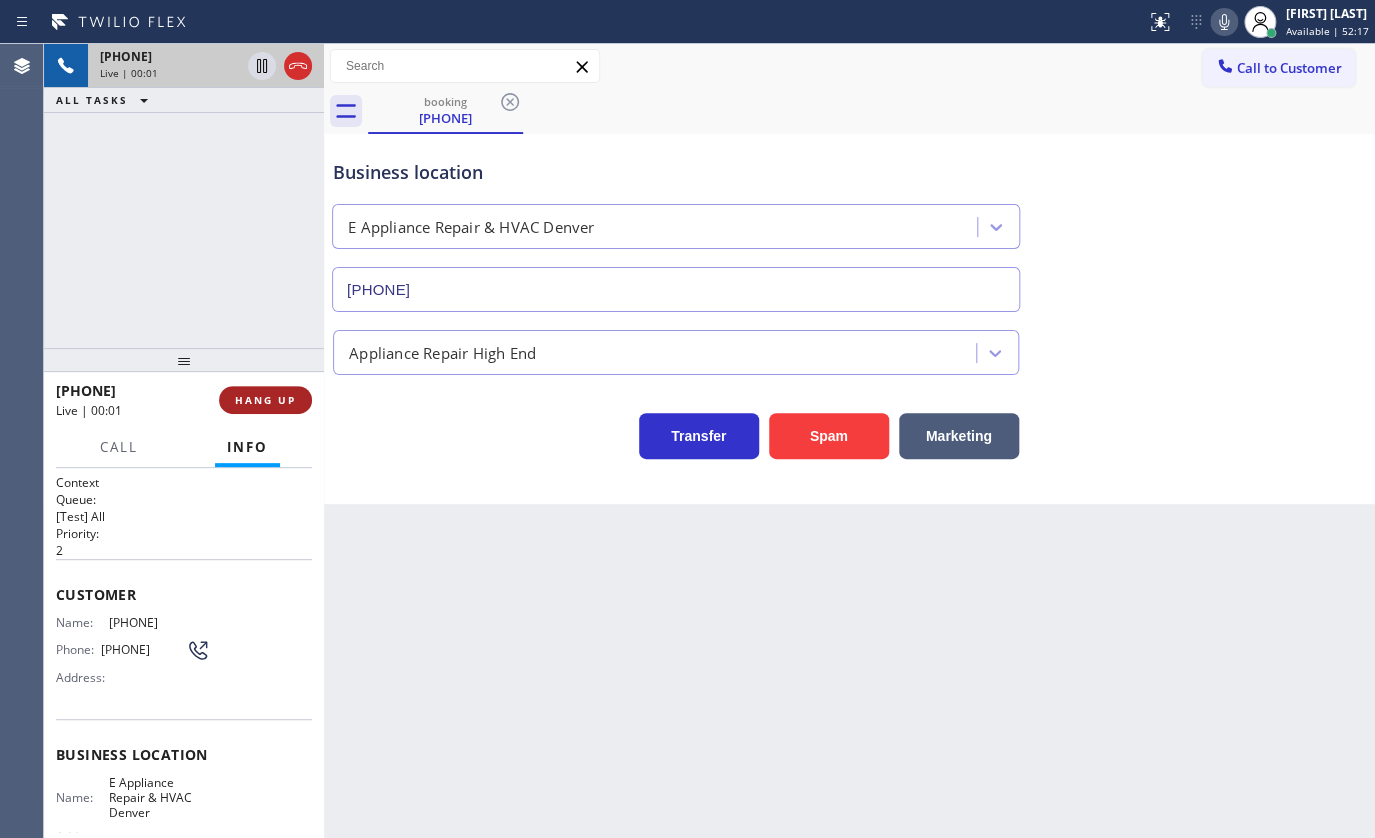 click on "HANG UP" at bounding box center (265, 400) 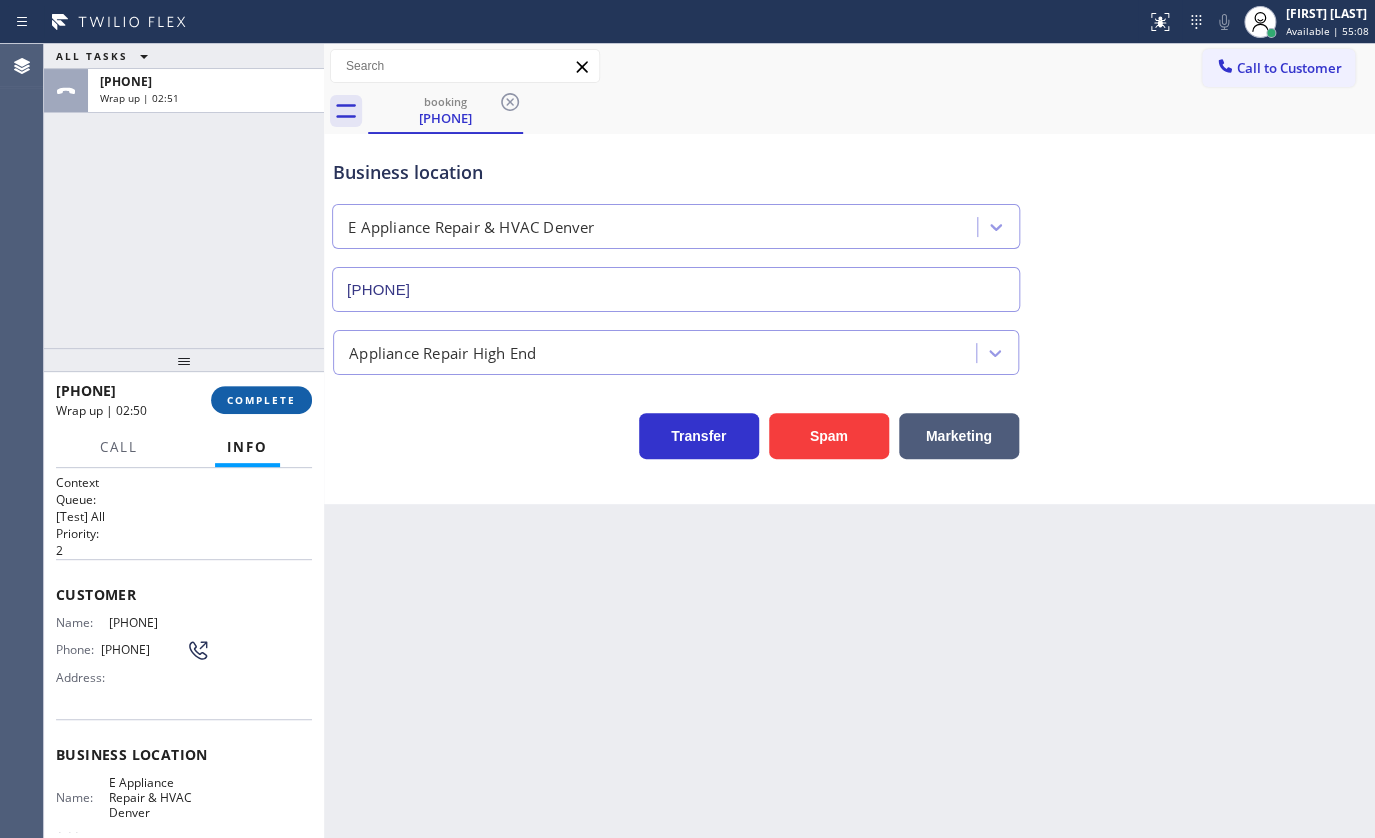 click on "COMPLETE" at bounding box center [261, 400] 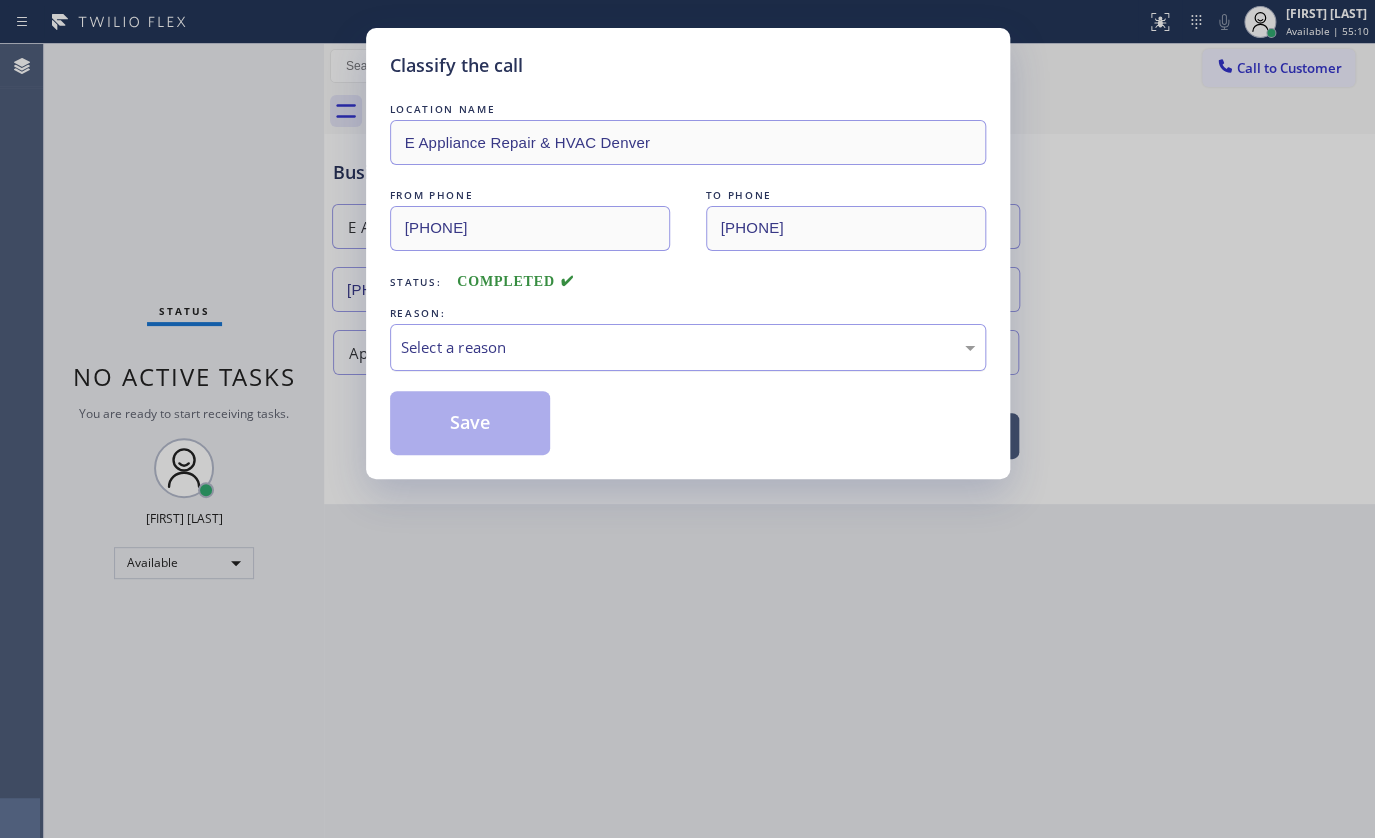 click on "Select a reason" at bounding box center (688, 347) 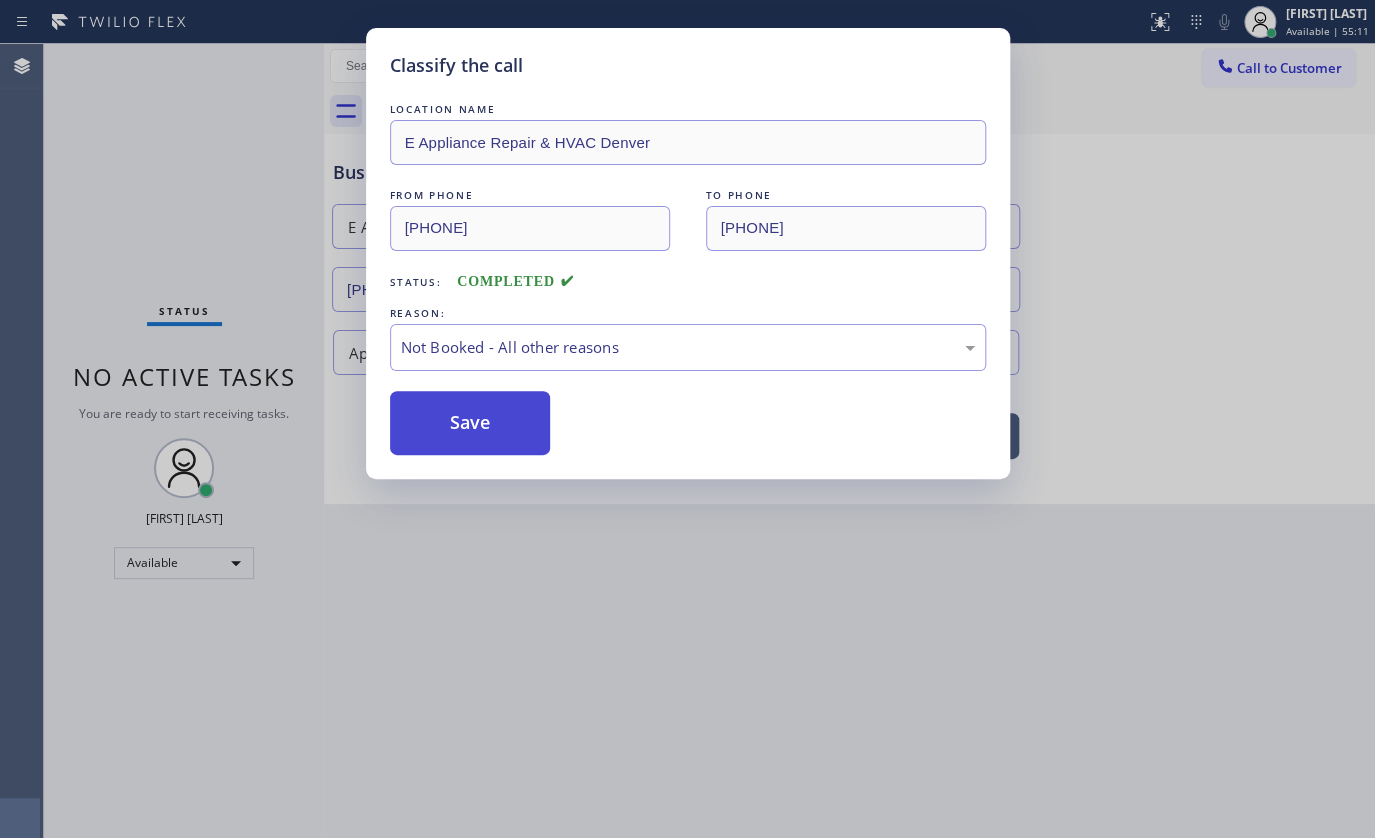 click on "Save" at bounding box center [470, 423] 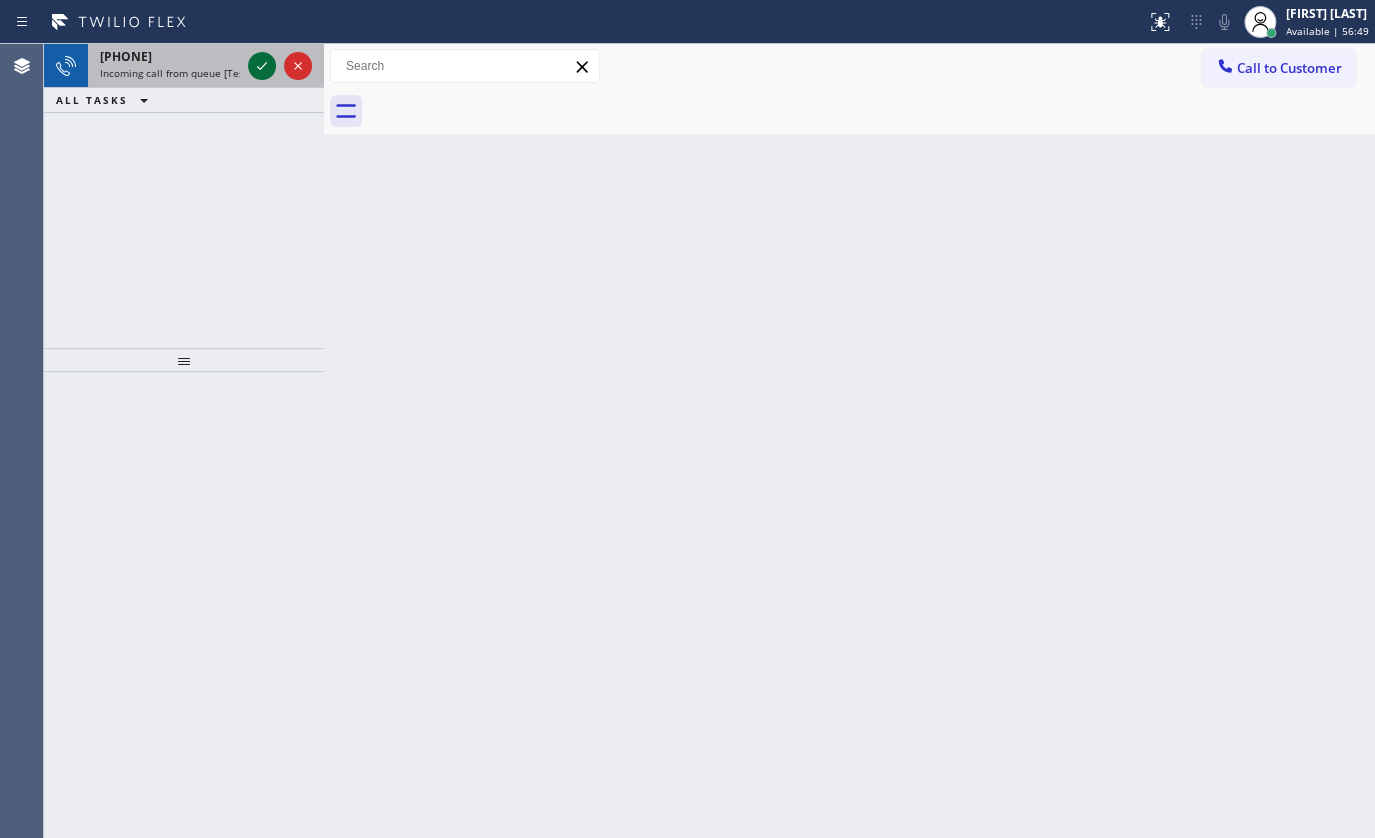 click 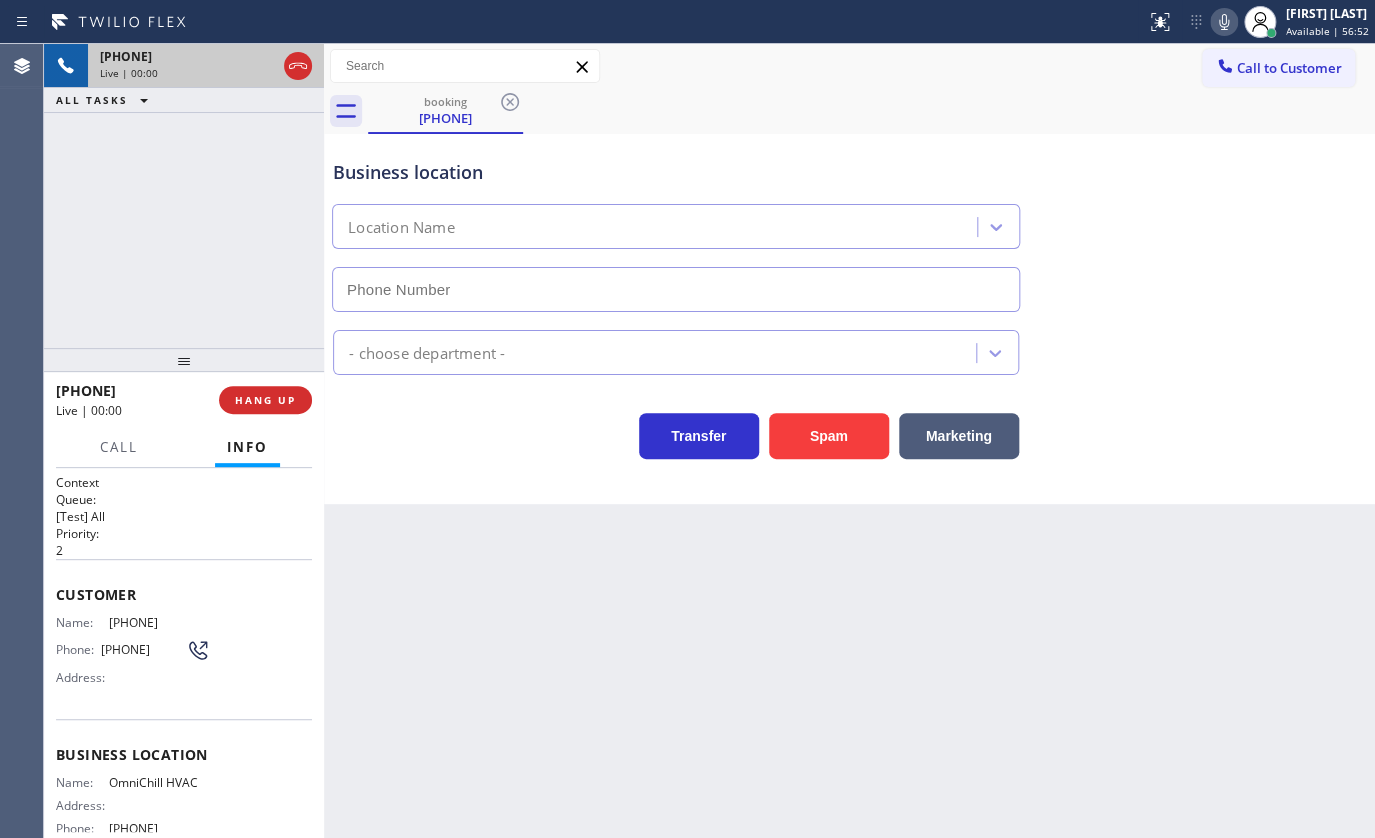 type on "(760) 239-5576" 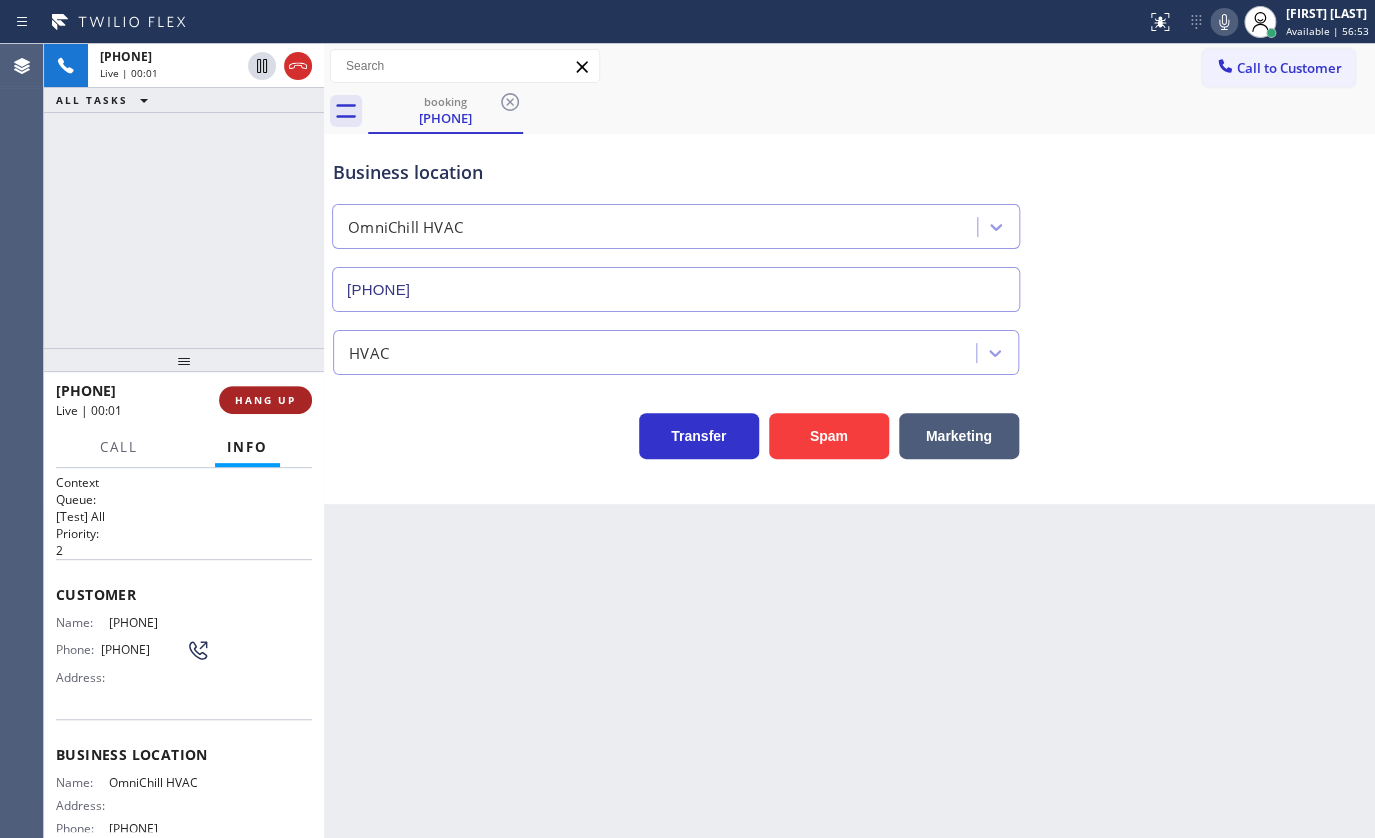 drag, startPoint x: 269, startPoint y: 381, endPoint x: 273, endPoint y: 400, distance: 19.416489 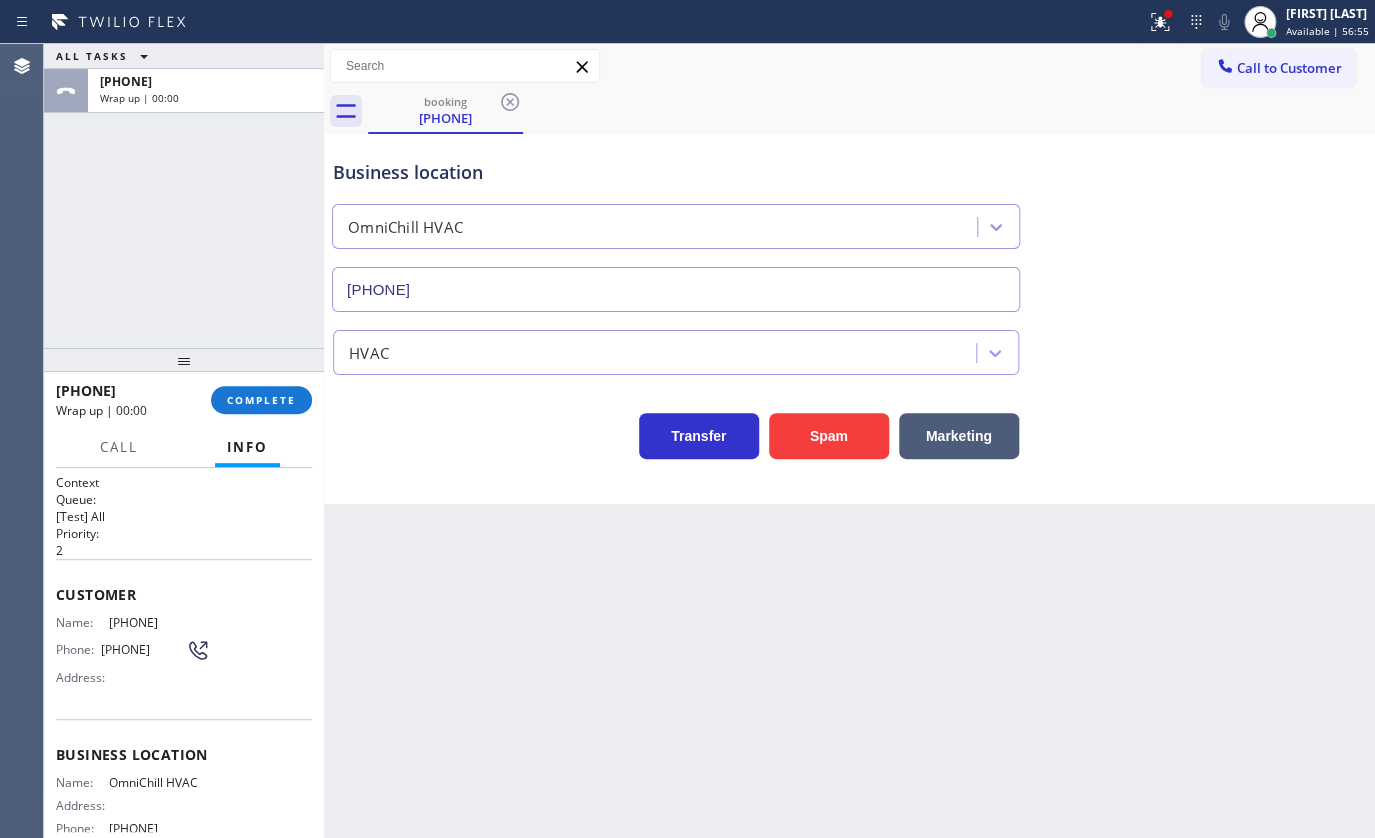 click on "+17602914211 Wrap up | 00:00 COMPLETE" at bounding box center (184, 400) 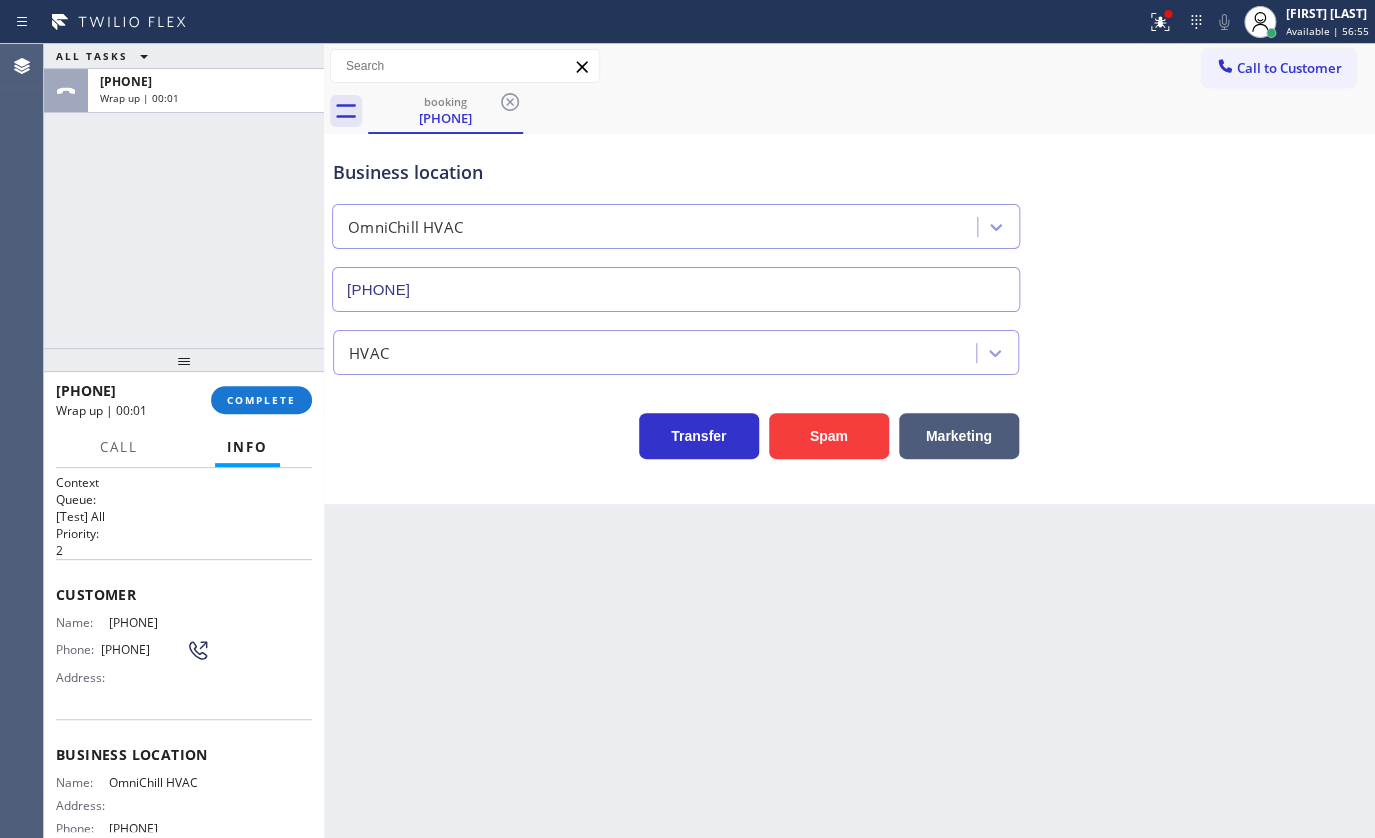 click on "+17602914211 Wrap up | 00:01 COMPLETE" at bounding box center [184, 400] 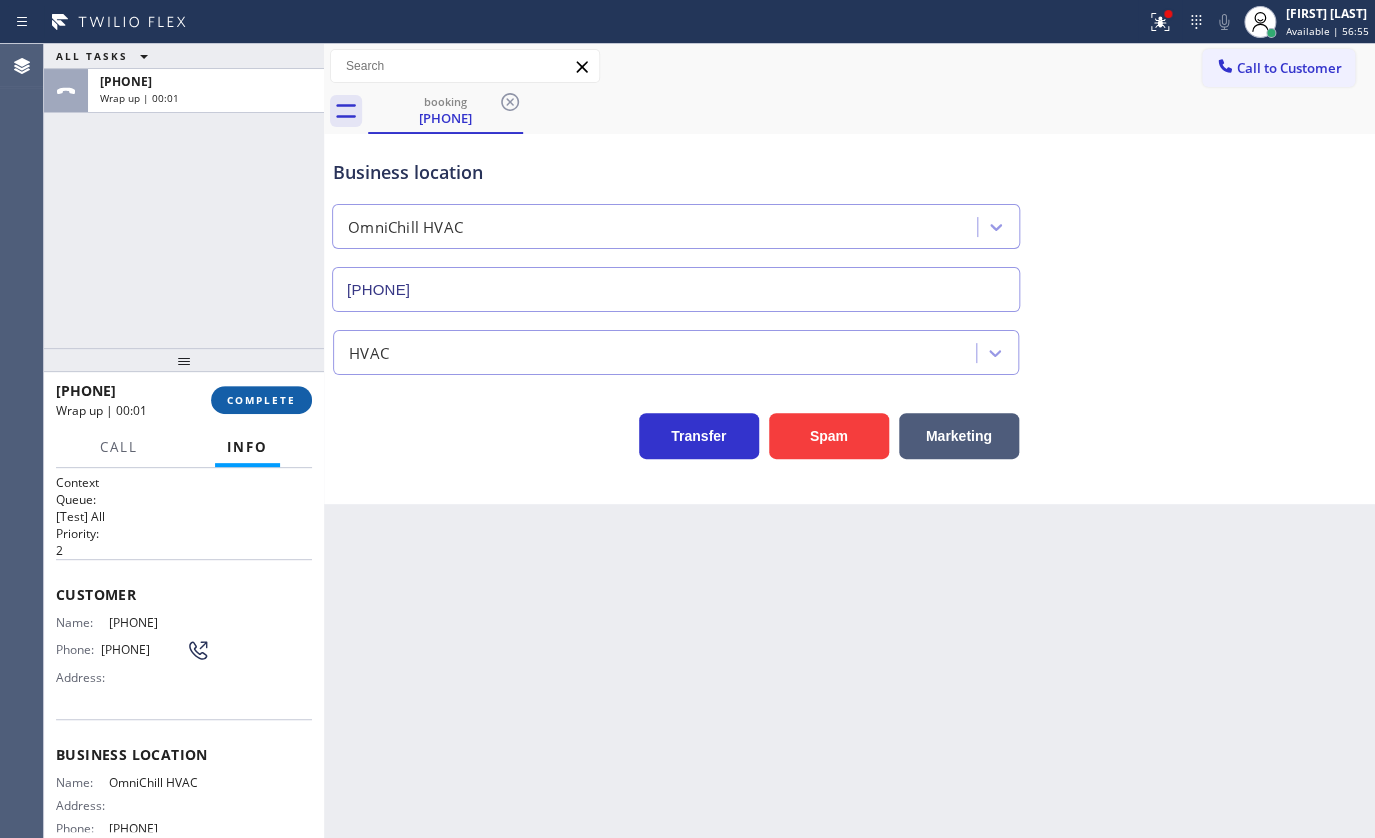 click on "COMPLETE" at bounding box center [261, 400] 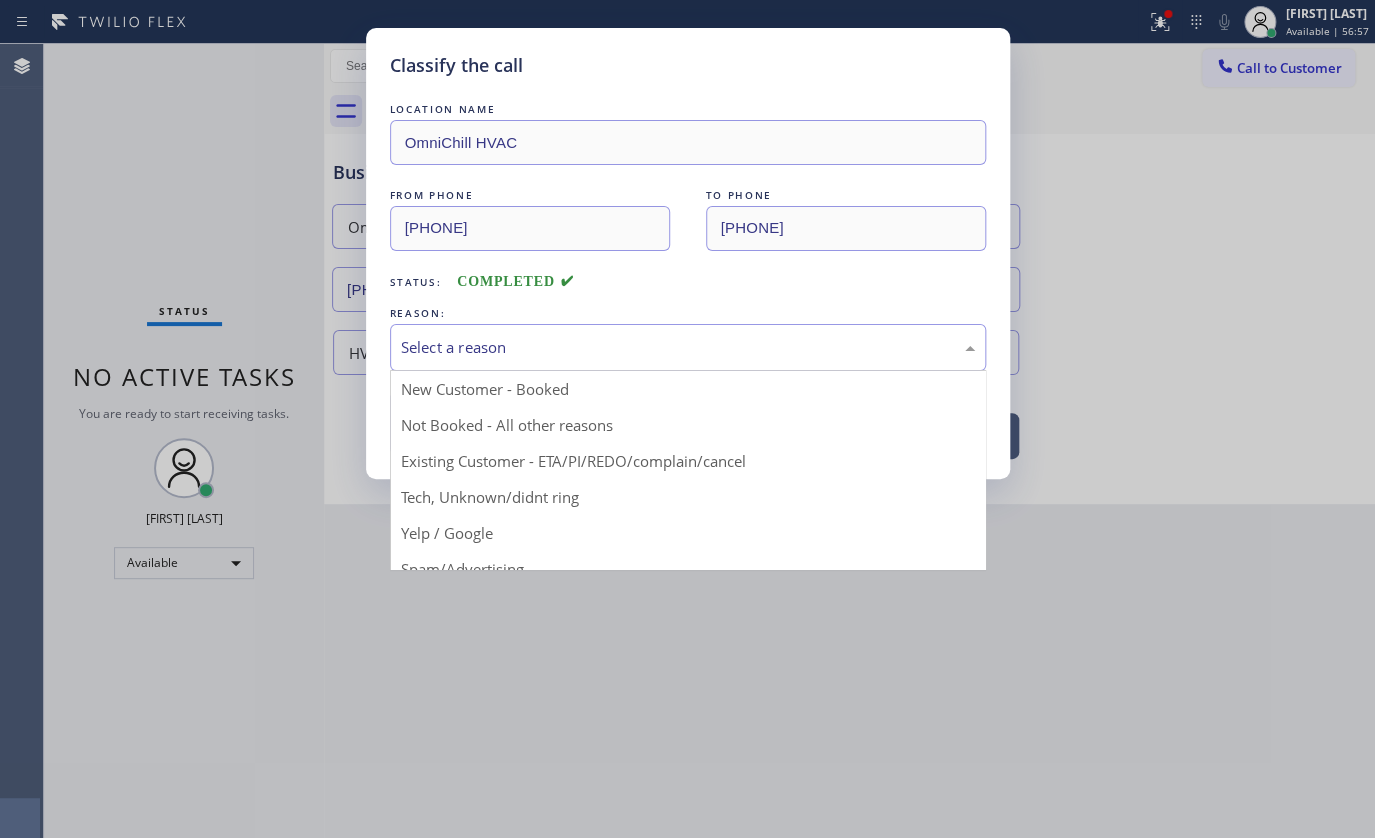 click on "Select a reason" at bounding box center [688, 347] 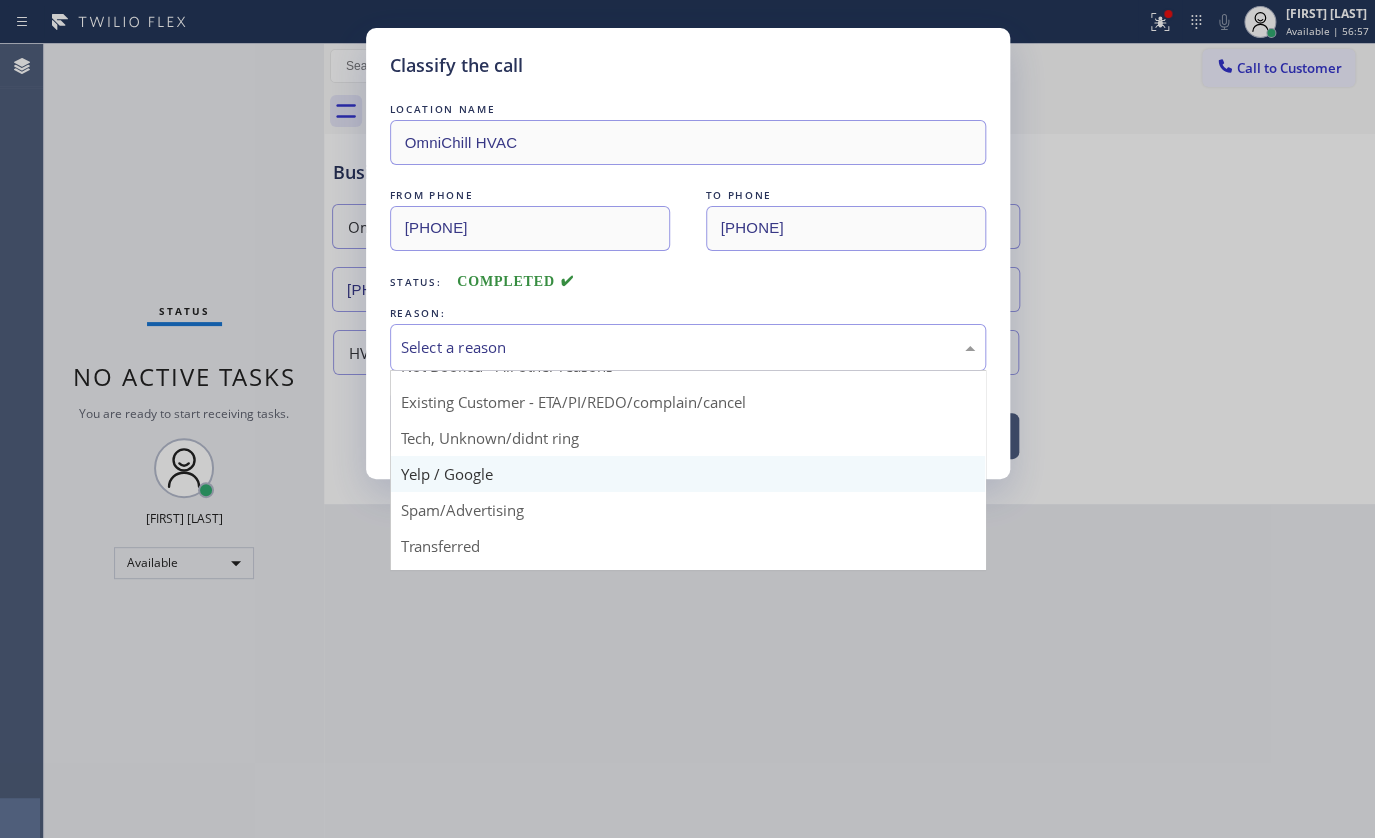 scroll, scrollTop: 90, scrollLeft: 0, axis: vertical 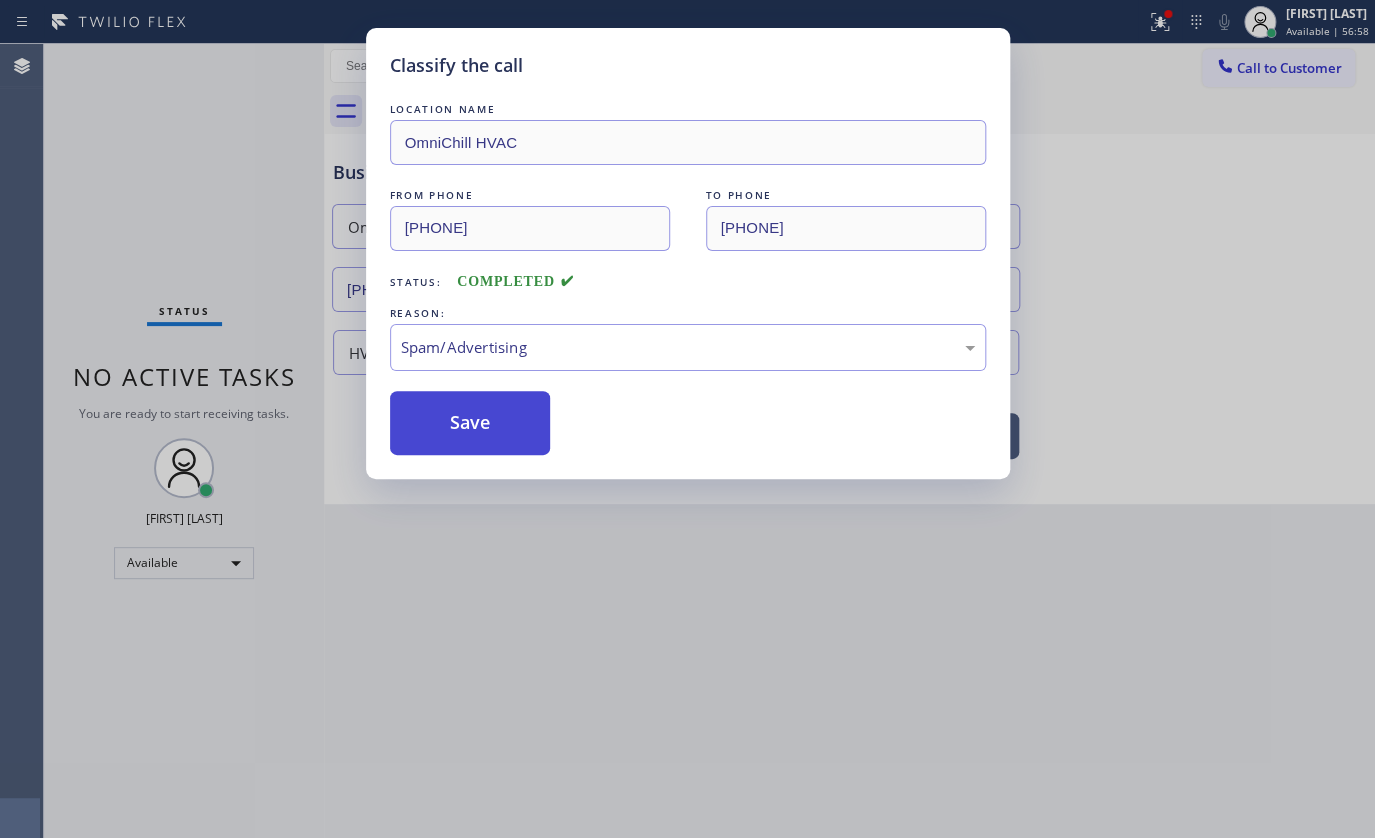 click on "Save" at bounding box center [470, 423] 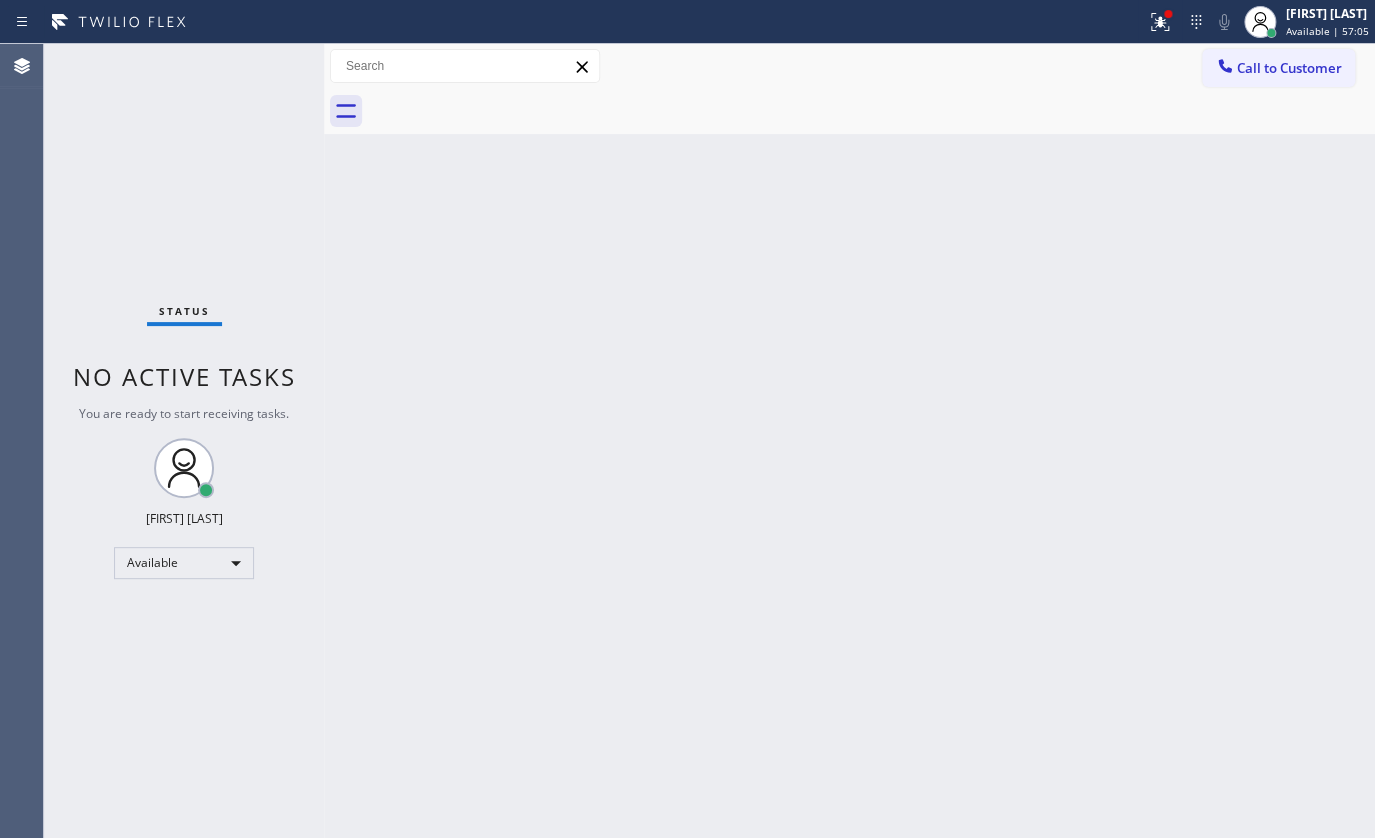 click on "Status   No active tasks     You are ready to start receiving tasks.   JENIZA ALCAYDE Available" at bounding box center (184, 441) 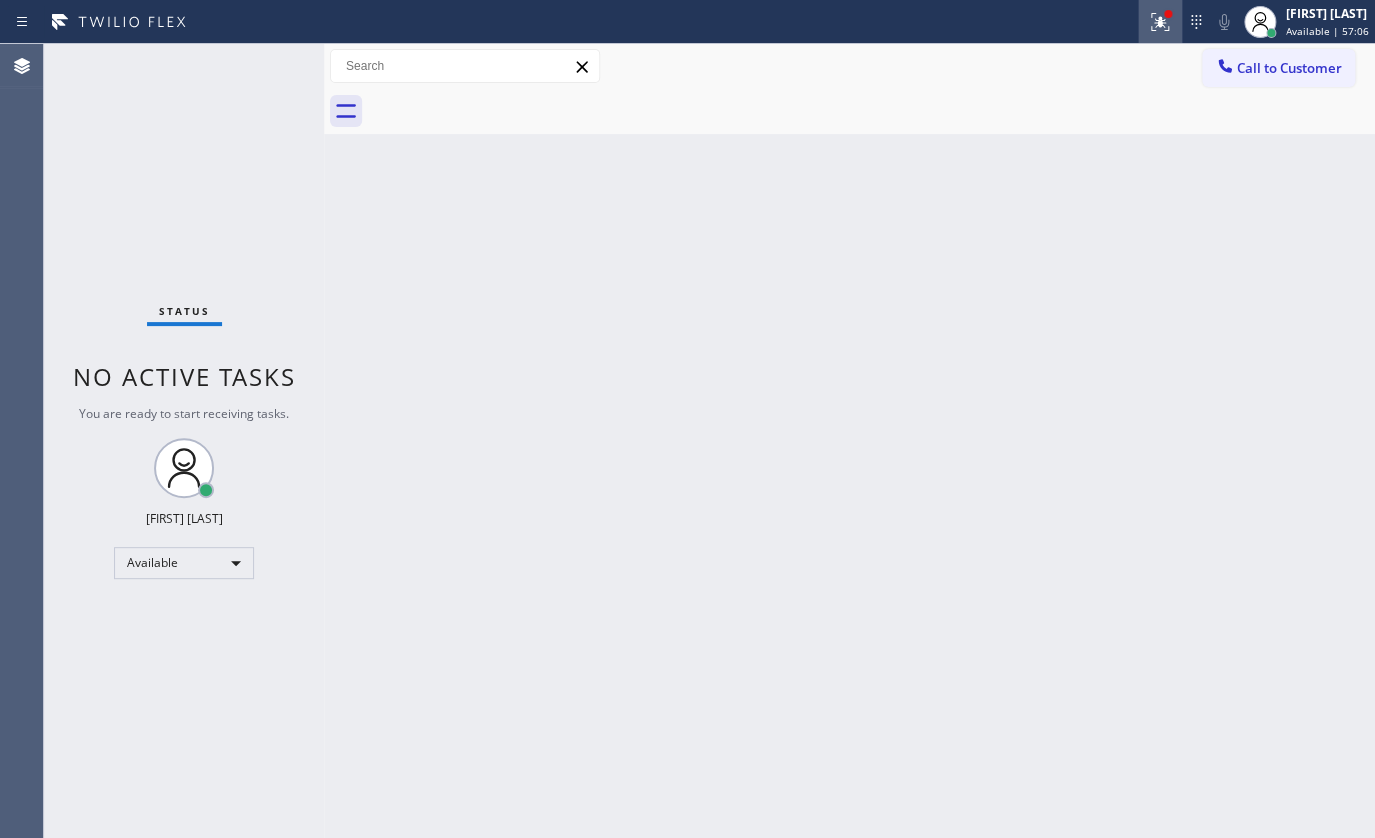 click 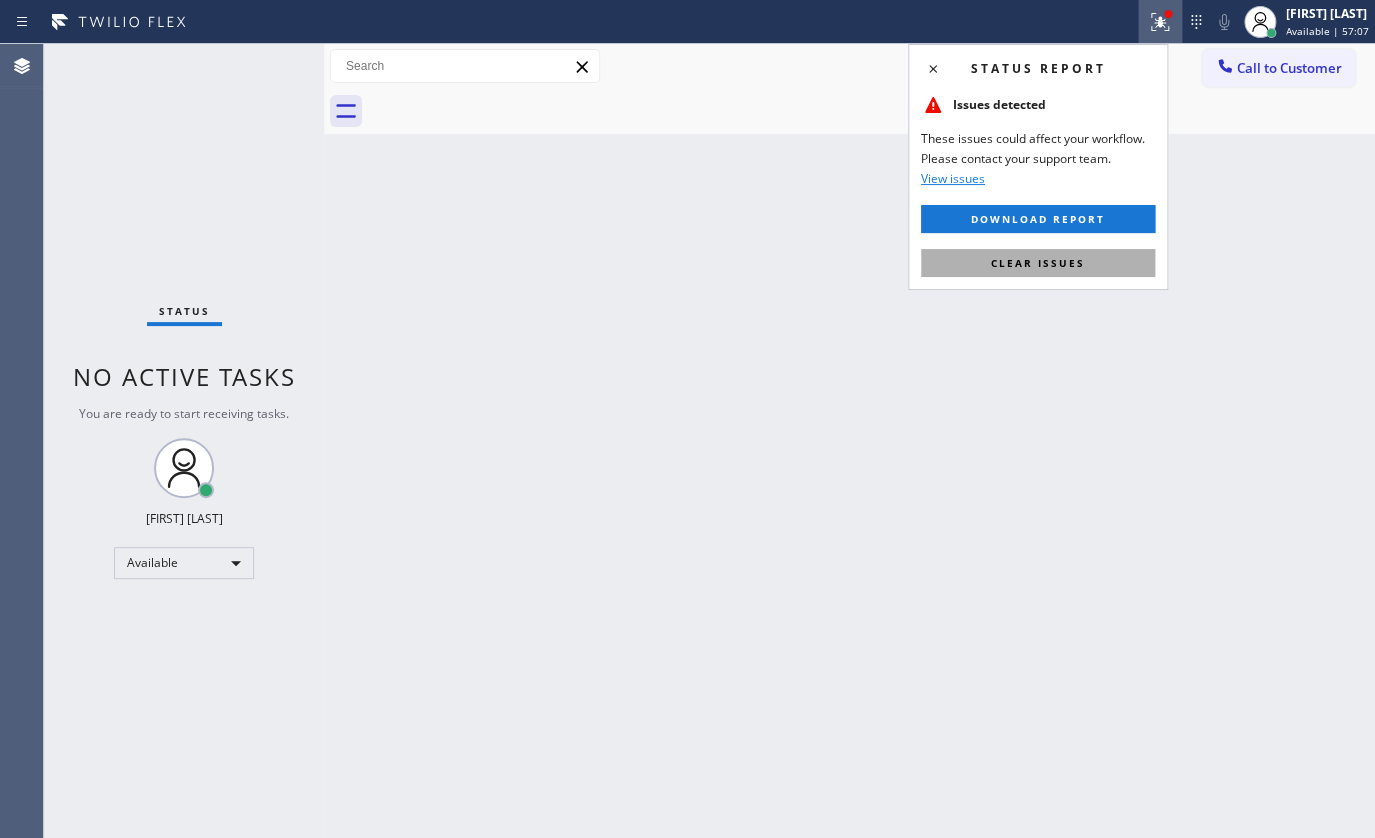 click on "Clear issues" at bounding box center [1038, 263] 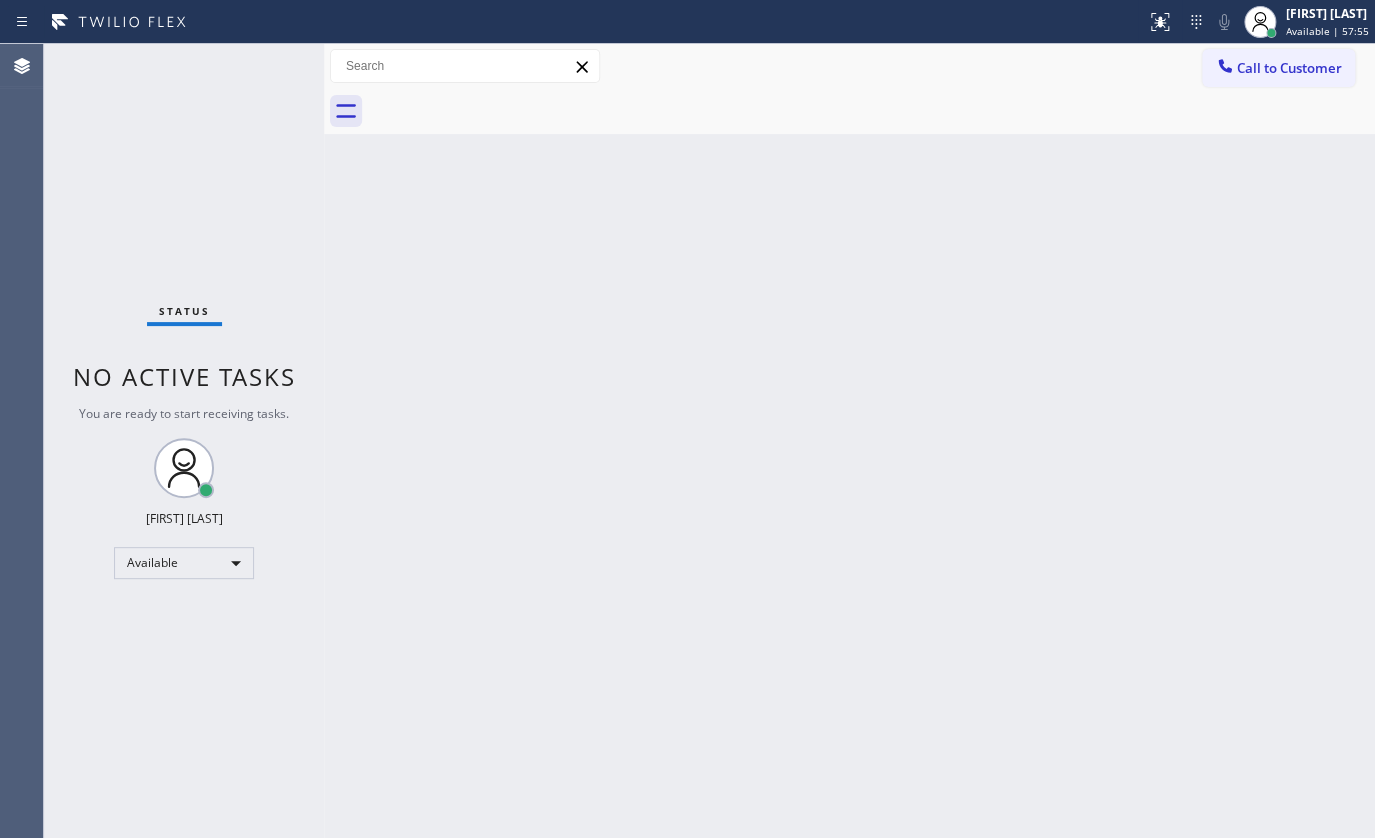 click on "Status   No active tasks     You are ready to start receiving tasks.   JENIZA ALCAYDE Available" at bounding box center [184, 441] 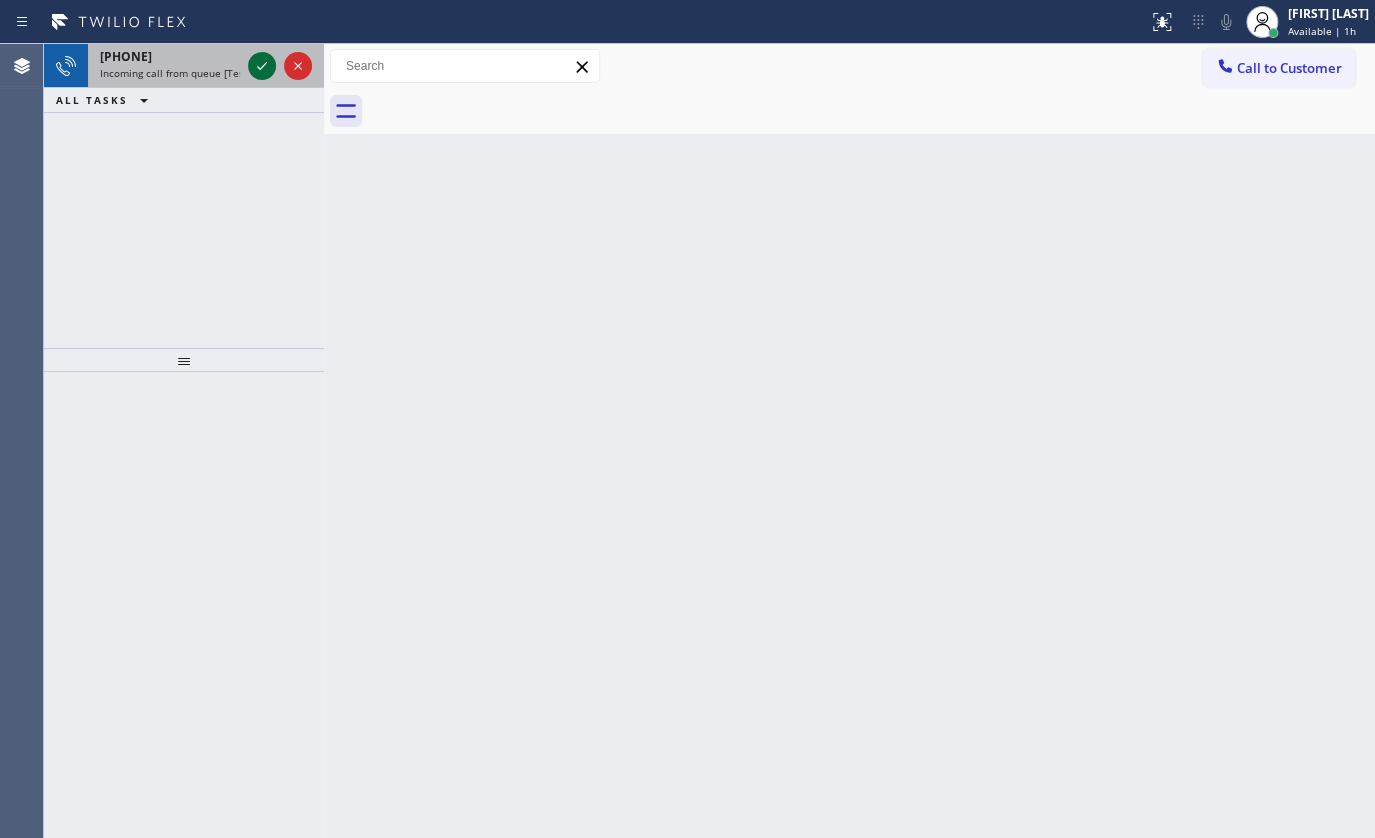 click 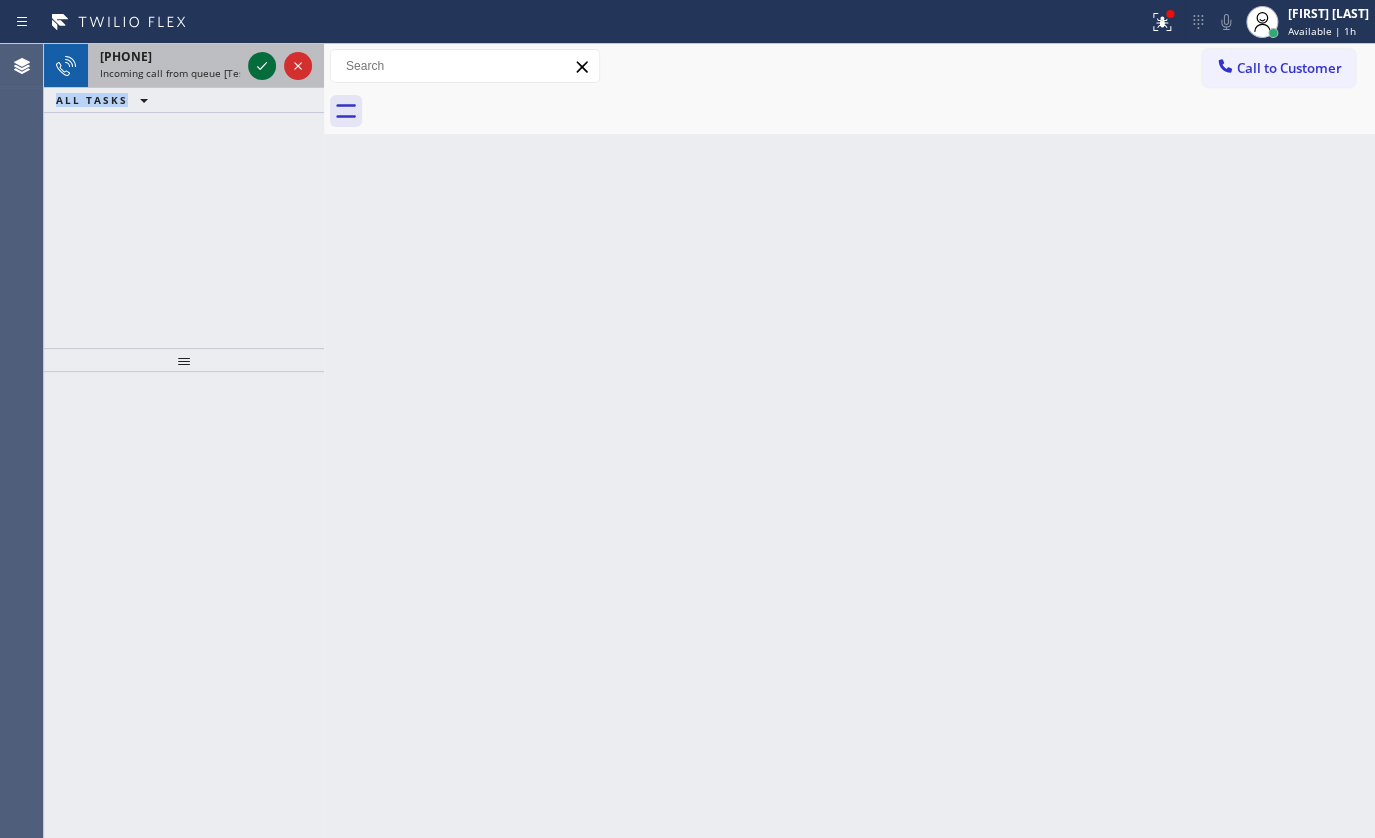 click 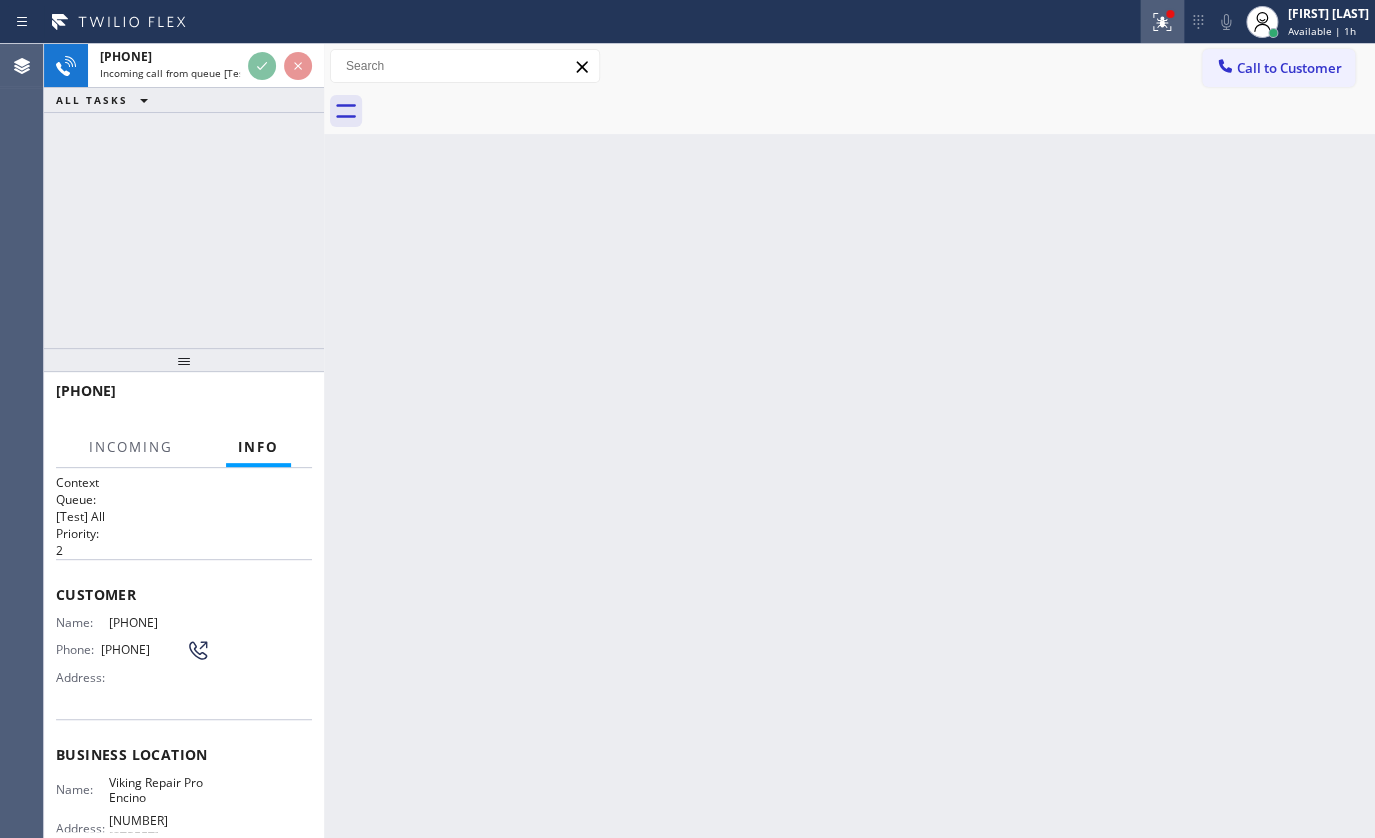 click 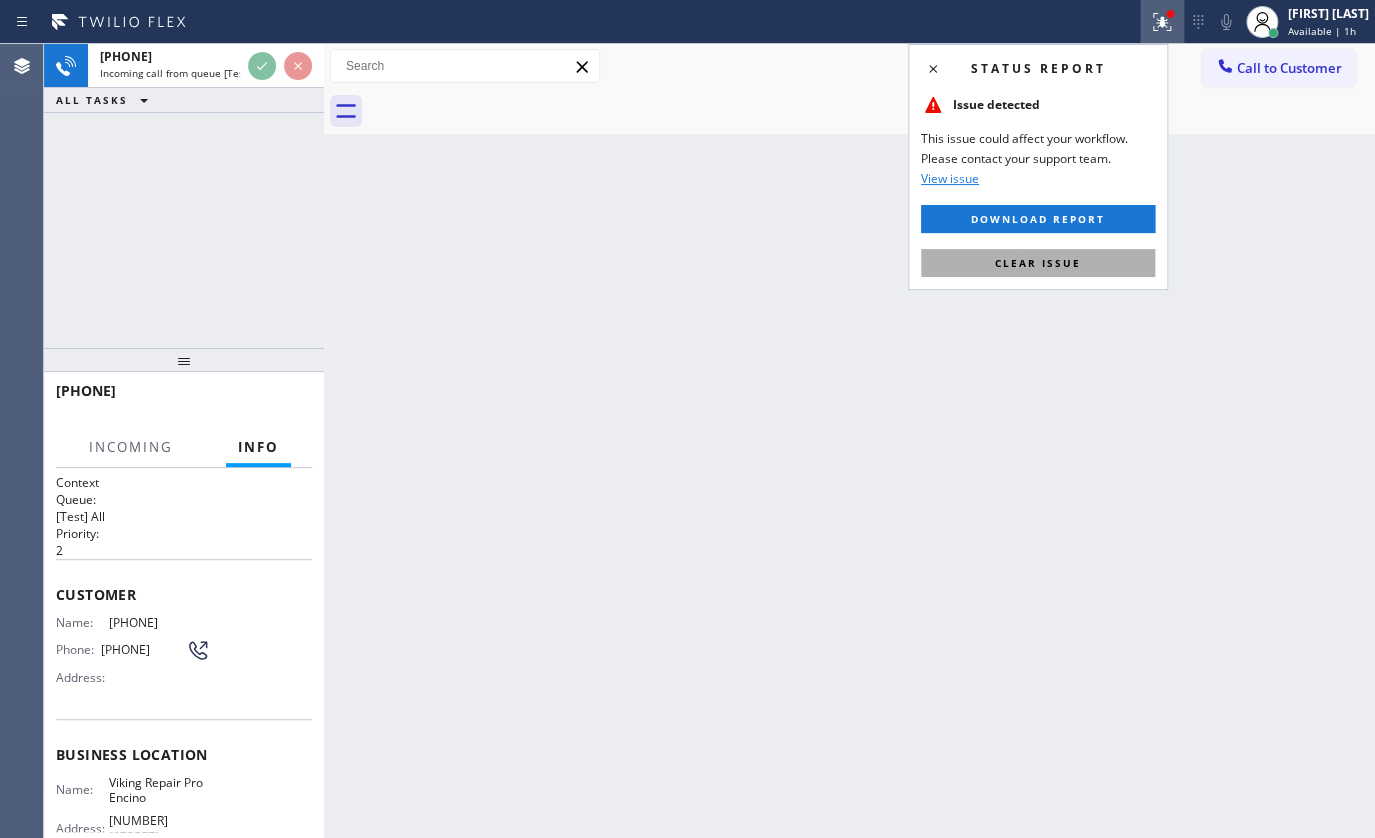 click on "Clear issue" at bounding box center [1038, 263] 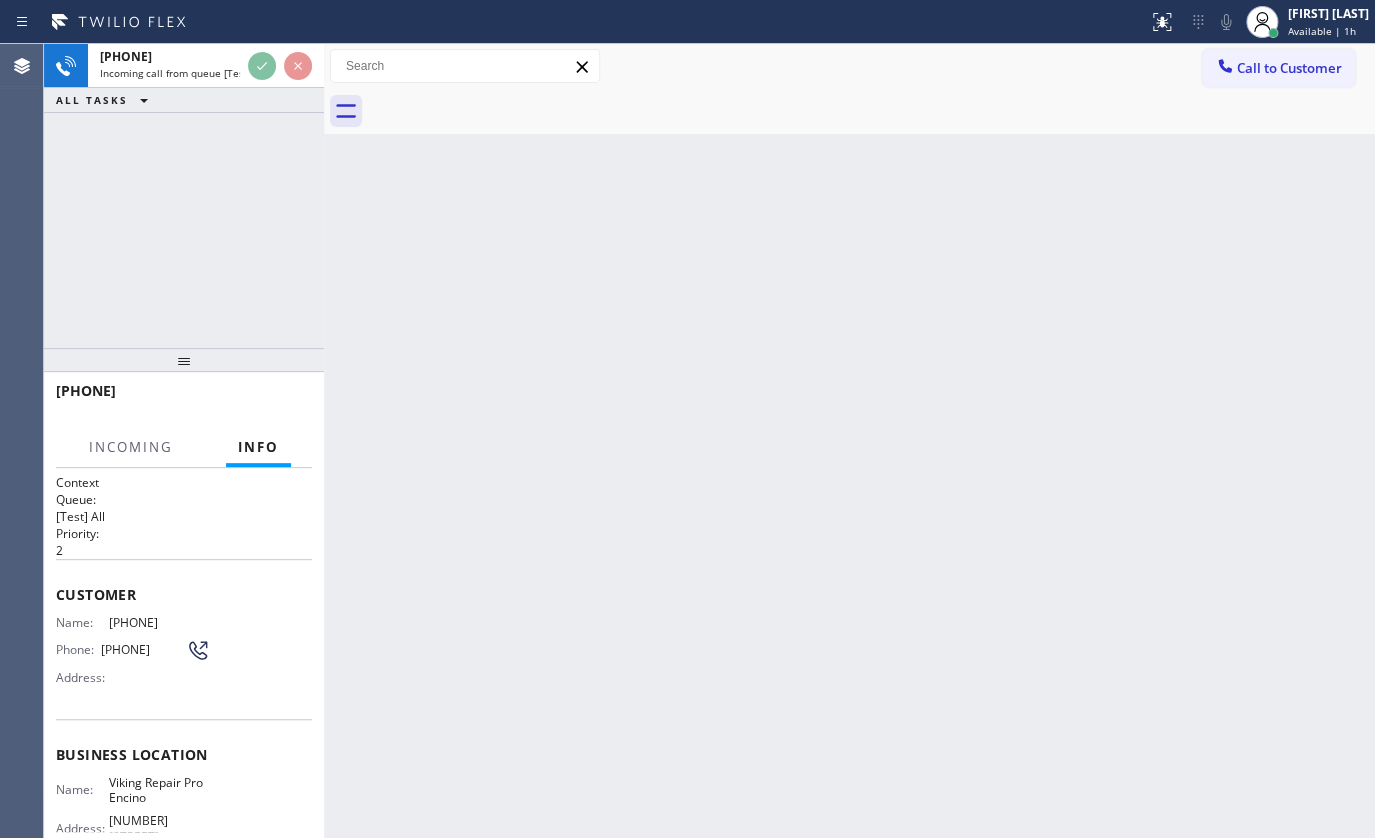 click on "+17472224581 Incoming call from queue [Test] All ALL TASKS ALL TASKS ACTIVE TASKS TASKS IN WRAP UP" at bounding box center (184, 196) 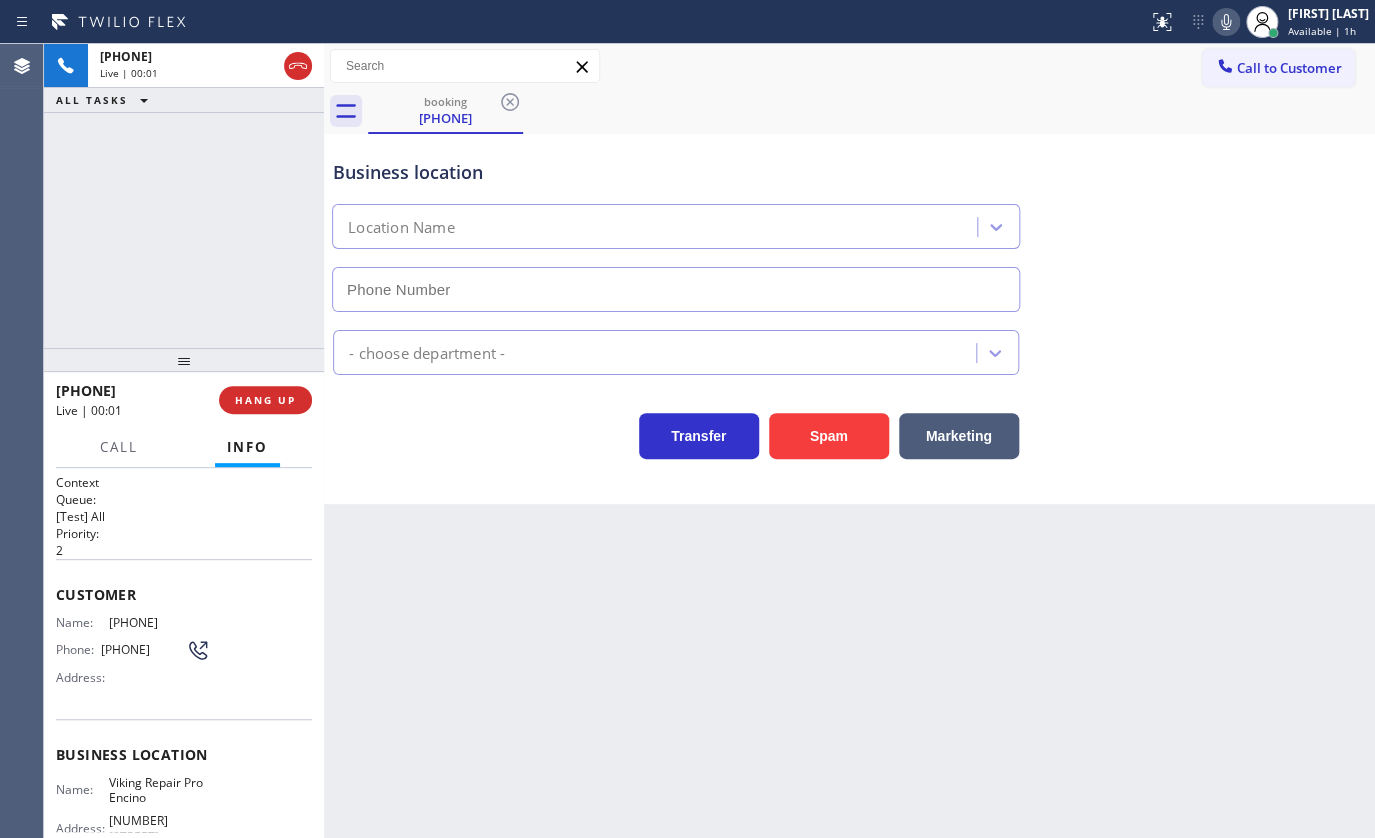 type on "(747) 271-5533" 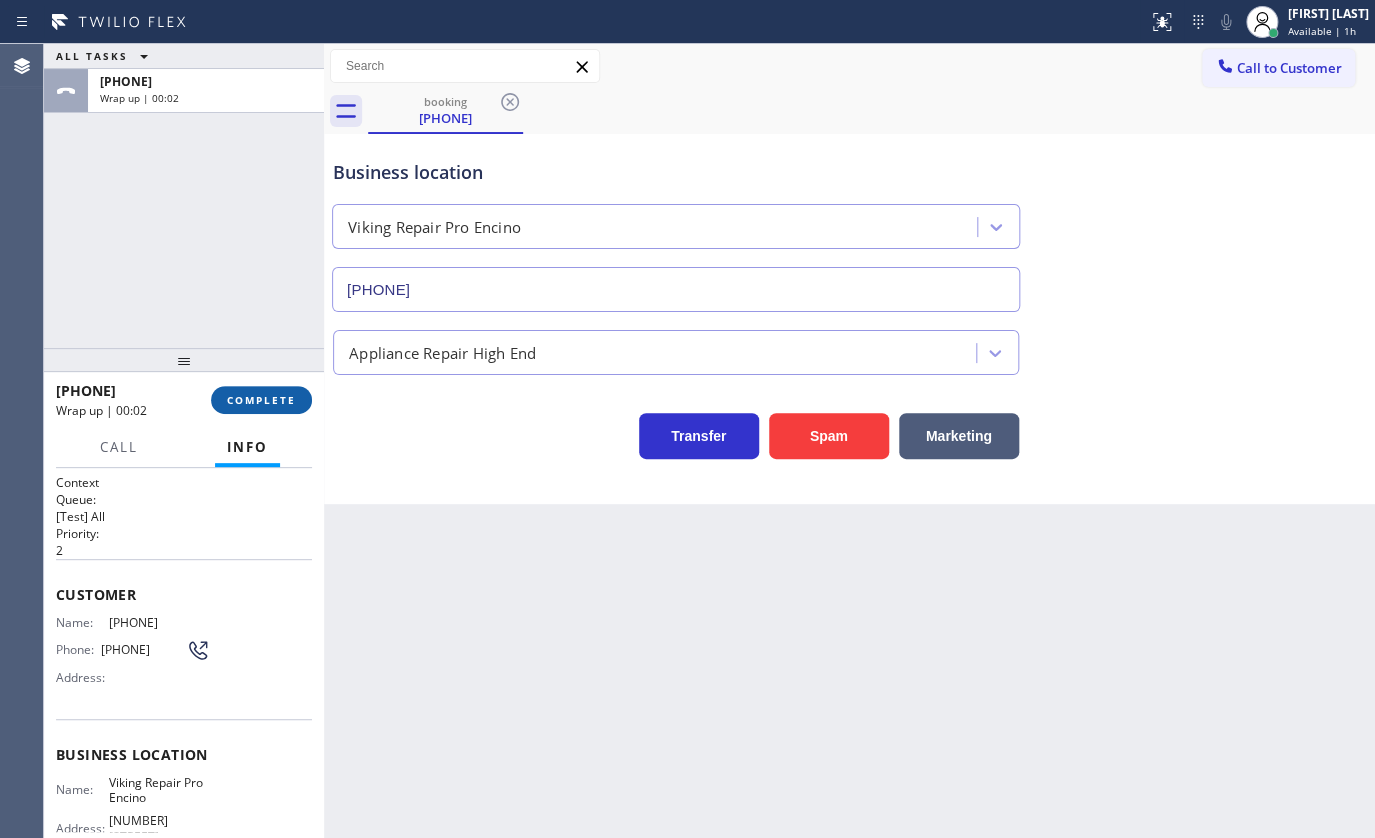 click on "COMPLETE" at bounding box center [261, 400] 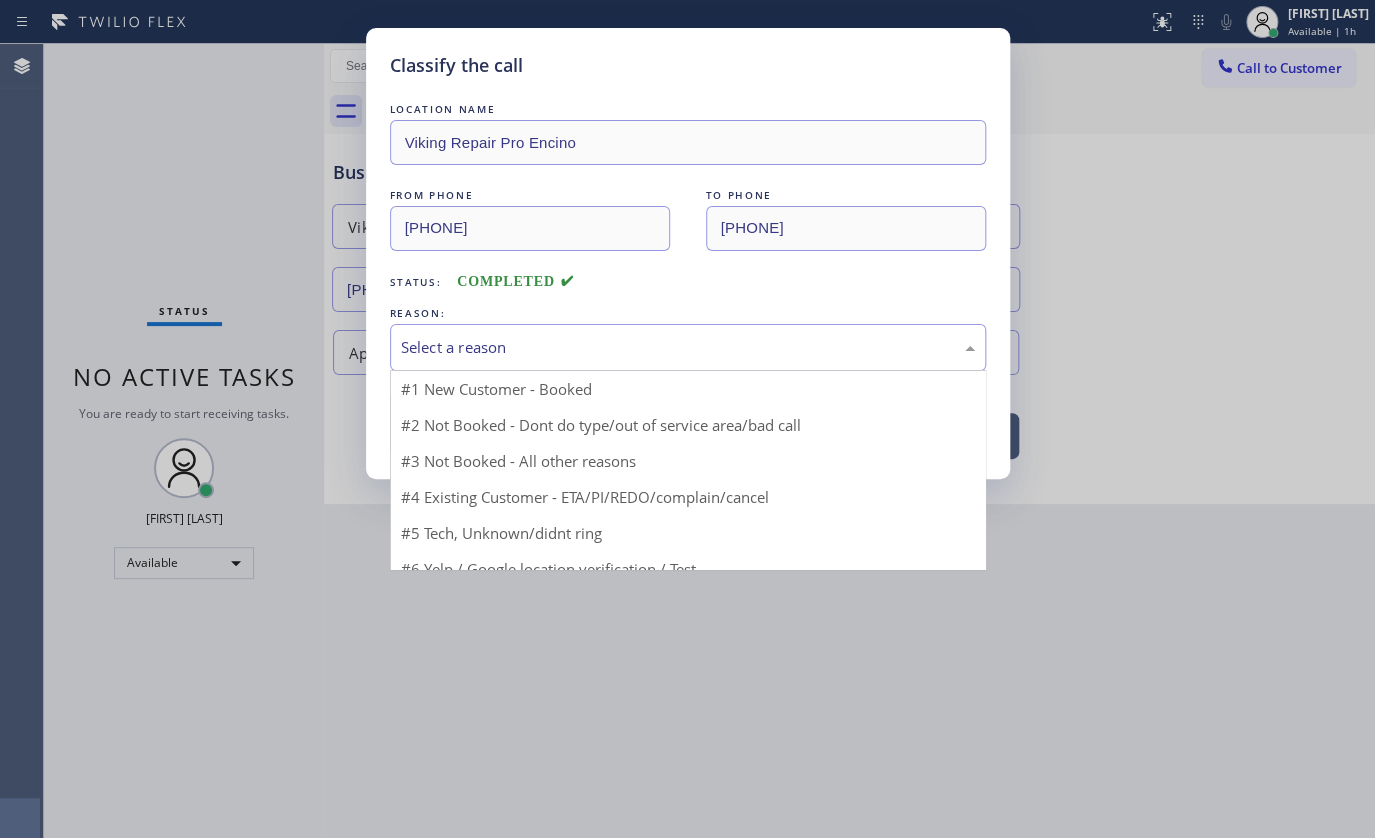 click on "Select a reason" at bounding box center (688, 347) 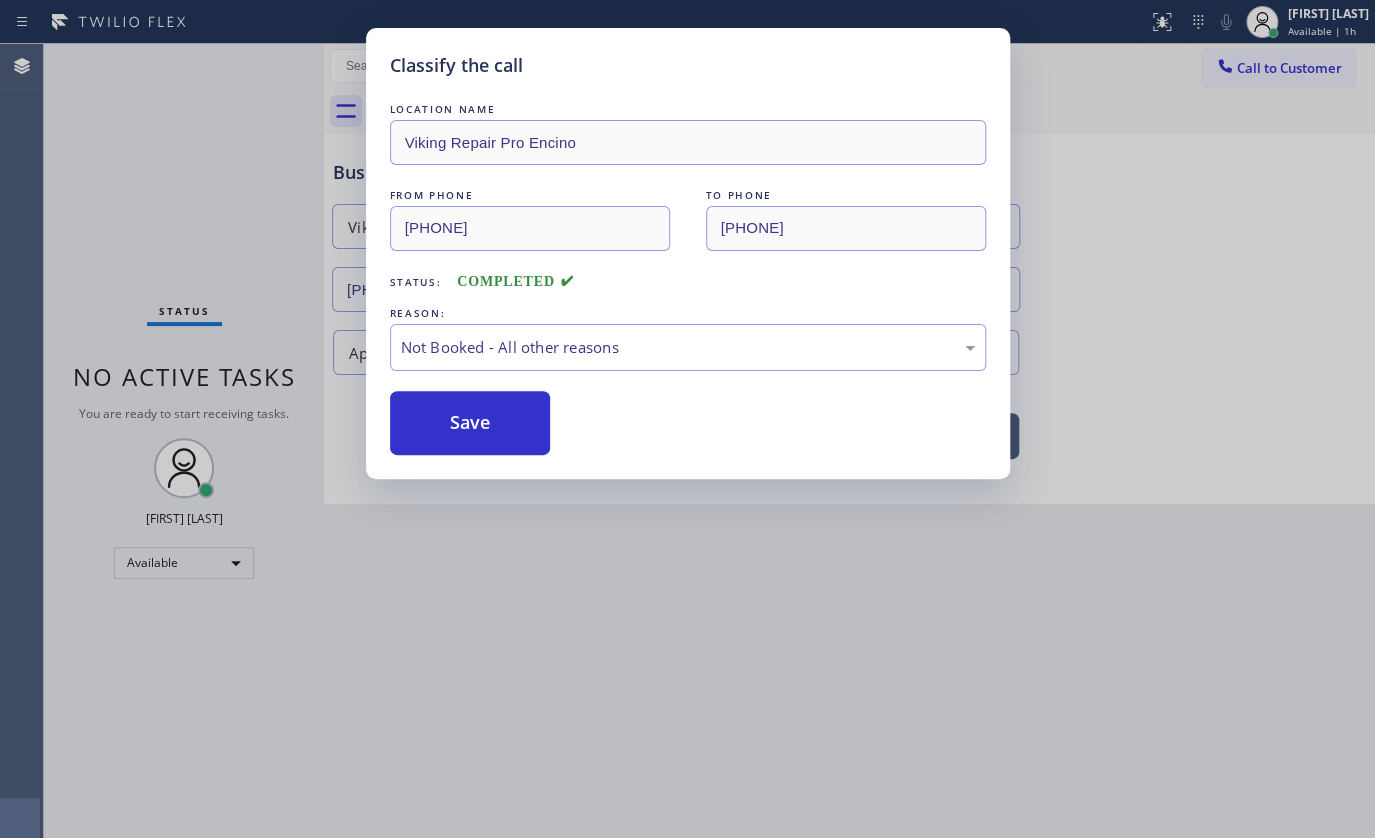 click on "Save" at bounding box center (470, 423) 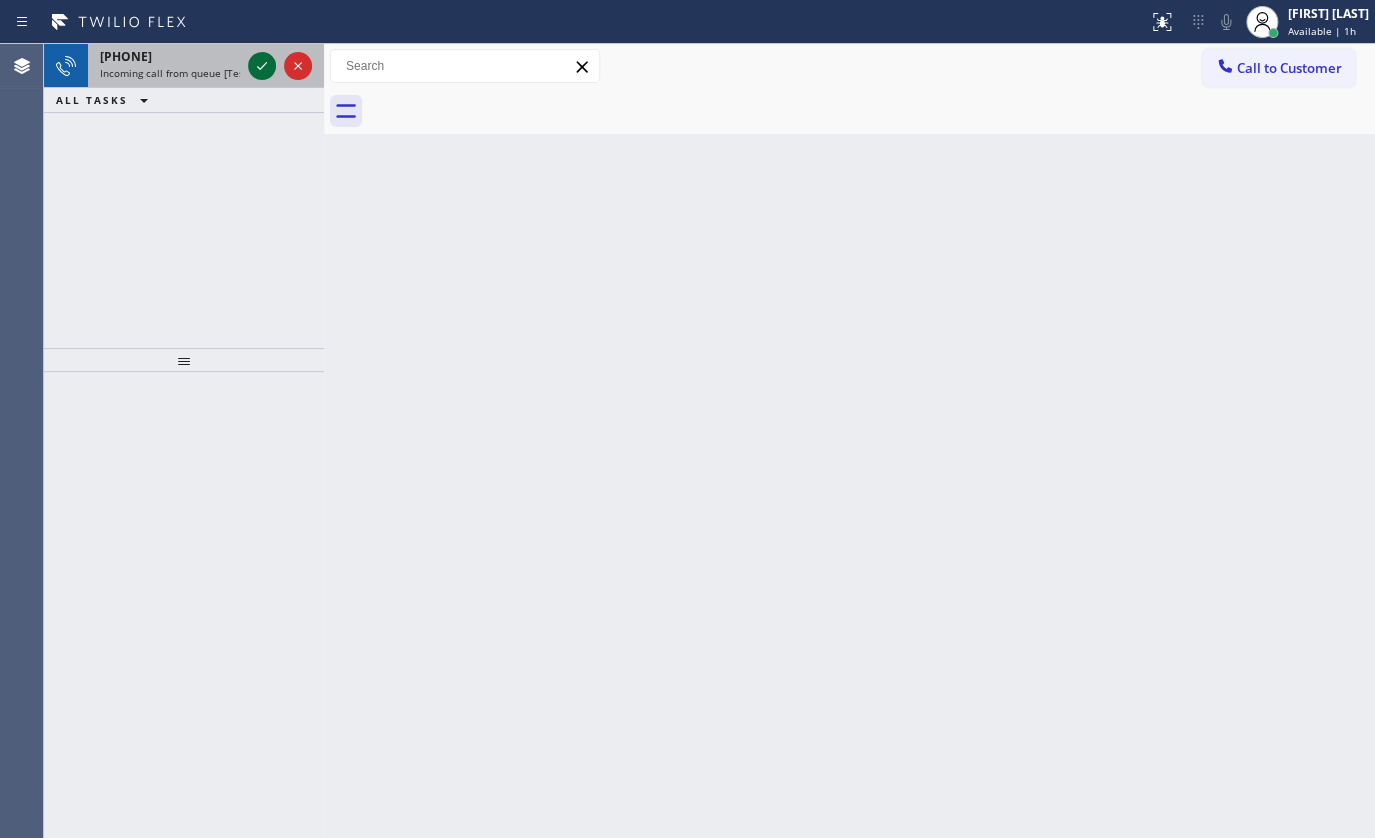 click 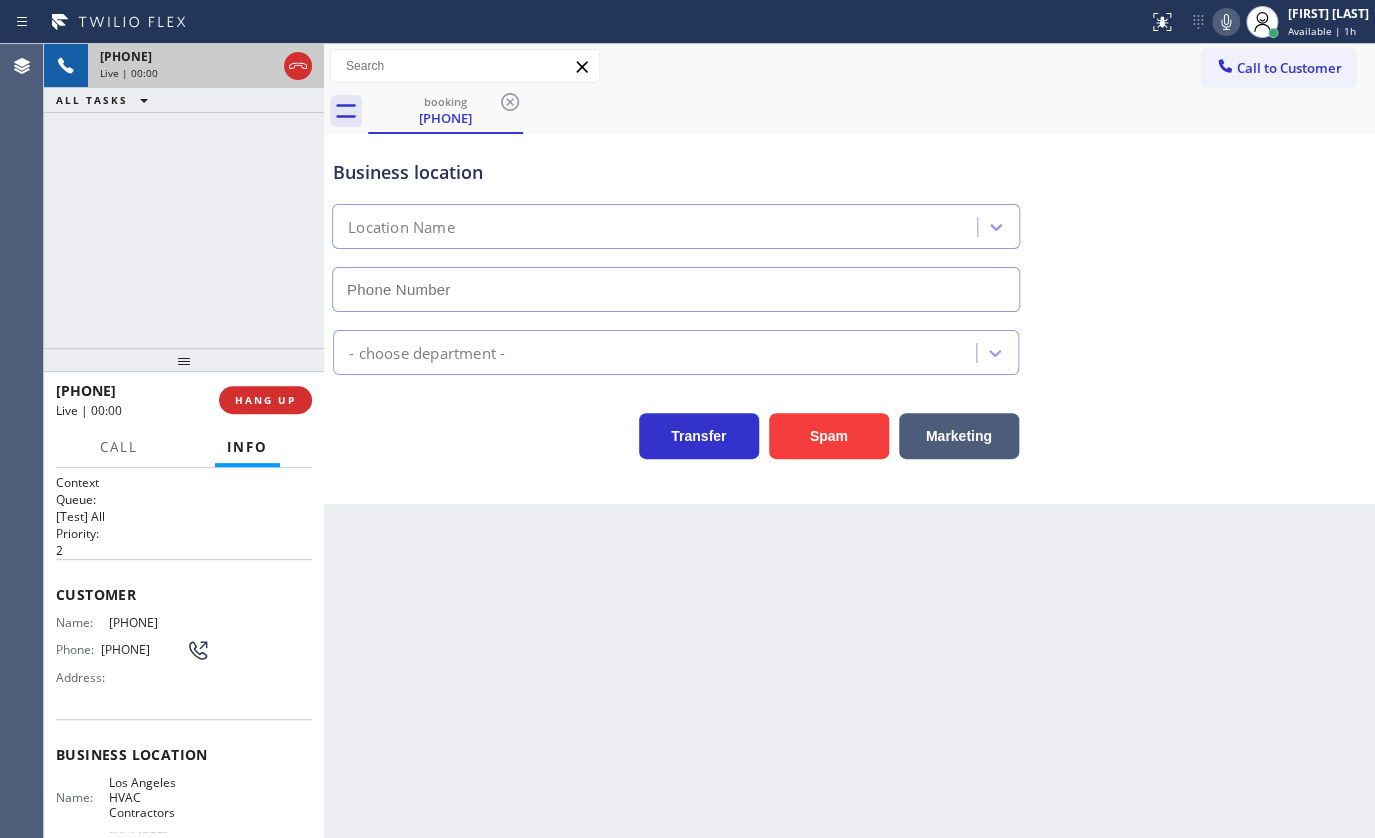 type on "(323) 639-7313" 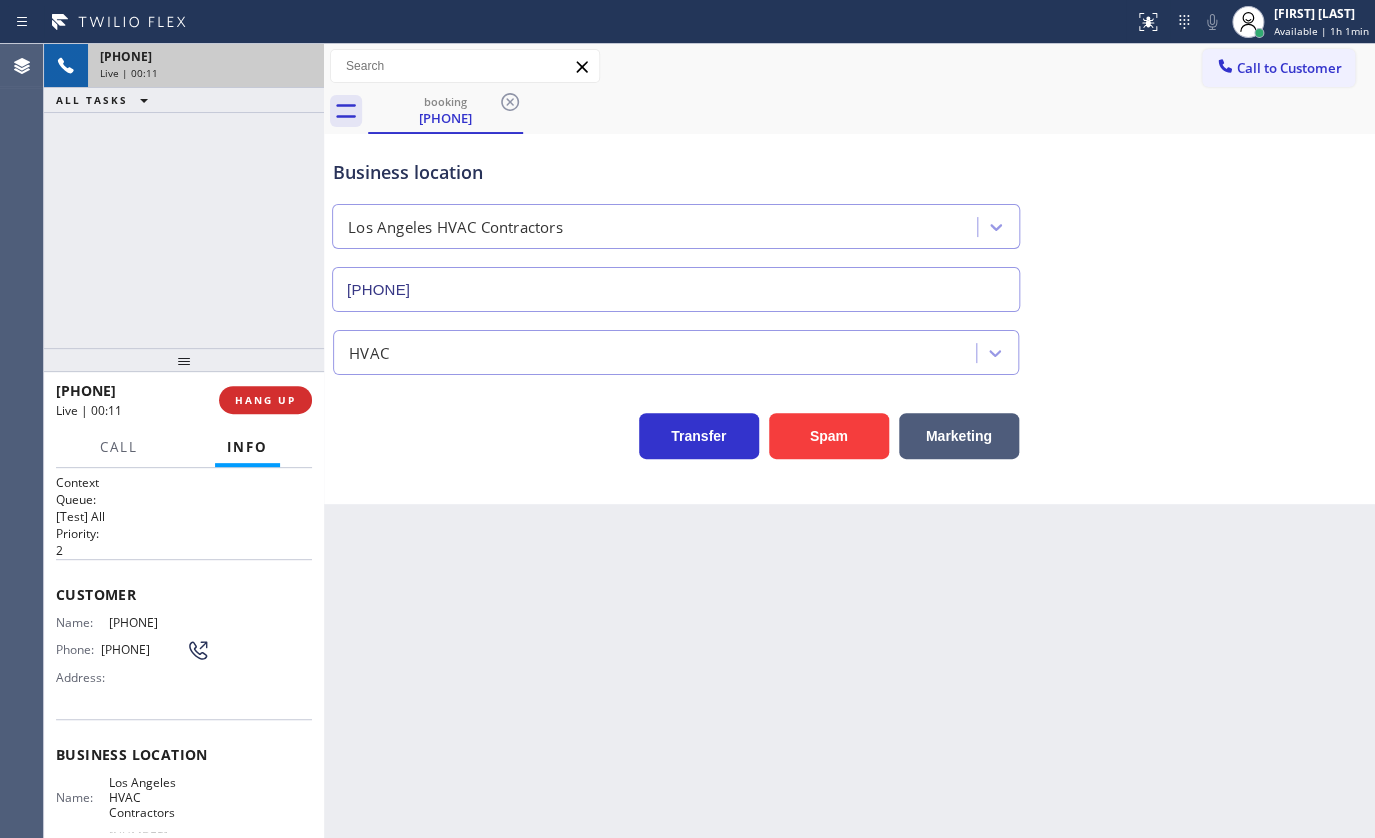 click on "+13232973689 Live | 00:11 ALL TASKS ALL TASKS ACTIVE TASKS TASKS IN WRAP UP" at bounding box center [184, 196] 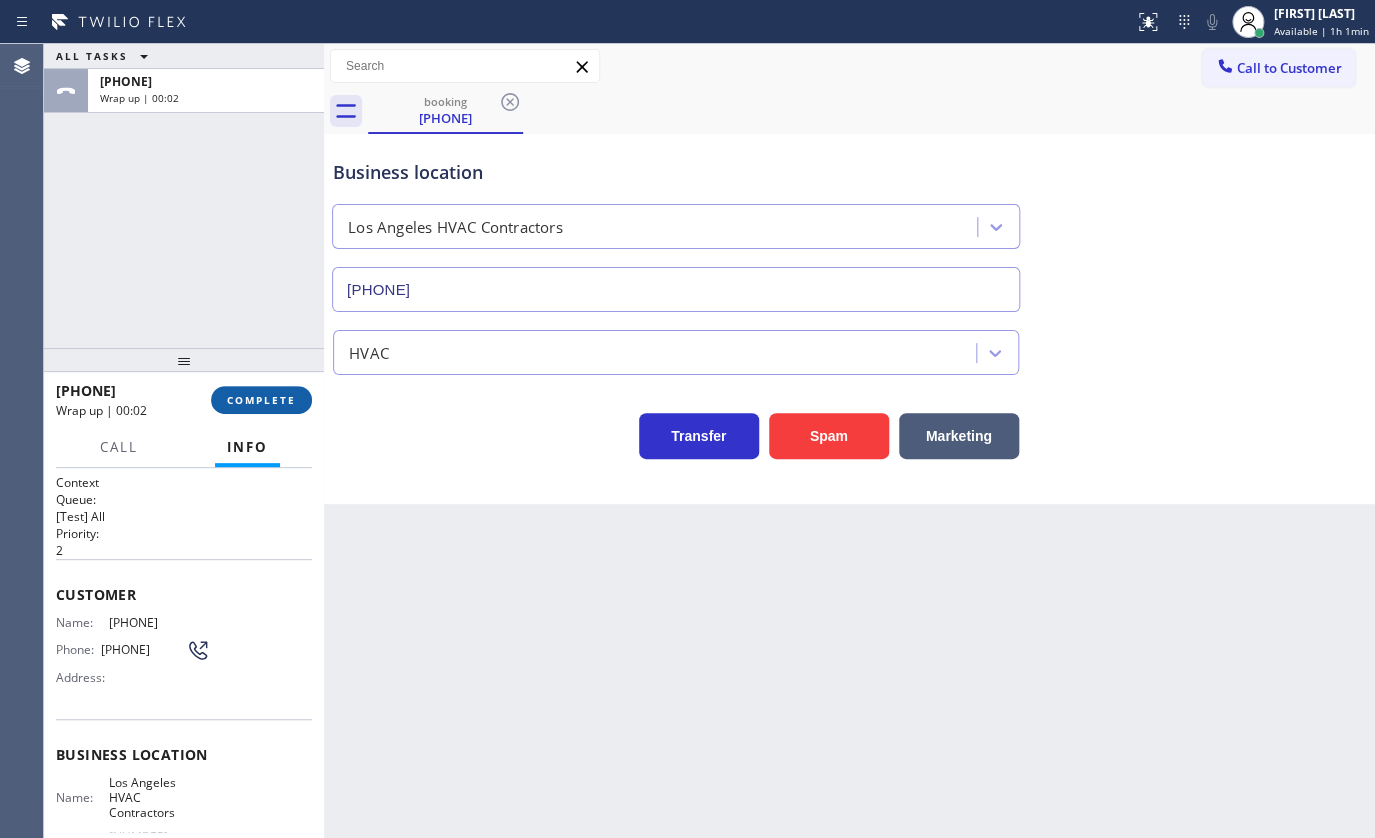 click on "COMPLETE" at bounding box center [261, 400] 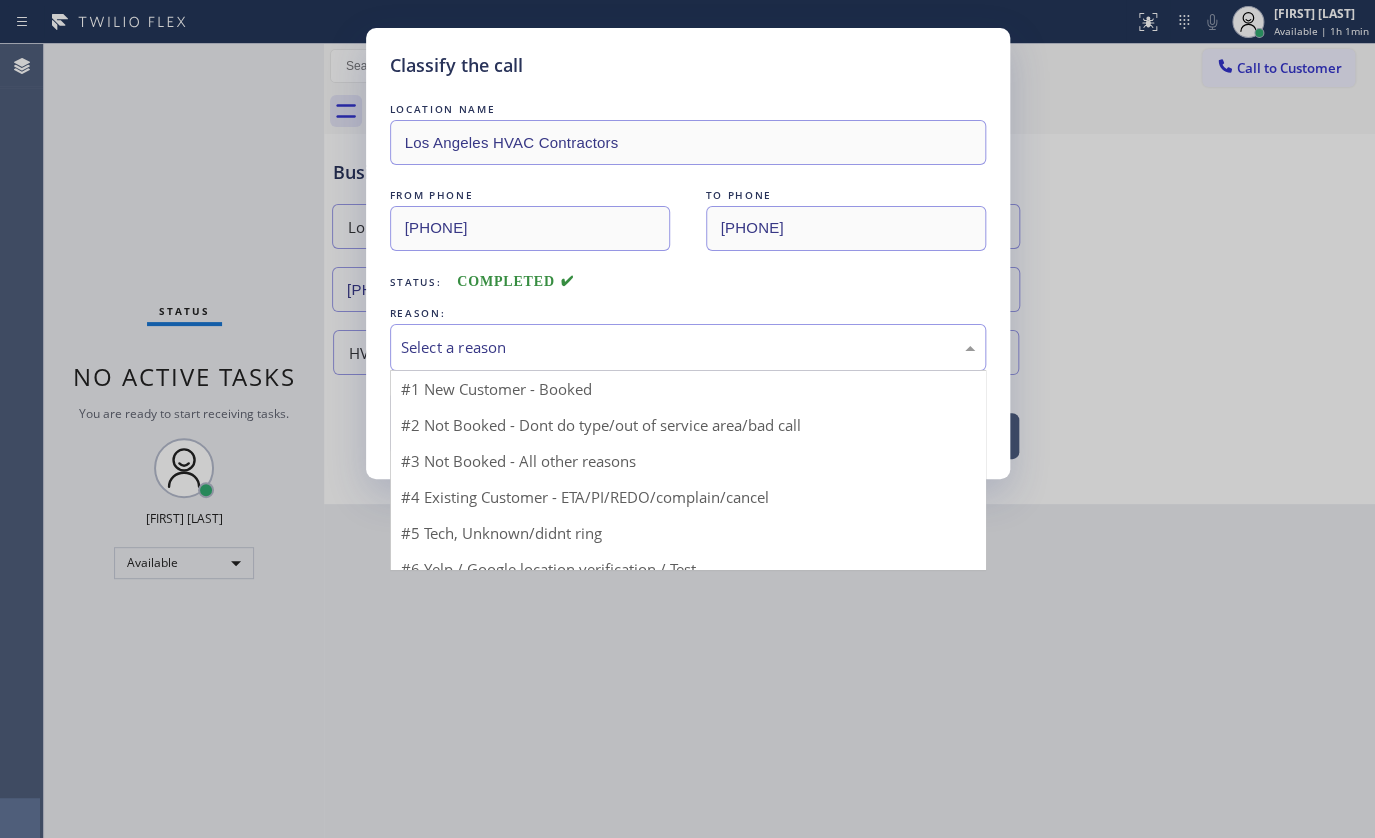 click on "Select a reason" at bounding box center (688, 347) 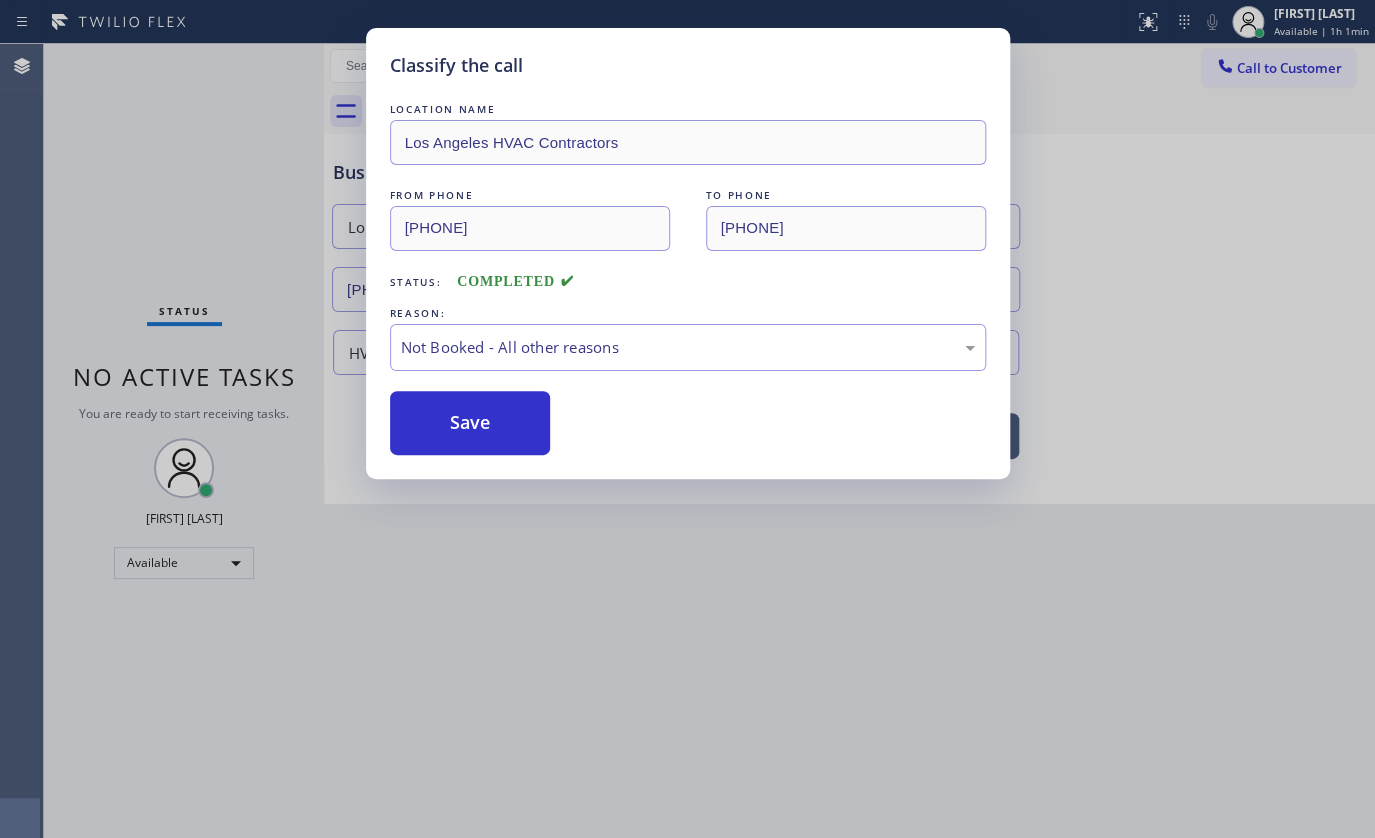 click on "Save" at bounding box center [470, 423] 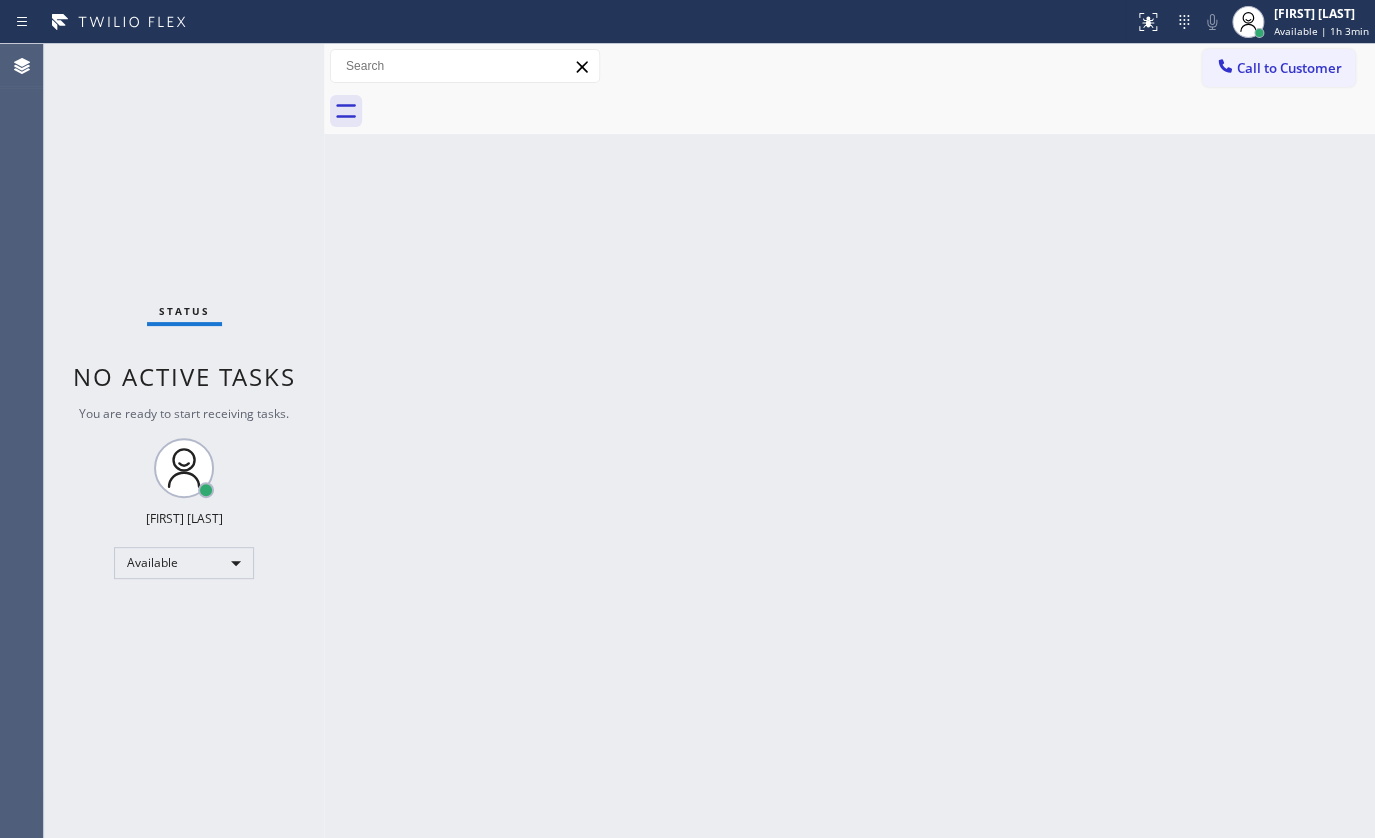 drag, startPoint x: 331, startPoint y: 474, endPoint x: 361, endPoint y: 475, distance: 30.016663 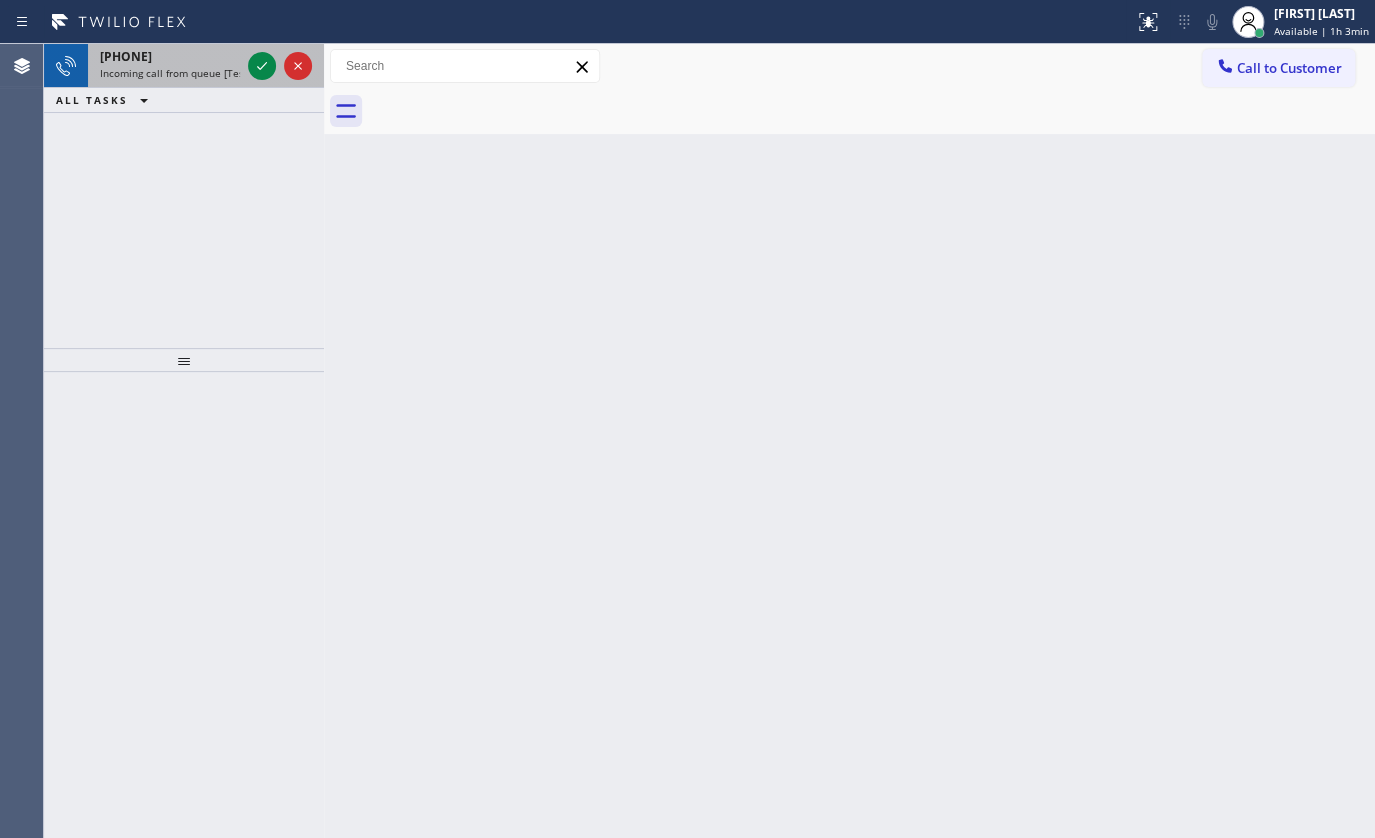 click at bounding box center [280, 66] 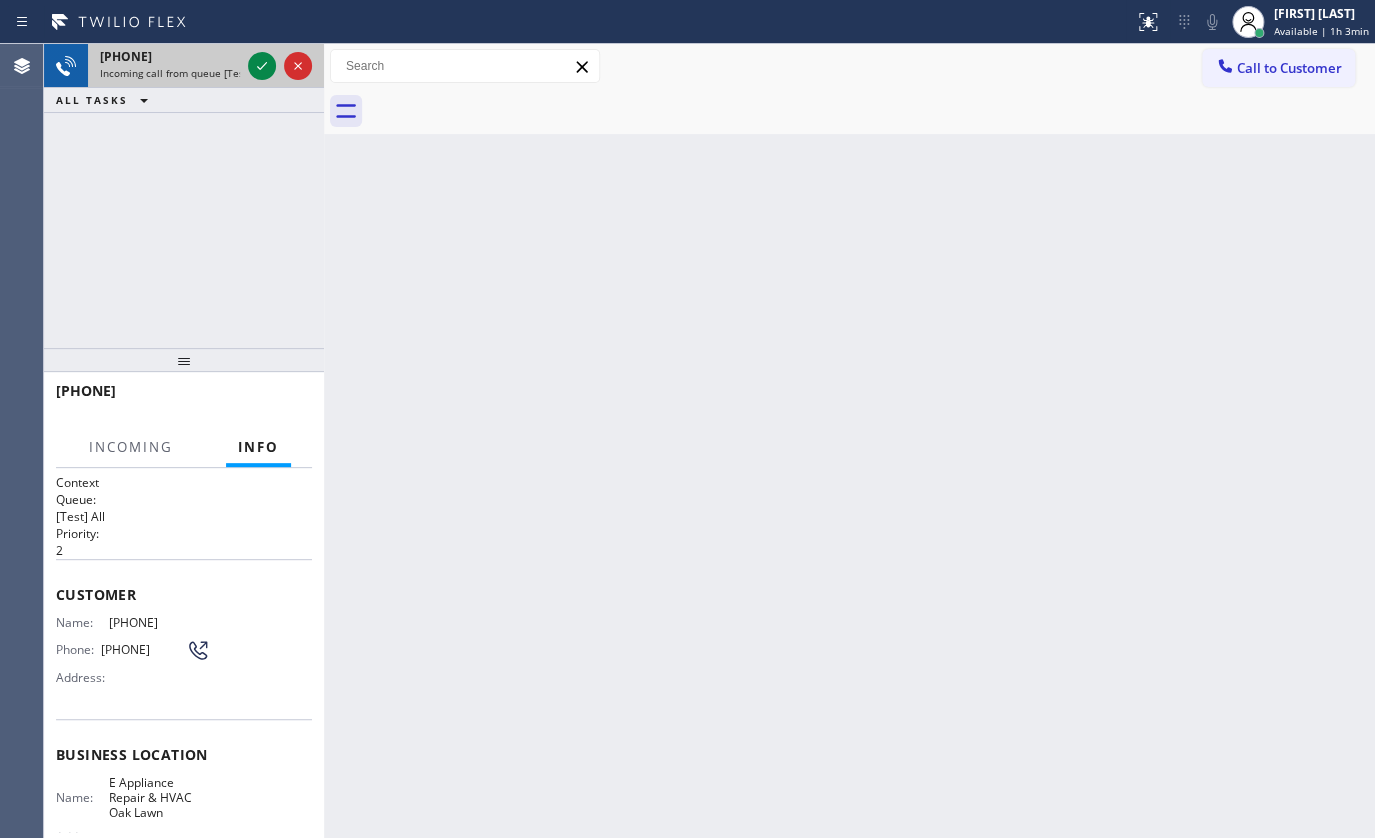 click on "+17089619615 Incoming call from queue [Test] All" at bounding box center [166, 66] 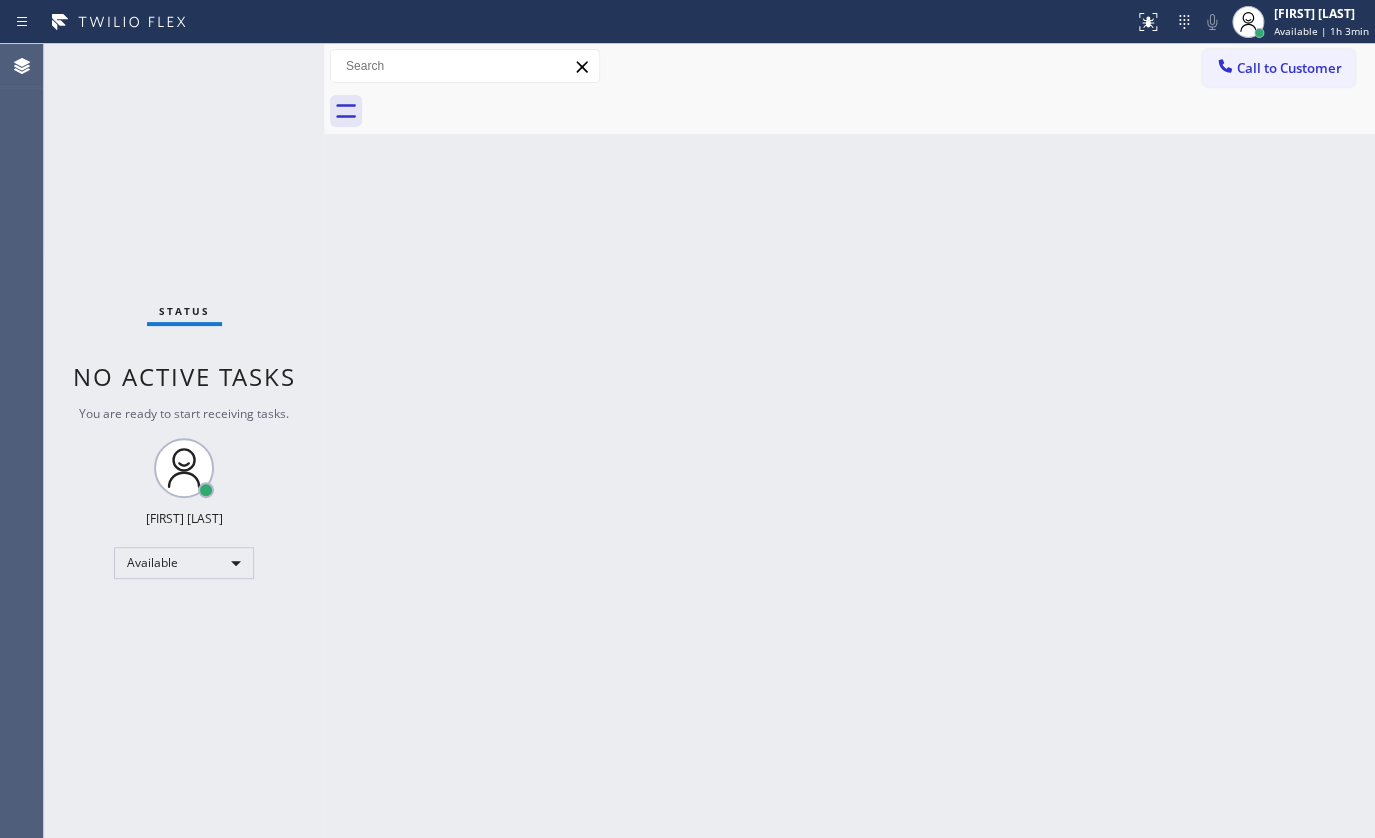click on "Status   No active tasks     You are ready to start receiving tasks.   JENIZA ALCAYDE Available" at bounding box center (184, 441) 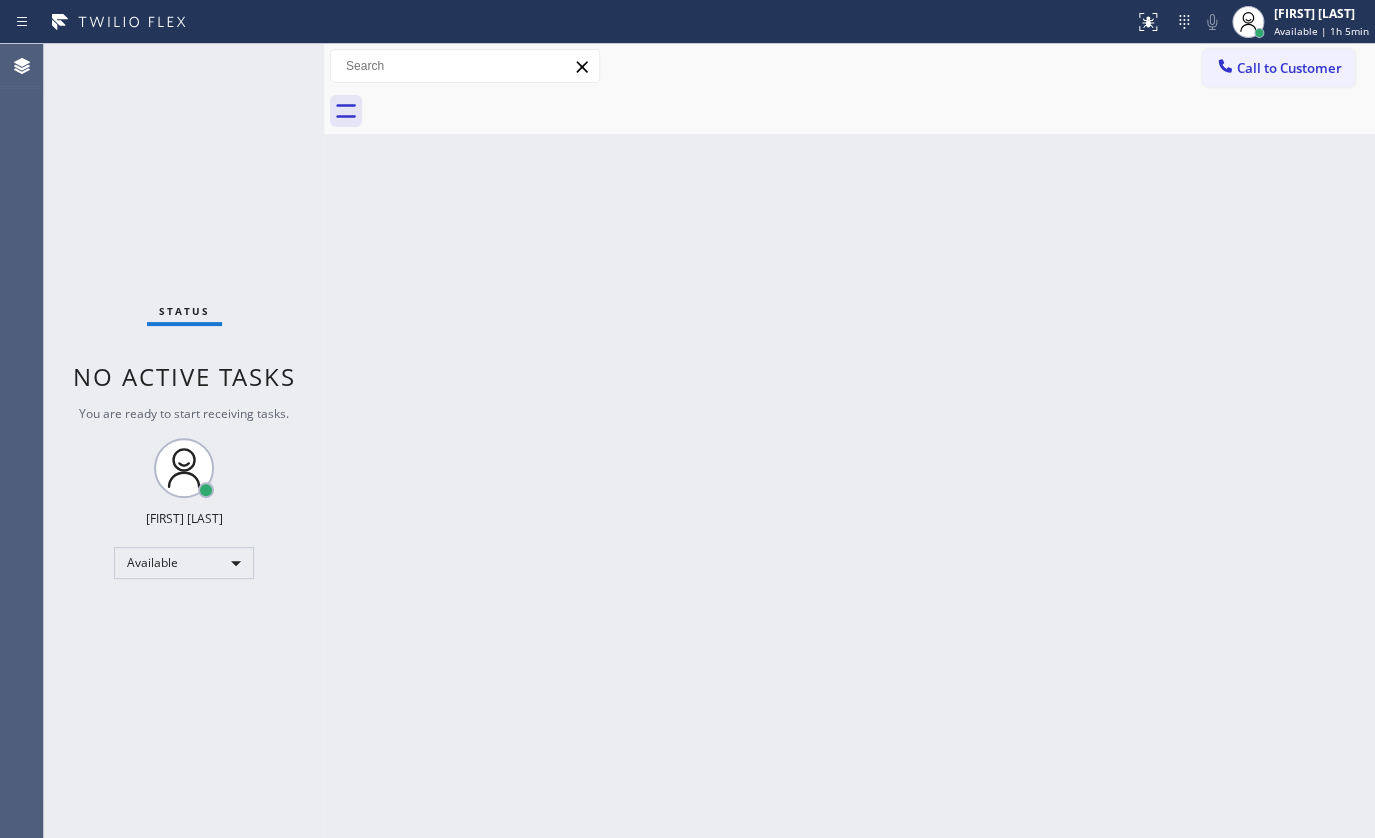 click on "Status   No active tasks     You are ready to start receiving tasks.   JENIZA ALCAYDE Available" at bounding box center (184, 441) 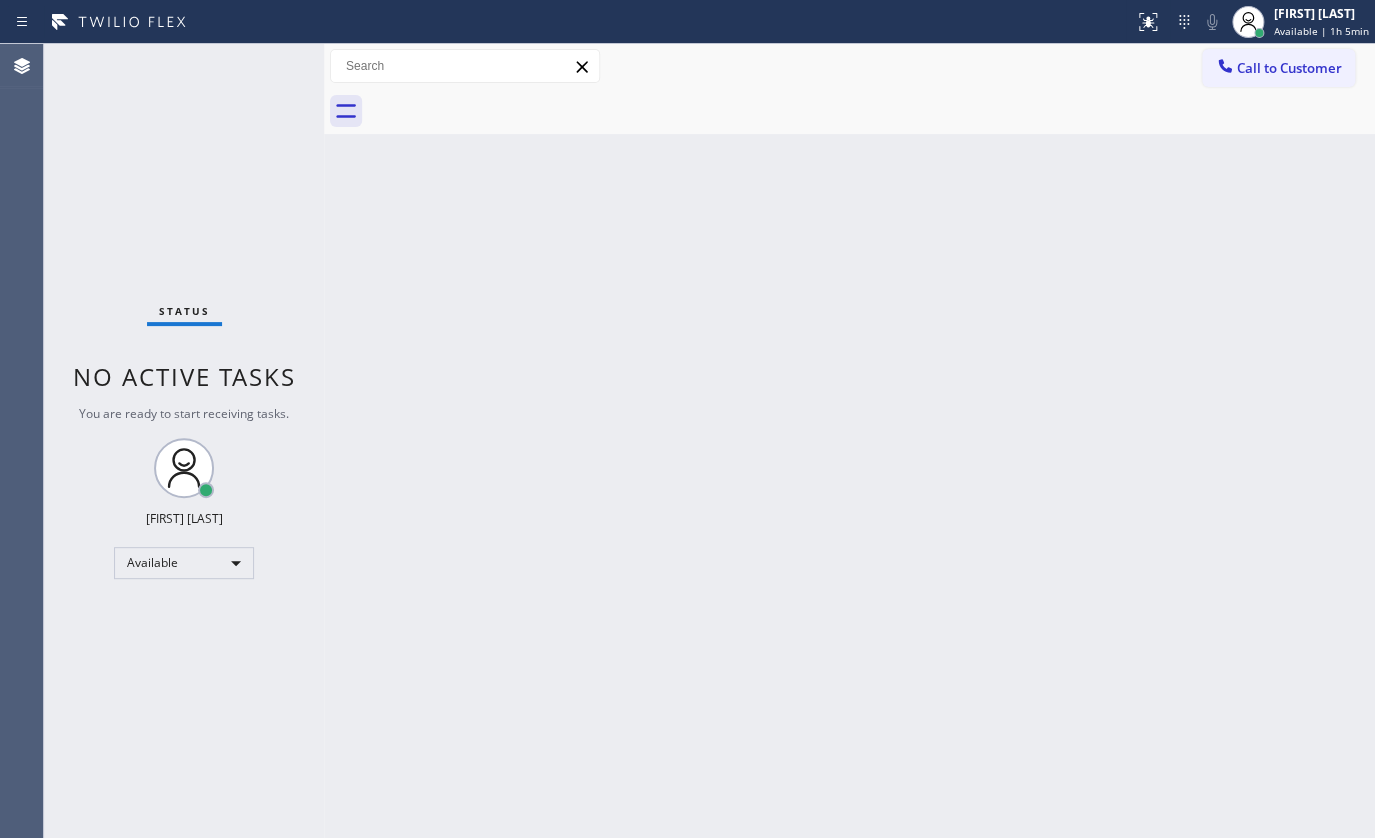 click on "Status   No active tasks     You are ready to start receiving tasks.   JENIZA ALCAYDE Available" at bounding box center (184, 441) 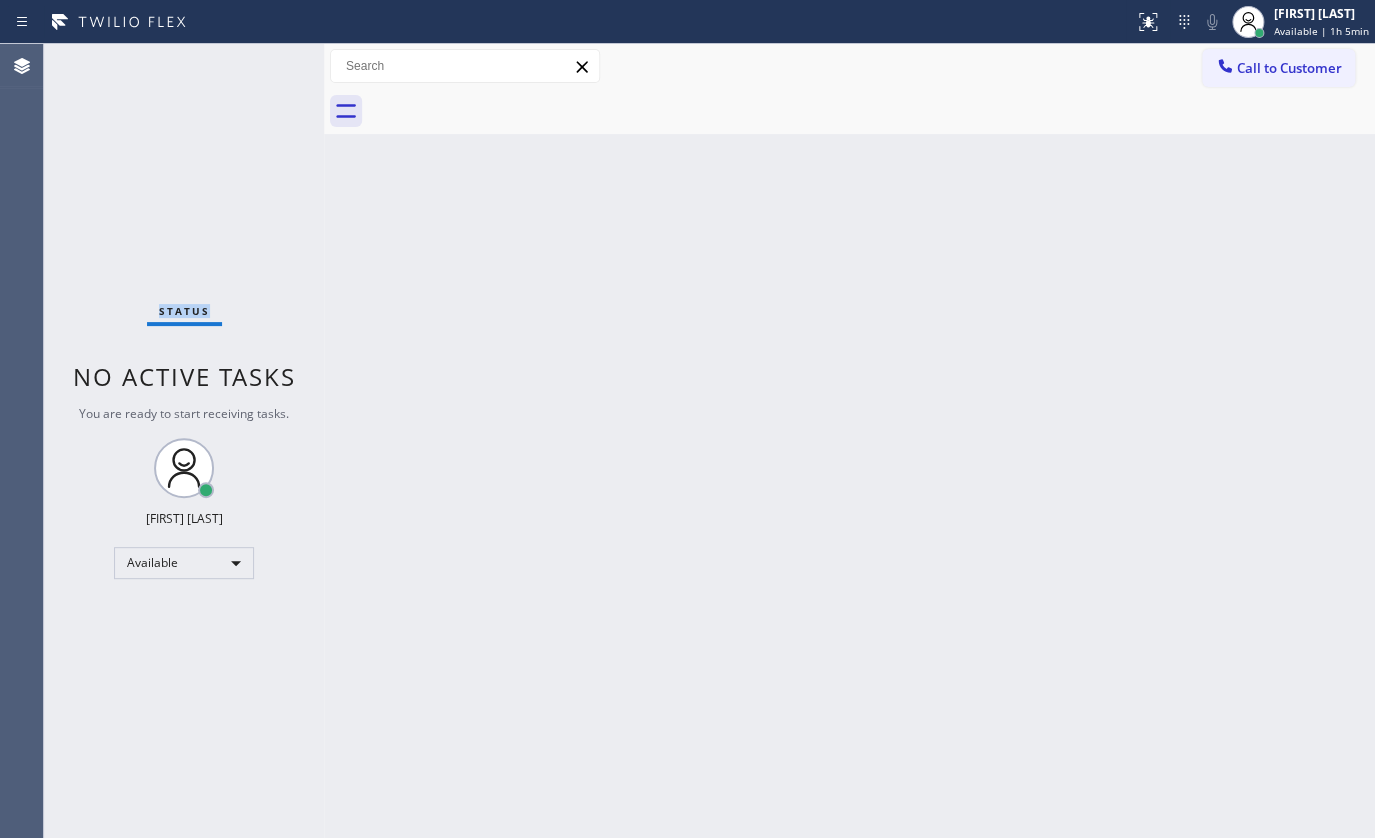 click on "Status   No active tasks     You are ready to start receiving tasks.   JENIZA ALCAYDE Available" at bounding box center [184, 441] 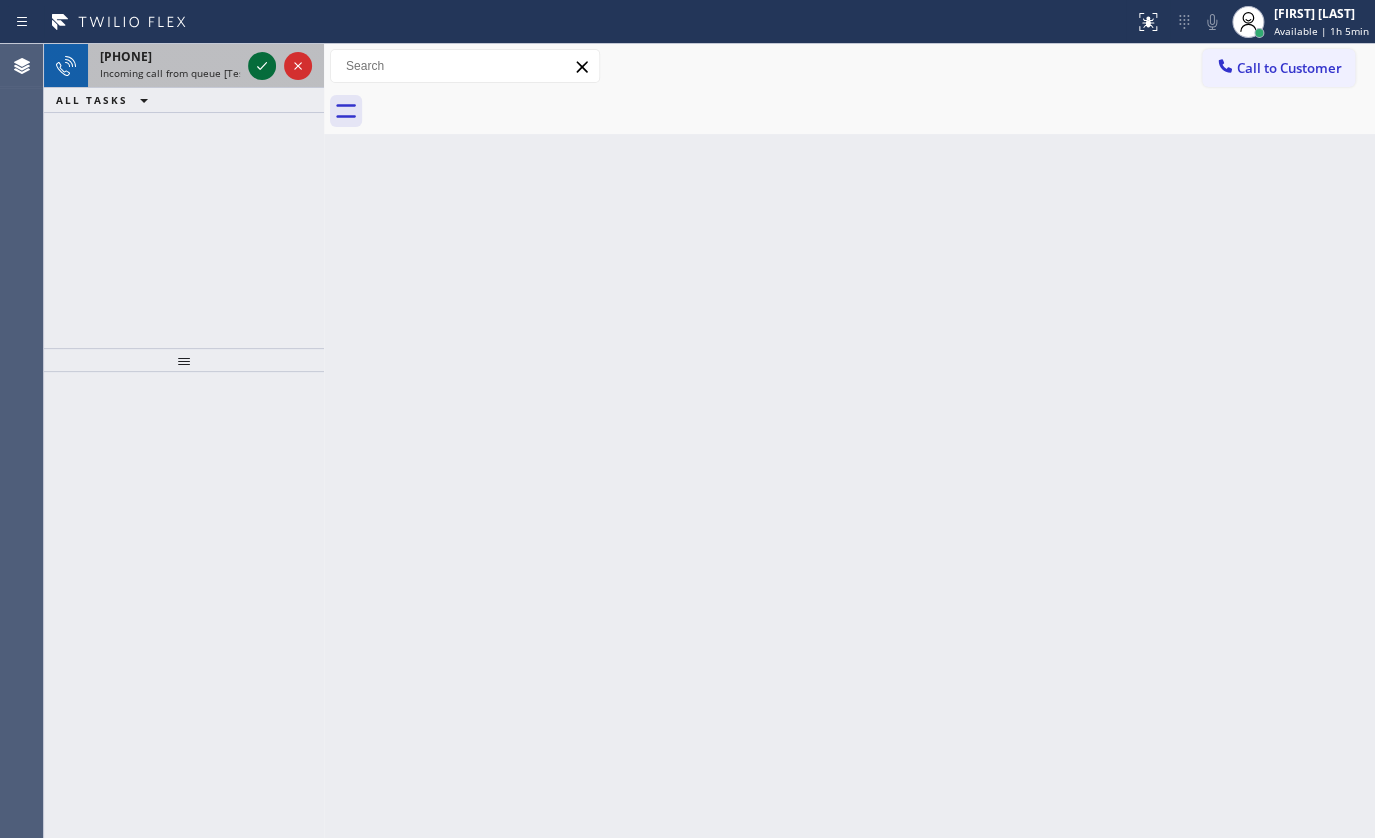 click 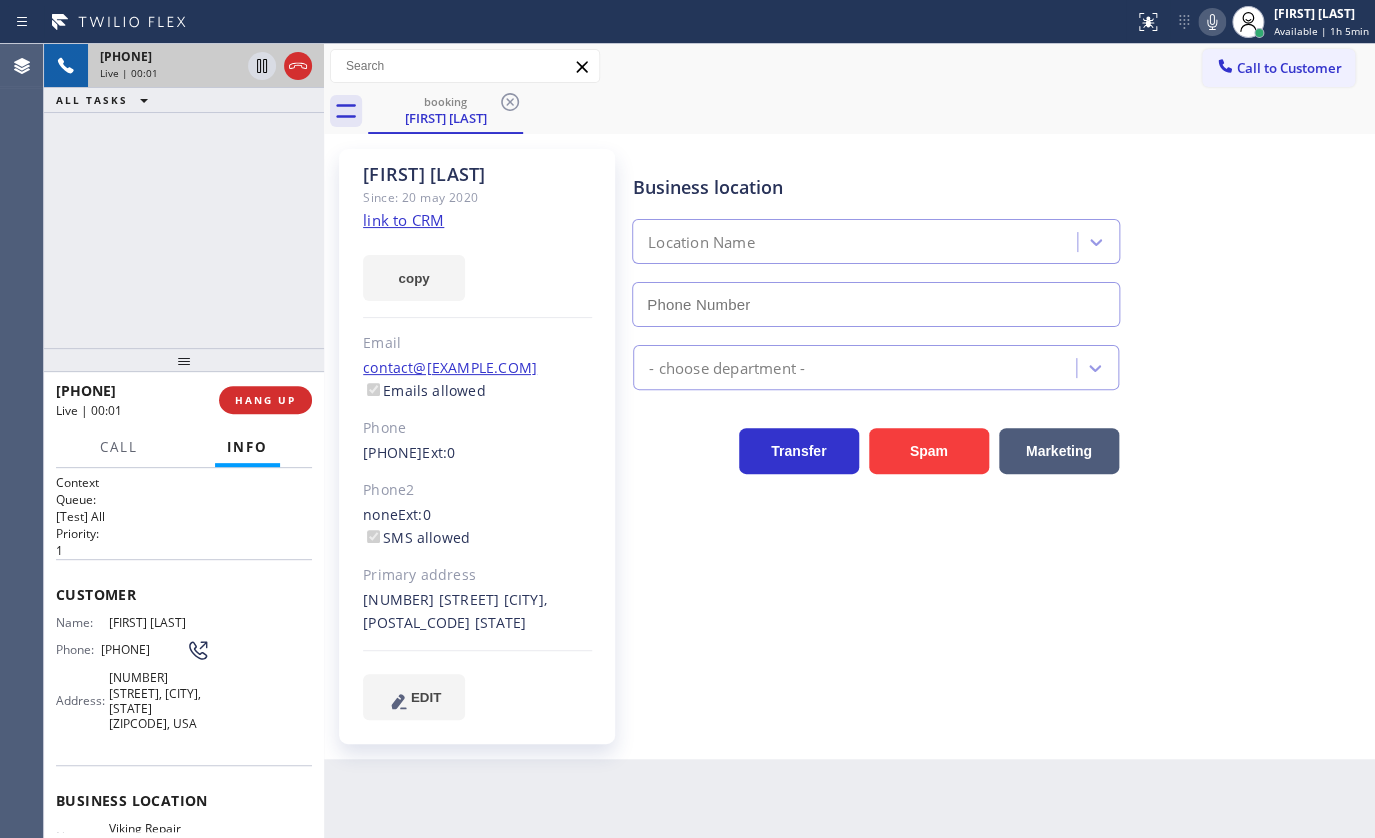 type on "(929) 203-9152" 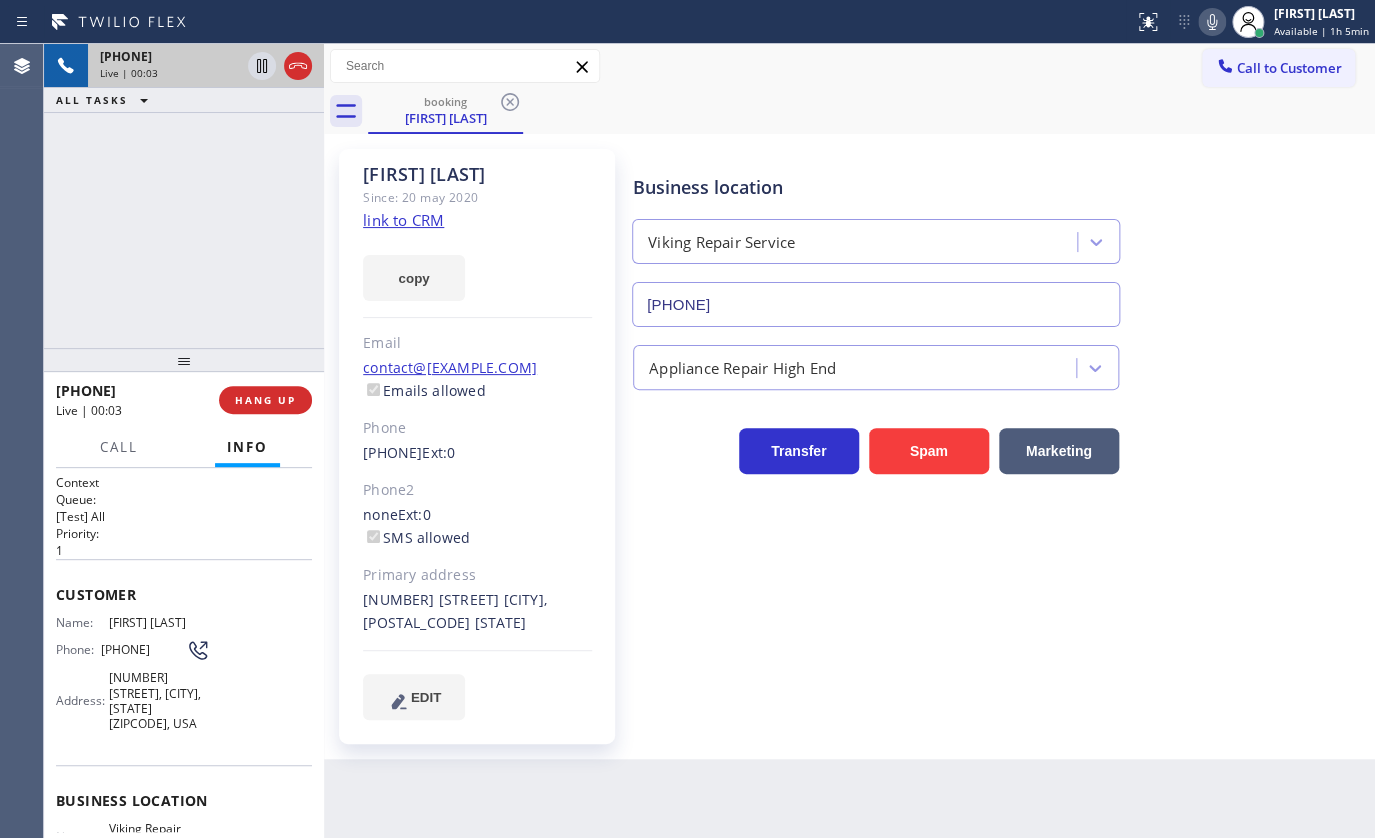 click on "link to CRM" 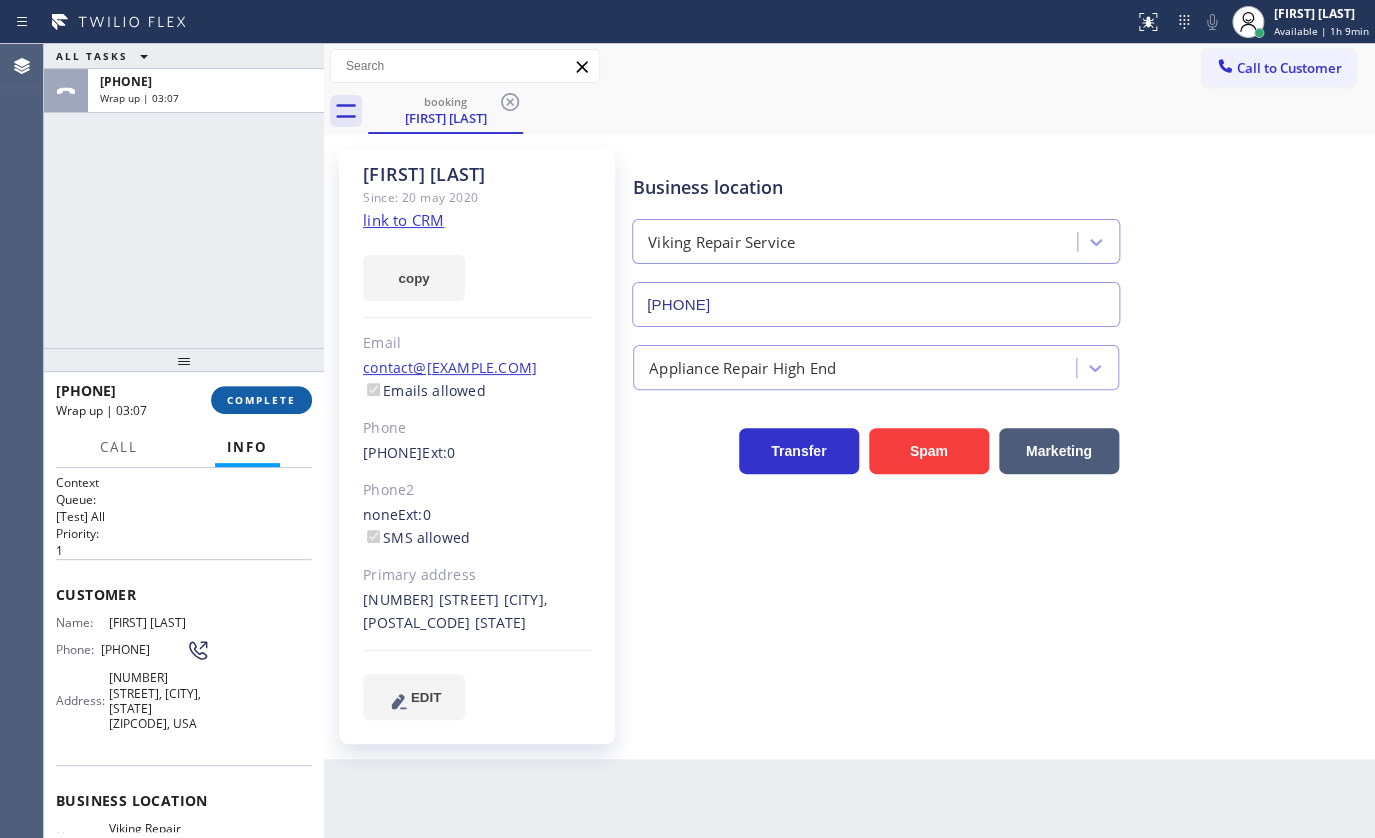 click on "COMPLETE" at bounding box center (261, 400) 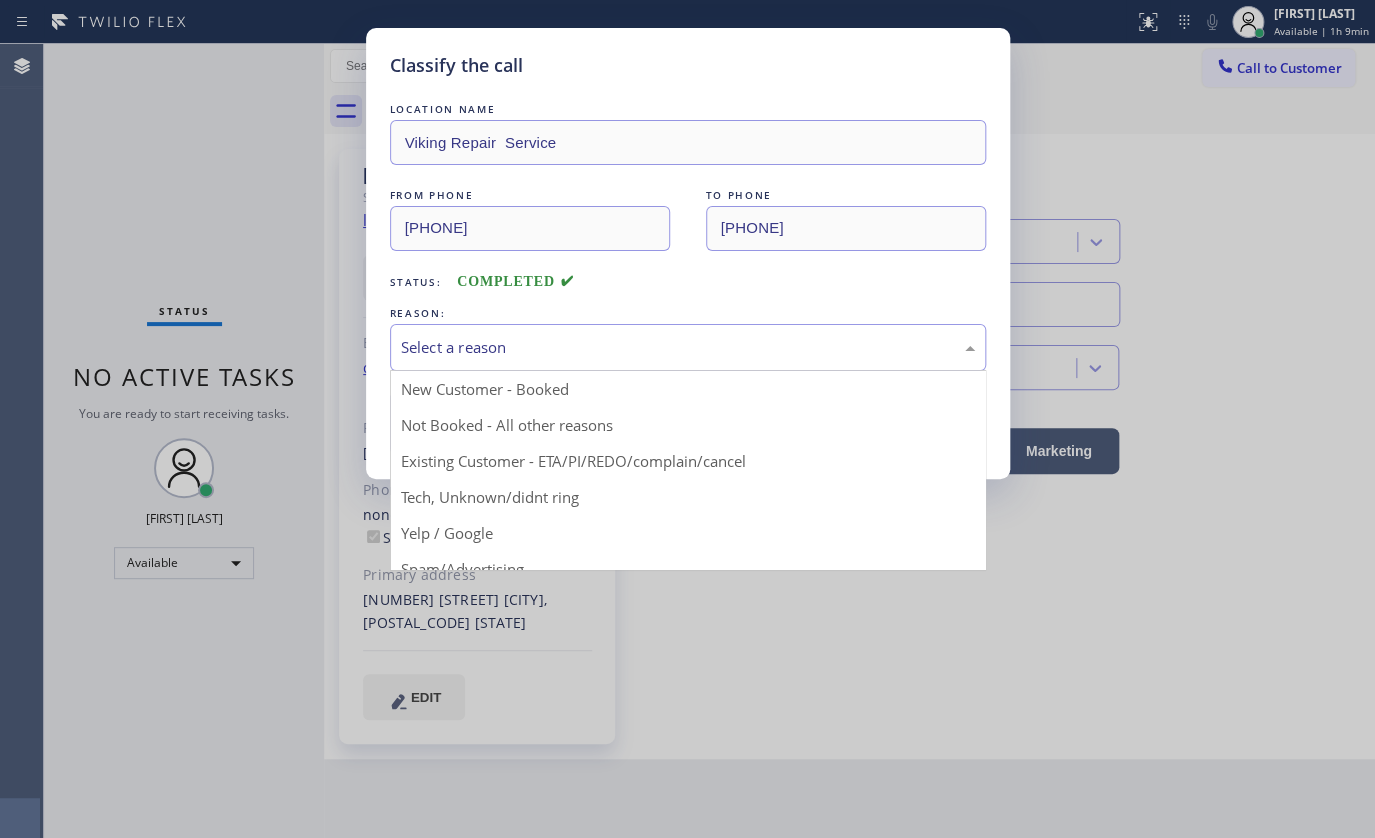 click on "Select a reason" at bounding box center [688, 347] 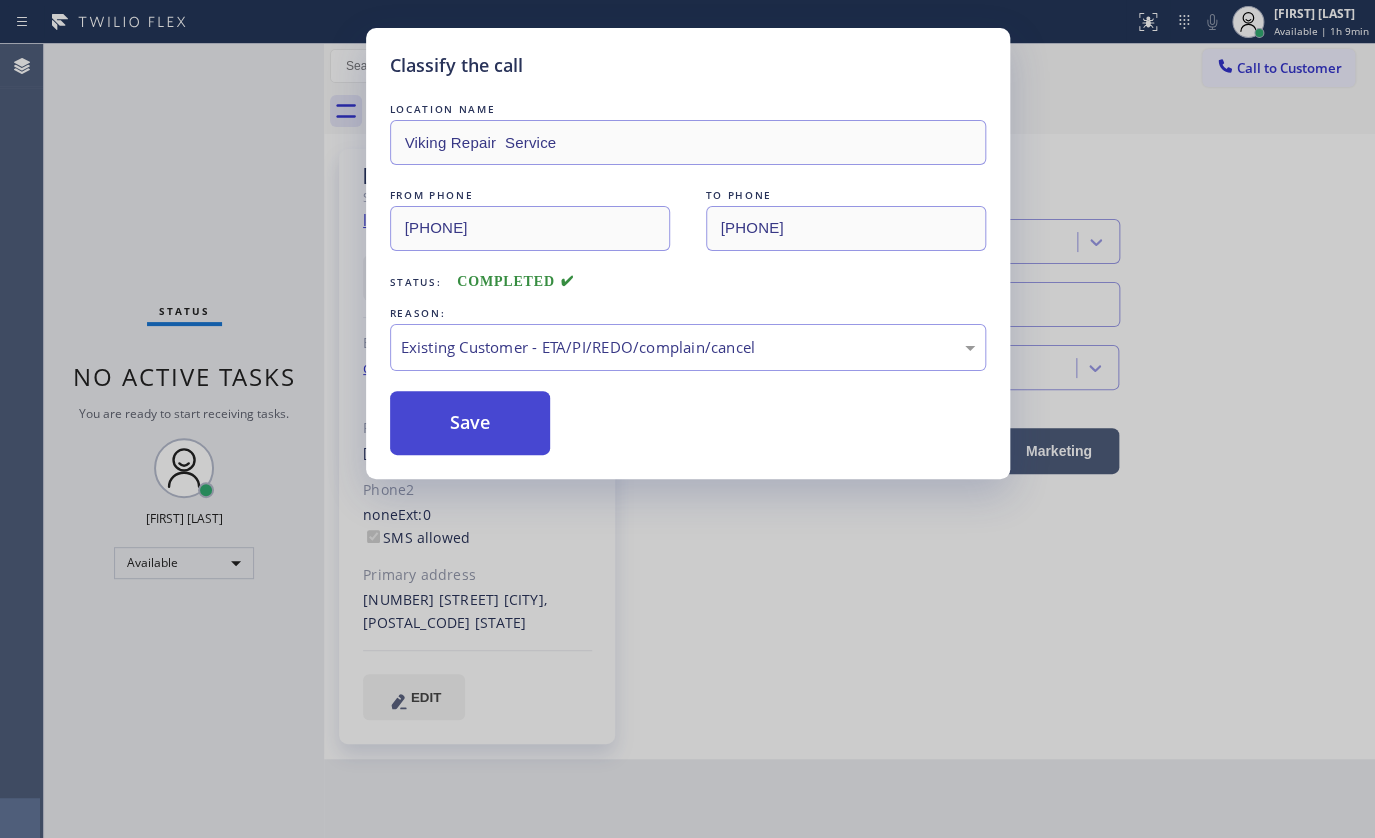 click on "Save" at bounding box center [470, 423] 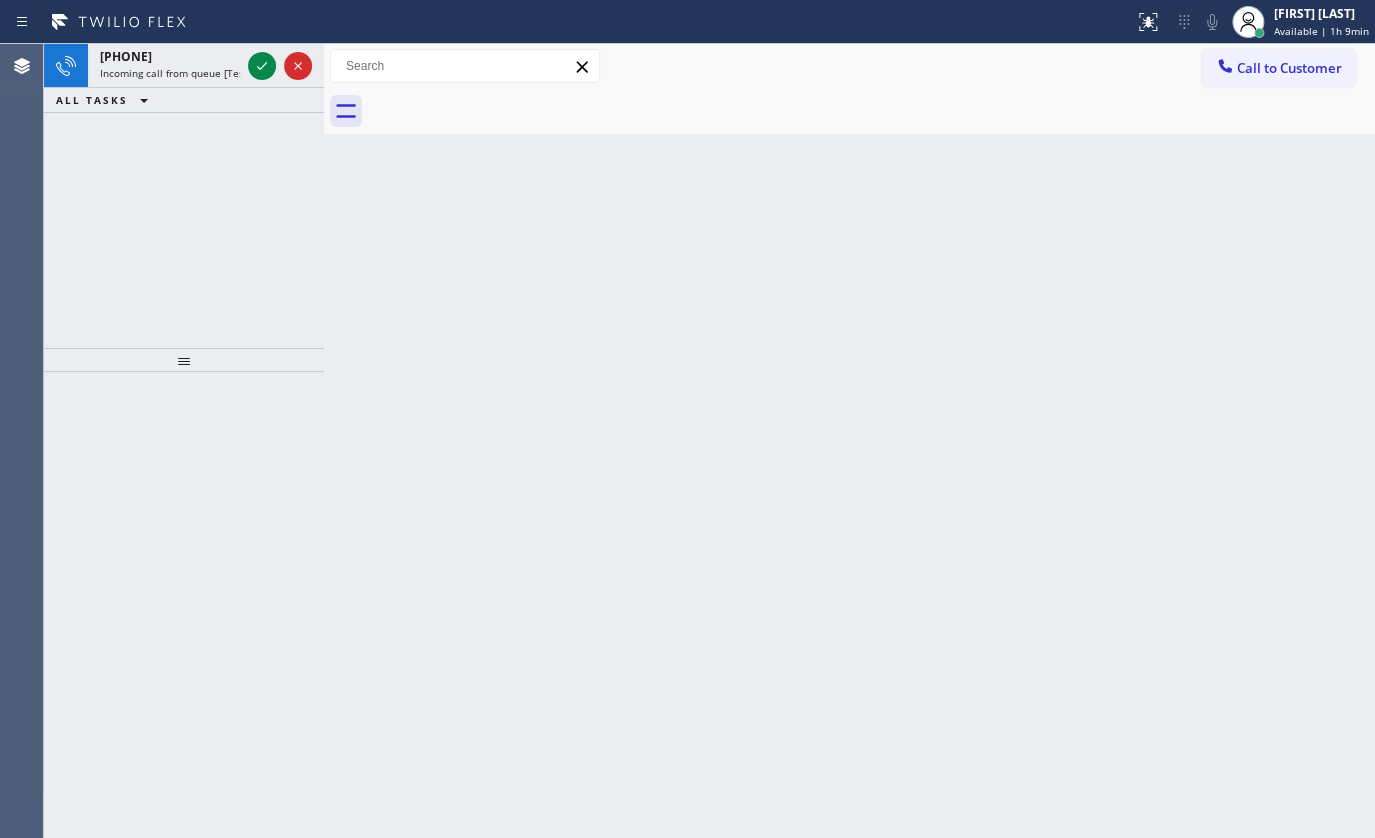 click on "Back to Dashboard Change Sender ID Customers Technicians Select a contact Outbound call Technician Search Technician Your caller id phone number Your caller id phone number Call Technician info Name   Phone none Address none Change Sender ID HVAC +18559994417 5 Star Appliance +18557314952 Appliance Repair +18554611149 Plumbing +18889090120 Air Duct Cleaning +18006865038  Electricians +18005688664 Cancel Change Check personal SMS Reset Change No tabs Call to Customer Outbound call Location 5 Star Appliance Repair Your caller id phone number (855) 731-4952 Customer number Call Outbound call Technician Search Technician Your caller id phone number Your caller id phone number Call" at bounding box center [849, 441] 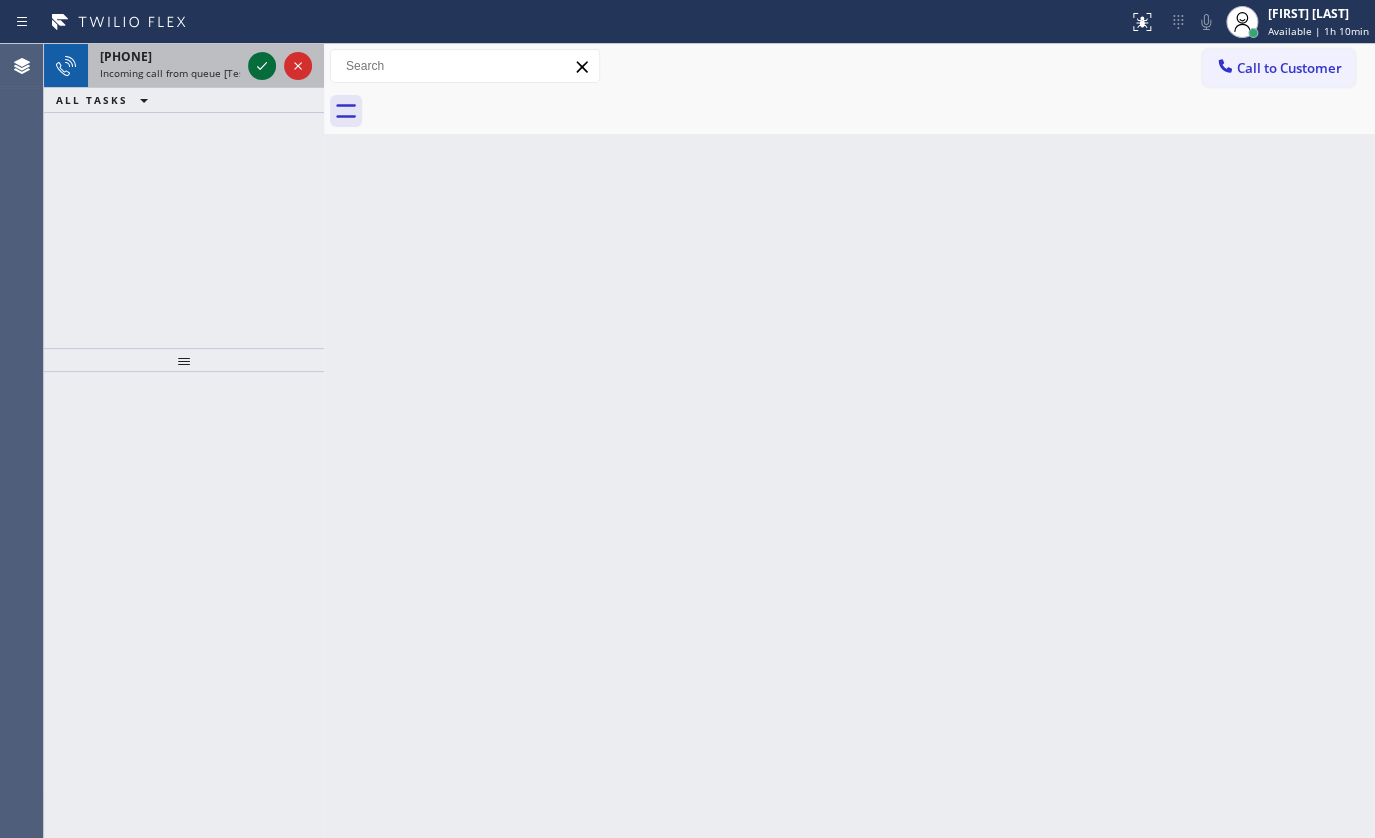 drag, startPoint x: 263, startPoint y: 80, endPoint x: 272, endPoint y: 73, distance: 11.401754 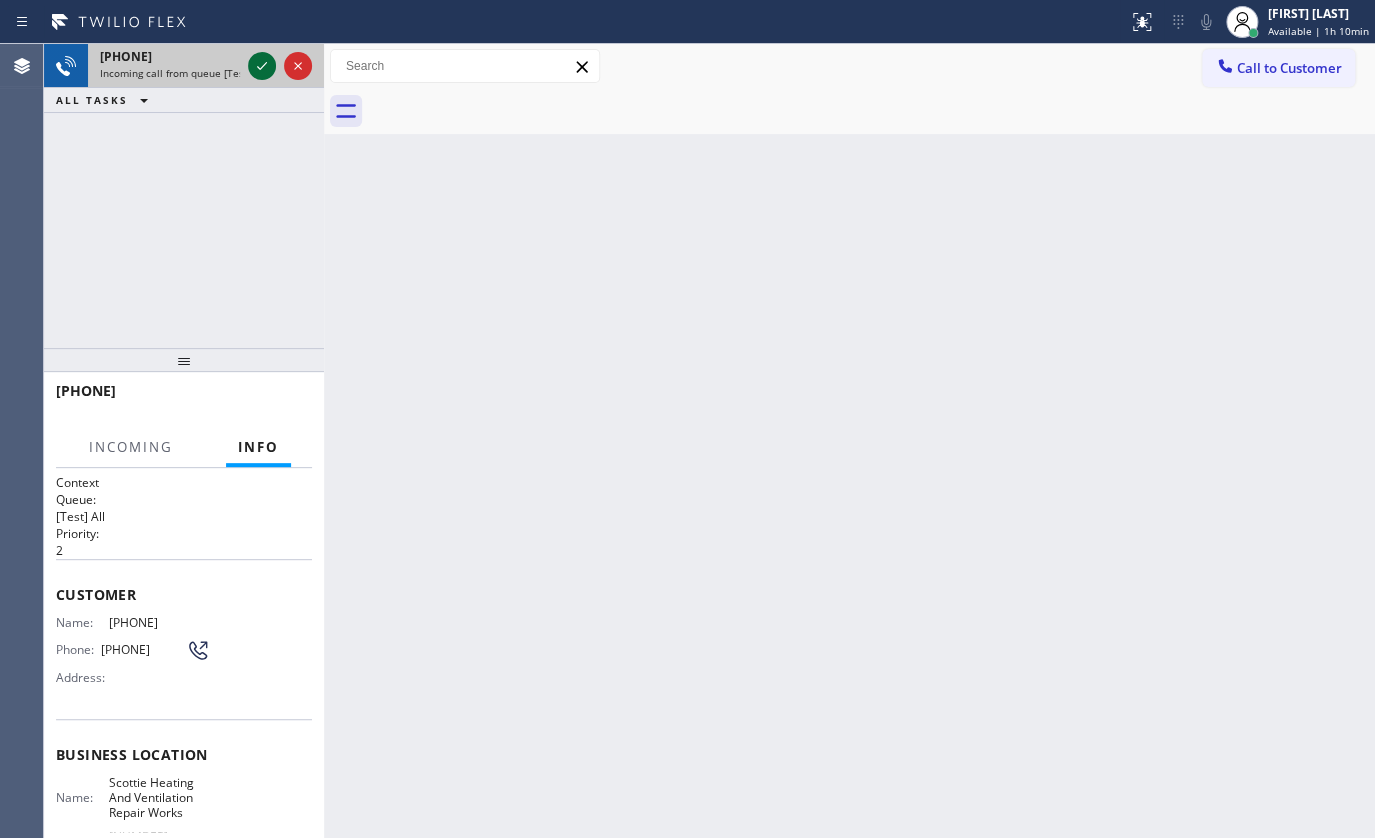 drag, startPoint x: 272, startPoint y: 71, endPoint x: 262, endPoint y: 64, distance: 12.206555 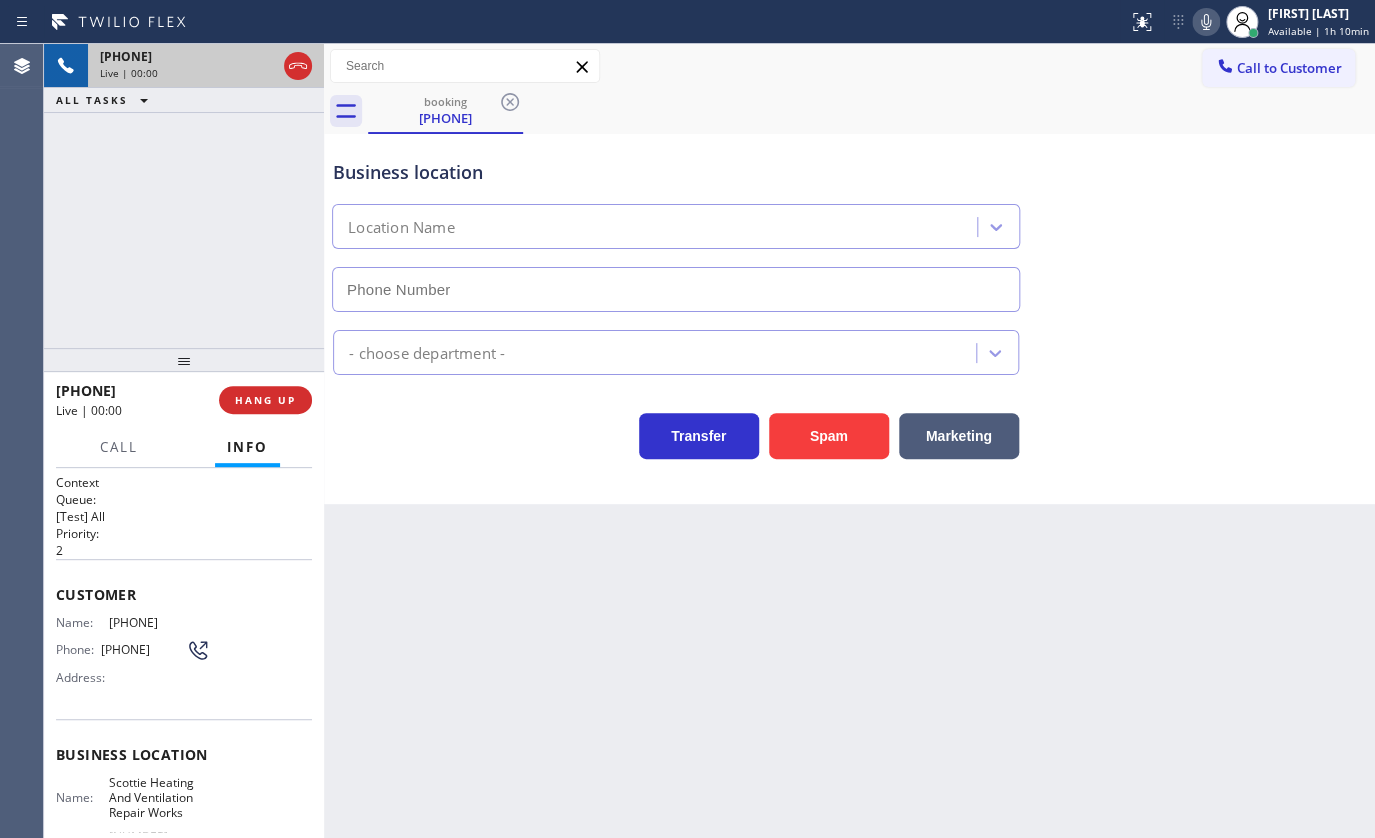 type on "(602) 536-8559" 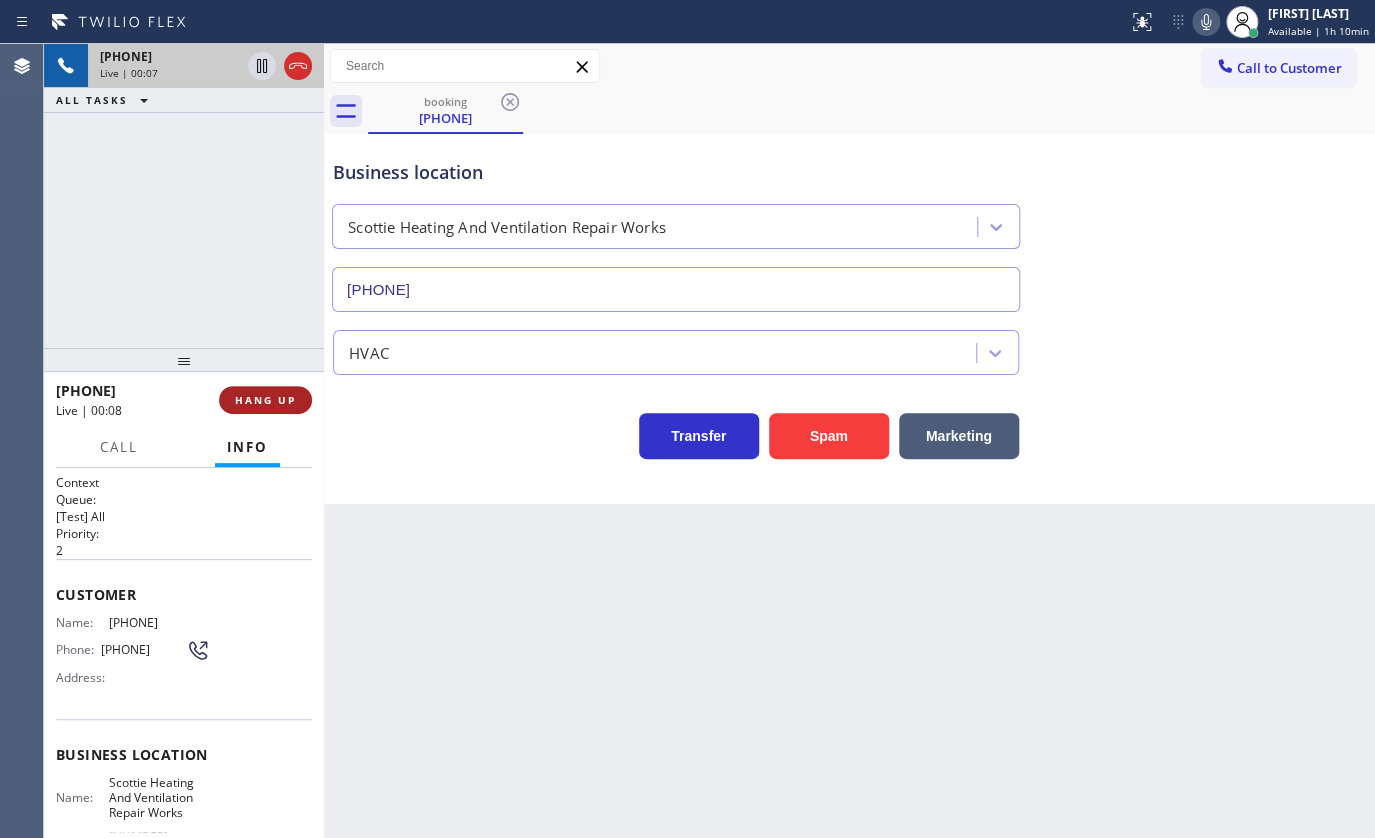 click on "HANG UP" at bounding box center [265, 400] 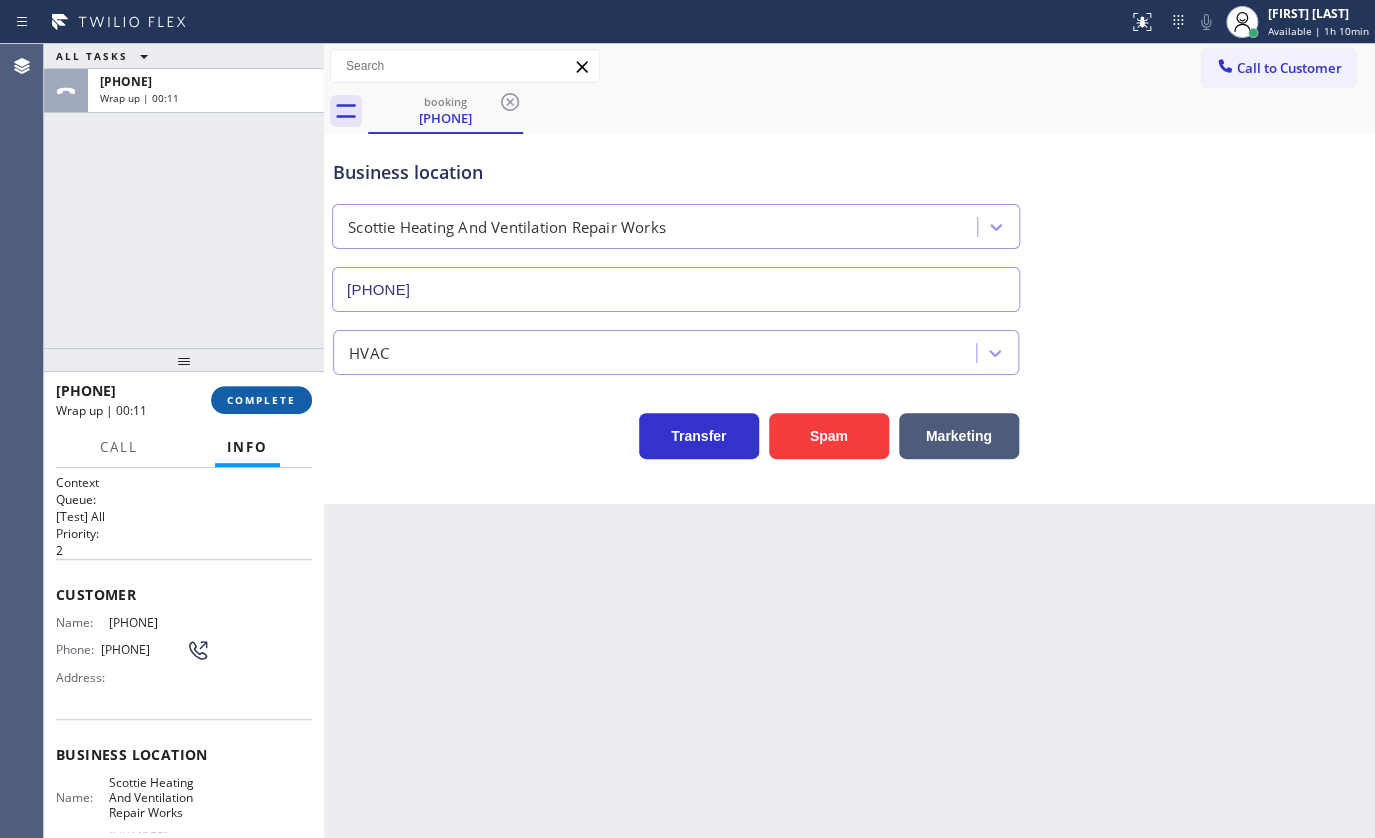 click on "COMPLETE" at bounding box center [261, 400] 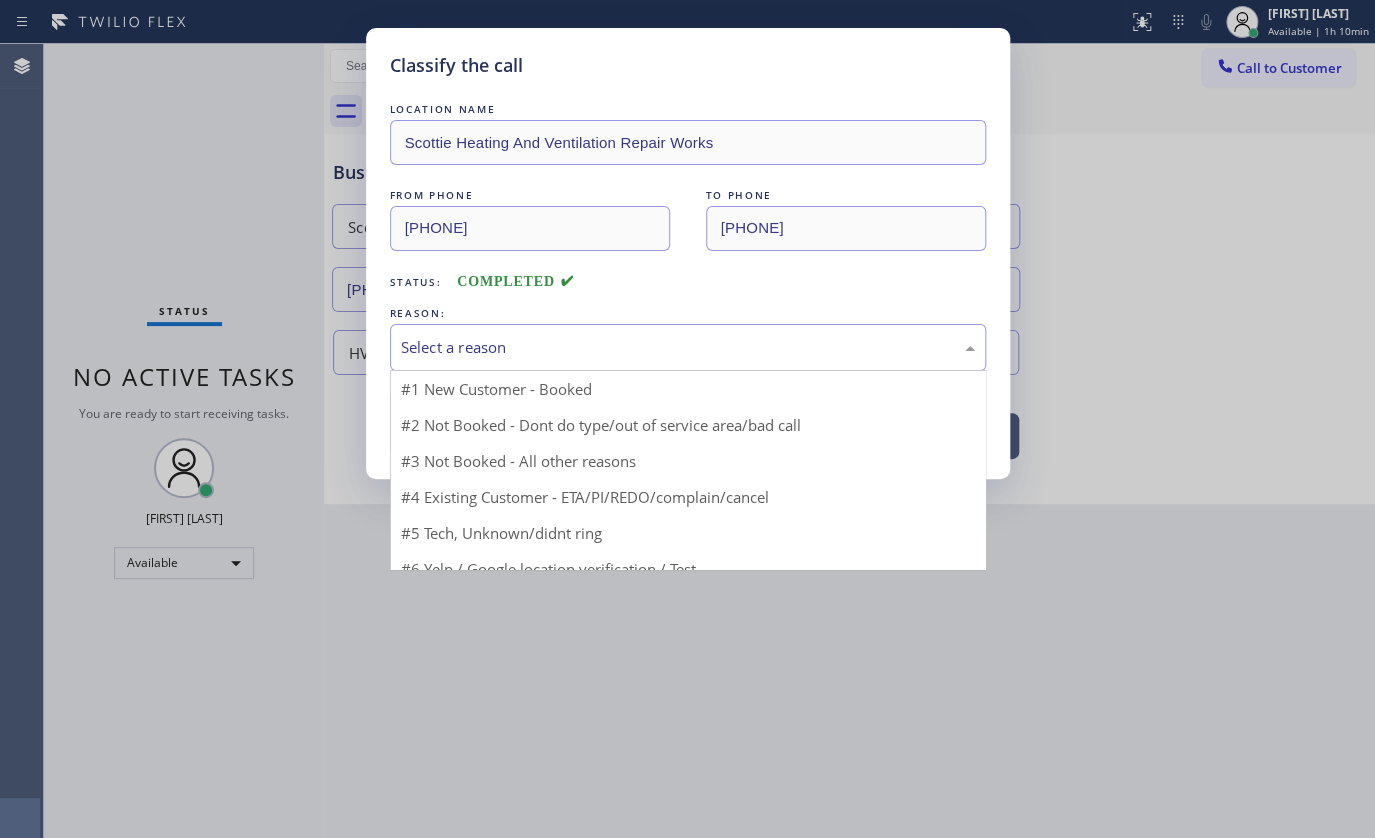 drag, startPoint x: 565, startPoint y: 356, endPoint x: 559, endPoint y: 339, distance: 18.027756 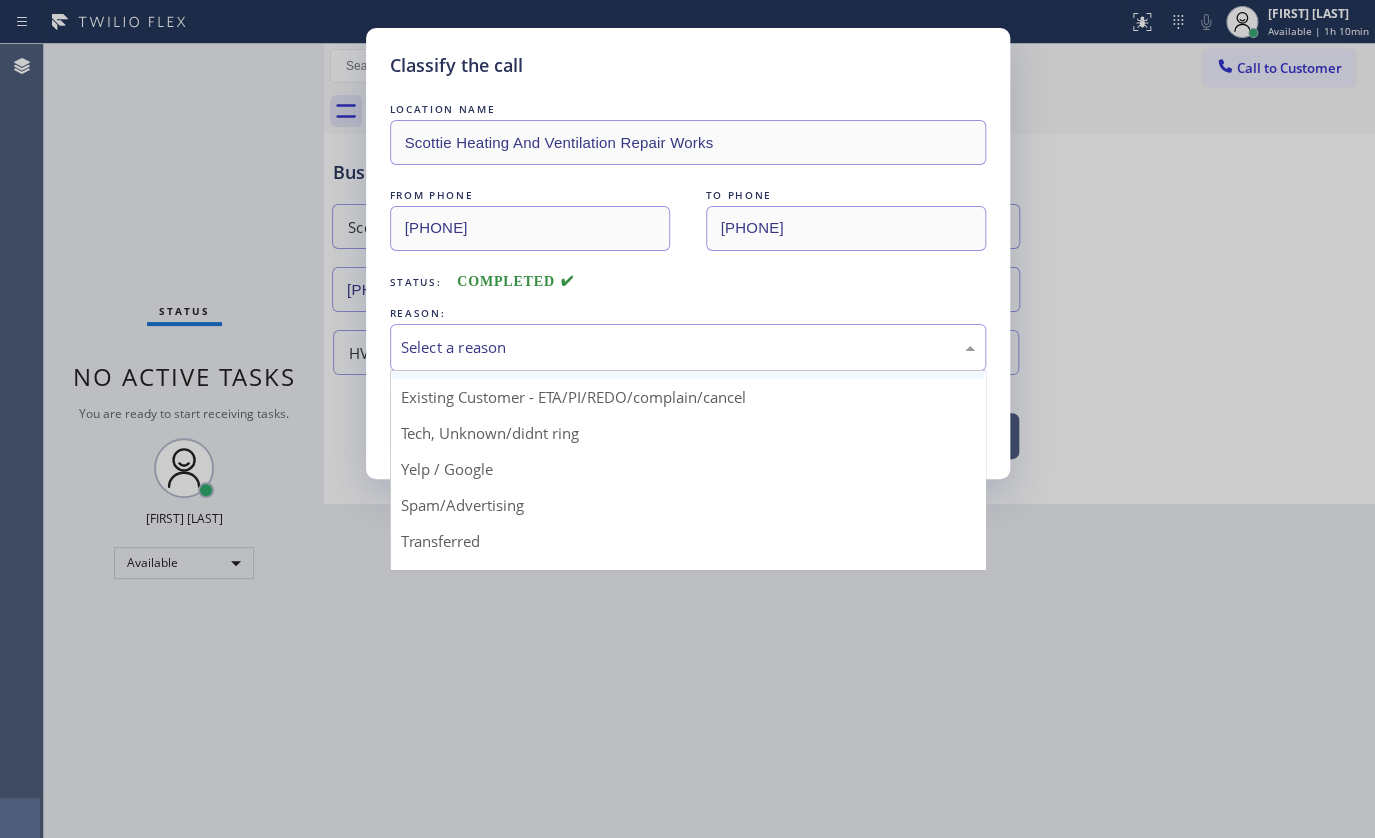 scroll, scrollTop: 0, scrollLeft: 0, axis: both 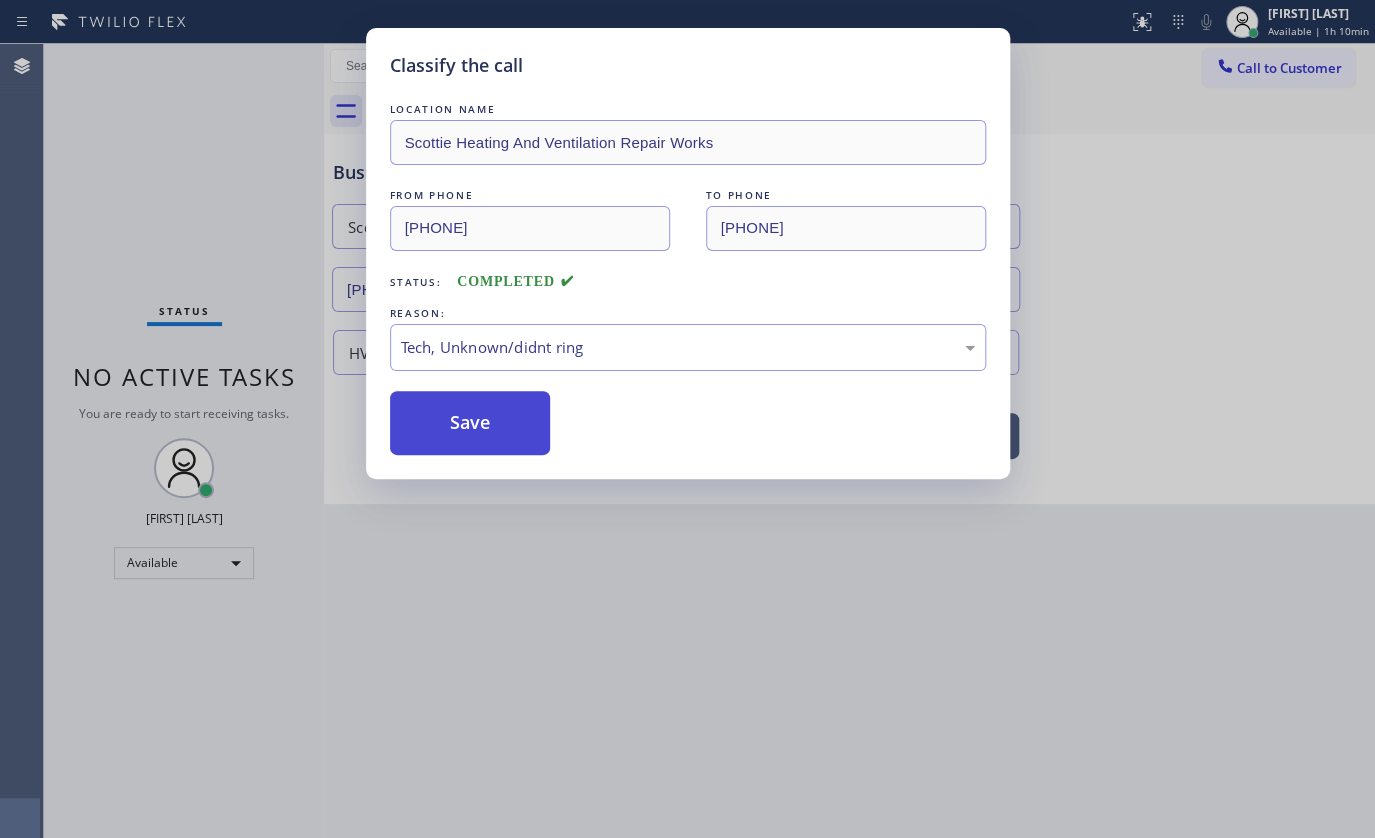 click on "Save" at bounding box center [470, 423] 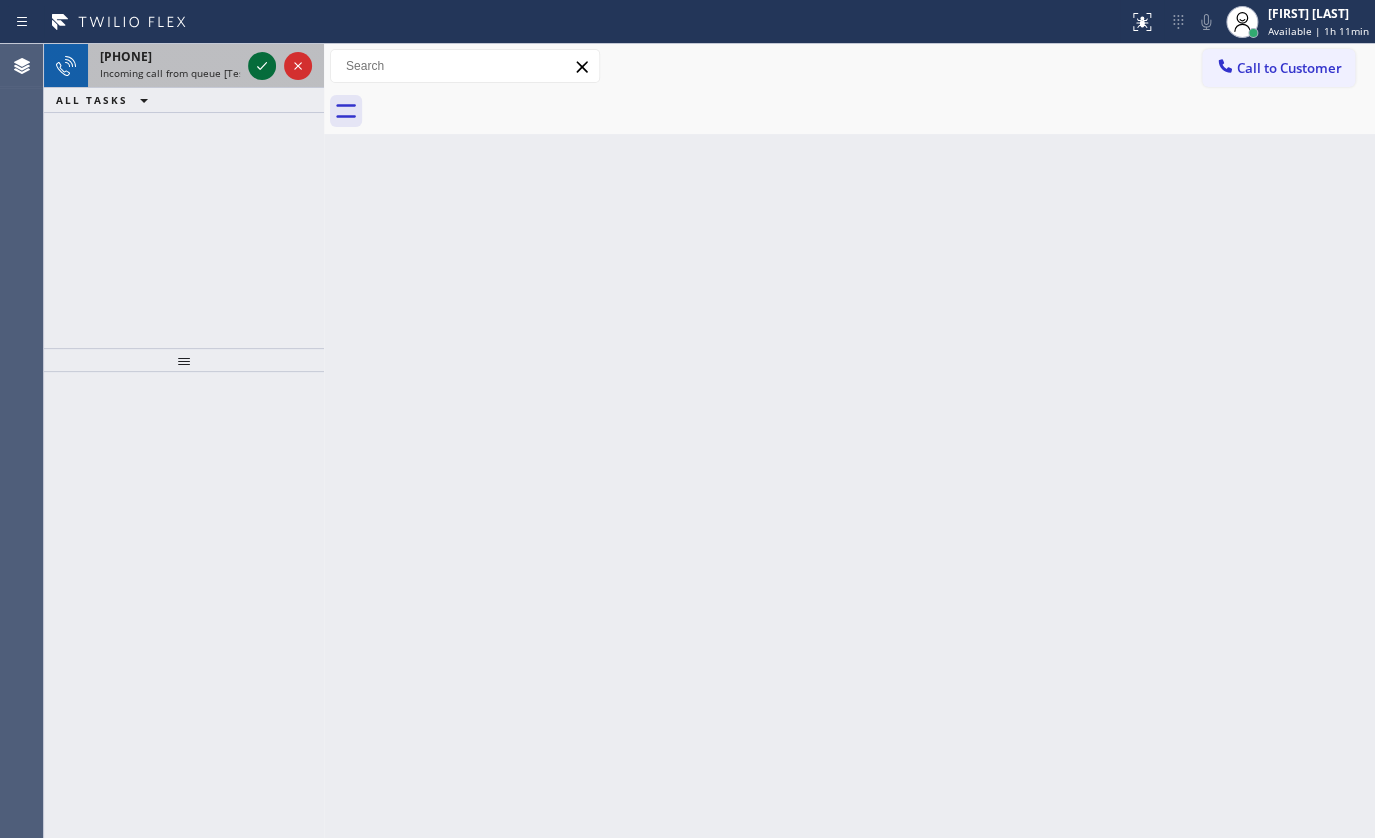 click 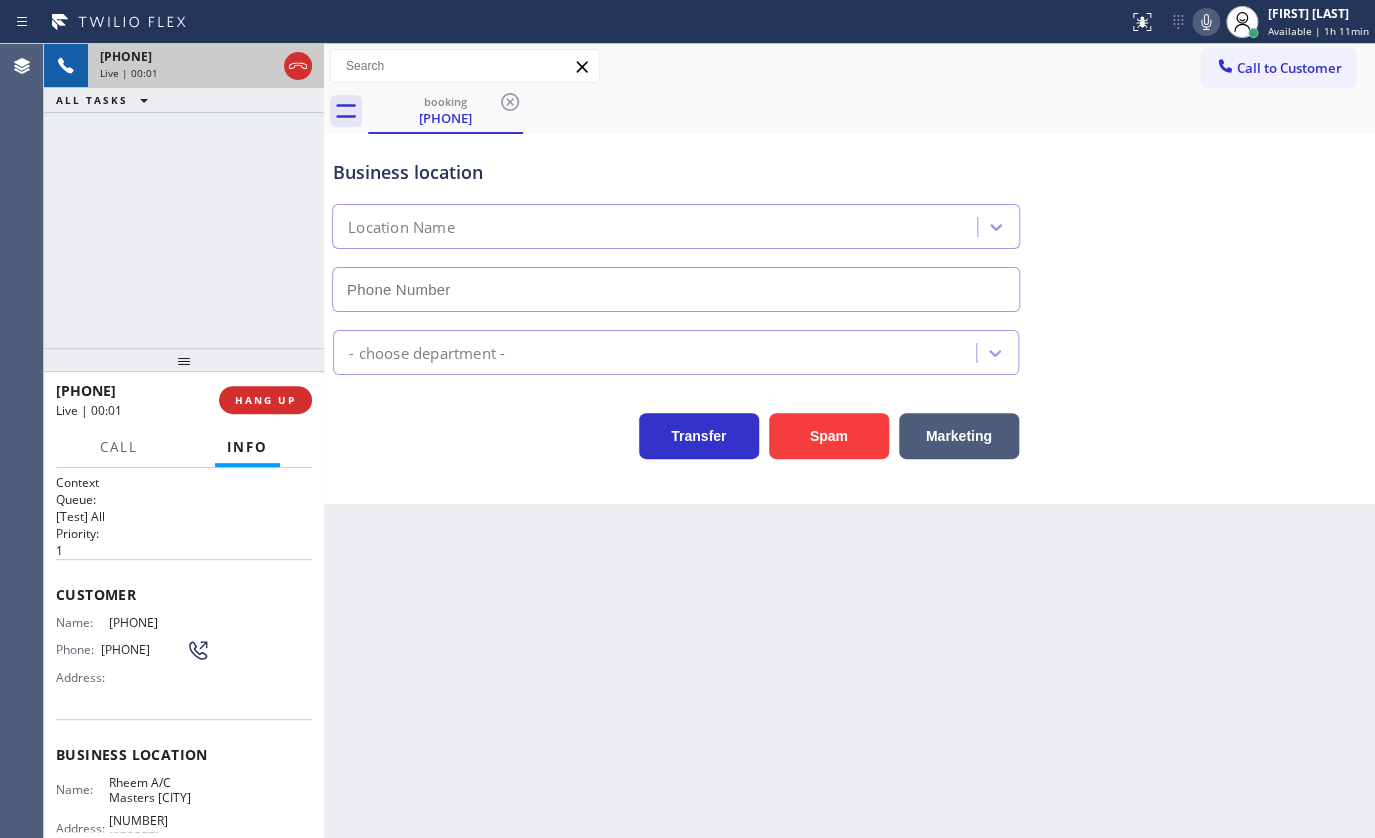 type on "(480) 500-9168" 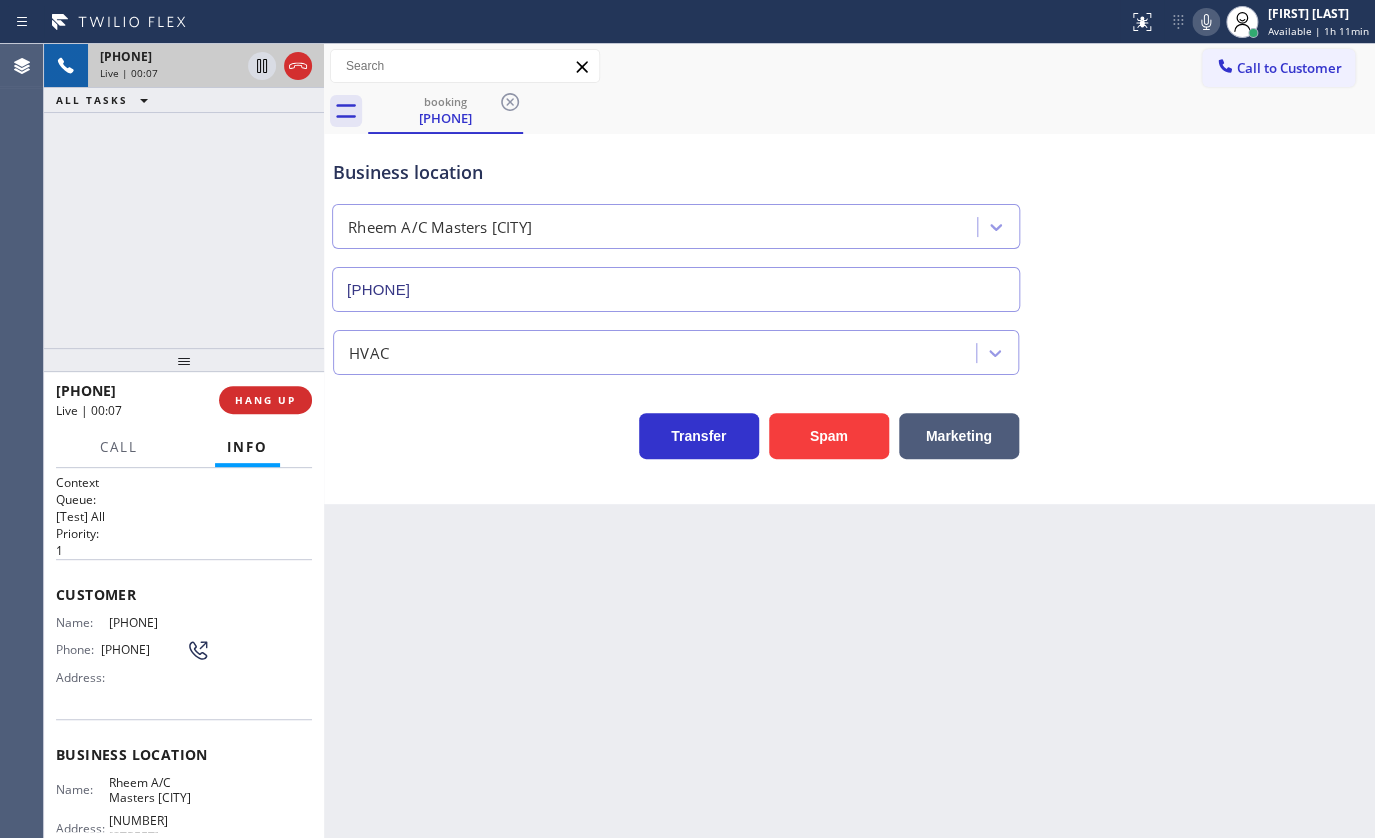 drag, startPoint x: 1119, startPoint y: 520, endPoint x: 1246, endPoint y: 491, distance: 130.26895 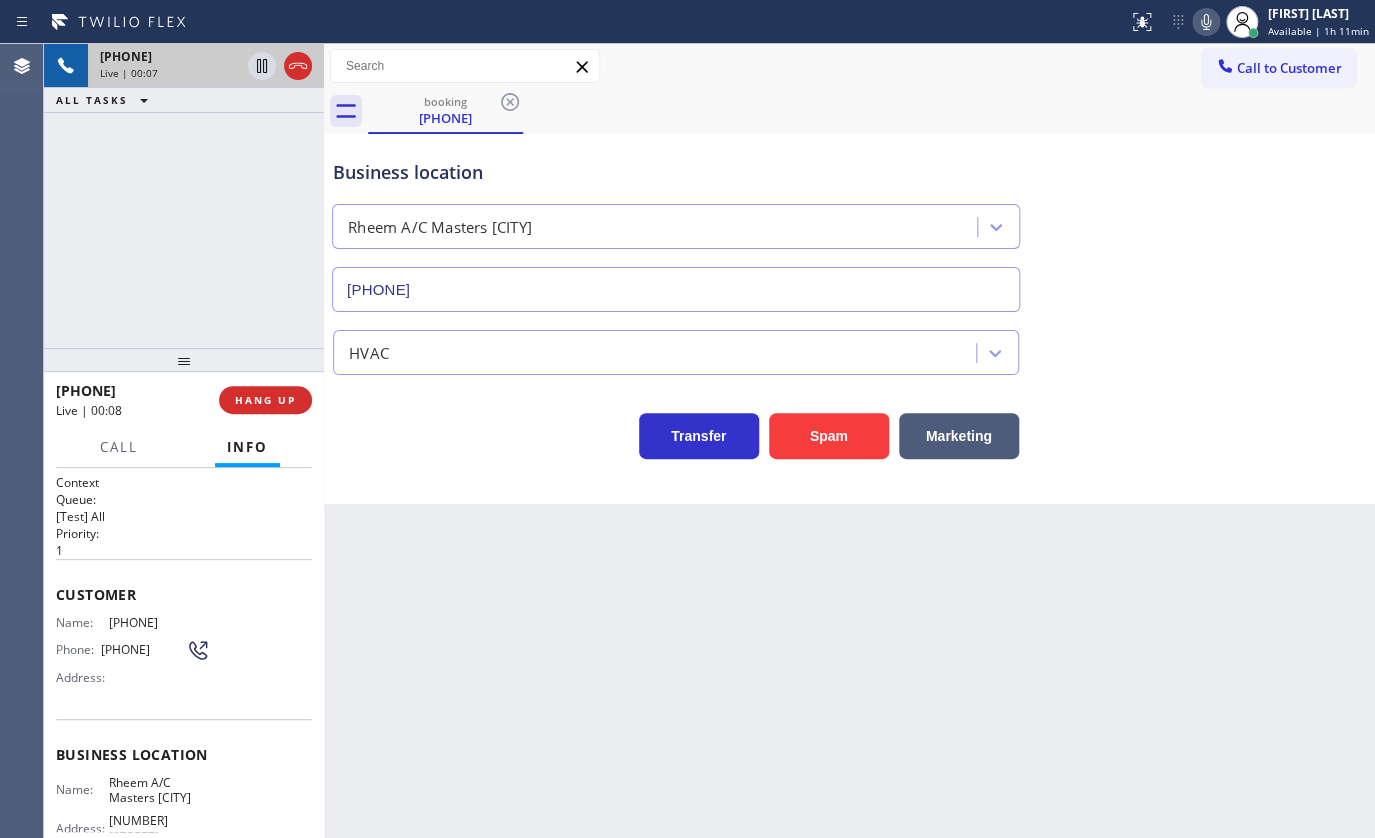 drag, startPoint x: 1343, startPoint y: 412, endPoint x: 1370, endPoint y: 429, distance: 31.906113 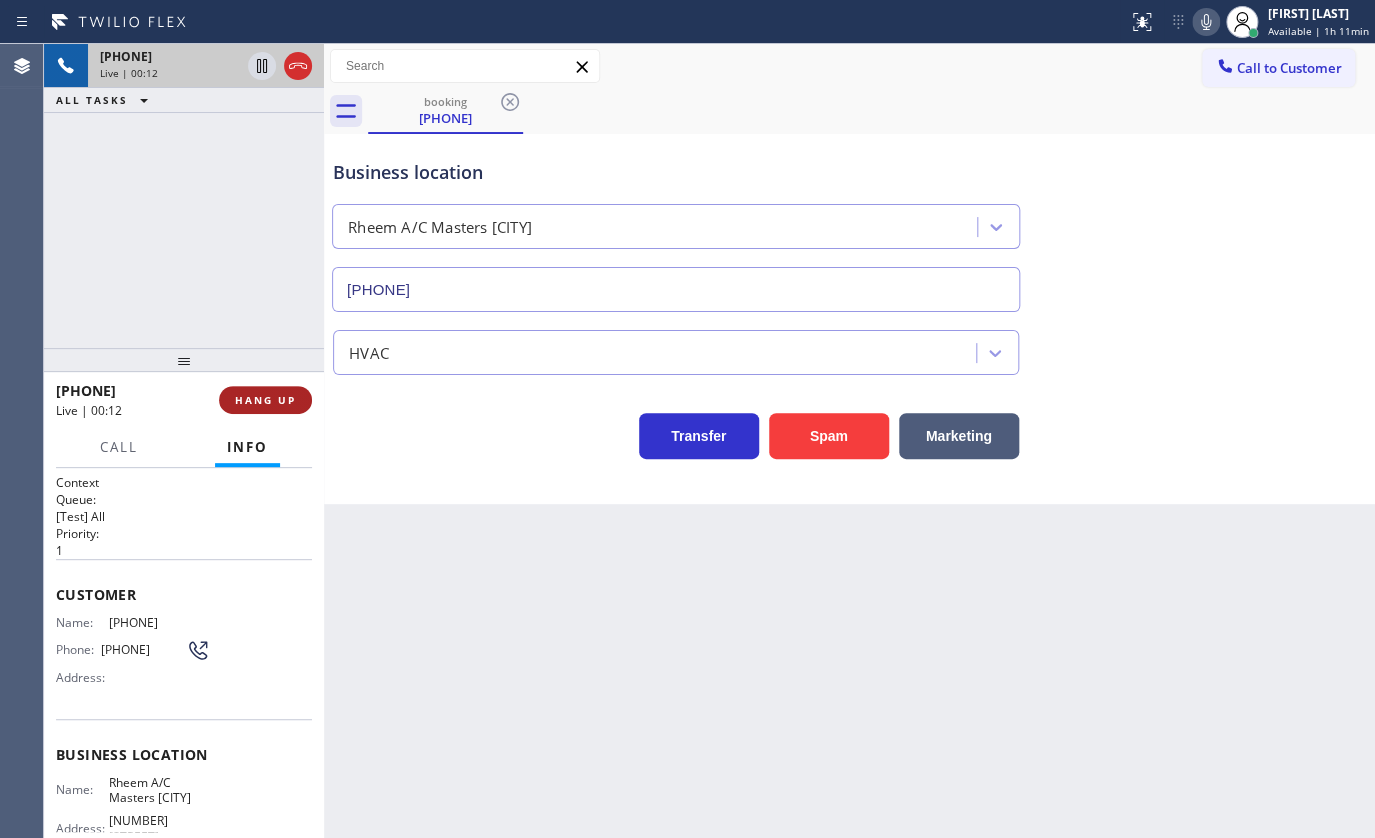 click on "HANG UP" at bounding box center (265, 400) 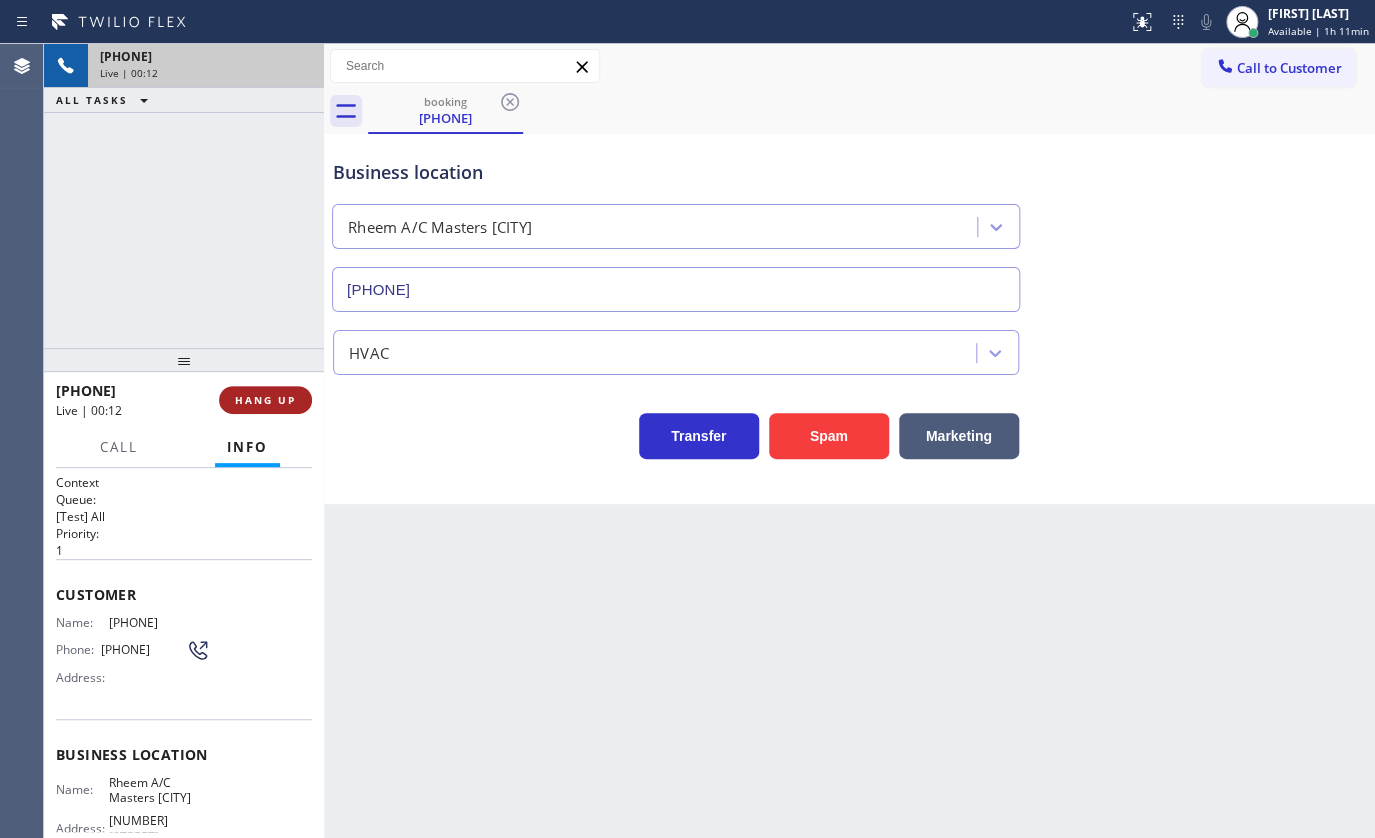 click on "HANG UP" at bounding box center [265, 400] 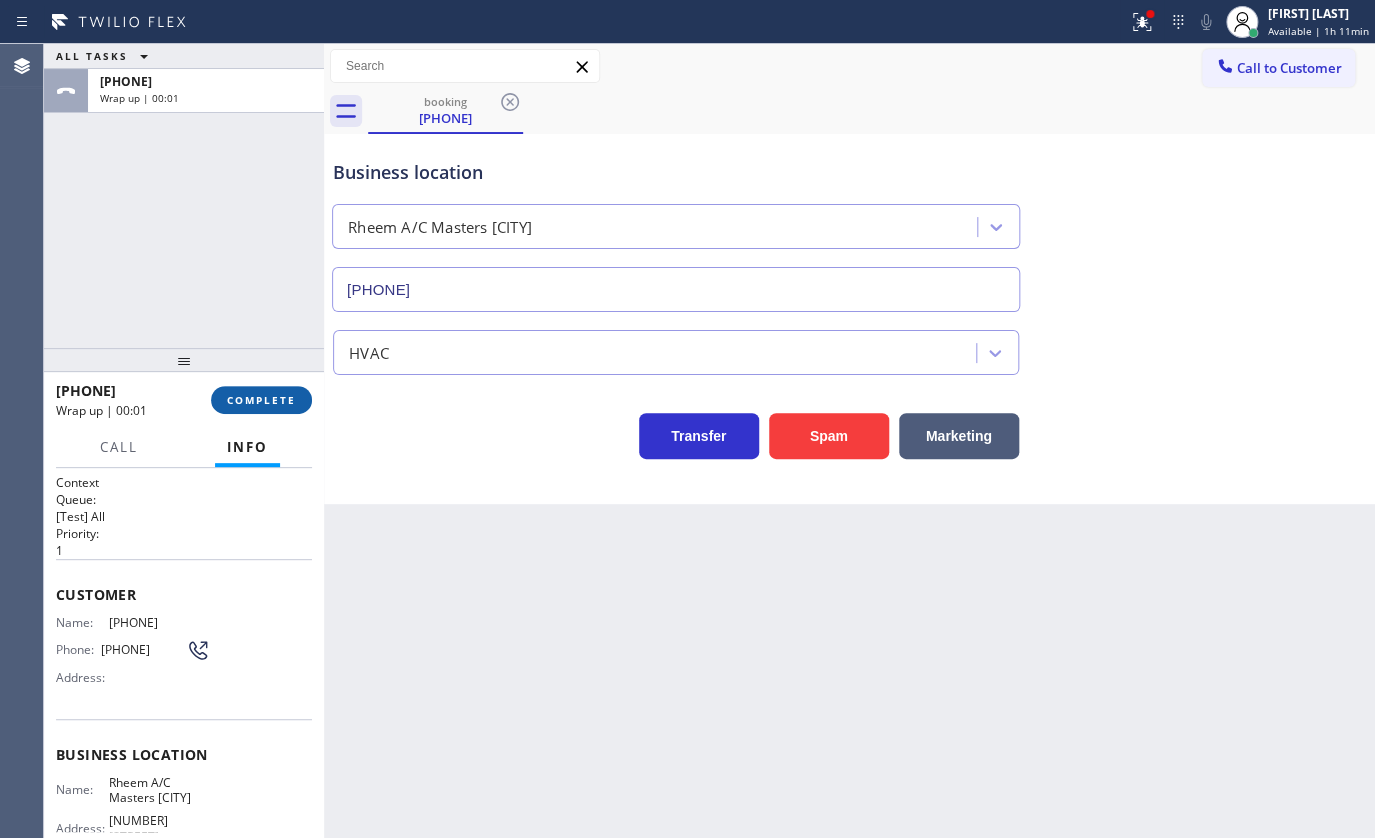 click on "COMPLETE" at bounding box center (261, 400) 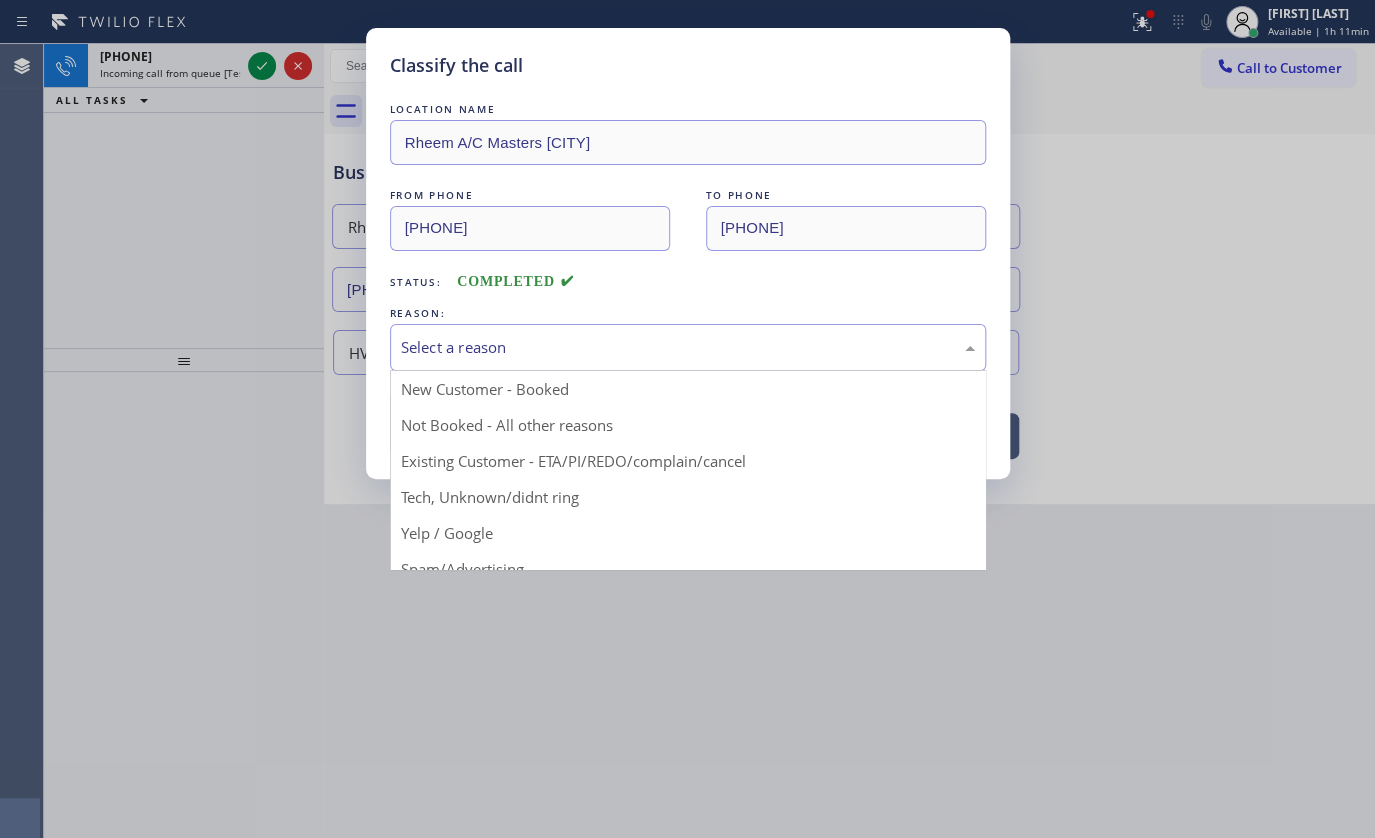 click on "Select a reason" at bounding box center [688, 347] 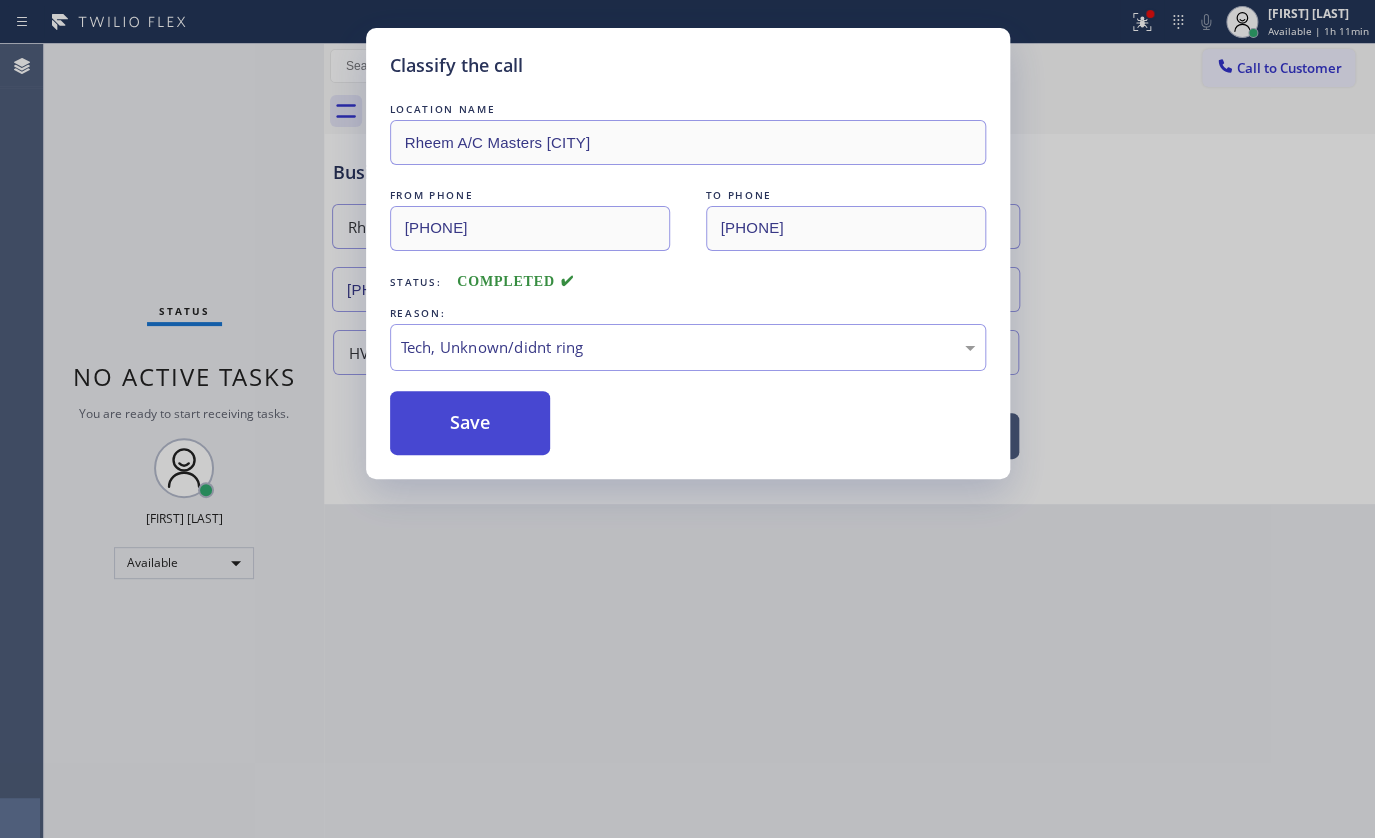 click on "Save" at bounding box center [470, 423] 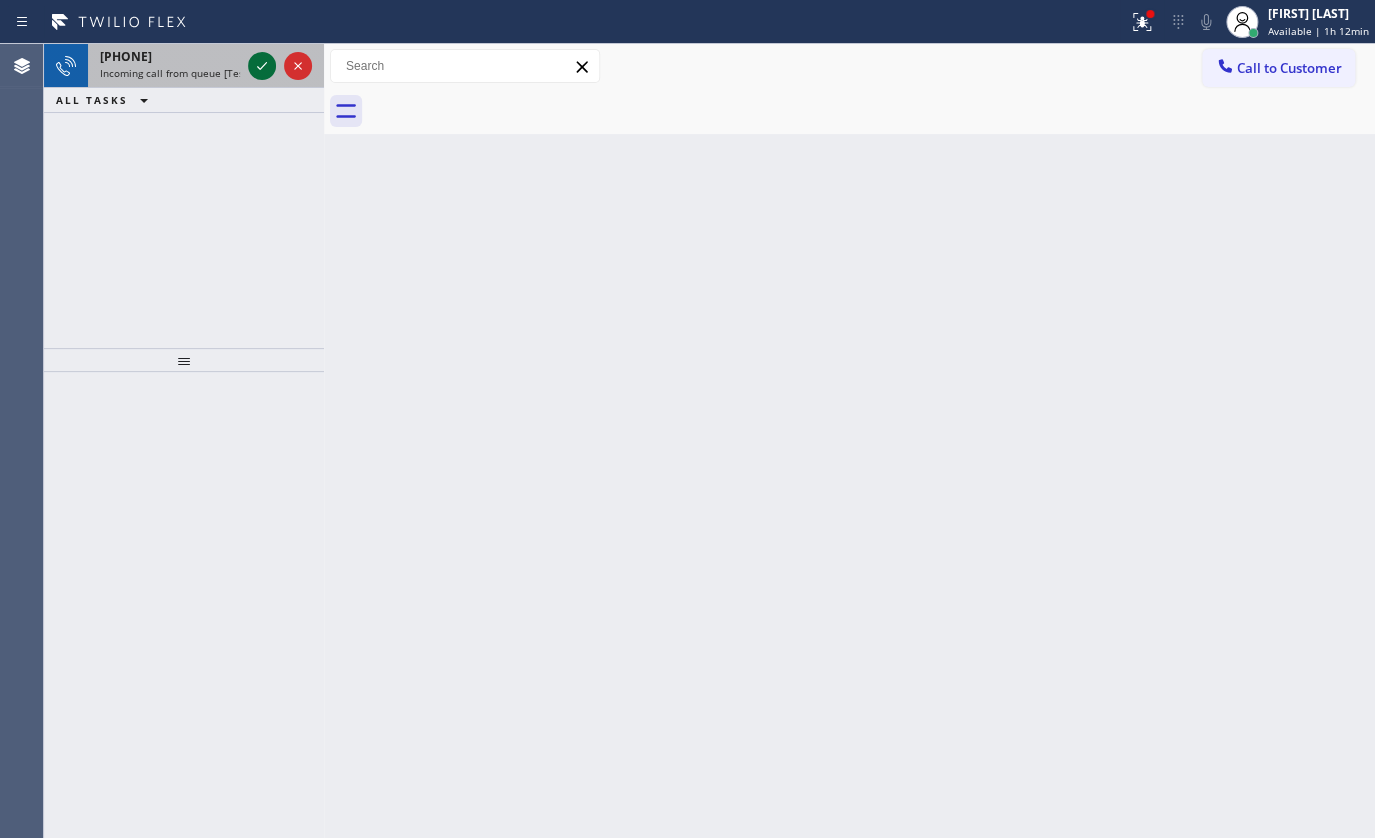 click 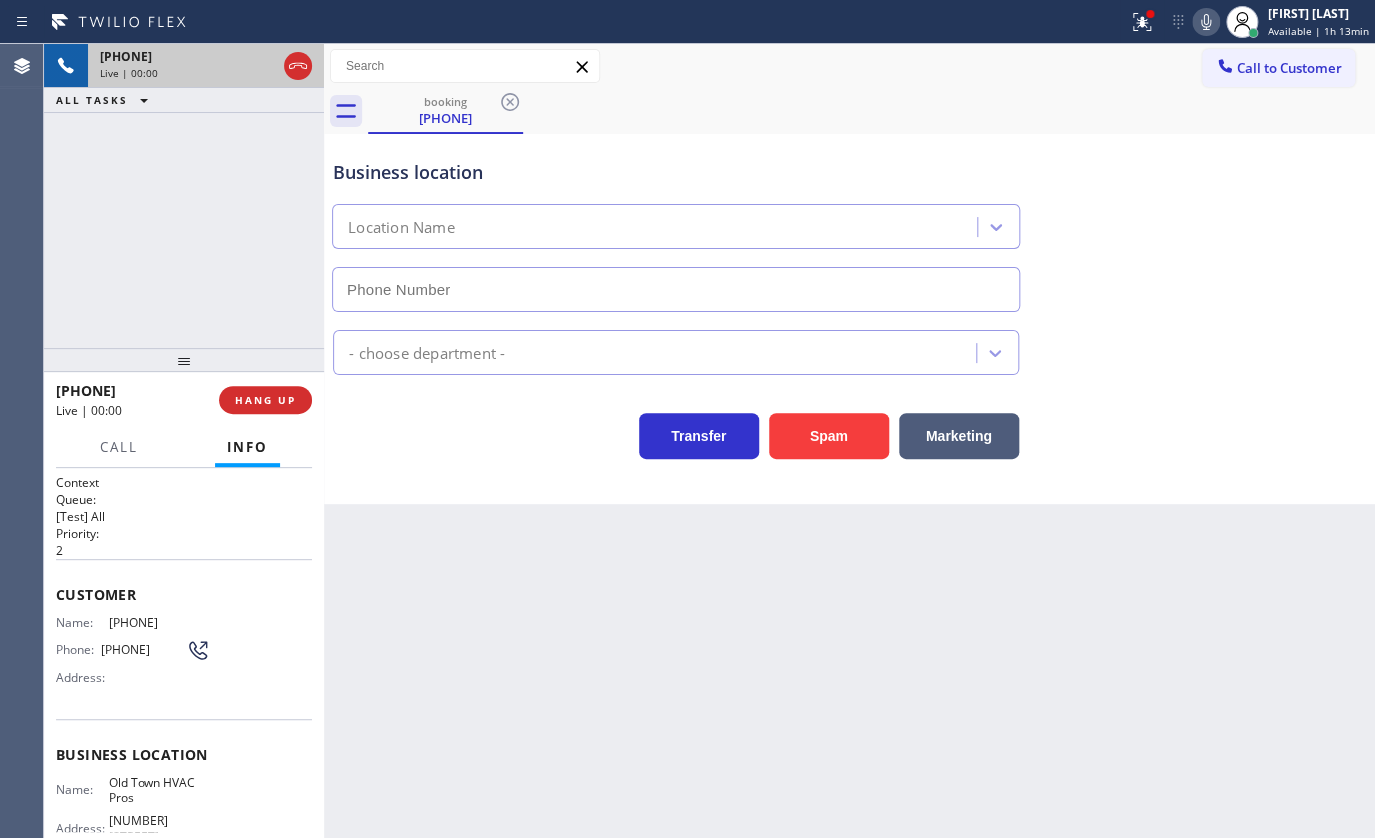 type on "(858) 203-0146" 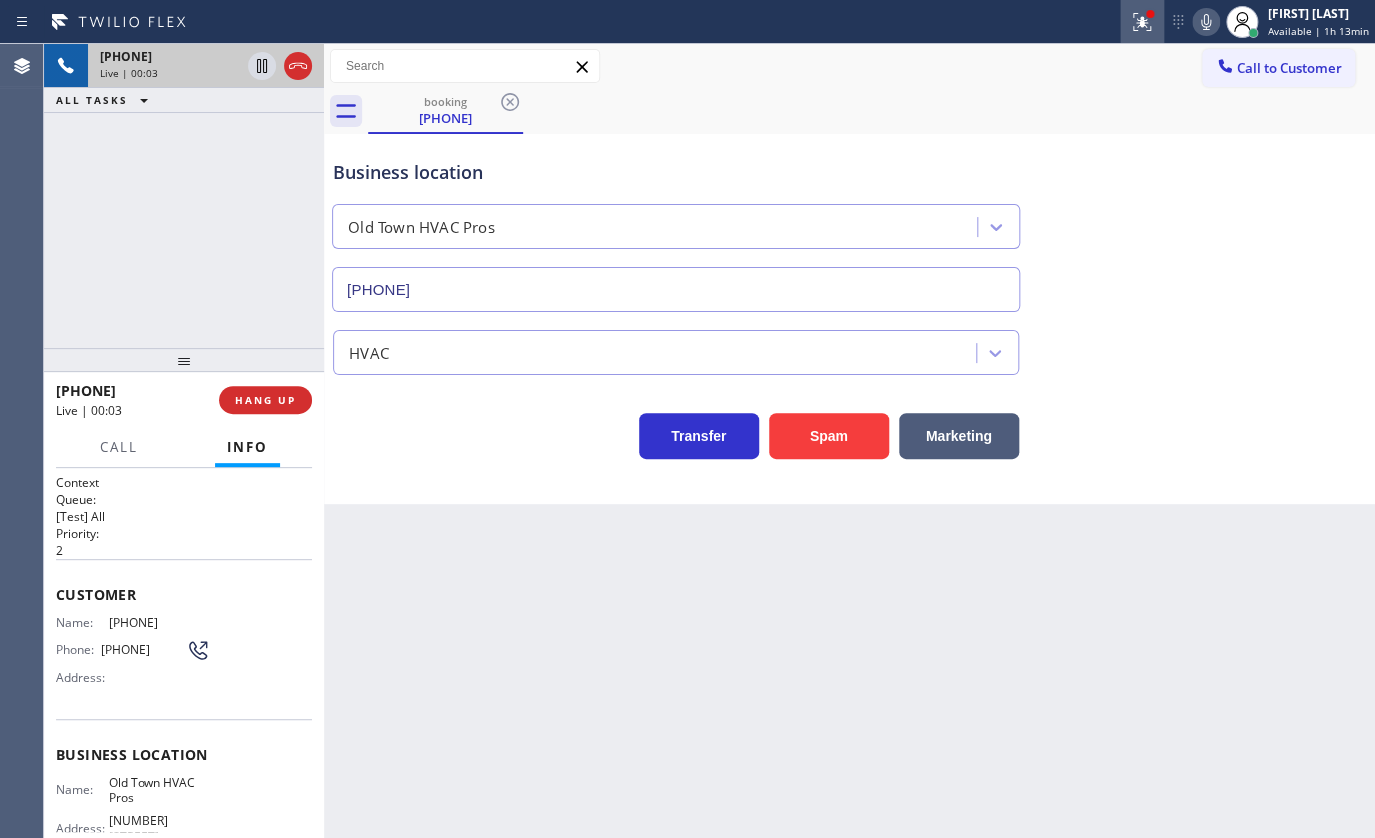 click 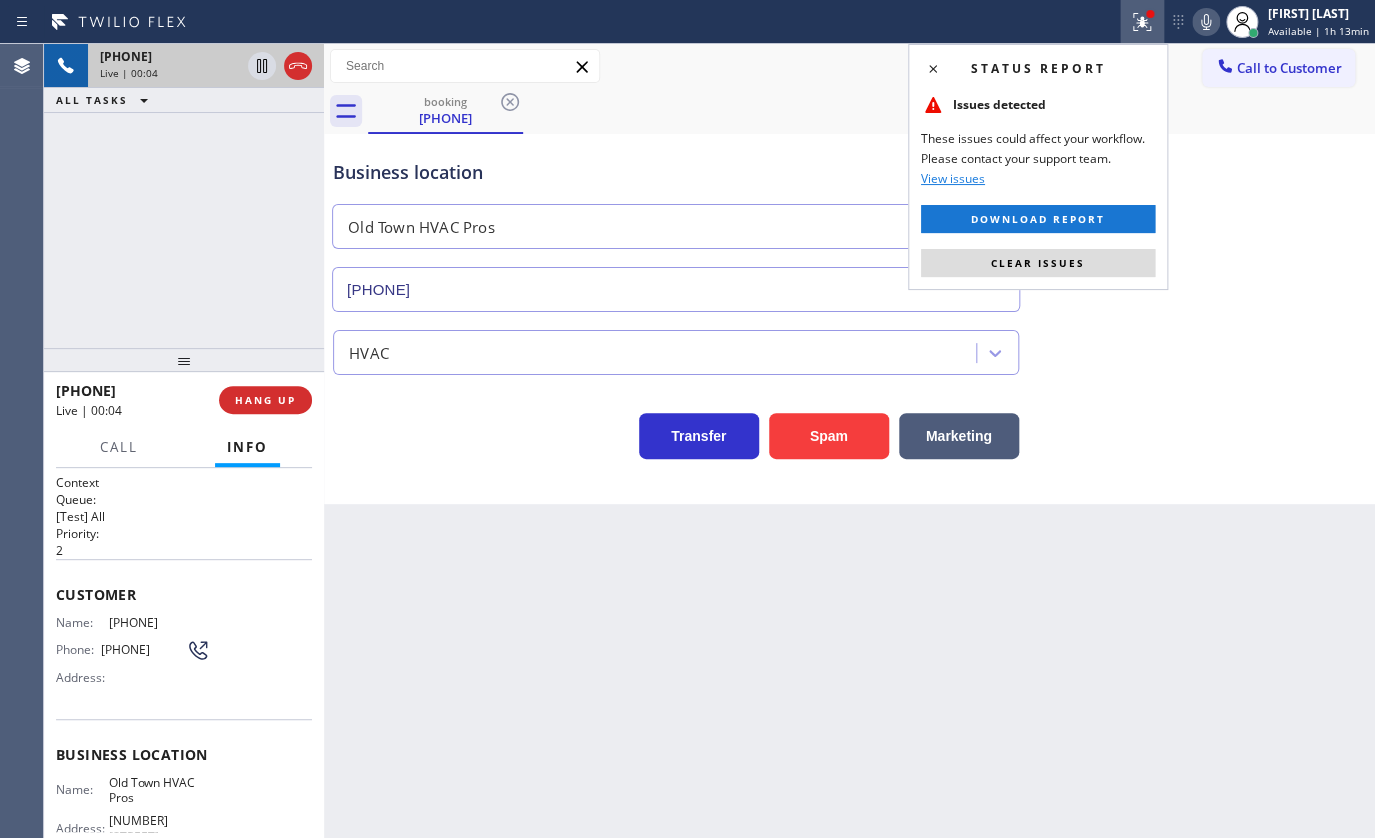 click on "Status report Issues detected These issues could affect your workflow. Please contact your support team. View issues Download report Clear issues" at bounding box center (1038, 167) 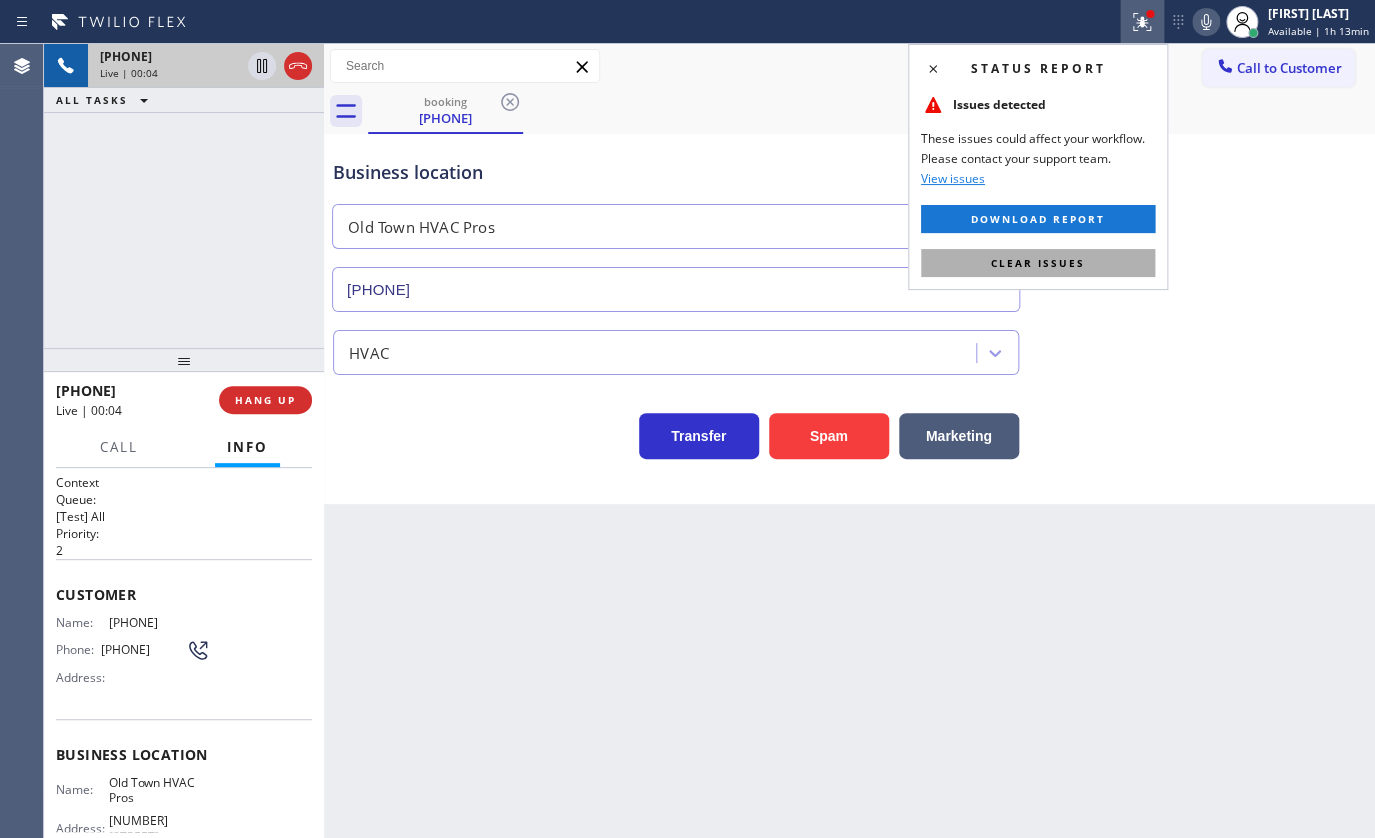 click on "Clear issues" at bounding box center [1038, 263] 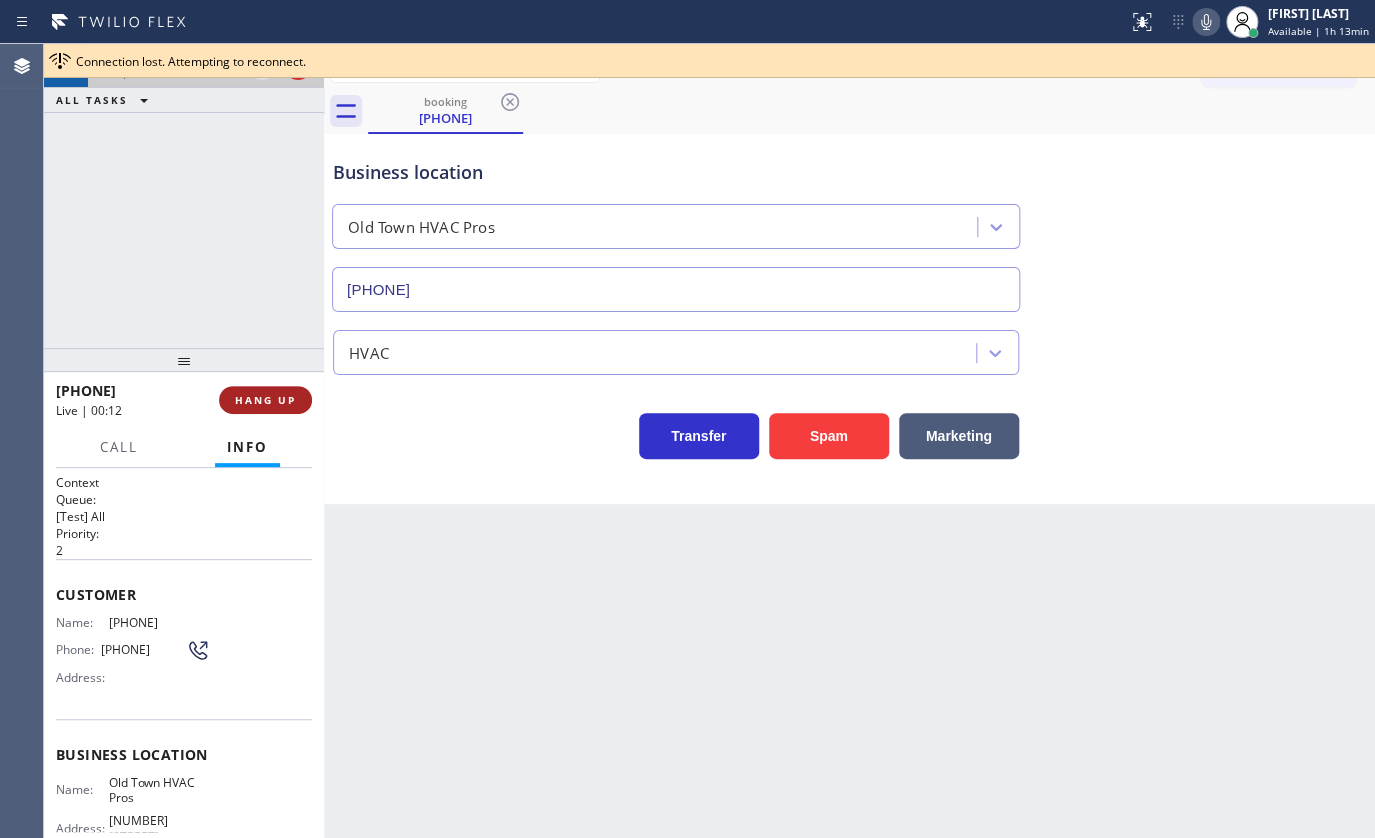 click on "HANG UP" at bounding box center [265, 400] 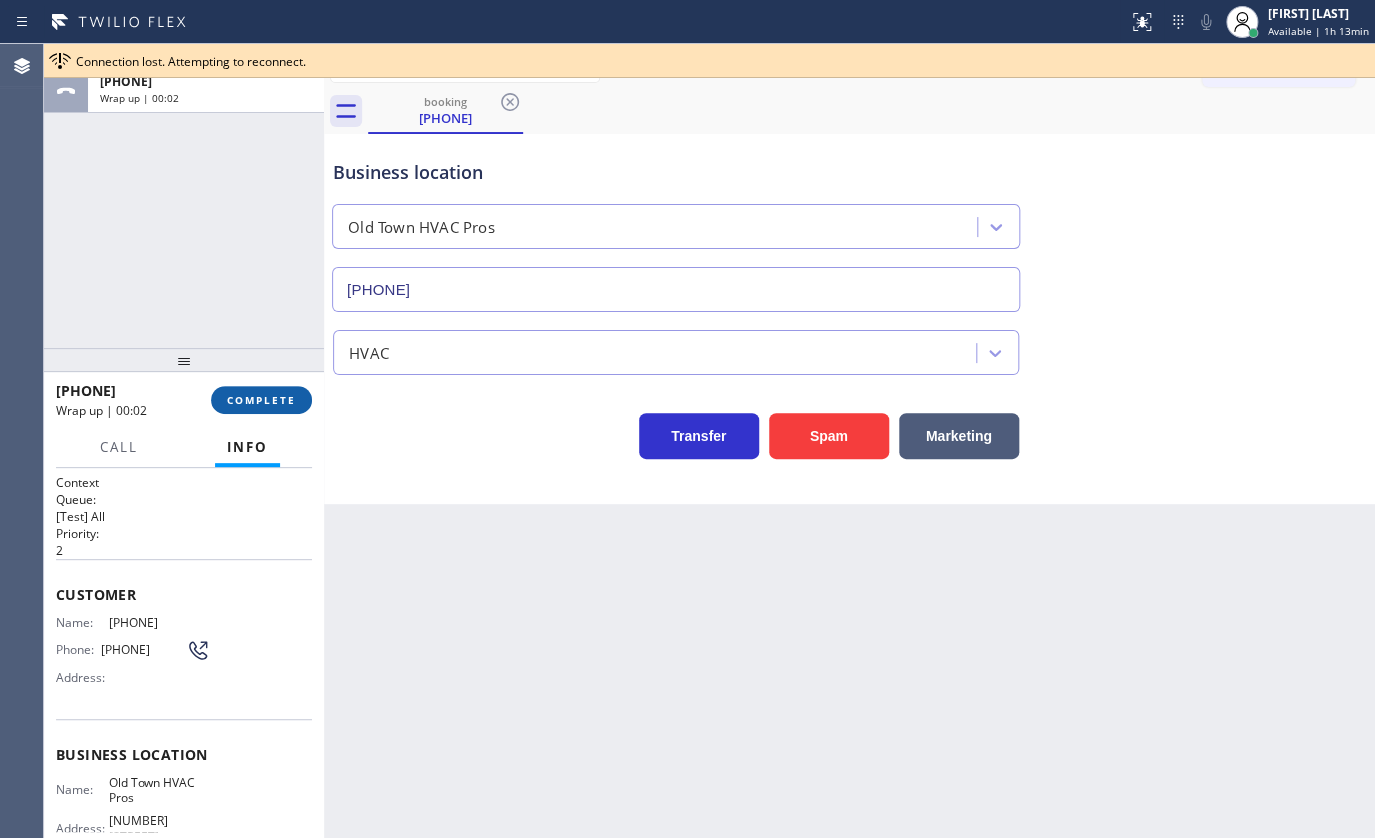 click on "COMPLETE" at bounding box center [261, 400] 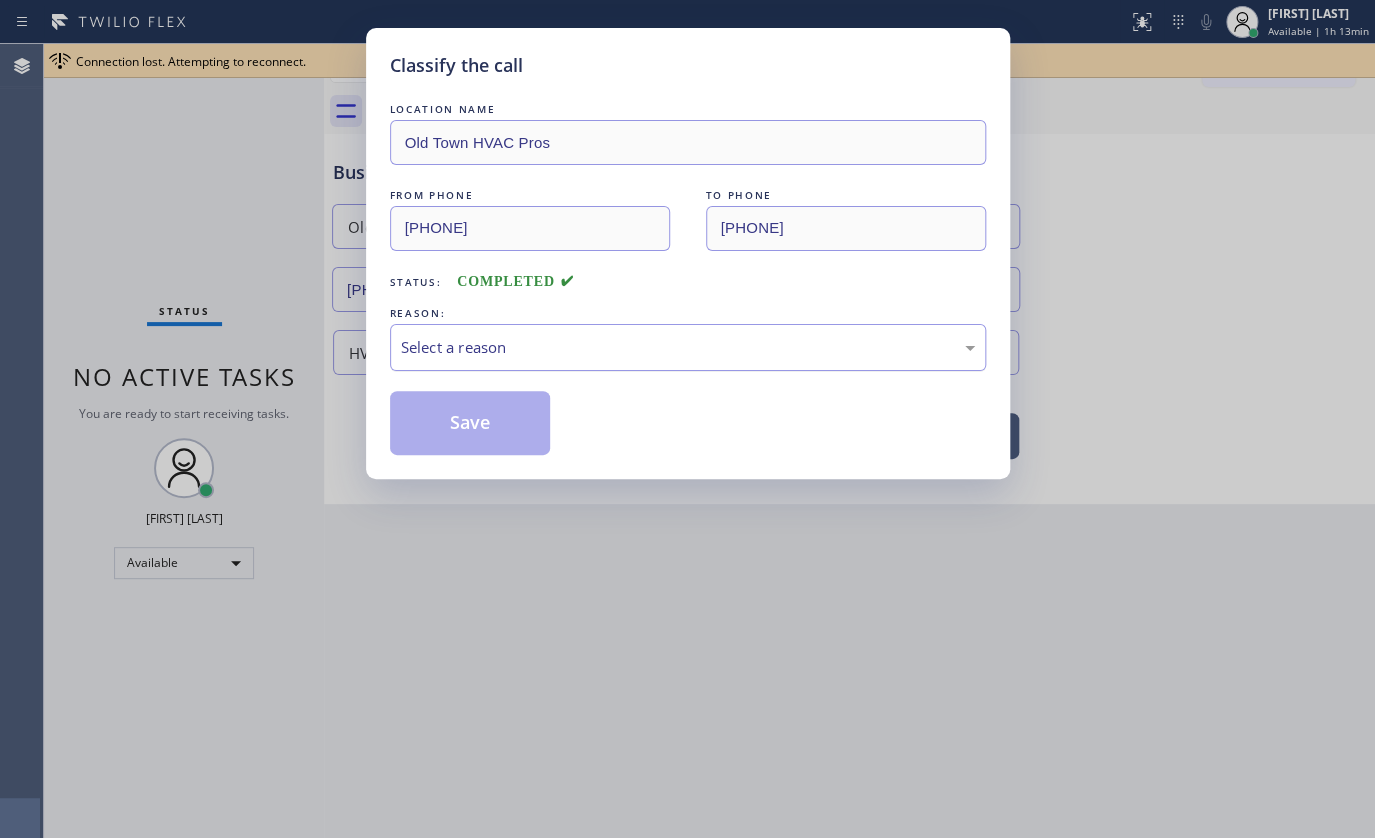 drag, startPoint x: 522, startPoint y: 352, endPoint x: 541, endPoint y: 362, distance: 21.470911 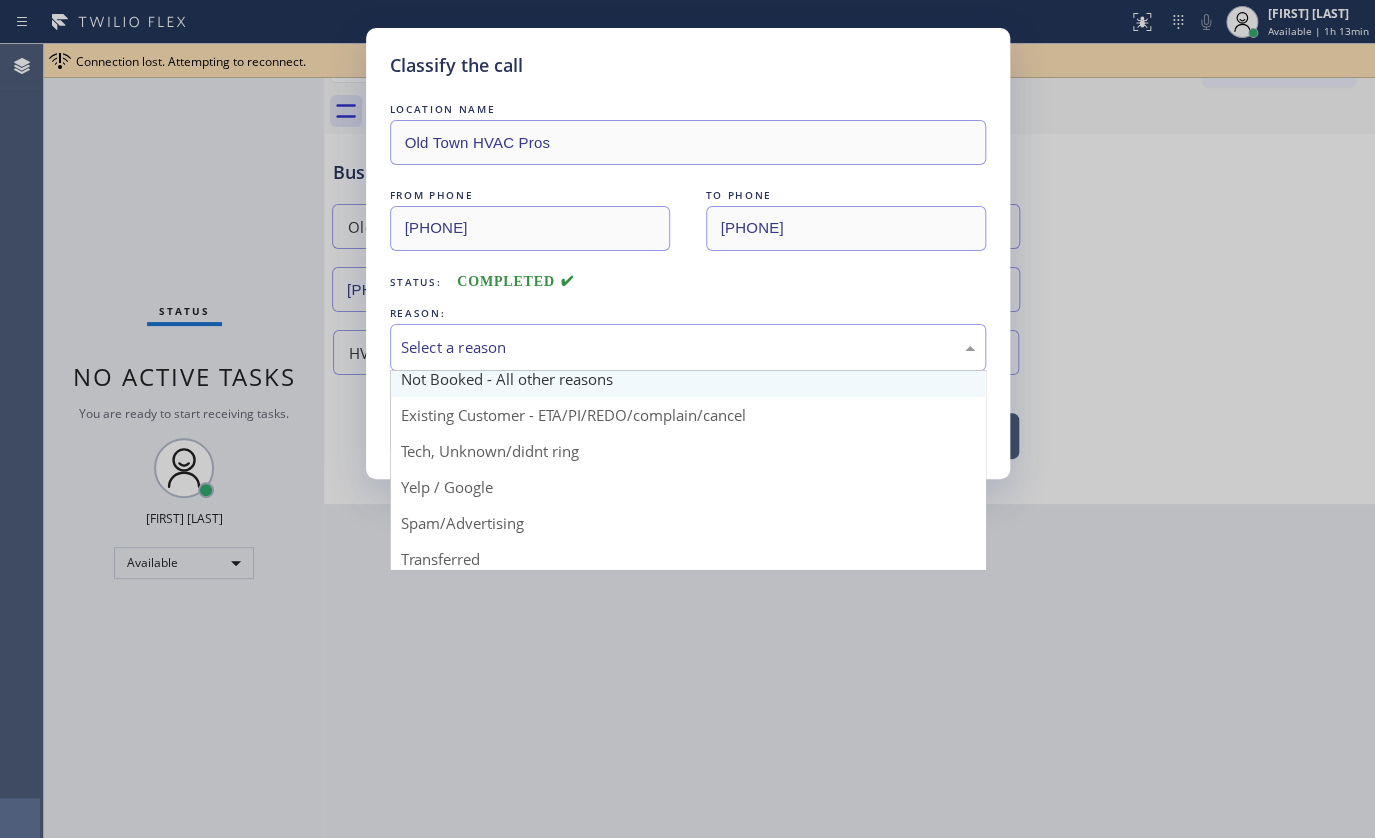 scroll, scrollTop: 90, scrollLeft: 0, axis: vertical 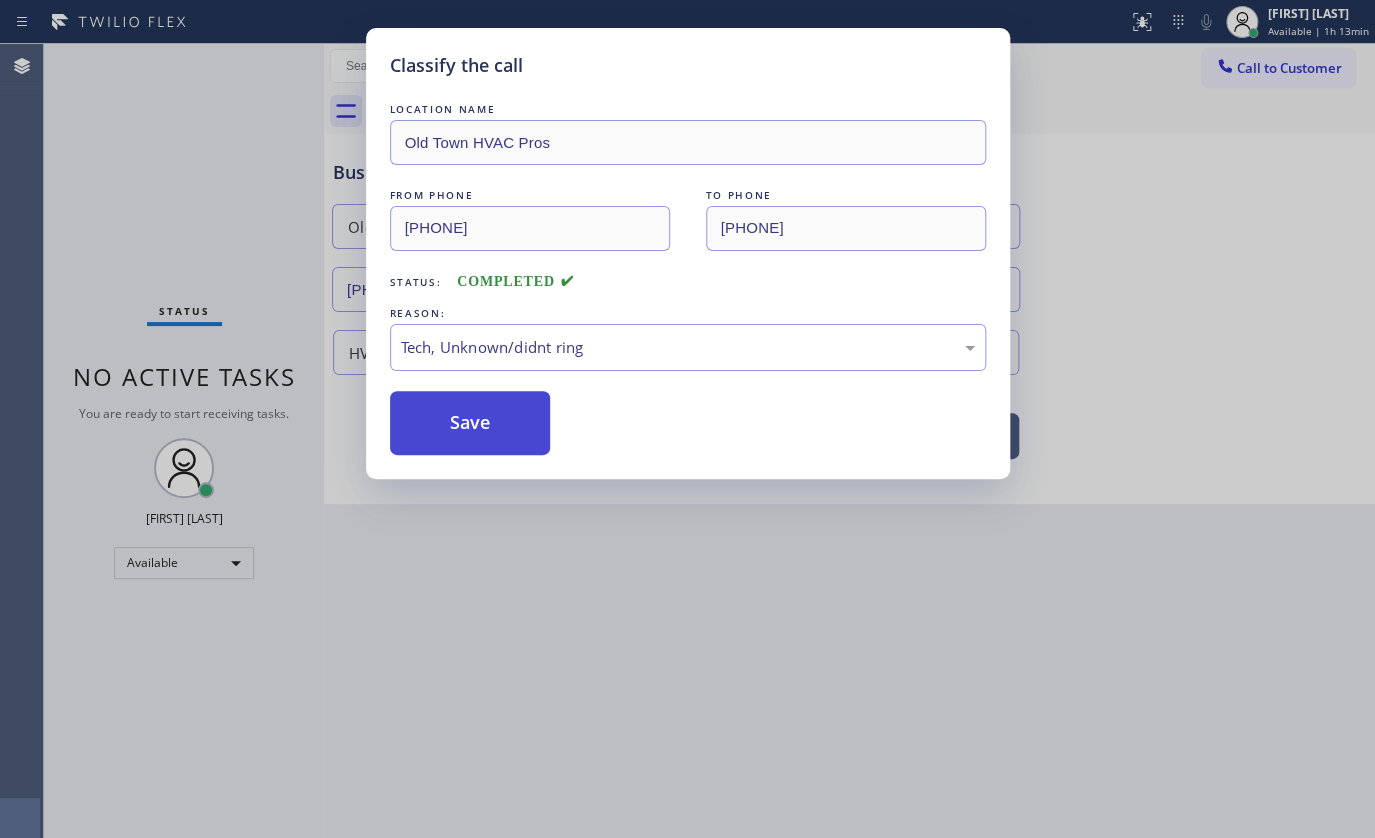 click on "Save" at bounding box center [470, 423] 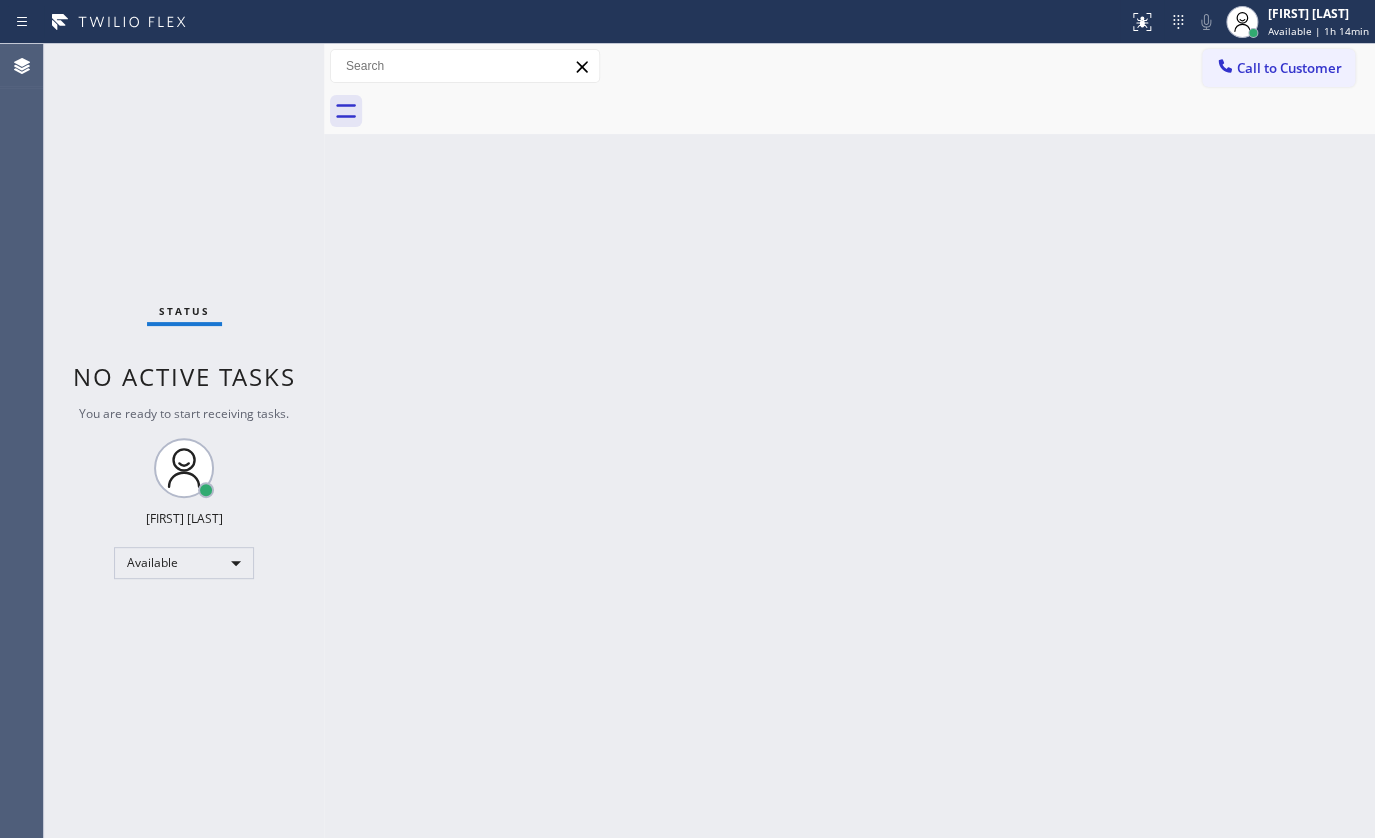 click on "Status   No active tasks     You are ready to start receiving tasks.   JENIZA ALCAYDE Available" at bounding box center (184, 441) 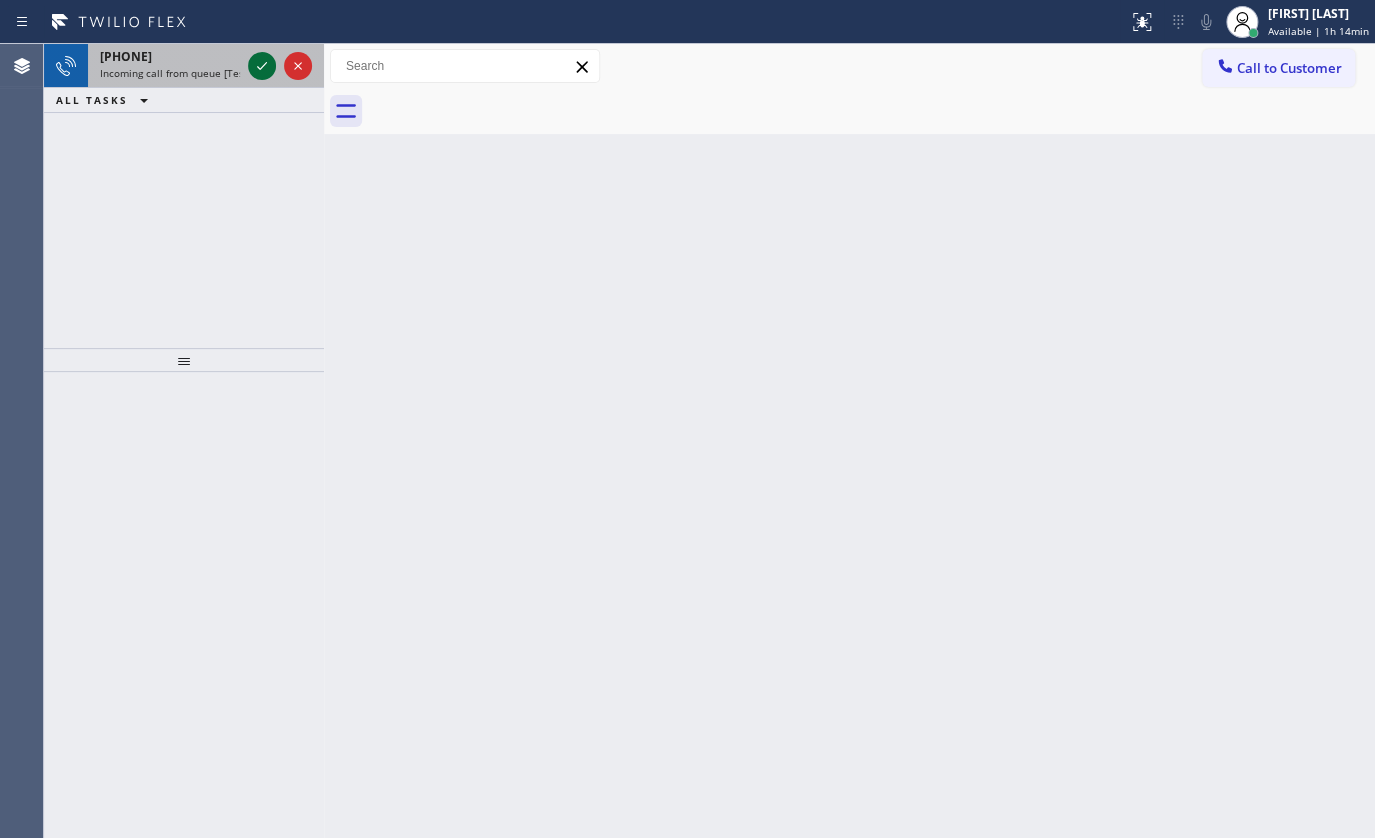 drag, startPoint x: 241, startPoint y: 64, endPoint x: 253, endPoint y: 64, distance: 12 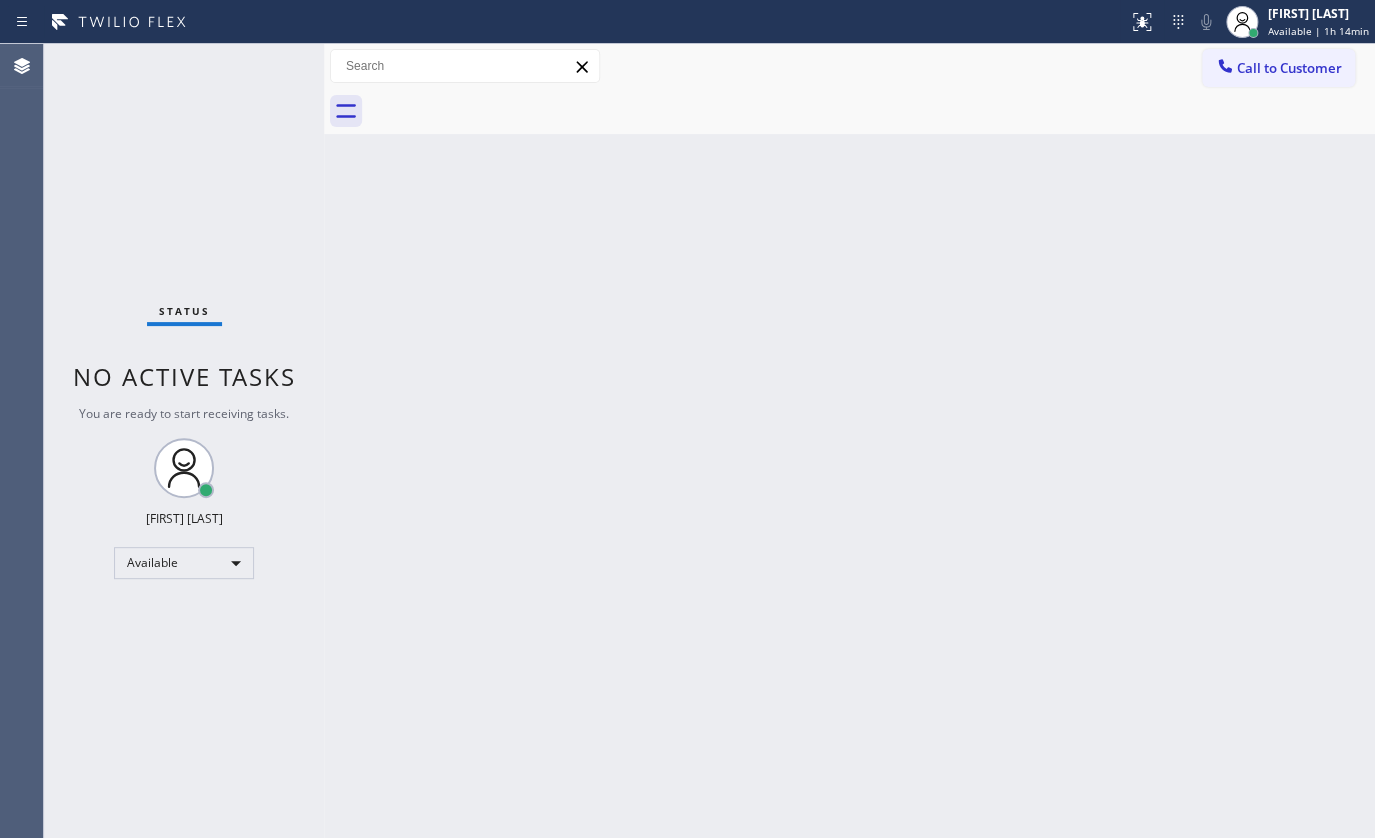 click on "Status   No active tasks     You are ready to start receiving tasks.   JENIZA ALCAYDE Available" at bounding box center (184, 441) 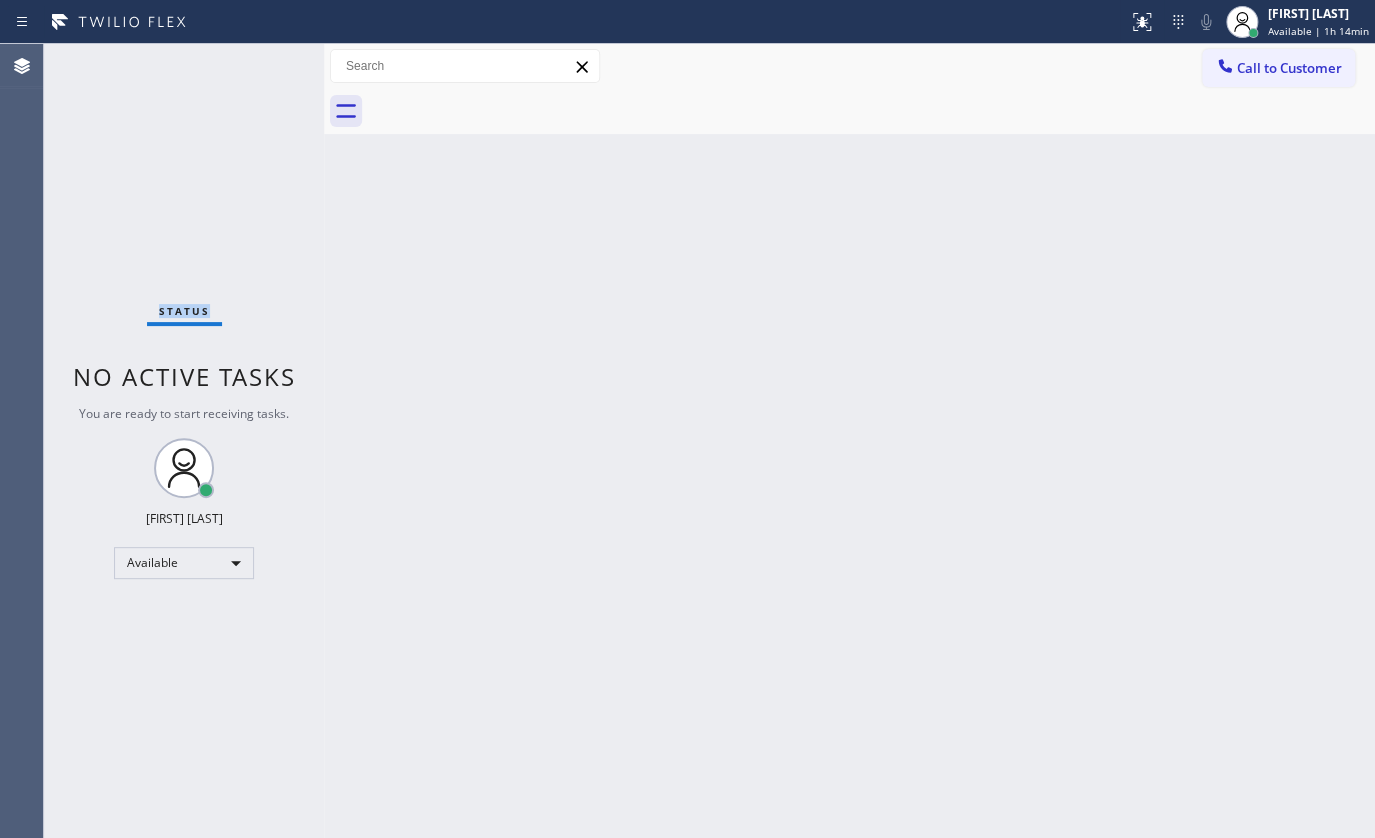 click on "Status   No active tasks     You are ready to start receiving tasks.   JENIZA ALCAYDE Available" at bounding box center [184, 441] 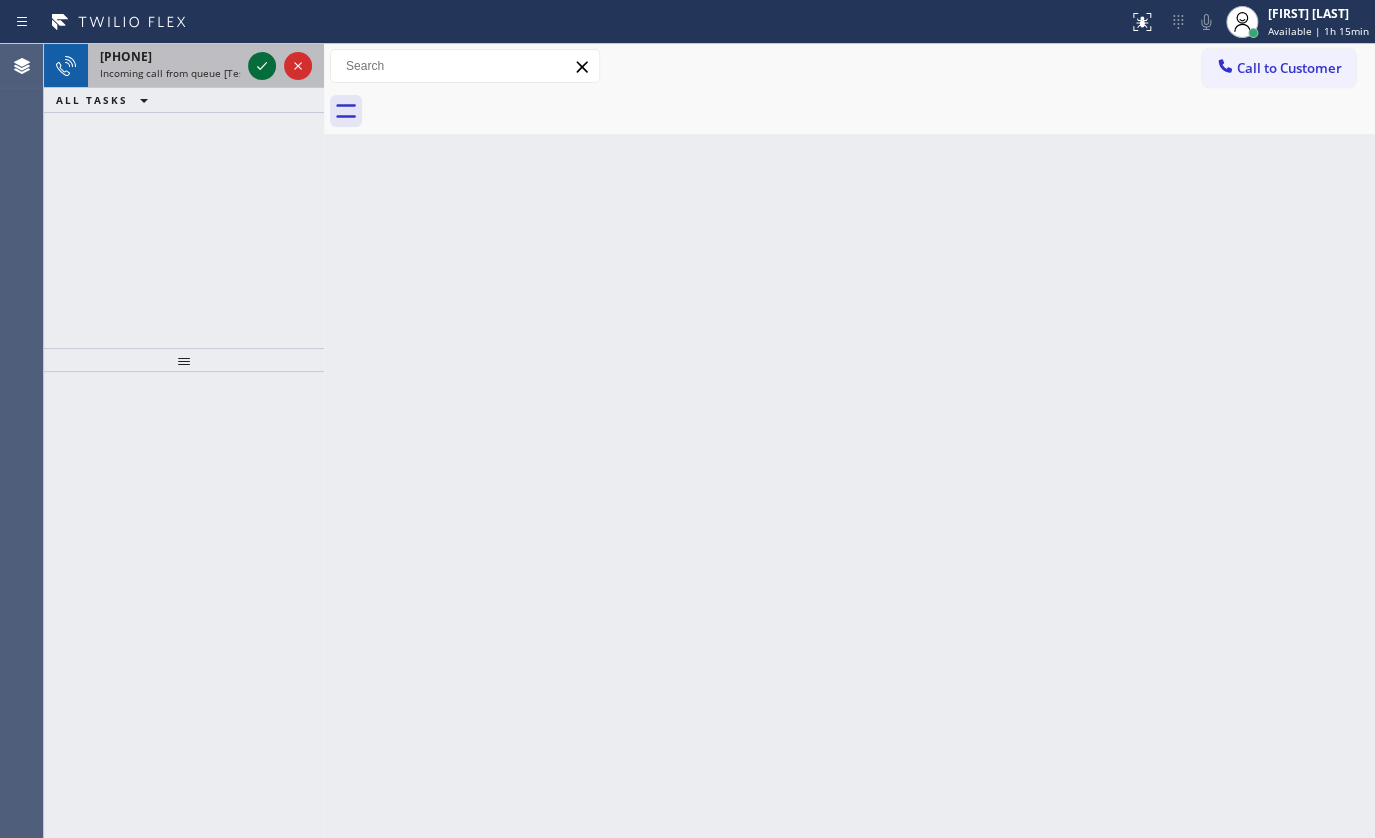click at bounding box center [262, 66] 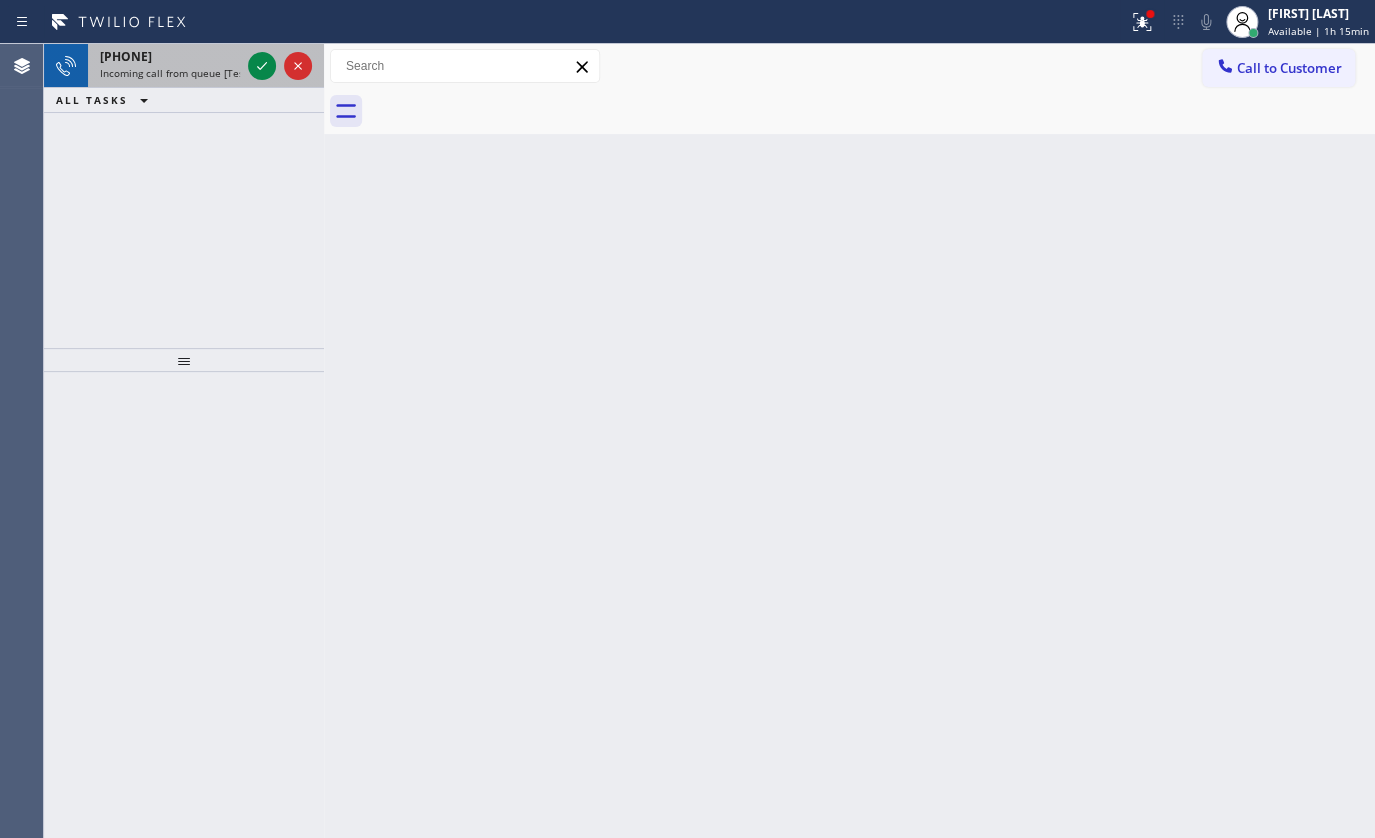 click at bounding box center [280, 66] 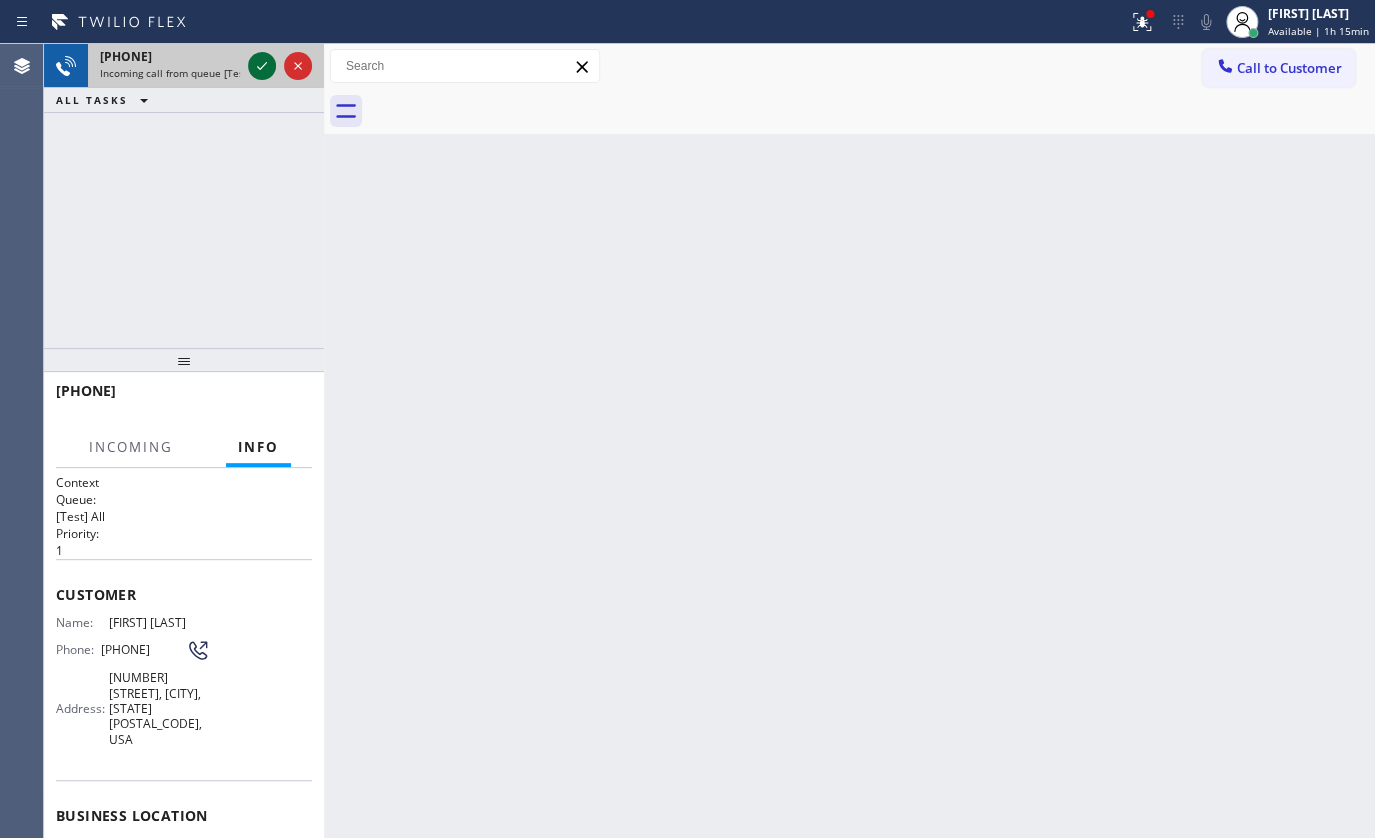 click 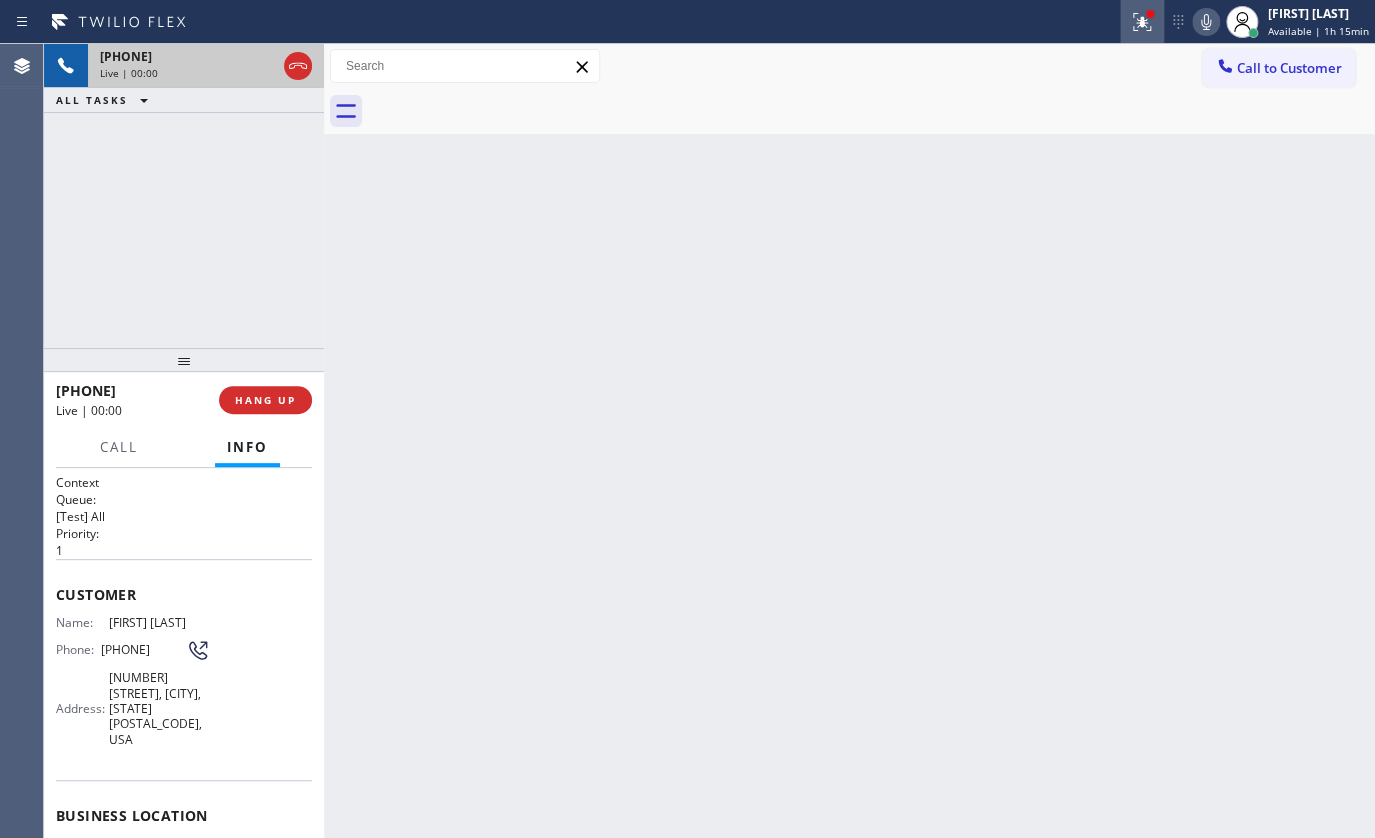 click 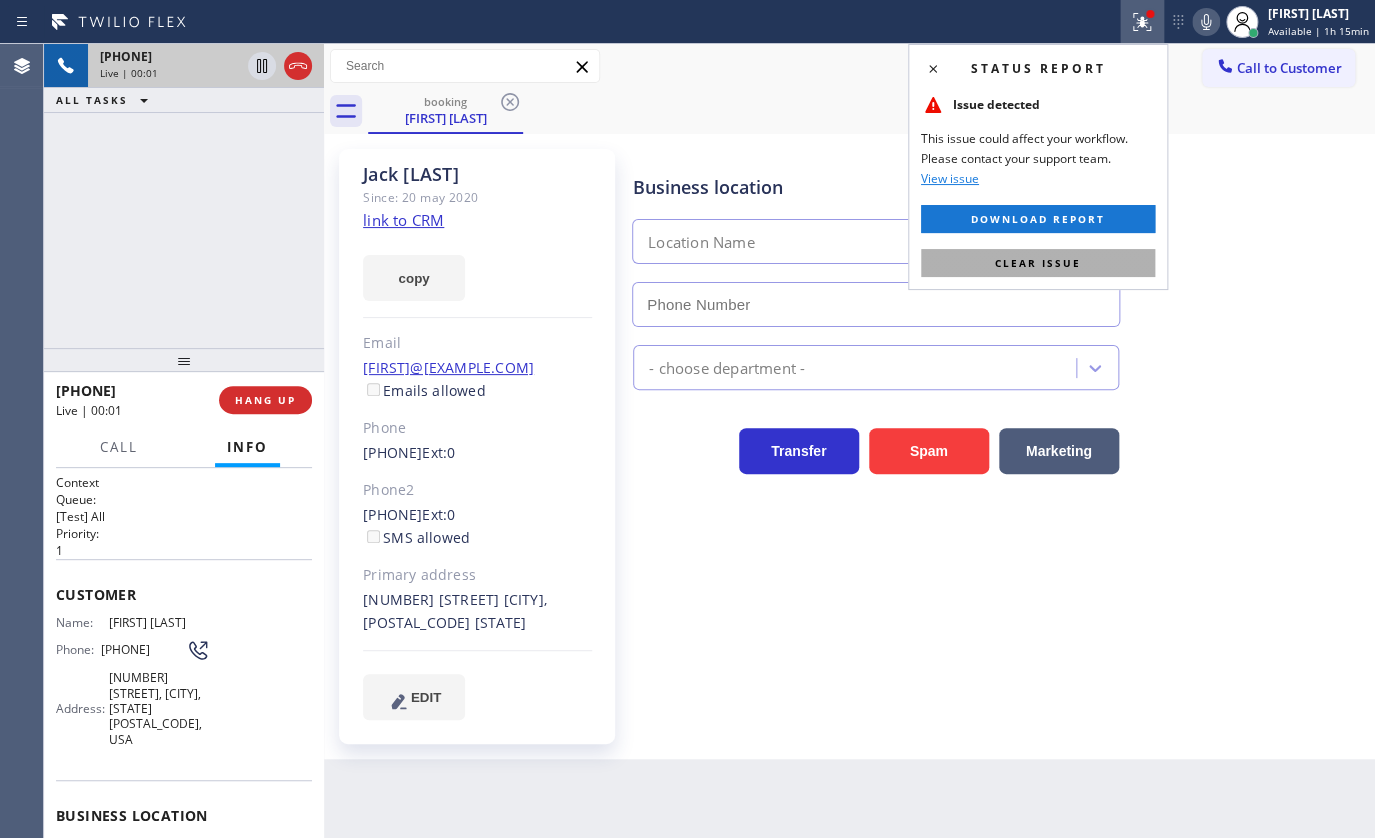 click on "Clear issue" at bounding box center [1038, 263] 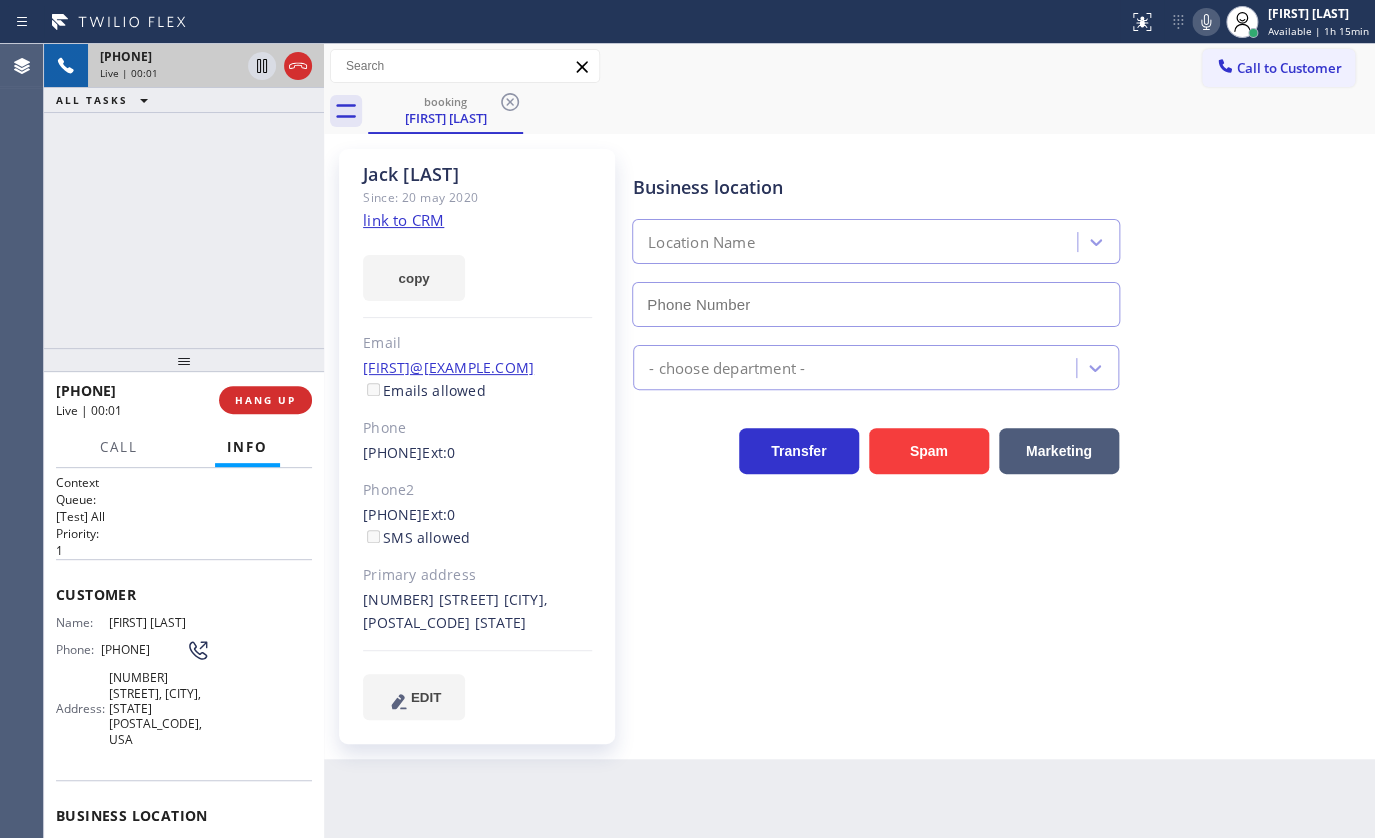 type on "(323) 991-9198" 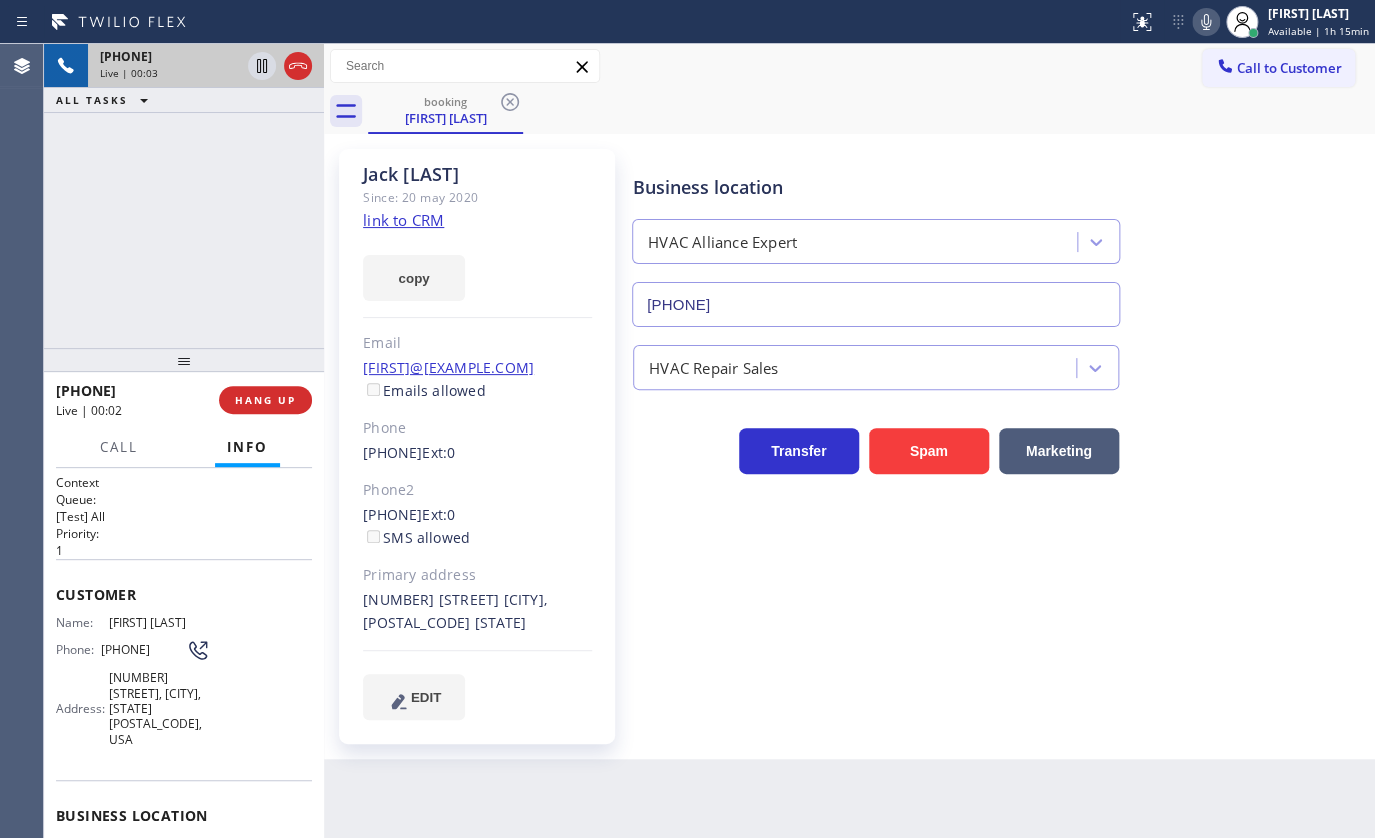 click on "link to CRM" 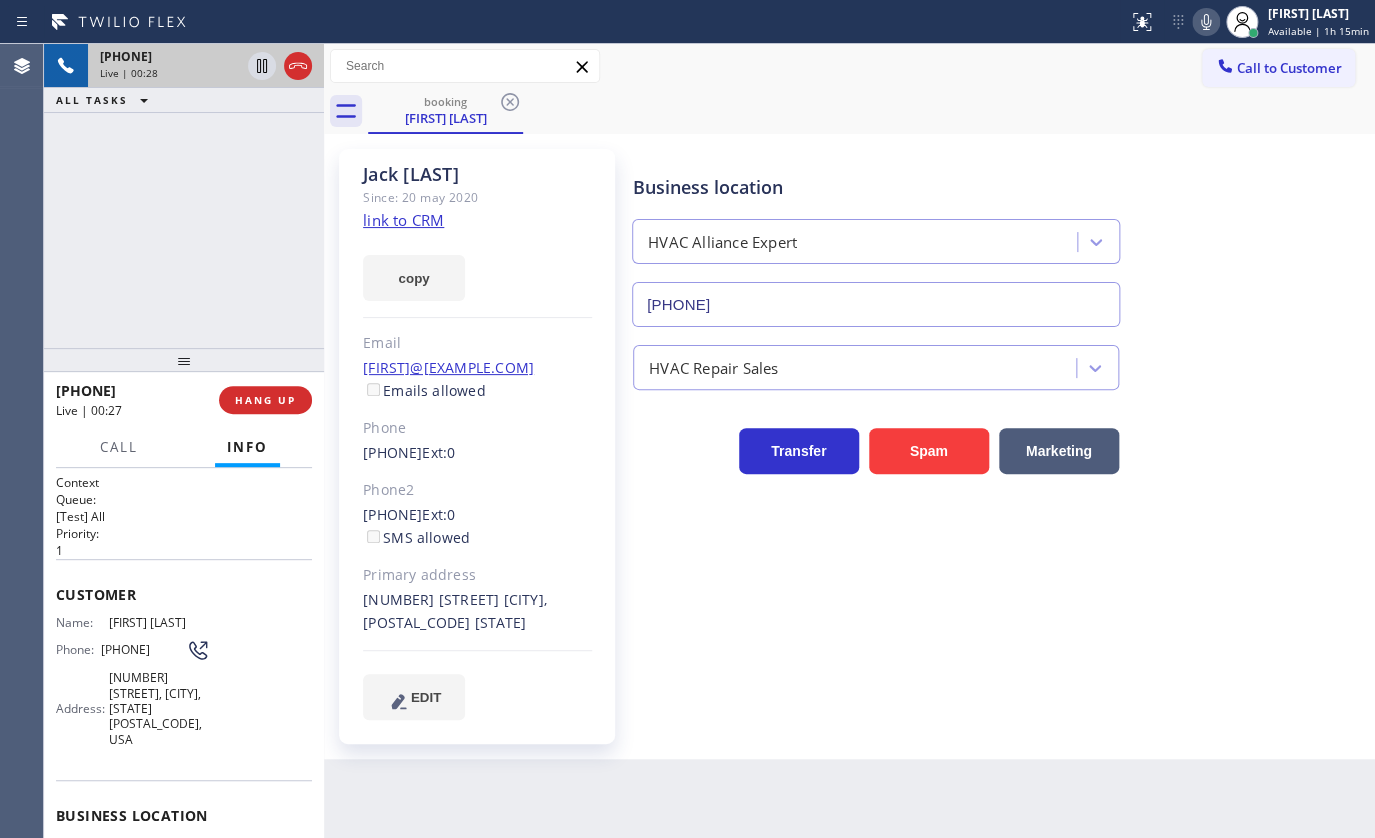 click 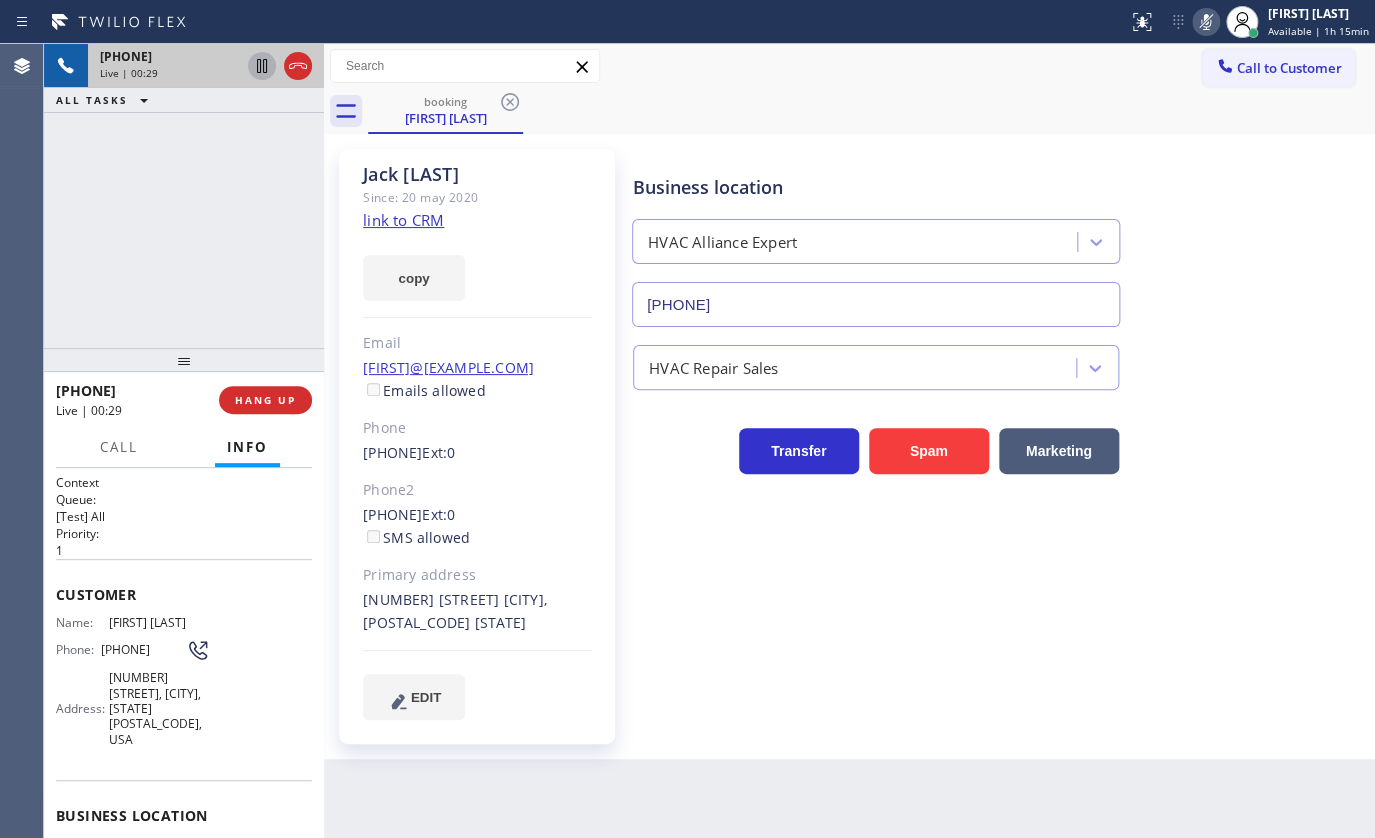 click 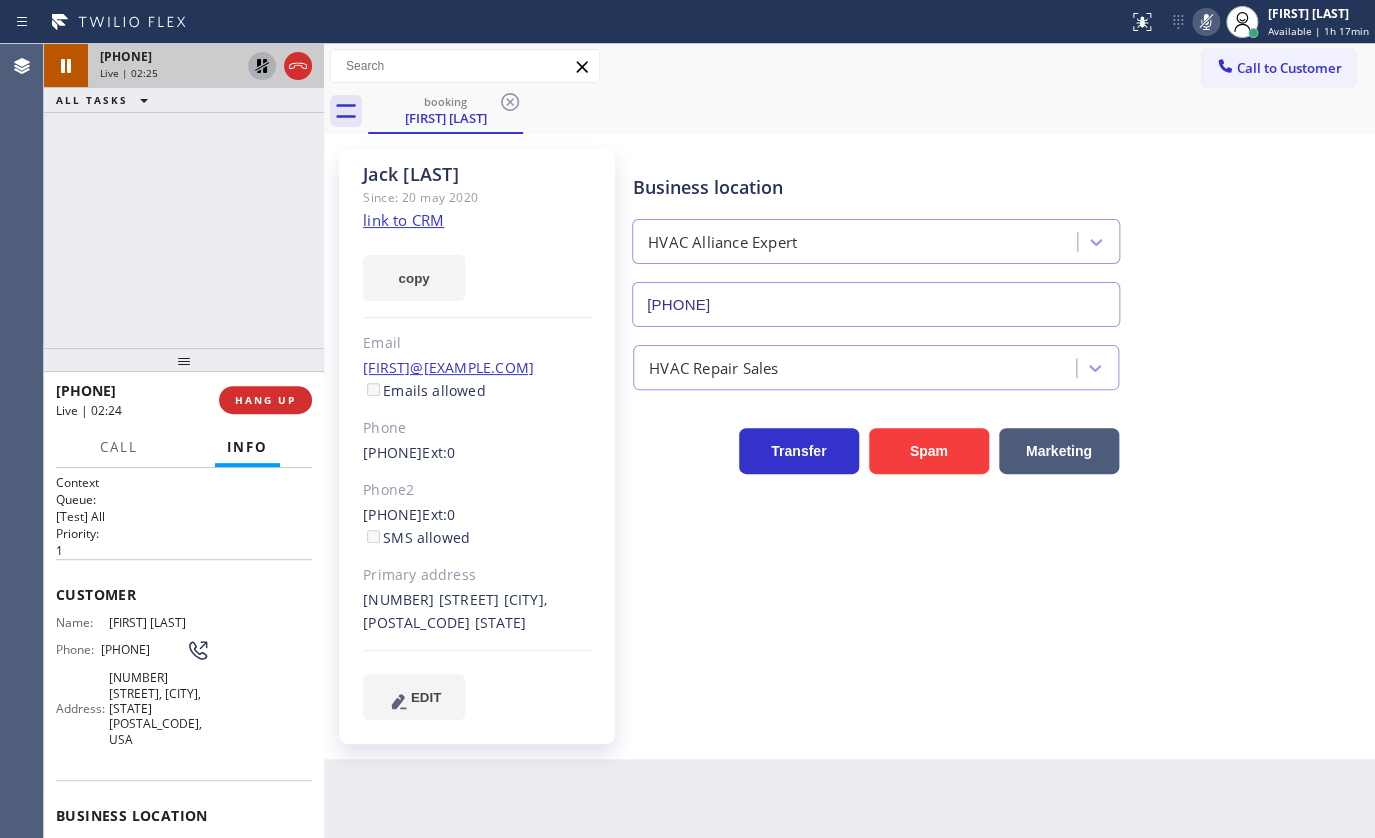 click 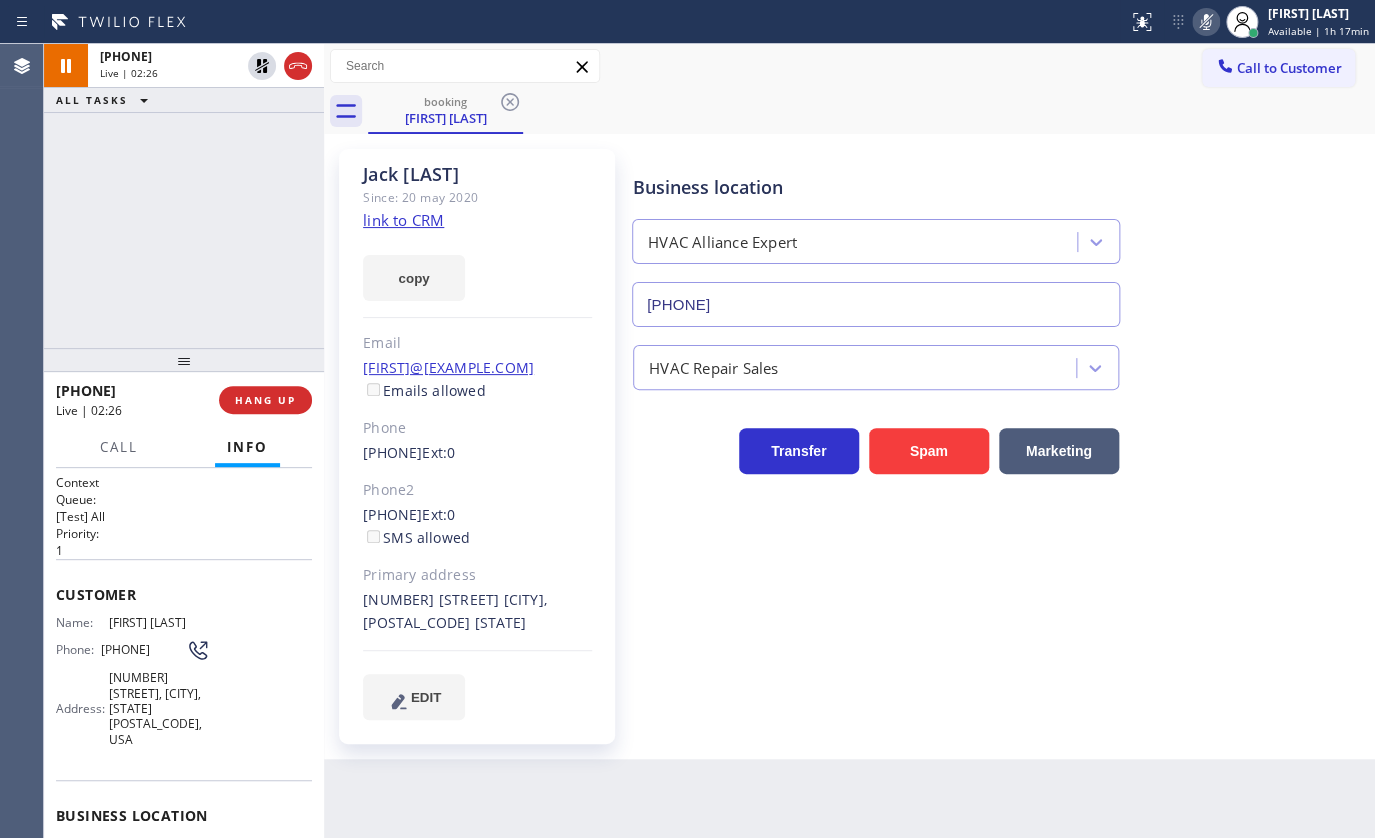 click 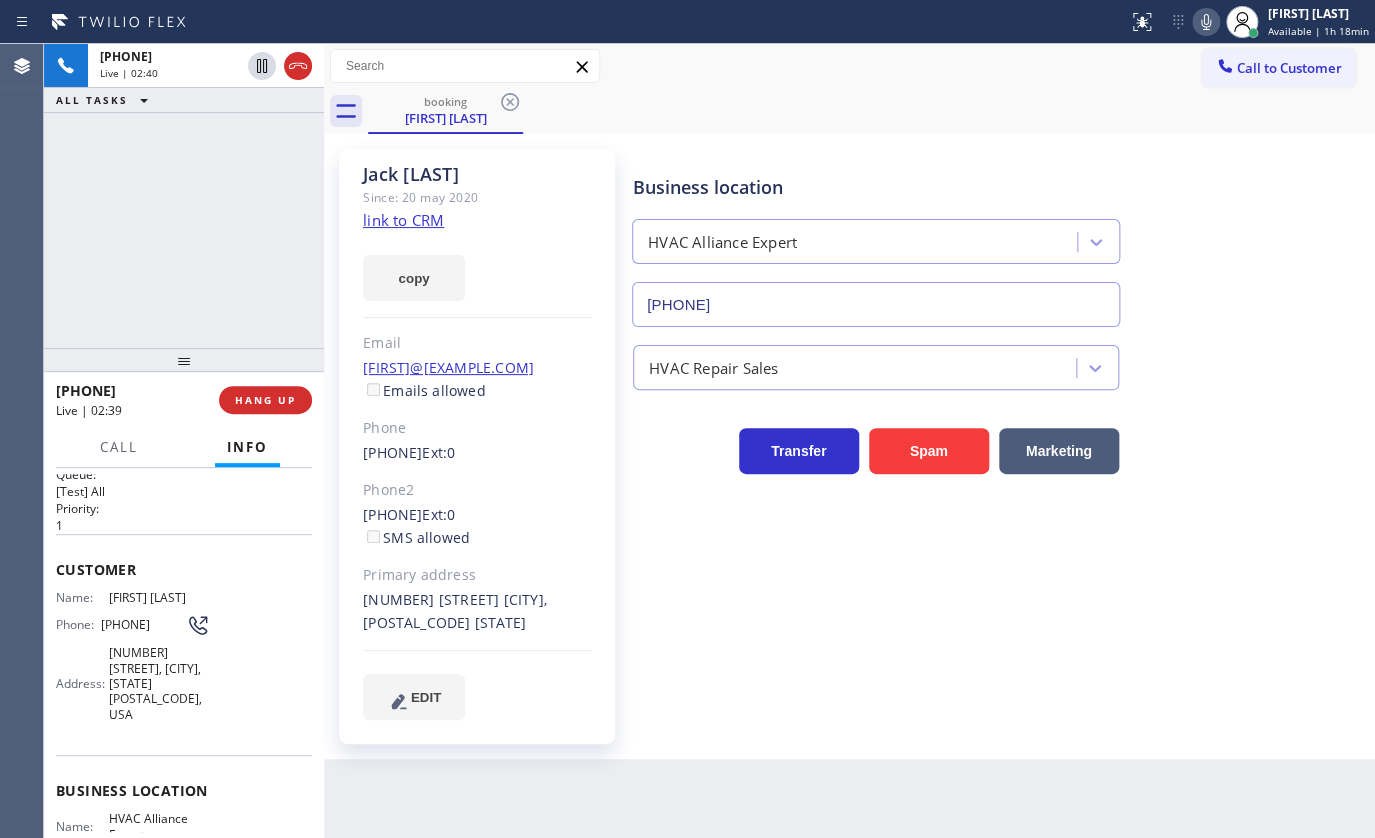 scroll, scrollTop: 0, scrollLeft: 0, axis: both 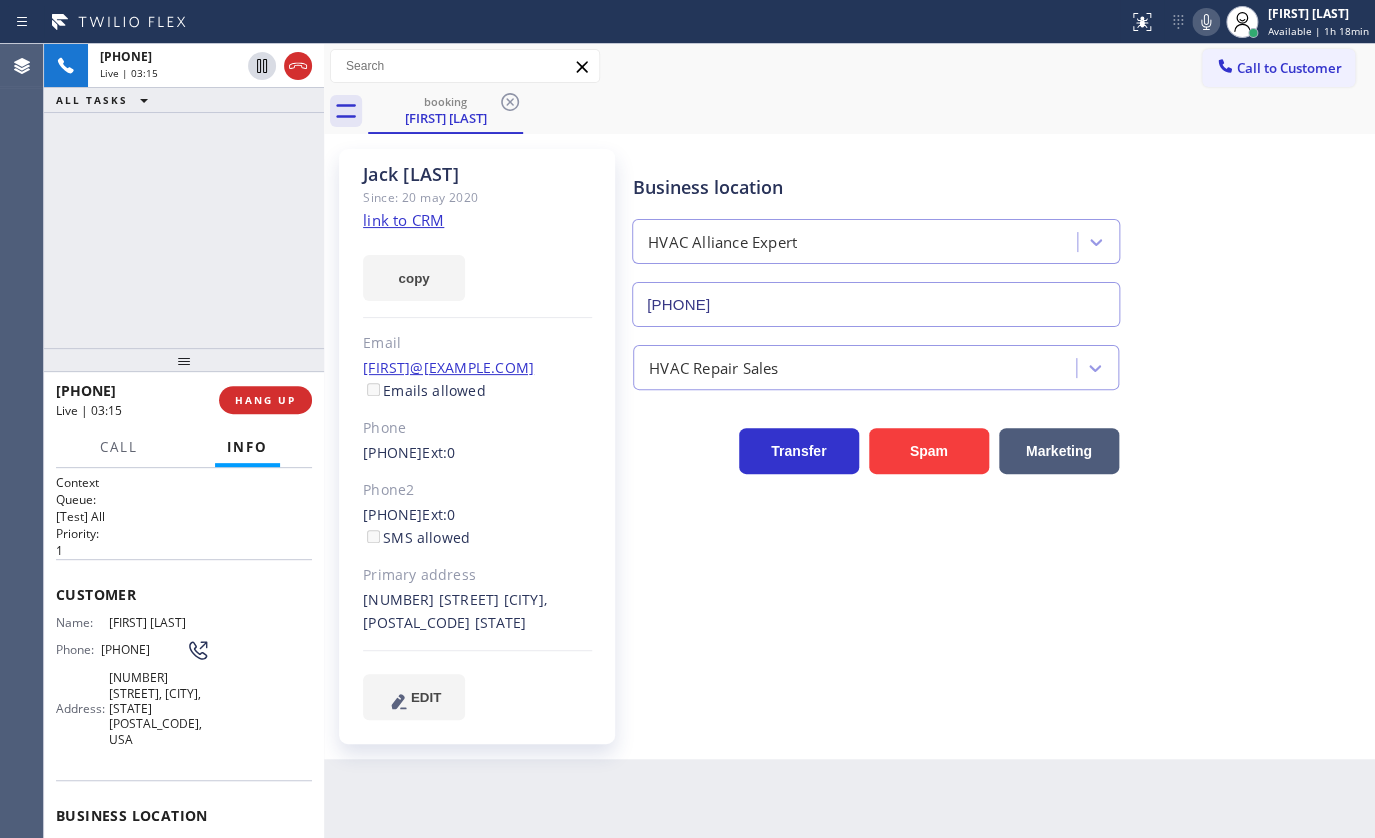 drag, startPoint x: 269, startPoint y: 249, endPoint x: 275, endPoint y: 237, distance: 13.416408 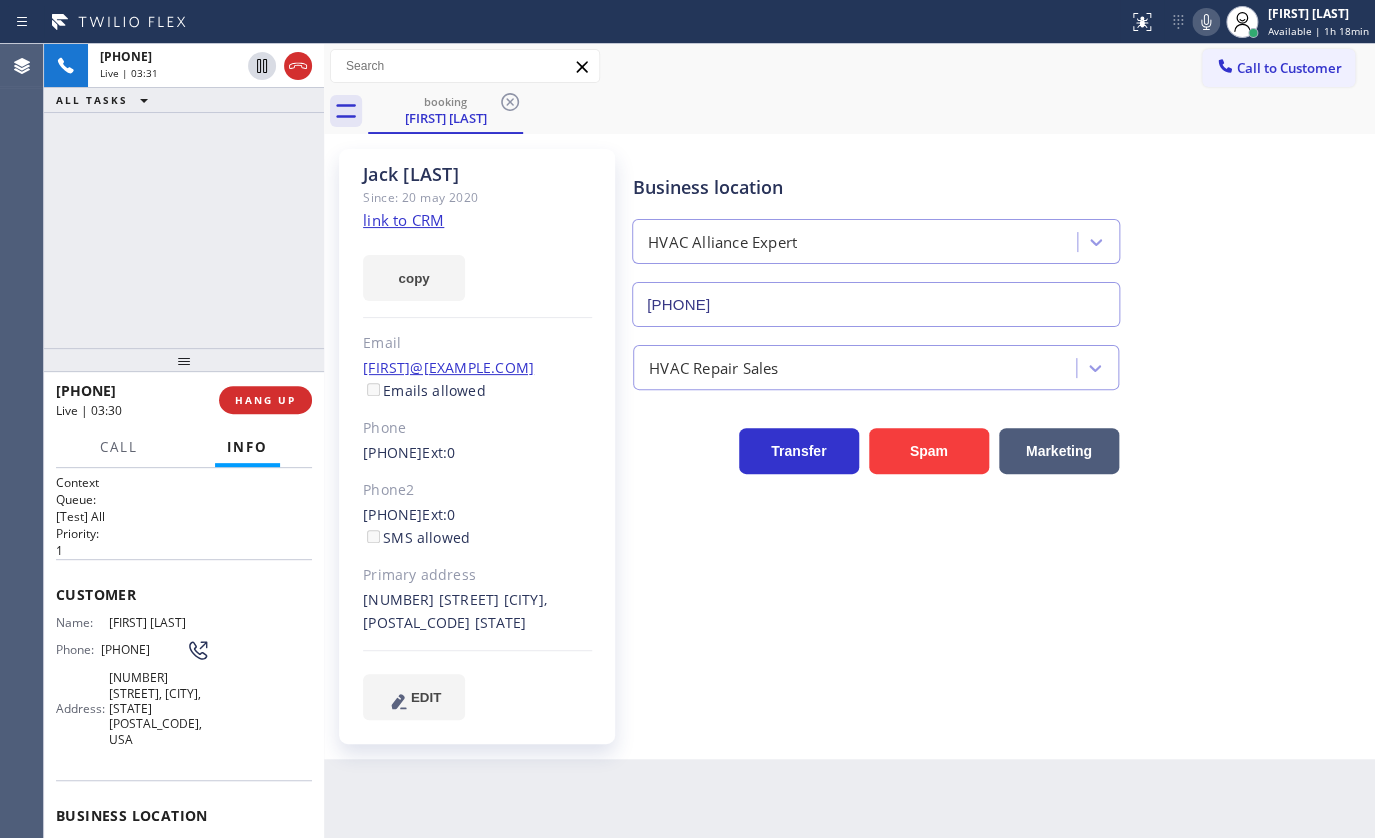 click on "+16504002073 Live | 03:31 ALL TASKS ALL TASKS ACTIVE TASKS TASKS IN WRAP UP" at bounding box center (184, 196) 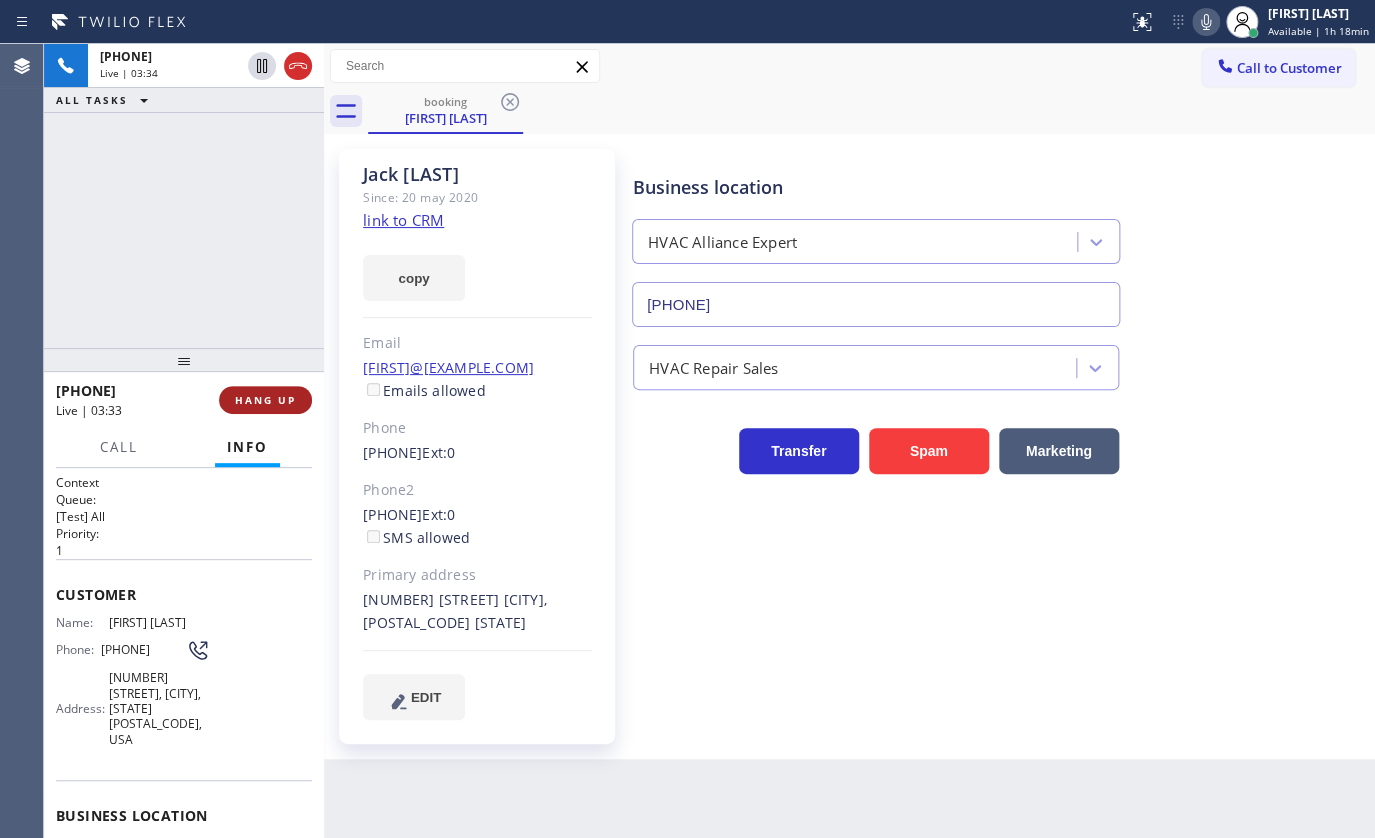 click on "HANG UP" at bounding box center (265, 400) 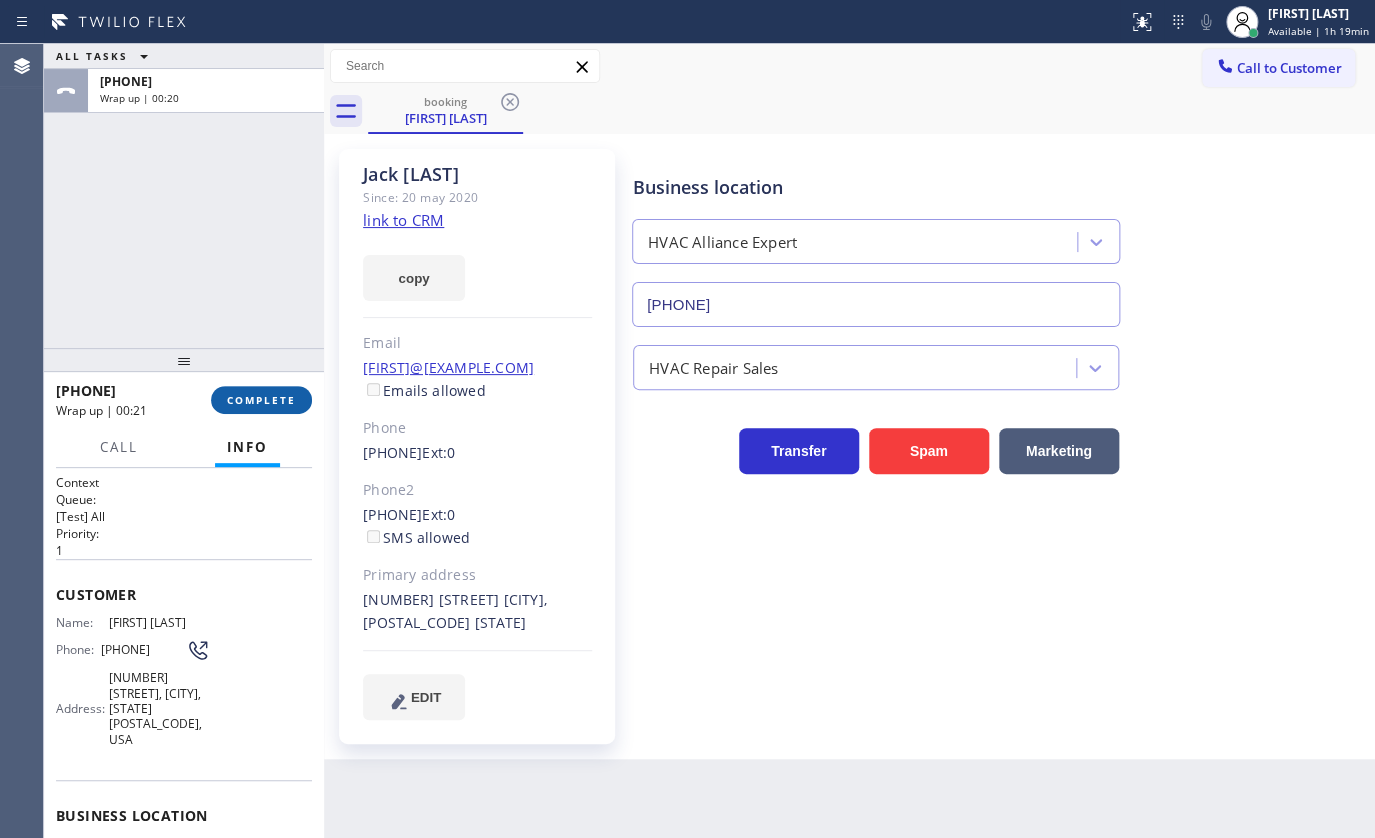 click on "COMPLETE" at bounding box center [261, 400] 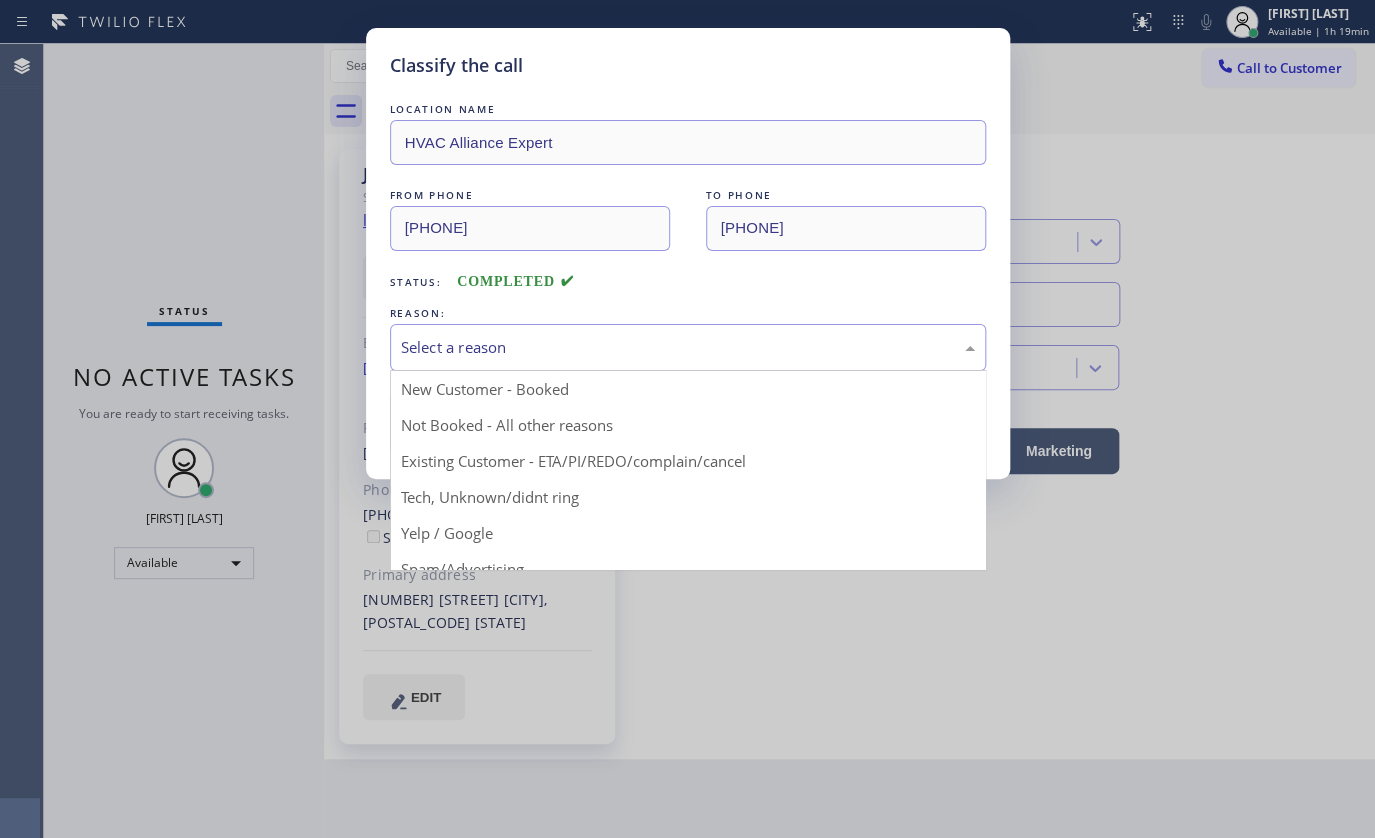 click on "Select a reason" at bounding box center (688, 347) 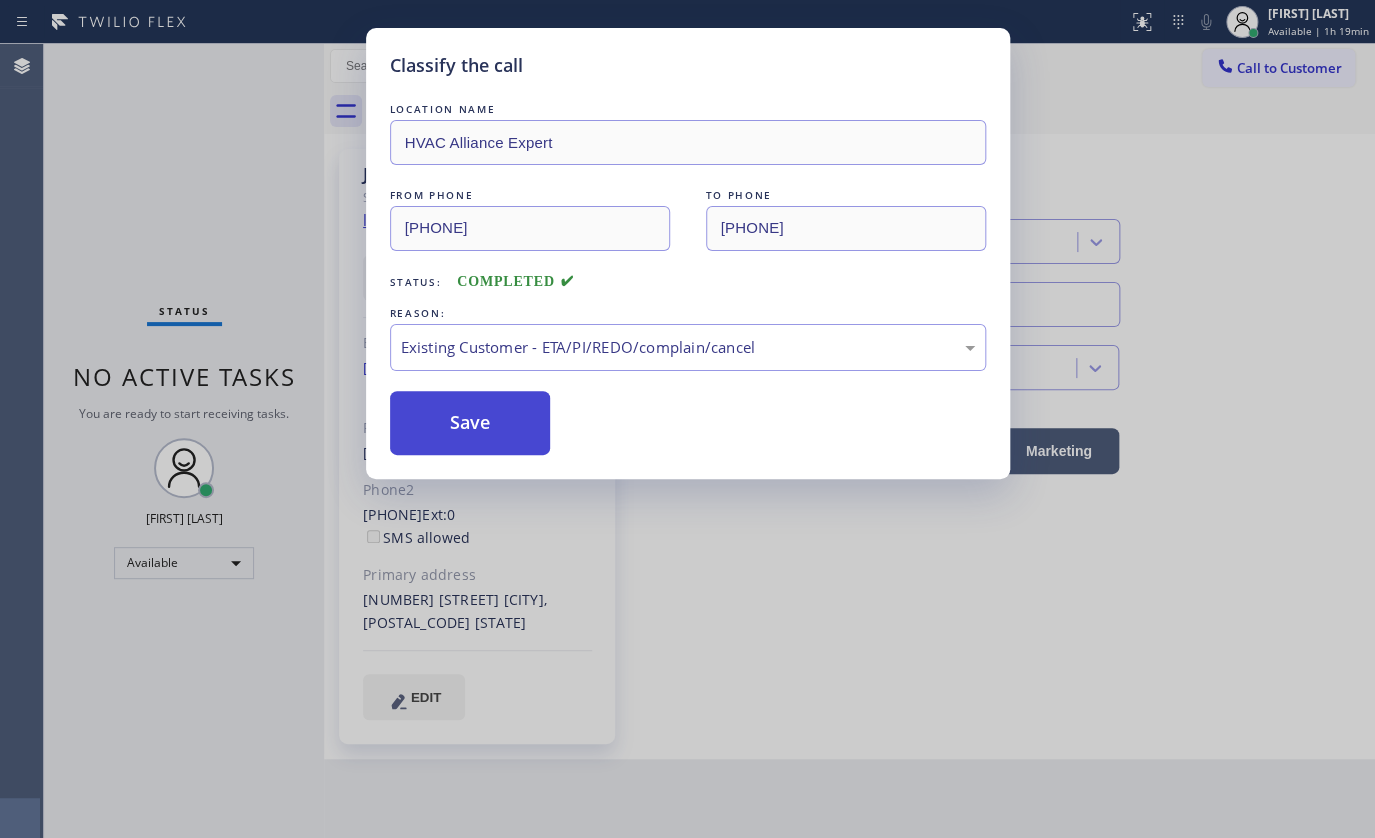 click on "Save" at bounding box center (470, 423) 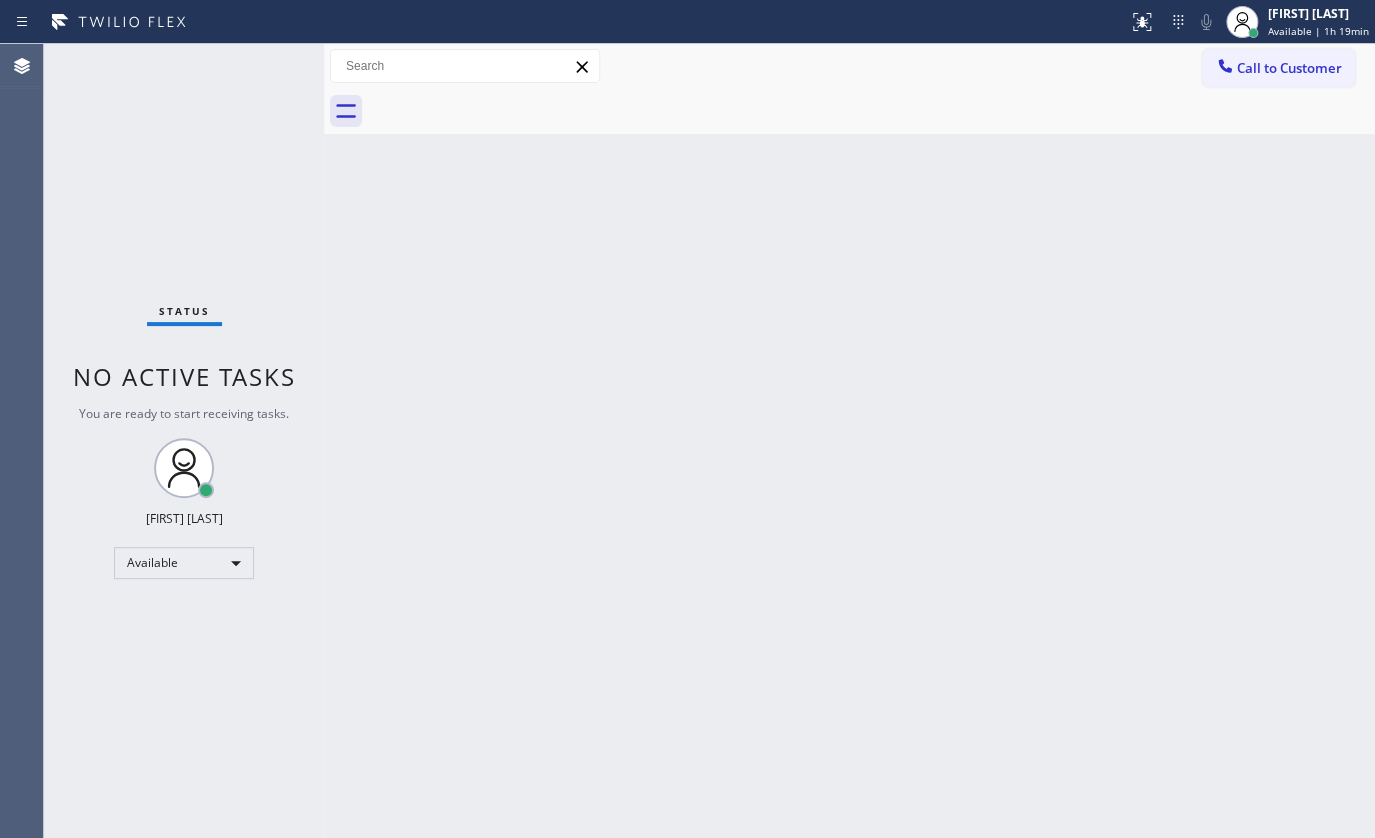 click on "Status   No active tasks     You are ready to start receiving tasks.   JENIZA ALCAYDE Available" at bounding box center [184, 441] 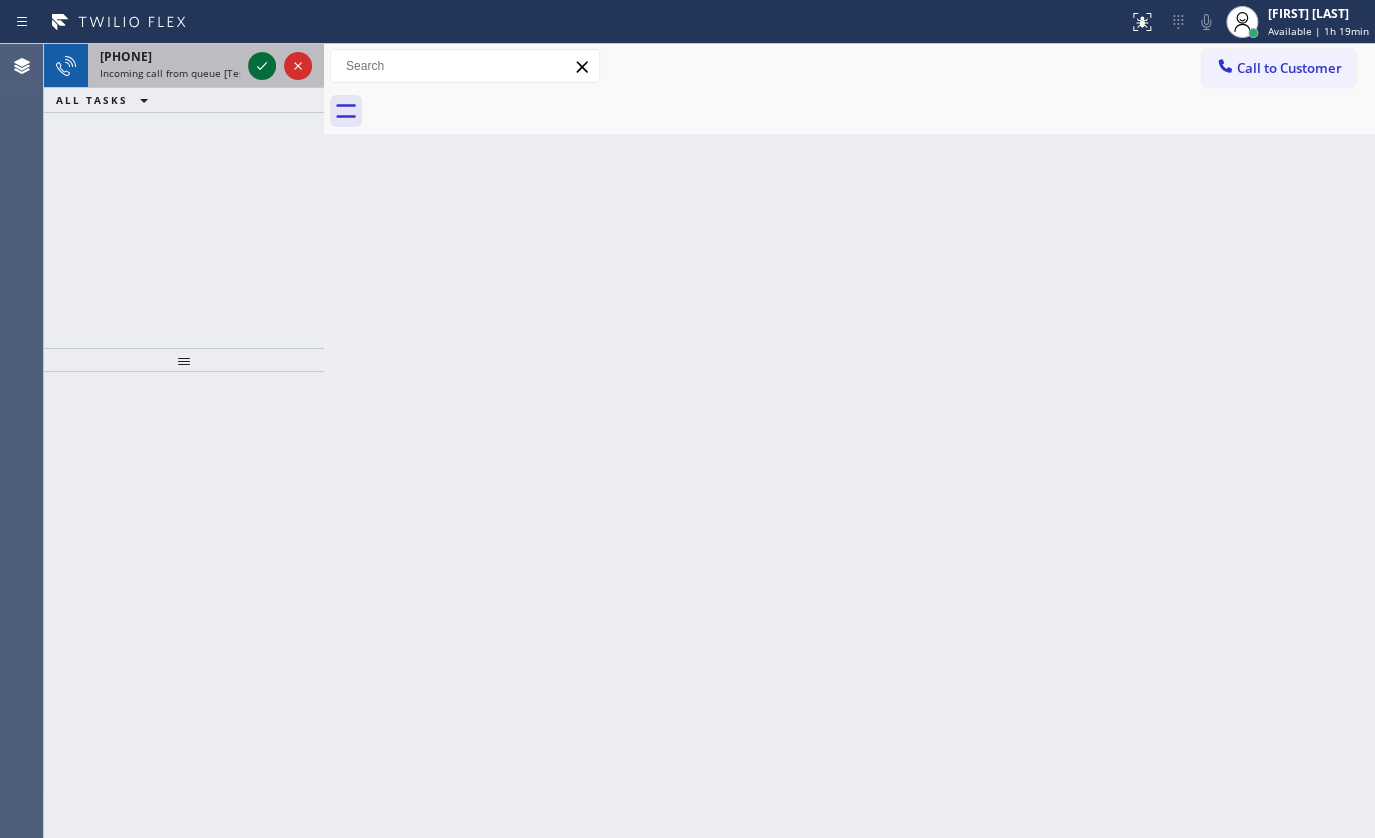 click 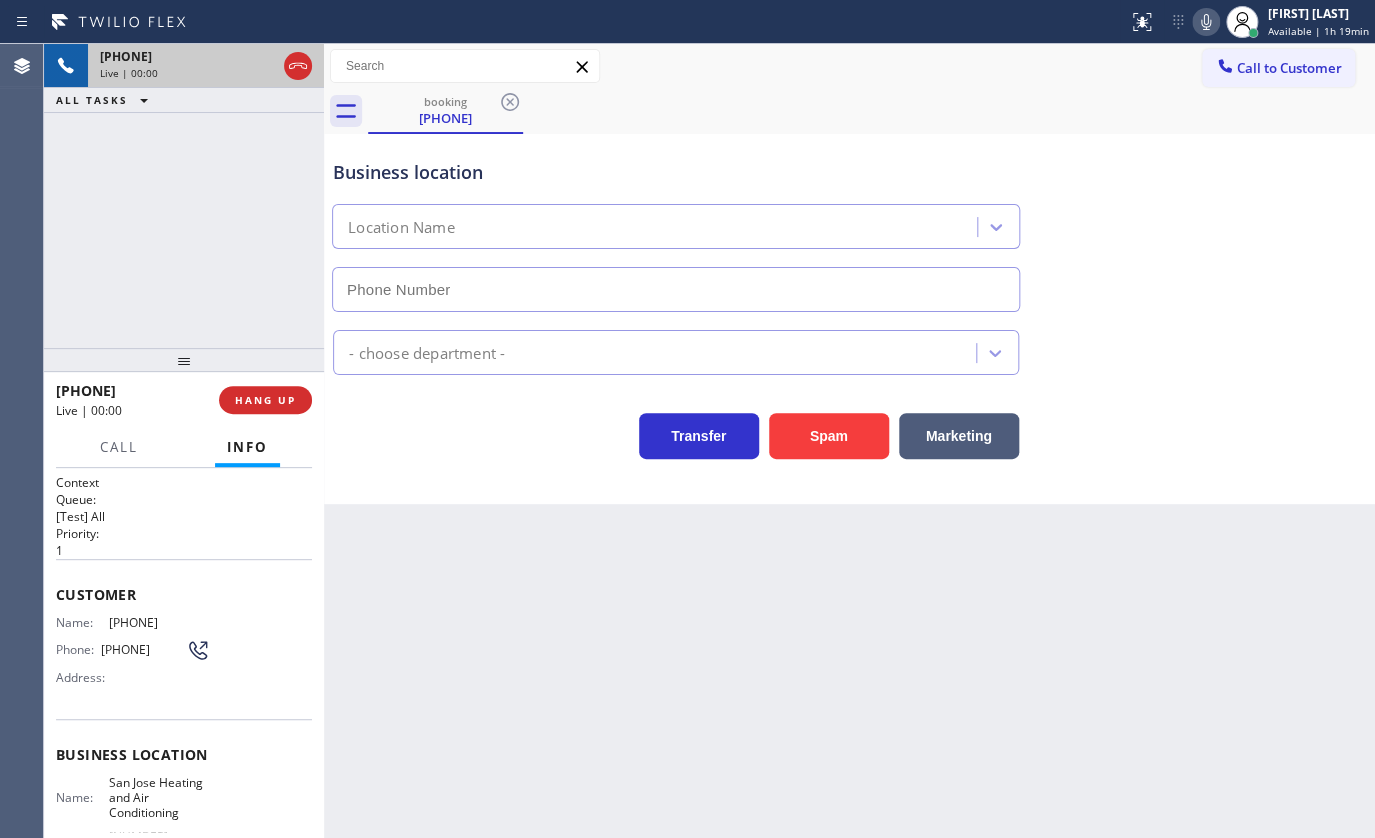 type on "(408) 844-4625" 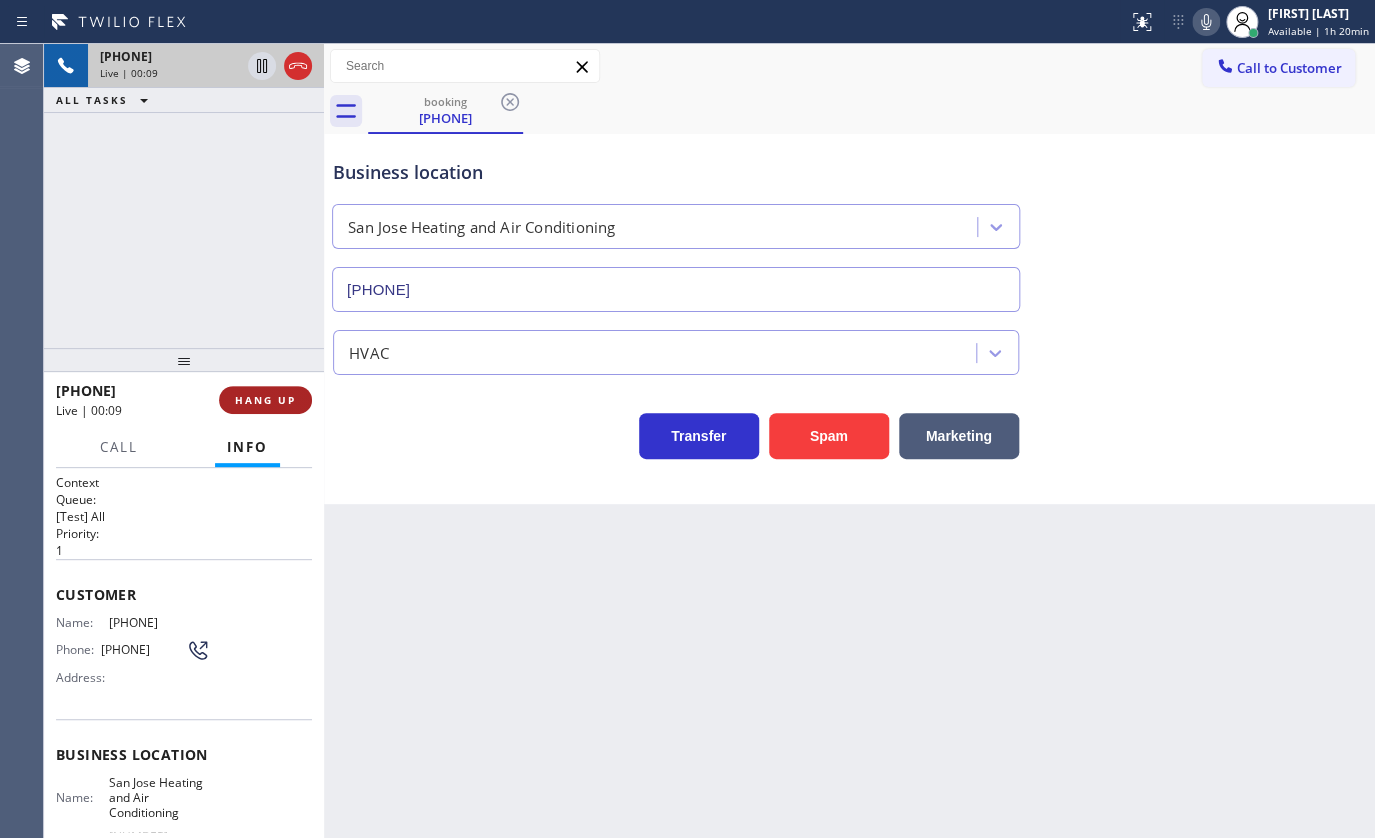 click on "HANG UP" at bounding box center (265, 400) 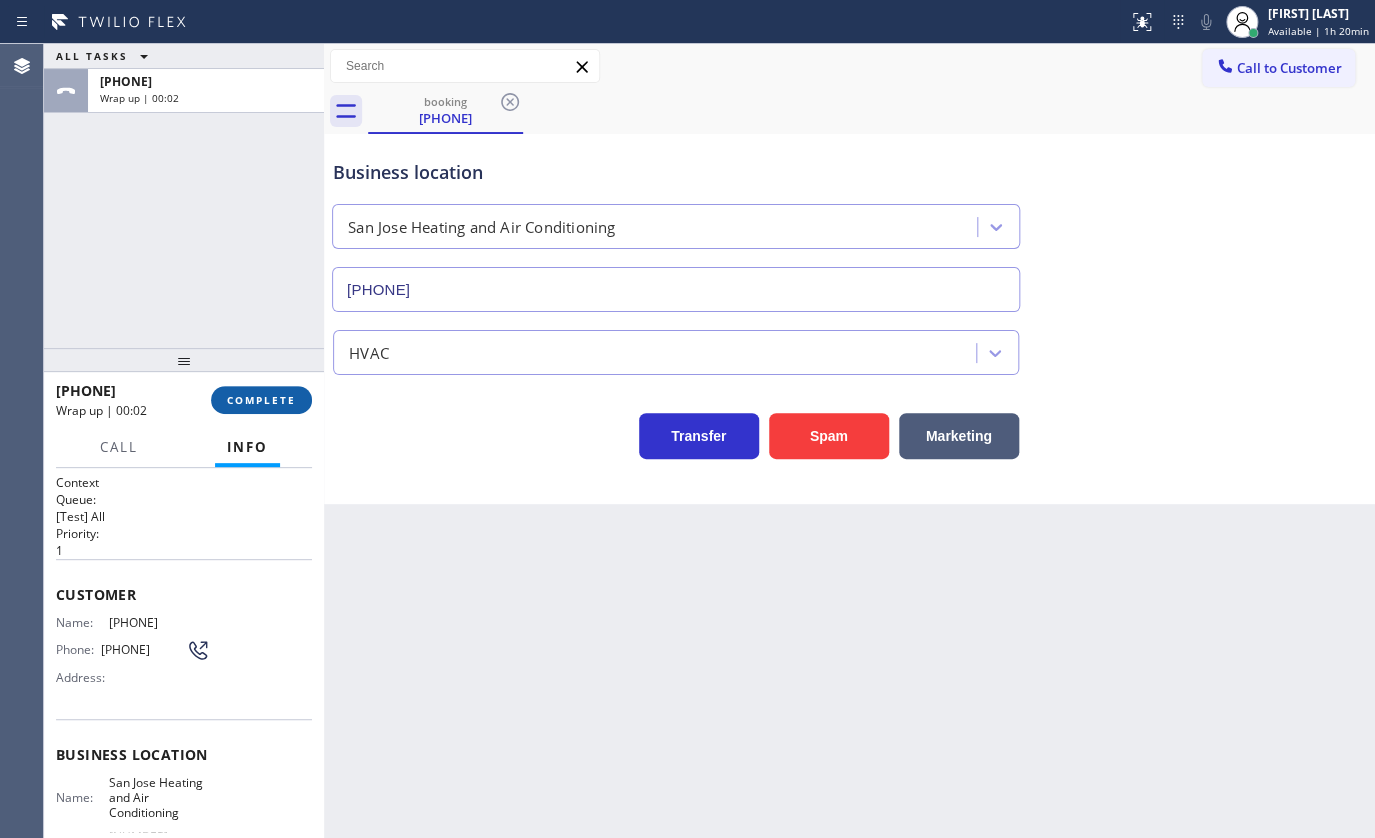 click on "COMPLETE" at bounding box center [261, 400] 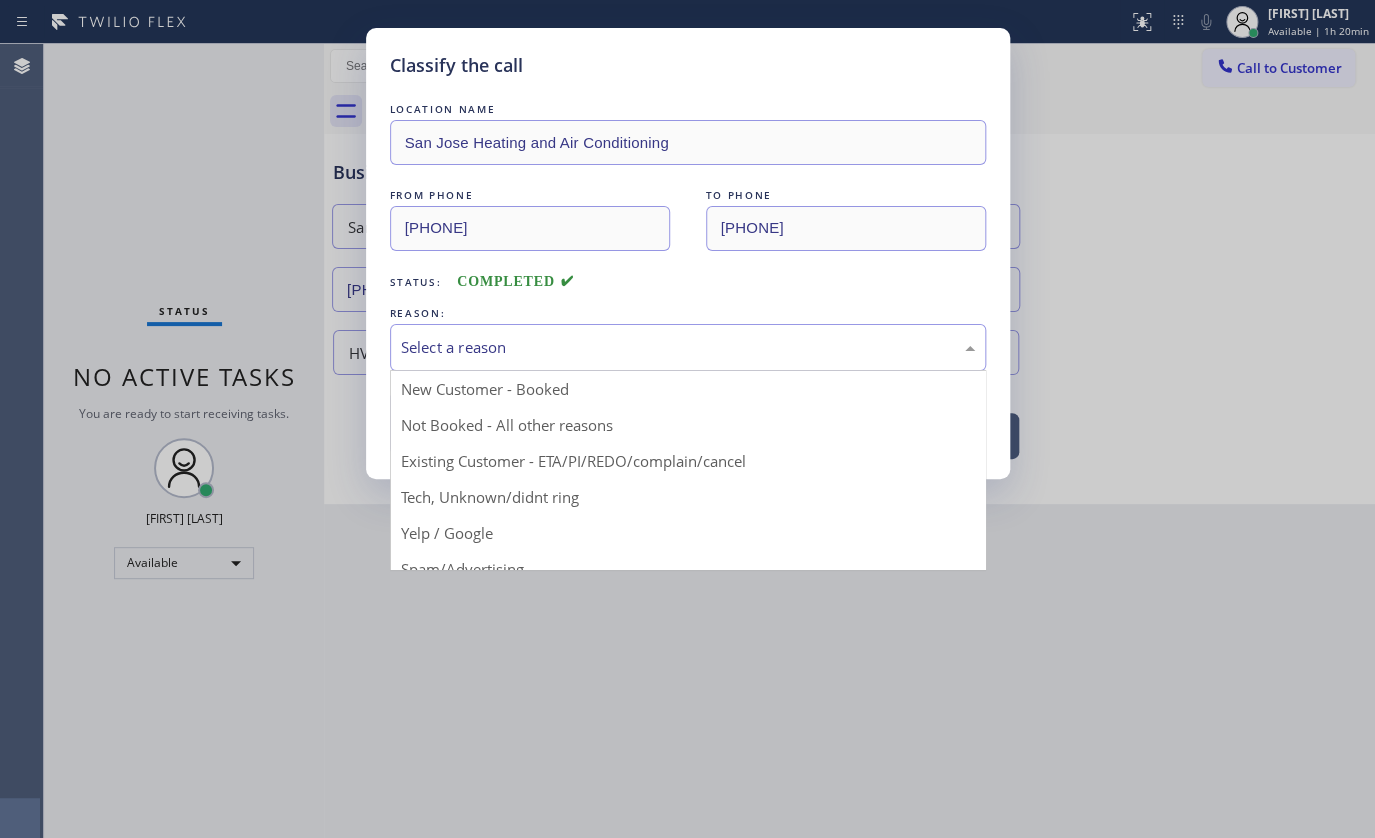 click on "Select a reason" at bounding box center (688, 347) 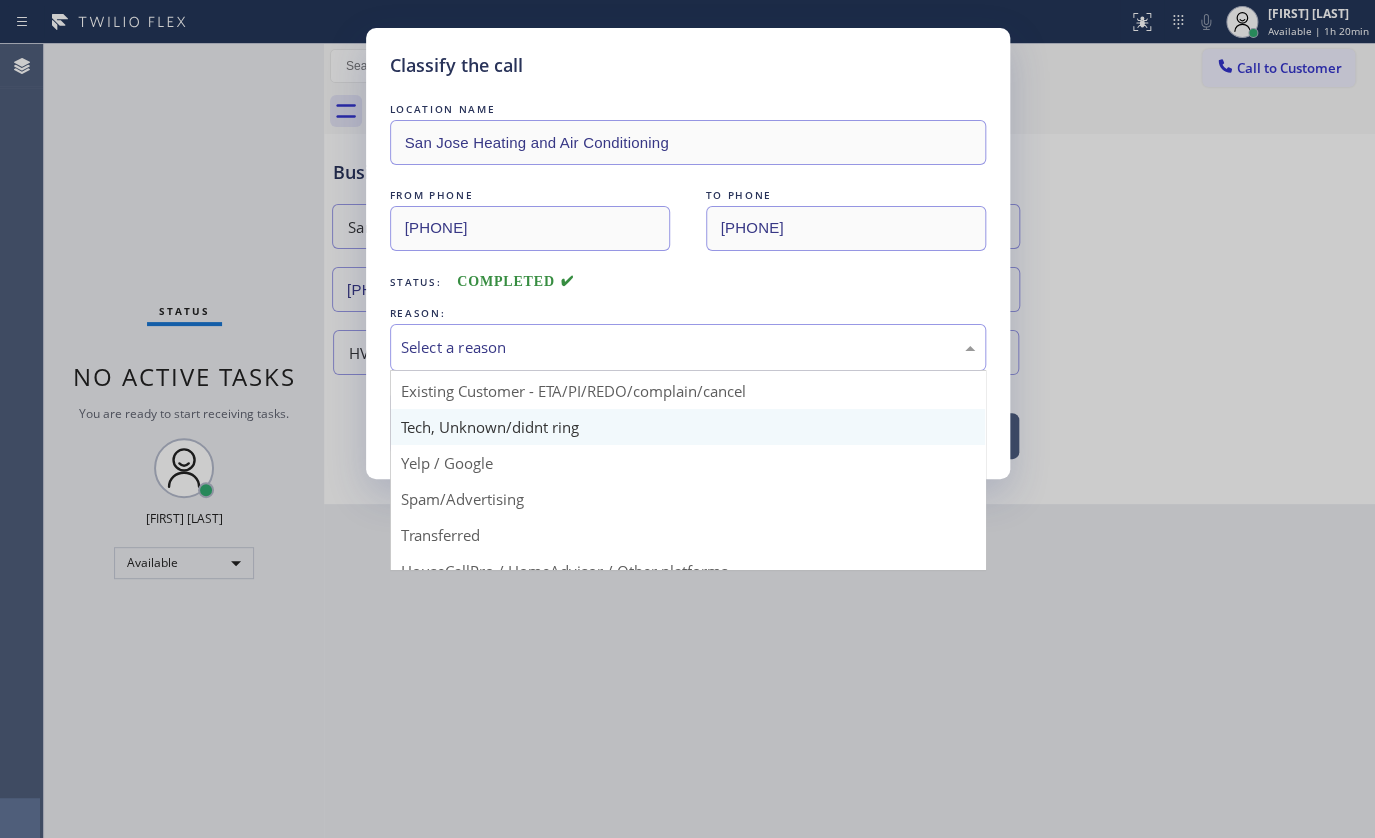 scroll, scrollTop: 90, scrollLeft: 0, axis: vertical 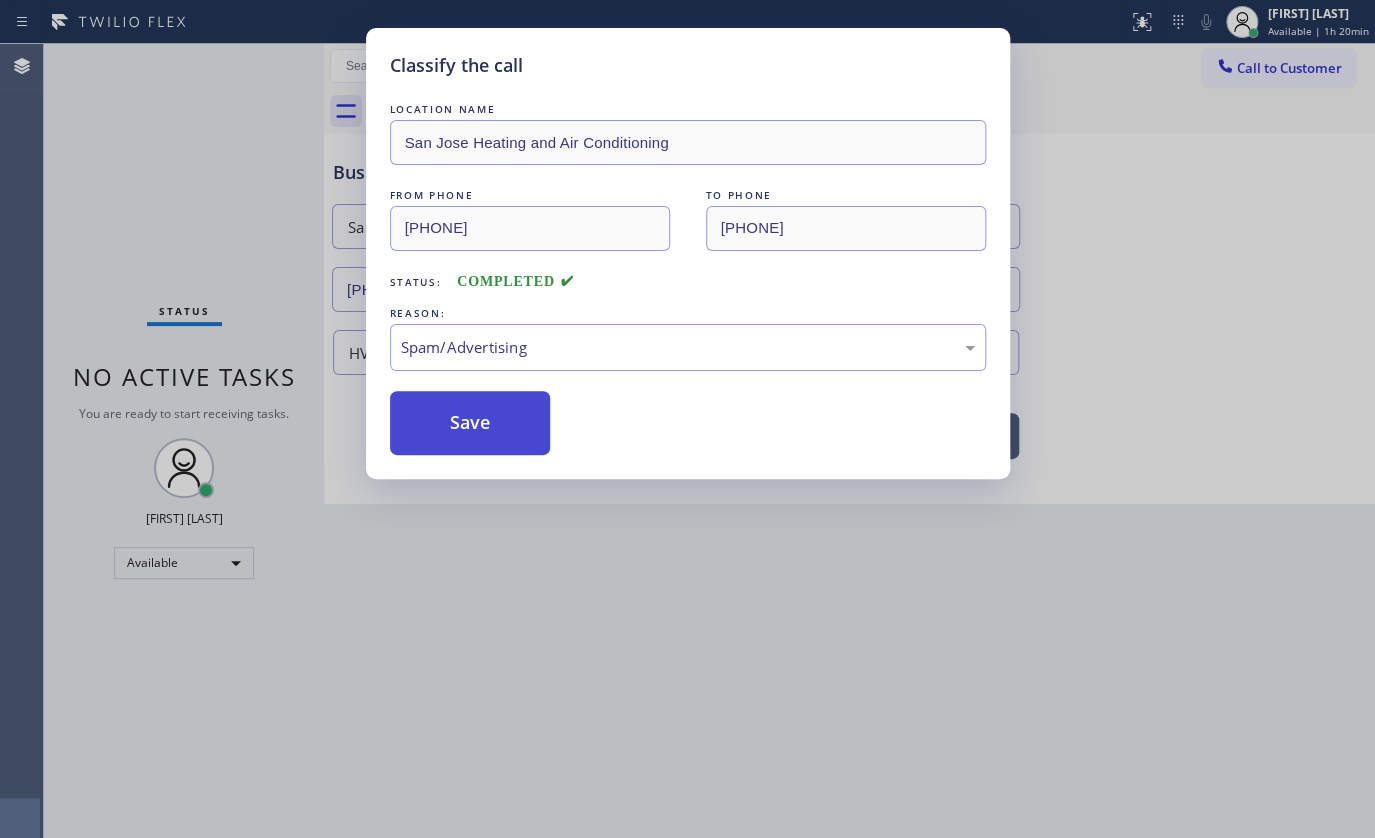 click on "Save" at bounding box center [470, 423] 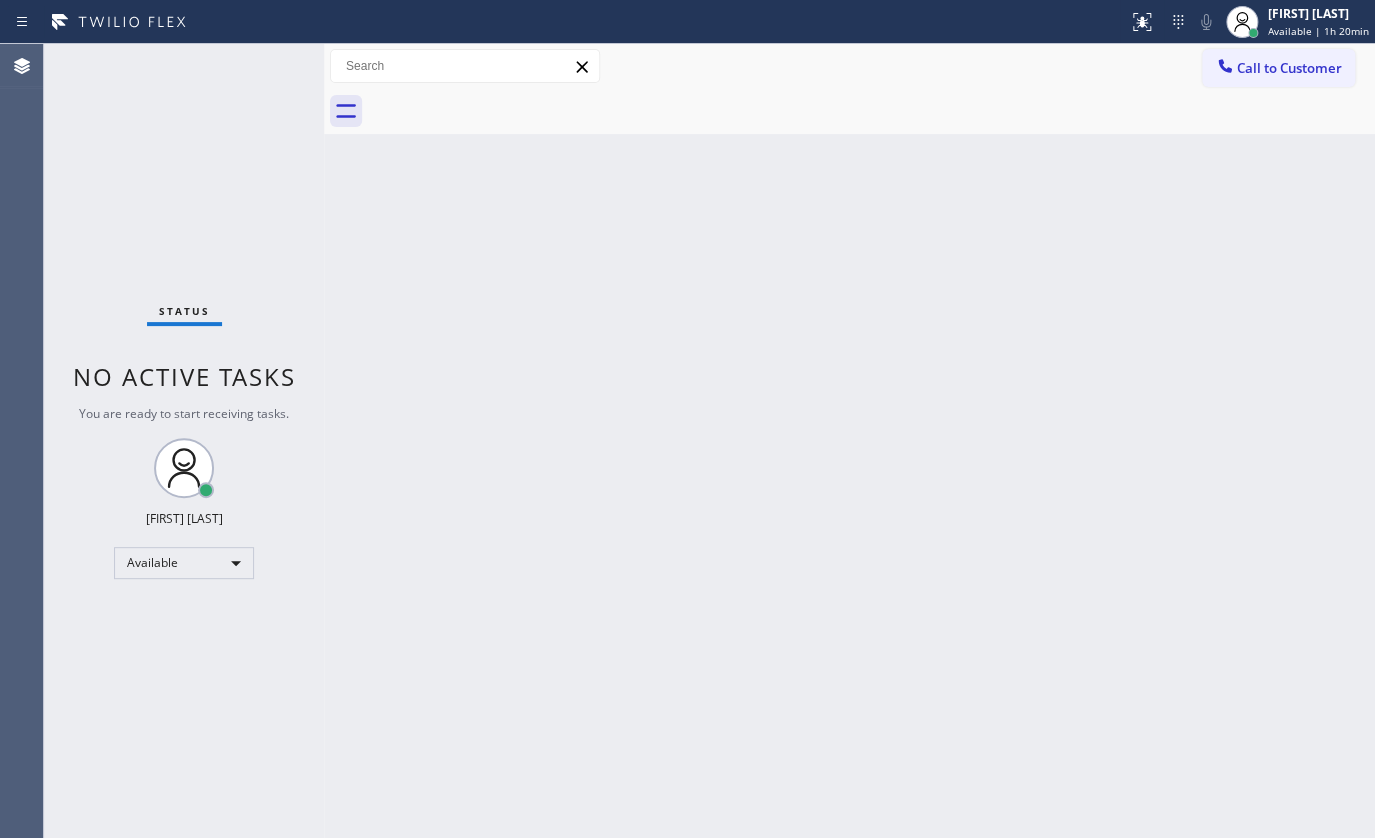 click on "Back to Dashboard Change Sender ID Customers Technicians Select a contact Outbound call Technician Search Technician Your caller id phone number Your caller id phone number Call Technician info Name   Phone none Address none Change Sender ID HVAC +18559994417 5 Star Appliance +18557314952 Appliance Repair +18554611149 Plumbing +18889090120 Air Duct Cleaning +18006865038  Electricians +18005688664 Cancel Change Check personal SMS Reset Change No tabs Call to Customer Outbound call Location 5 Star Appliance Repair Your caller id phone number (855) 731-4952 Customer number Call Outbound call Technician Search Technician Your caller id phone number Your caller id phone number Call" at bounding box center (849, 441) 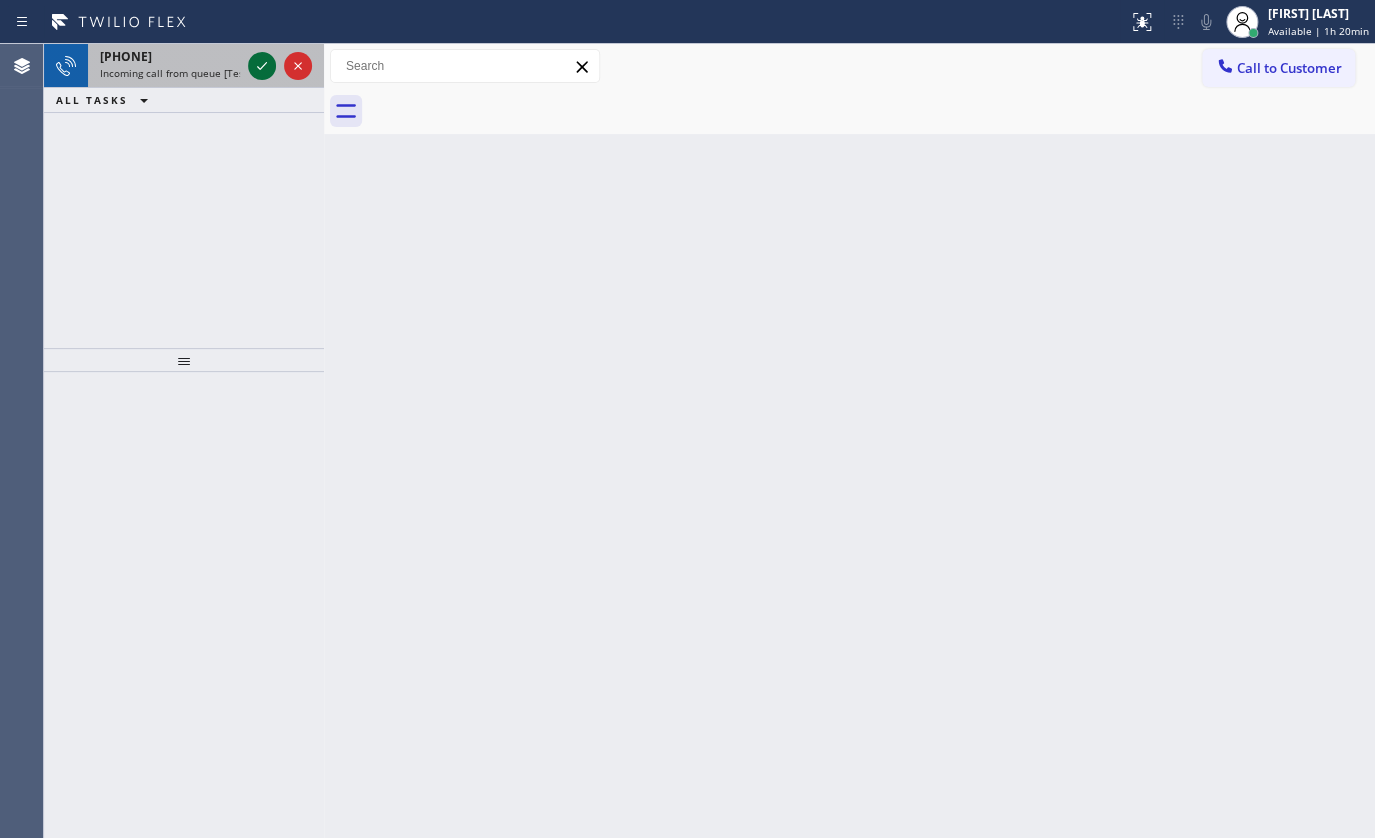 click 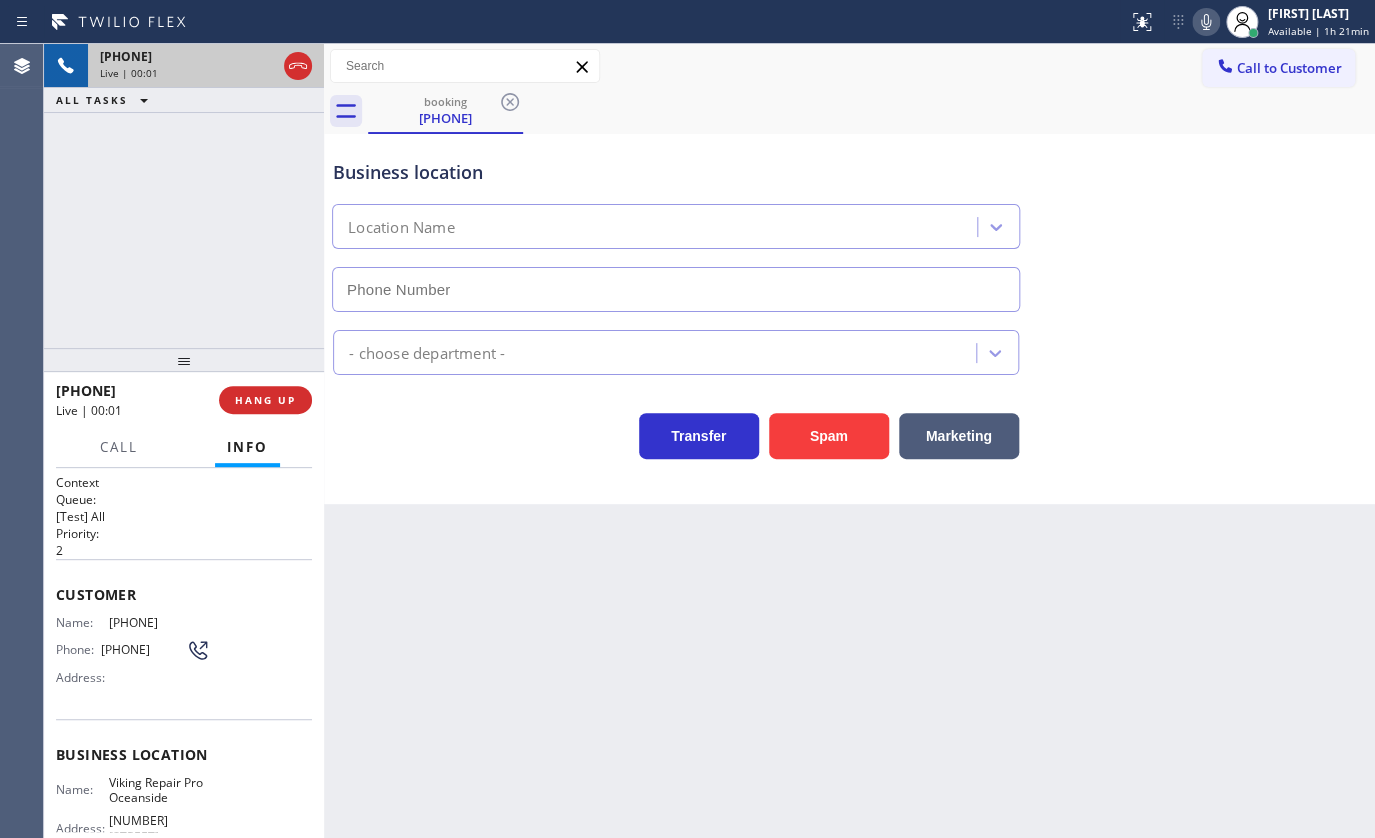 type on "(760) 330-2699" 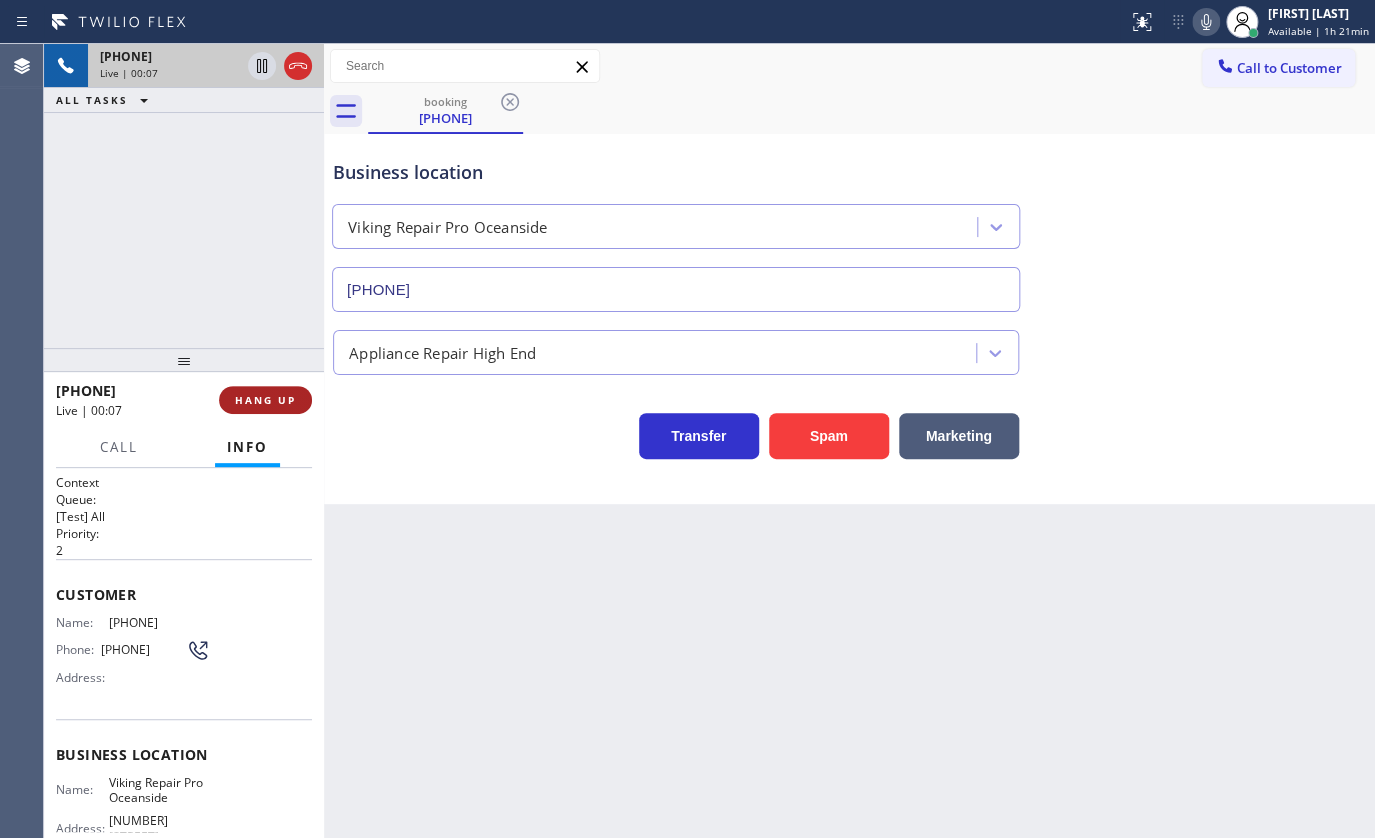 click on "HANG UP" at bounding box center [265, 400] 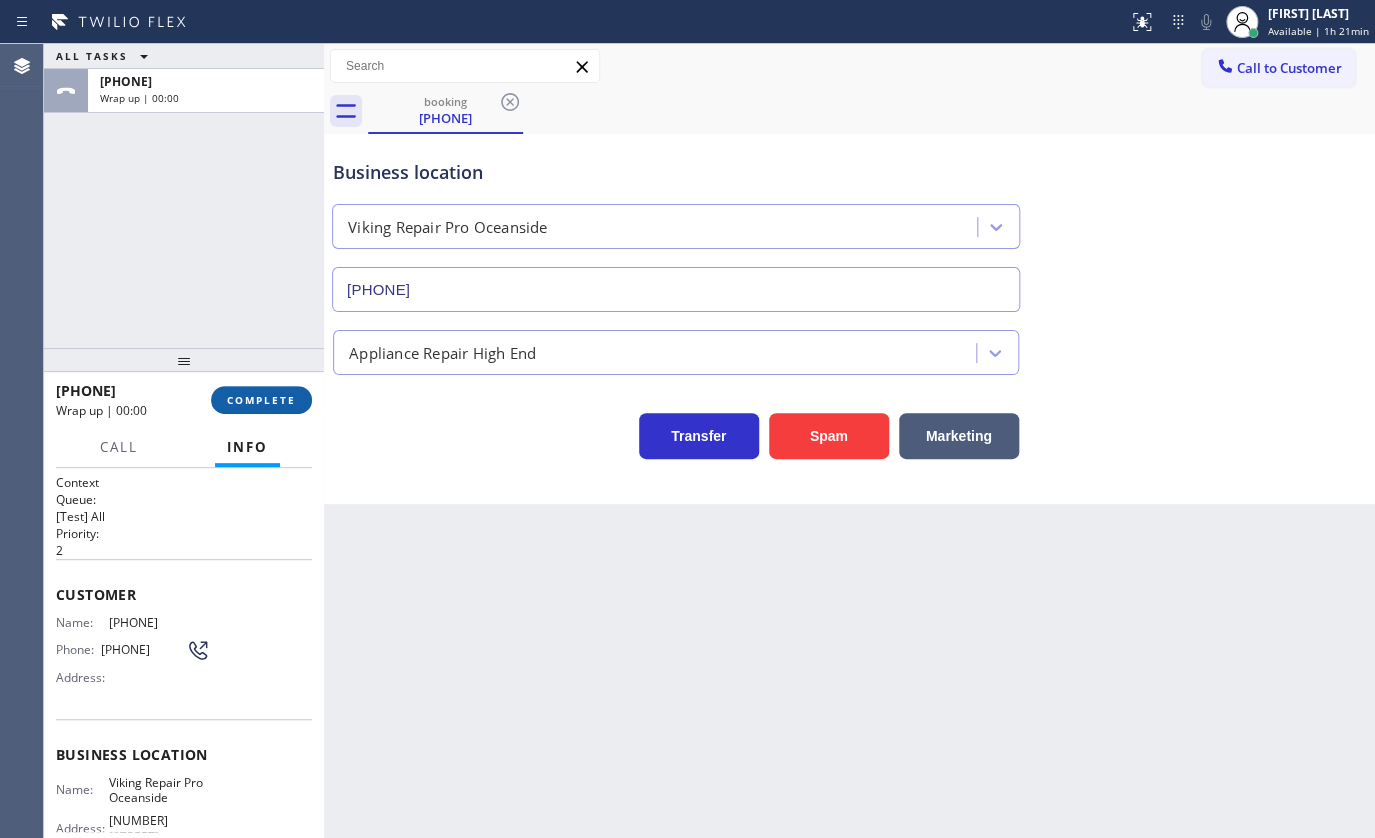 click on "COMPLETE" at bounding box center [261, 400] 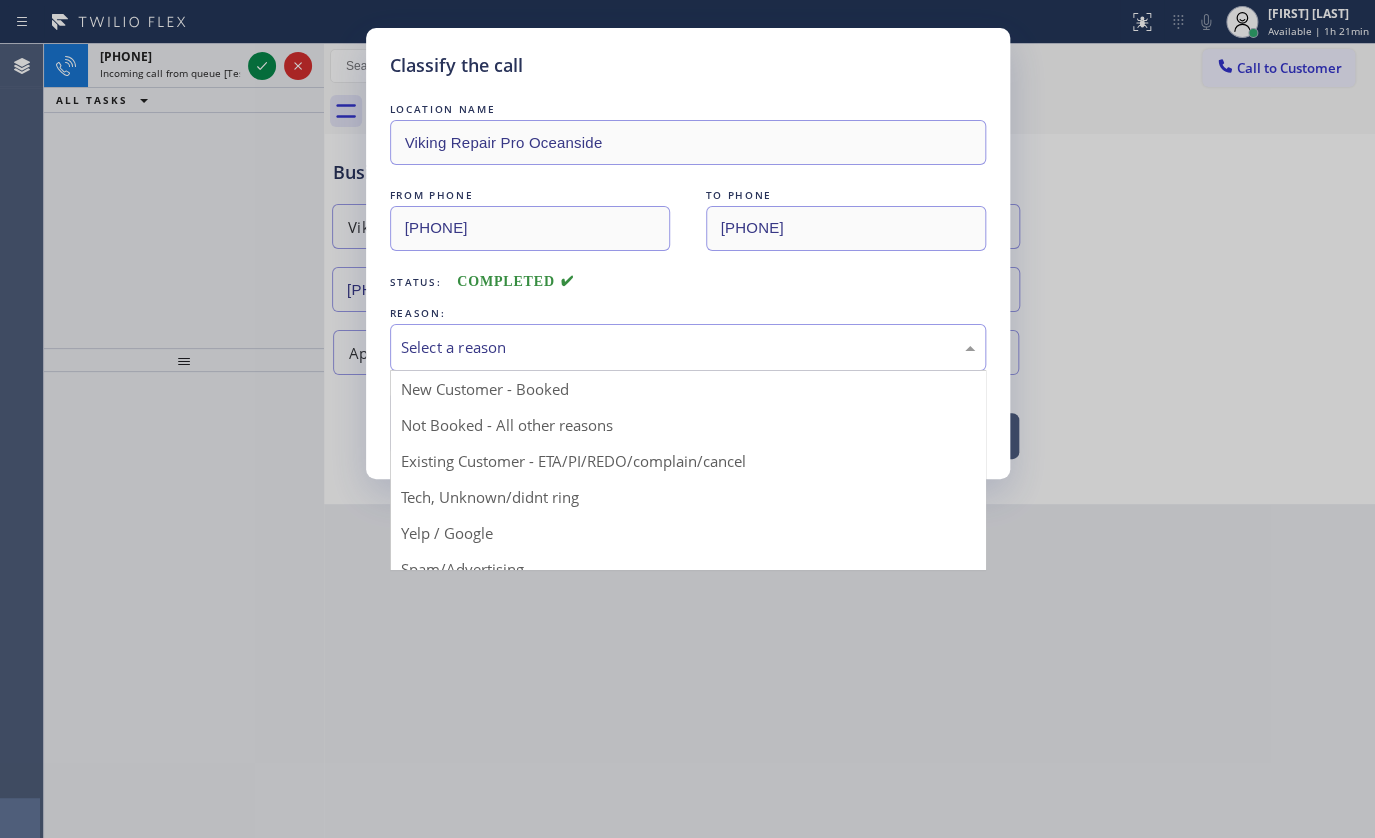 click on "Select a reason" at bounding box center [688, 347] 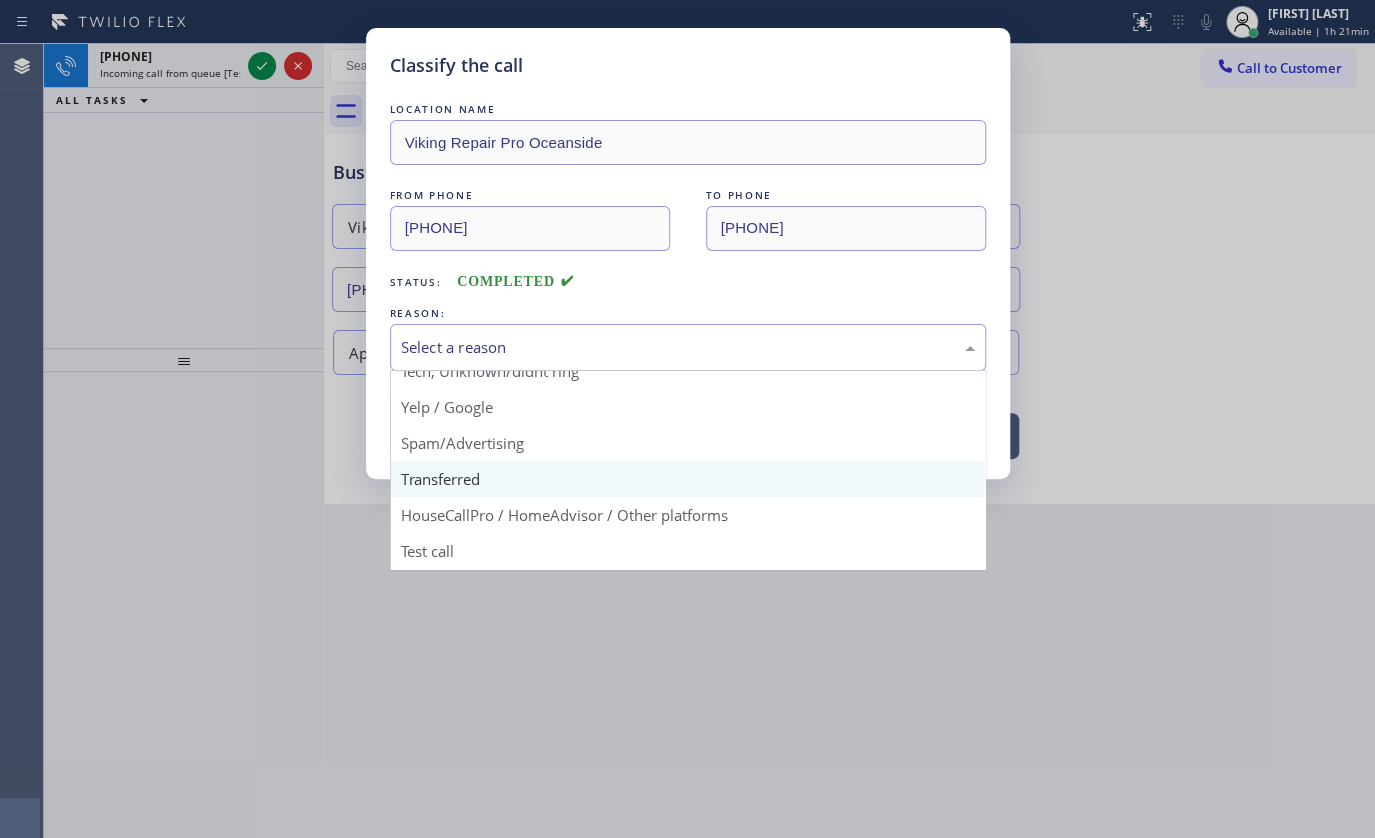 scroll, scrollTop: 133, scrollLeft: 0, axis: vertical 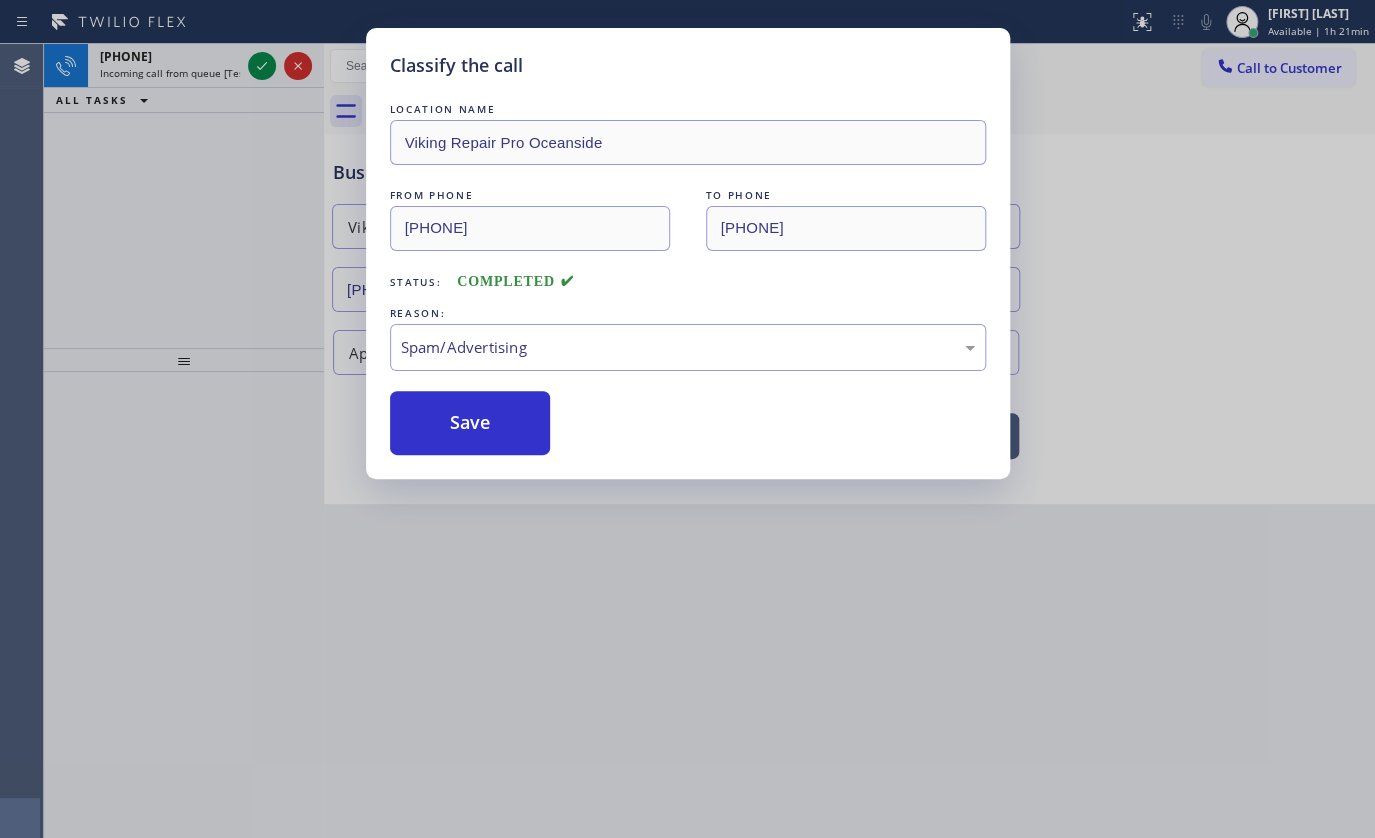 click on "Save" at bounding box center [470, 423] 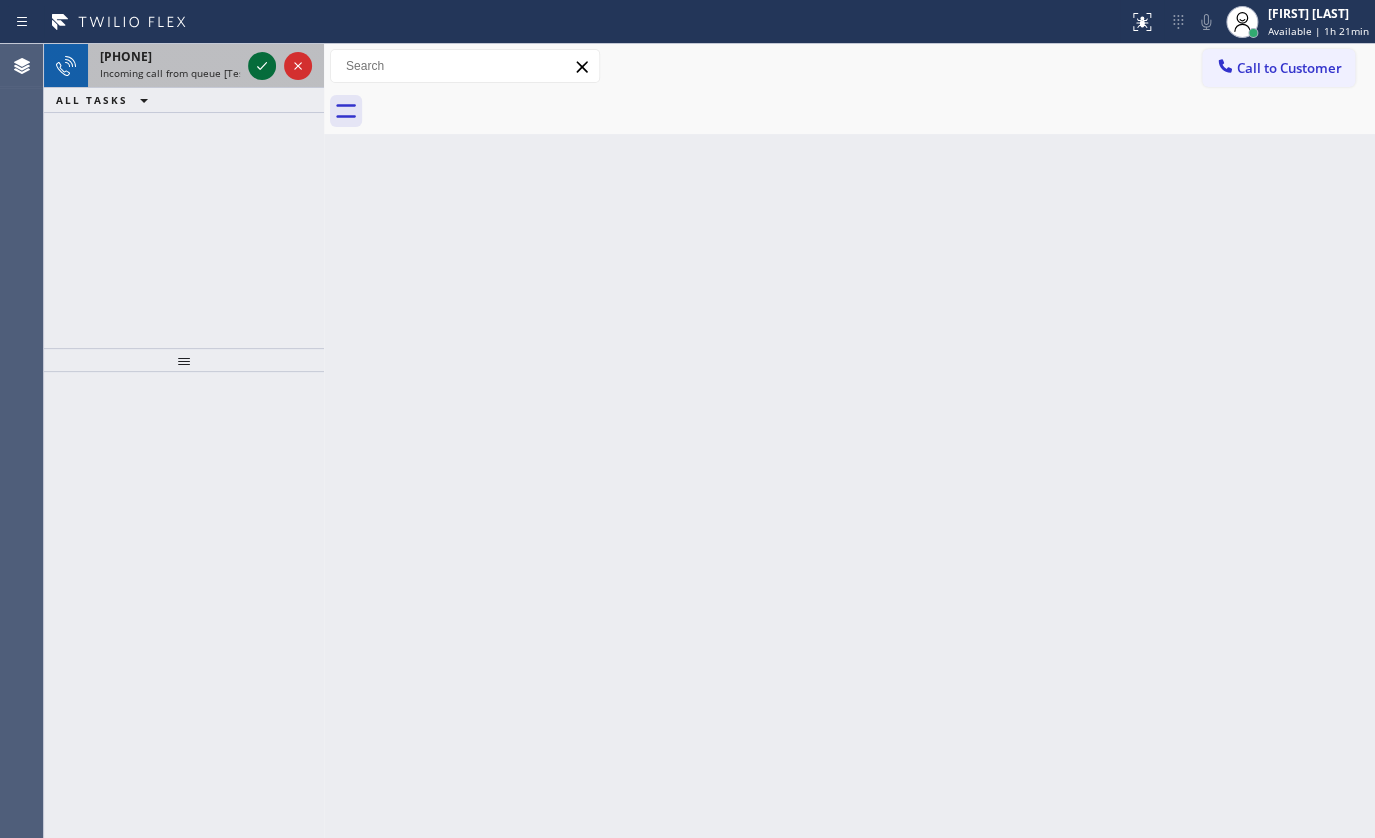 click 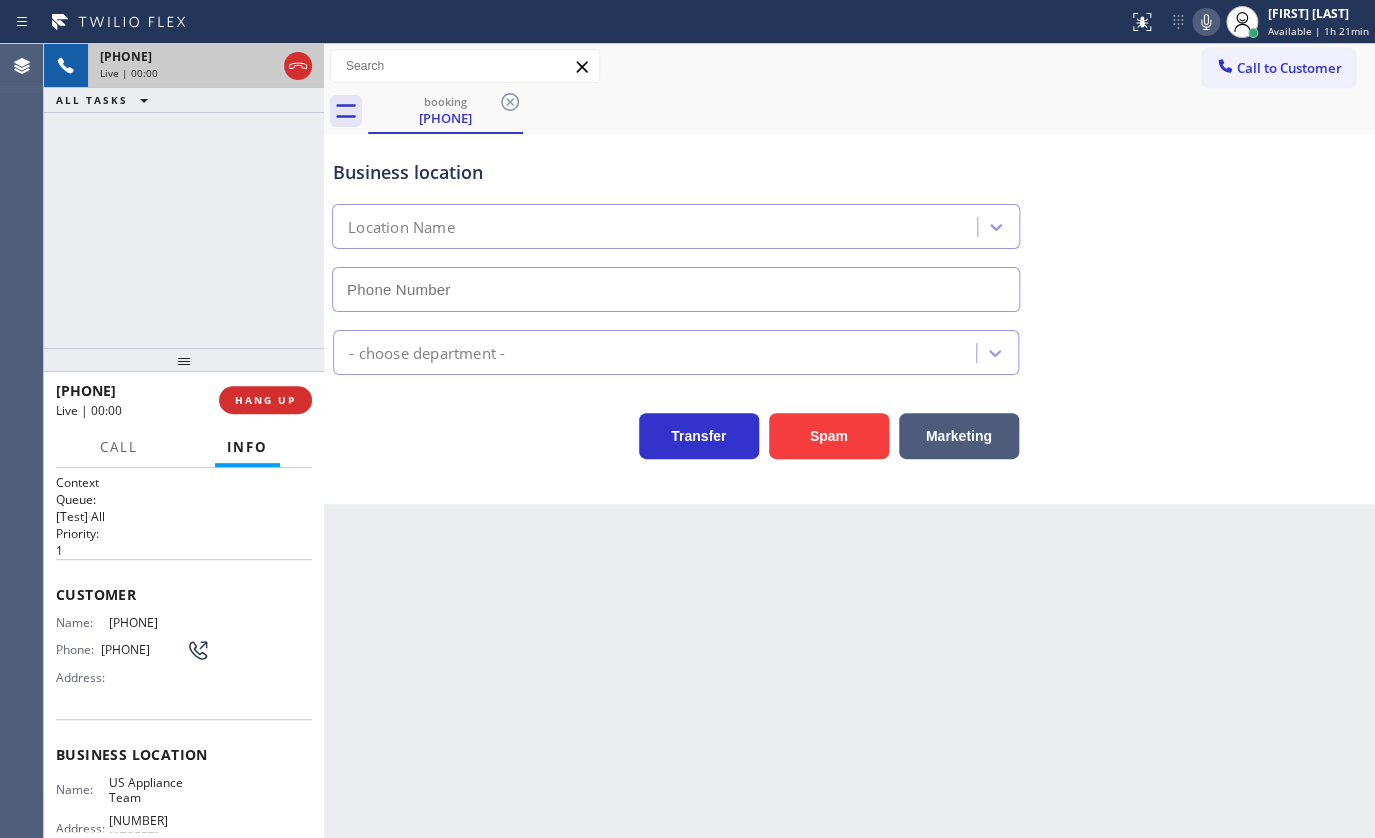 type on "(818) 210-3956" 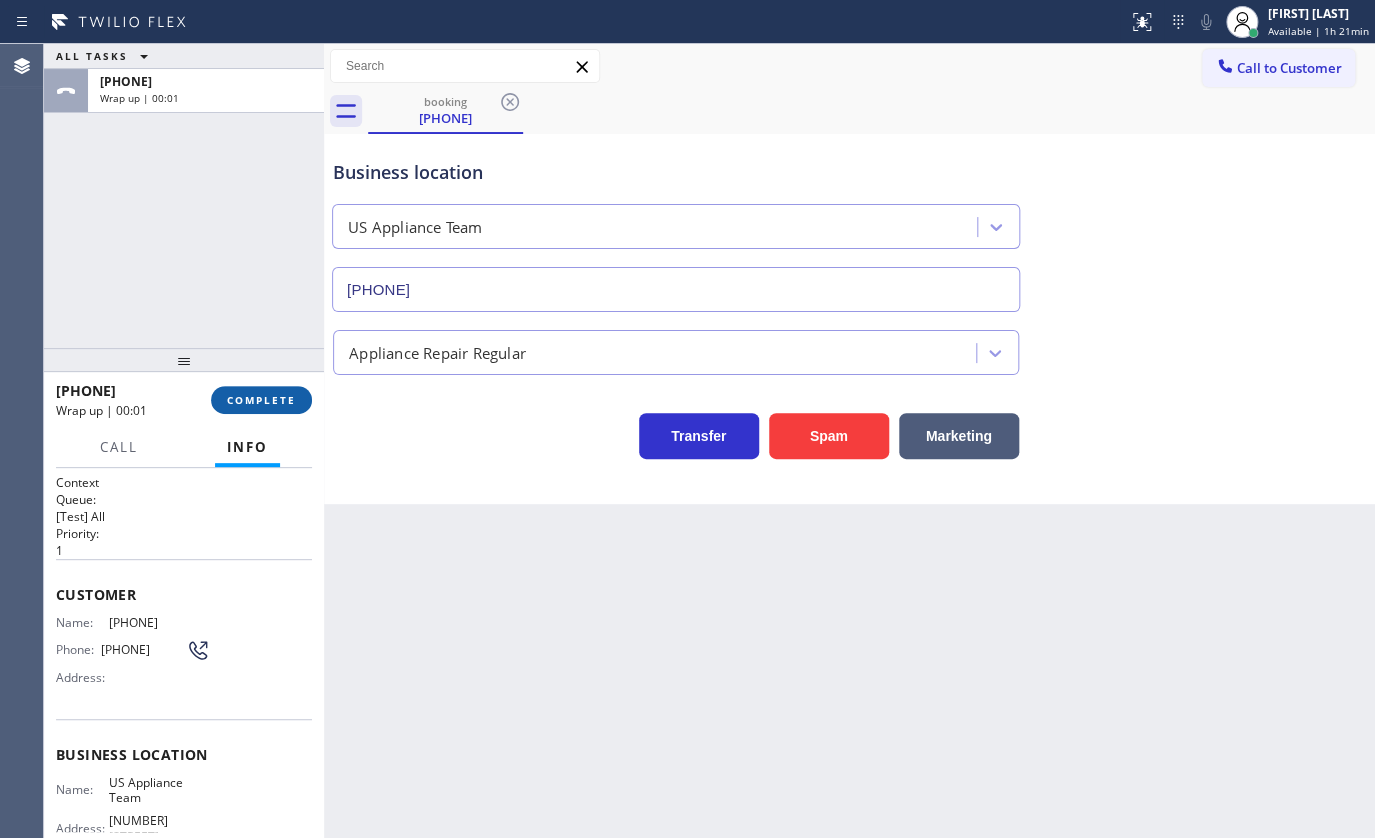 click on "COMPLETE" at bounding box center (261, 400) 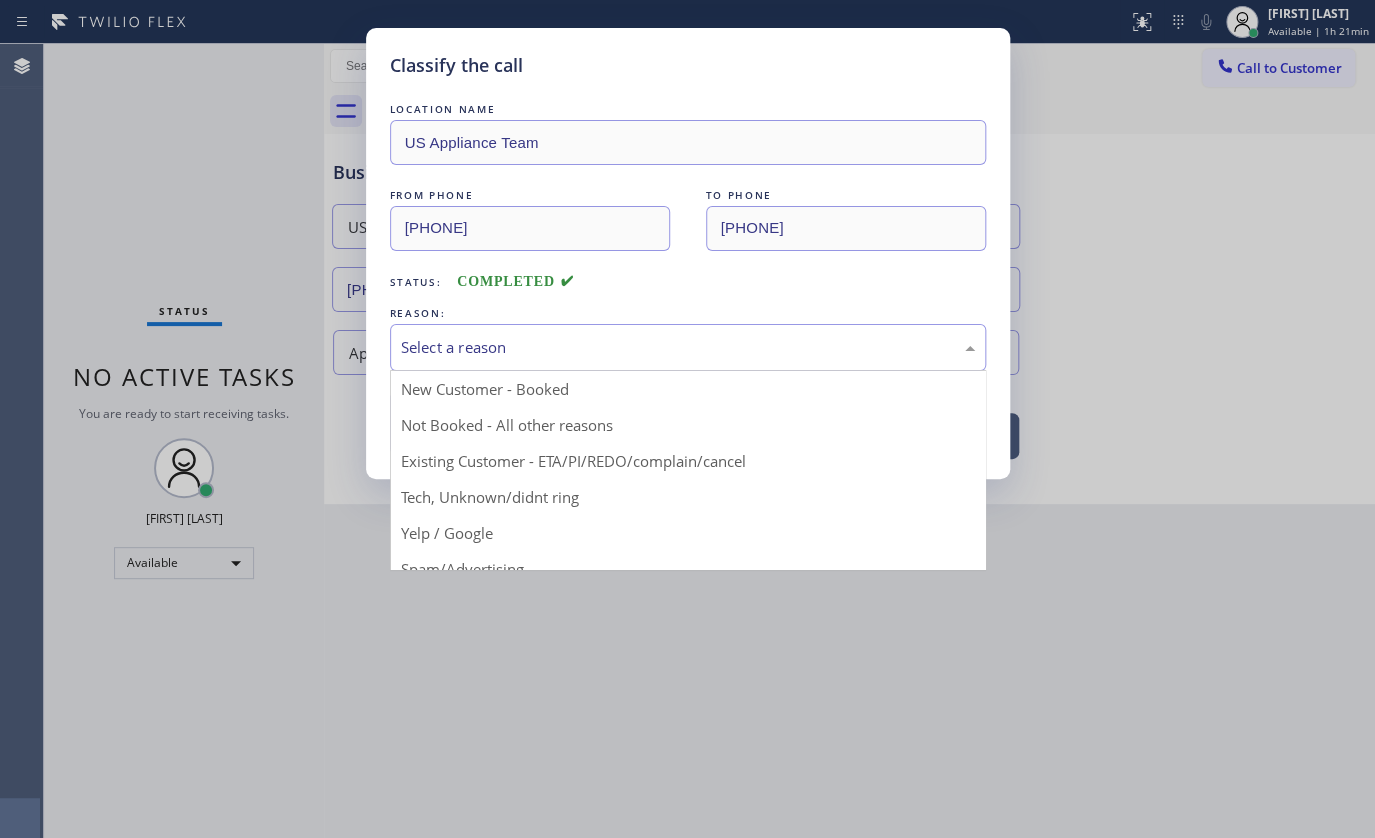 click on "Select a reason" at bounding box center [688, 347] 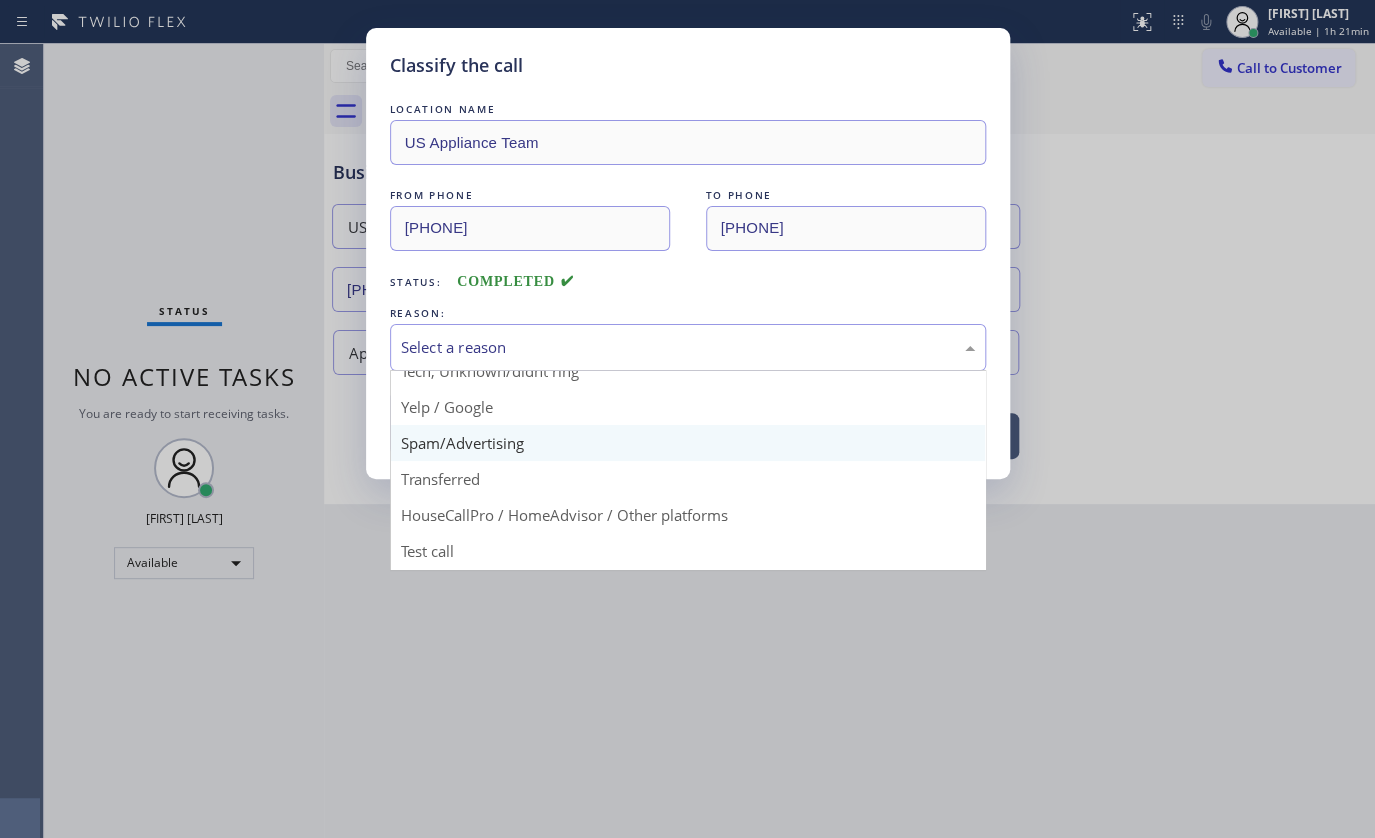scroll, scrollTop: 133, scrollLeft: 0, axis: vertical 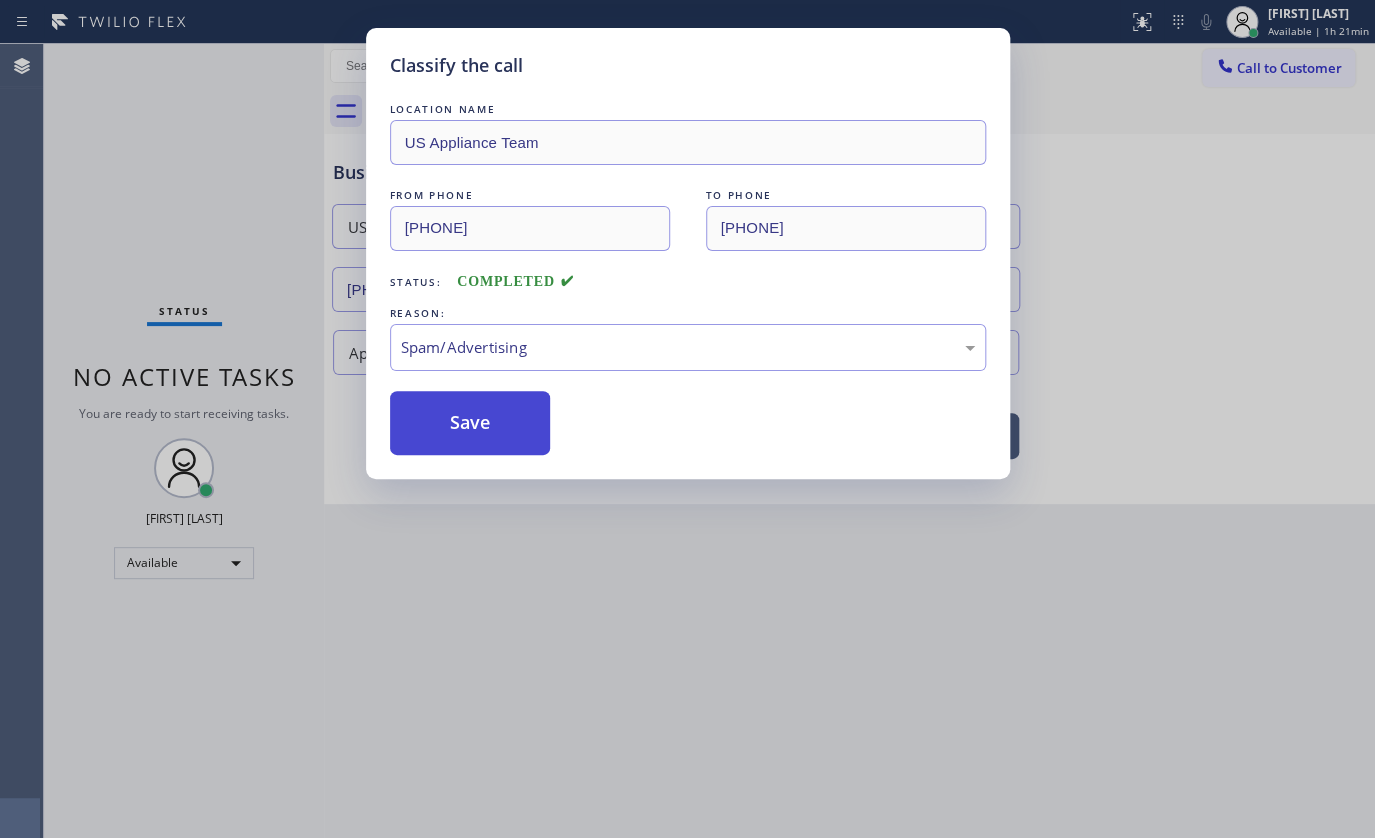 click on "Save" at bounding box center (470, 423) 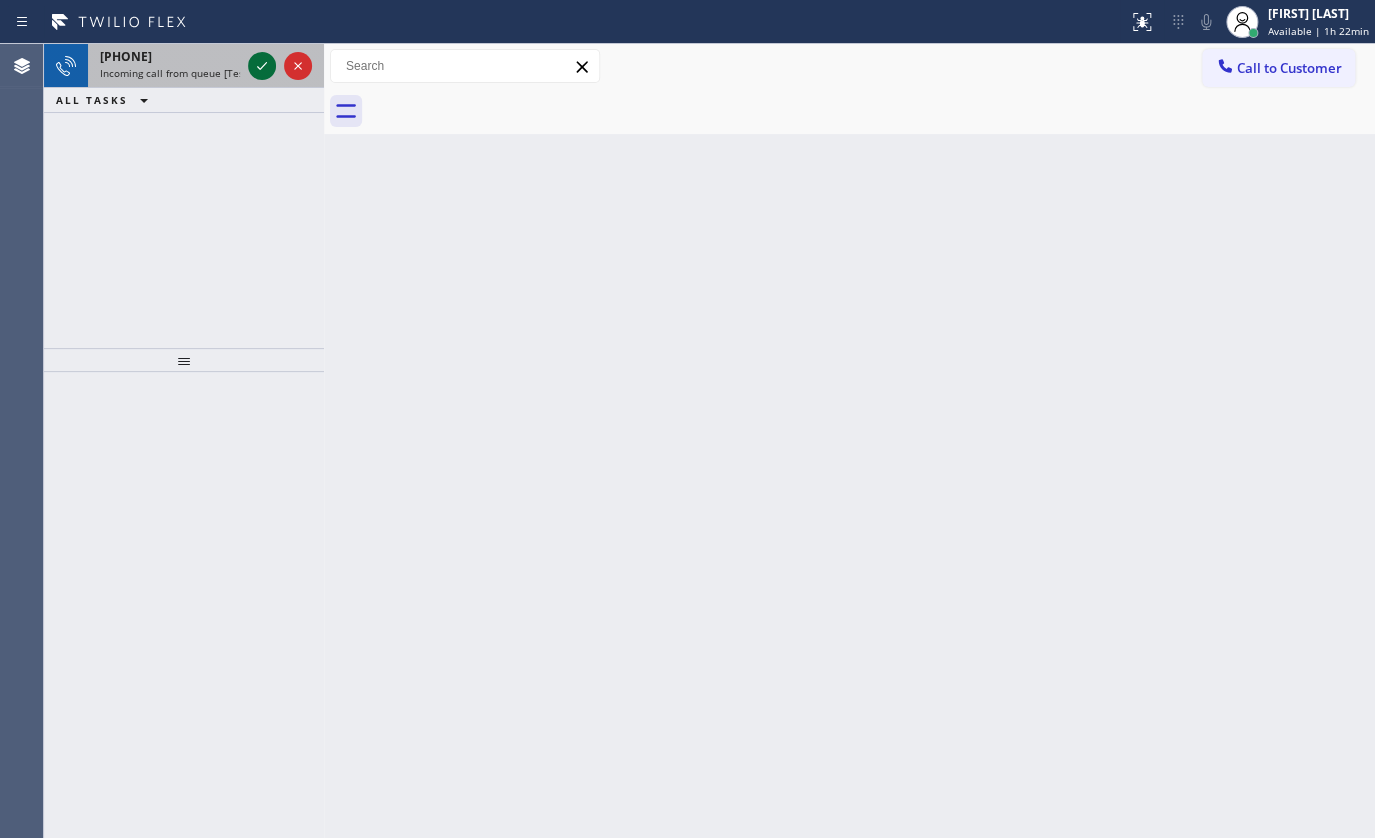 click 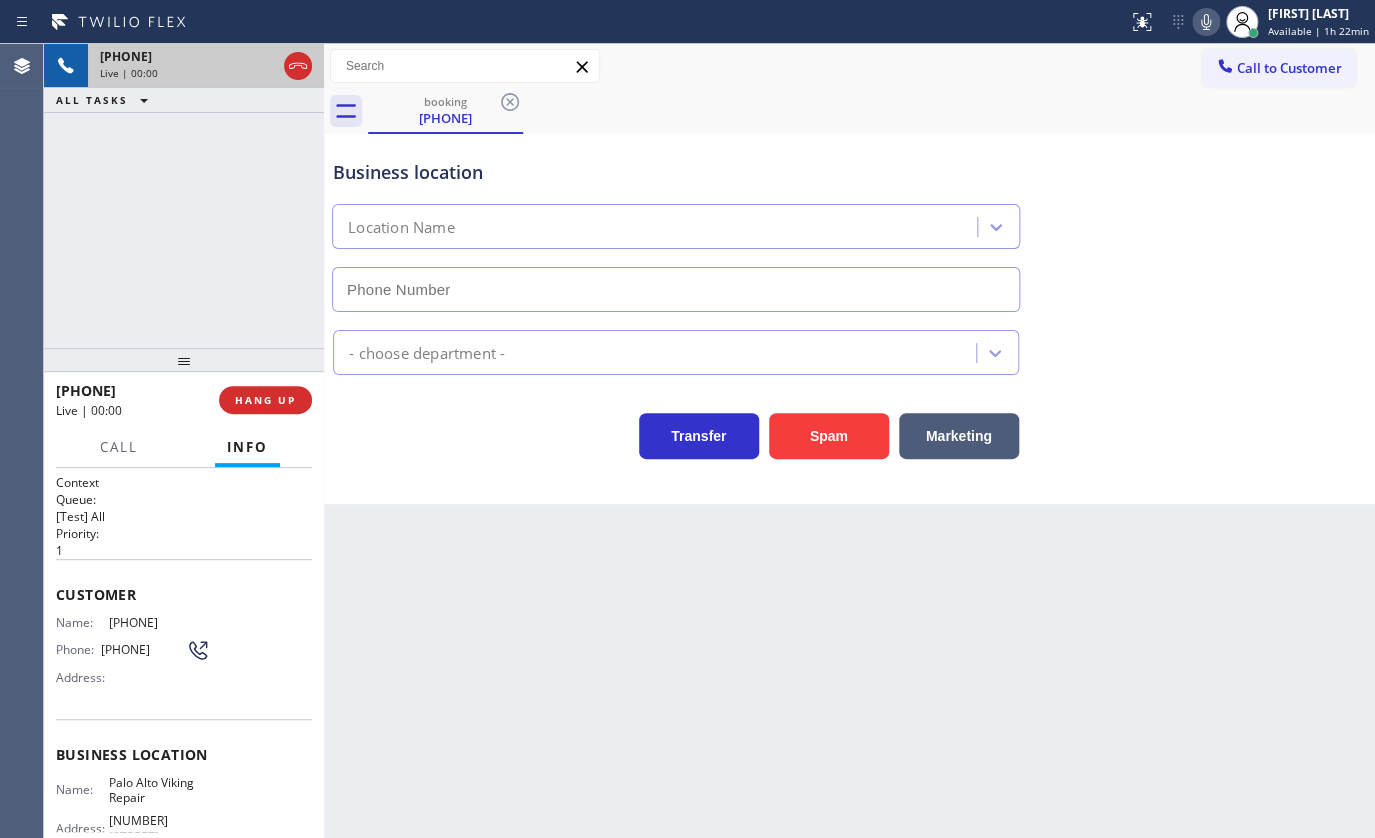 type on "(650) 235-4249" 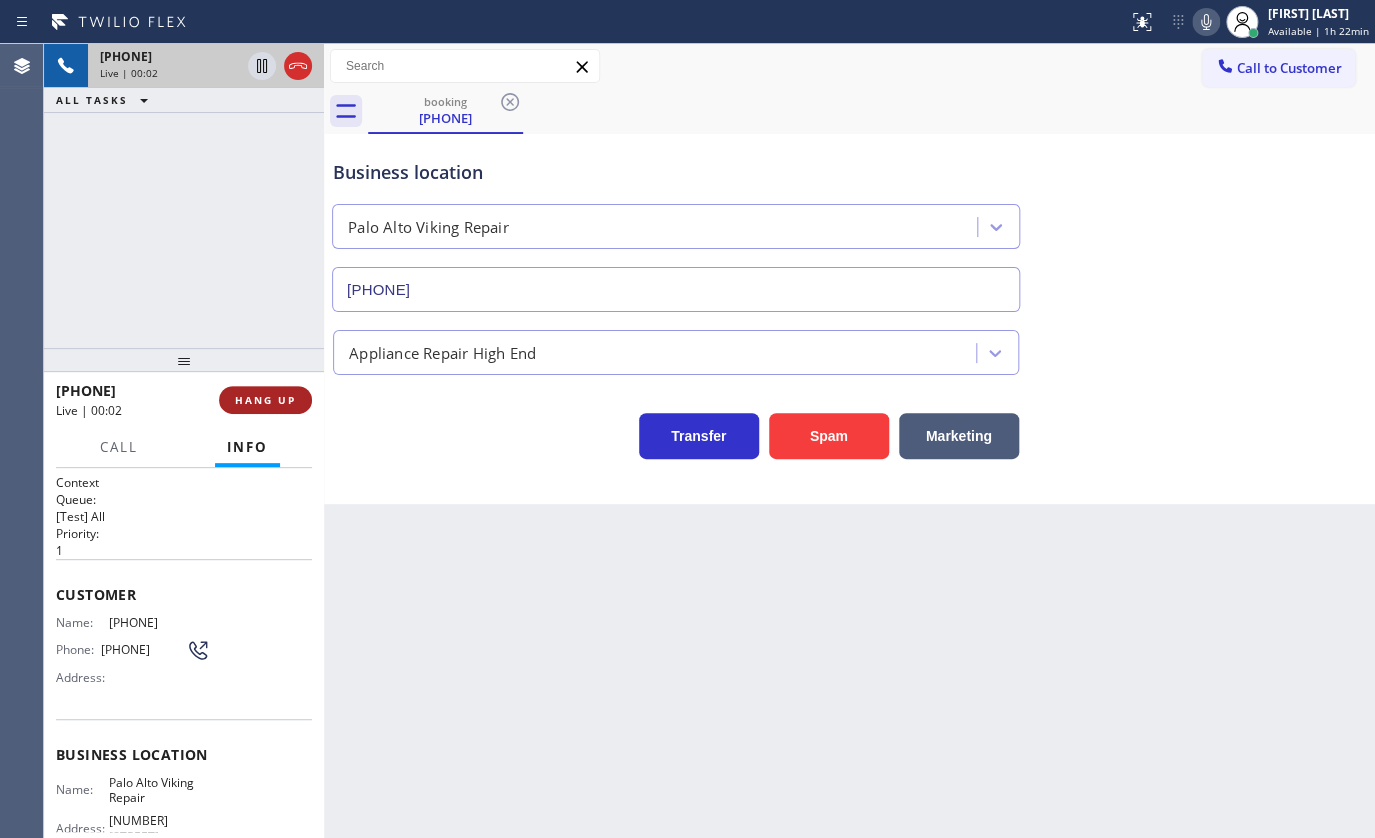 click on "HANG UP" at bounding box center [265, 400] 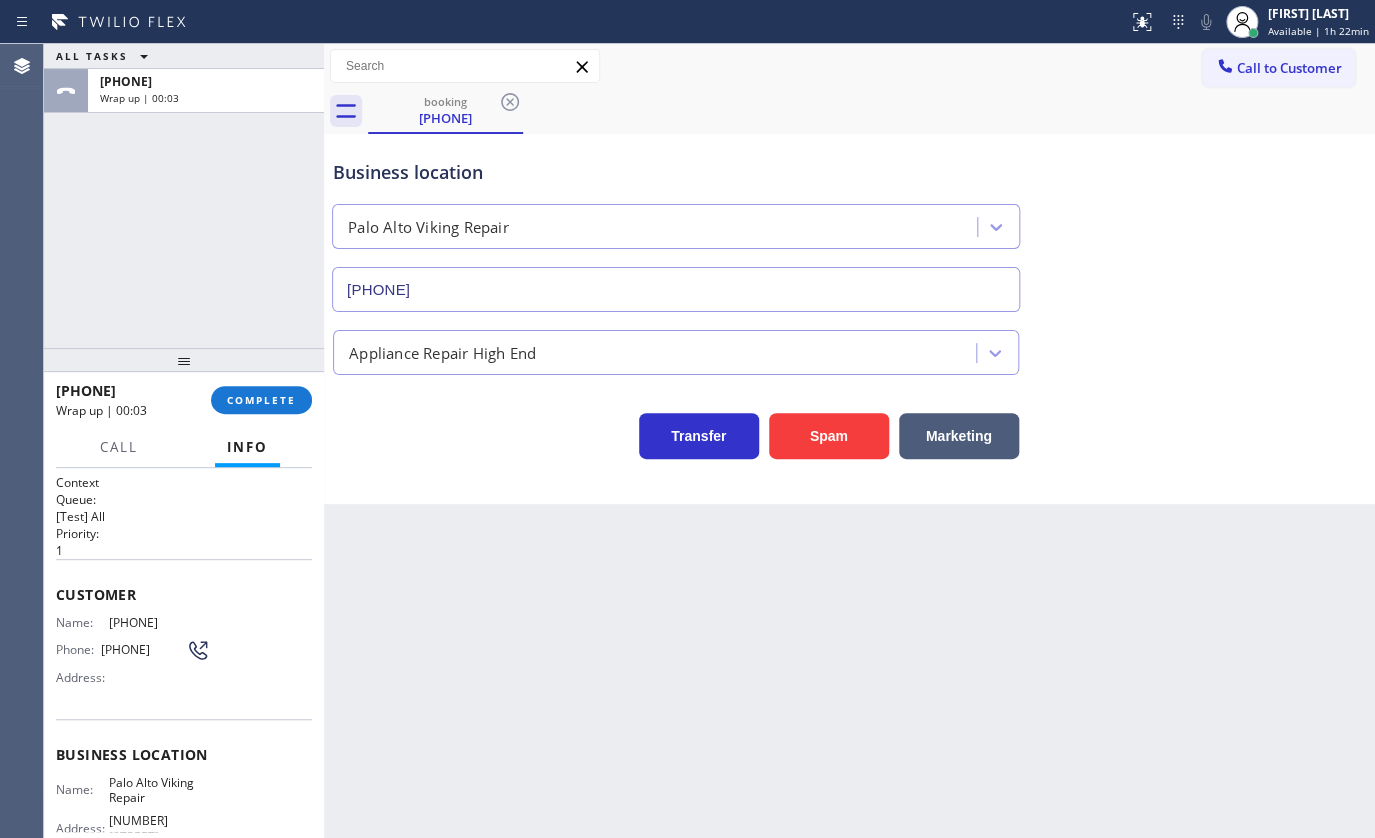 drag, startPoint x: 102, startPoint y: 619, endPoint x: 225, endPoint y: 630, distance: 123.49089 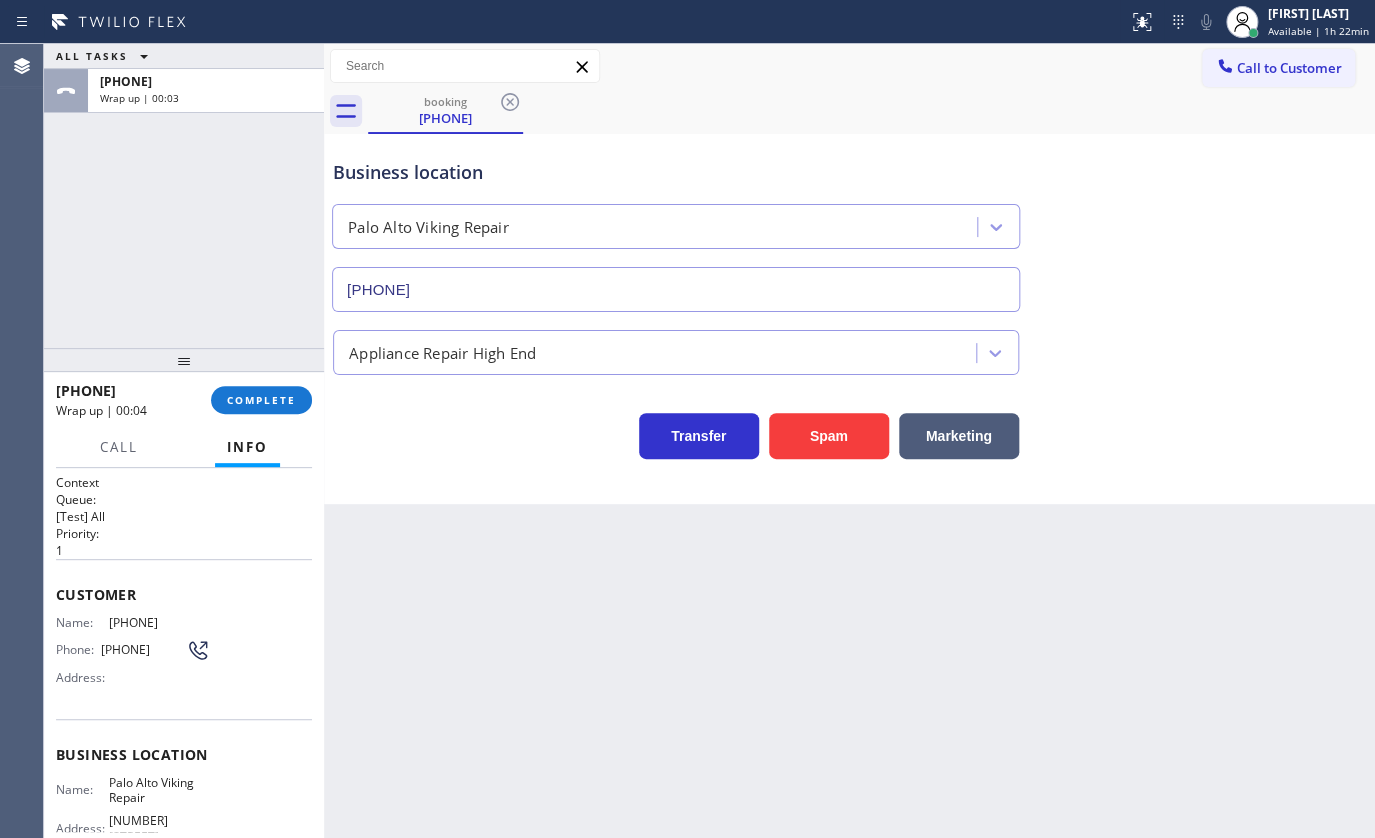 copy on "(828) 967-5710" 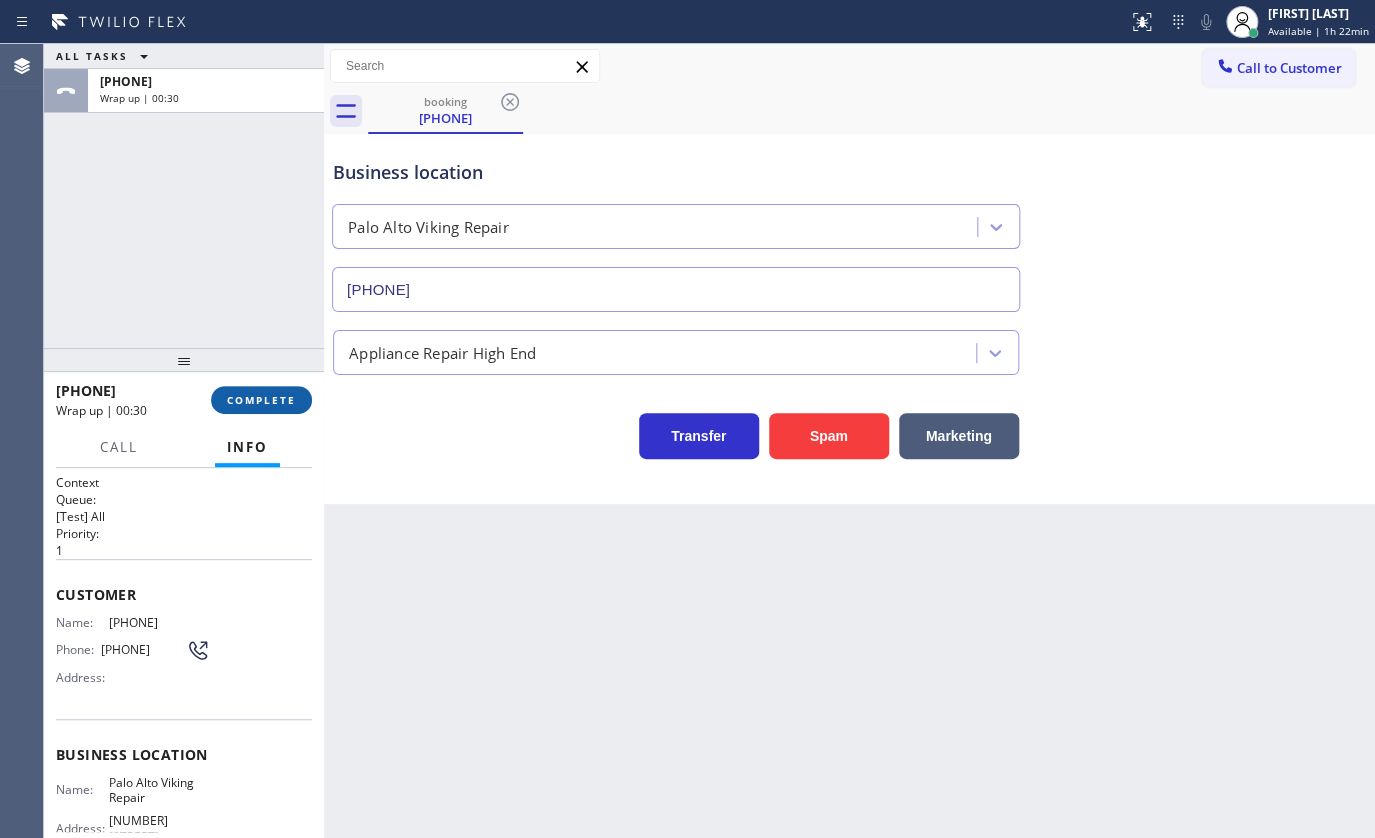 click on "COMPLETE" at bounding box center [261, 400] 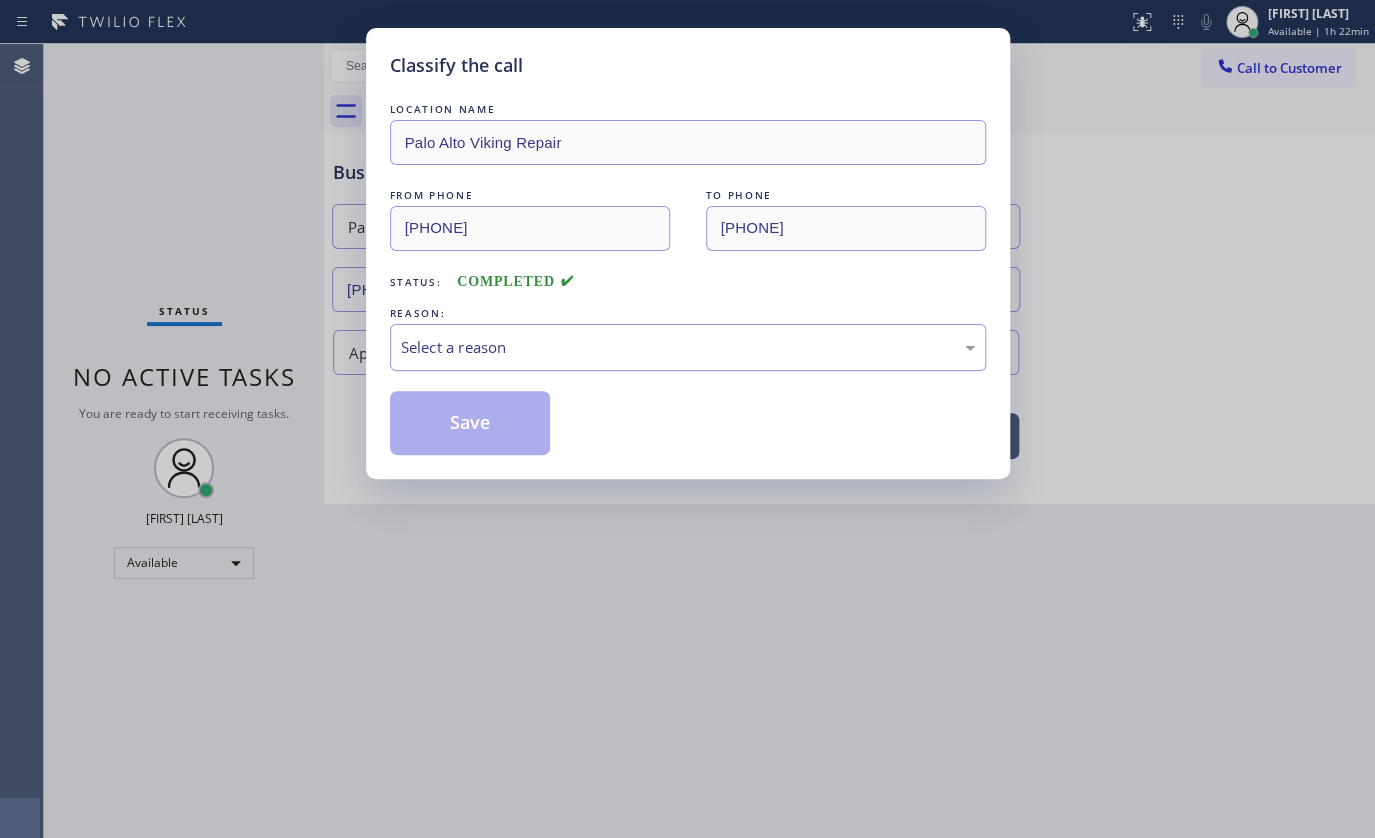 drag, startPoint x: 390, startPoint y: 356, endPoint x: 406, endPoint y: 359, distance: 16.27882 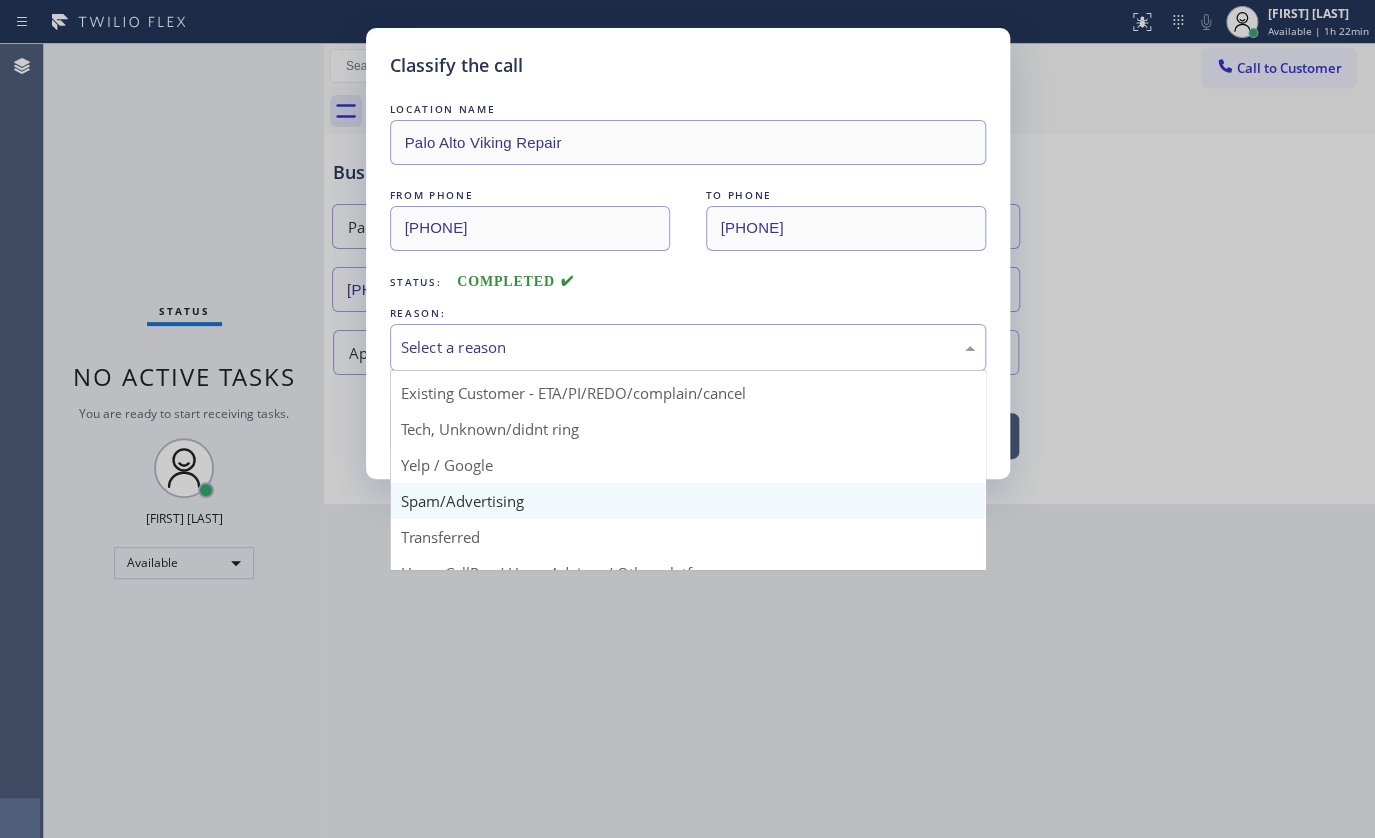 scroll, scrollTop: 0, scrollLeft: 0, axis: both 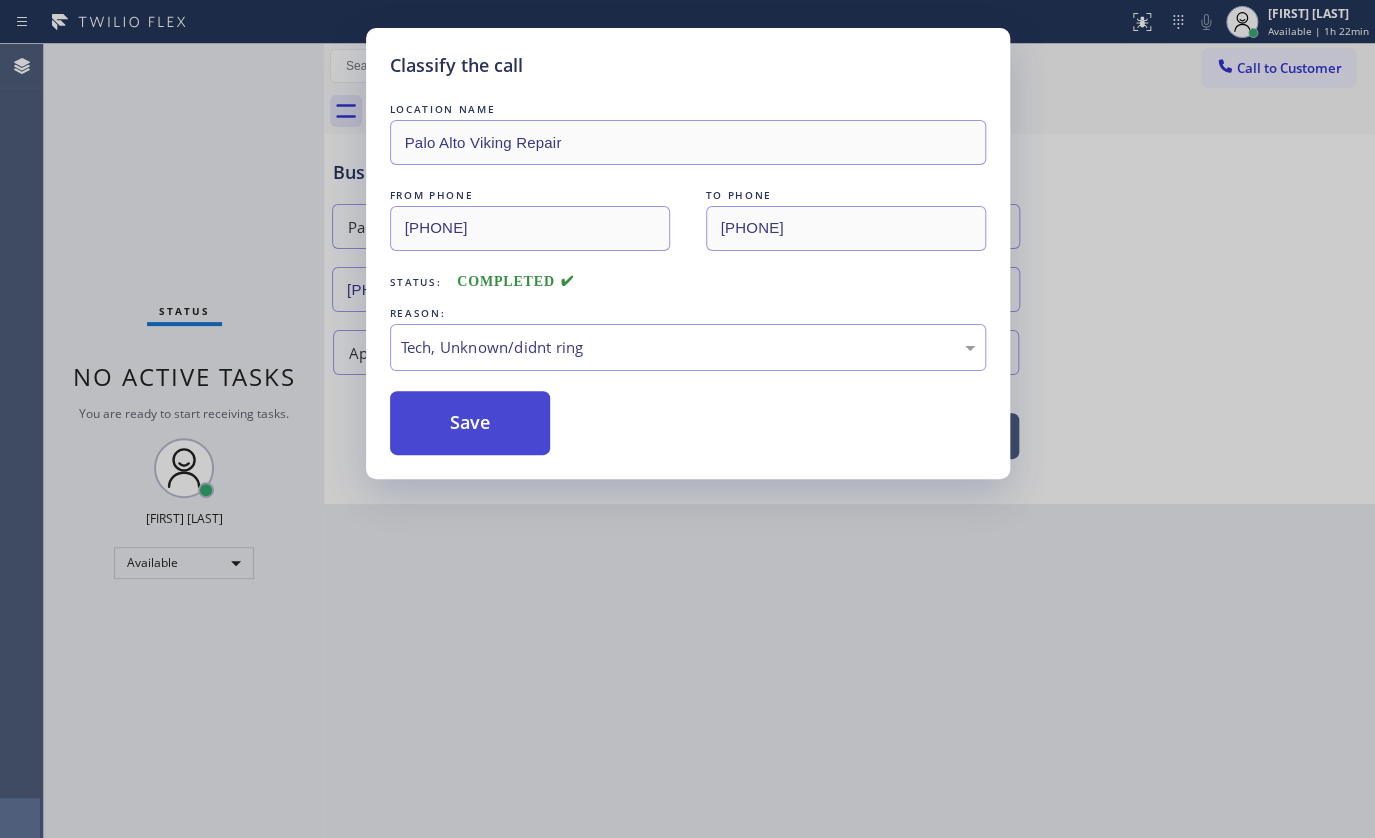click on "Save" at bounding box center (470, 423) 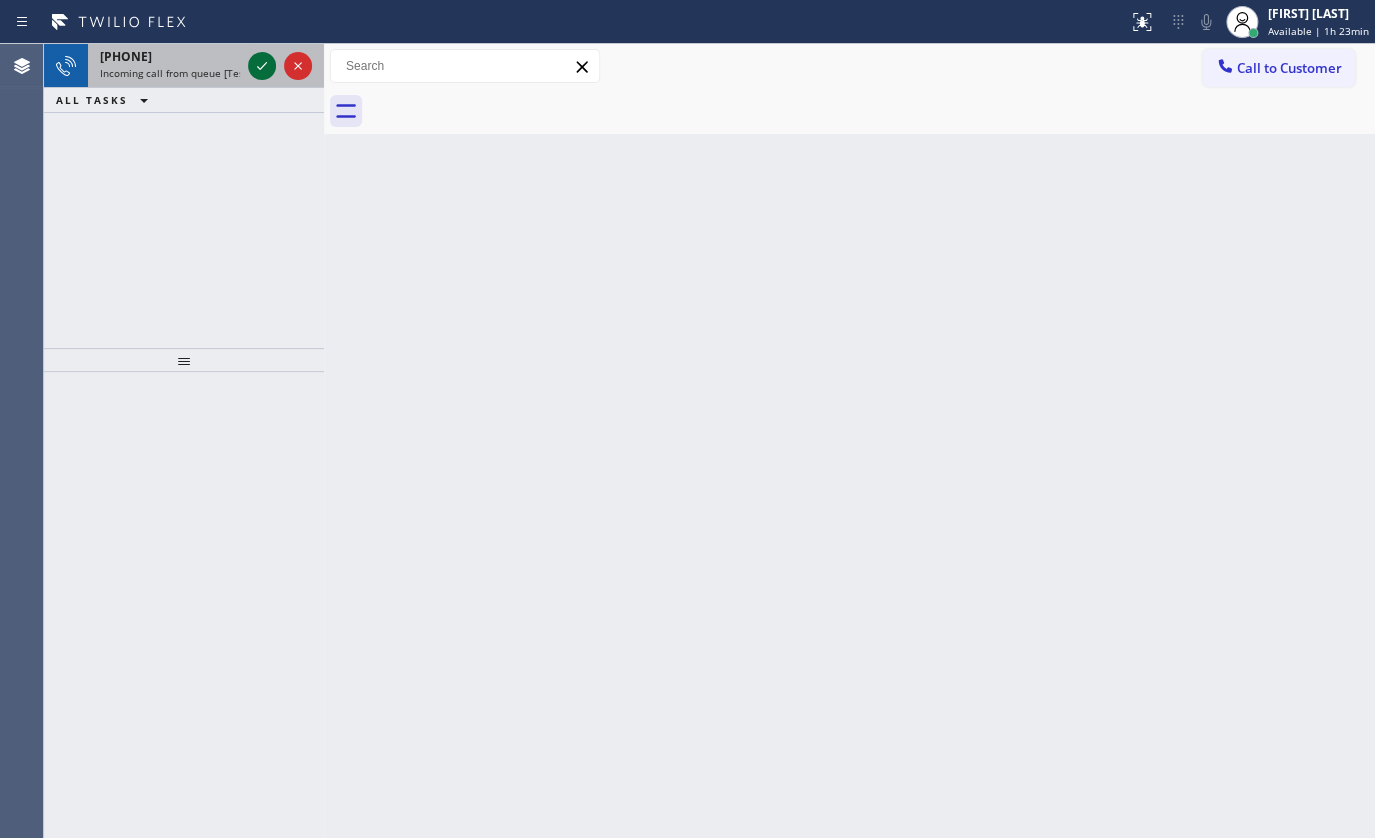 click 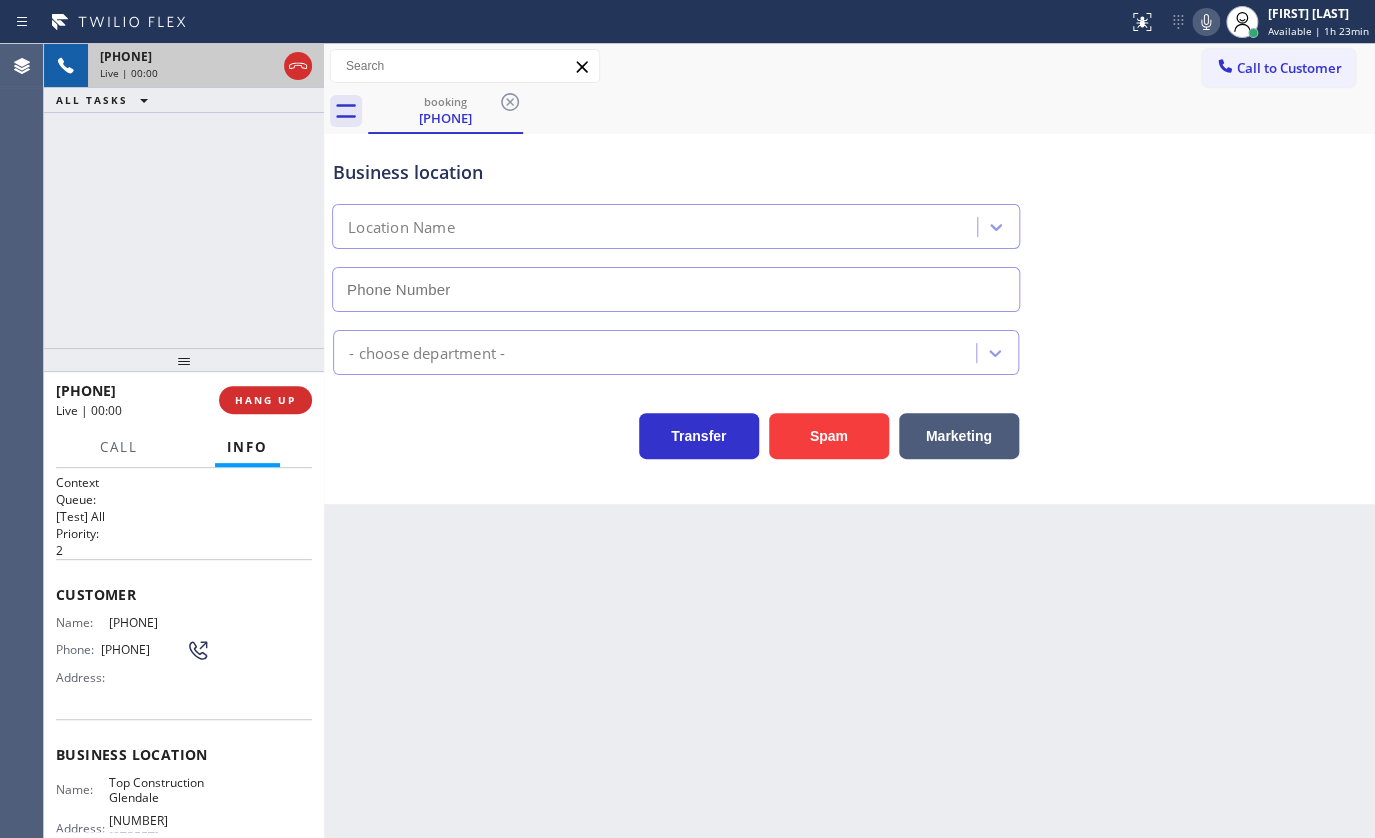 type on "(747) 231-3200" 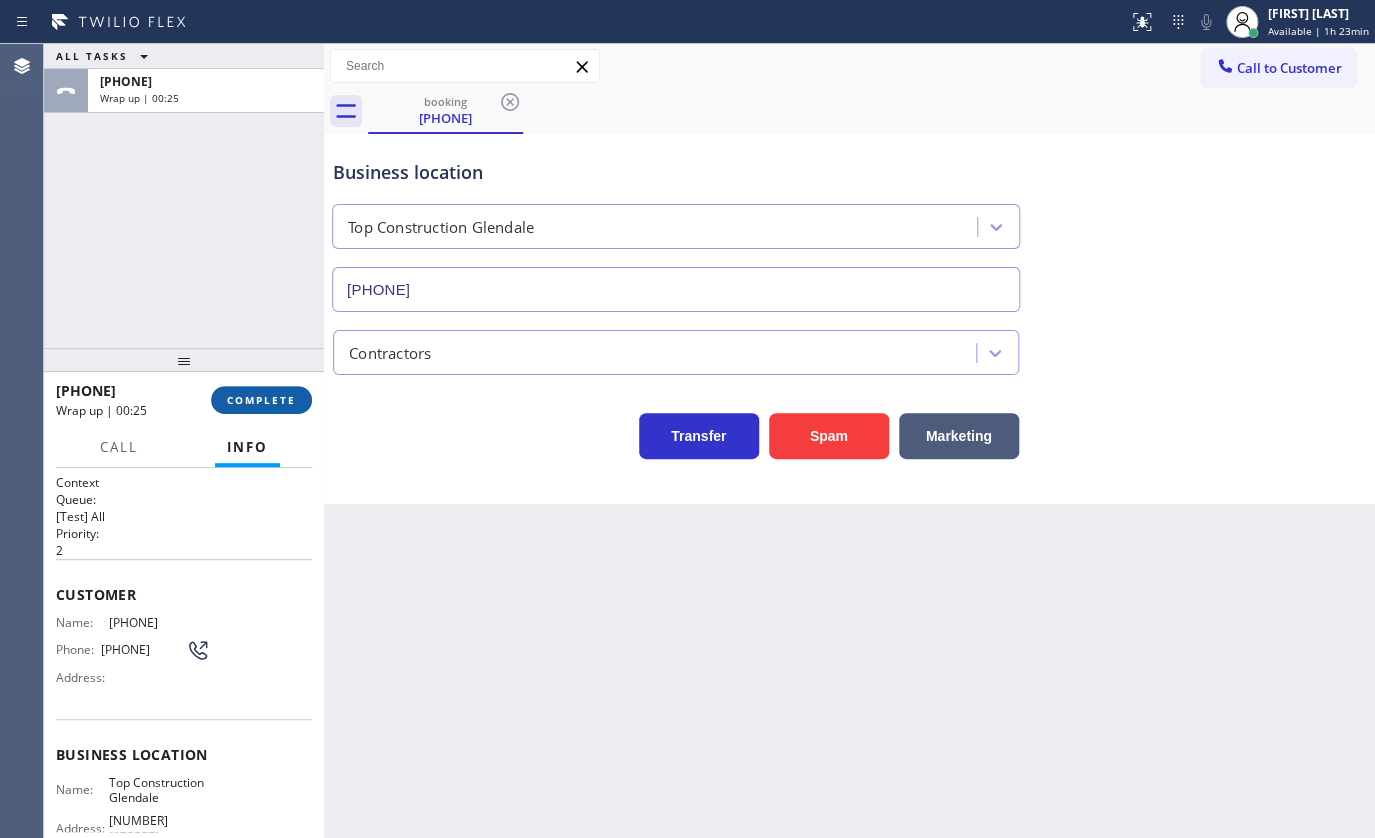 click on "COMPLETE" at bounding box center (261, 400) 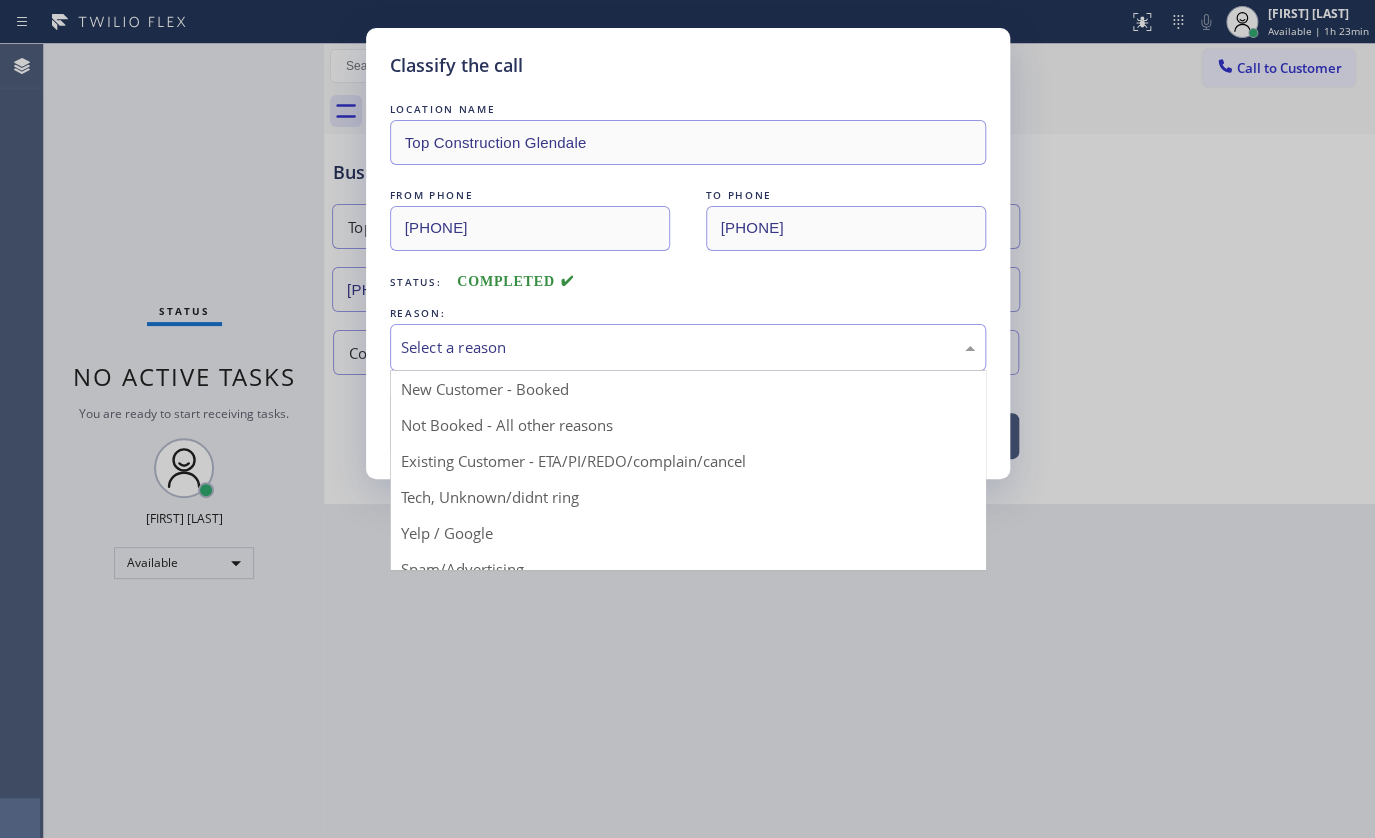 click on "Select a reason" at bounding box center [688, 347] 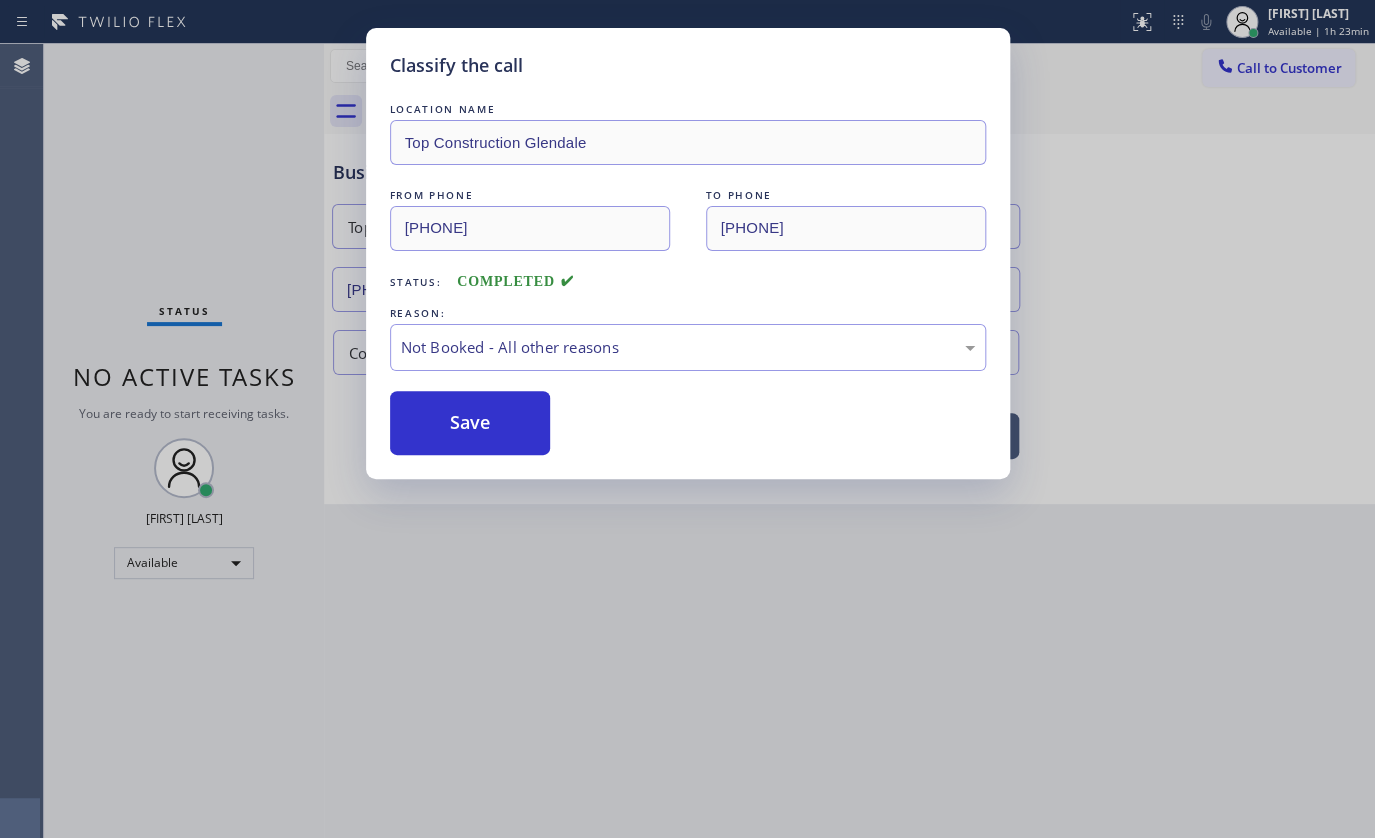 click on "Save" at bounding box center [470, 423] 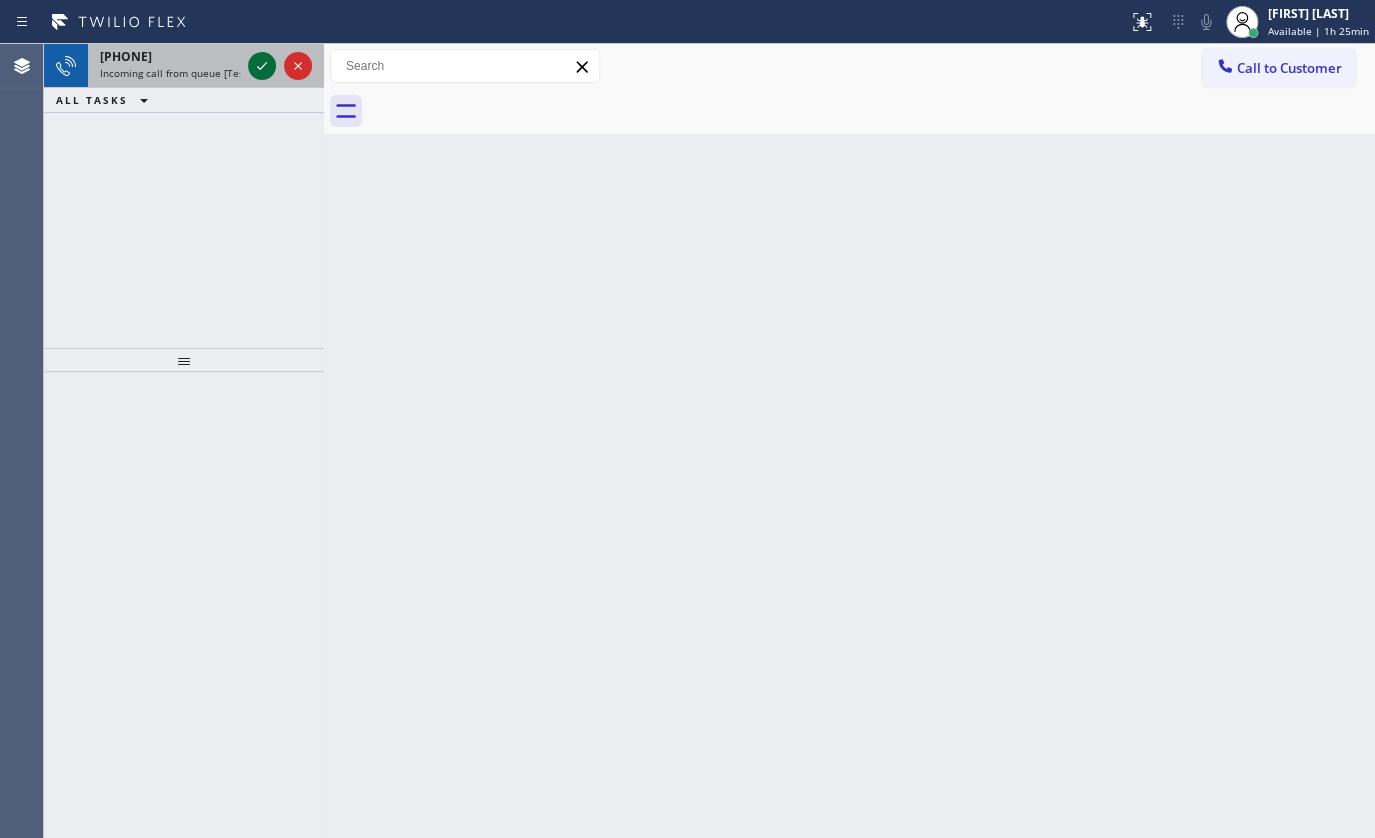 click 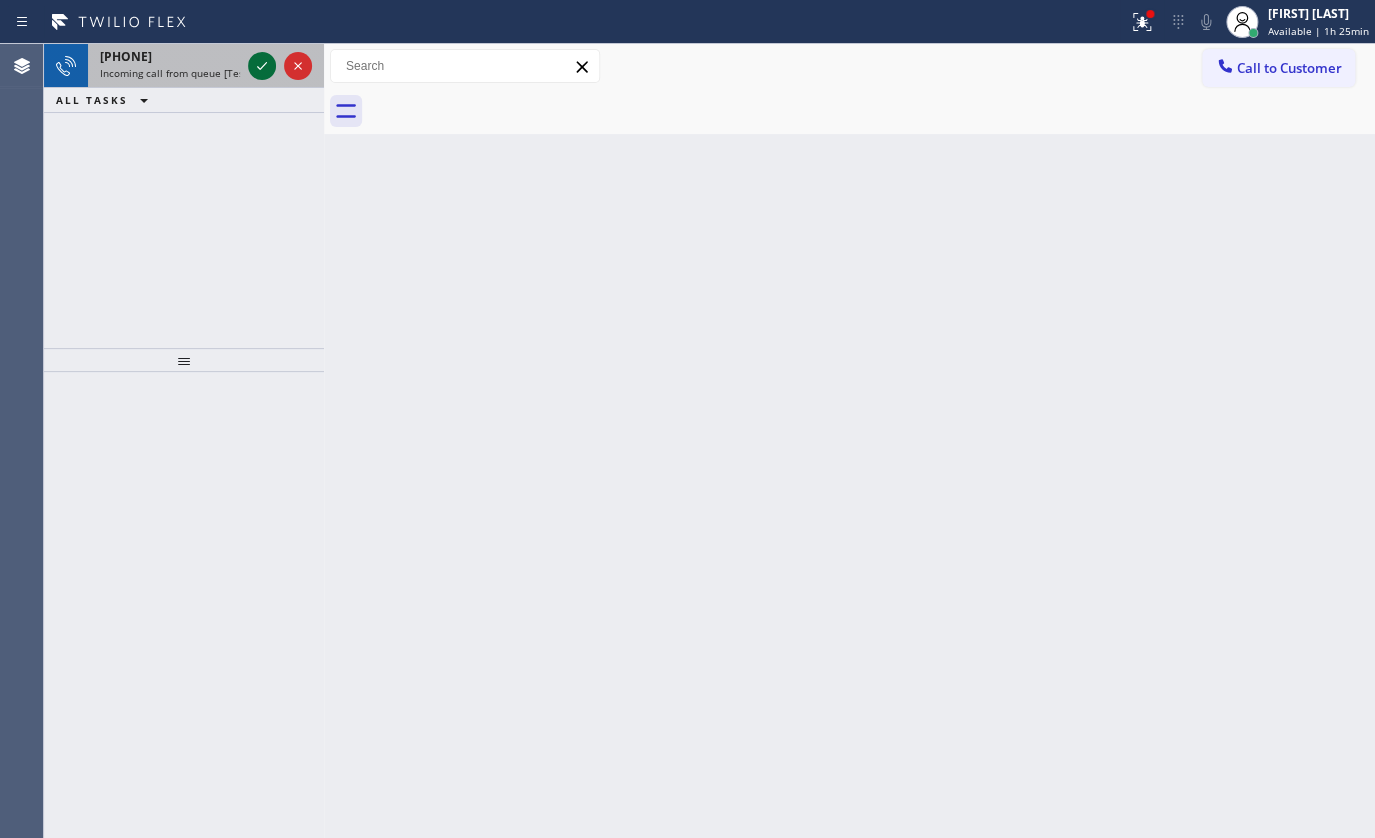 click 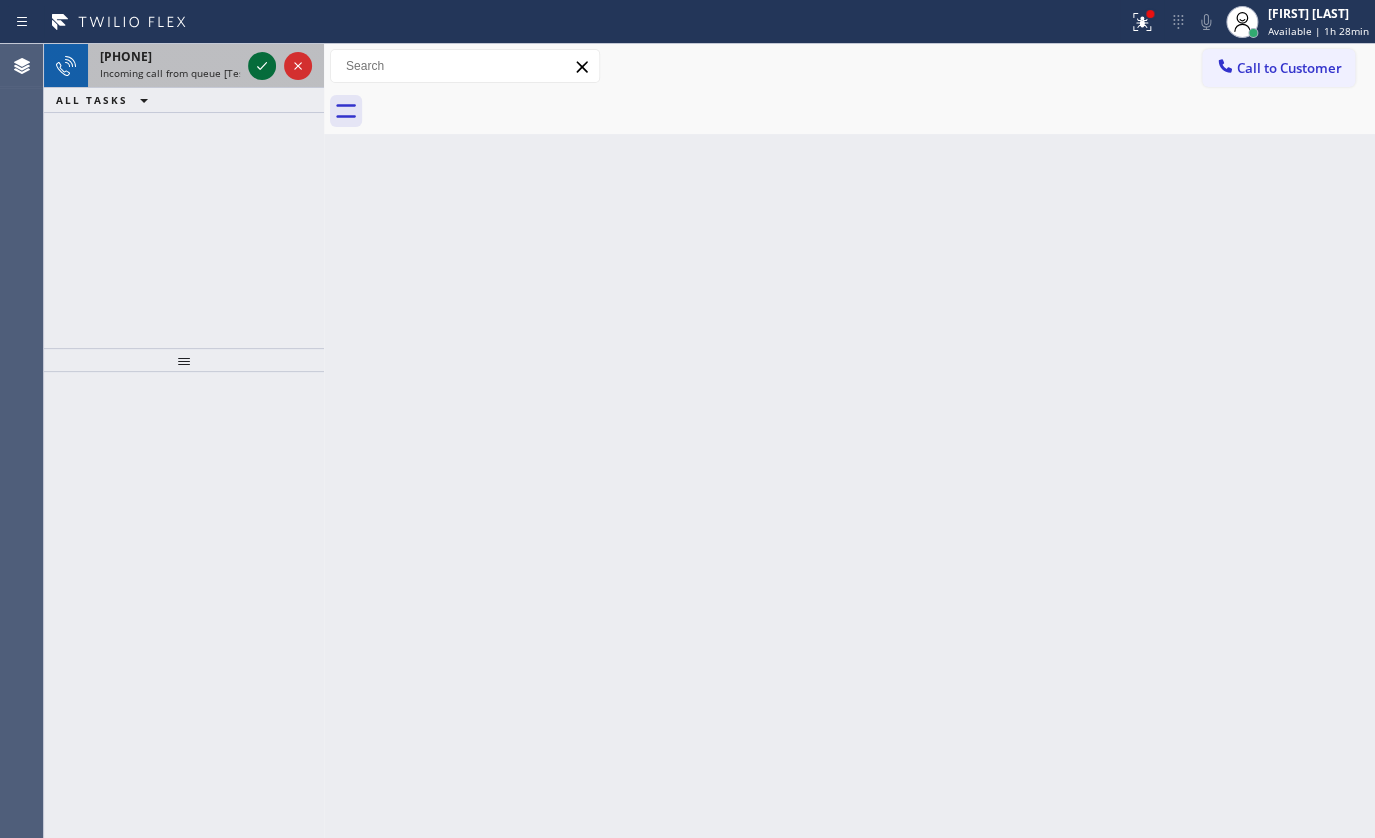 click 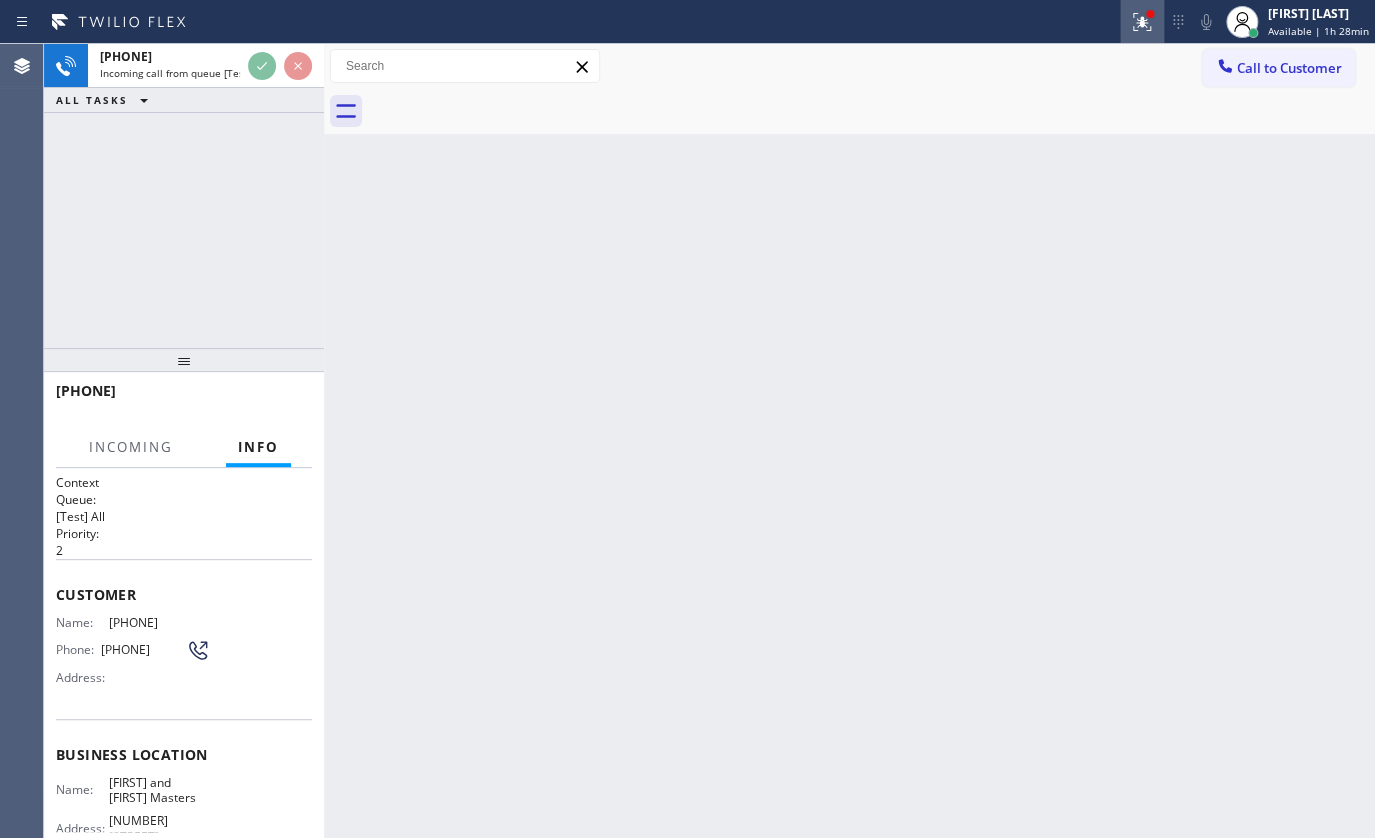click 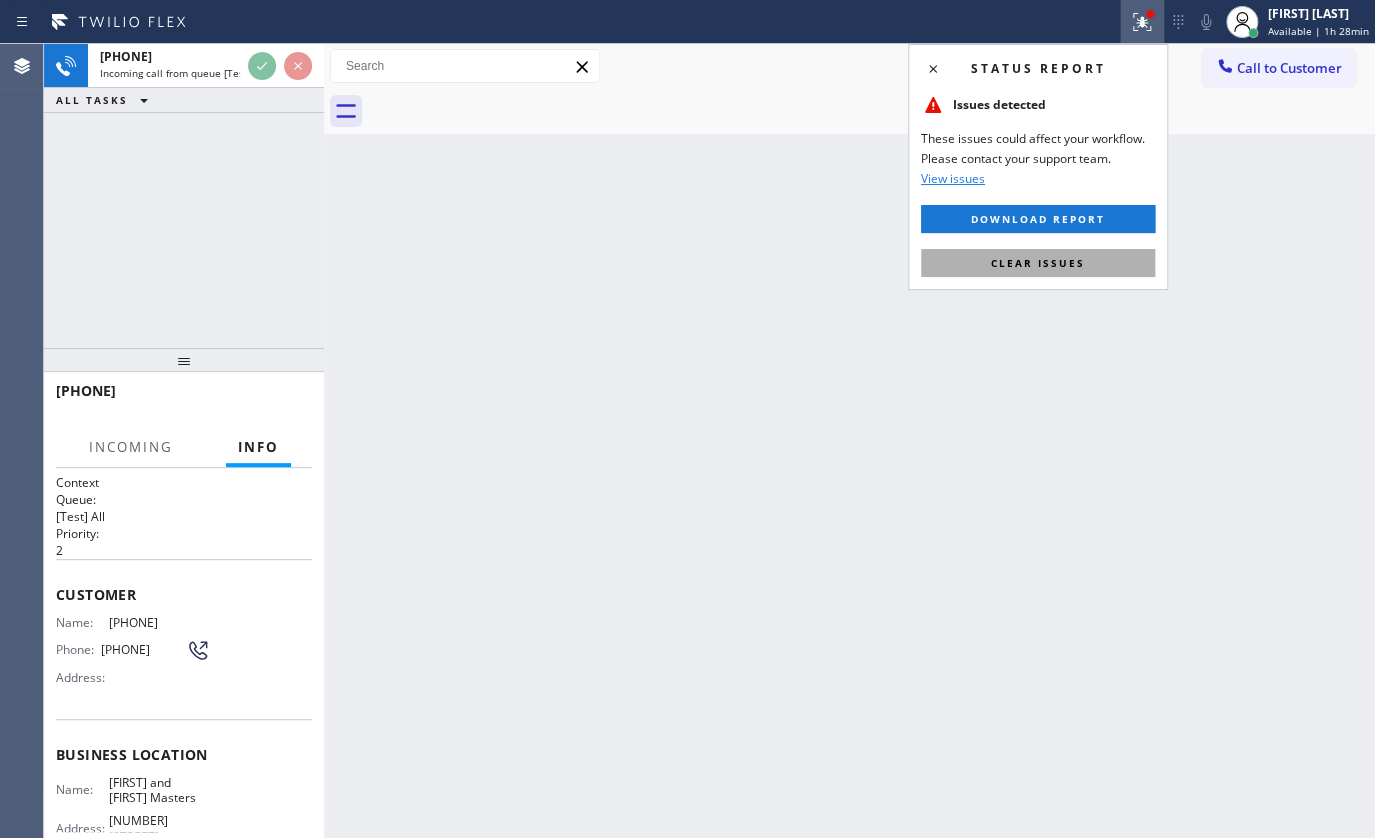 click on "Clear issues" at bounding box center (1038, 263) 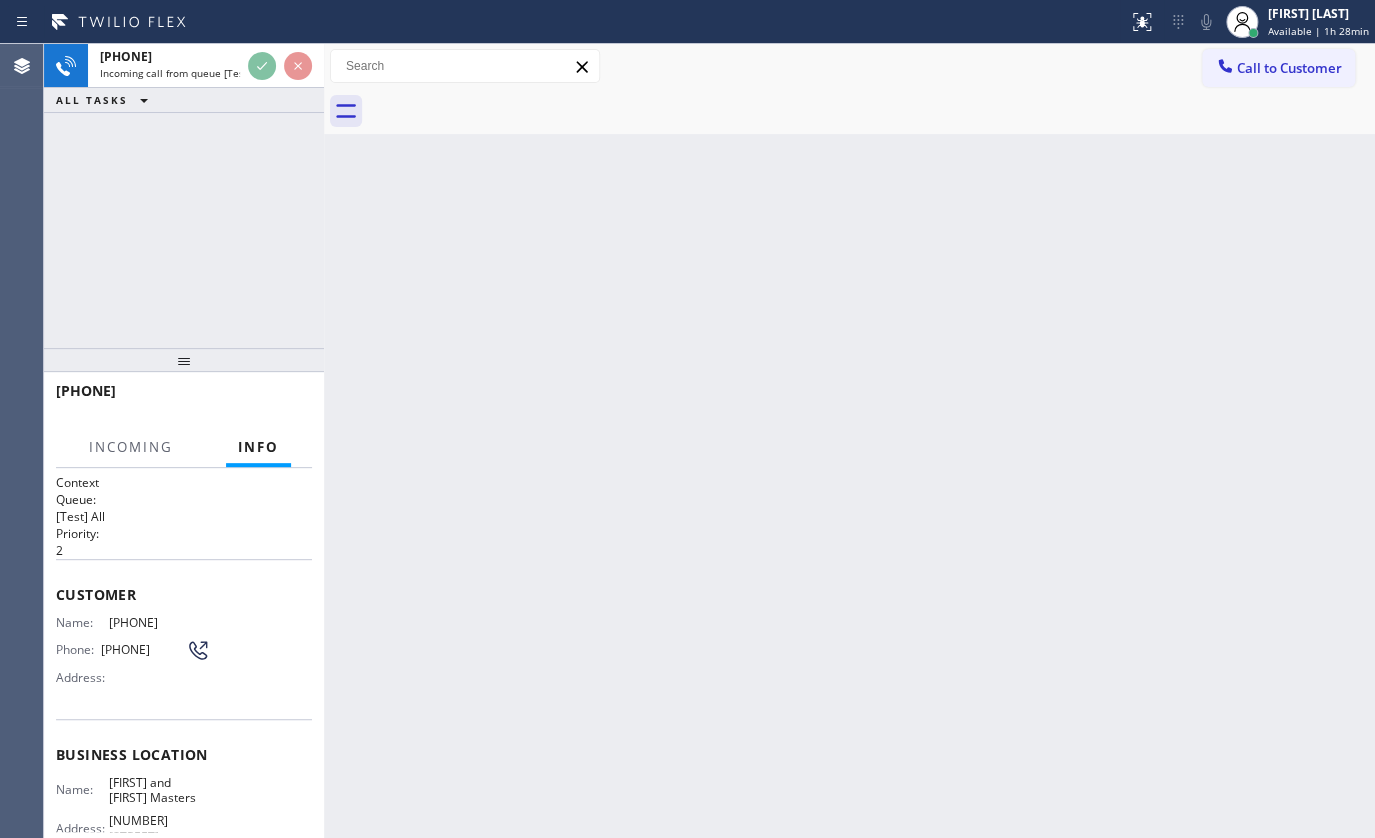 click on "+13059107877 Incoming call from queue [Test] All ALL TASKS ALL TASKS ACTIVE TASKS TASKS IN WRAP UP" at bounding box center (184, 78) 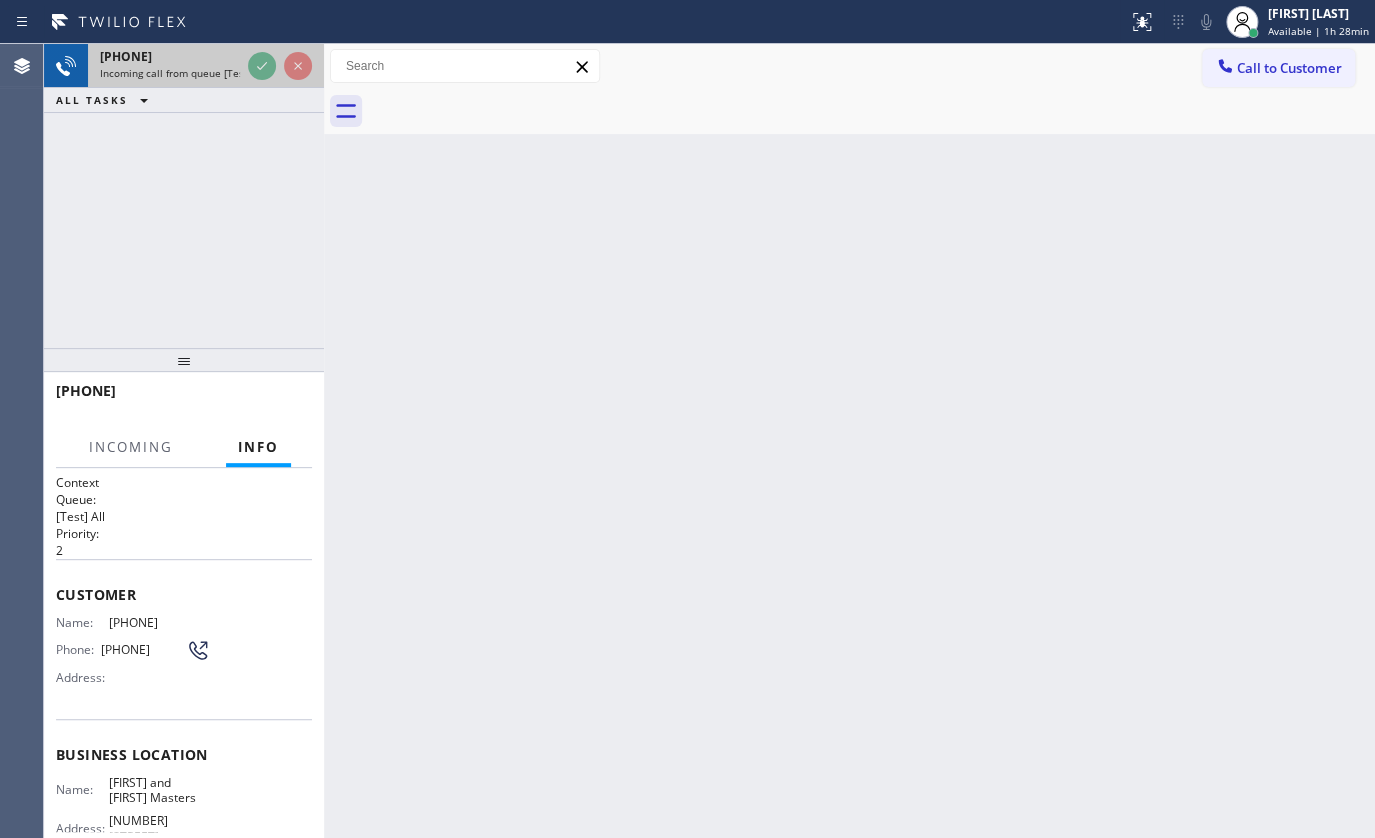 click at bounding box center (280, 66) 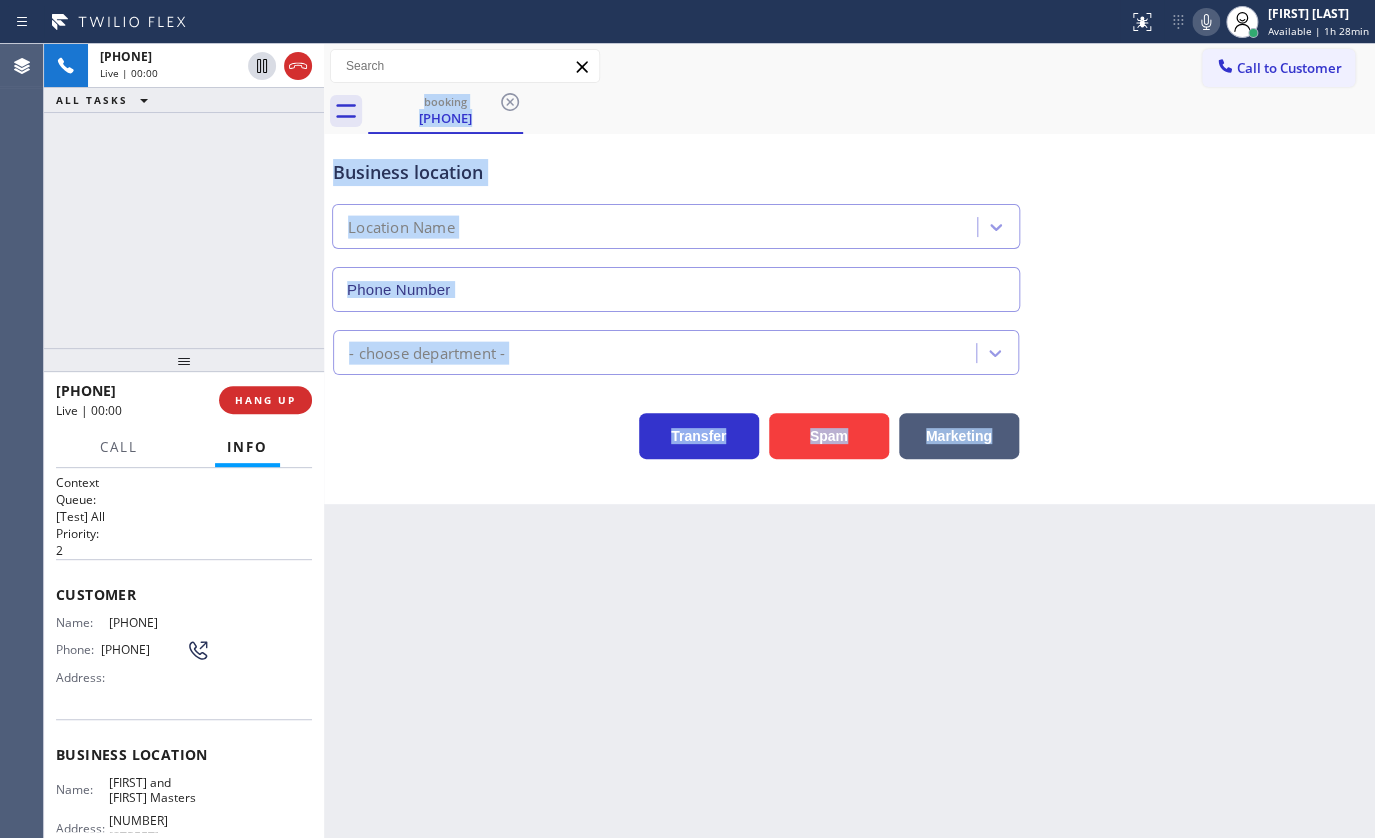 click 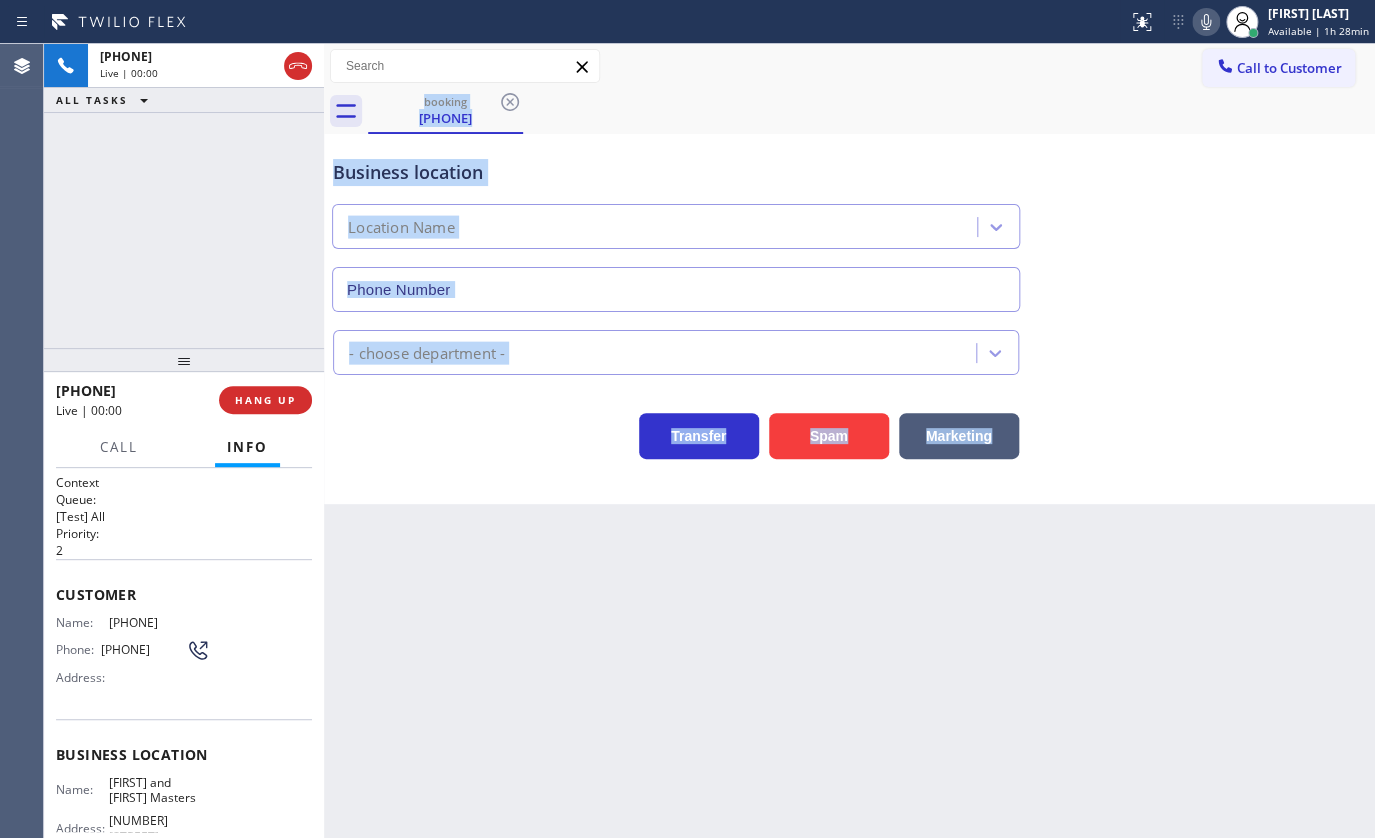 type on "(305) 560-6135" 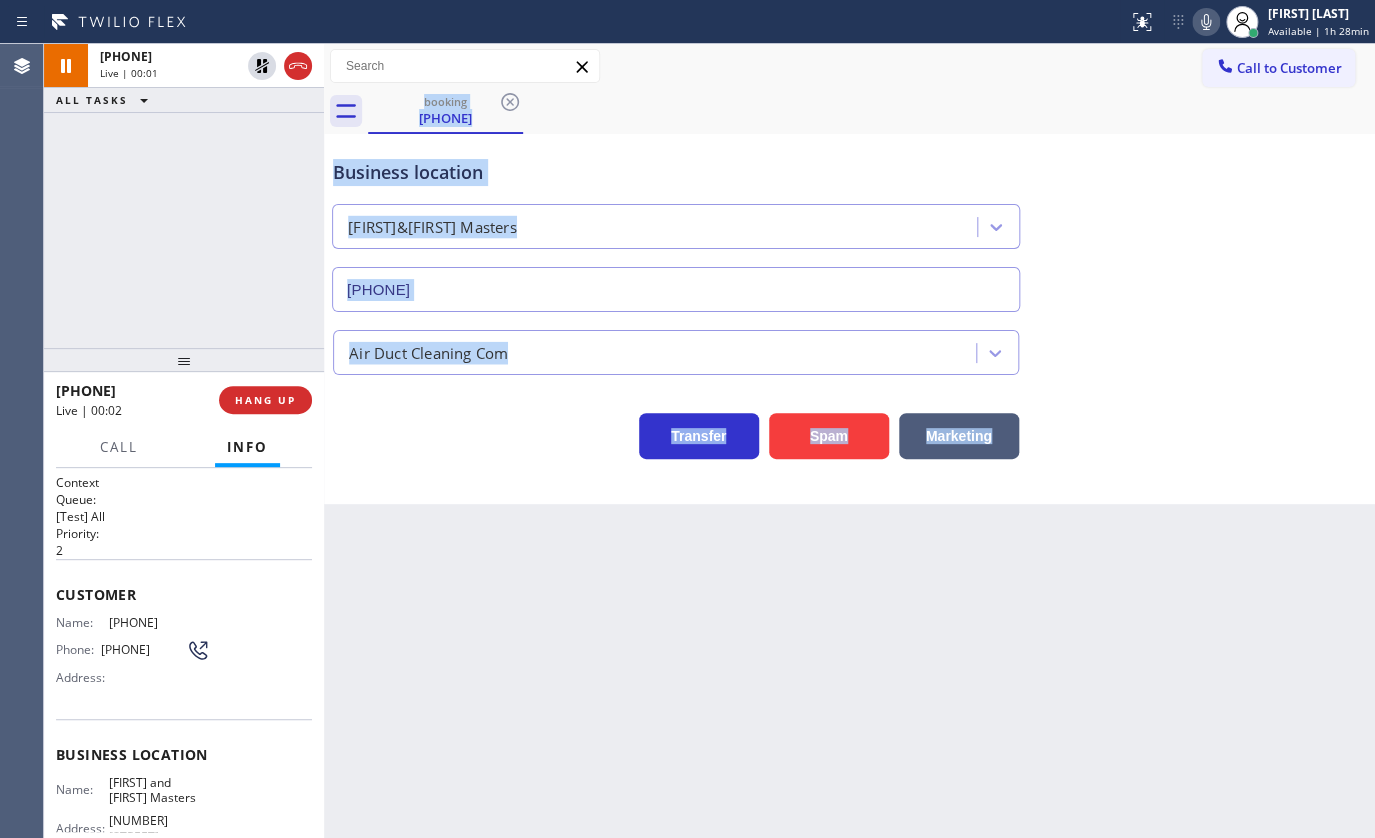 click 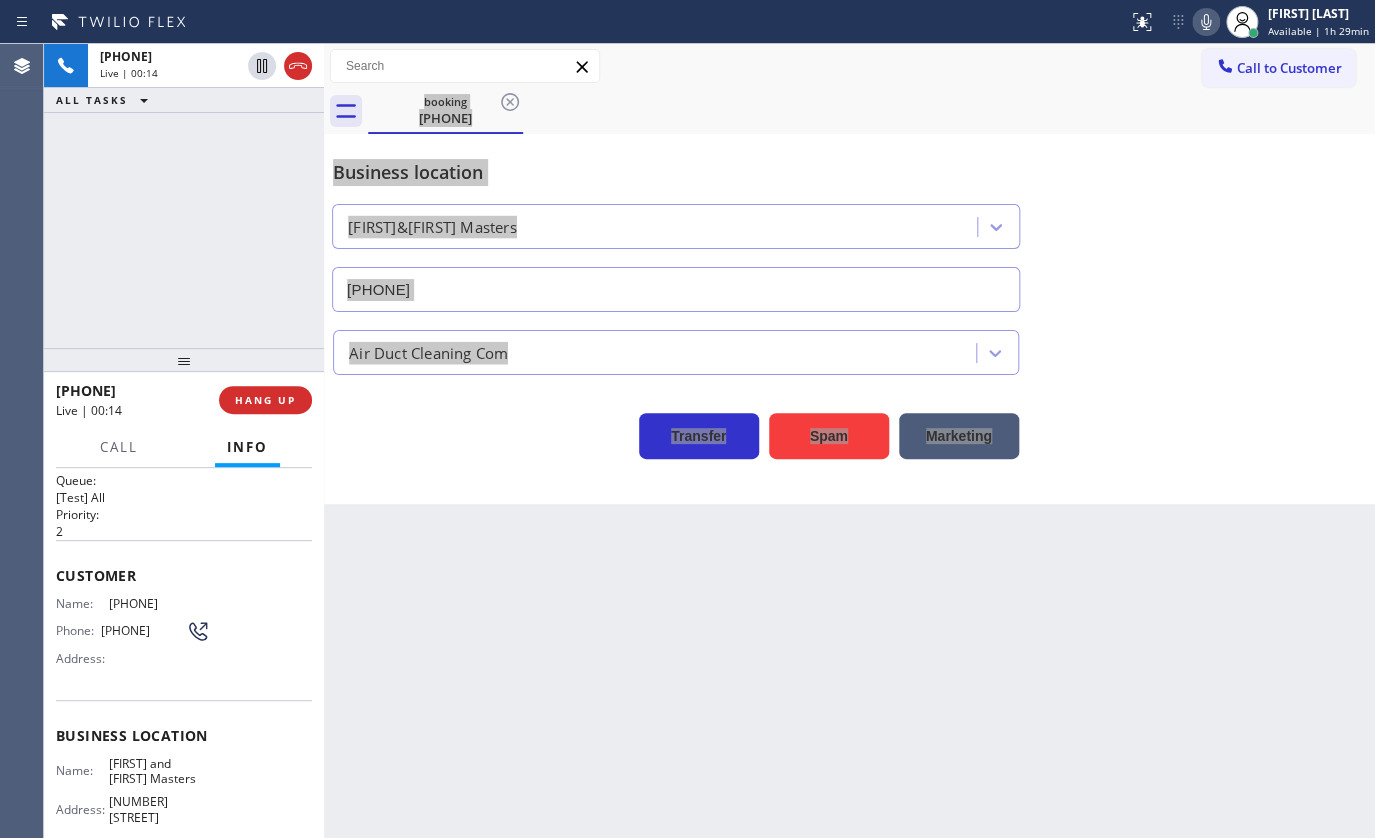 scroll, scrollTop: 0, scrollLeft: 0, axis: both 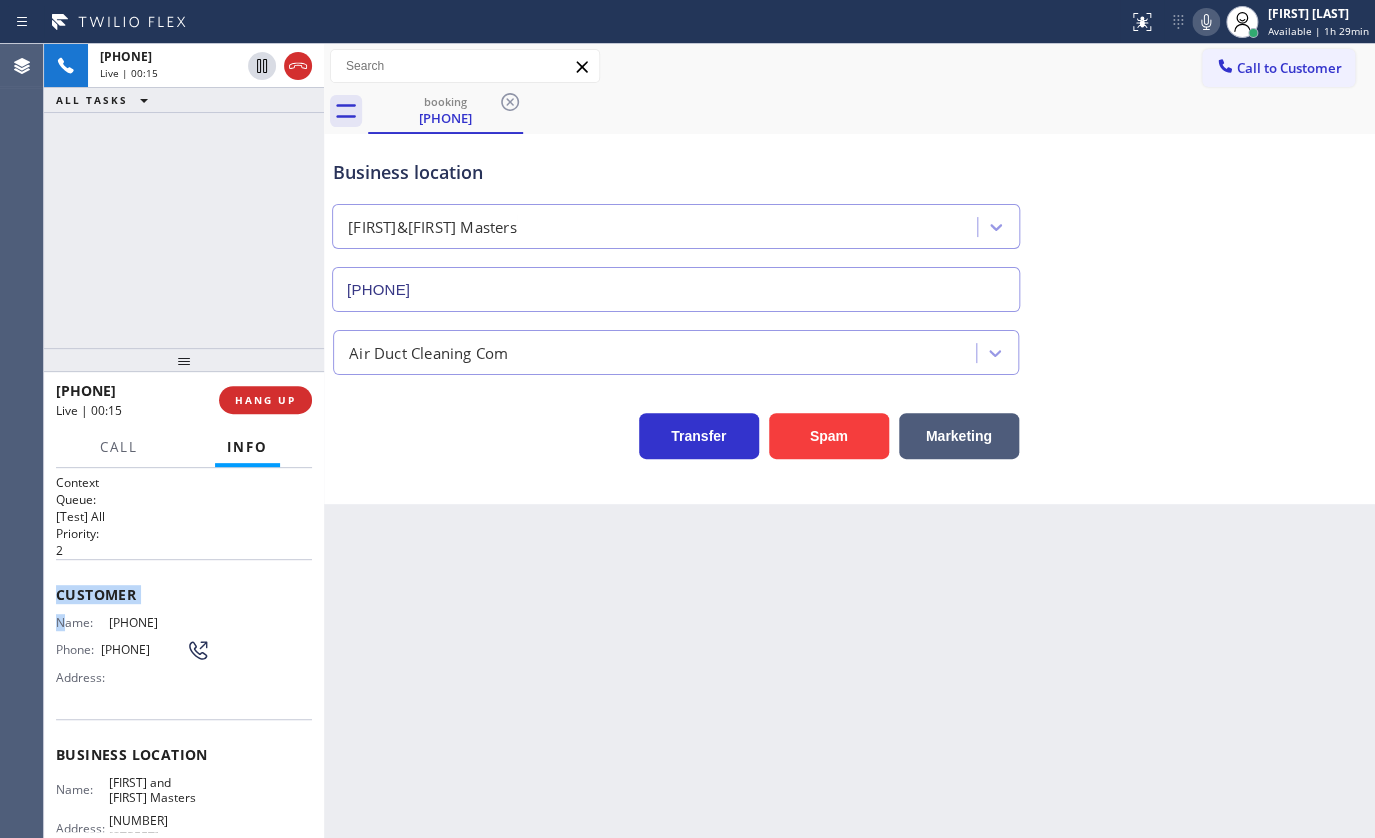 drag, startPoint x: 58, startPoint y: 586, endPoint x: 63, endPoint y: 620, distance: 34.36568 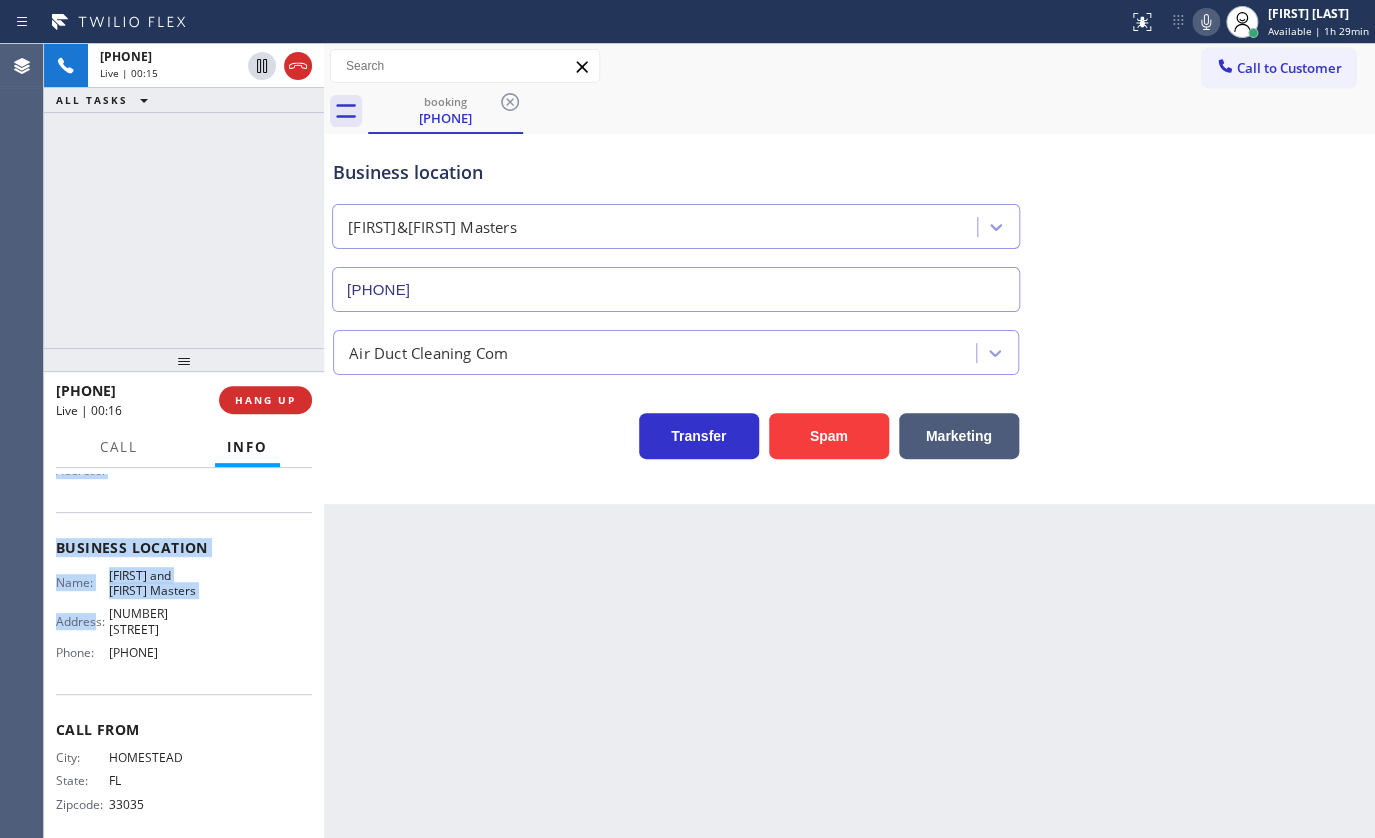 scroll, scrollTop: 208, scrollLeft: 0, axis: vertical 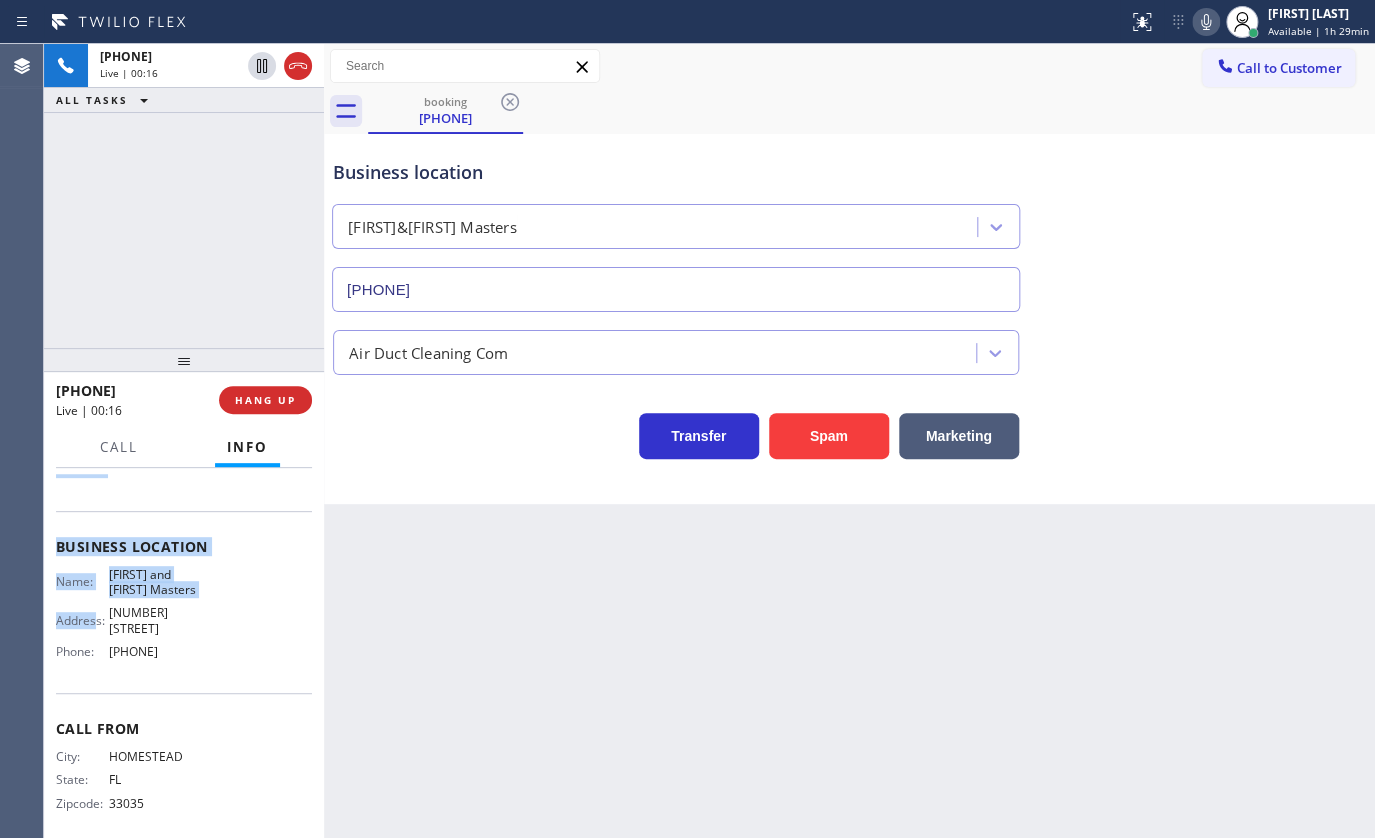 drag, startPoint x: 63, startPoint y: 620, endPoint x: 224, endPoint y: 650, distance: 163.77118 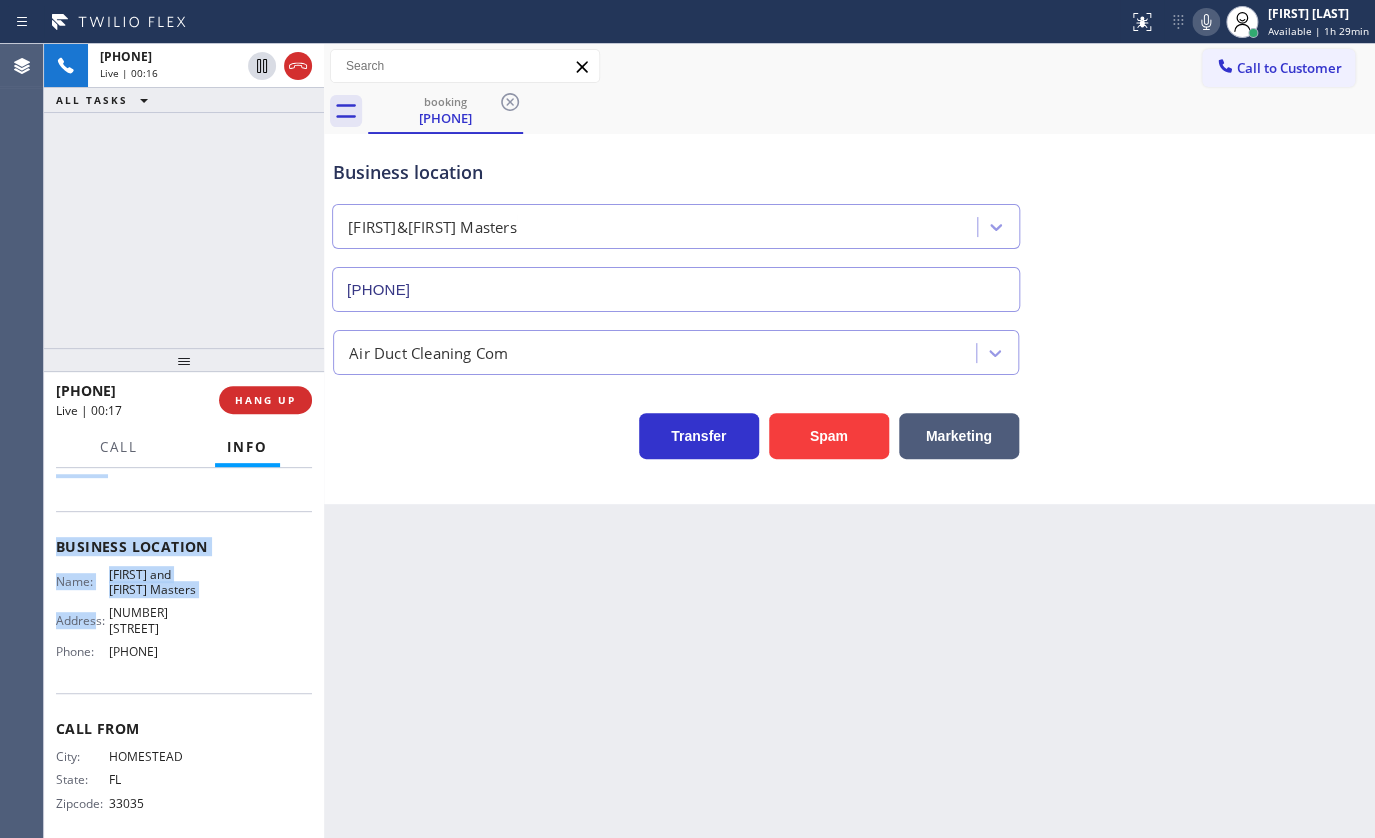 copy on "hone: (305) 910-7877 Address: Business location Name: Toney and Molly Masters Address: 50 NW 71st St  Phone: (305) 560-6135" 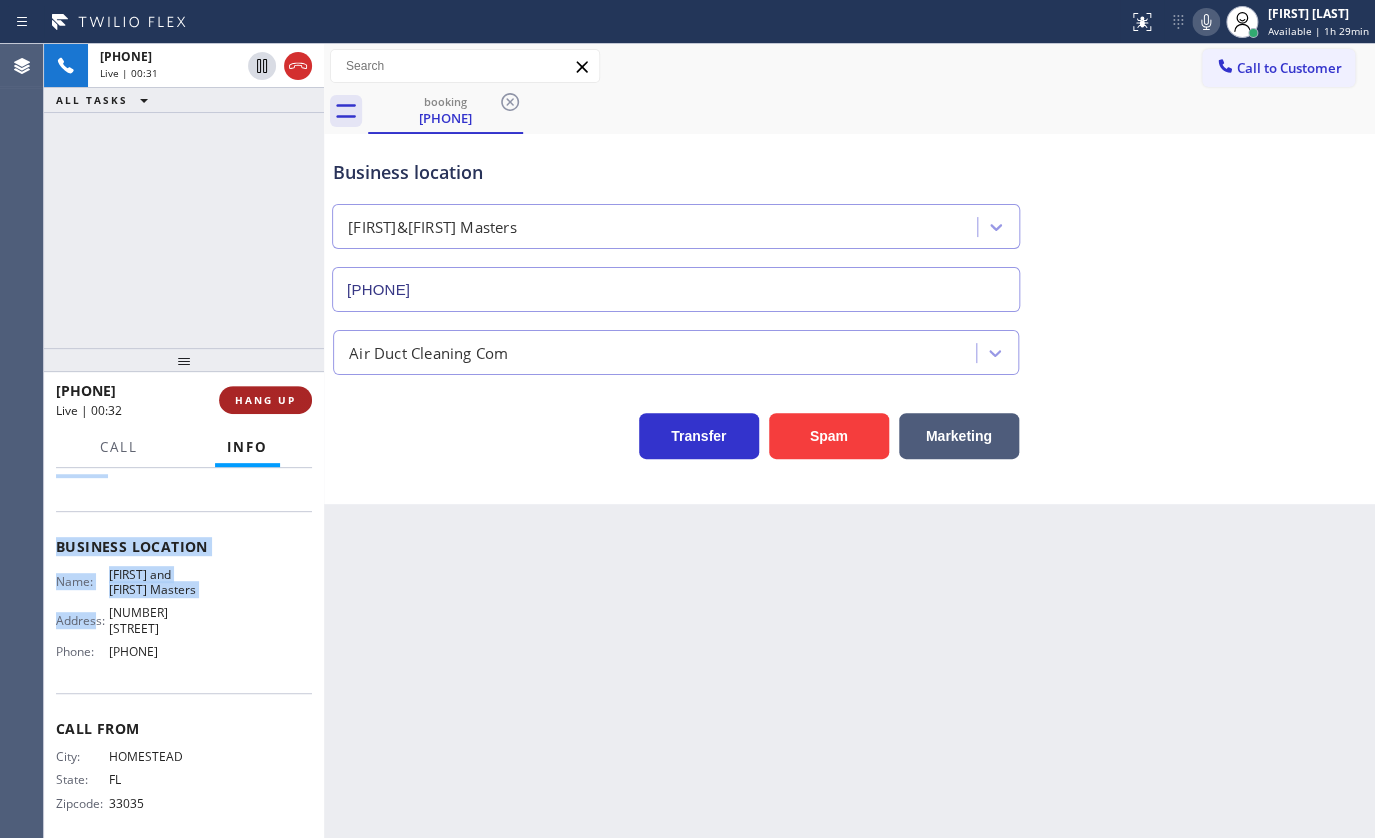 click on "HANG UP" at bounding box center [265, 400] 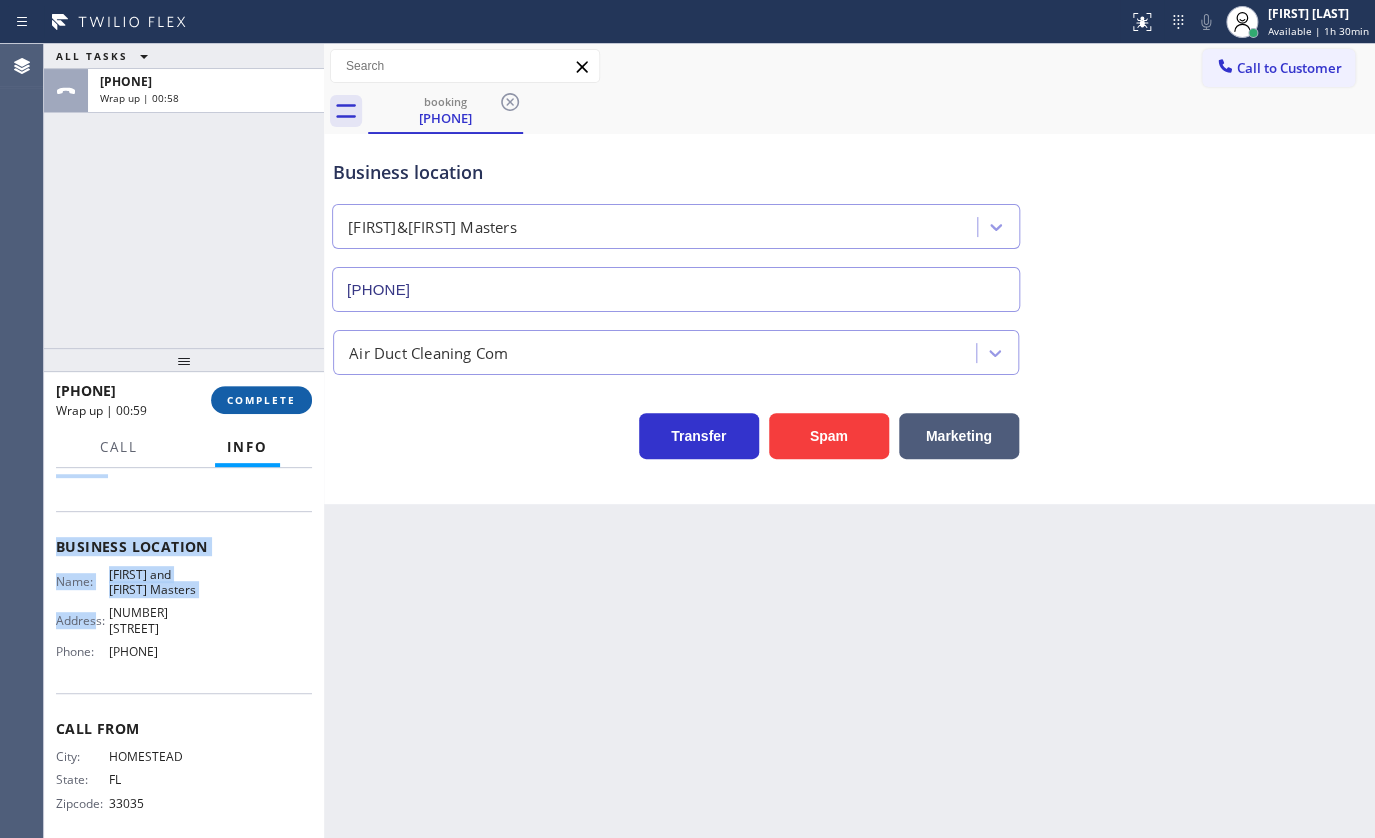 click on "COMPLETE" at bounding box center [261, 400] 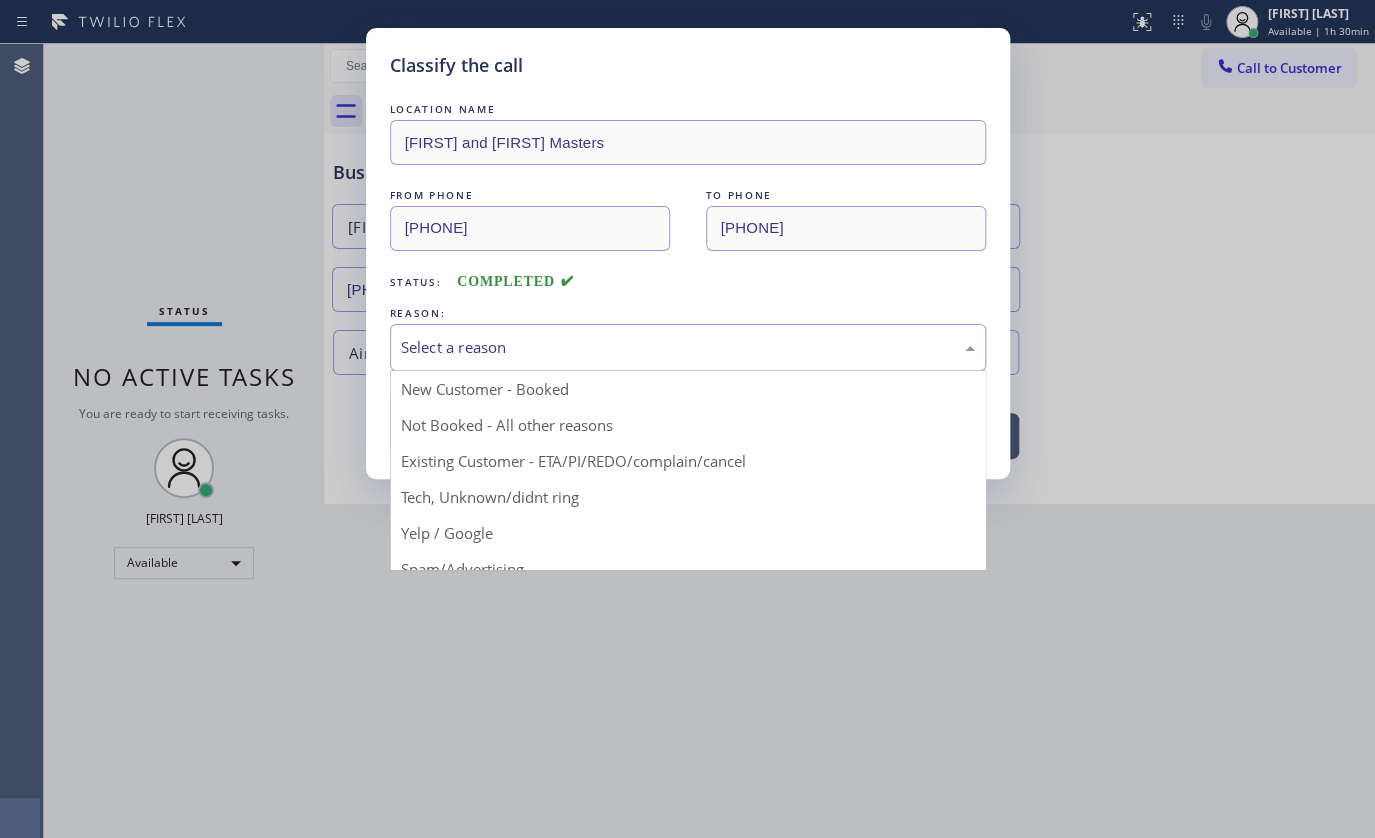 click on "Select a reason" at bounding box center (688, 347) 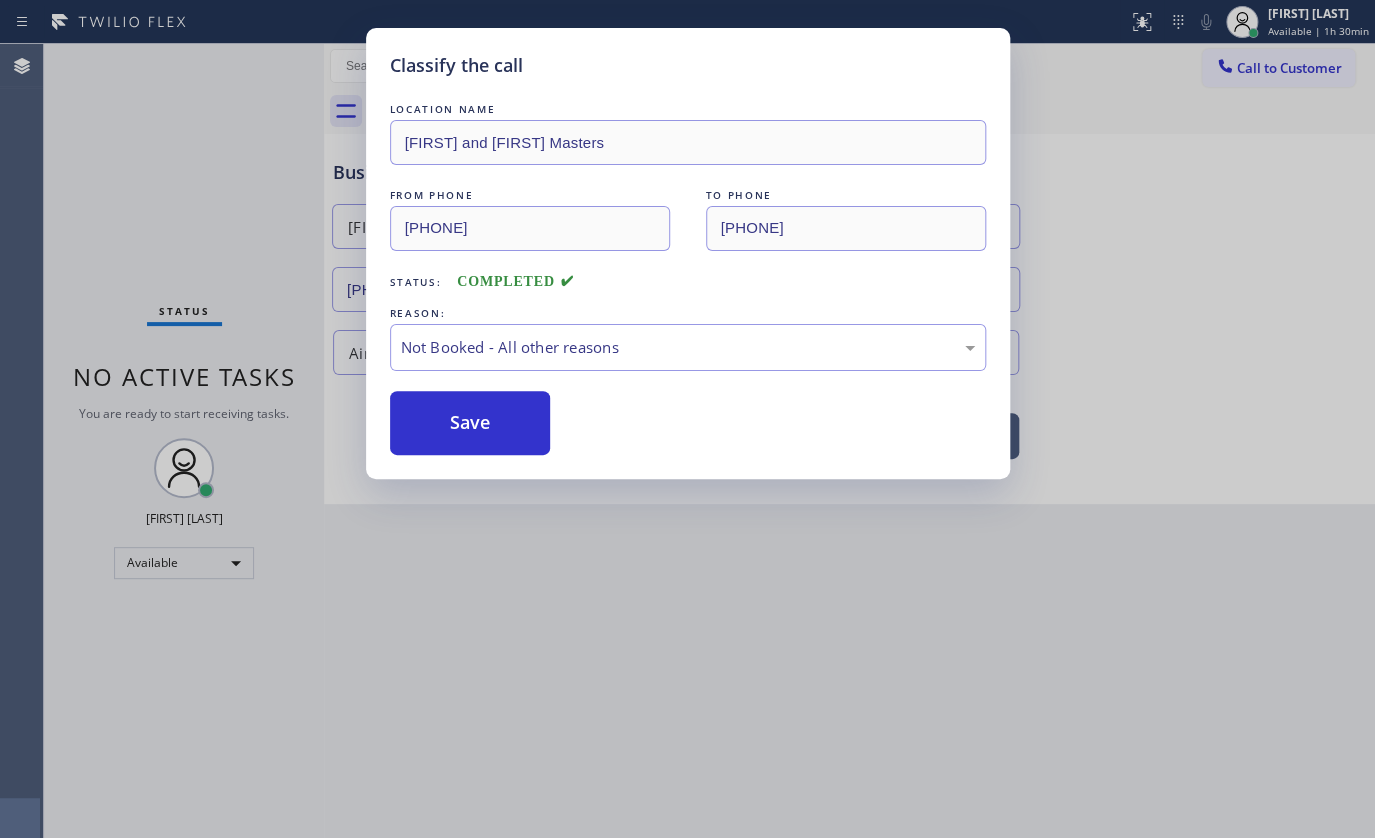 click on "Save" at bounding box center (470, 423) 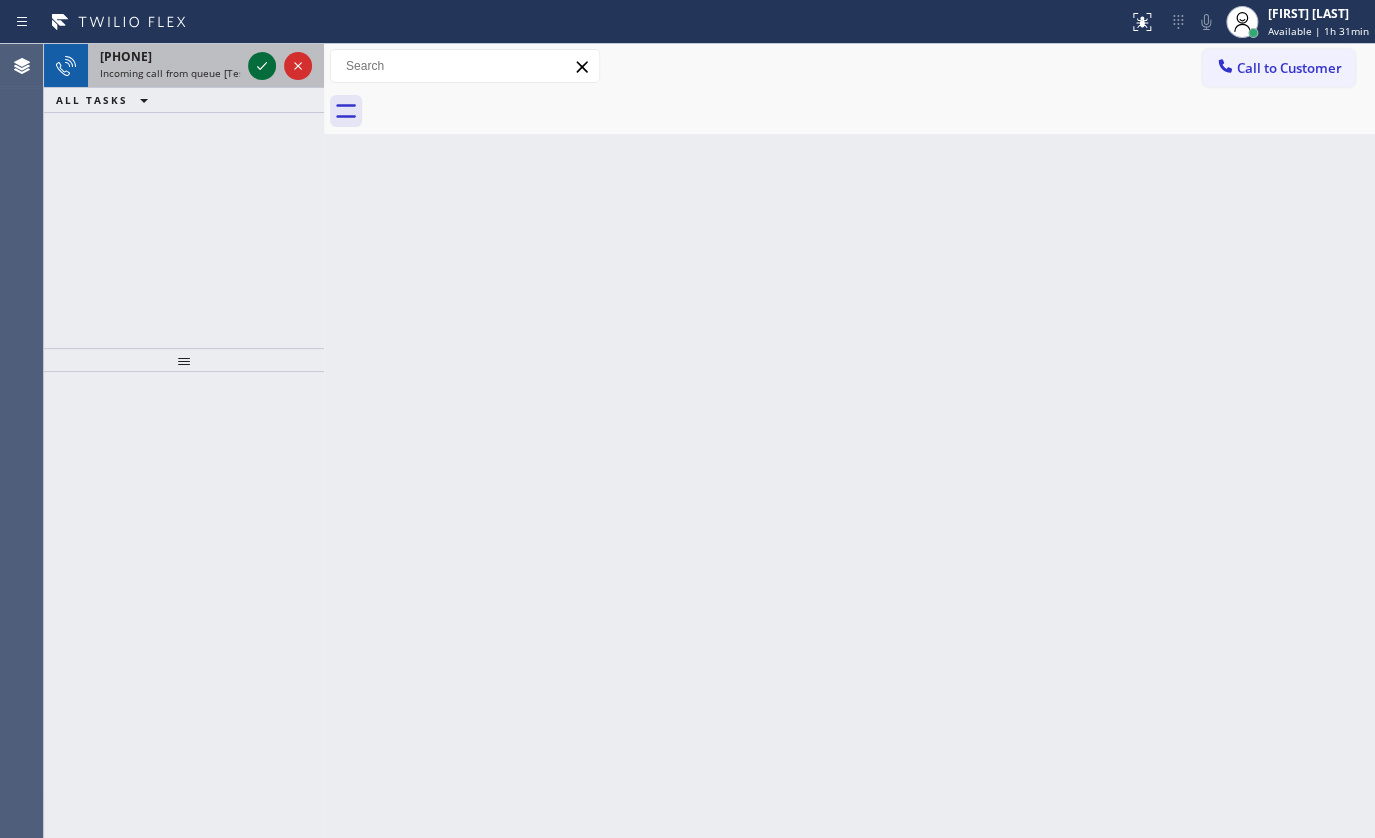 click 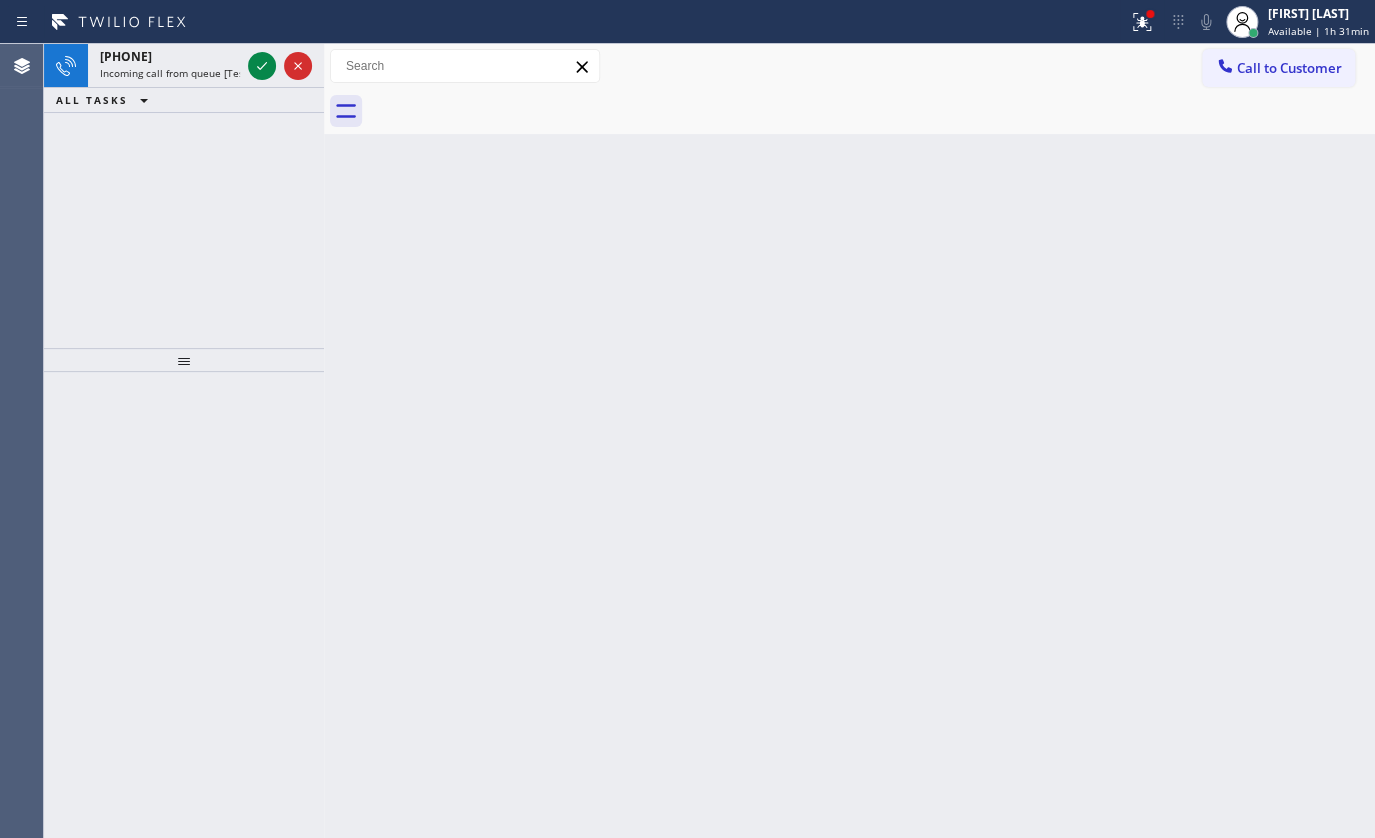 click 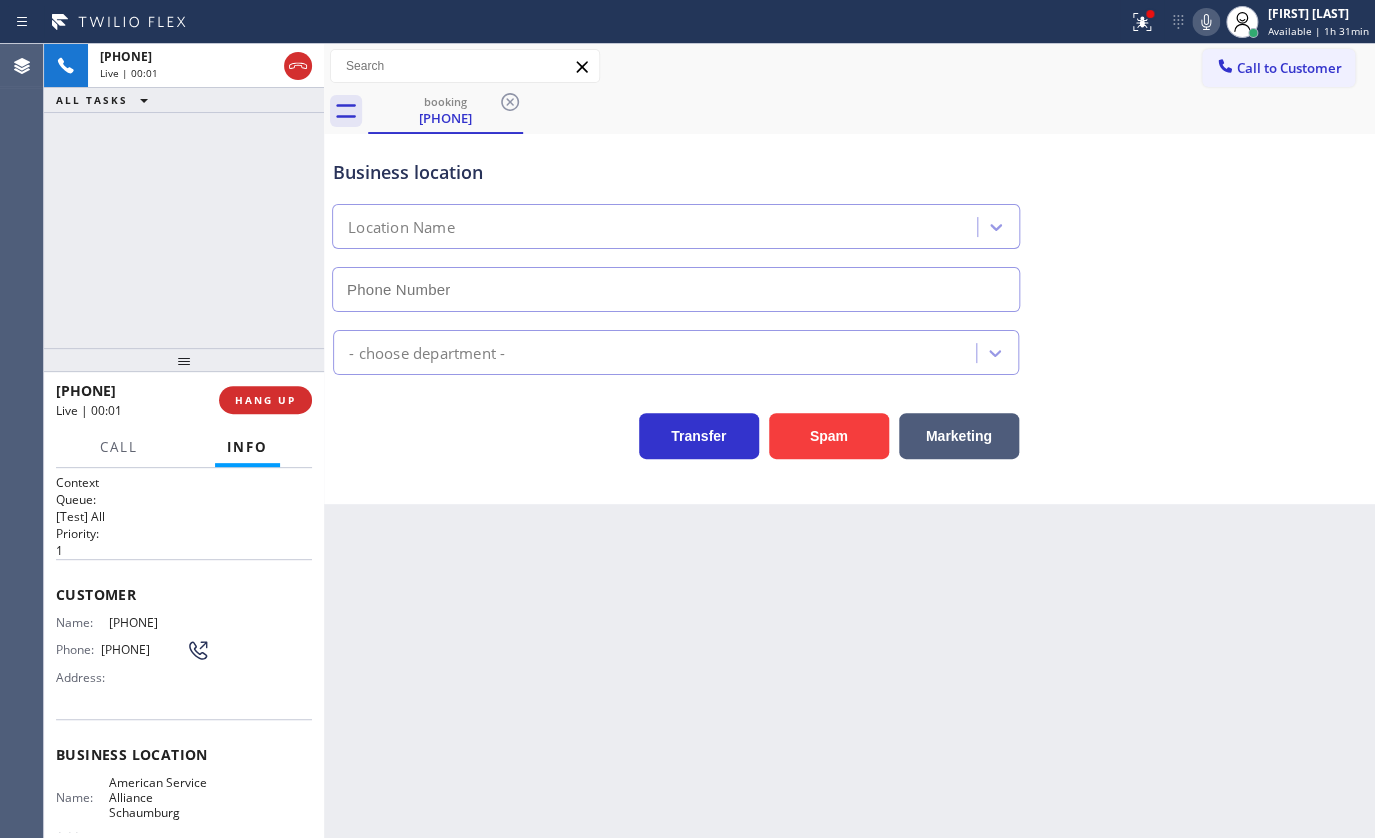 type on "(708) 272-1363" 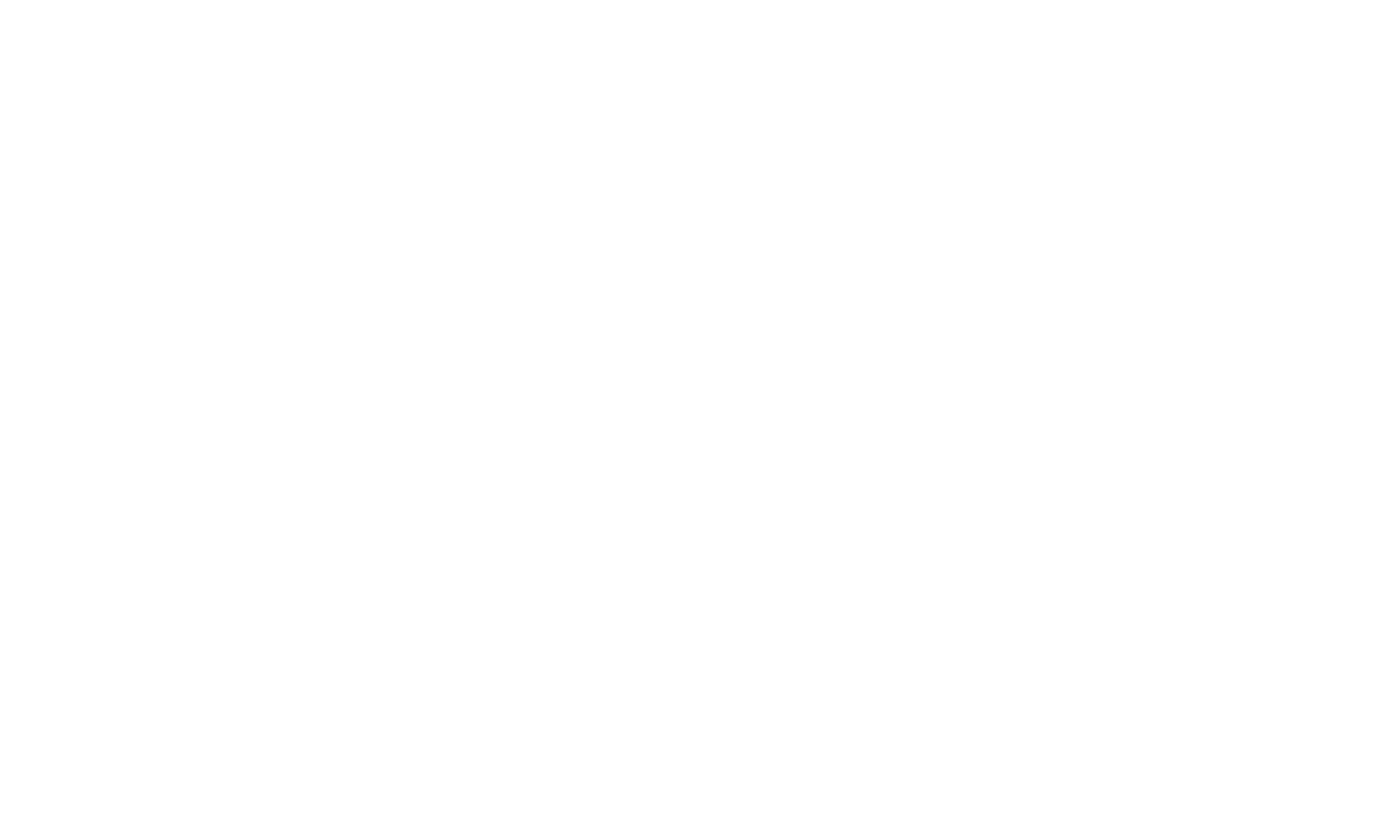 scroll, scrollTop: 0, scrollLeft: 0, axis: both 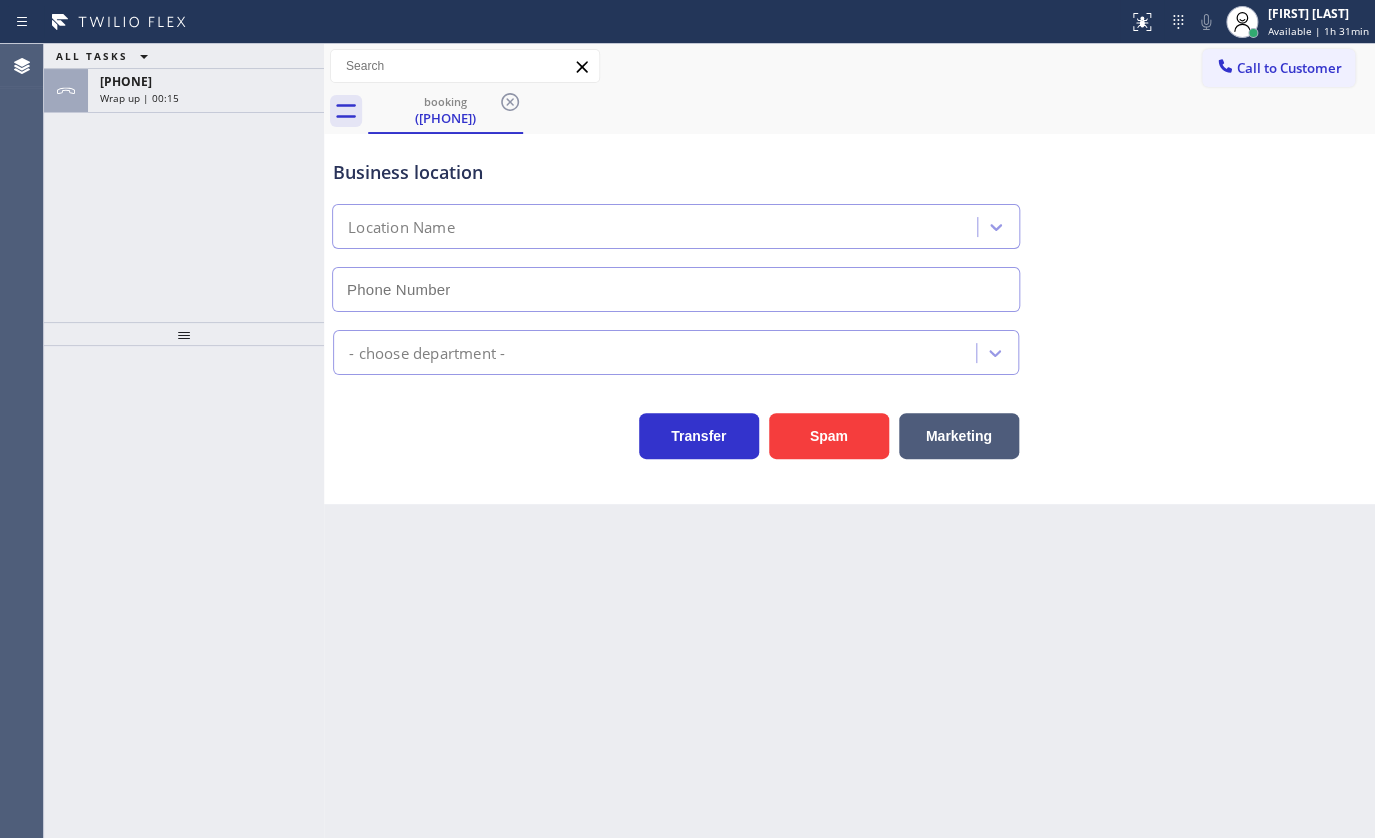type on "([PHONE])" 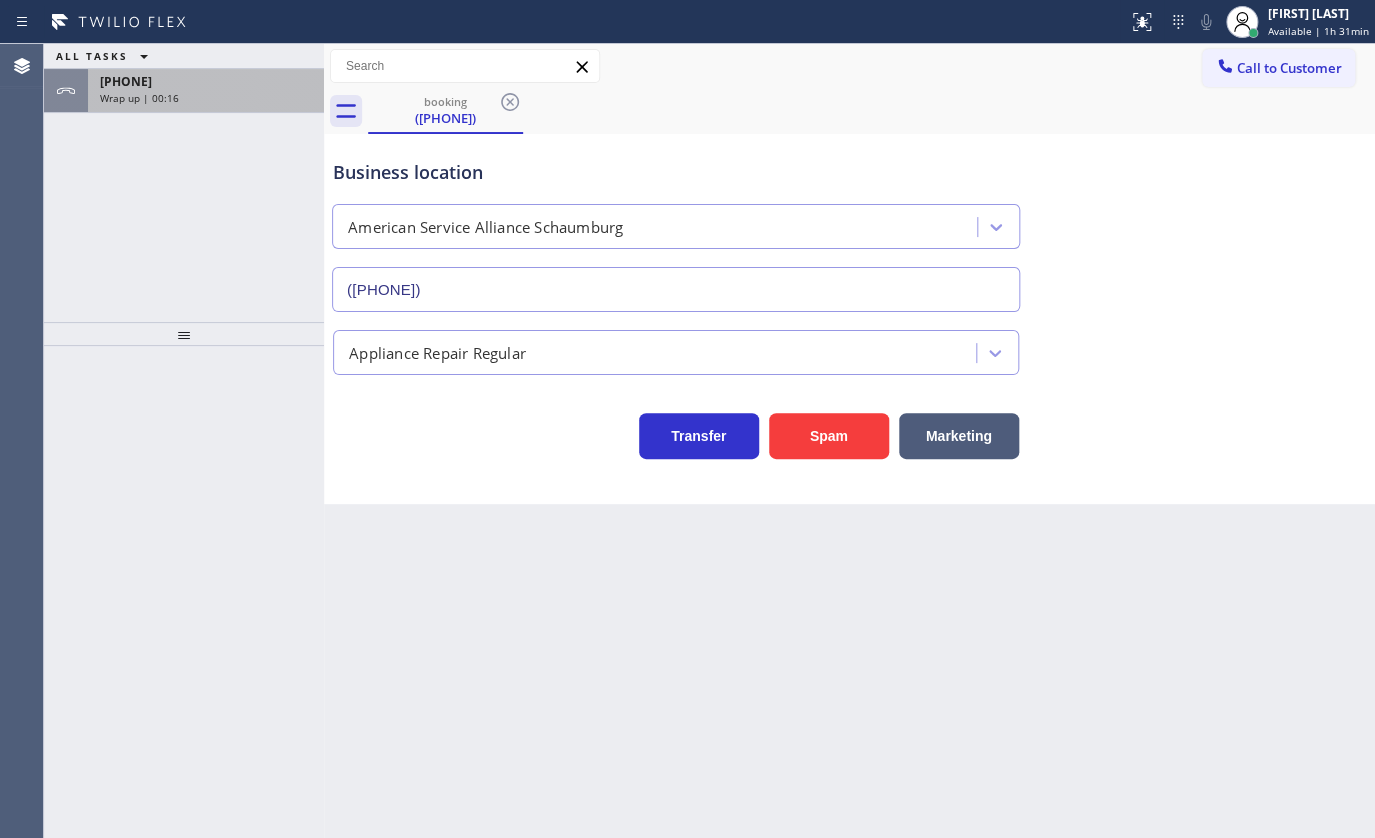 click on "[PHONE]" at bounding box center [206, 81] 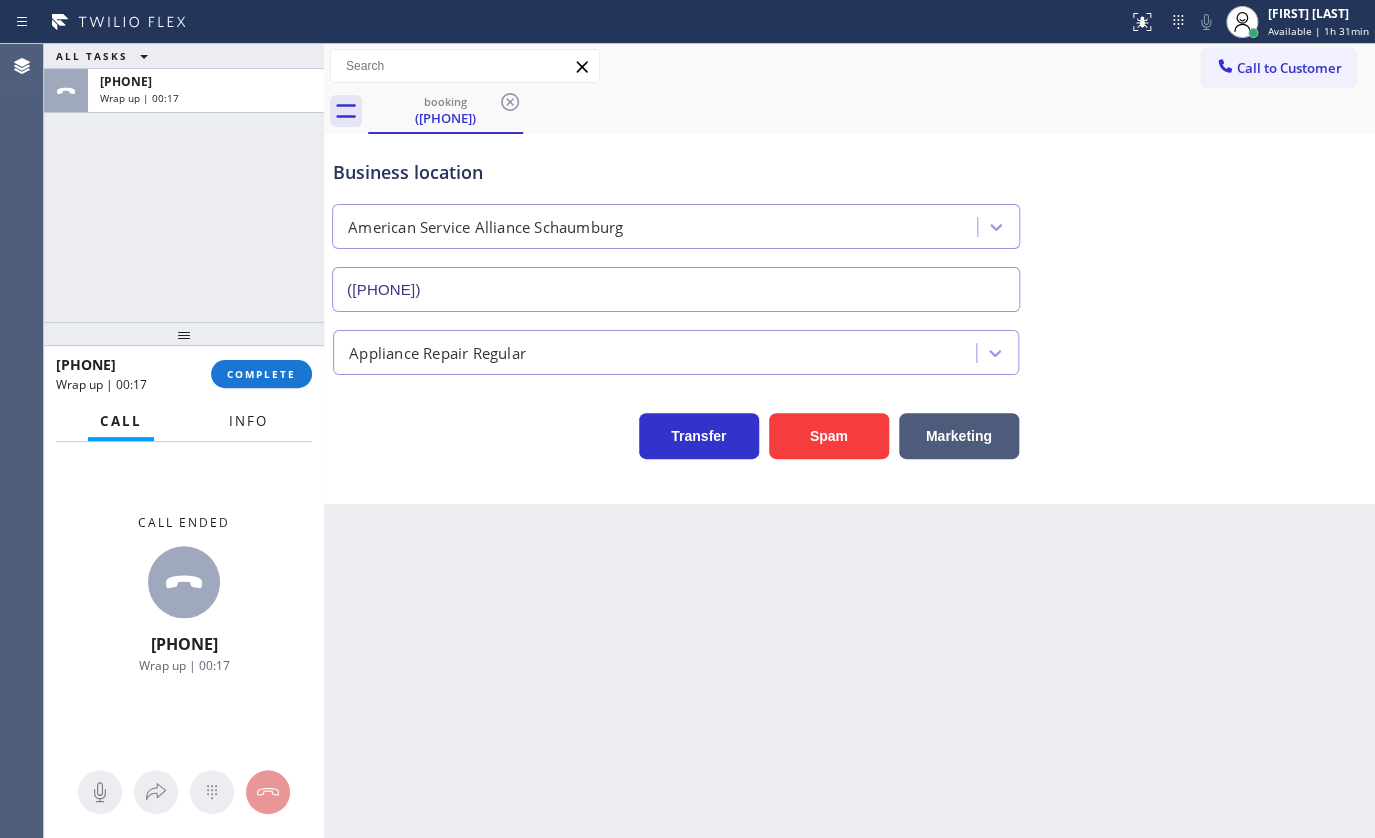 click on "Info" at bounding box center [248, 421] 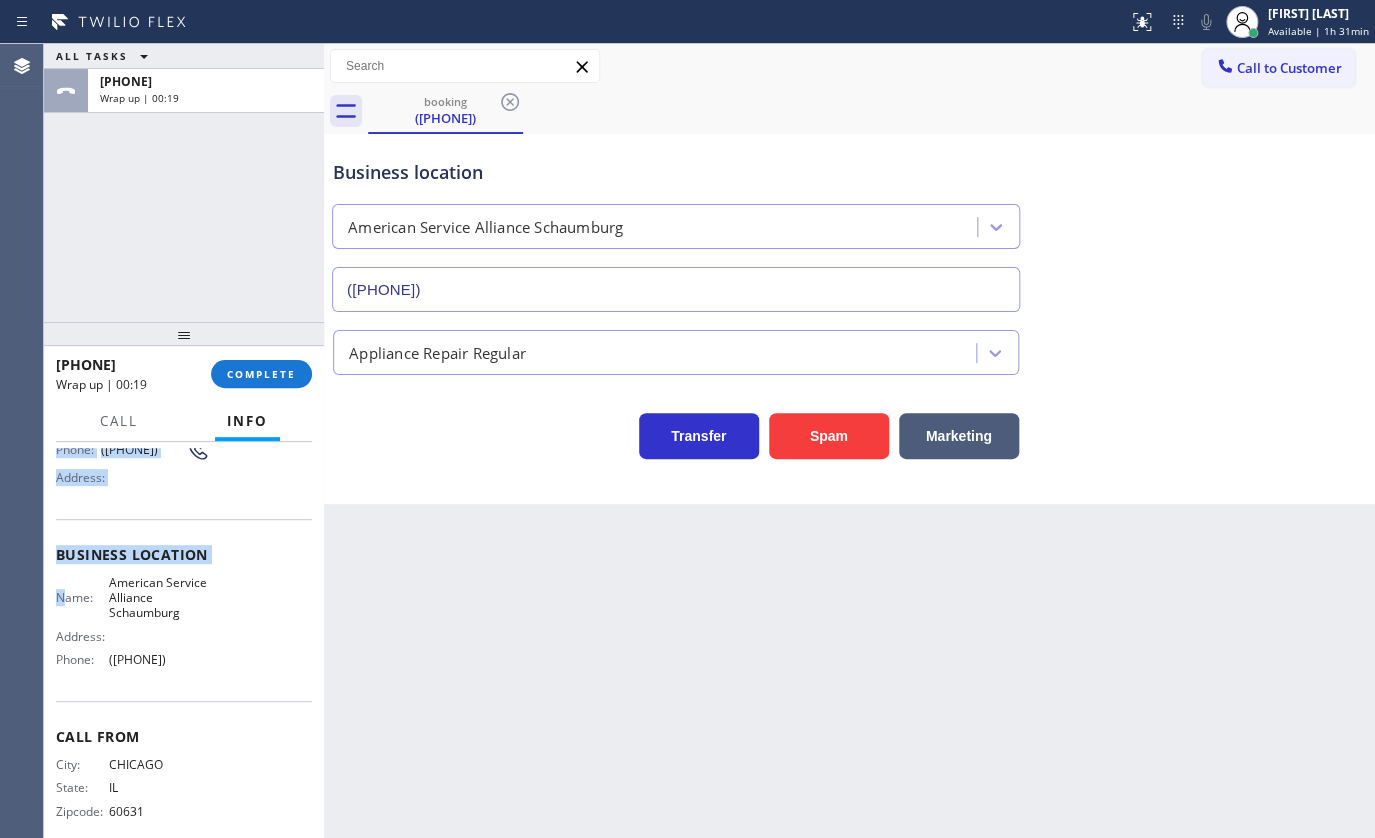 scroll, scrollTop: 198, scrollLeft: 0, axis: vertical 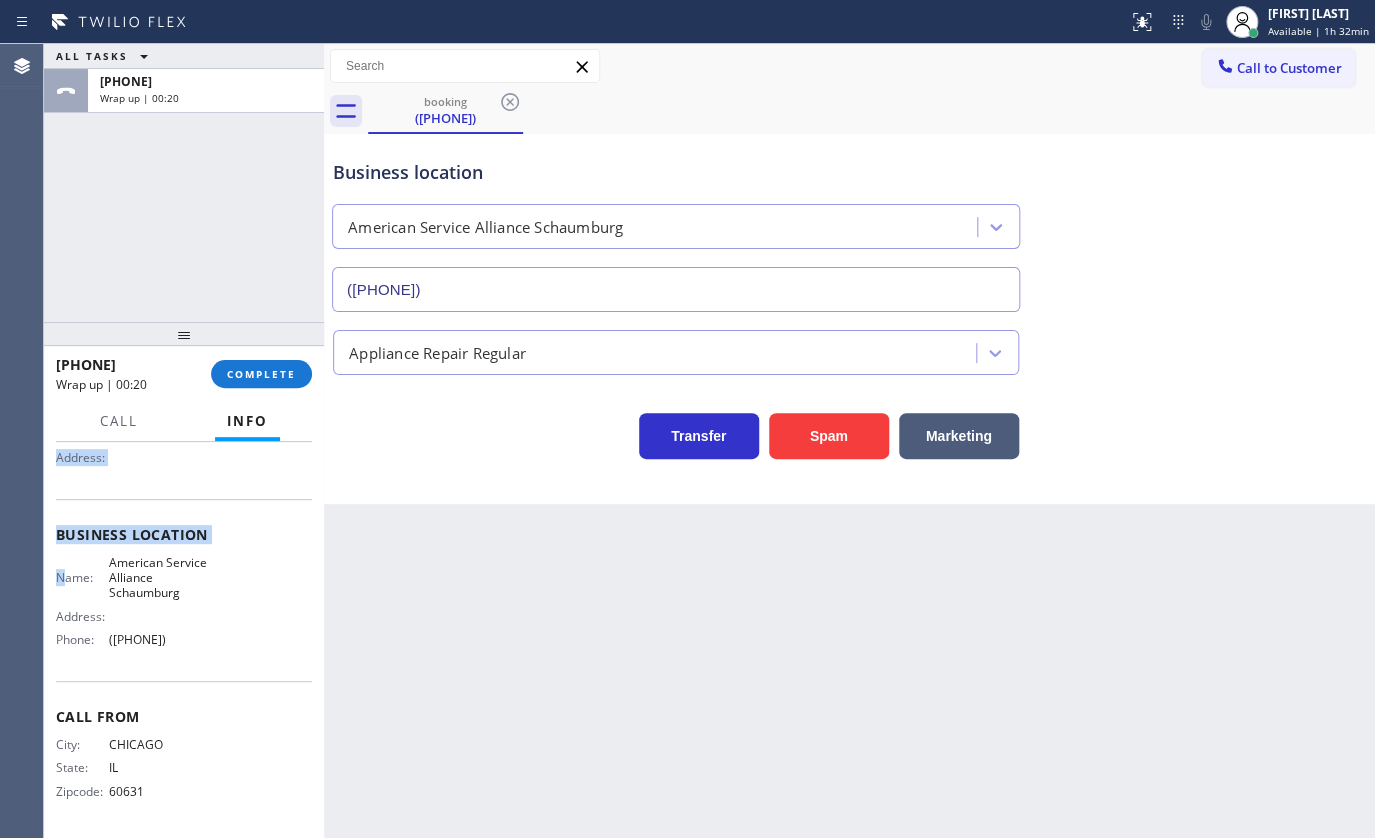 drag, startPoint x: 54, startPoint y: 549, endPoint x: 202, endPoint y: 658, distance: 183.80696 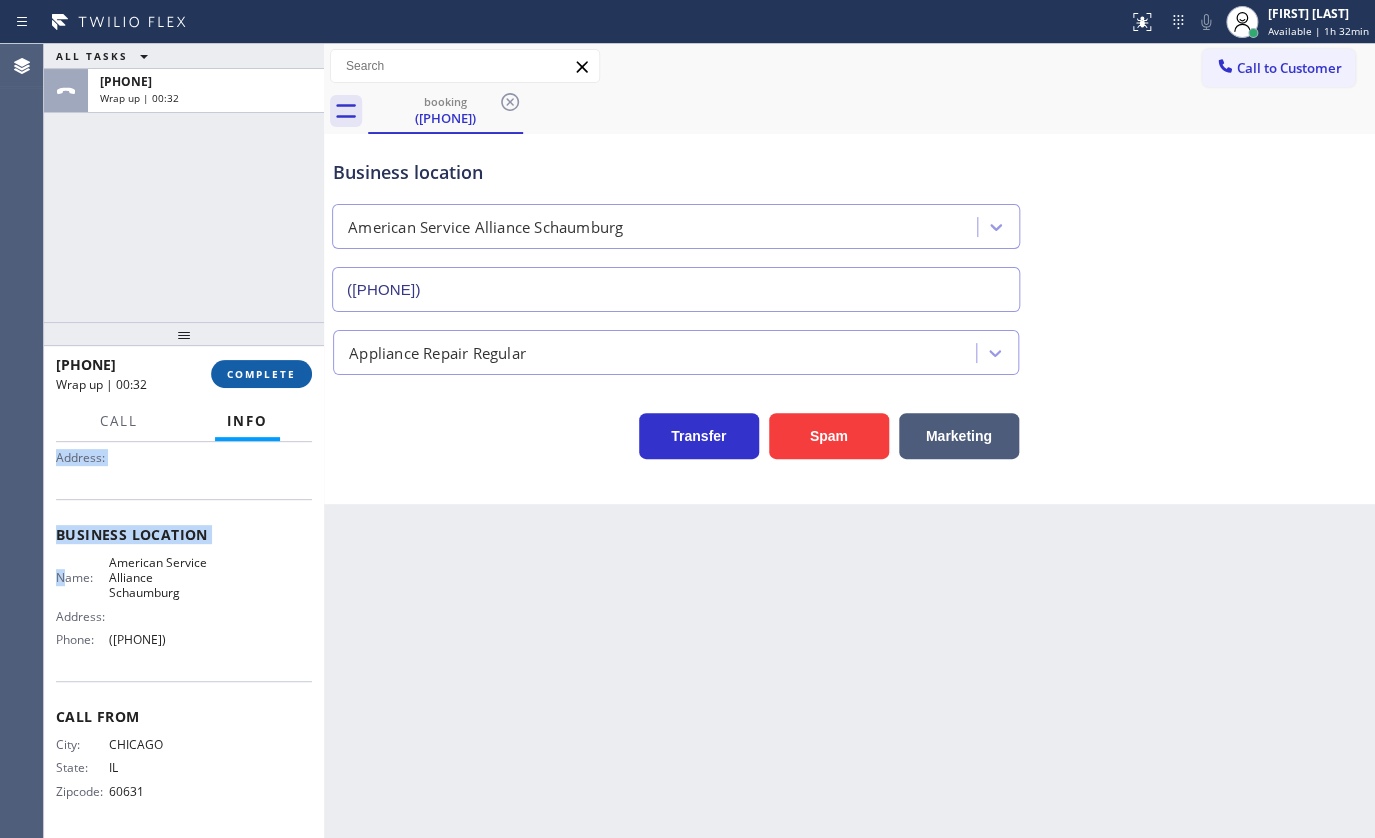 click on "COMPLETE" at bounding box center [261, 374] 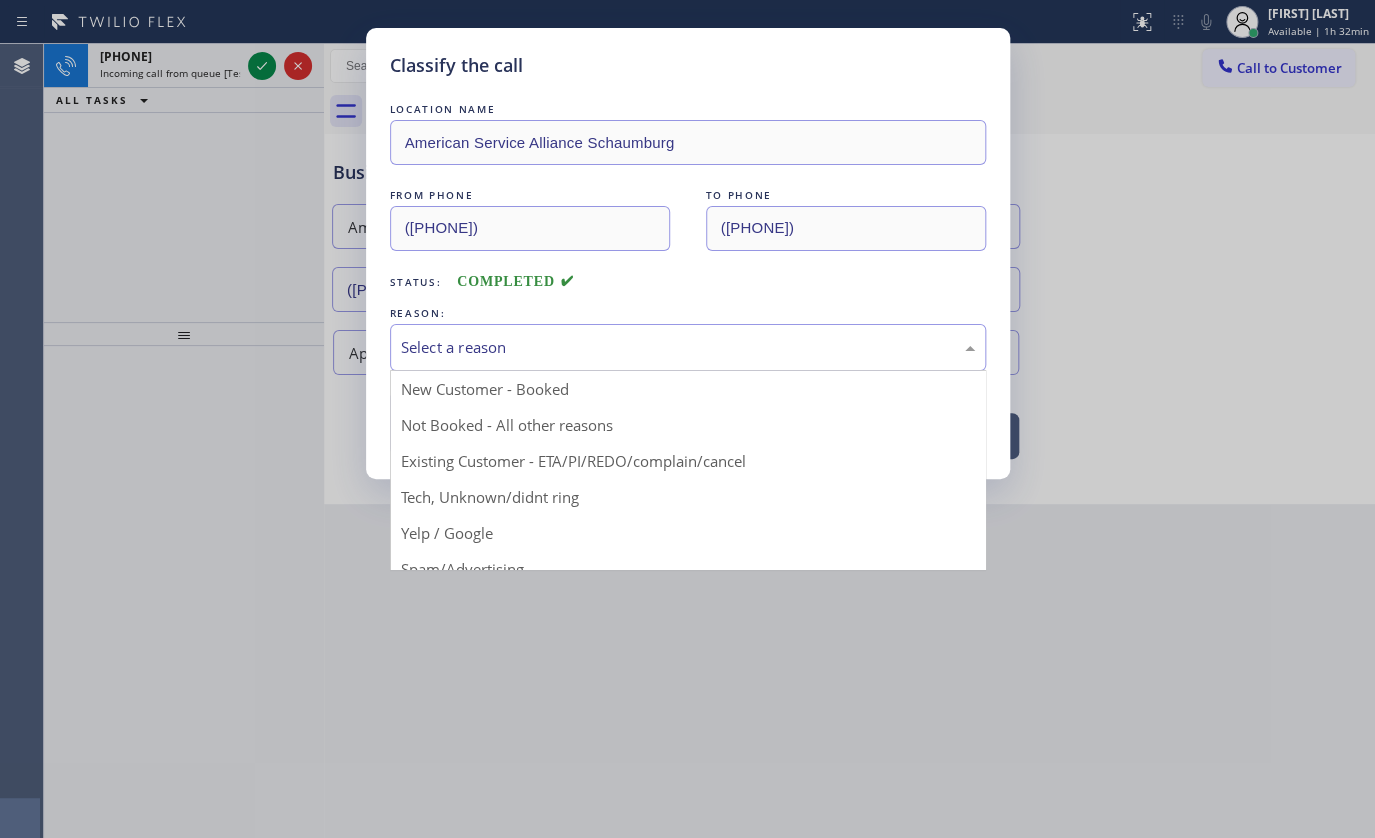 click on "Select a reason" at bounding box center (688, 347) 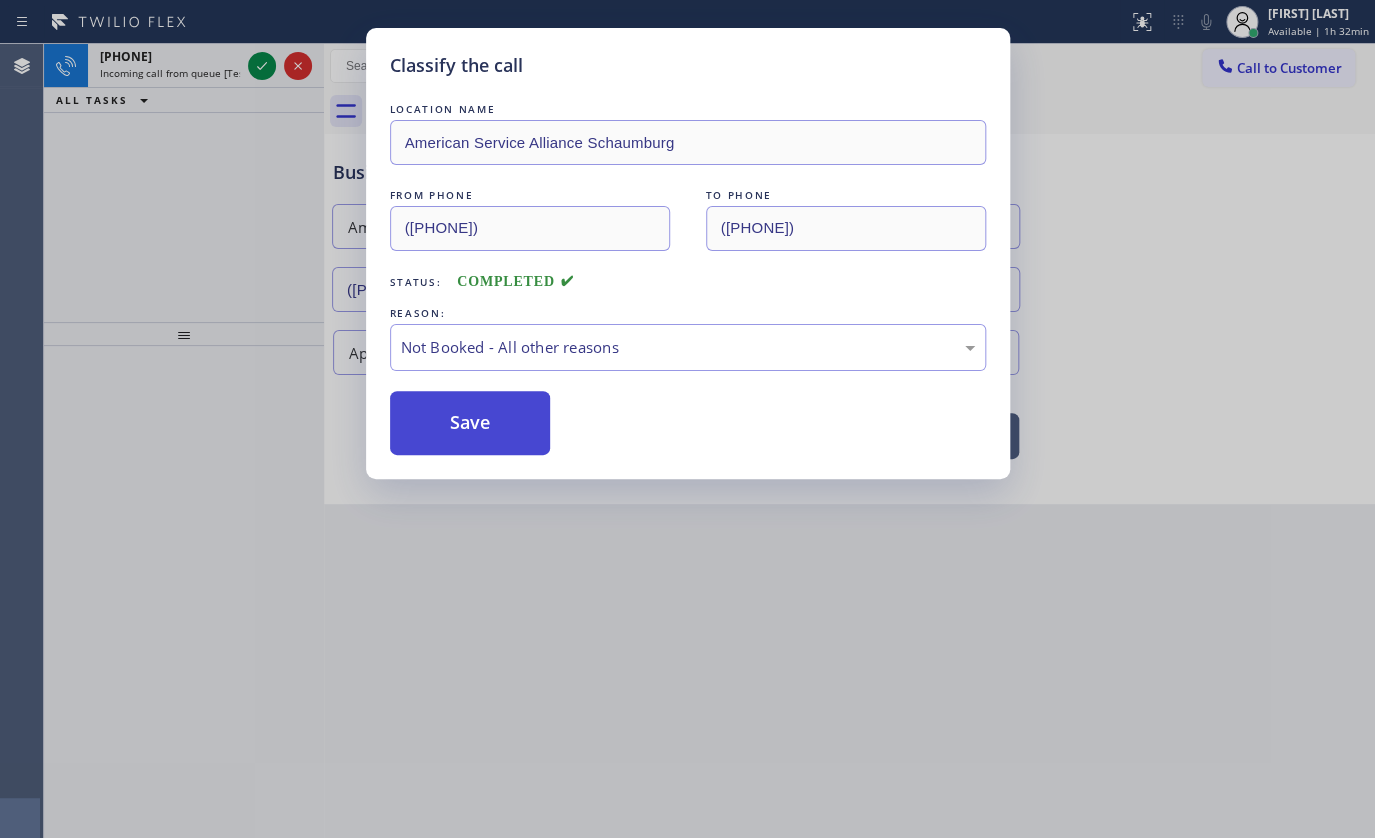 click on "Save" at bounding box center (470, 423) 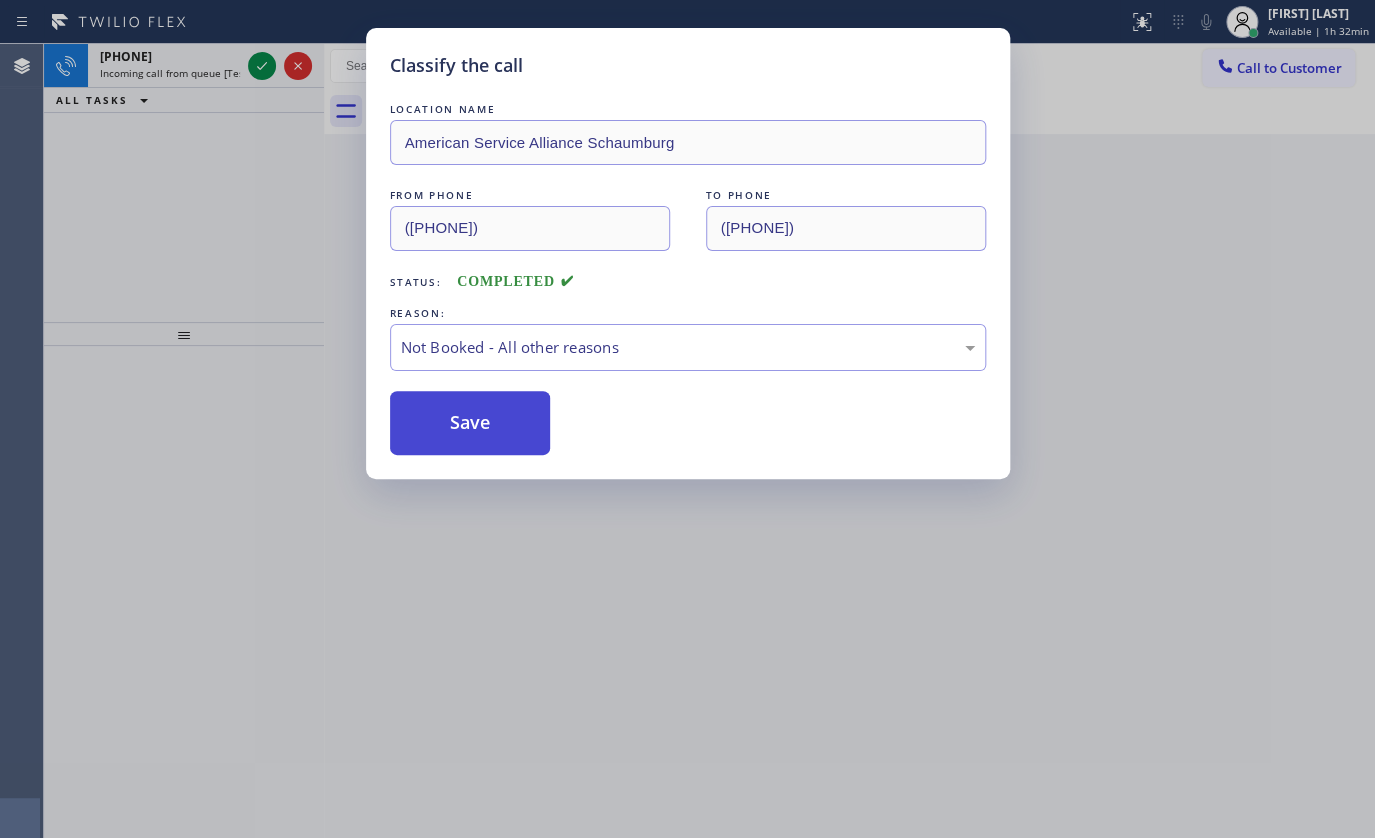 click on "Save" at bounding box center [470, 423] 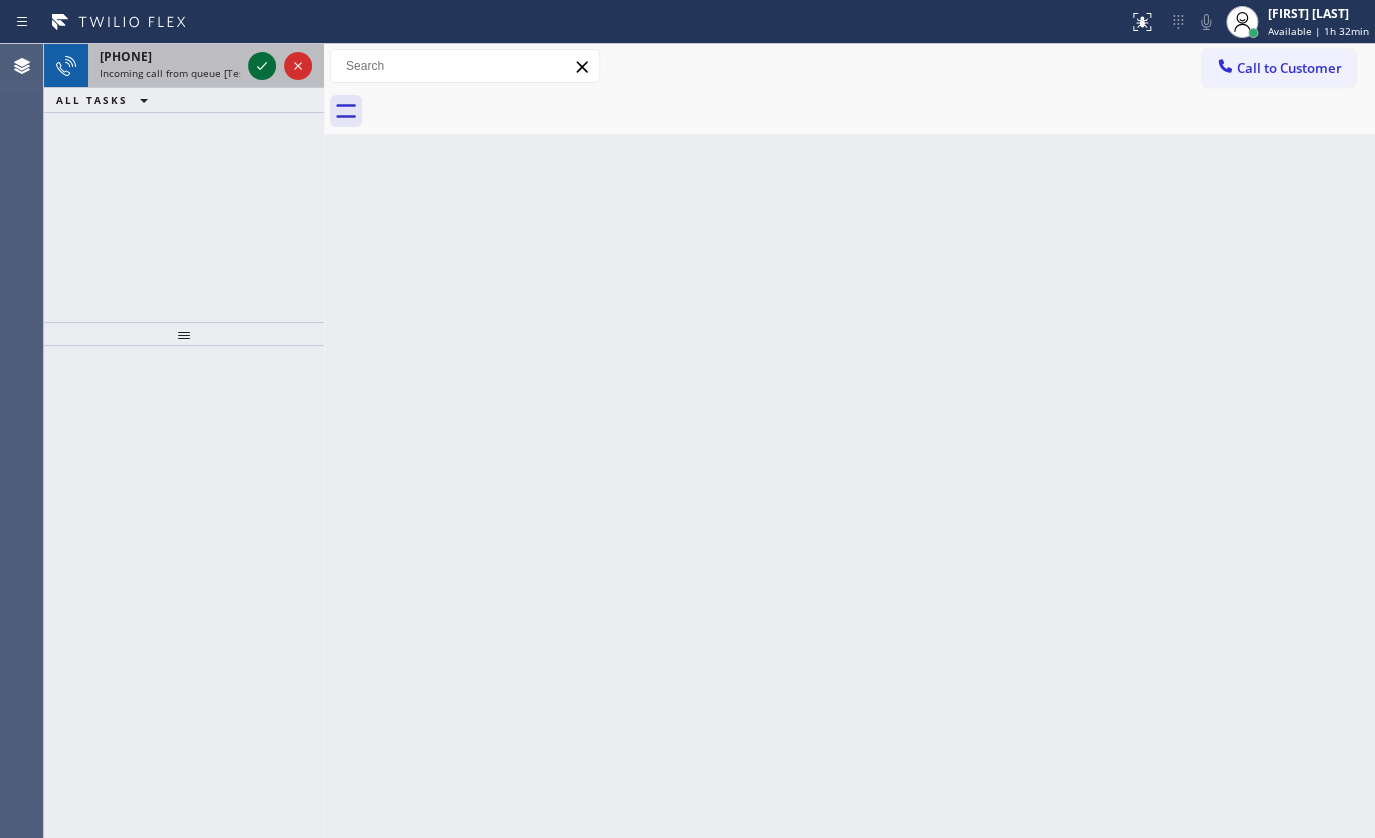 click 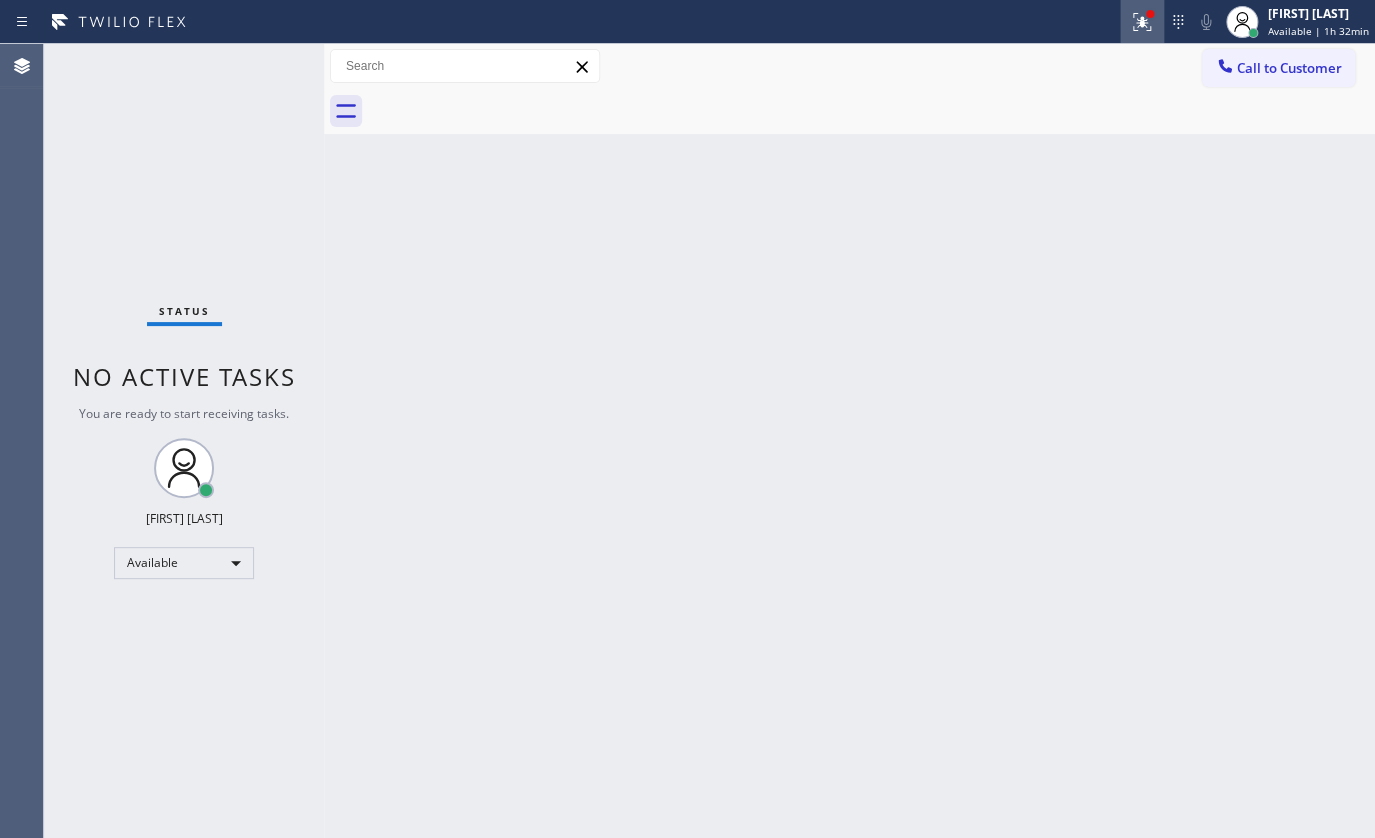 click at bounding box center (1142, 22) 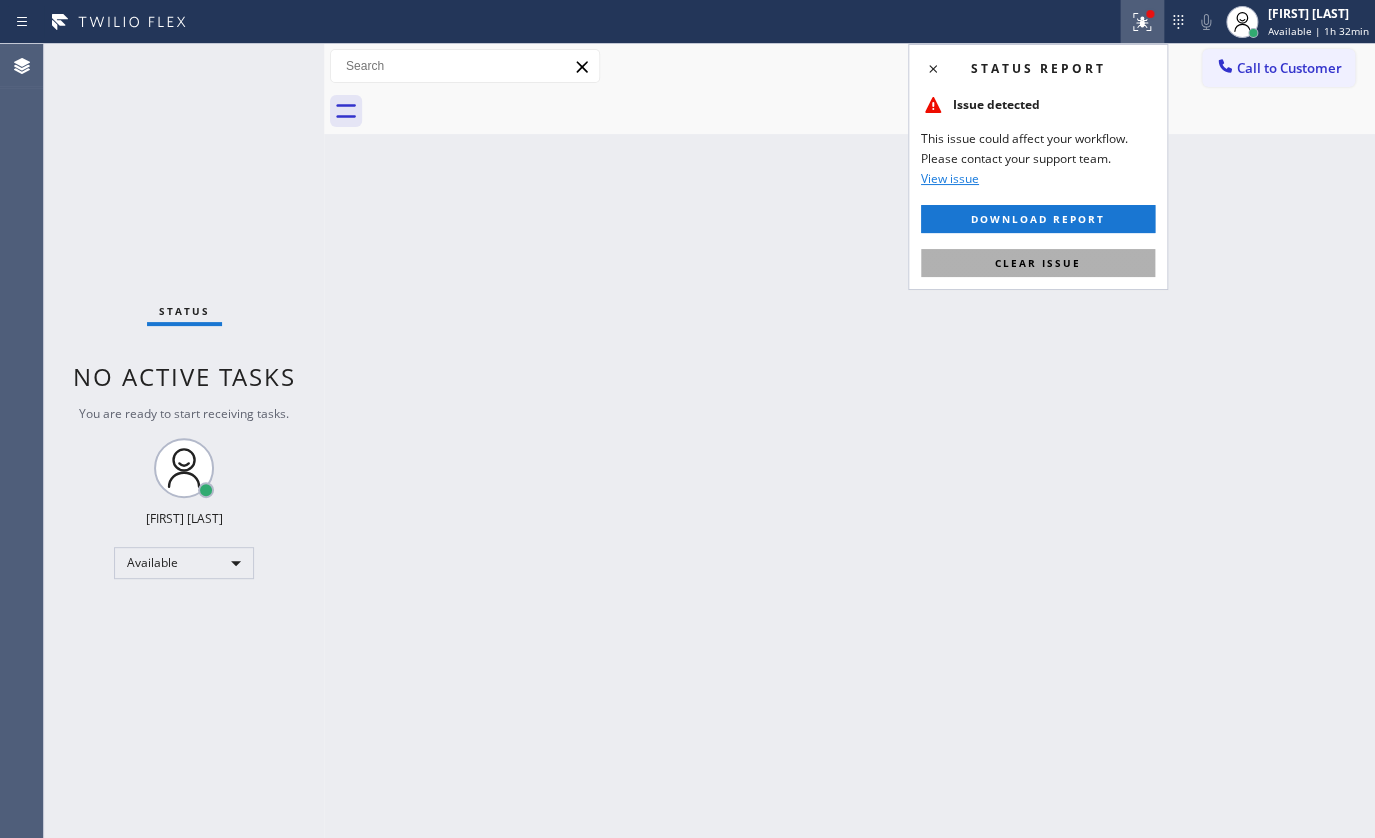 click on "Clear issue" at bounding box center (1038, 263) 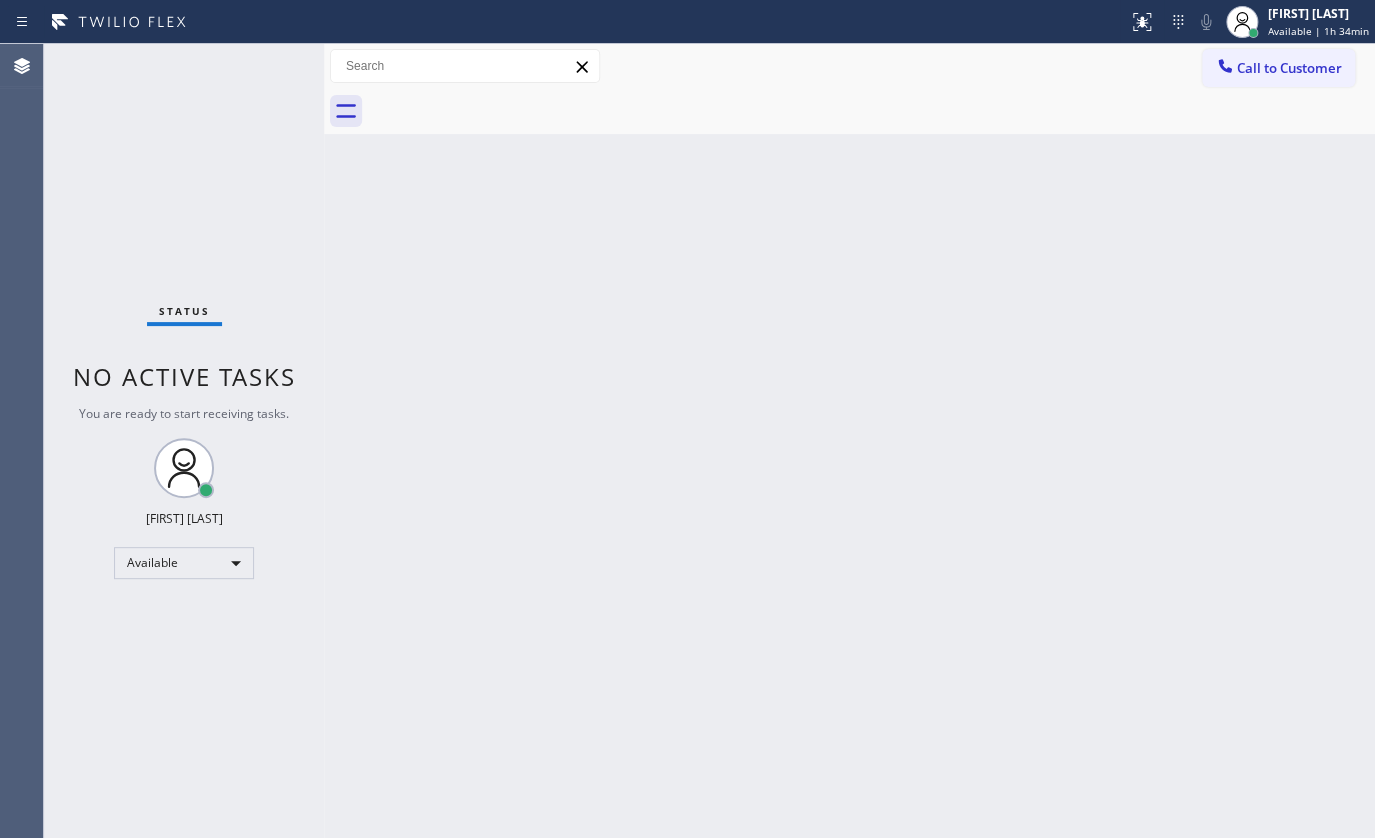 click on "Status No active tasks You are ready to start receiving tasks. [FIRST] [LAST] Available" at bounding box center (184, 441) 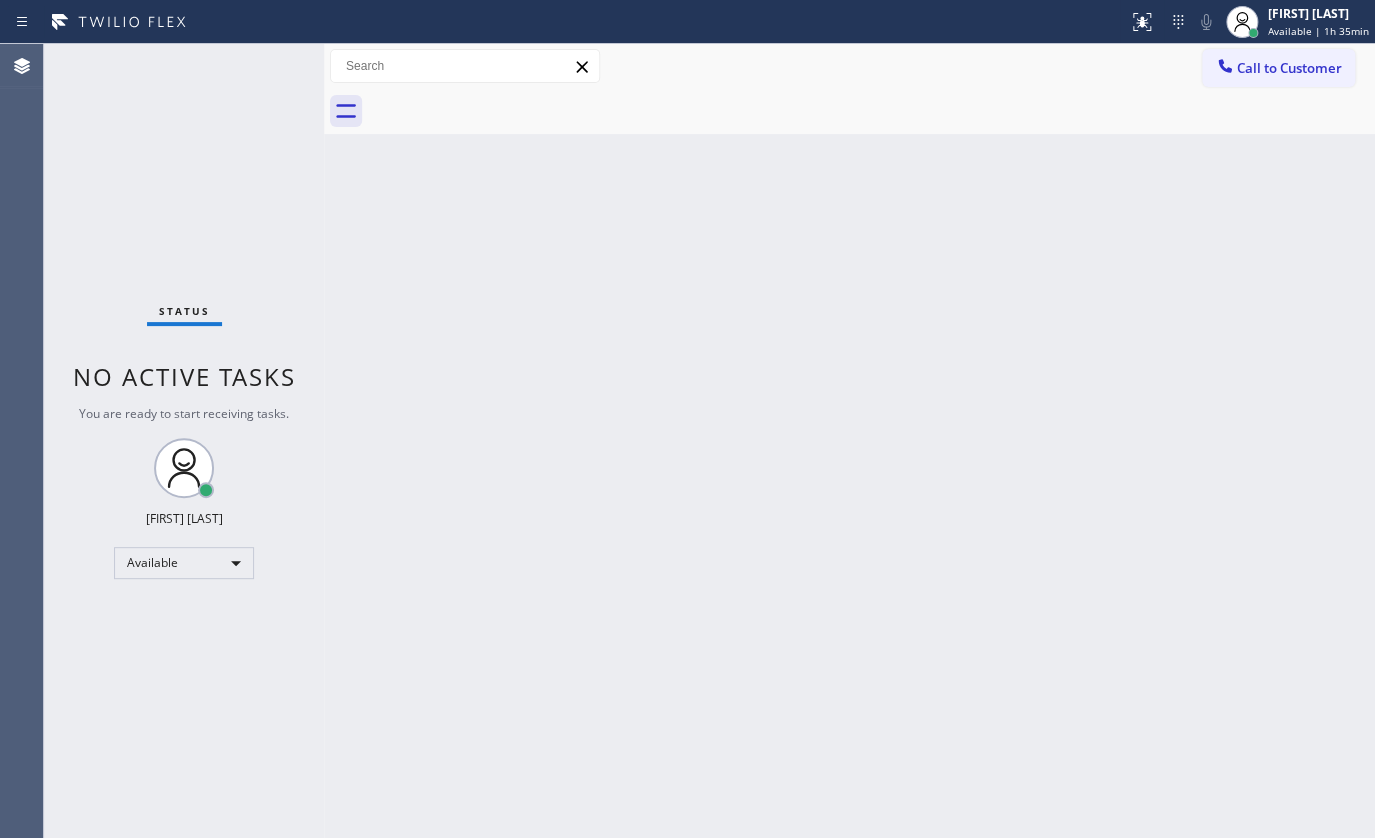 click on "Status No active tasks You are ready to start receiving tasks. [FIRST] [LAST] Available" at bounding box center (184, 441) 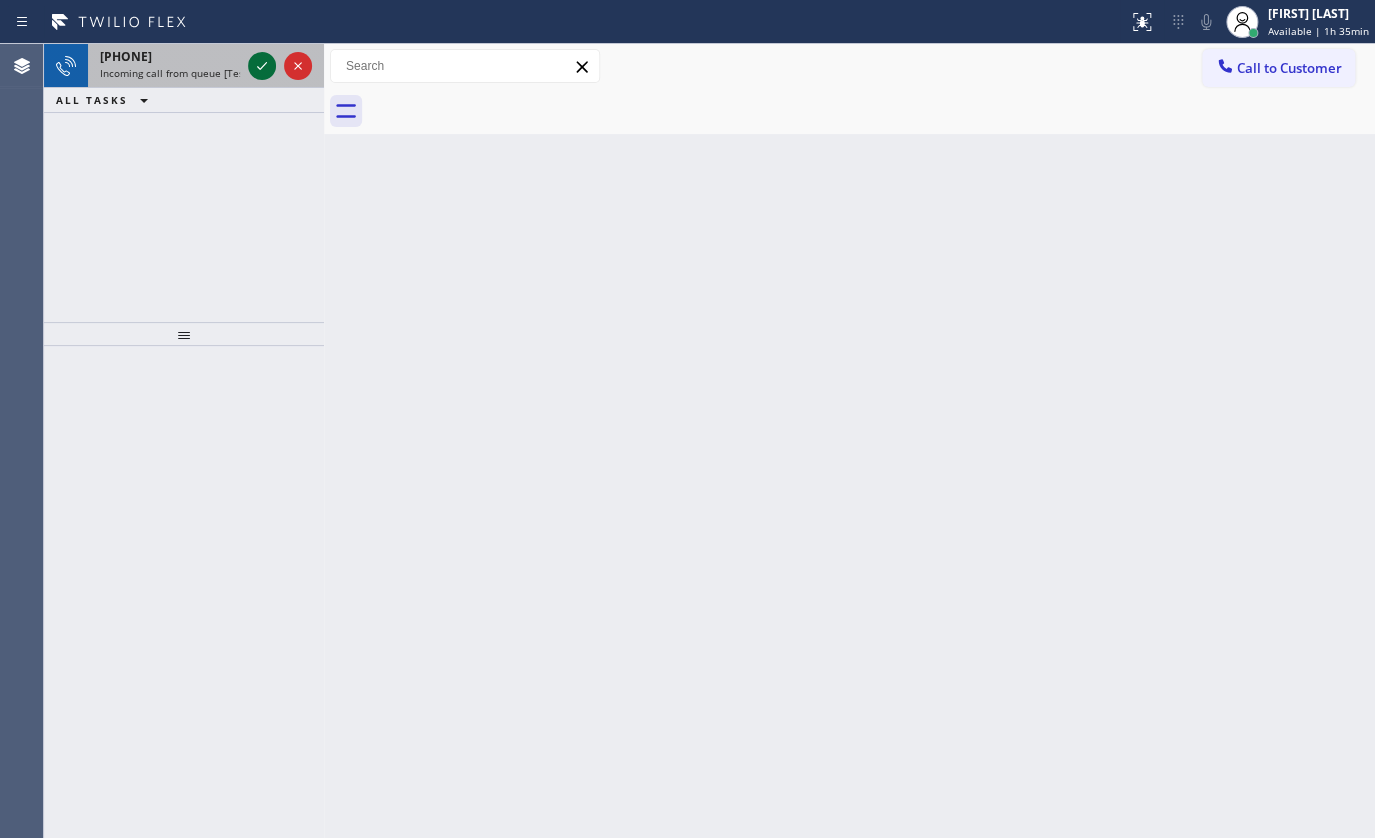 click 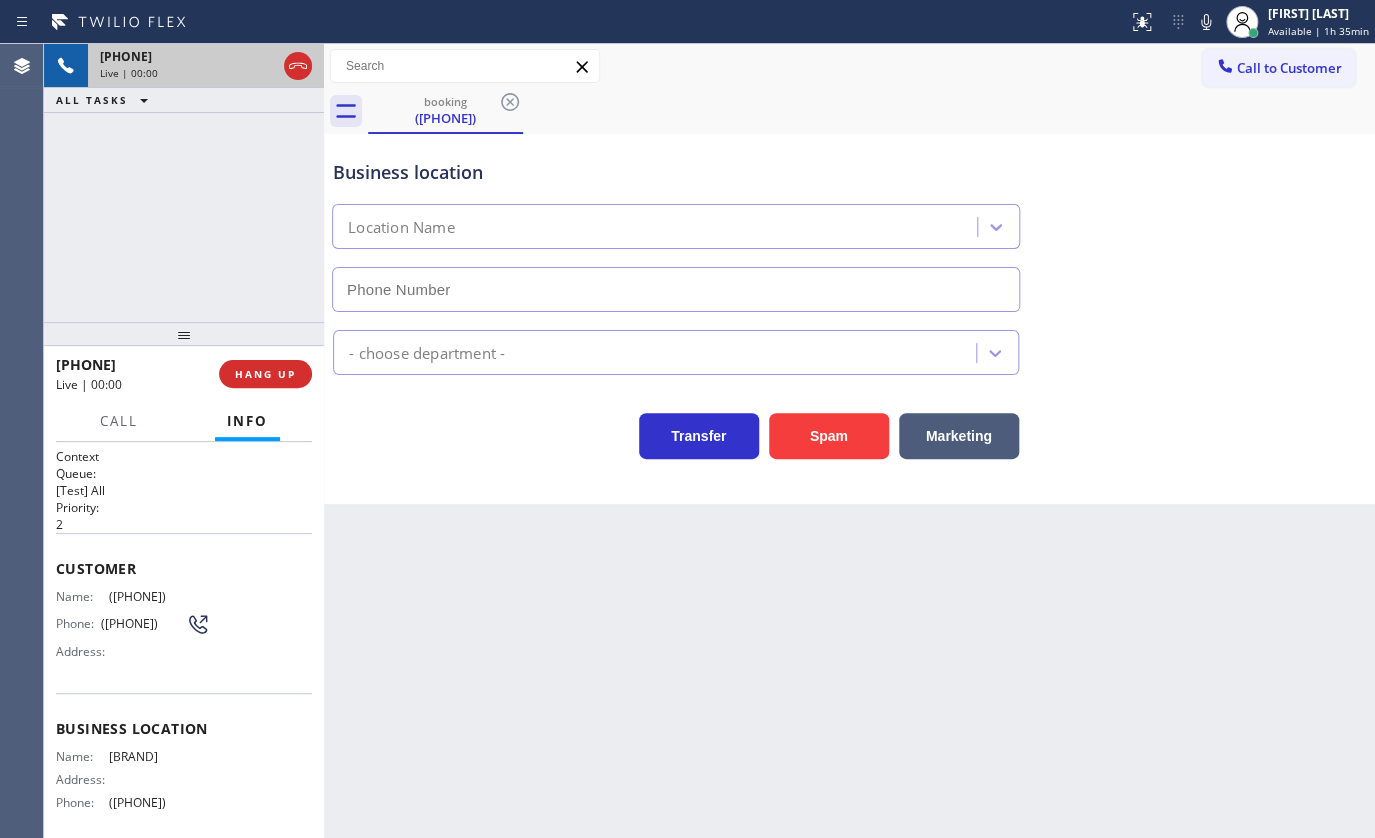 type on "(562) 784-7546" 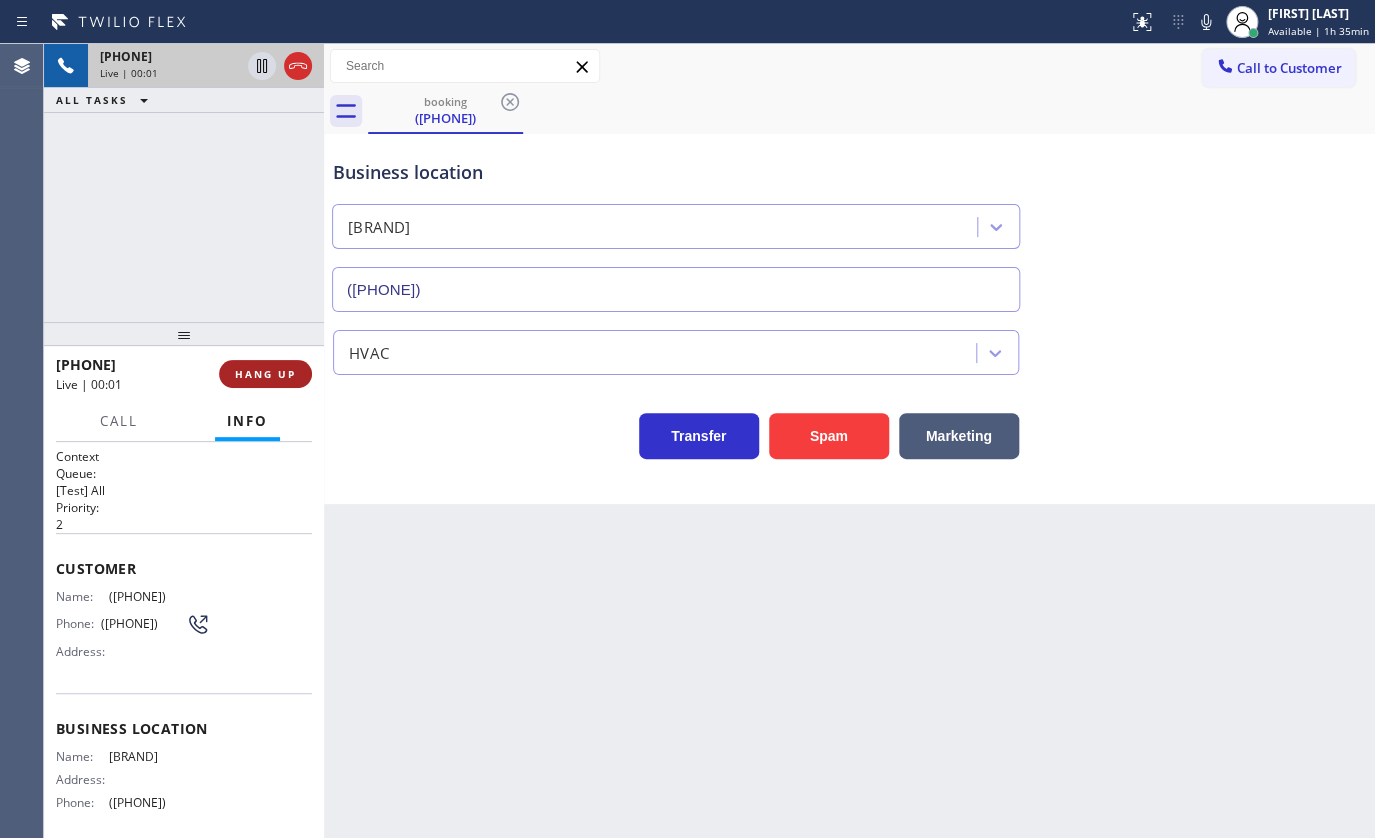 click on "HANG UP" at bounding box center [265, 374] 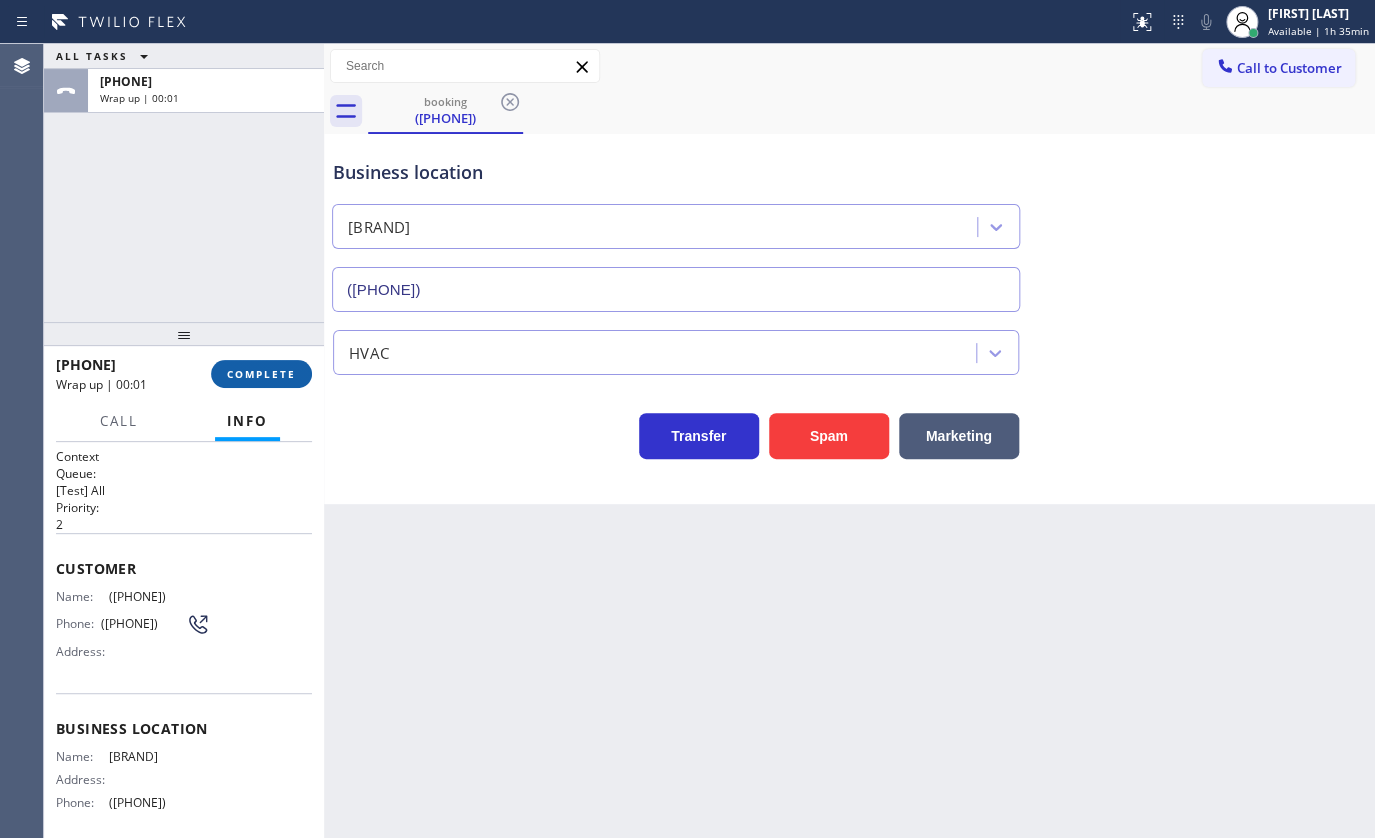 click on "COMPLETE" at bounding box center [261, 374] 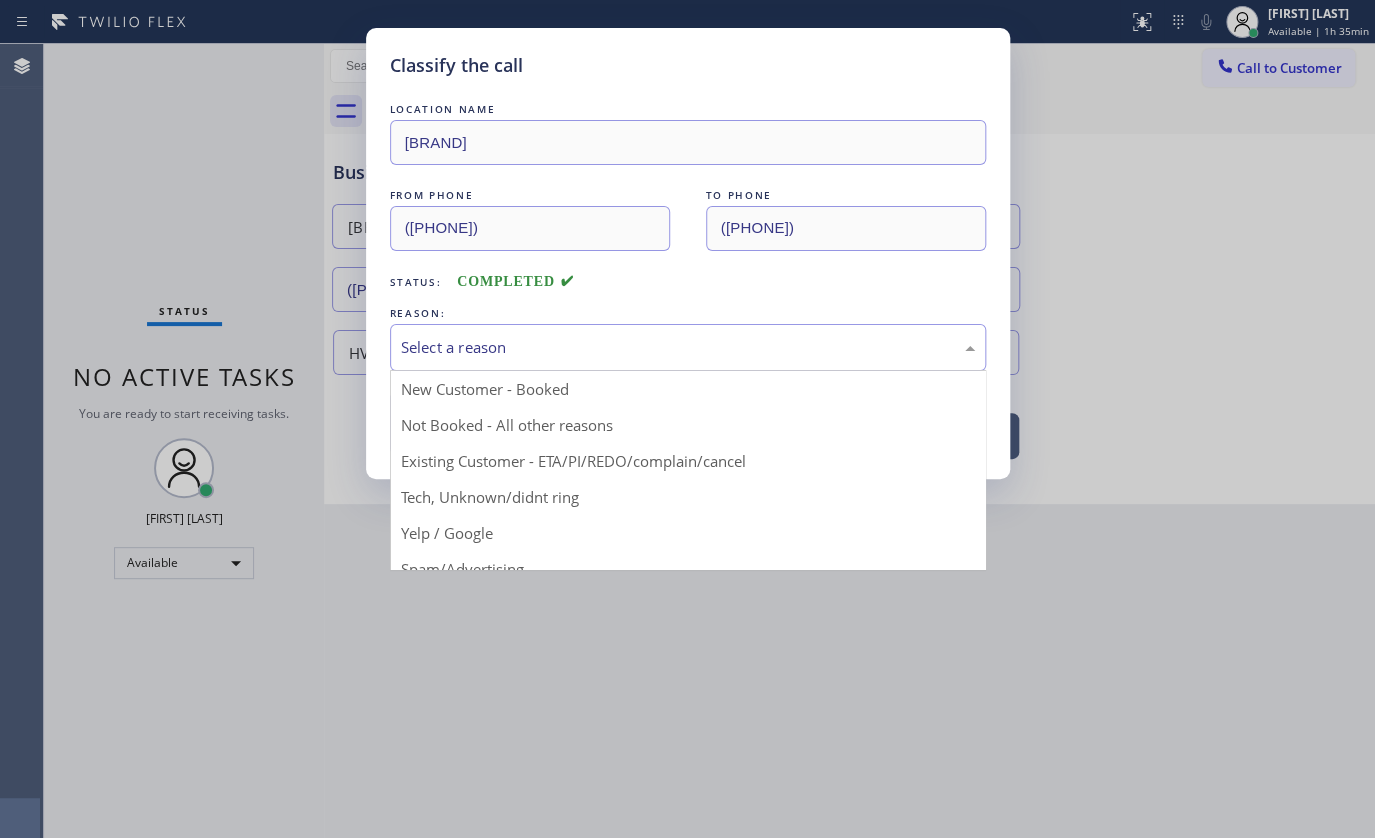 click on "Select a reason" at bounding box center (688, 347) 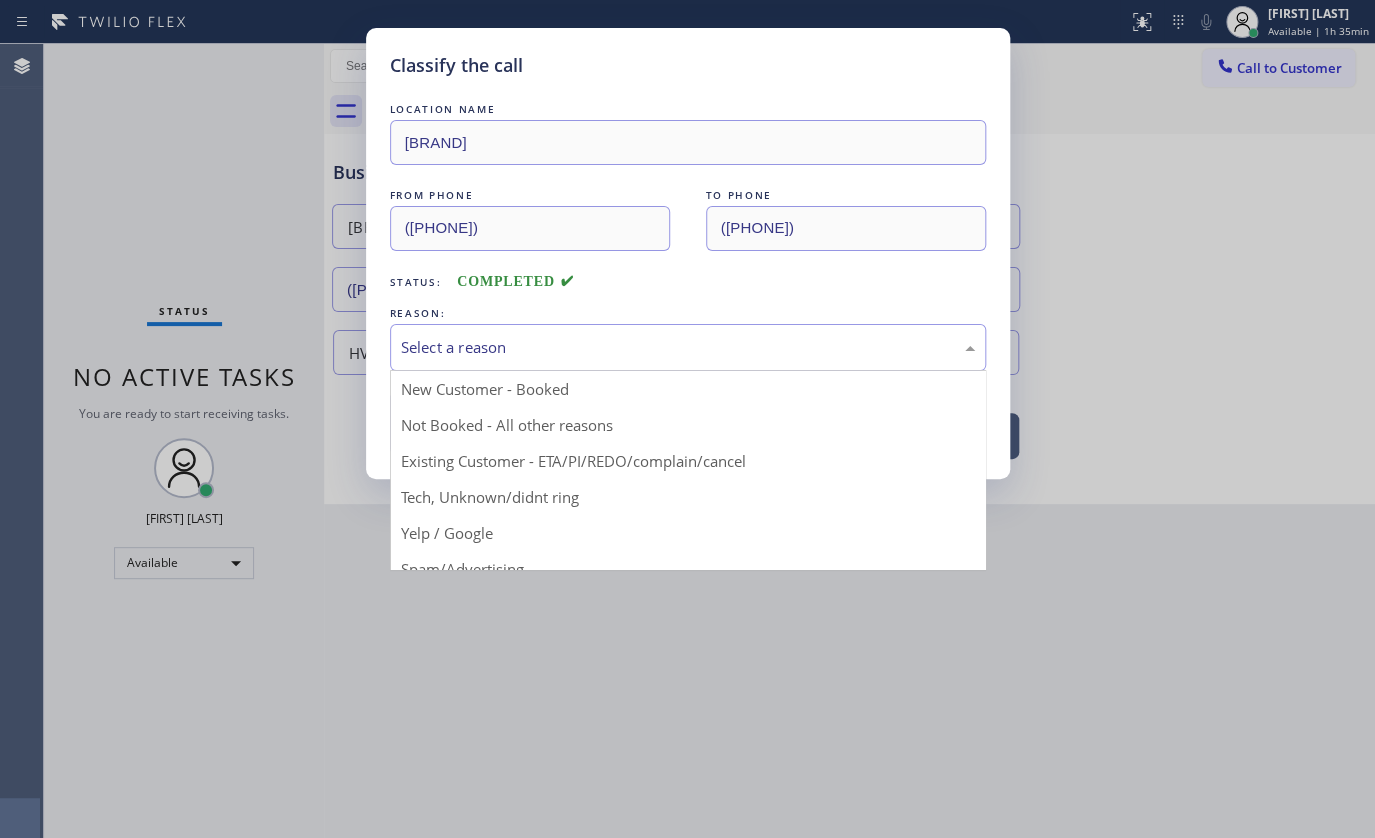 scroll, scrollTop: 133, scrollLeft: 0, axis: vertical 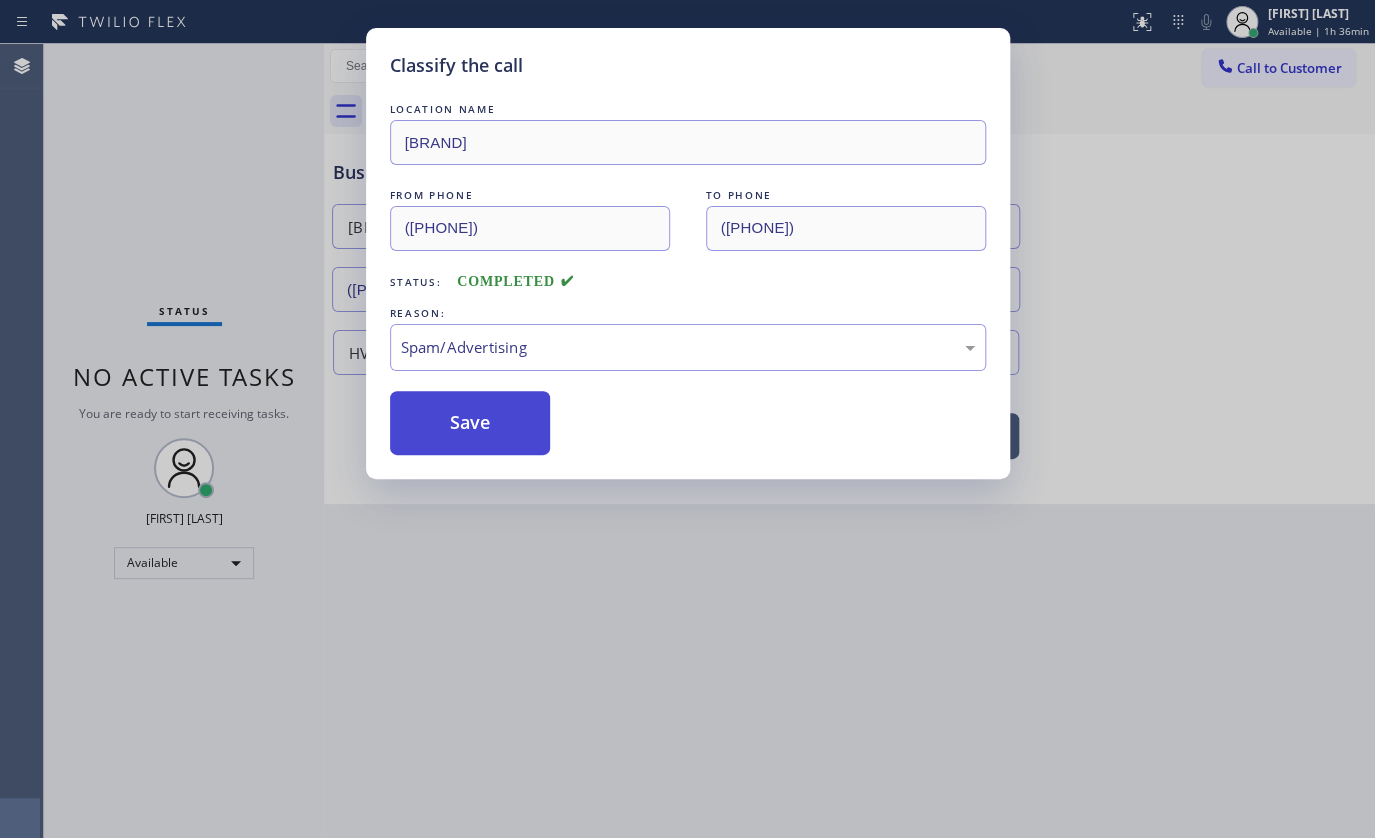 click on "Save" at bounding box center (470, 423) 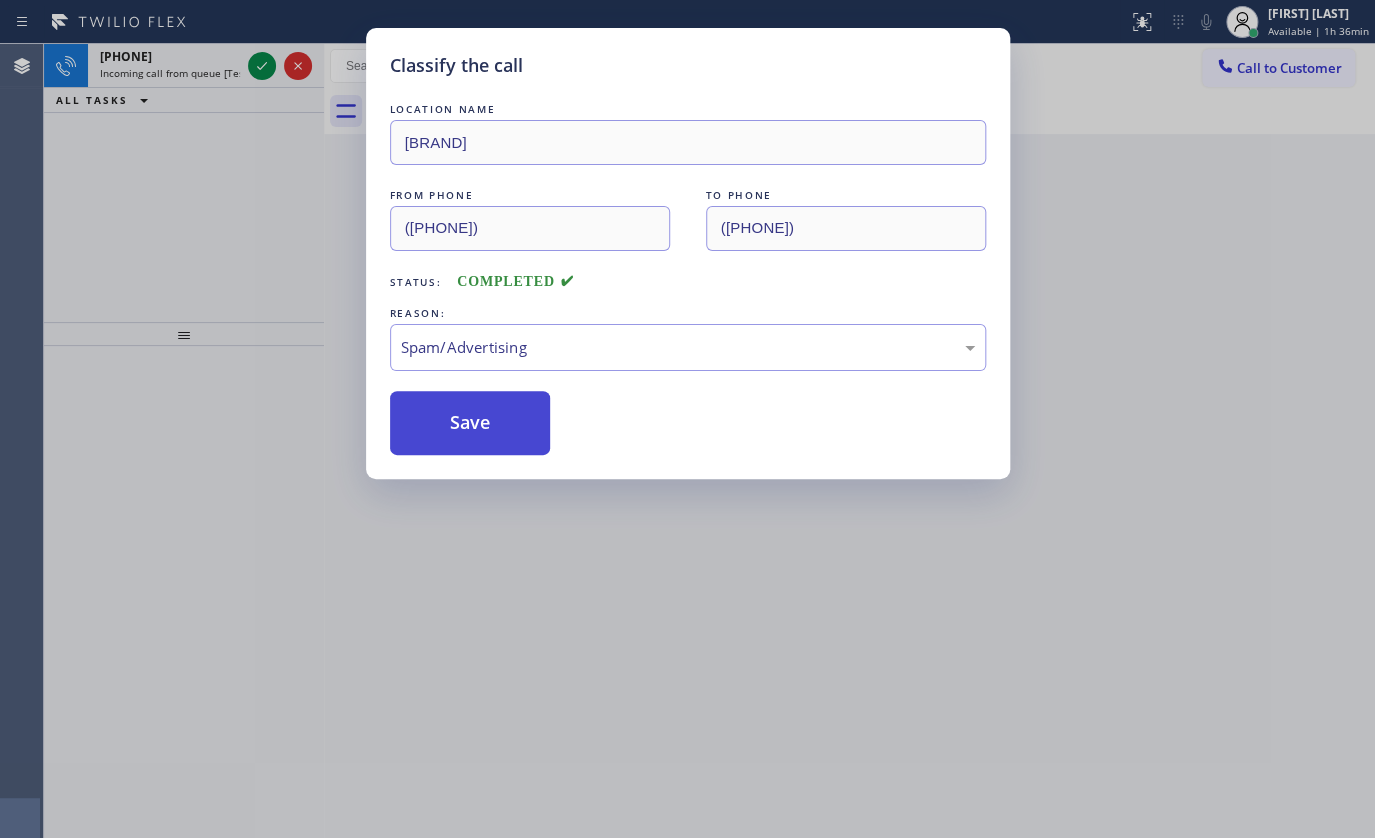 click on "Save" at bounding box center (470, 423) 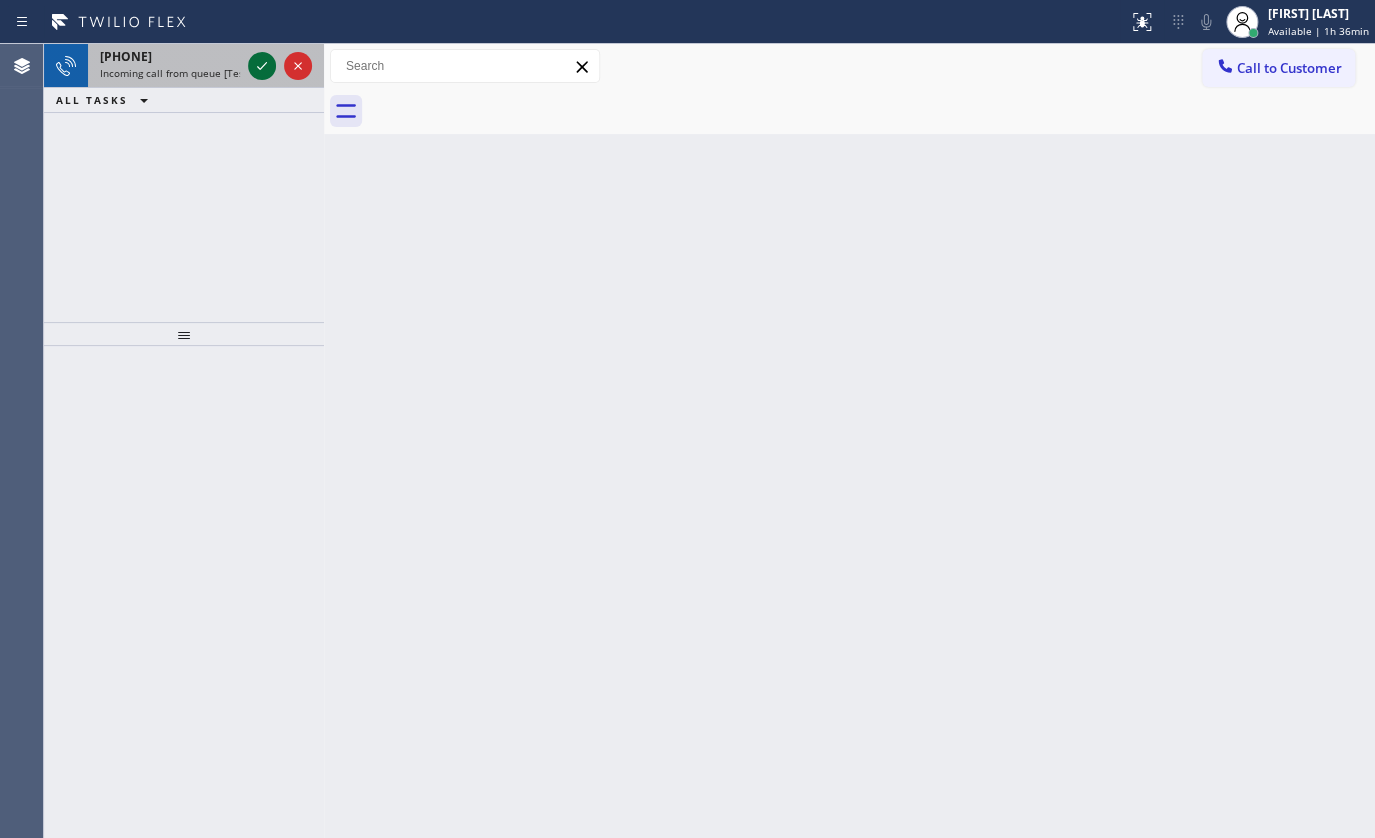 drag, startPoint x: 247, startPoint y: 58, endPoint x: 260, endPoint y: 59, distance: 13.038404 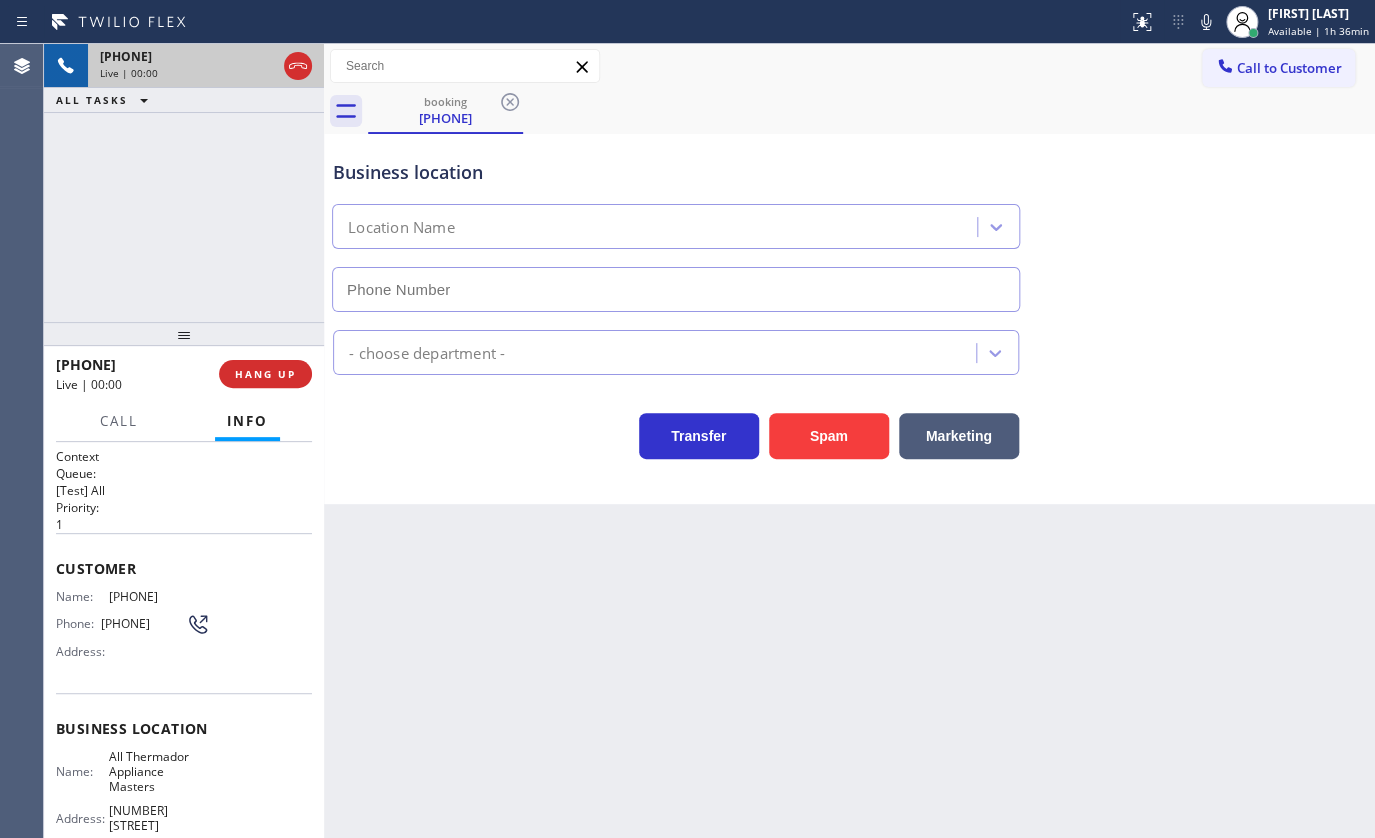 type on "(425) 529-9470" 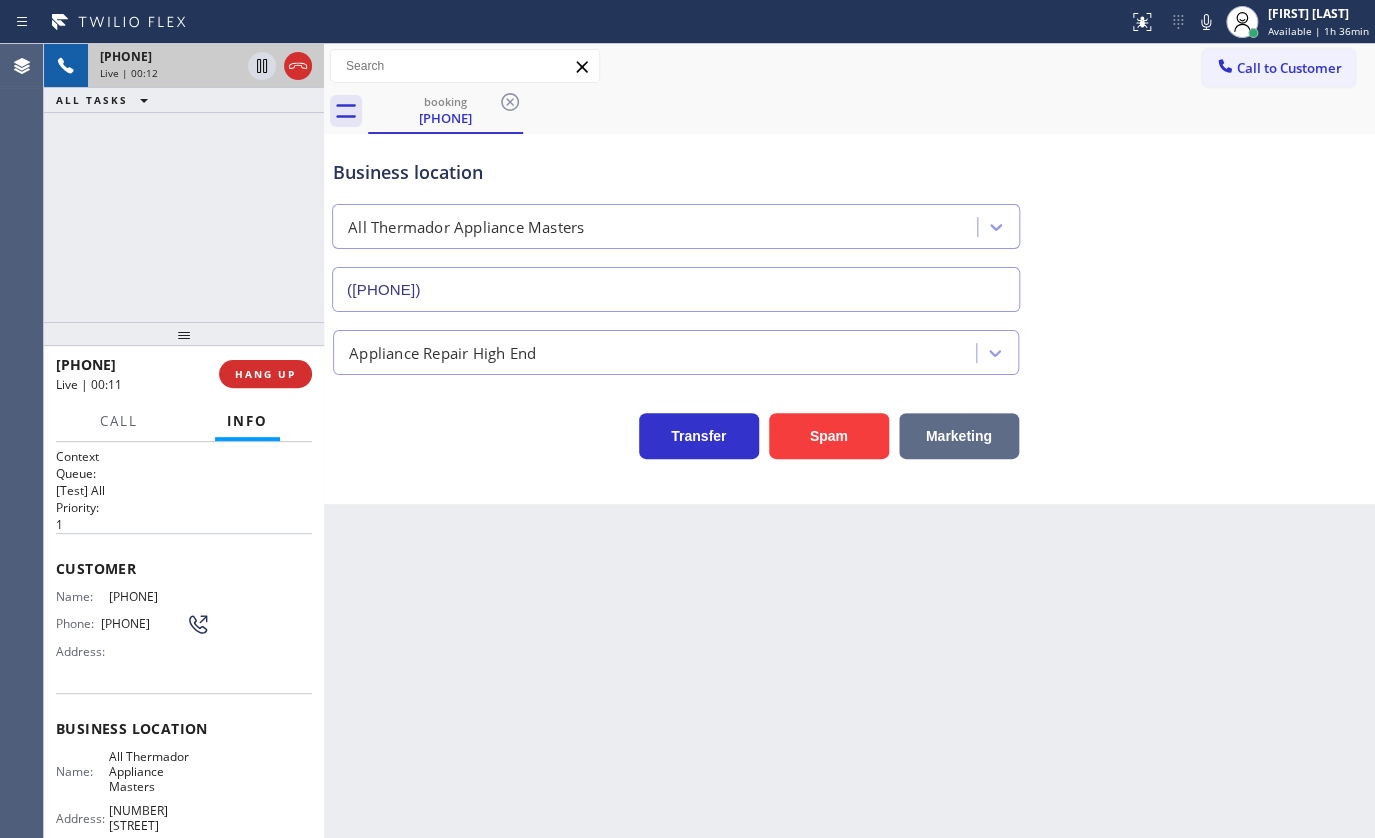 click on "Marketing" at bounding box center (959, 436) 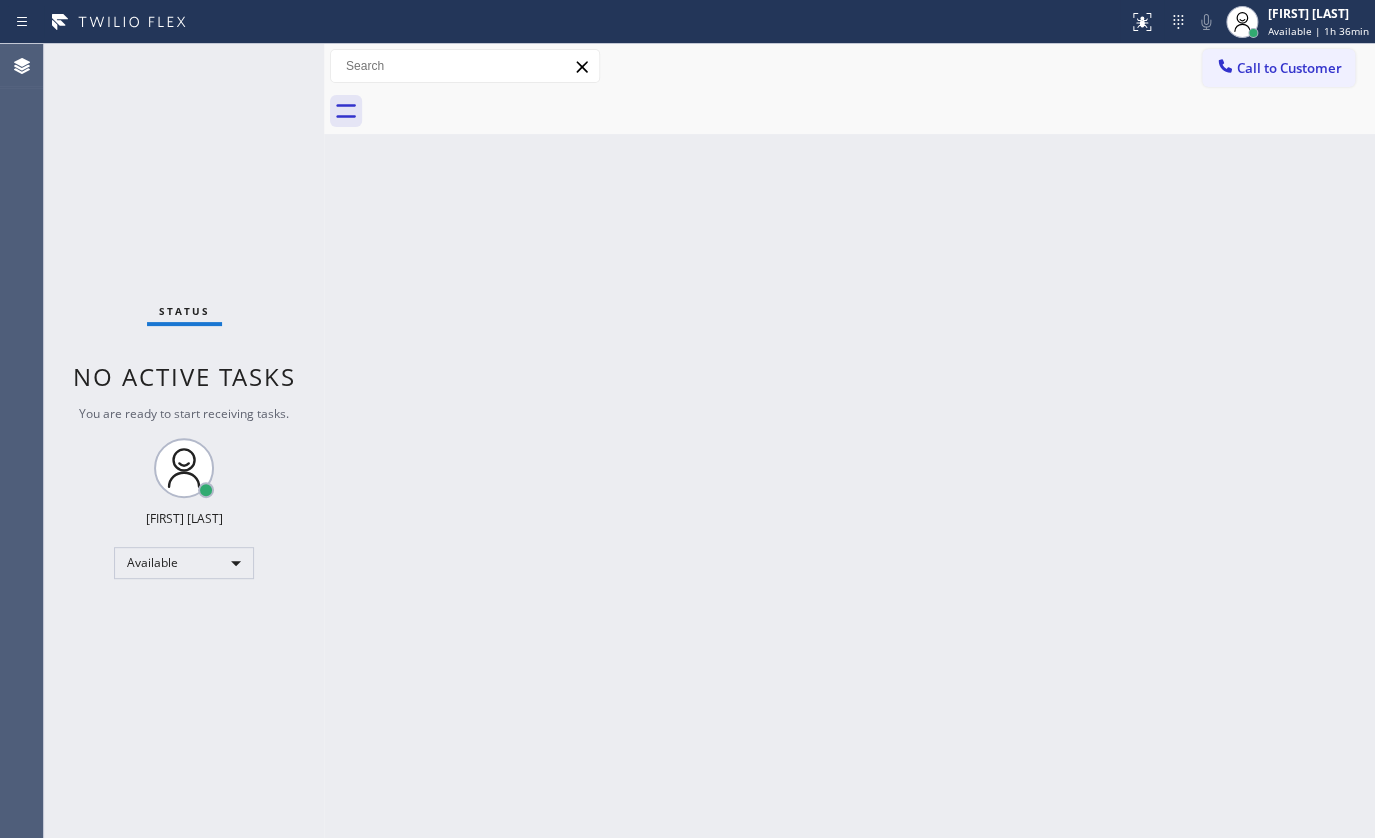 click on "Status   No active tasks     You are ready to start receiving tasks.   JENIZA ALCAYDE Available" at bounding box center (184, 441) 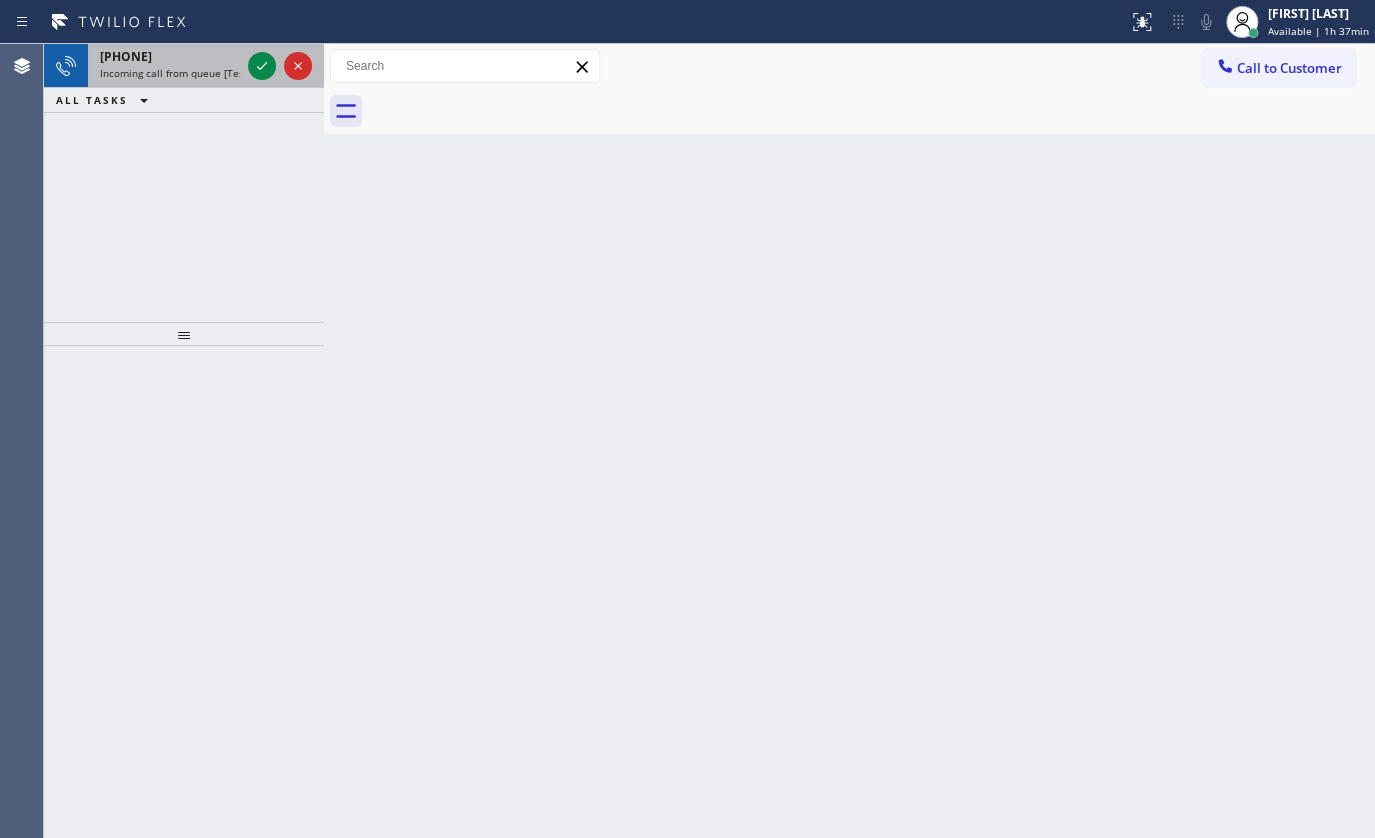 drag, startPoint x: 221, startPoint y: 87, endPoint x: 234, endPoint y: 66, distance: 24.698177 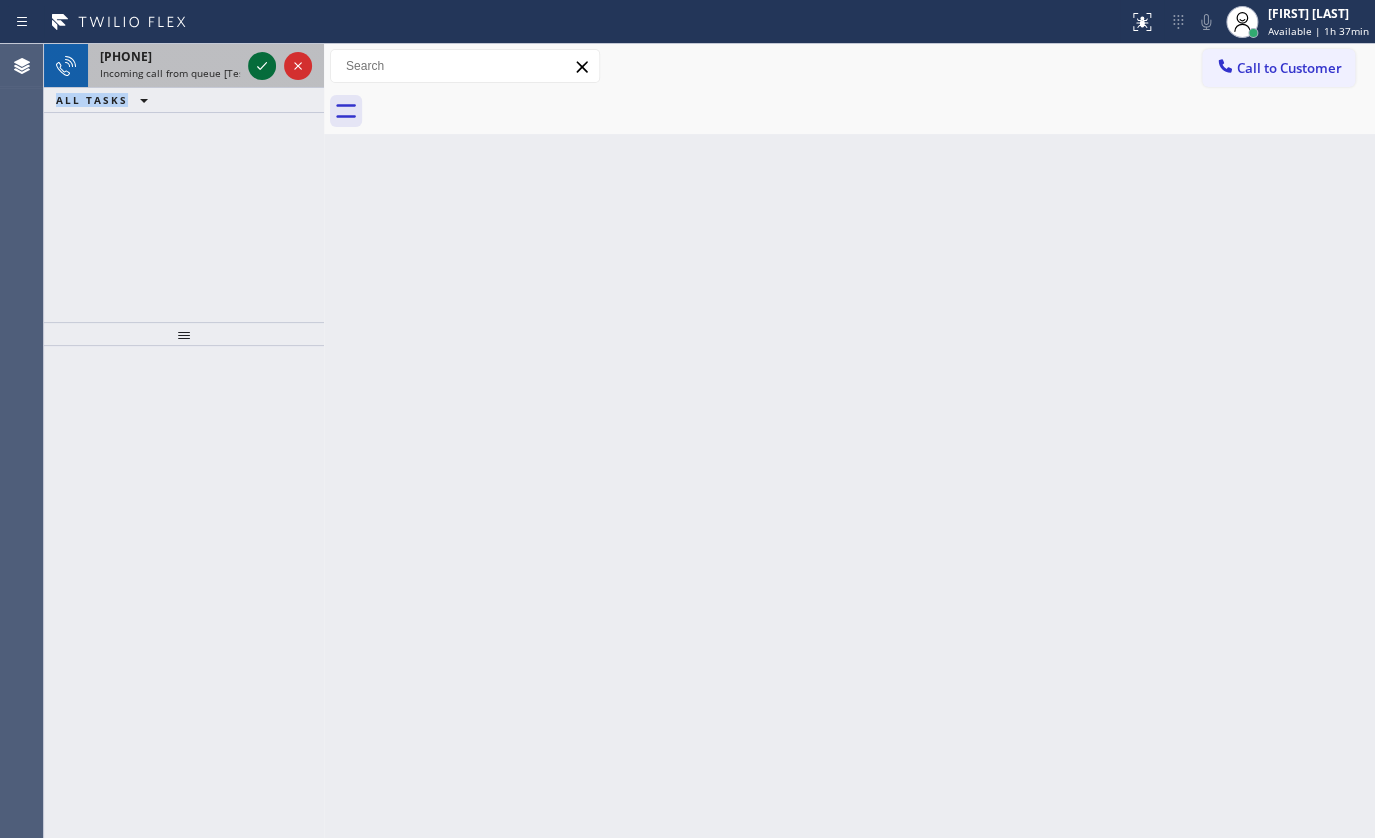 click 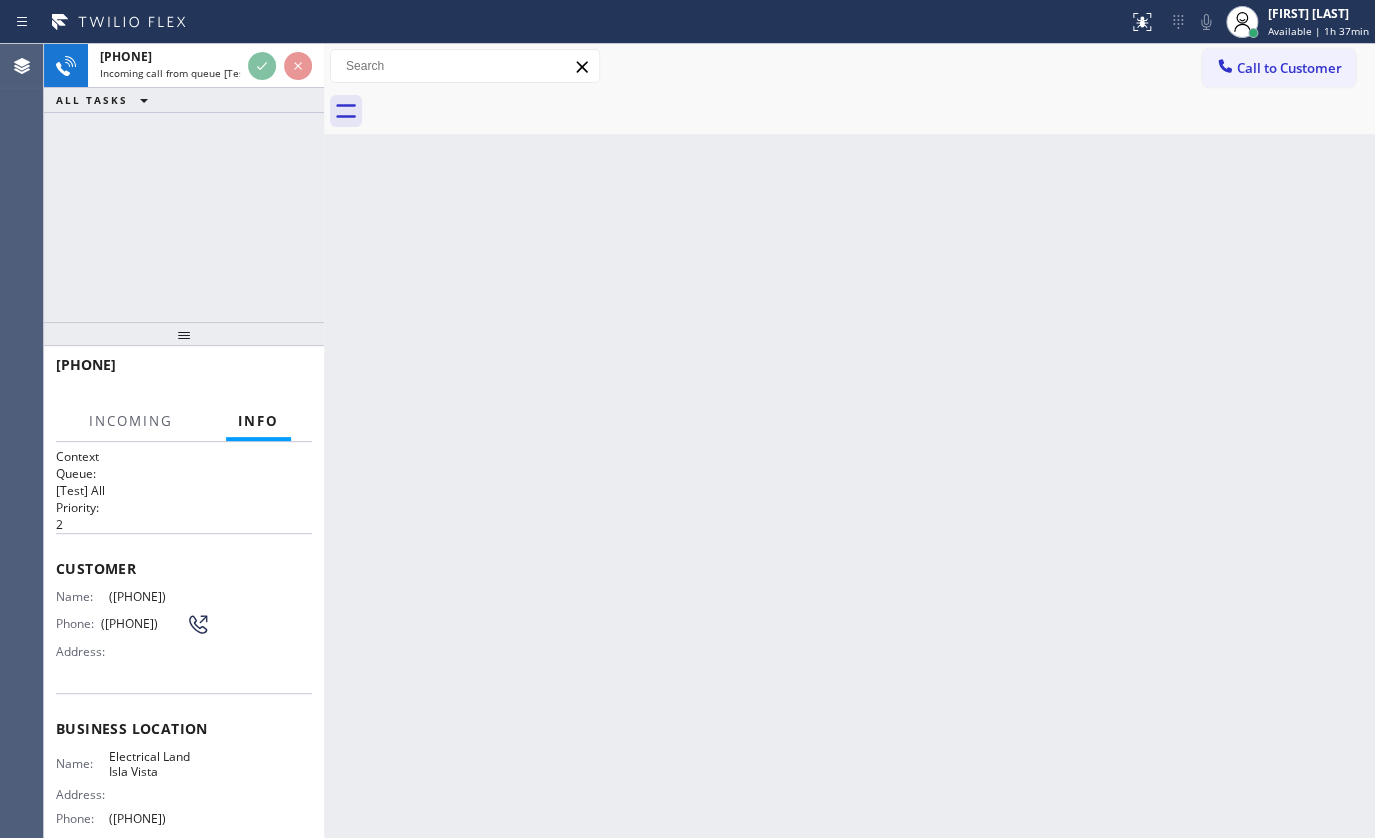 drag, startPoint x: 370, startPoint y: 350, endPoint x: 198, endPoint y: 20, distance: 372.1344 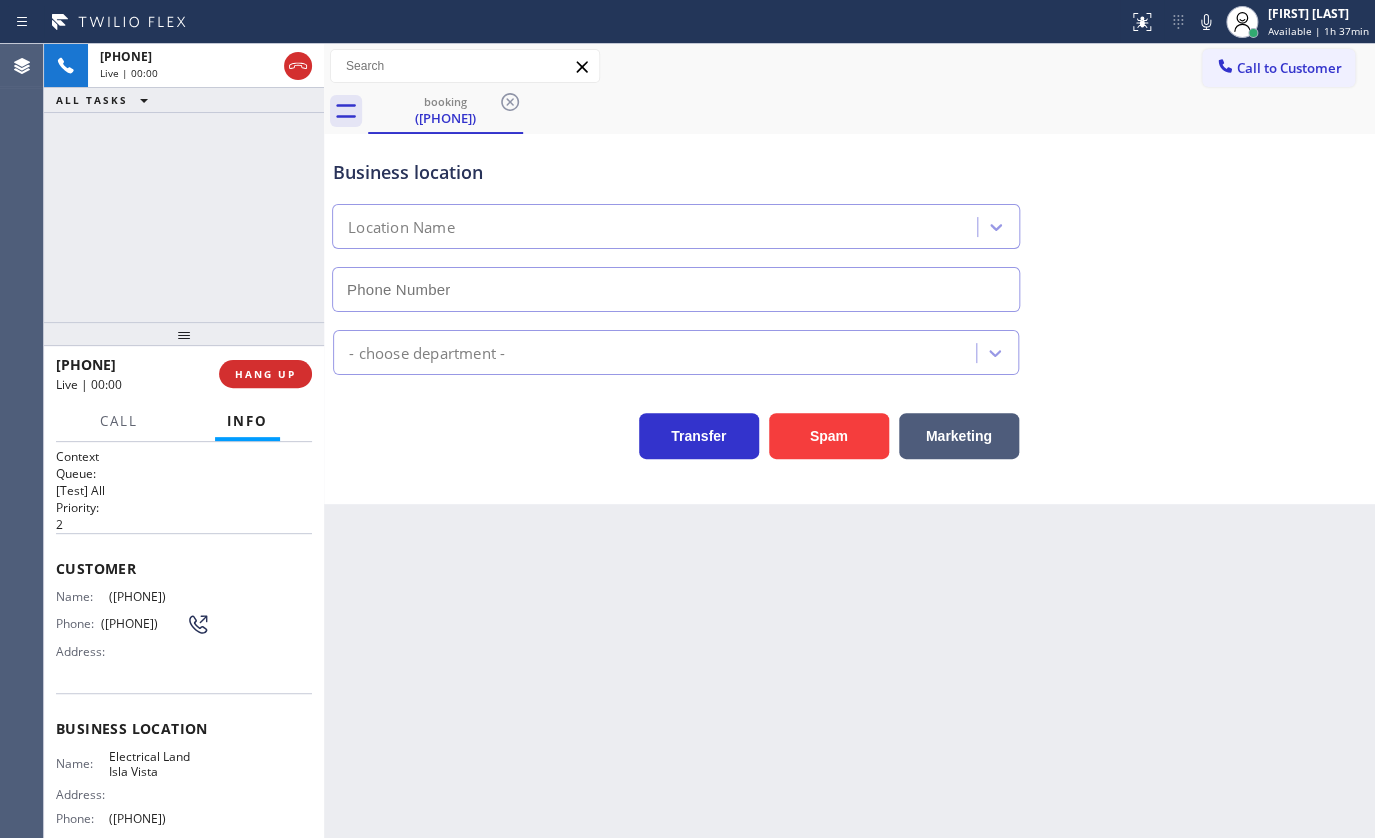 type on "(805) 892-6988" 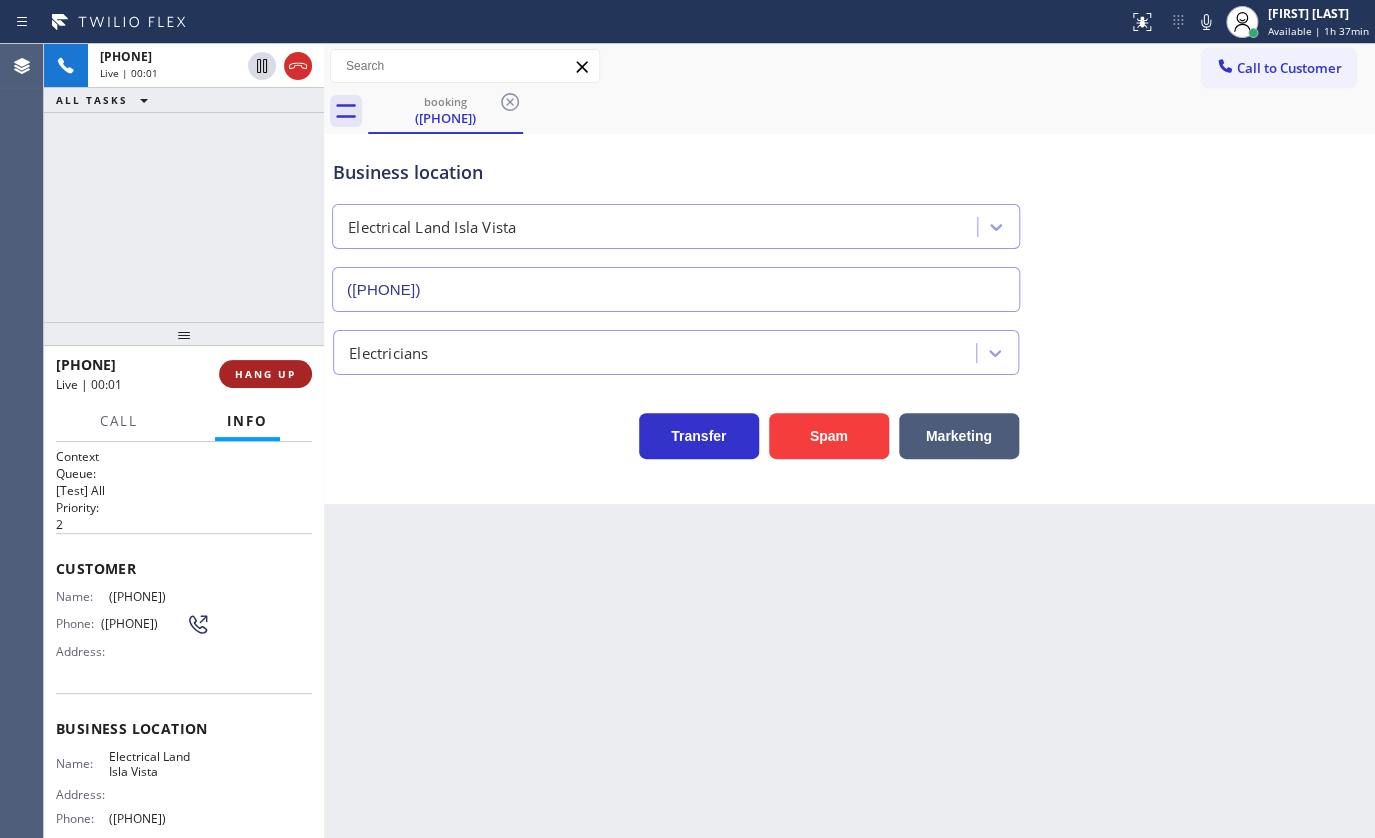 click on "HANG UP" at bounding box center [265, 374] 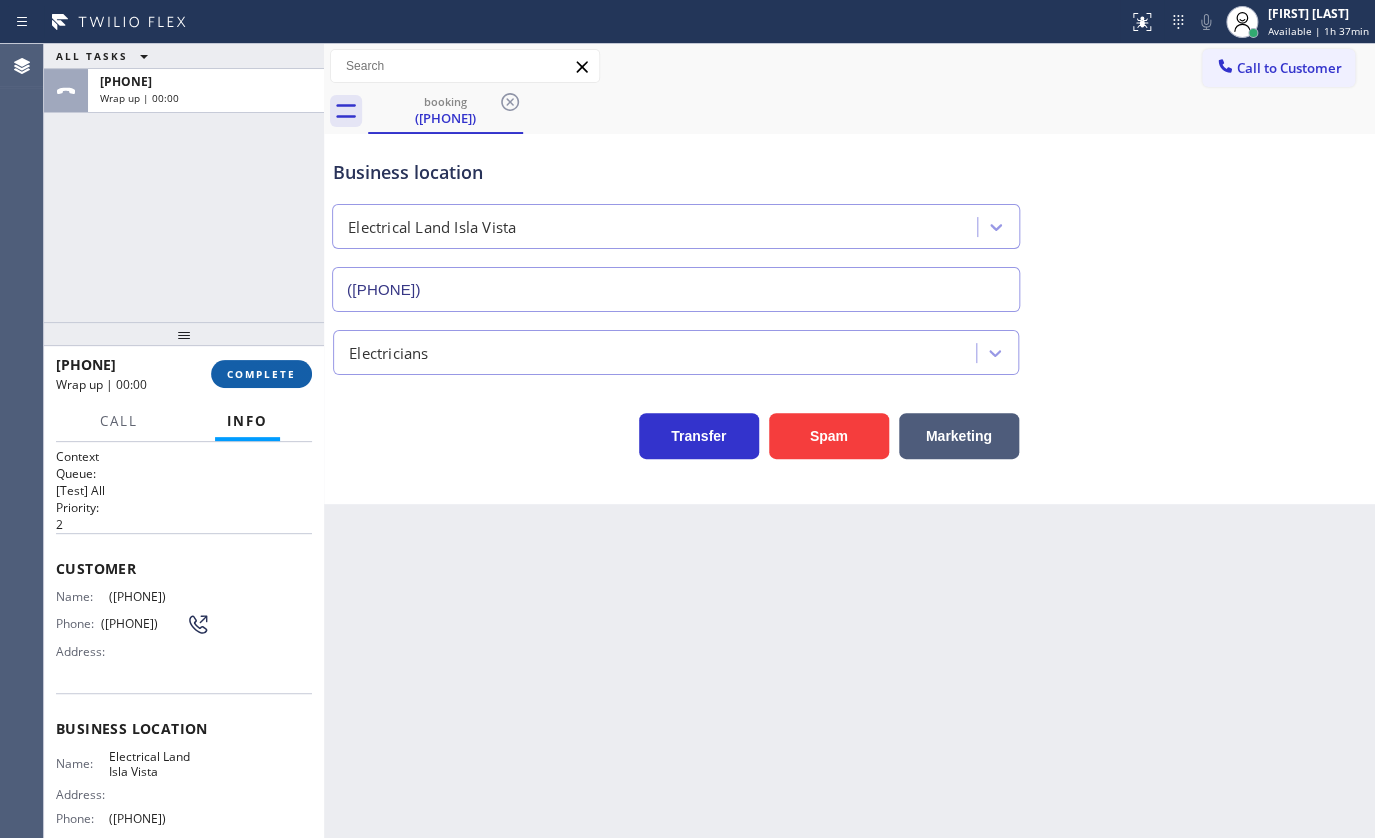 click on "COMPLETE" at bounding box center (261, 374) 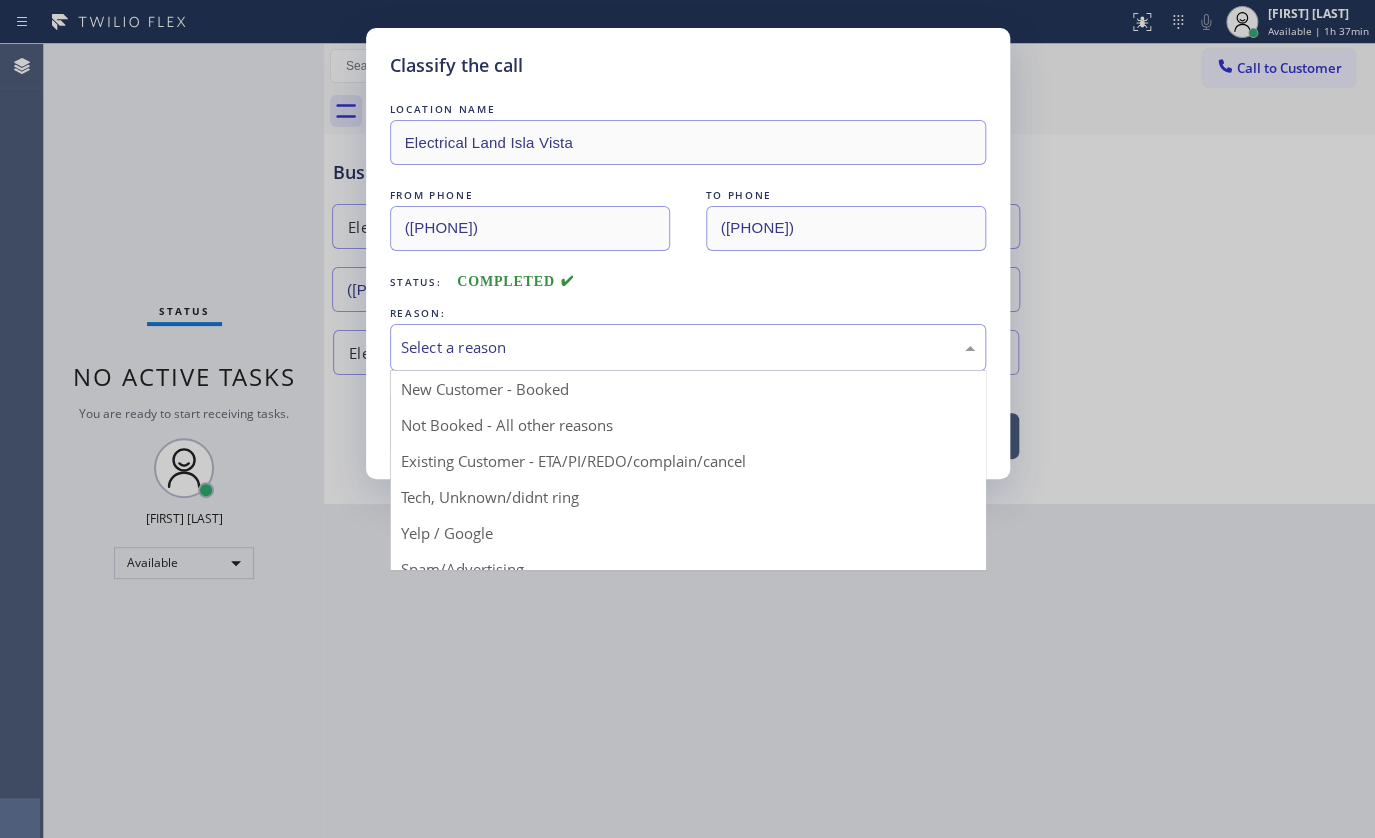 click on "Select a reason" at bounding box center (688, 347) 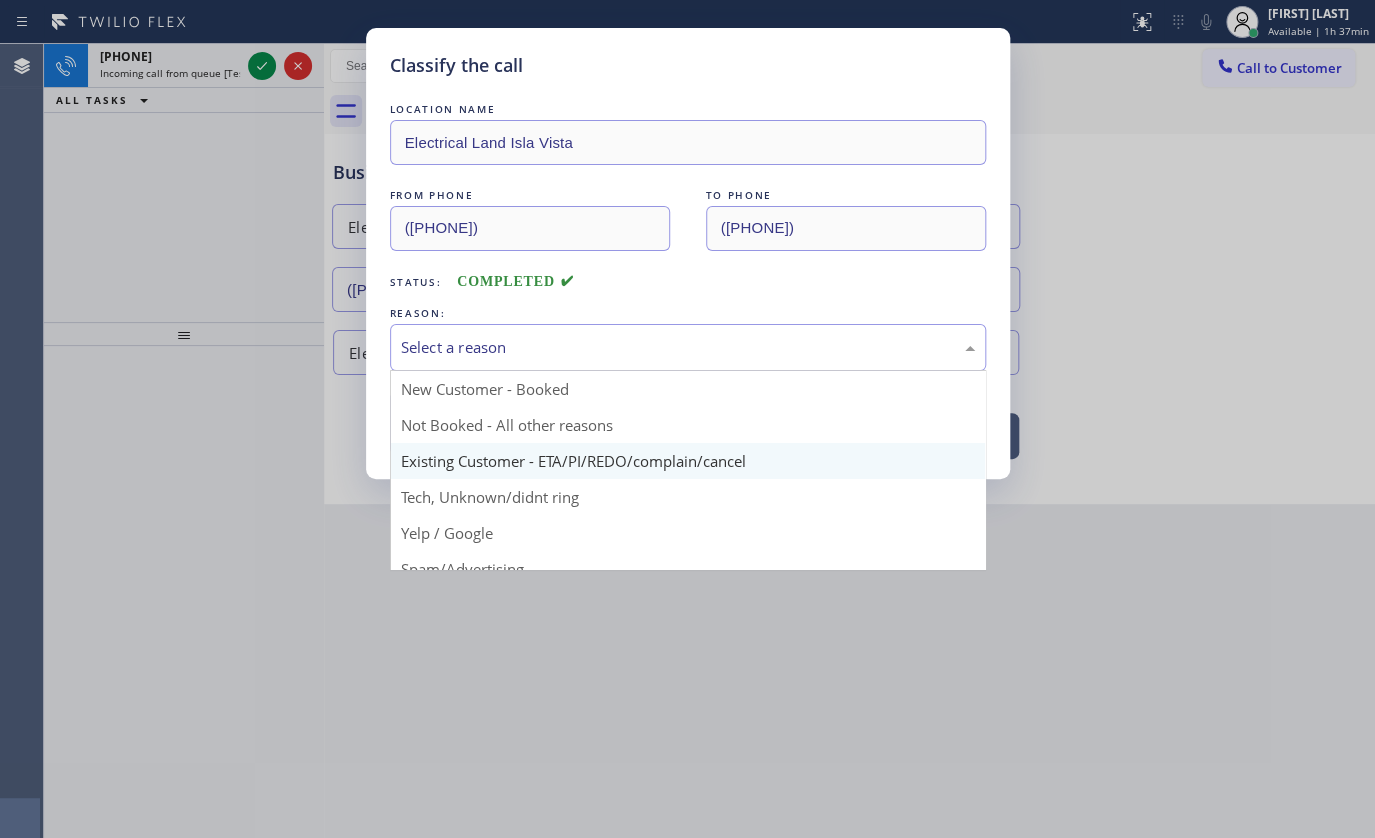 scroll, scrollTop: 90, scrollLeft: 0, axis: vertical 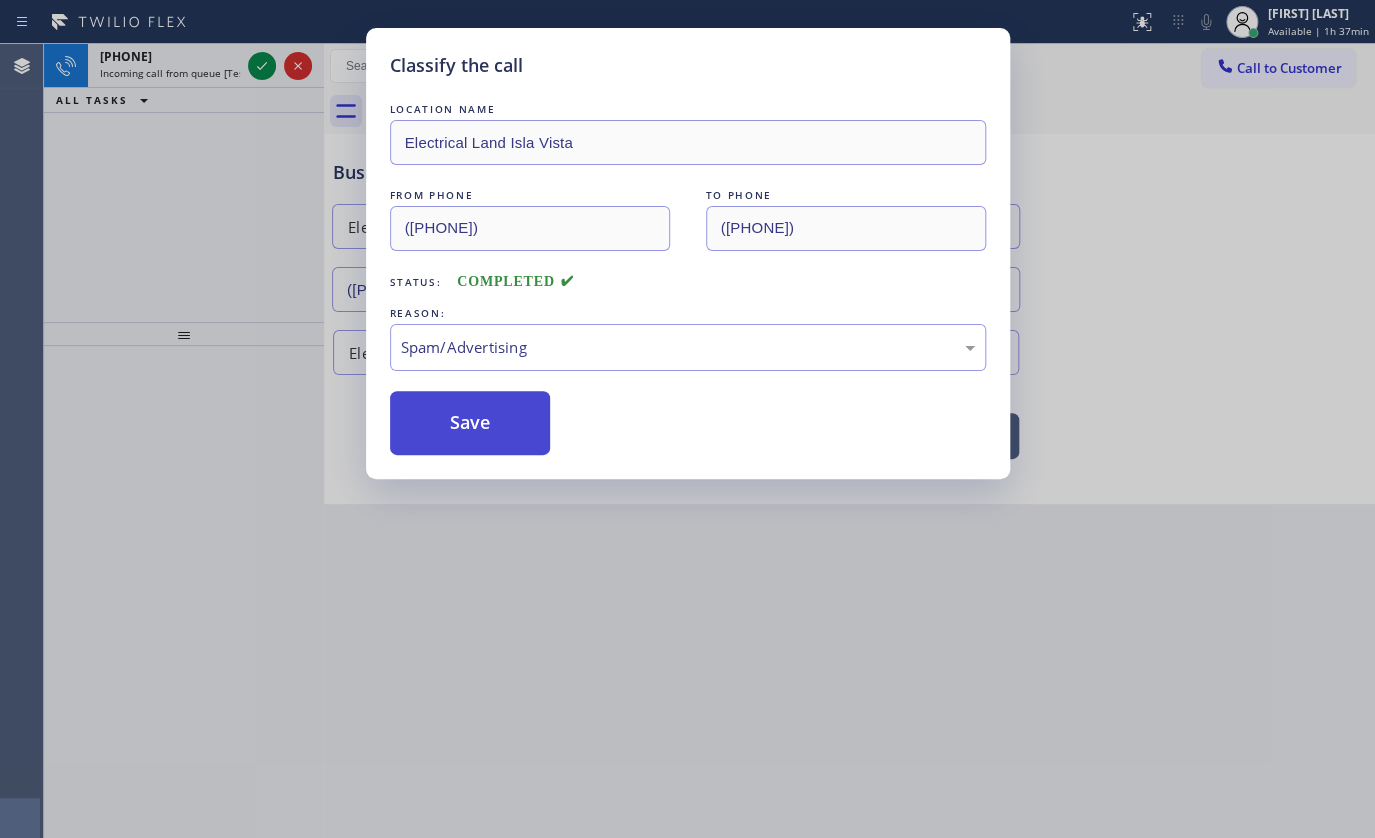 click on "Save" at bounding box center (470, 423) 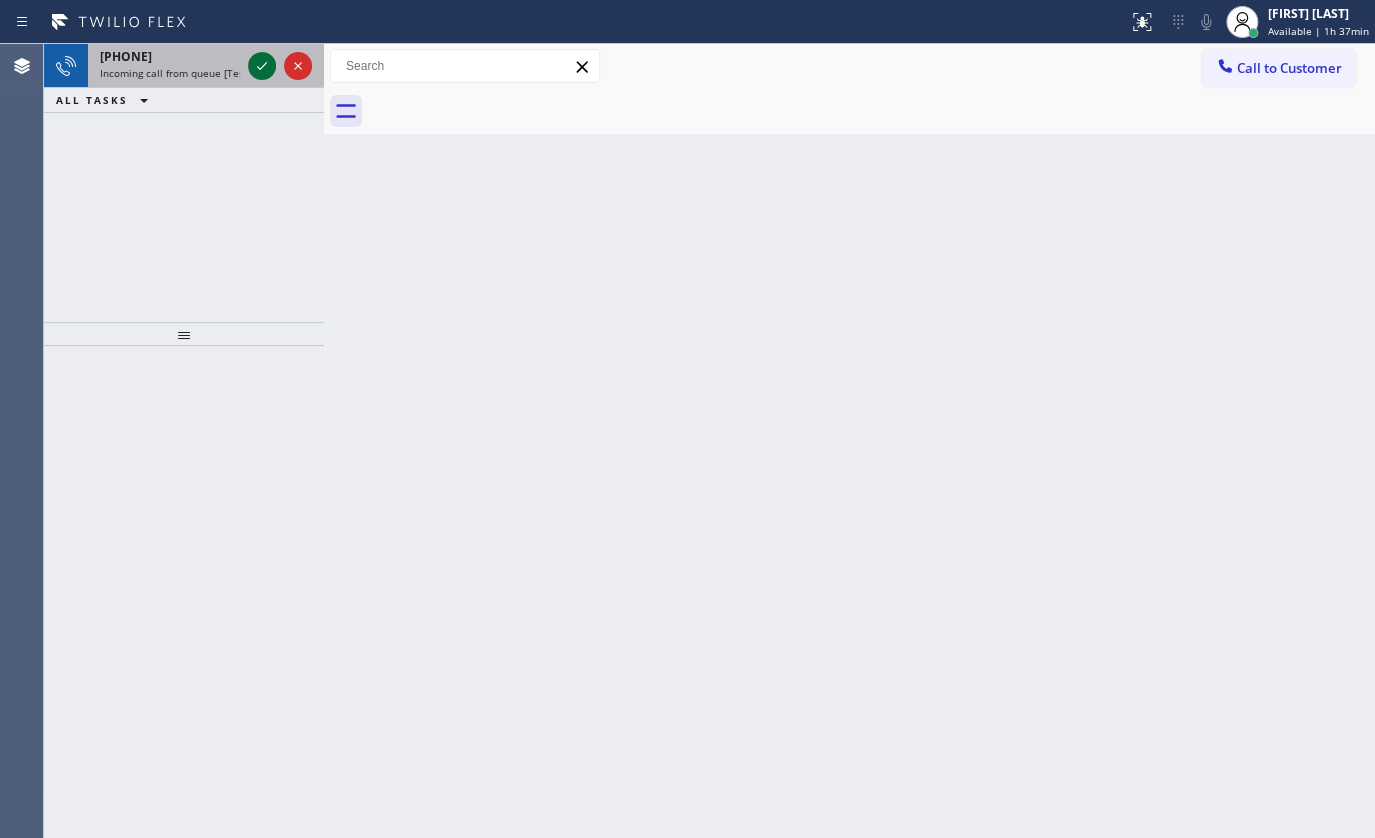 click at bounding box center [262, 66] 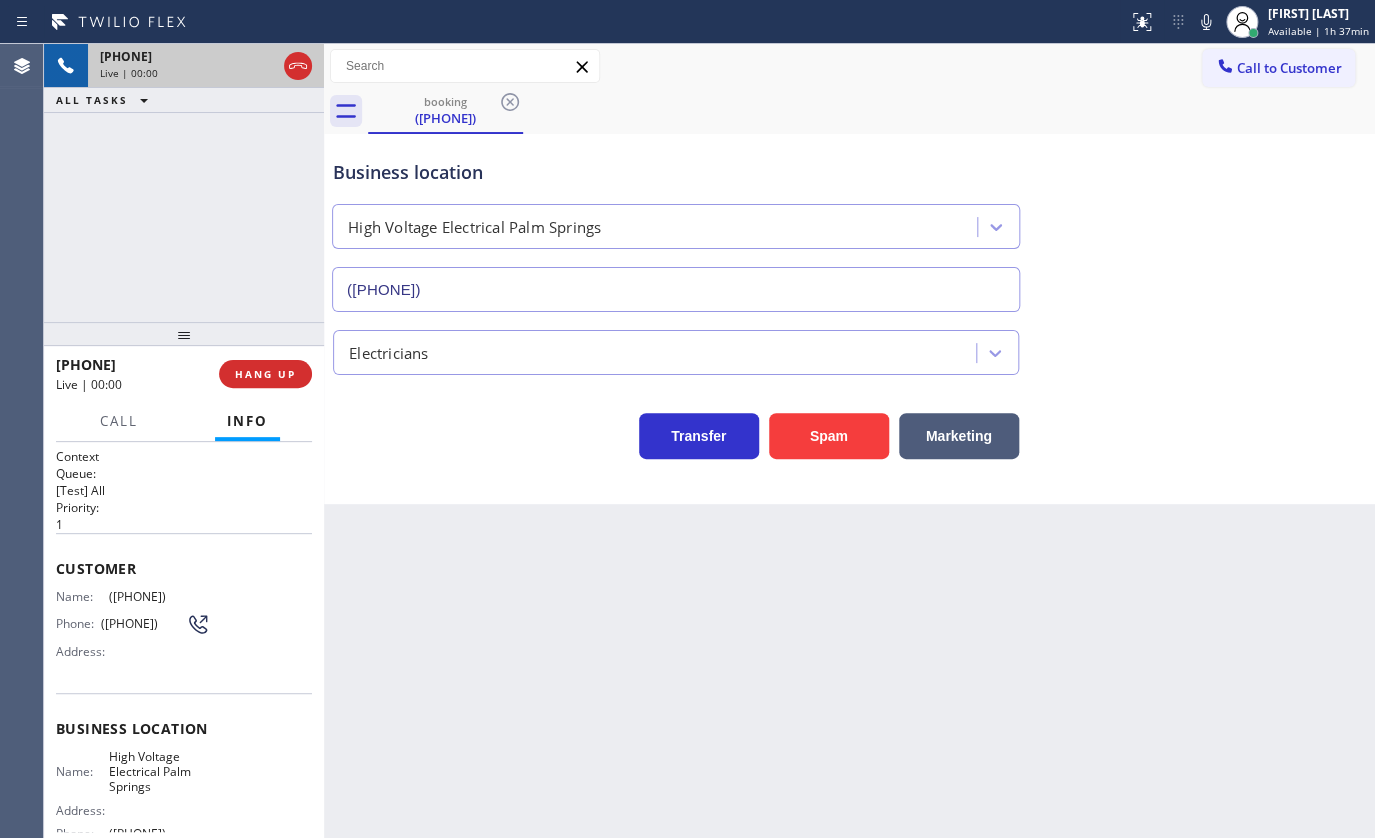 type on "(760) 388-9800" 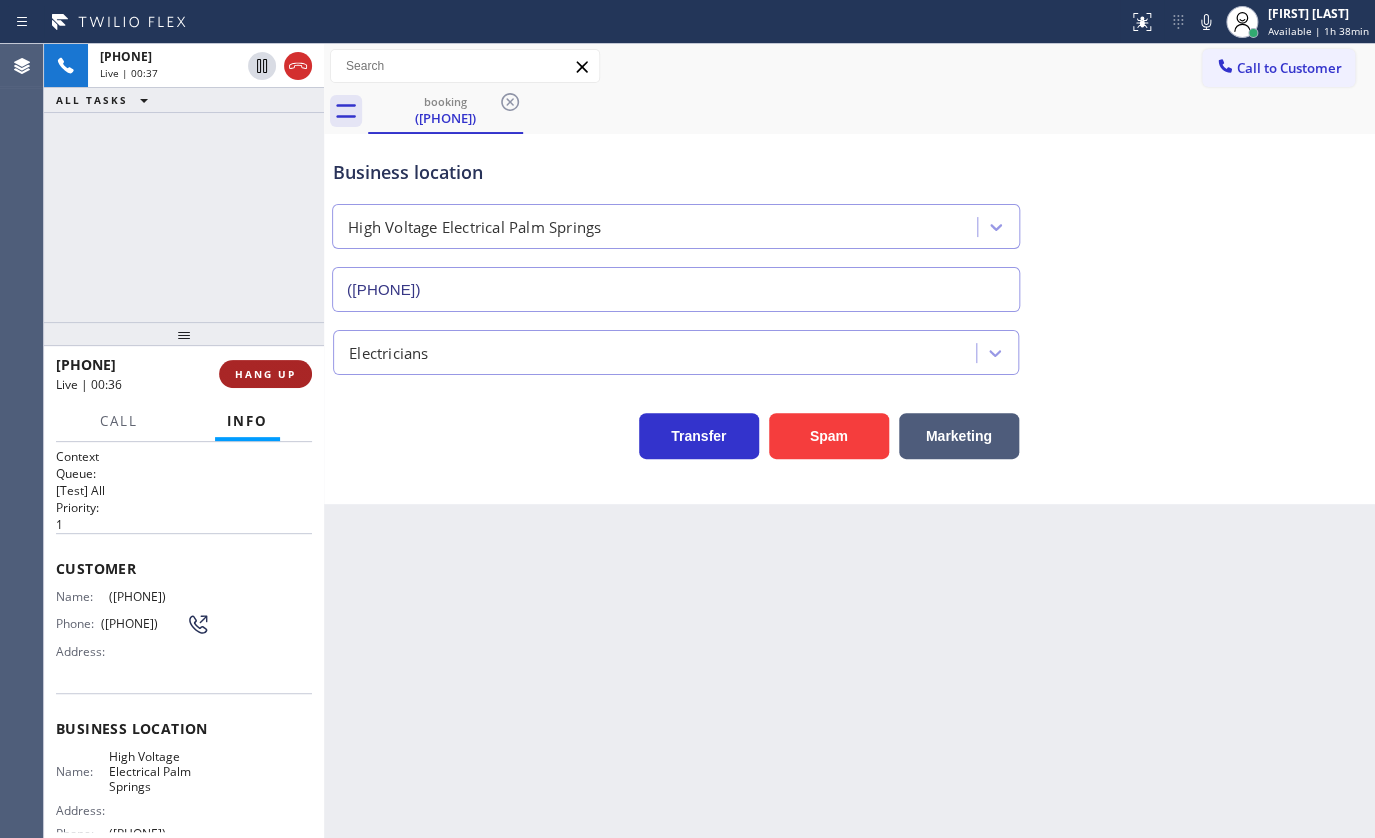 click on "HANG UP" at bounding box center [265, 374] 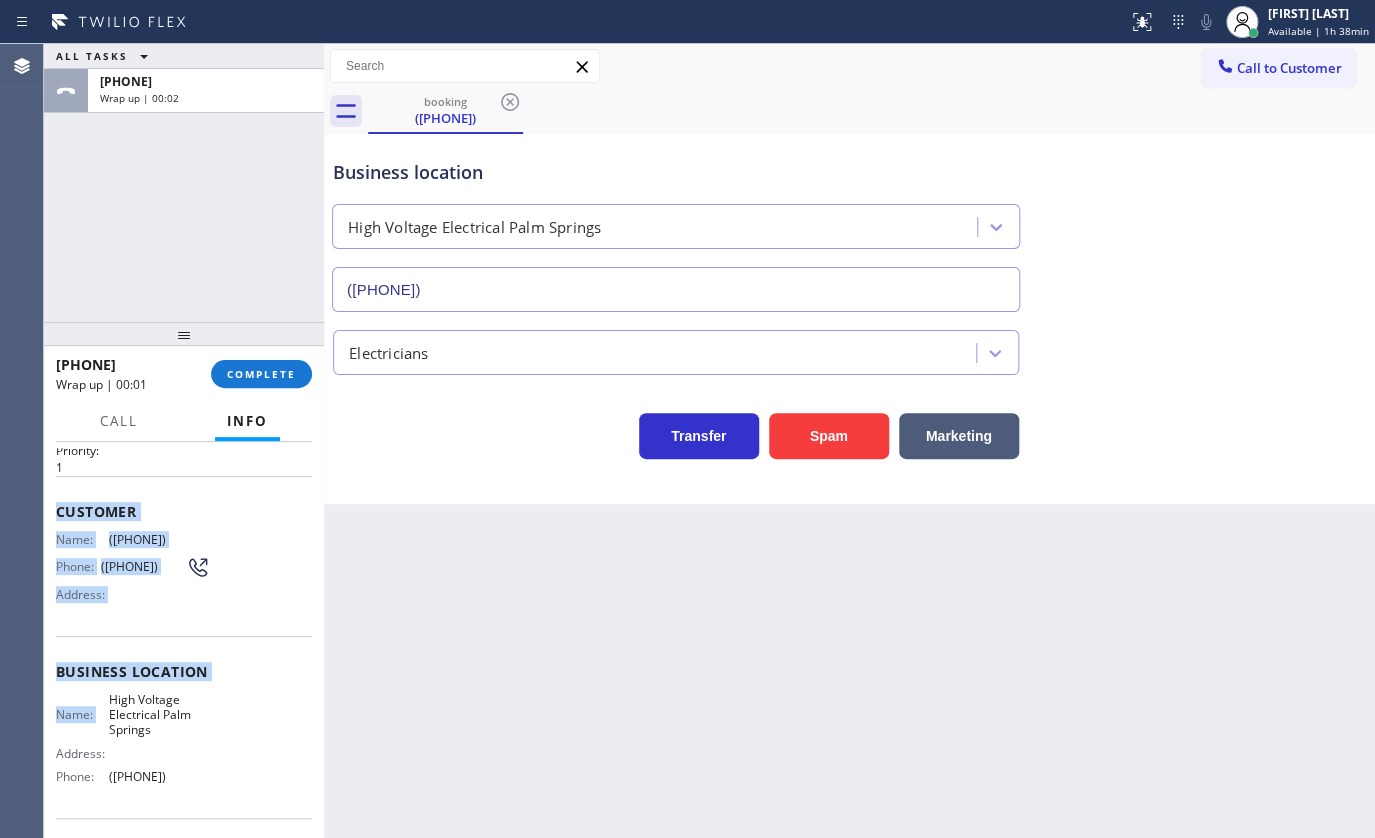 drag, startPoint x: 56, startPoint y: 550, endPoint x: 103, endPoint y: 630, distance: 92.7847 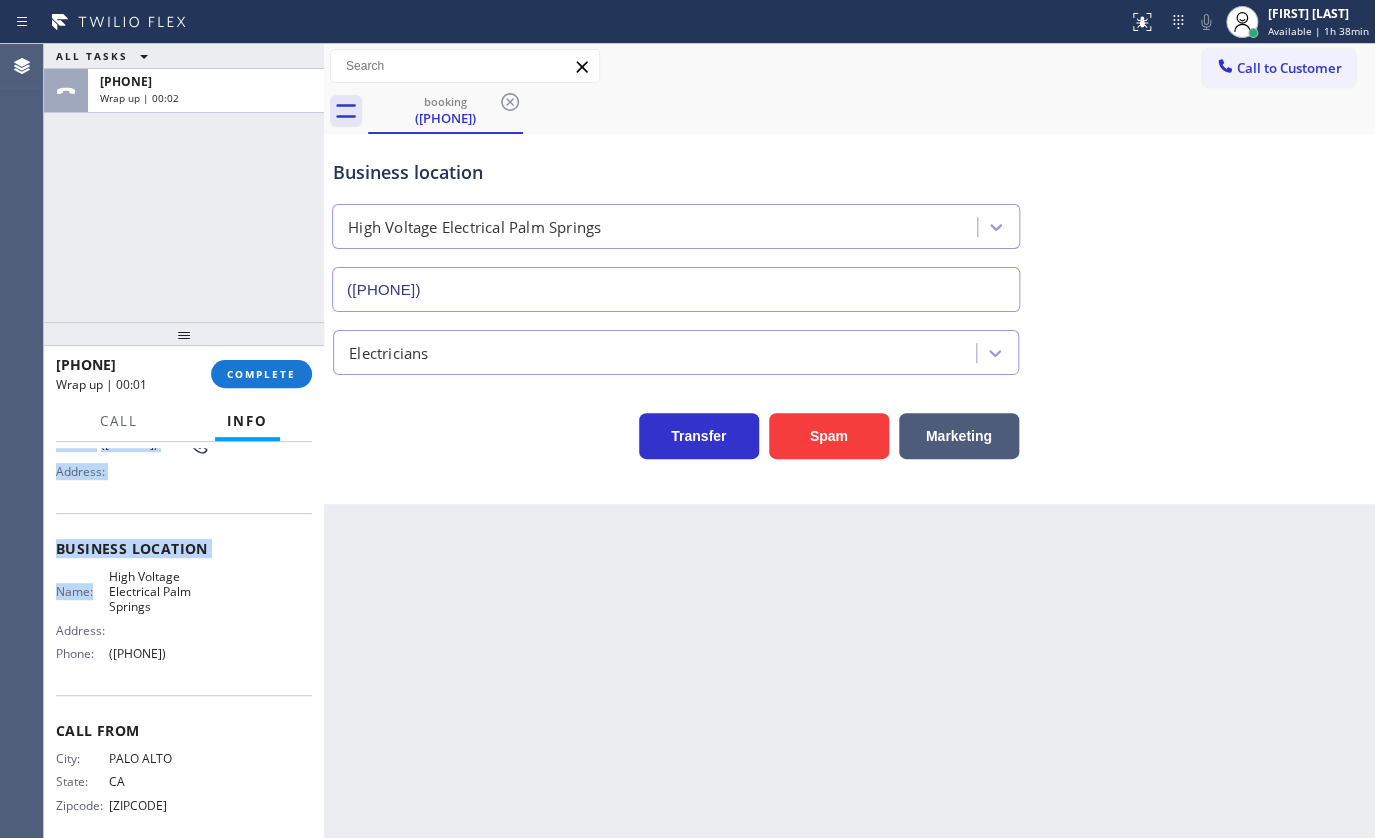 scroll, scrollTop: 198, scrollLeft: 0, axis: vertical 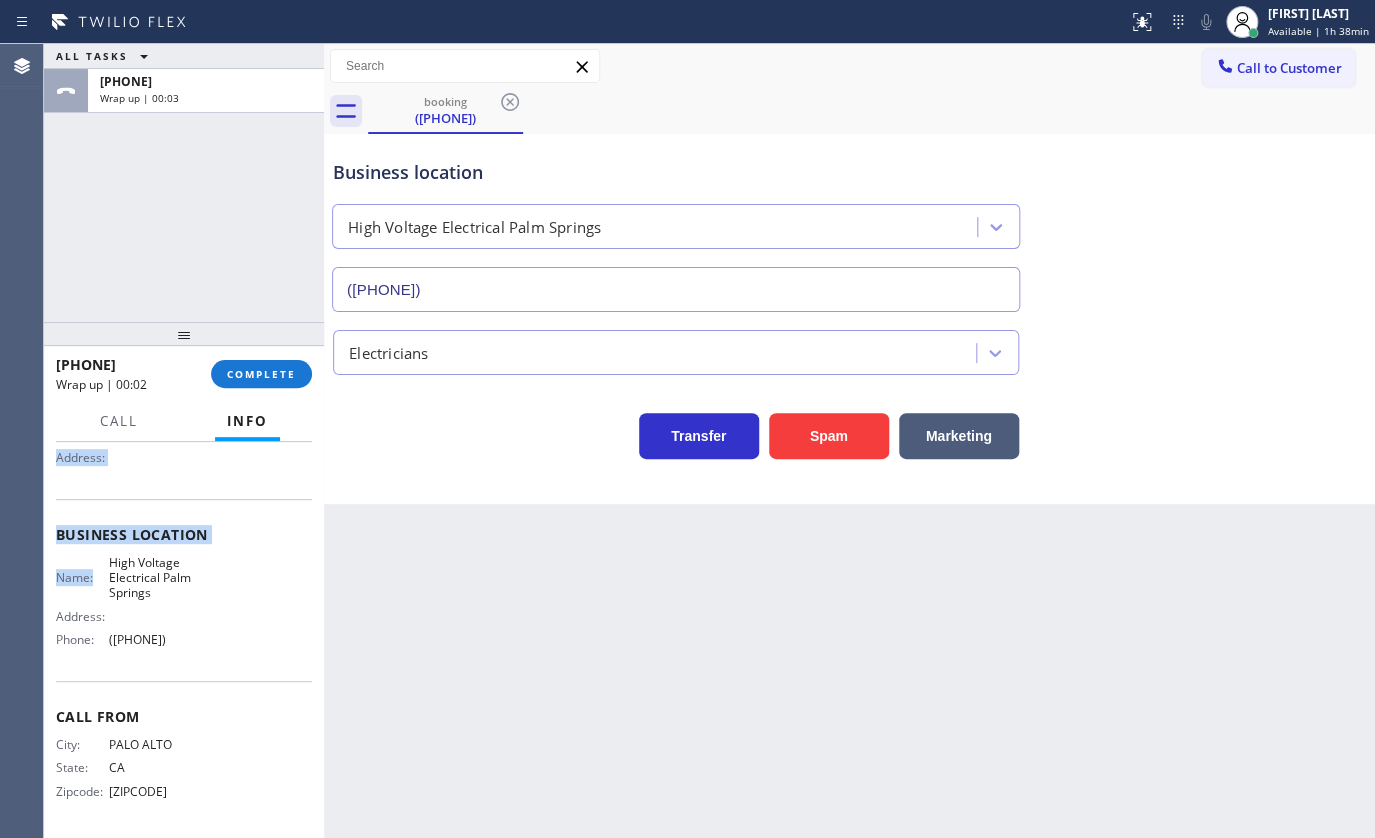 drag, startPoint x: 155, startPoint y: 638, endPoint x: 250, endPoint y: 647, distance: 95.42536 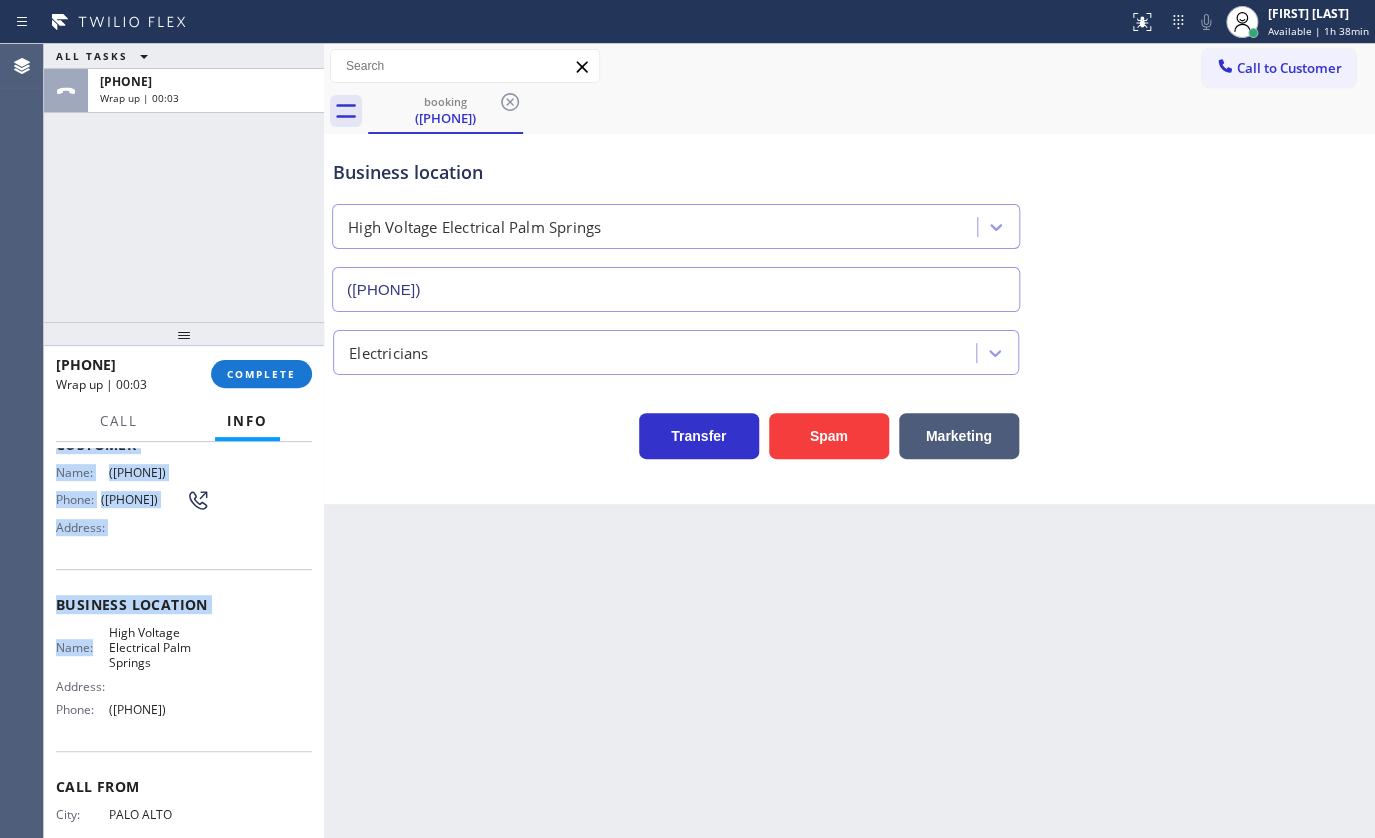 scroll, scrollTop: 16, scrollLeft: 0, axis: vertical 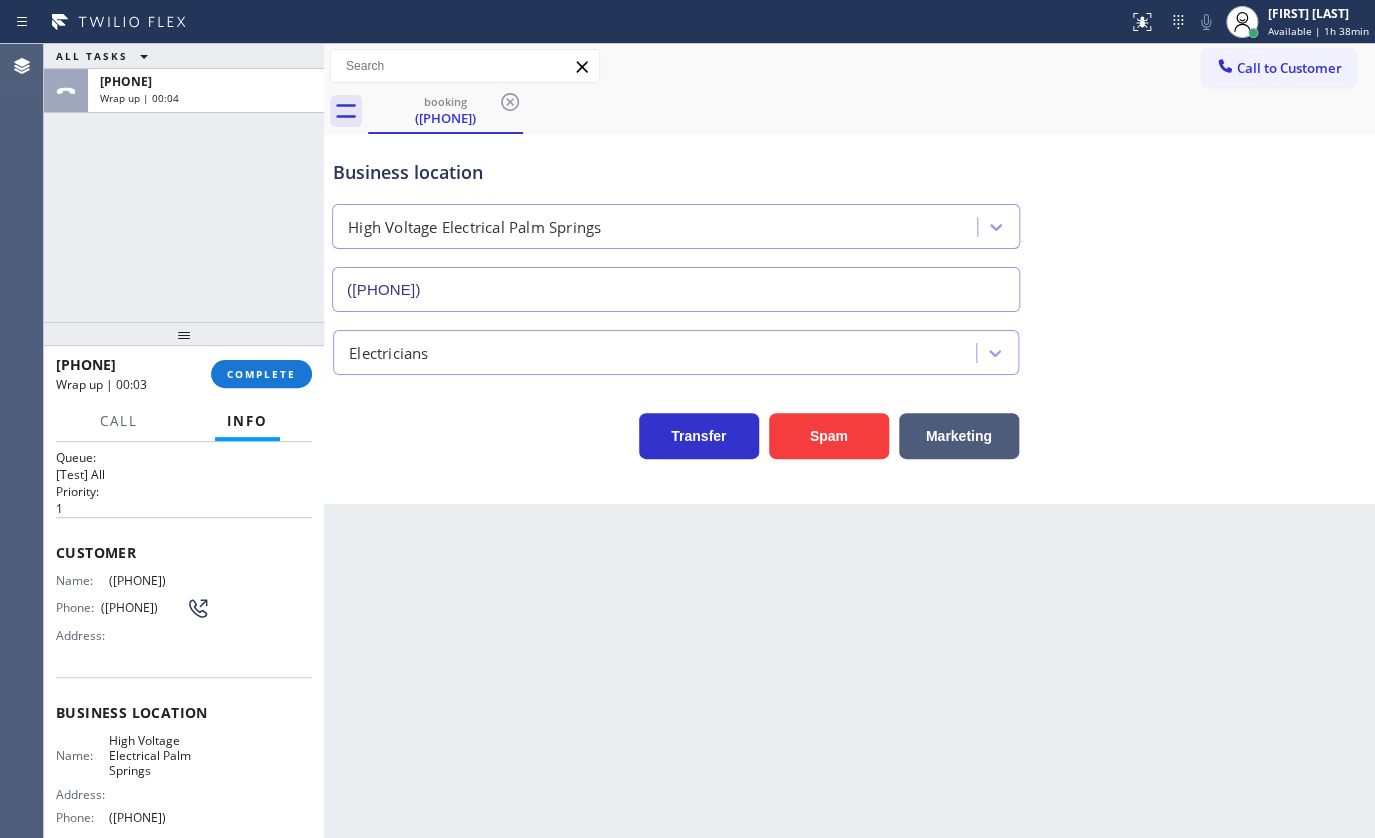 click on "Context Queue: [Test] All Priority: 1 Customer Name: (650) 862-3339 Phone: (650) 862-3339 Address: Business location Name: High Voltage Electrical Palm Springs Address:   Phone: (760) 388-9800 Call From City: PALO ALTO State: CA Zipcode: 94304 Outbound call Location High Voltage Electrical Palm Springs Your caller id phone number (760) 388-9800 Customer number (650) 862-3339 Call" at bounding box center [184, 640] 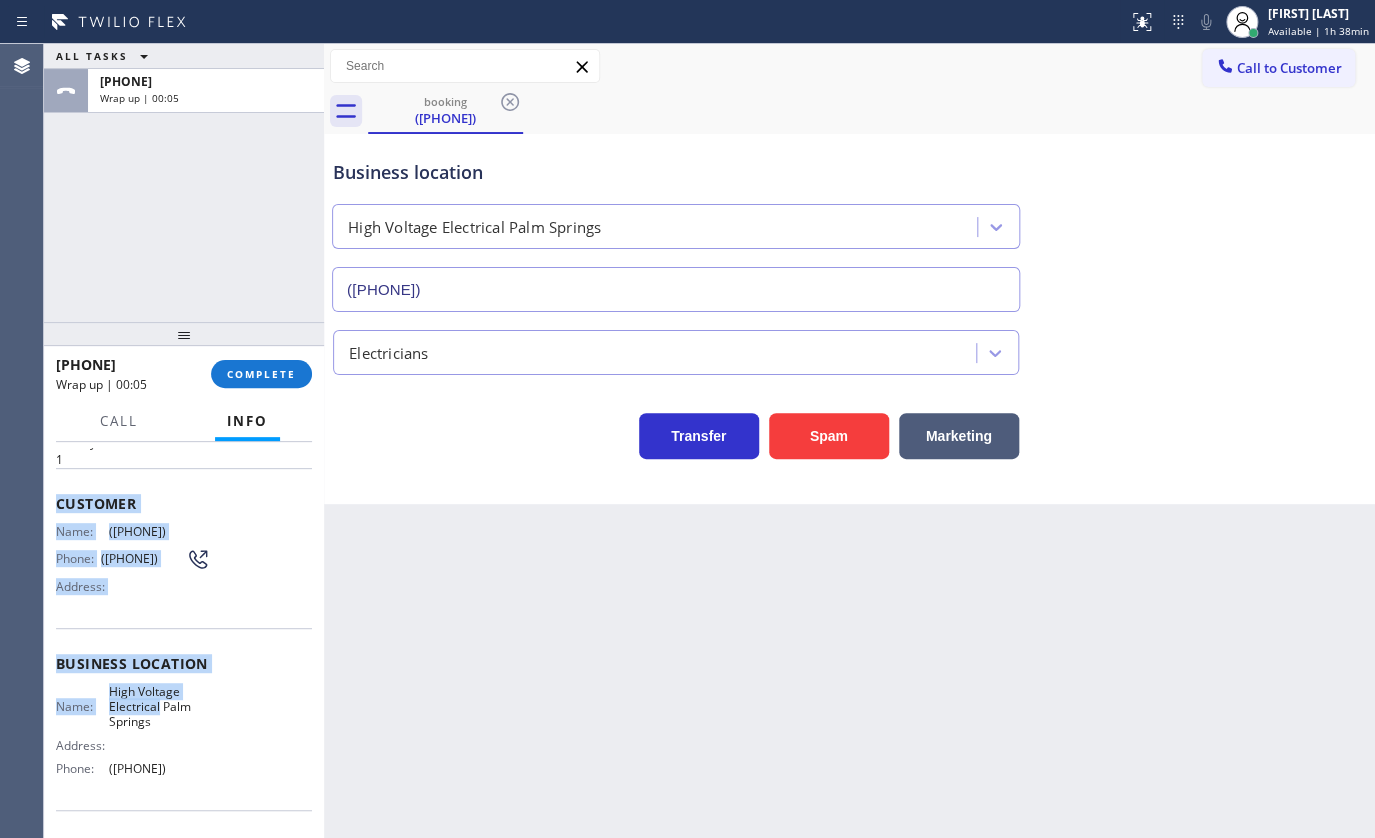 scroll, scrollTop: 198, scrollLeft: 0, axis: vertical 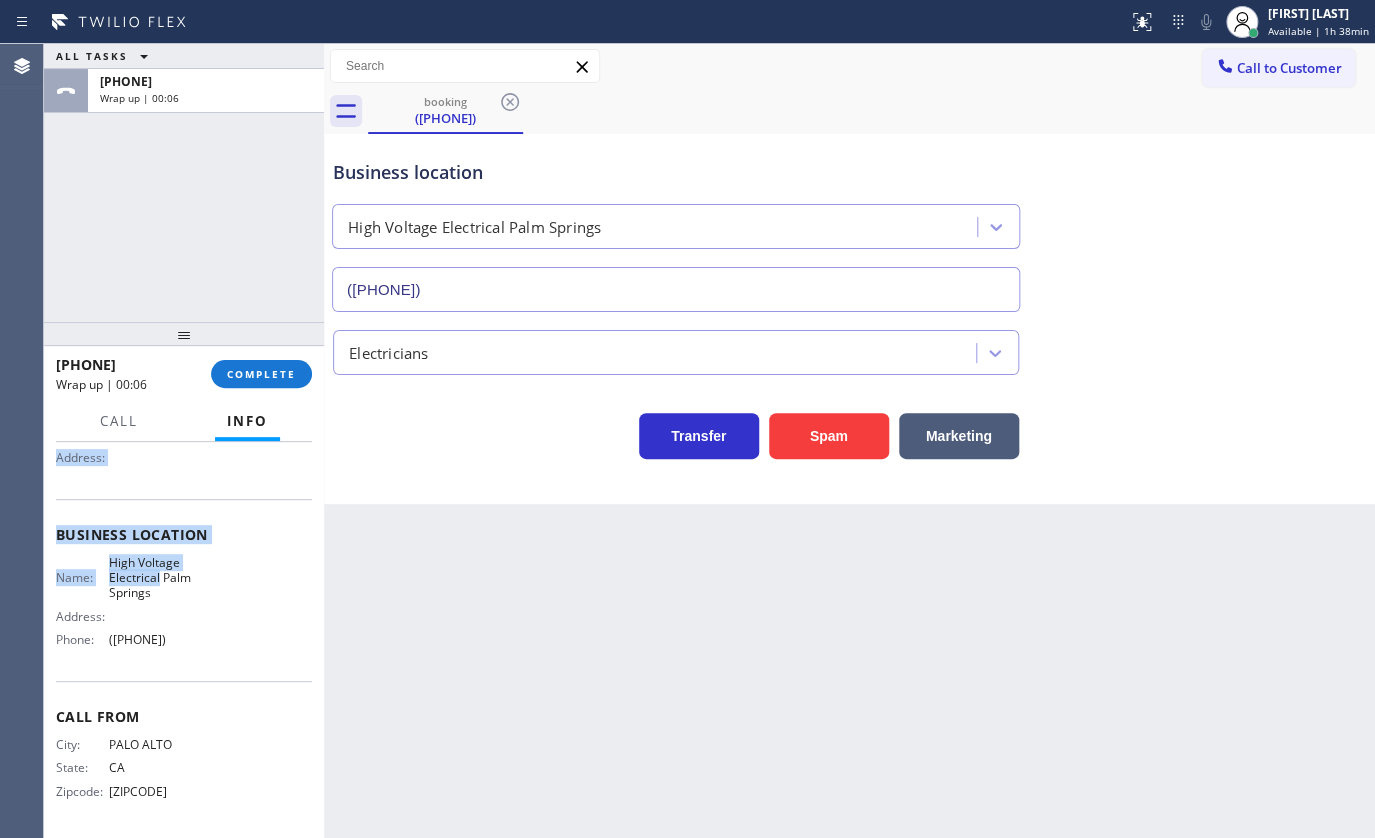 drag, startPoint x: 56, startPoint y: 536, endPoint x: 245, endPoint y: 643, distance: 217.18655 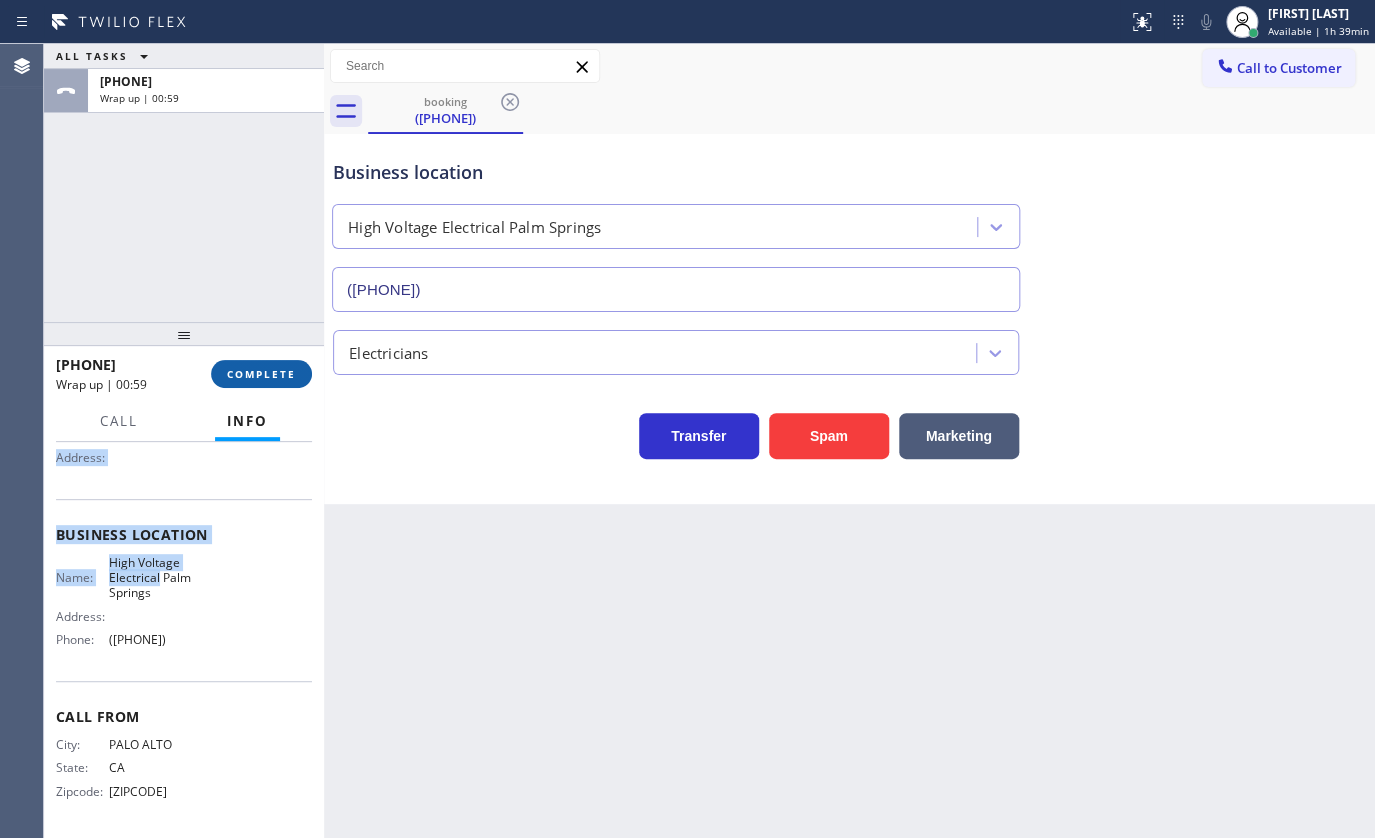click on "COMPLETE" at bounding box center [261, 374] 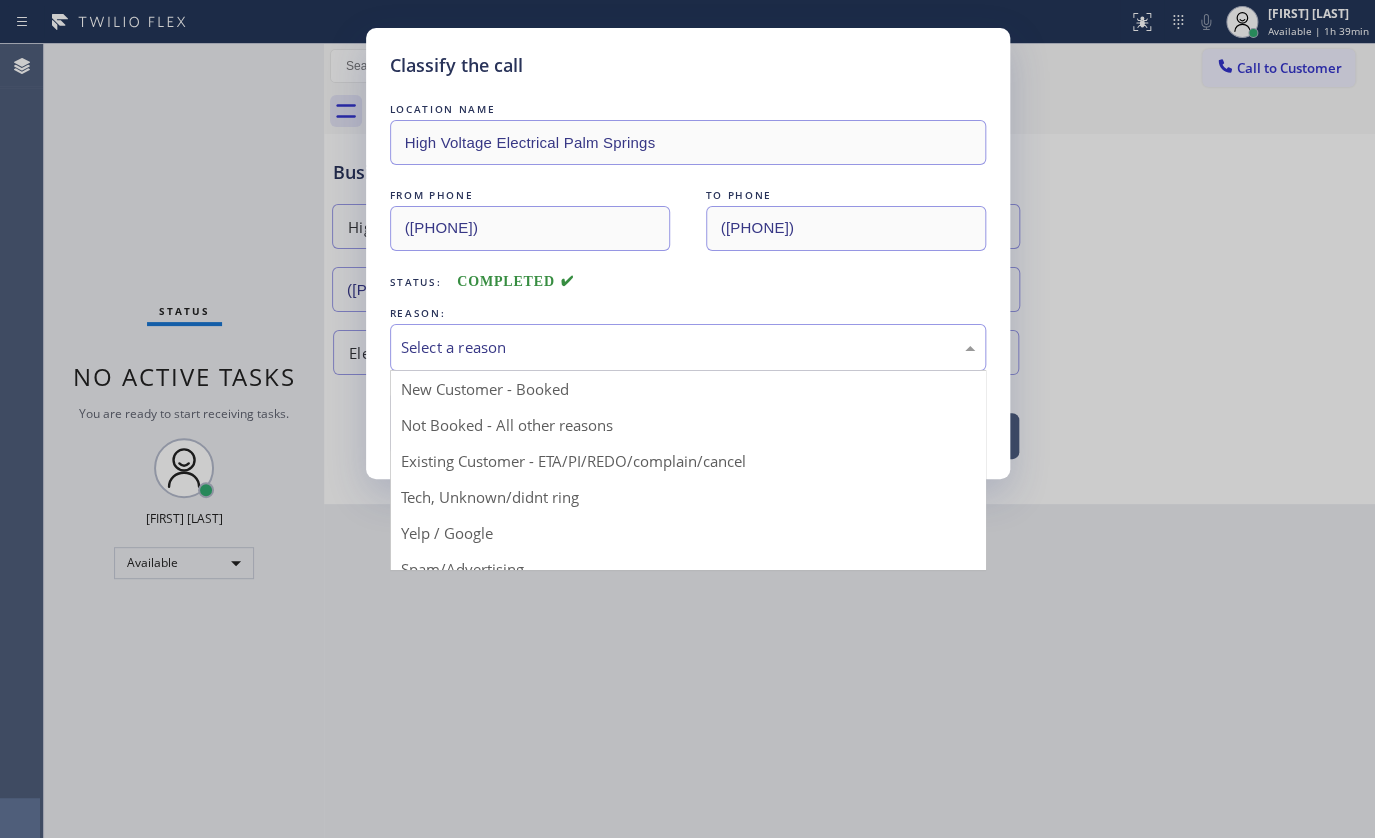 click on "Select a reason" at bounding box center [688, 347] 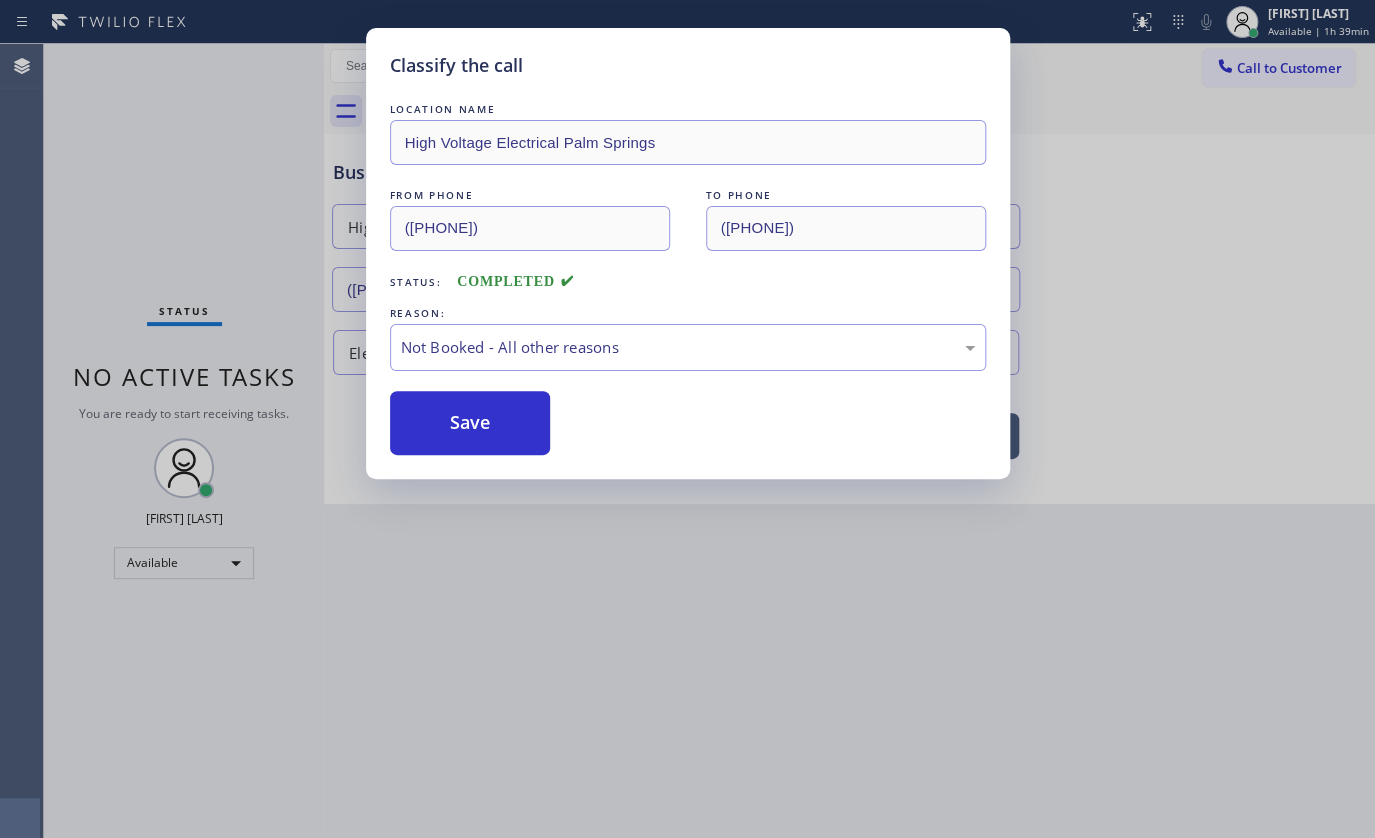 click on "Save" at bounding box center [470, 423] 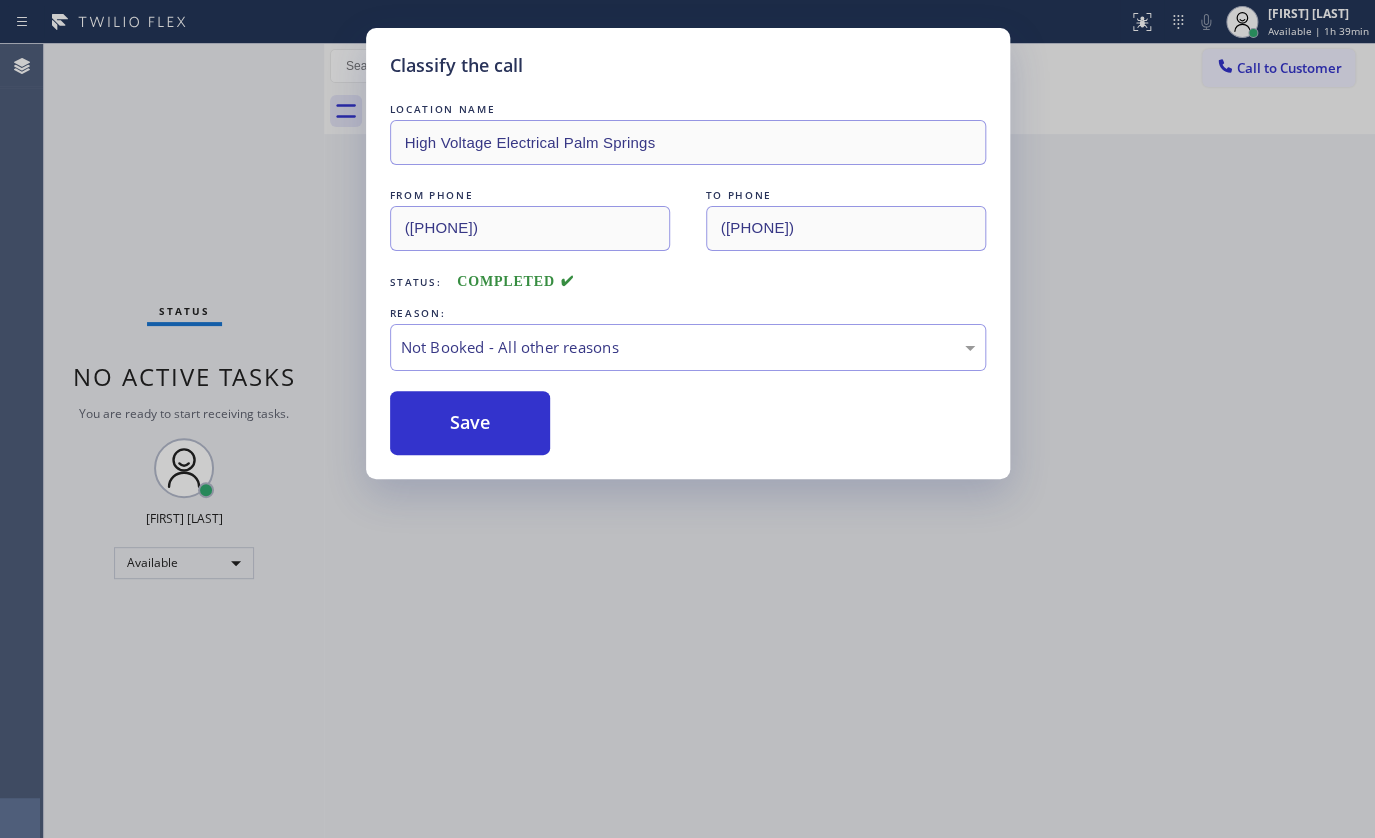 click on "Save" at bounding box center [470, 423] 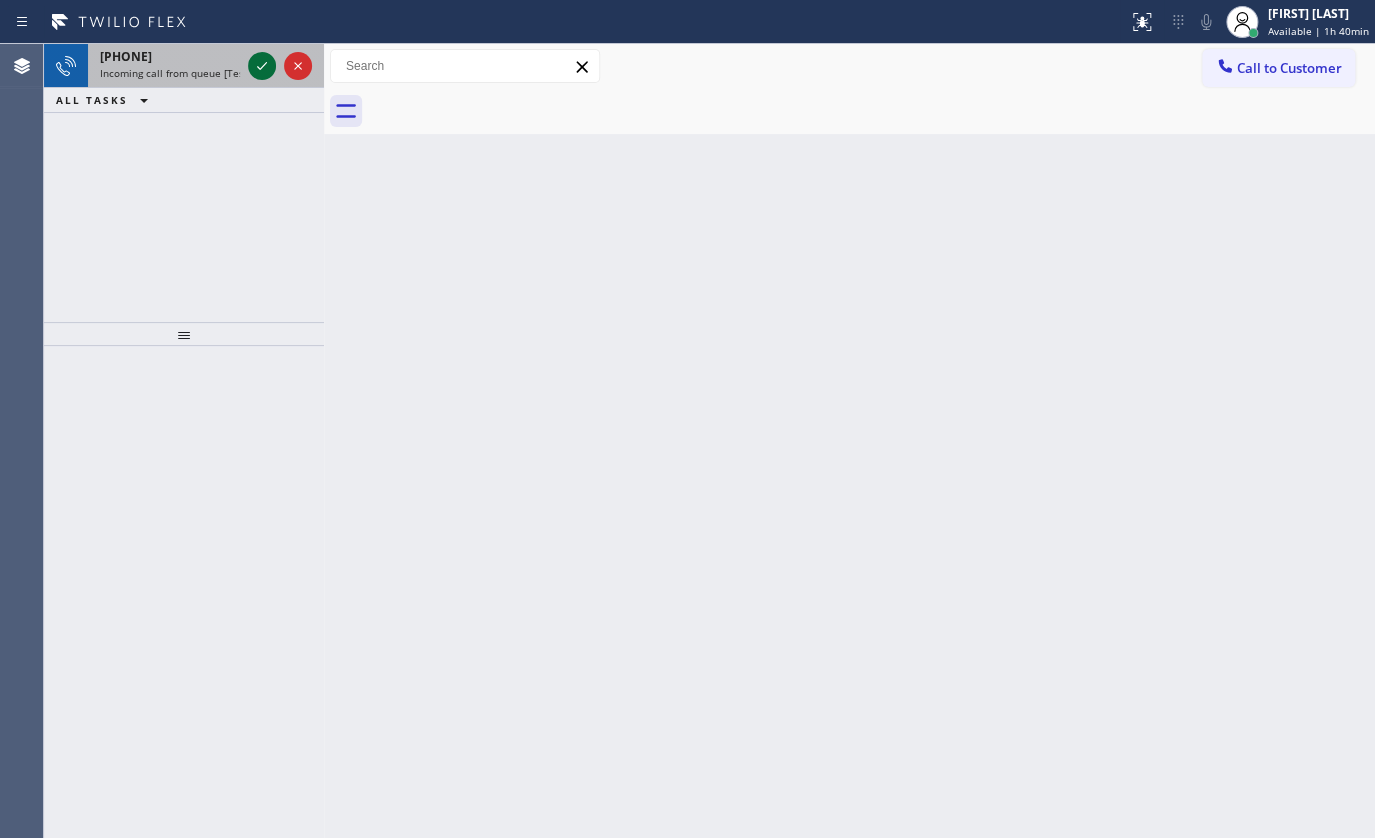 click 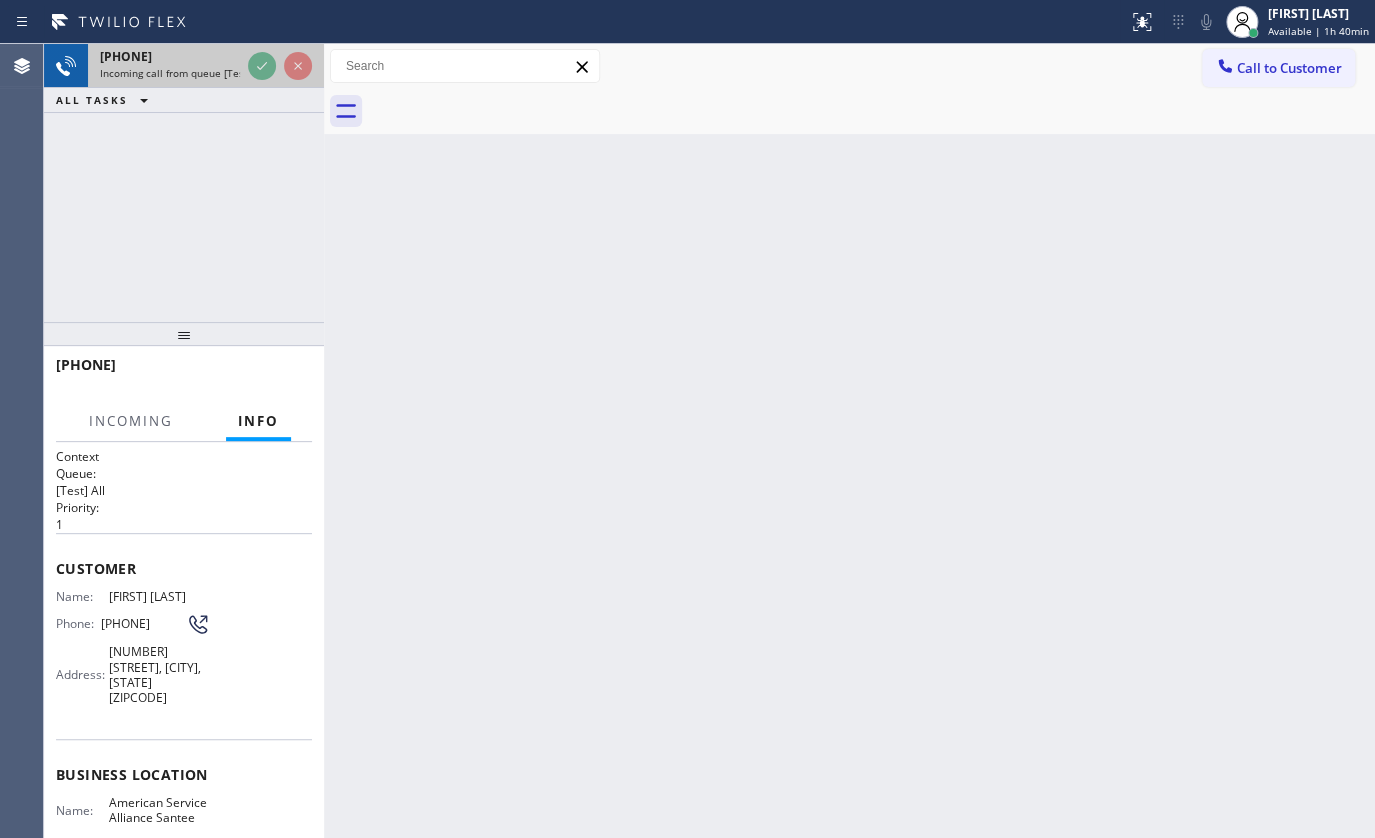 click on "+13058151374 Incoming call from queue [Test] All" at bounding box center (166, 66) 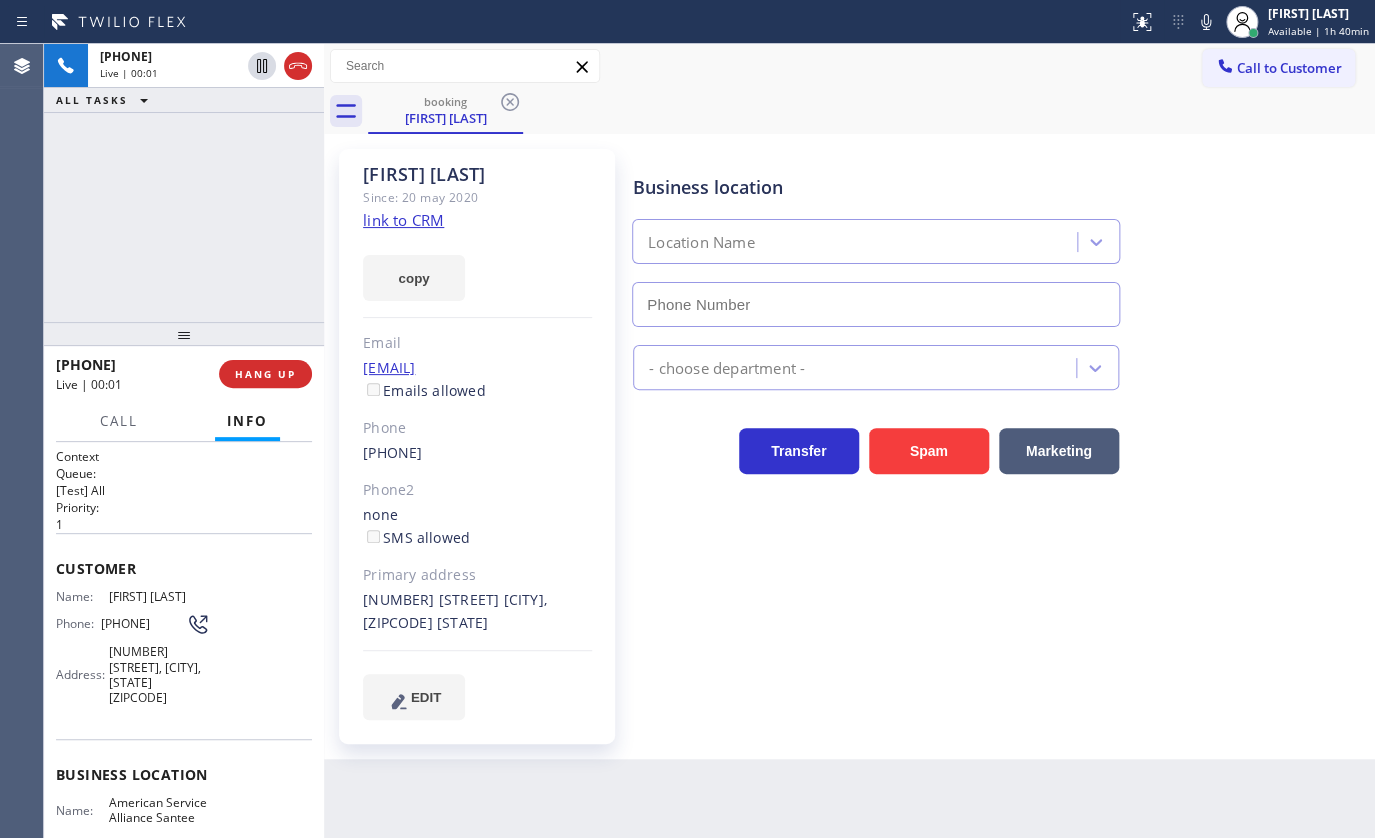 type on "(619) 658-8983" 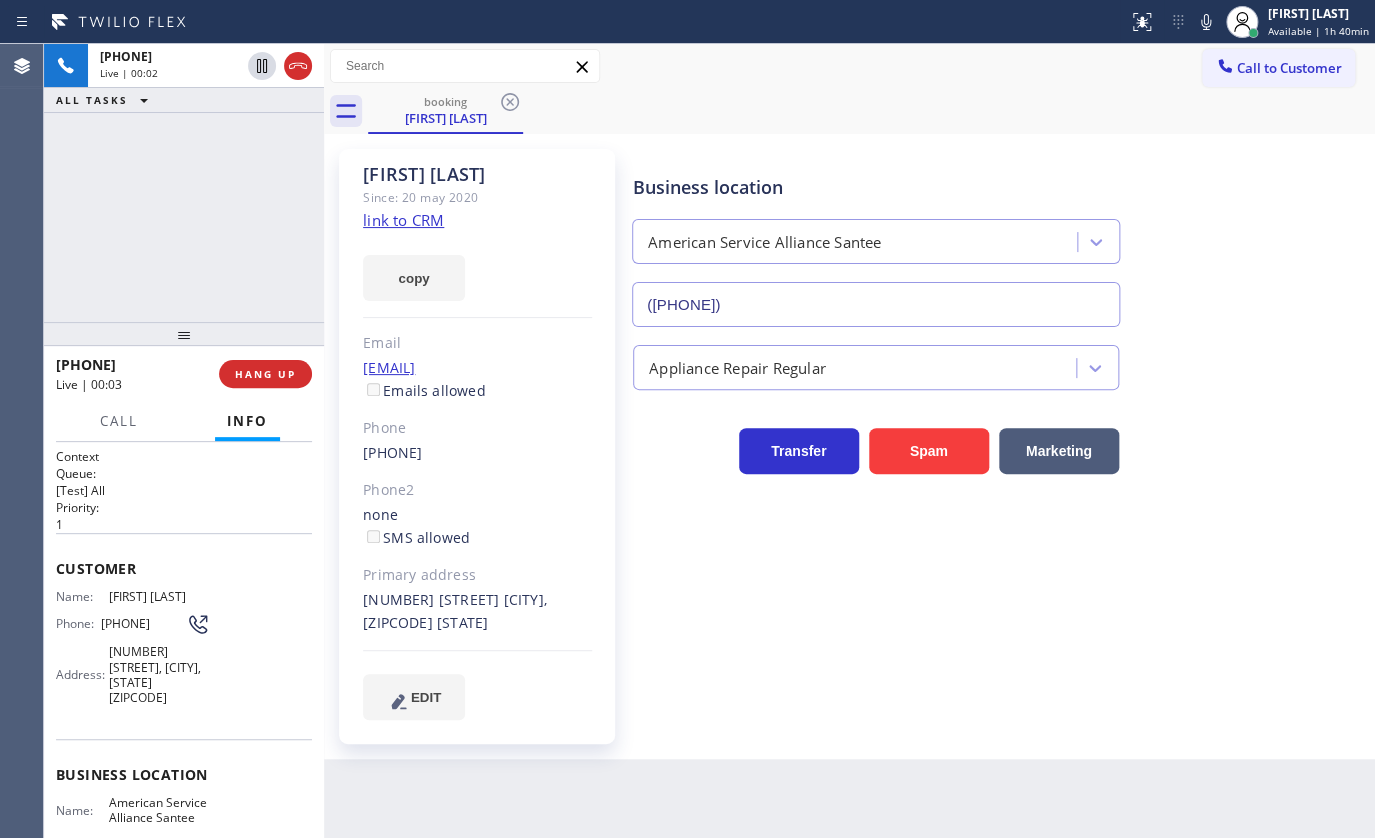 click on "link to CRM" 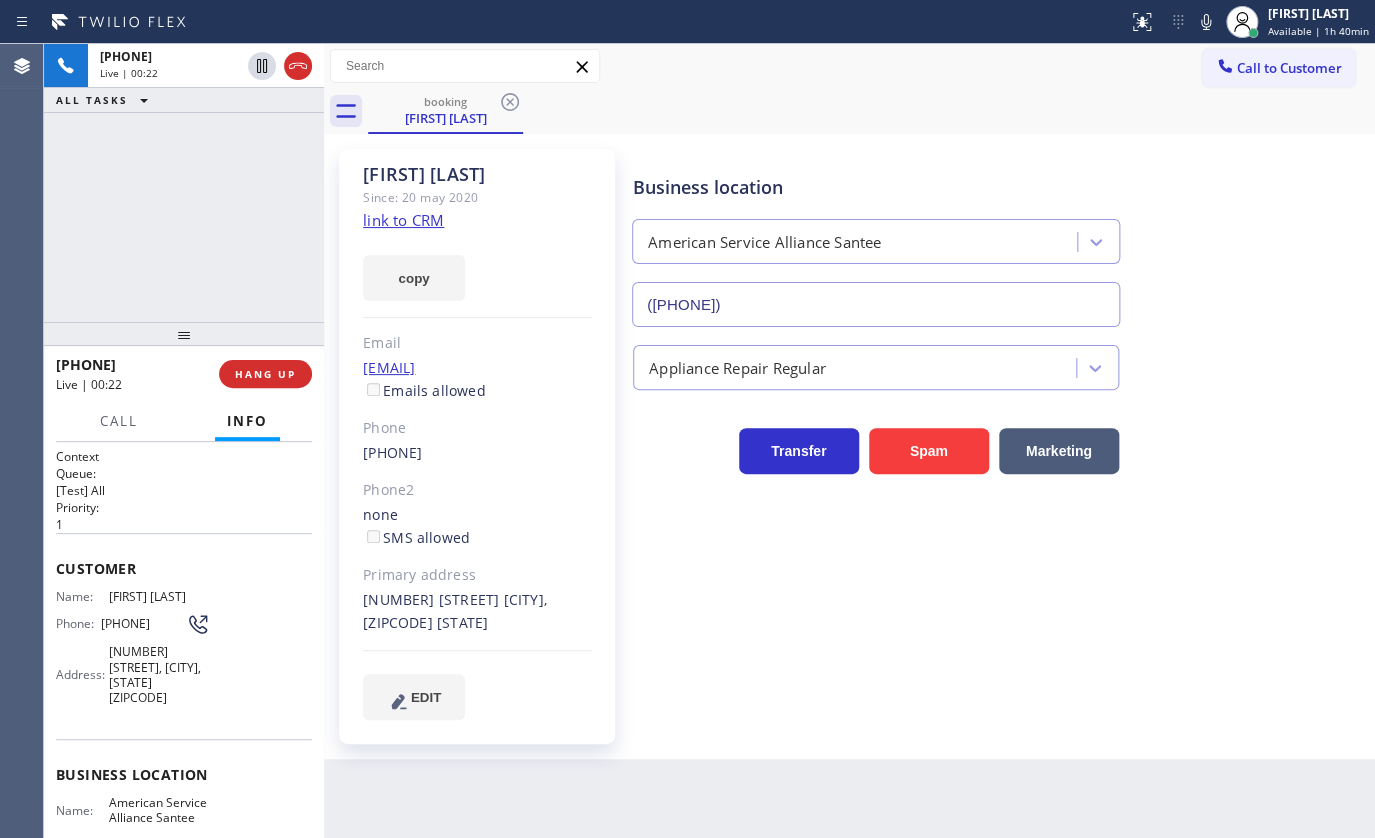click on "Name:" at bounding box center [82, 596] 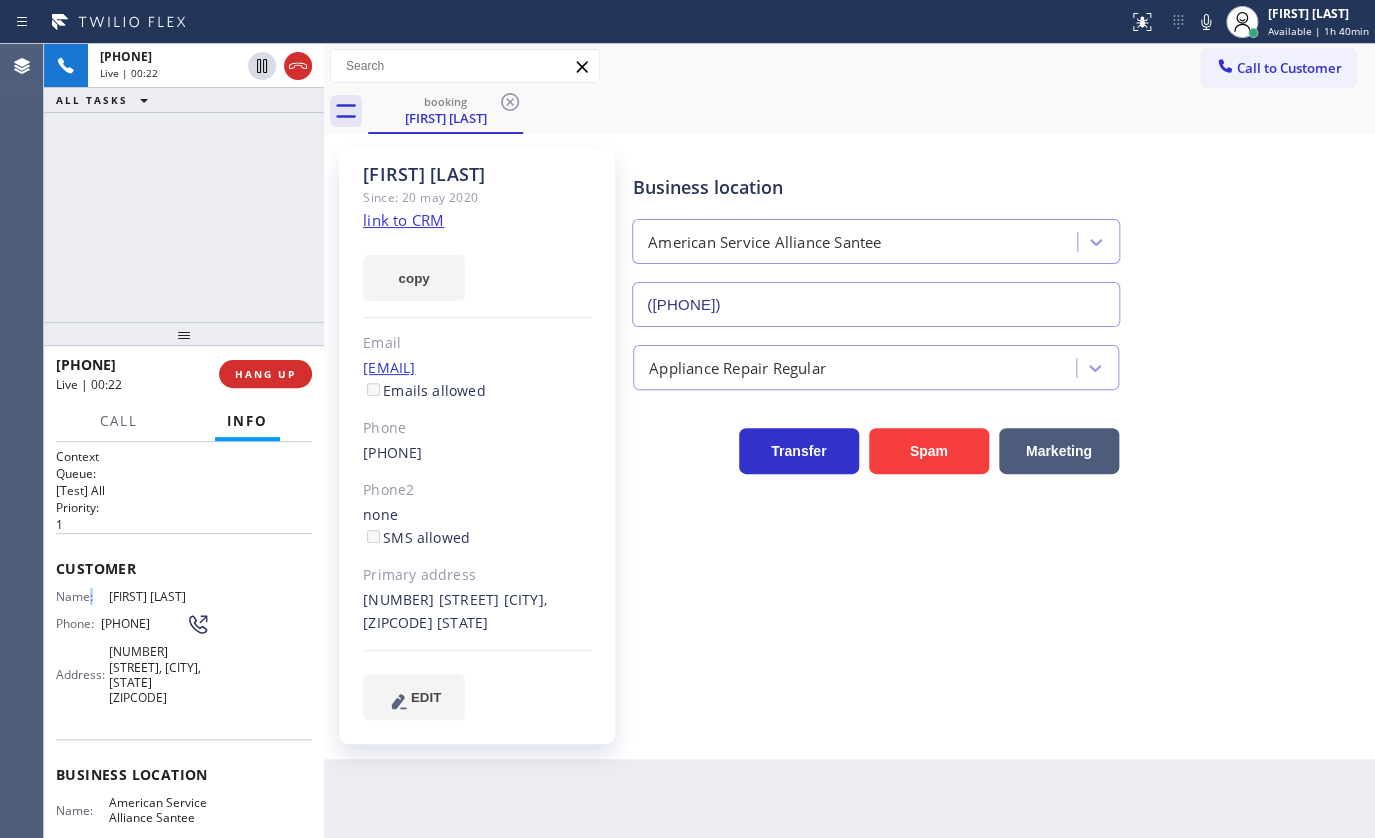 click on "Name:" at bounding box center [82, 596] 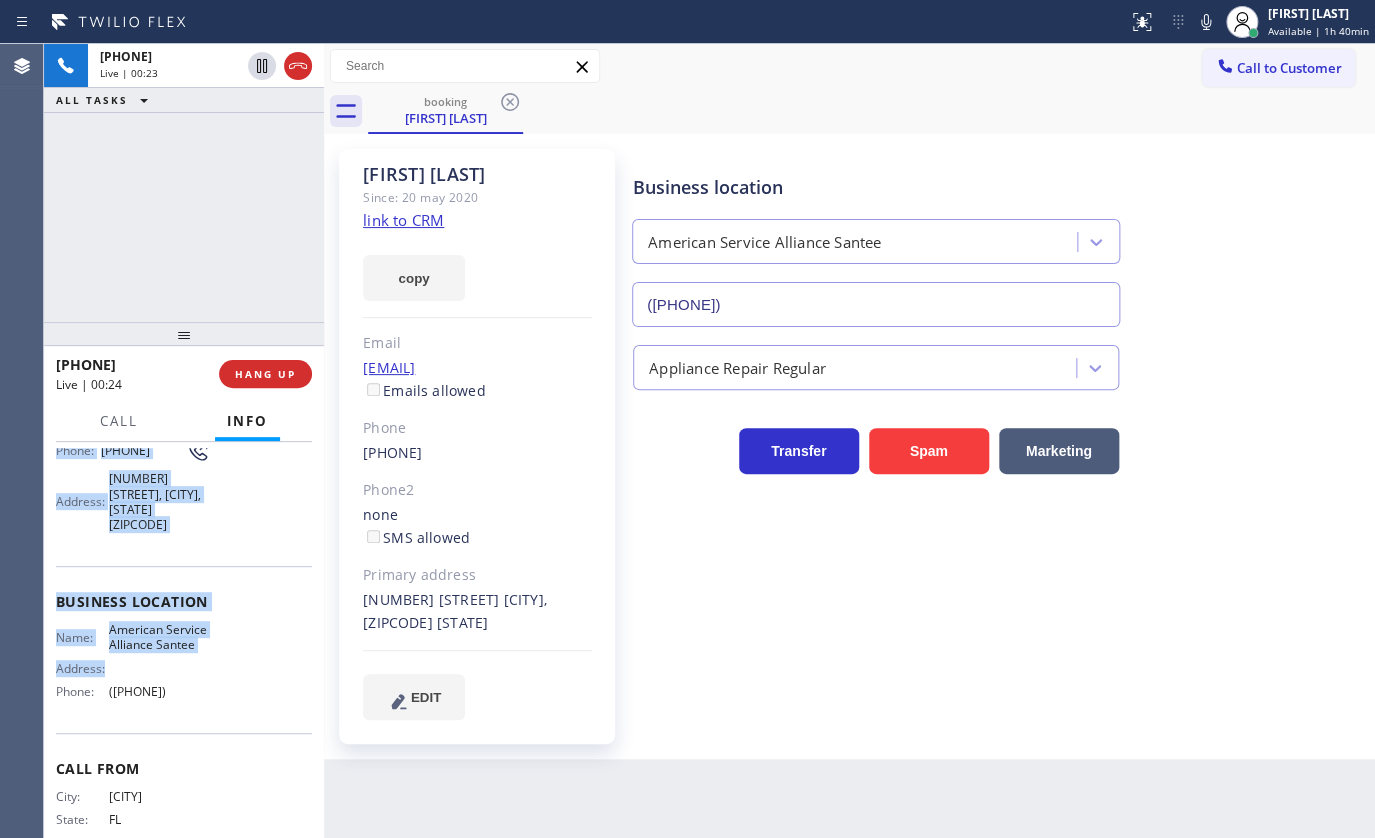 scroll, scrollTop: 244, scrollLeft: 0, axis: vertical 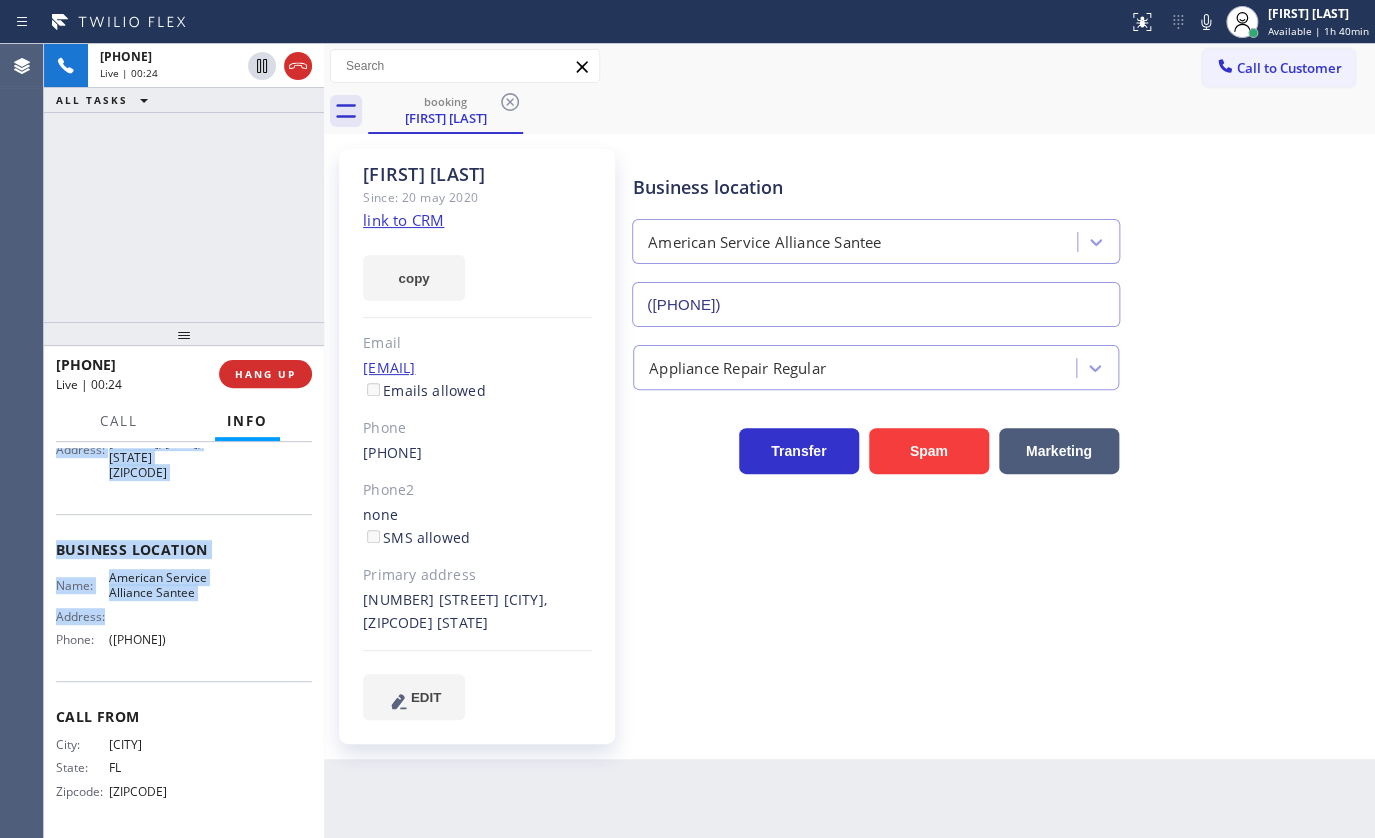 drag, startPoint x: 57, startPoint y: 584, endPoint x: 219, endPoint y: 640, distance: 171.40594 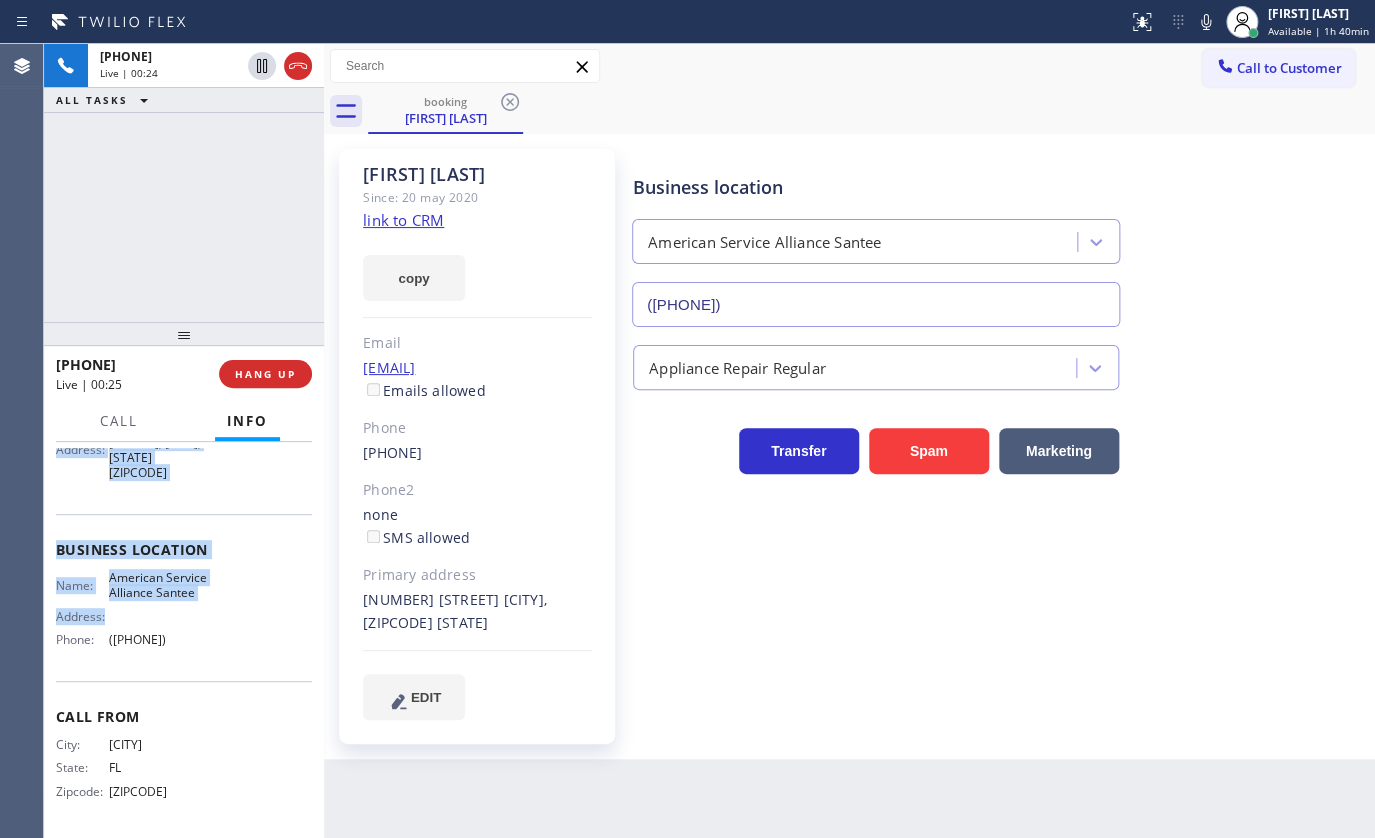 copy on "Name: Sarah Young Phone: (305) 815-1374 Address: 9349 Pebble Beach Dr, Santee, CA 92071 Business location Name: American Service Alliance Santee Address:   Phone: (619) 658-8983" 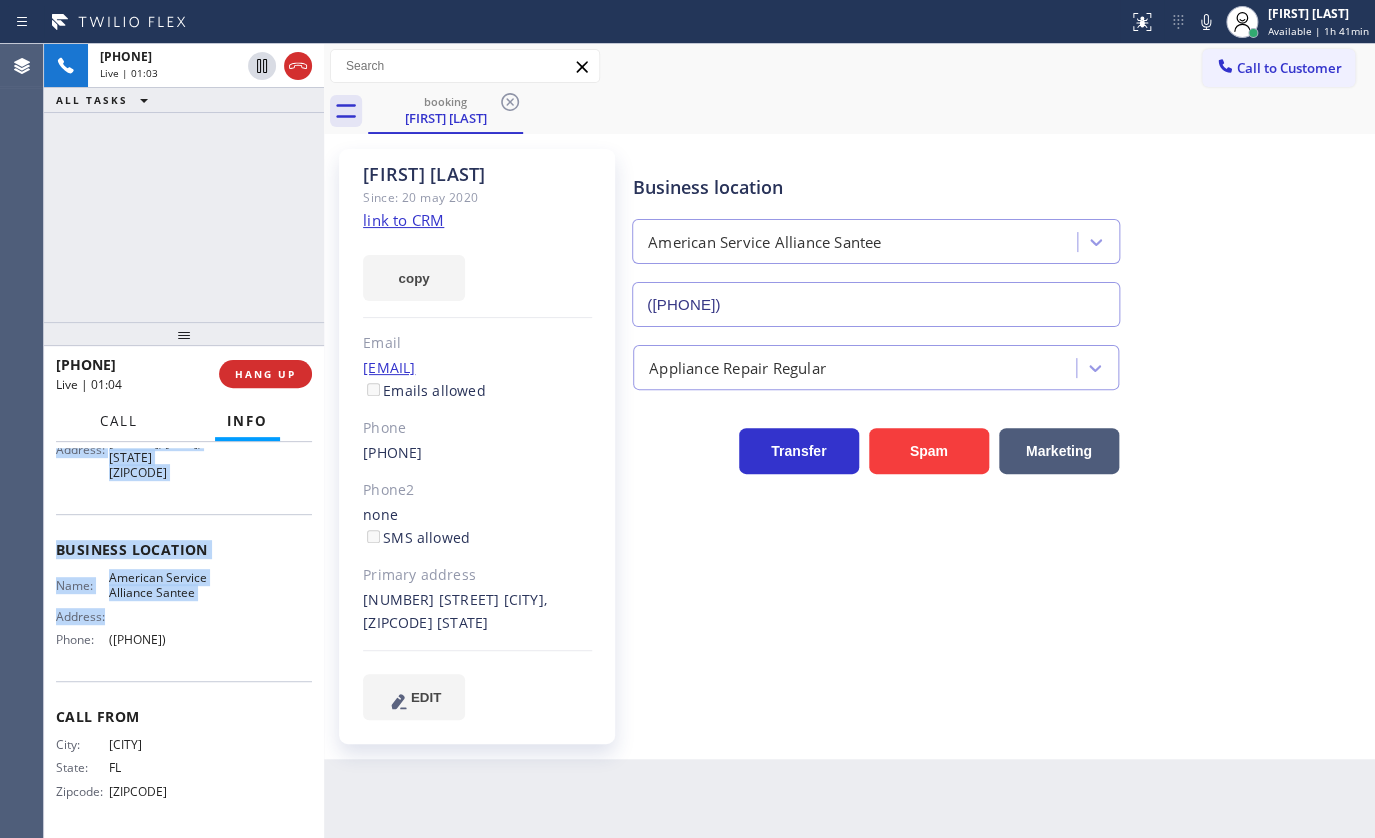 click on "Call" at bounding box center (119, 421) 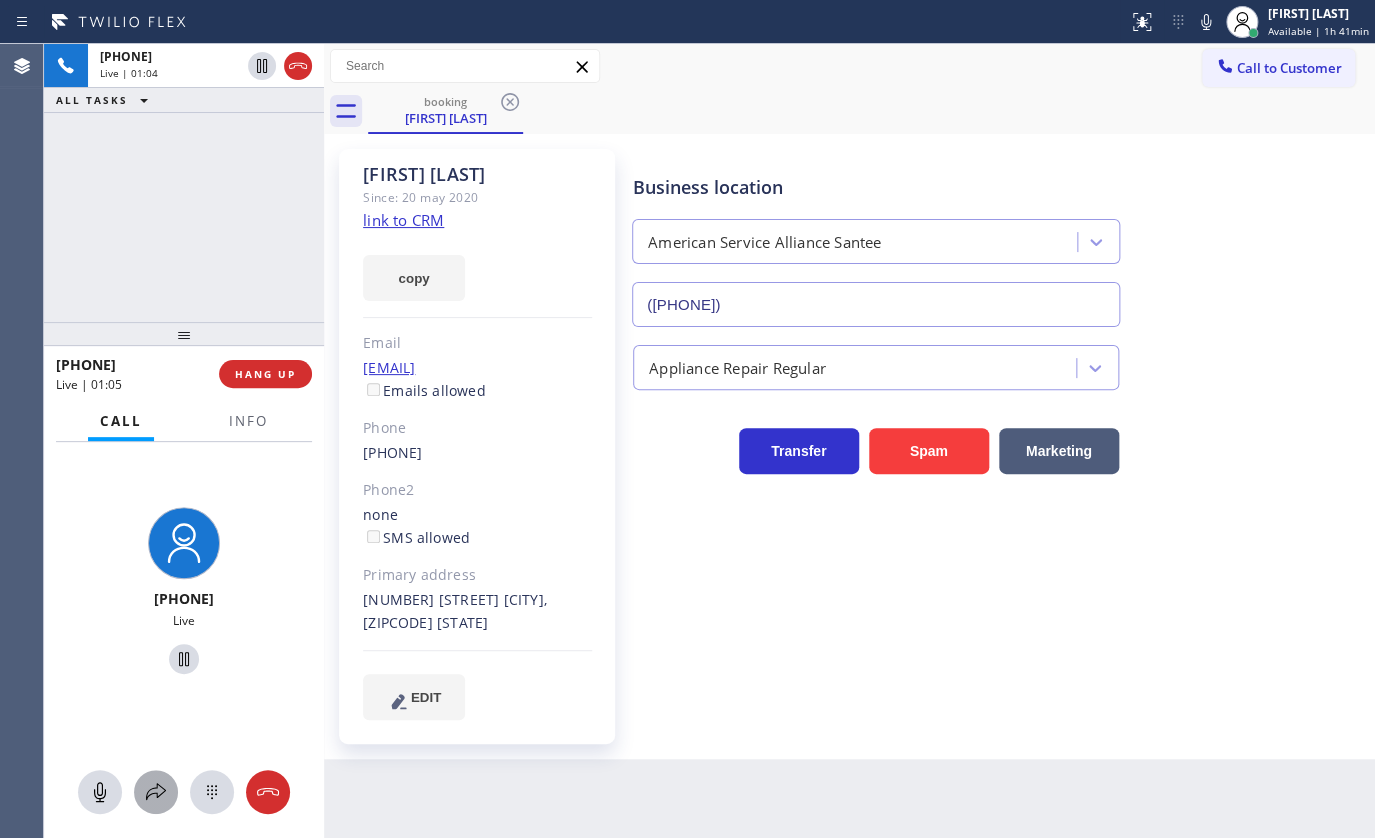 click at bounding box center [156, 792] 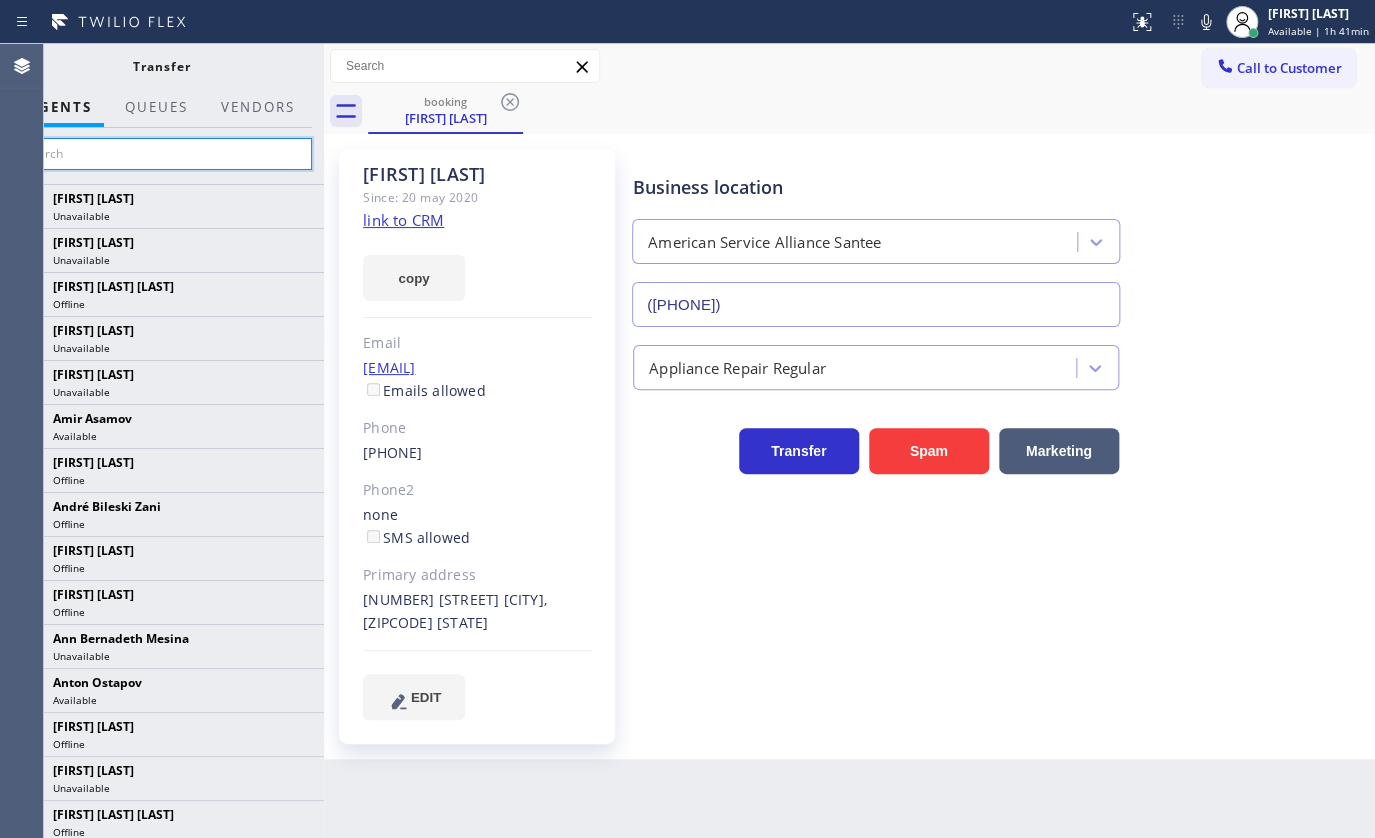 click at bounding box center [161, 154] 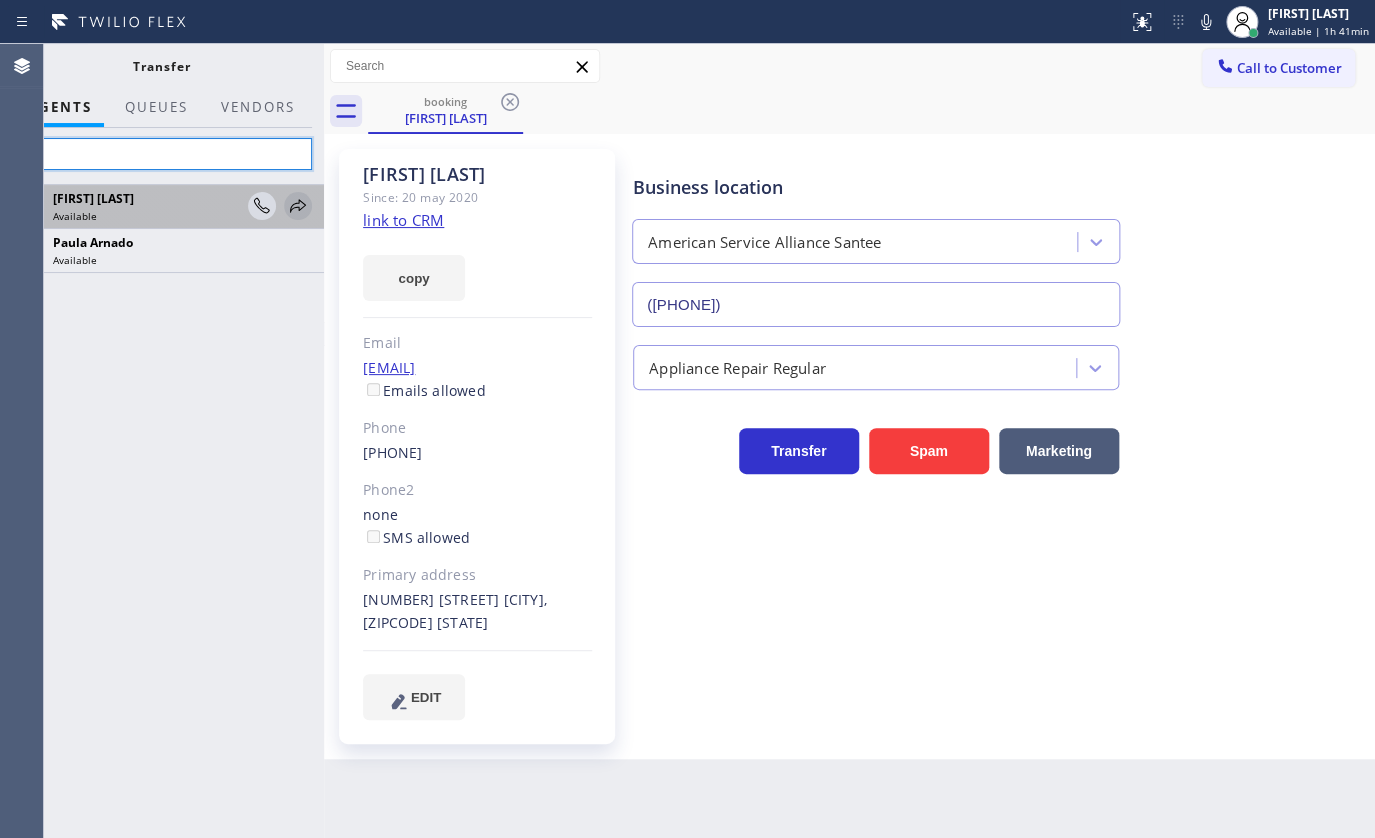 type on "arn" 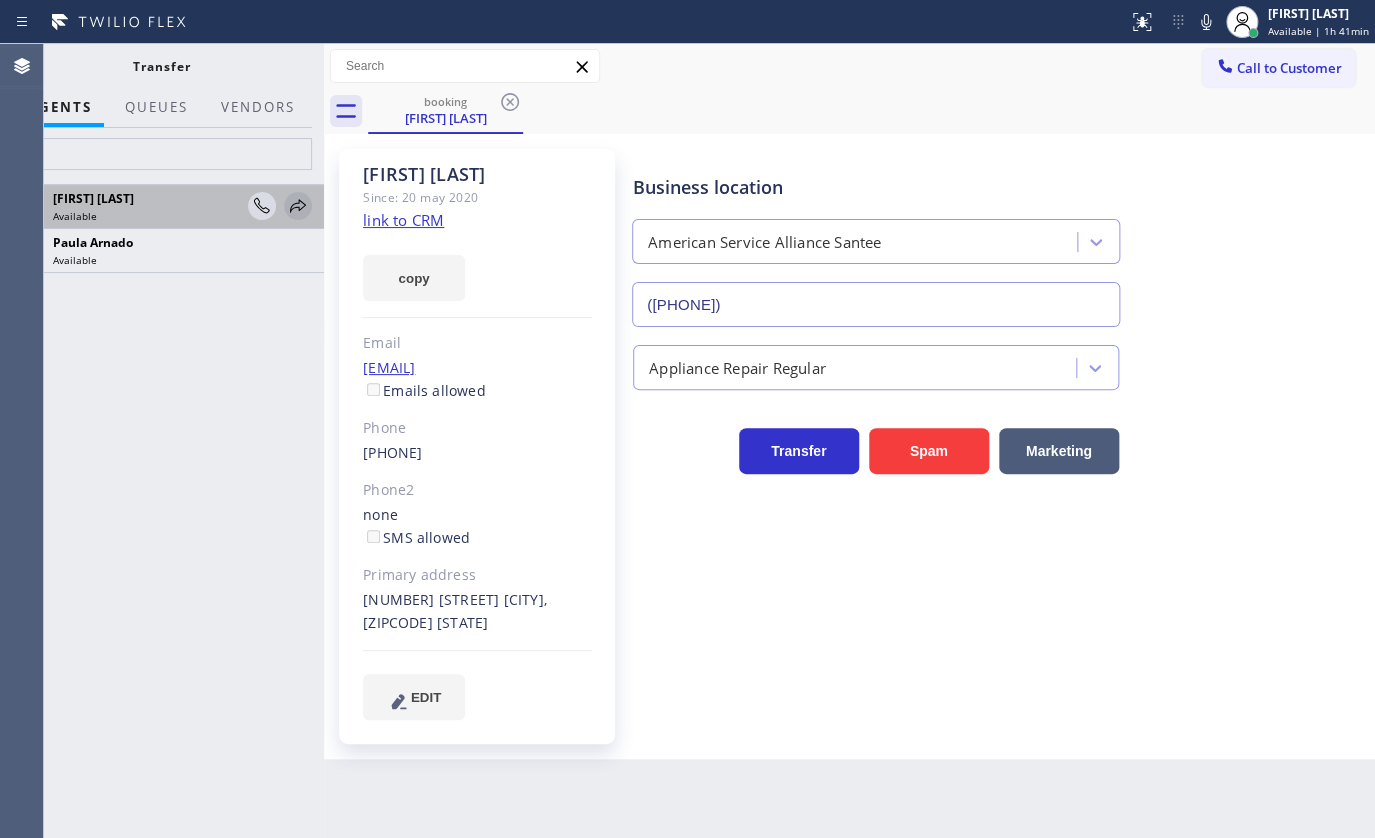 click 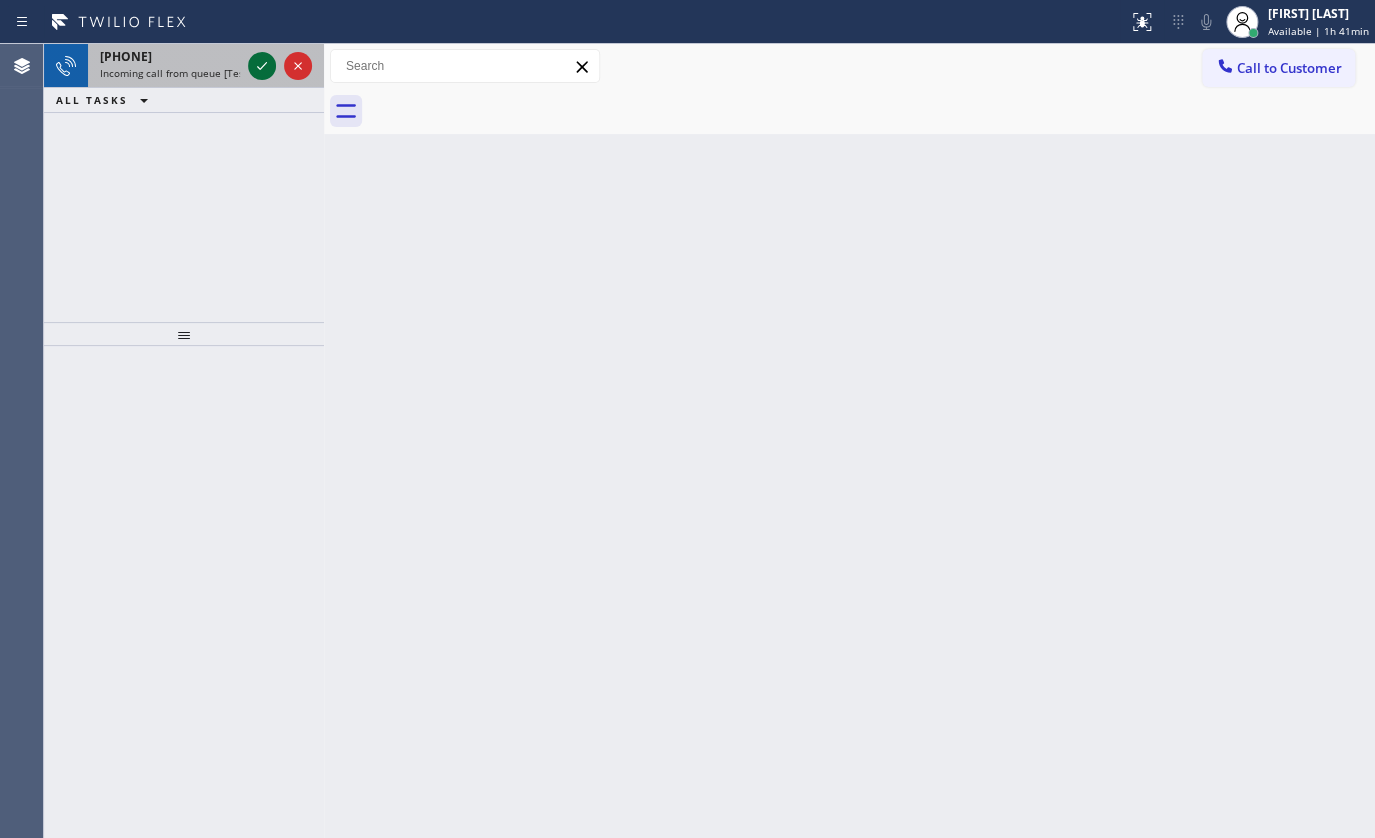 click 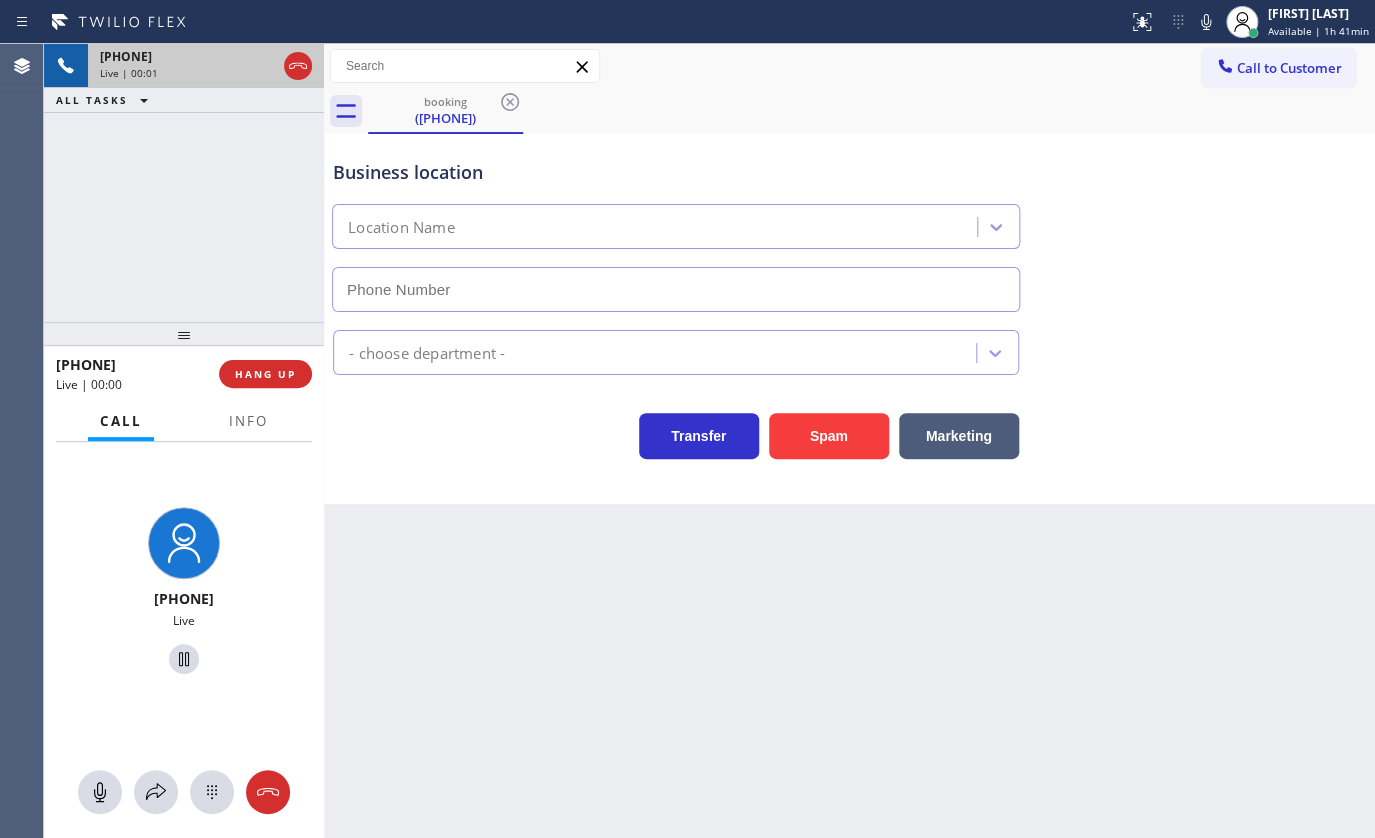 type on "(510) 939-7896" 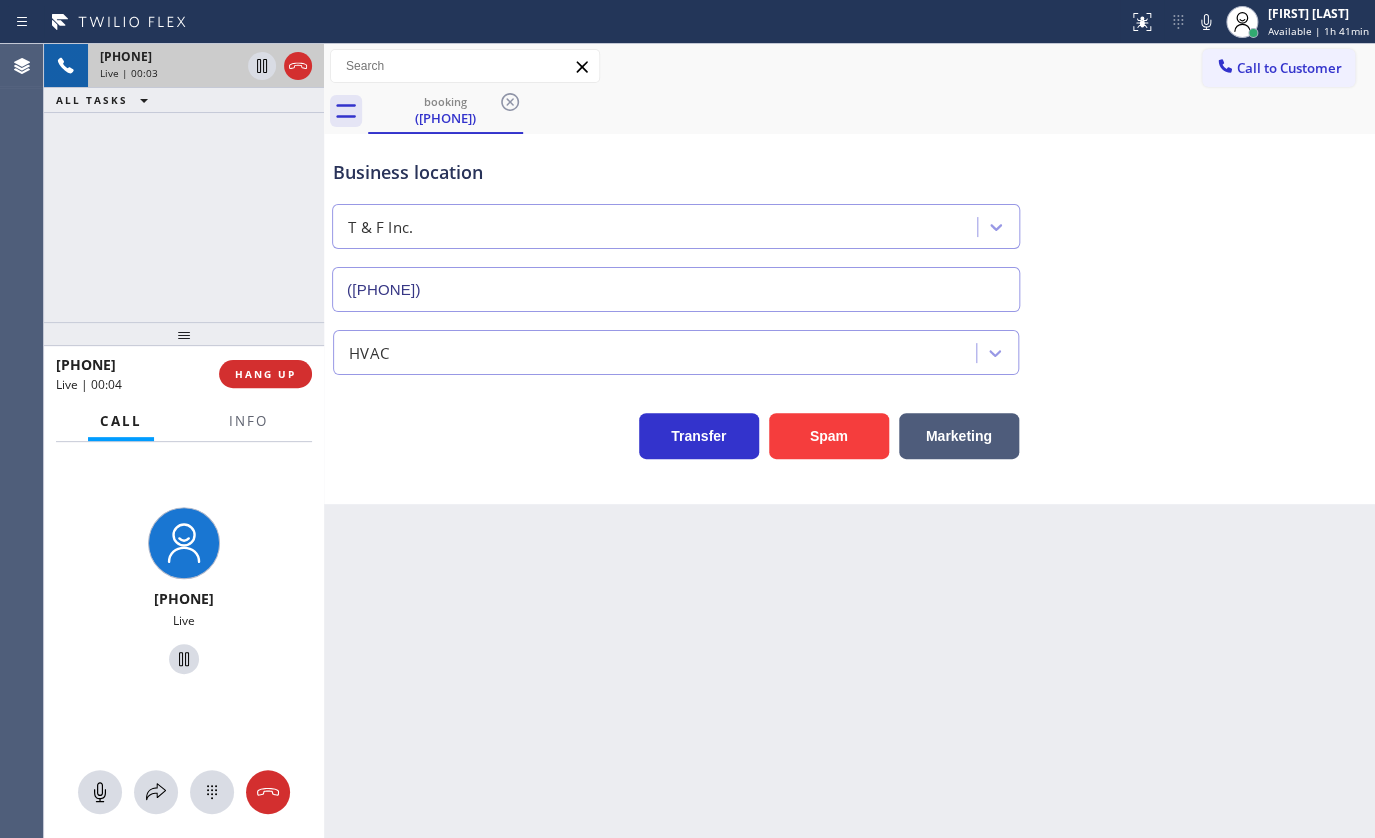 click on "Call Info" at bounding box center [184, 422] 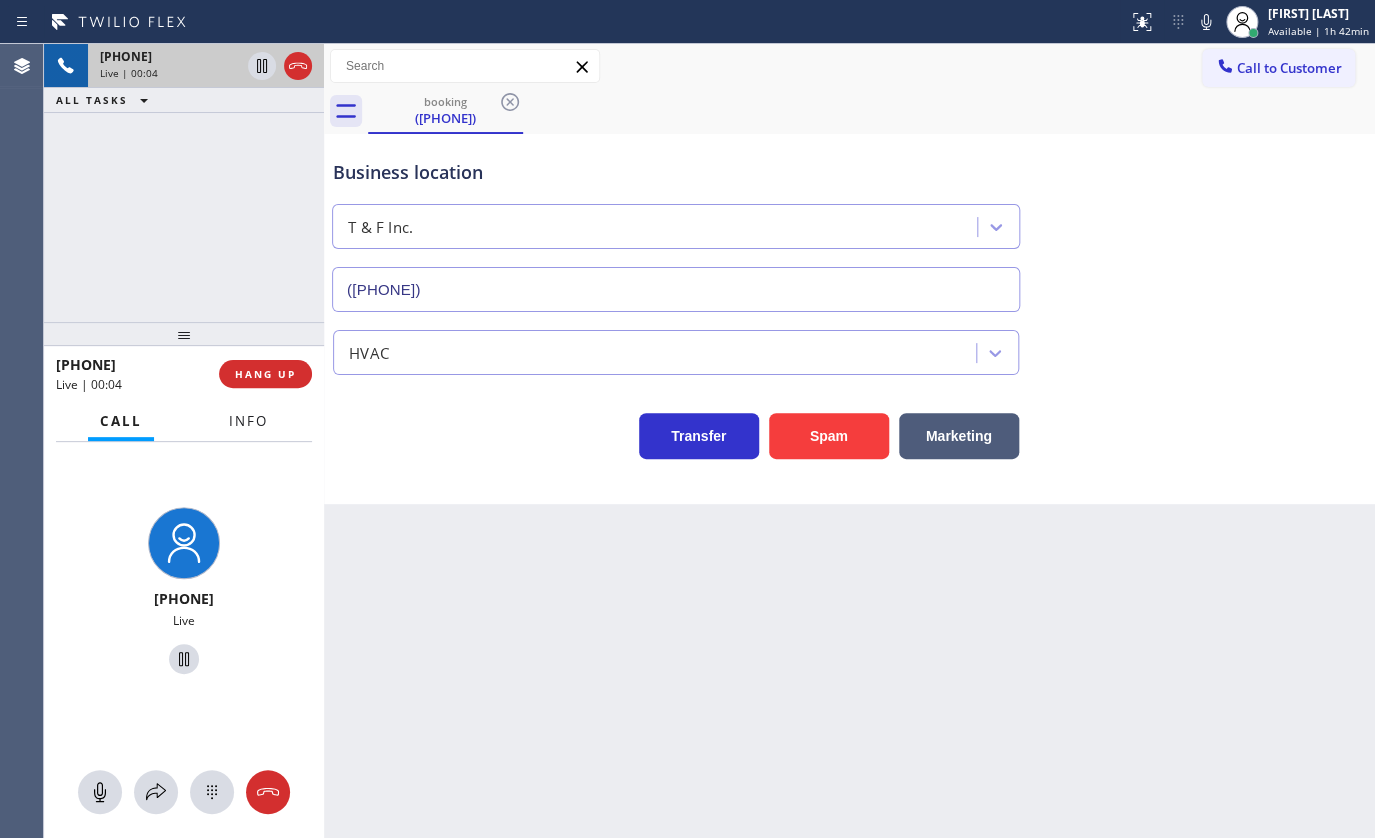 click on "Info" at bounding box center (248, 421) 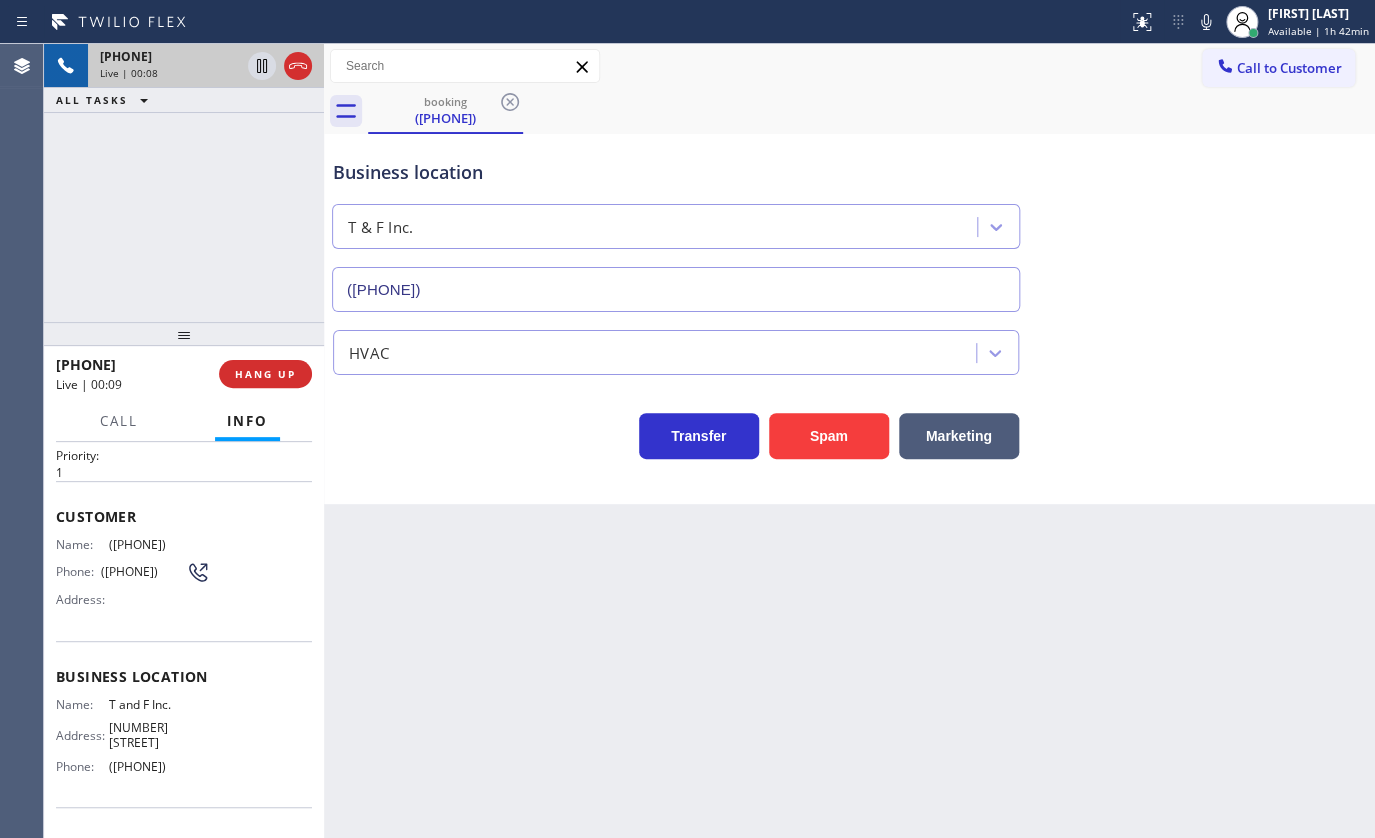 scroll, scrollTop: 182, scrollLeft: 0, axis: vertical 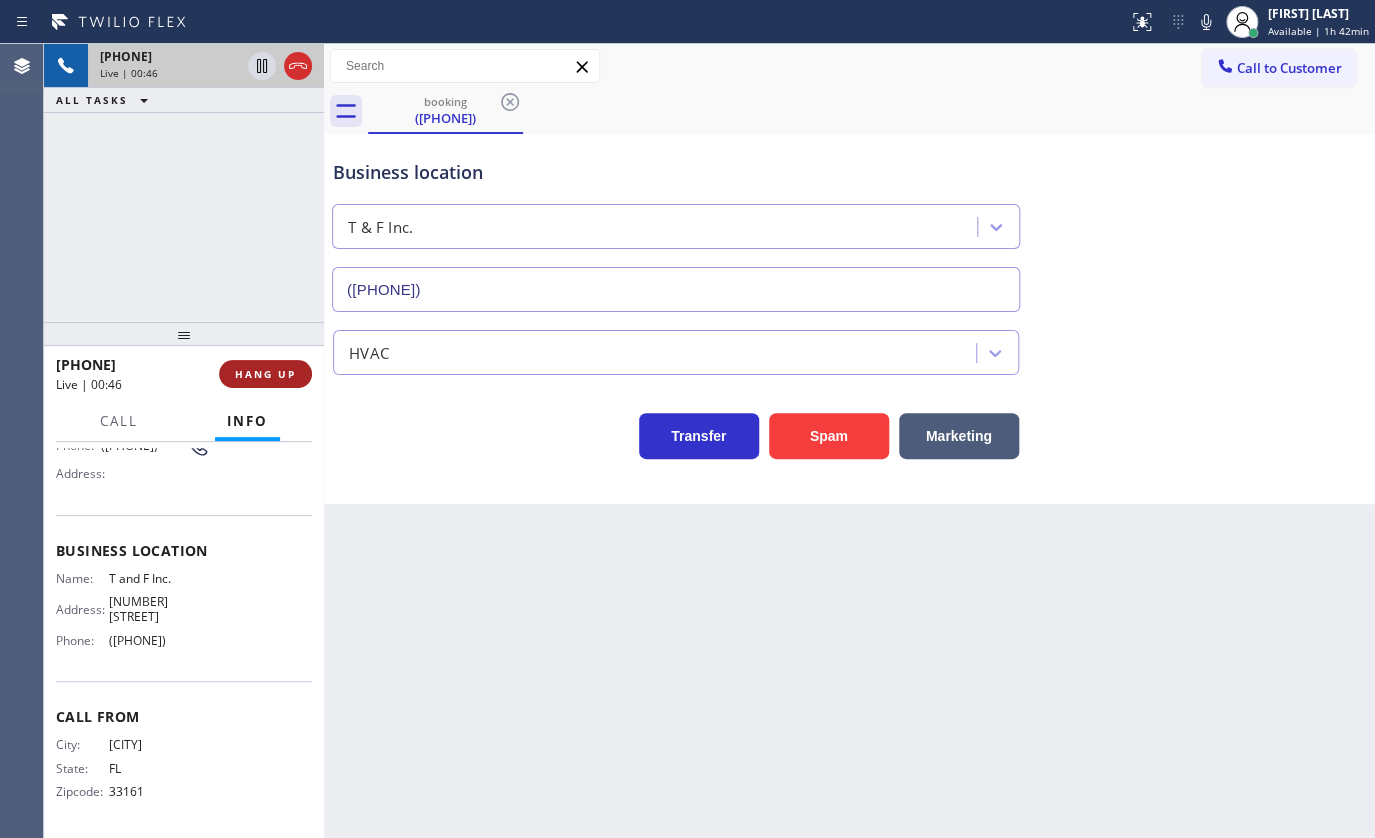 click on "HANG UP" at bounding box center (265, 374) 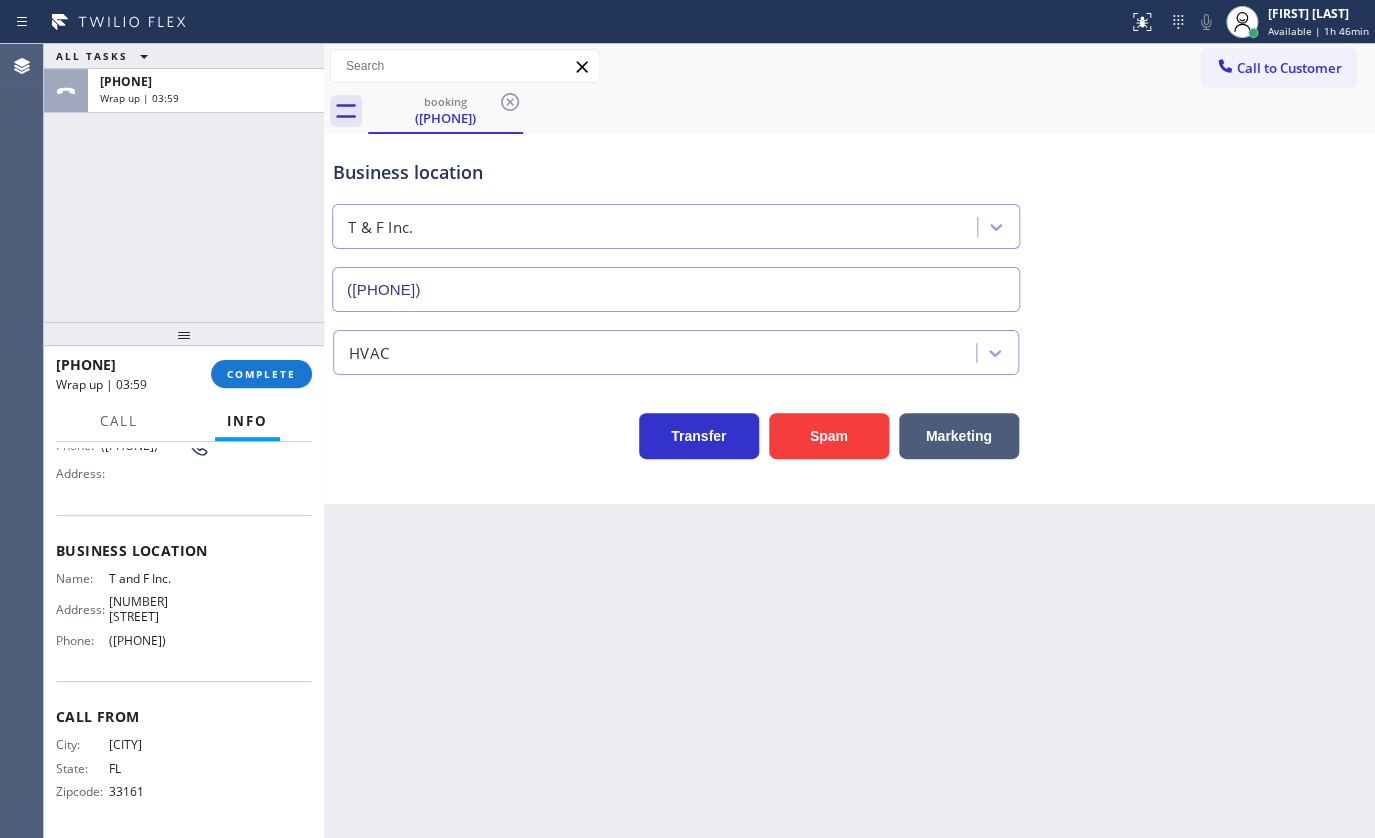 click on "ALL TASKS ALL TASKS ACTIVE TASKS TASKS IN WRAP UP +17862620769 Wrap up | 03:59" at bounding box center (184, 183) 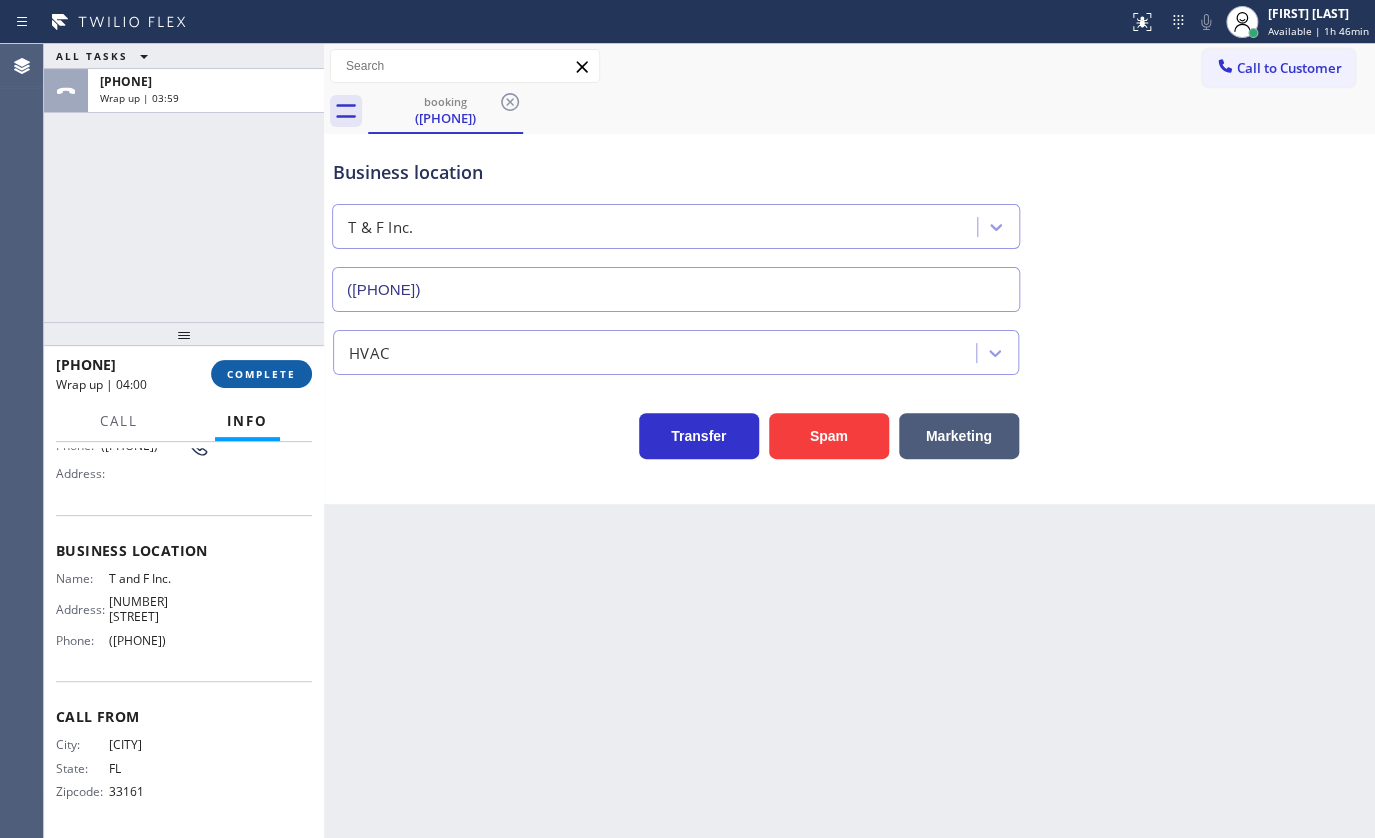 click on "COMPLETE" at bounding box center (261, 374) 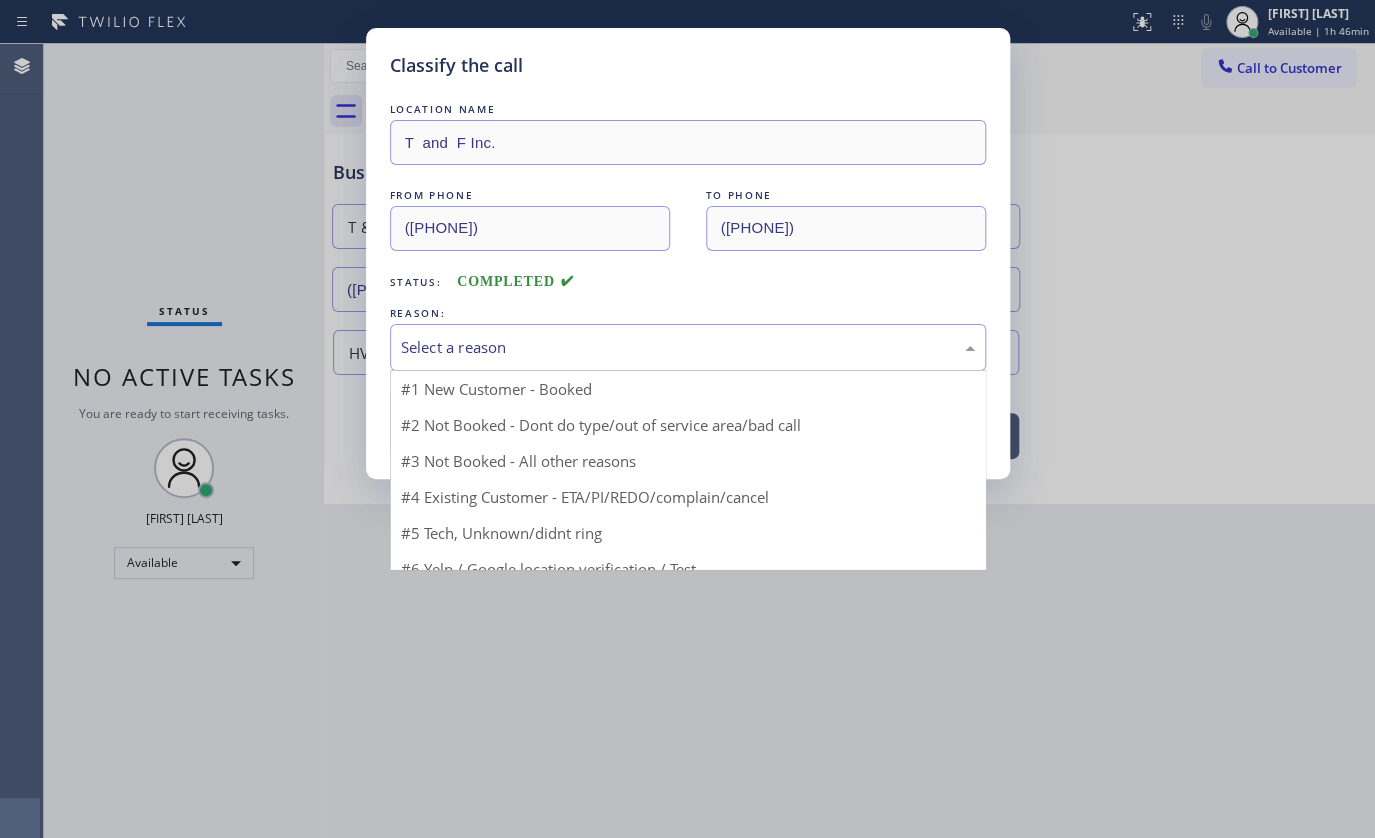 click on "Select a reason" at bounding box center [688, 347] 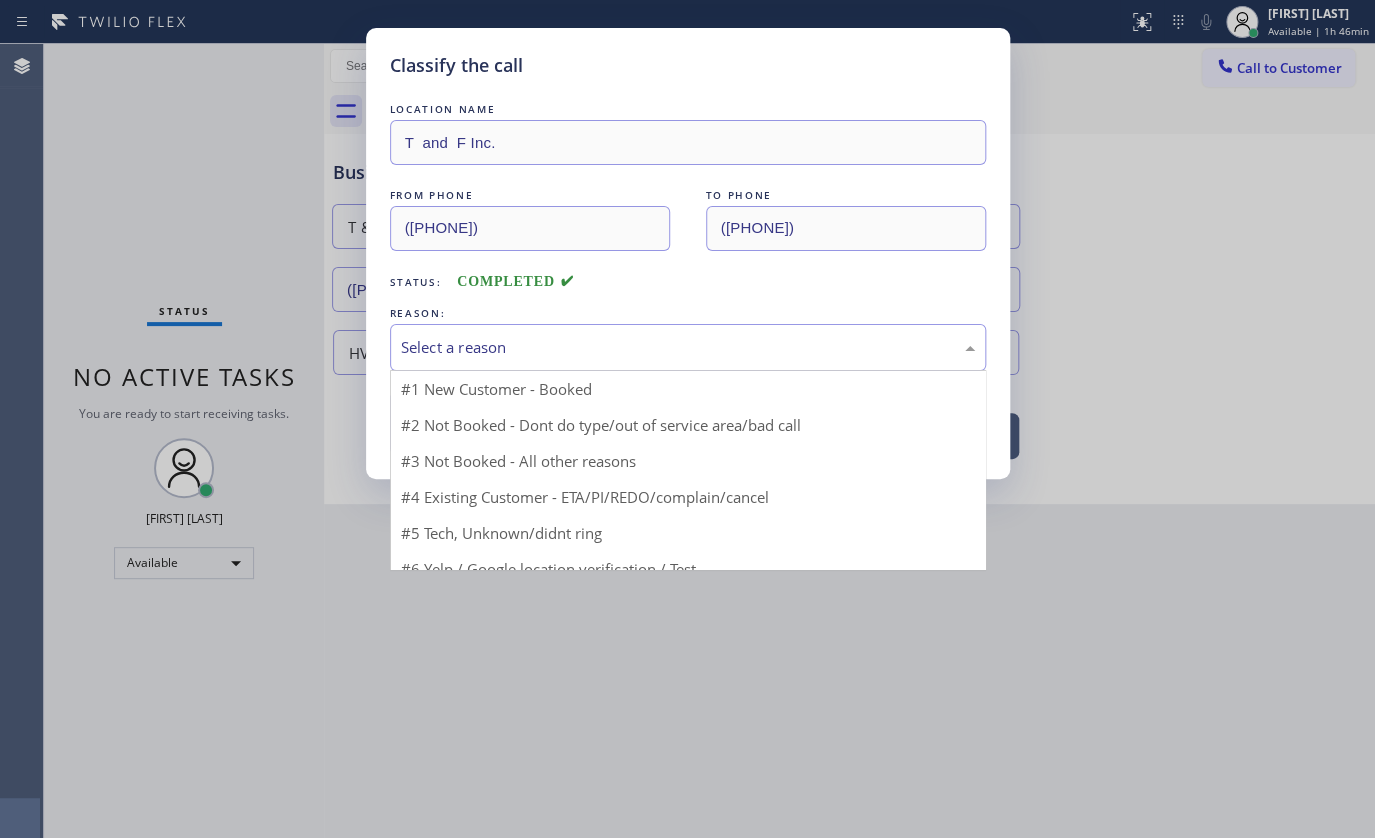 click on "Select a reason" at bounding box center (688, 347) 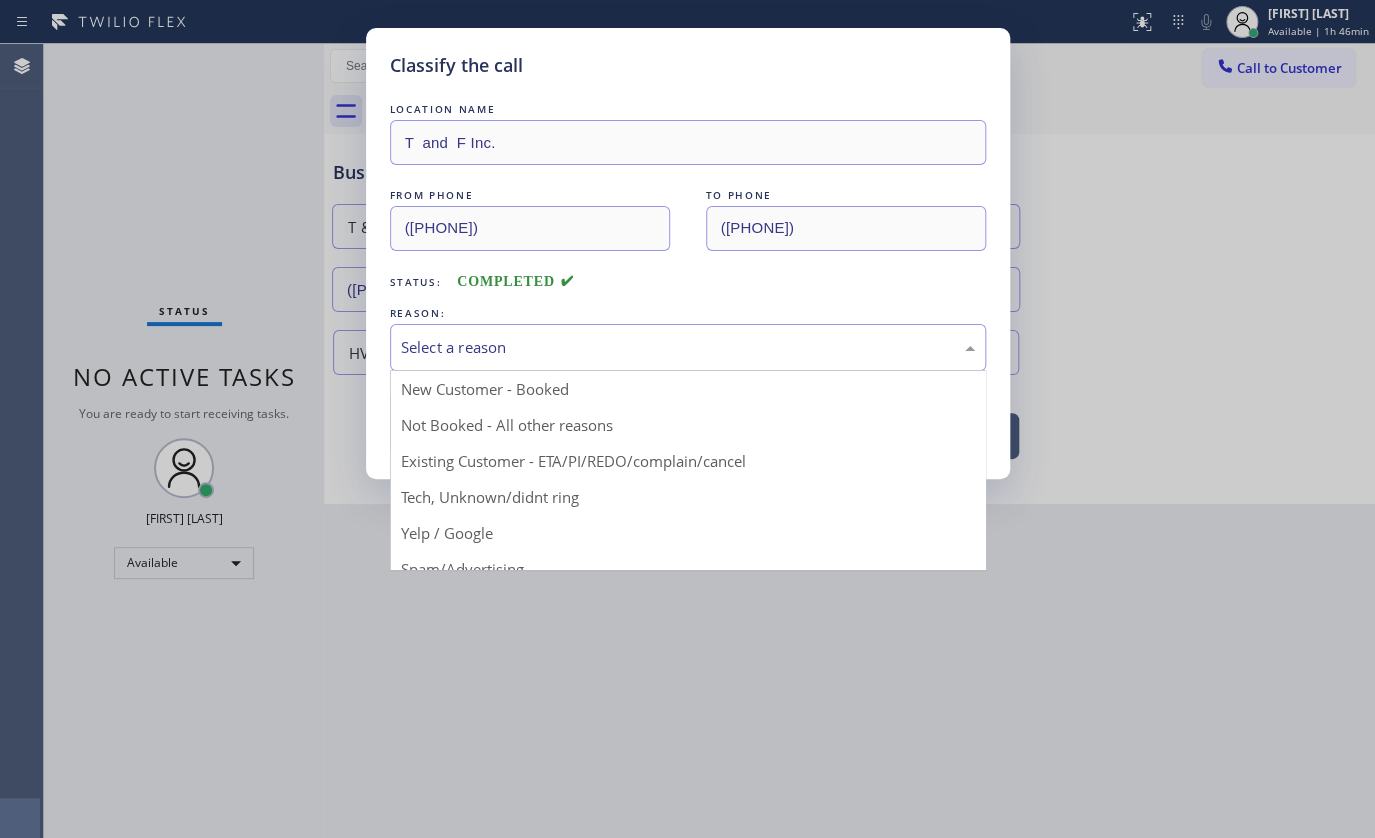click on "Select a reason" at bounding box center (688, 347) 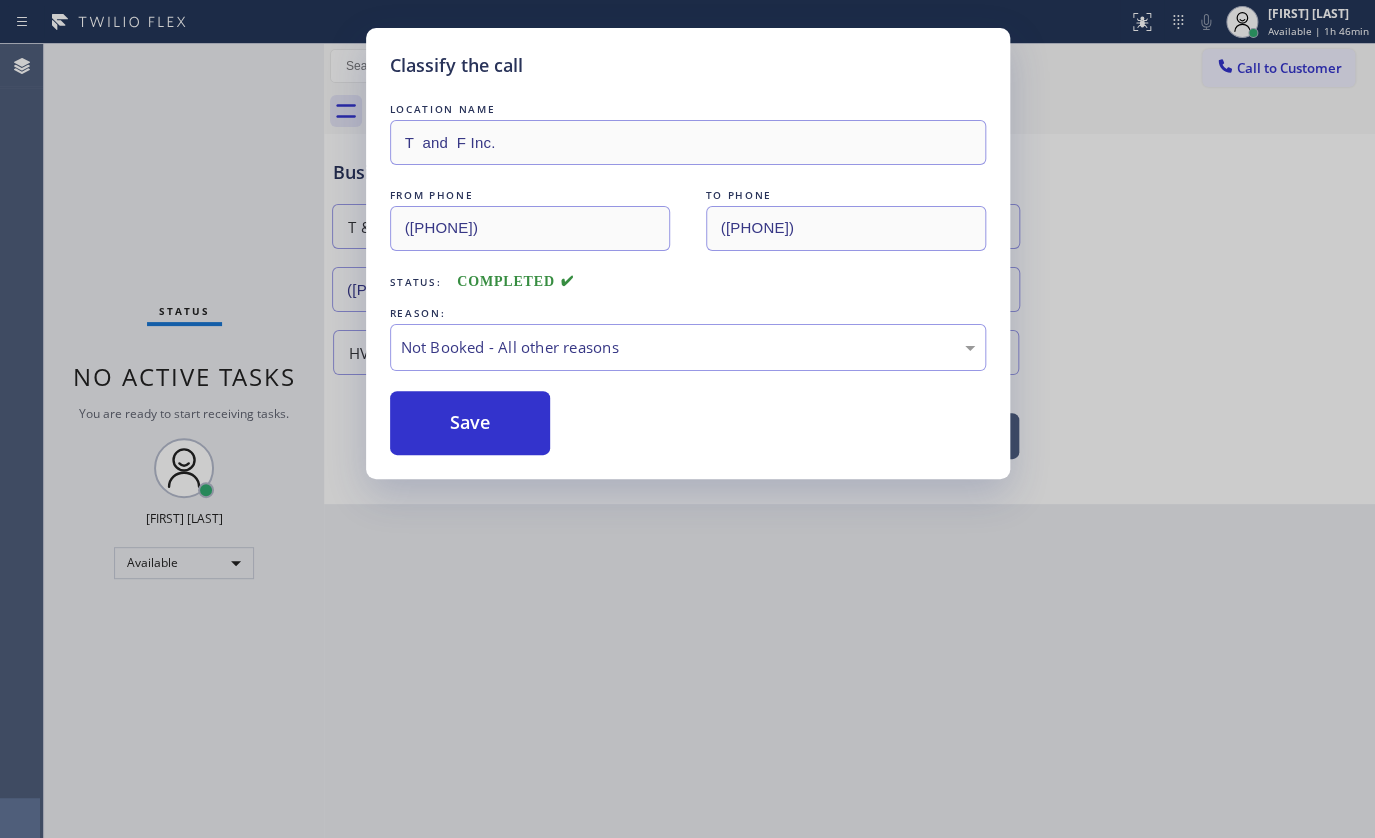 click on "Save" at bounding box center [470, 423] 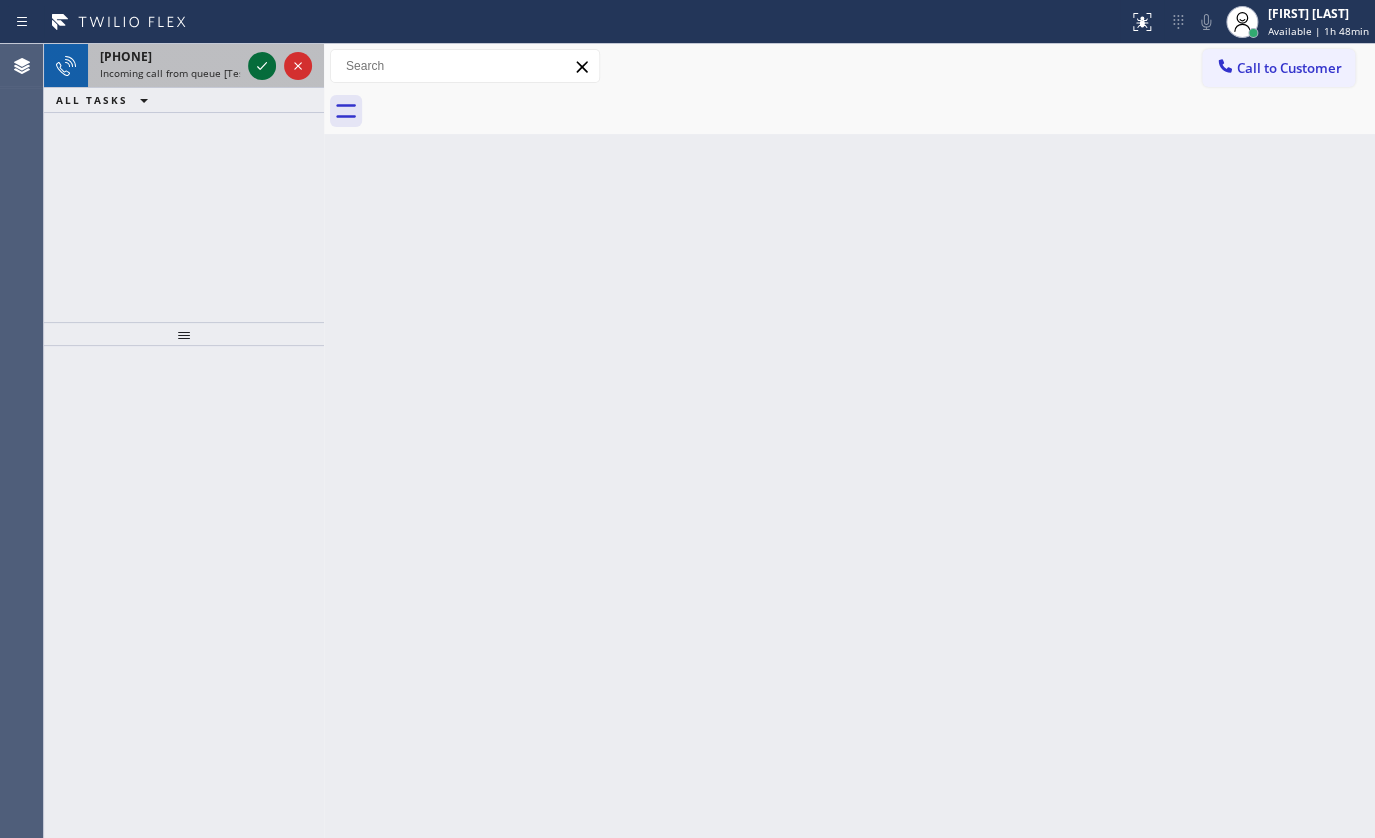 click 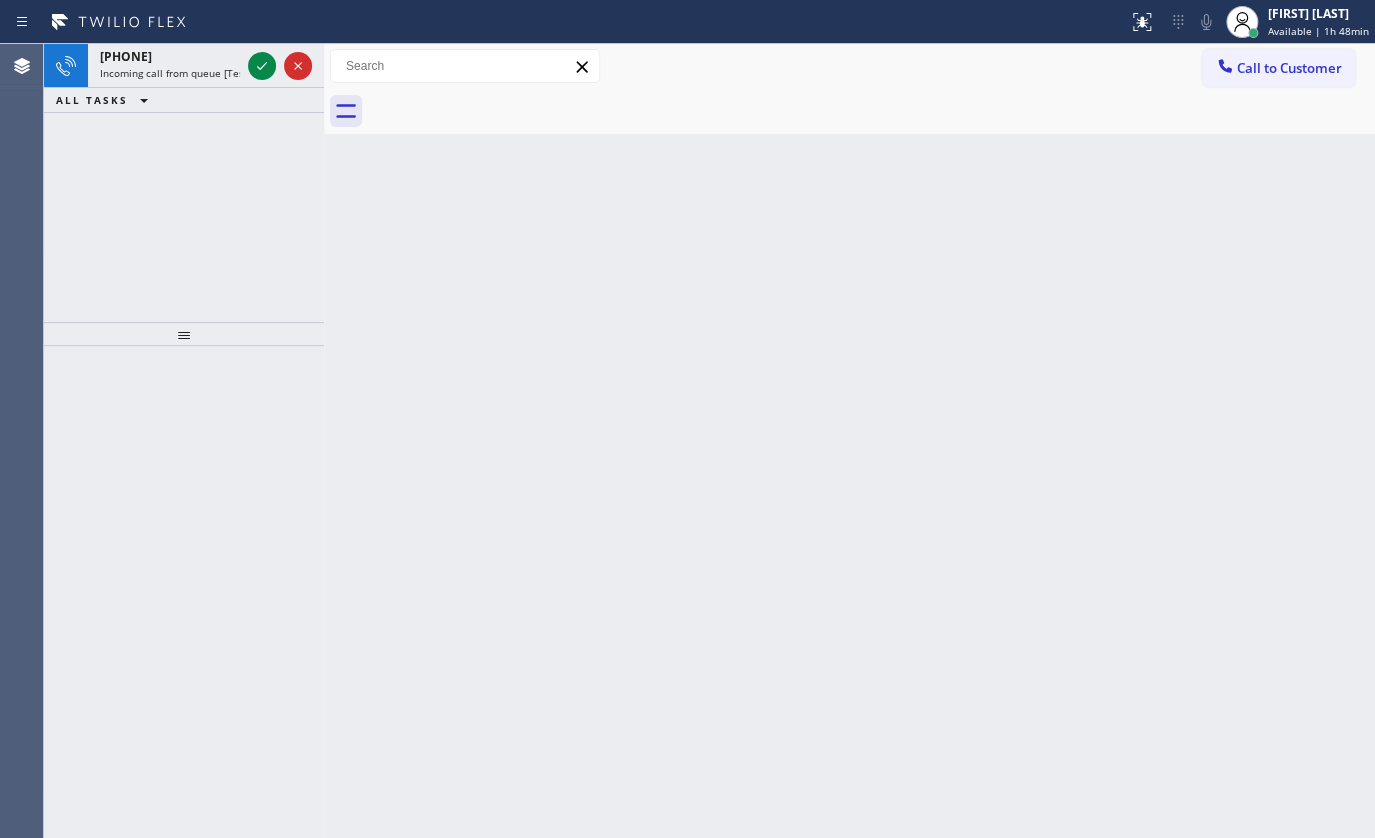 click 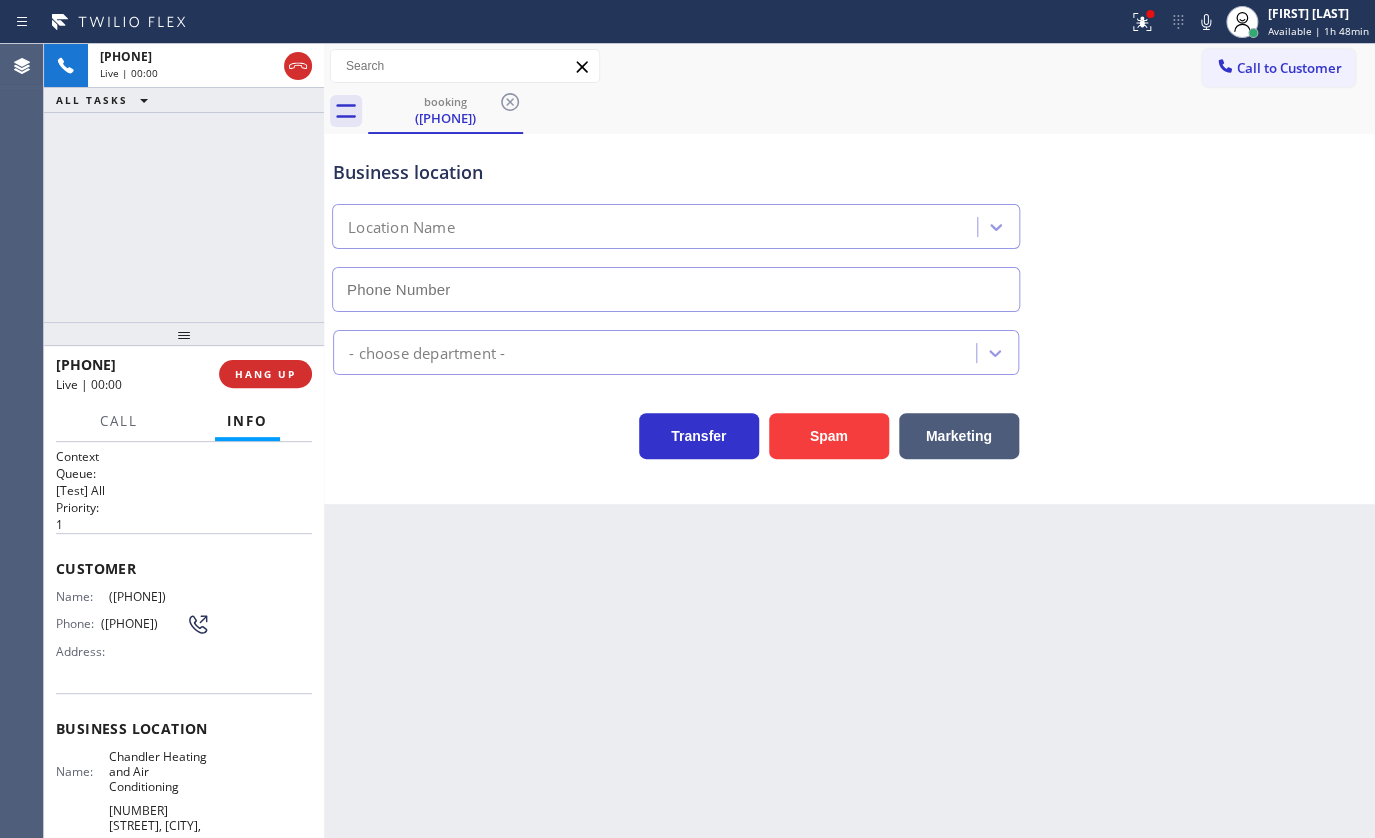 type on "(469) 306-0293" 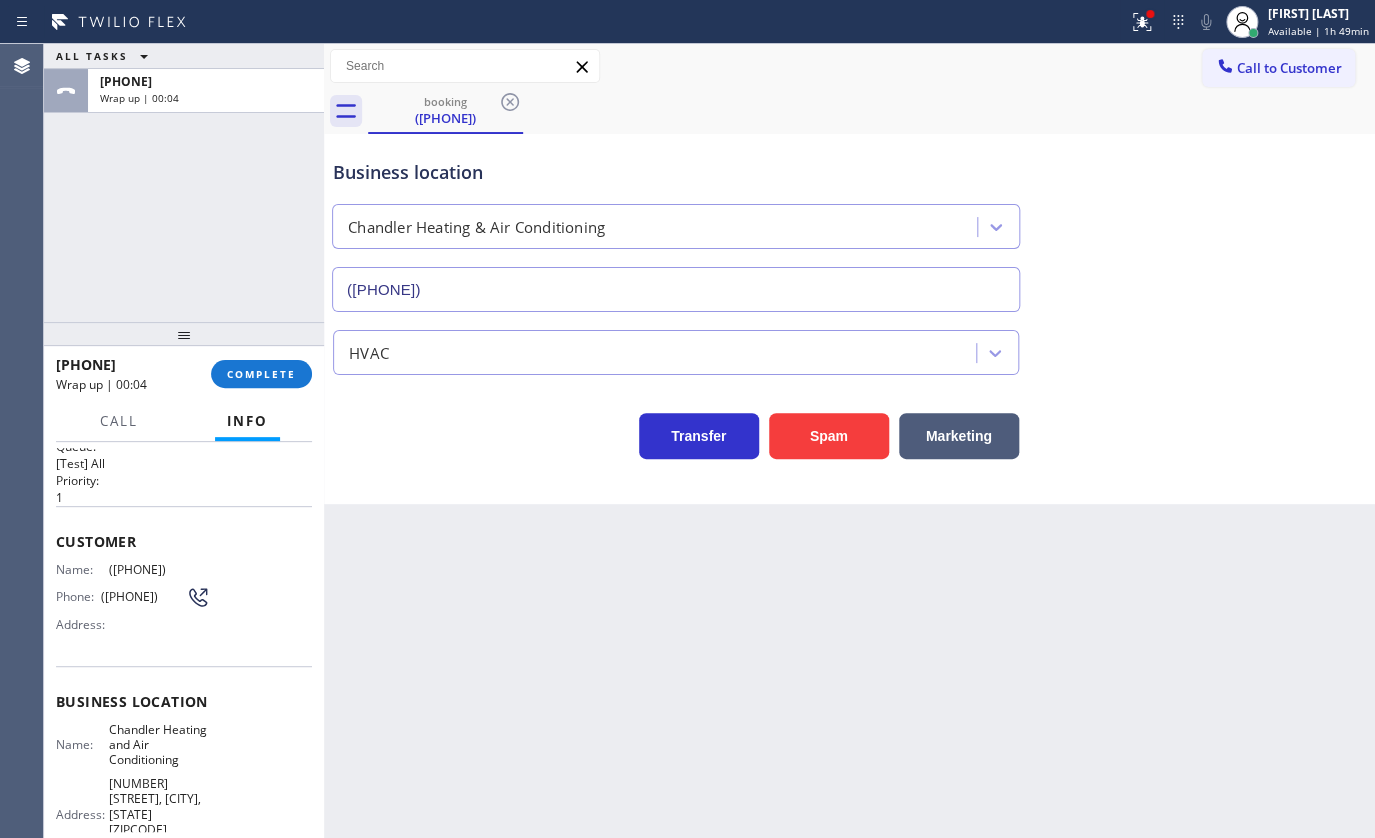 scroll, scrollTop: 0, scrollLeft: 0, axis: both 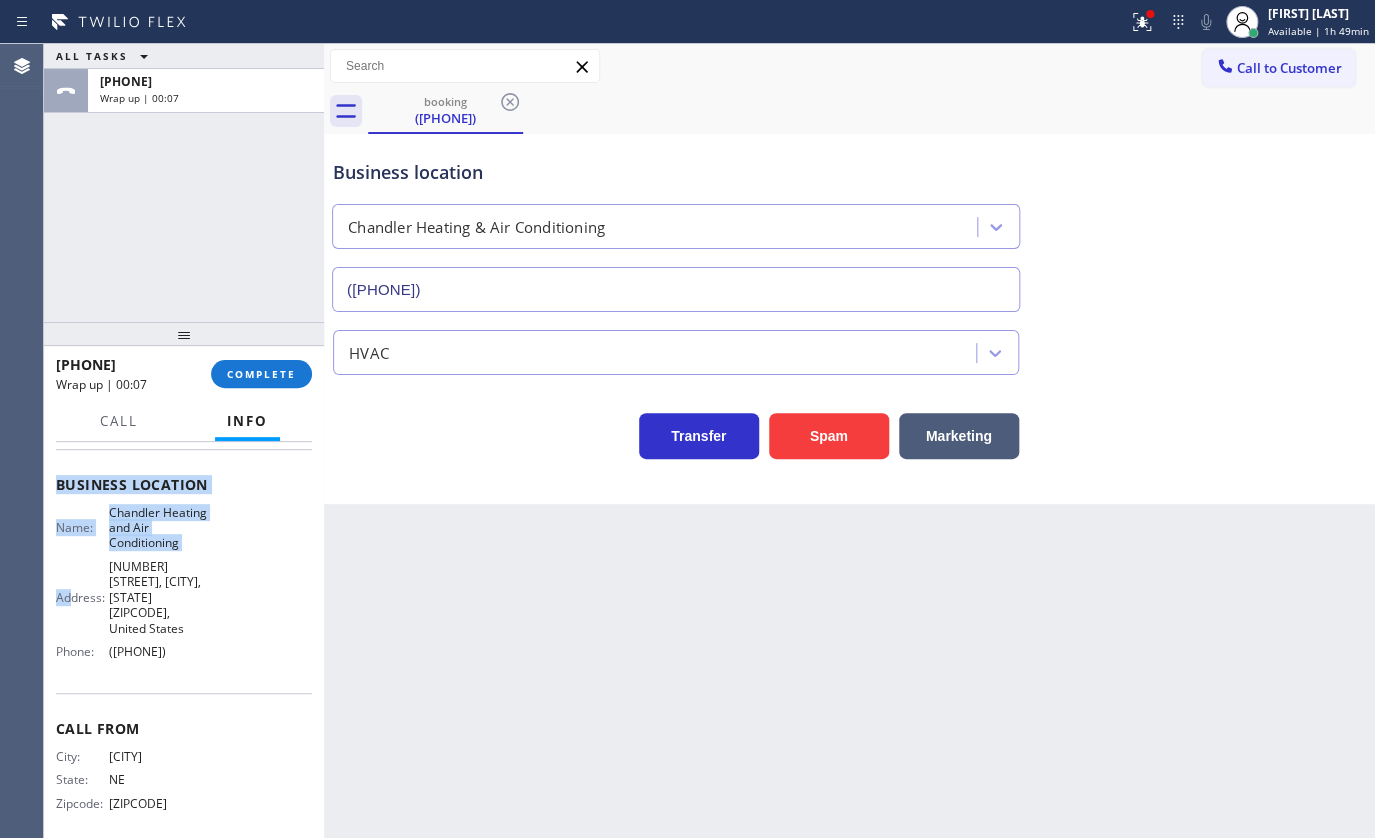 drag, startPoint x: 59, startPoint y: 554, endPoint x: 189, endPoint y: 640, distance: 155.87173 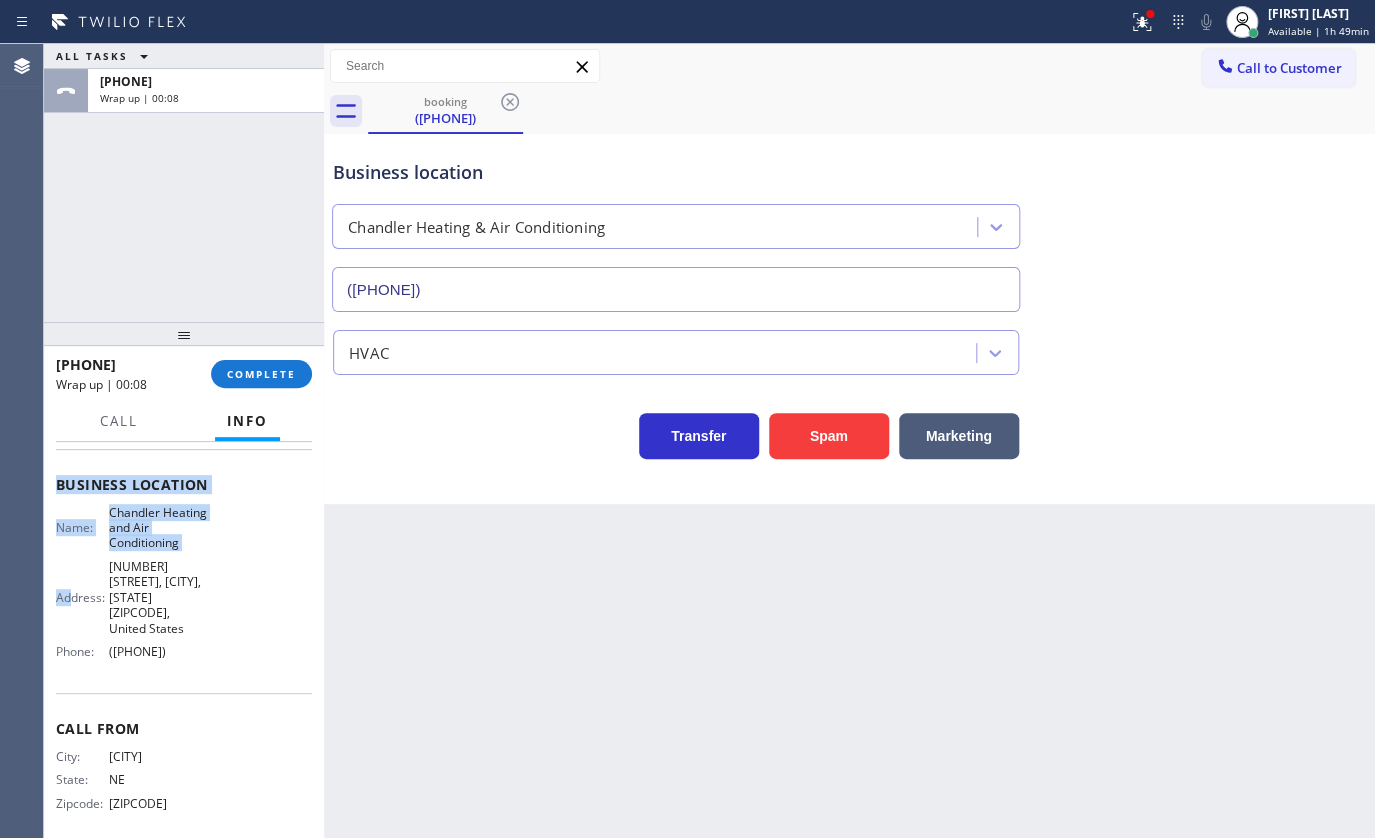 copy on "Customer Name: (402) 594-3561 Phone: (402) 594-3561 Address: Business location Name: Chandler Heating  and  Air Conditioning Address: 6959 Arapaho Rd, Dallas, TX 75248, United States  Phone: (469) 306-0293" 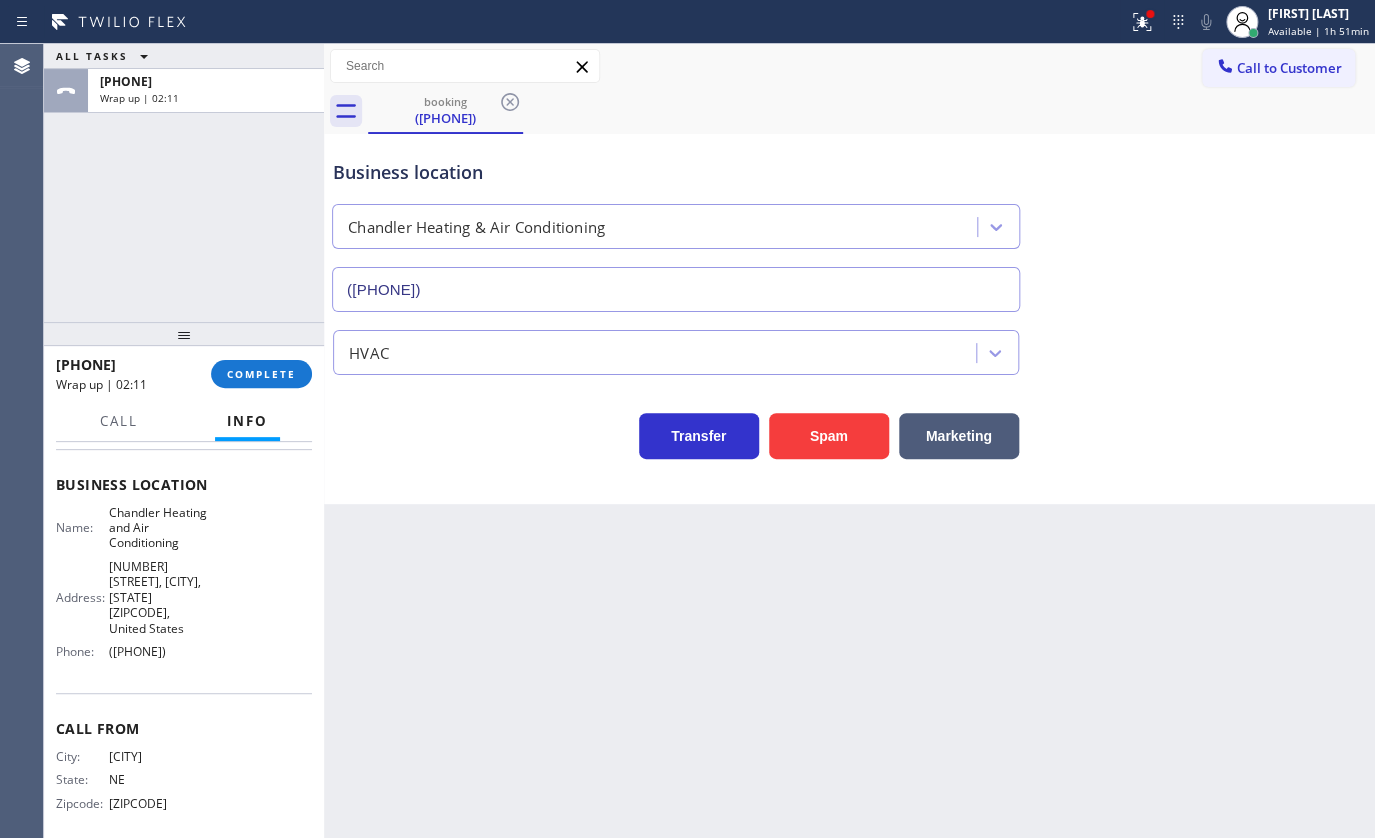click on "ALL TASKS ALL TASKS ACTIVE TASKS TASKS IN WRAP UP +14025943561 Wrap up | 02:11" at bounding box center (184, 183) 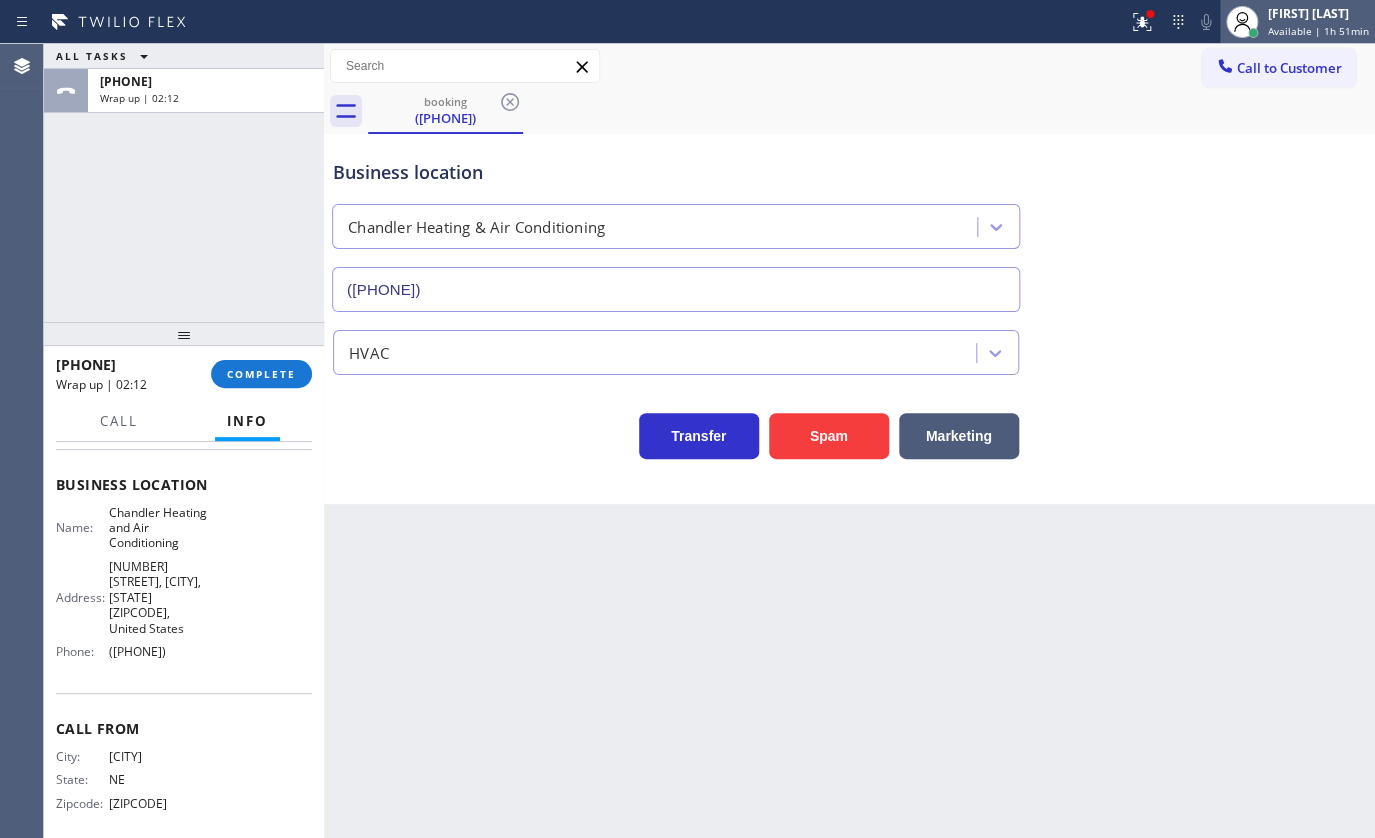 click on "JENIZA ALCAYDE Available | 1h 51min" at bounding box center (1319, 21) 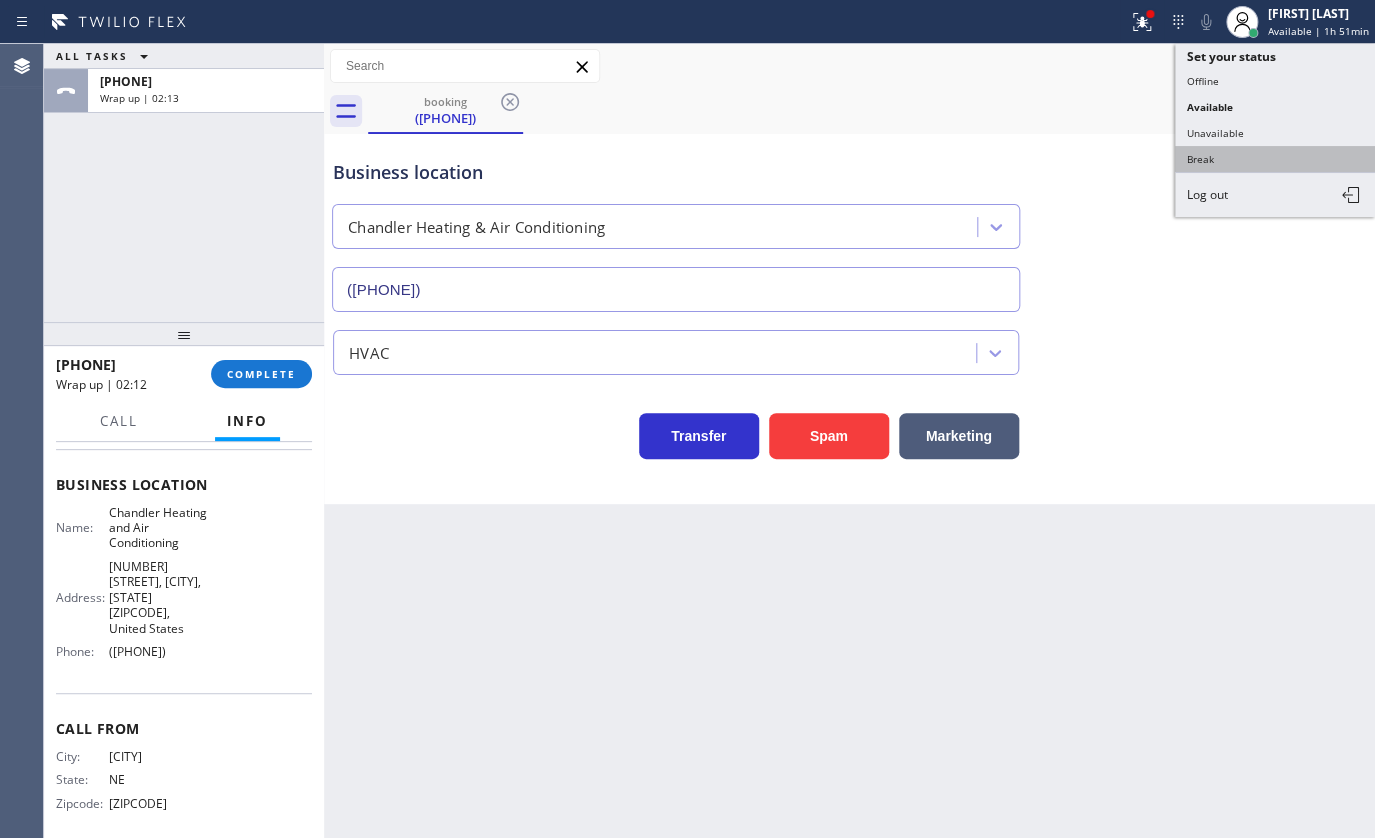 click on "Break" at bounding box center [1275, 159] 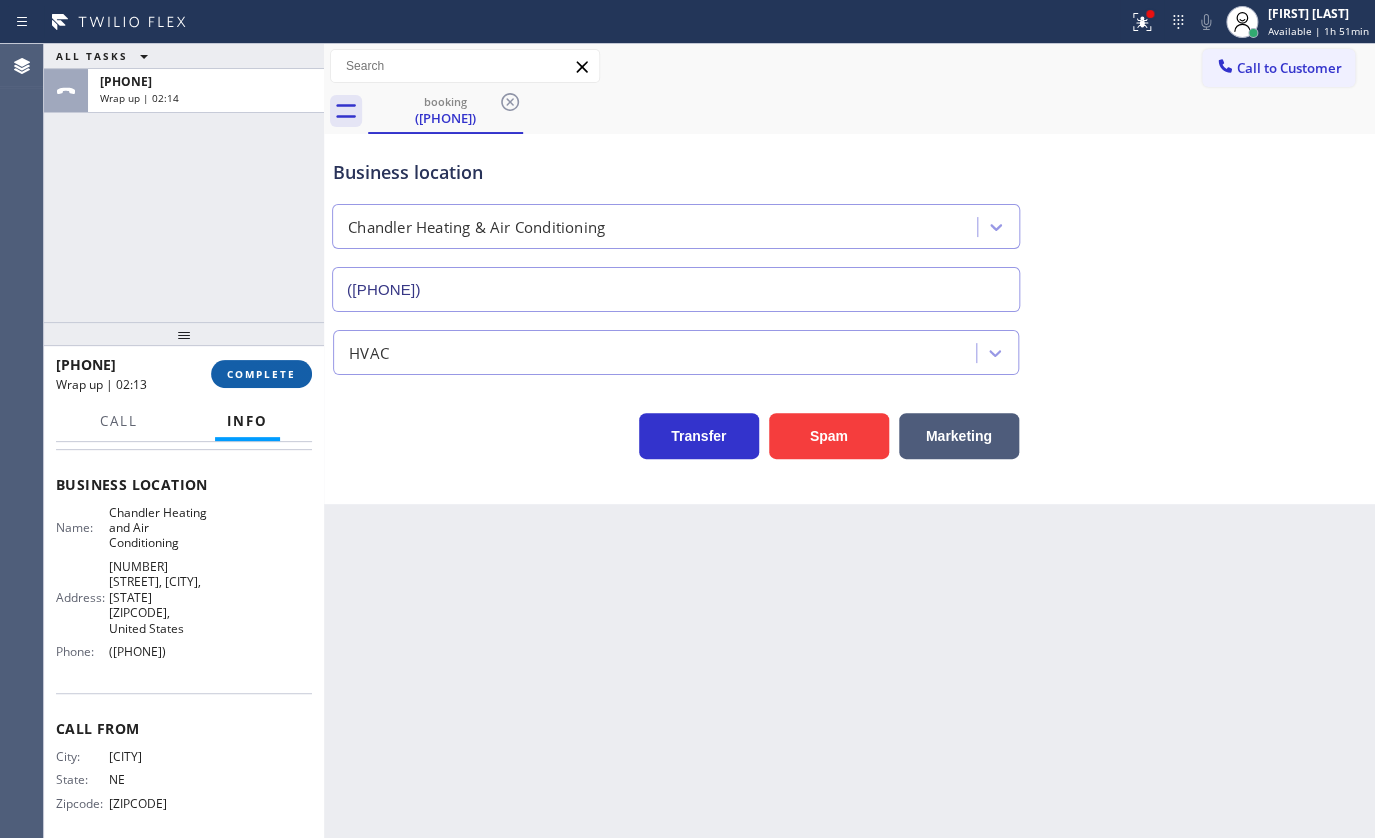 click on "COMPLETE" at bounding box center (261, 374) 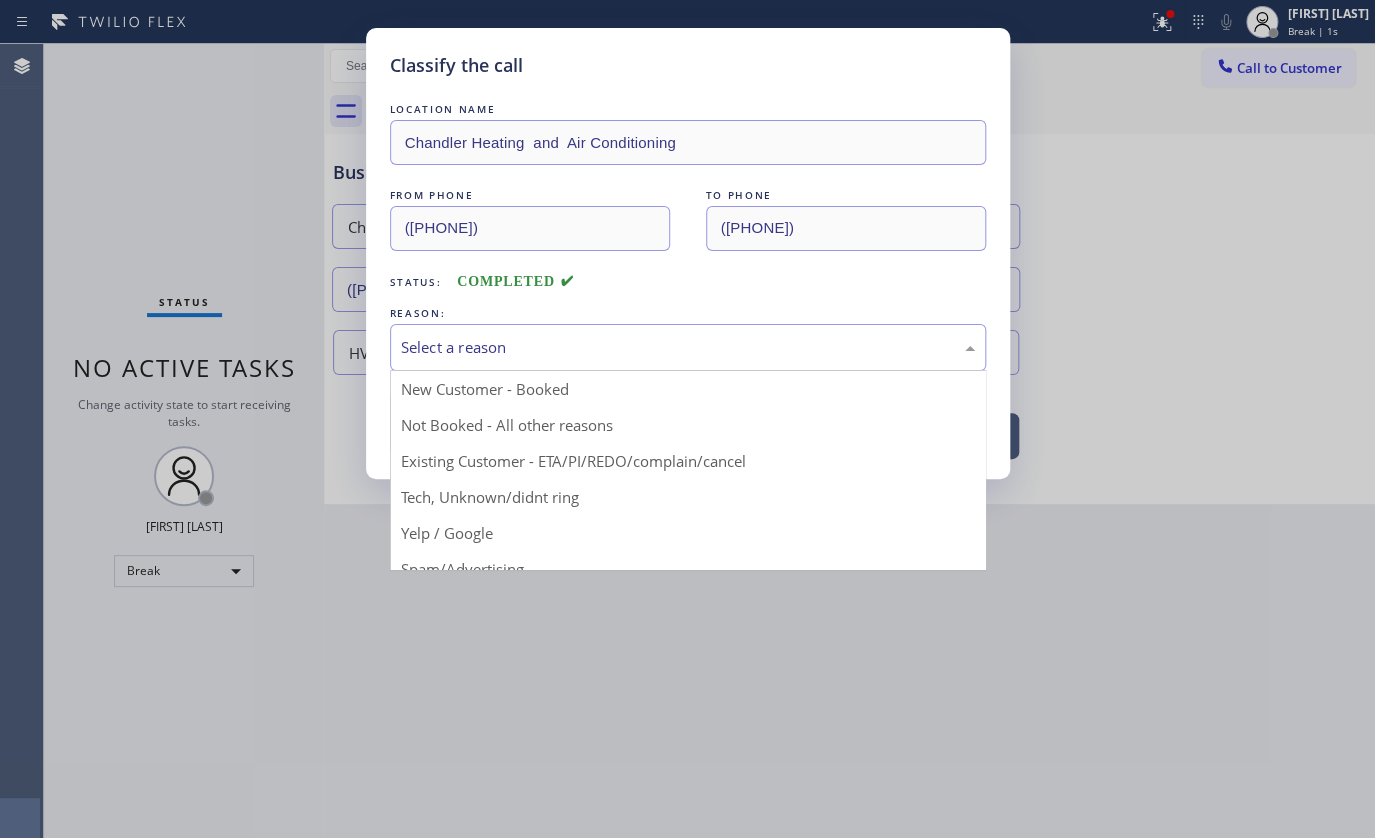 click on "Select a reason" at bounding box center [688, 347] 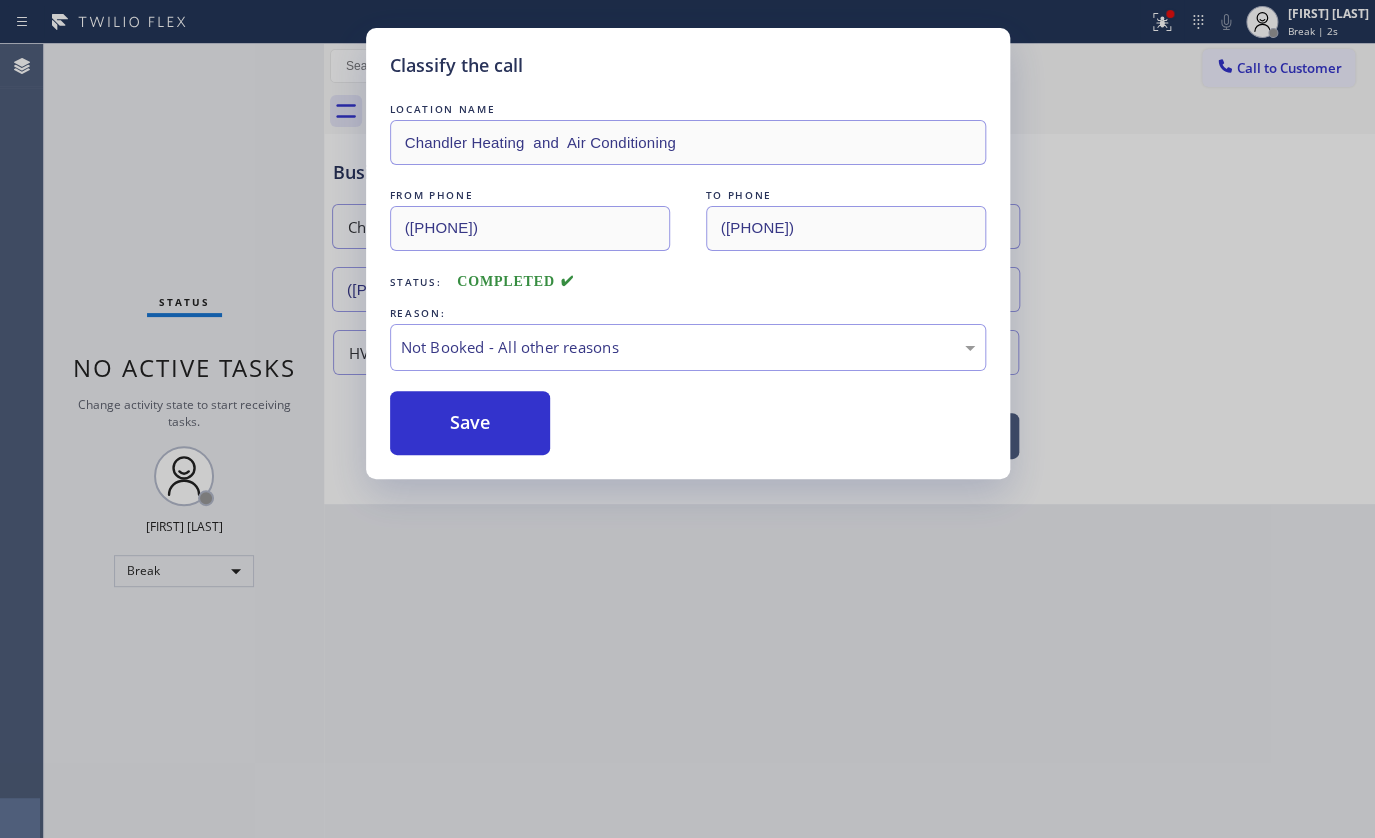 click on "Save" at bounding box center [470, 423] 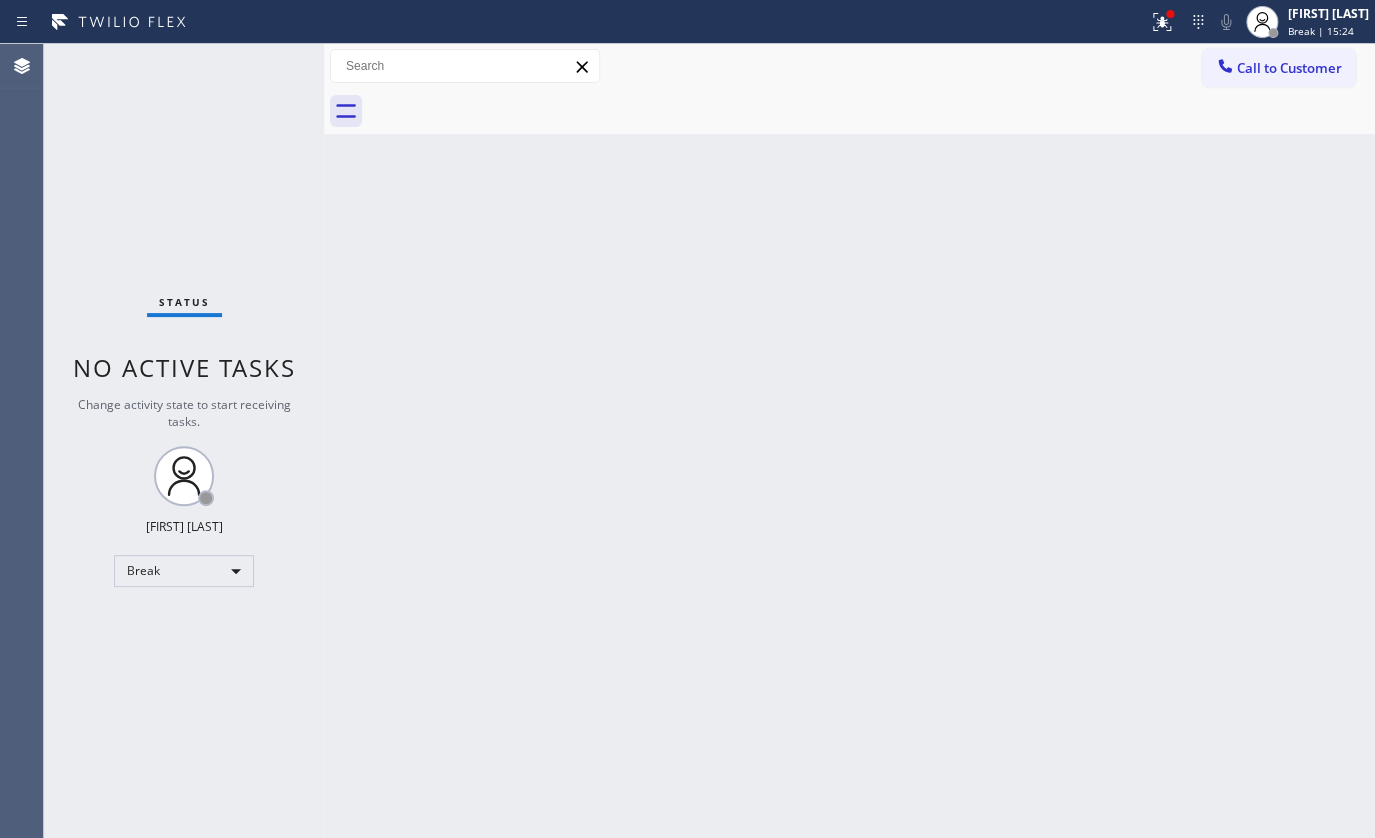 click on "Status   No active tasks     Change activity state to start receiving tasks.   JENIZA ALCAYDE Break" at bounding box center [184, 441] 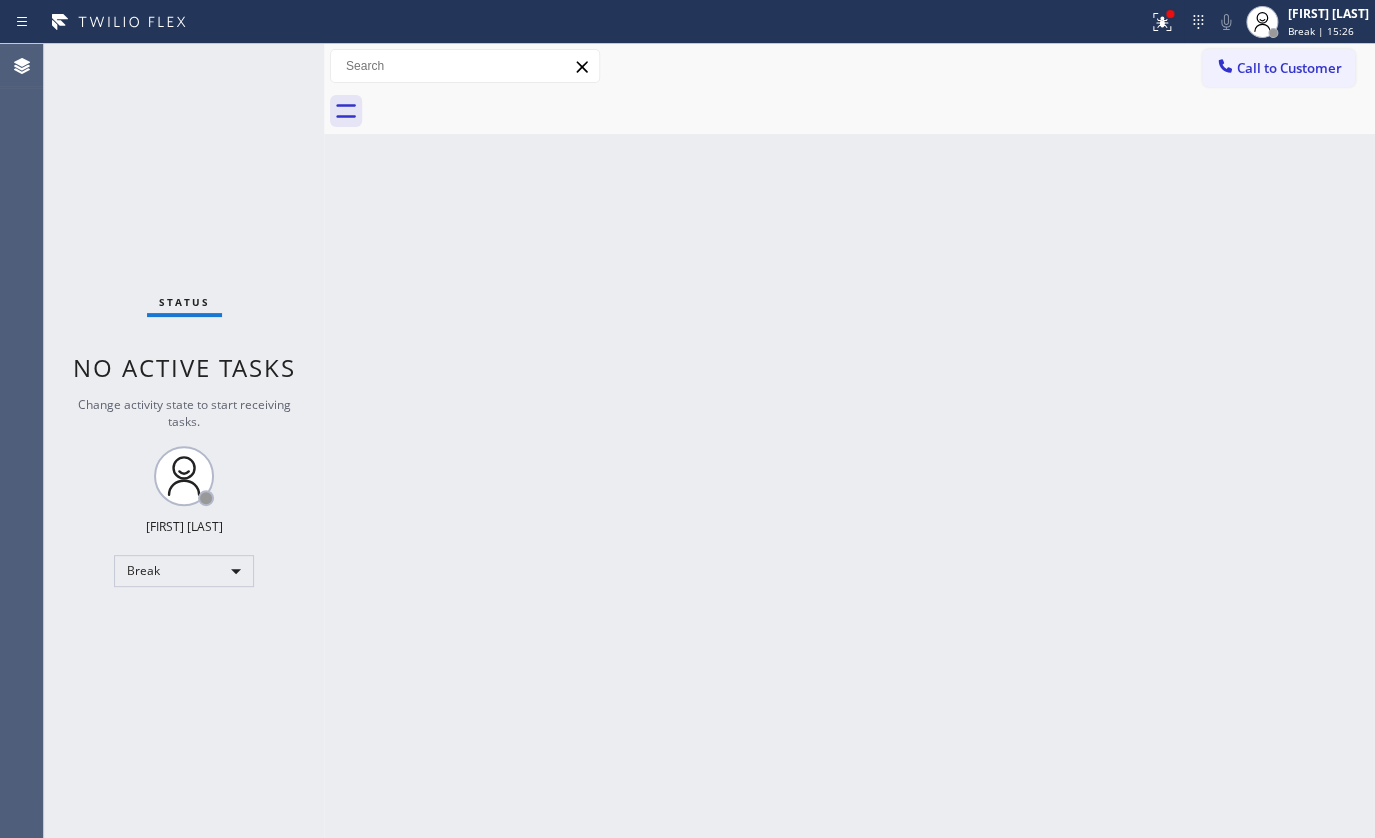 click on "Status   No active tasks     Change activity state to start receiving tasks.   JENIZA ALCAYDE Break" at bounding box center (184, 441) 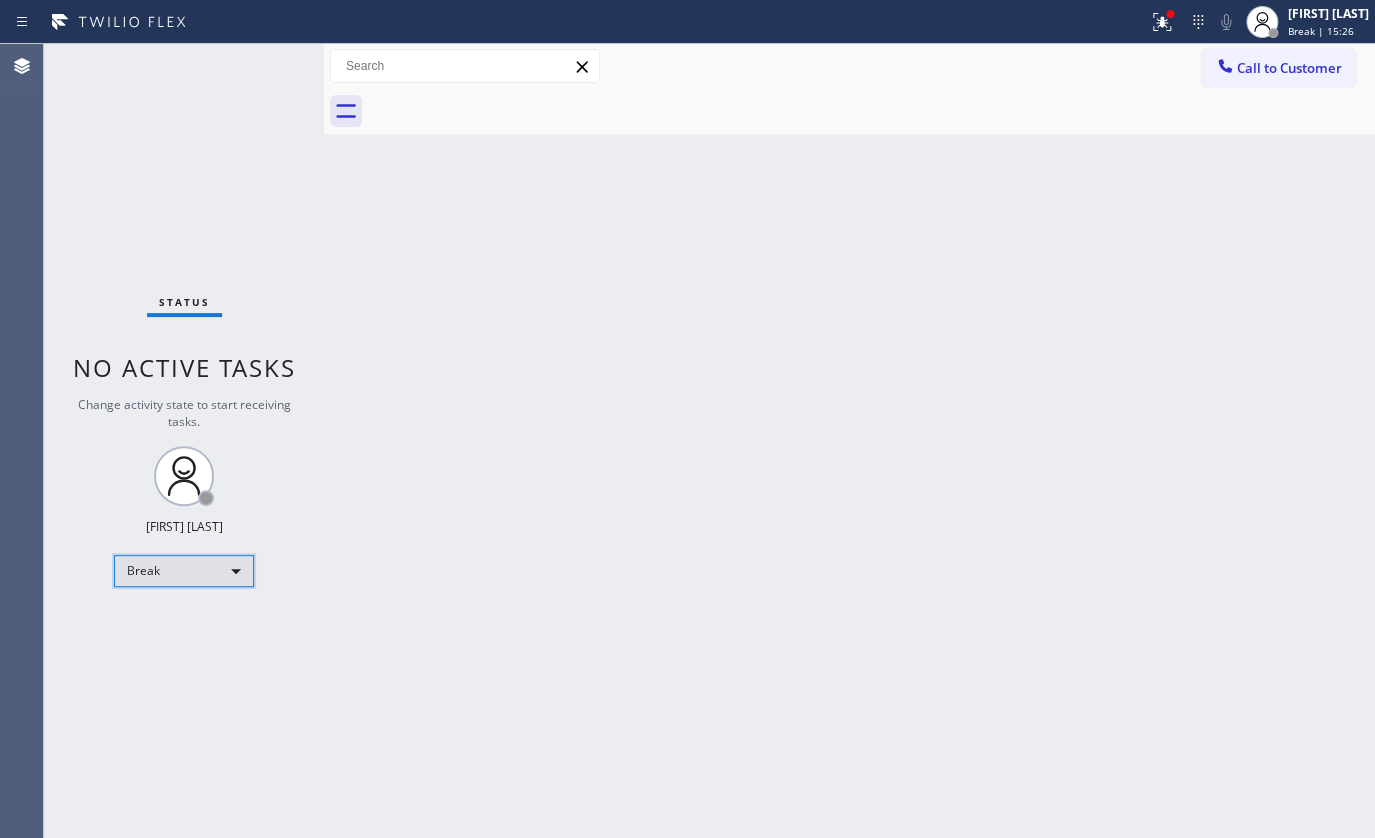 click on "Break" at bounding box center (184, 571) 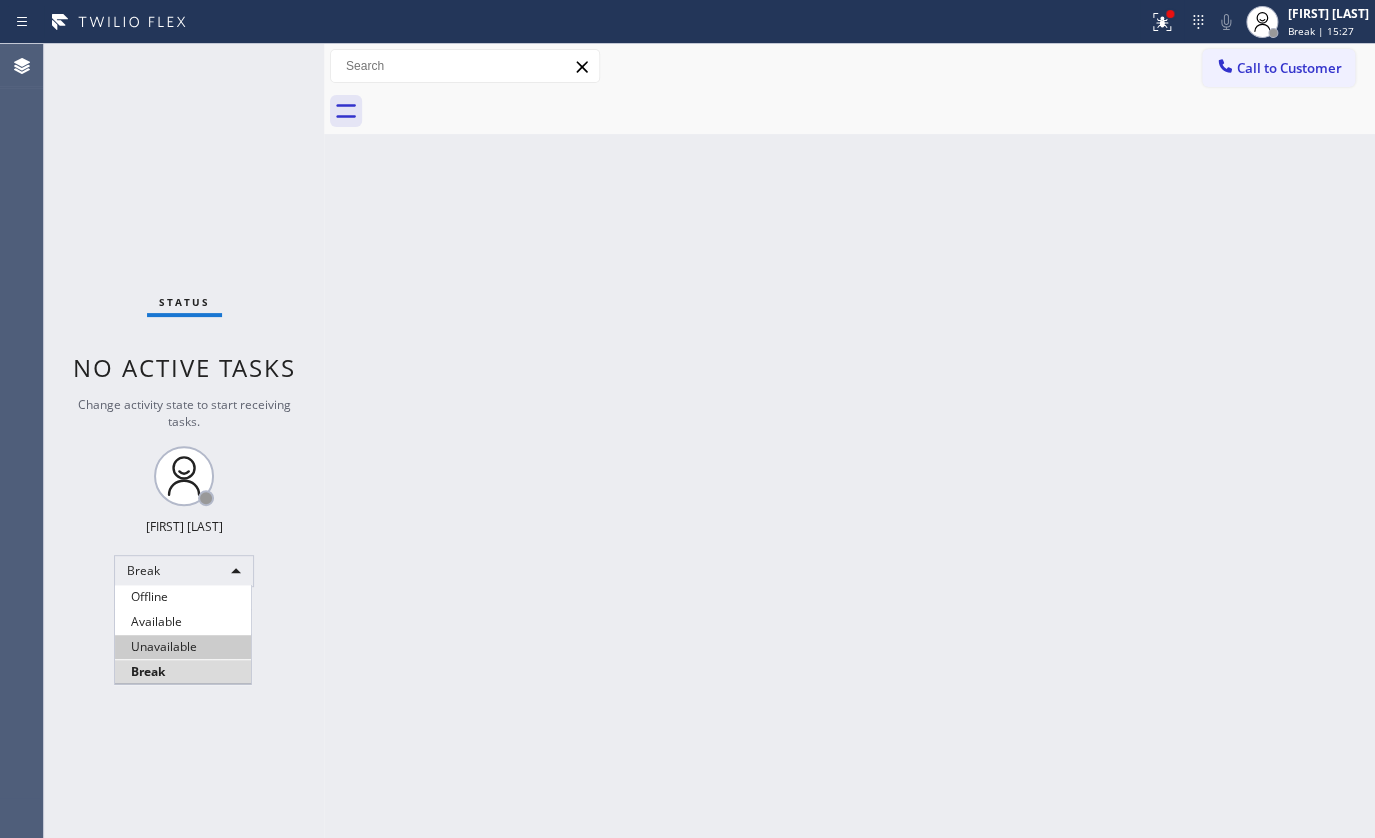 click on "Unavailable" at bounding box center (183, 647) 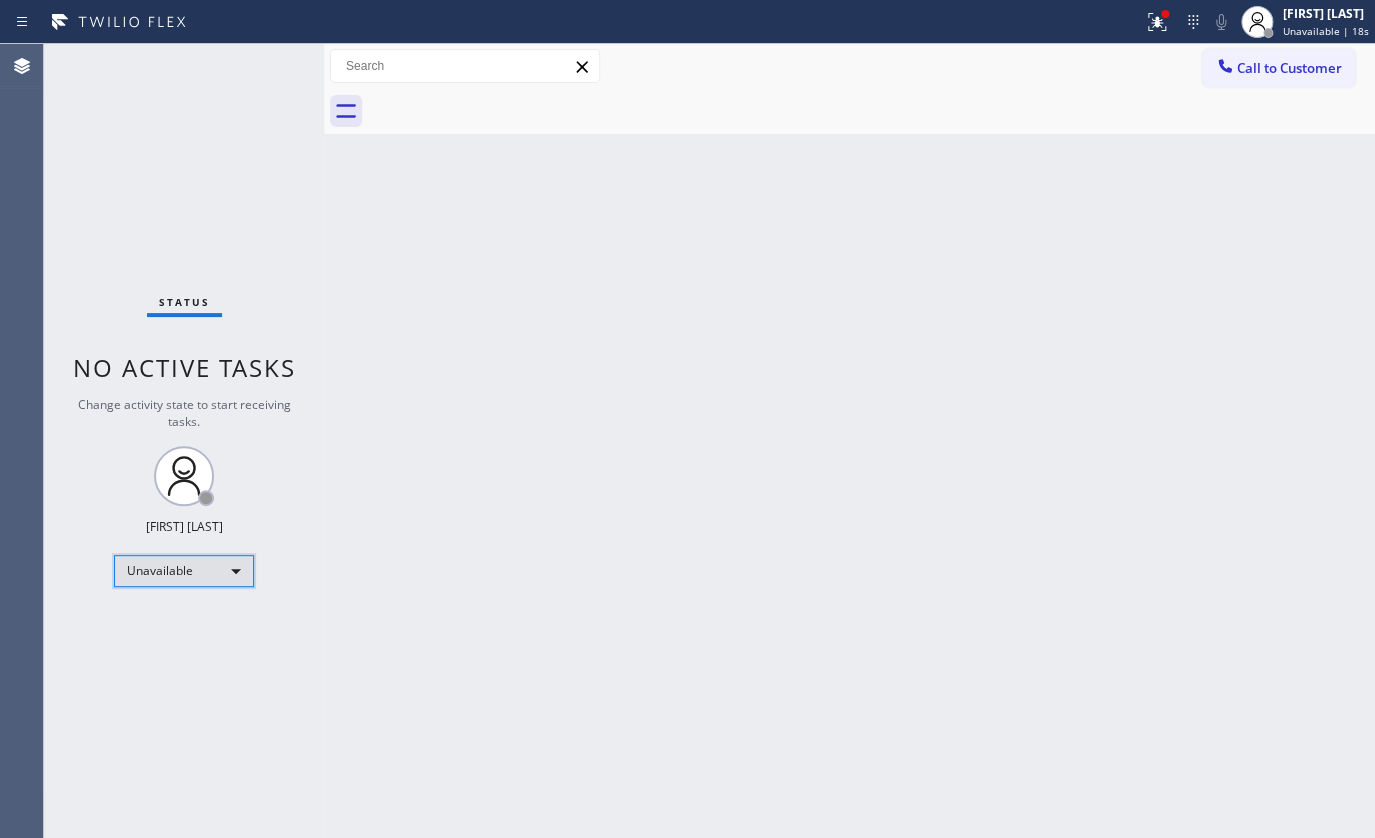 click on "Unavailable" at bounding box center [184, 571] 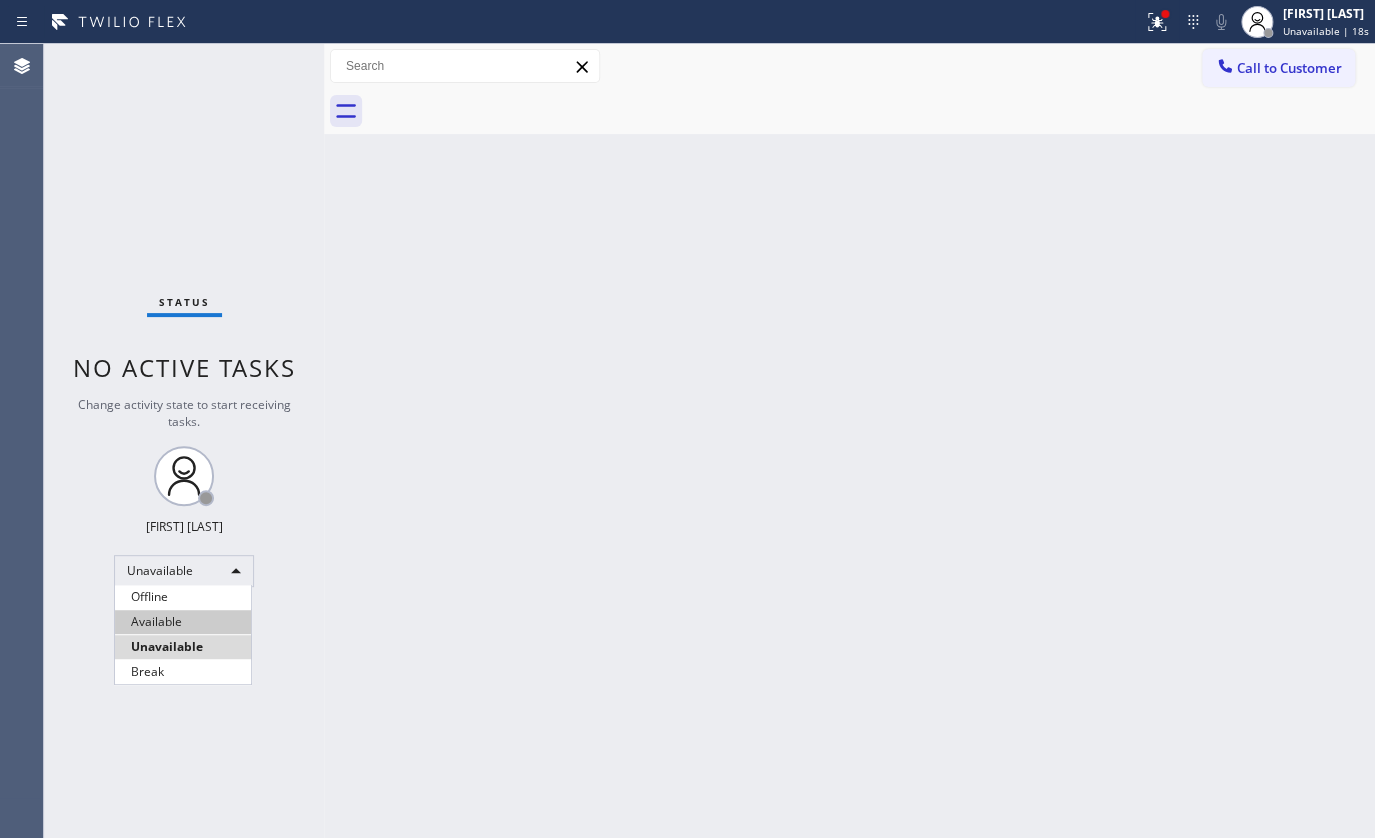click on "Available" at bounding box center (183, 622) 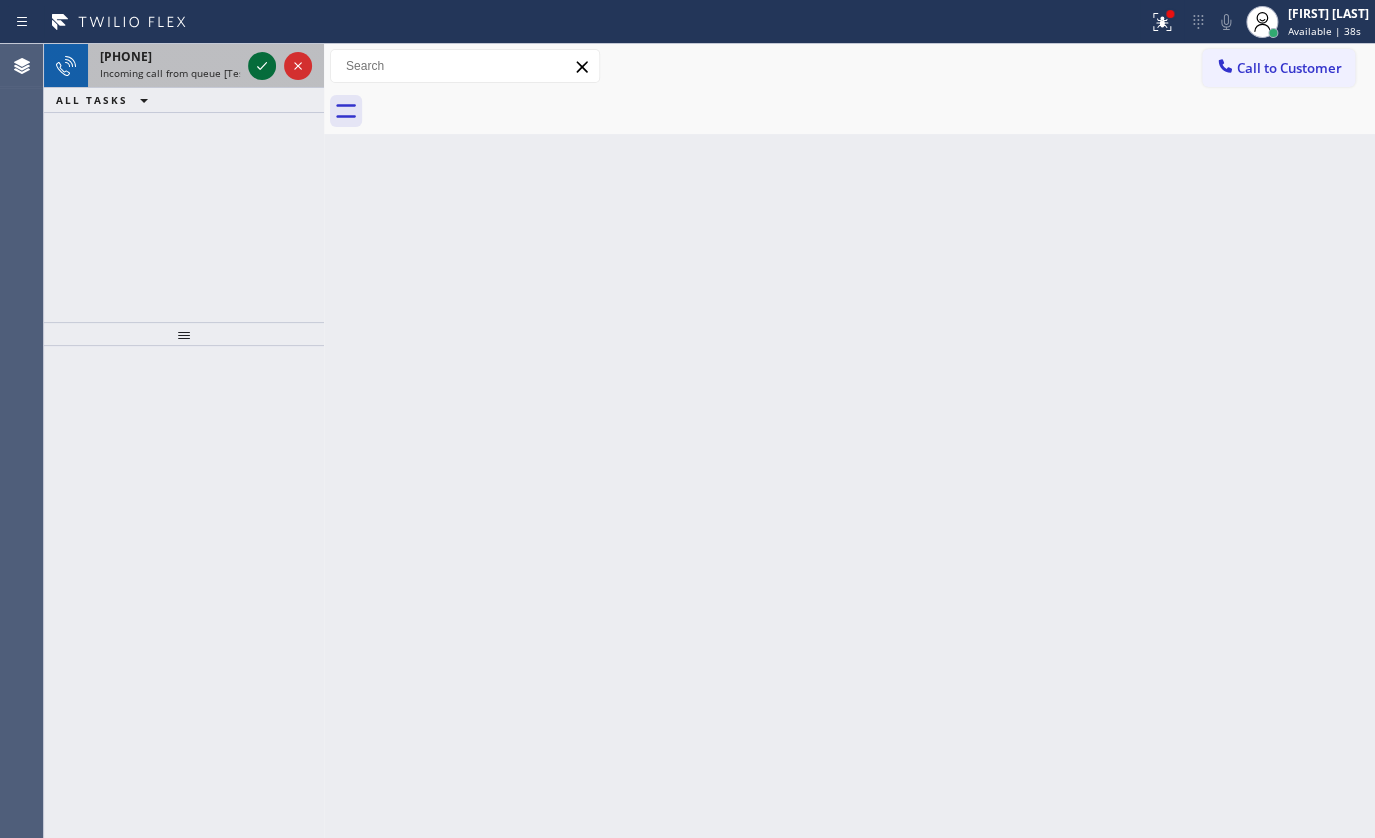 click 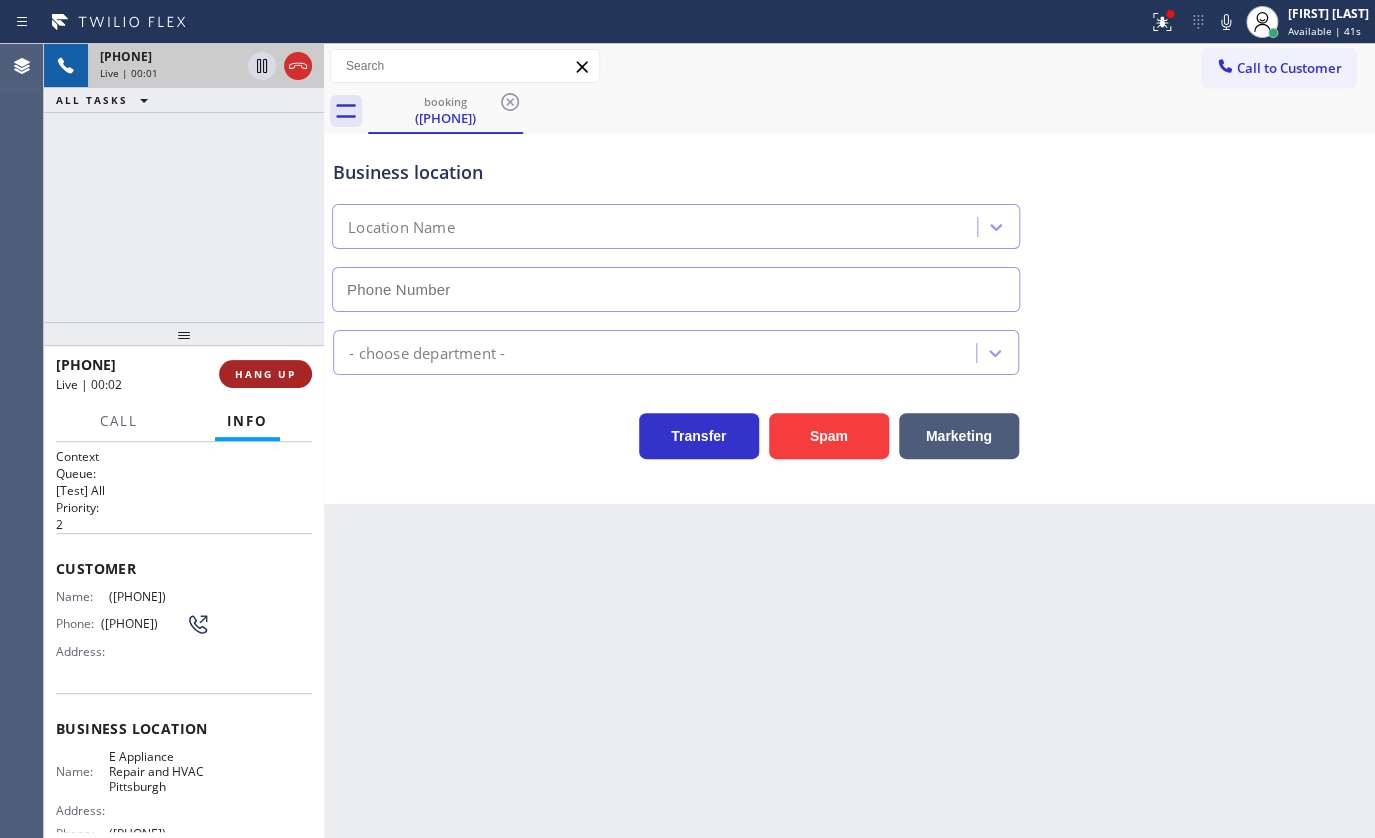 click on "HANG UP" at bounding box center [265, 374] 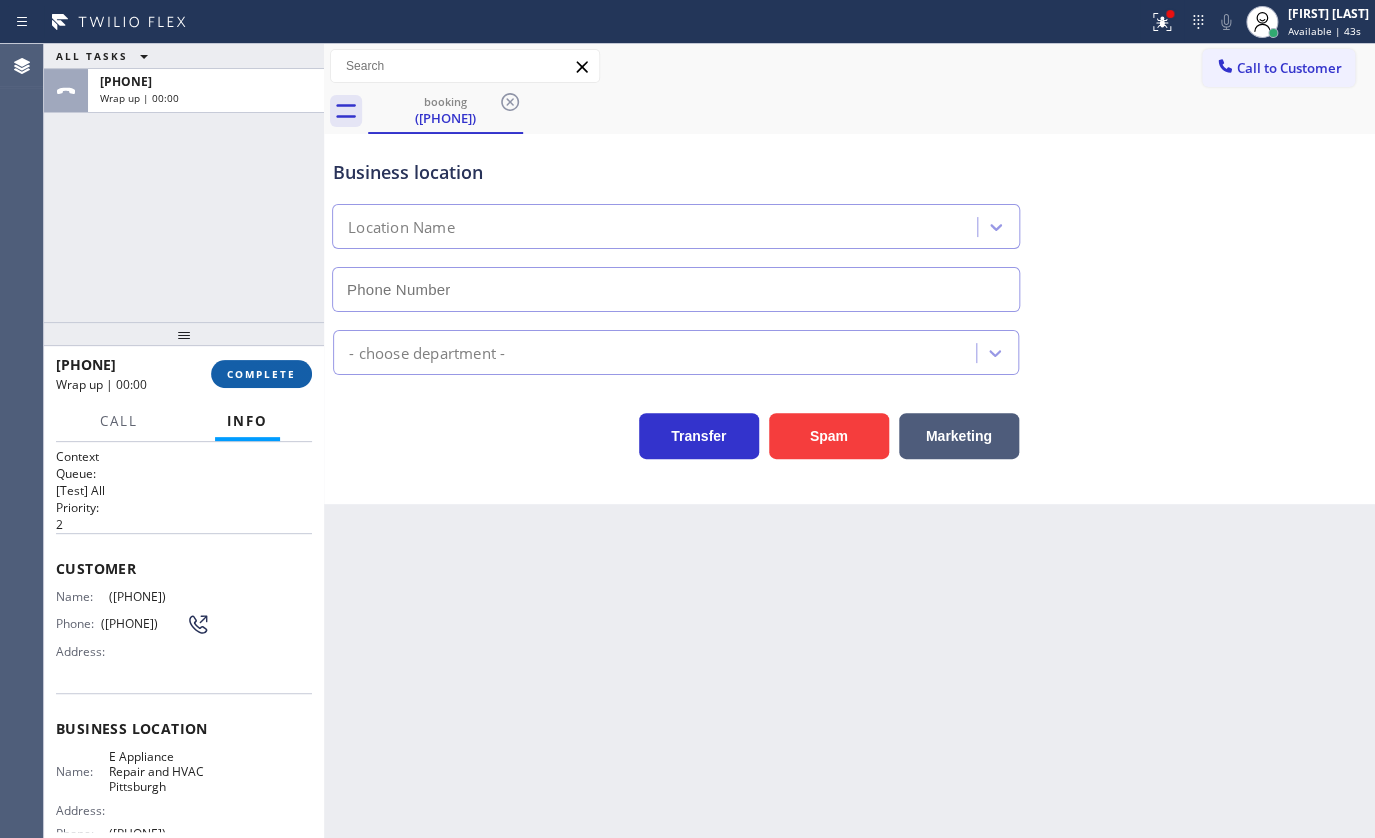 click on "COMPLETE" at bounding box center [261, 374] 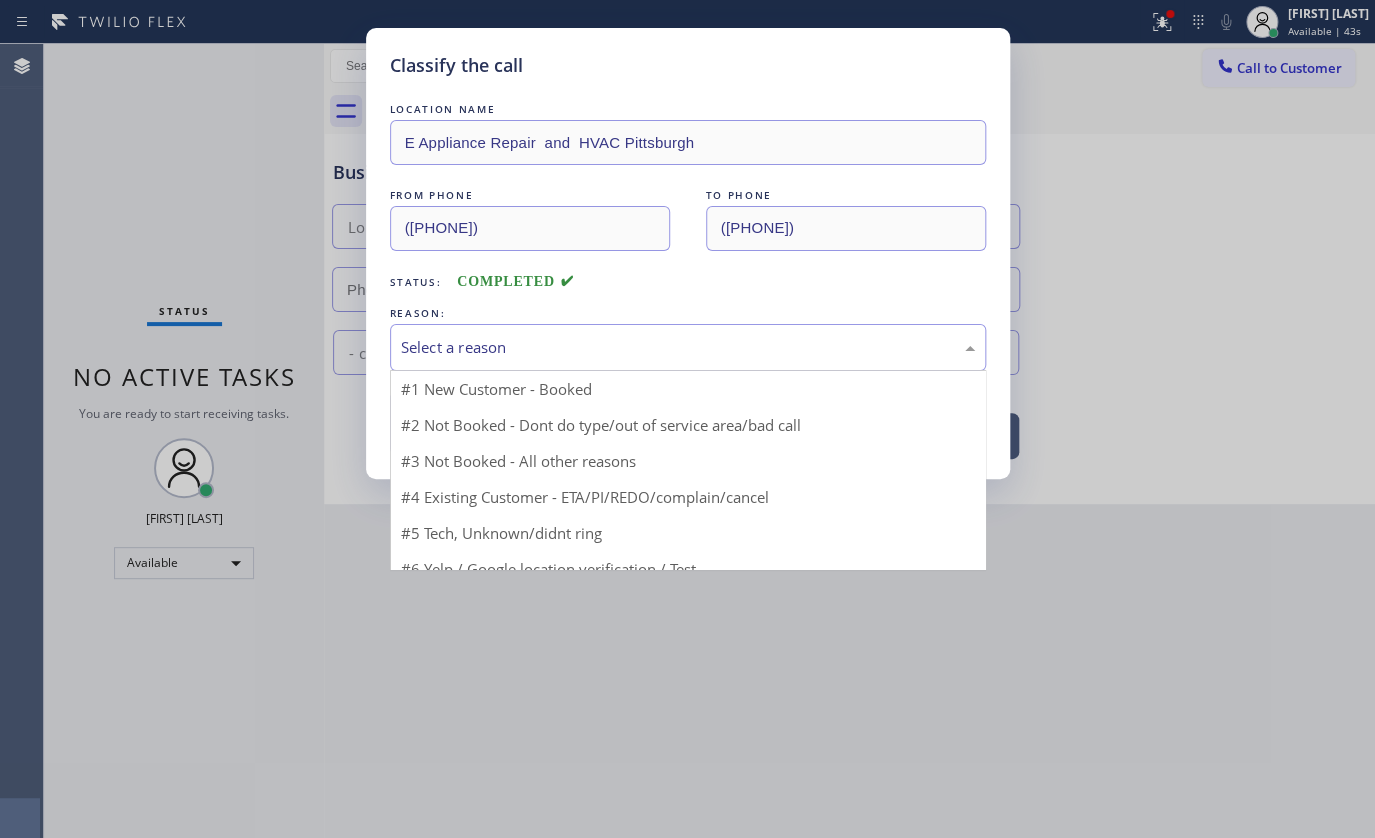 click on "Select a reason" at bounding box center [688, 347] 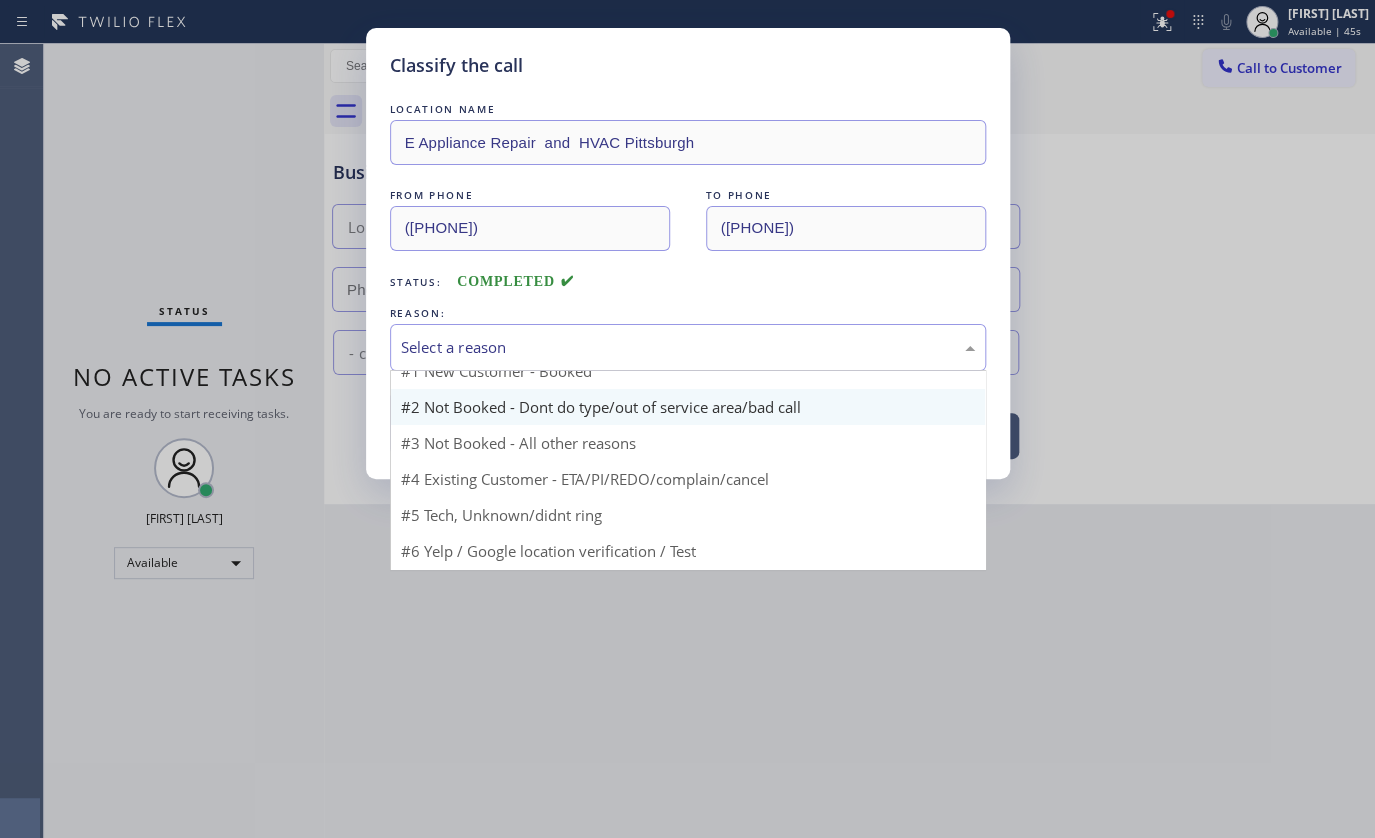 scroll, scrollTop: 0, scrollLeft: 0, axis: both 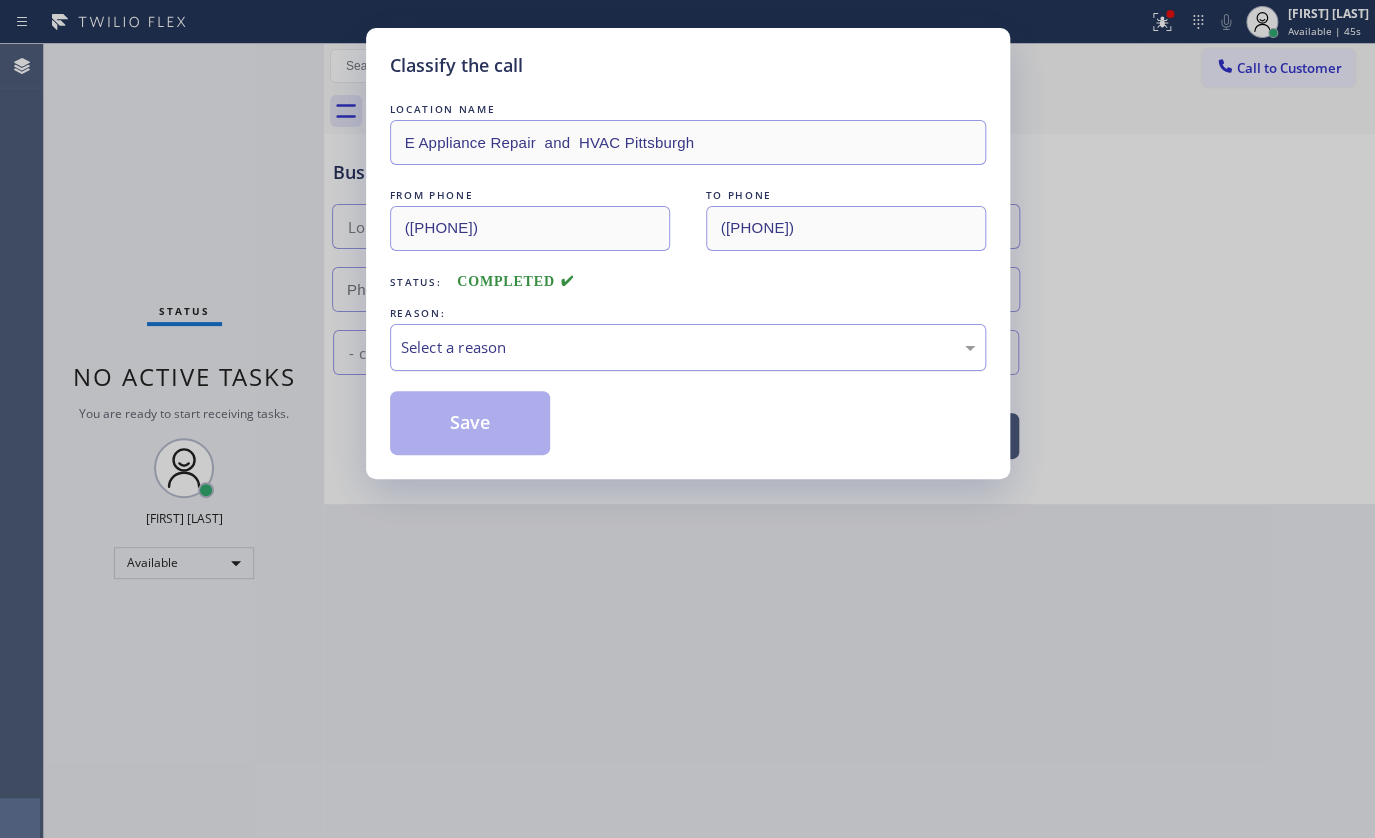 click on "Select a reason" at bounding box center [688, 347] 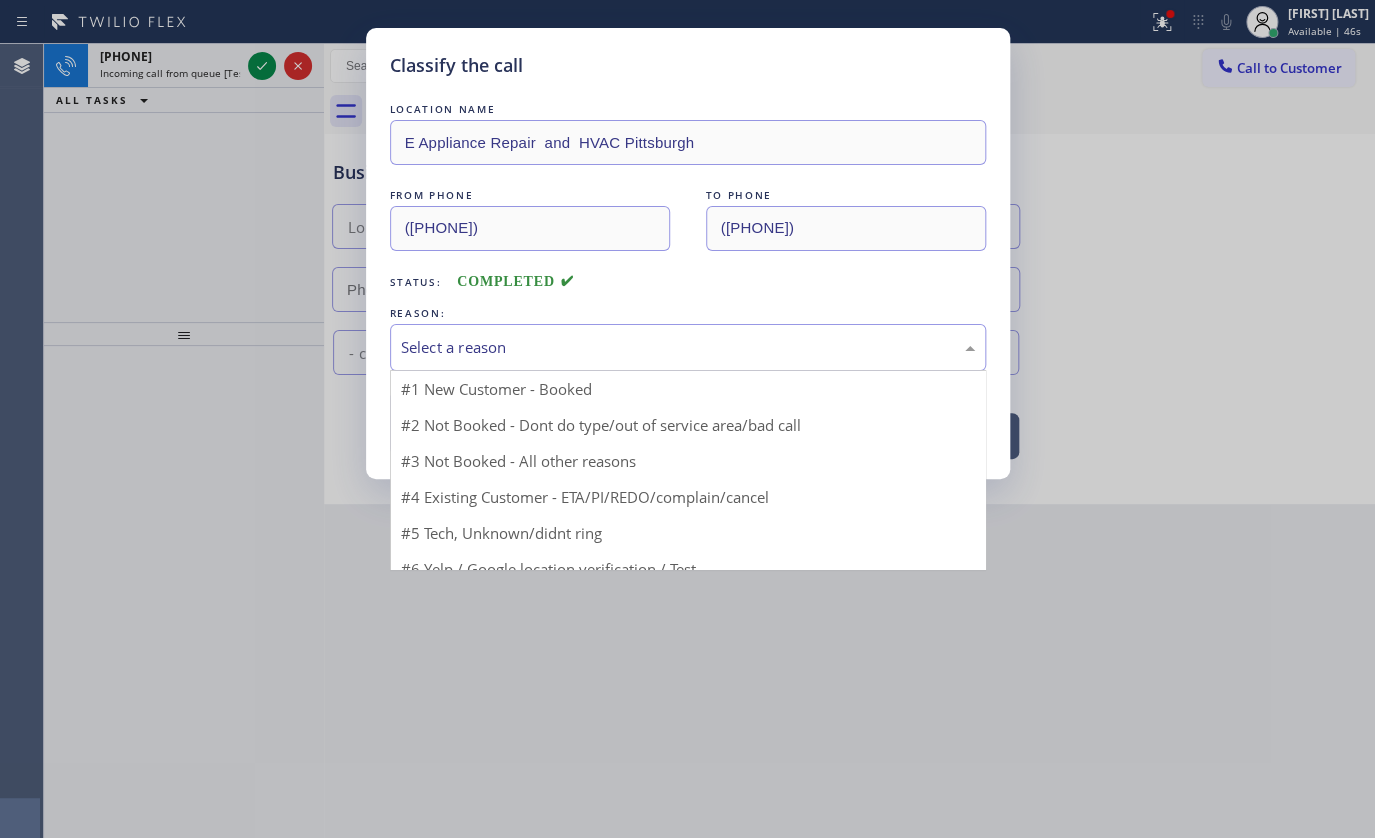 click on "Select a reason" at bounding box center [688, 347] 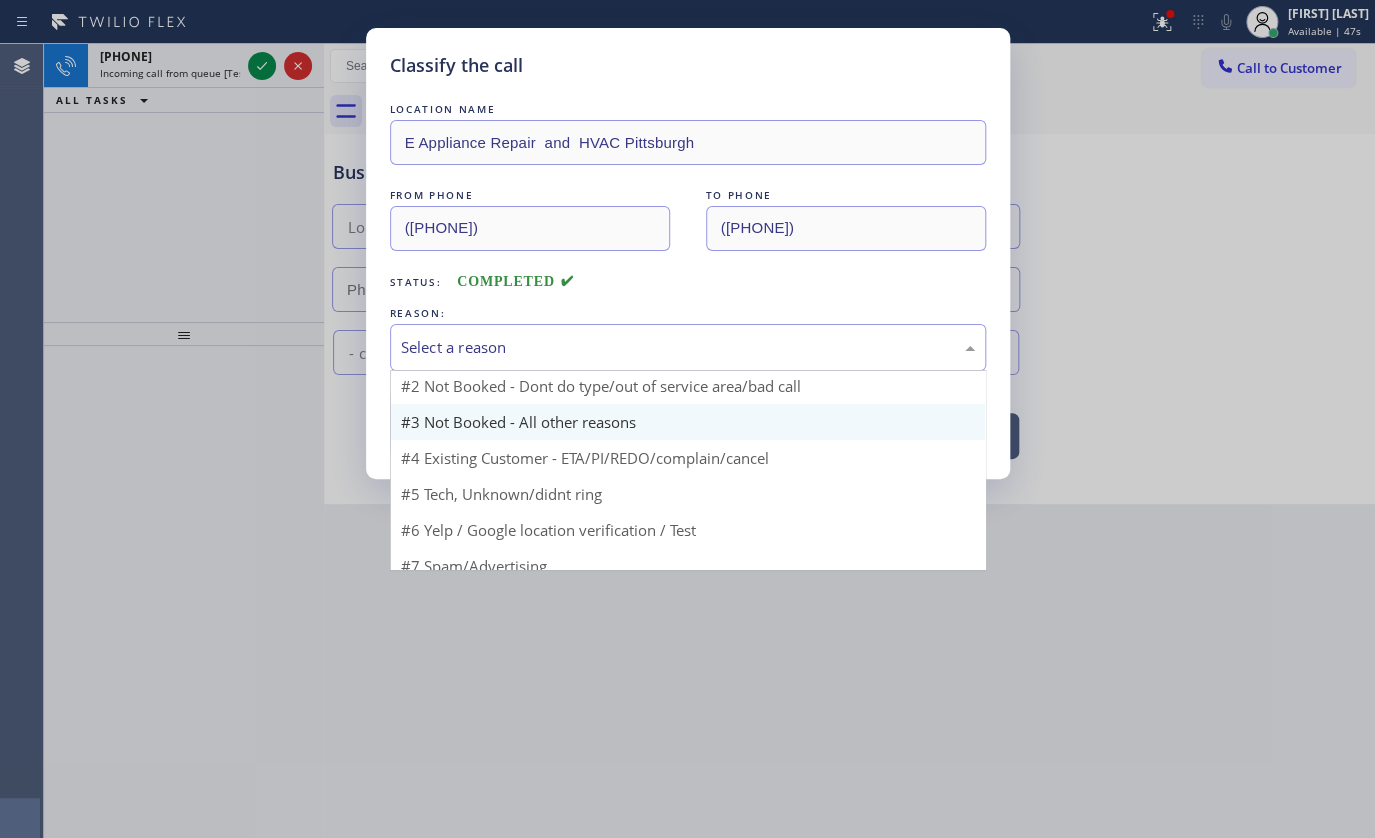 scroll, scrollTop: 60, scrollLeft: 0, axis: vertical 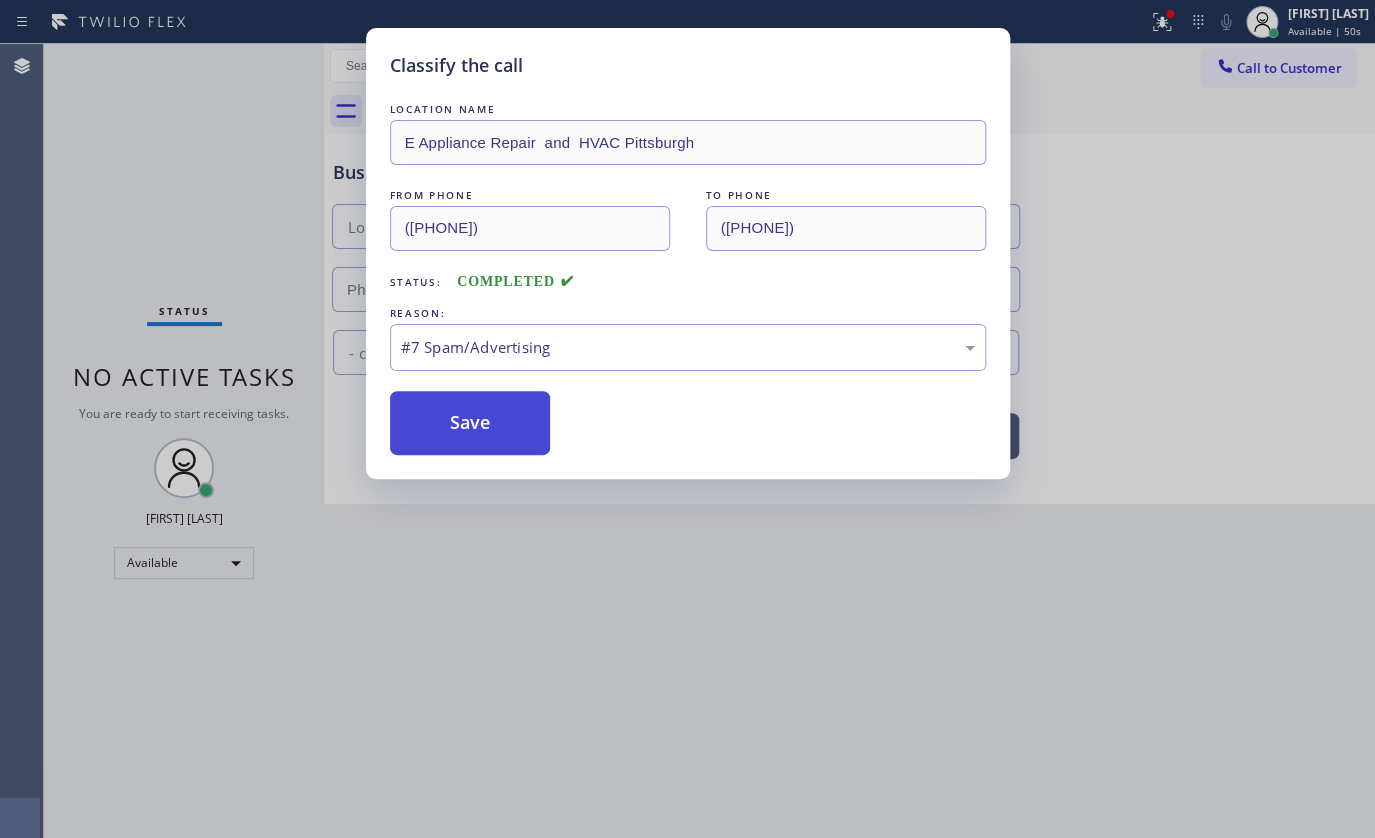 click on "Save" at bounding box center [470, 423] 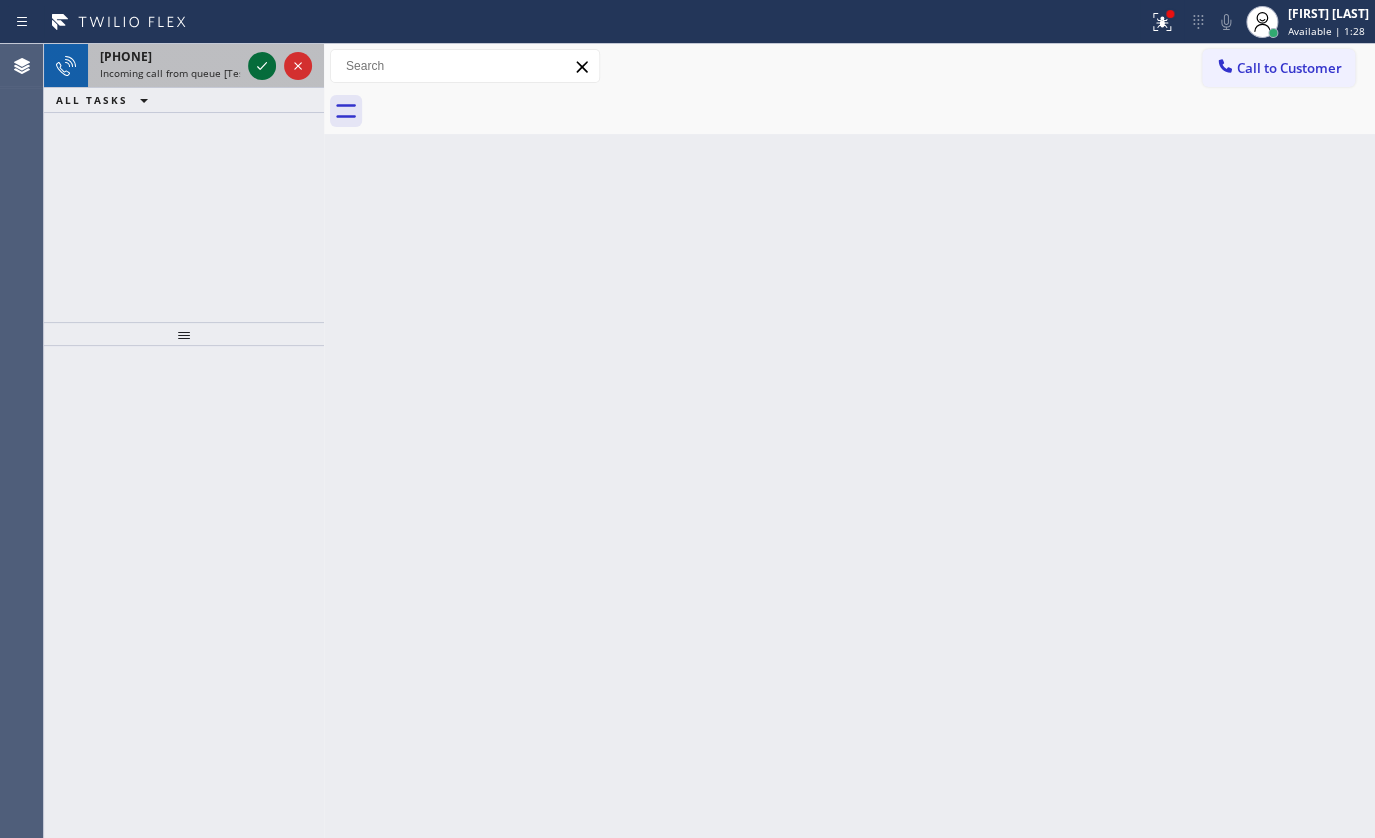 click 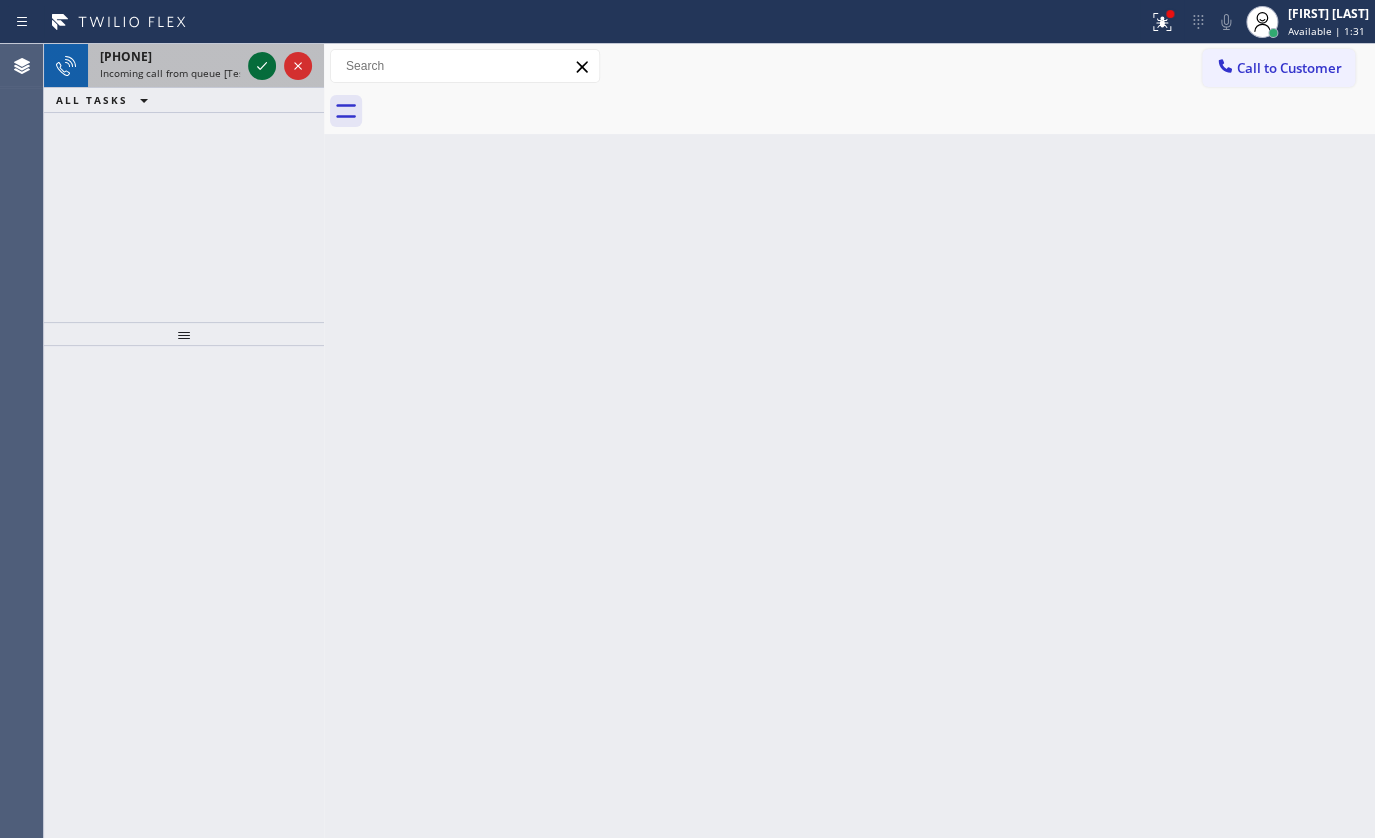 click at bounding box center [262, 66] 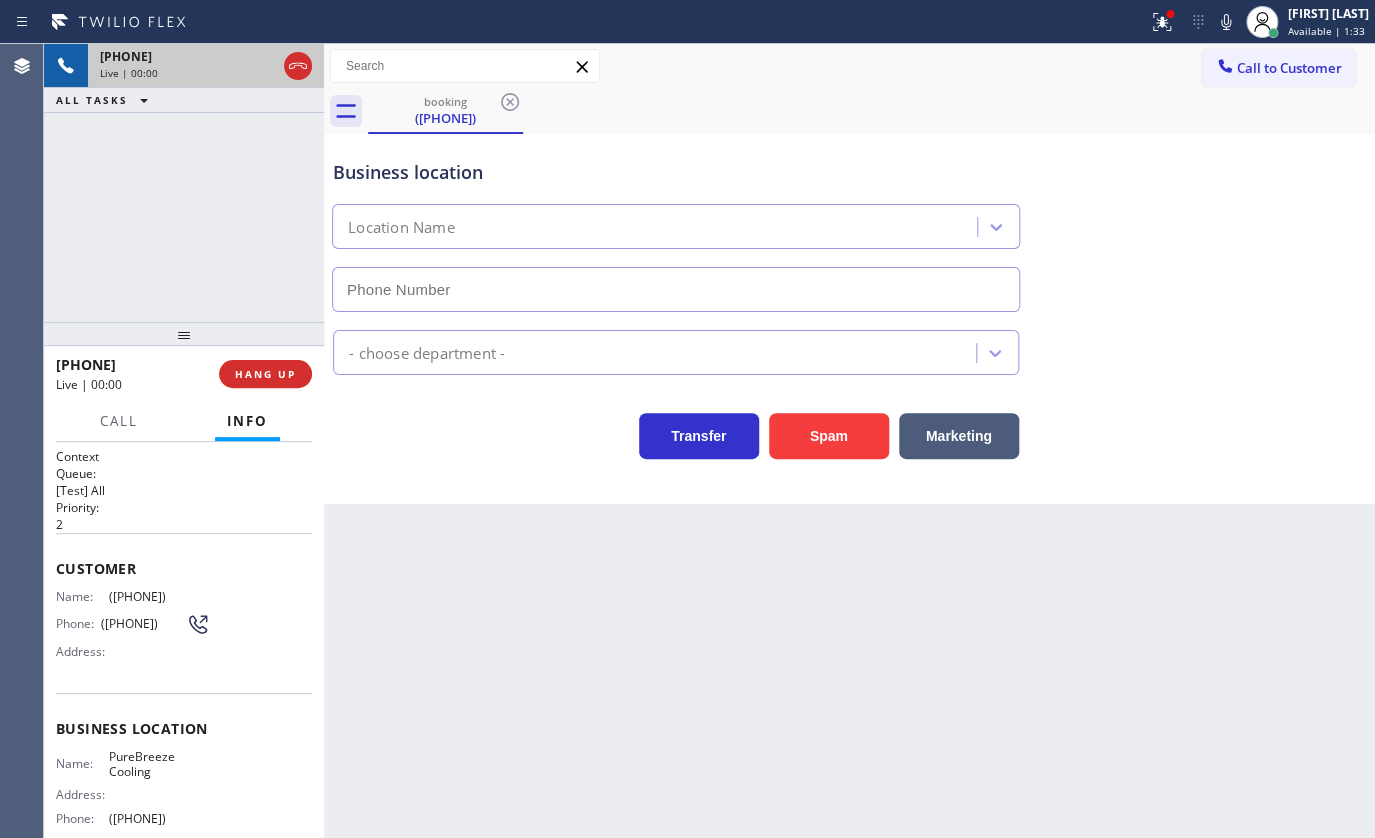 type on "(818) 696-4191" 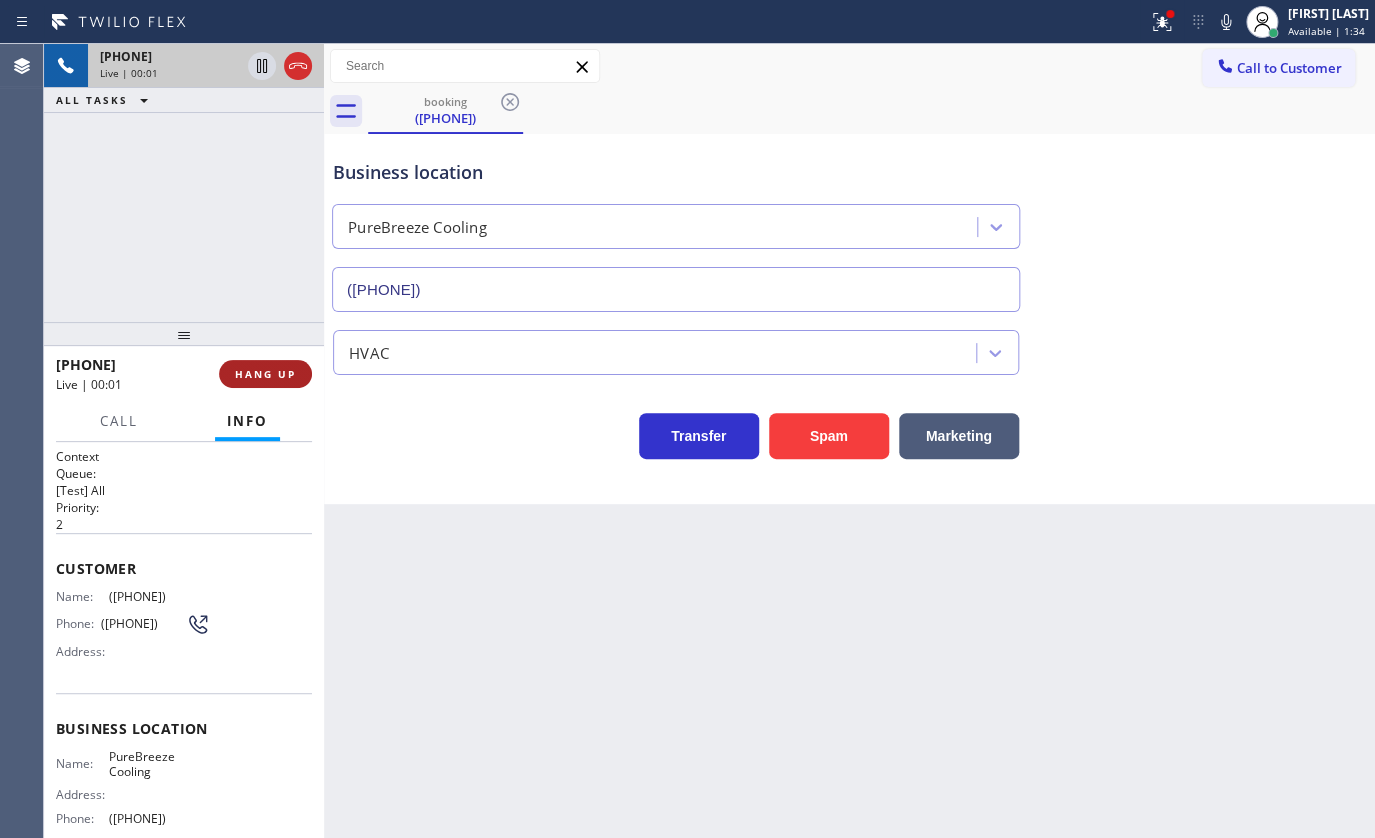 click on "+18185771913 Live | 00:01 HANG UP" at bounding box center [184, 374] 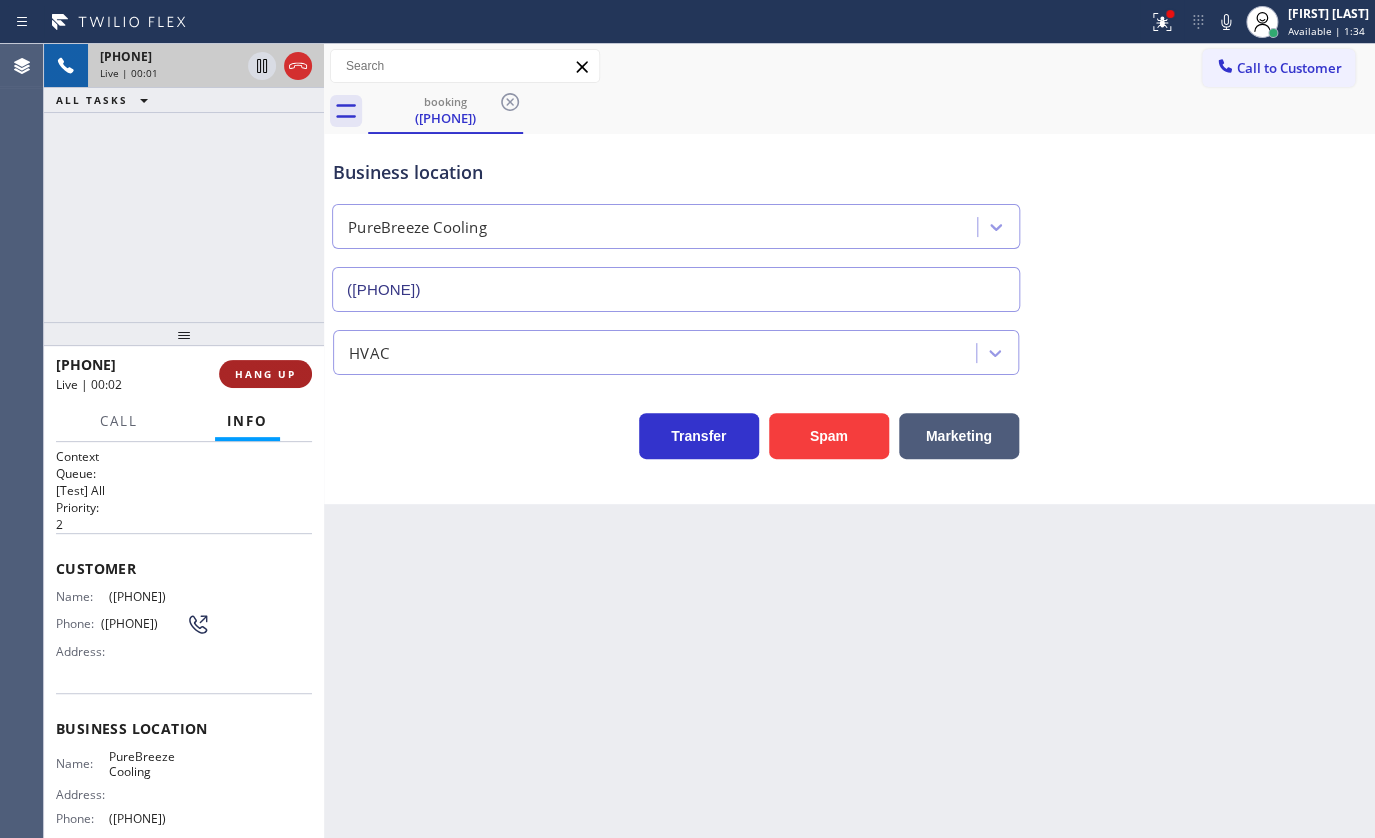 click on "HANG UP" at bounding box center (265, 374) 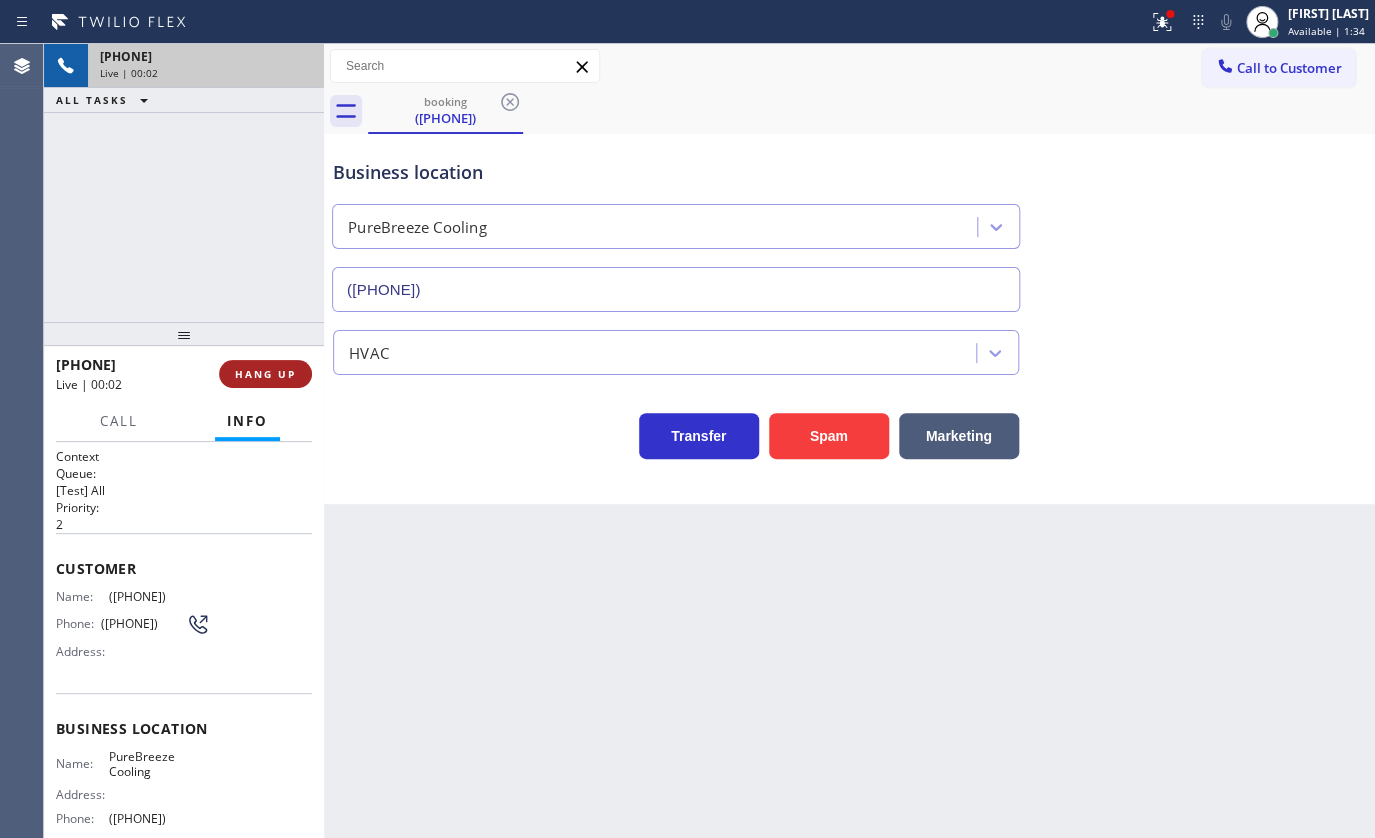 click on "HANG UP" at bounding box center [265, 374] 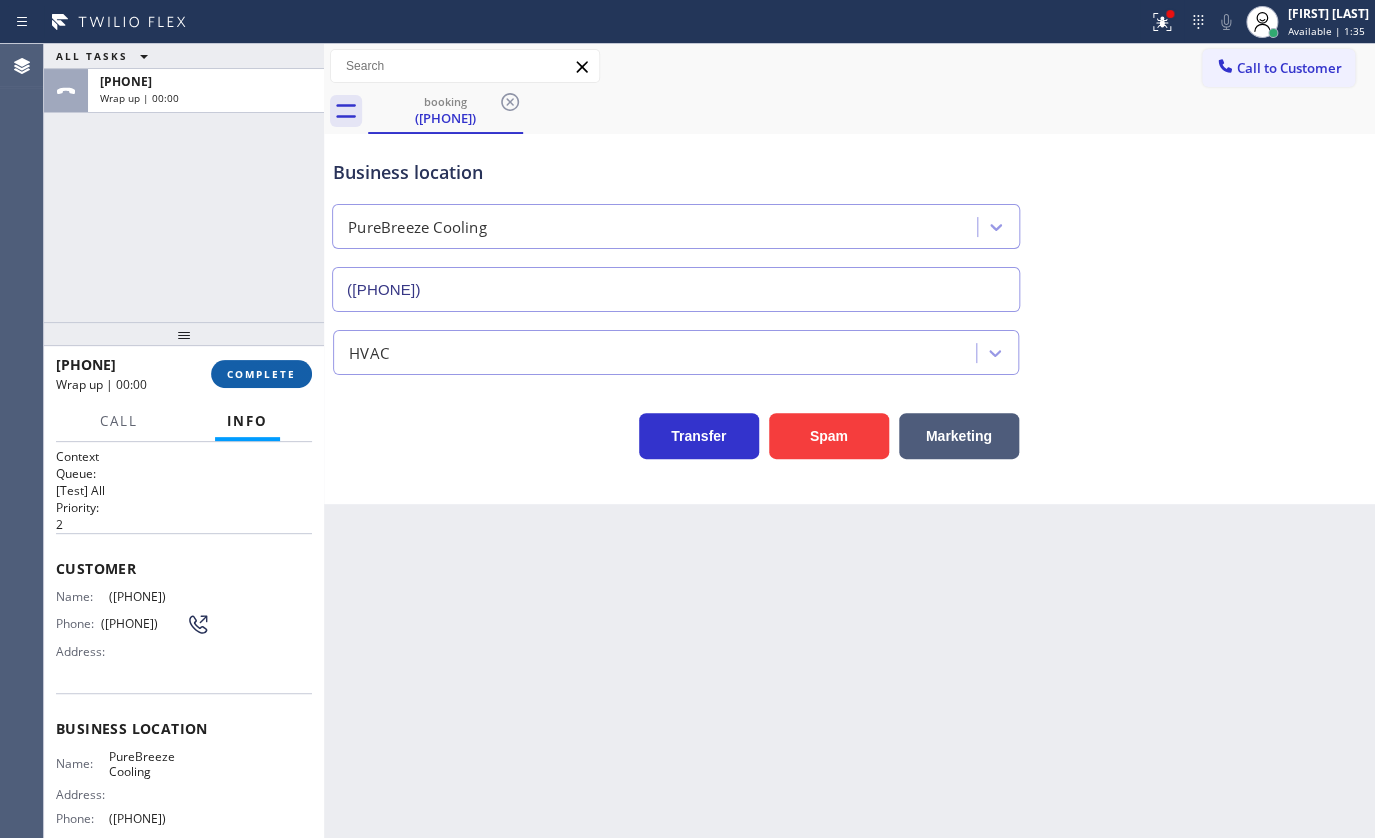 click on "COMPLETE" at bounding box center (261, 374) 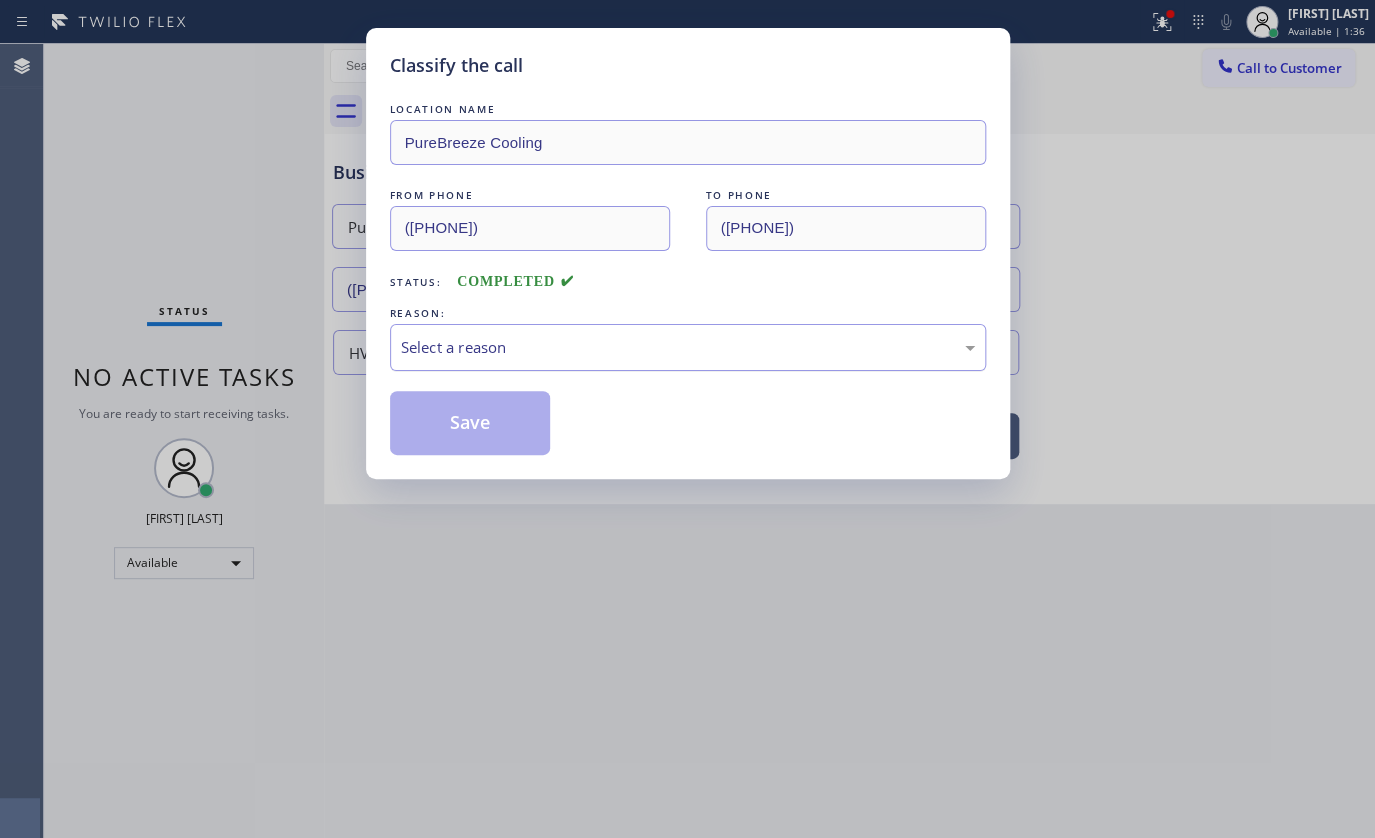 click on "Select a reason" at bounding box center (688, 347) 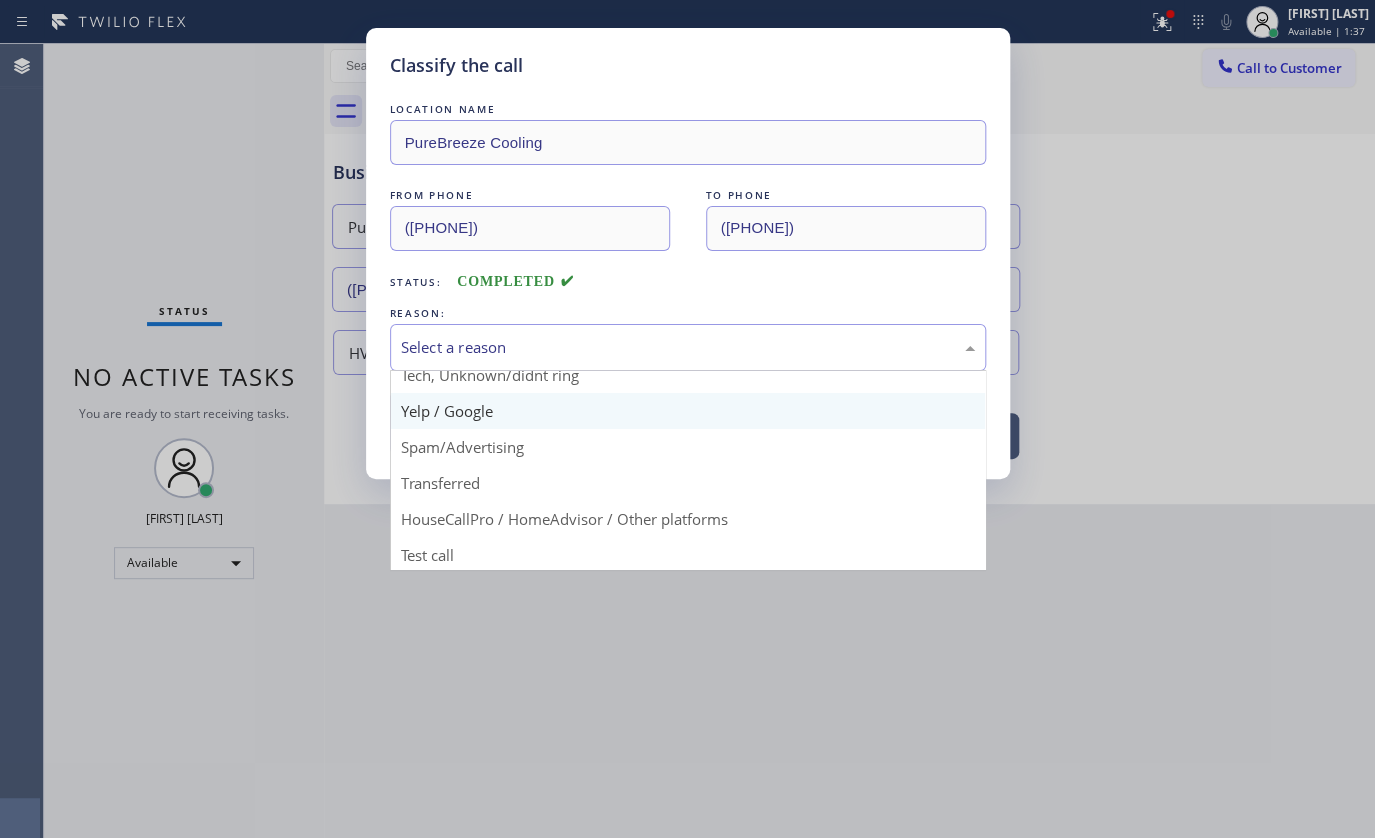 scroll, scrollTop: 133, scrollLeft: 0, axis: vertical 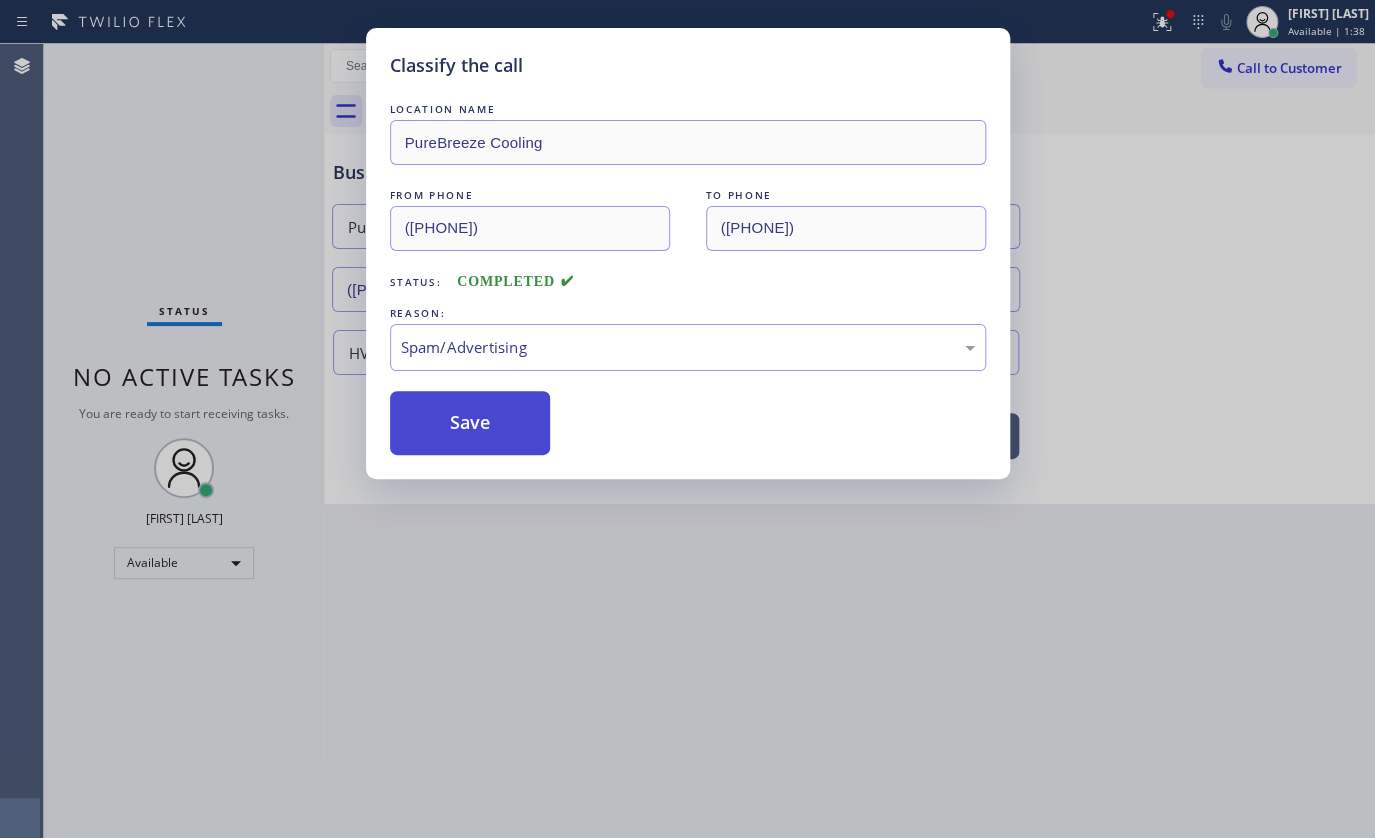 click on "Save" at bounding box center [470, 423] 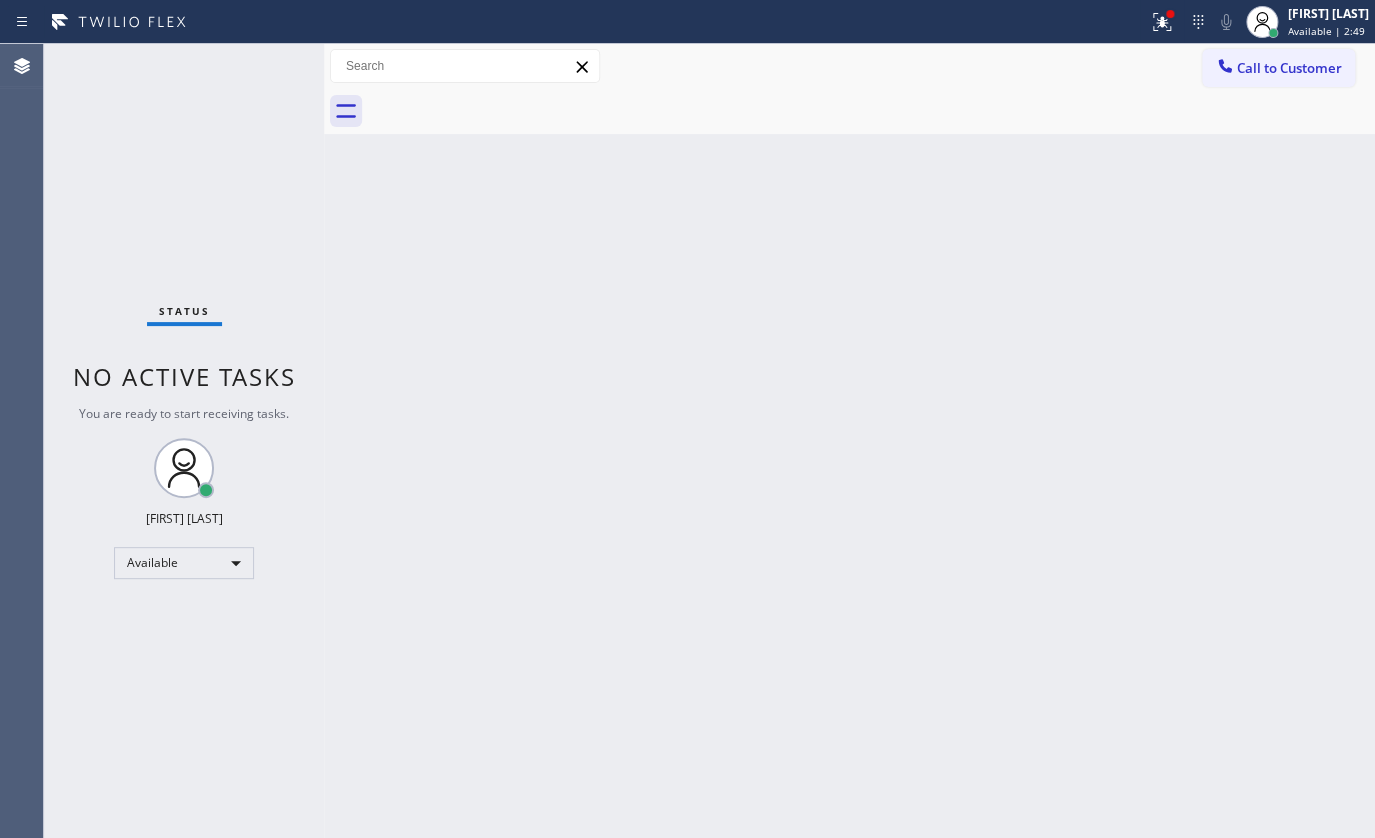 click on "Status   No active tasks     You are ready to start receiving tasks.   JENIZA ALCAYDE Available" at bounding box center [184, 441] 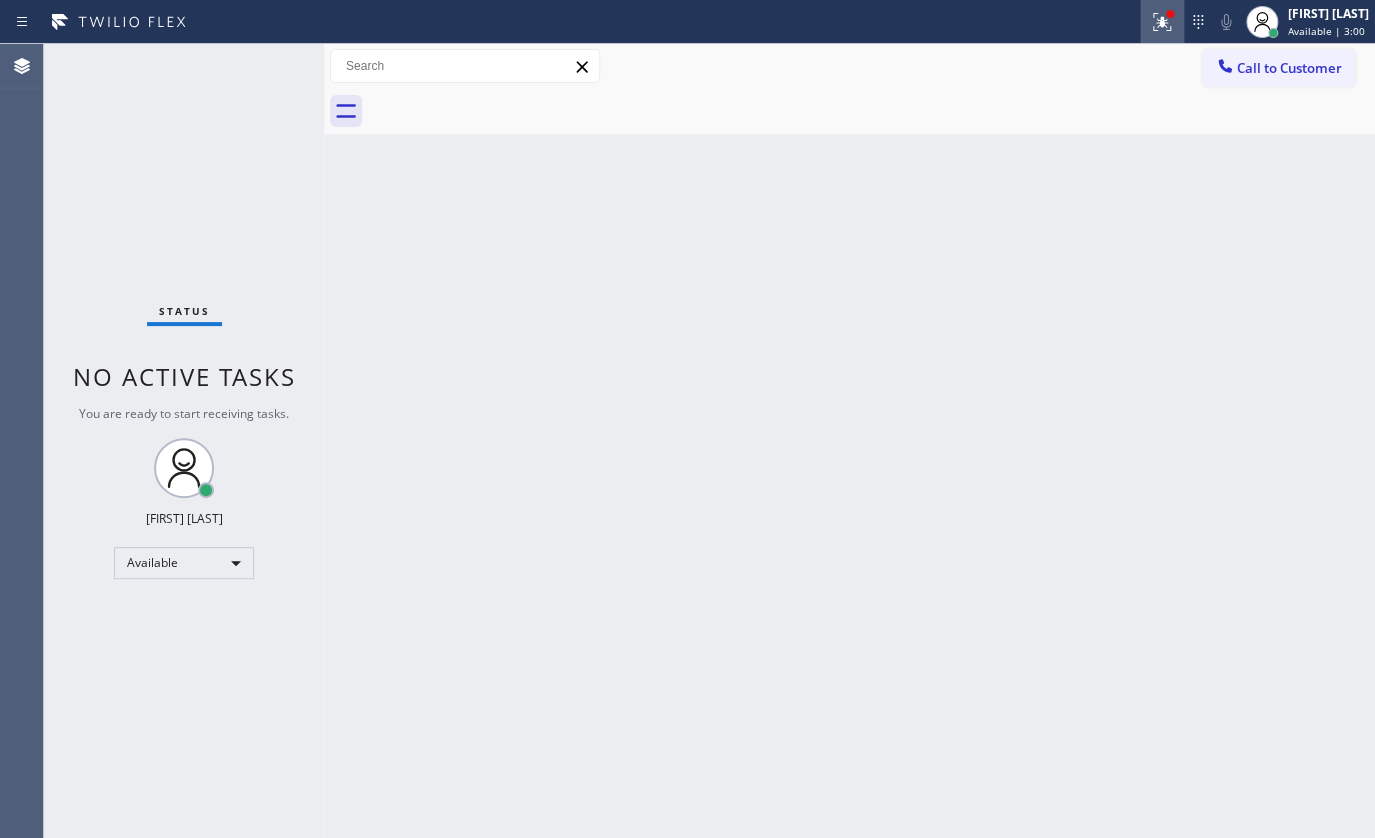 click at bounding box center (1162, 22) 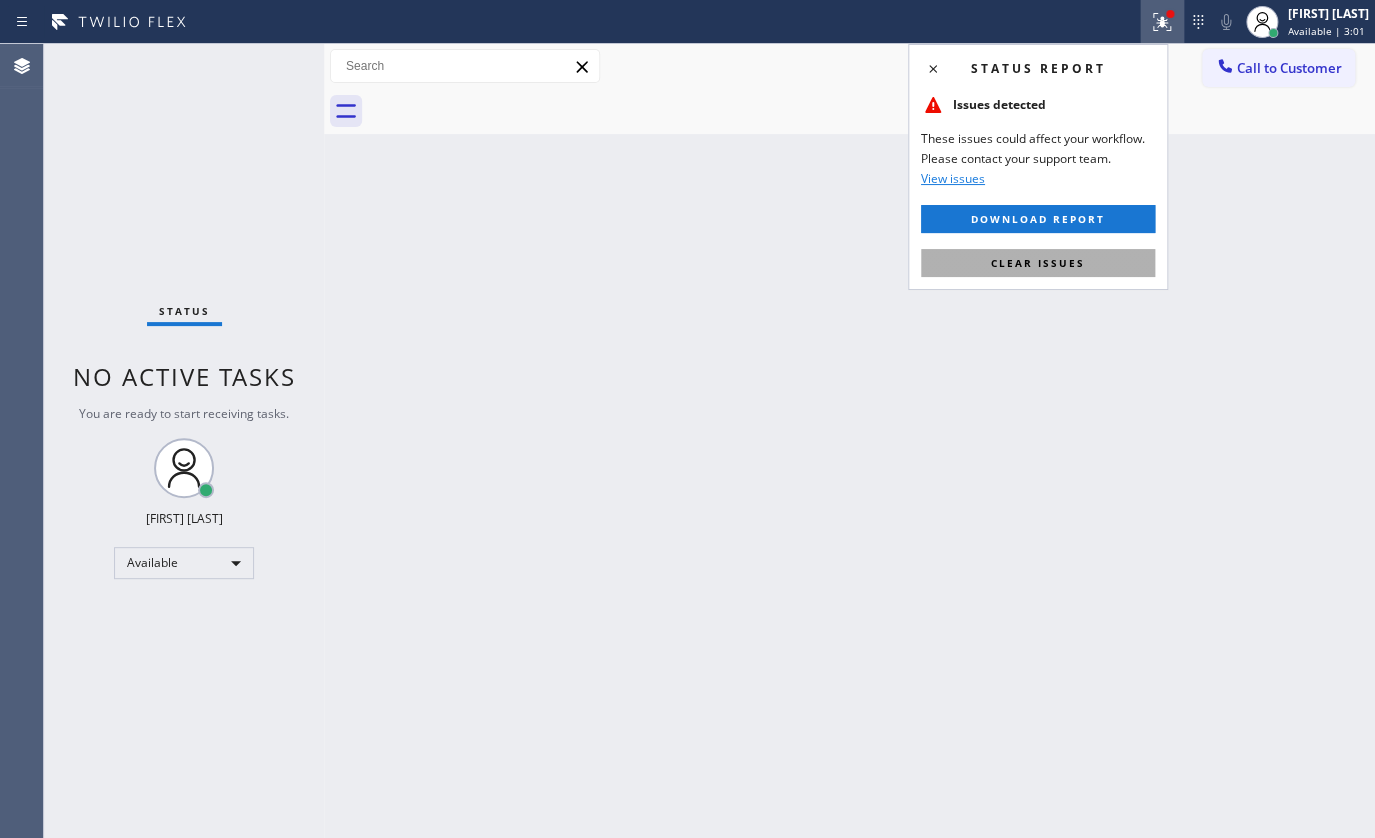 click on "Clear issues" at bounding box center (1038, 263) 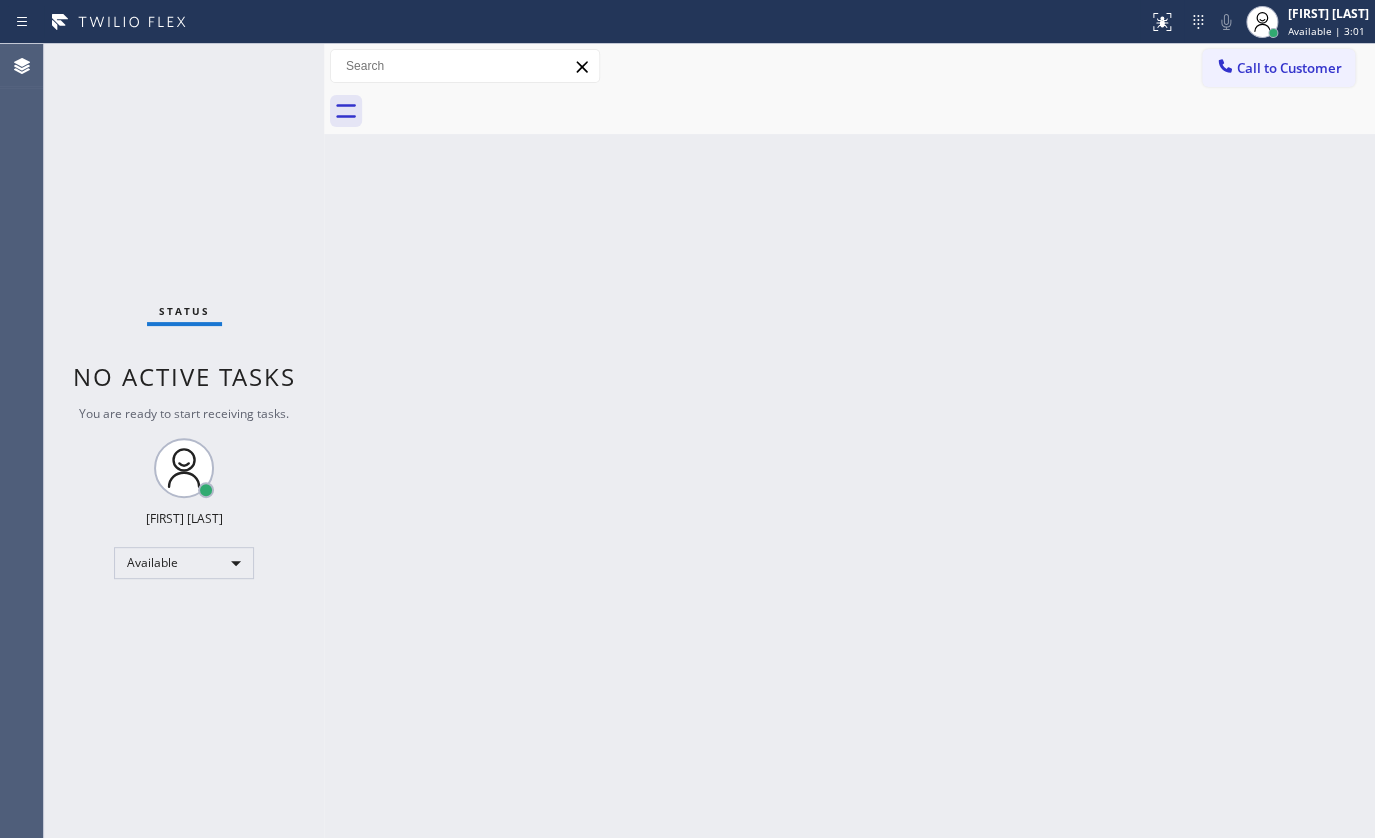 drag, startPoint x: 706, startPoint y: 544, endPoint x: 1326, endPoint y: 585, distance: 621.3542 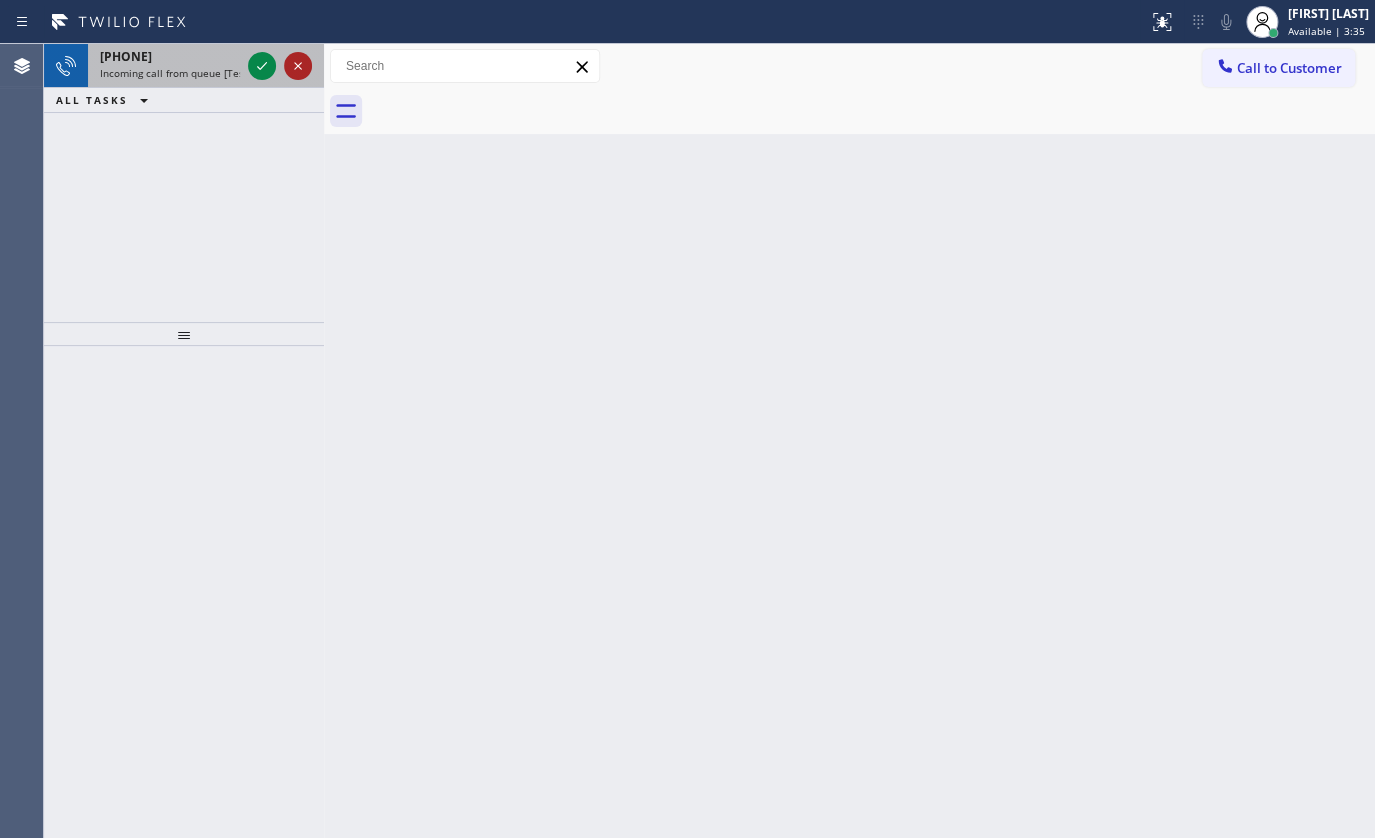 click 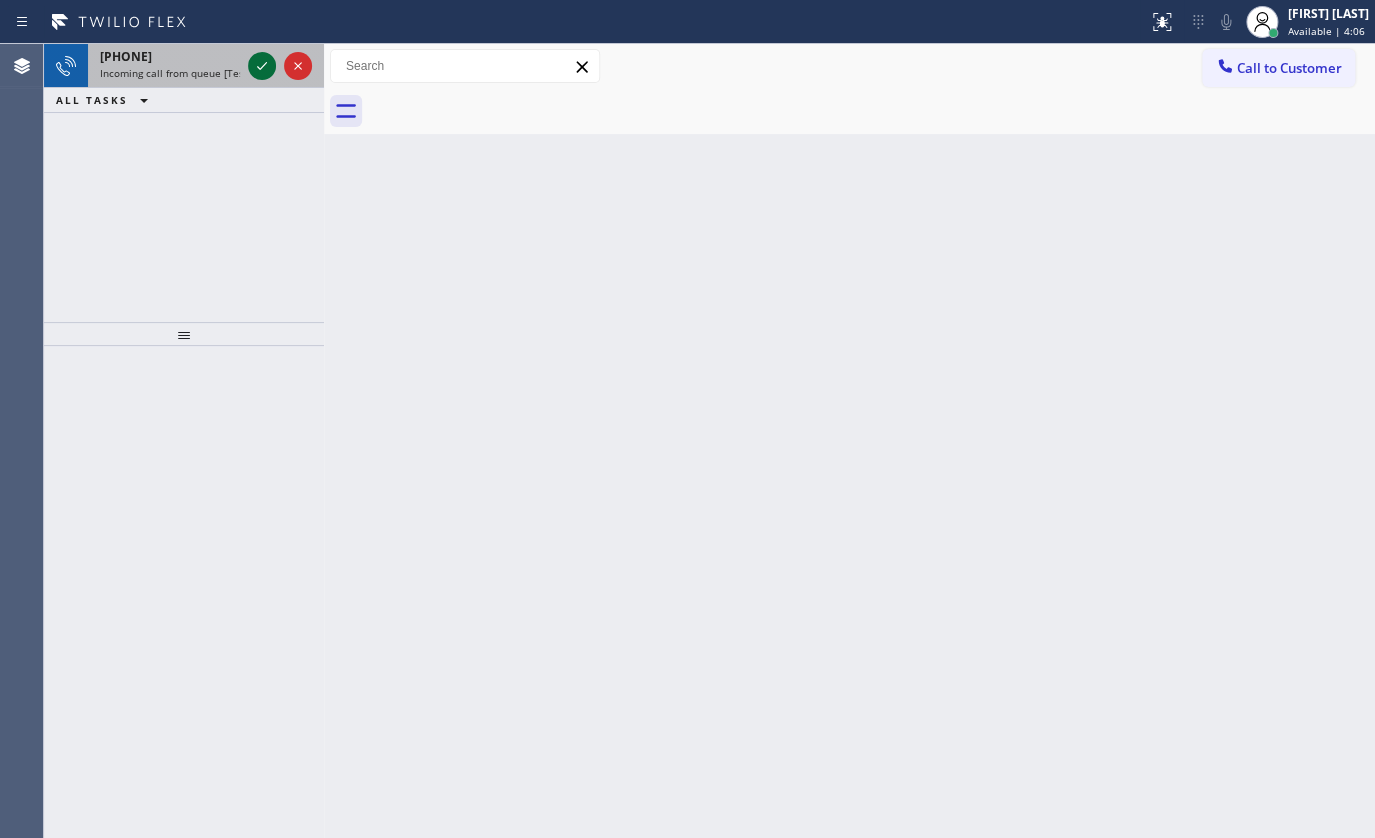 click 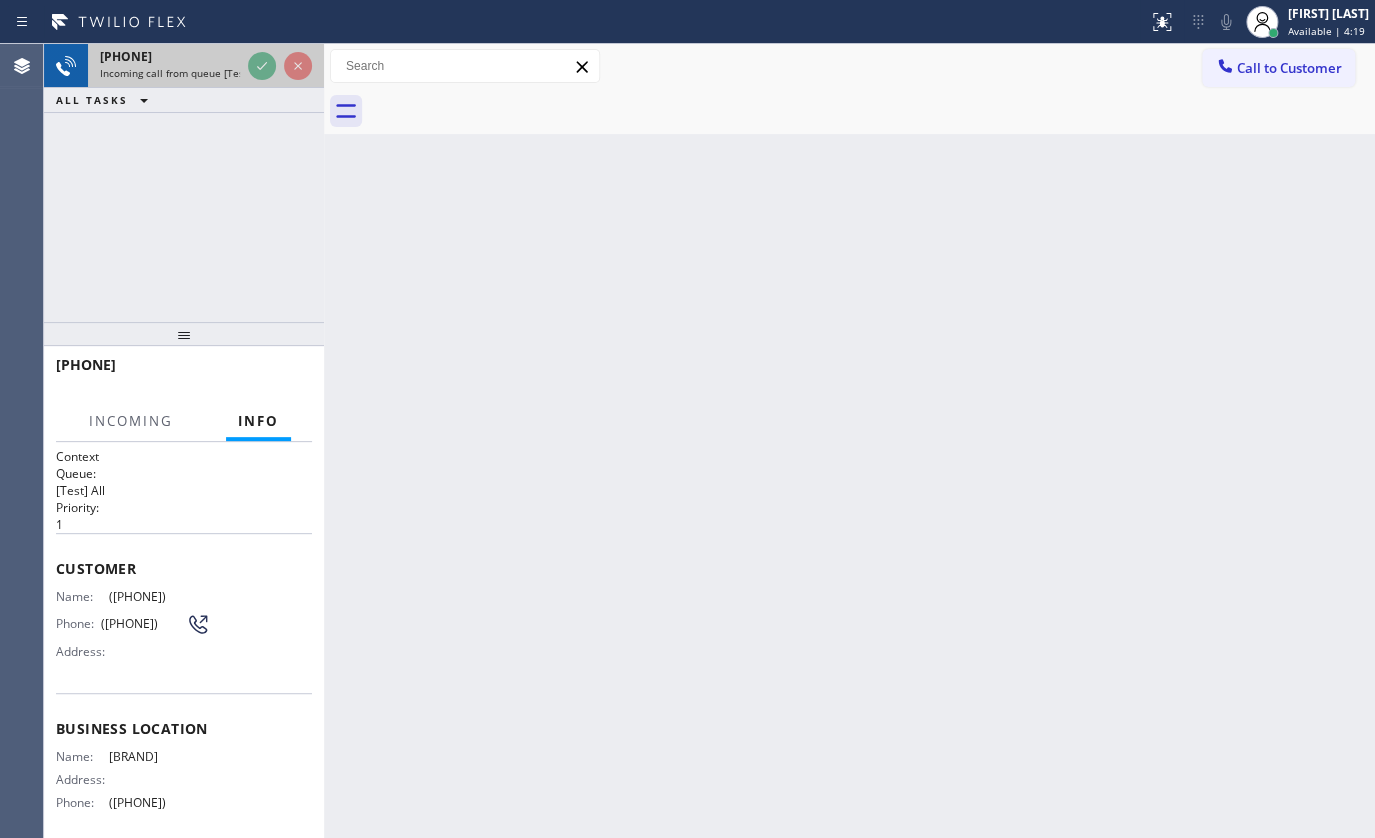 click at bounding box center [280, 66] 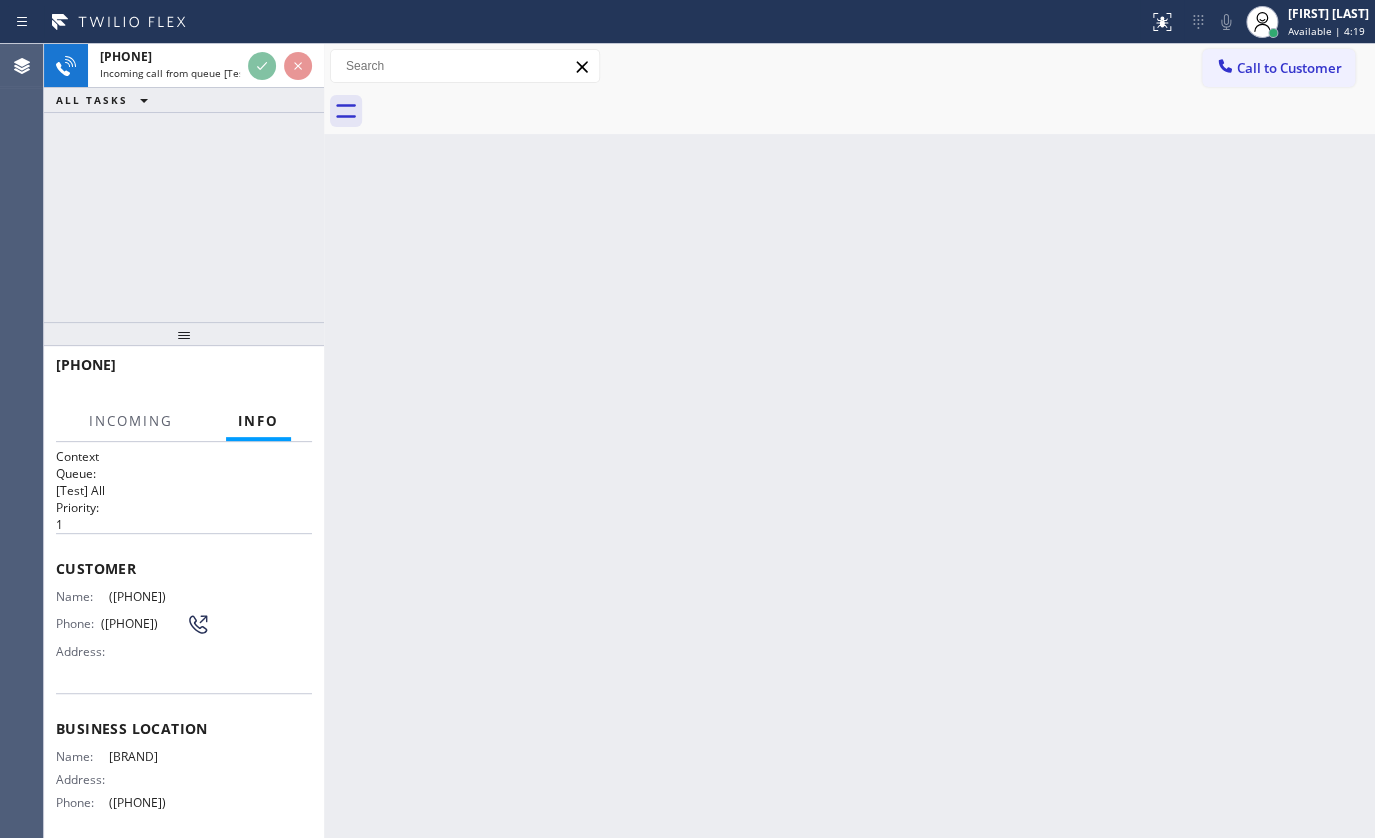 click on "Status report No issues detected If you experience an issue, please download the report and send it to your support team. Download report JENIZA ALCAYDE Available | 4:19 Set your status Offline Available Unavailable Break Log out" at bounding box center [687, 22] 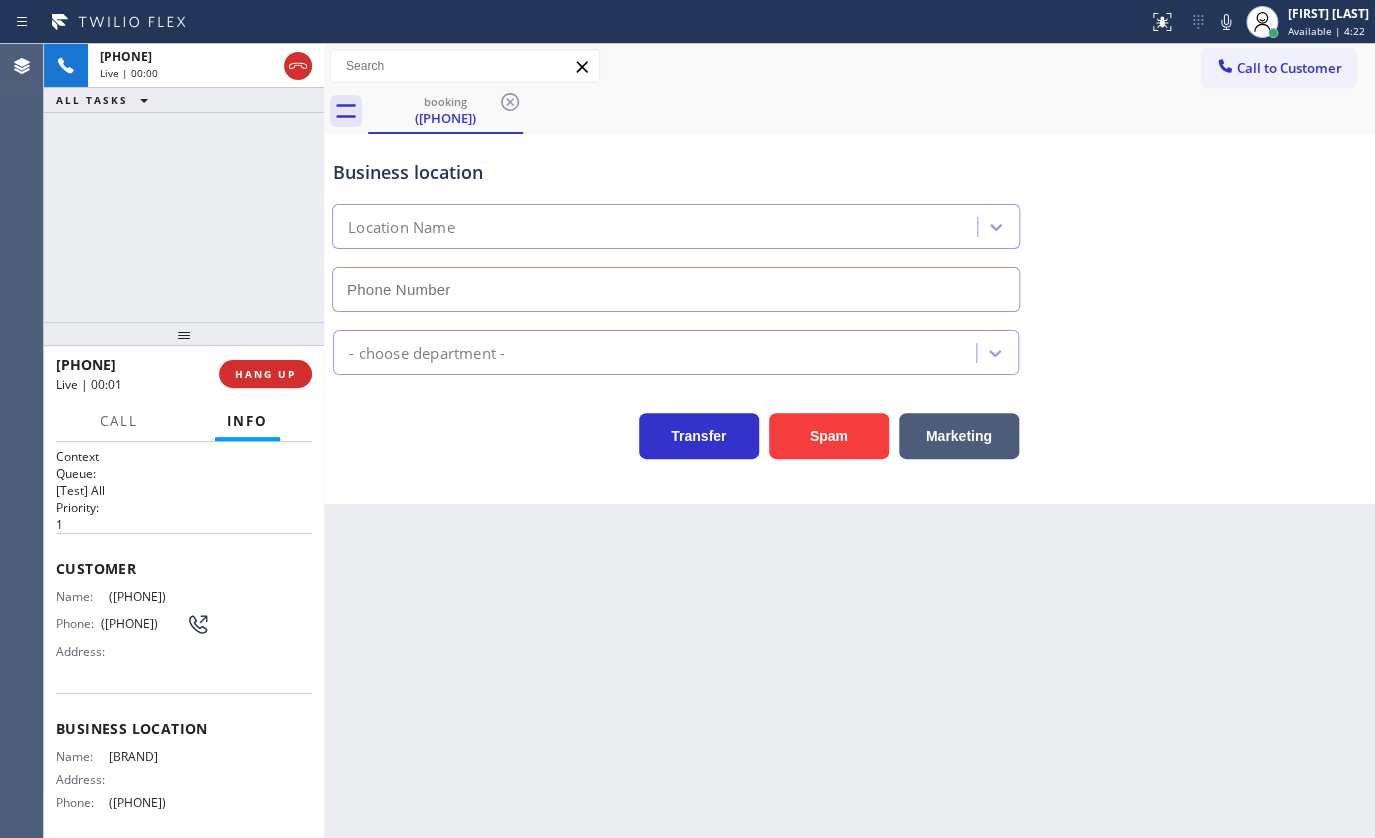 type on "(619) 432-6327" 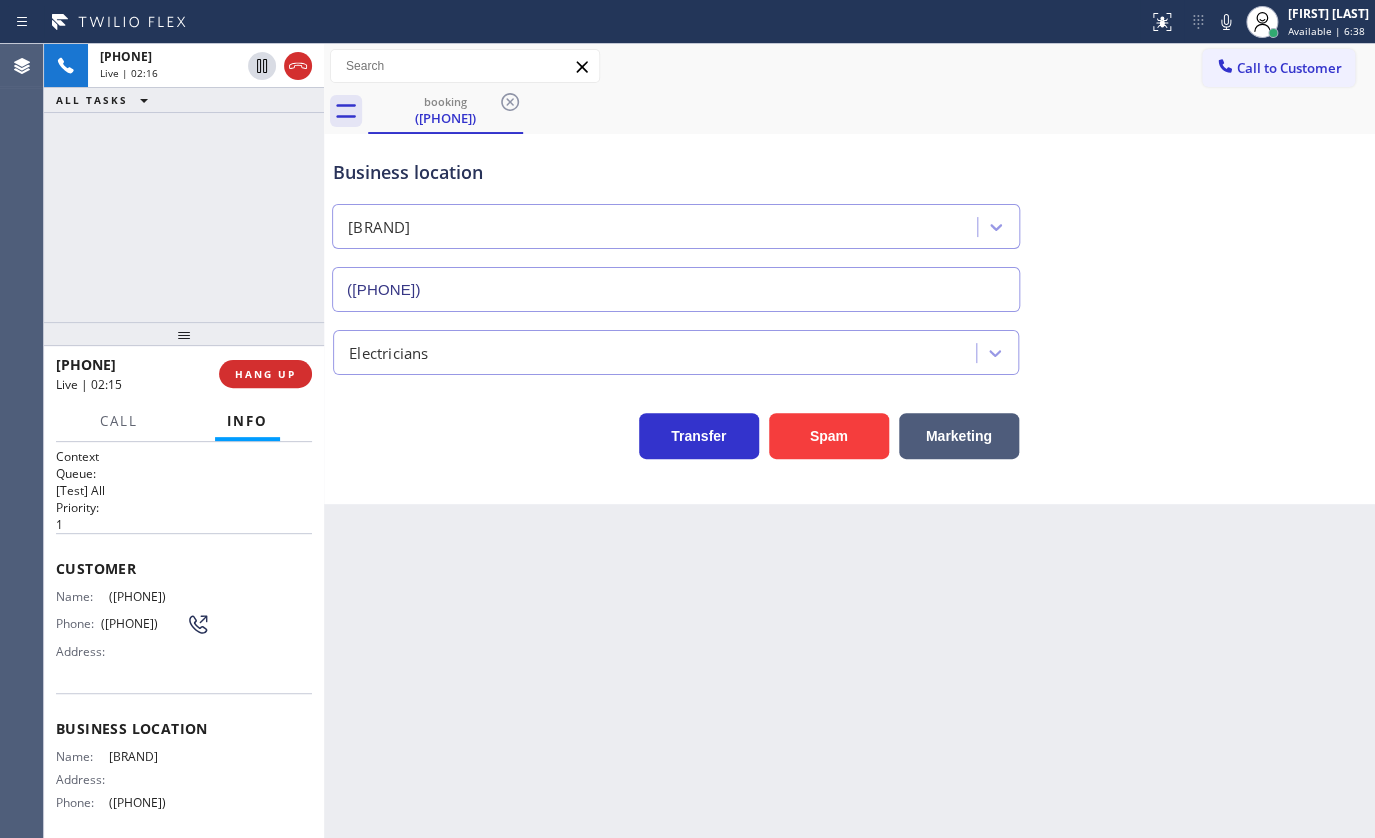 drag, startPoint x: 211, startPoint y: 230, endPoint x: 226, endPoint y: 192, distance: 40.853397 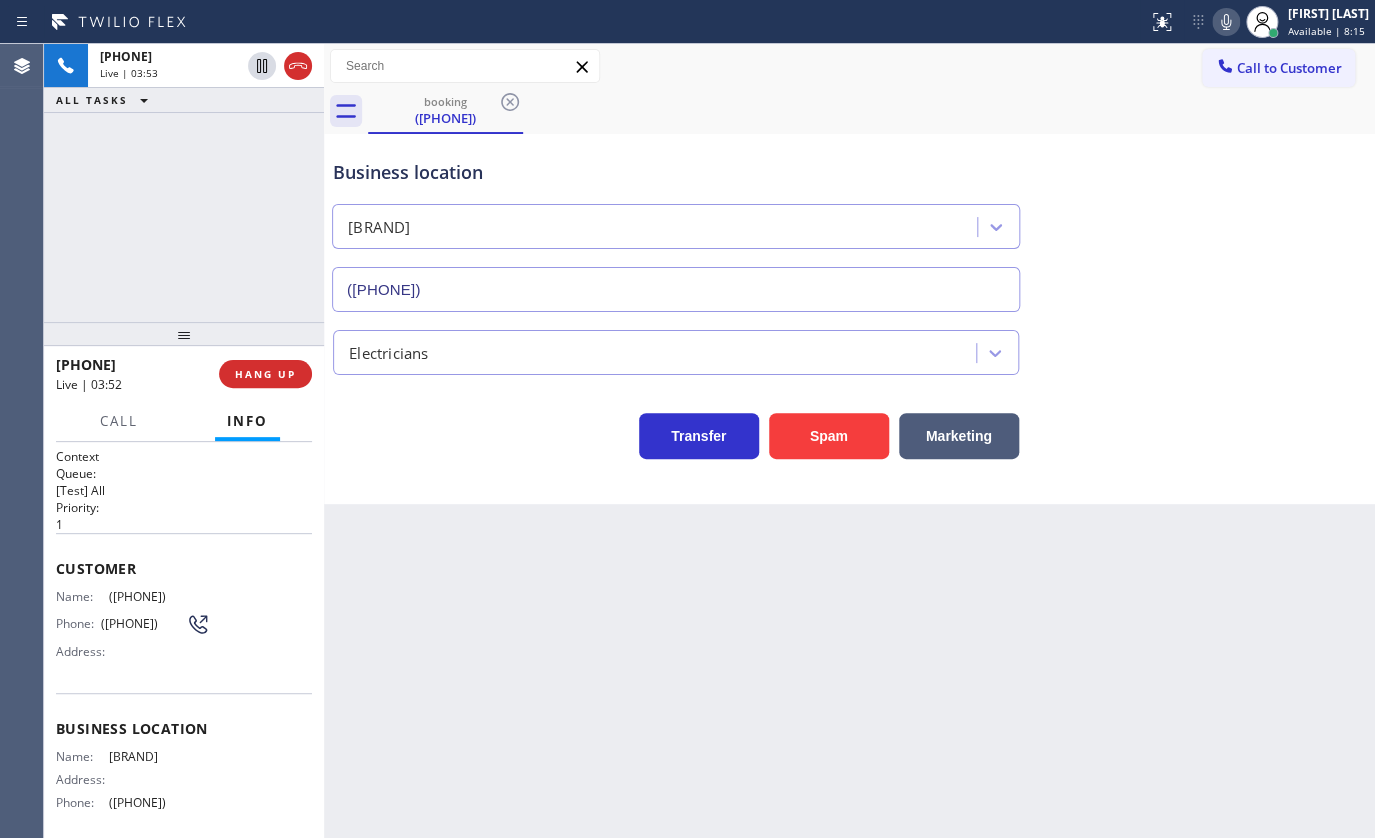 click 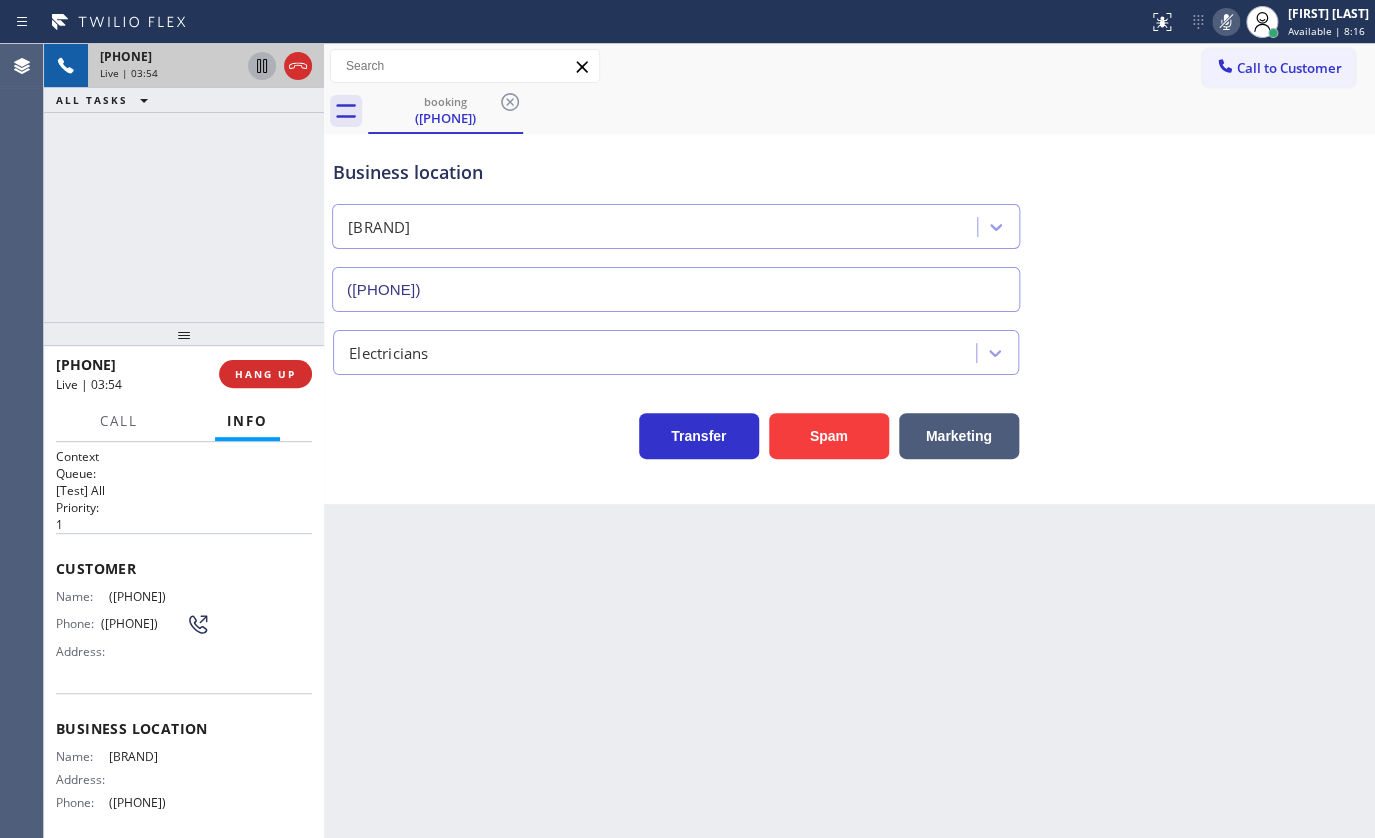 click 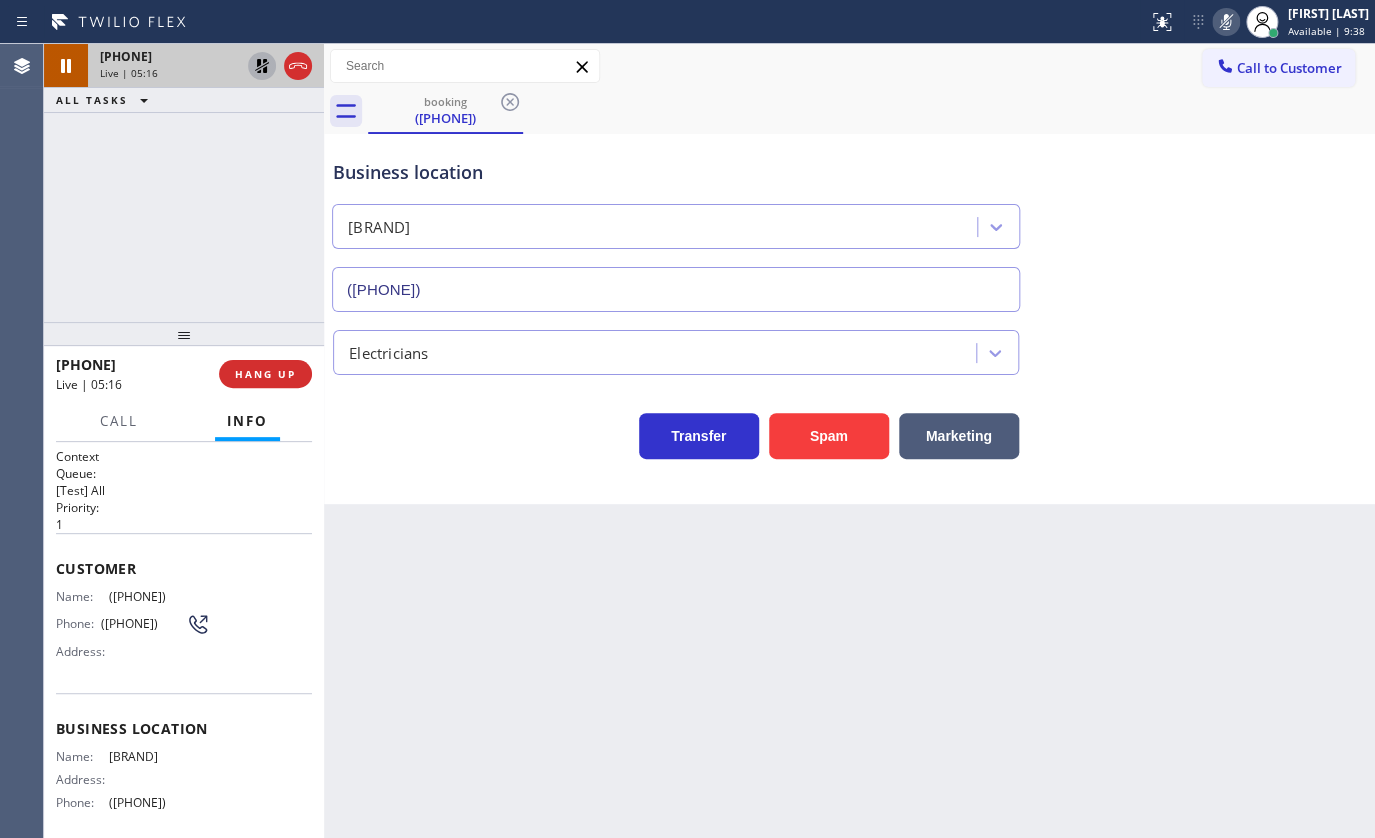 drag, startPoint x: 210, startPoint y: 202, endPoint x: 180, endPoint y: 94, distance: 112.08925 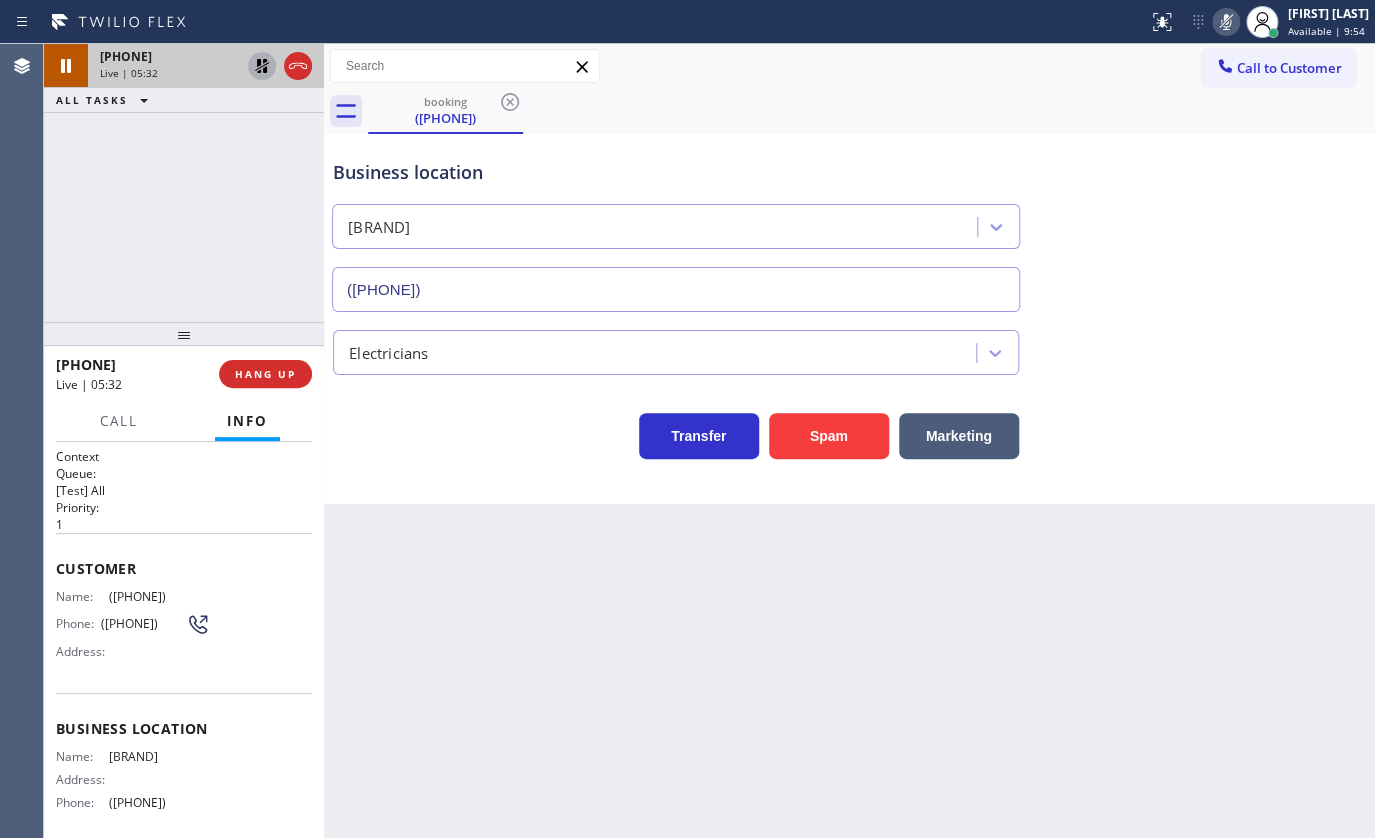 drag, startPoint x: 102, startPoint y: 594, endPoint x: 223, endPoint y: 591, distance: 121.037186 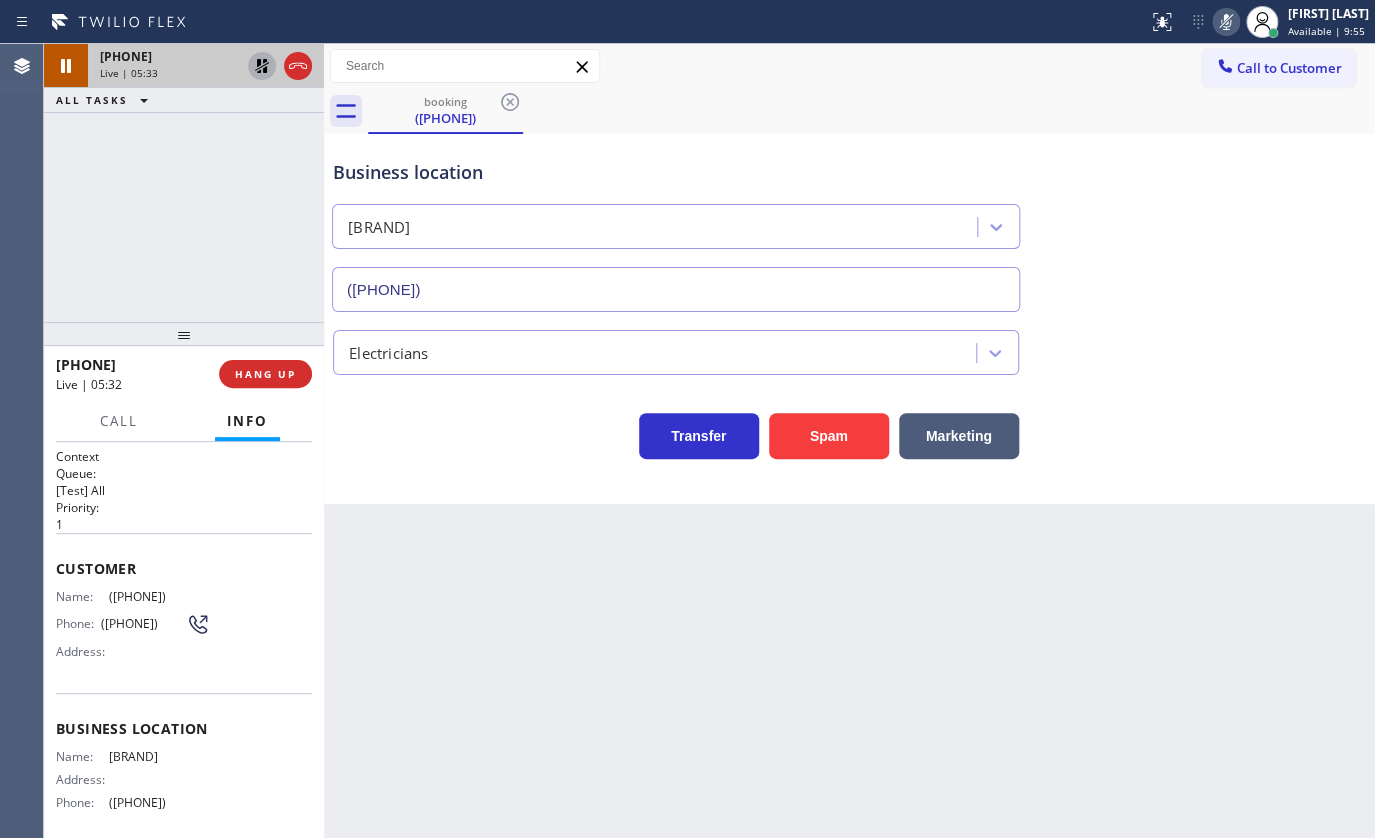 copy on "(505) 730-0787" 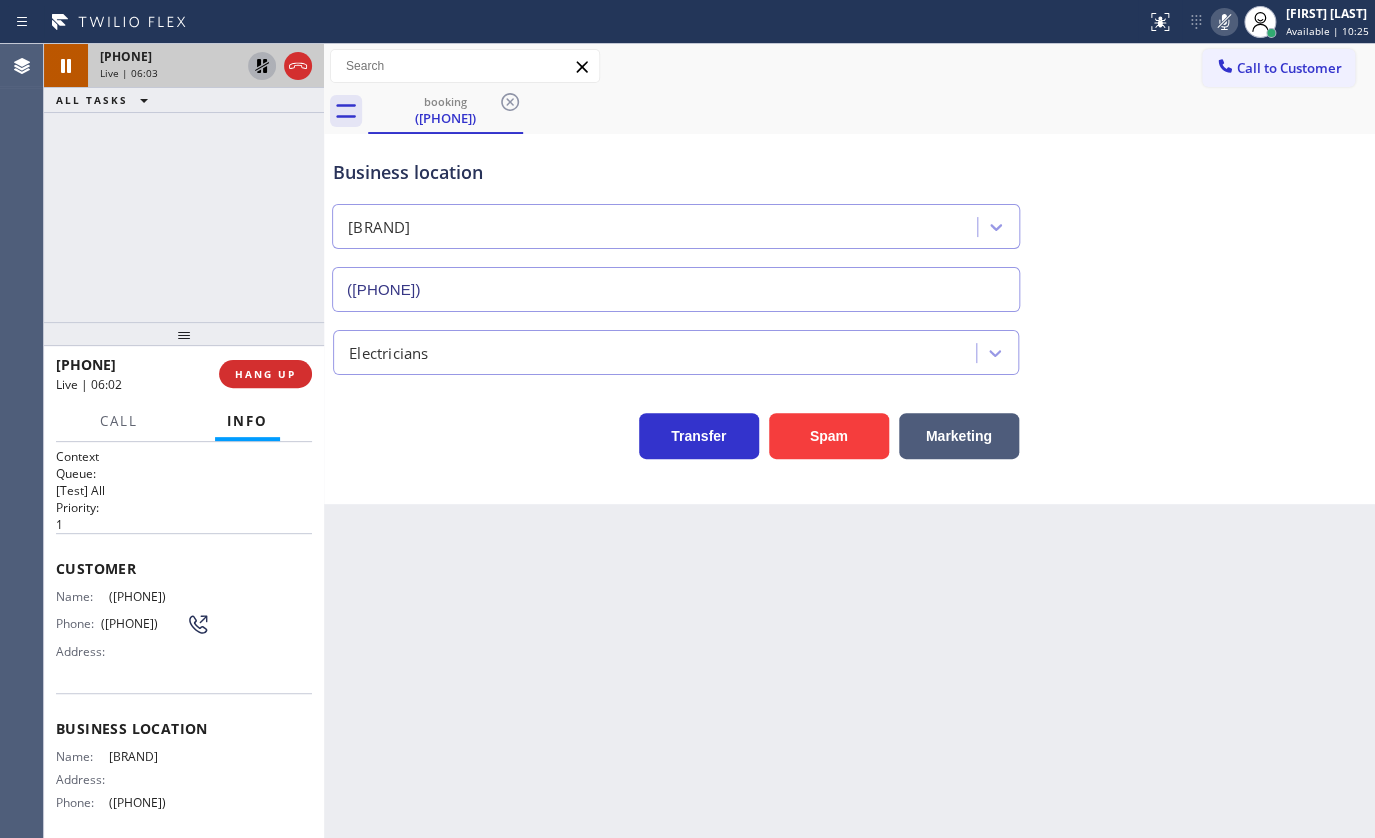 drag, startPoint x: 259, startPoint y: 69, endPoint x: 999, endPoint y: 33, distance: 740.8752 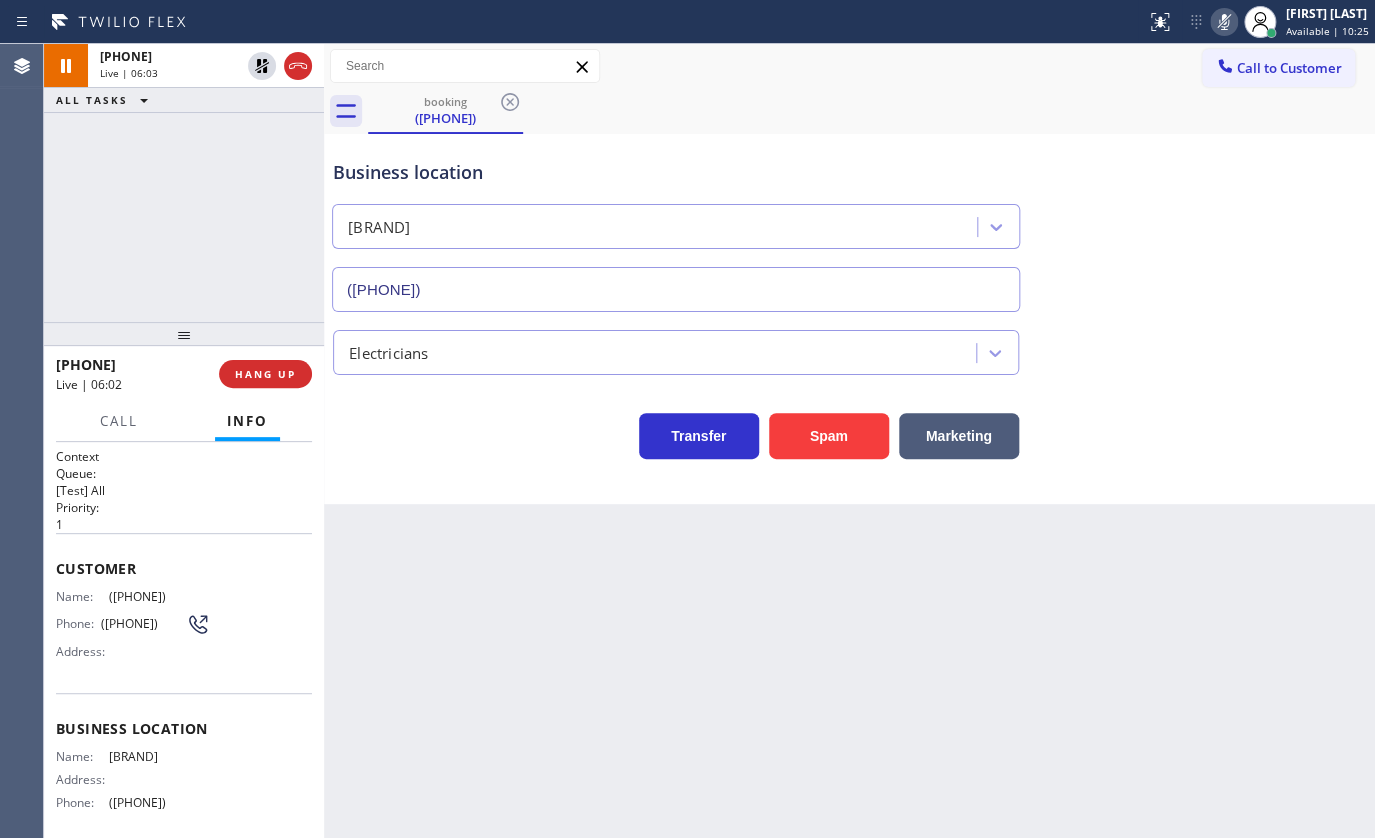 click 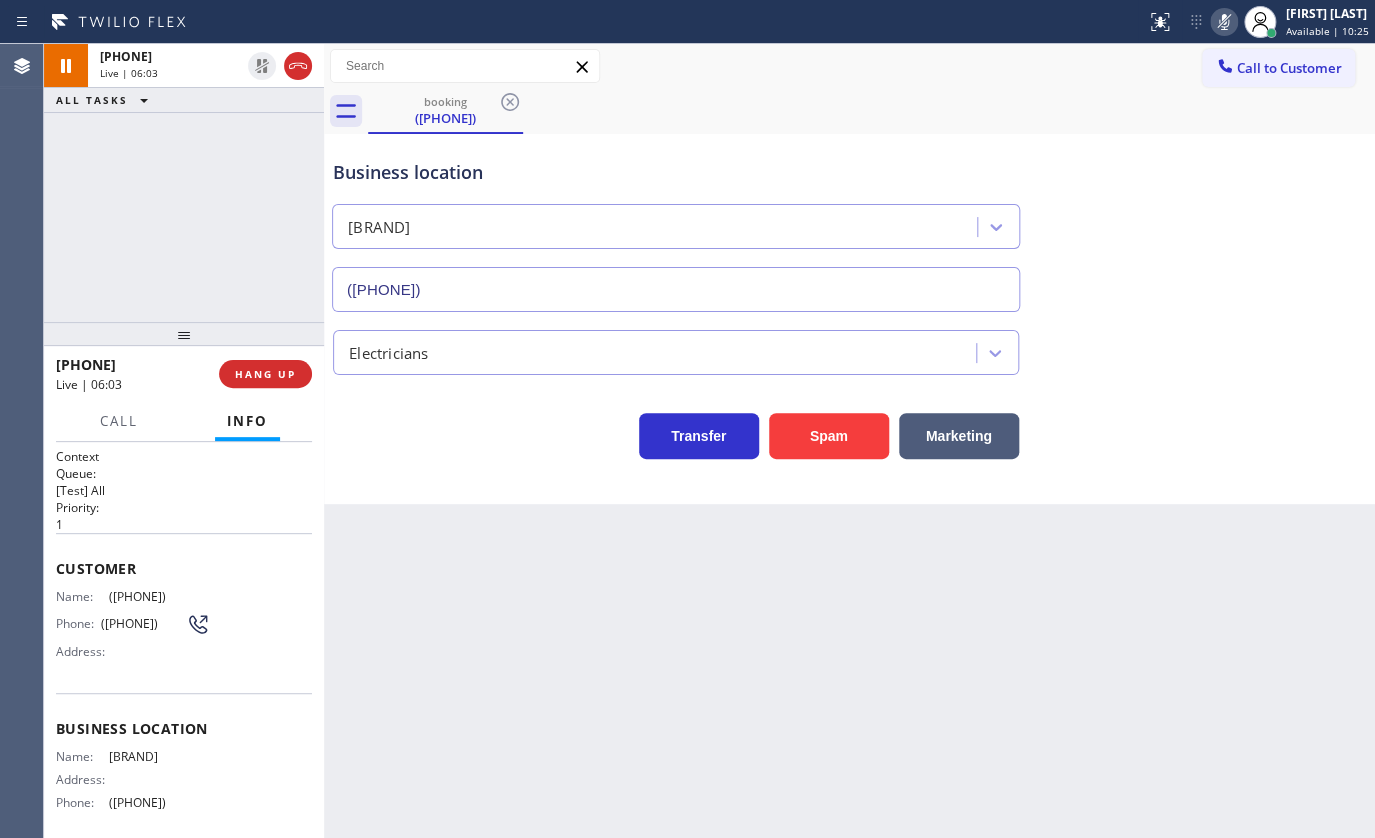 click 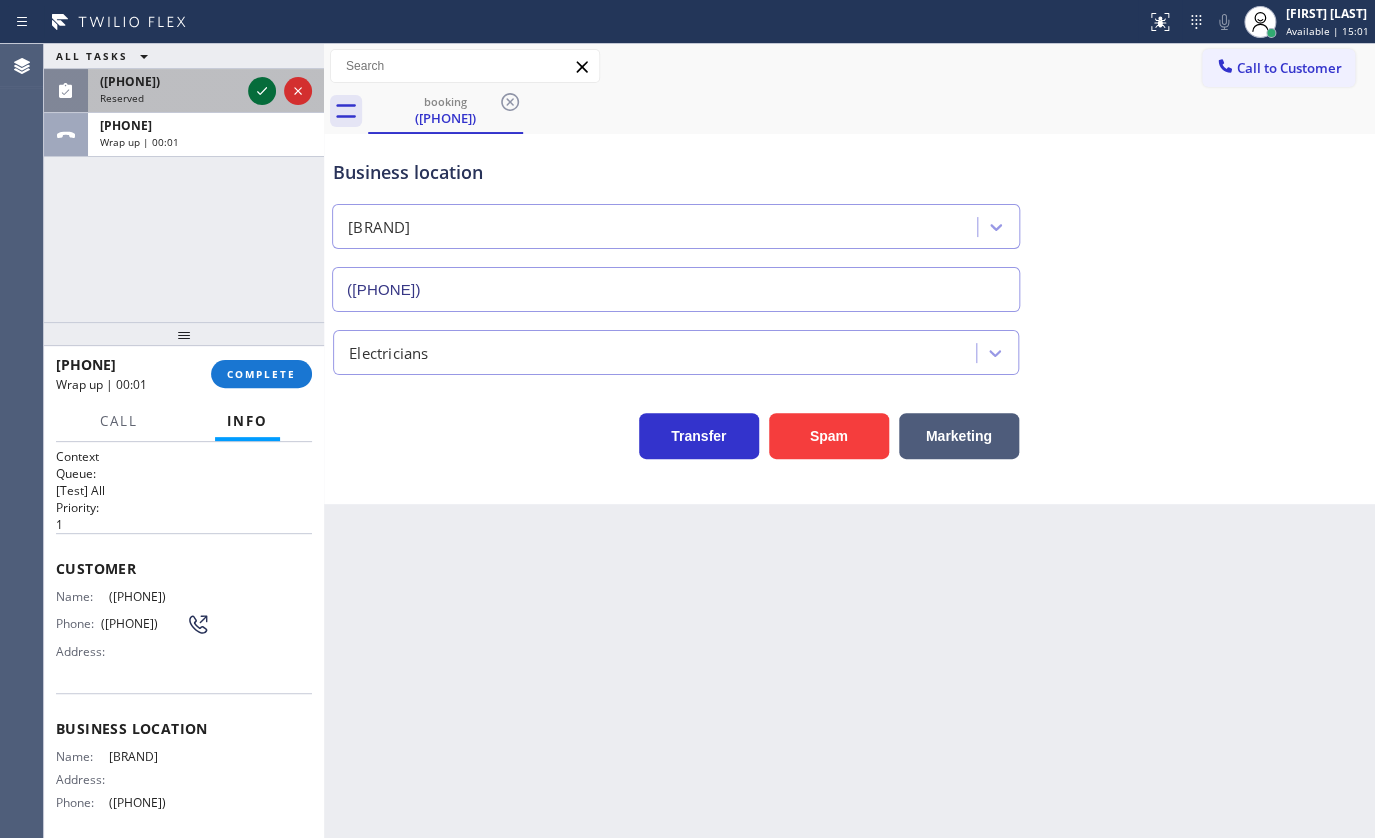 click 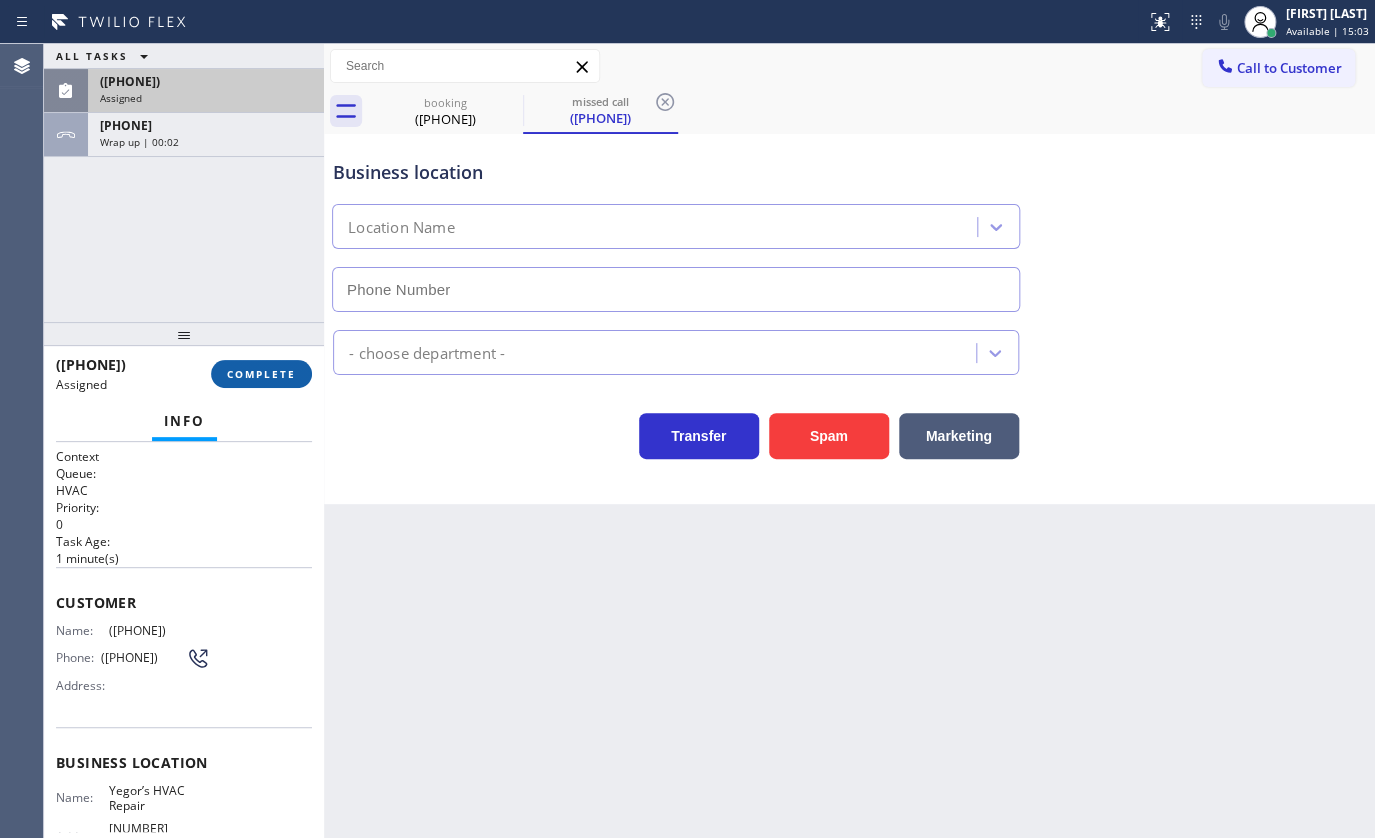 type on "(805) 209-0159" 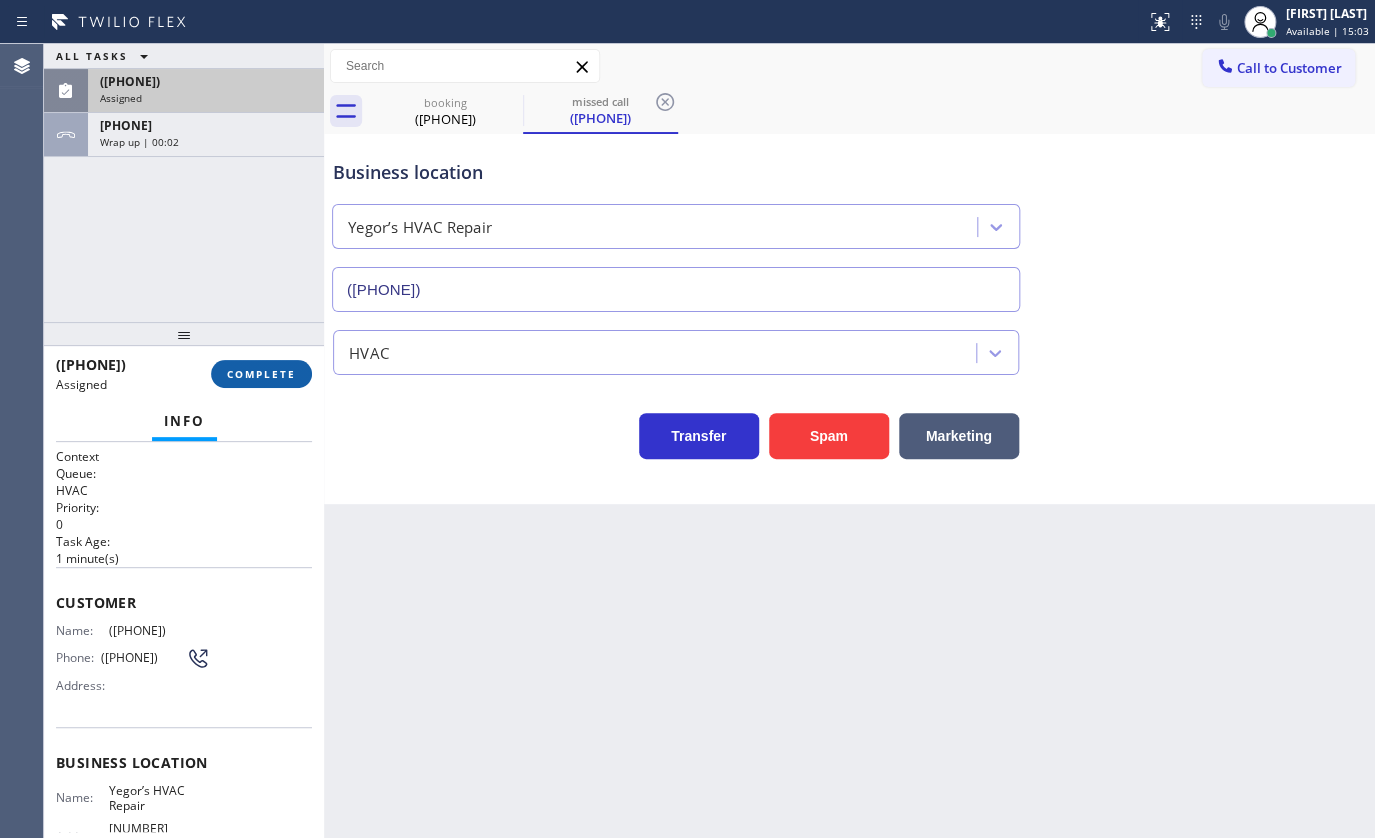 click on "COMPLETE" at bounding box center [261, 374] 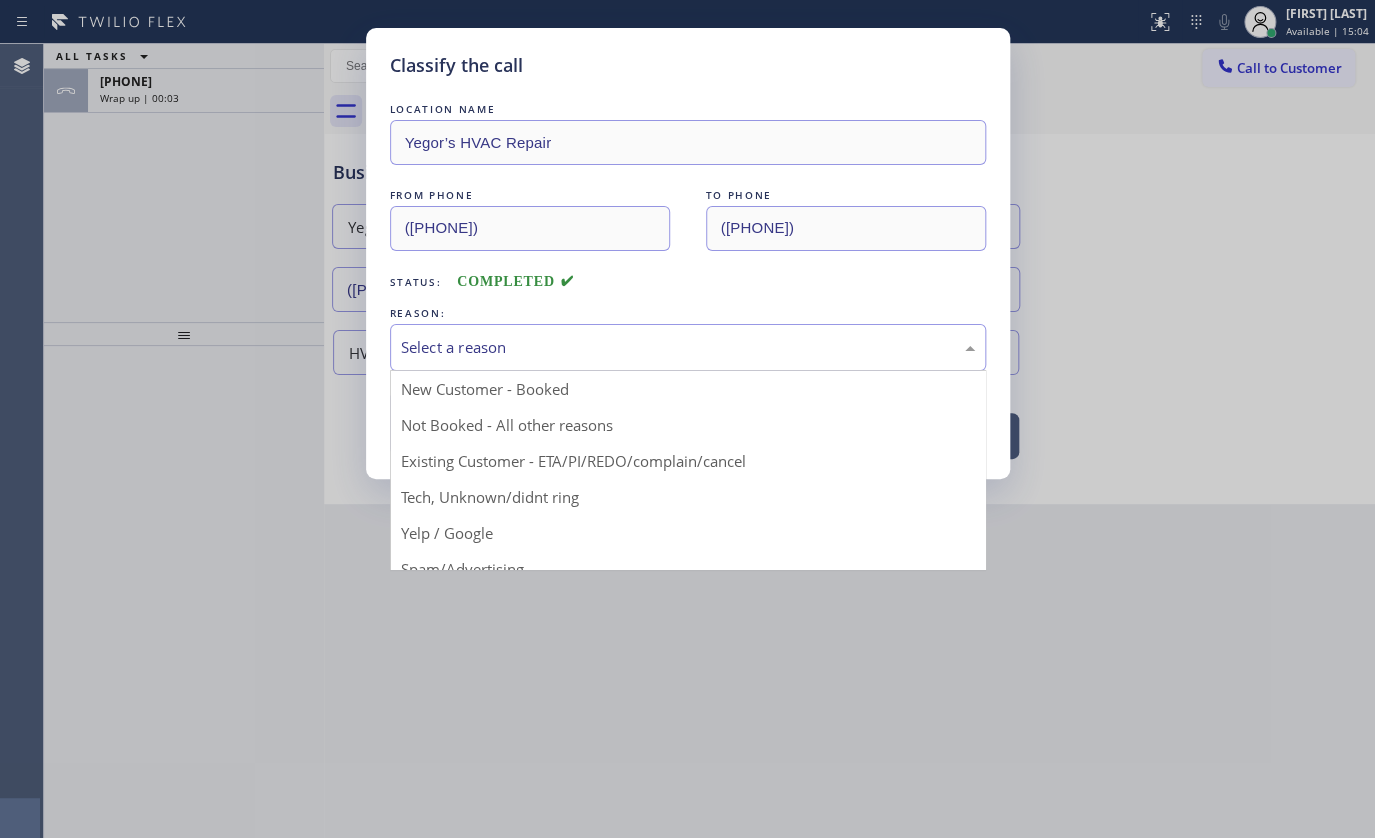 click on "Select a reason" at bounding box center [688, 347] 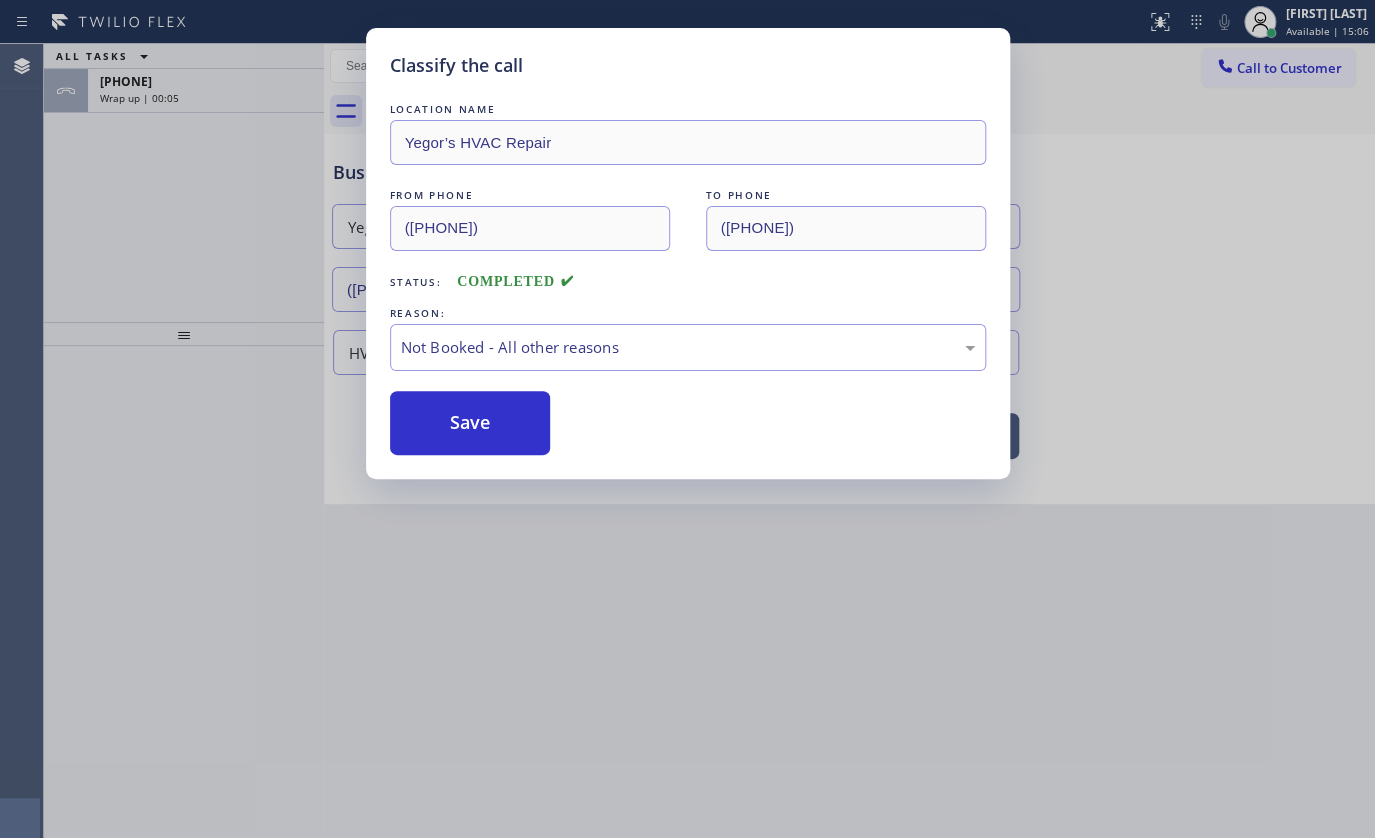click on "Save" at bounding box center [470, 423] 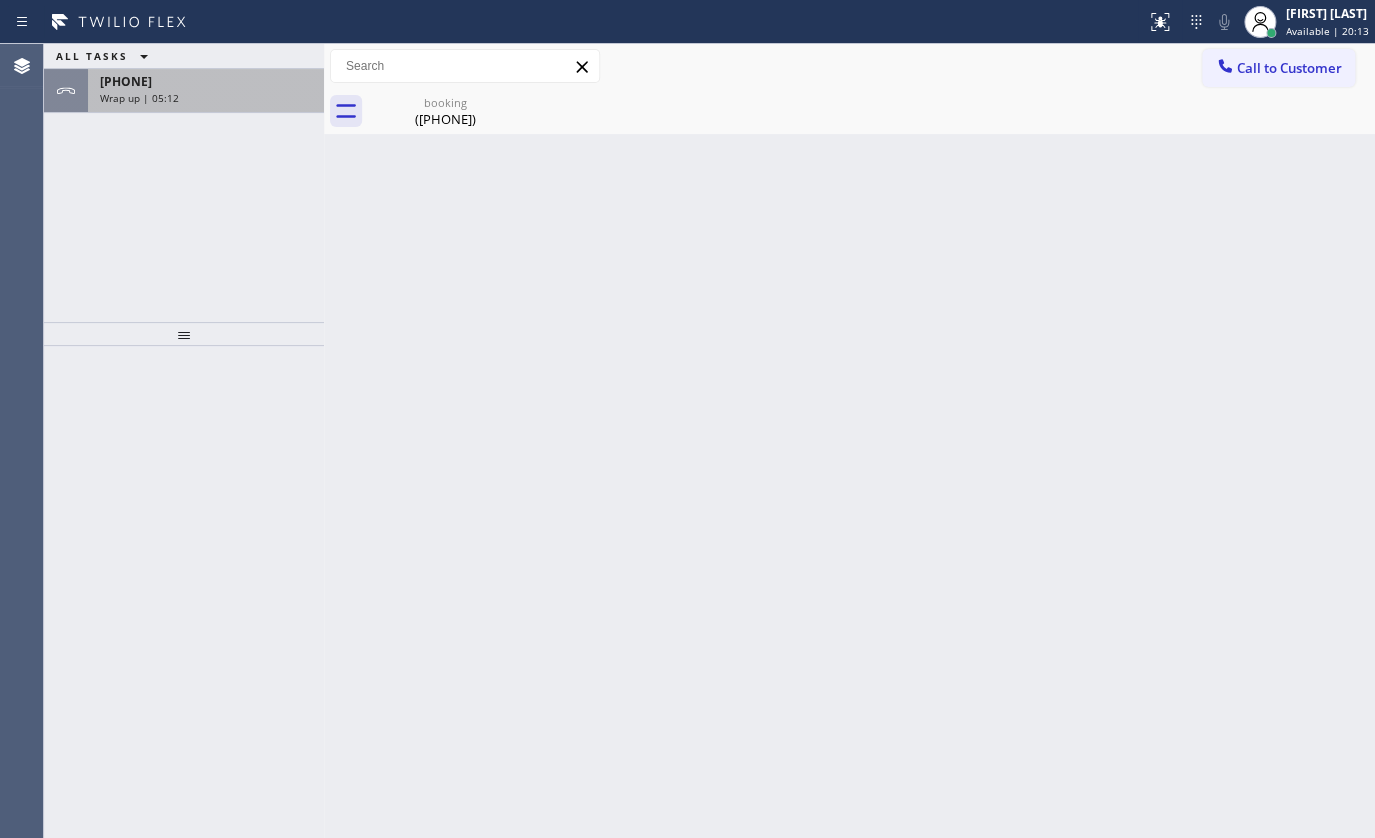 click on "Wrap up | 05:12" at bounding box center [139, 98] 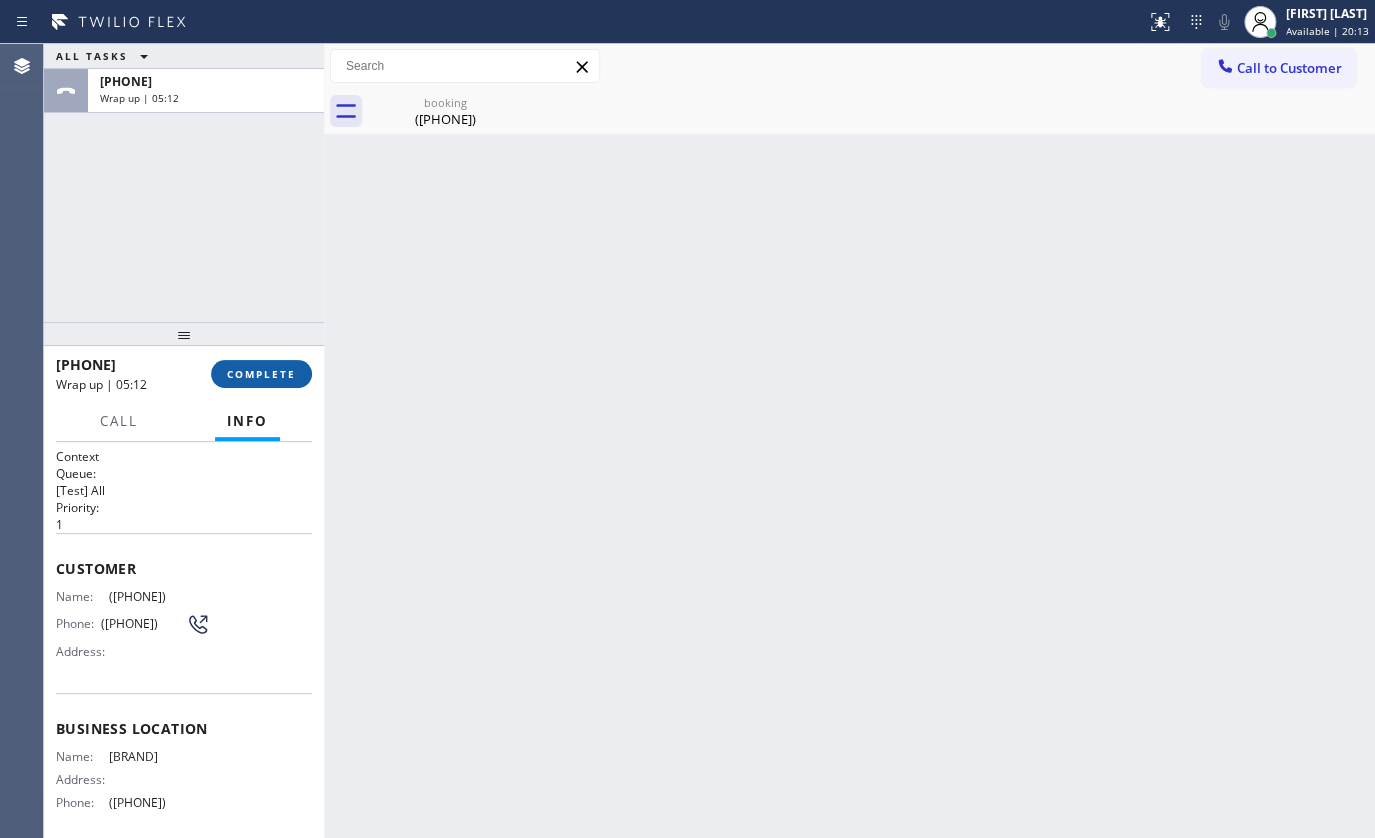 click on "COMPLETE" at bounding box center (261, 374) 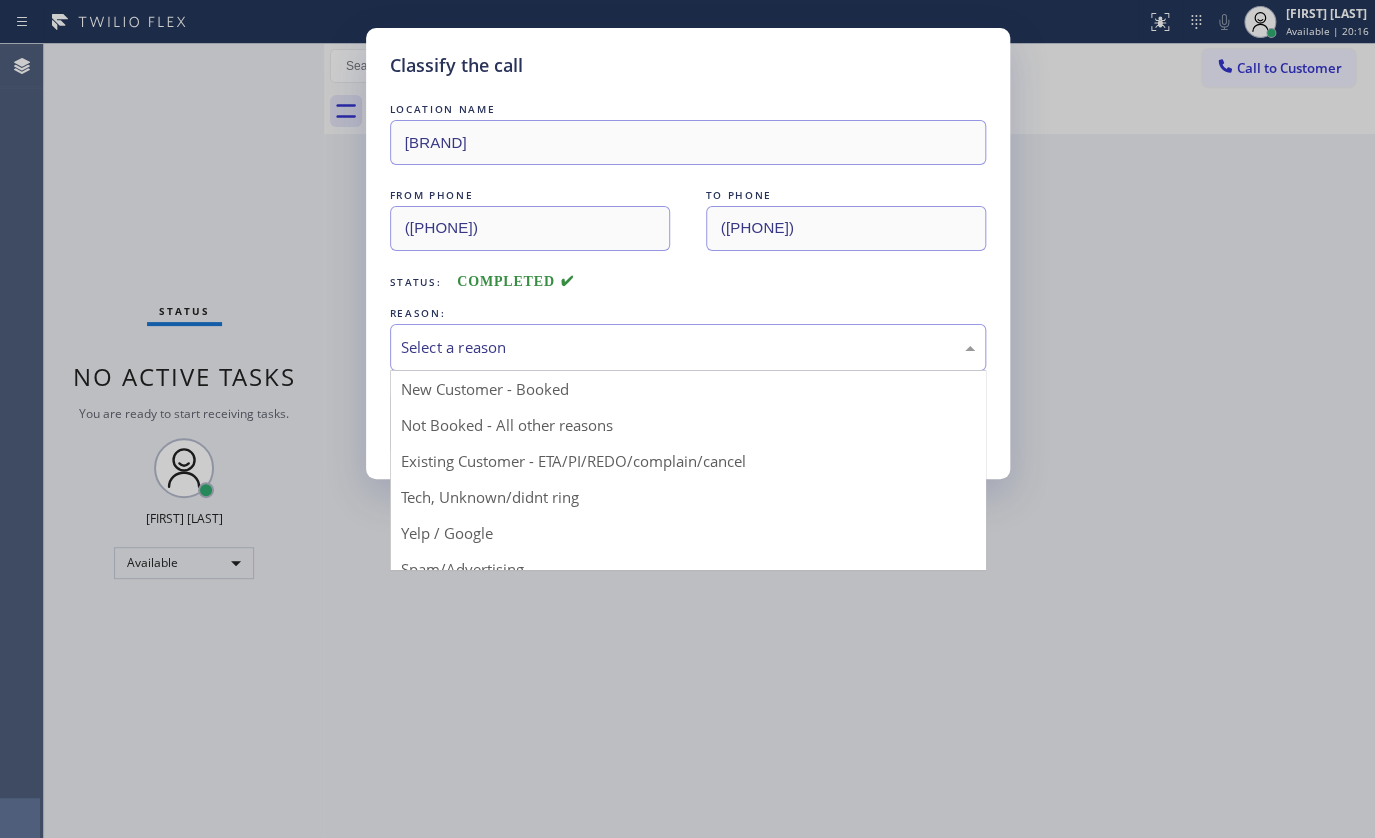 click on "Select a reason" at bounding box center [688, 347] 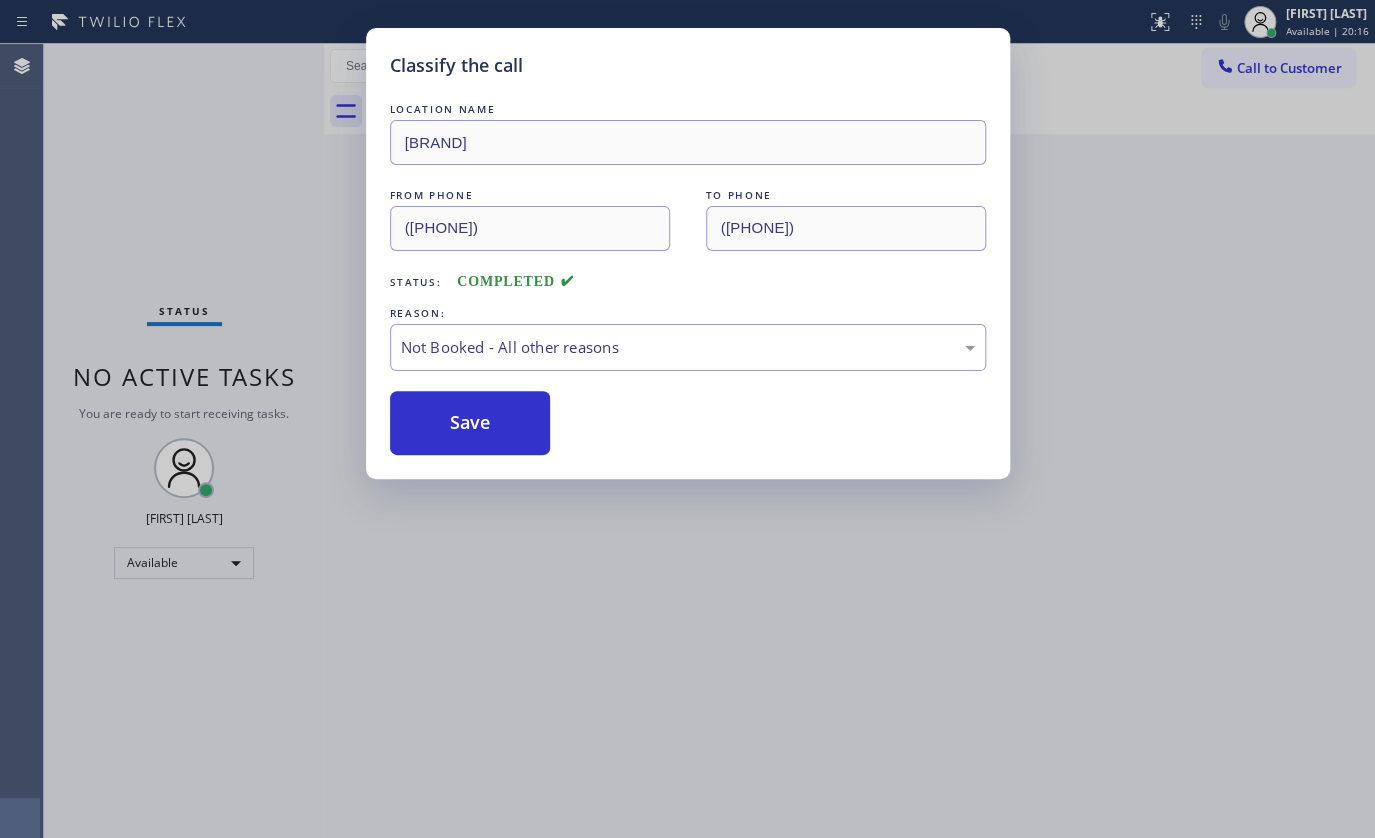 click on "Save" at bounding box center [470, 423] 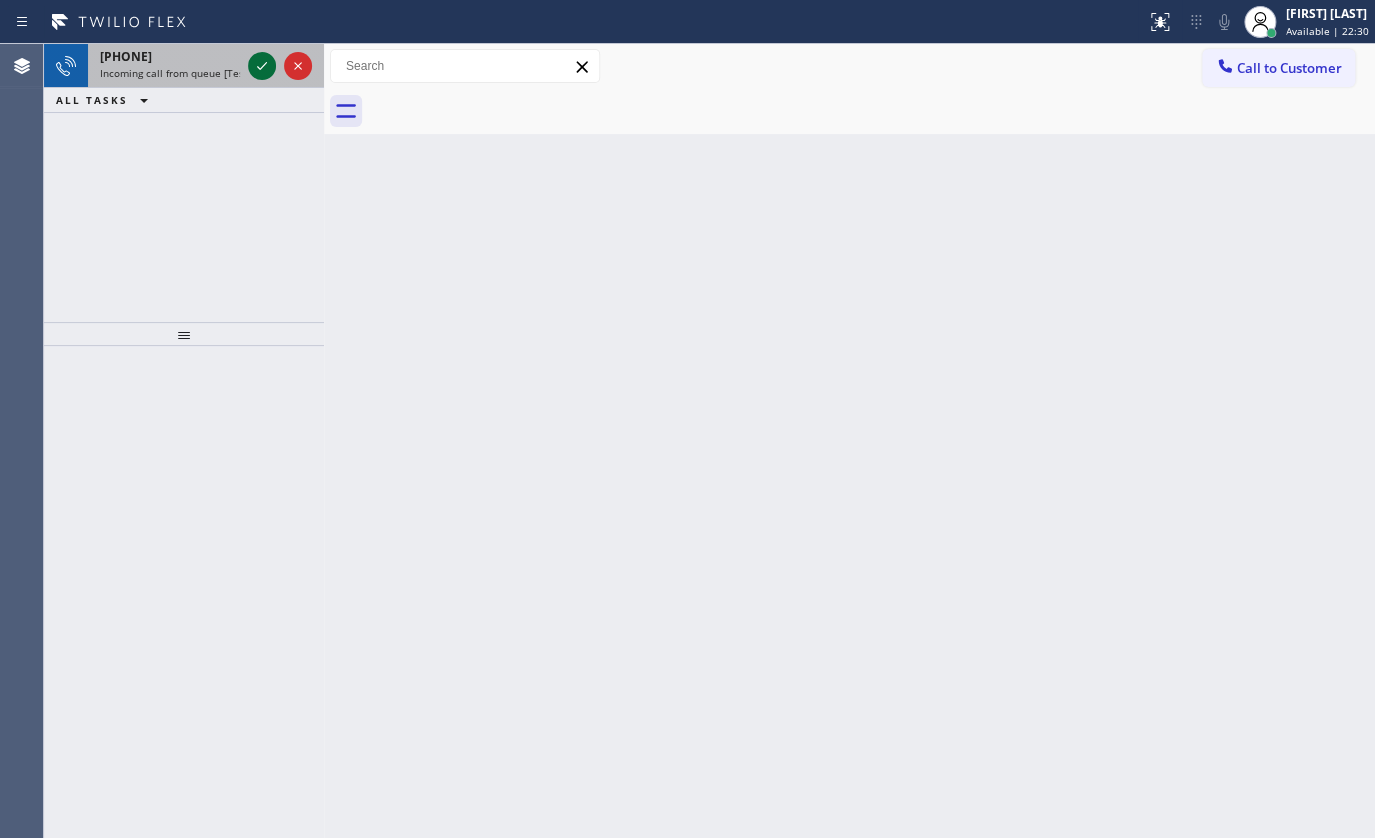 click 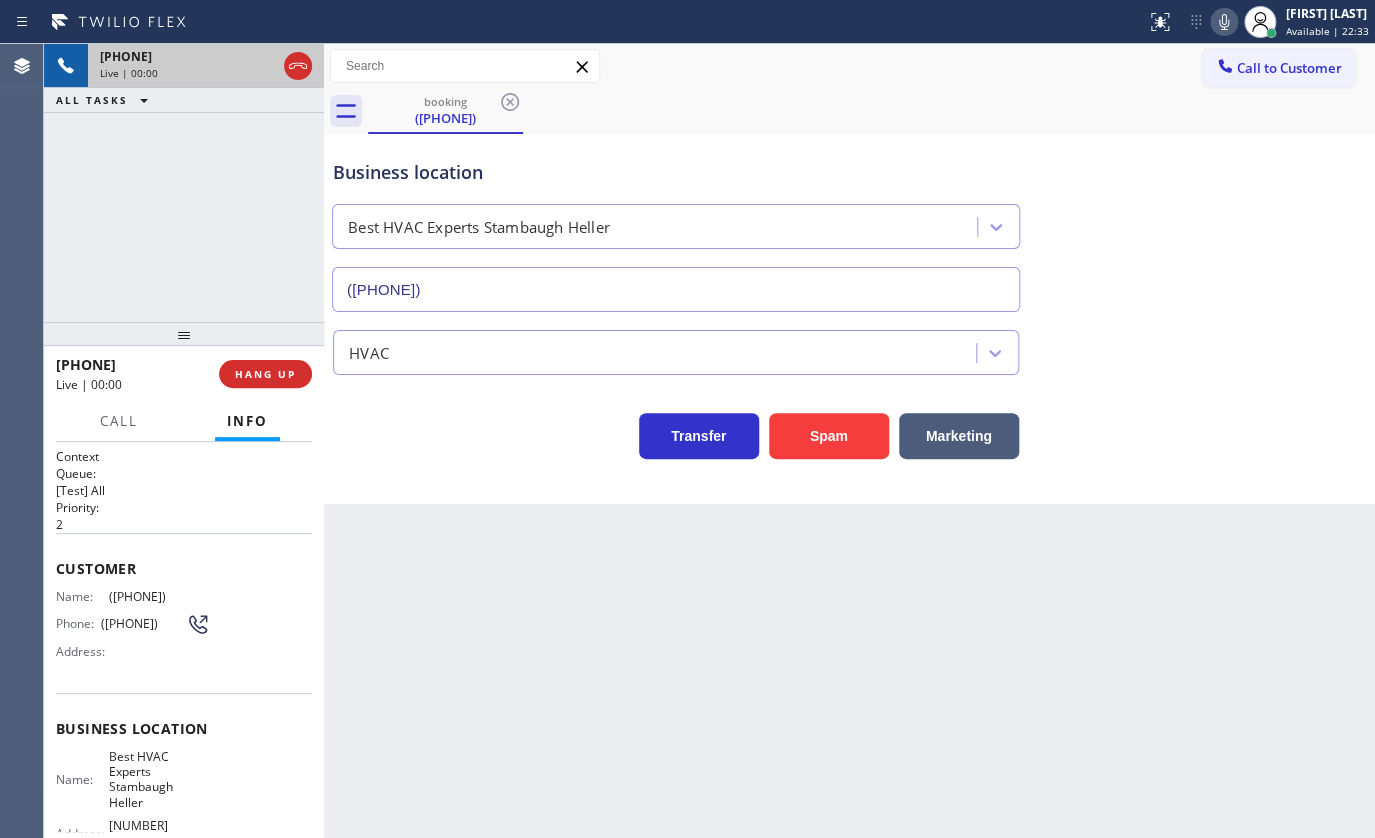 type on "(650) 480-3337" 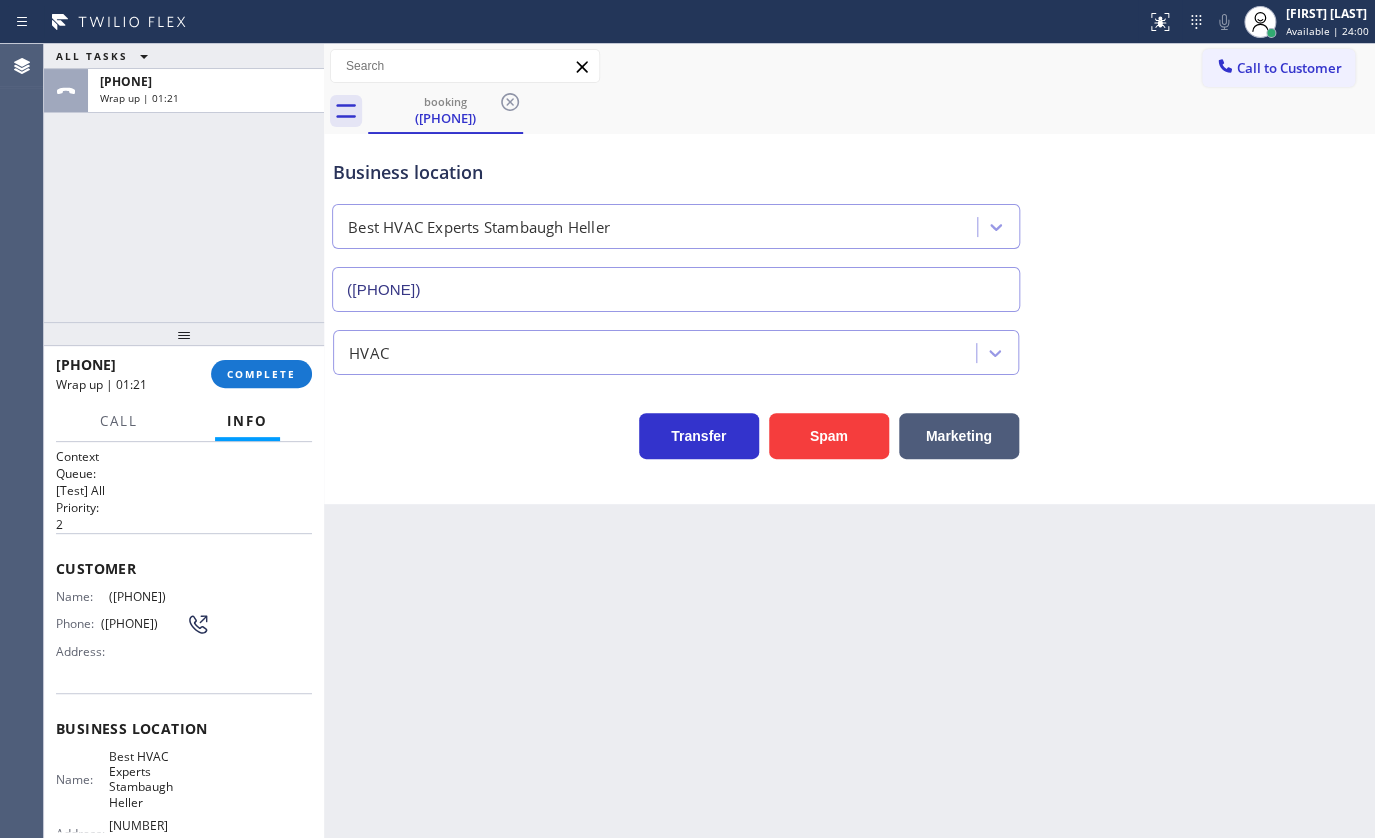 click on "+16503606481 Wrap up | 01:21 COMPLETE" at bounding box center (184, 374) 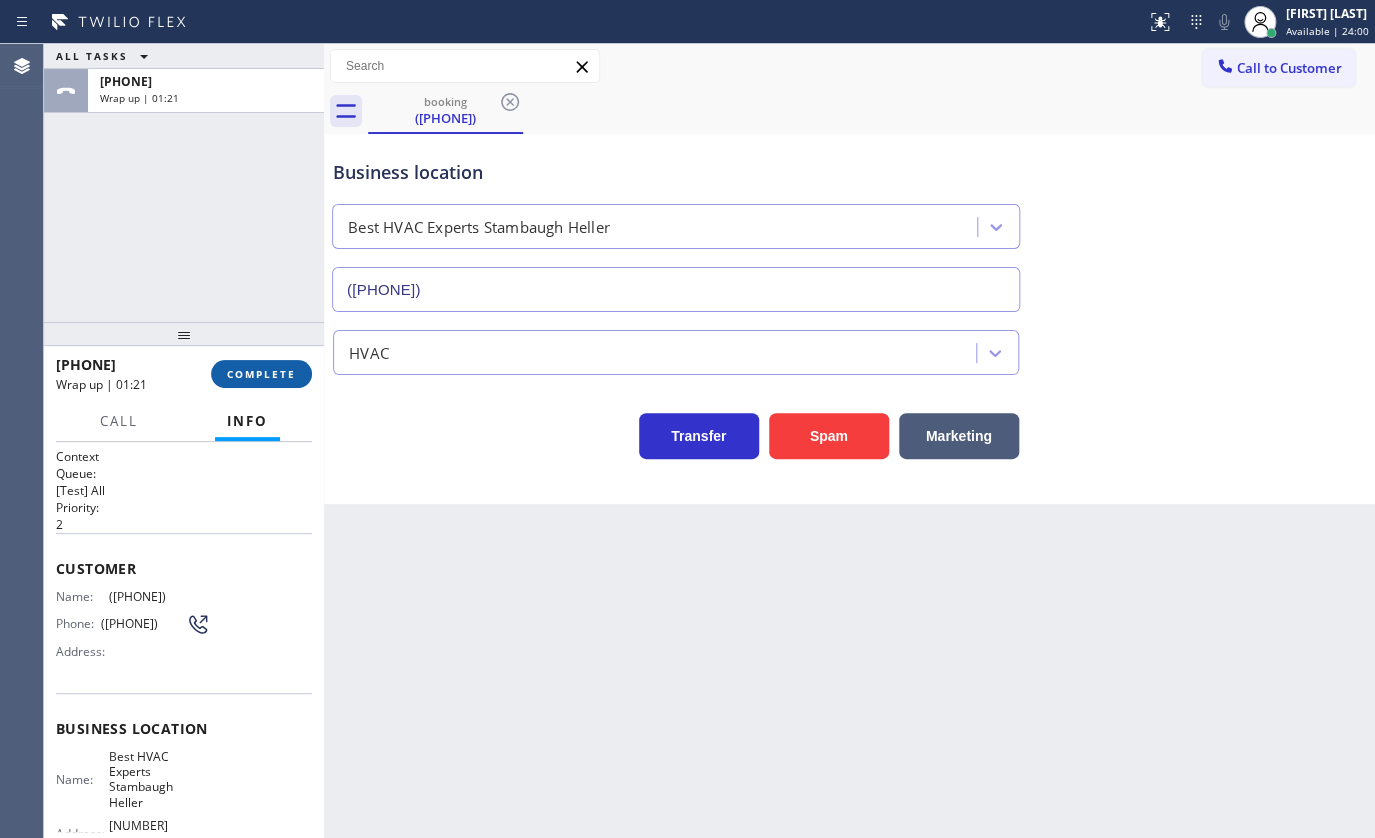 click on "COMPLETE" at bounding box center [261, 374] 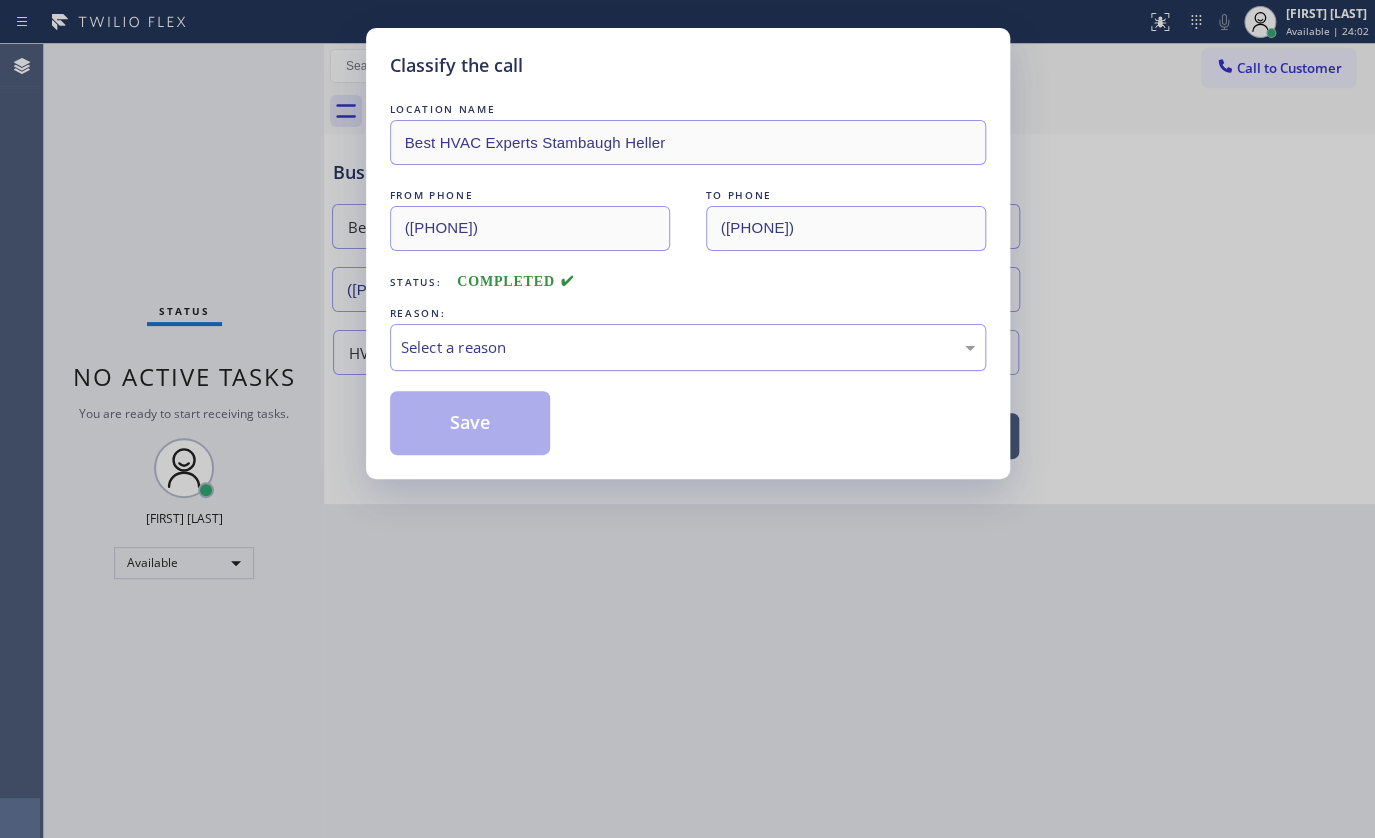 click on "Select a reason" at bounding box center (688, 347) 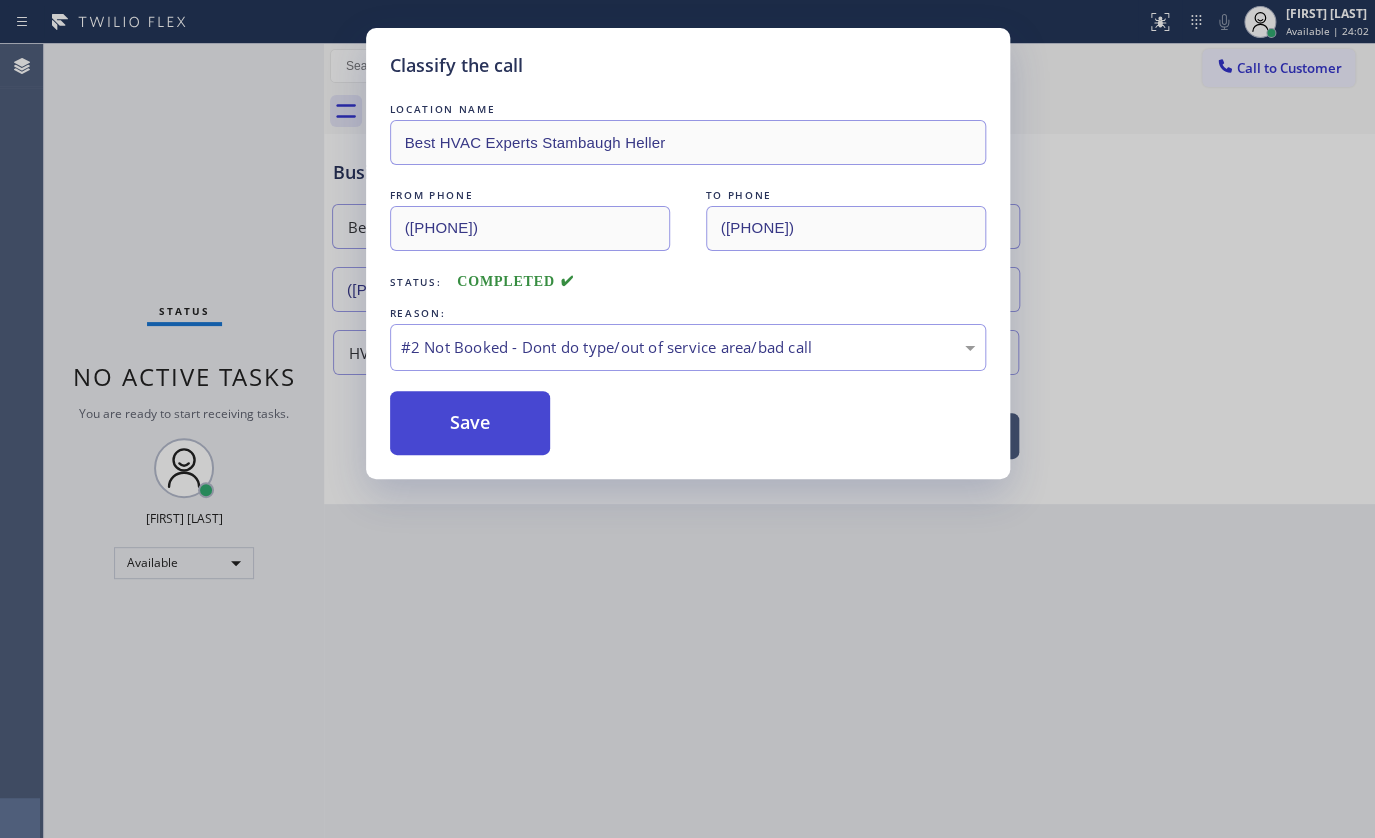 click on "Save" at bounding box center [470, 423] 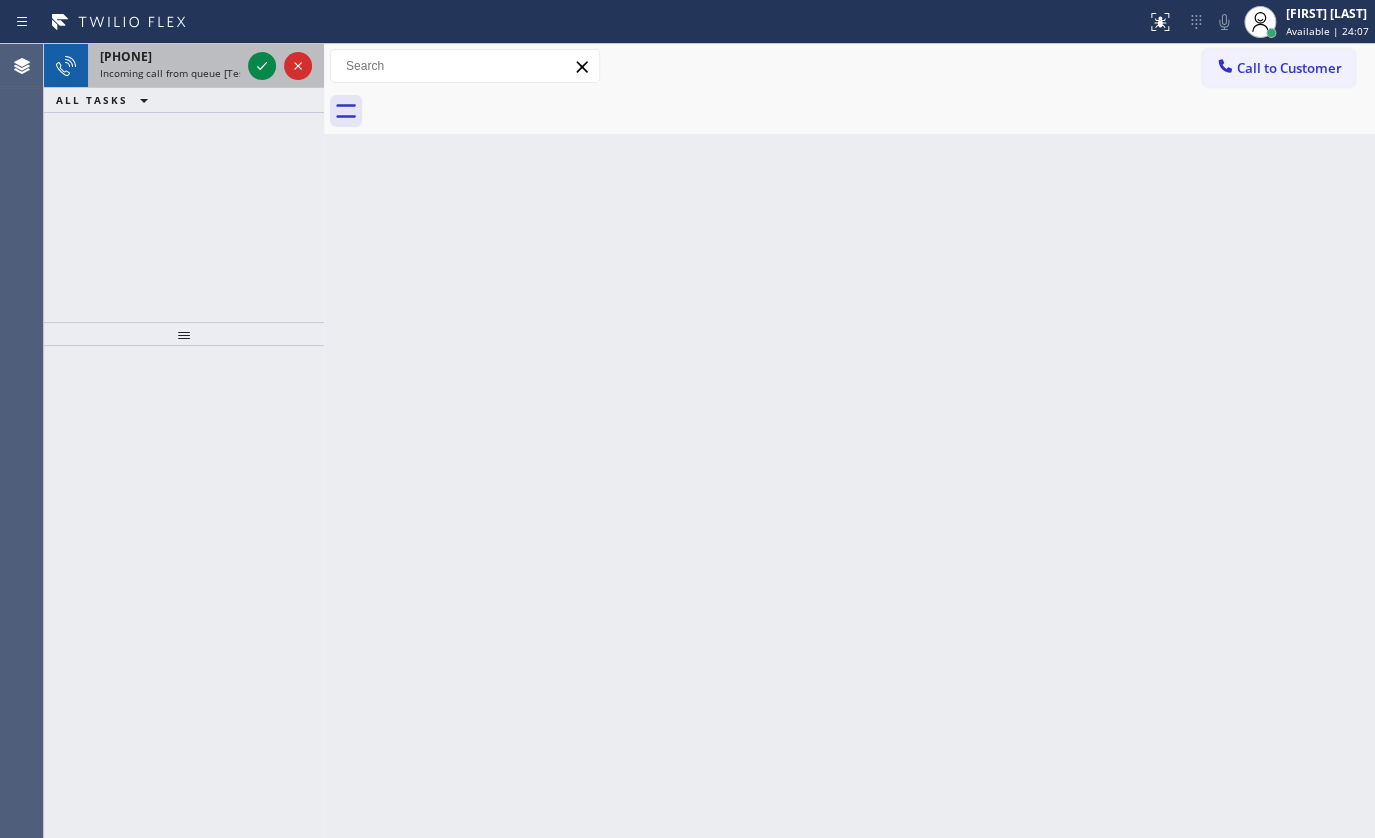 click at bounding box center [280, 66] 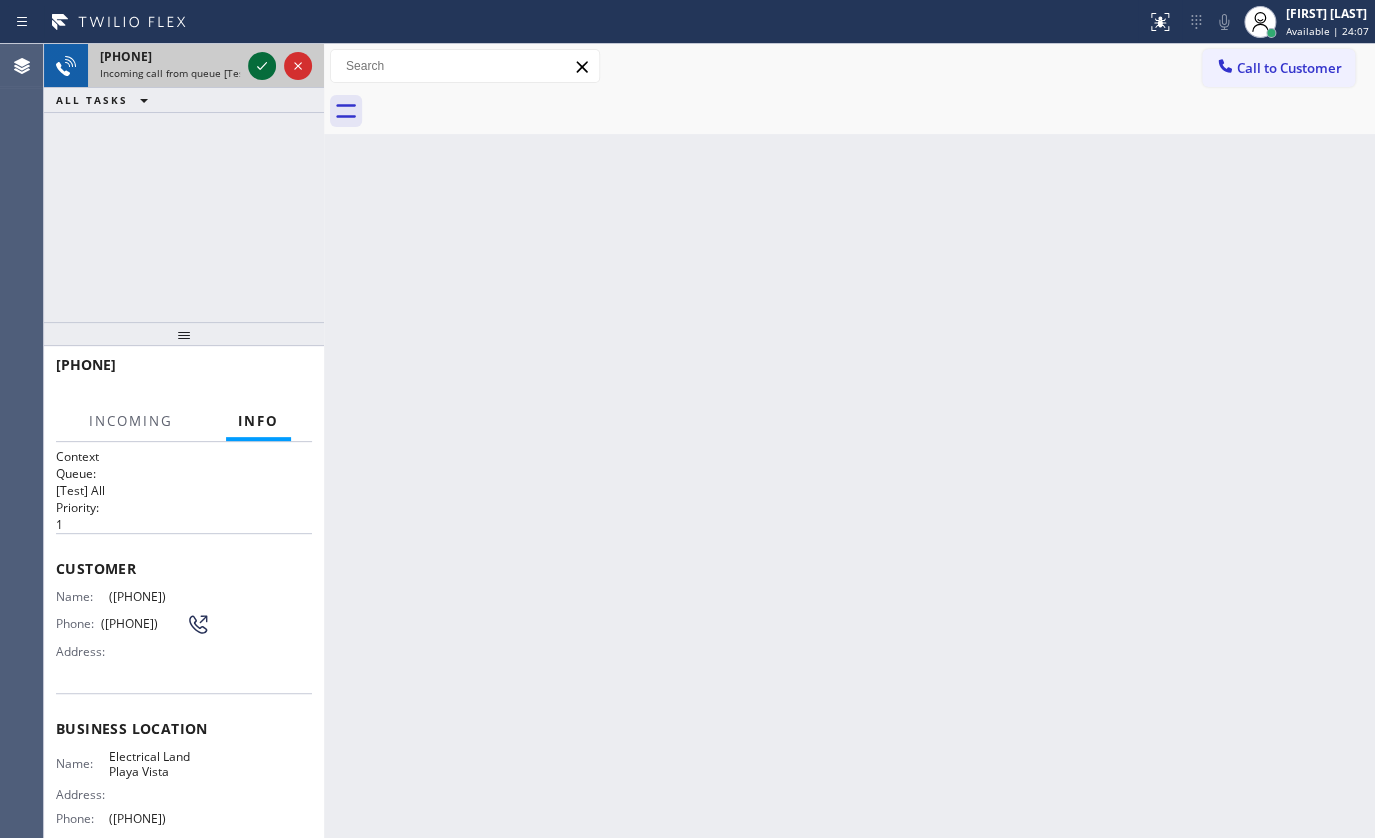 click 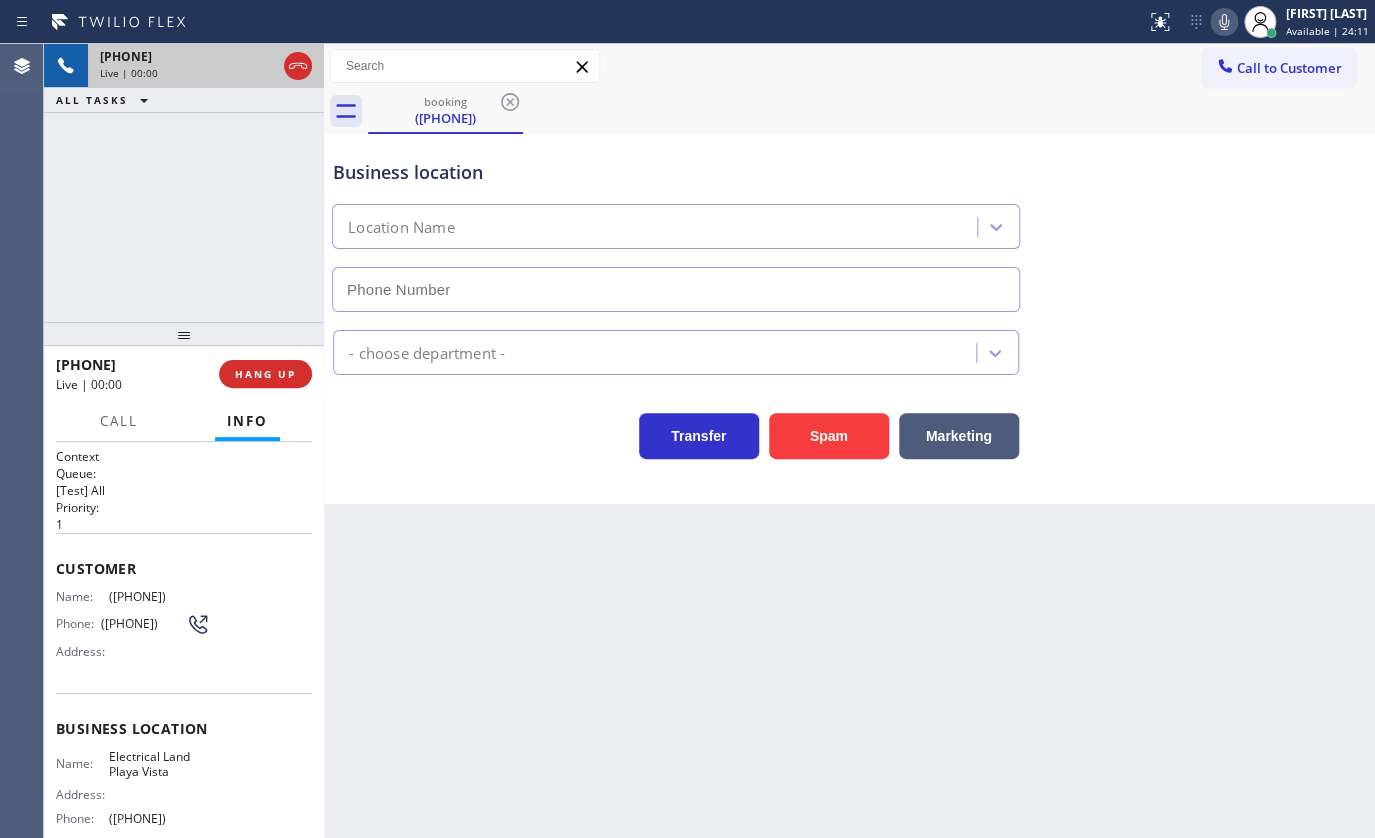 type on "(310) 388-3910" 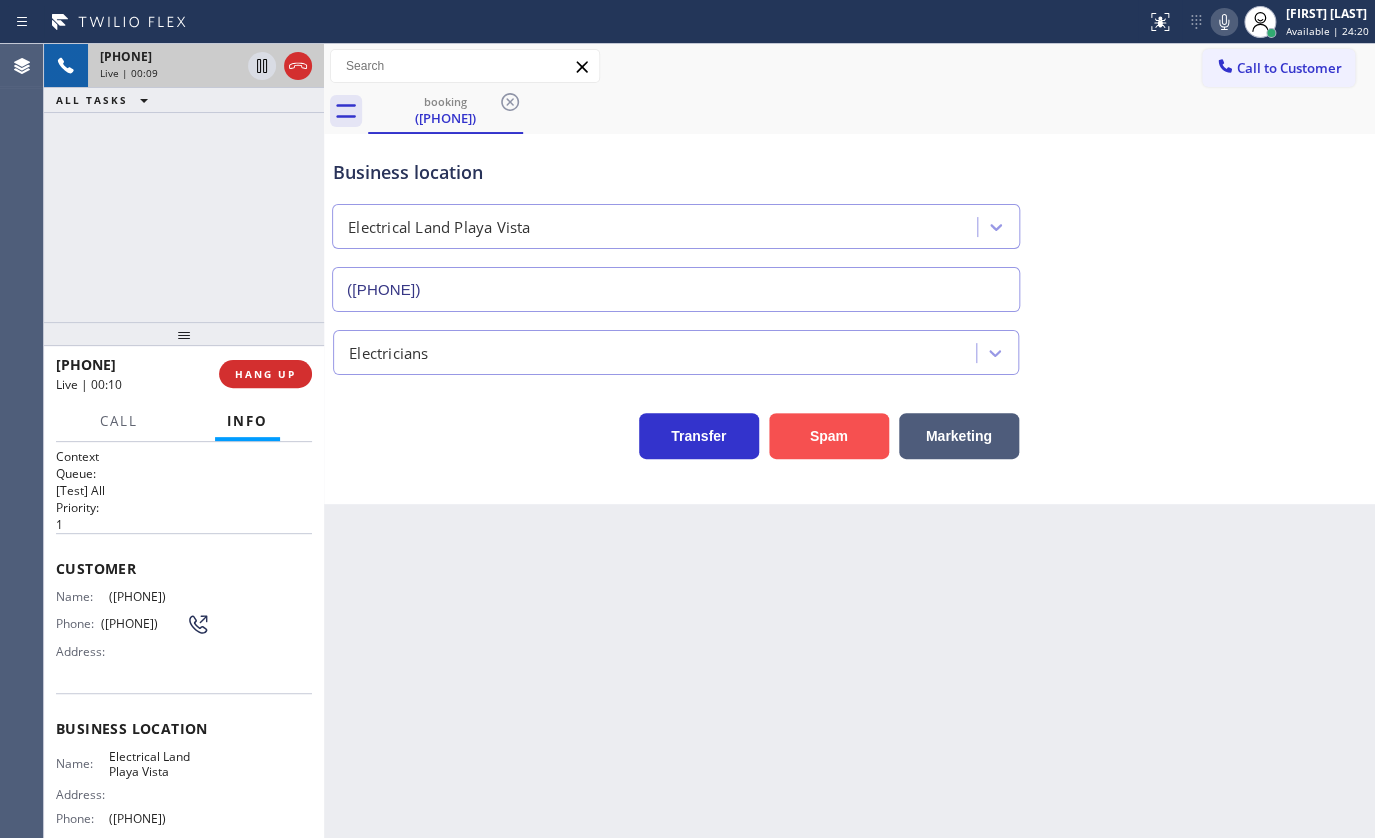 click on "Spam" at bounding box center [829, 436] 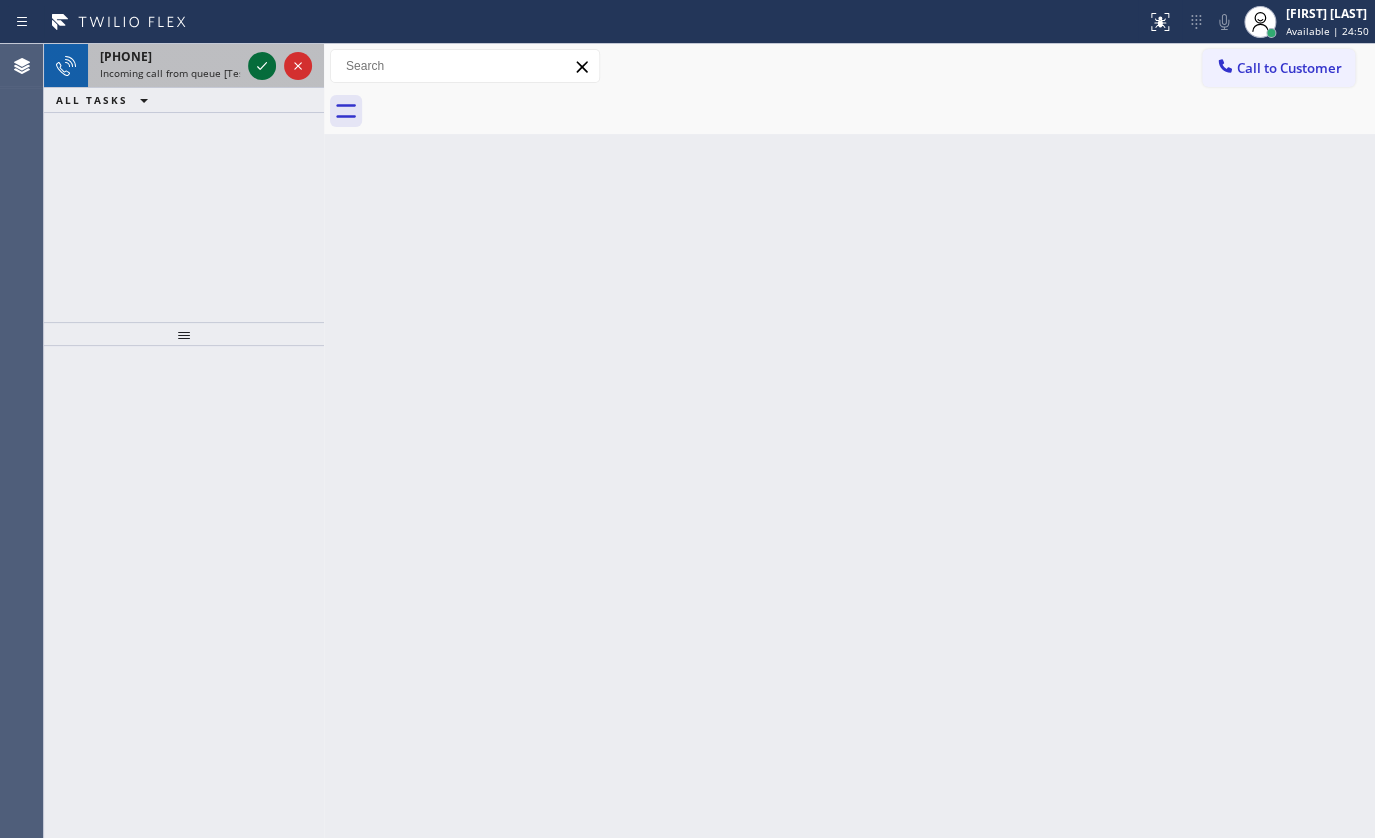 click 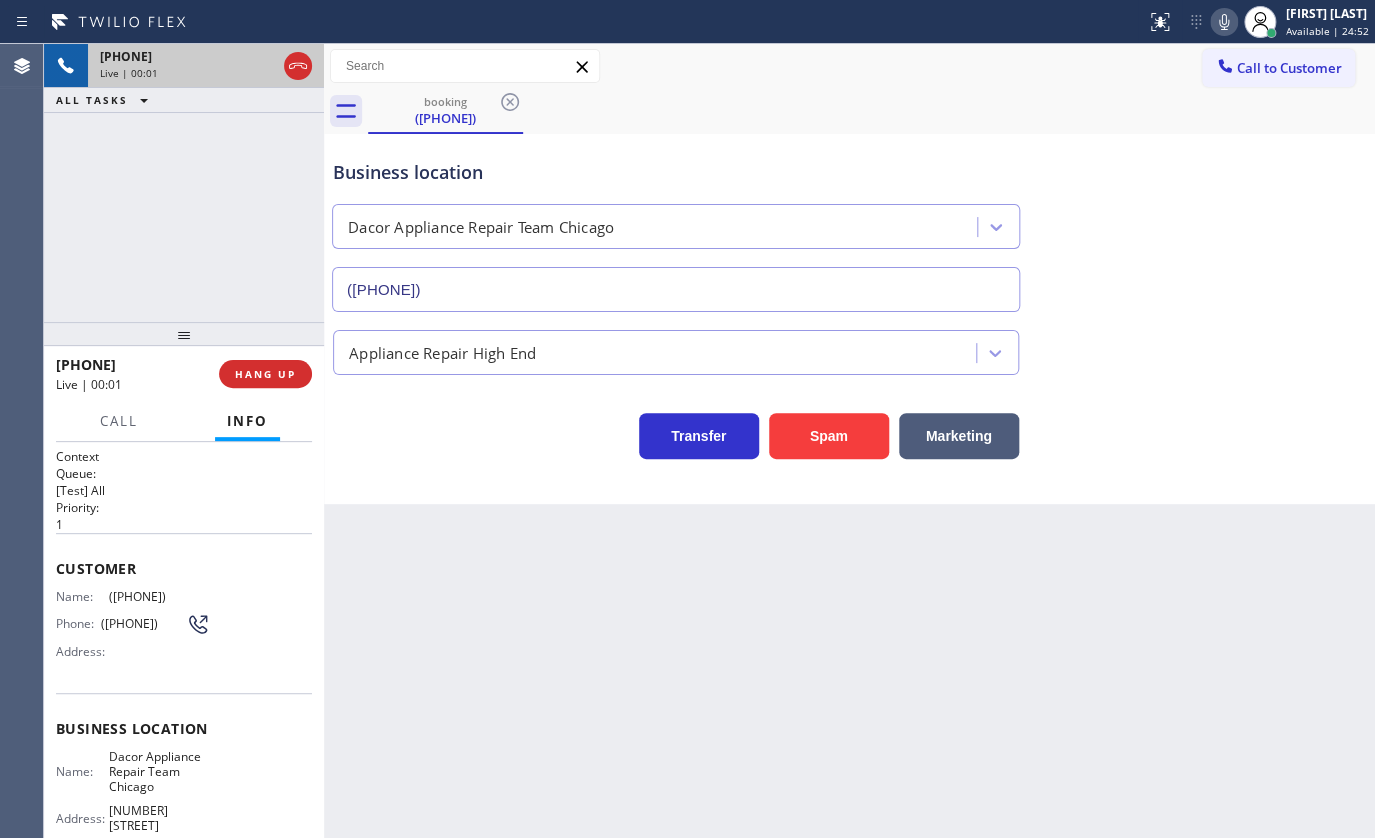 type on "(773) 825-3070" 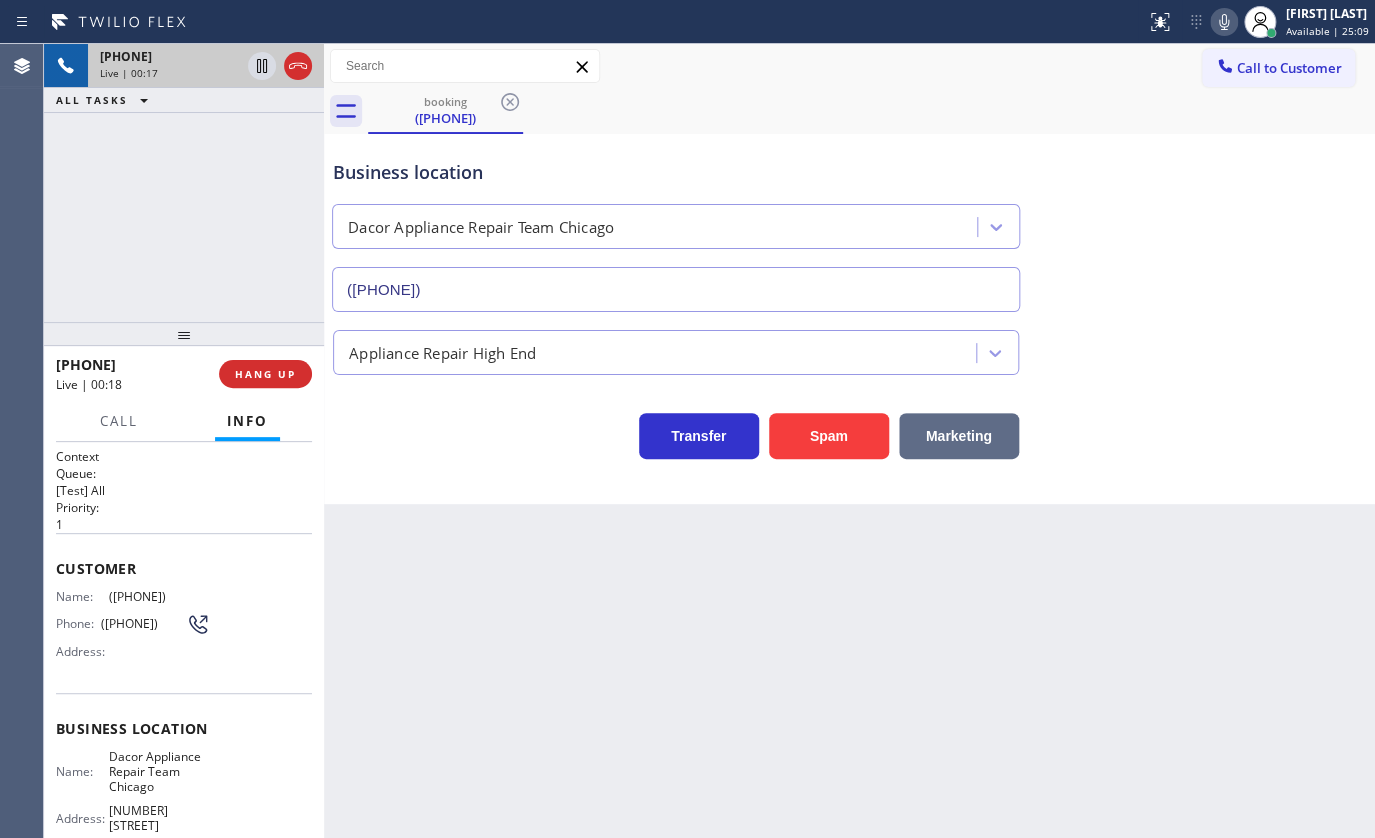 click on "Marketing" at bounding box center [959, 436] 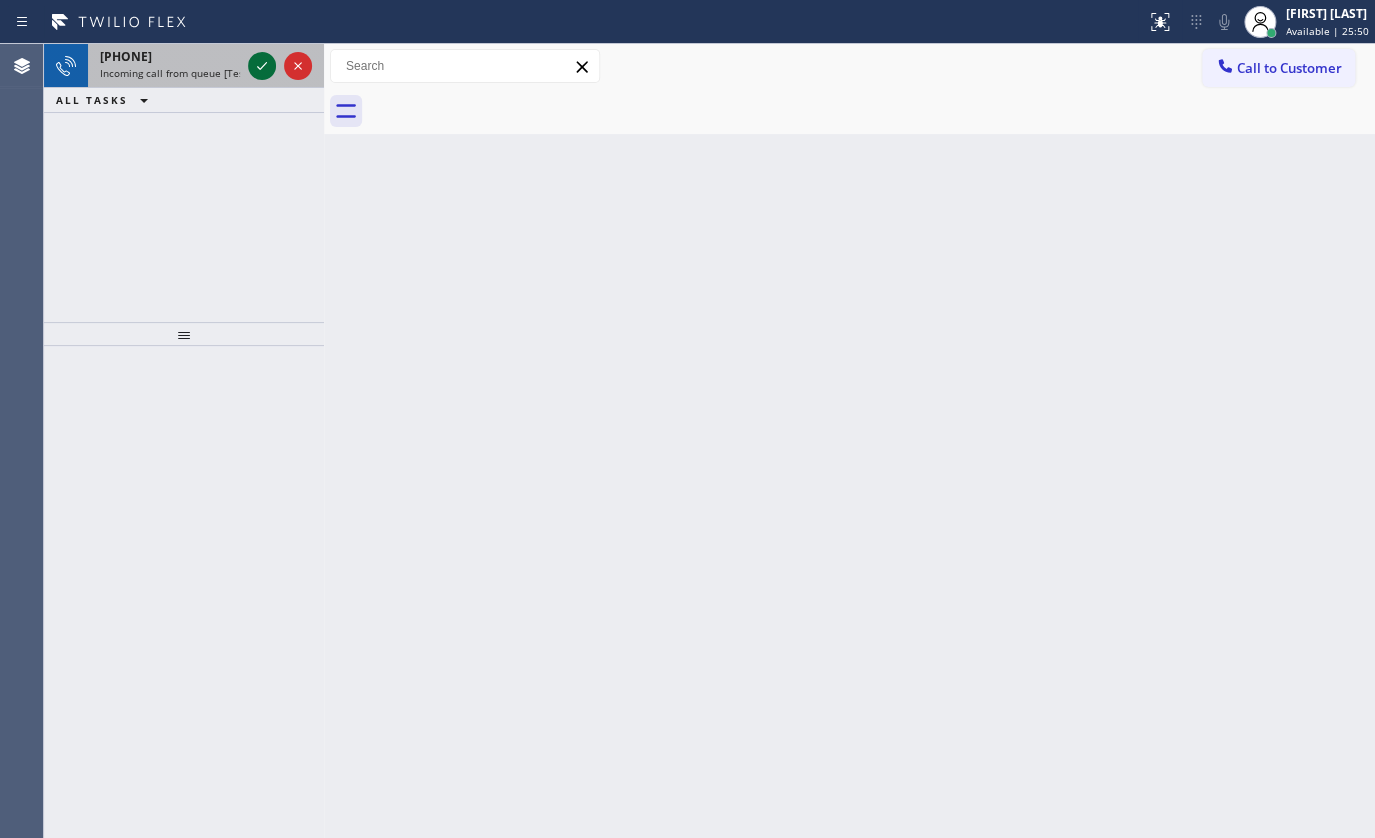 click 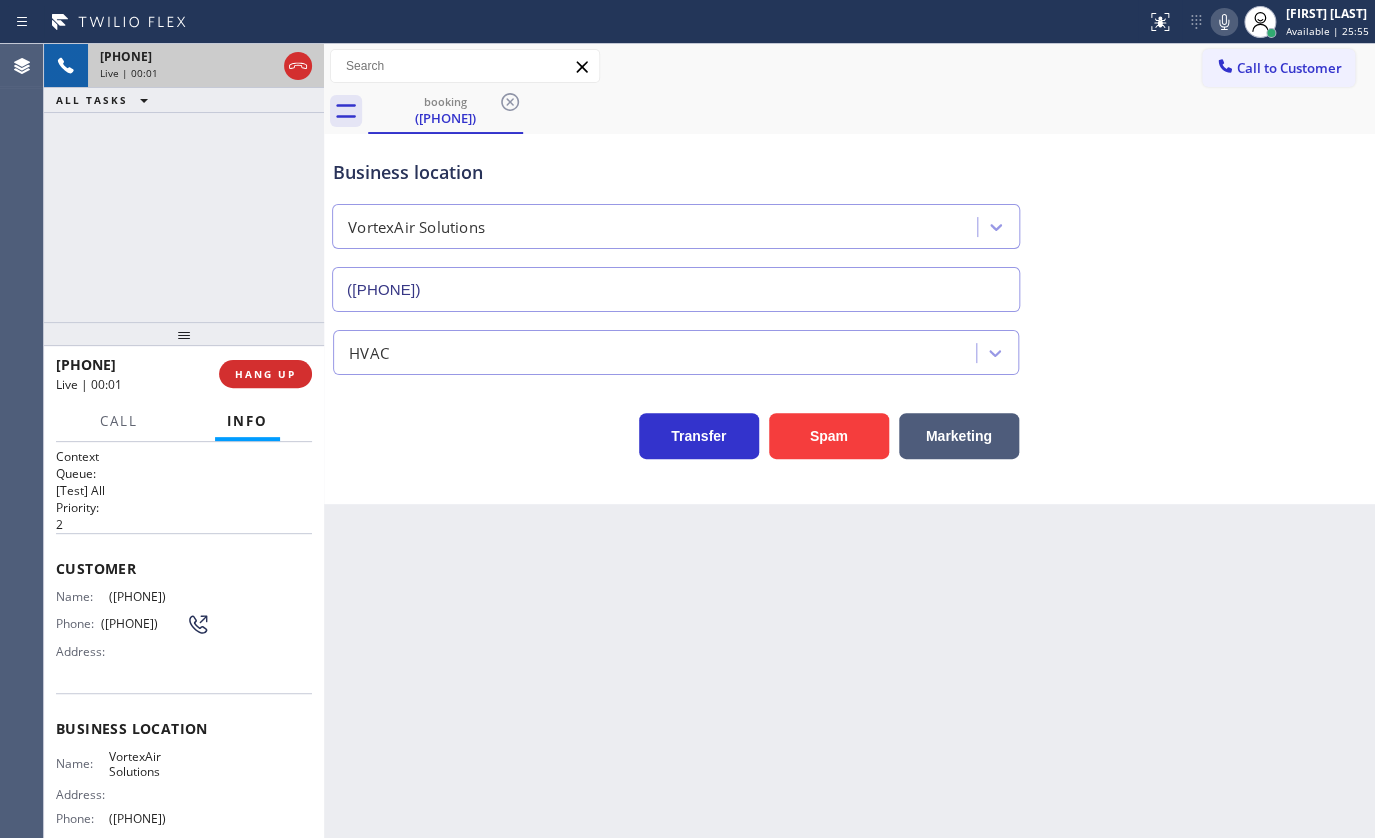 type on "(623) 292-2460" 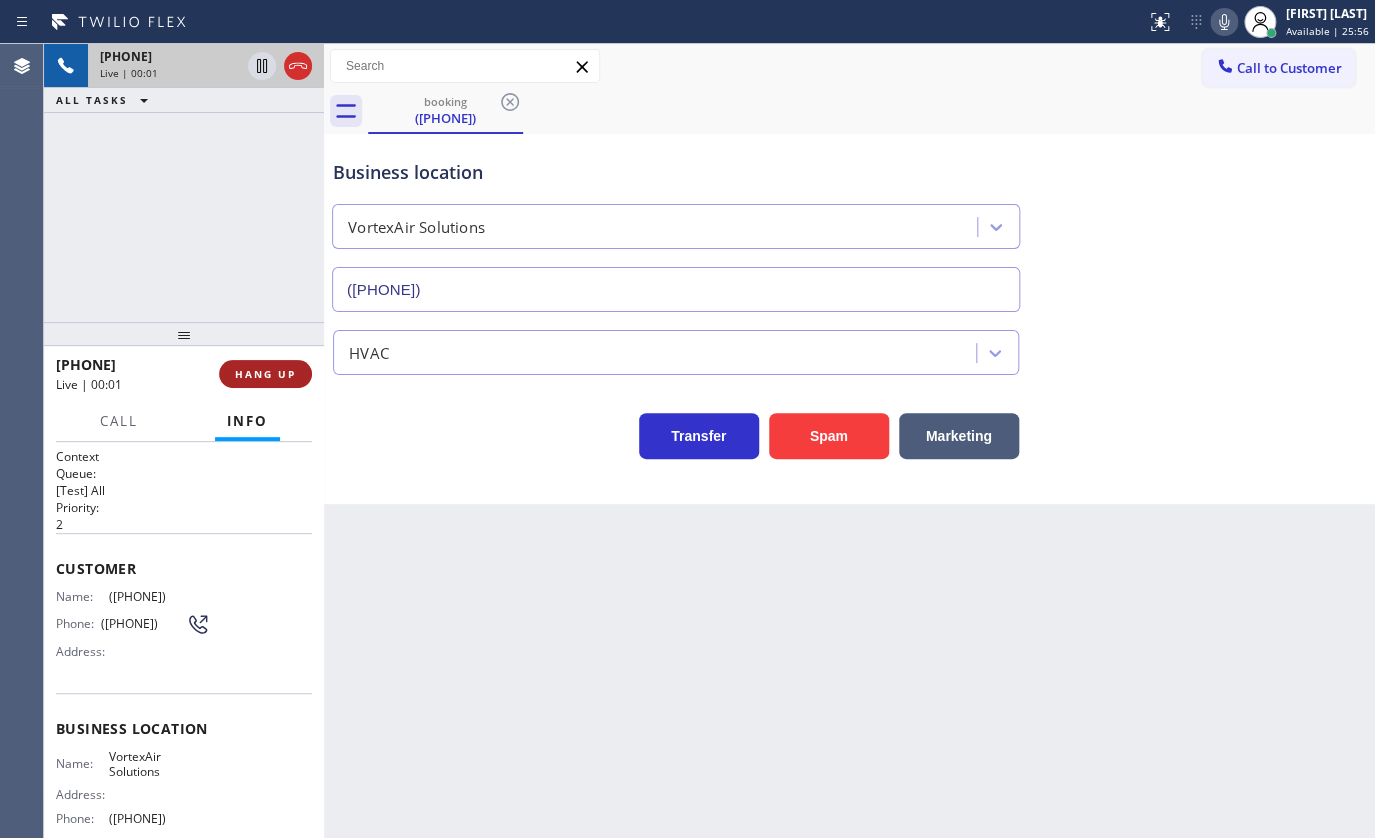 click on "HANG UP" at bounding box center (265, 374) 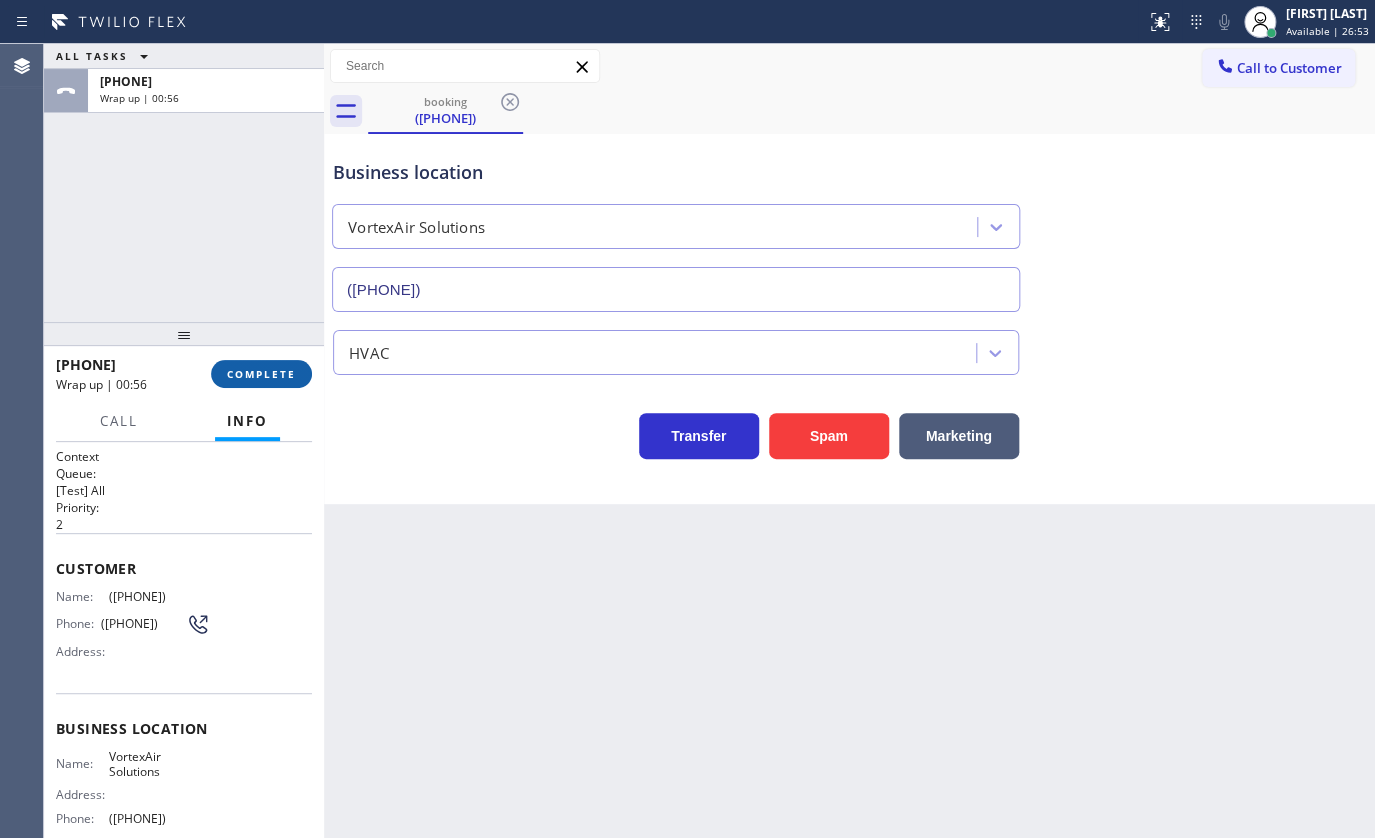 click on "COMPLETE" at bounding box center [261, 374] 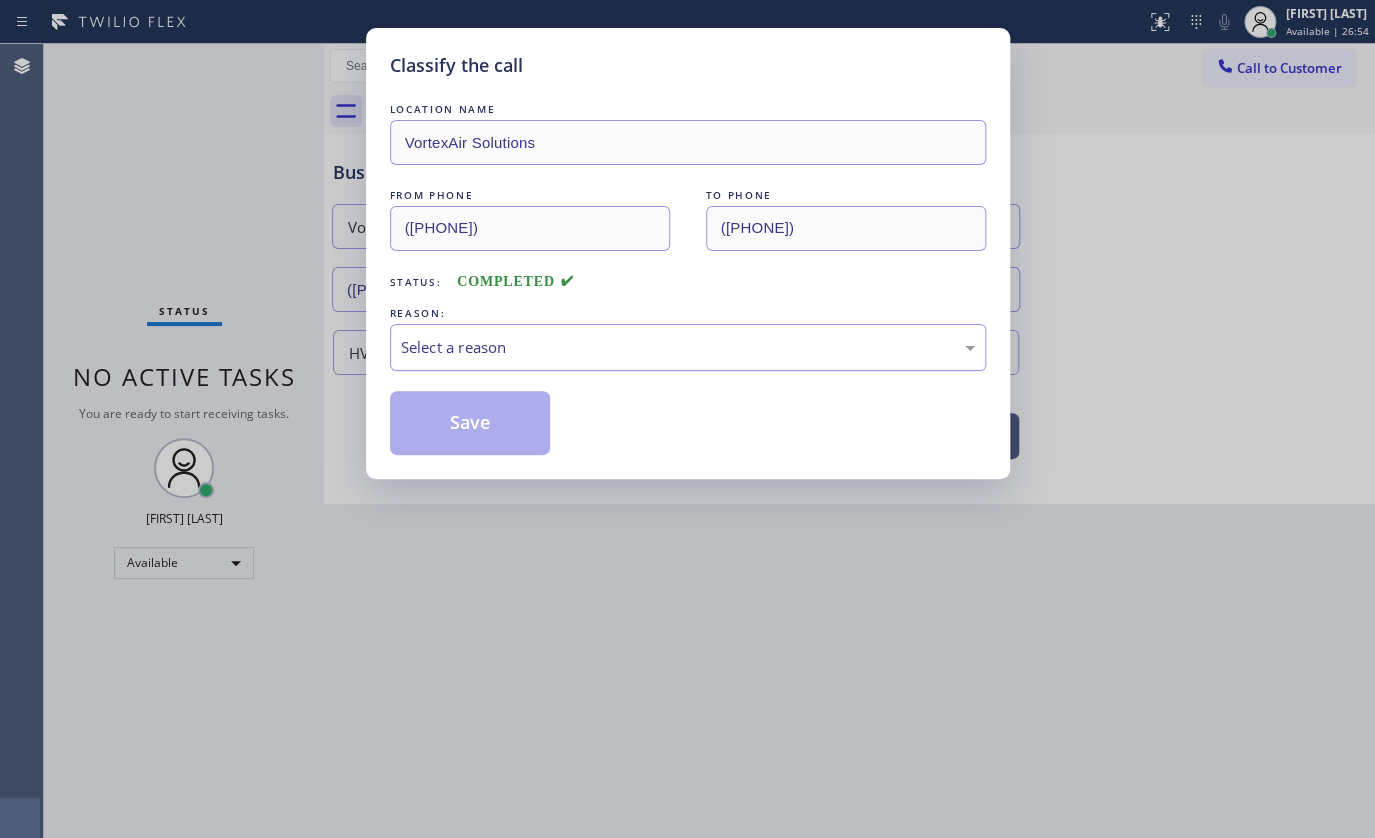 click on "Select a reason" at bounding box center (688, 347) 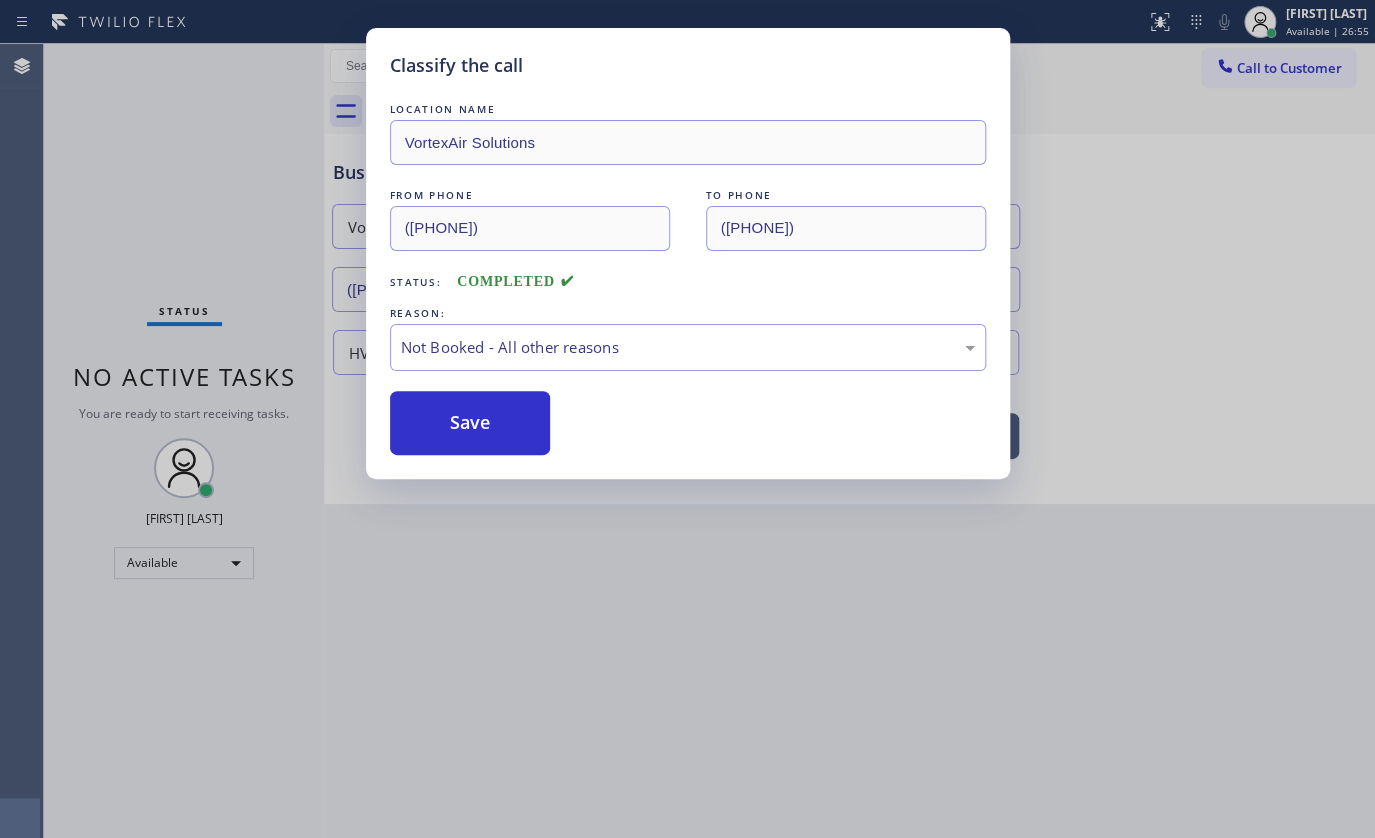 click on "Save" at bounding box center (470, 423) 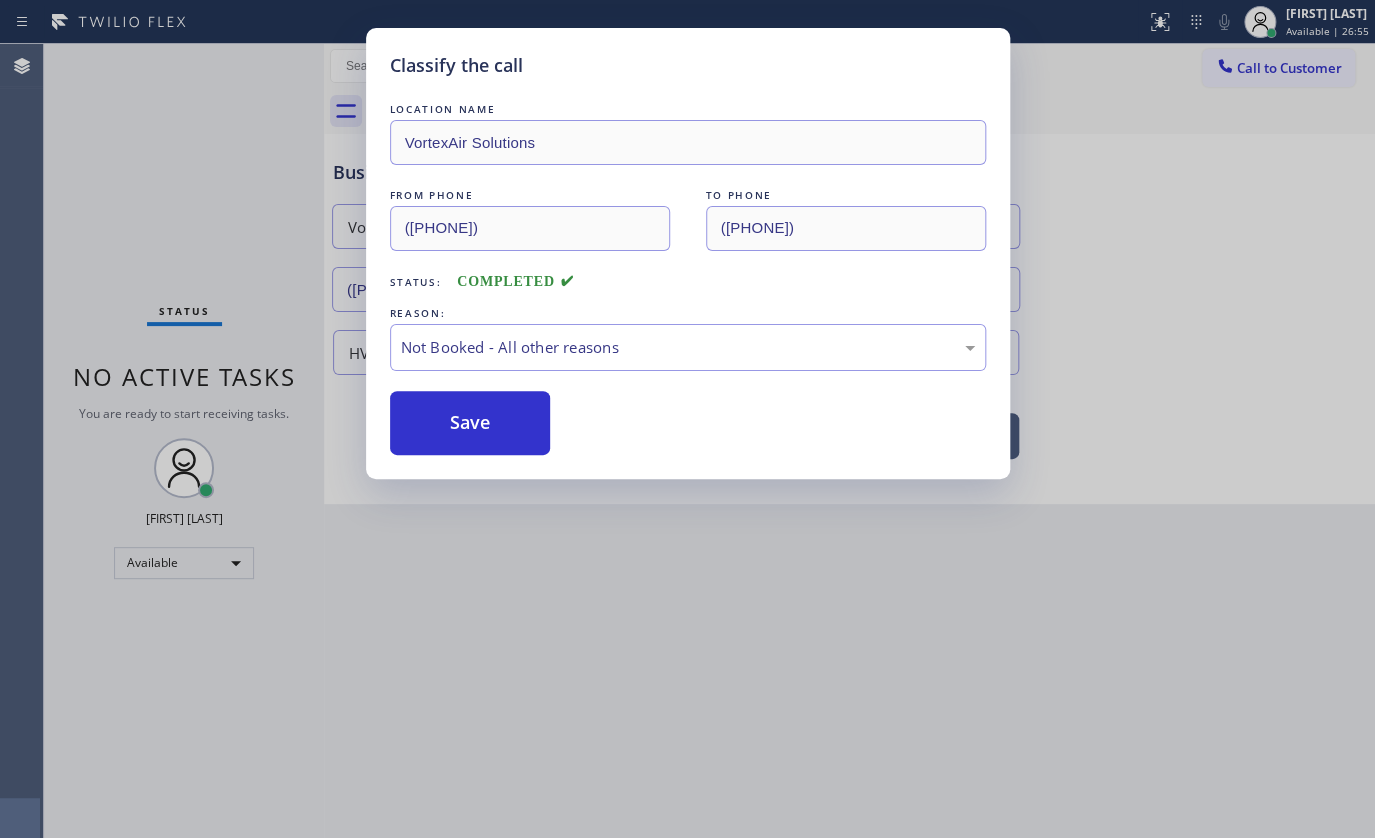click on "Save" at bounding box center [470, 423] 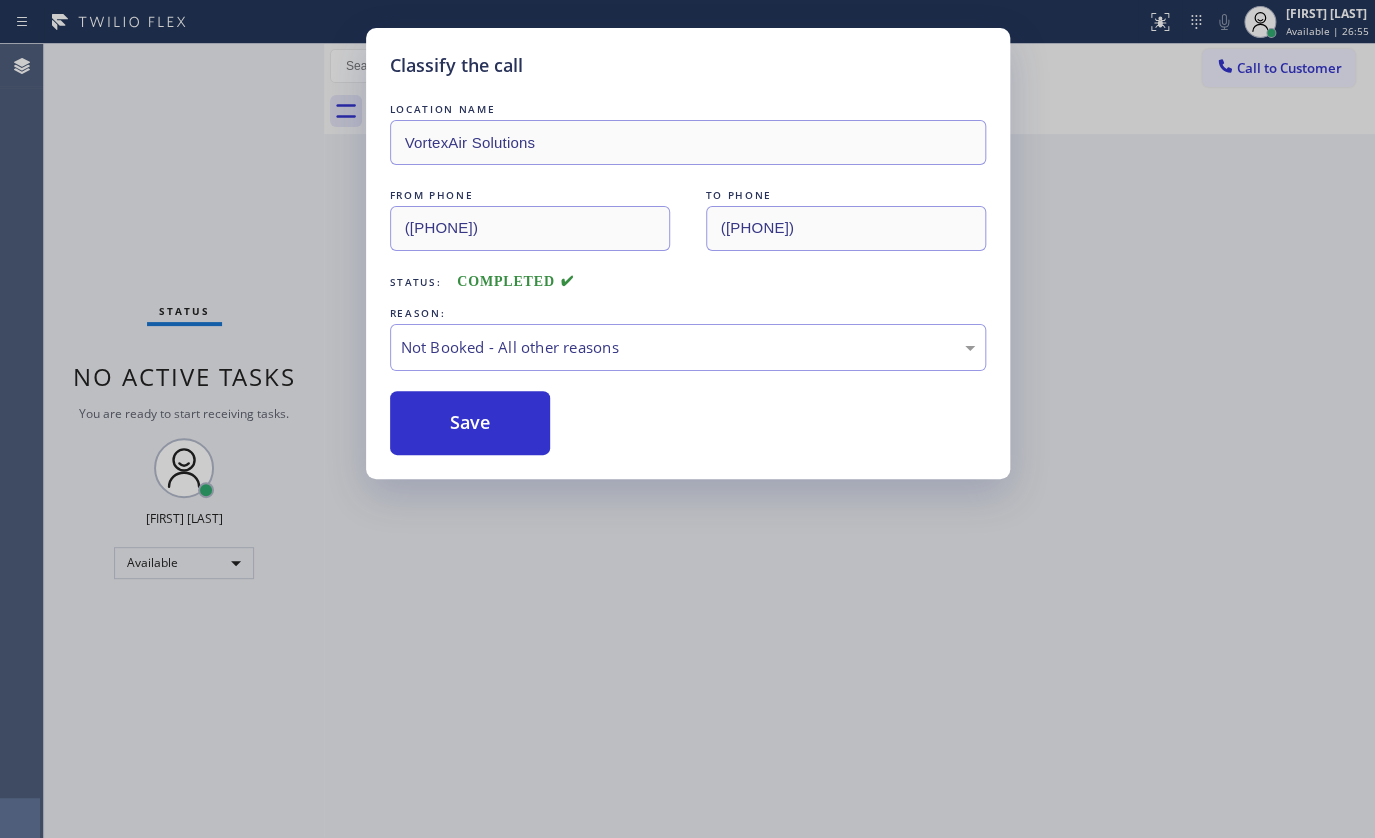 click on "Save" at bounding box center (470, 423) 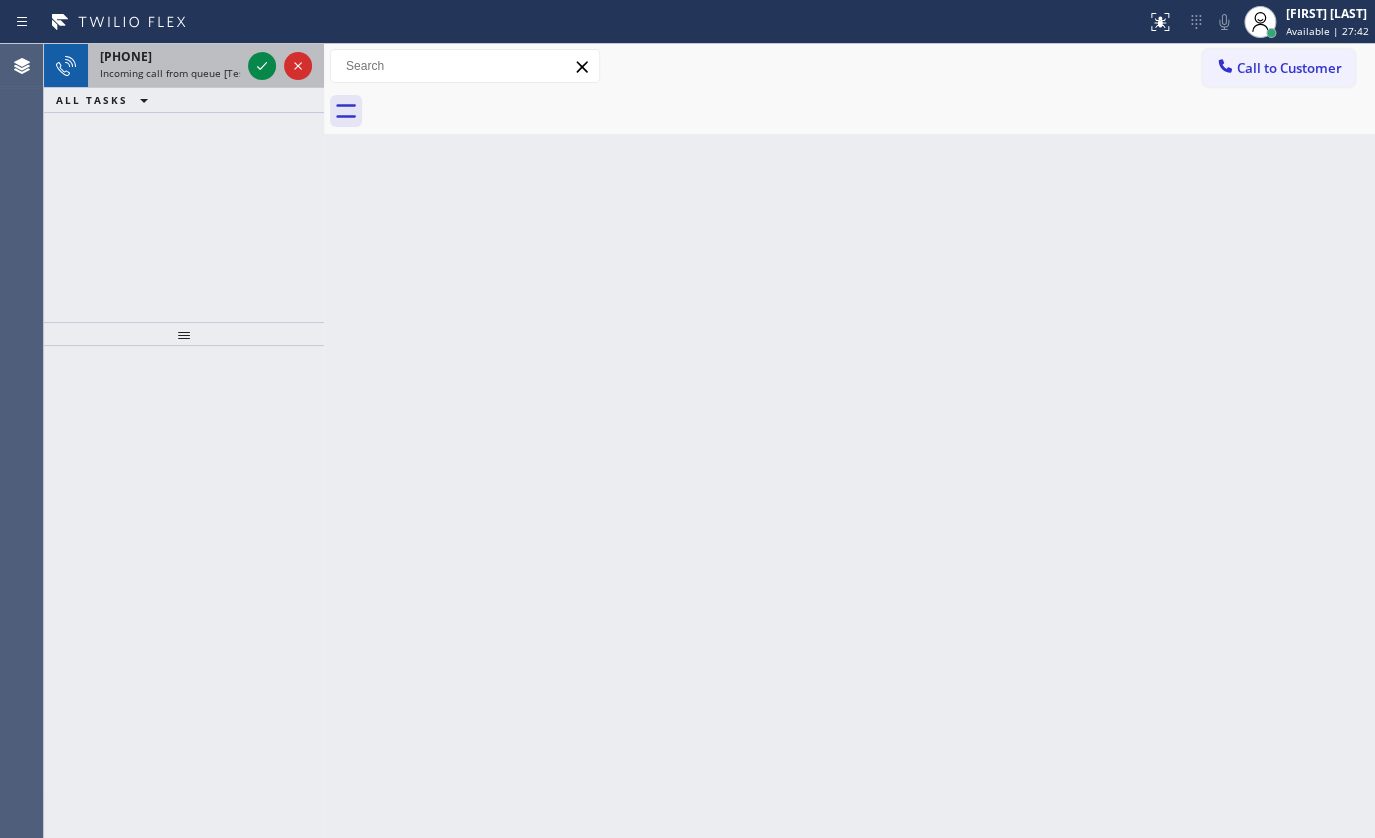 click at bounding box center (280, 66) 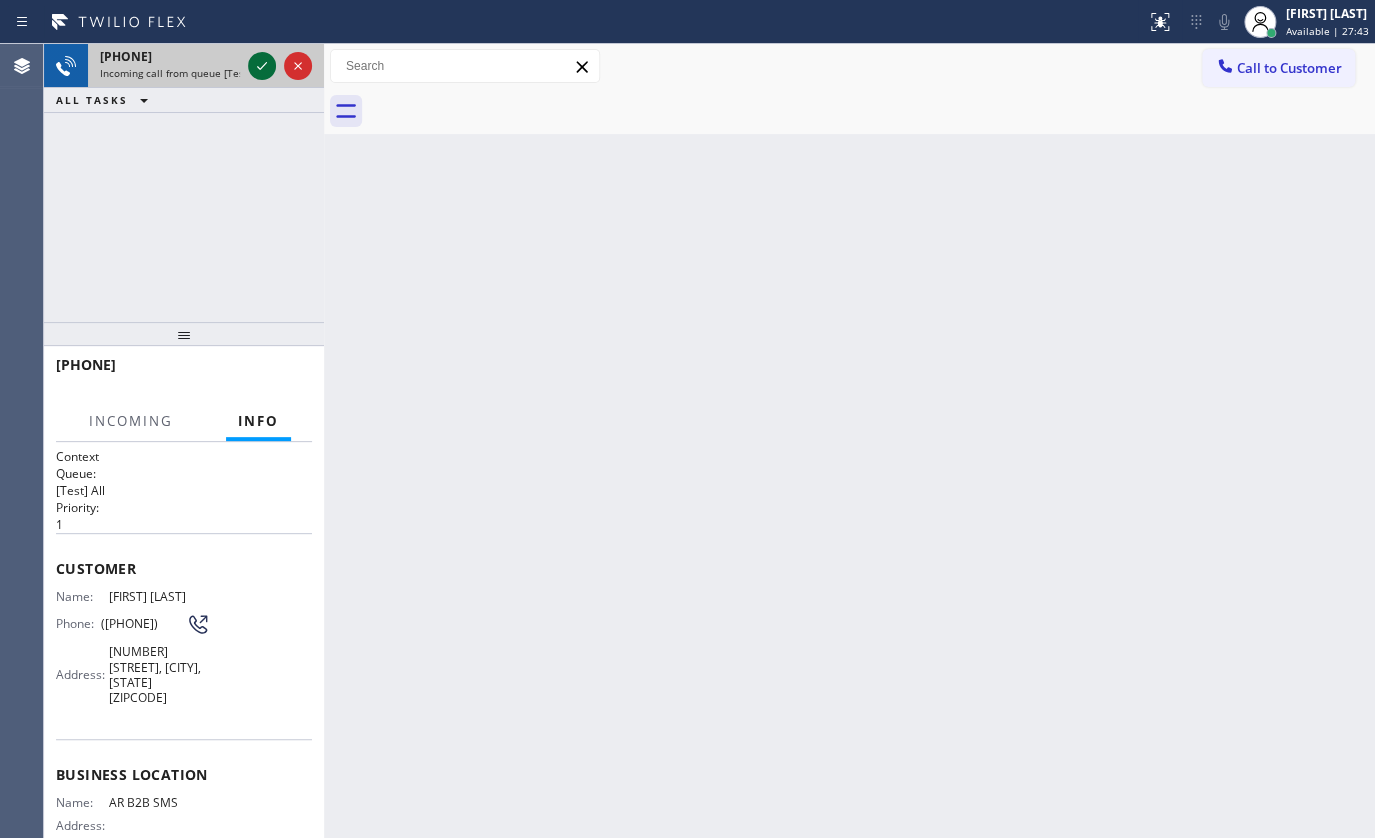 click 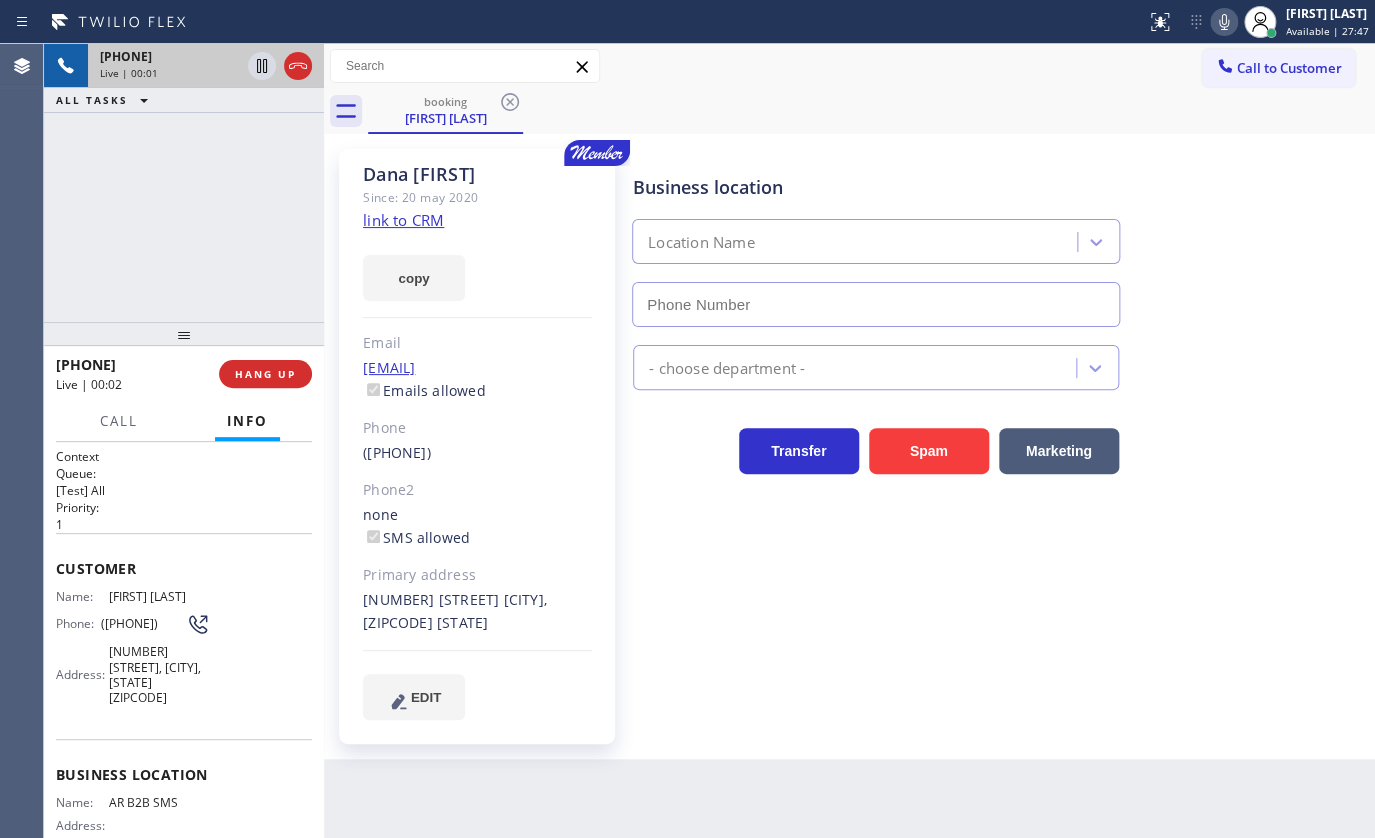 click on "link to CRM" at bounding box center [403, 220] 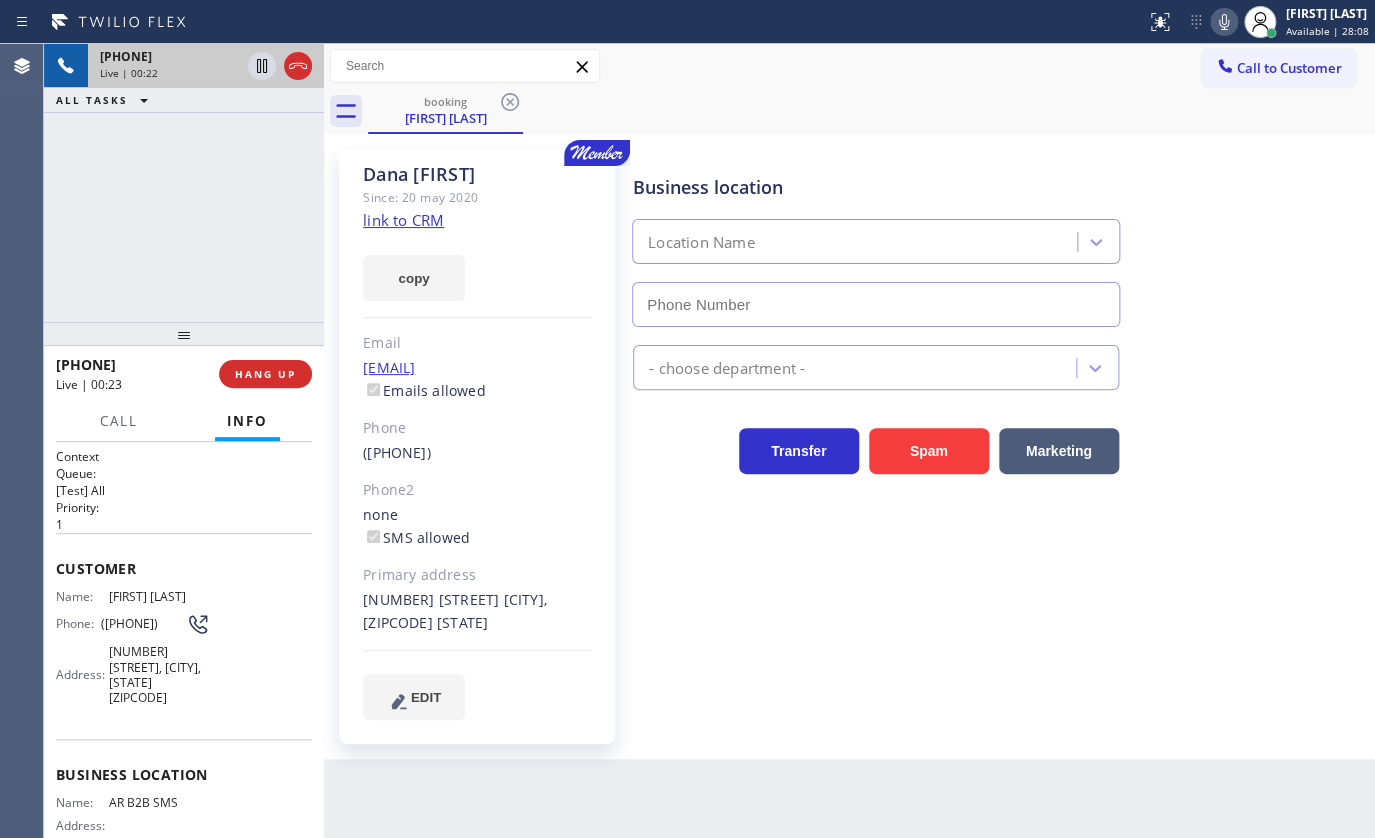 type on "(833) 692-2271" 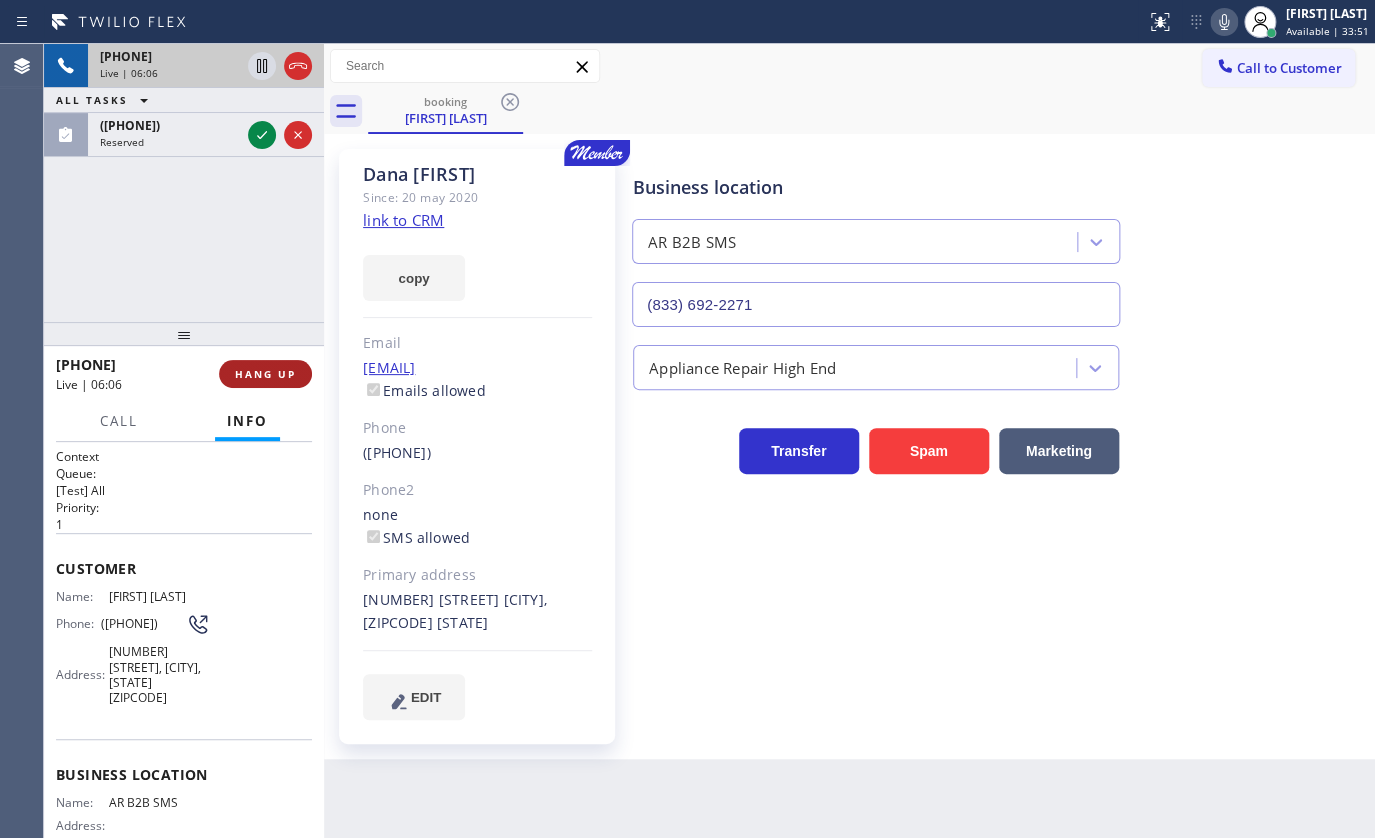 click on "HANG UP" at bounding box center (265, 374) 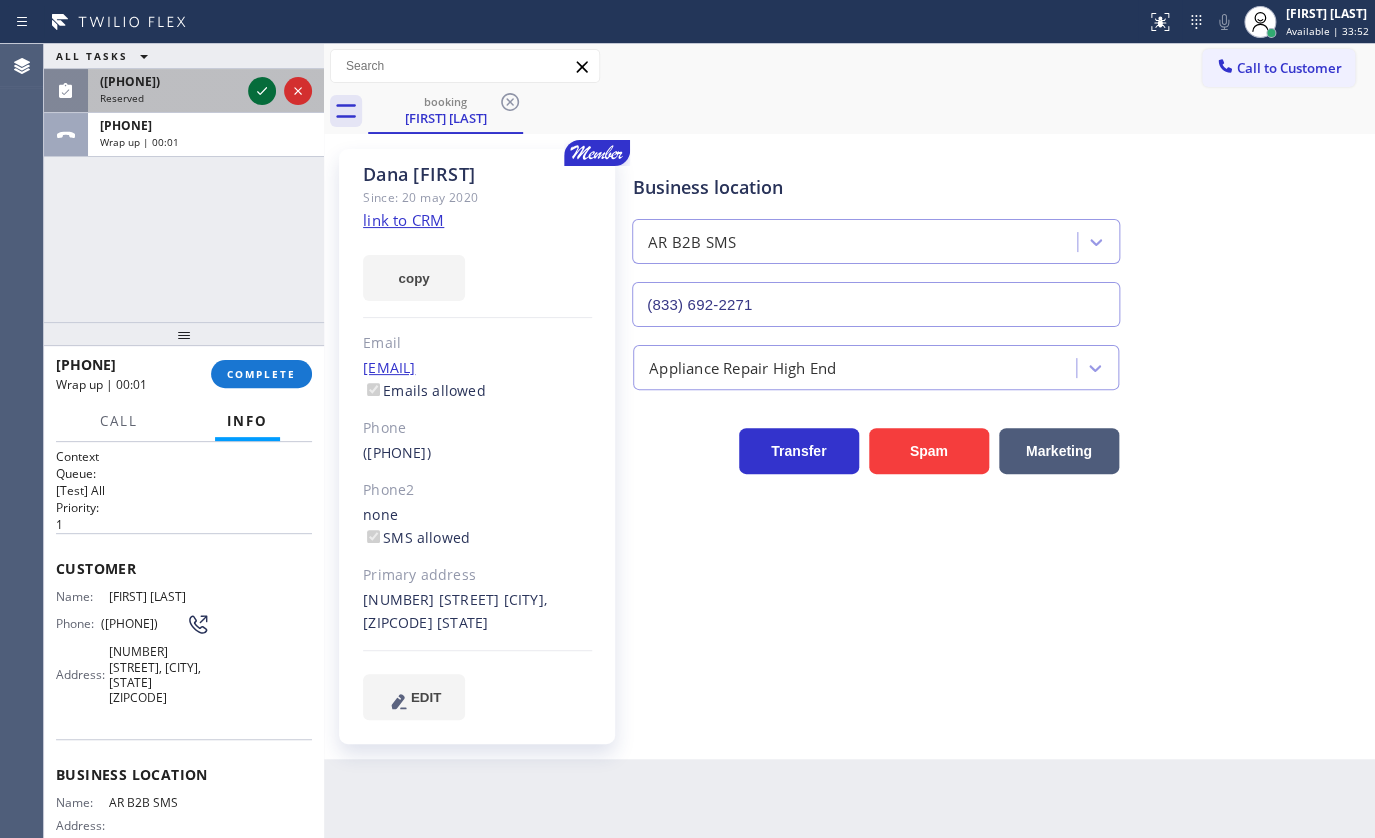 click 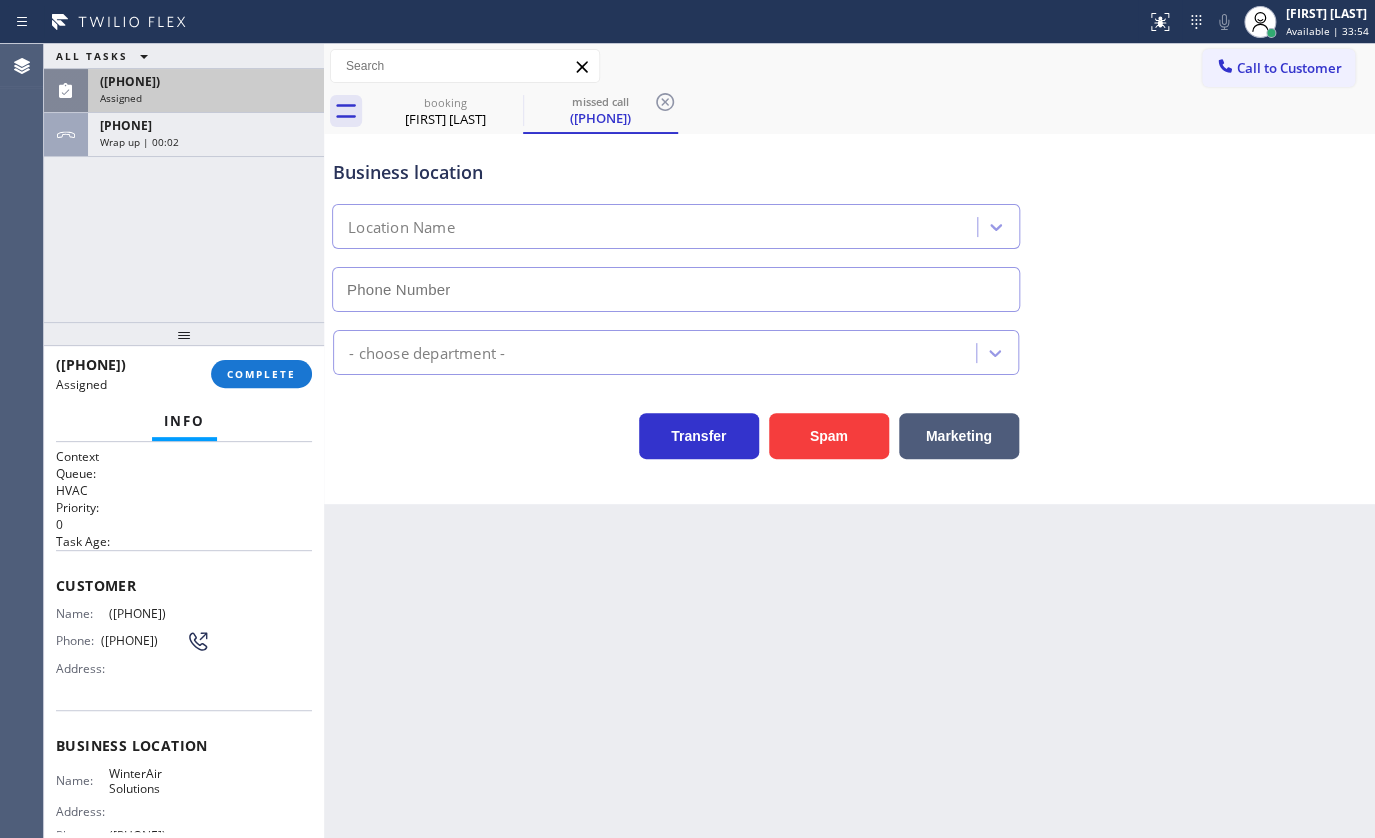 type on "(623) 263-2166" 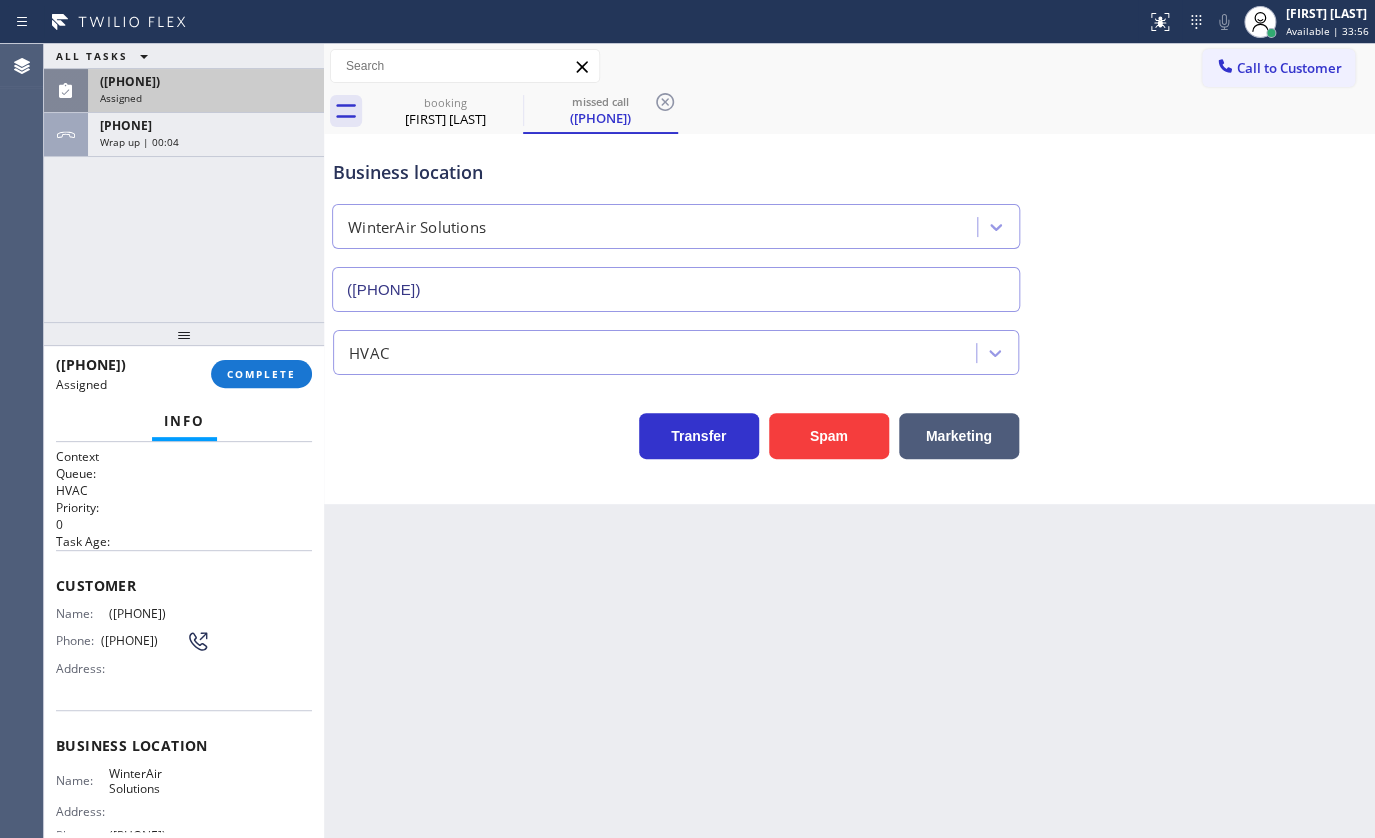 drag, startPoint x: 59, startPoint y: 570, endPoint x: 69, endPoint y: 580, distance: 14.142136 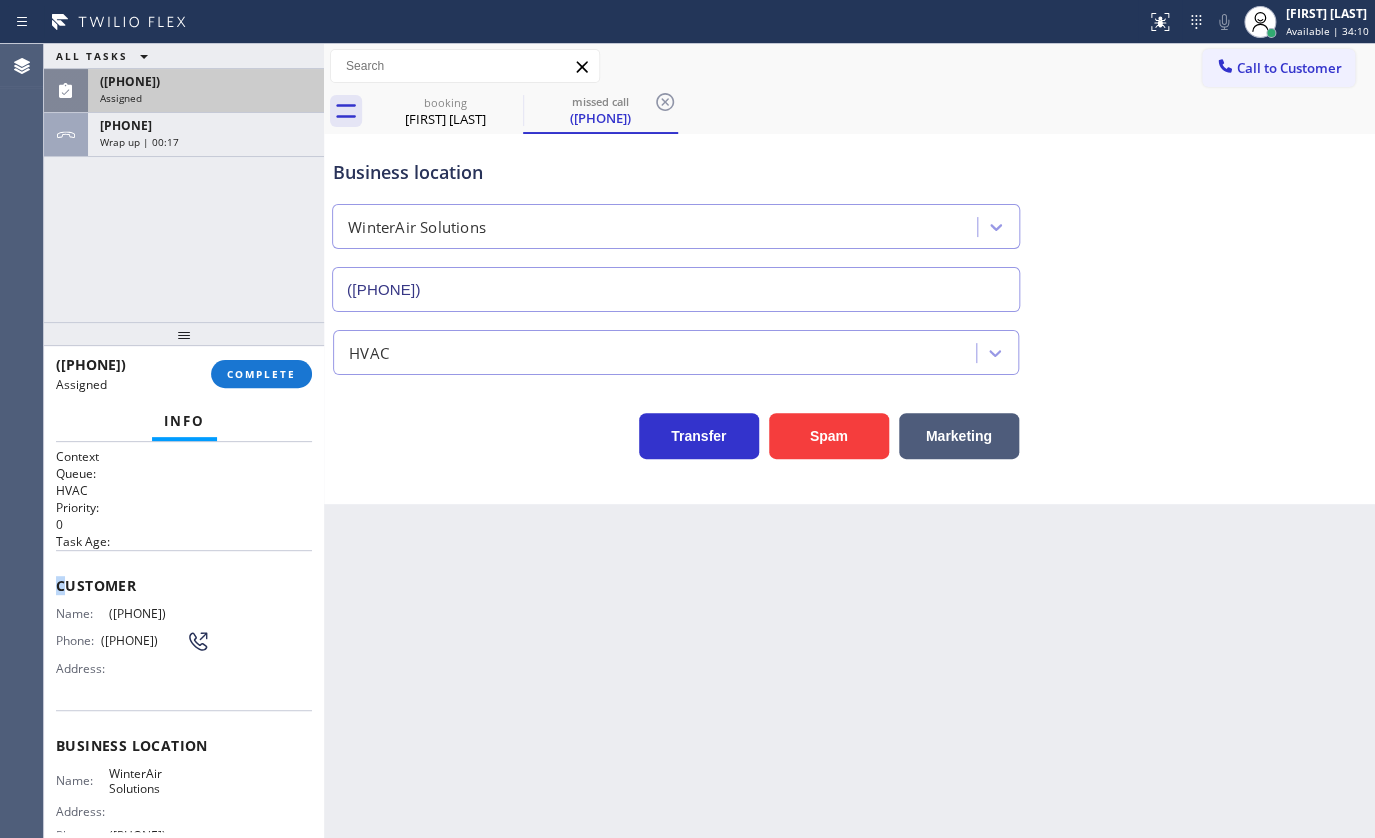 click on "(928) 371-5906" at bounding box center (206, 81) 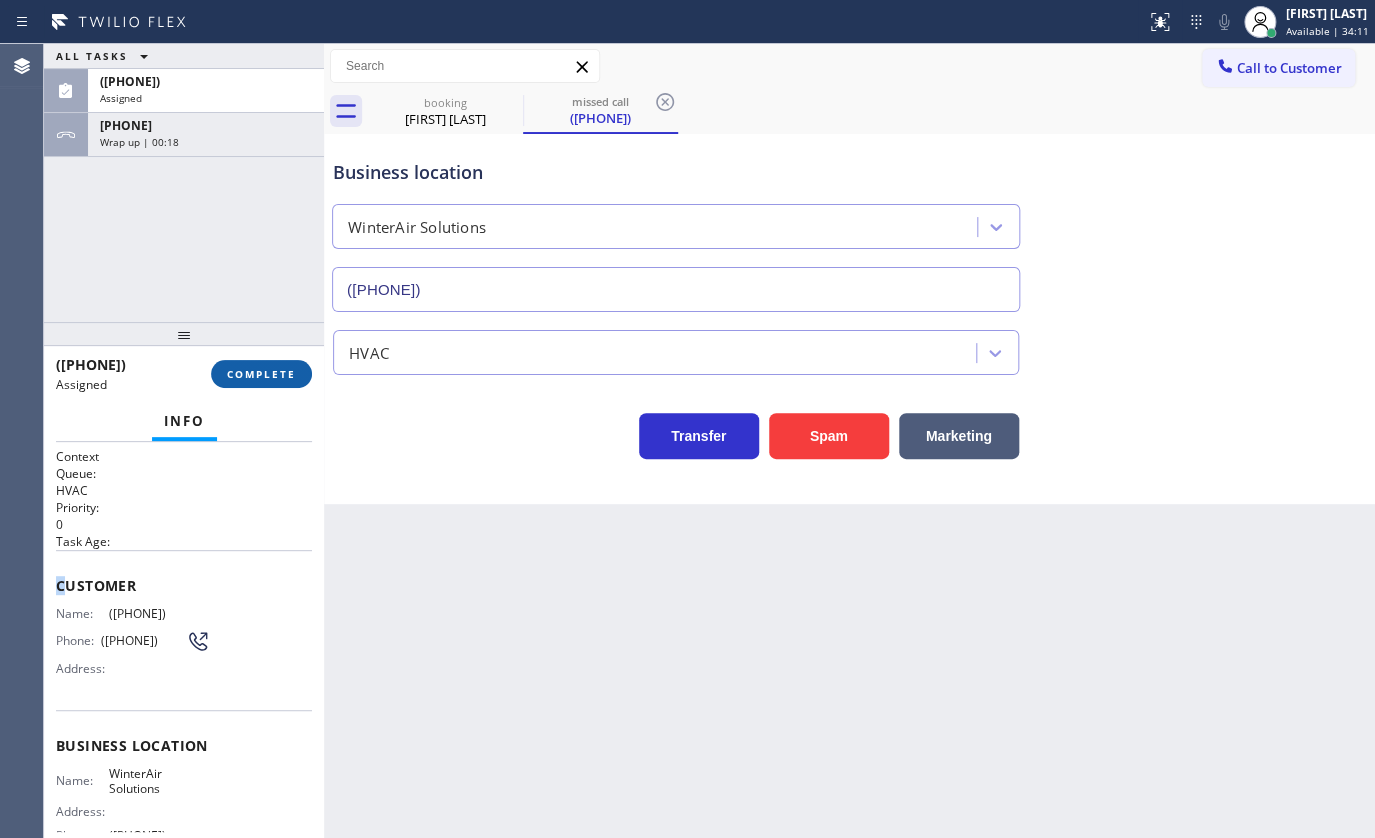 click on "COMPLETE" at bounding box center [261, 374] 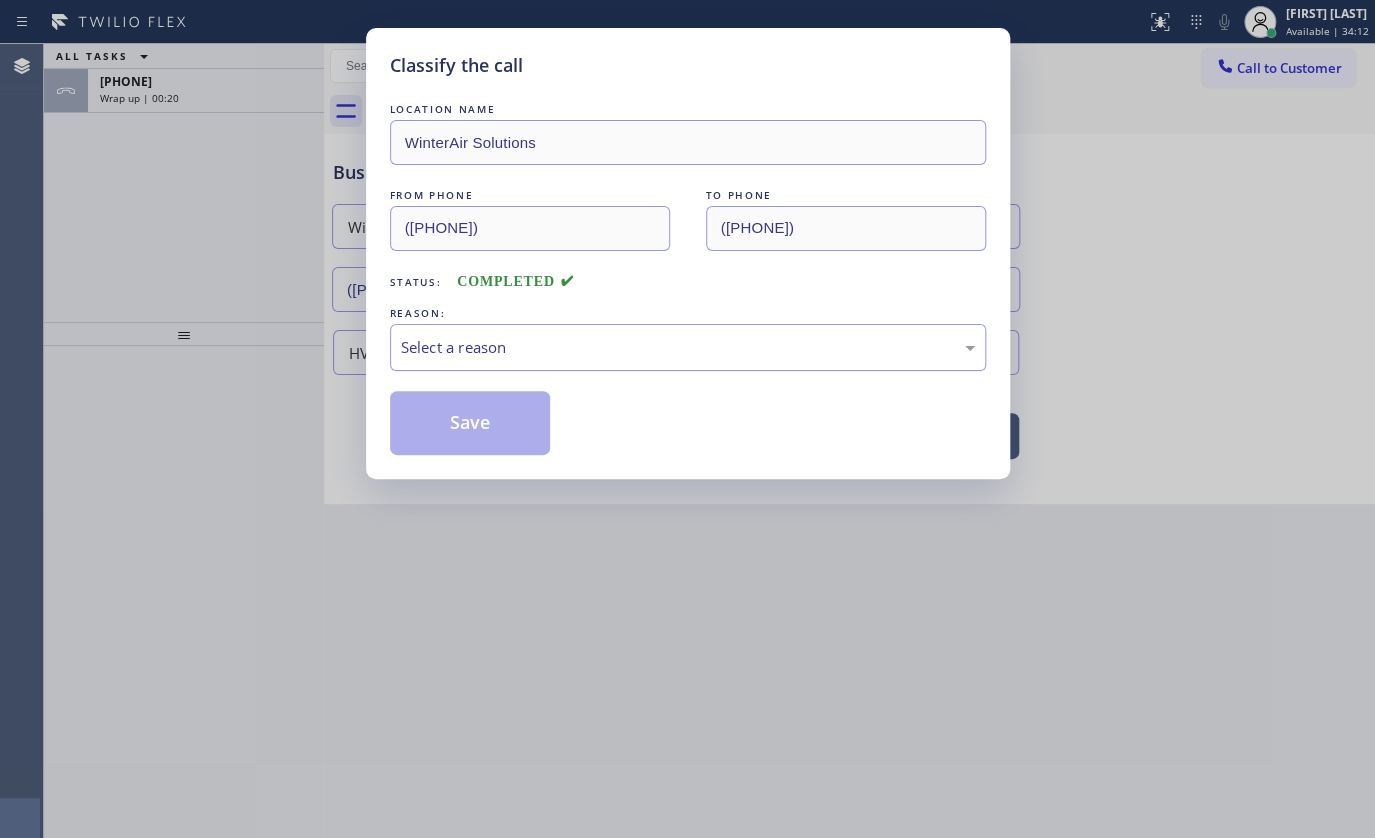 drag, startPoint x: 450, startPoint y: 350, endPoint x: 449, endPoint y: 367, distance: 17.029387 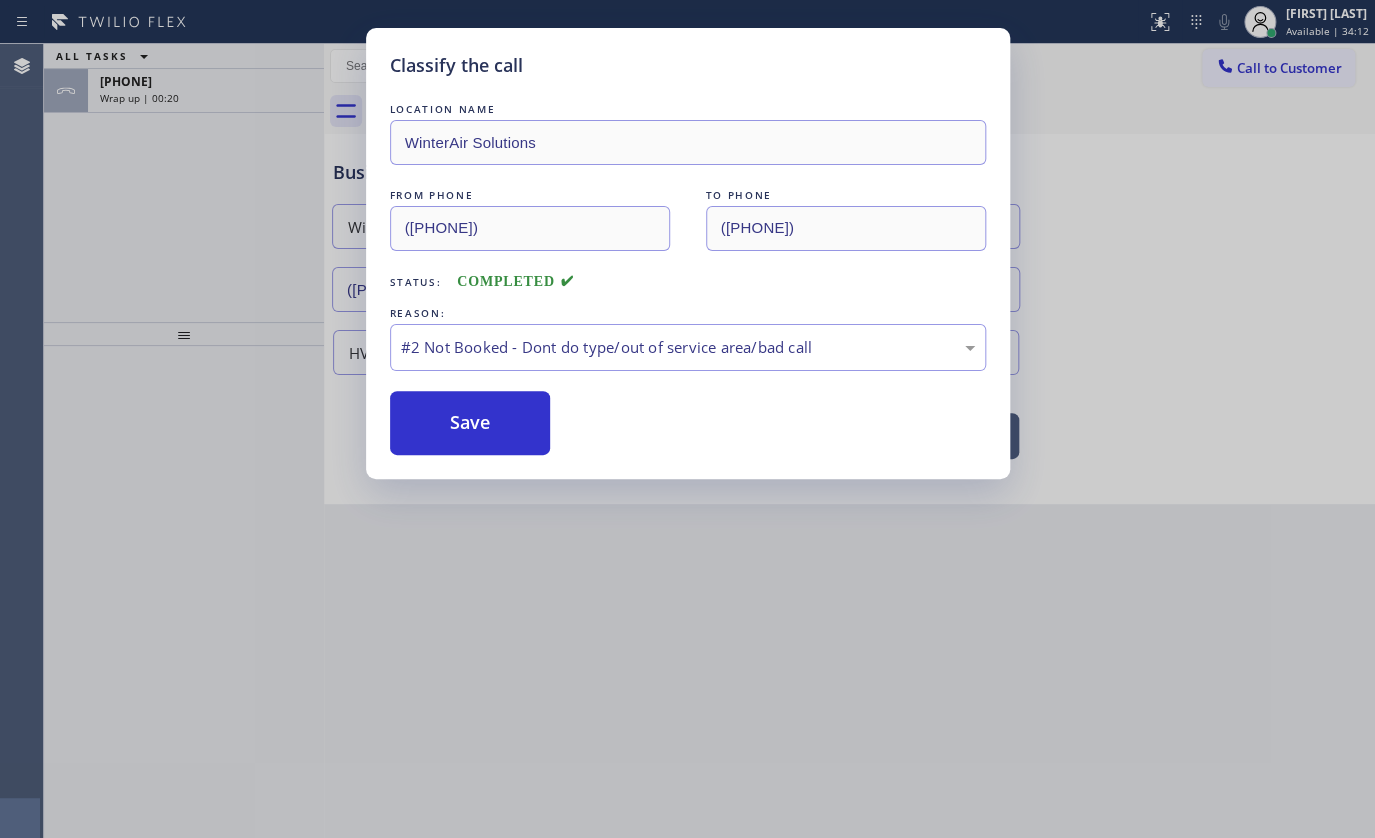 click on "Save" at bounding box center (470, 423) 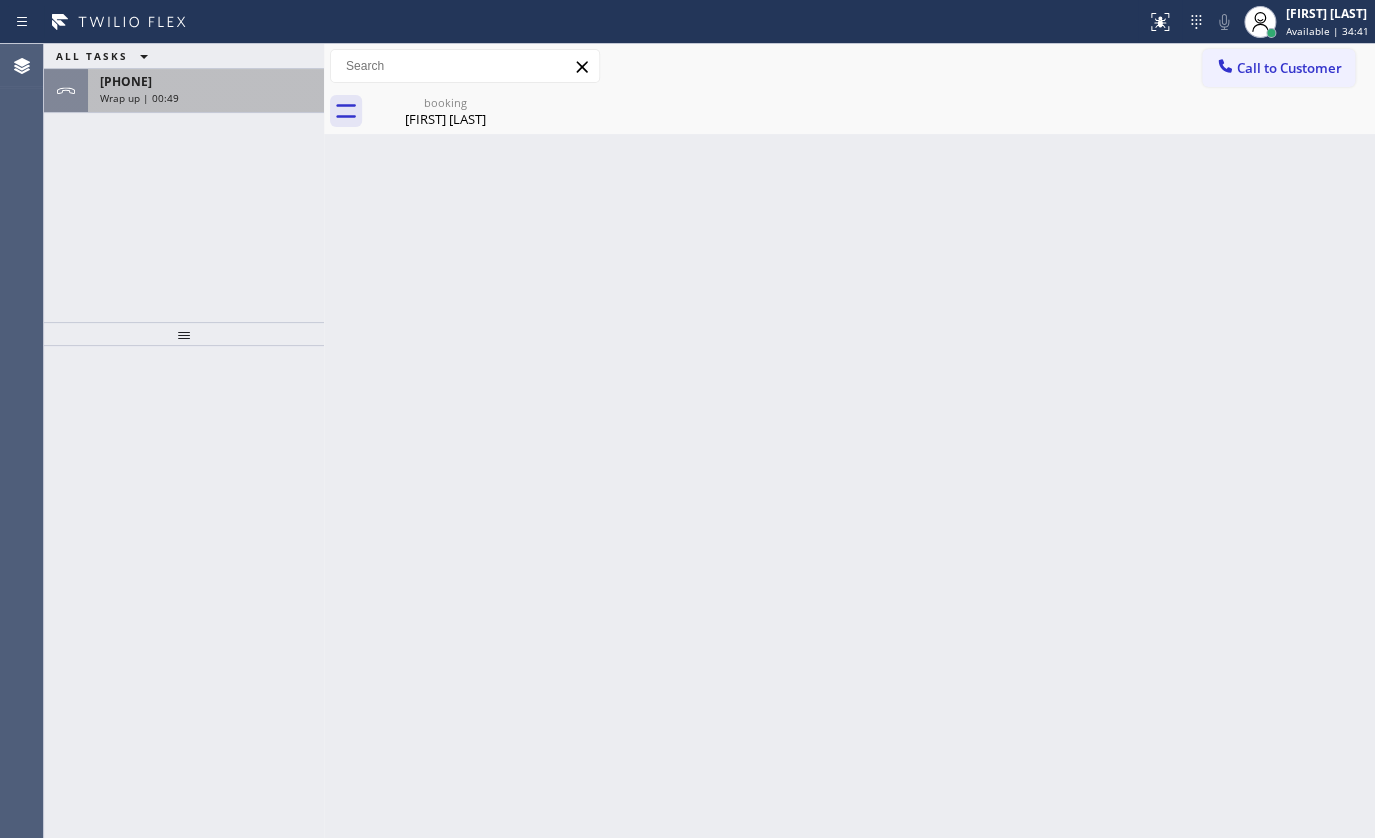 click on "Wrap up | 00:49" at bounding box center [139, 98] 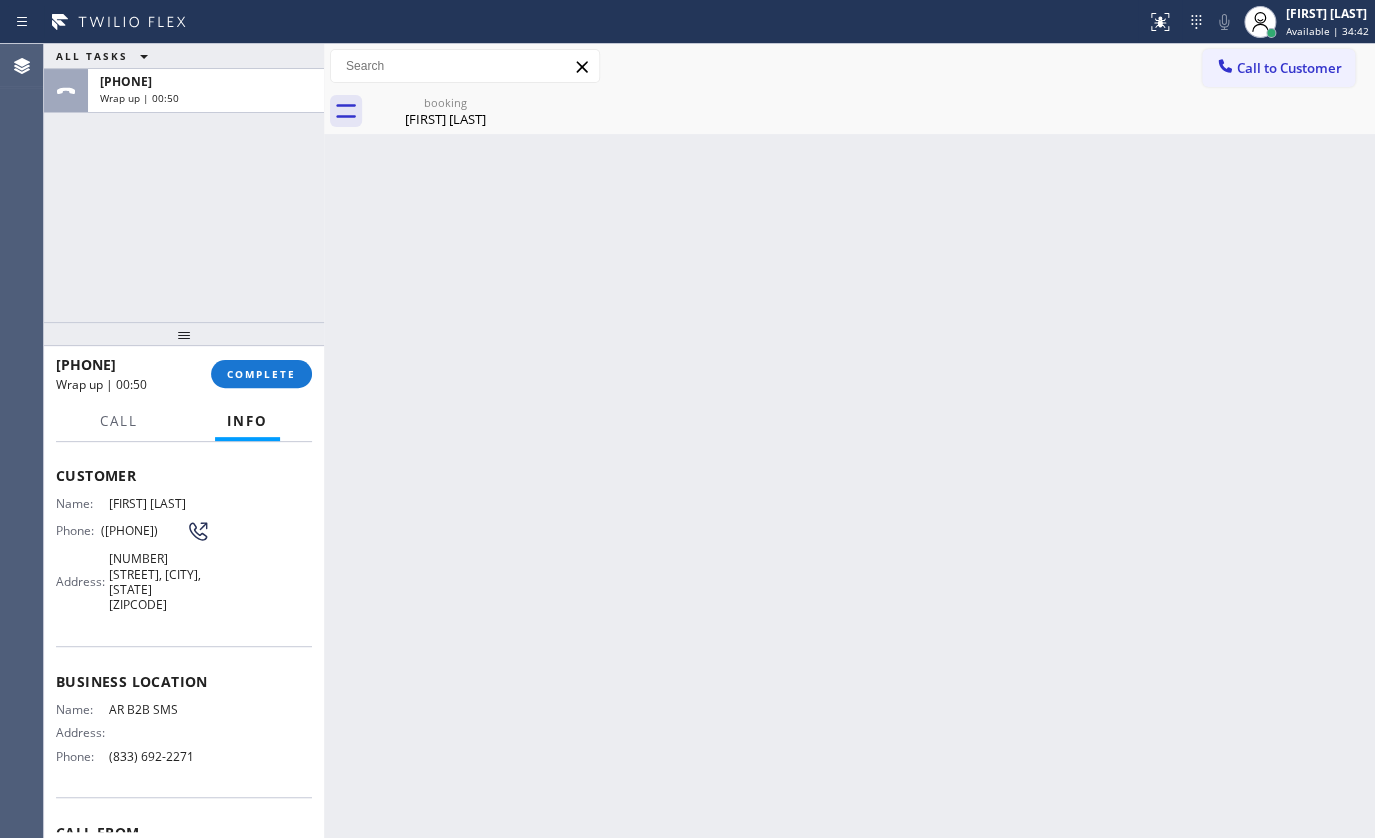 scroll, scrollTop: 0, scrollLeft: 0, axis: both 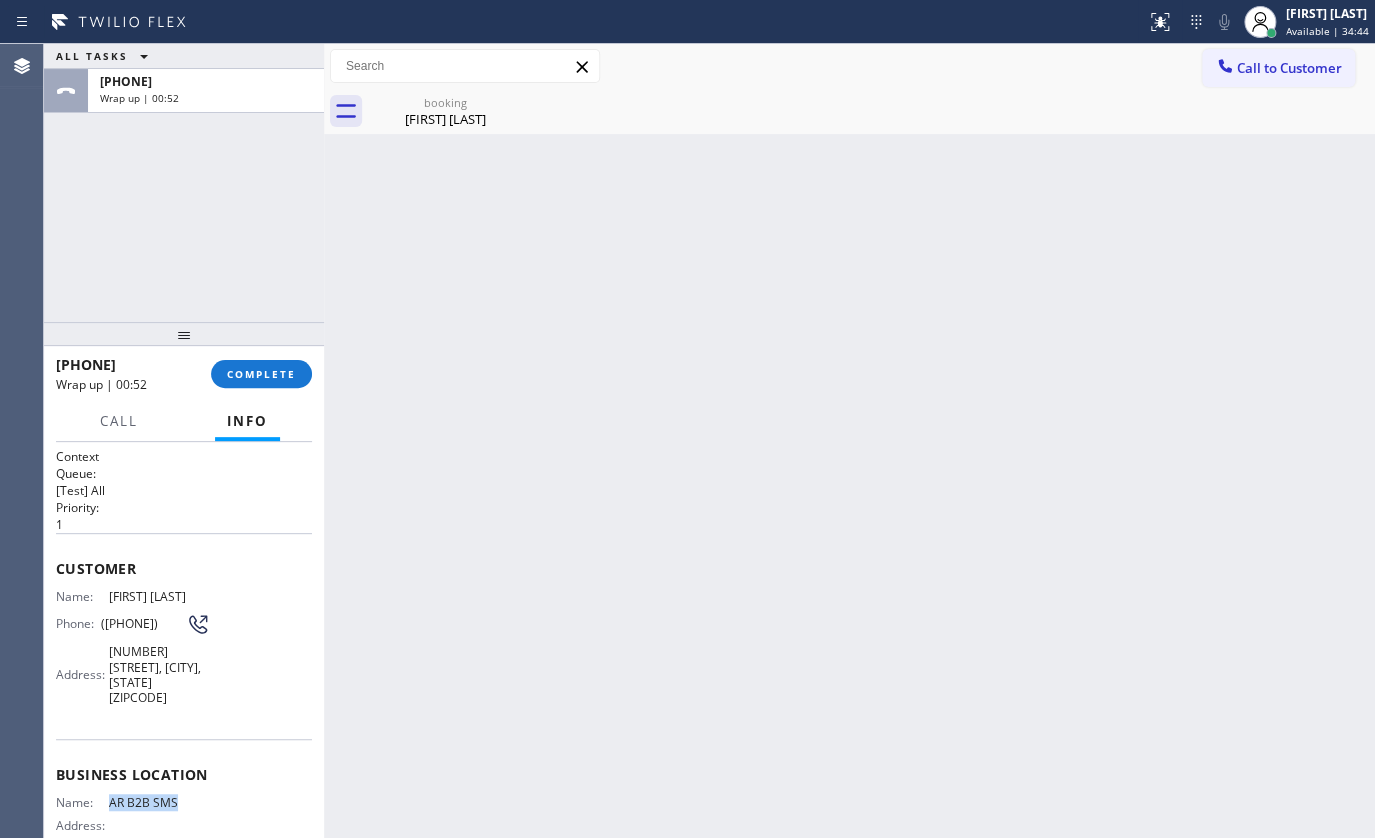 drag, startPoint x: 104, startPoint y: 780, endPoint x: 187, endPoint y: 781, distance: 83.00603 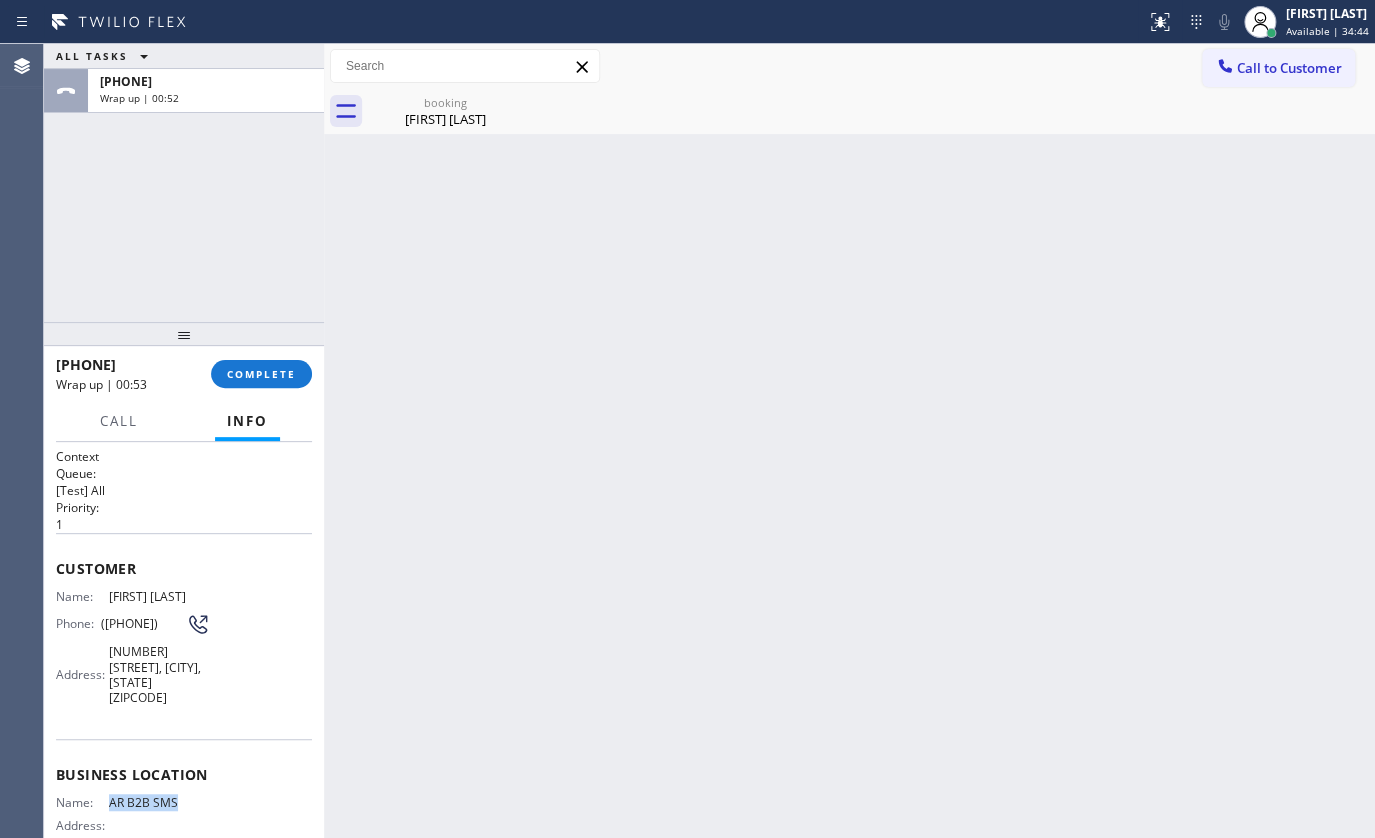 copy on "AR B2B SMS" 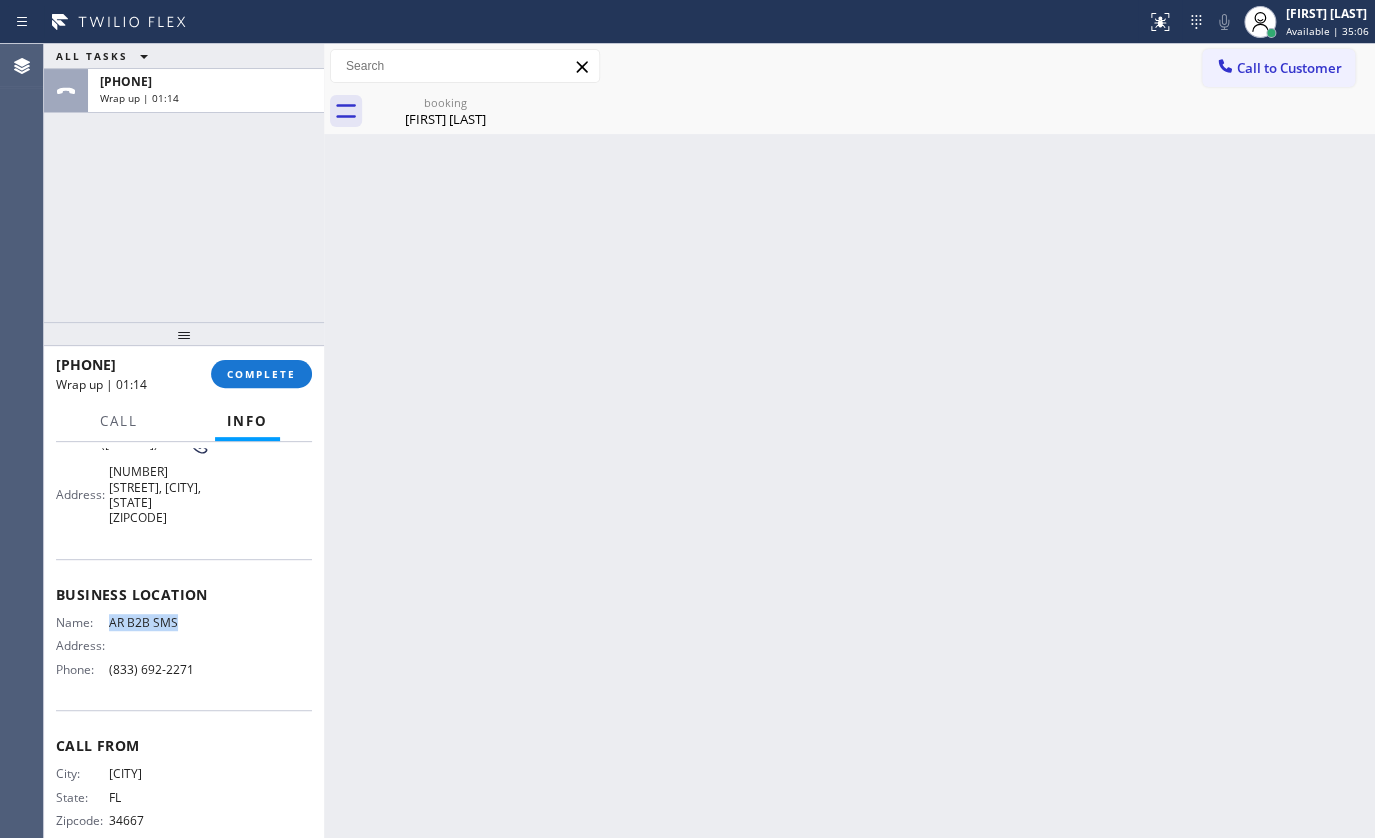 scroll, scrollTop: 182, scrollLeft: 0, axis: vertical 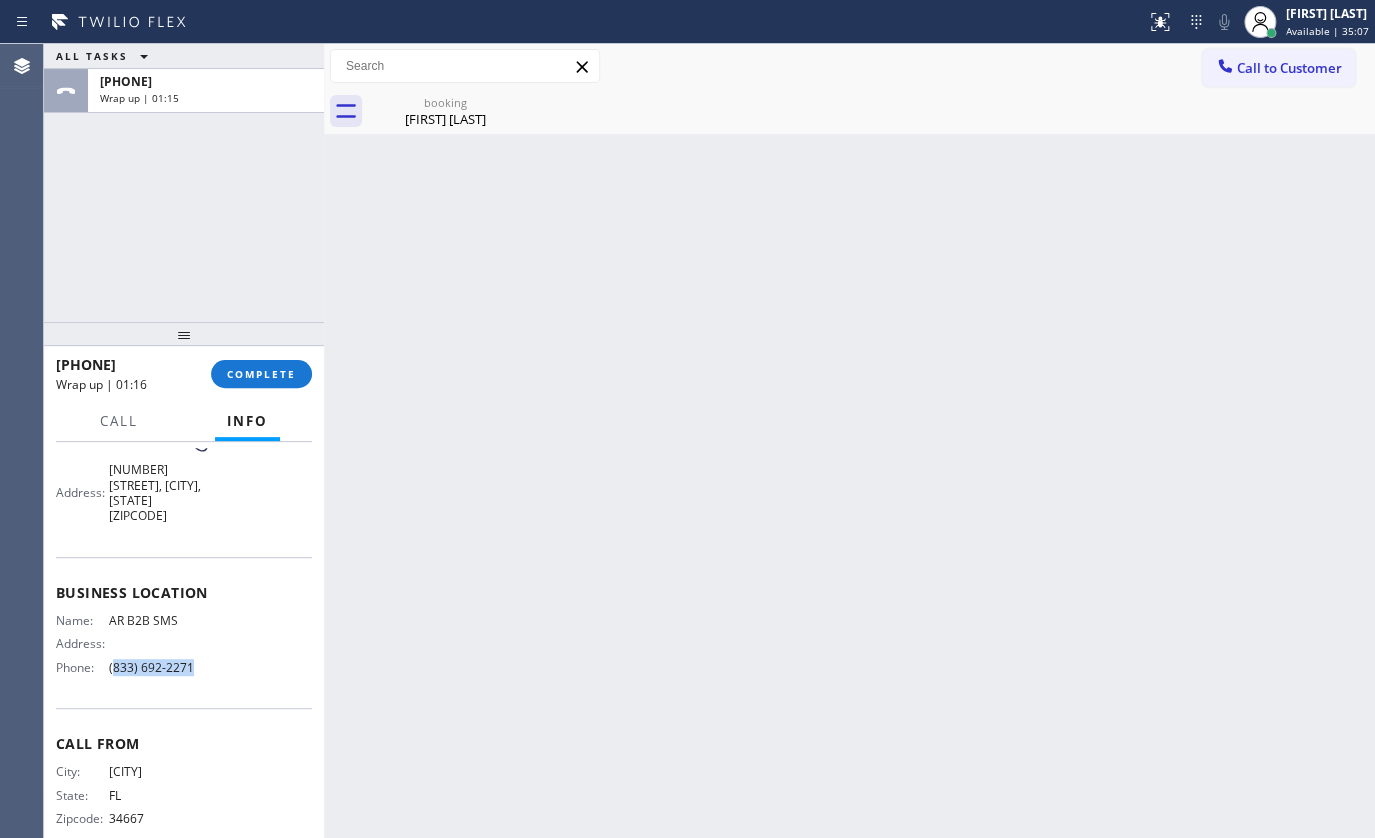 drag, startPoint x: 109, startPoint y: 647, endPoint x: 227, endPoint y: 652, distance: 118.10589 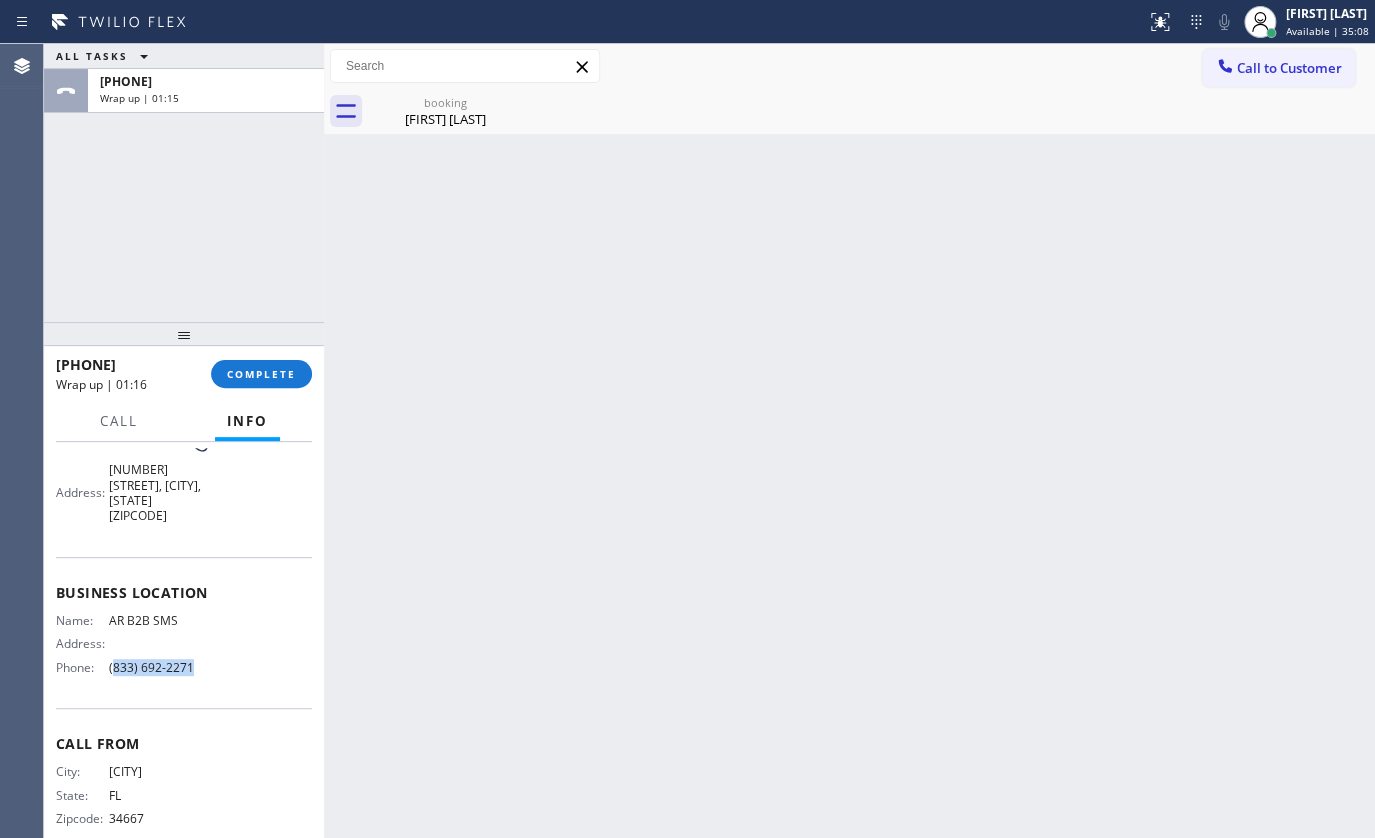 copy on "833) 692-2271" 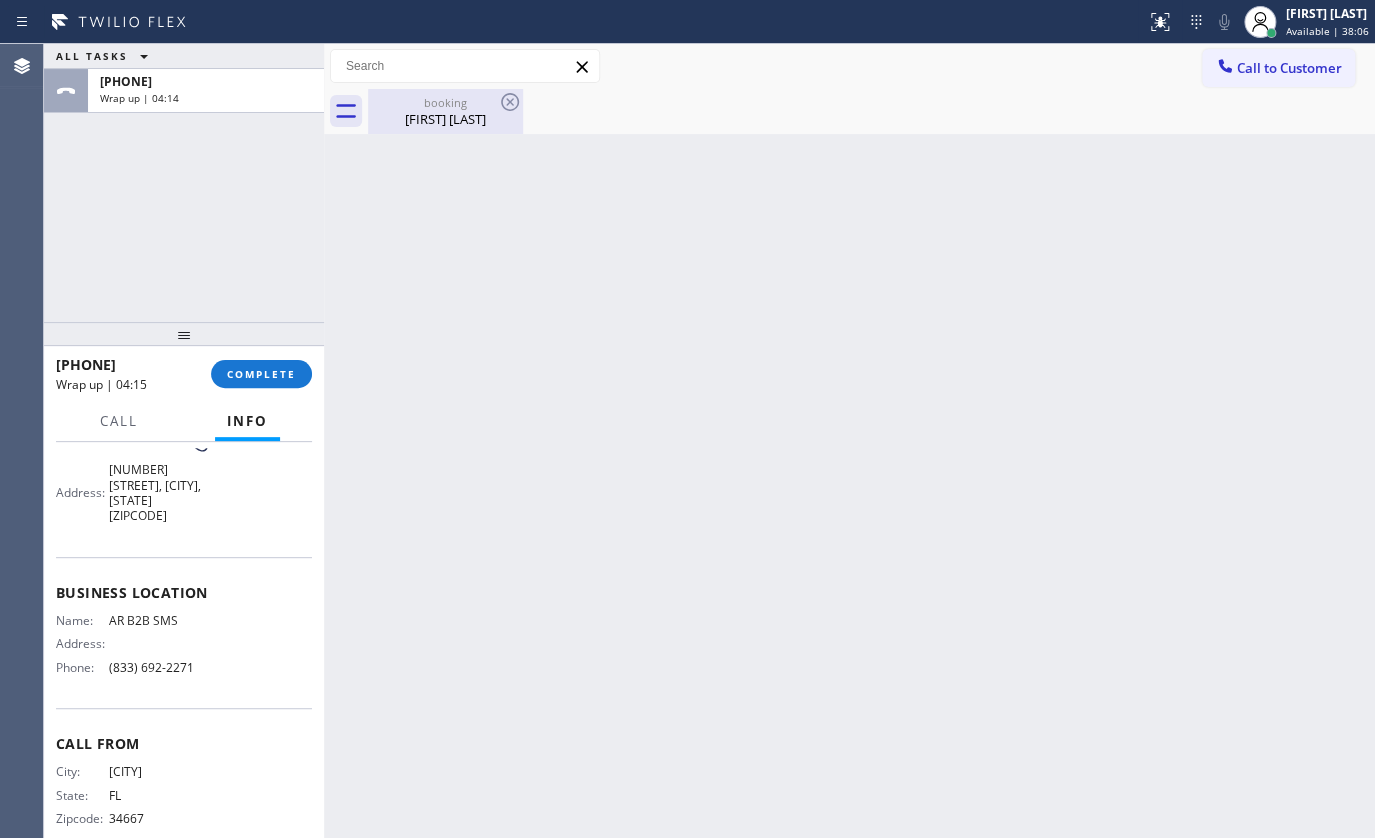 click on "Dana Jacinto" at bounding box center [445, 119] 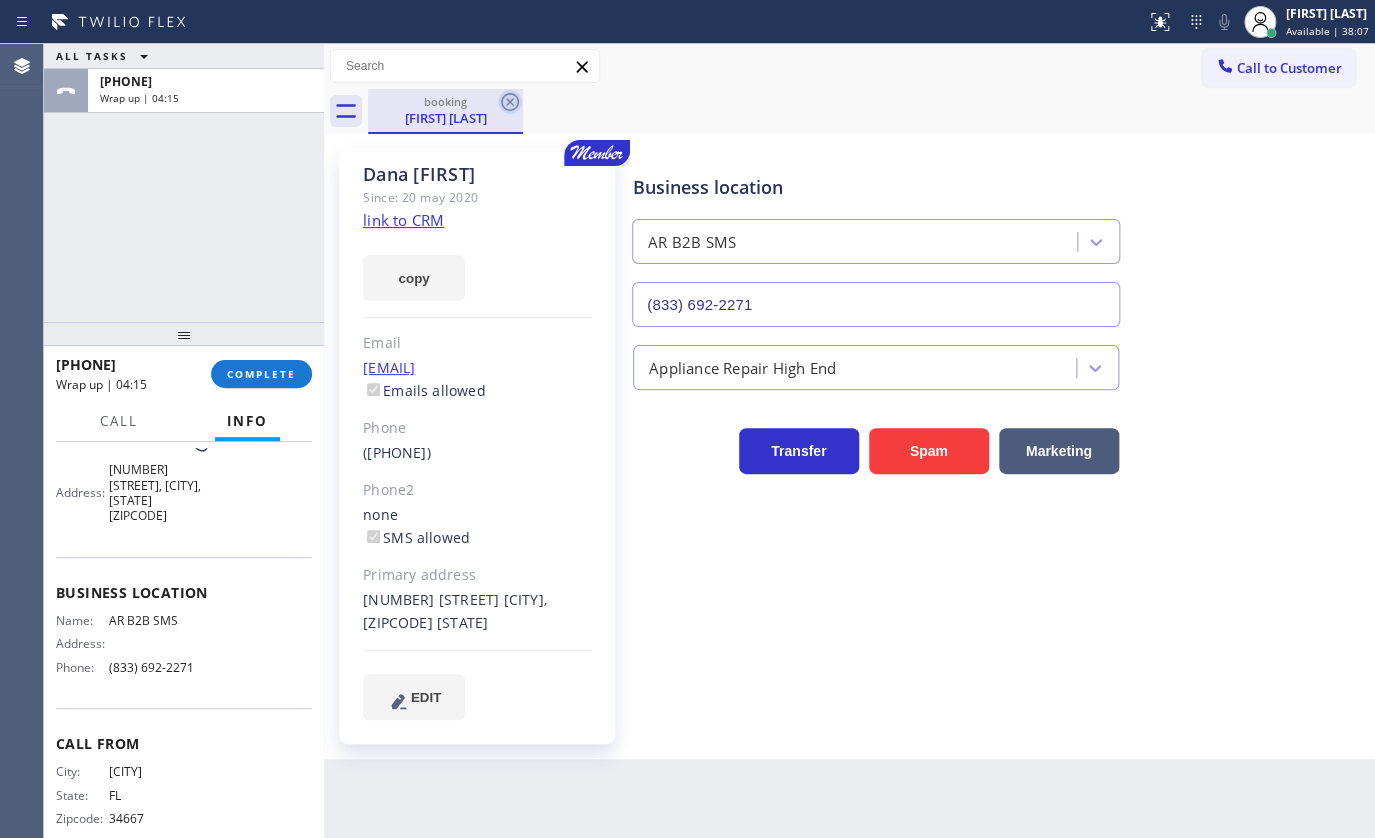 click 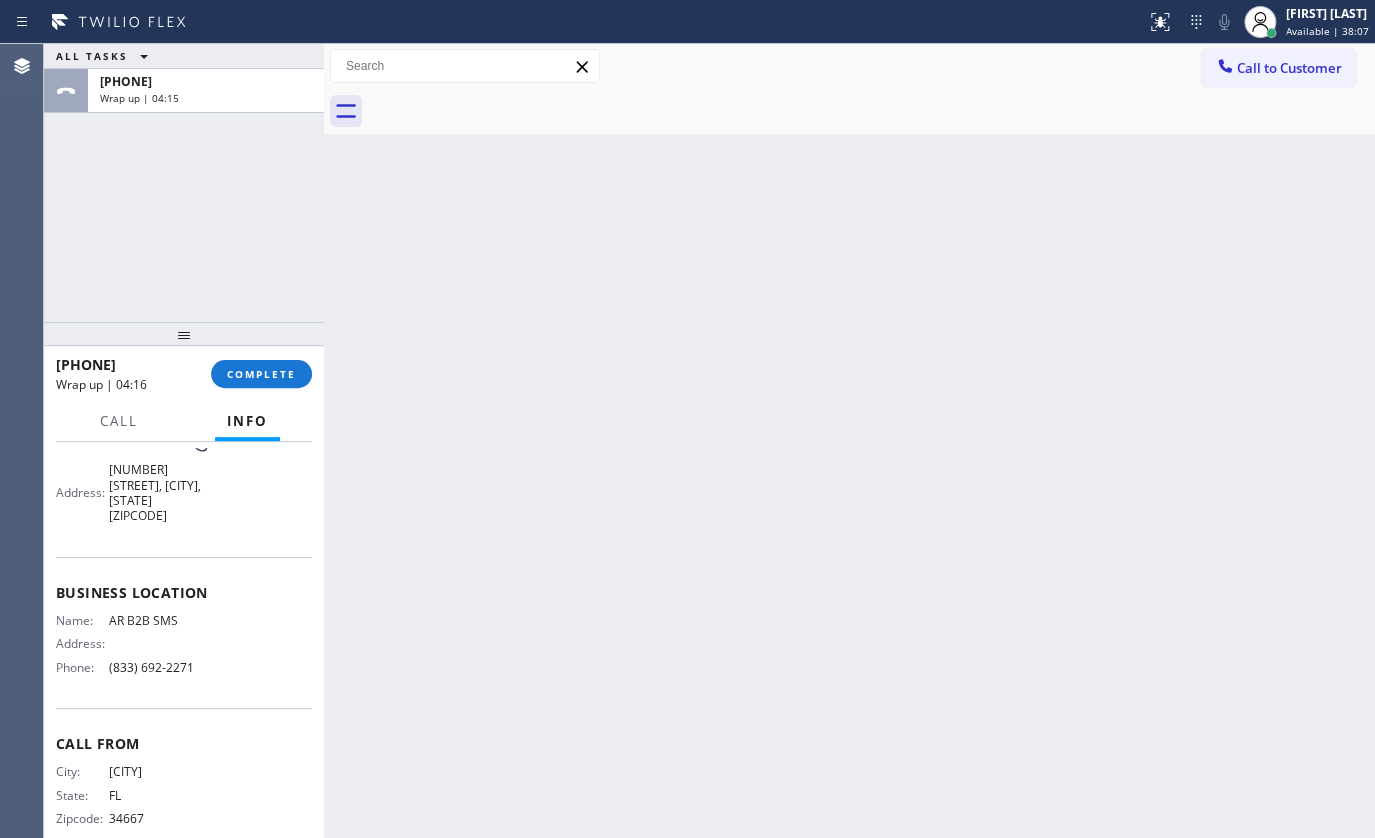 click at bounding box center [871, 111] 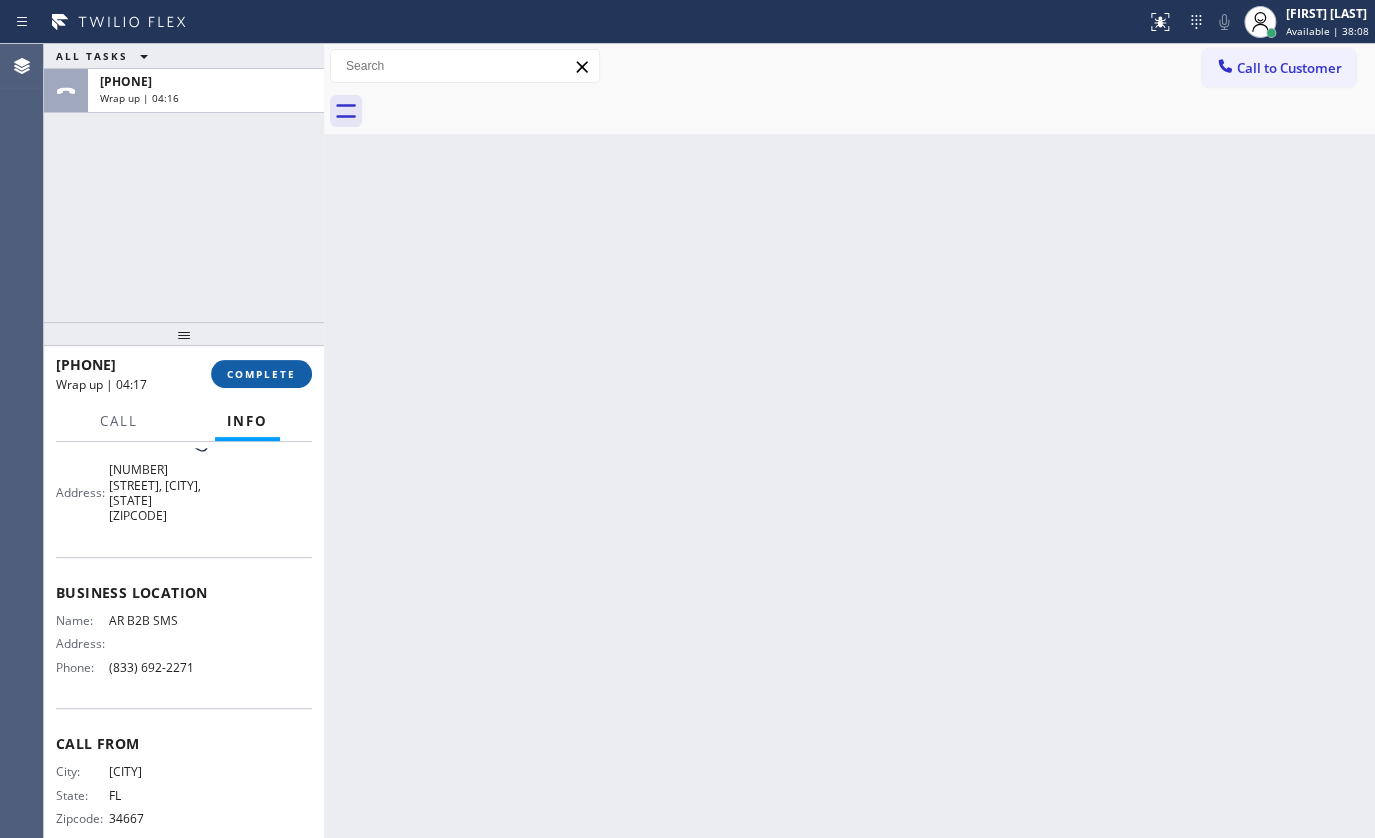 click on "COMPLETE" at bounding box center [261, 374] 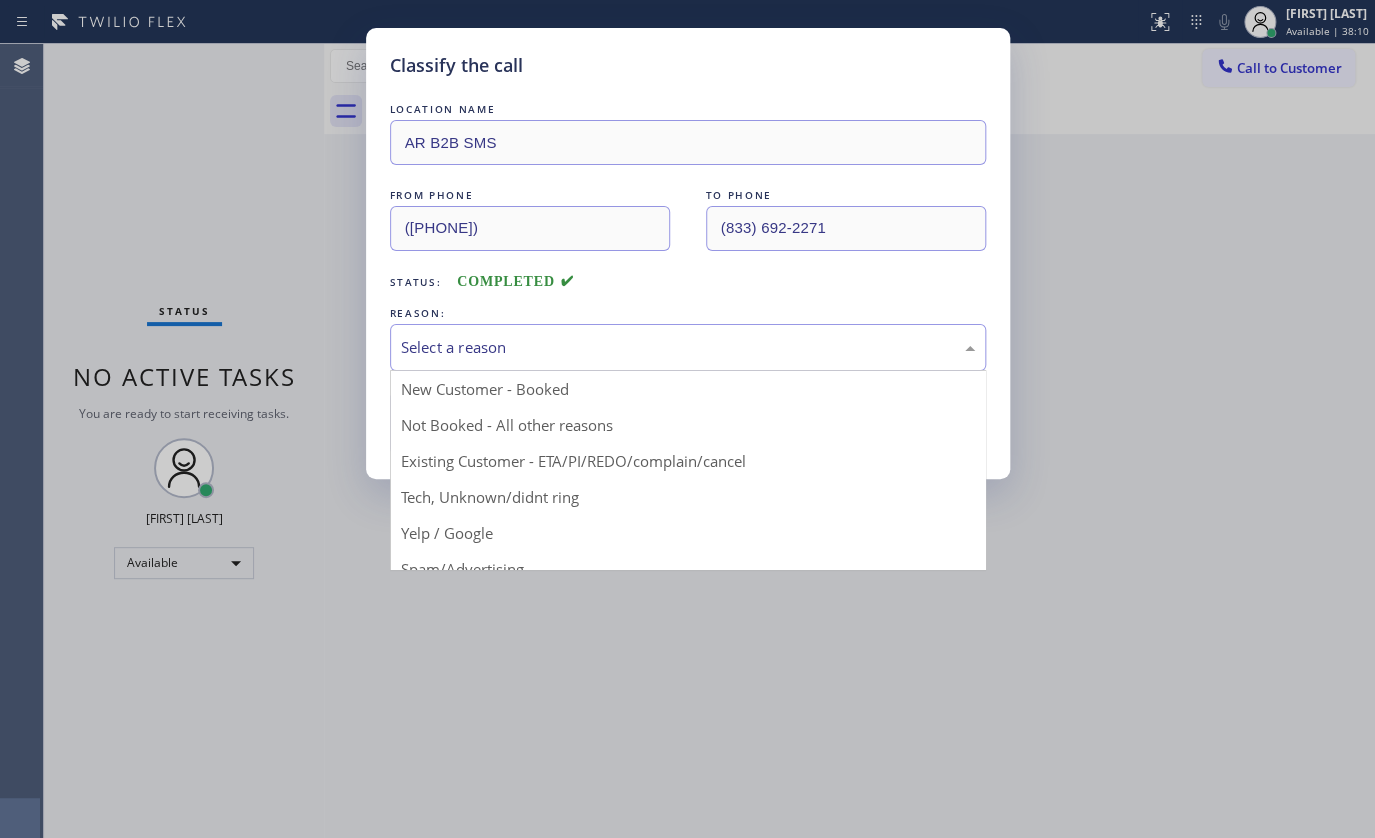click on "Select a reason" at bounding box center (688, 347) 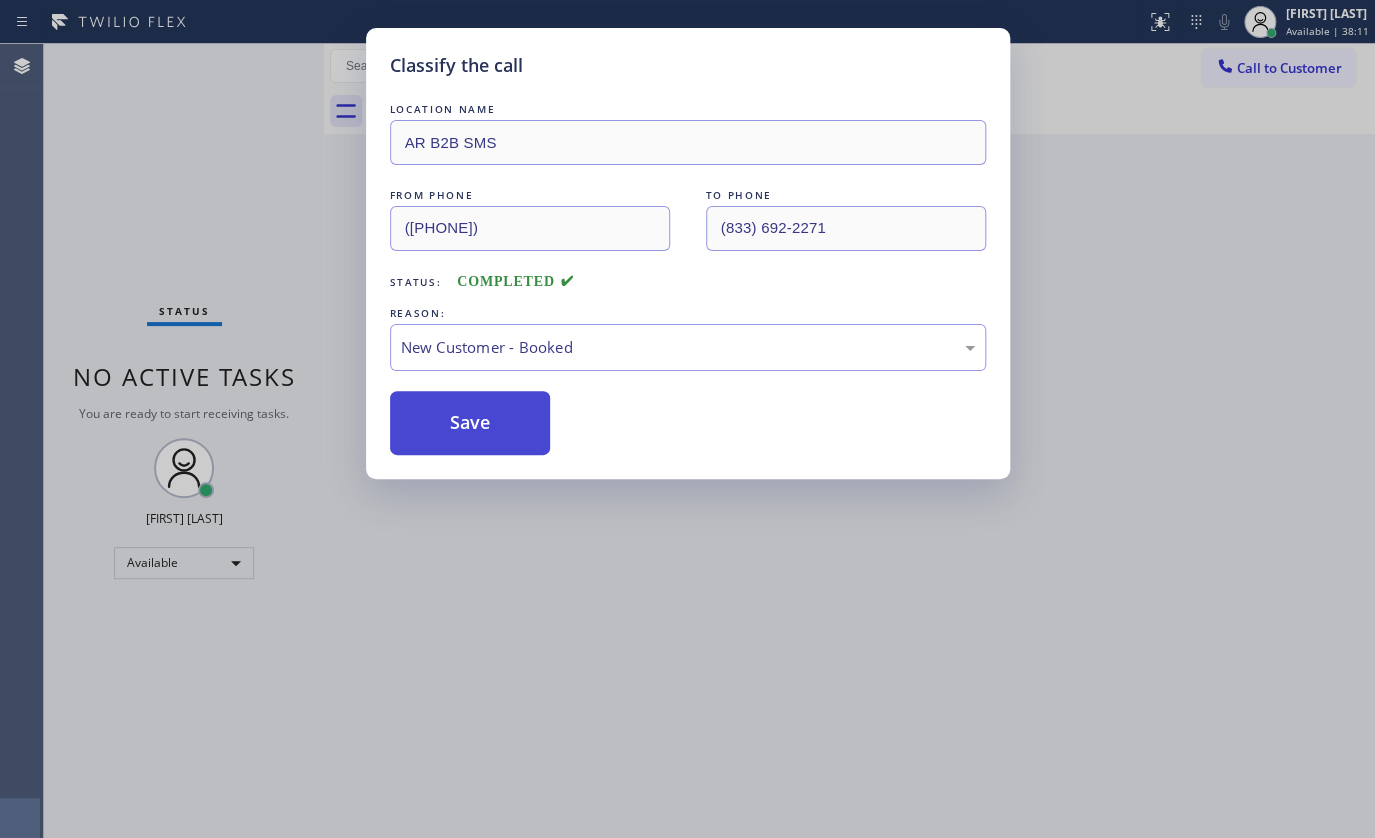 click on "Save" at bounding box center (470, 423) 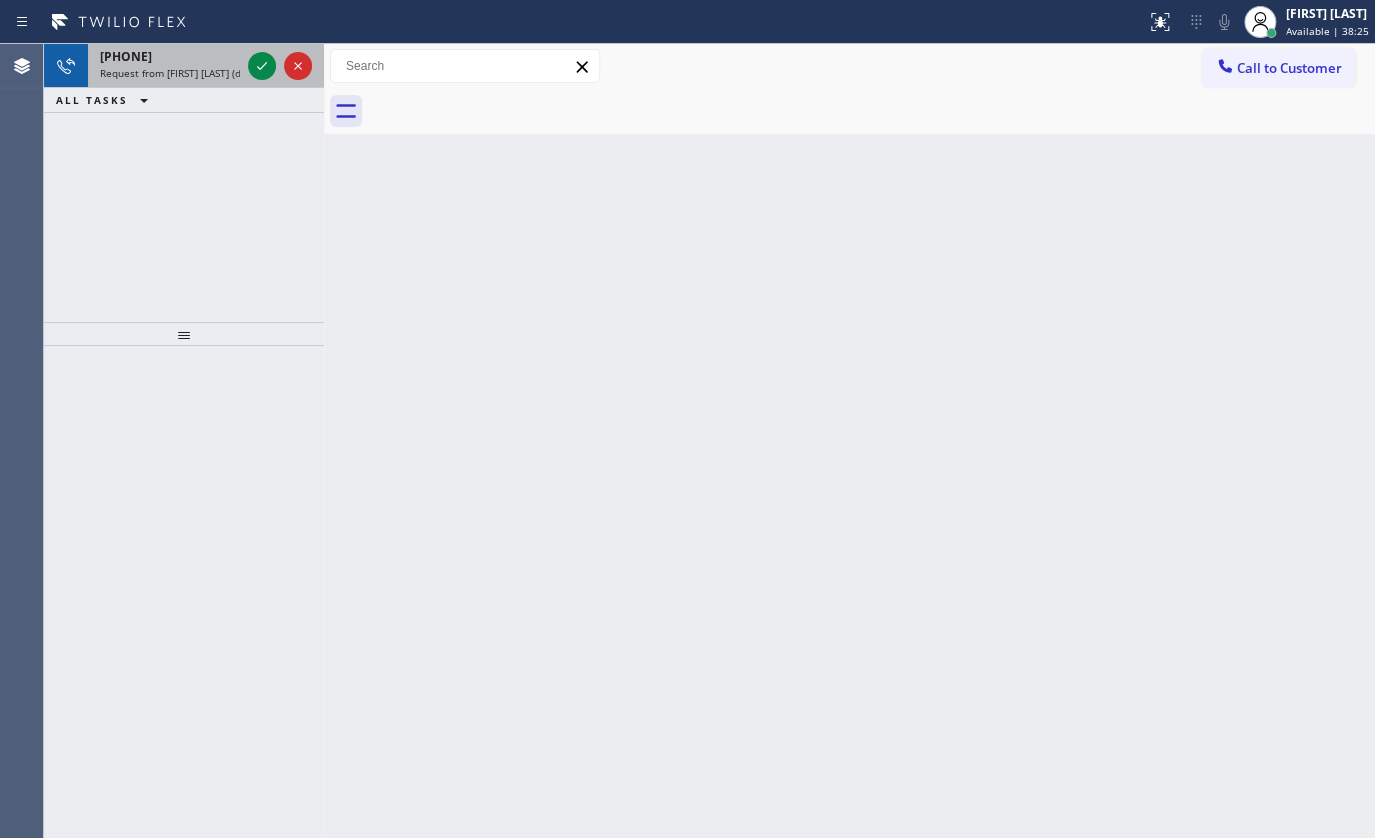 click at bounding box center [280, 66] 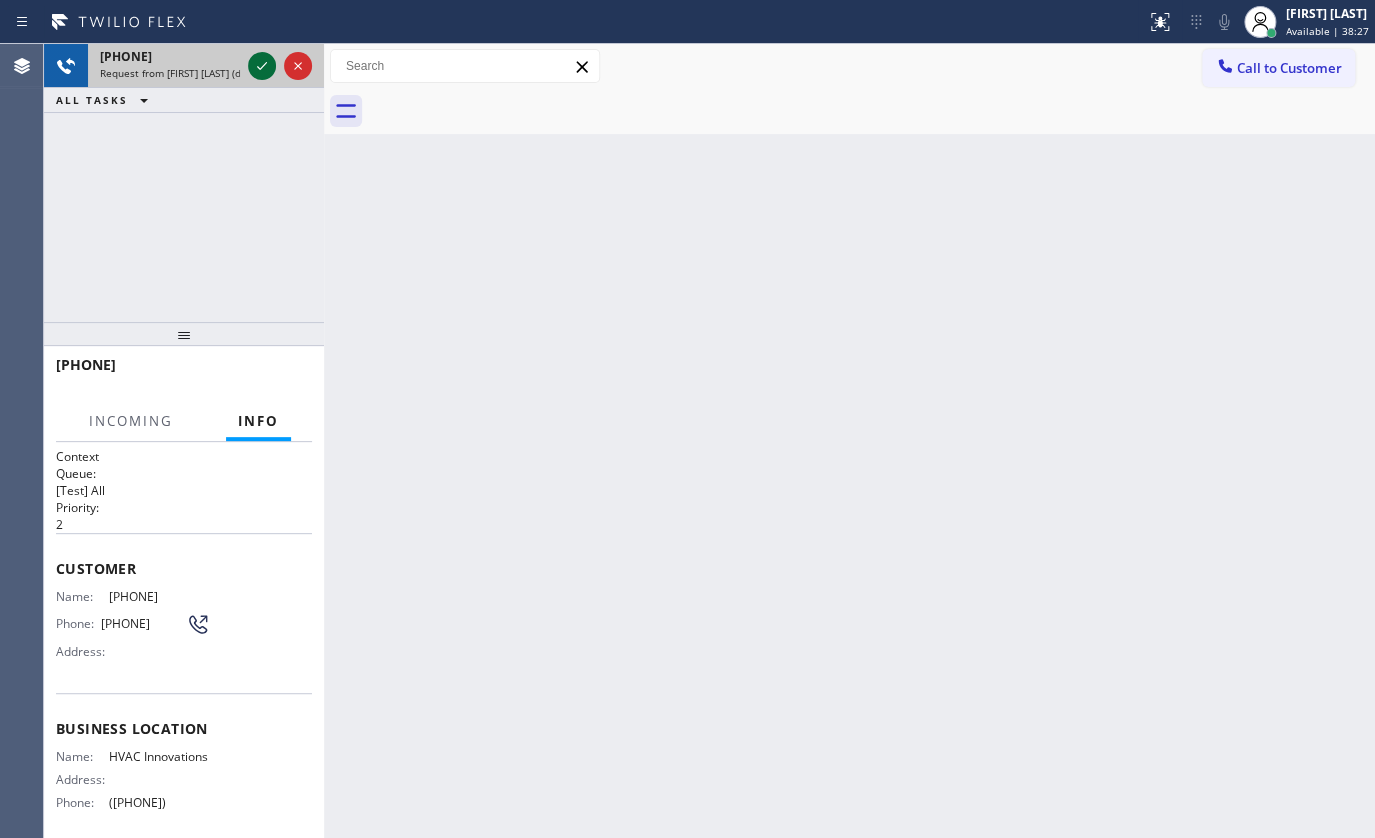click at bounding box center [262, 66] 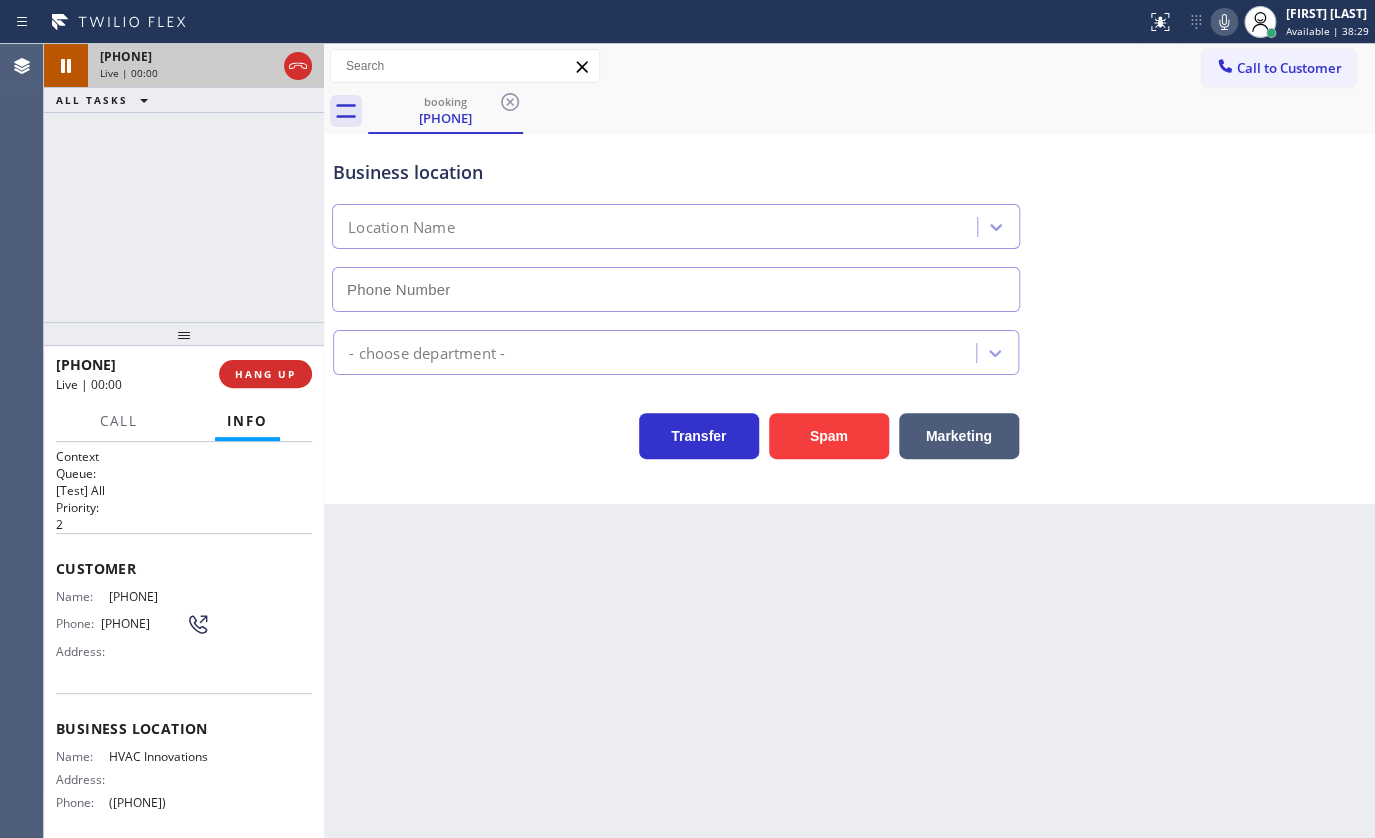 type on "(714) 909-1269" 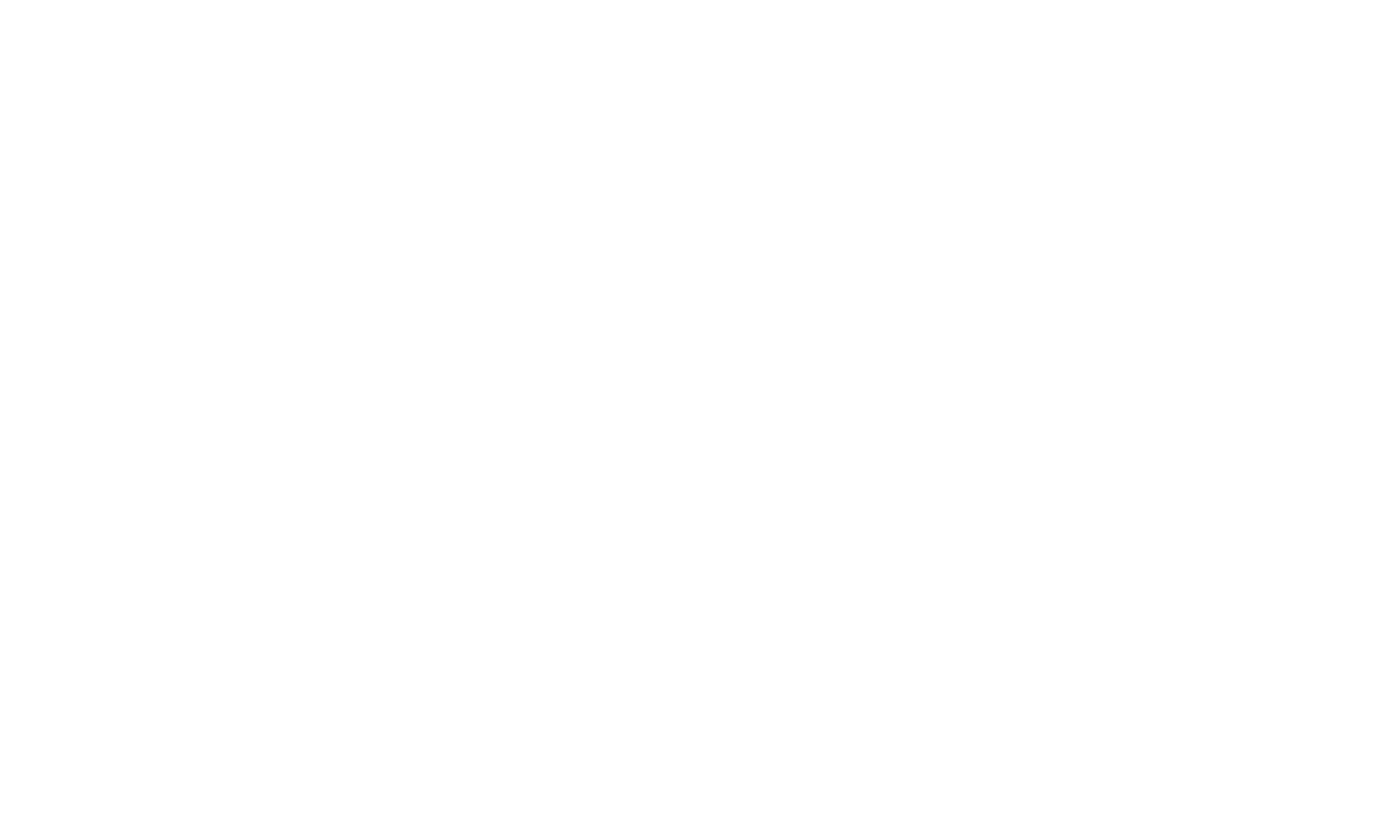 scroll, scrollTop: 0, scrollLeft: 0, axis: both 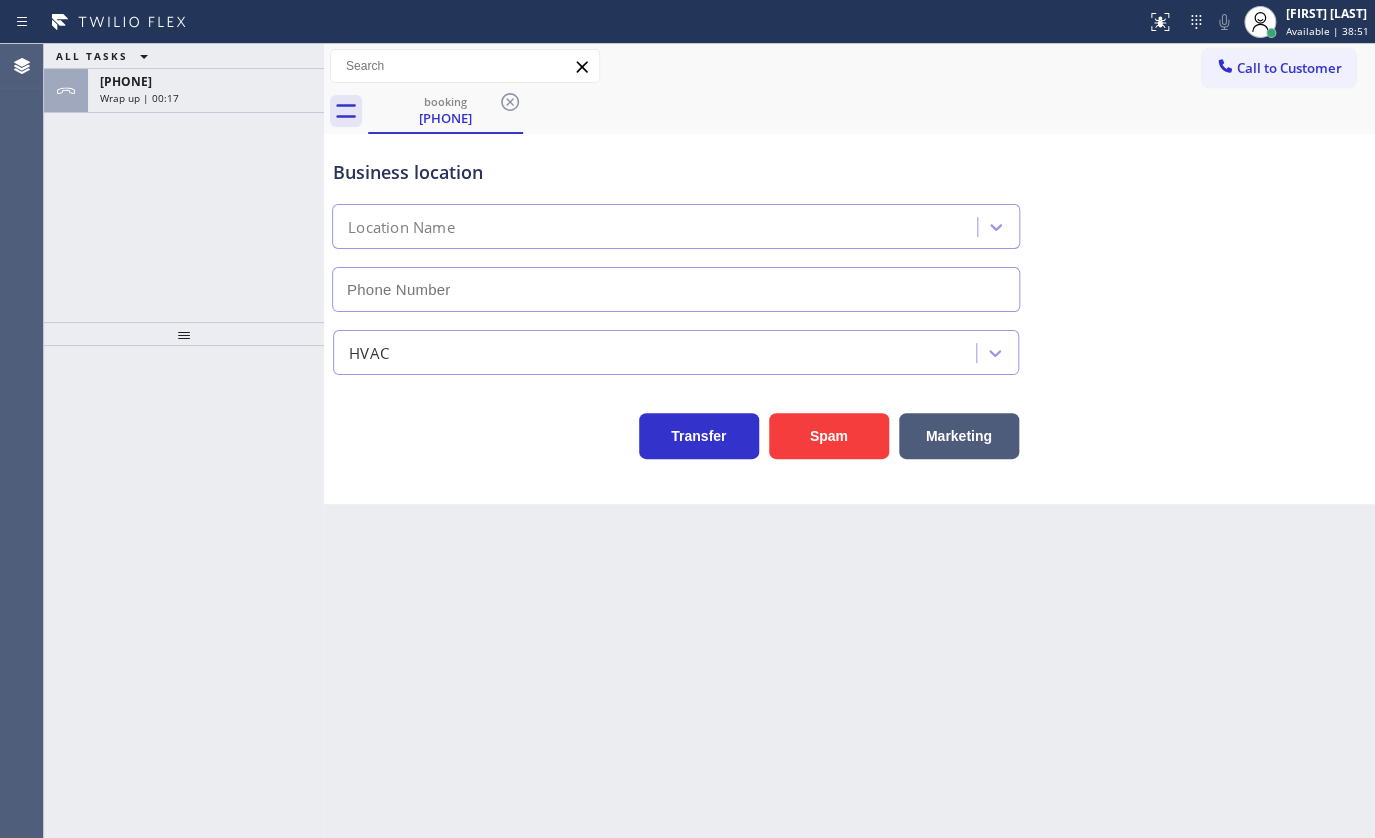 type on "[PHONE]" 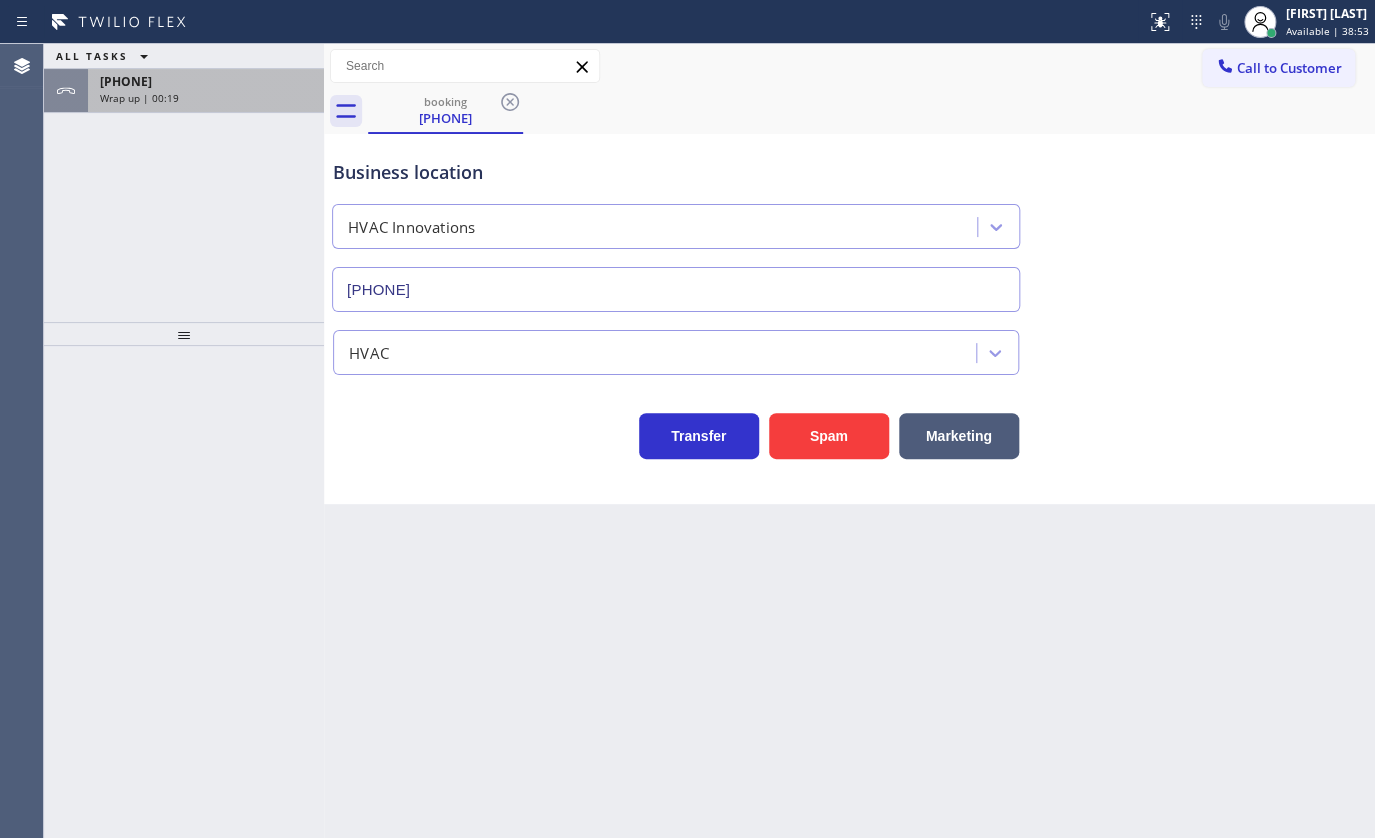 click on "Wrap up | 00:19" at bounding box center [139, 98] 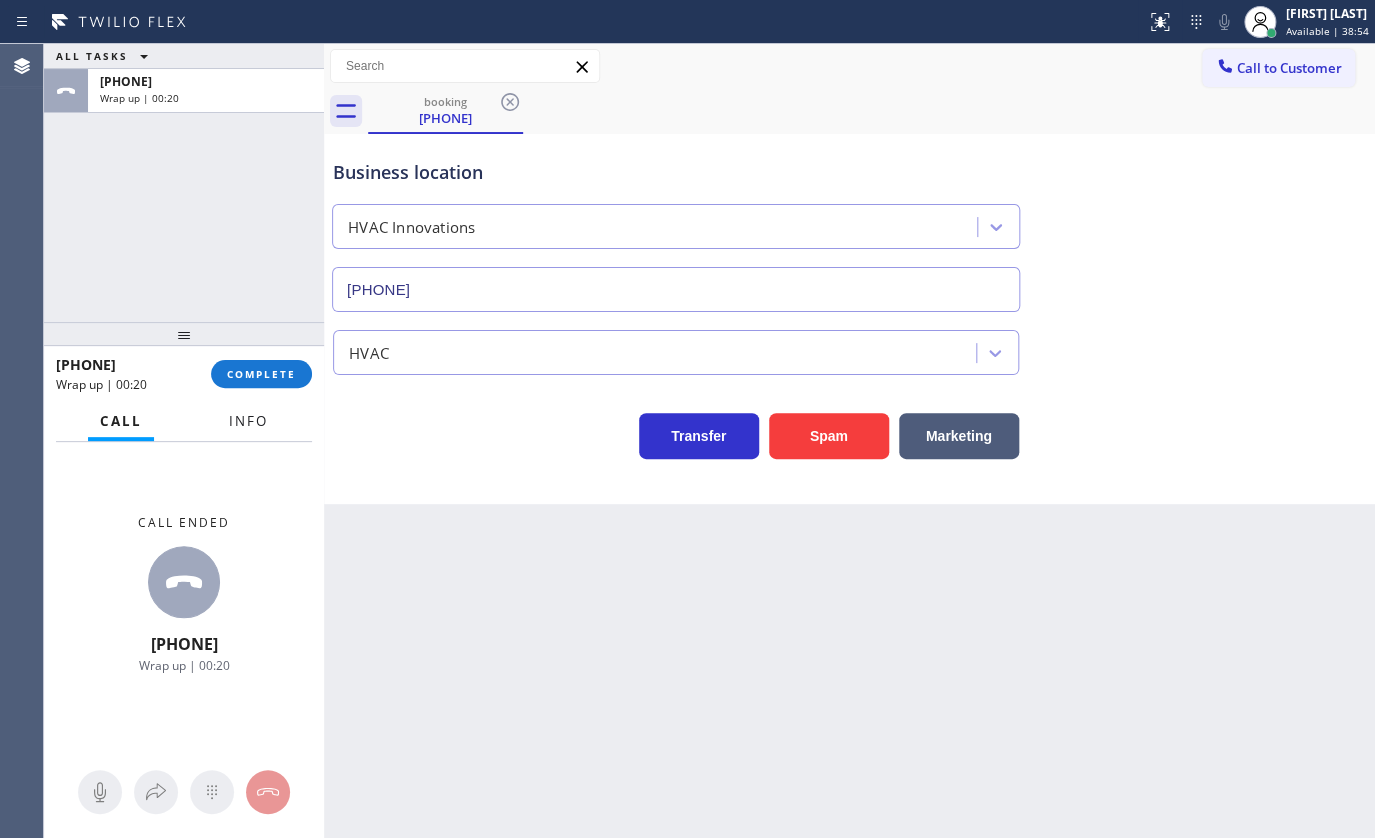 click on "Info" at bounding box center [248, 421] 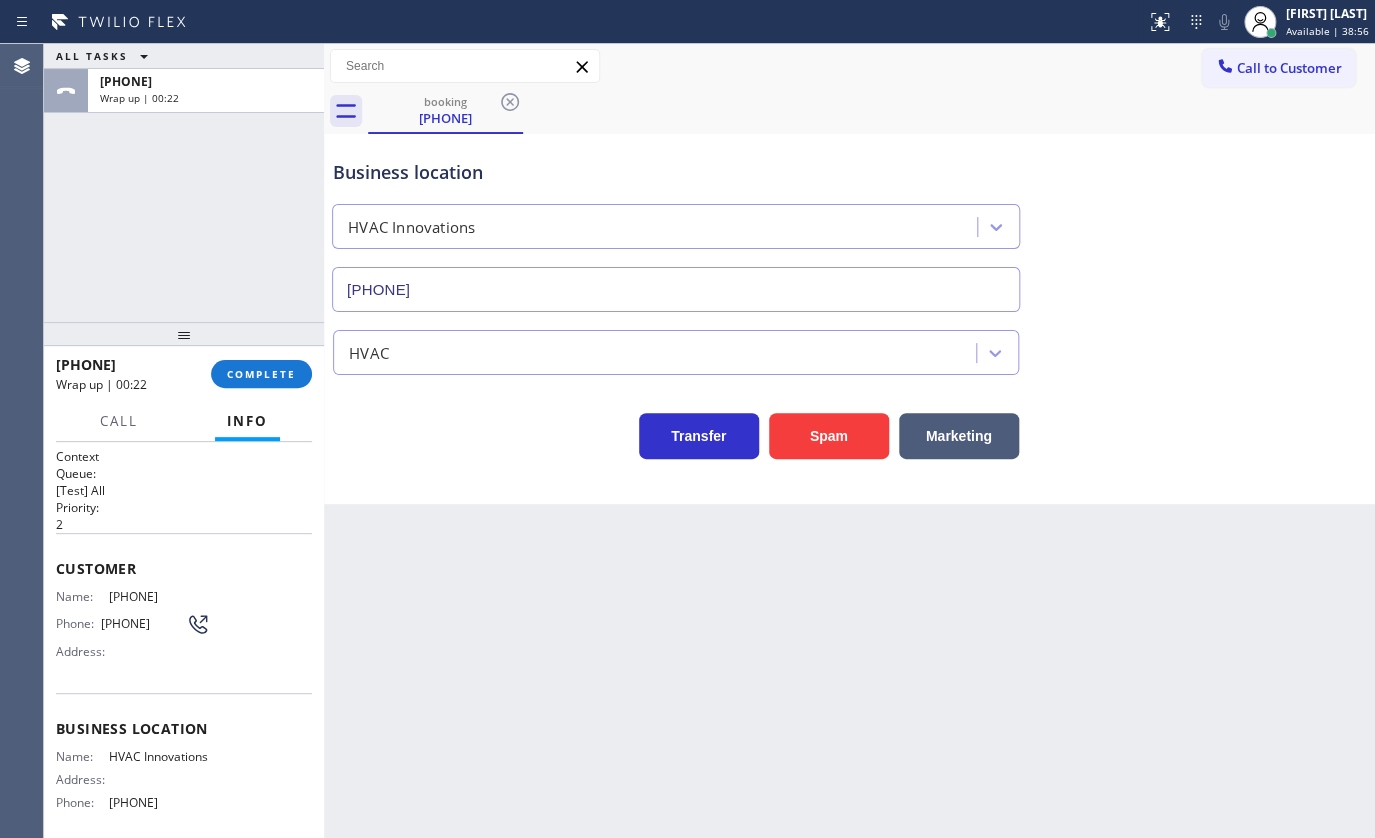 drag, startPoint x: 60, startPoint y: 553, endPoint x: 94, endPoint y: 587, distance: 48.08326 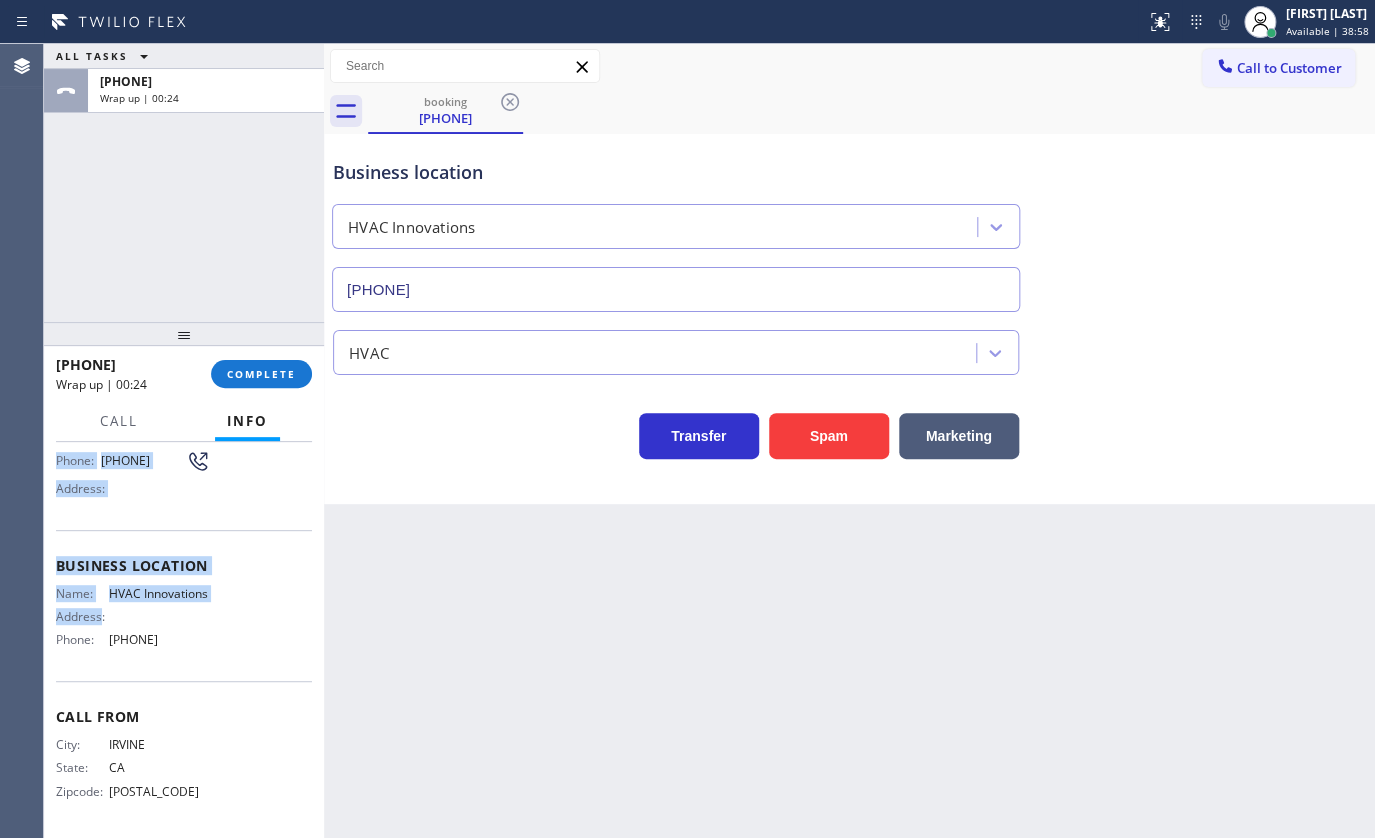 scroll, scrollTop: 182, scrollLeft: 0, axis: vertical 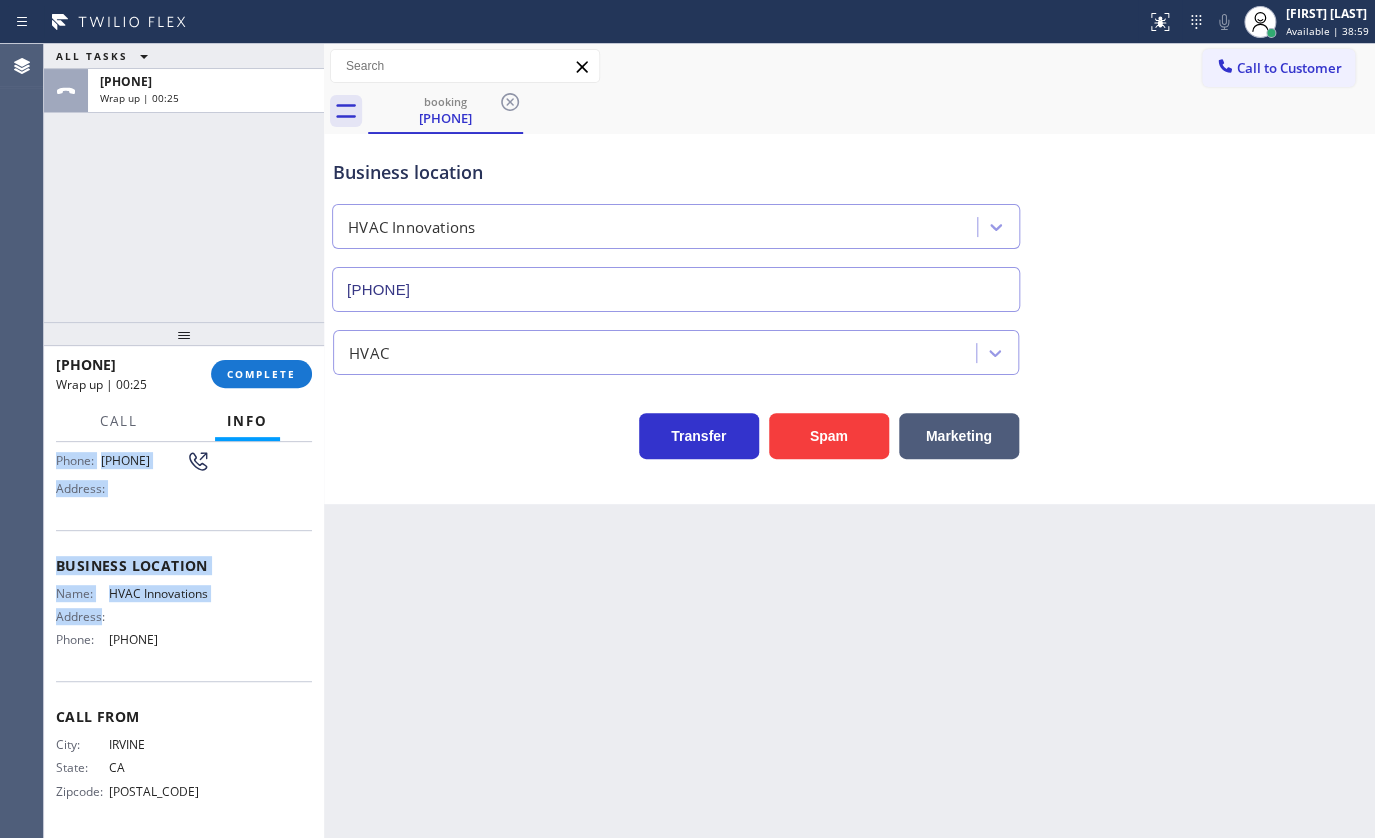 copy on "Customer Name: (714) 809-5582 Phone: (714) 809-5582 Address: Business location Name: HVAC Innovations Address:   Phone: (714) 909-1269" 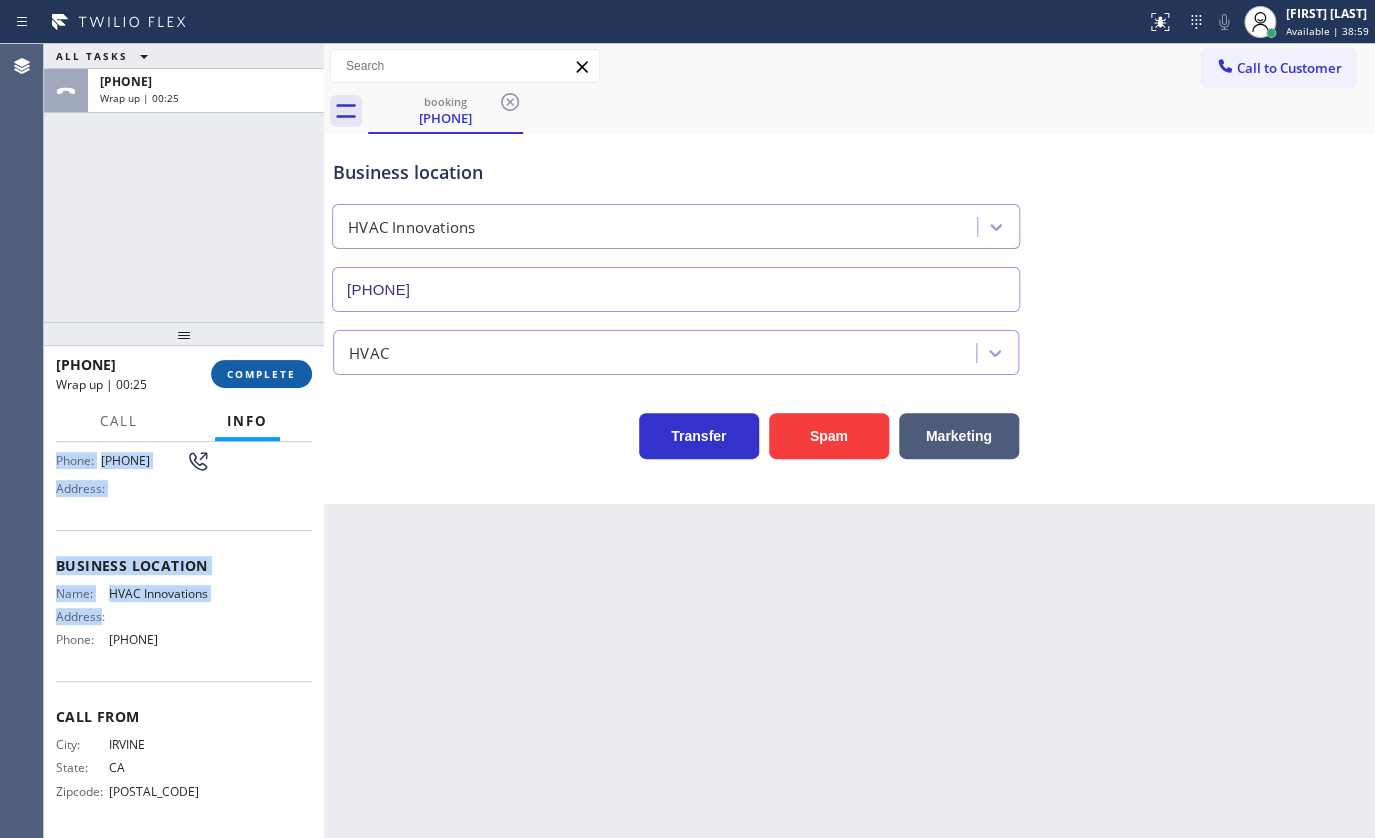 click on "COMPLETE" at bounding box center [261, 374] 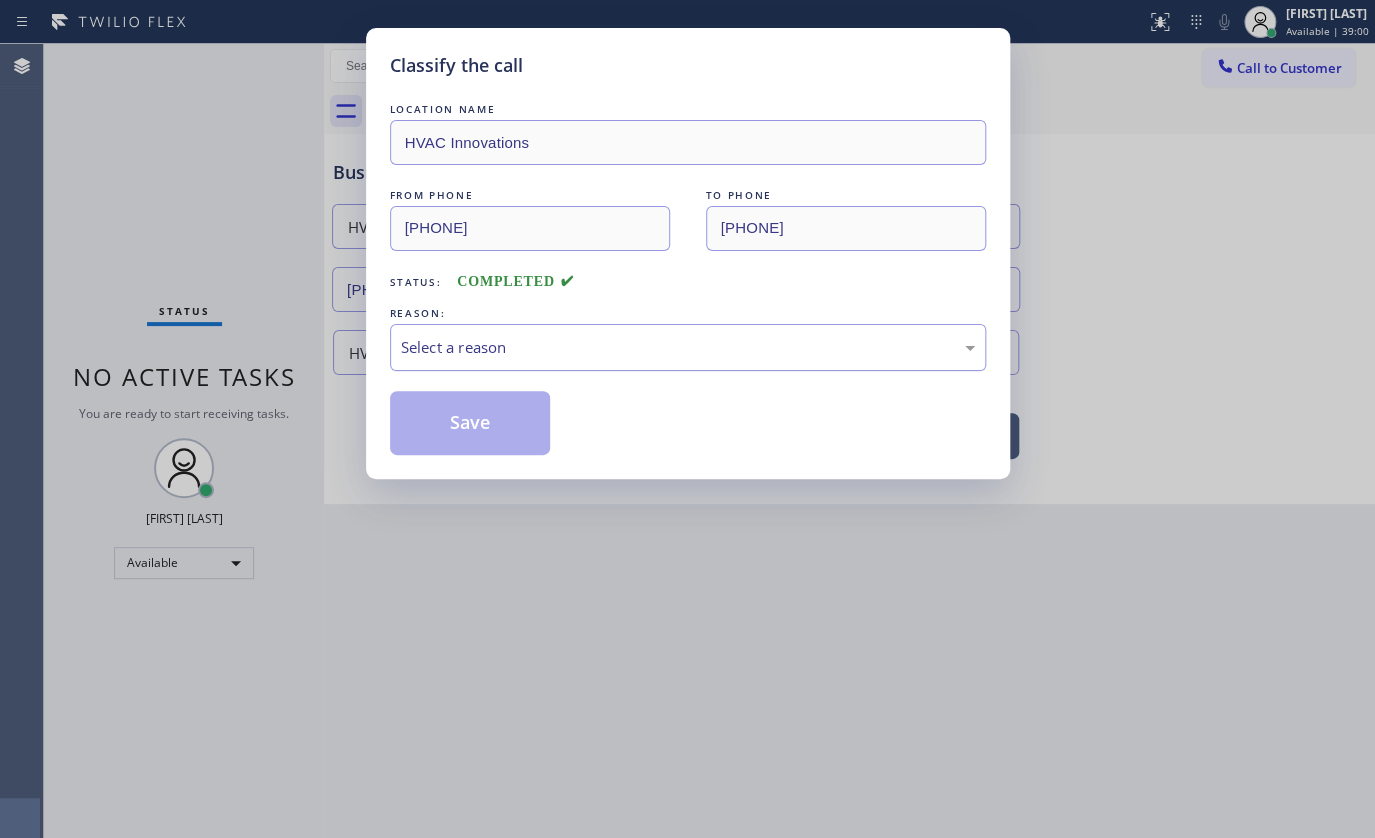 click on "Select a reason" at bounding box center (688, 347) 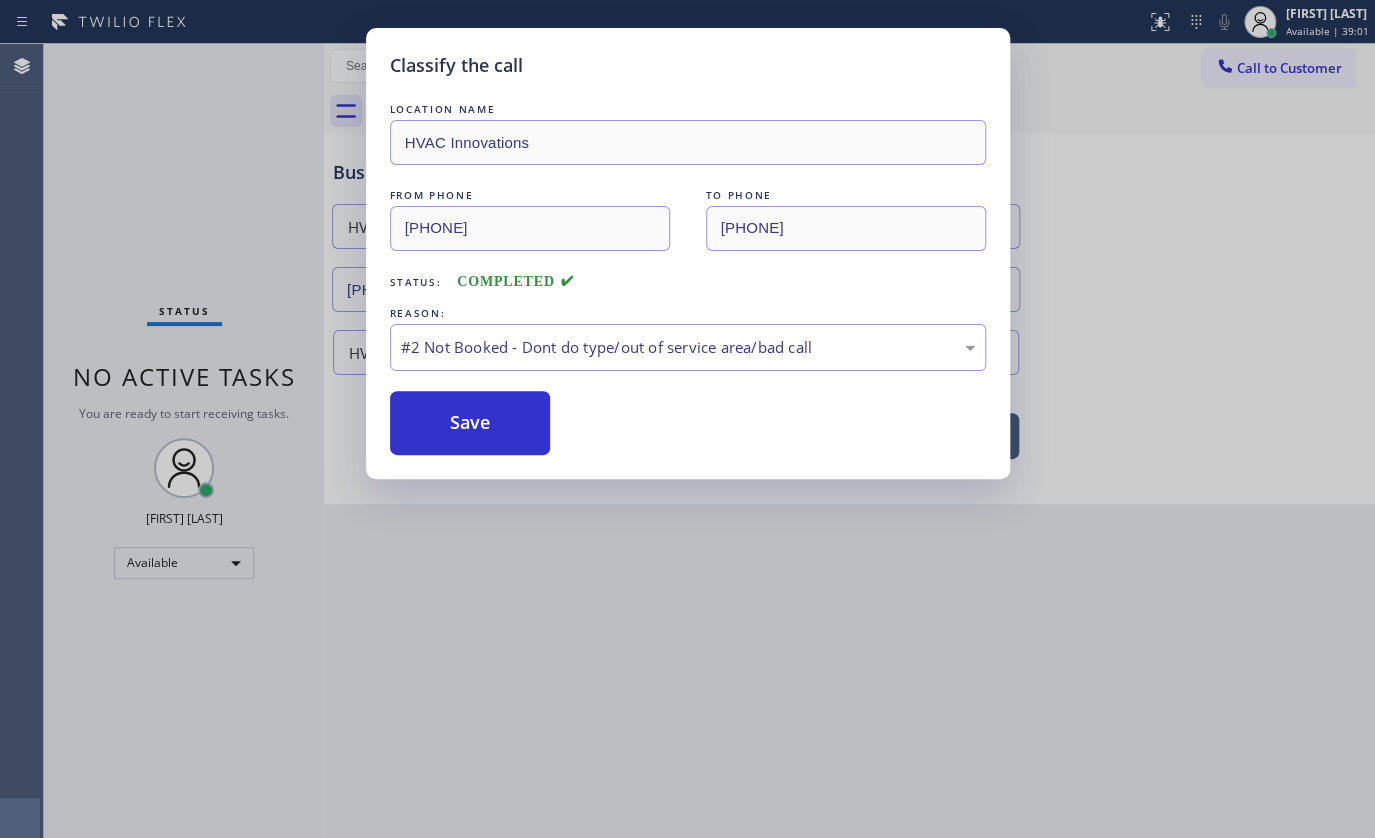 click on "Save" at bounding box center (470, 423) 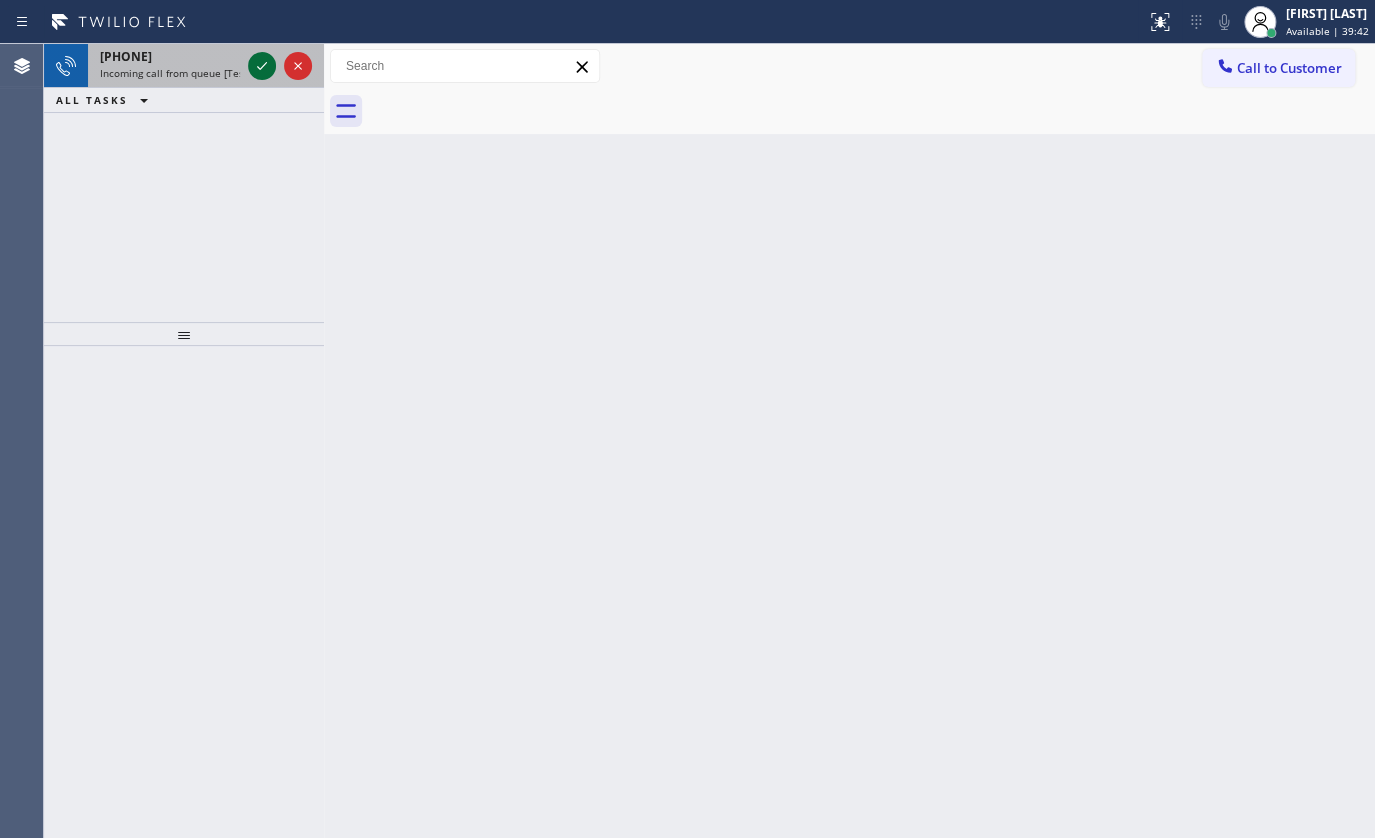 click 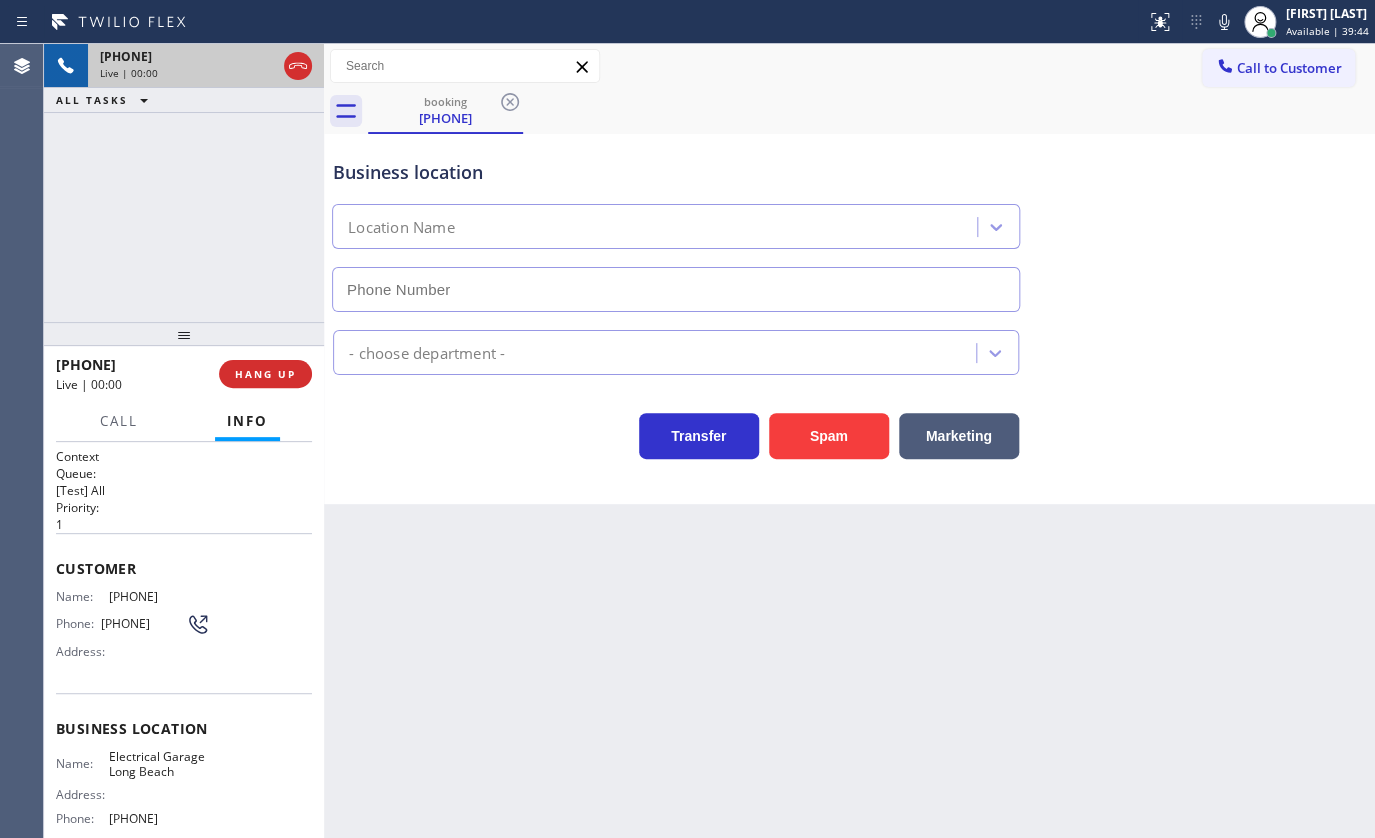type on "(562) 372-6501" 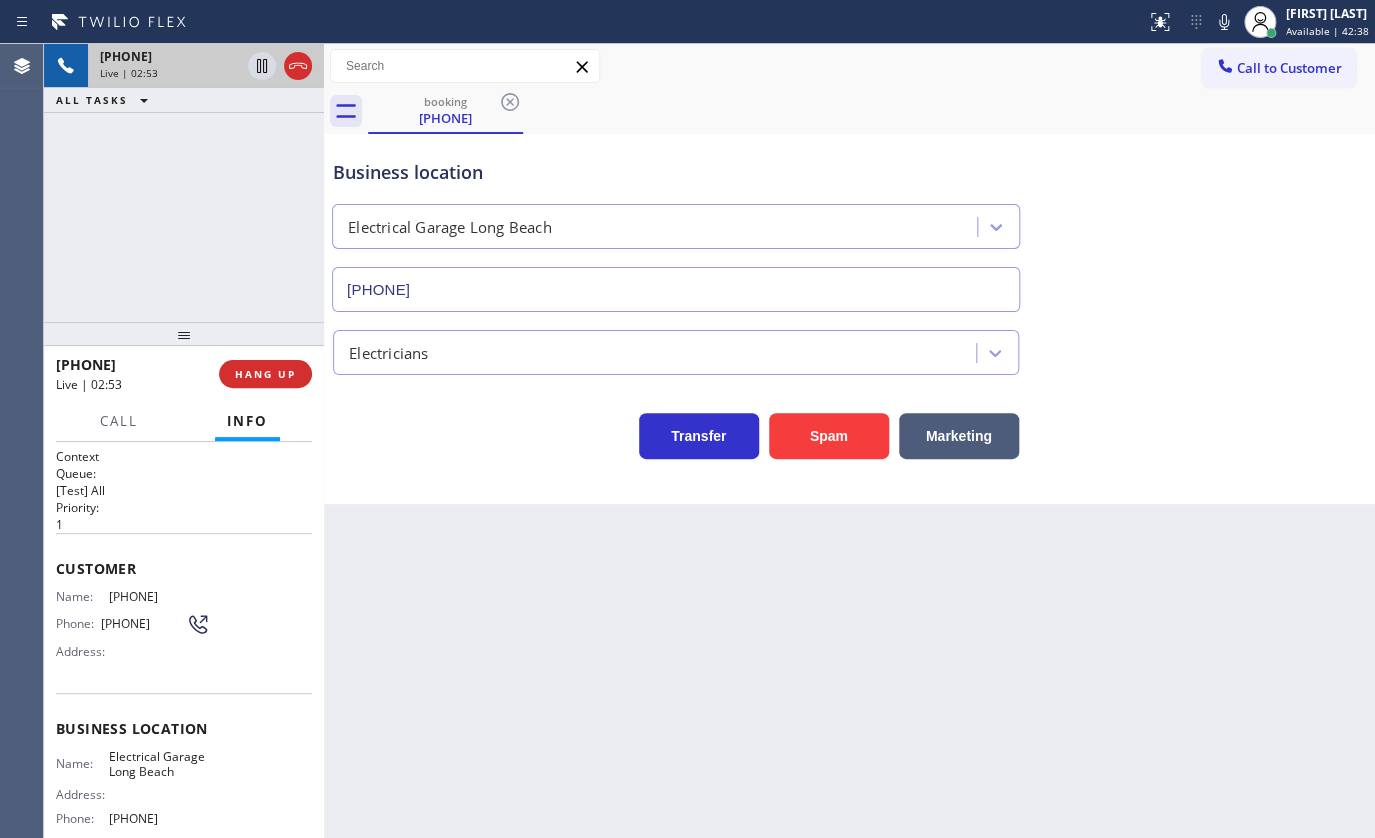 click on "+15103836269 Live | 02:53 ALL TASKS ALL TASKS ACTIVE TASKS TASKS IN WRAP UP" at bounding box center (184, 183) 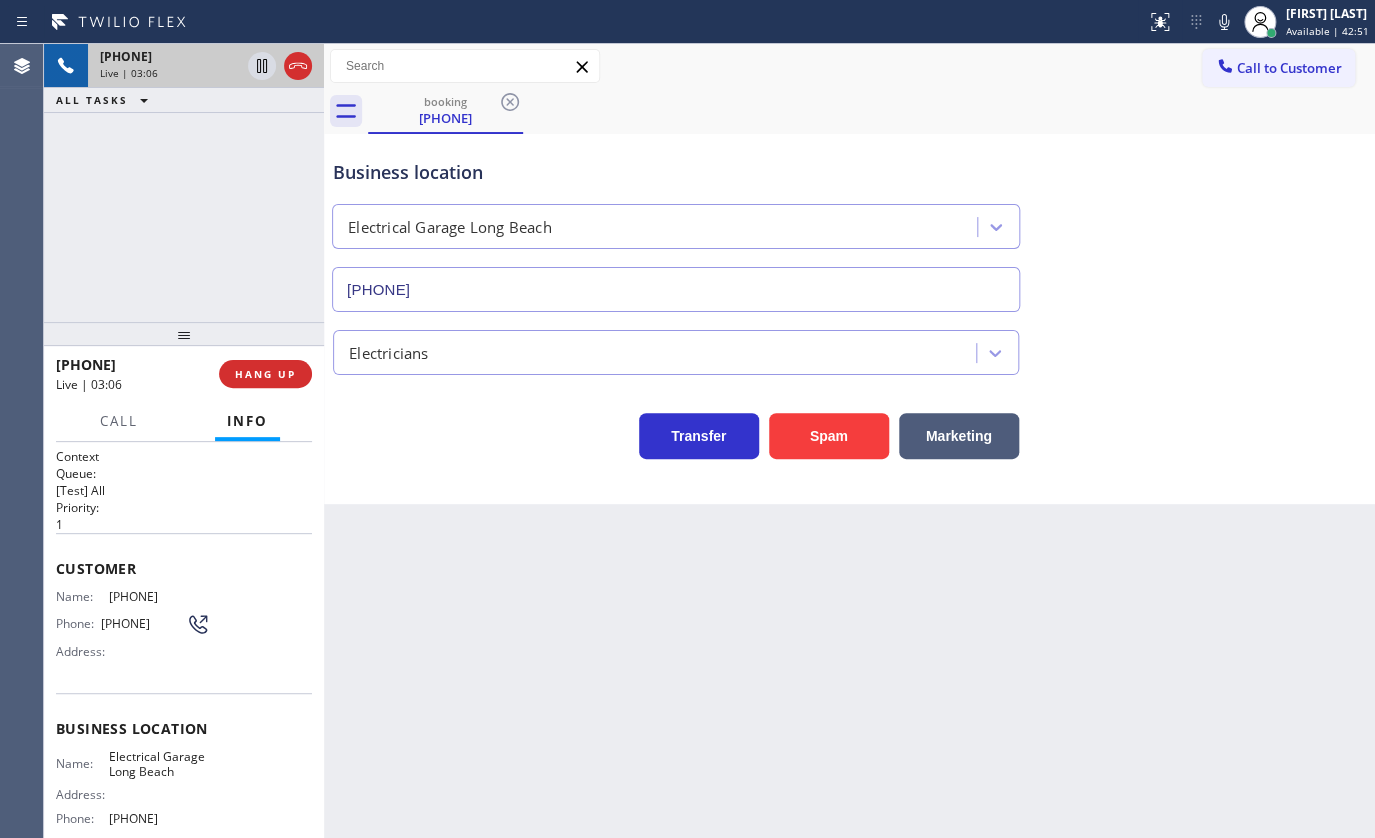 click on "booking (510) 383-6269" at bounding box center [871, 111] 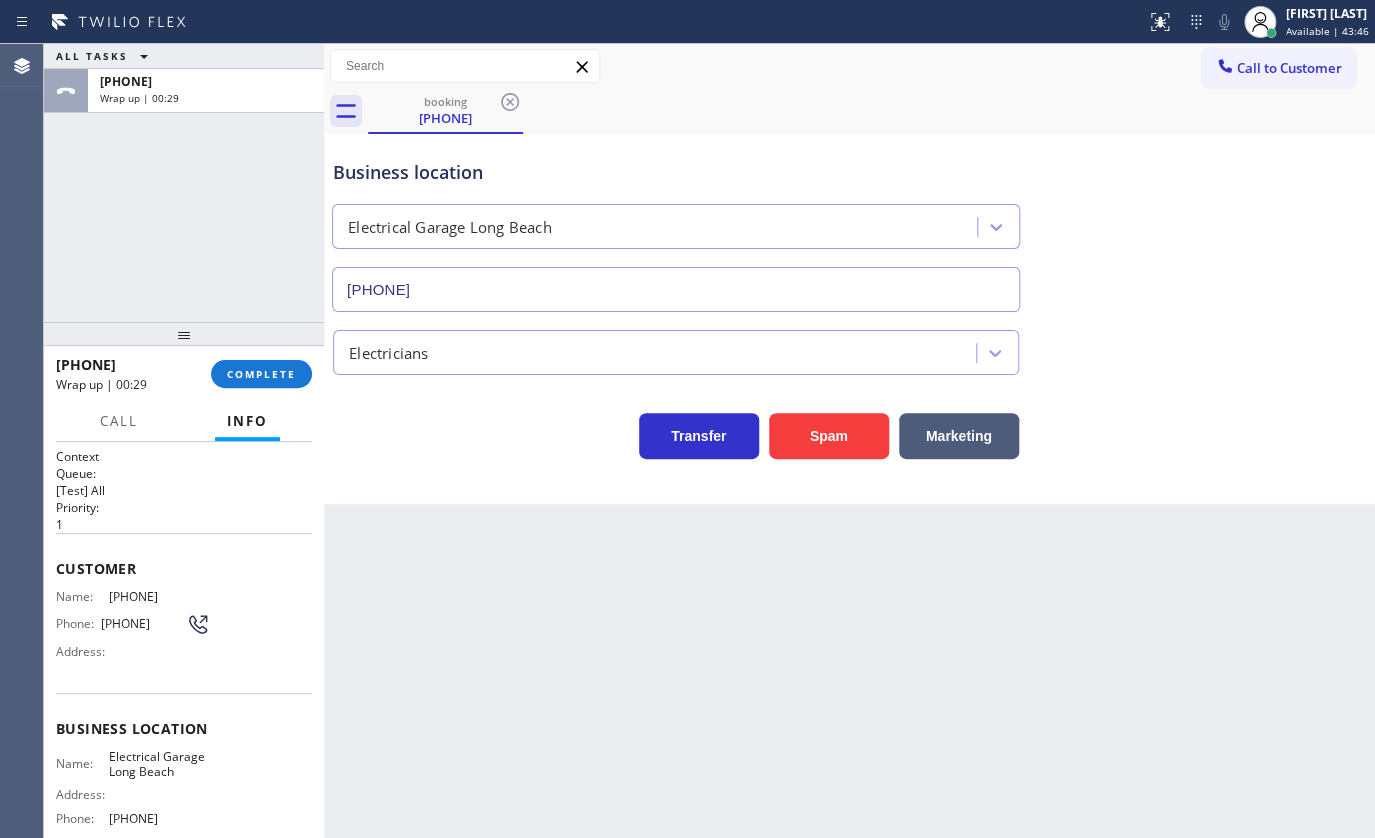 drag, startPoint x: 100, startPoint y: 590, endPoint x: 193, endPoint y: 589, distance: 93.00538 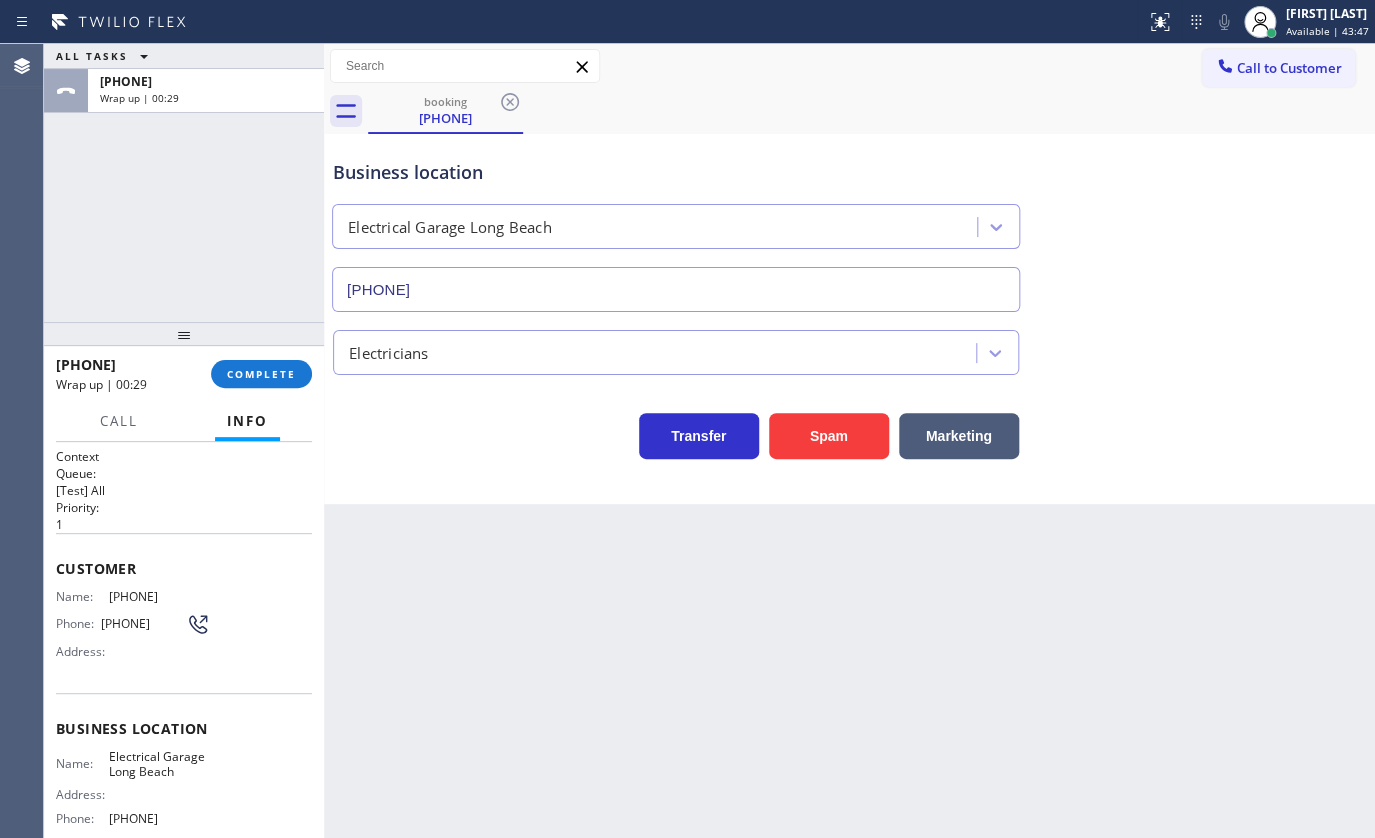 copy on "(510) 383-6269" 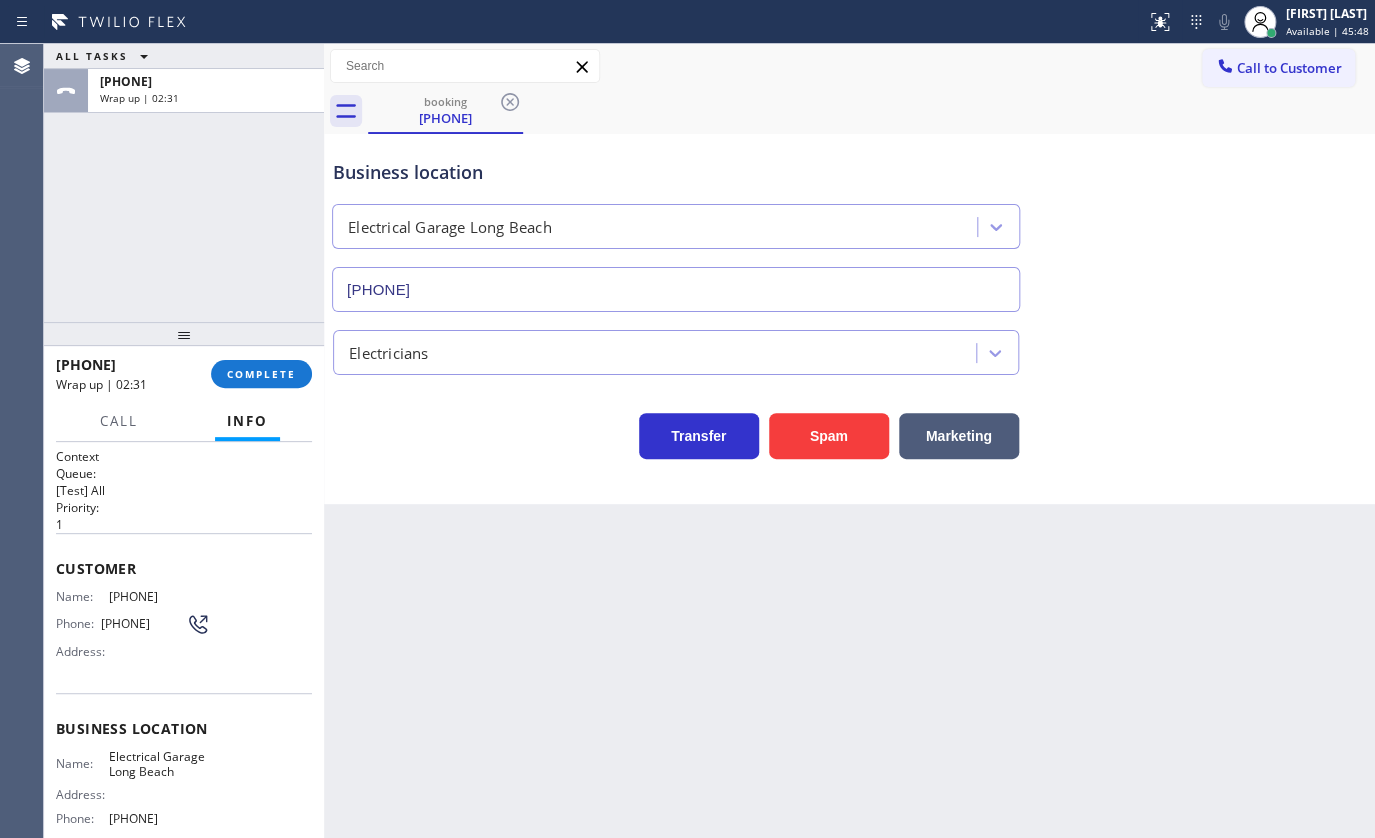copy on "(510) 383-6269" 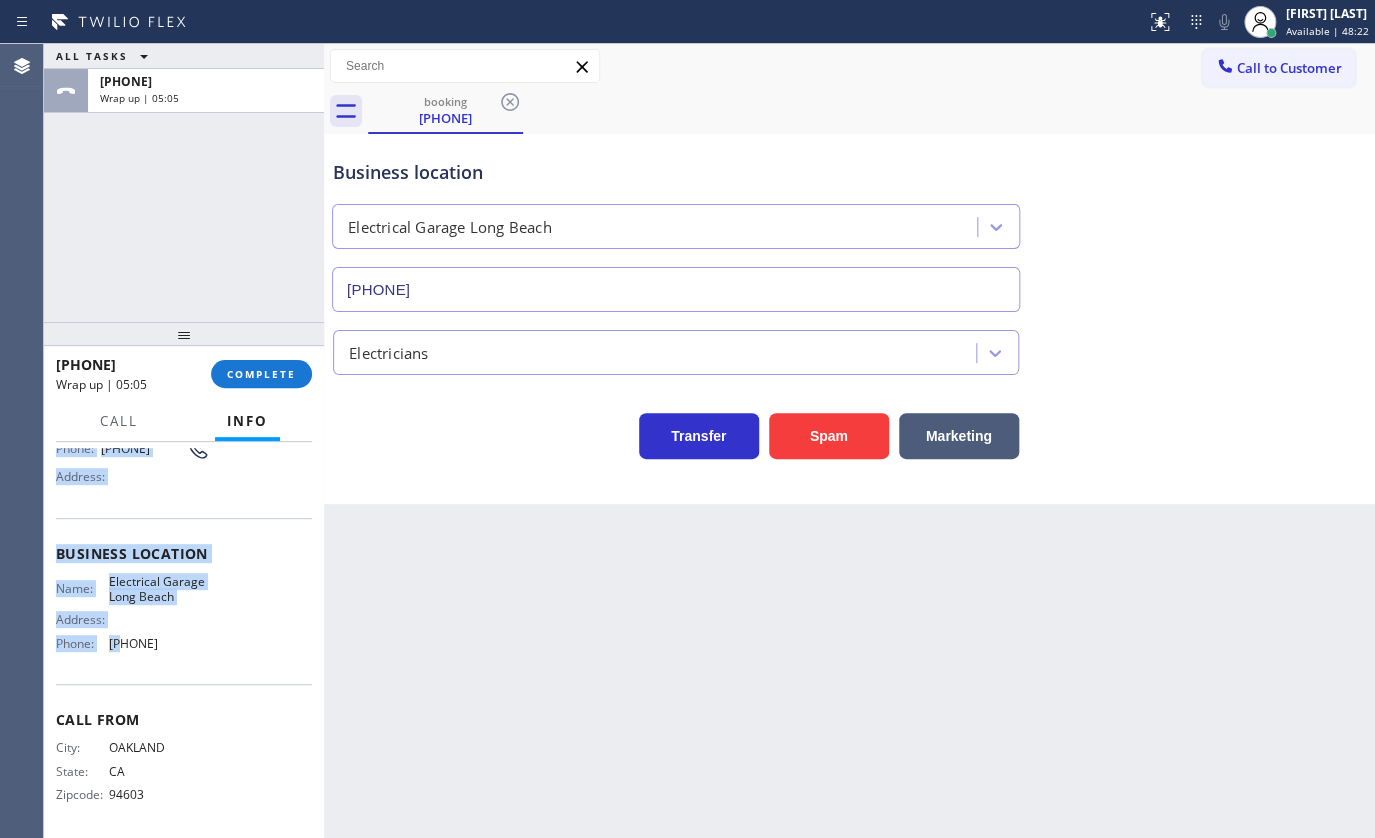 scroll, scrollTop: 182, scrollLeft: 0, axis: vertical 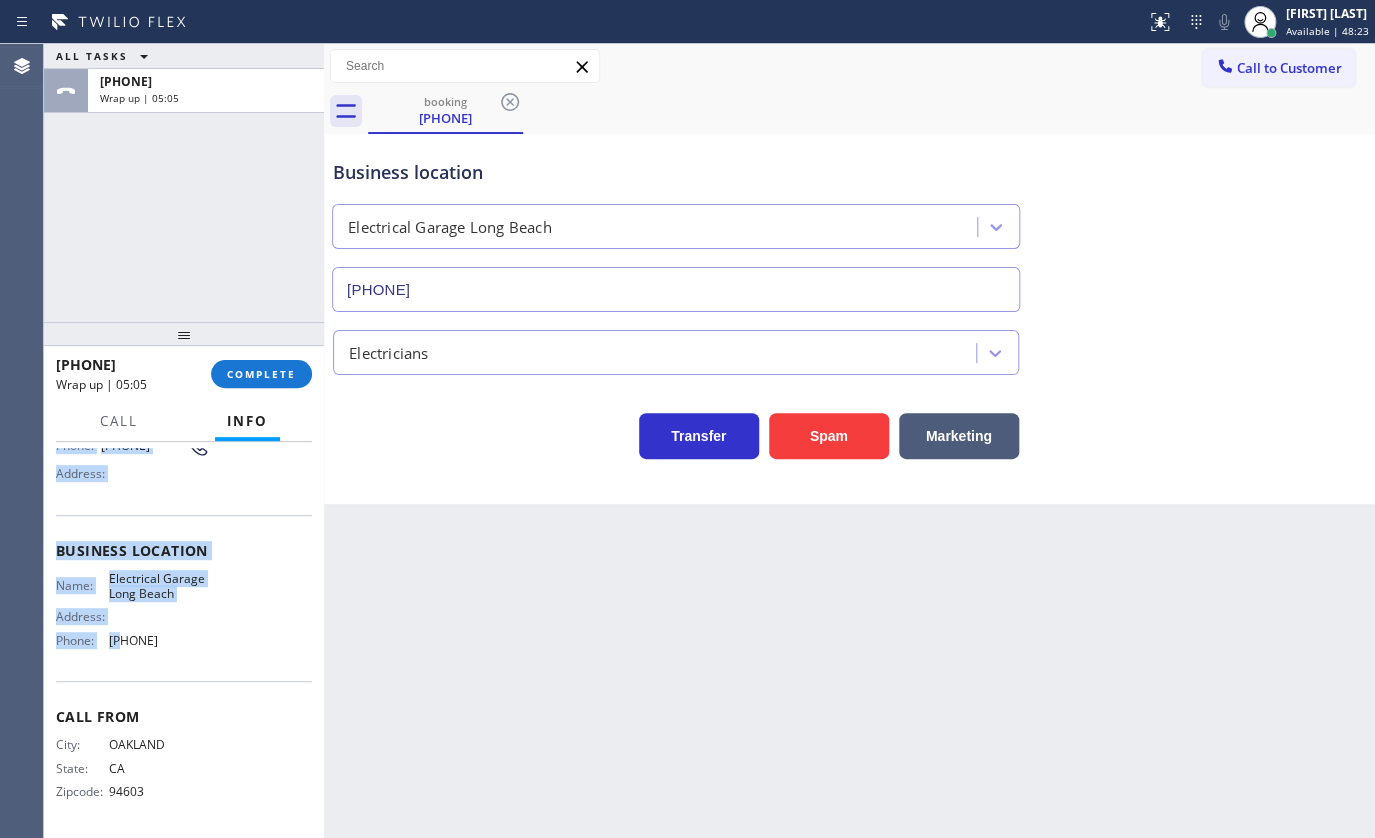 drag, startPoint x: 57, startPoint y: 567, endPoint x: 235, endPoint y: 648, distance: 195.5633 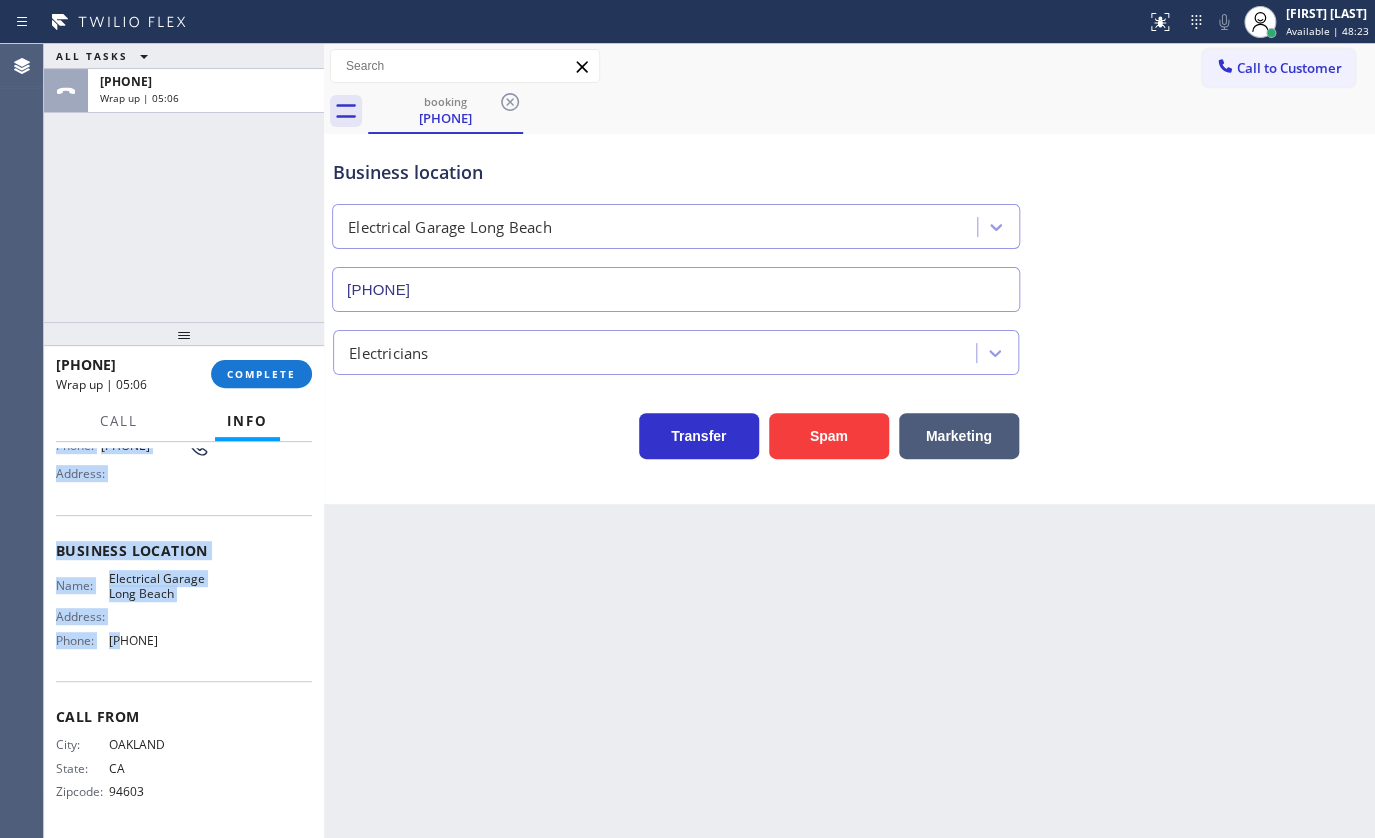 copy on "Customer Name: (510) 383-6269 Phone: (510) 383-6269 Address: Business location Name: Electrical Garage Long Beach Address:   Phone: (562) 372-6501" 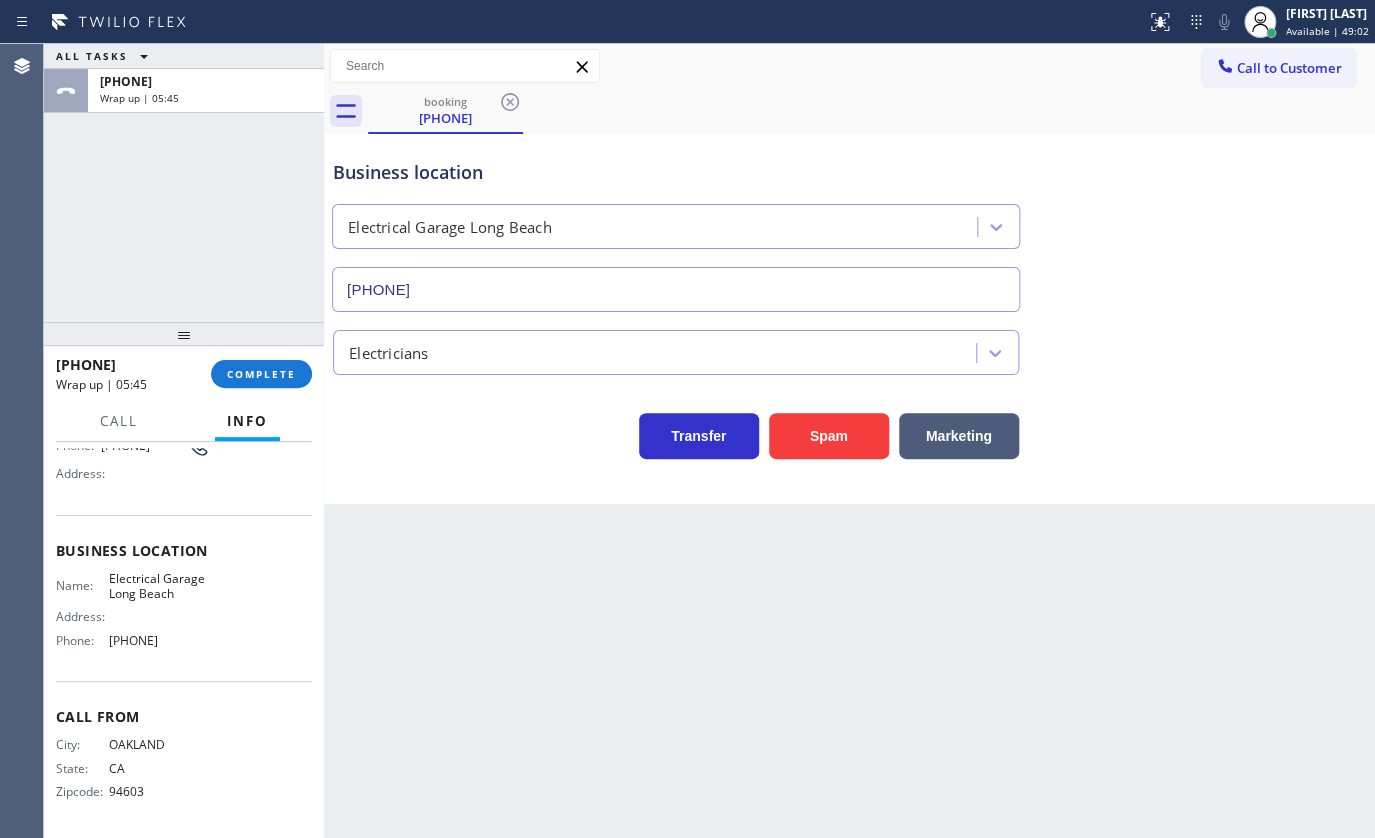 click on "ALL TASKS ALL TASKS ACTIVE TASKS TASKS IN WRAP UP +15103836269 Wrap up | 05:45" at bounding box center (184, 183) 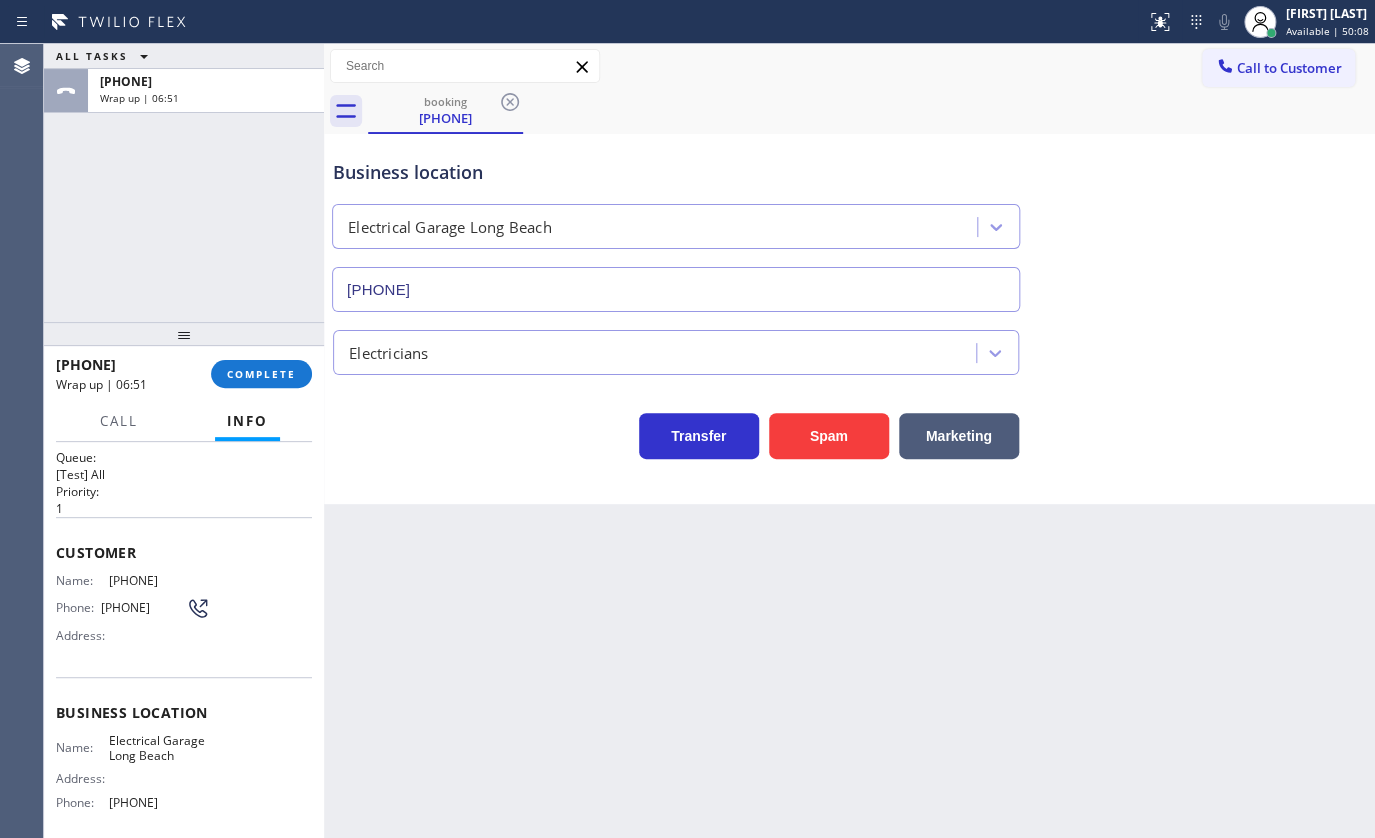 scroll, scrollTop: 0, scrollLeft: 0, axis: both 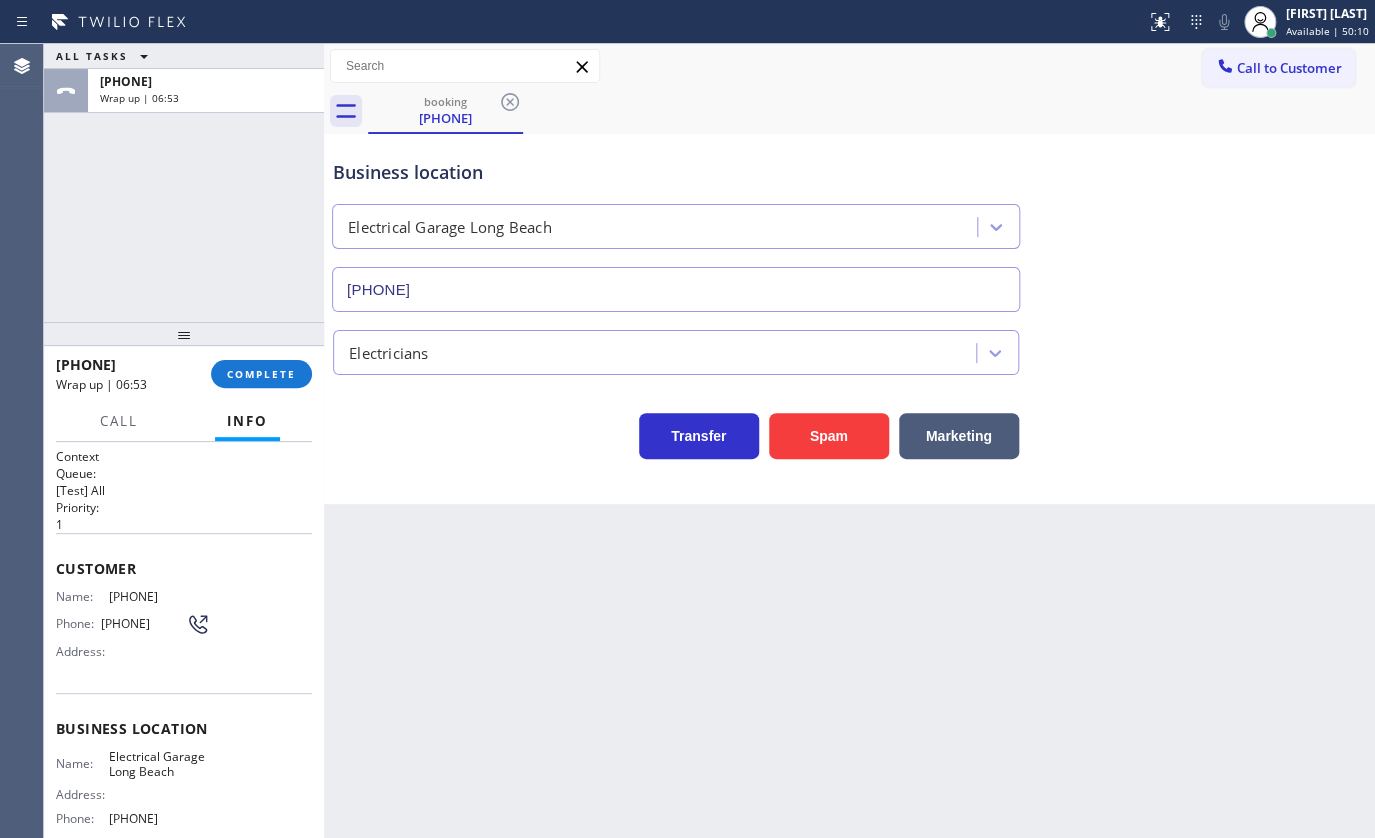 click on "booking (510) 383-6269" at bounding box center (871, 111) 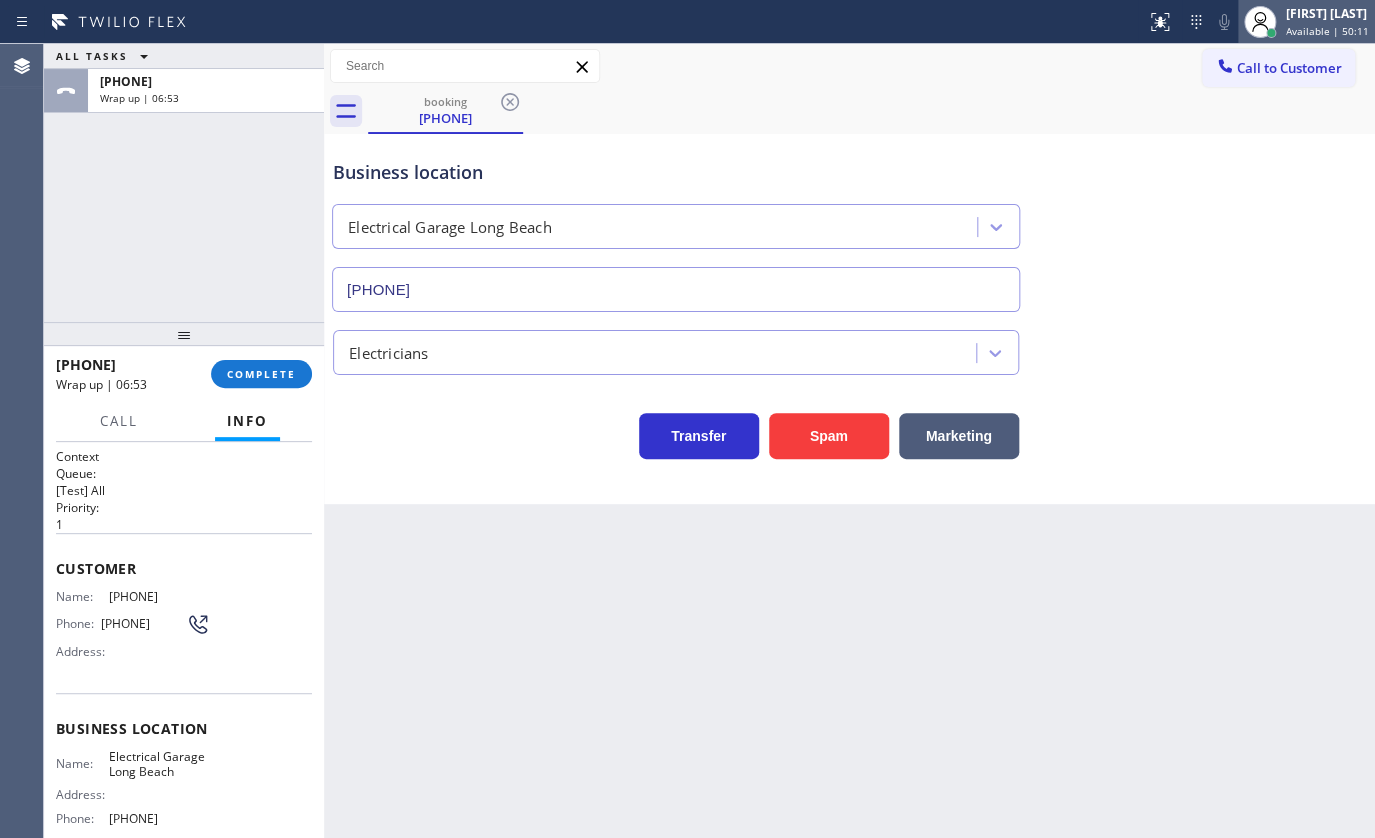 click on "[FIRST] [LAST]" at bounding box center (1327, 13) 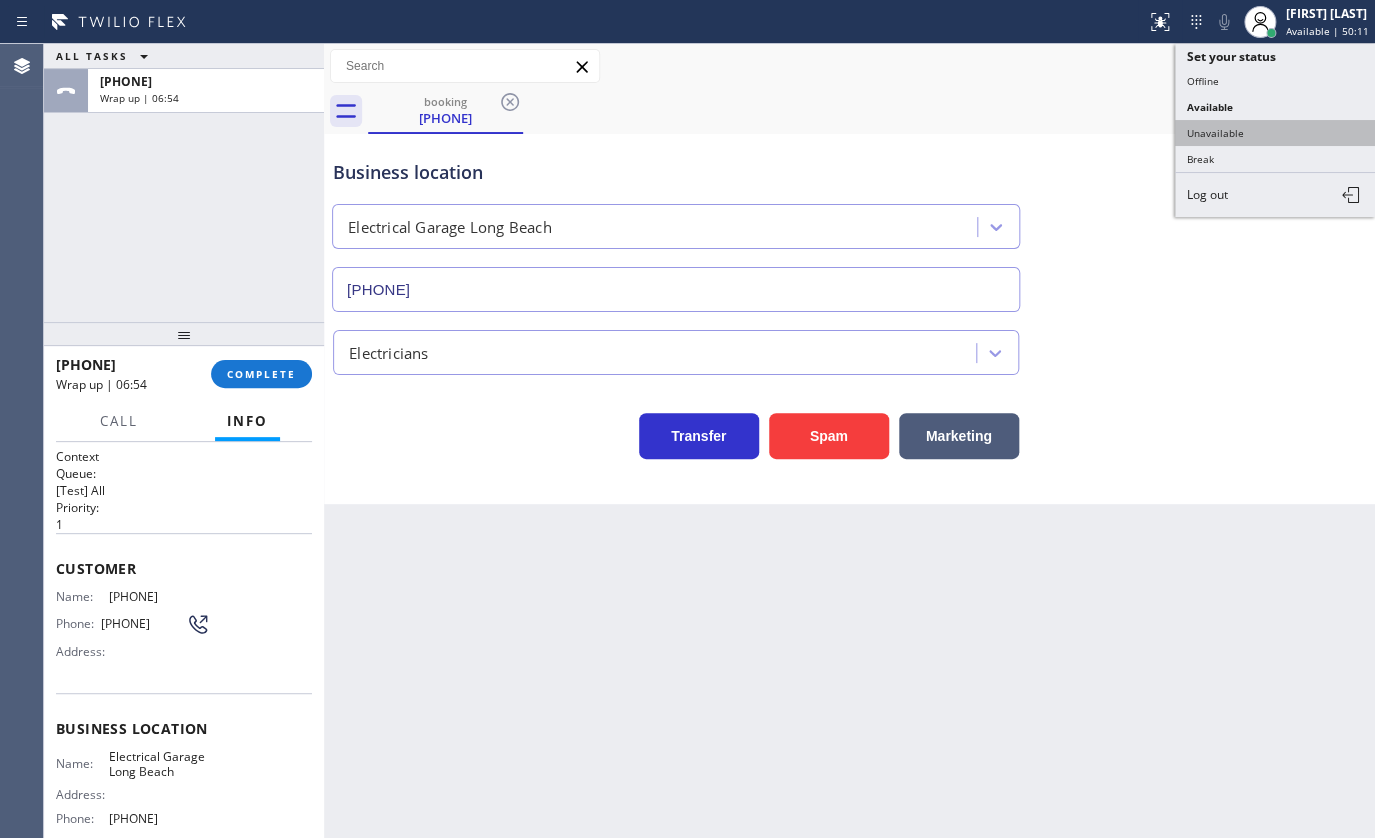 click on "Unavailable" at bounding box center (1275, 133) 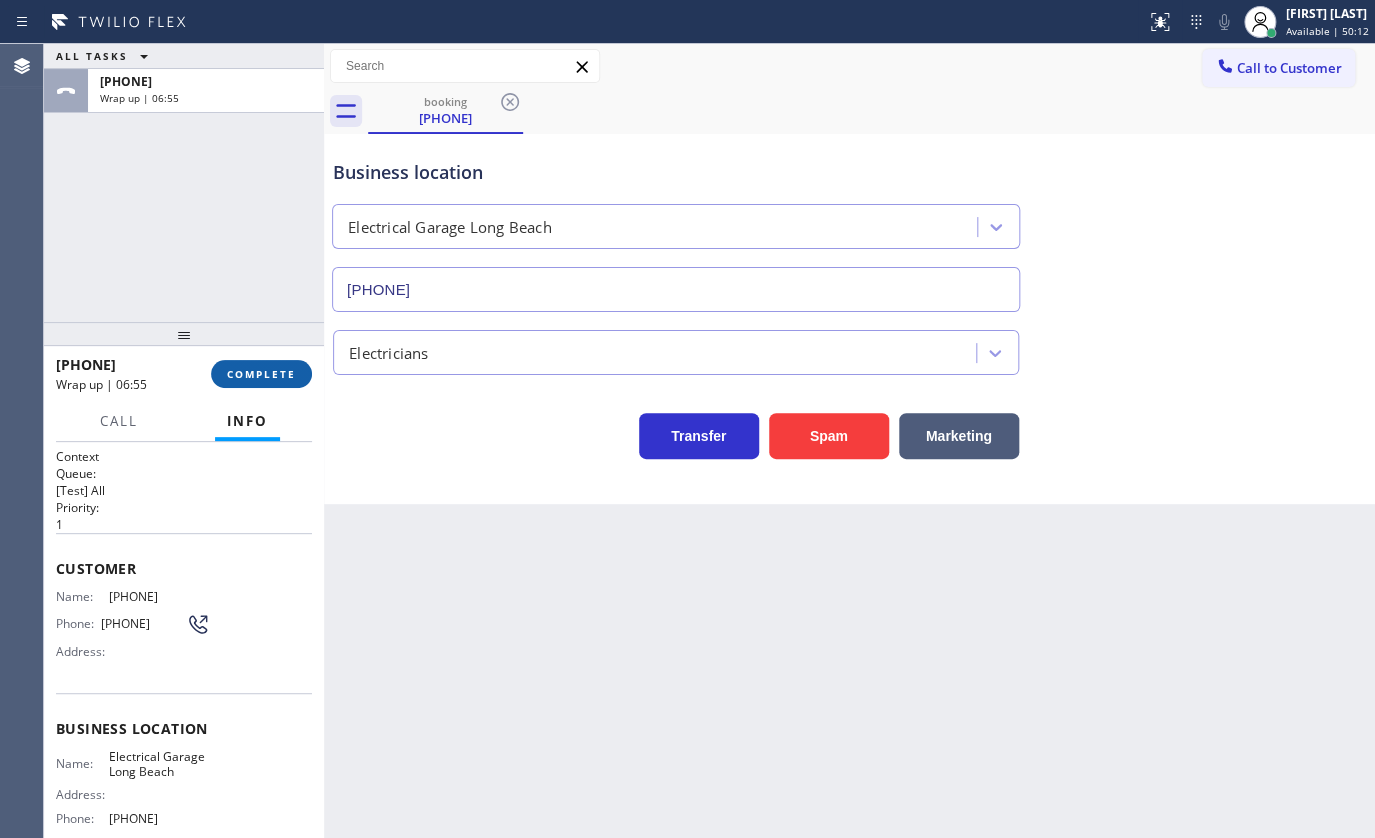 click on "COMPLETE" at bounding box center [261, 374] 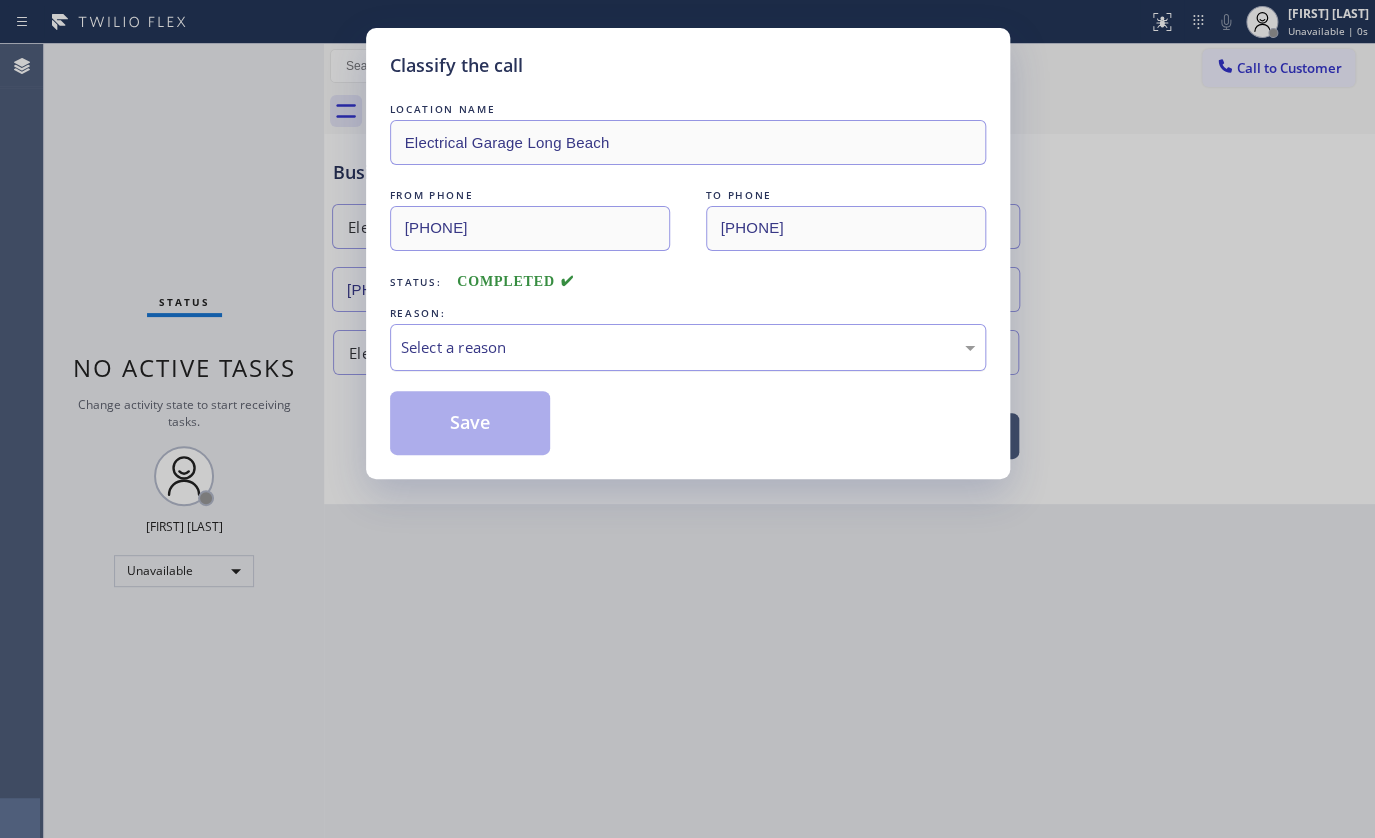 click on "Select a reason" at bounding box center (688, 347) 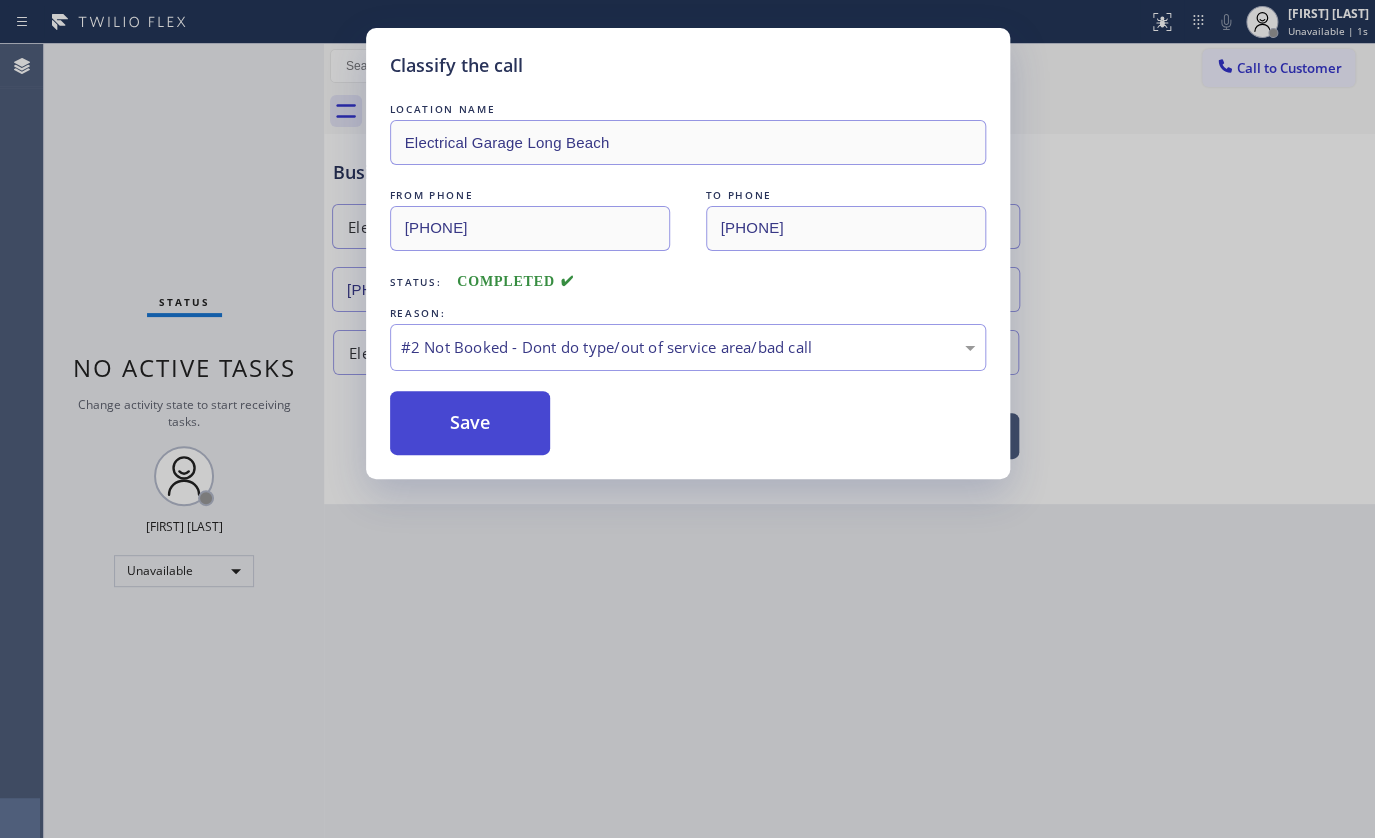 click on "Save" at bounding box center (470, 423) 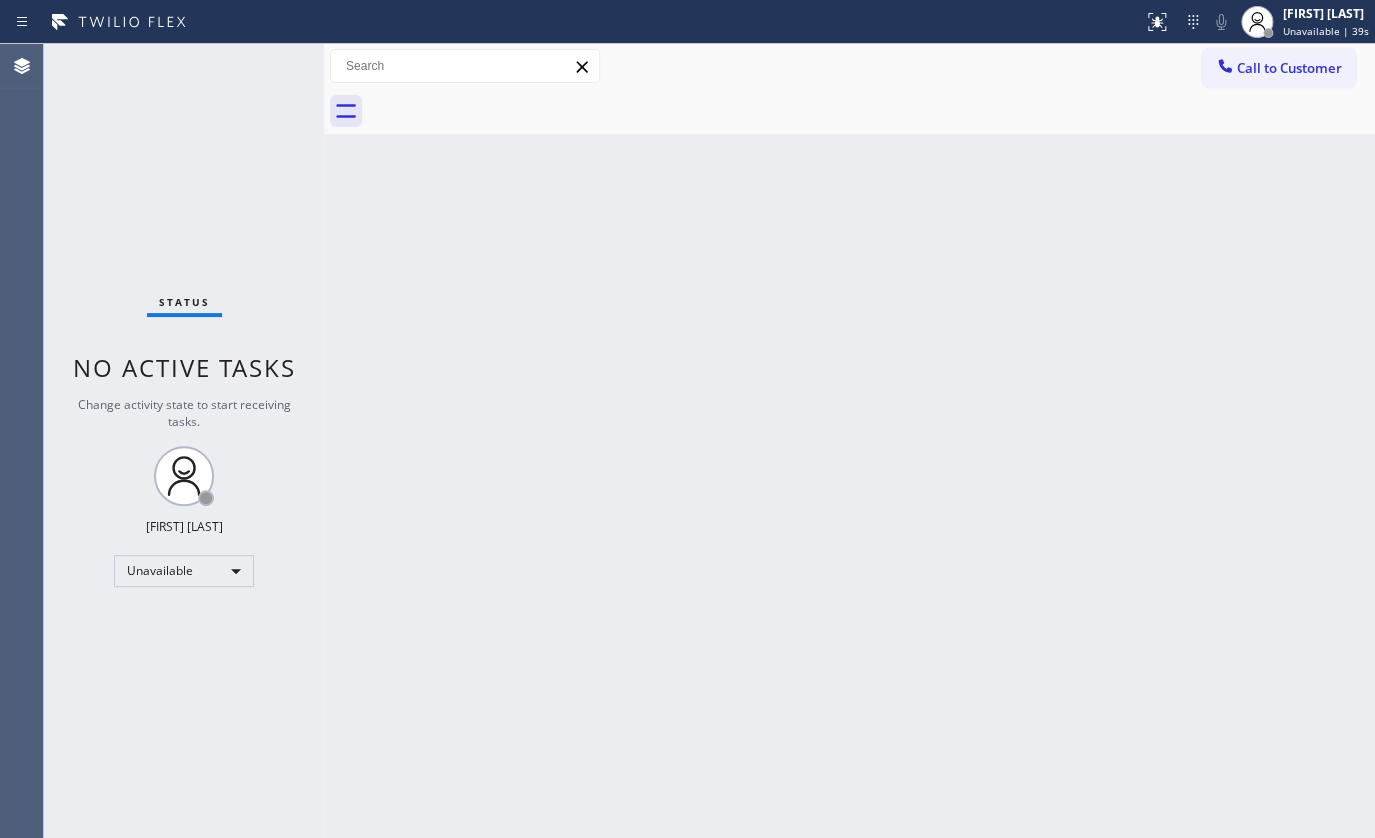 drag, startPoint x: 103, startPoint y: 173, endPoint x: 168, endPoint y: 163, distance: 65.76473 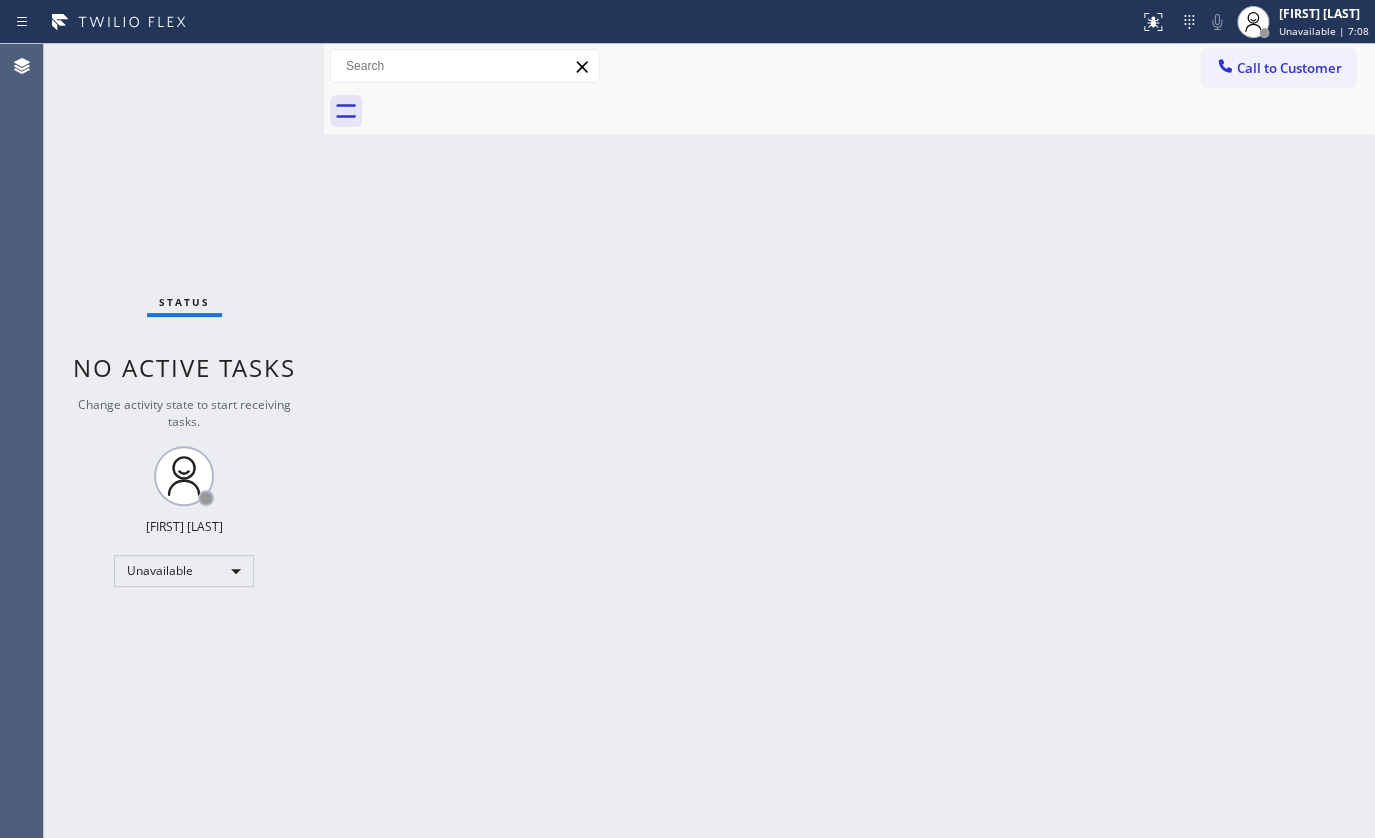 click on "Status   No active tasks     Change activity state to start receiving tasks.   JENIZA ALCAYDE Unavailable" at bounding box center [184, 441] 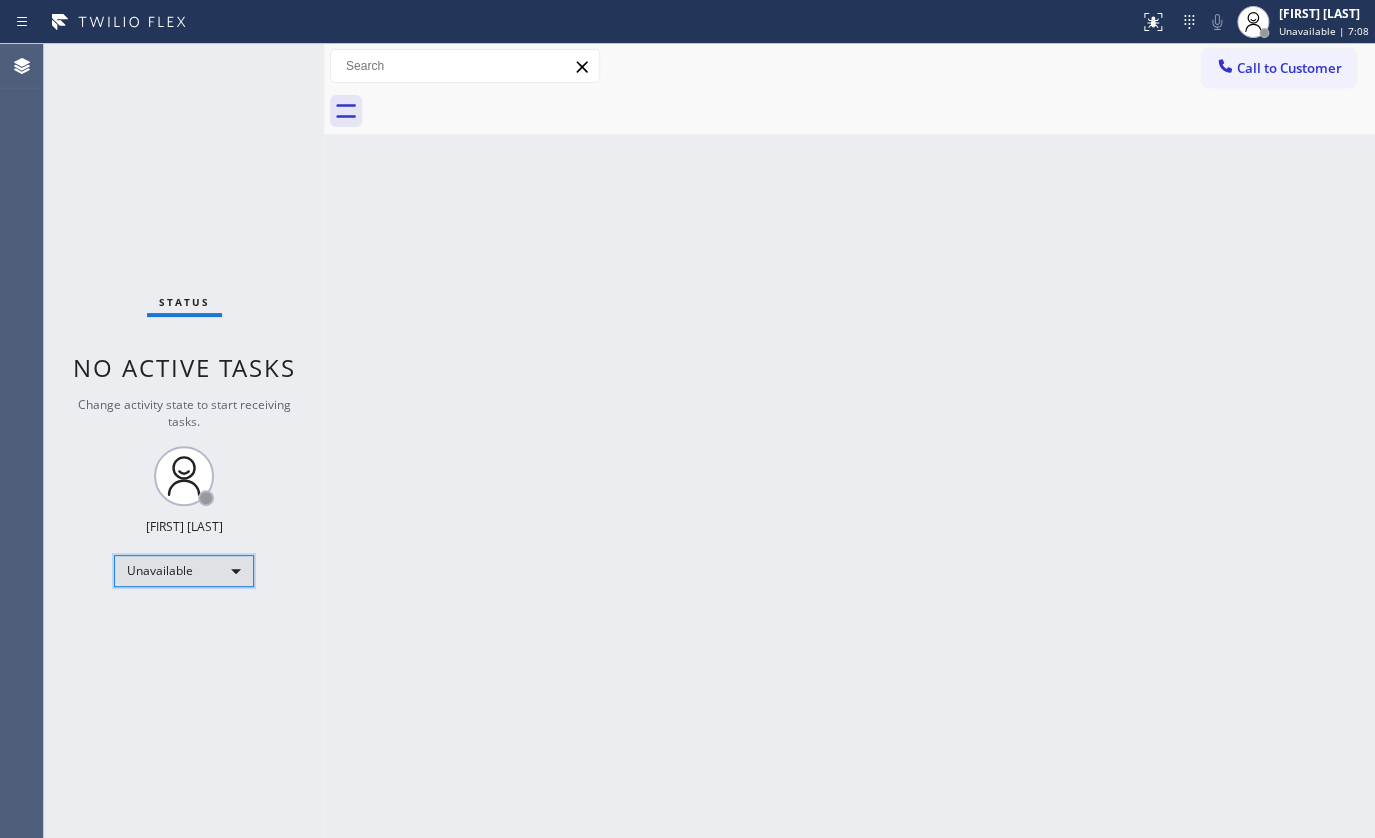click on "Unavailable" at bounding box center [184, 571] 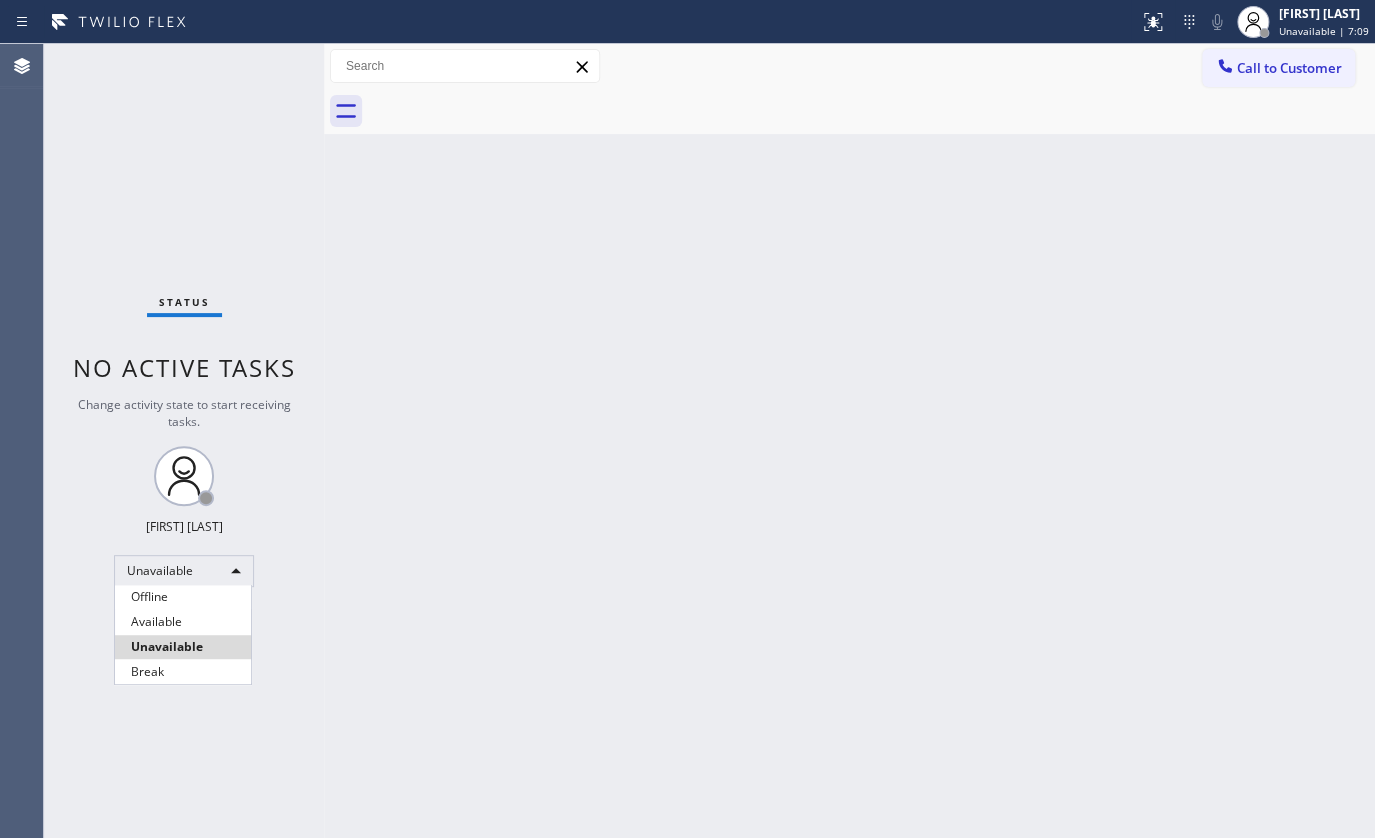 click on "Available" at bounding box center [183, 622] 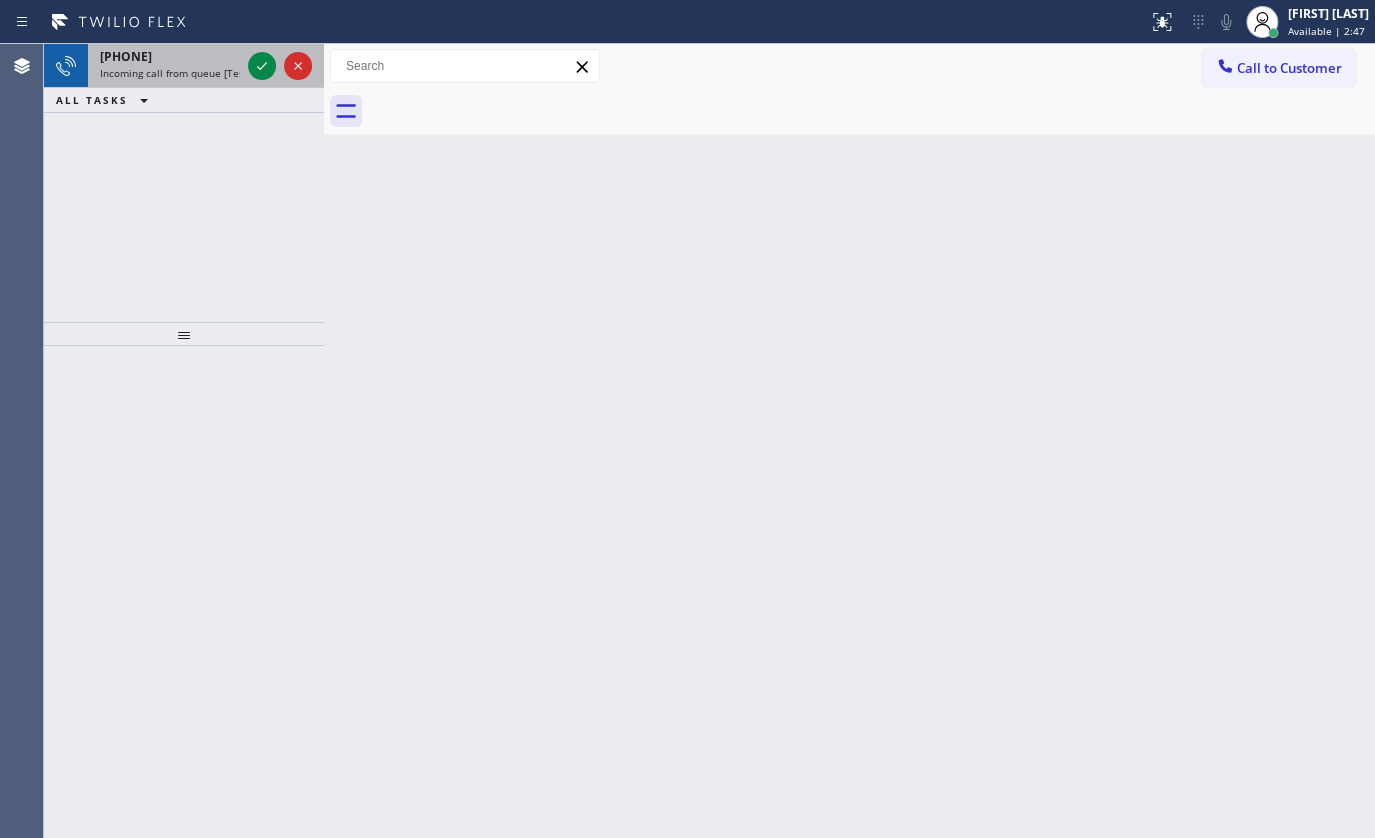 click at bounding box center (280, 66) 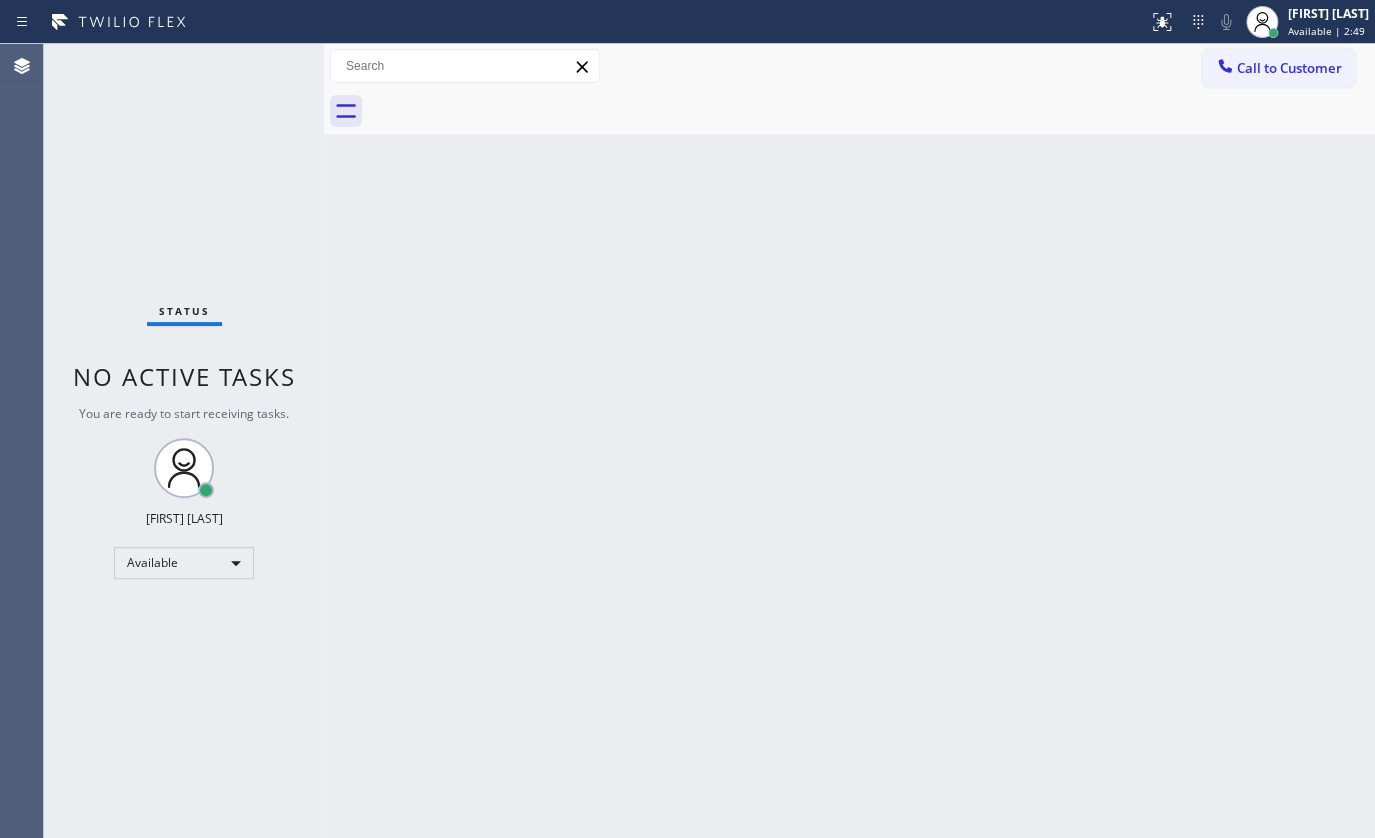 click on "Back to Dashboard Change Sender ID Customers Technicians Select a contact Outbound call Technician Search Technician Your caller id phone number Your caller id phone number Call Technician info Name   Phone none Address none Change Sender ID HVAC +18559994417 5 Star Appliance +18557314952 Appliance Repair +18554611149 Plumbing +18889090120 Air Duct Cleaning +18006865038  Electricians +18005688664 Cancel Change Check personal SMS Reset Change No tabs Call to Customer Outbound call Location Search location Your caller id phone number Customer number Call Outbound call Technician Search Technician Your caller id phone number Your caller id phone number Call" at bounding box center (849, 441) 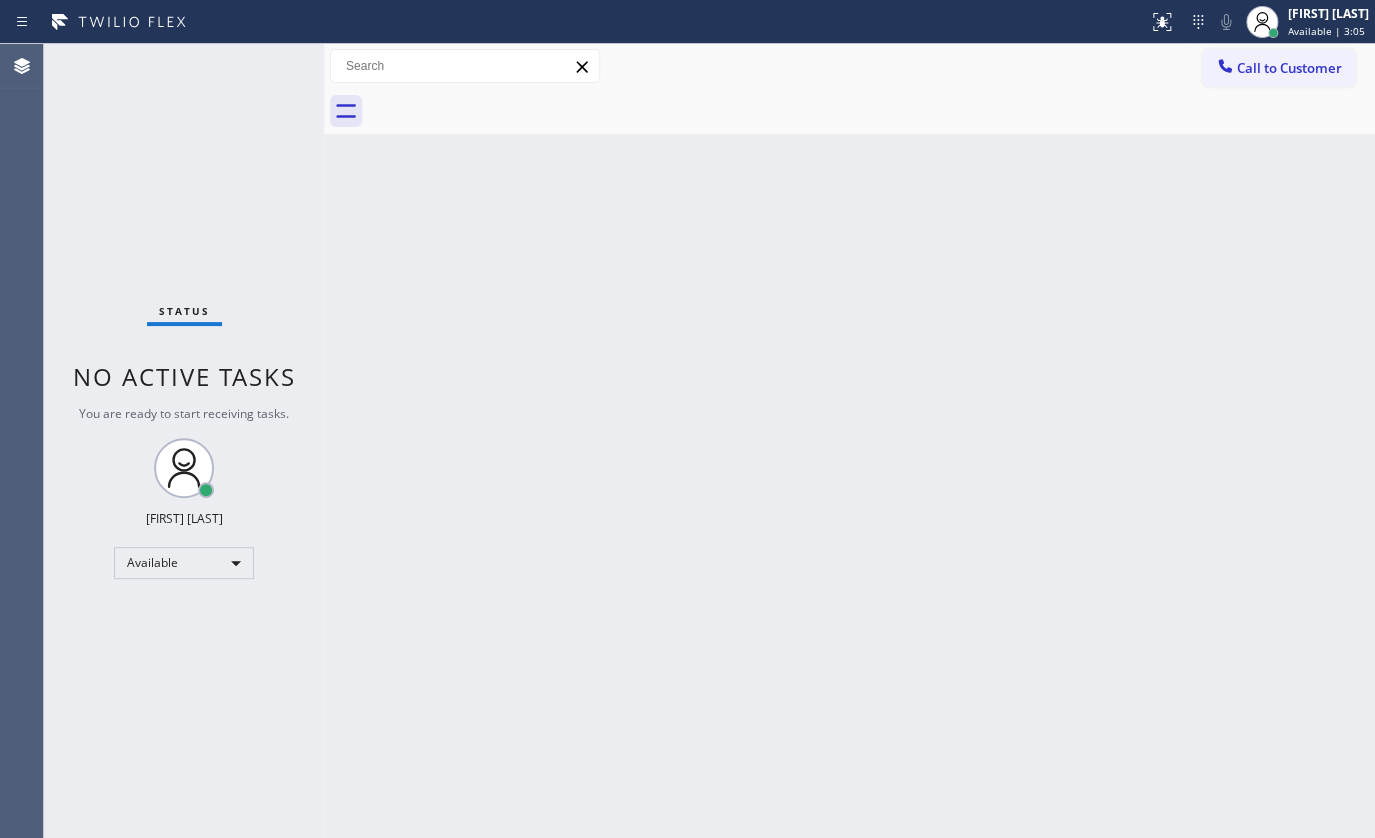 click on "Status No active tasks You are ready to start receiving tasks. [FIRST] [LAST] Available" at bounding box center (184, 441) 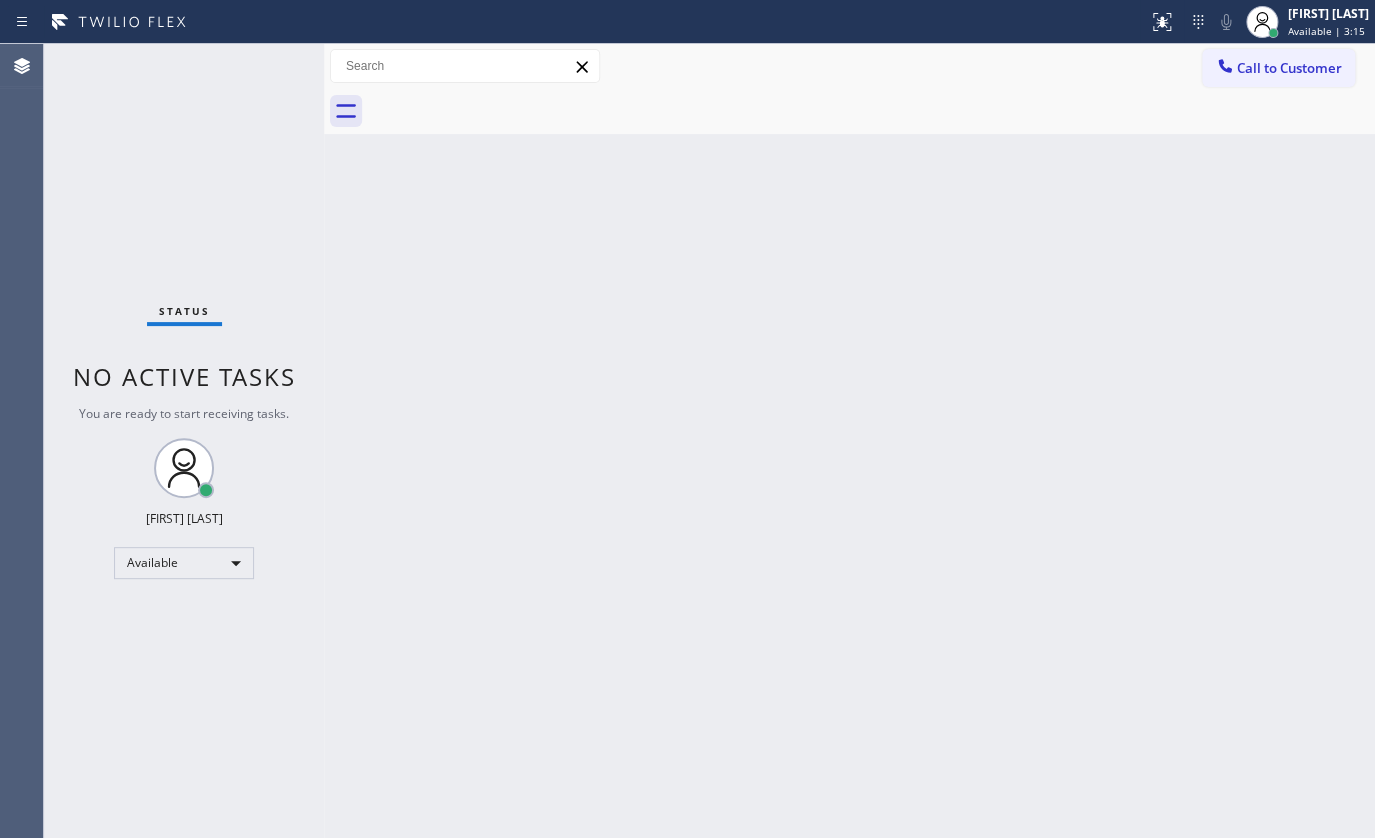 click 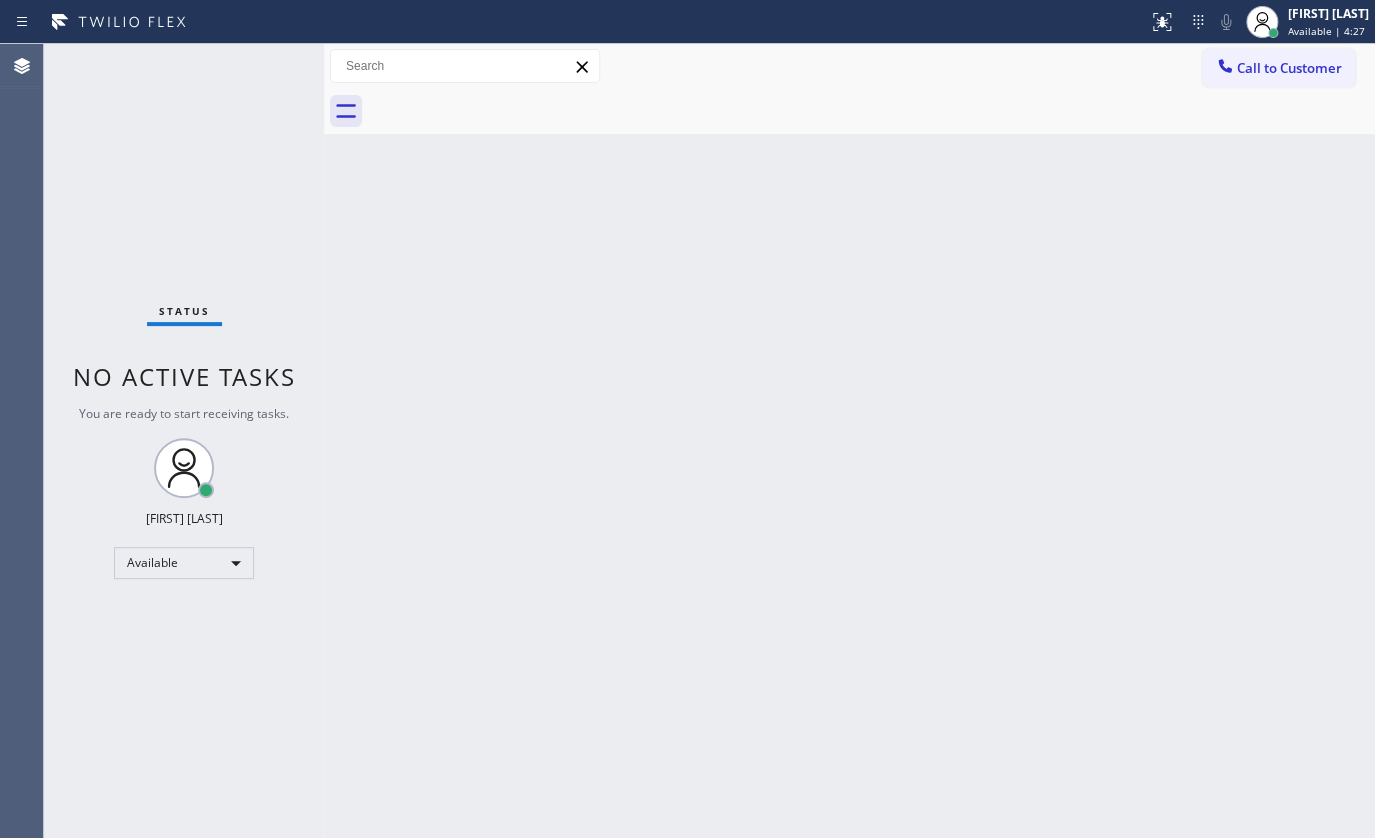 click on "Status No active tasks You are ready to start receiving tasks. [FIRST] [LAST] Available" at bounding box center [184, 441] 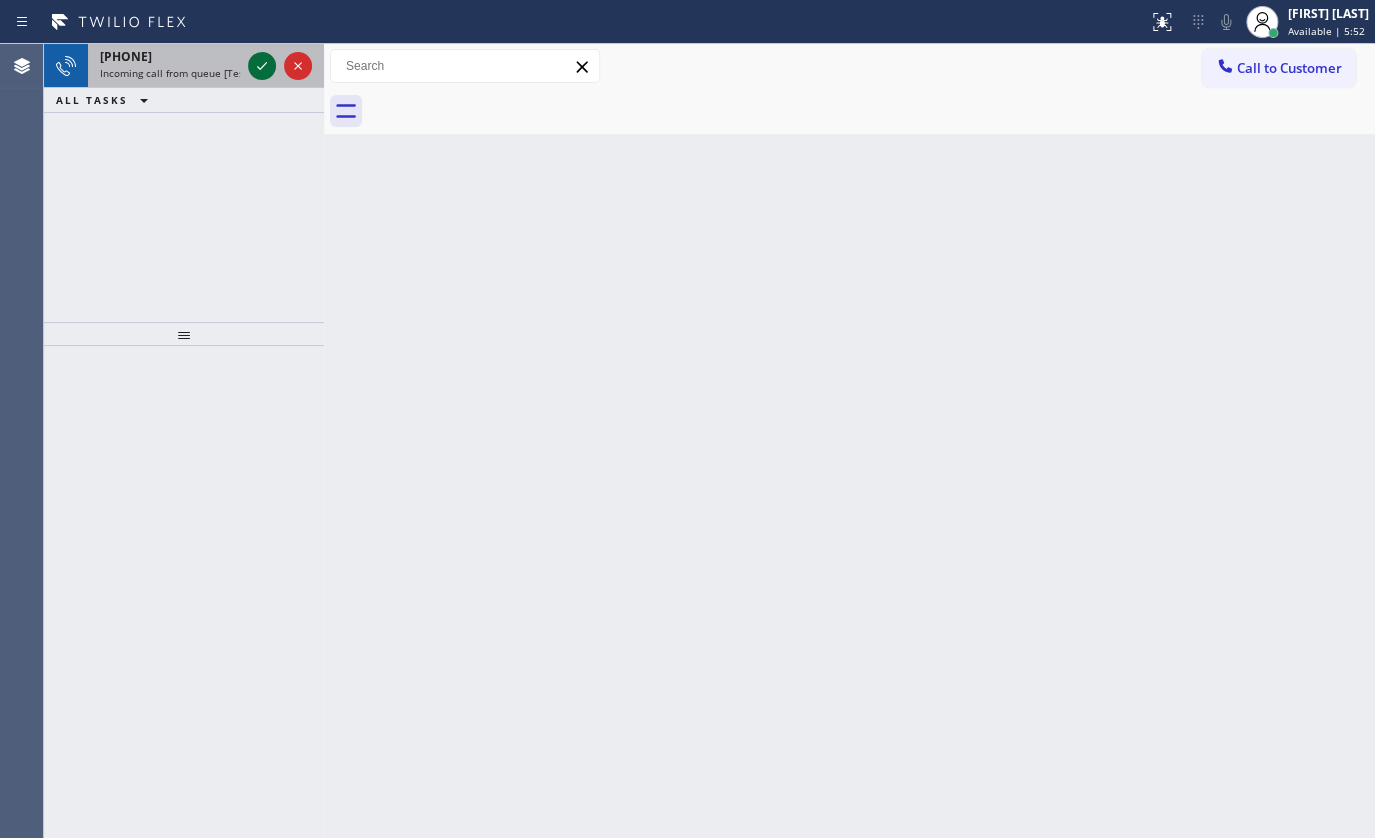 click 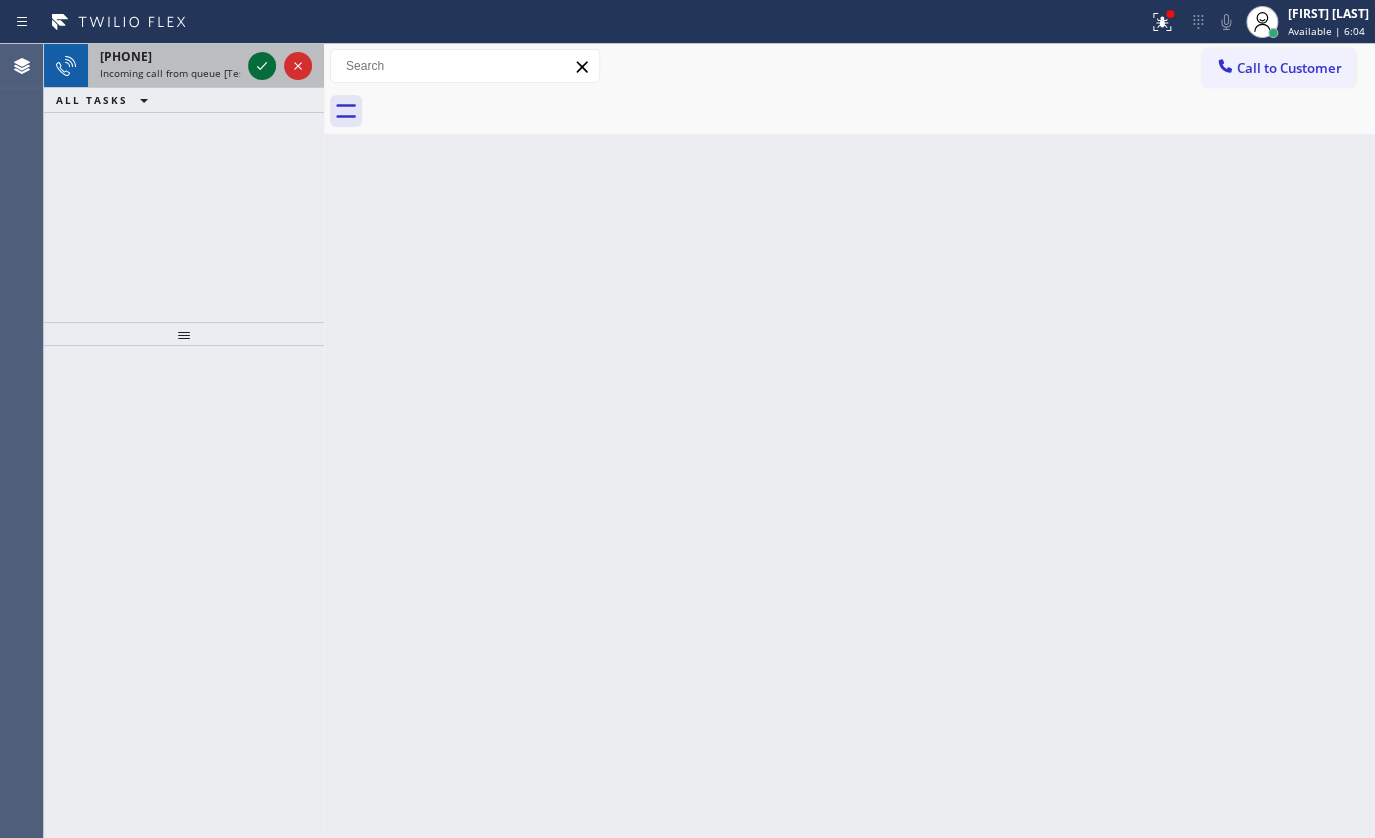 click 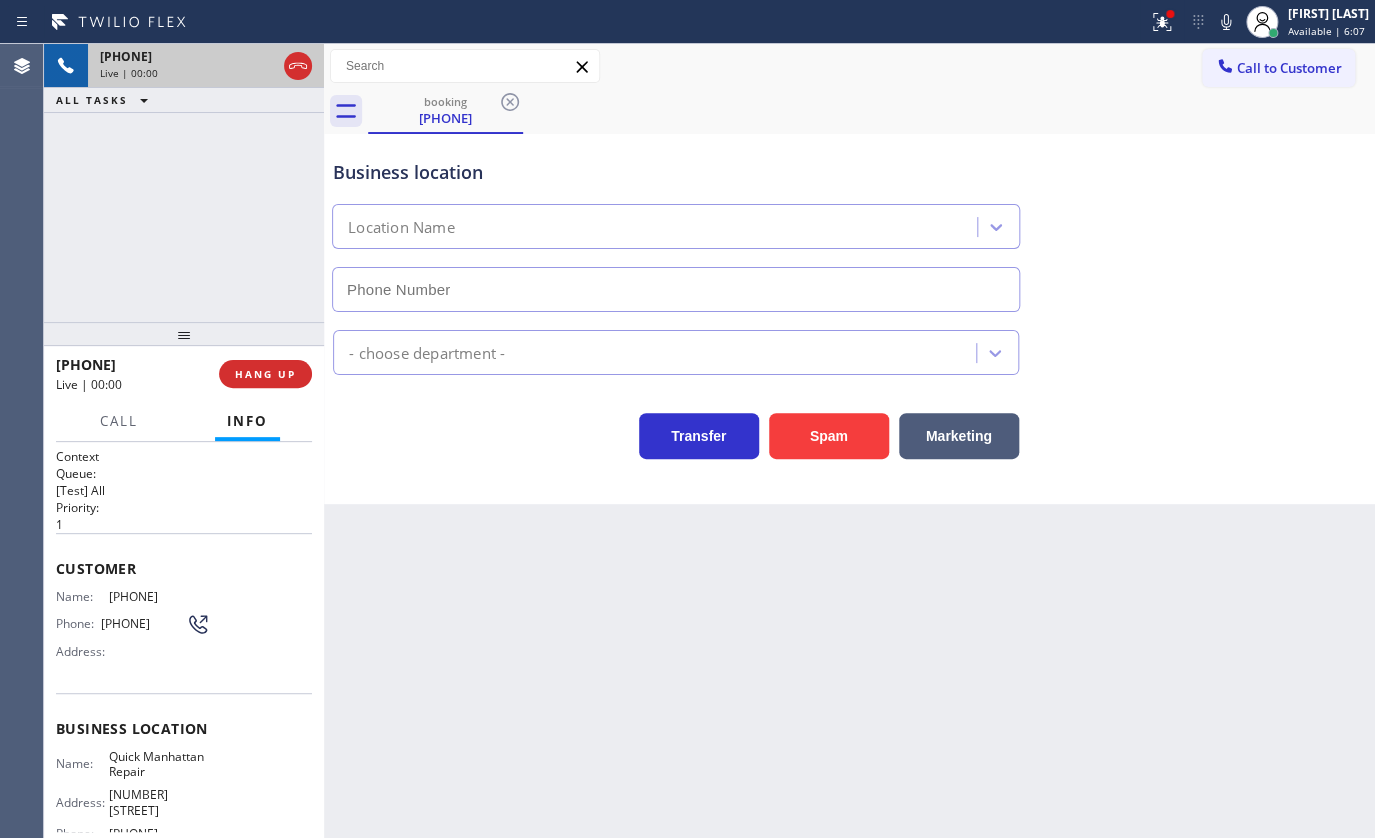 type on "(646) 257-2352" 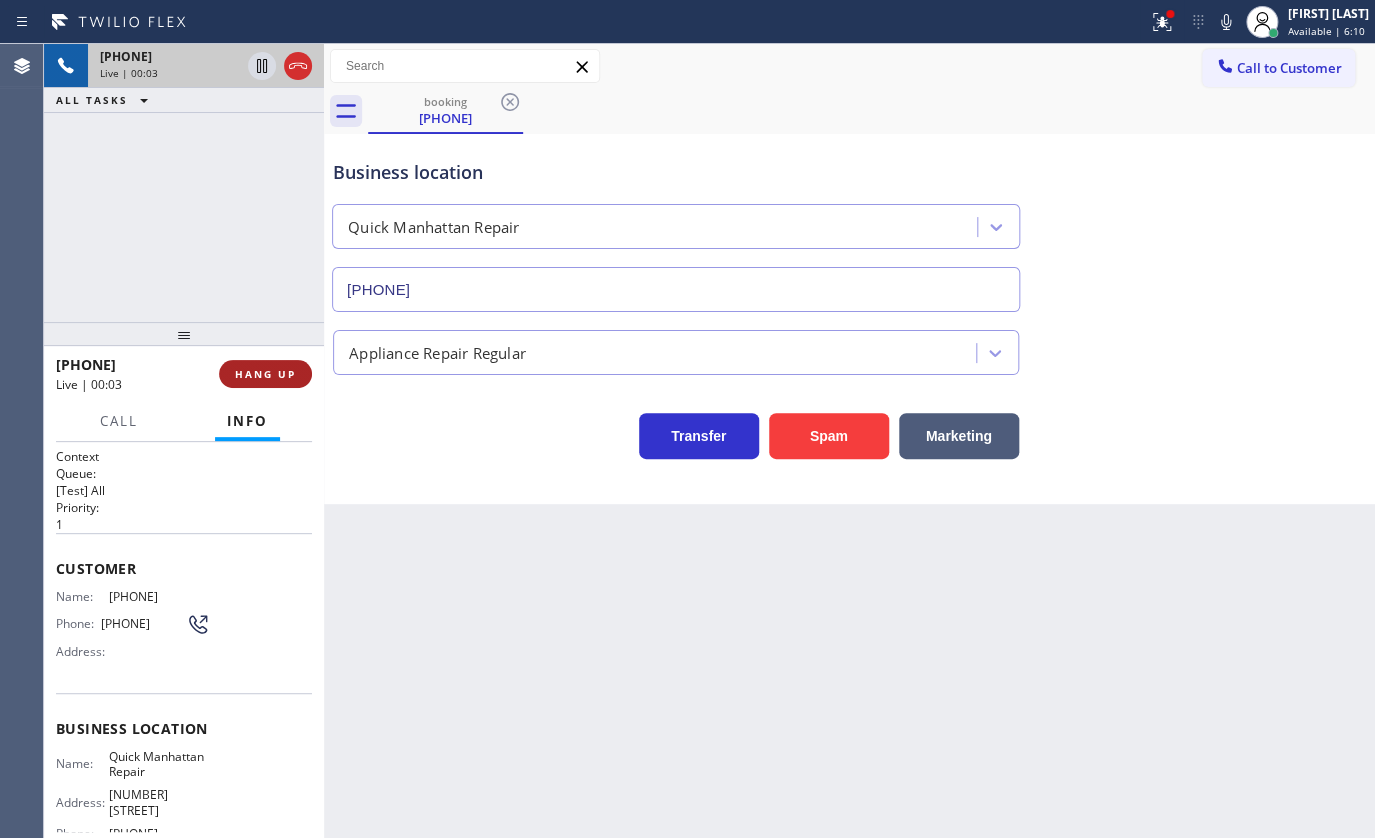 click on "HANG UP" at bounding box center [265, 374] 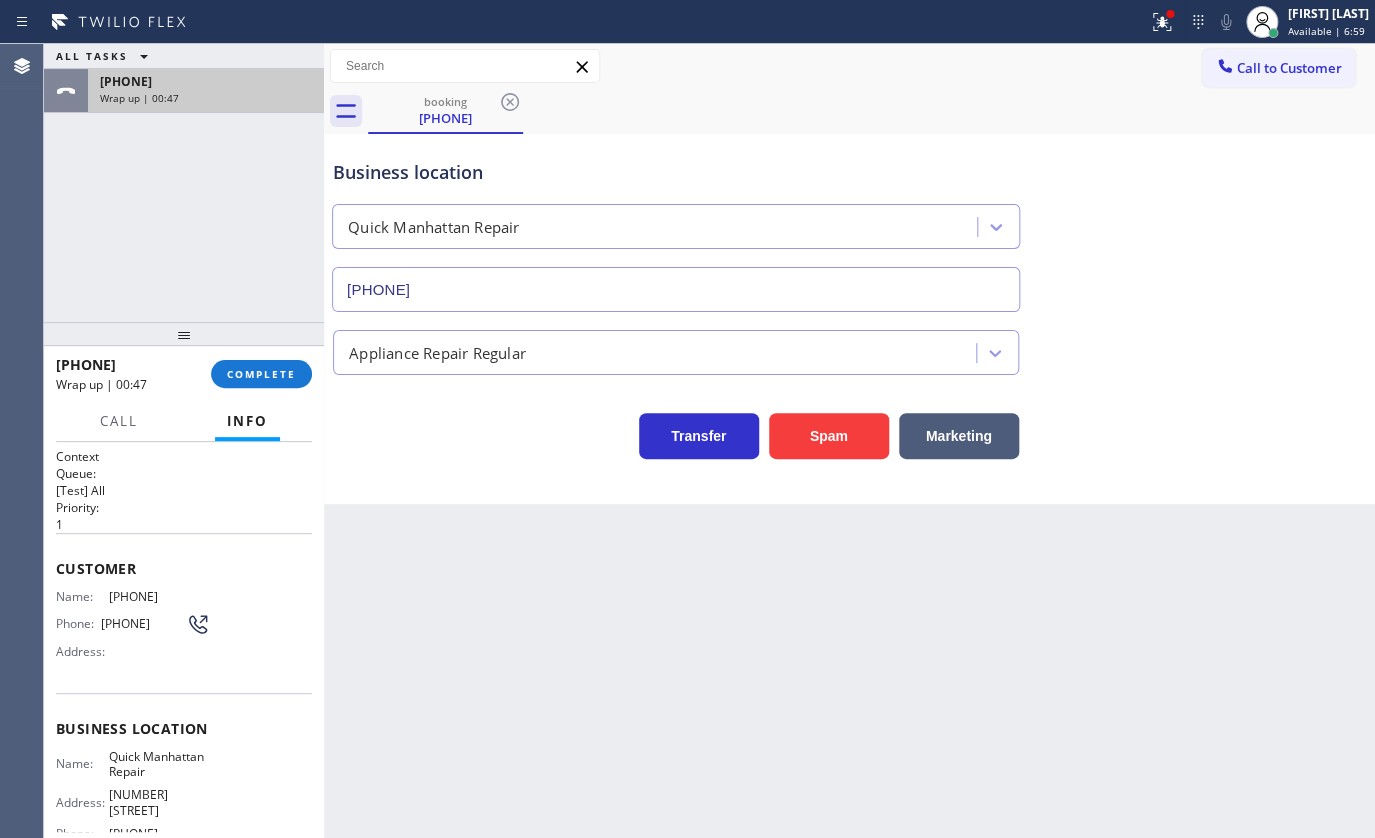 click on "Wrap up | 00:47" at bounding box center [206, 98] 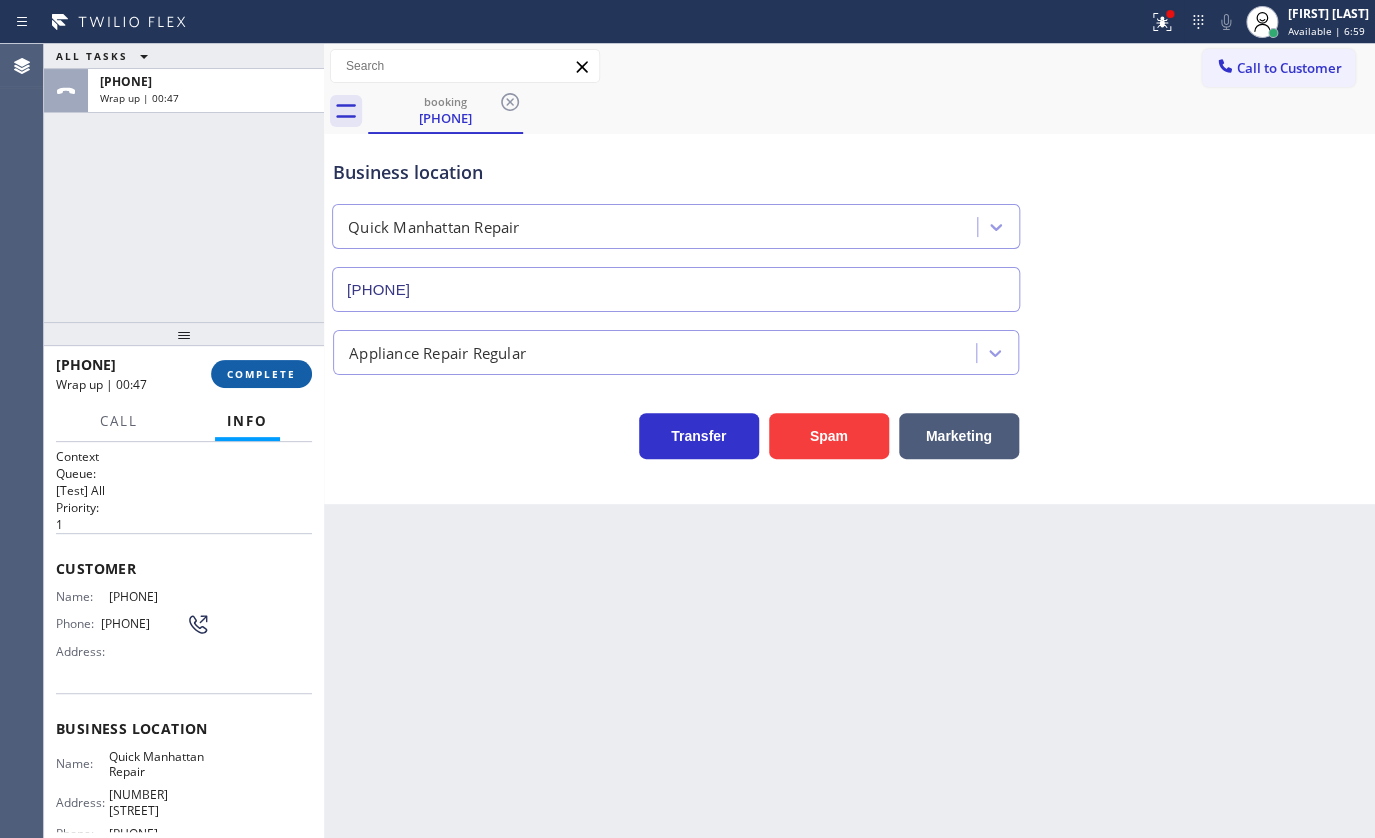 click on "COMPLETE" at bounding box center (261, 374) 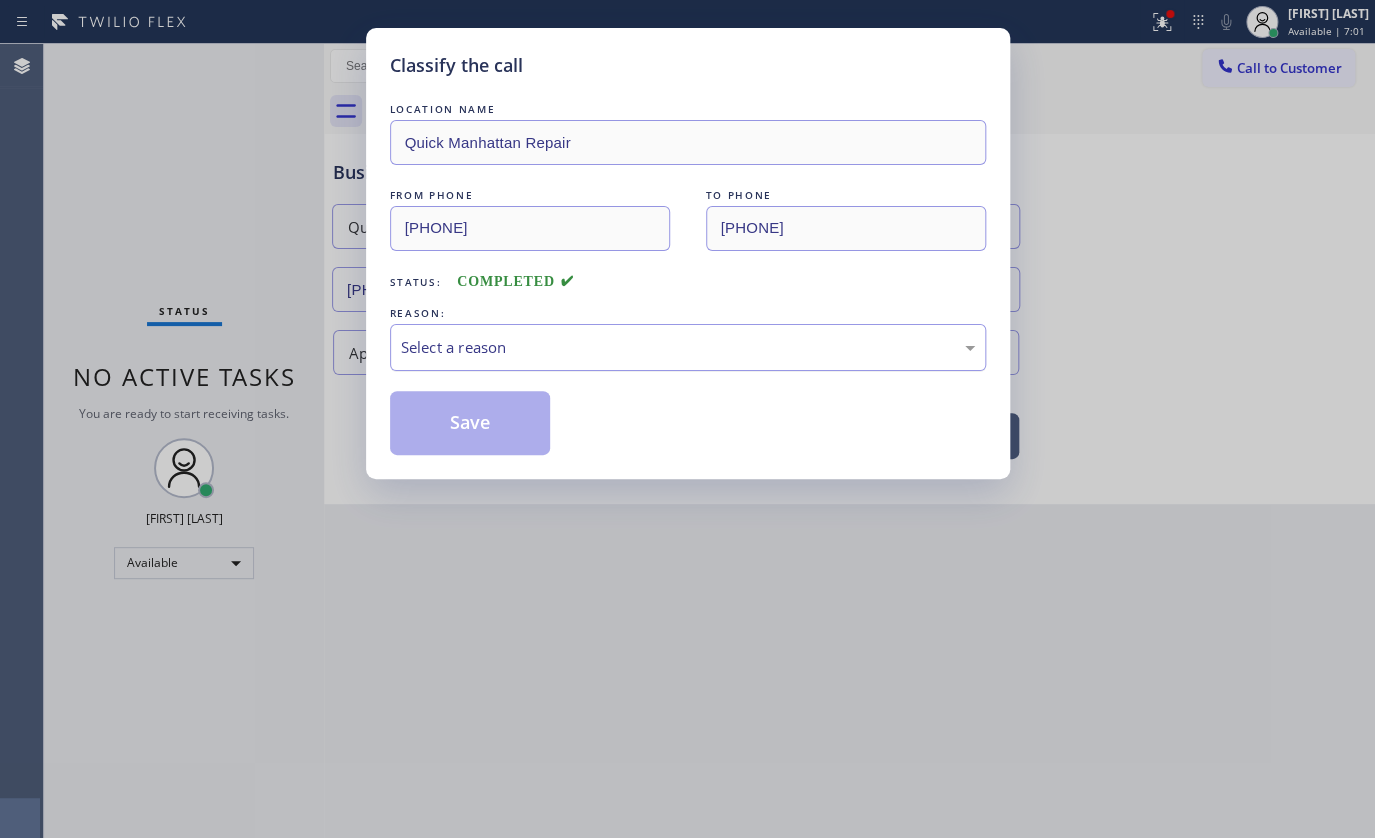 click on "Select a reason" at bounding box center (688, 347) 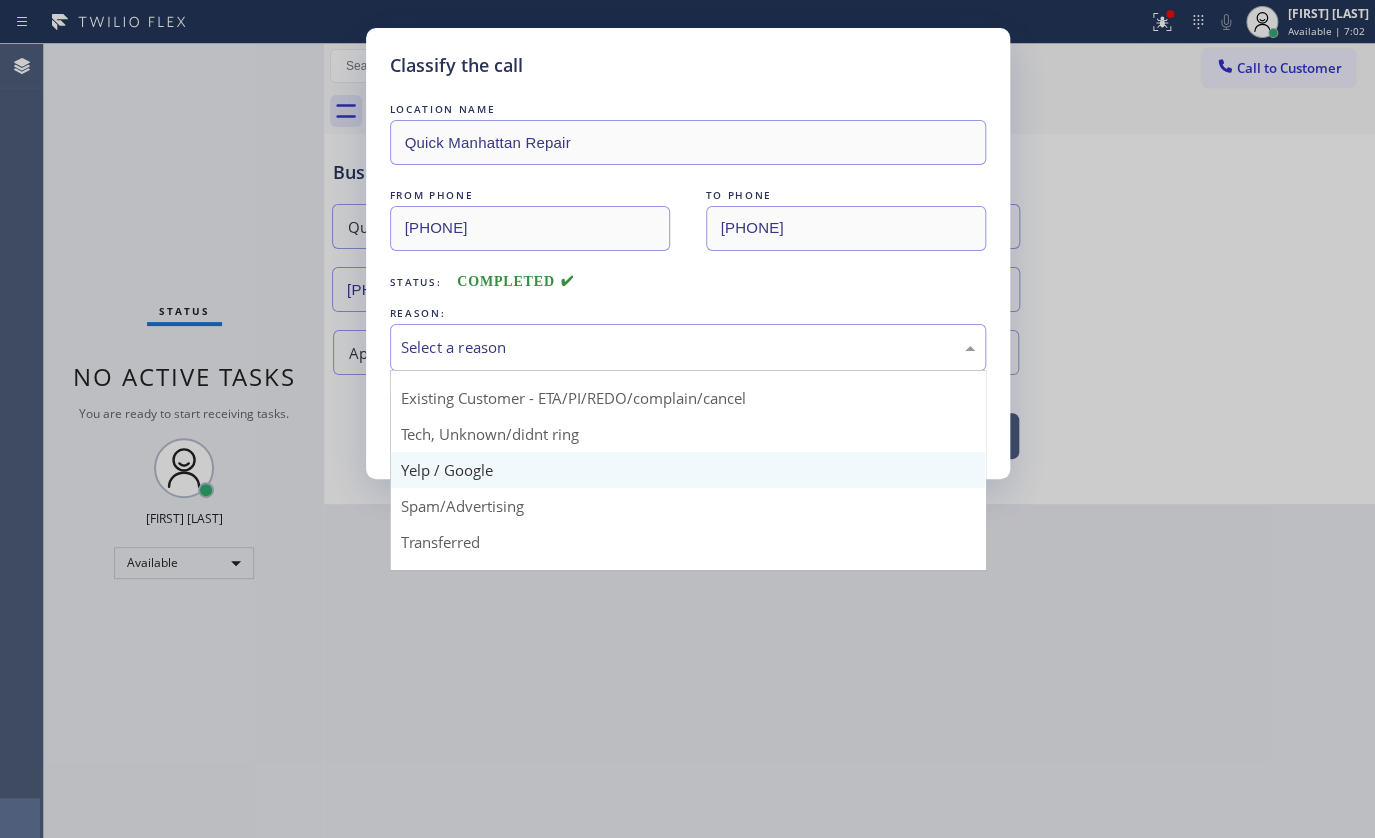 scroll, scrollTop: 90, scrollLeft: 0, axis: vertical 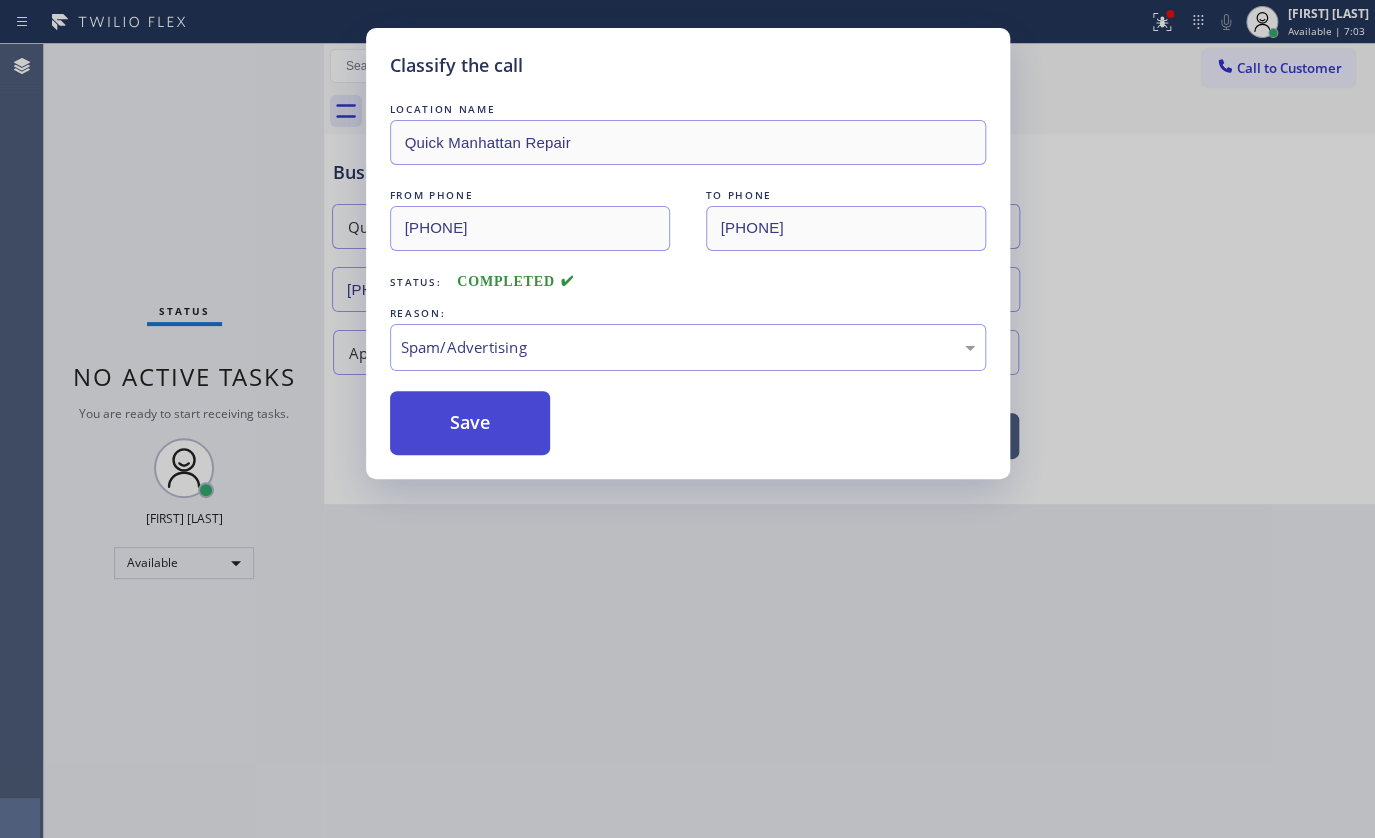 click on "Save" at bounding box center [470, 423] 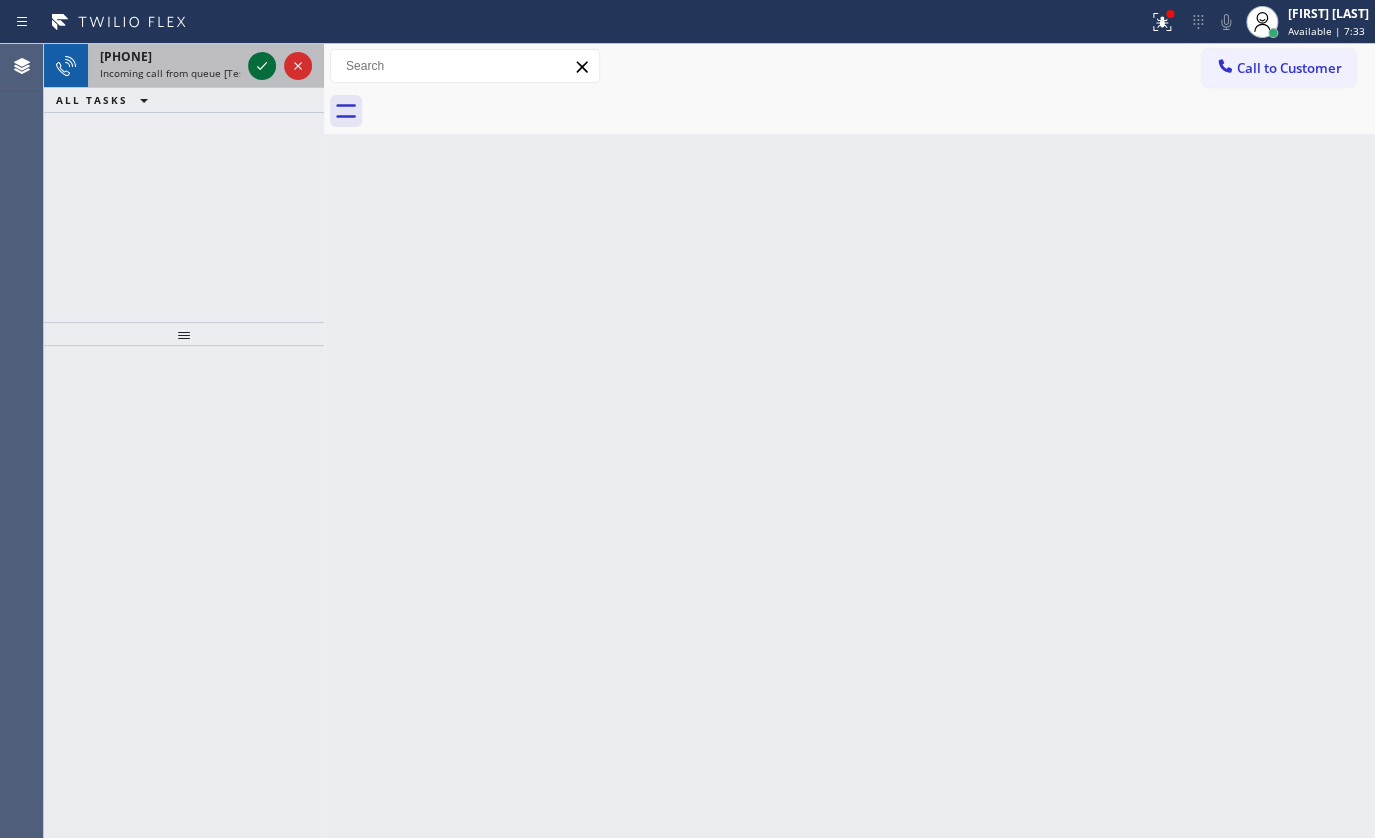 click 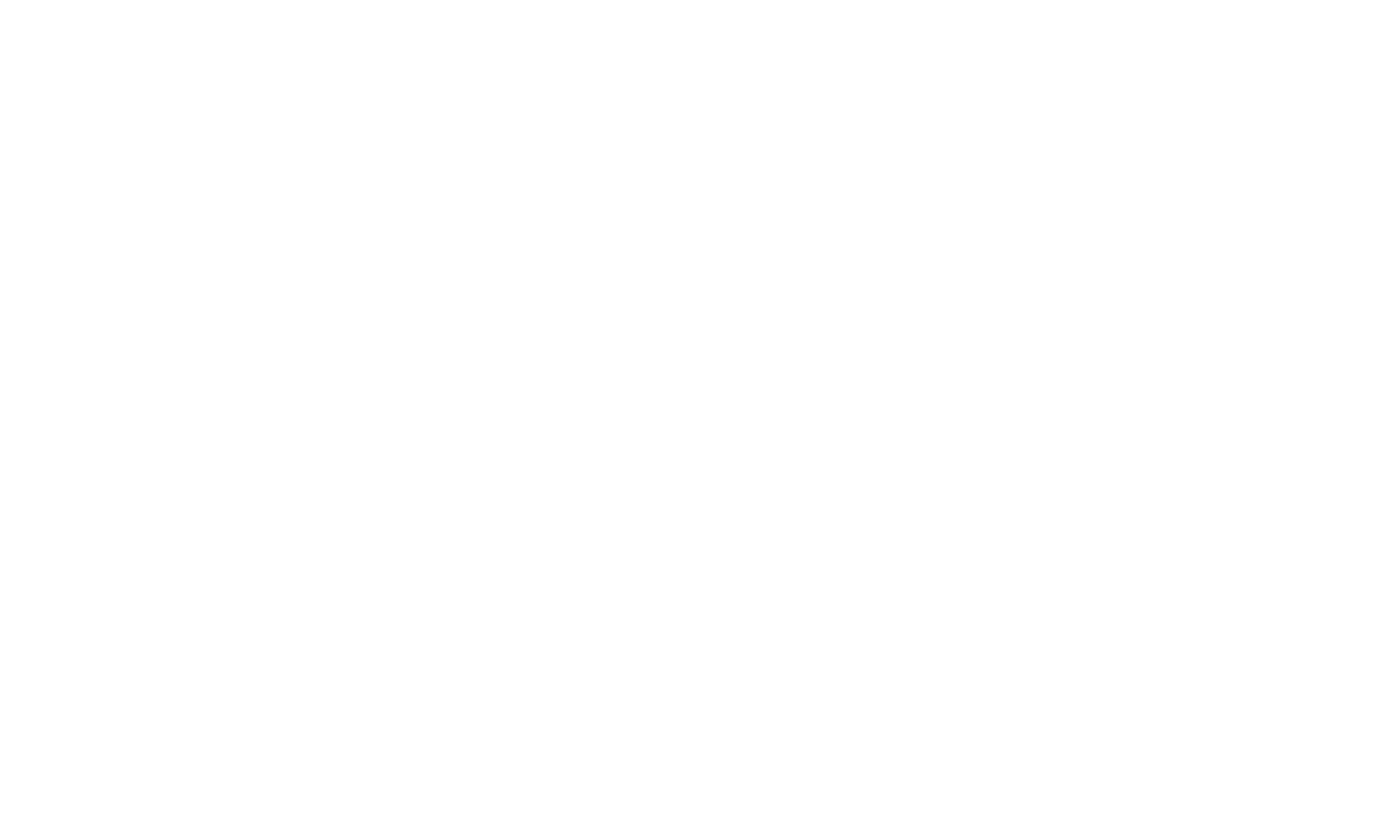scroll, scrollTop: 0, scrollLeft: 0, axis: both 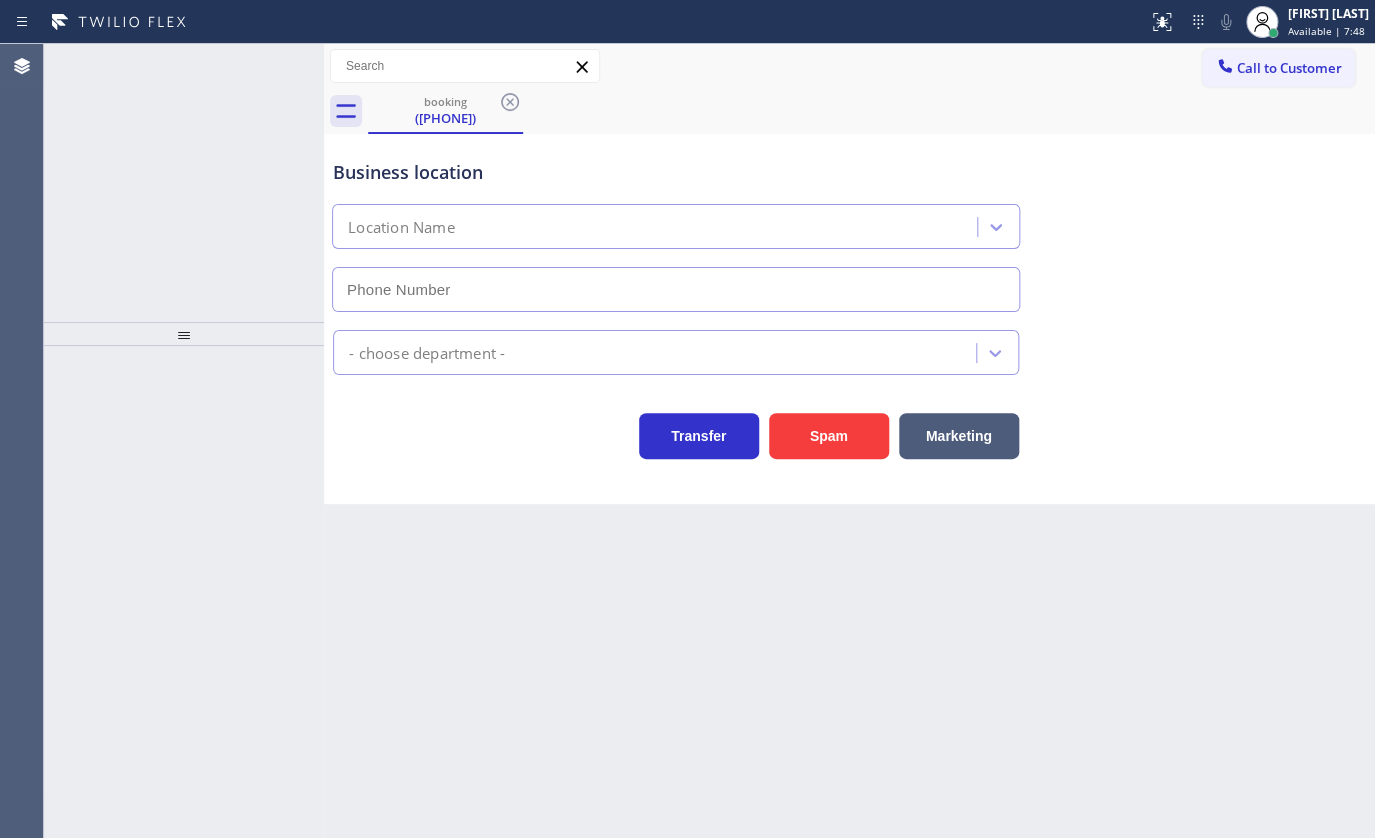 type on "([PHONE])" 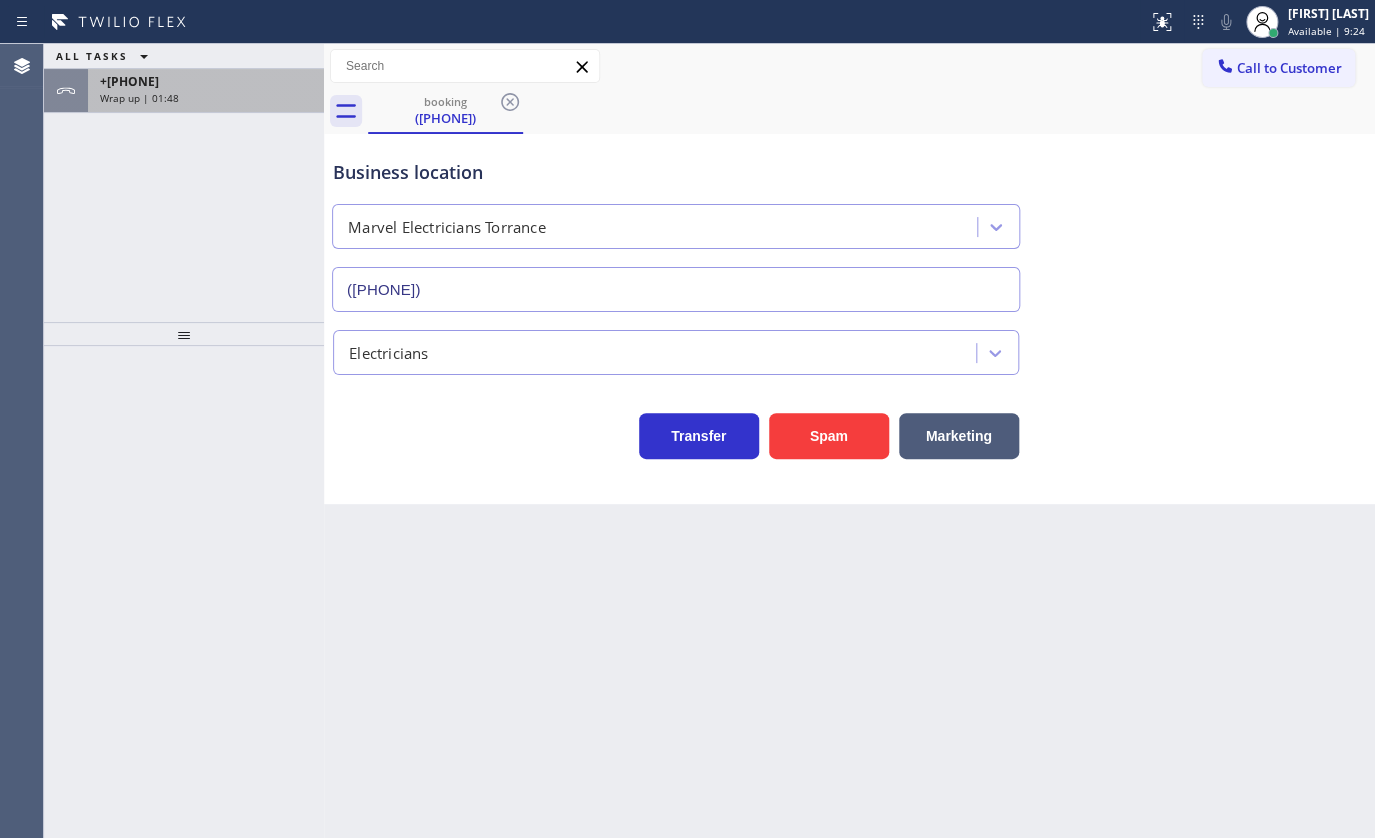 click on "+[PHONE]" at bounding box center [129, 81] 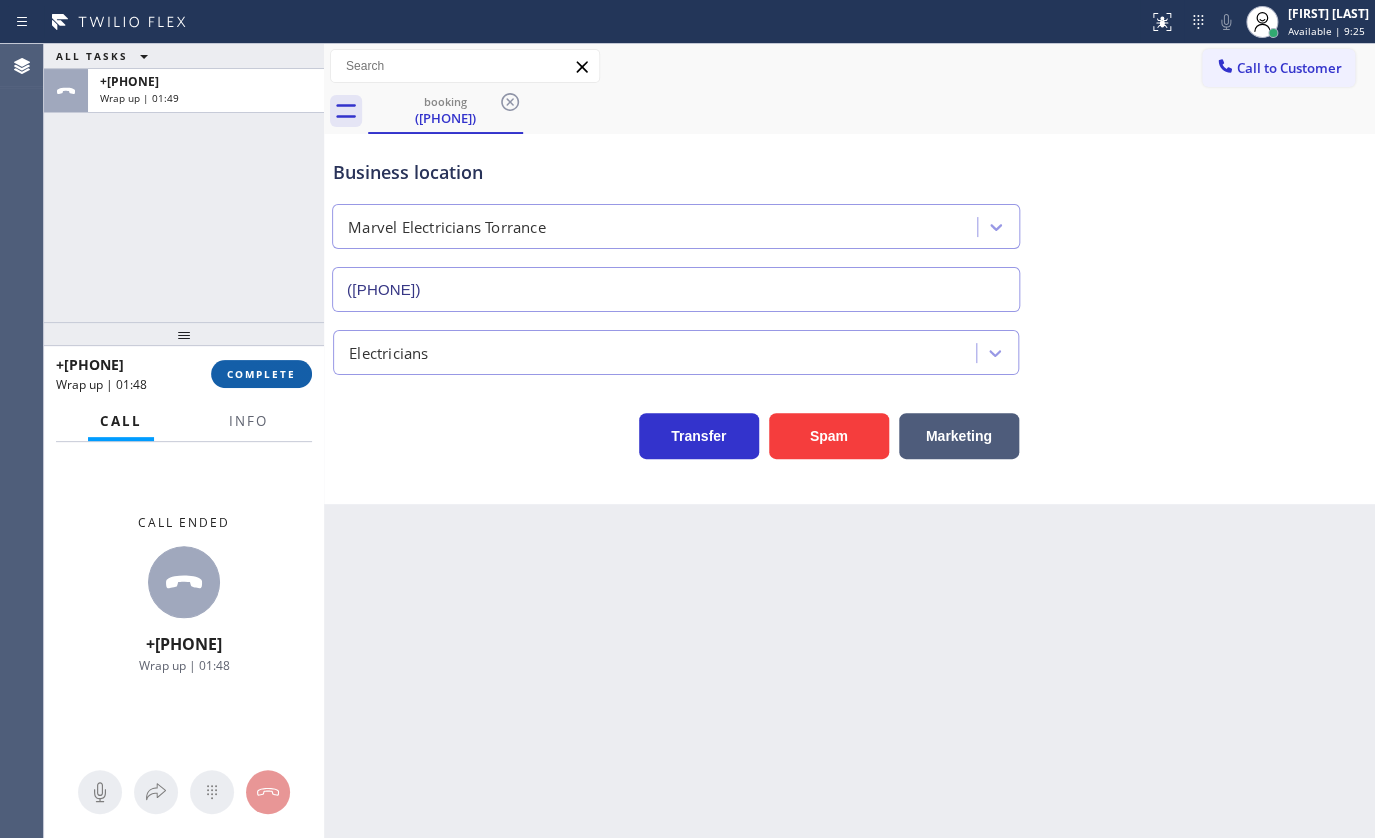 click on "COMPLETE" at bounding box center [261, 374] 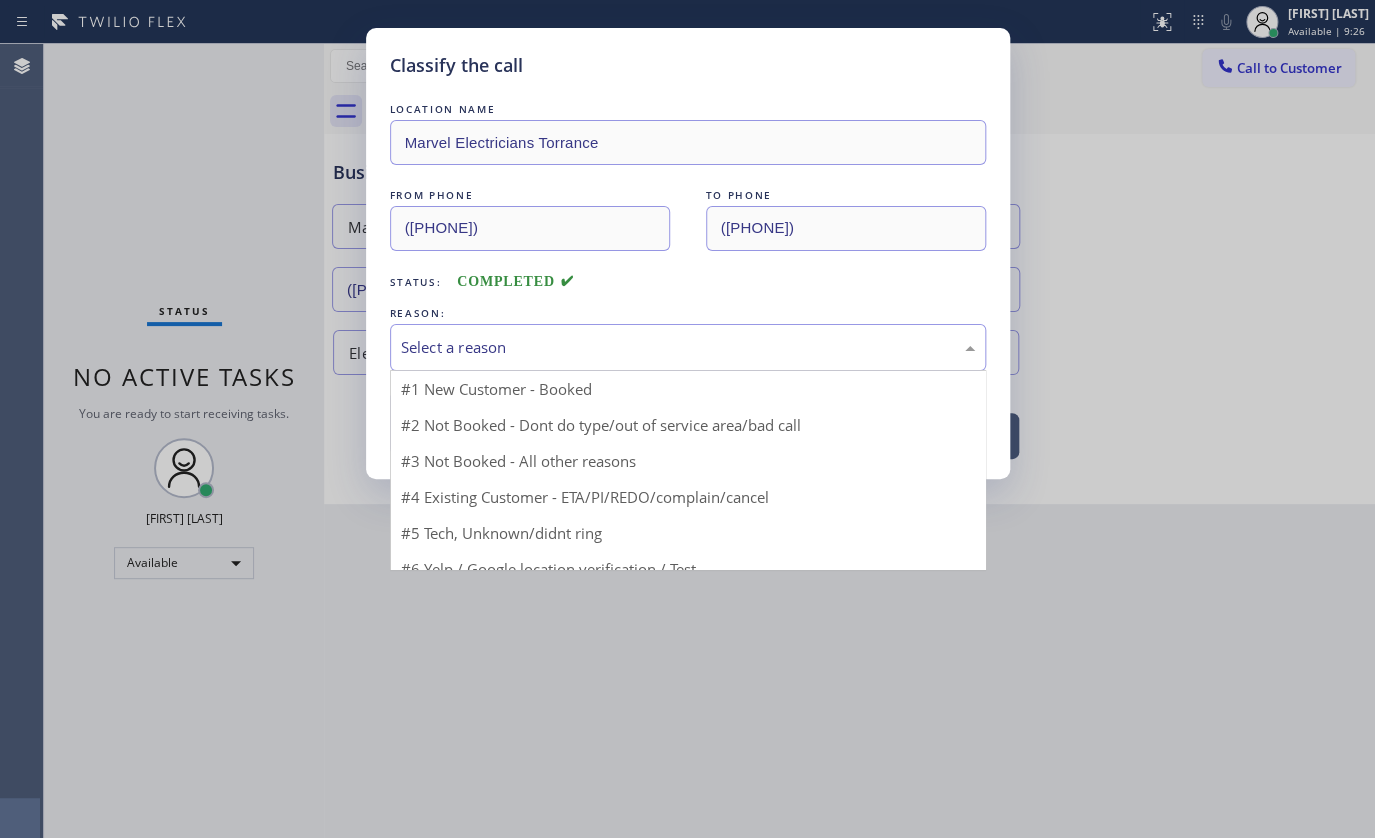 click on "Select a reason" at bounding box center (688, 347) 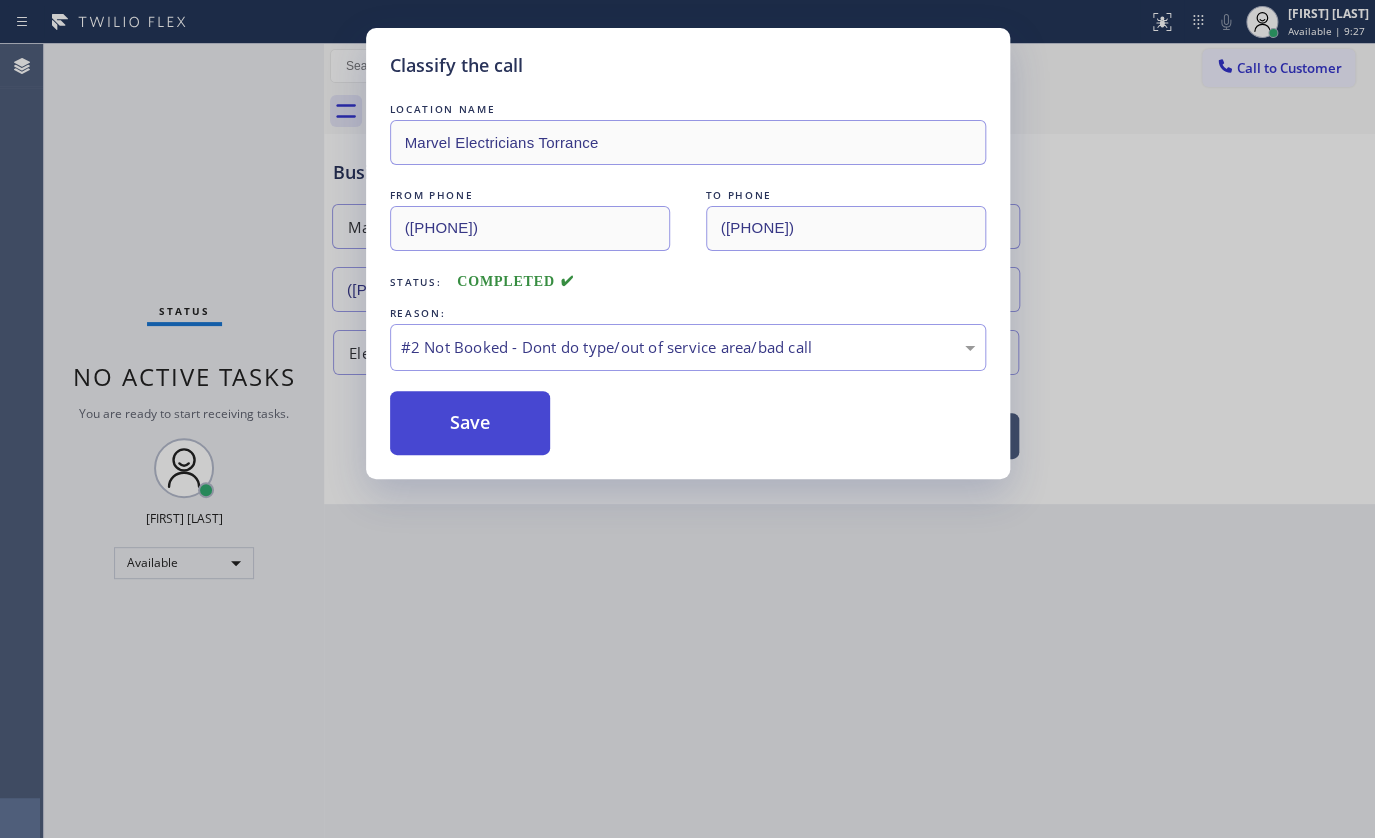 click on "Save" at bounding box center [470, 423] 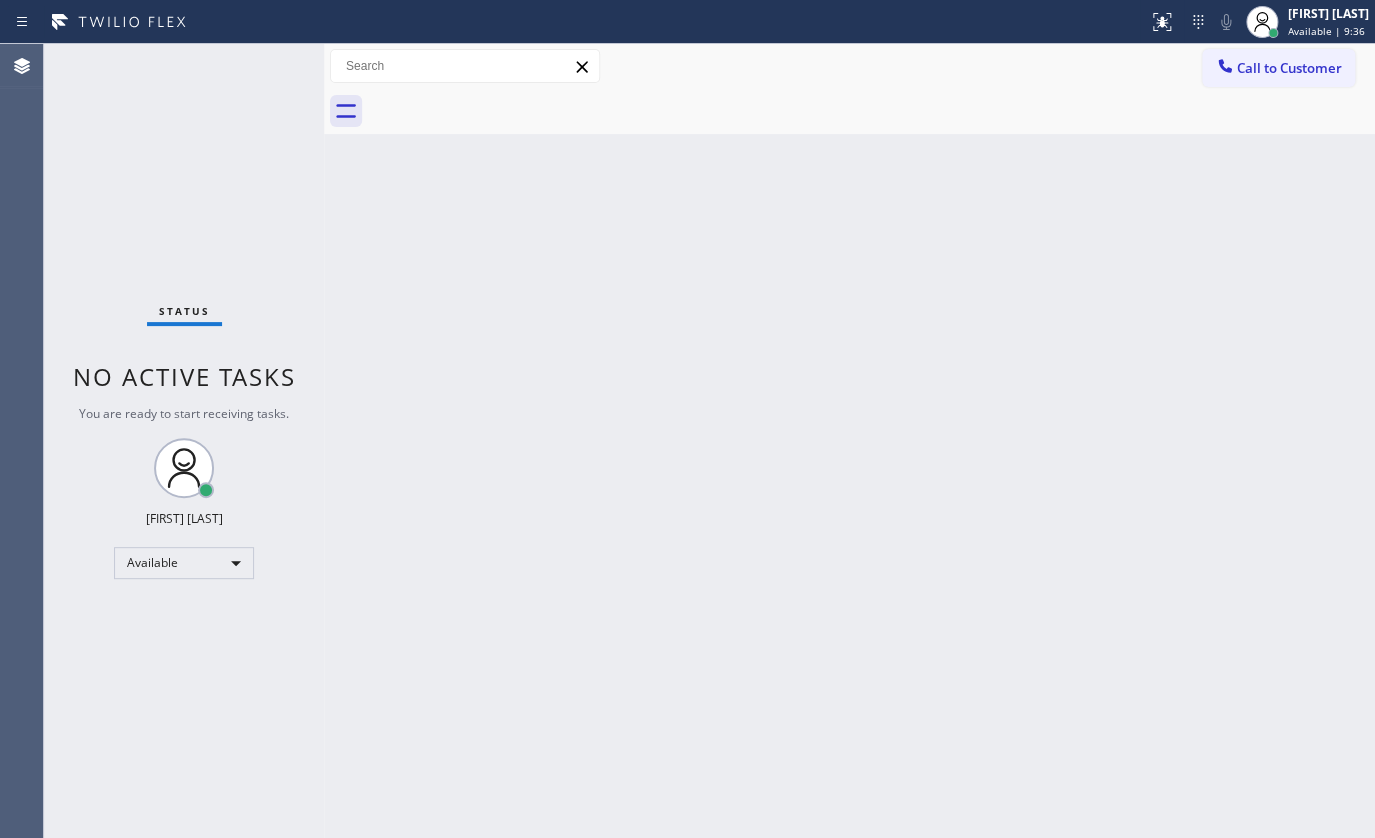 click on "Back to Dashboard Change Sender ID Customers Technicians Select a contact Outbound call Technician Search Technician Your caller id phone number Your caller id phone number Call Technician info Name   Phone none Address none Change Sender ID HVAC +18559994417 5 Star Appliance +18557314952 Appliance Repair +18554611149 Plumbing +18889090120 Air Duct Cleaning +18006865038  Electricians +18005688664 Cancel Change Check personal SMS Reset Change No tabs Call to Customer Outbound call Location Search location Your caller id phone number Customer number Call Outbound call Technician Search Technician Your caller id phone number Your caller id phone number Call" at bounding box center [849, 441] 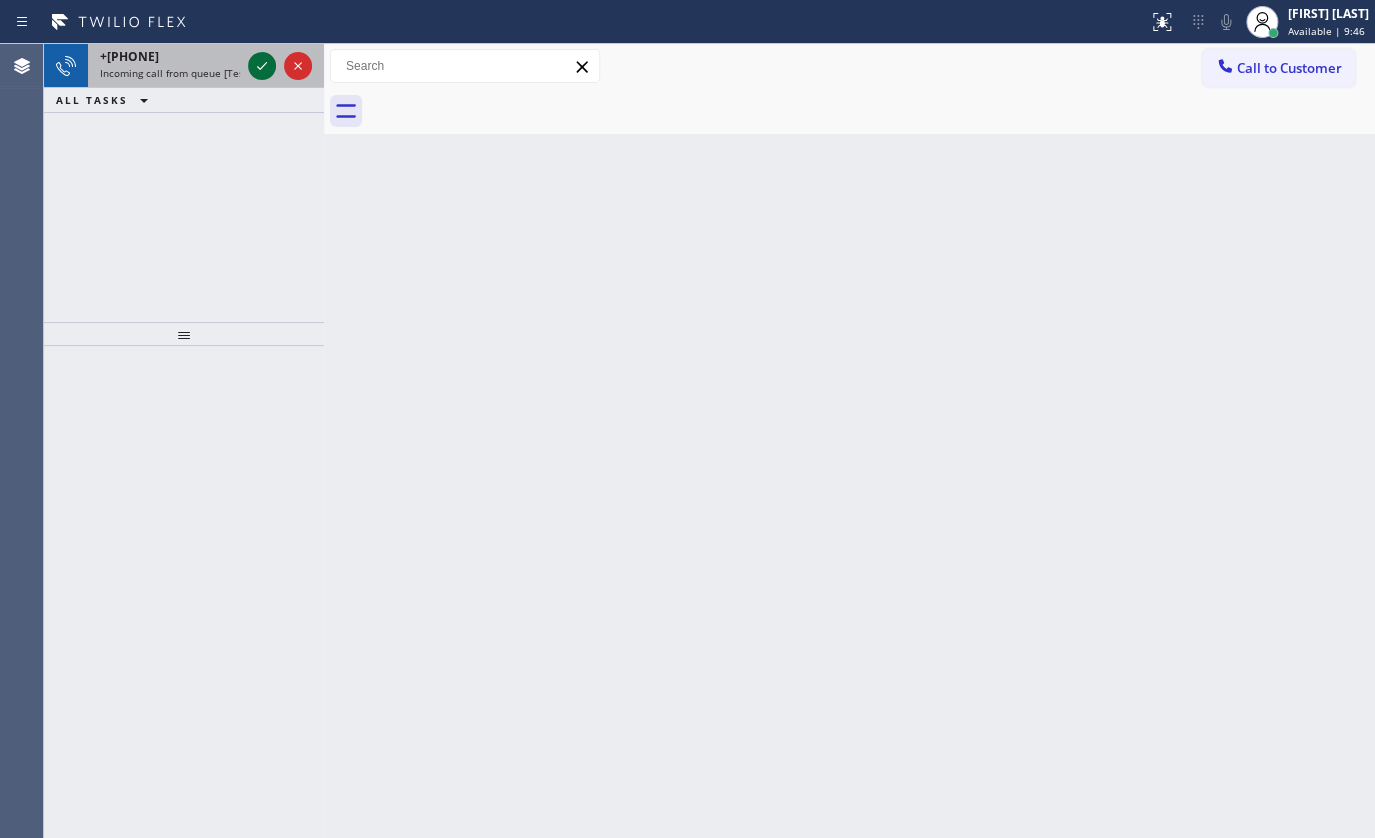 click 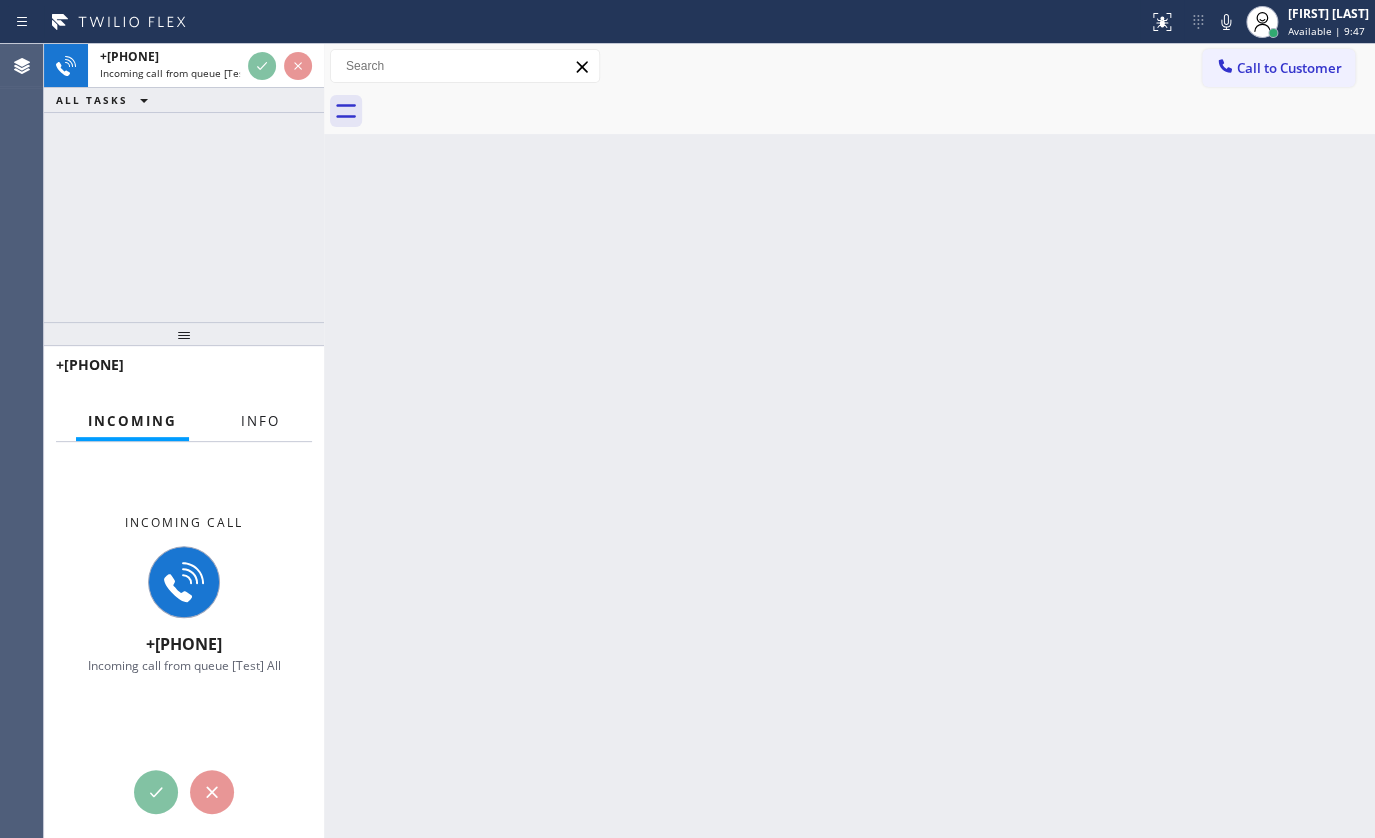 click on "Info" at bounding box center (260, 421) 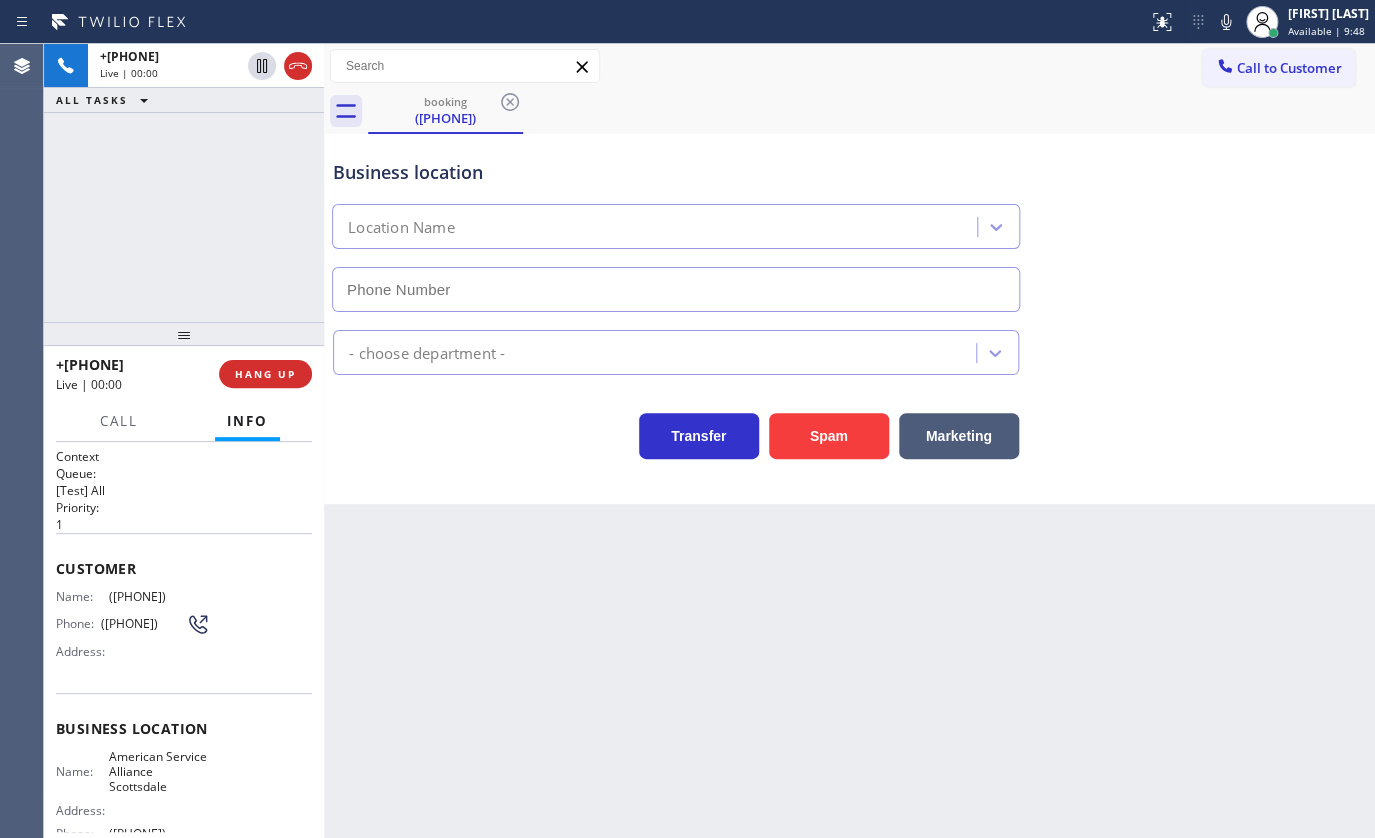 type on "(480) 588-0200" 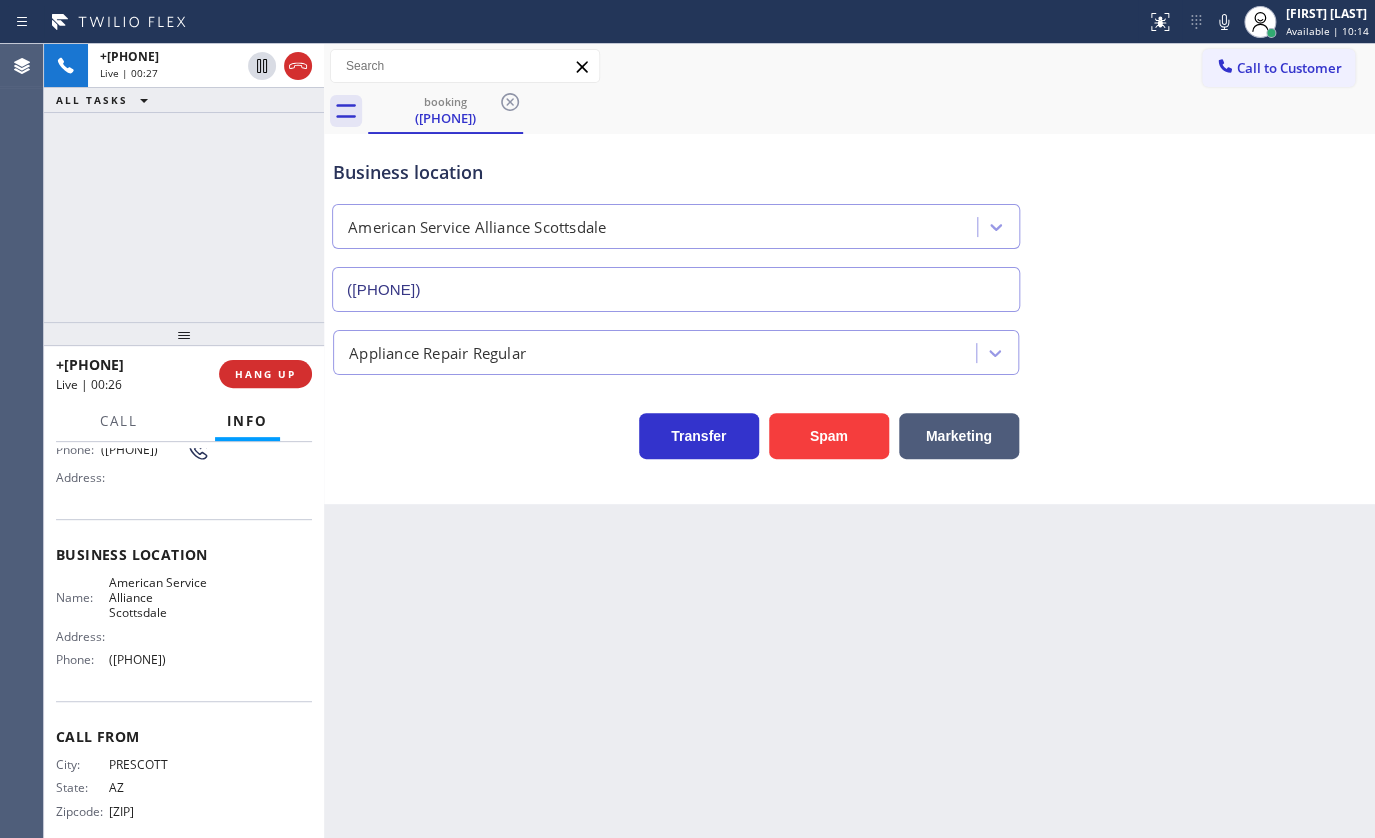 scroll, scrollTop: 181, scrollLeft: 0, axis: vertical 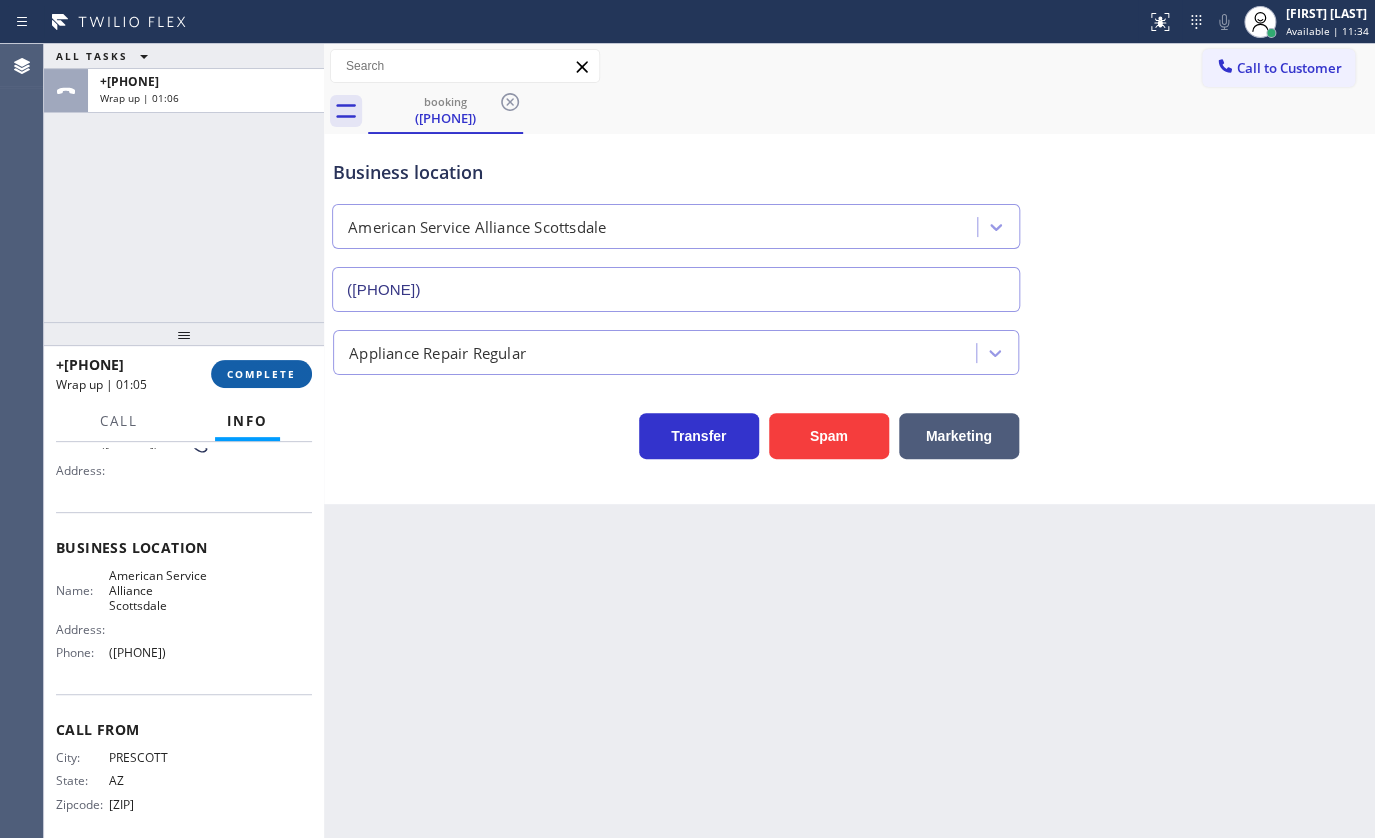 click on "COMPLETE" at bounding box center [261, 374] 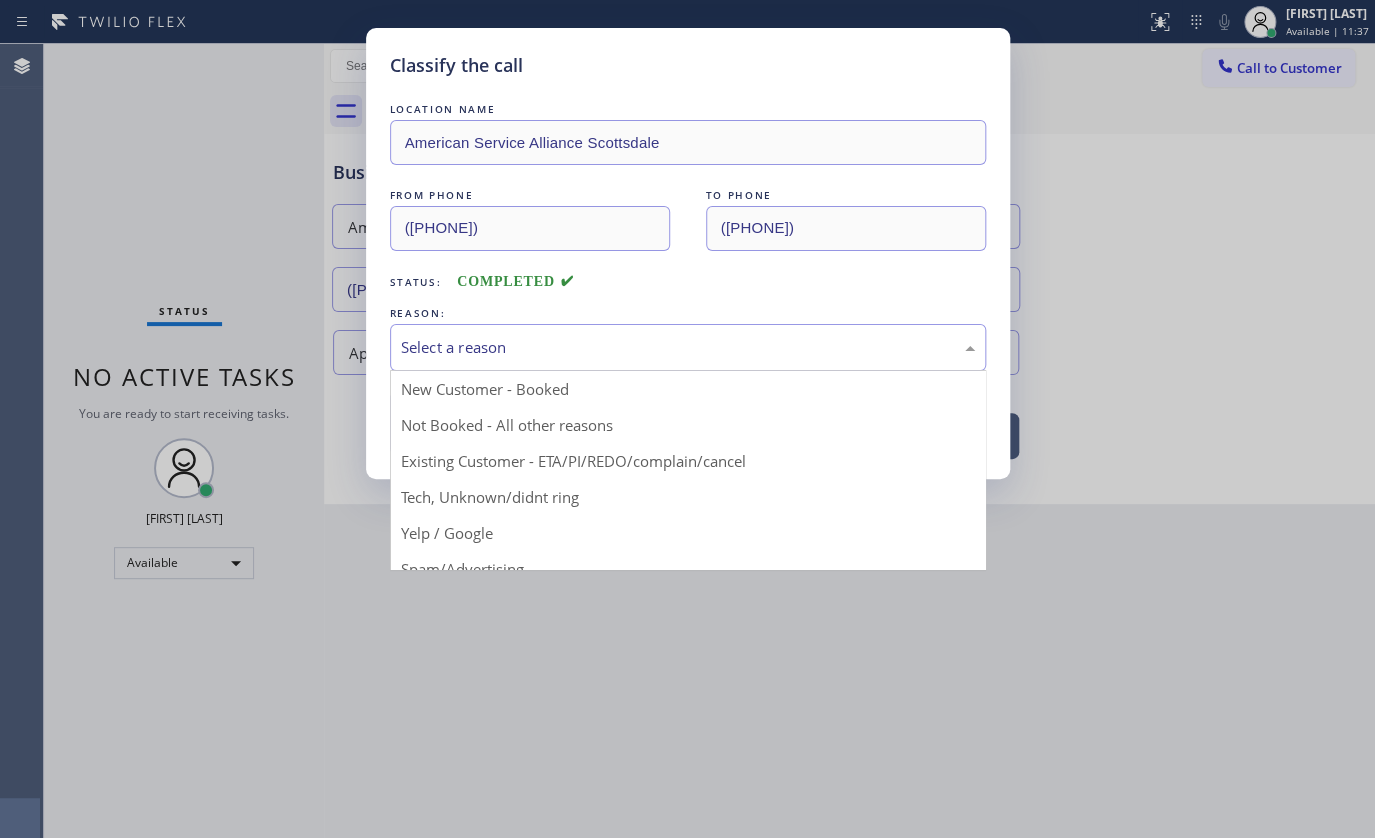 click on "Select a reason" at bounding box center (688, 347) 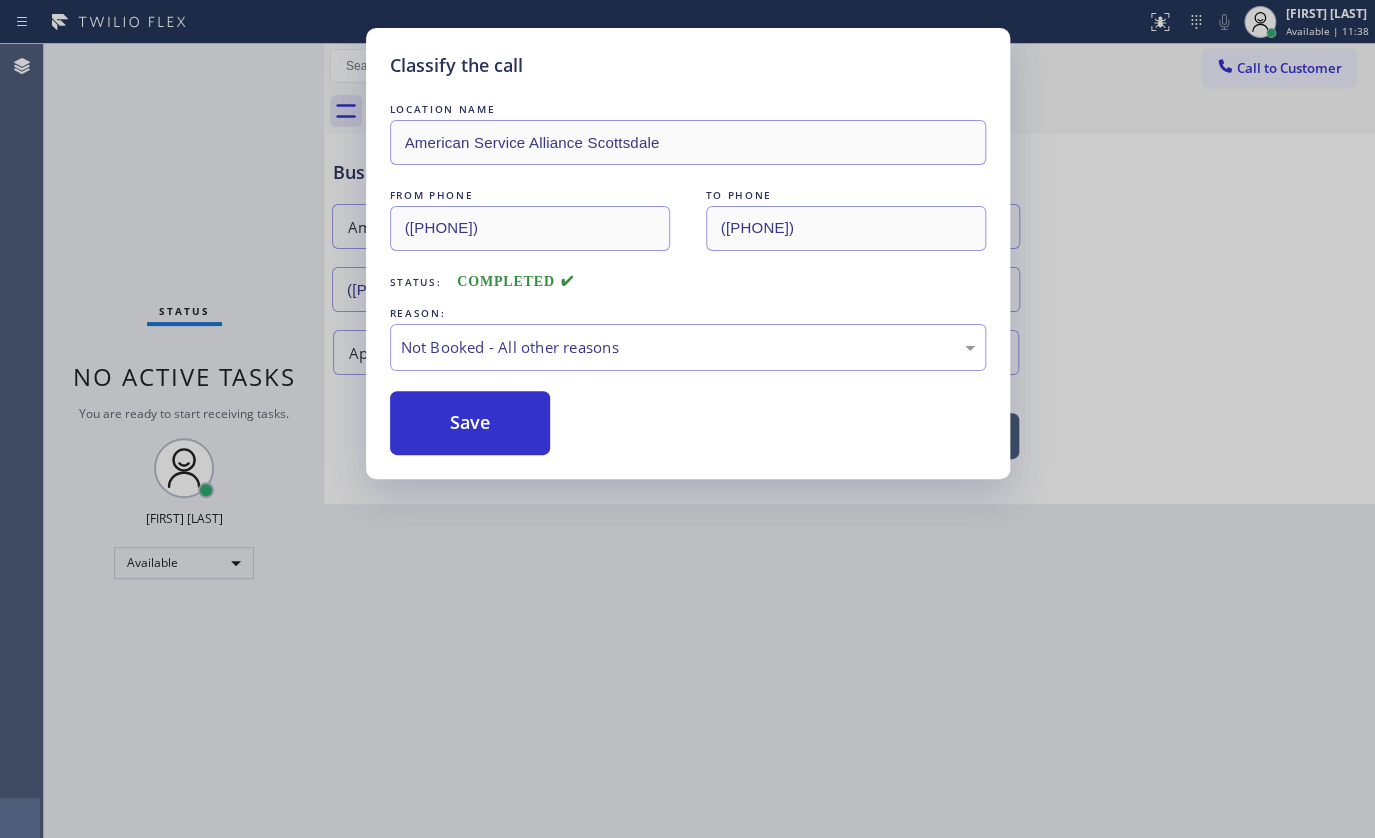 click on "Save" at bounding box center [470, 423] 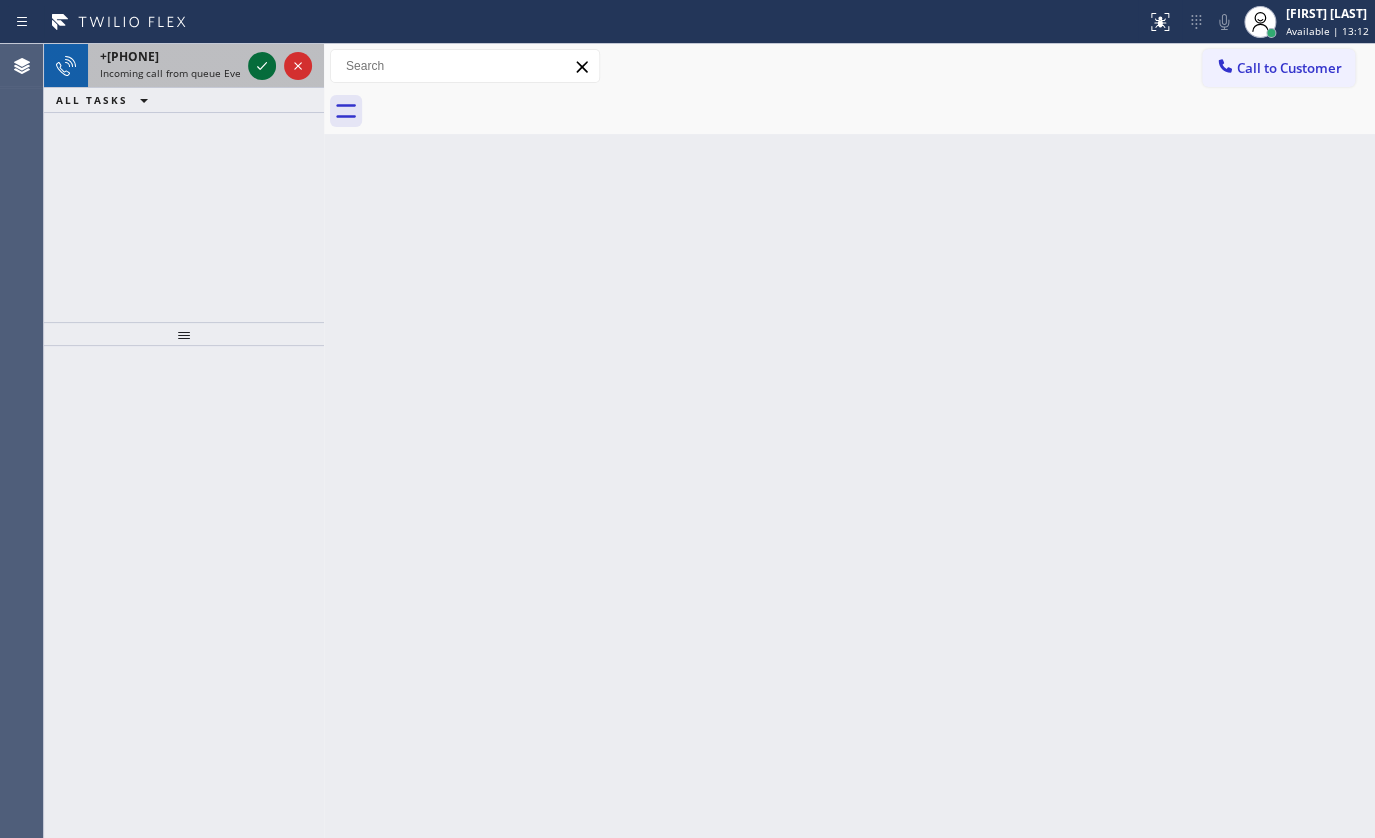 click 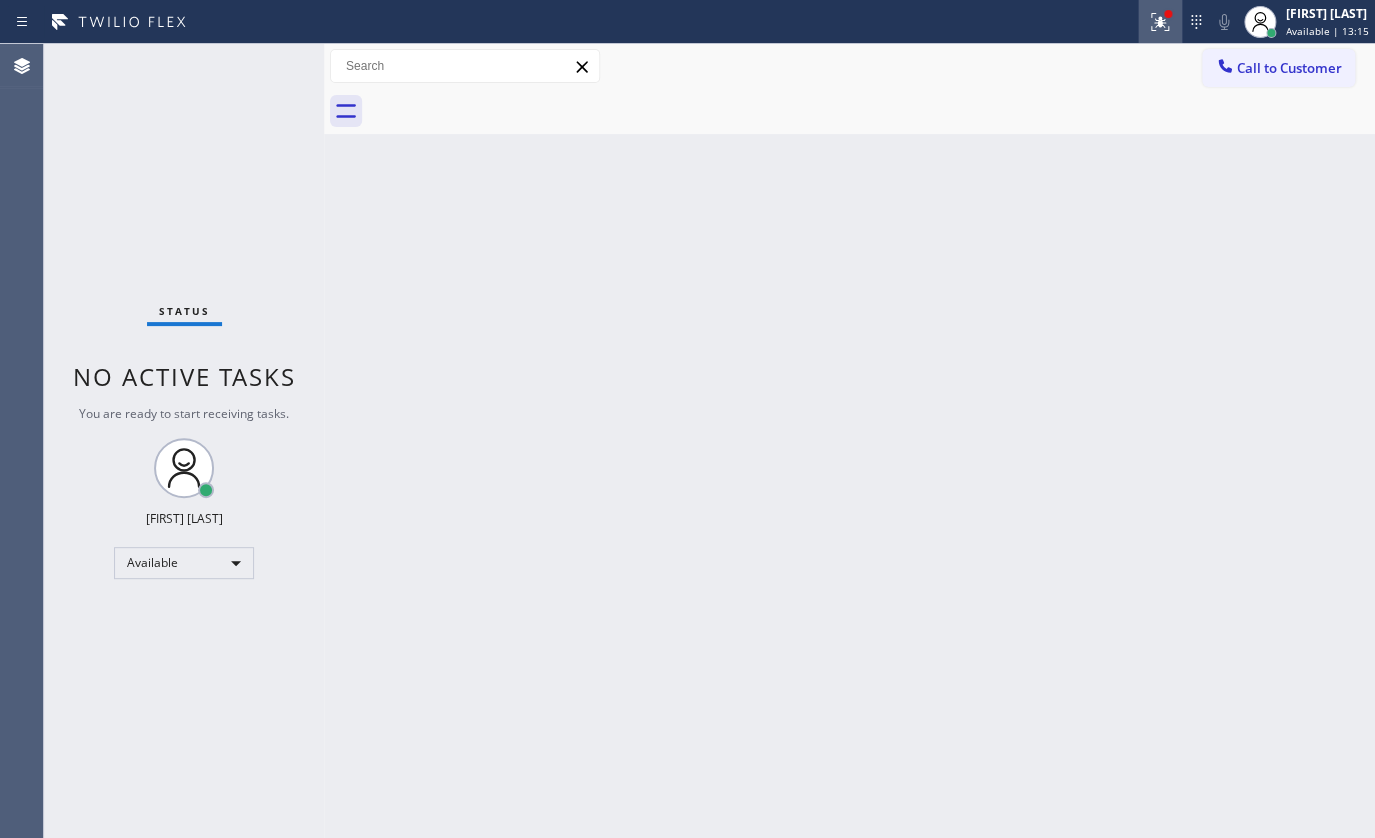 click at bounding box center [1160, 22] 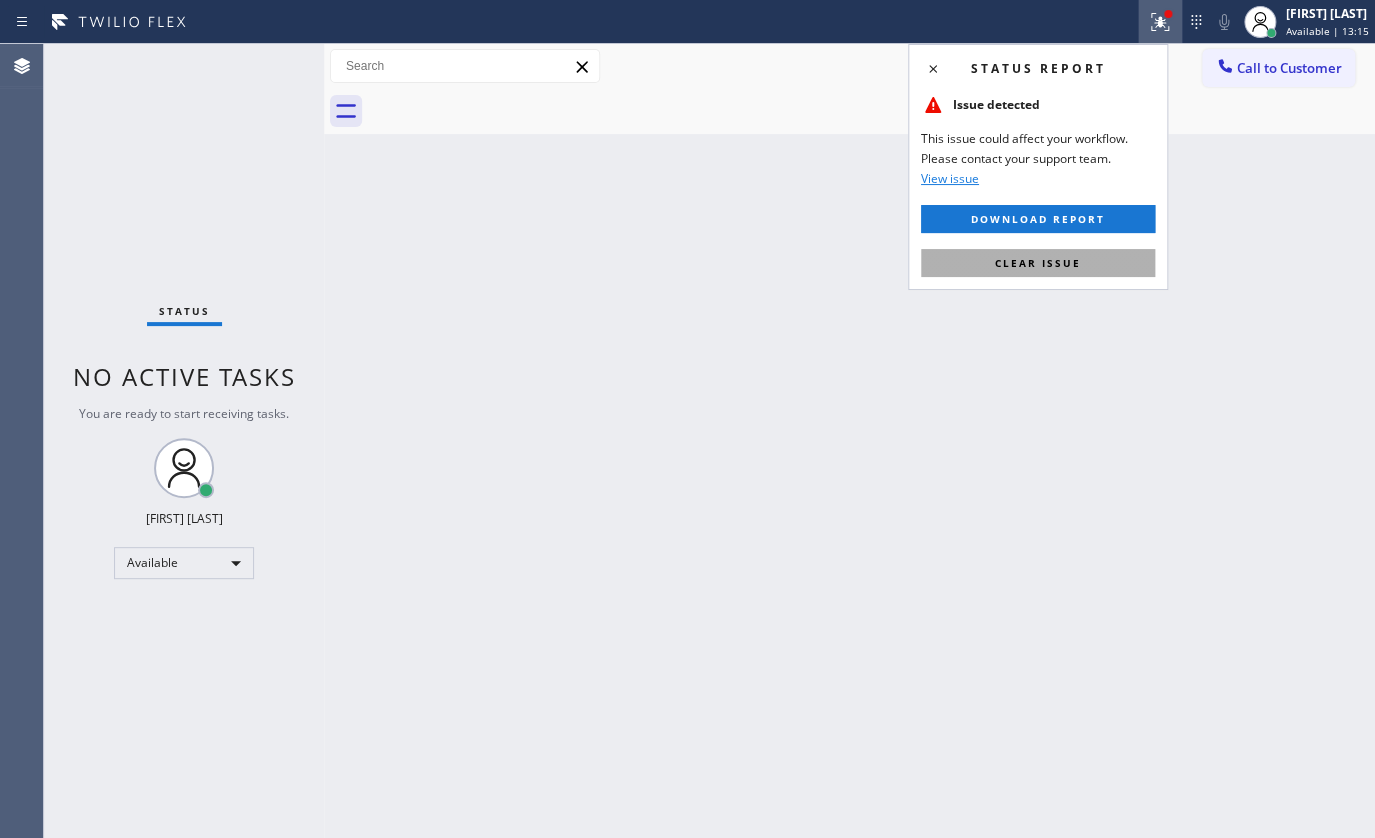 click on "Clear issue" at bounding box center [1038, 263] 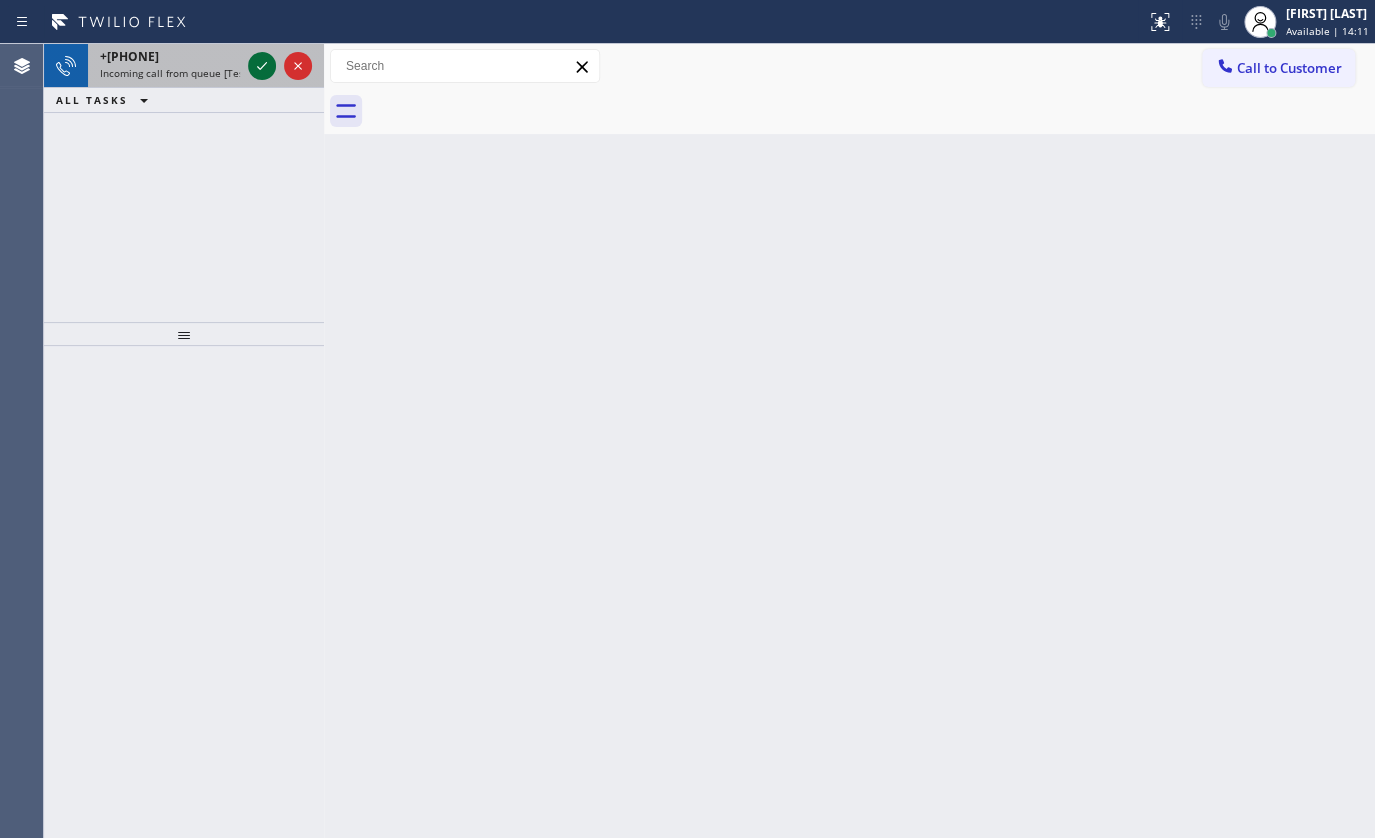 click 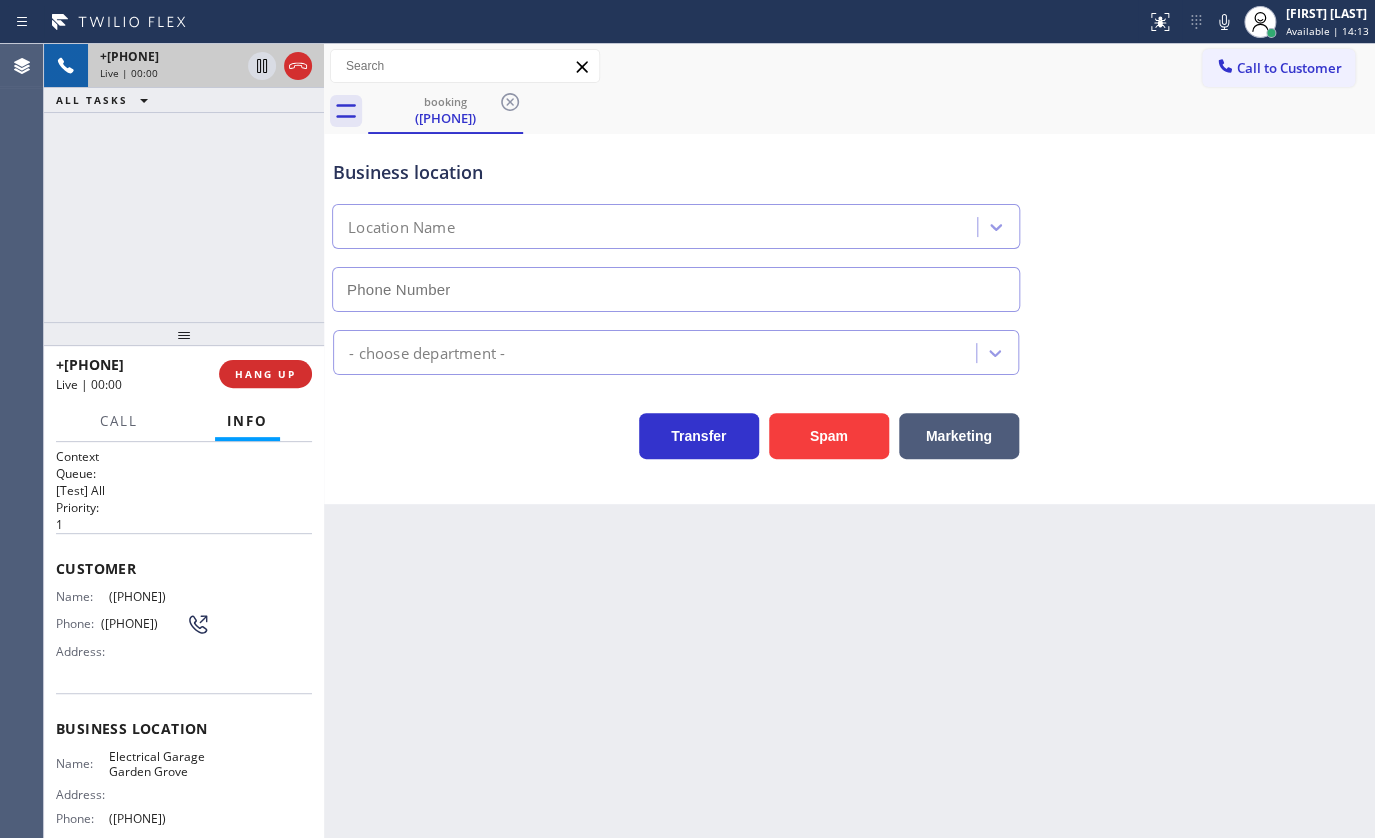 type on "(714) 364-1101" 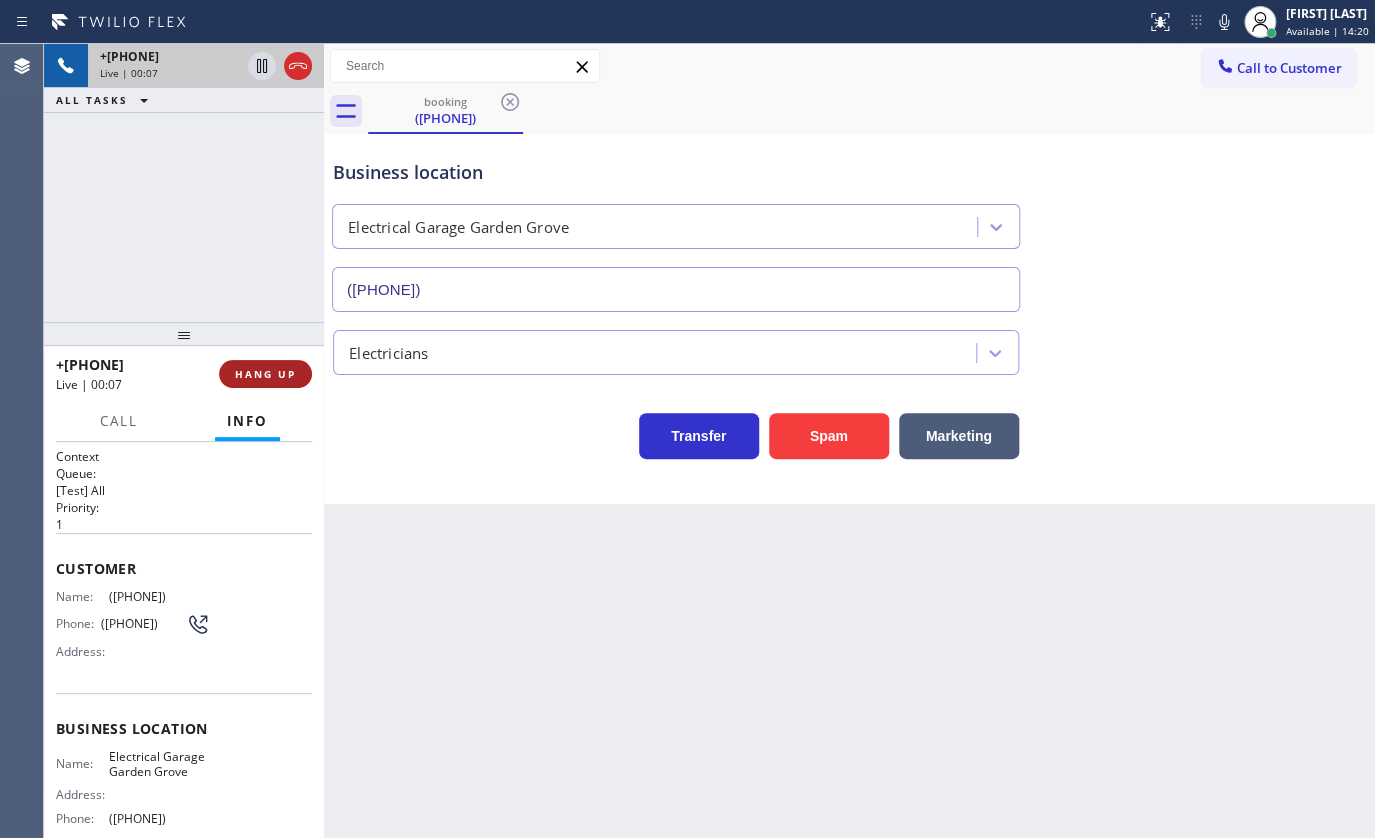 click on "HANG UP" at bounding box center (265, 374) 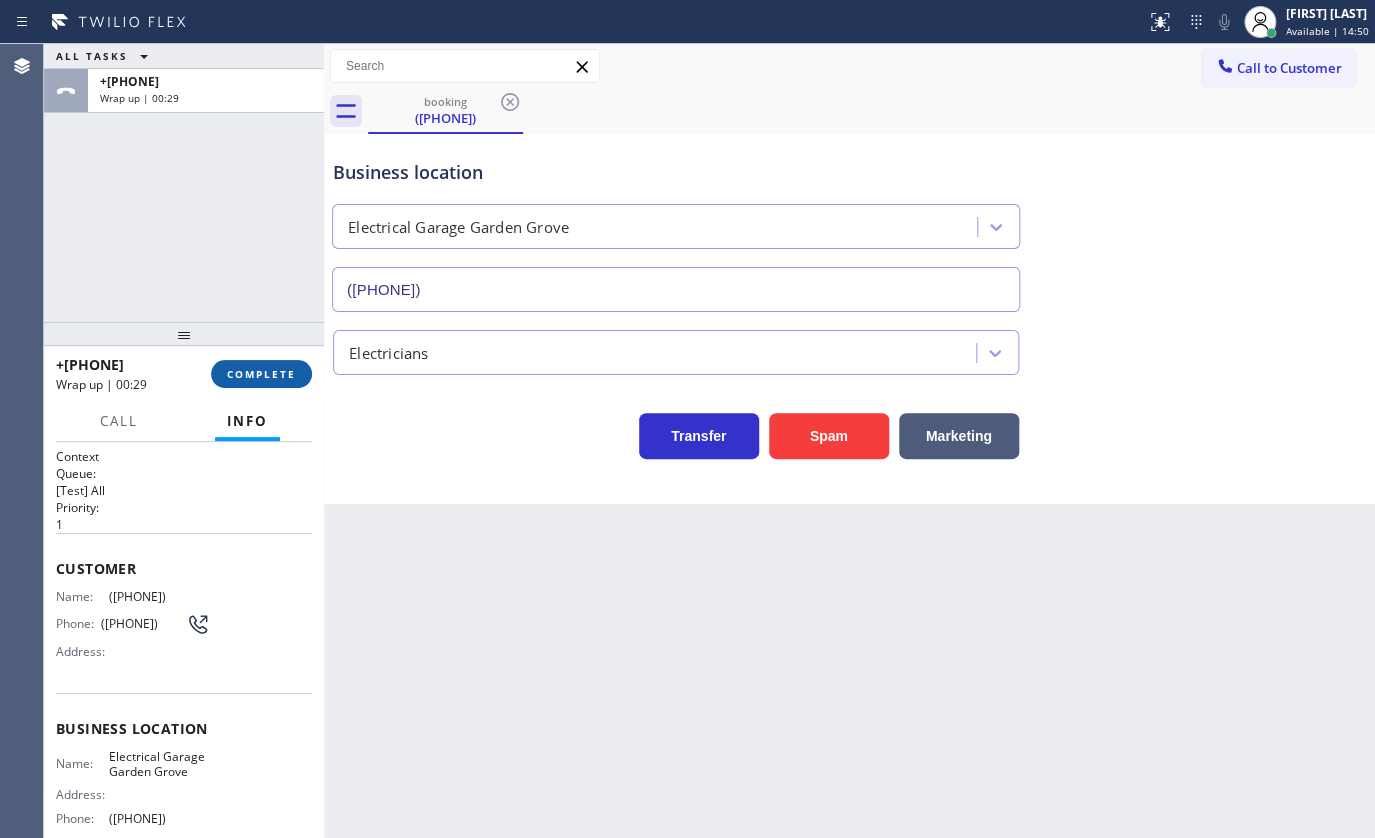 click on "COMPLETE" at bounding box center (261, 374) 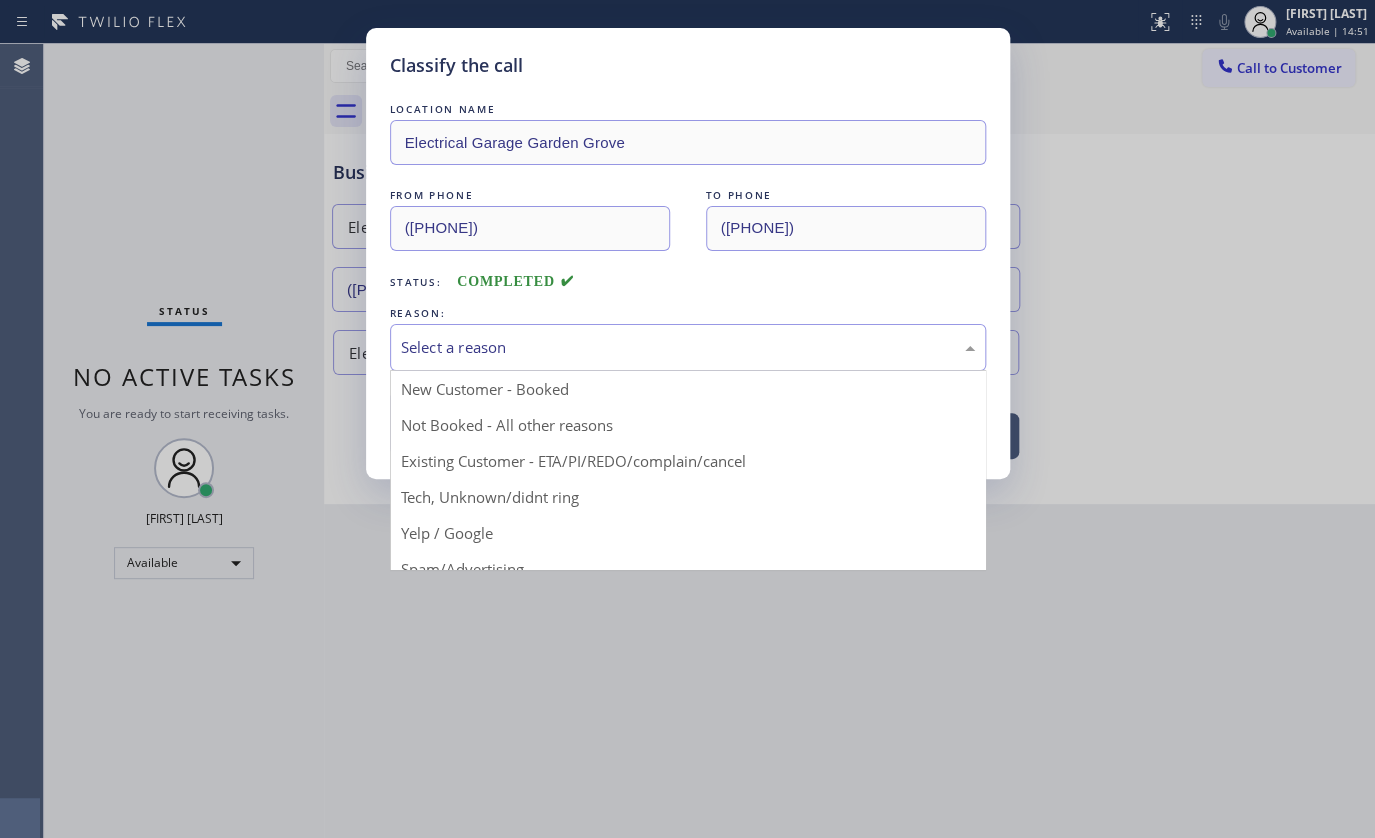 click on "Select a reason" at bounding box center (688, 347) 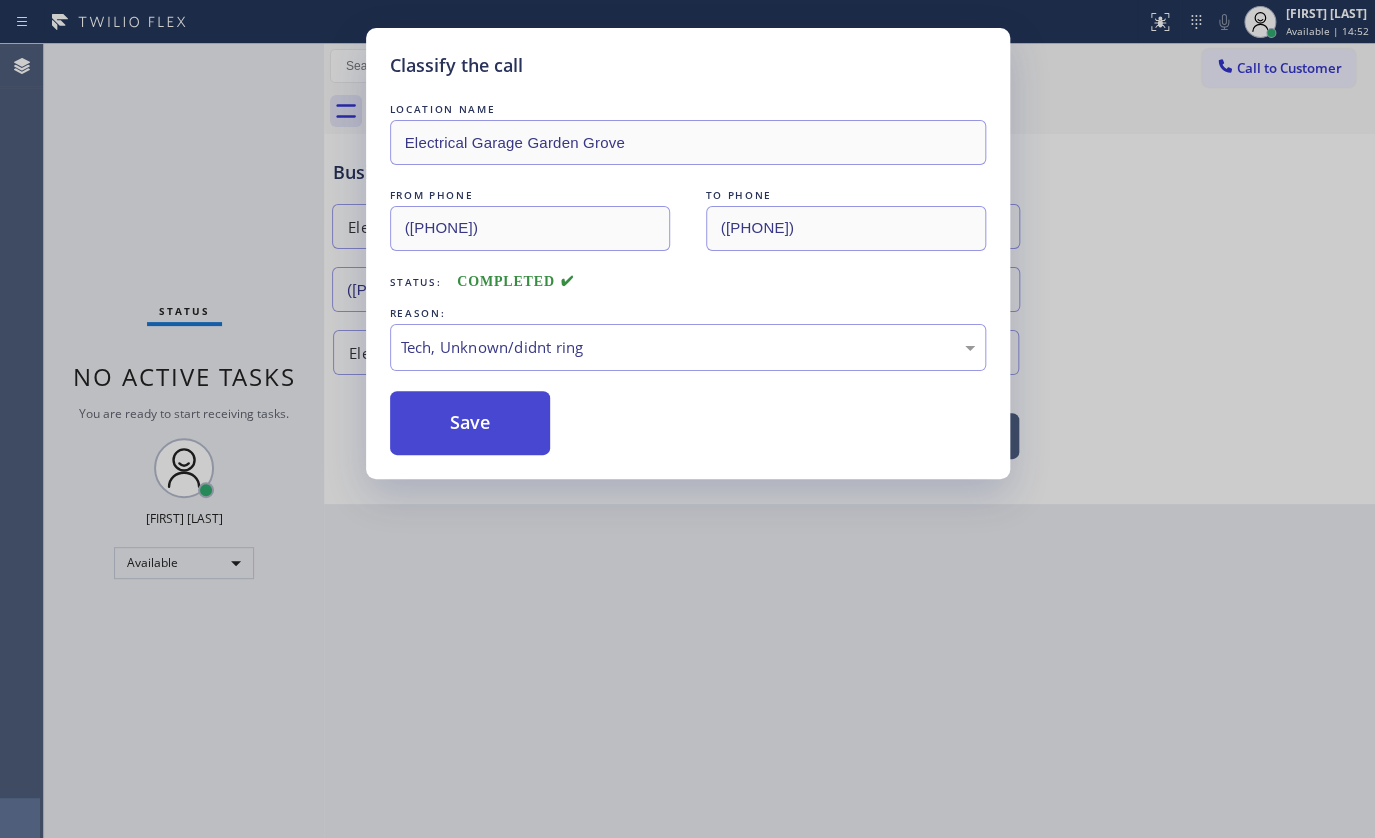 click on "Save" at bounding box center [470, 423] 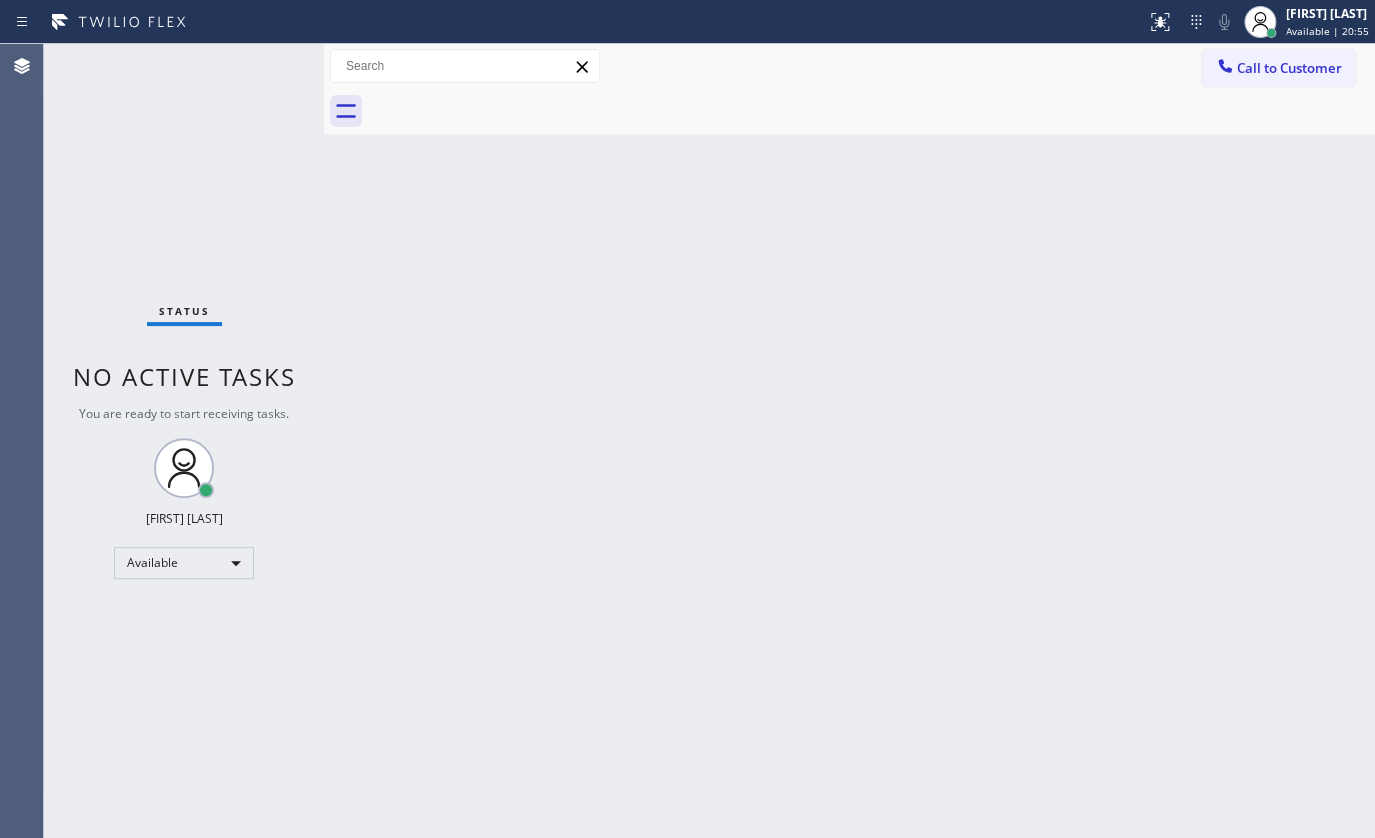 drag, startPoint x: 208, startPoint y: 119, endPoint x: 272, endPoint y: 50, distance: 94.11163 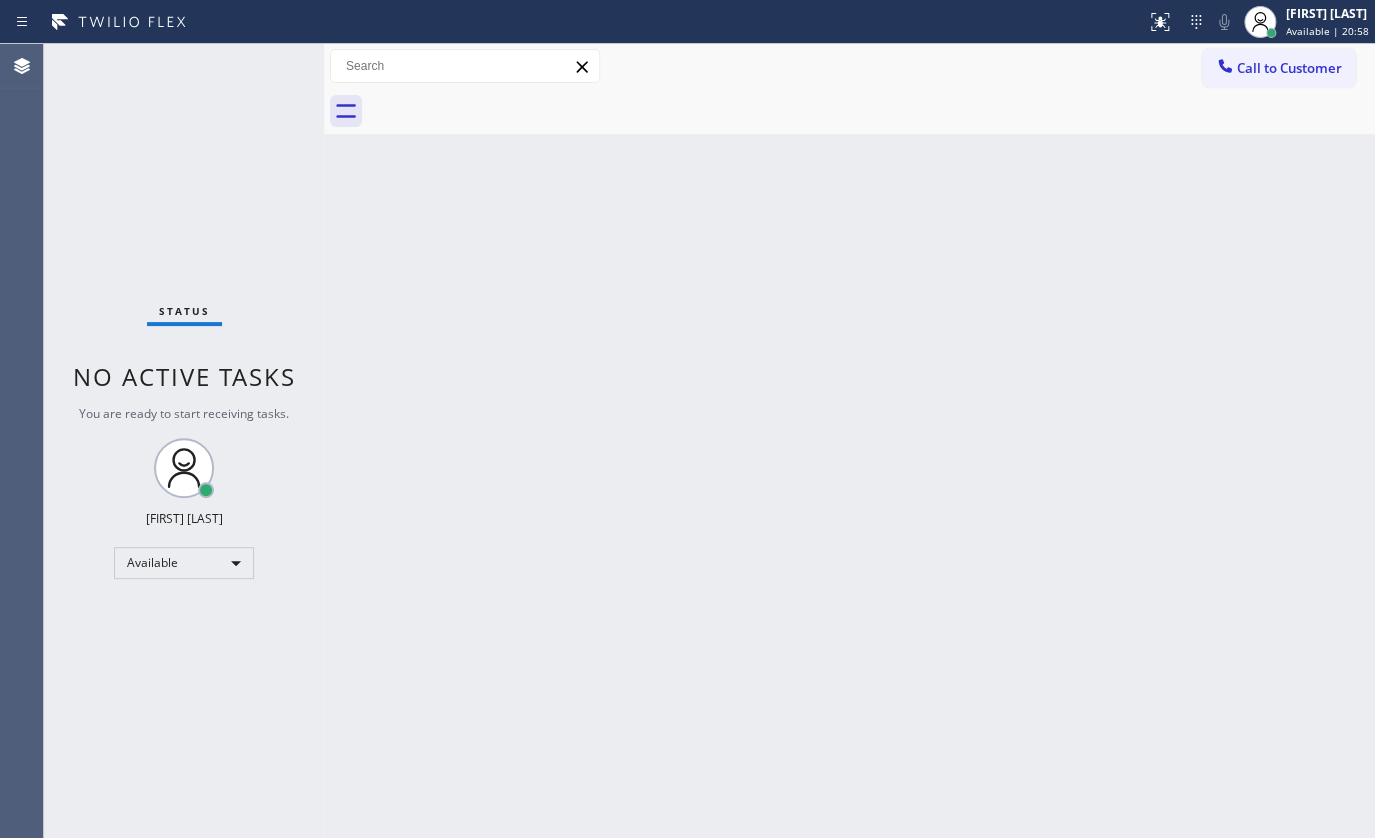 click on "Status No active tasks You are ready to start receiving tasks. [FIRST] [LAST] Available" at bounding box center [184, 441] 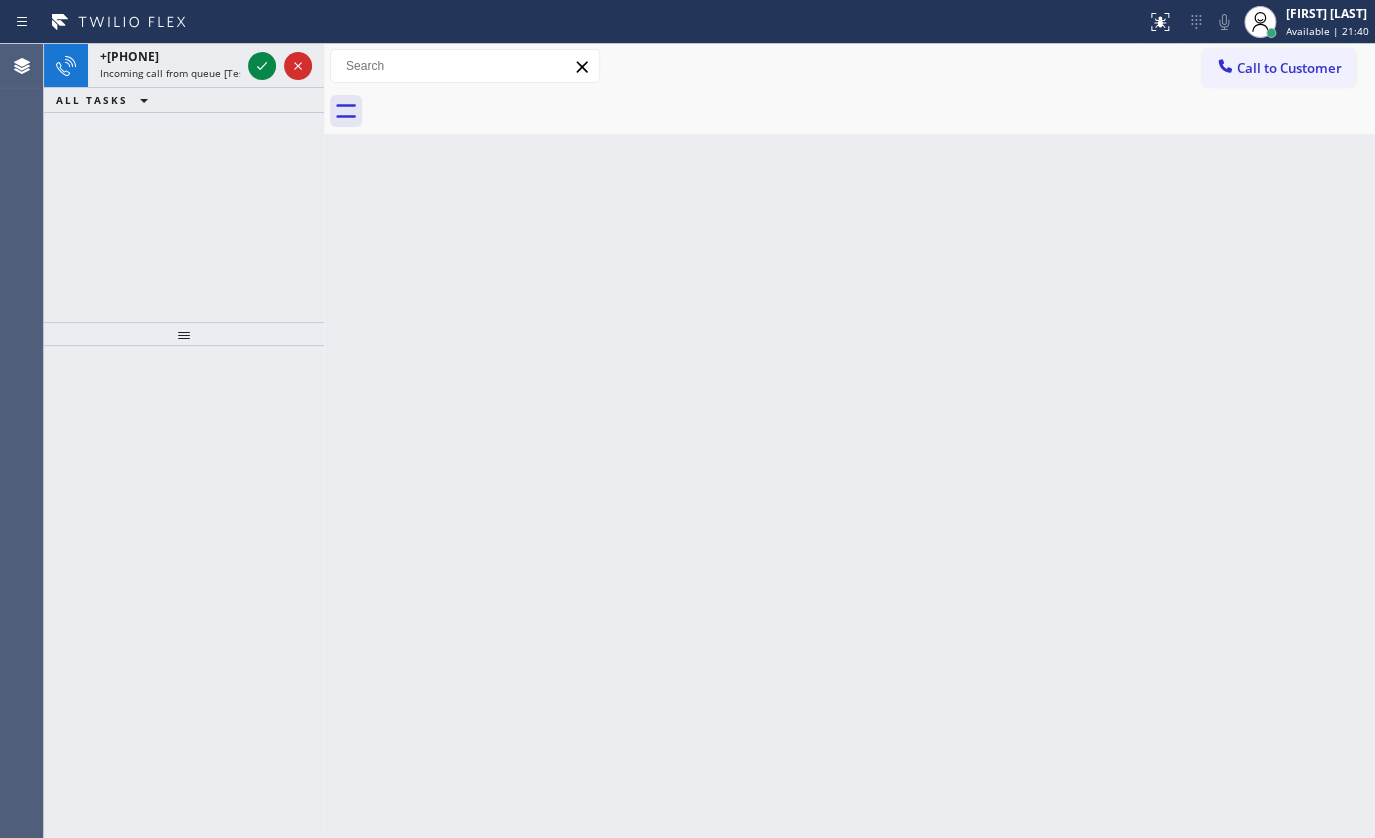 drag, startPoint x: 271, startPoint y: 250, endPoint x: 210, endPoint y: 101, distance: 161.00311 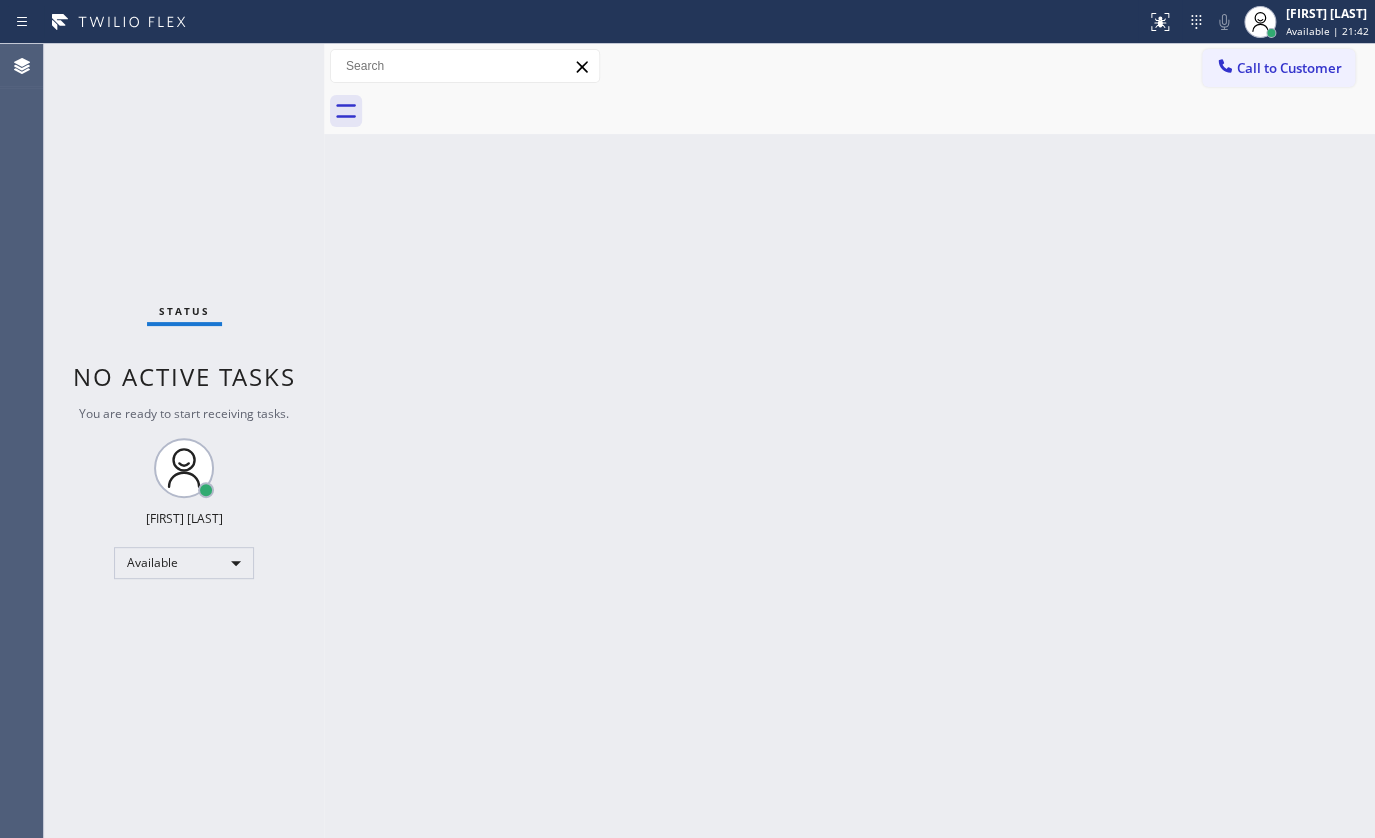 click on "Back to Dashboard Change Sender ID Customers Technicians Select a contact Outbound call Technician Search Technician Your caller id phone number Your caller id phone number Call Technician info Name   Phone none Address none Change Sender ID HVAC +18559994417 5 Star Appliance +18557314952 Appliance Repair +18554611149 Plumbing +18889090120 Air Duct Cleaning +18006865038  Electricians +18005688664 Cancel Change Check personal SMS Reset Change No tabs Call to Customer Outbound call Location Search location Your caller id phone number Customer number Call Outbound call Technician Search Technician Your caller id phone number Your caller id phone number Call" at bounding box center [849, 441] 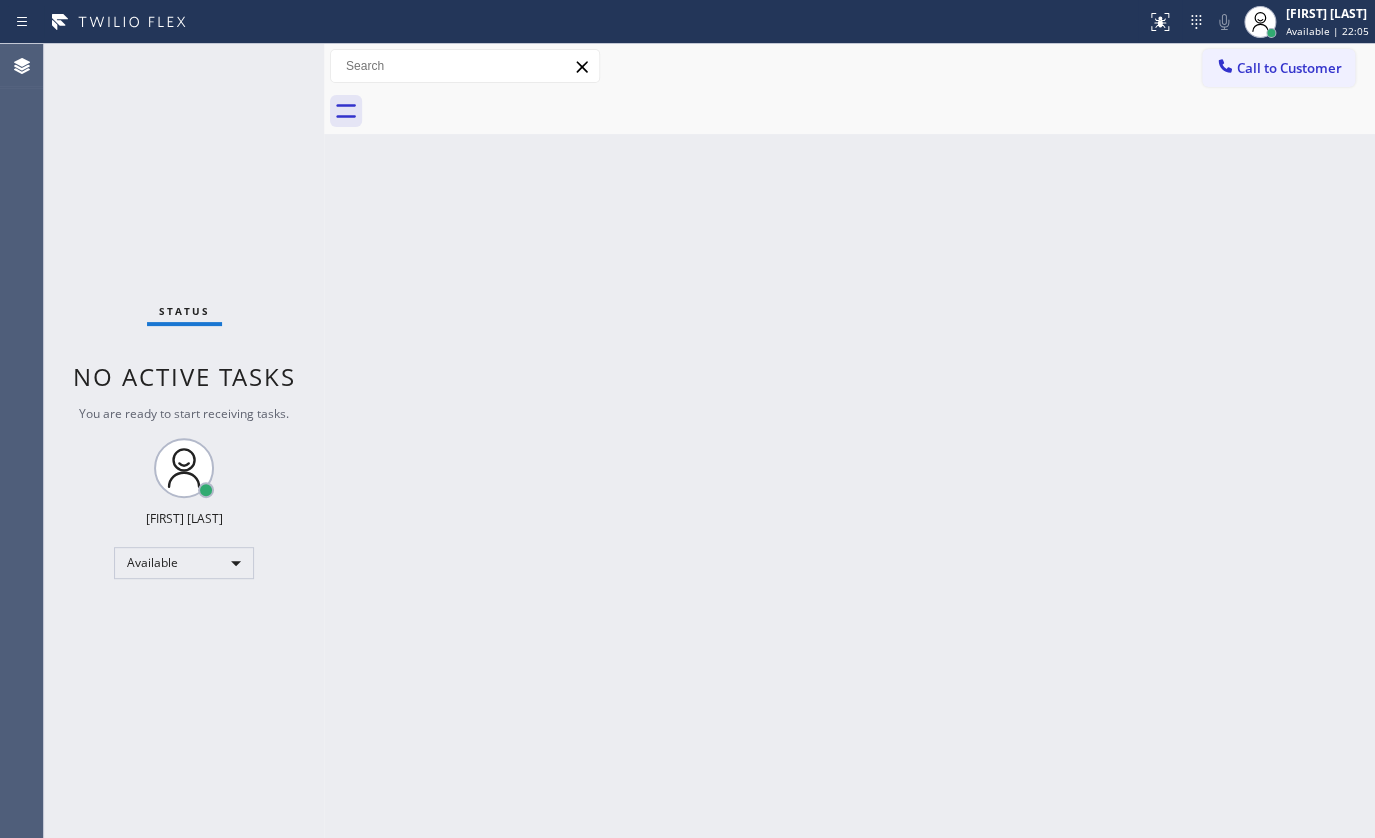 click on "Status No active tasks You are ready to start receiving tasks. [FIRST] [LAST] Available" at bounding box center (184, 441) 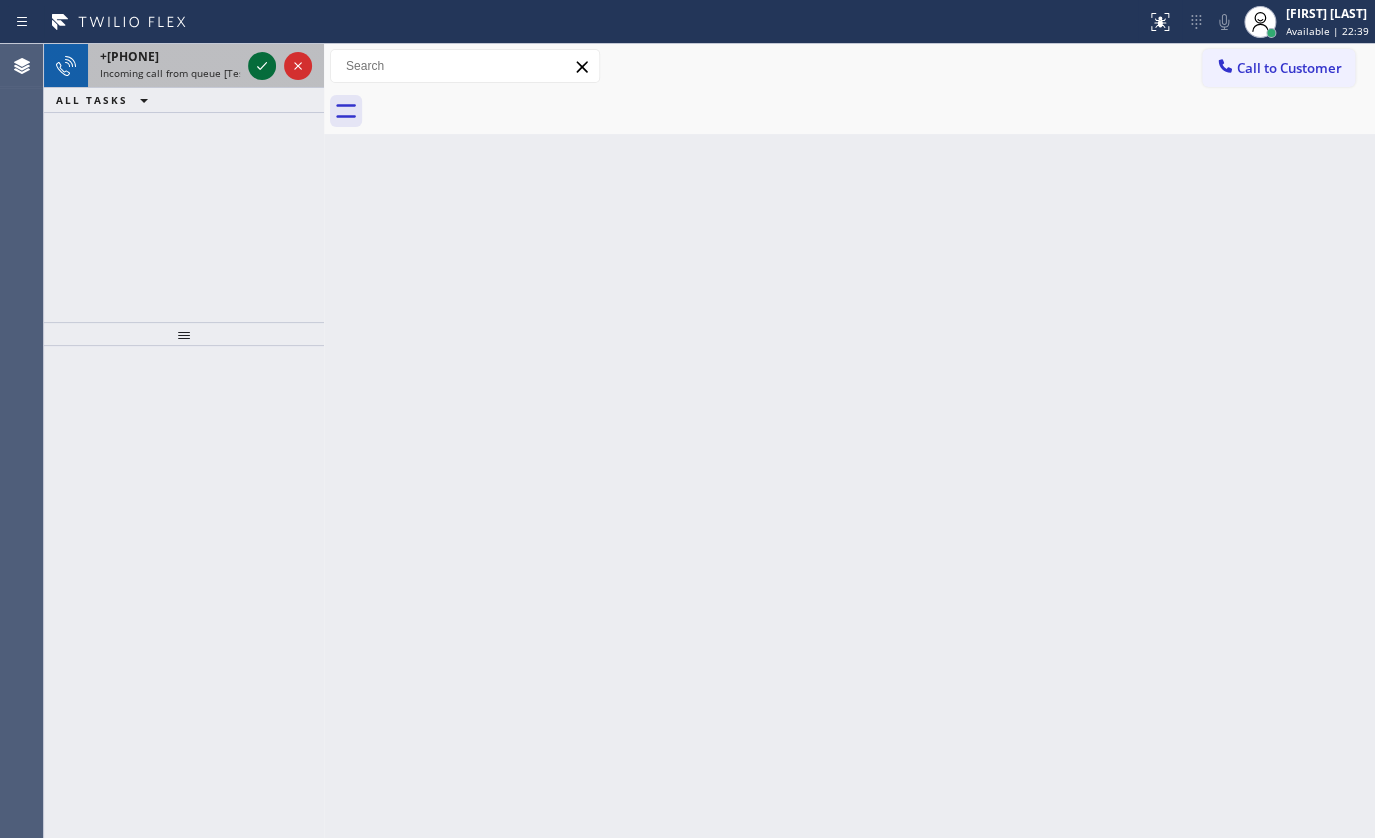 click at bounding box center [262, 66] 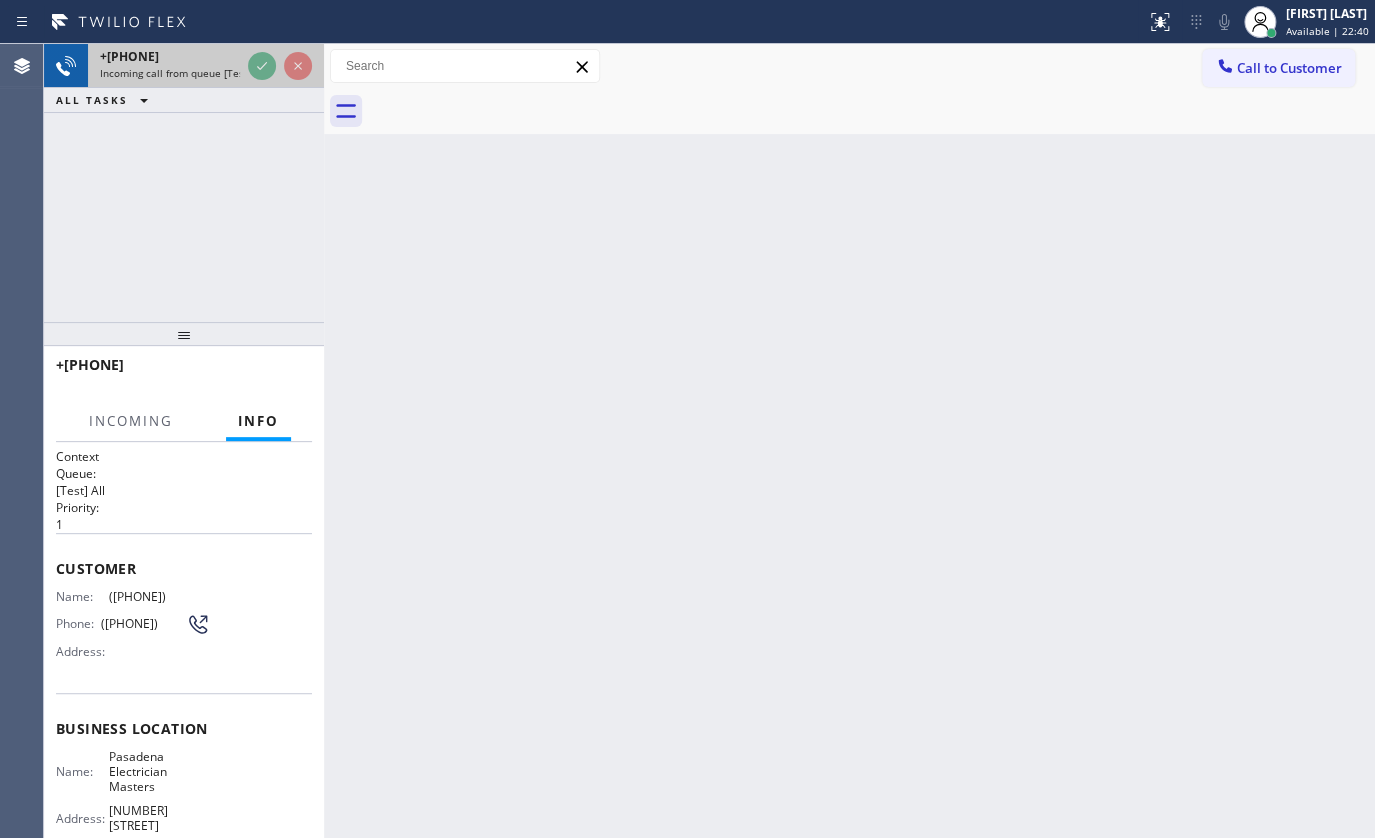 click at bounding box center (280, 66) 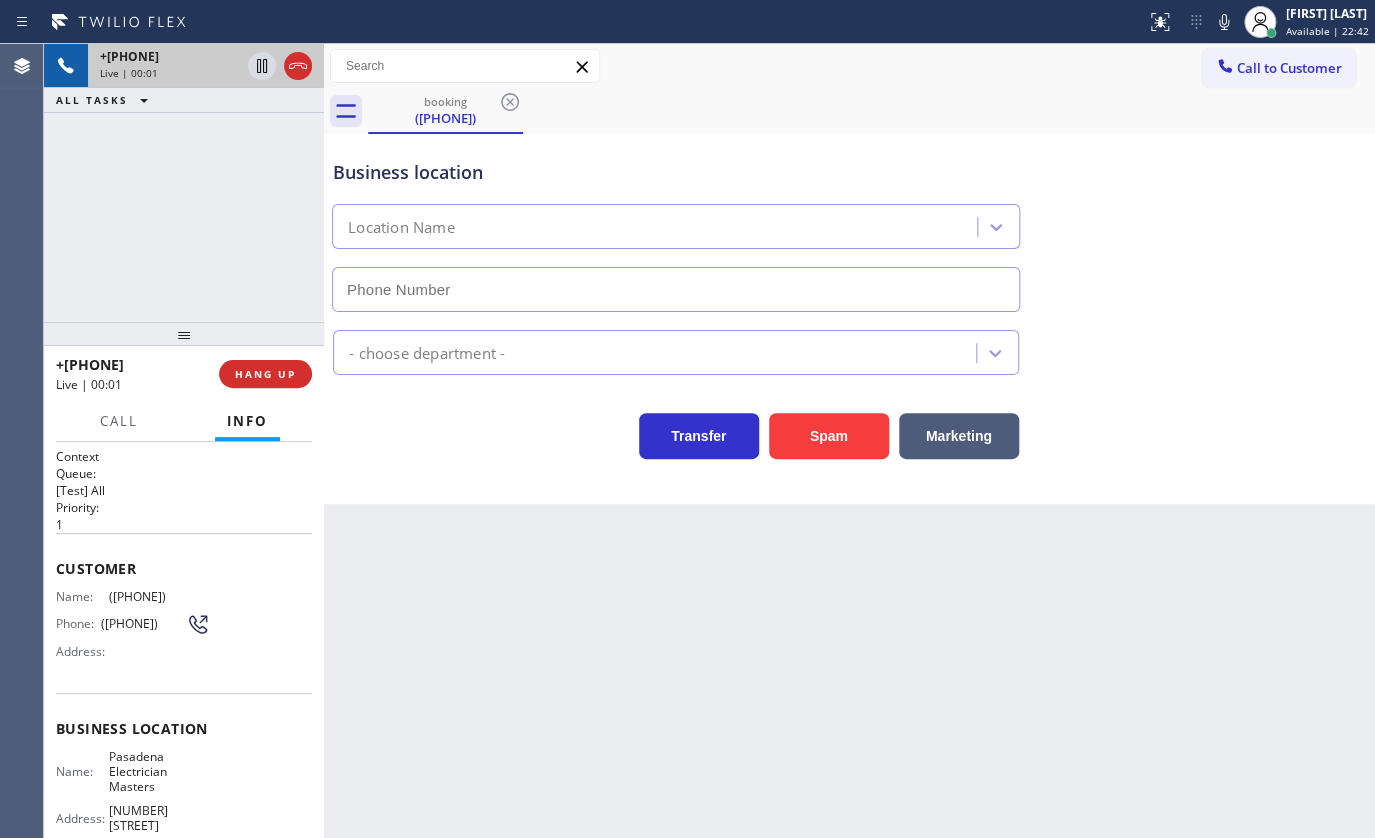 type on "(626) 768-9548" 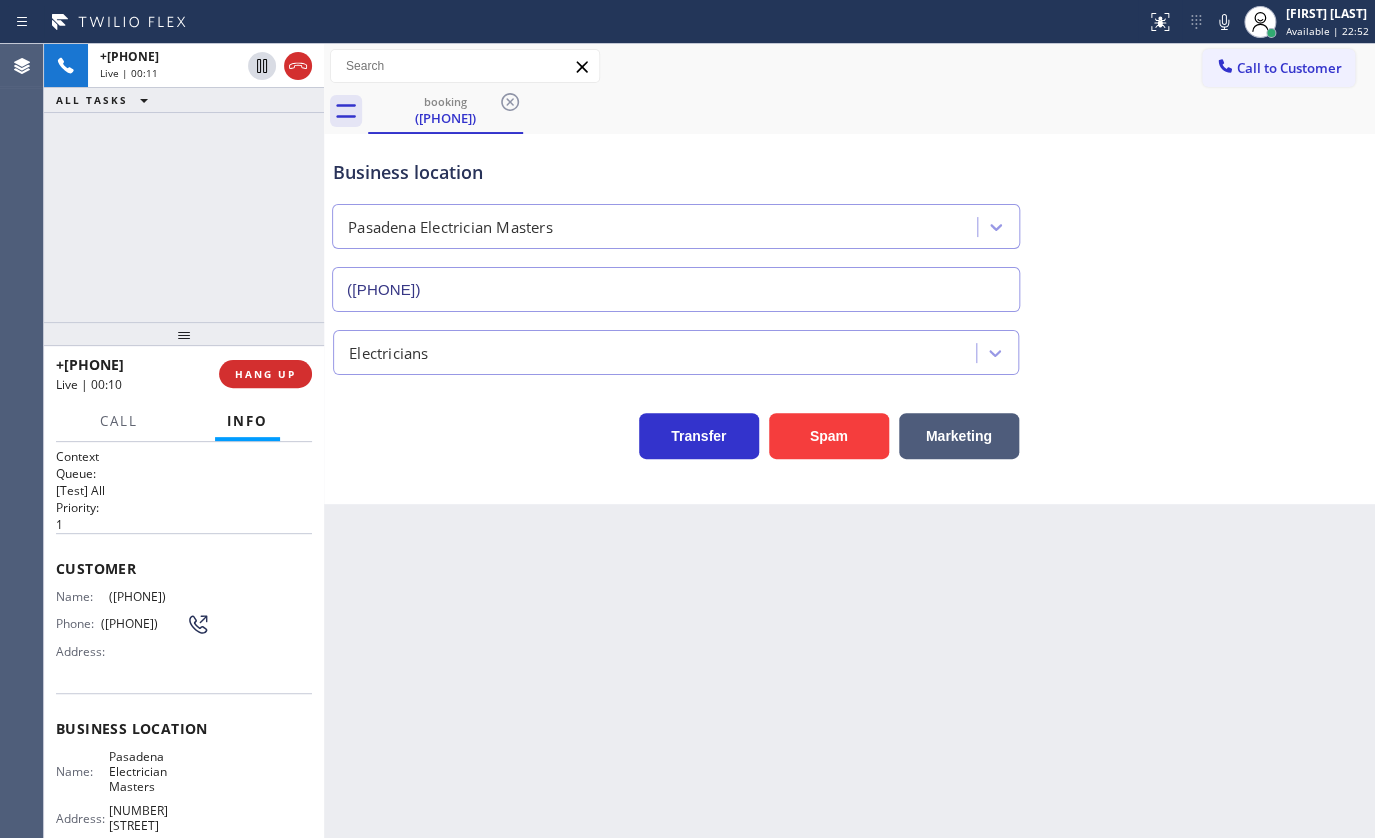 click on "Transfer Spam Marketing" at bounding box center (849, 427) 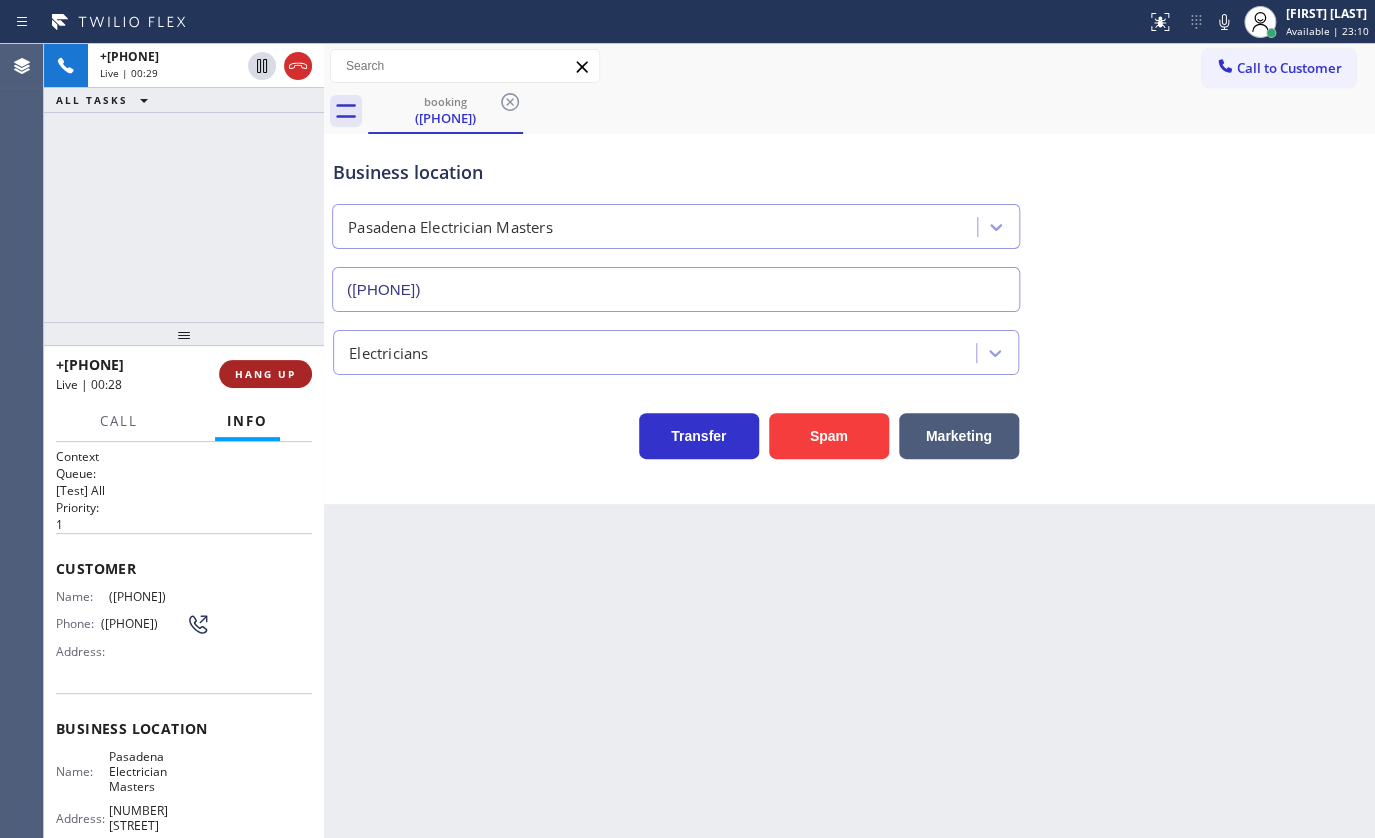 click on "HANG UP" at bounding box center (265, 374) 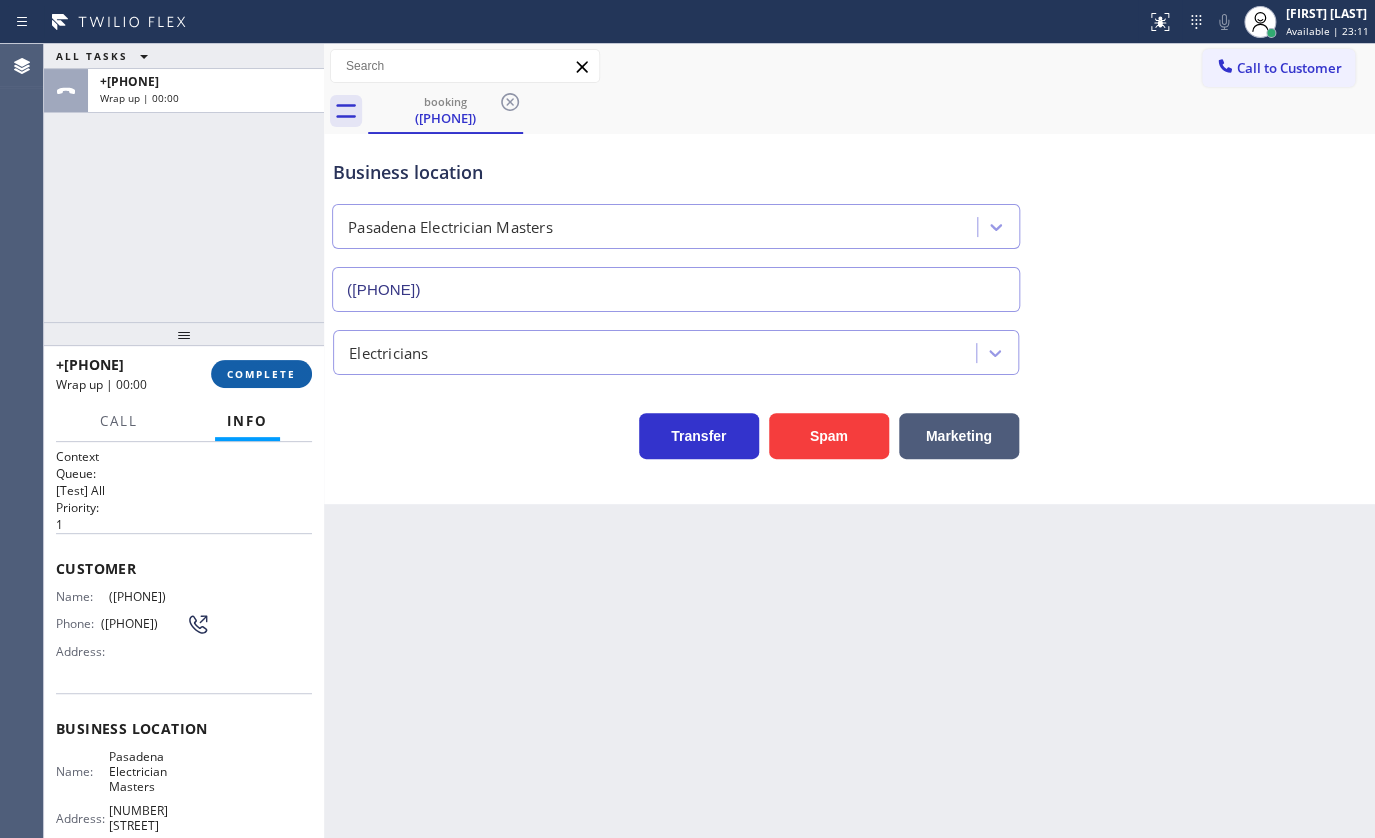 click on "COMPLETE" at bounding box center [261, 374] 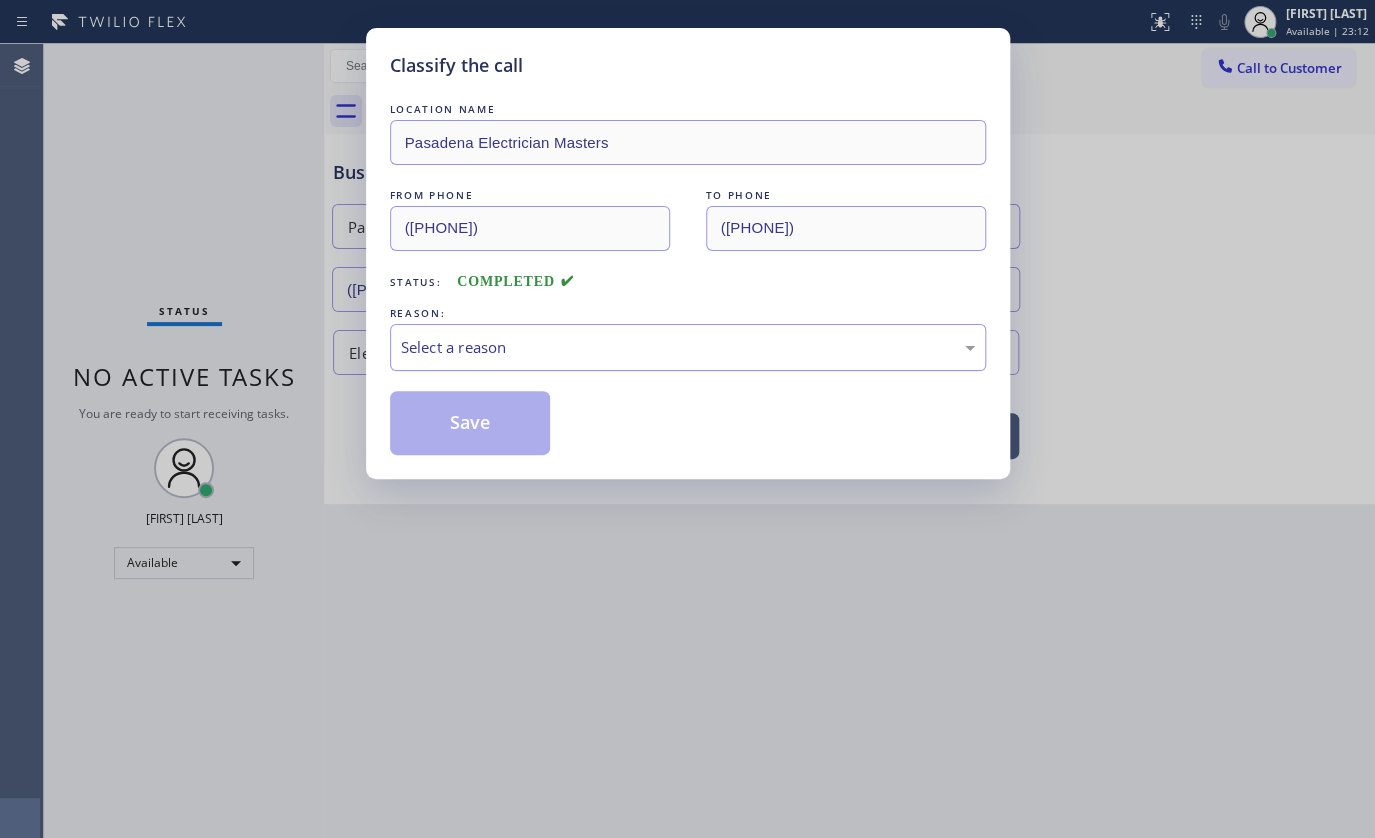 drag, startPoint x: 573, startPoint y: 312, endPoint x: 570, endPoint y: 322, distance: 10.440307 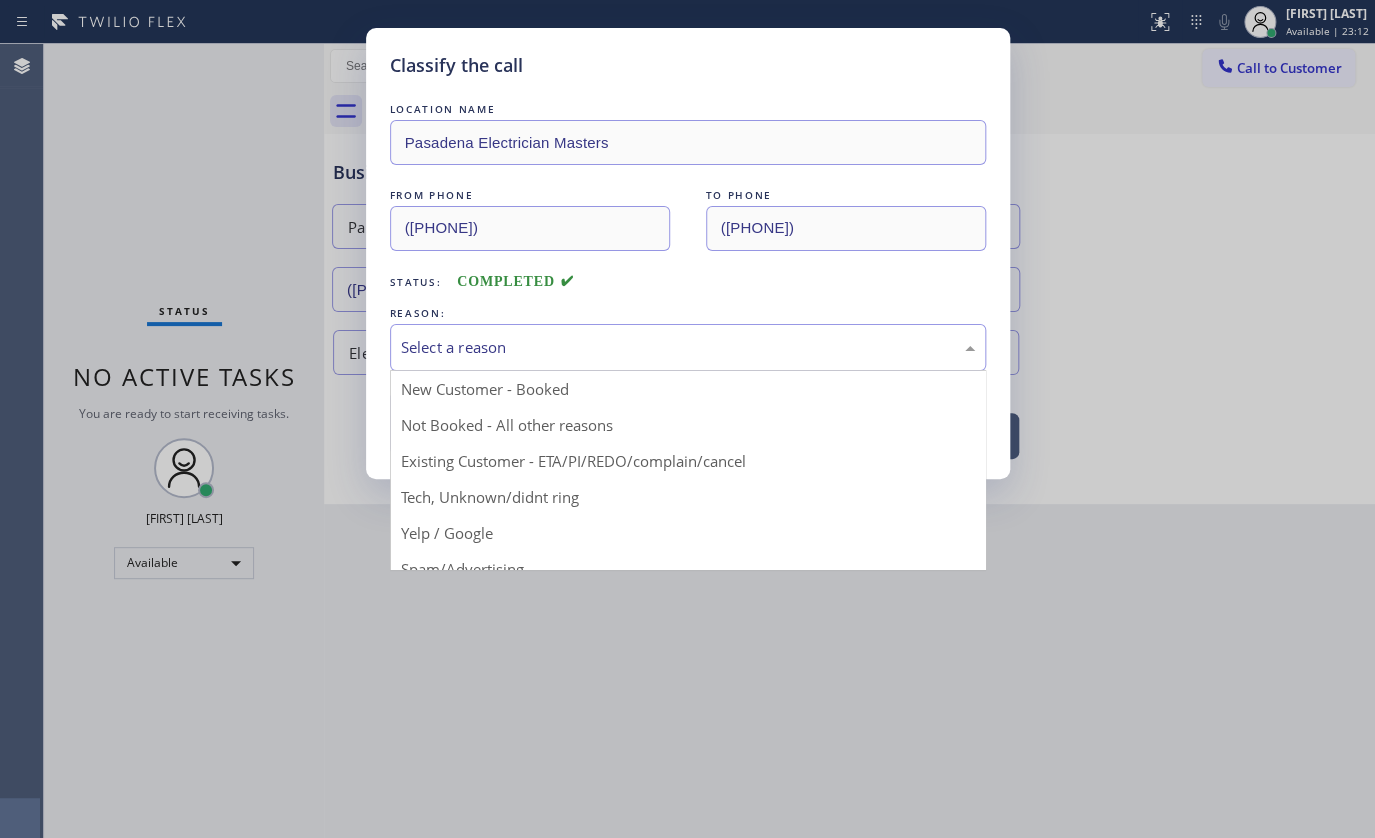 click on "Select a reason" at bounding box center (688, 347) 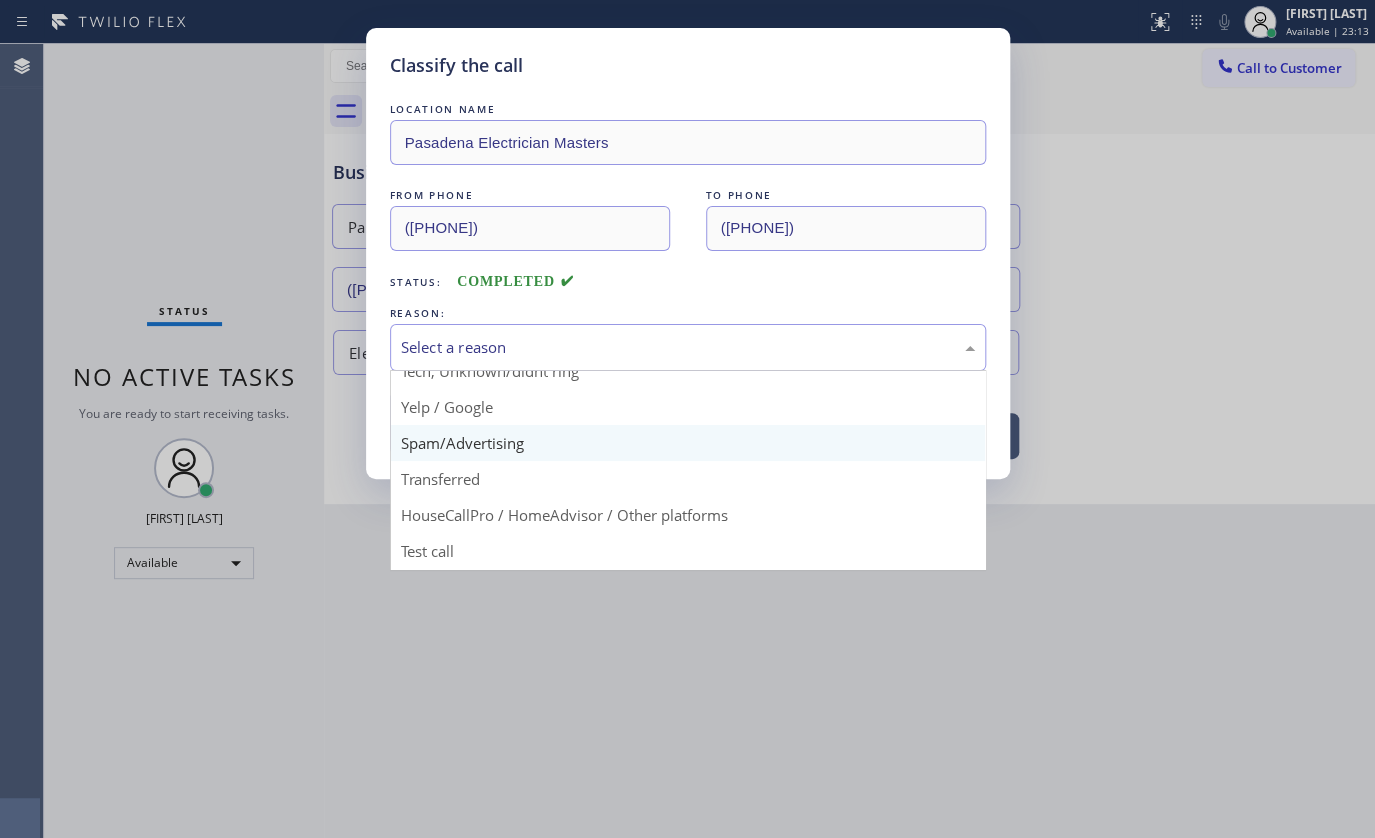 scroll, scrollTop: 133, scrollLeft: 0, axis: vertical 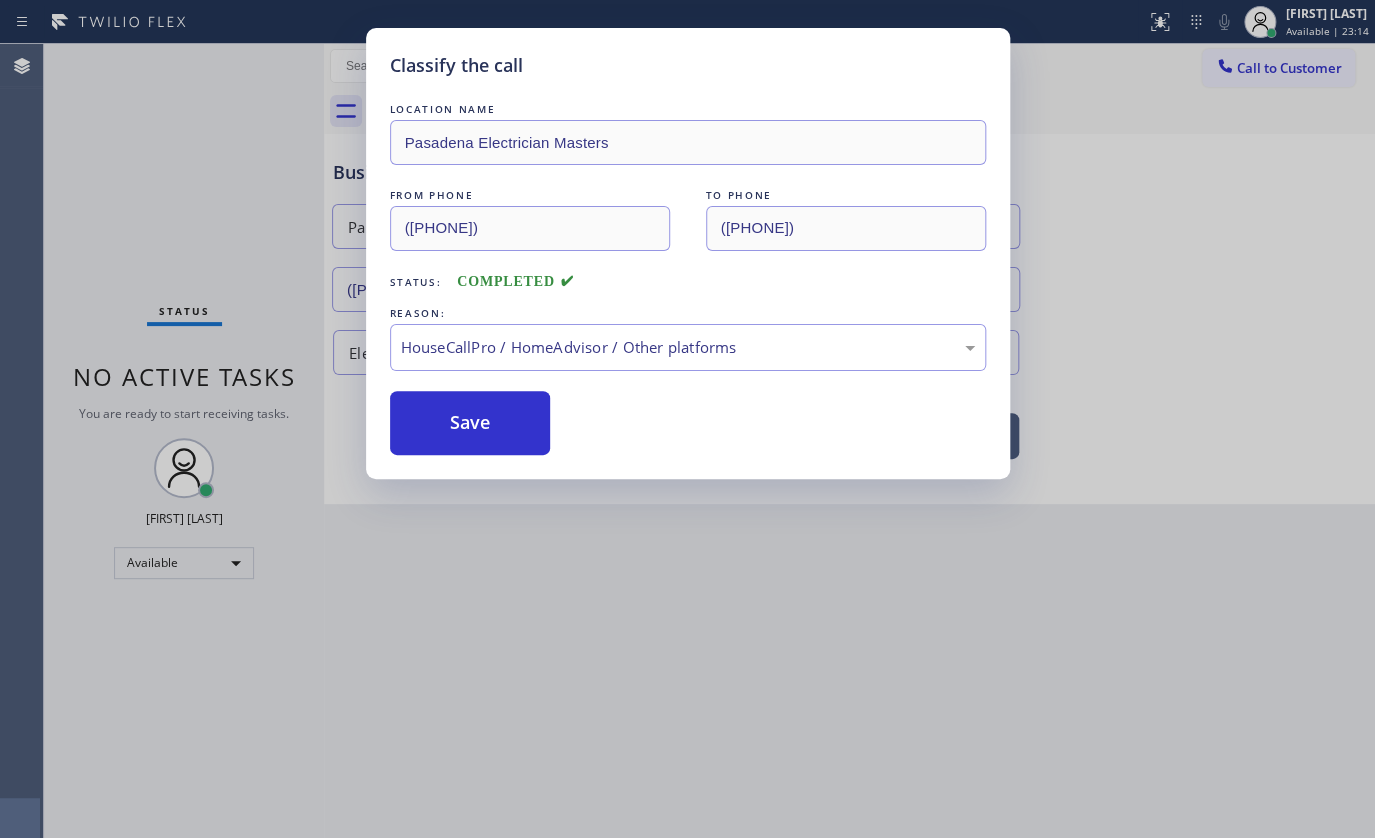 drag, startPoint x: 476, startPoint y: 509, endPoint x: 496, endPoint y: 420, distance: 91.21951 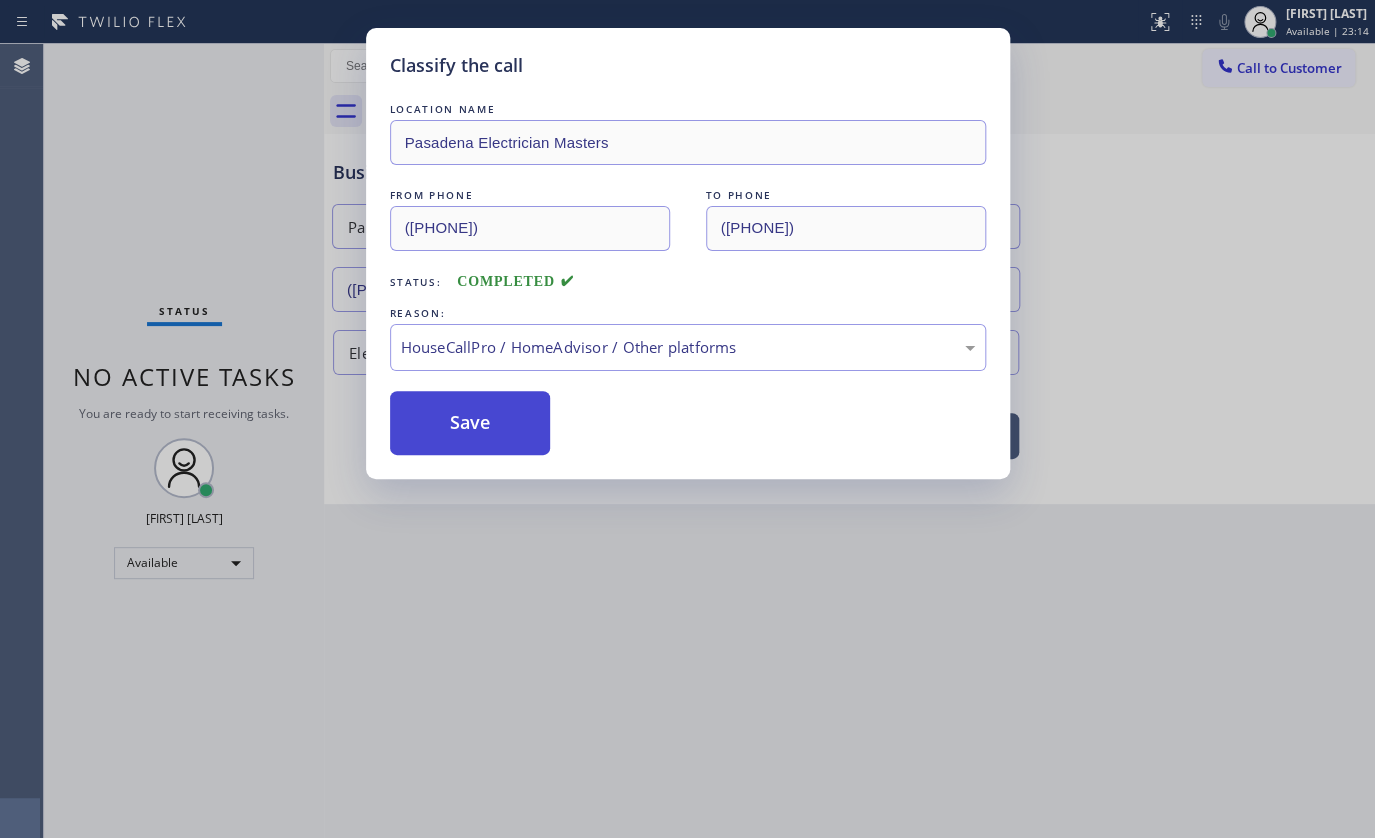 click on "Save" at bounding box center (470, 423) 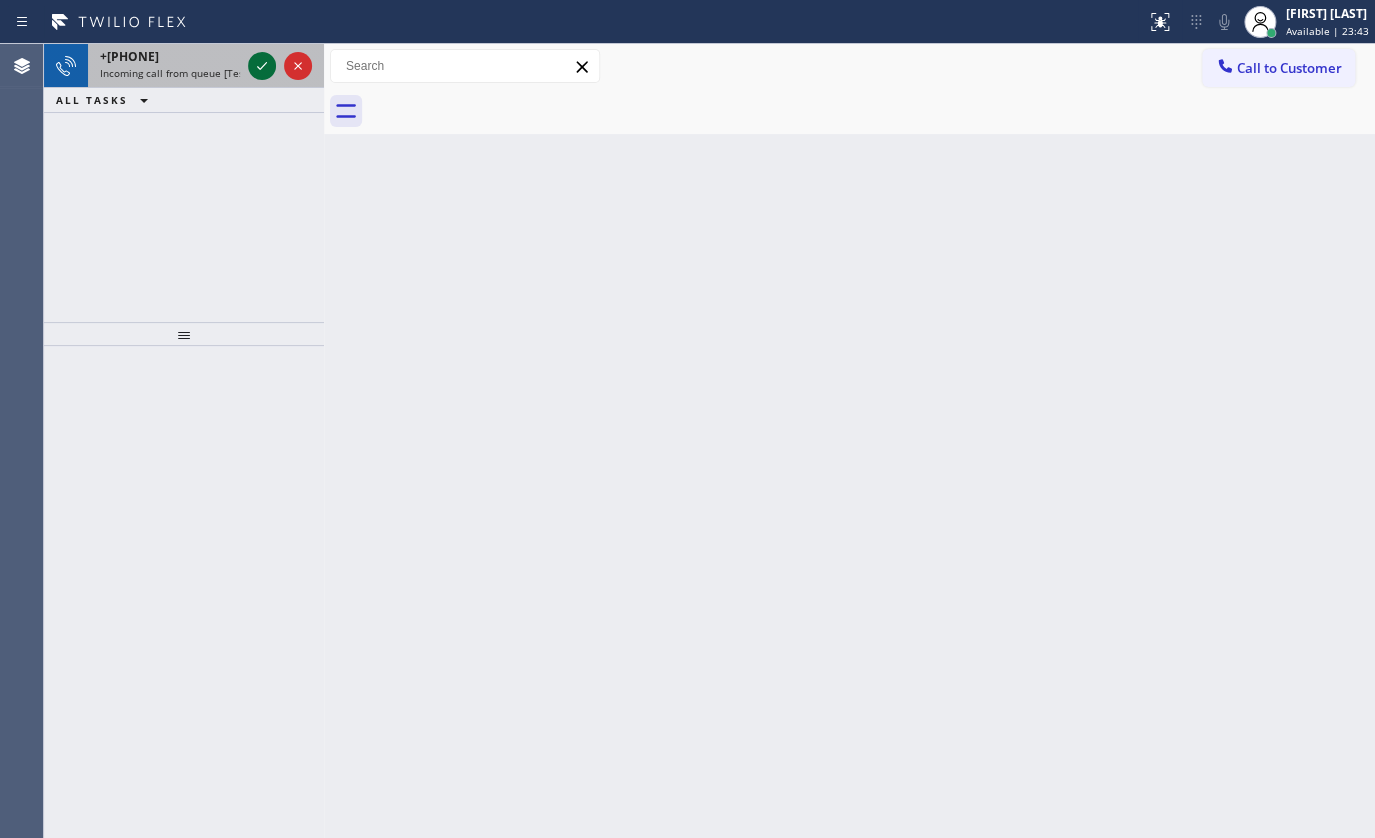 click 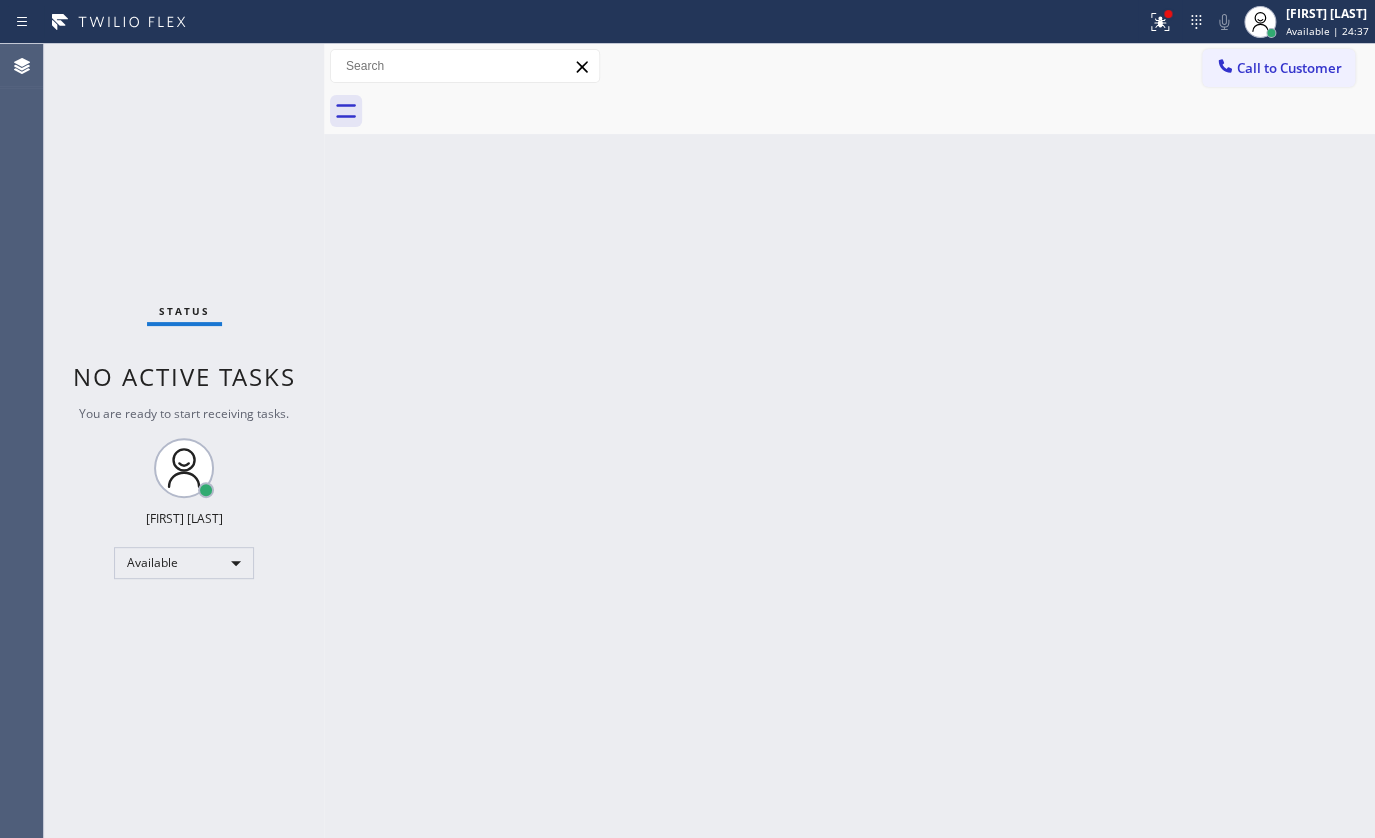 click on "Status No active tasks You are ready to start receiving tasks. [FIRST] [LAST] Available" at bounding box center [184, 441] 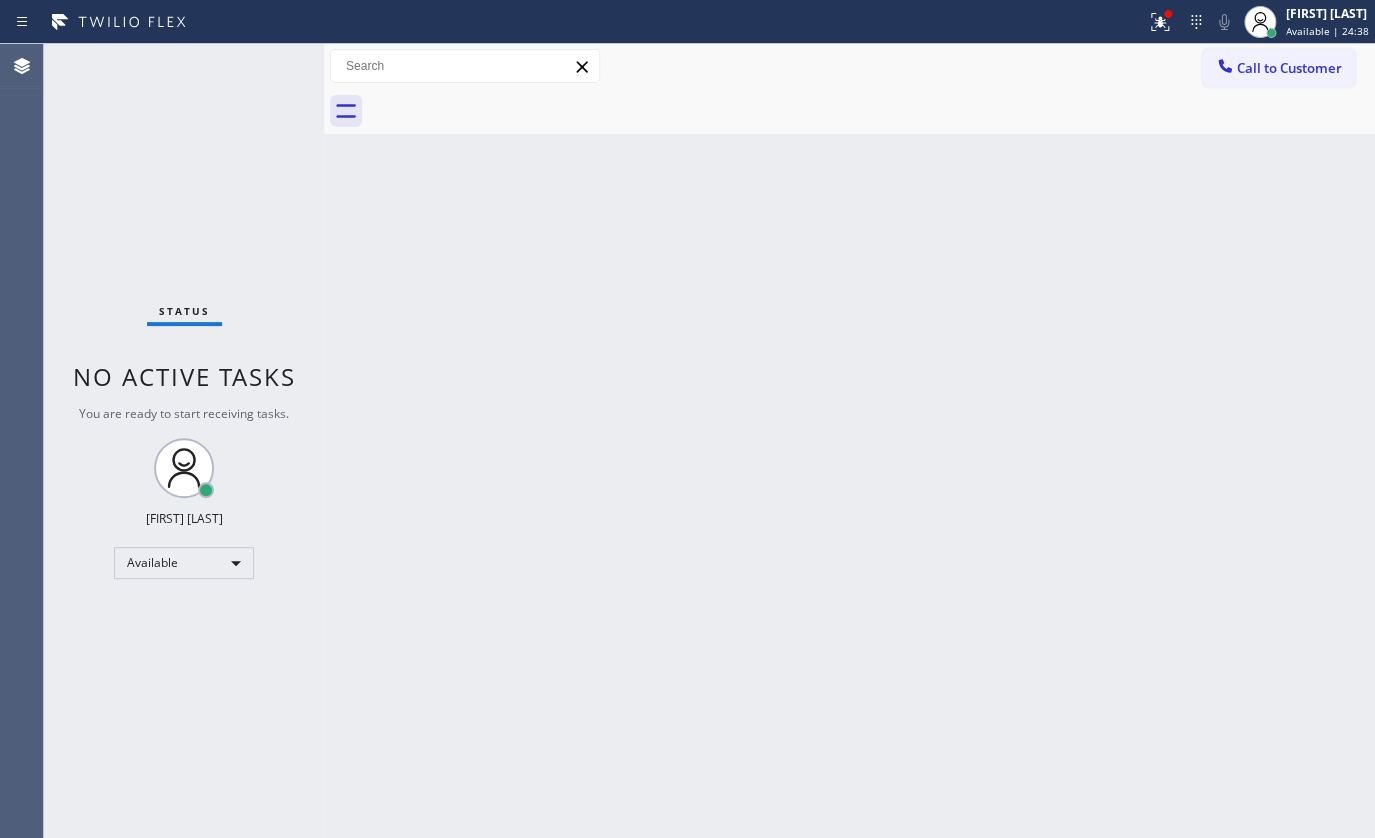 click at bounding box center (573, 22) 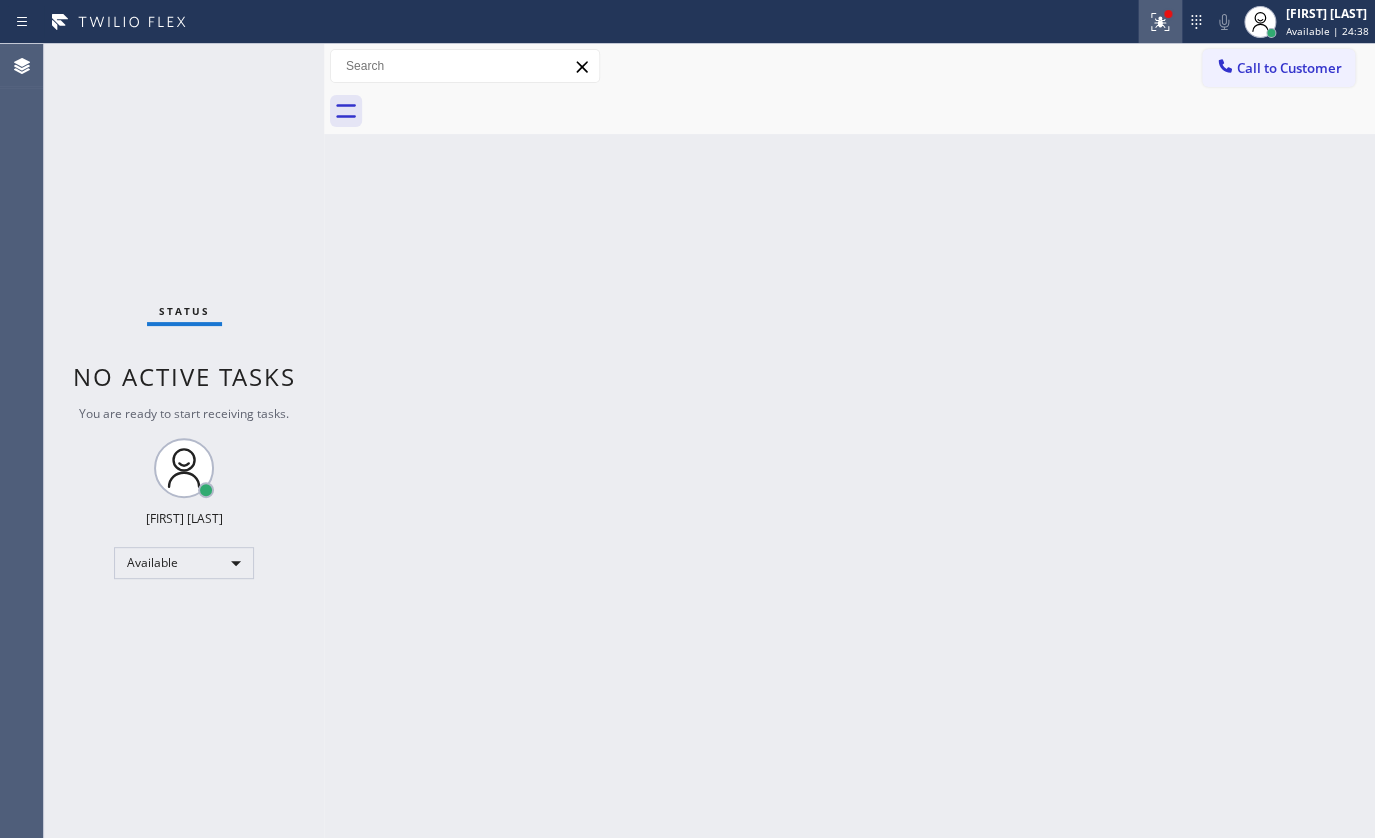 click 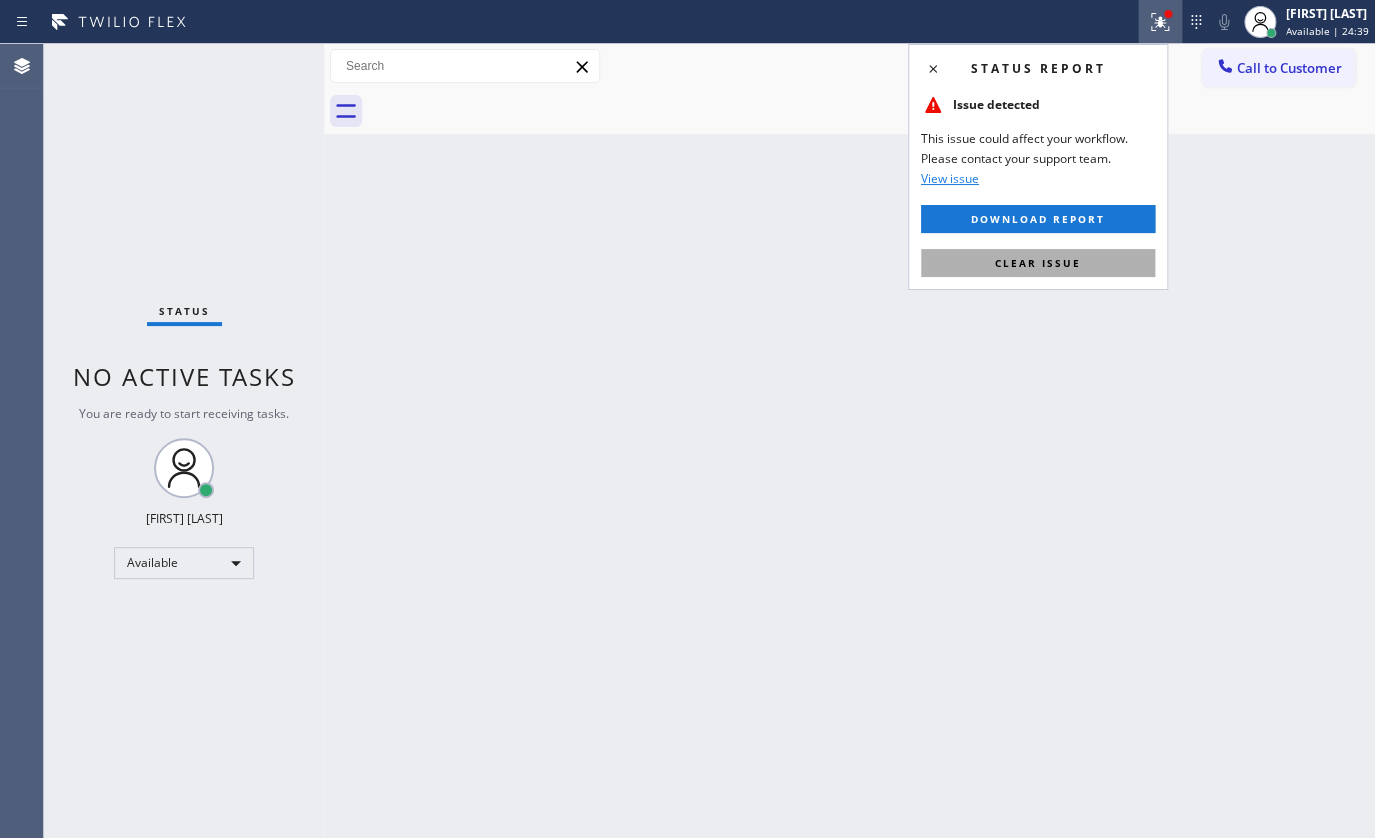 click on "Status report Issue detected This issue could affect your workflow. Please contact your support team. View issue Download report Clear issue" at bounding box center [1038, 167] 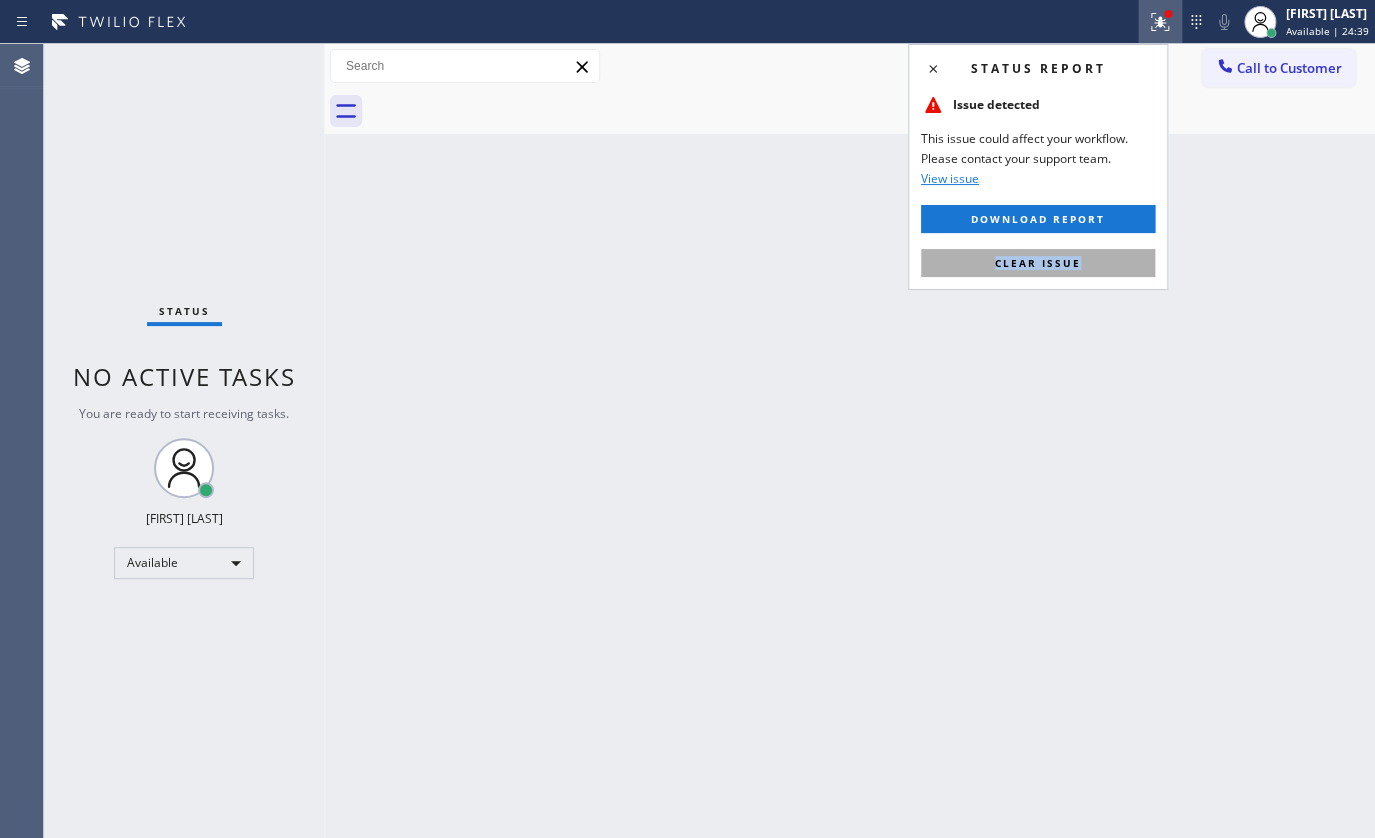 click on "Clear issue" at bounding box center (1038, 263) 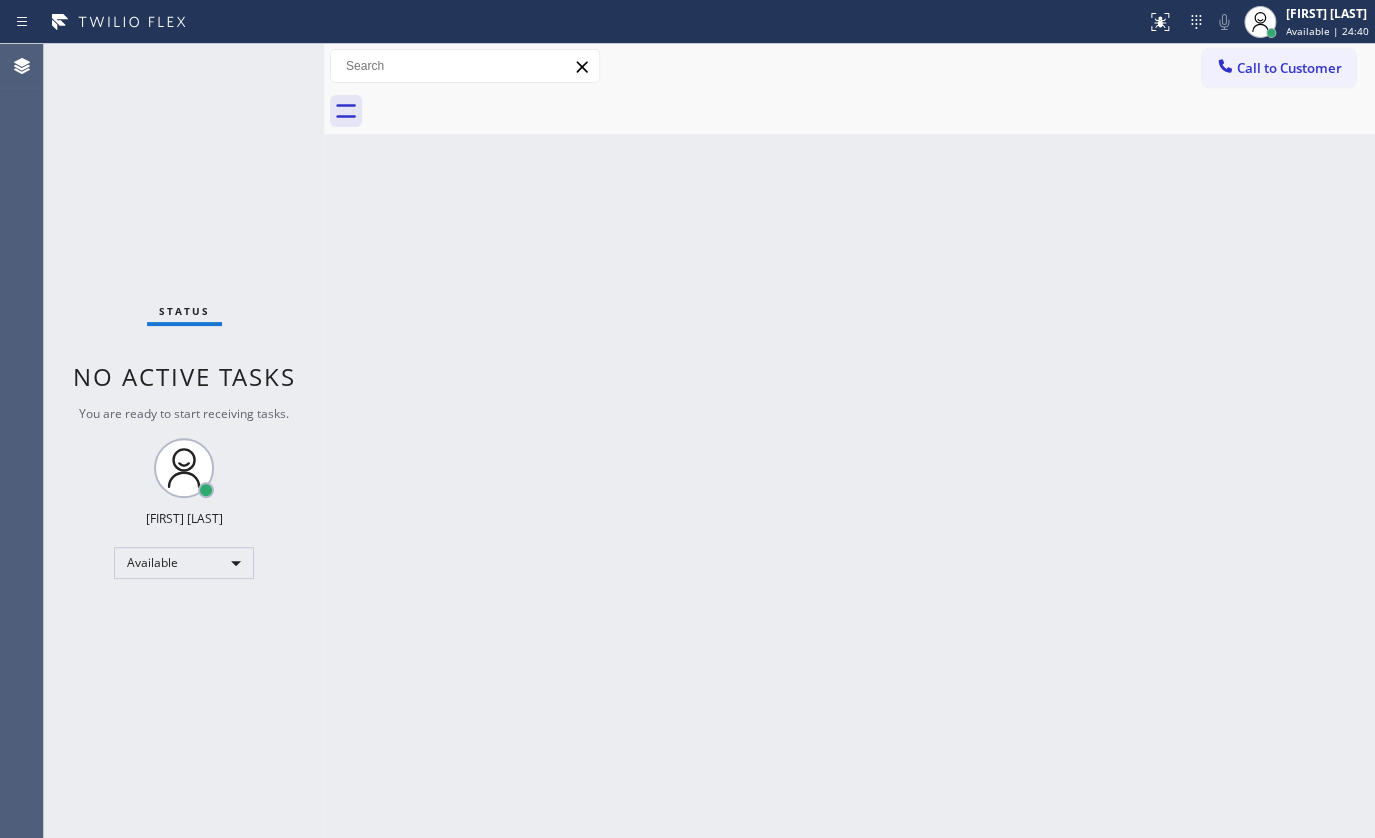 drag, startPoint x: 89, startPoint y: 152, endPoint x: 270, endPoint y: 174, distance: 182.3321 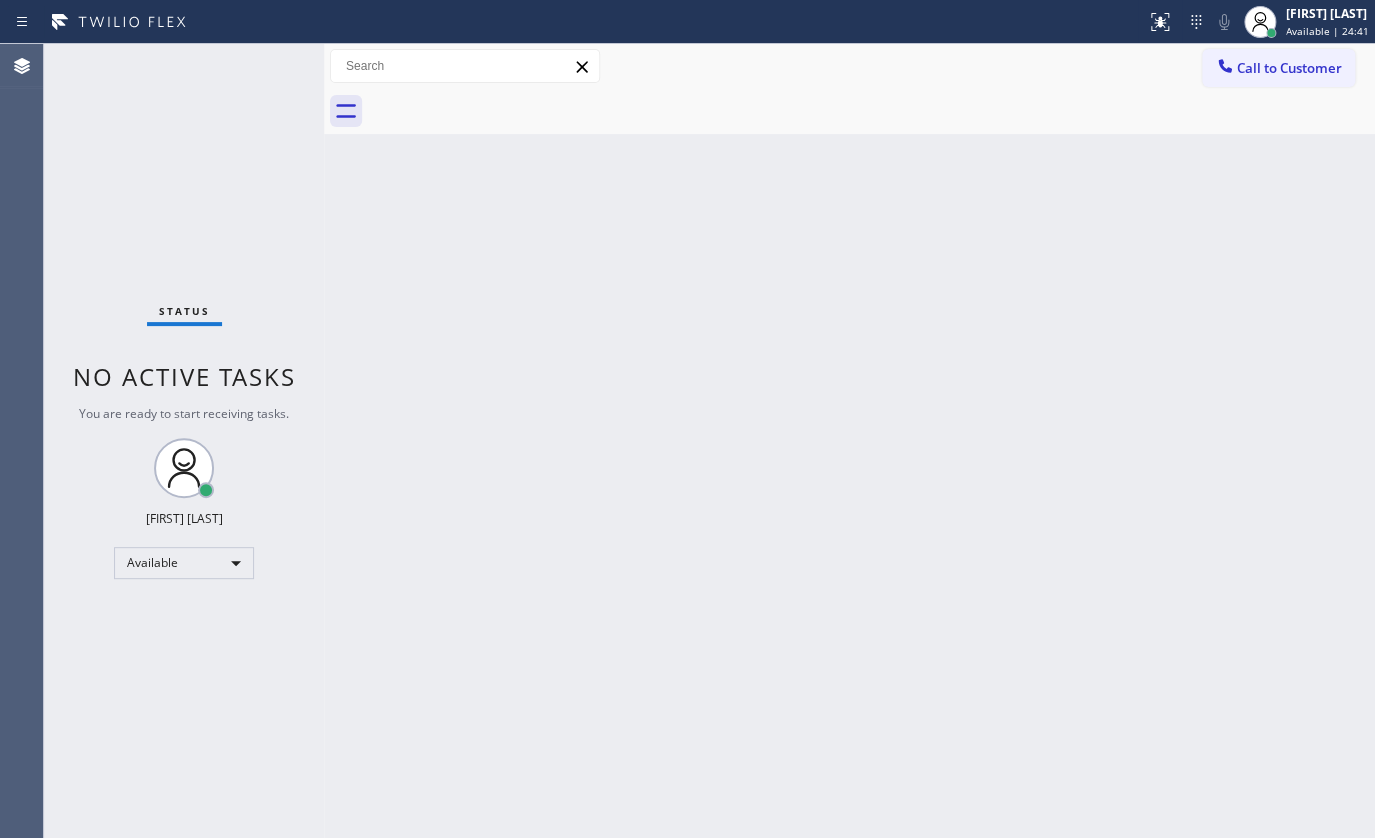 click on "Back to Dashboard Change Sender ID Customers Technicians Select a contact Outbound call Technician Search Technician Your caller id phone number Your caller id phone number Call Technician info Name   Phone none Address none Change Sender ID HVAC +18559994417 5 Star Appliance +18557314952 Appliance Repair +18554611149 Plumbing +18889090120 Air Duct Cleaning +18006865038  Electricians +18005688664 Cancel Change Check personal SMS Reset Change No tabs Call to Customer Outbound call Location Search location Your caller id phone number Customer number Call Outbound call Technician Search Technician Your caller id phone number Your caller id phone number Call" at bounding box center (849, 441) 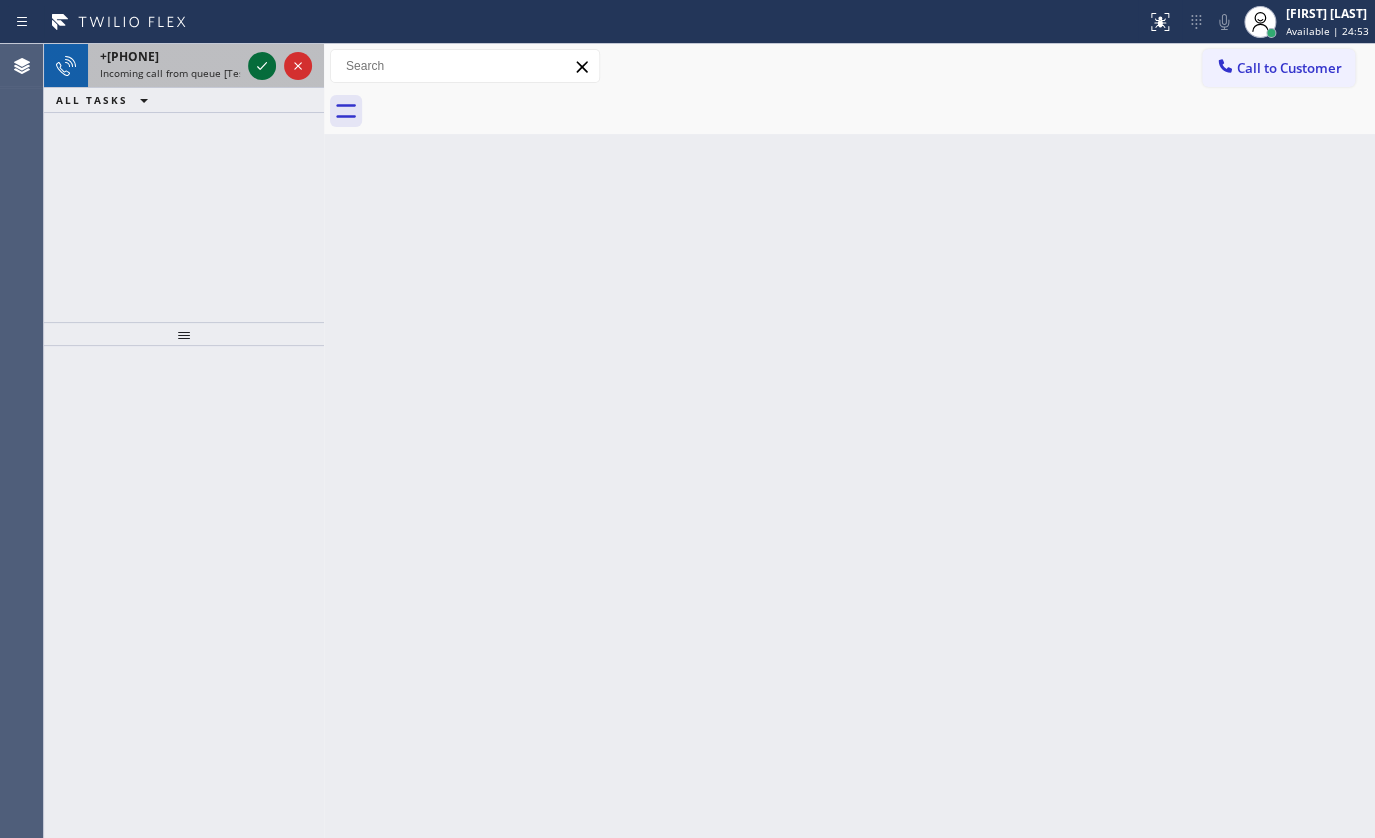 click 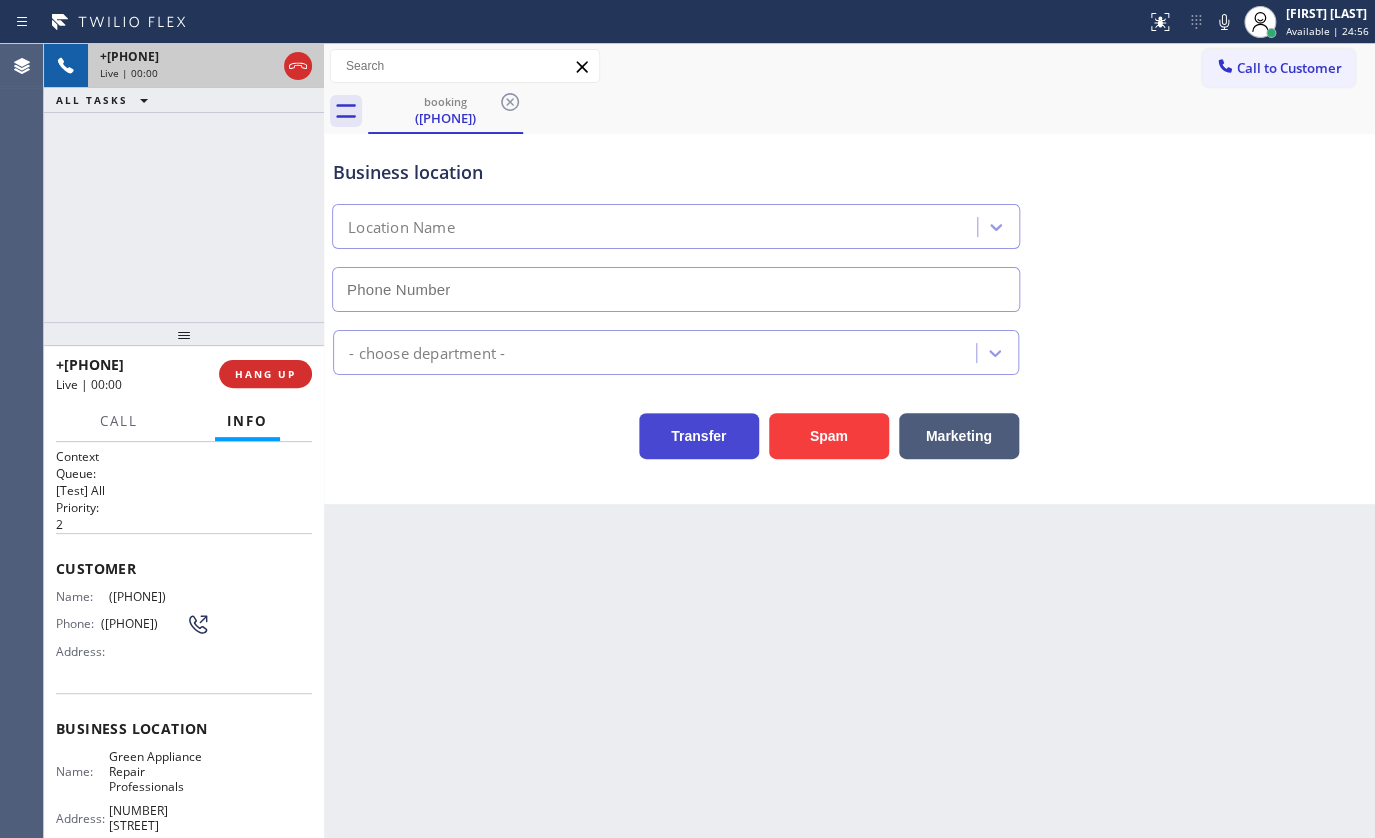 type on "(720) 580-6154" 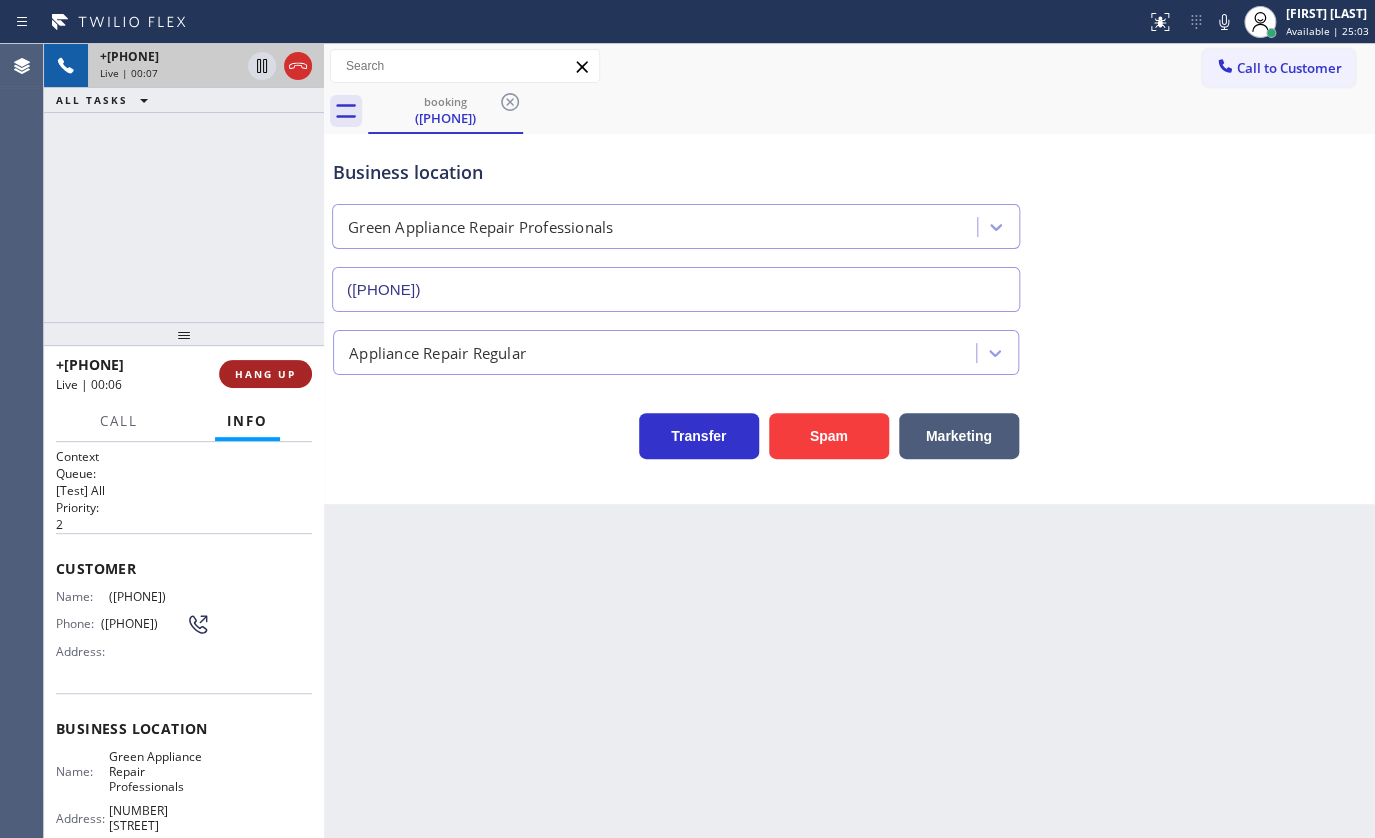 click on "HANG UP" at bounding box center [265, 374] 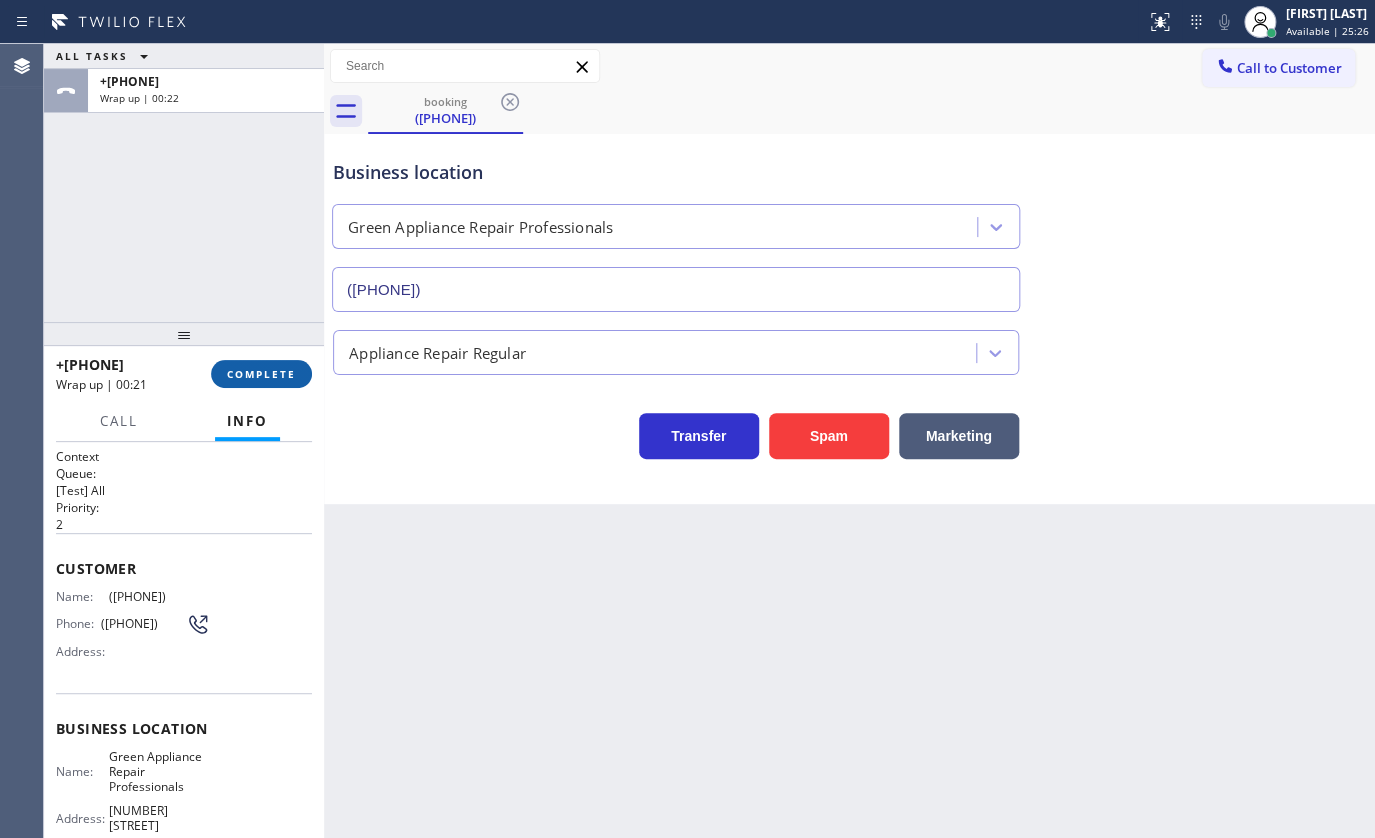 click on "COMPLETE" at bounding box center [261, 374] 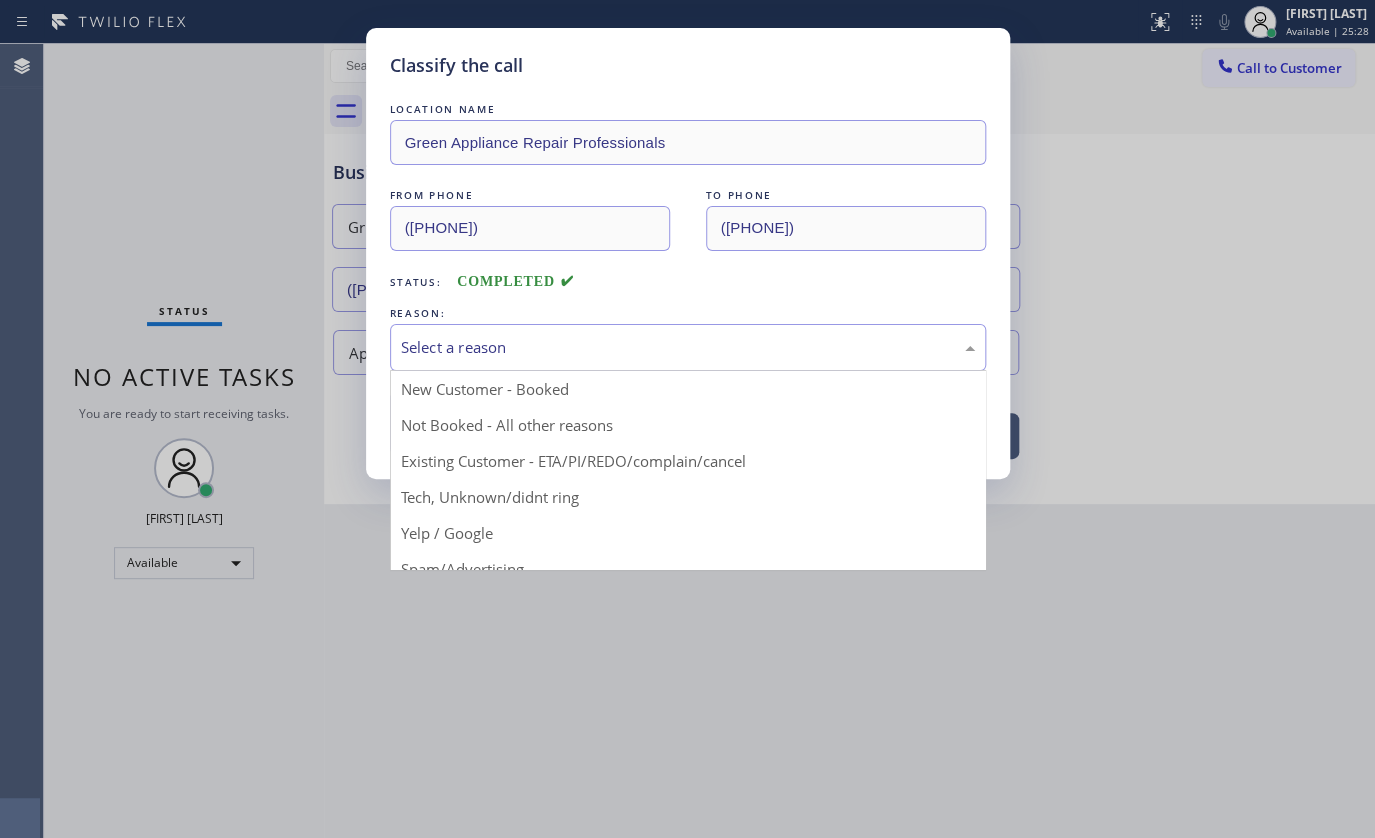 click on "Select a reason" at bounding box center (688, 347) 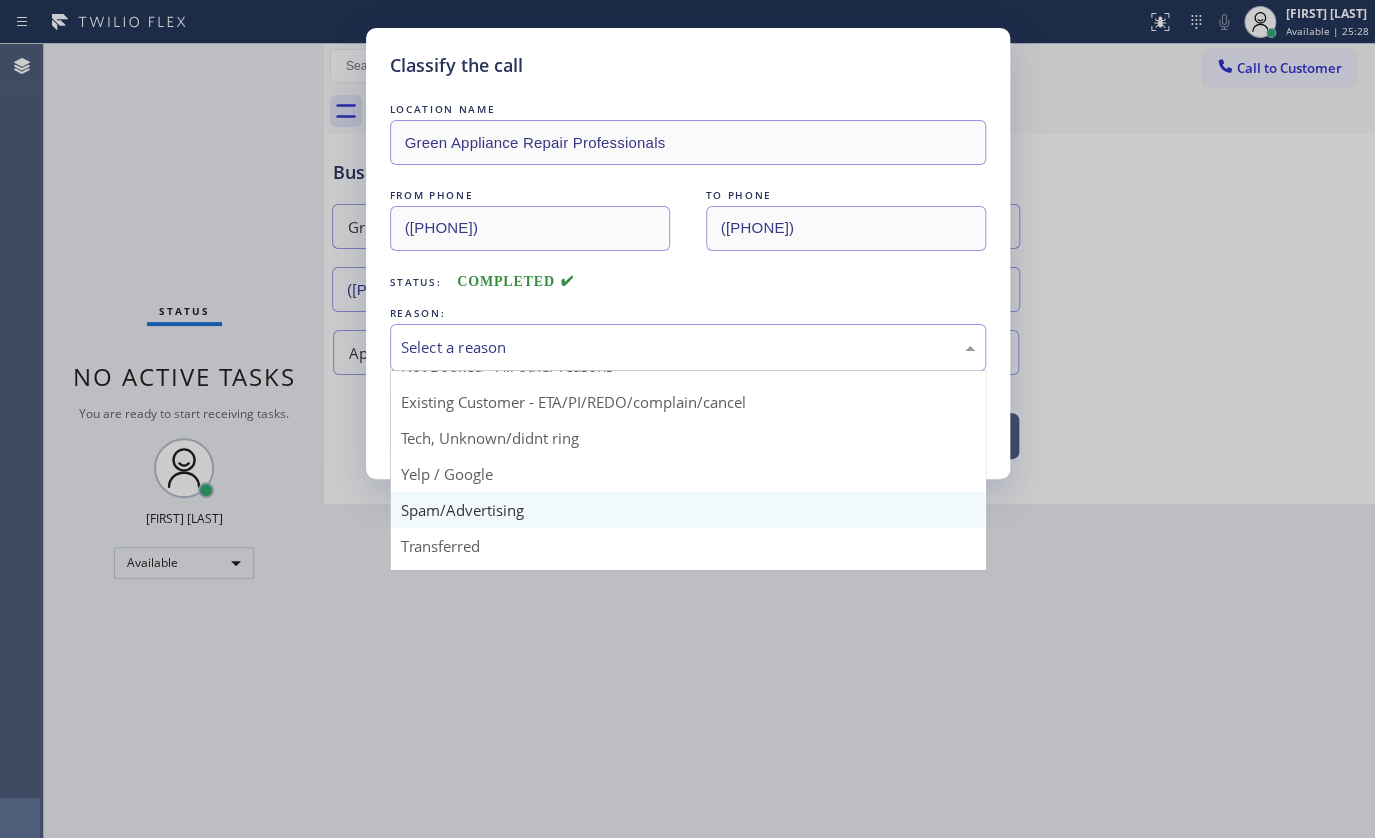 scroll, scrollTop: 133, scrollLeft: 0, axis: vertical 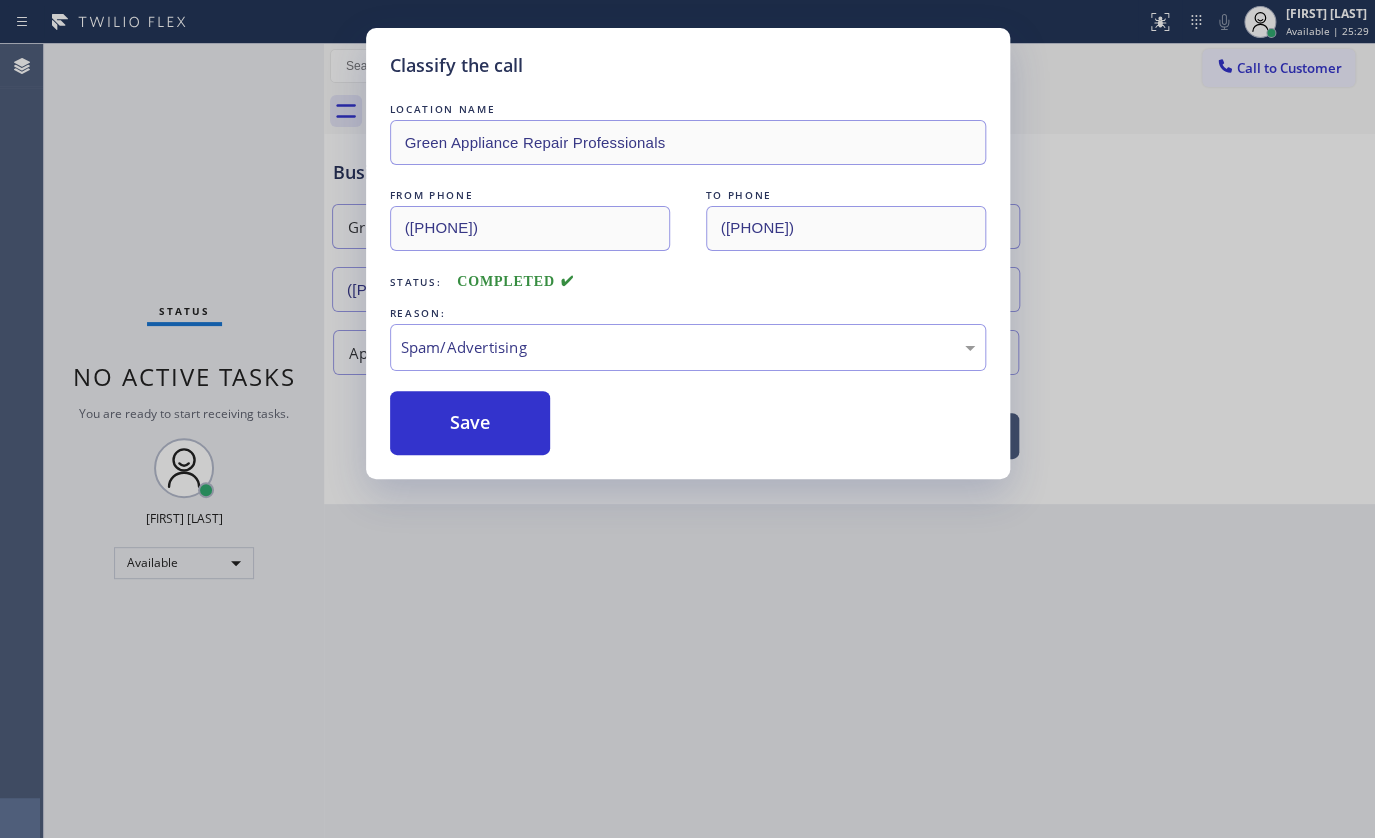 click on "Save" at bounding box center [470, 423] 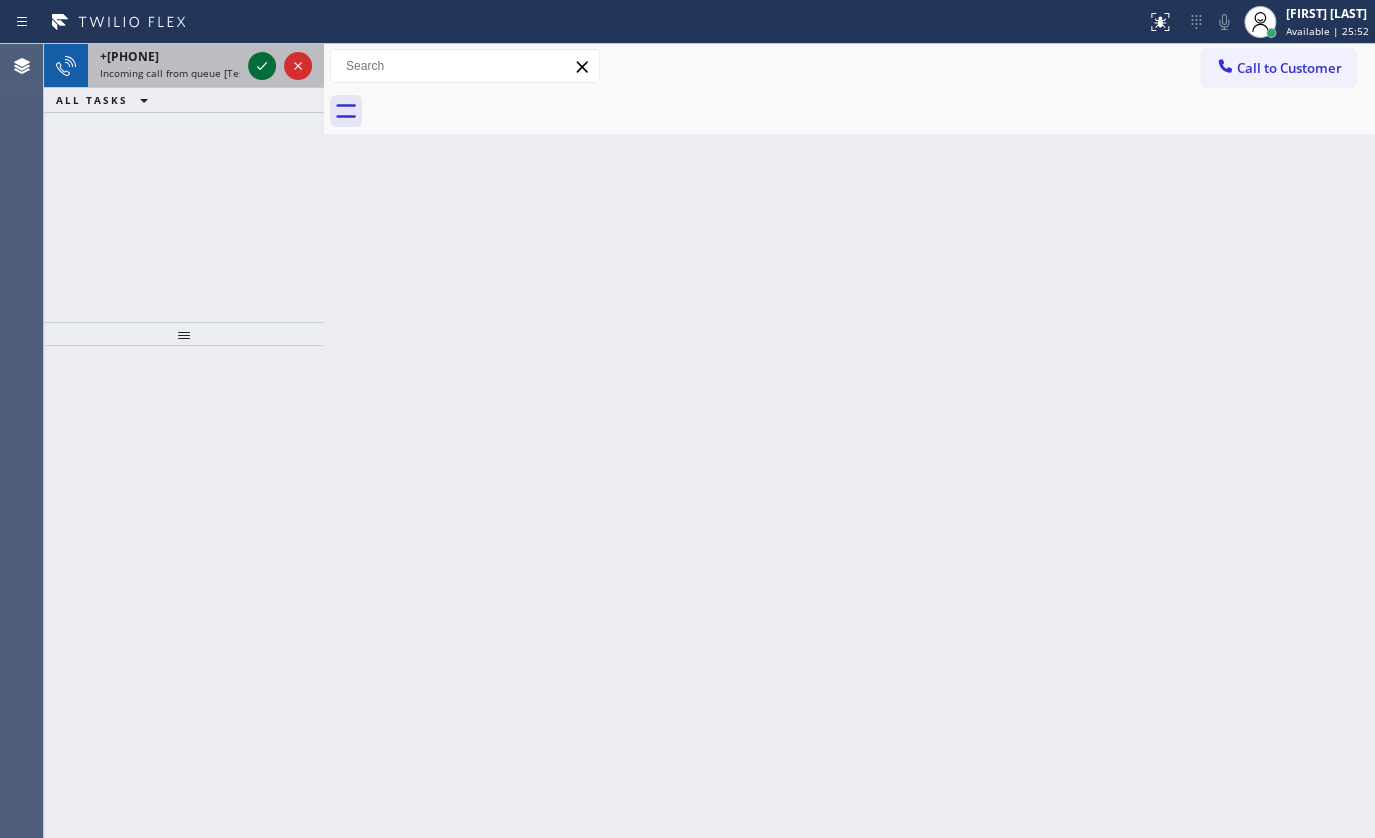 click 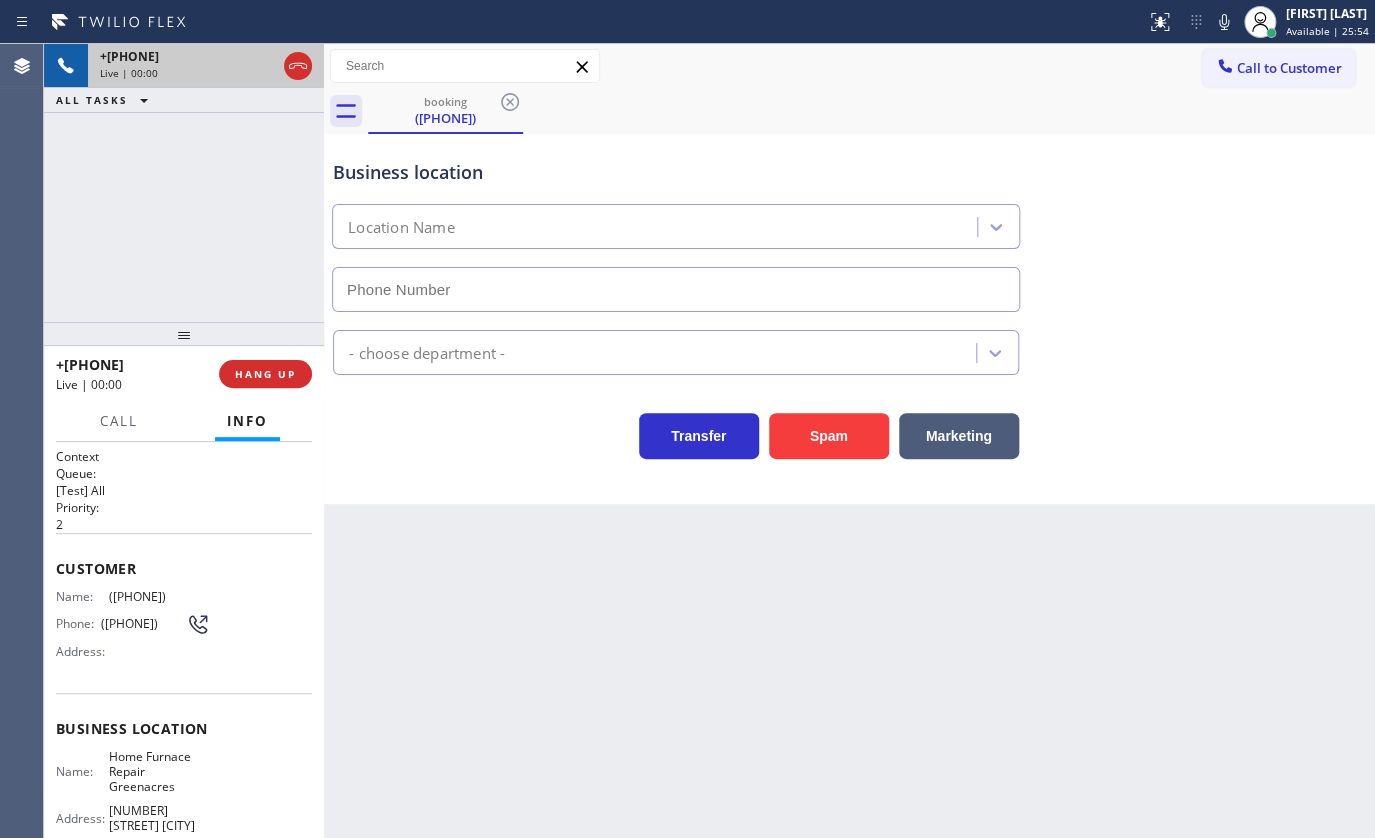 type on "(305) 574-9064" 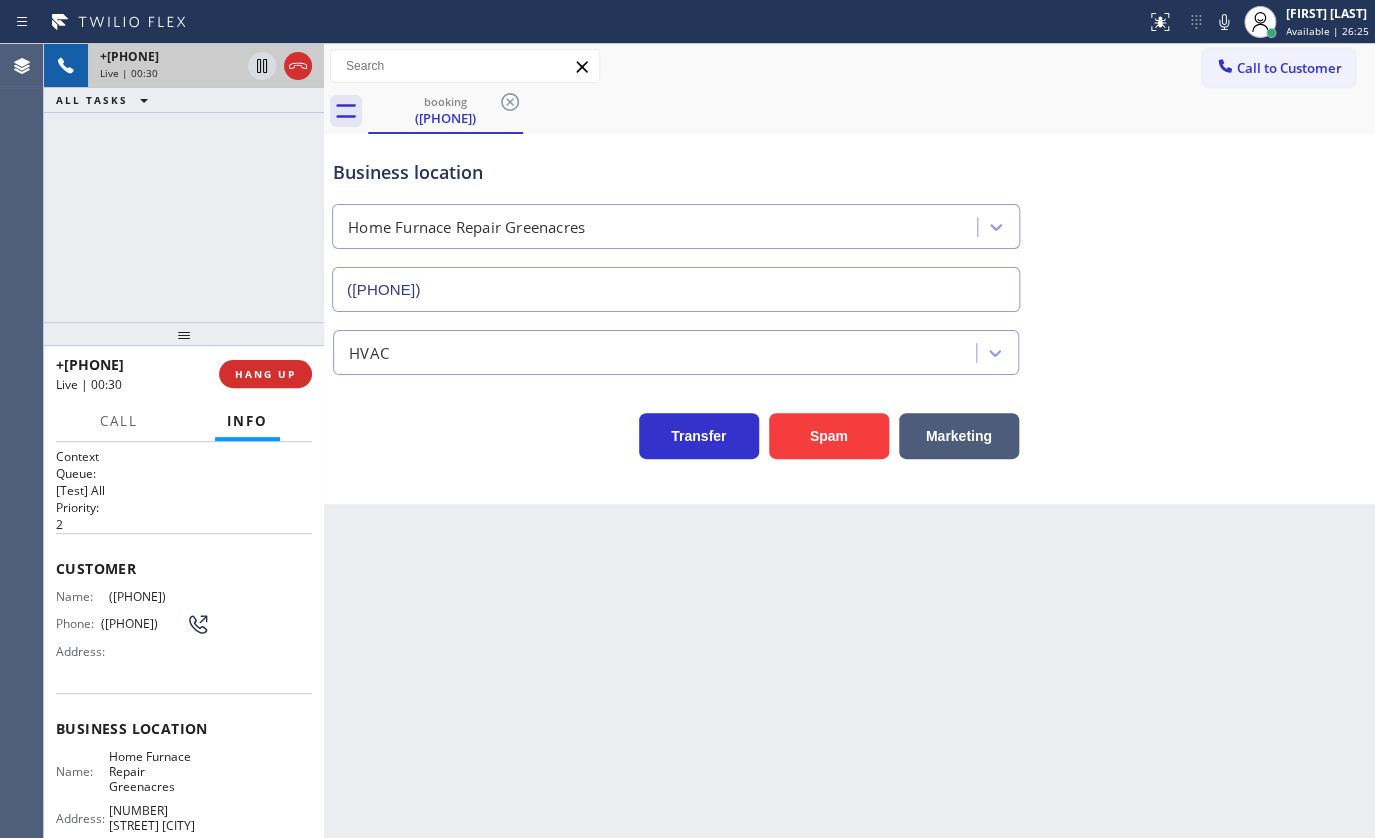 click on "+13055027514 Live | 00:30 ALL TASKS ALL TASKS ACTIVE TASKS TASKS IN WRAP UP" at bounding box center (184, 183) 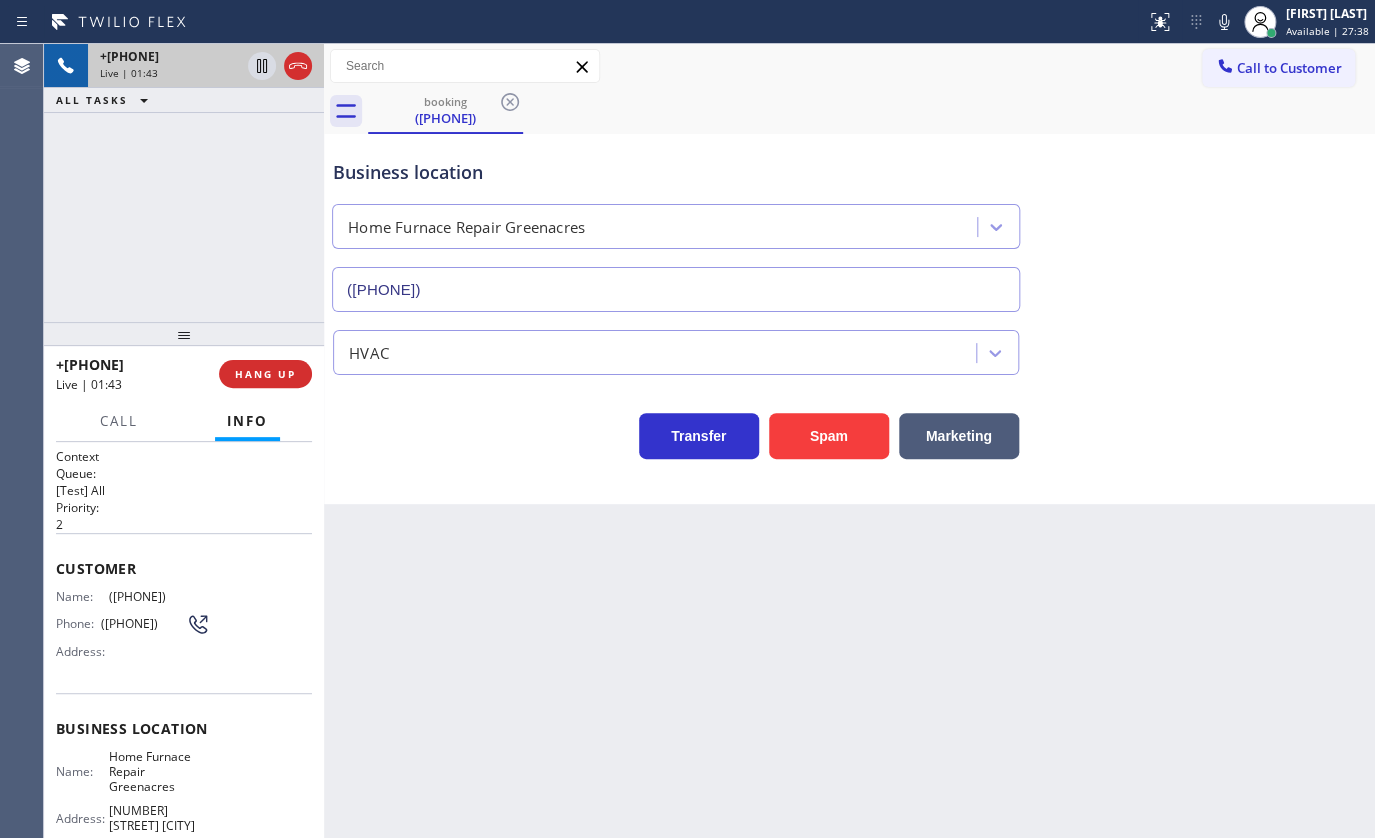 drag, startPoint x: 91, startPoint y: 590, endPoint x: 280, endPoint y: 580, distance: 189.26436 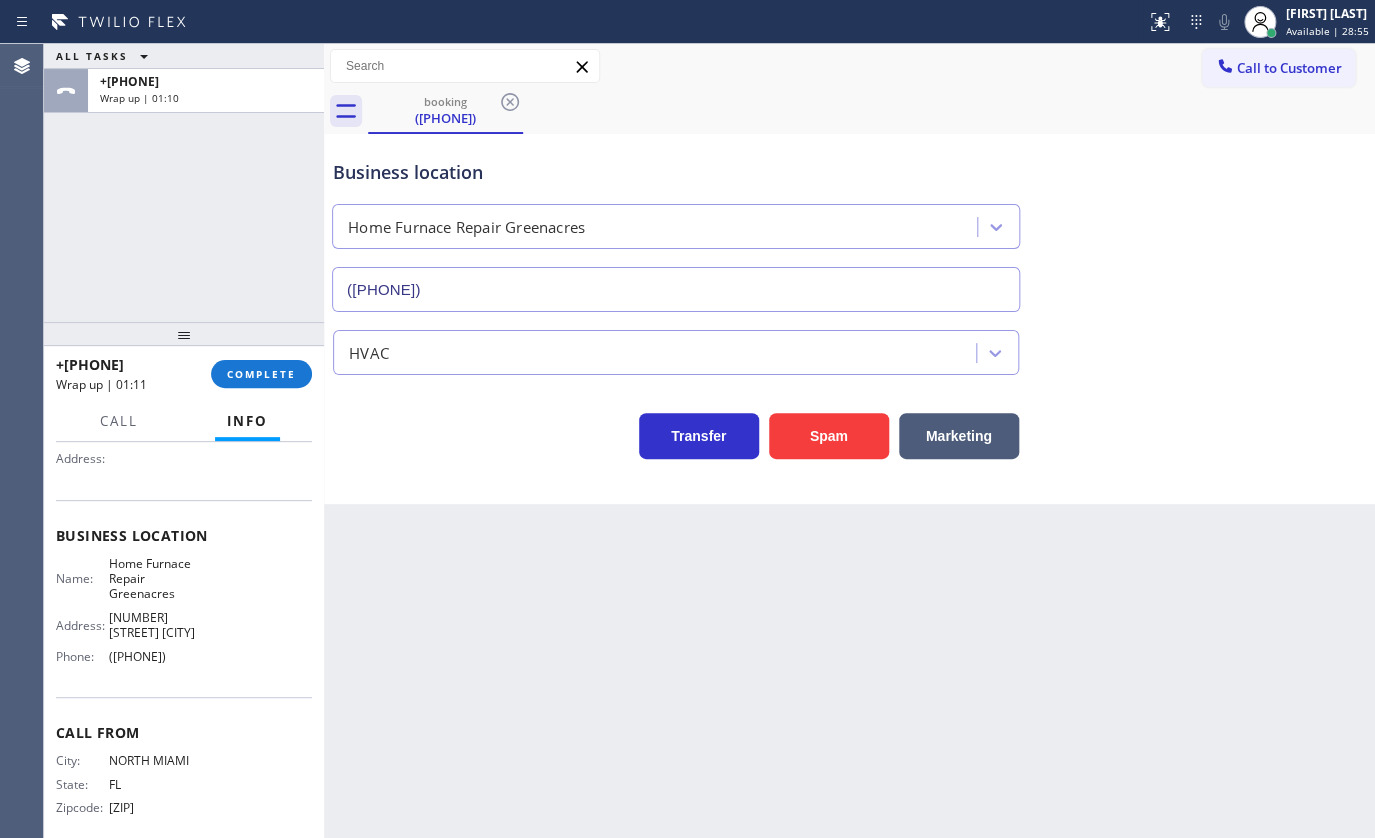 scroll, scrollTop: 213, scrollLeft: 0, axis: vertical 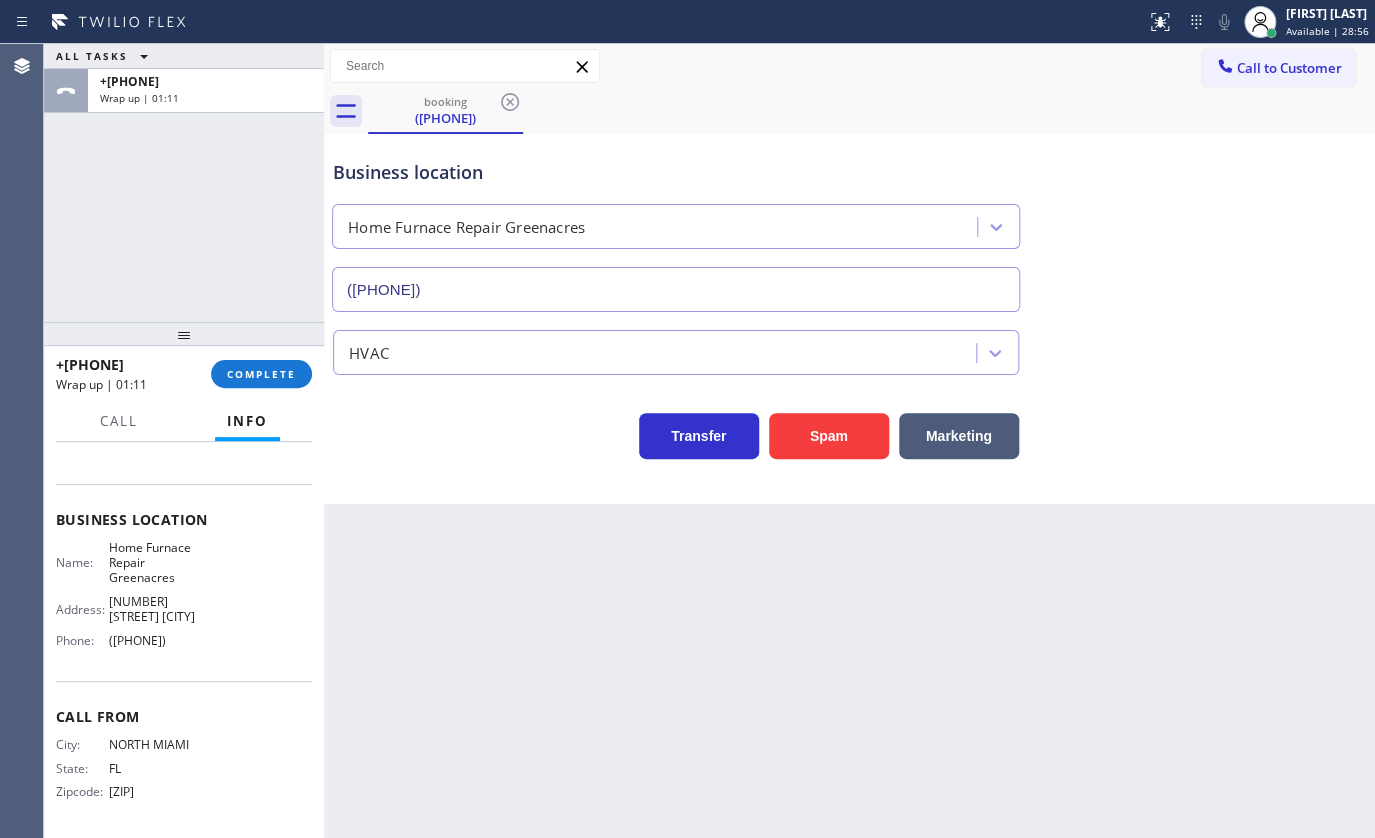 drag, startPoint x: 165, startPoint y: 650, endPoint x: 219, endPoint y: 647, distance: 54.08327 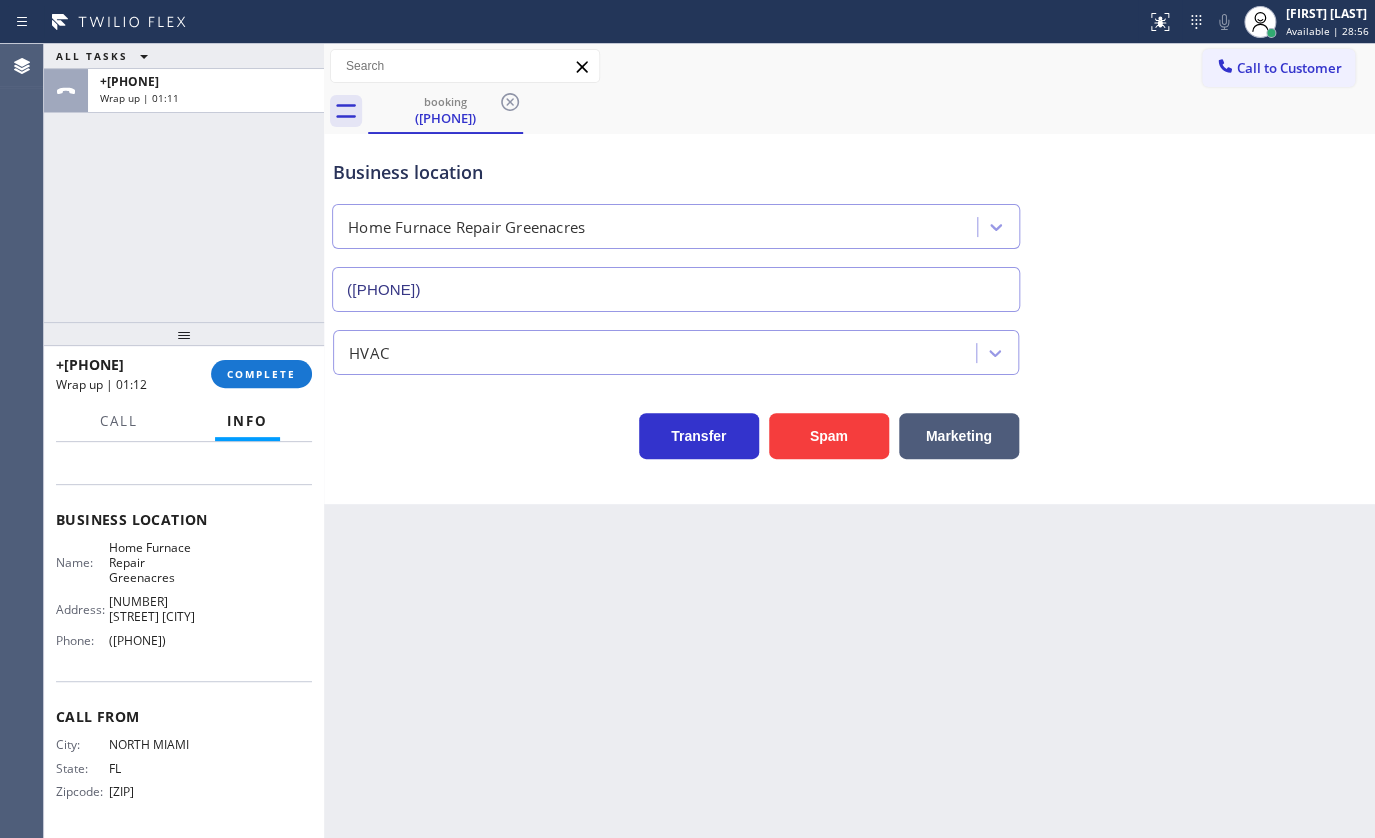 copy on "(305) 574-9064" 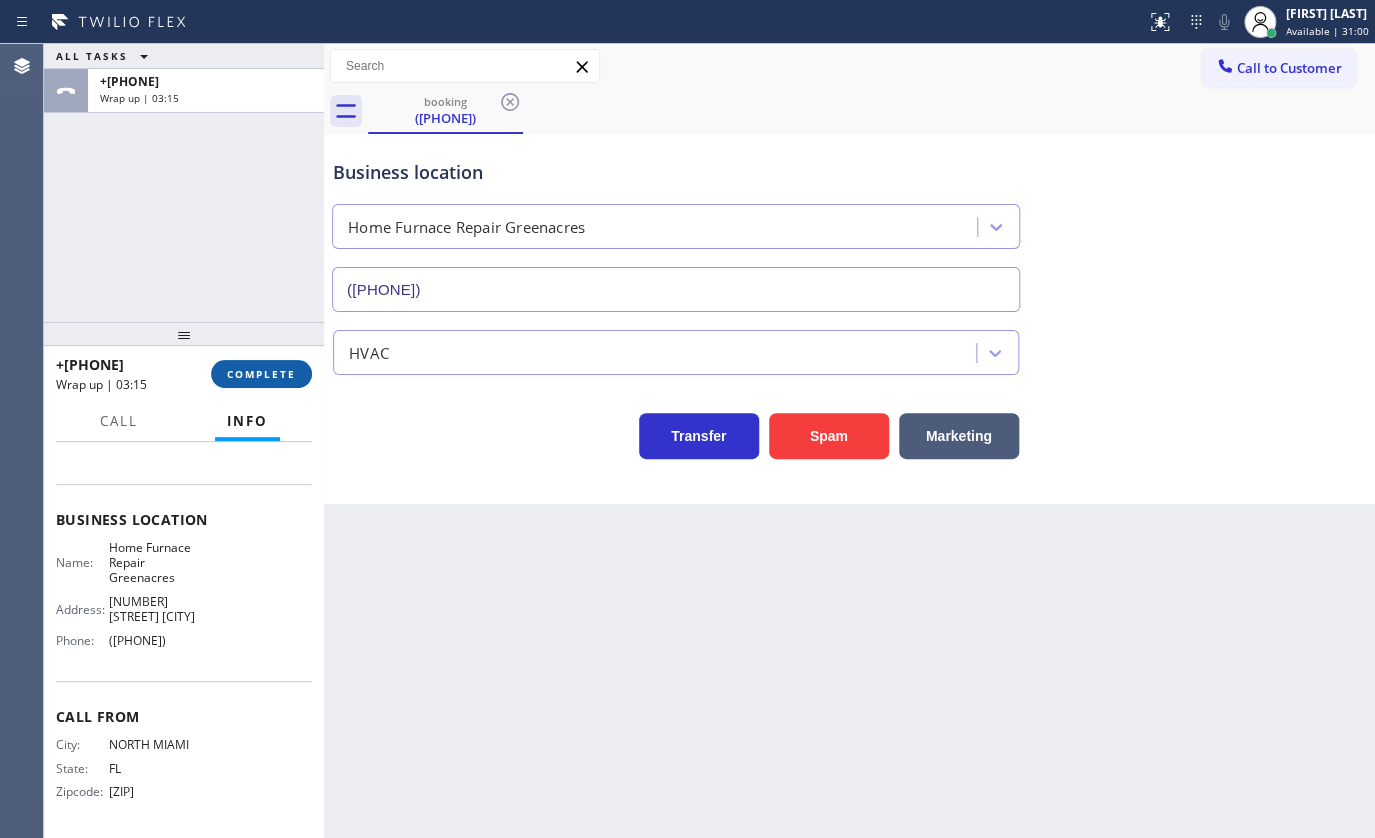 click on "COMPLETE" at bounding box center (261, 374) 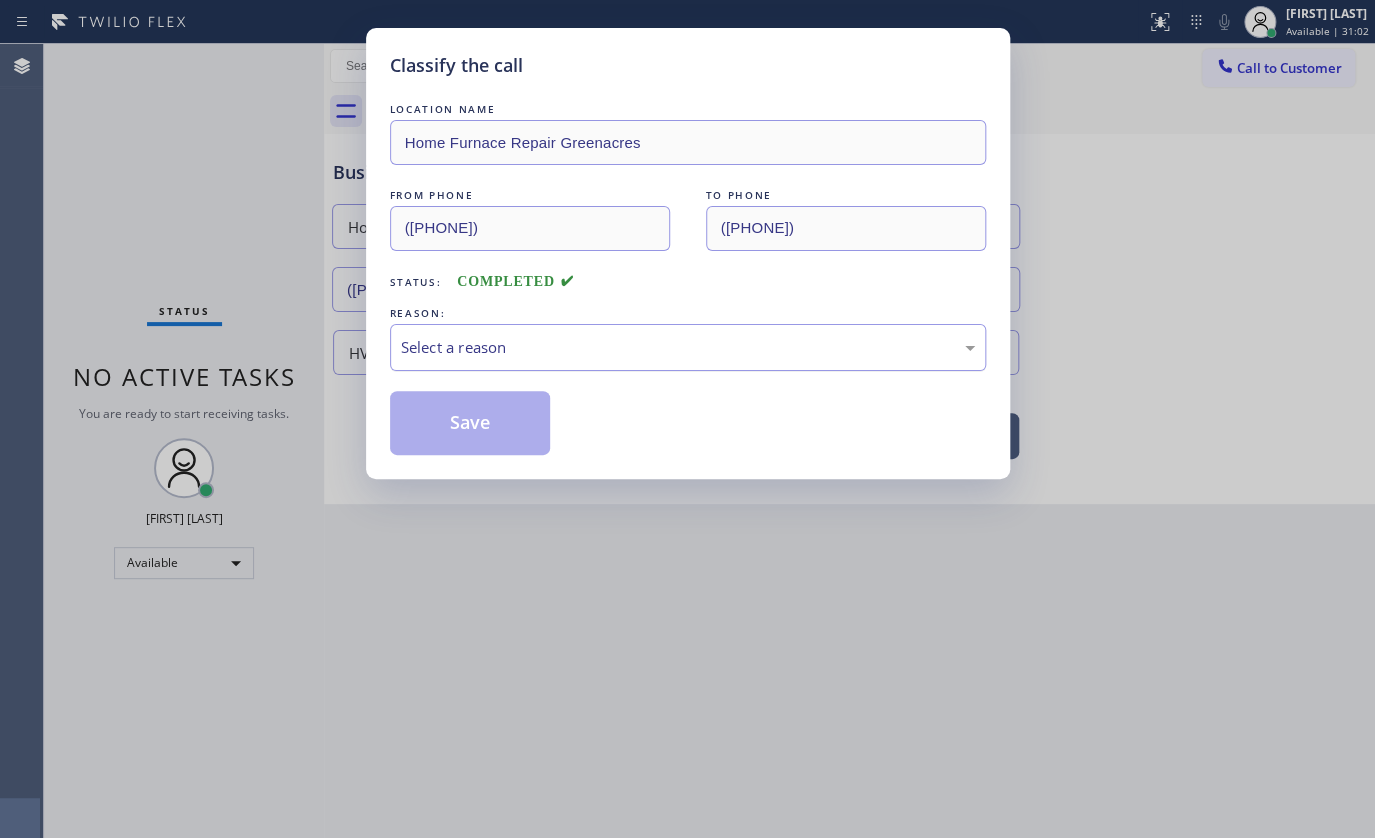 click on "Select a reason" at bounding box center [688, 347] 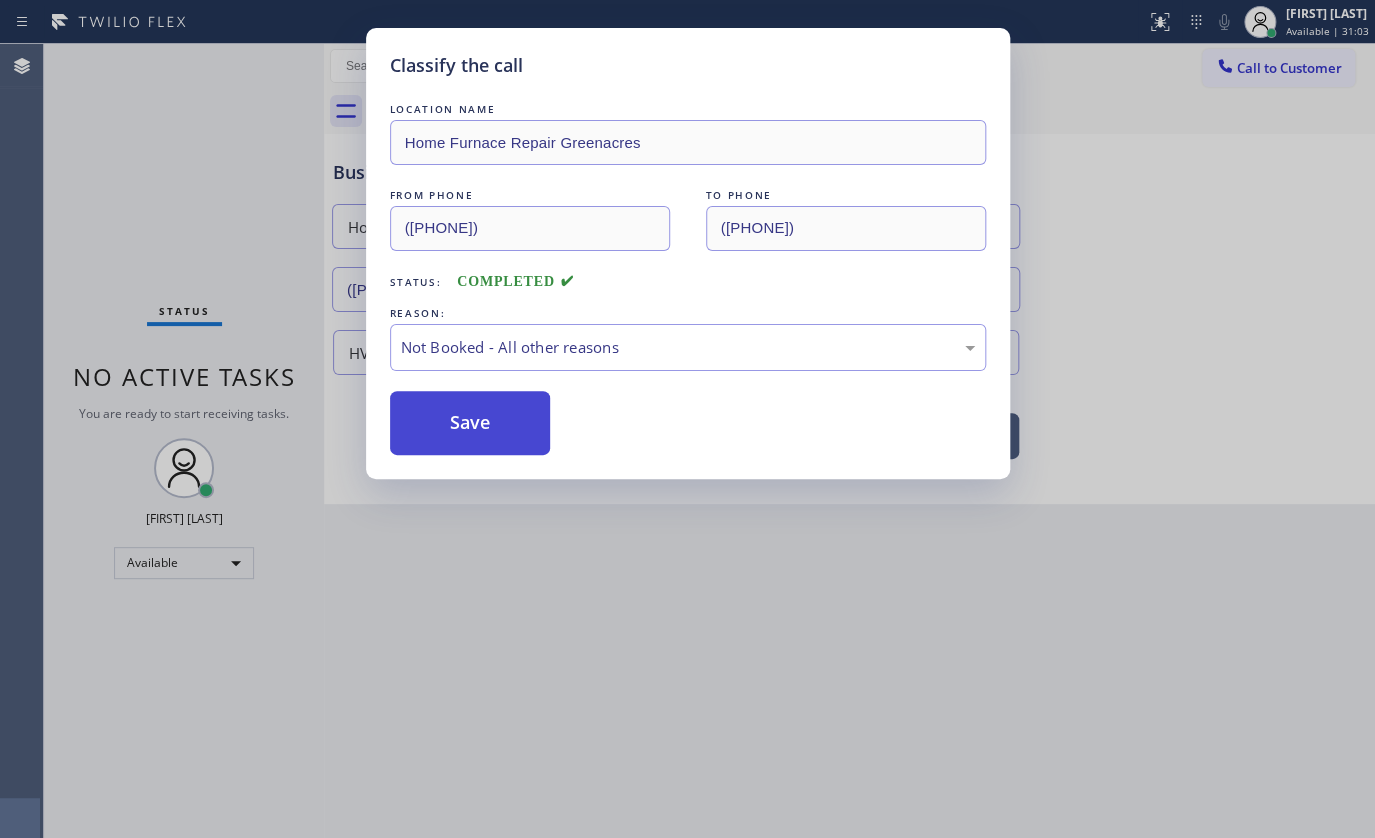 click on "Save" at bounding box center [470, 423] 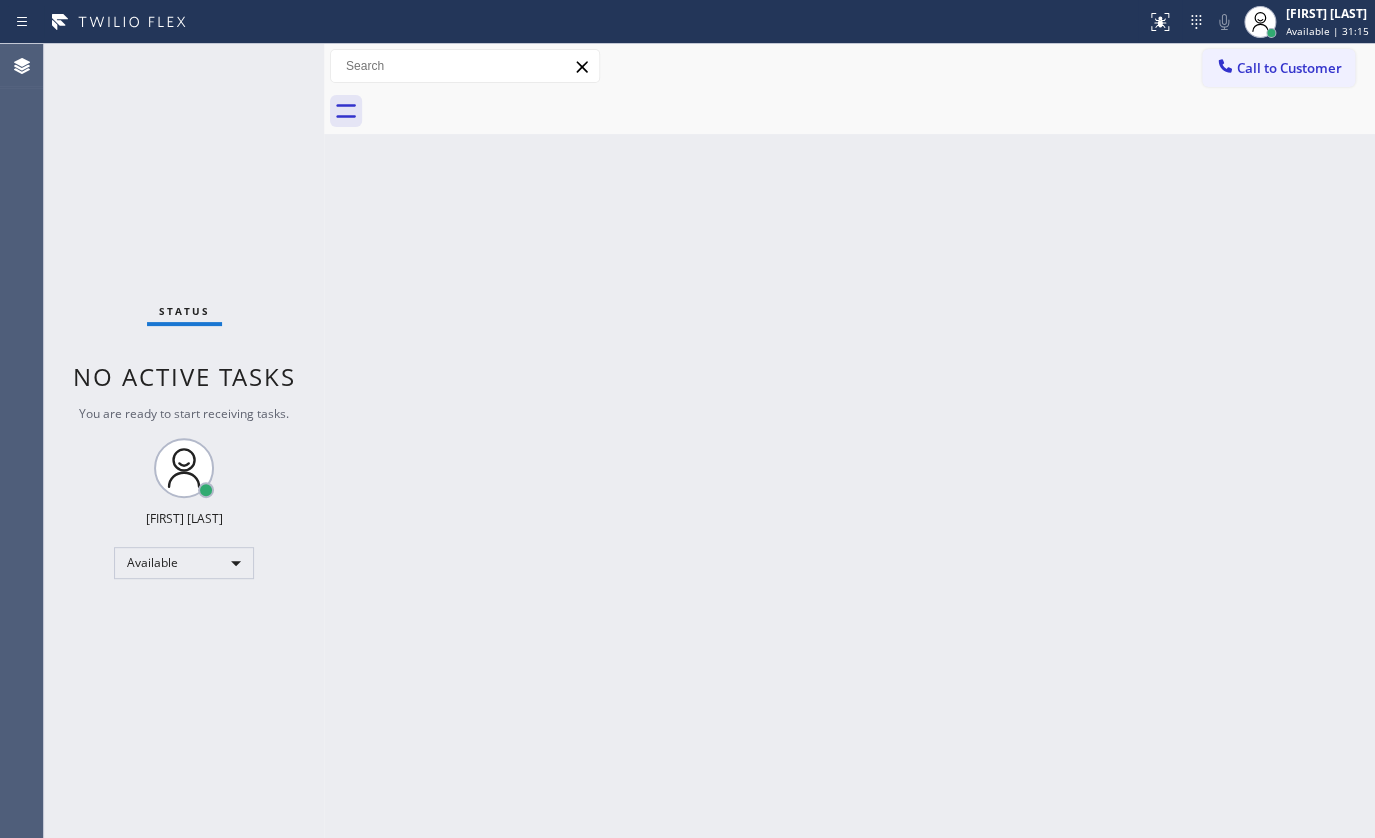 click on "Status No active tasks You are ready to start receiving tasks. [FIRST] [LAST] Available" at bounding box center [184, 441] 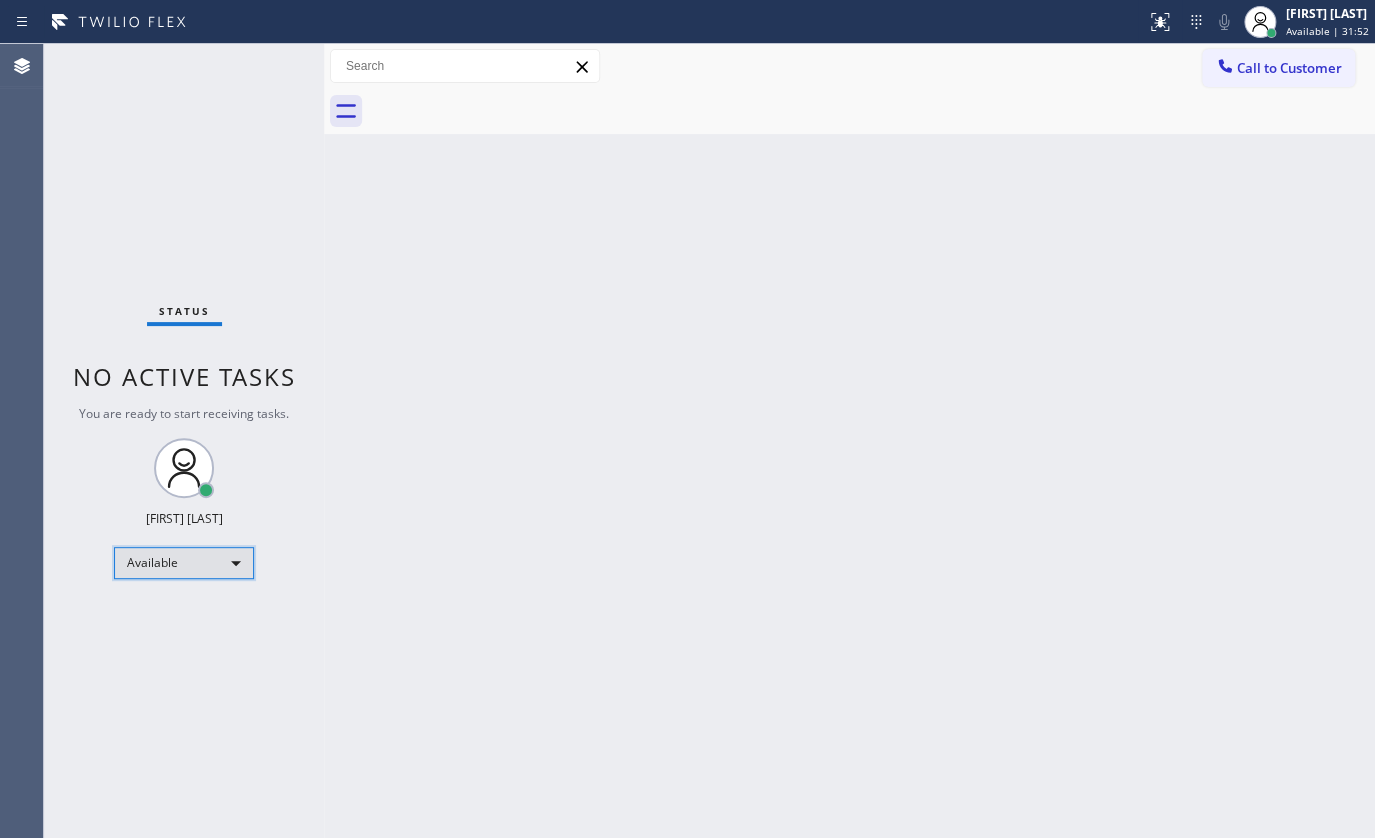 click on "Available" at bounding box center [184, 563] 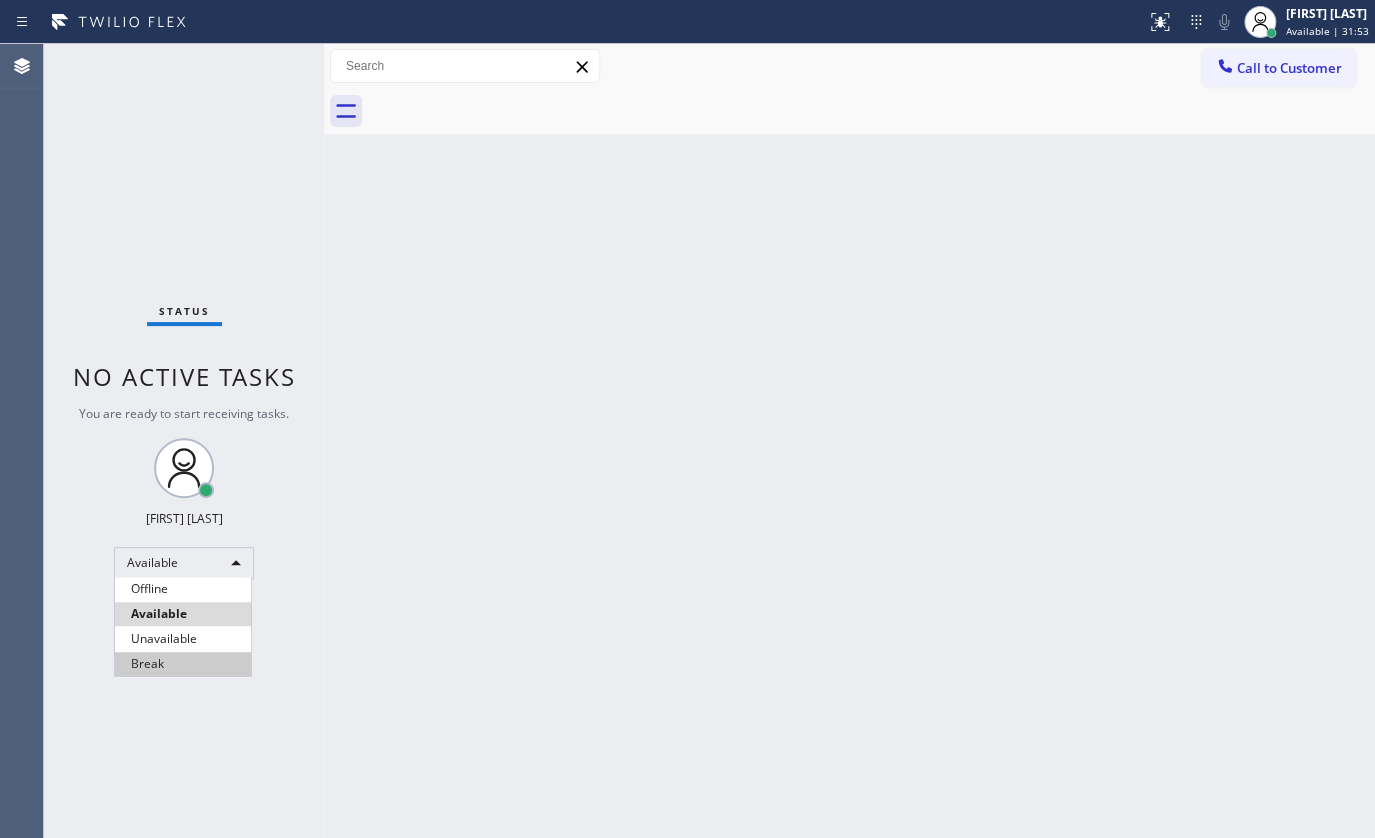 click on "Break" at bounding box center [183, 664] 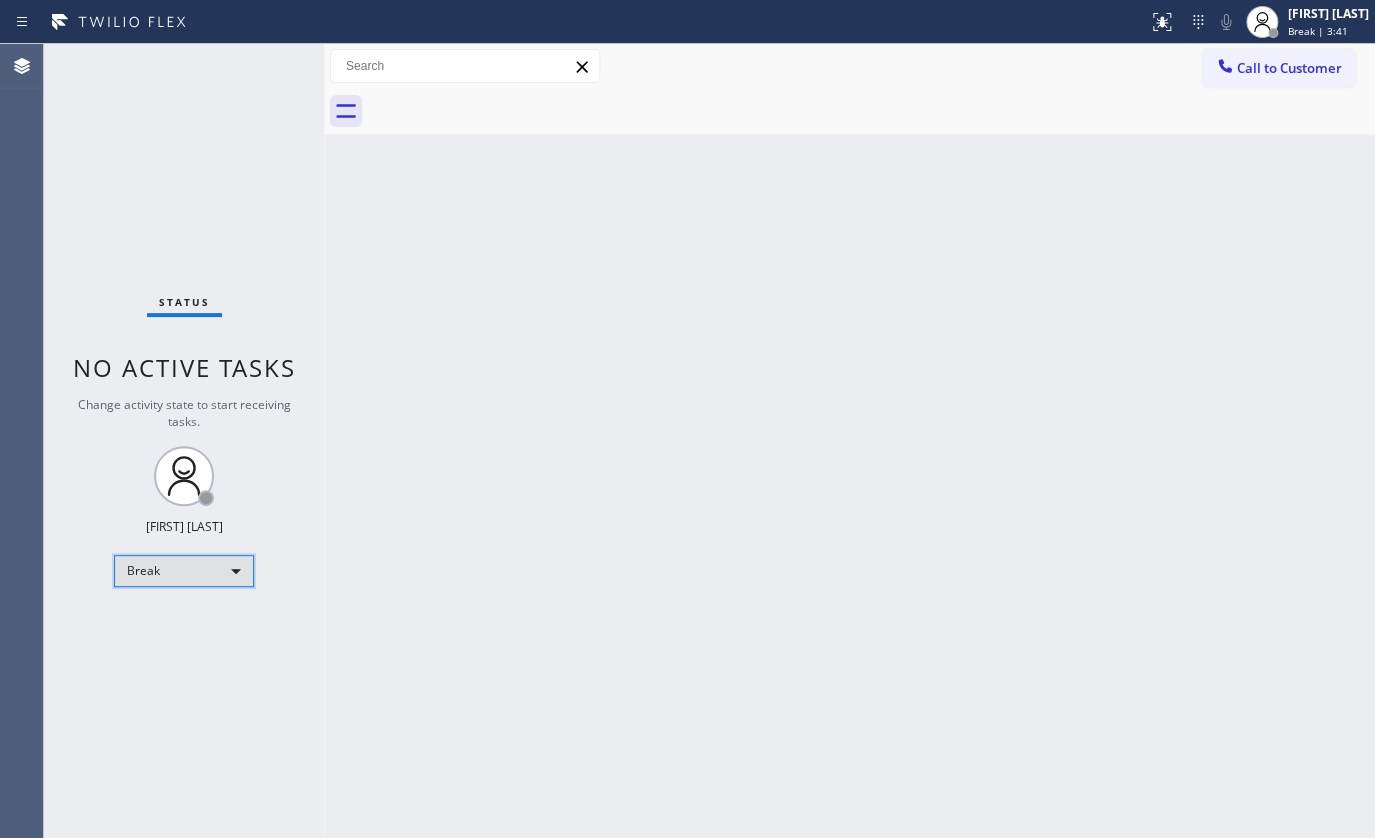 click on "Break" at bounding box center [184, 571] 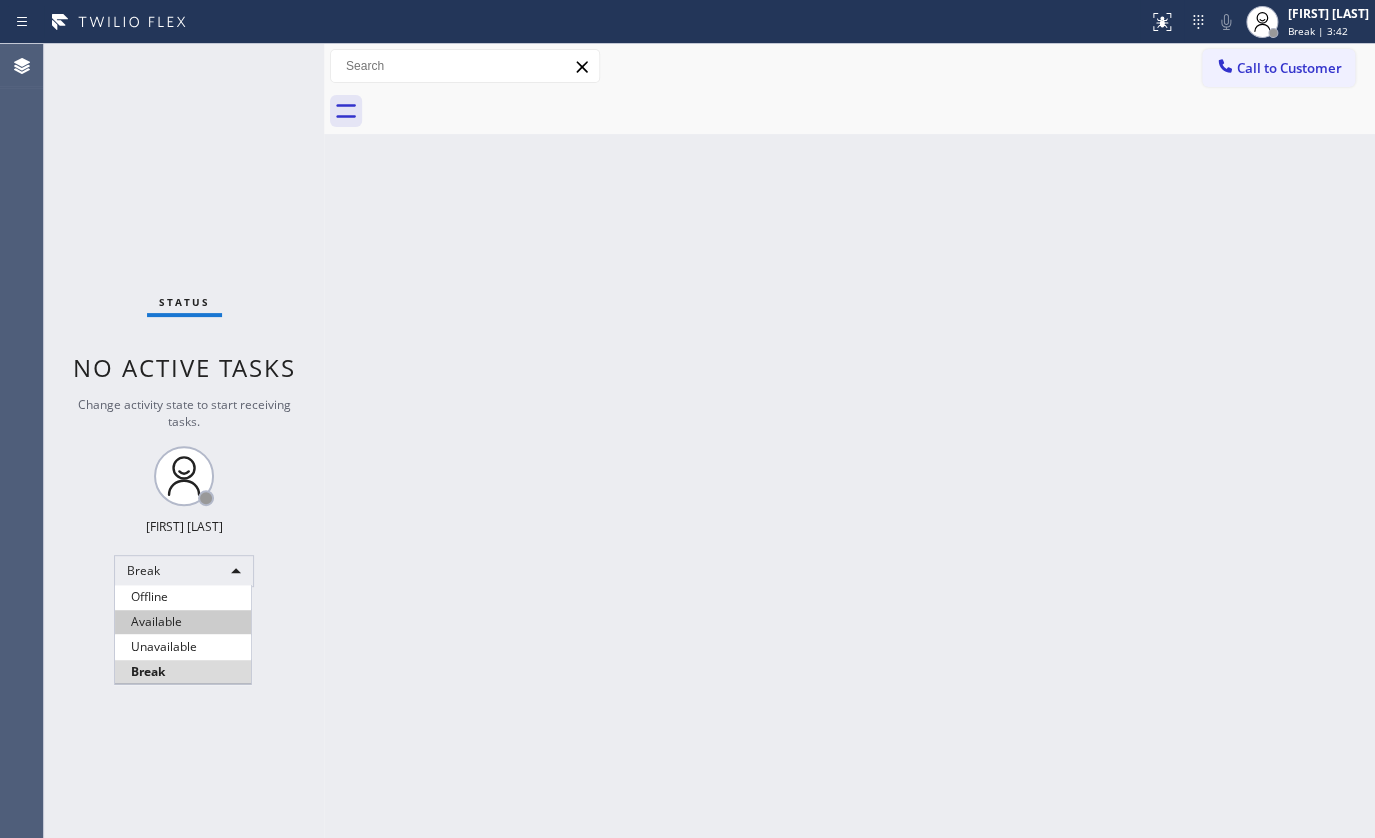 click on "Available" at bounding box center [183, 622] 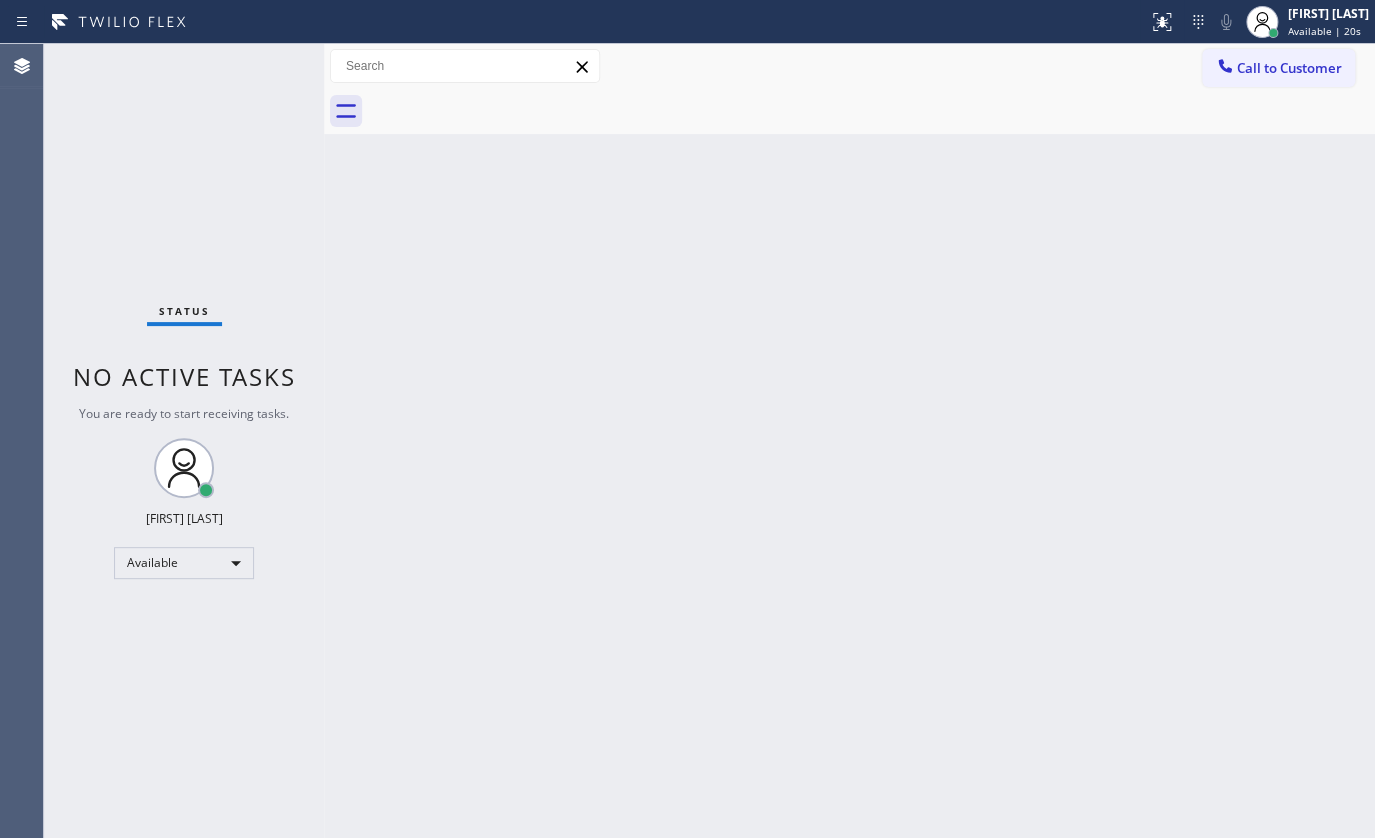 click on "Status No active tasks You are ready to start receiving tasks. [FIRST] [LAST] Available" at bounding box center (184, 441) 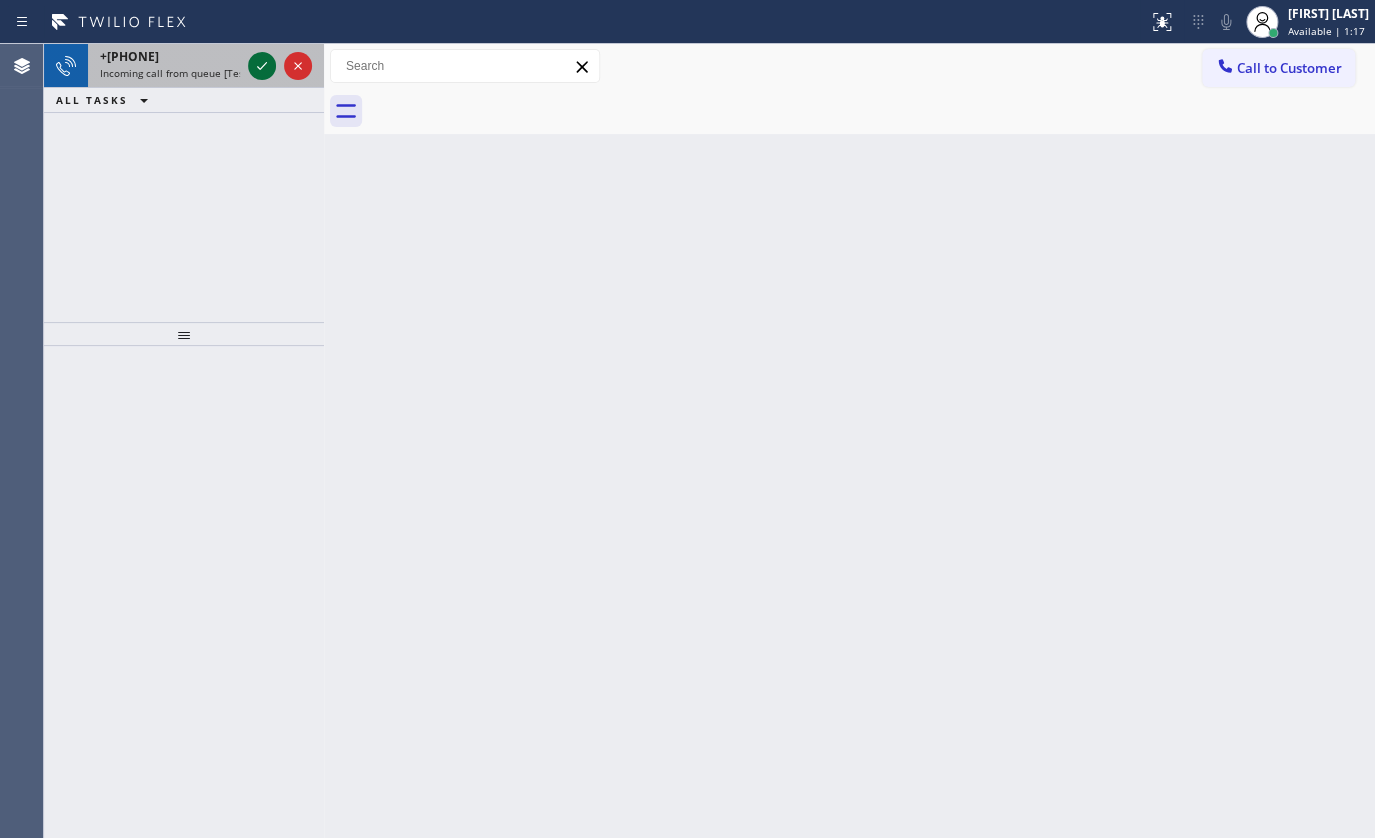 drag, startPoint x: 239, startPoint y: 74, endPoint x: 260, endPoint y: 64, distance: 23.259407 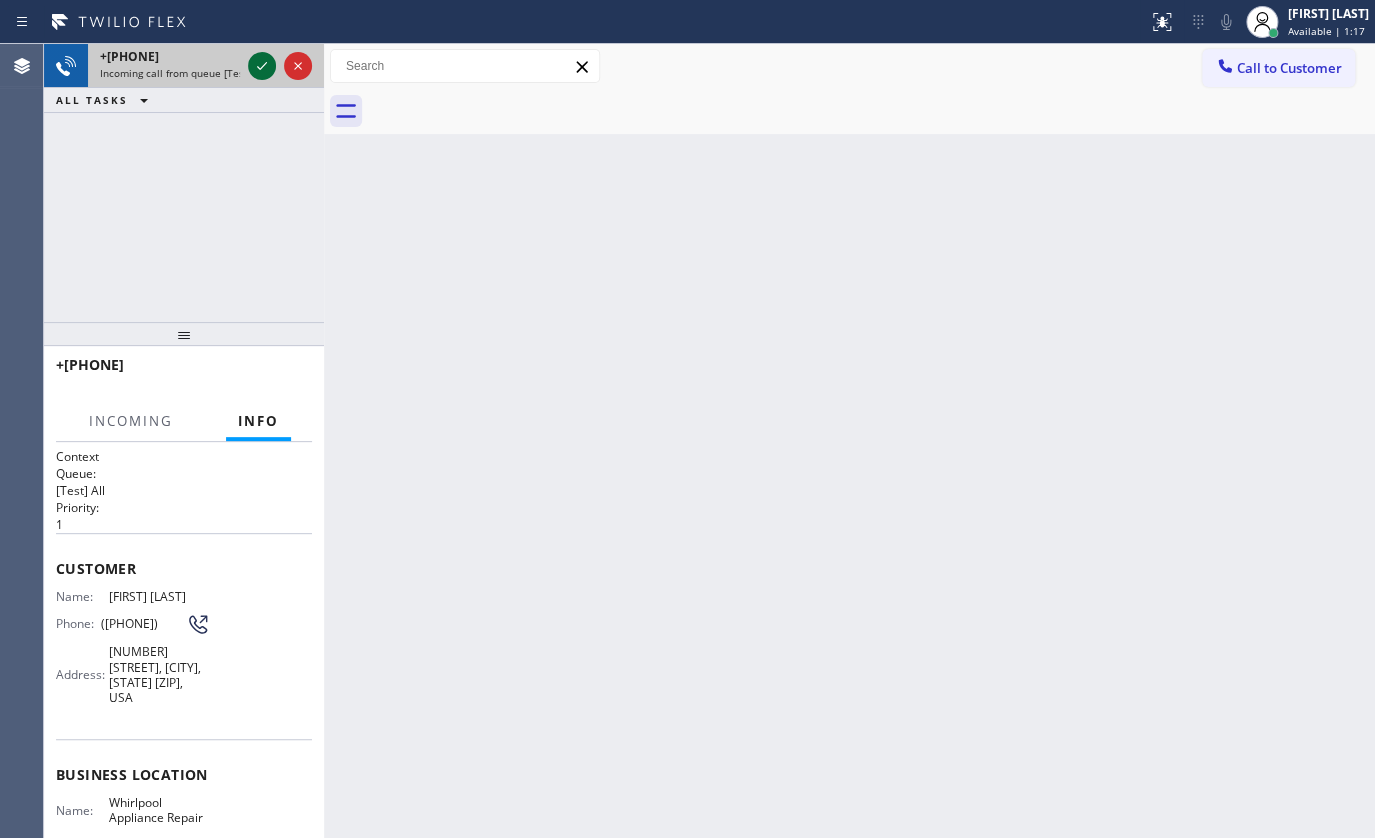 click 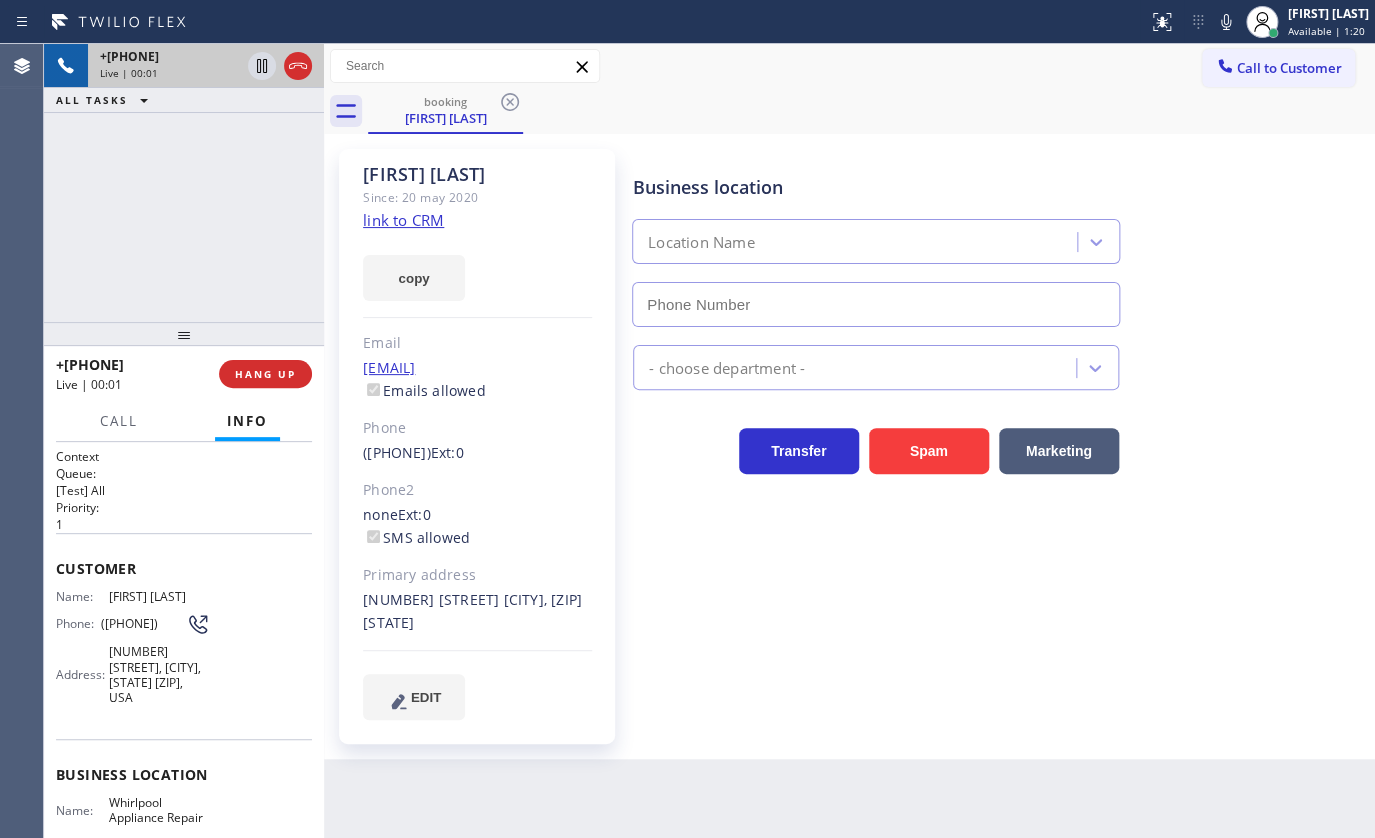 type on "(888) 992-3457" 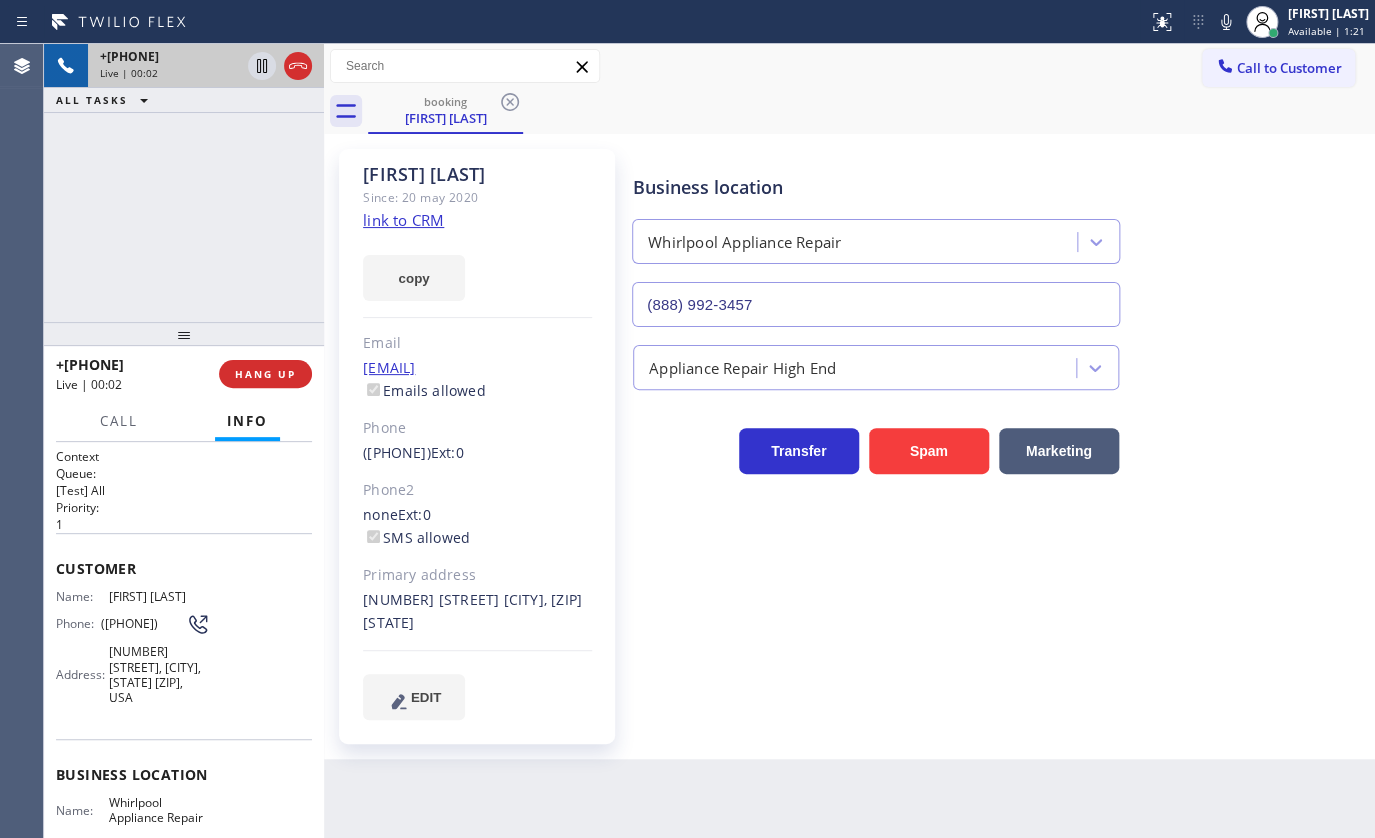 click on "Machele   Simonson Since: 20 may 2020 link to CRM copy Email gmachele1@gmail.com  Emails allowed Phone (602) 931-3740  Ext:  0 Phone2 none  Ext:  0  SMS allowed Primary address  7230 North 16th Street Phoenix, 85020 AZ EDIT" at bounding box center (477, 446) 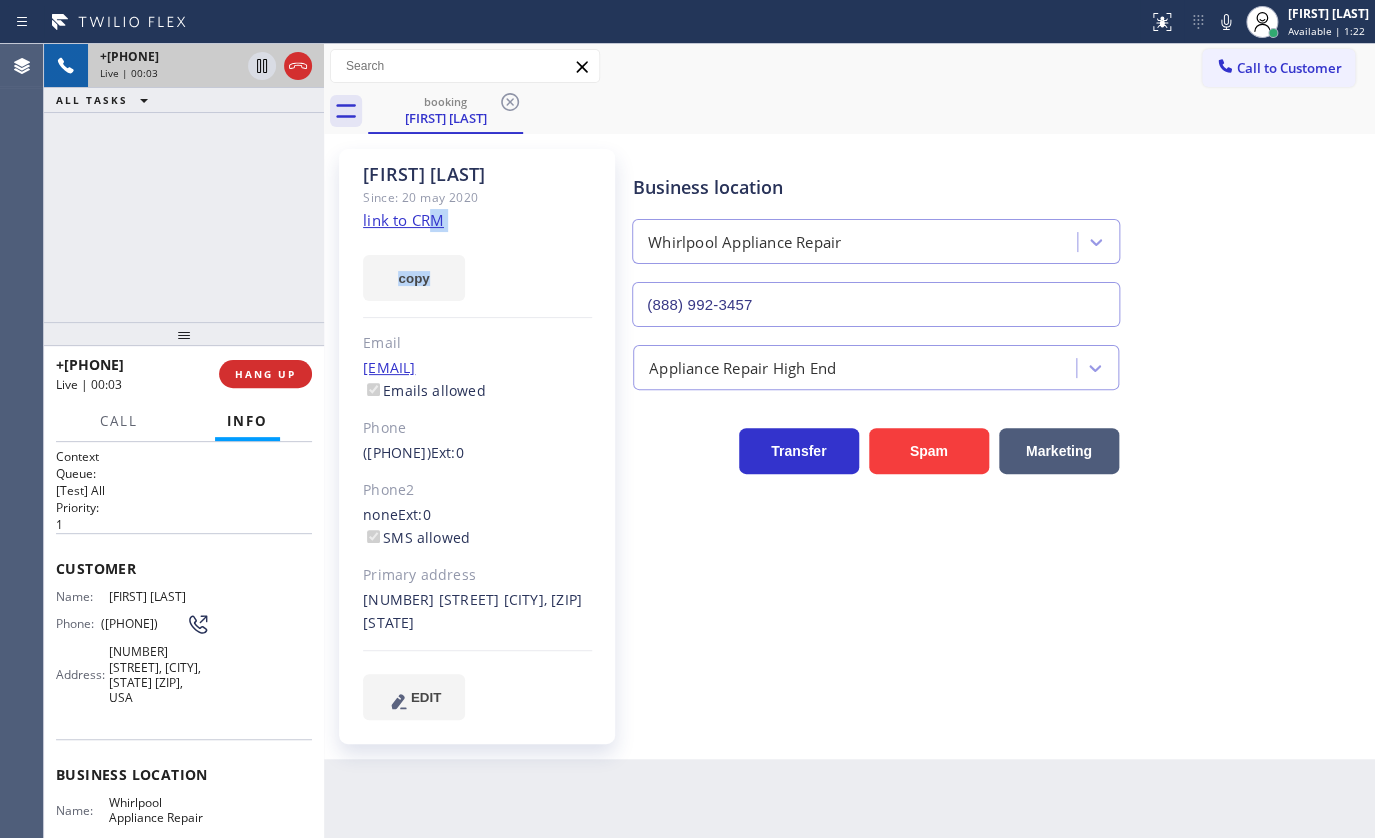 click on "link to CRM" 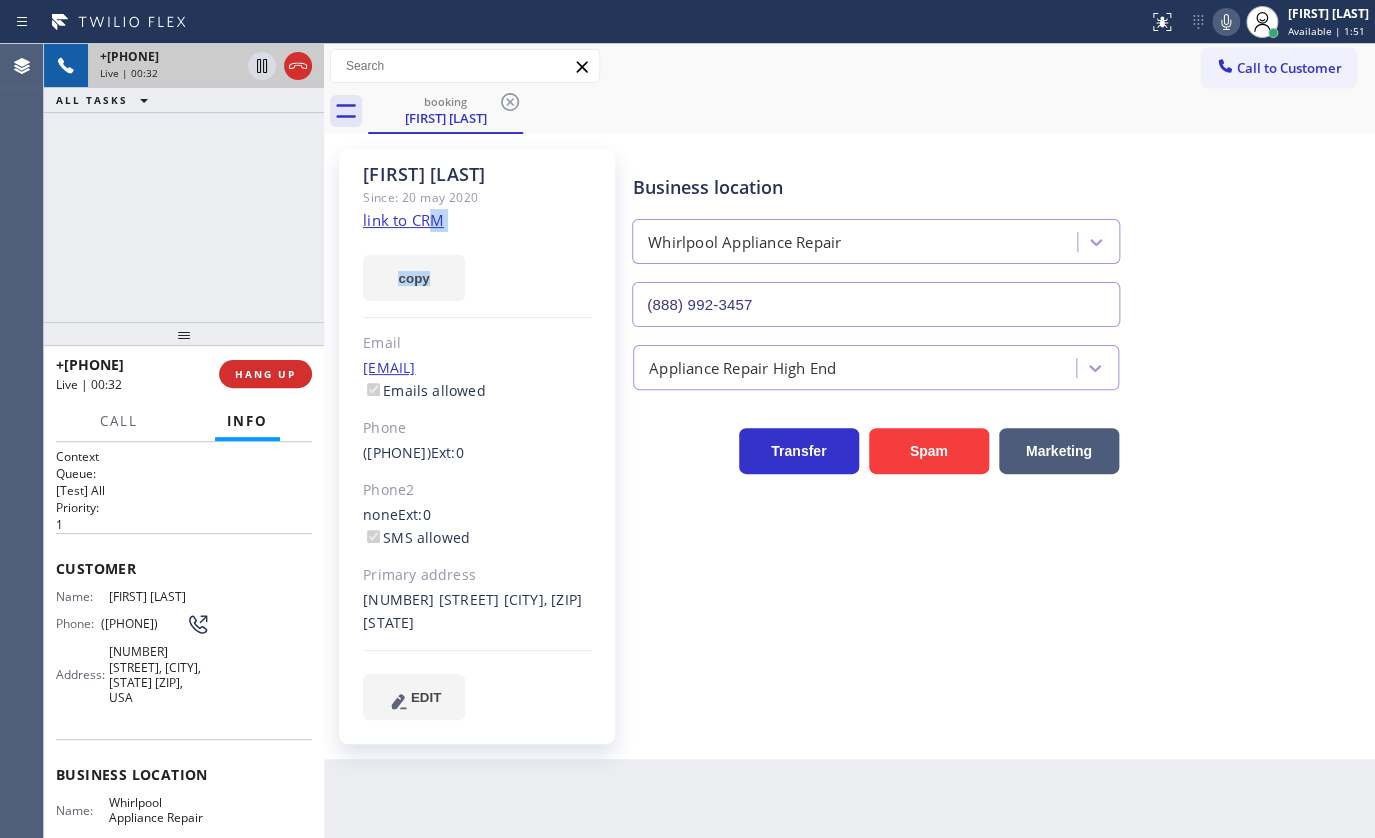 click 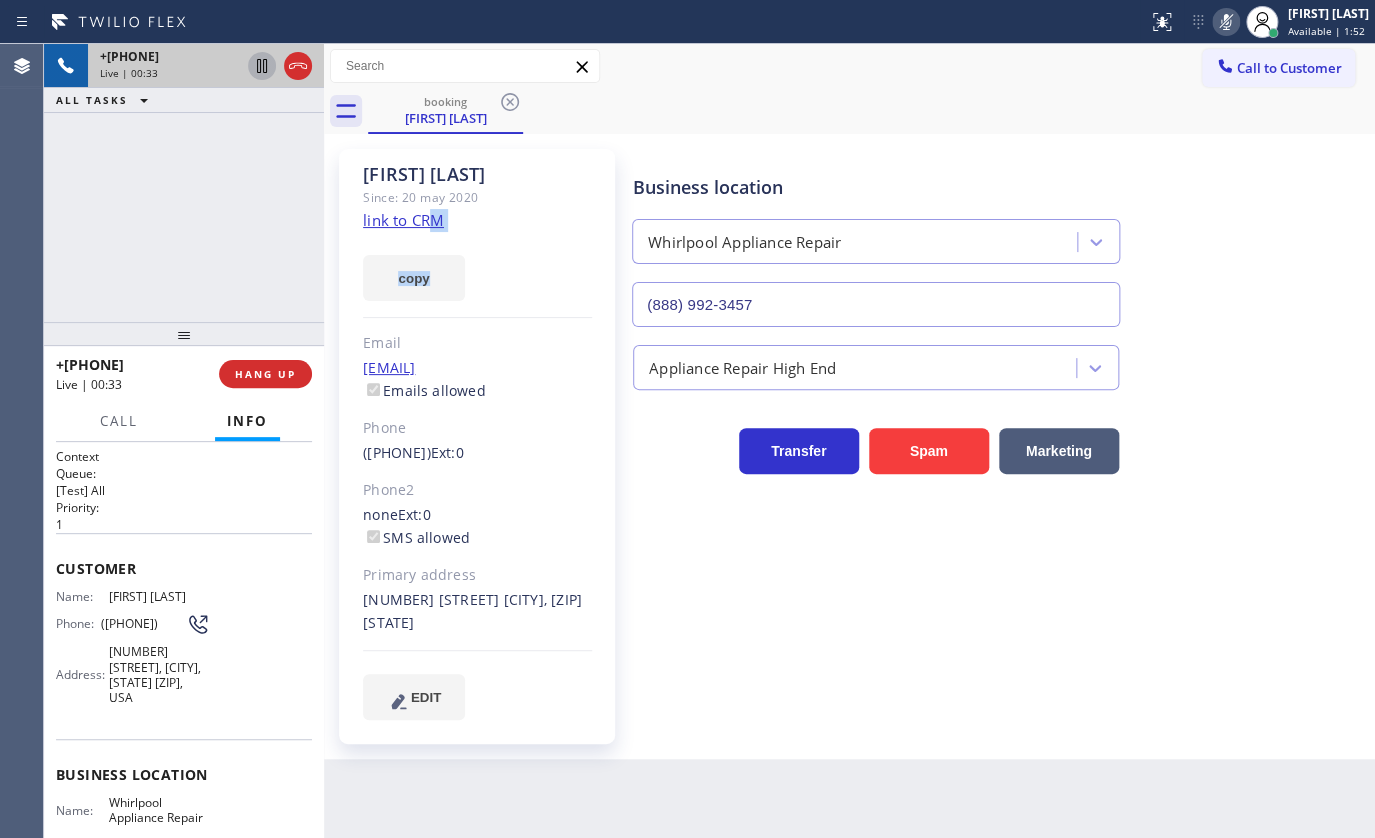 click 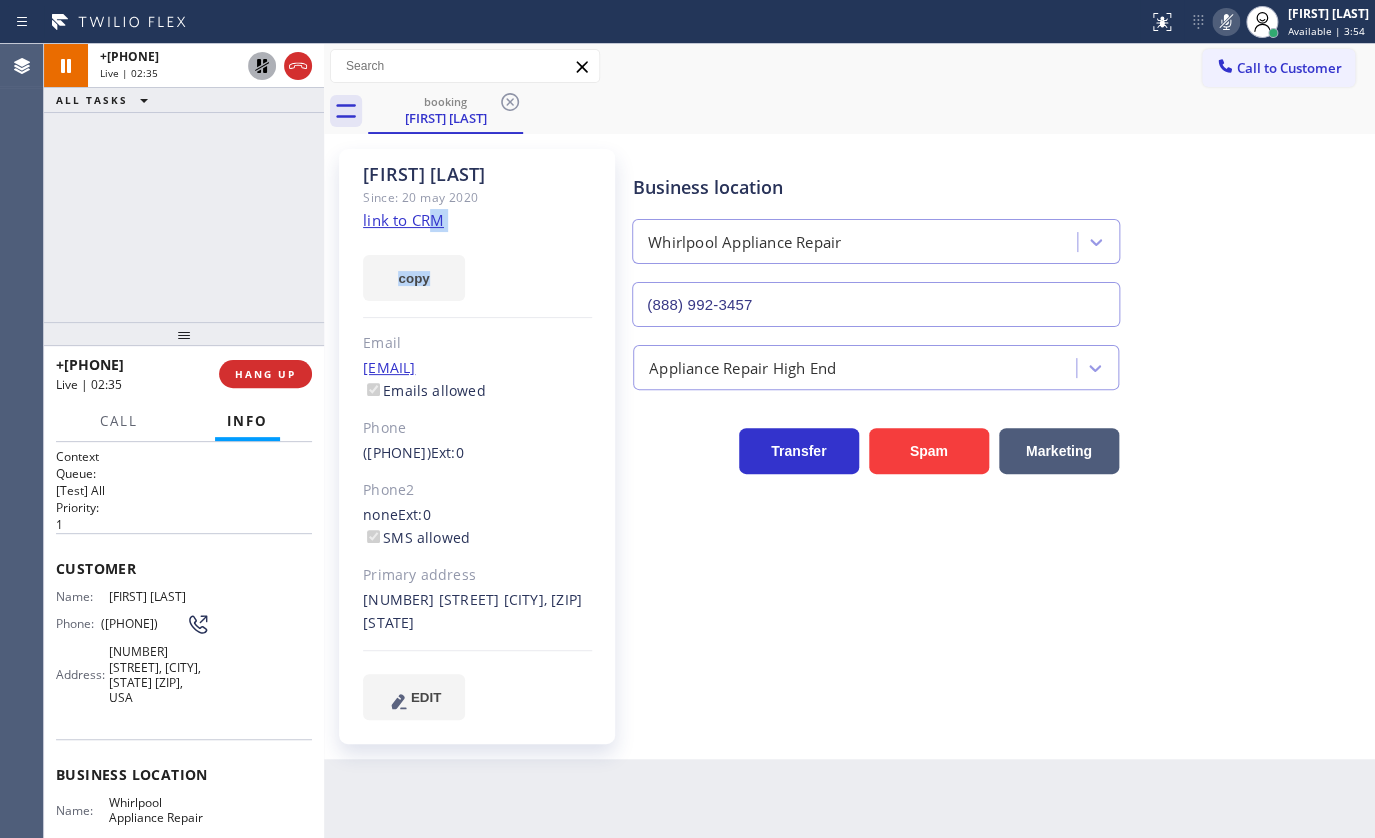 click at bounding box center [280, 66] 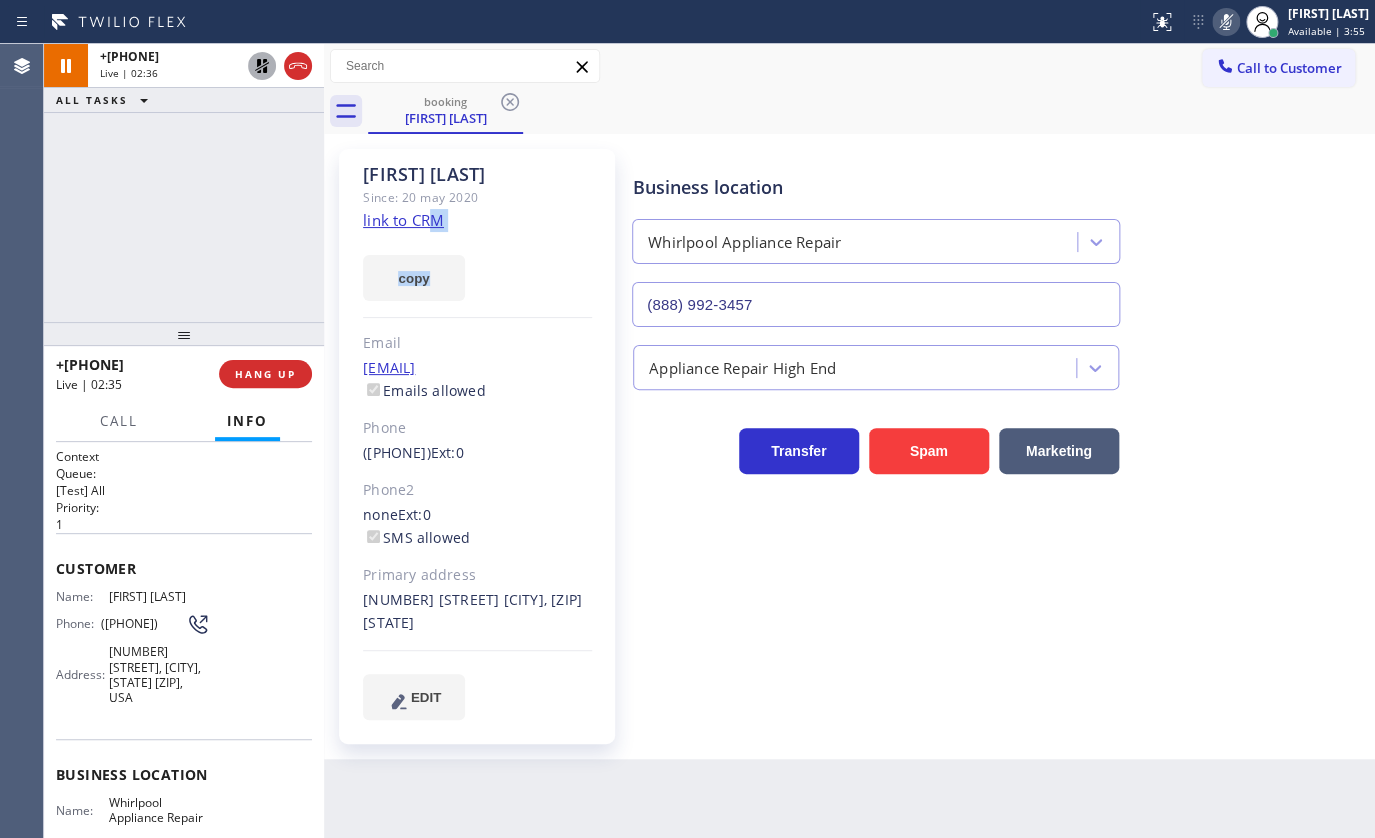 click 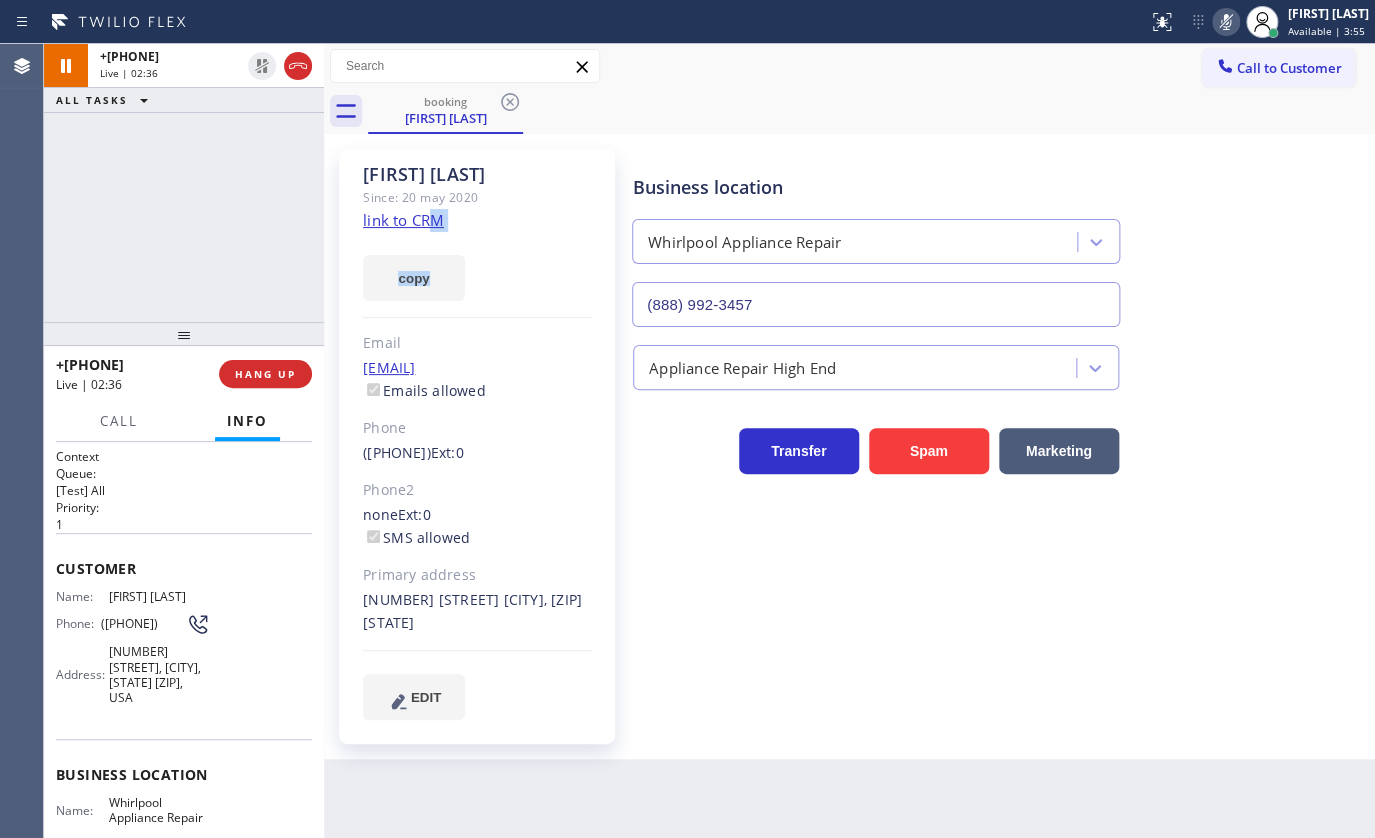 click 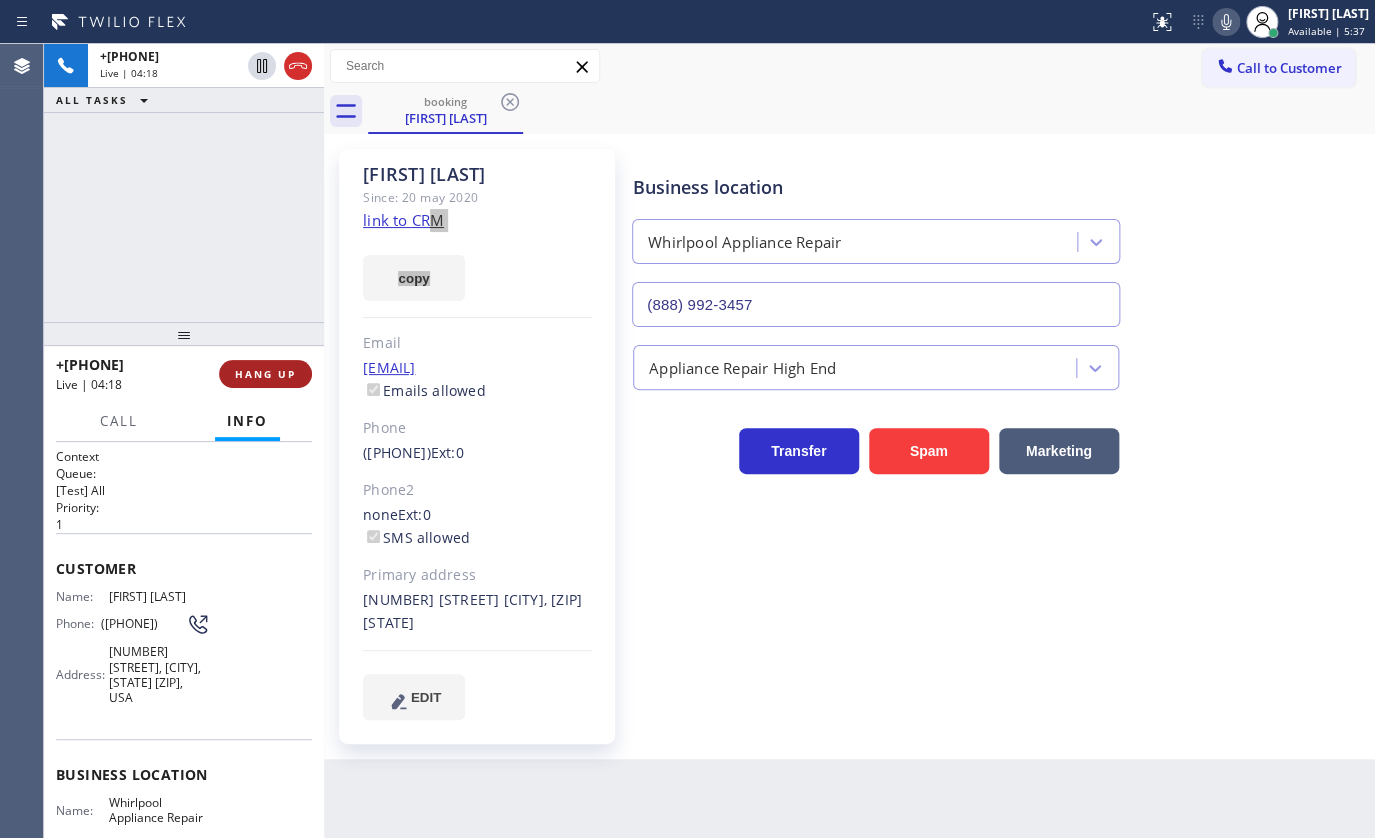 click on "HANG UP" at bounding box center [265, 374] 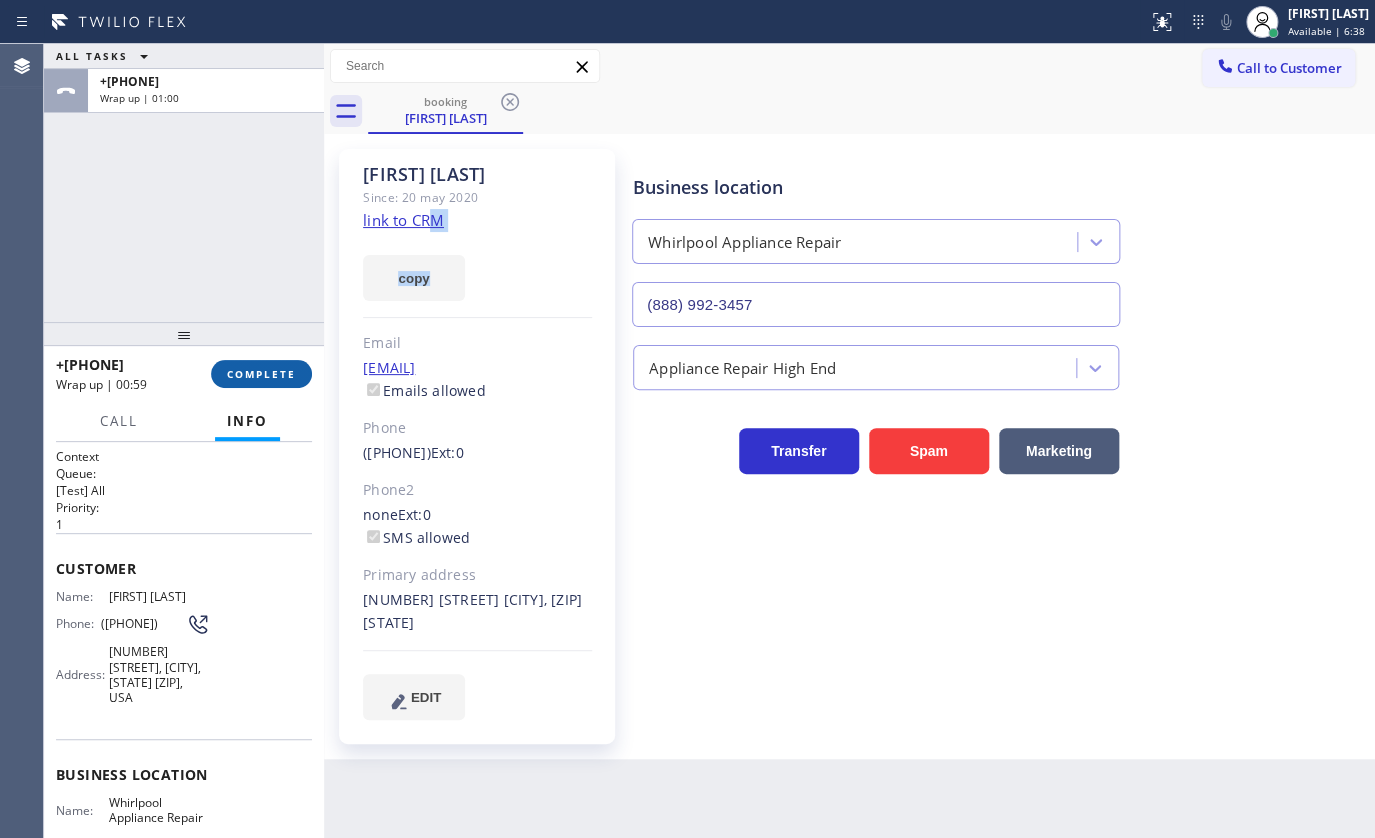 click on "COMPLETE" at bounding box center [261, 374] 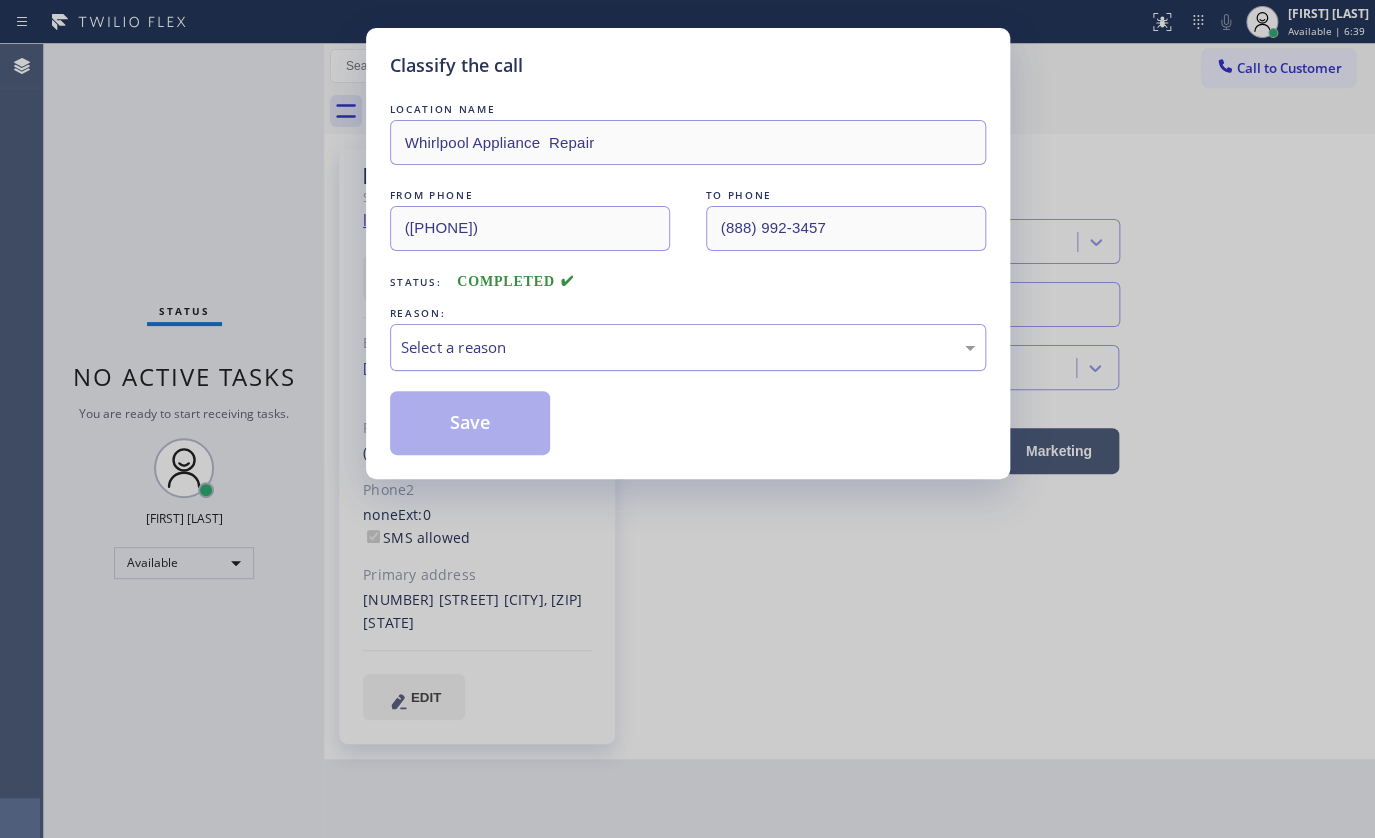 click on "Select a reason" at bounding box center (688, 347) 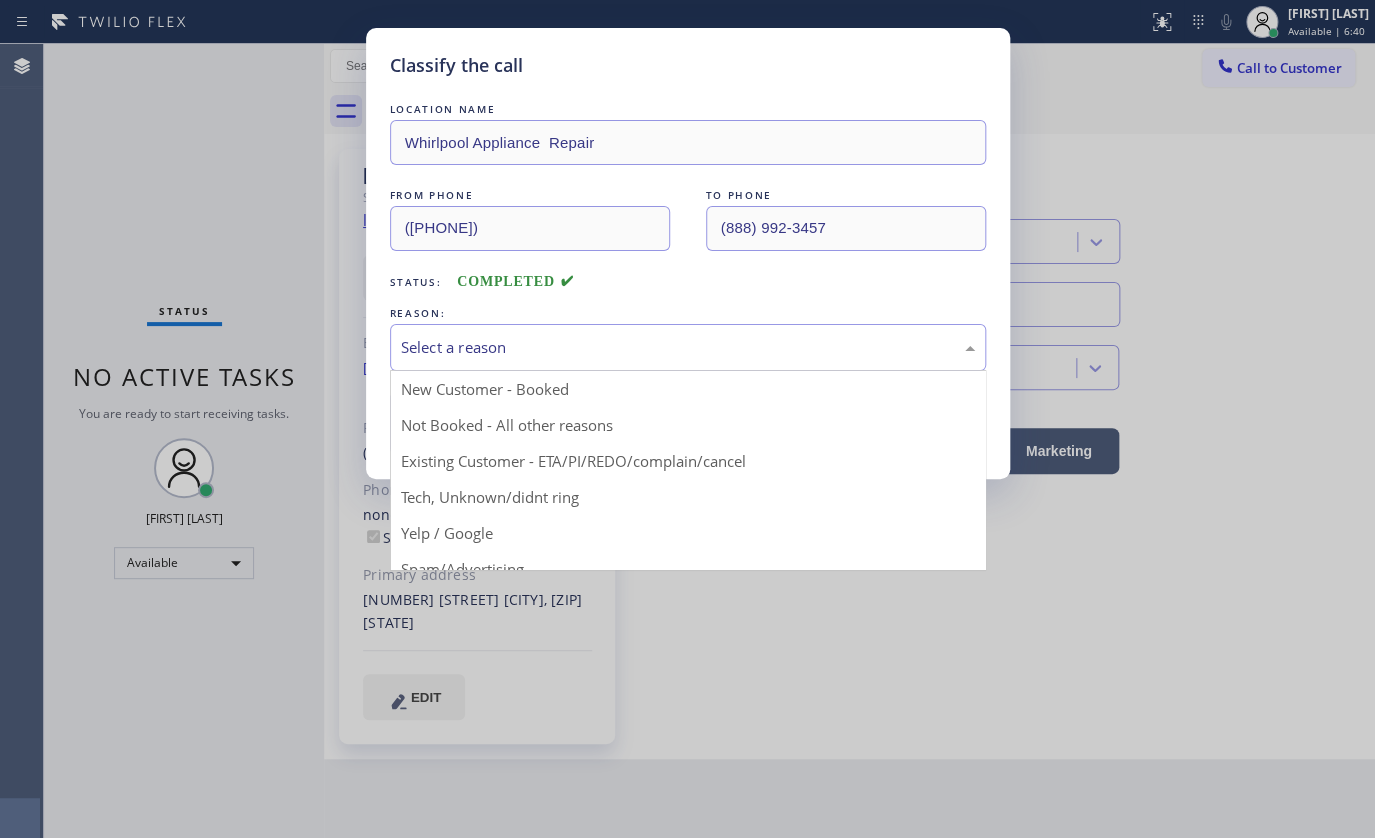 drag, startPoint x: 459, startPoint y: 458, endPoint x: 447, endPoint y: 420, distance: 39.849716 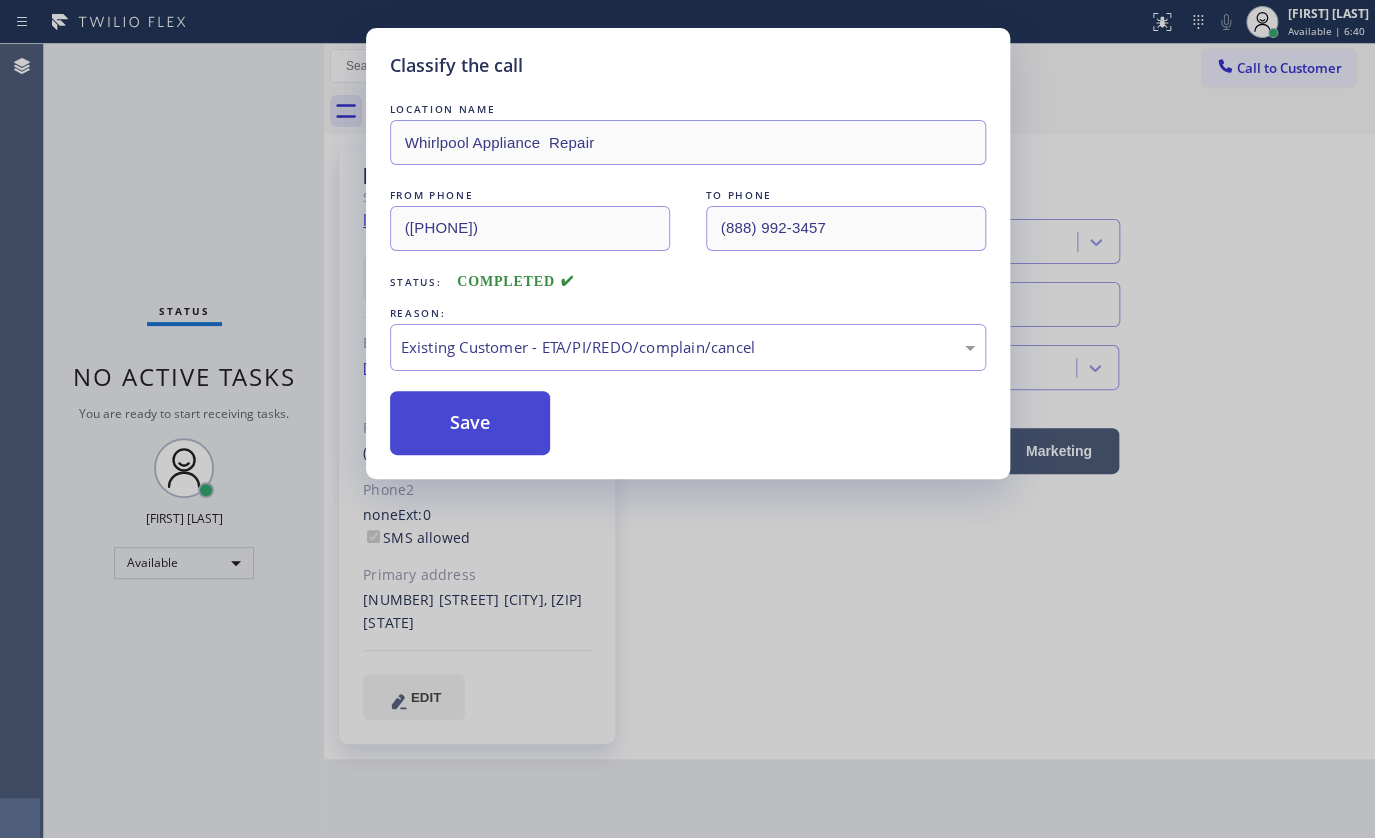 click on "Save" at bounding box center [470, 423] 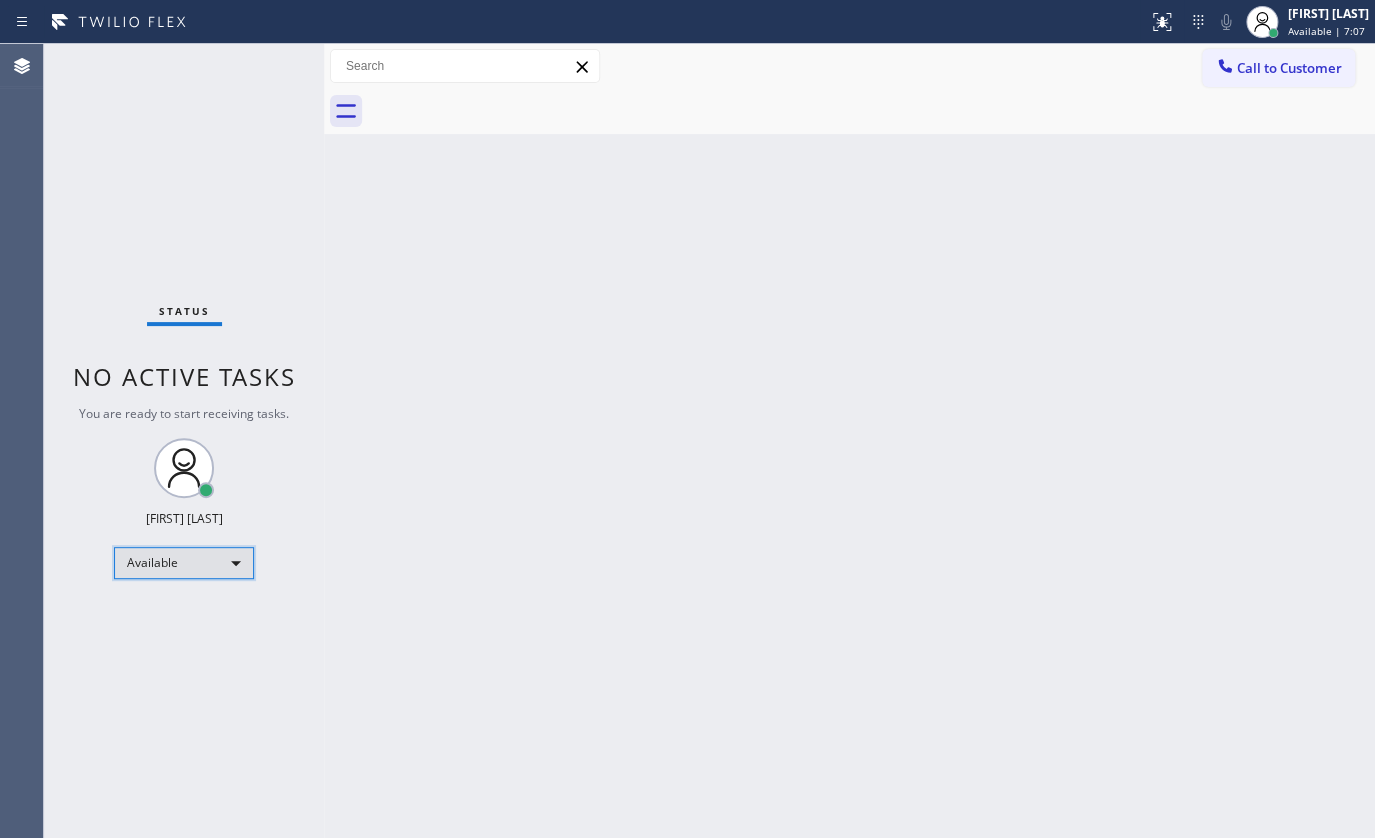 click on "Available" at bounding box center (184, 563) 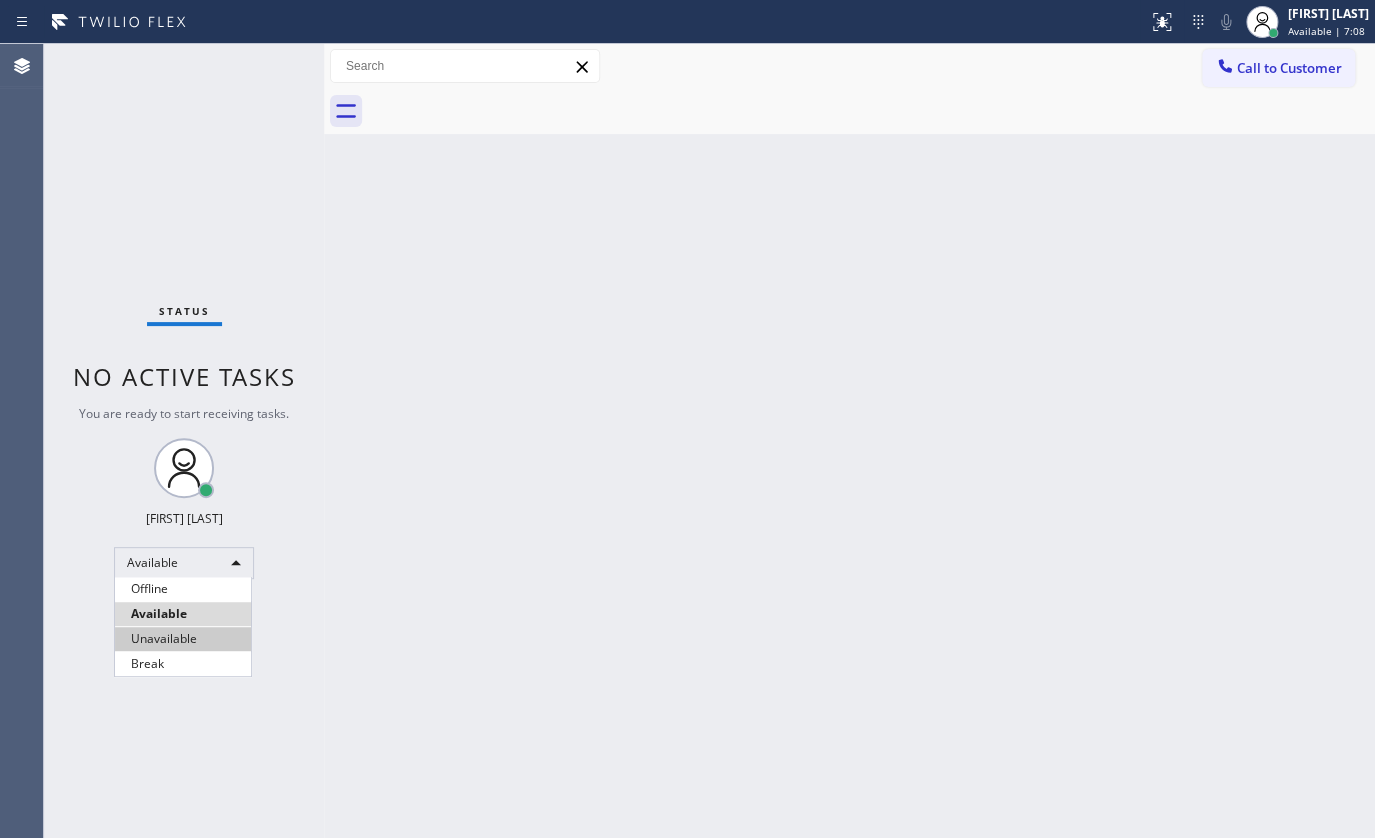 click on "Unavailable" at bounding box center (183, 639) 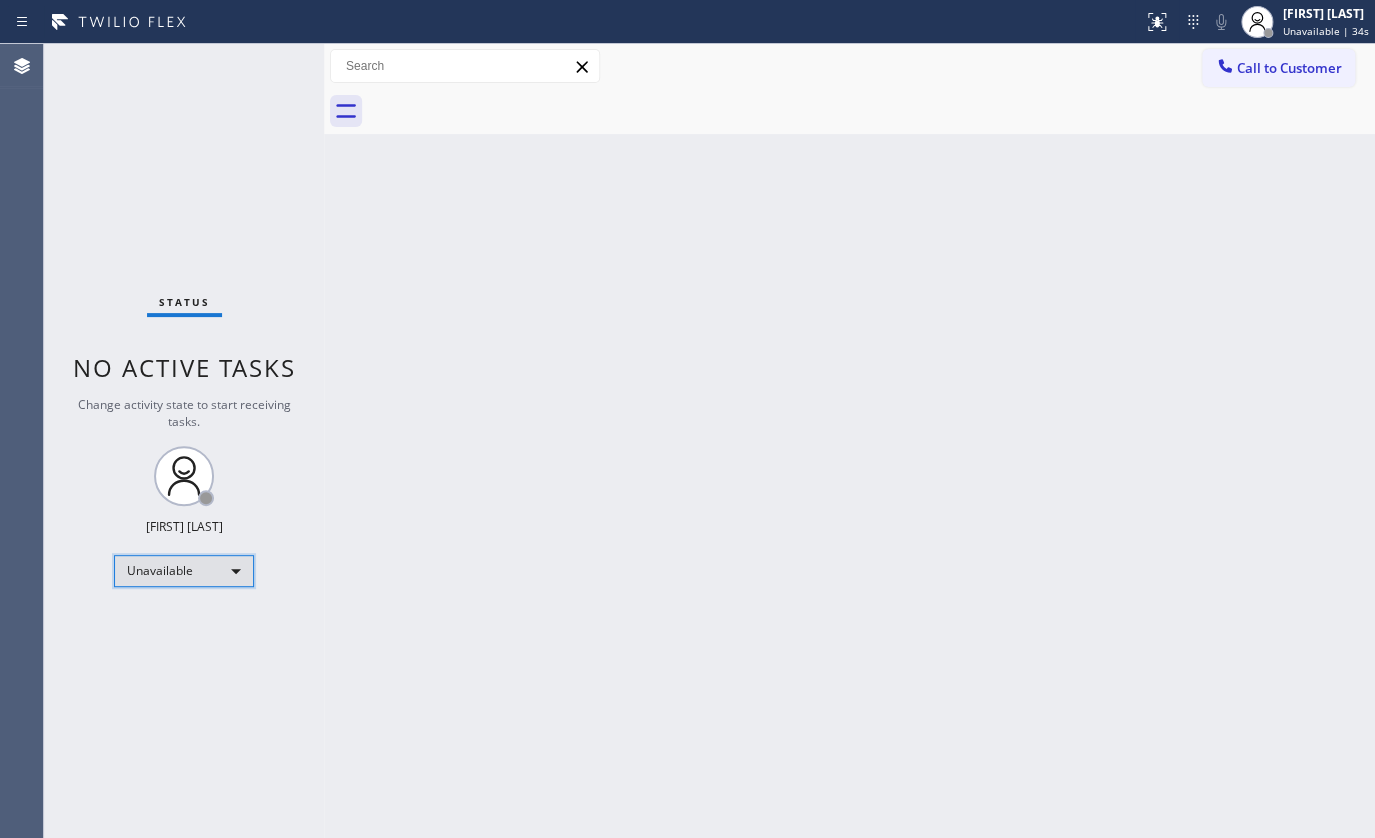 click on "Unavailable" at bounding box center (184, 571) 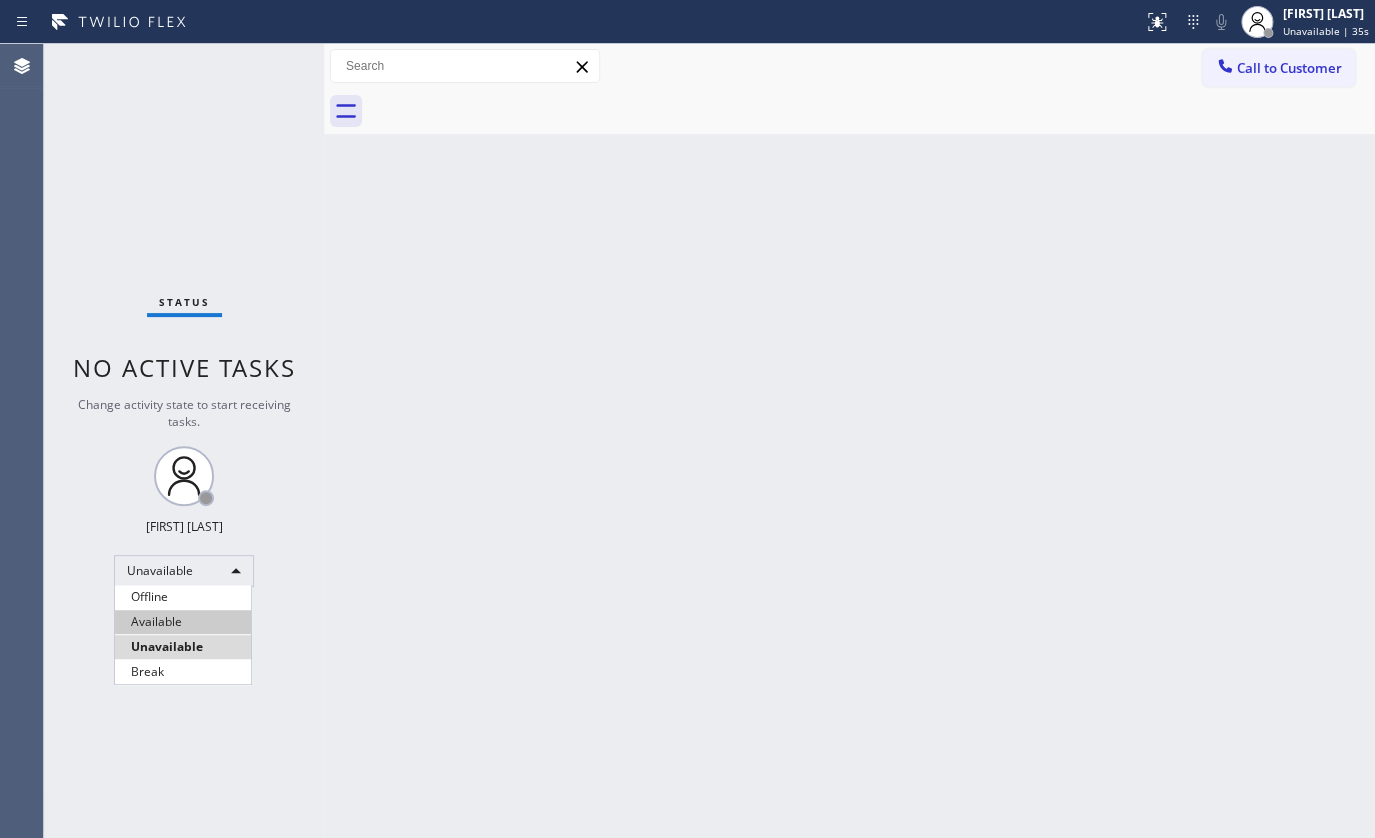 click on "Available" at bounding box center (183, 622) 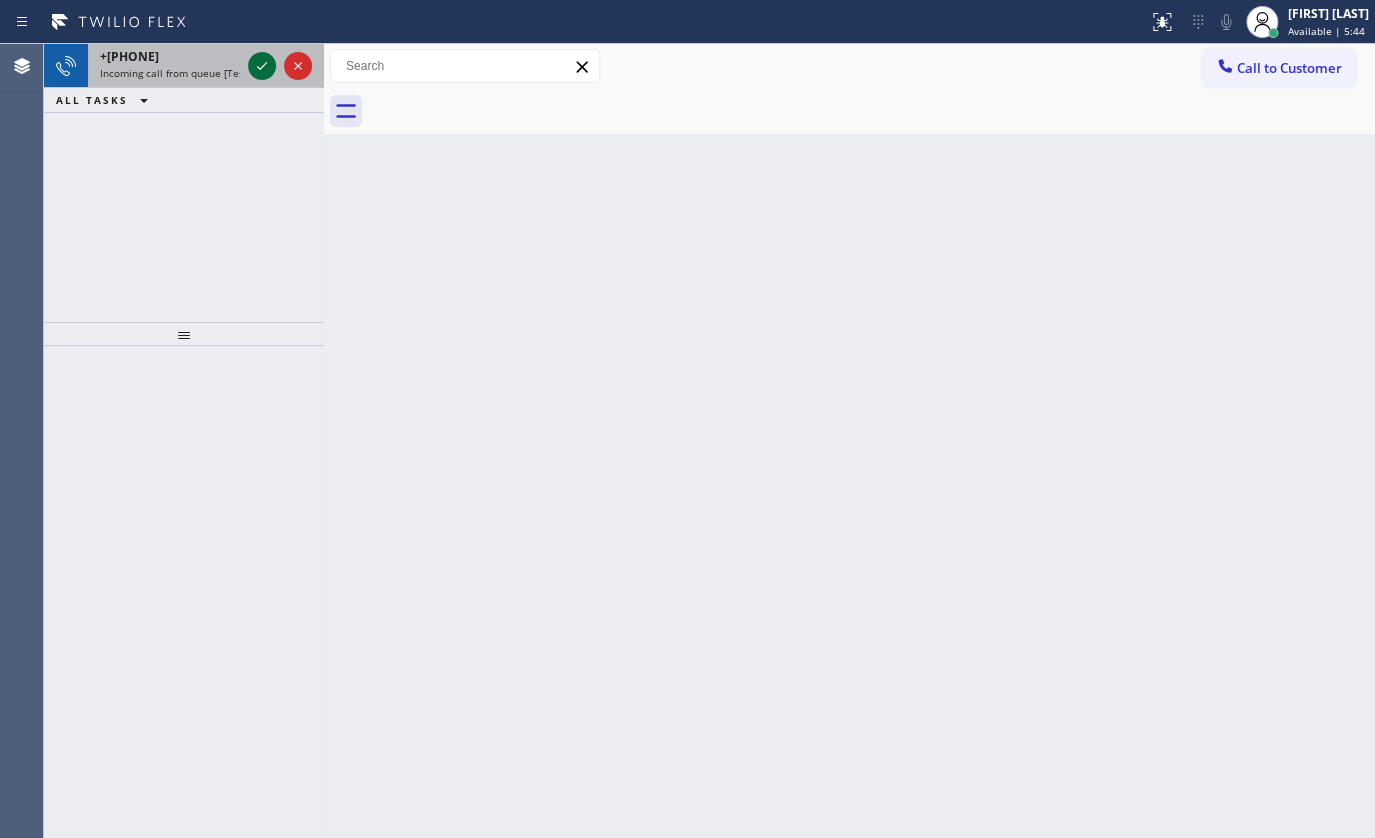 click 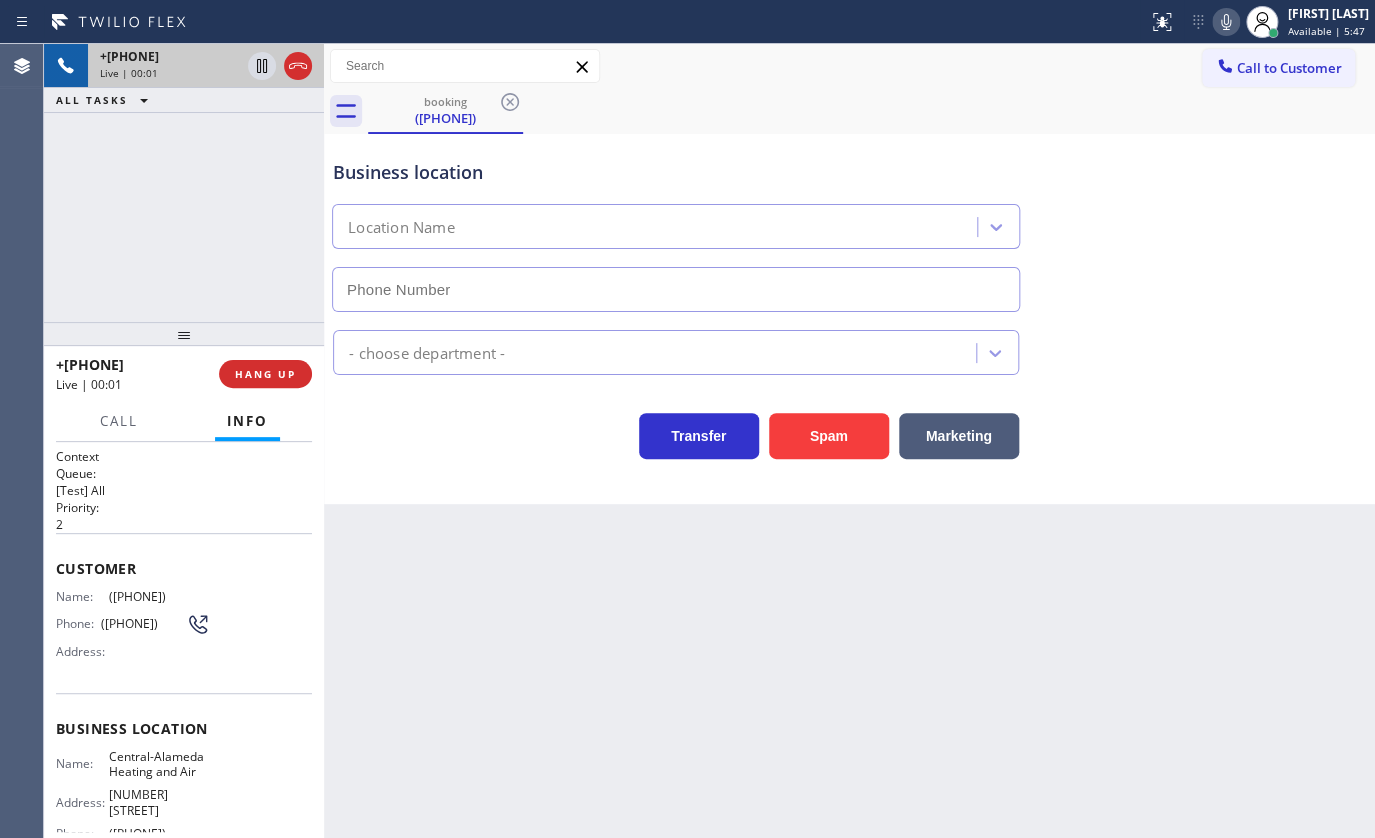 type on "(323) 924-3103" 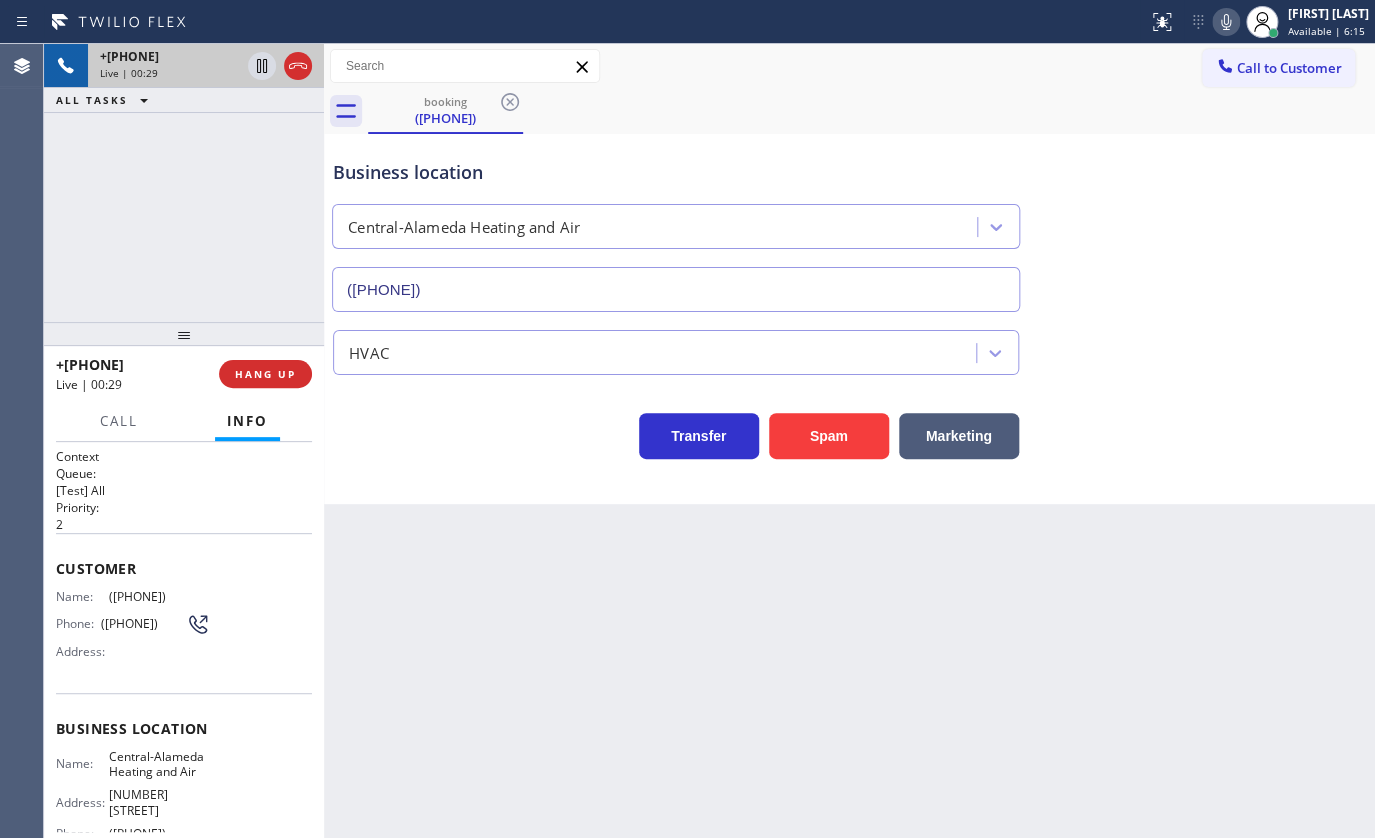 click on "+13239040413 Live | 00:29 ALL TASKS ALL TASKS ACTIVE TASKS TASKS IN WRAP UP" at bounding box center [184, 183] 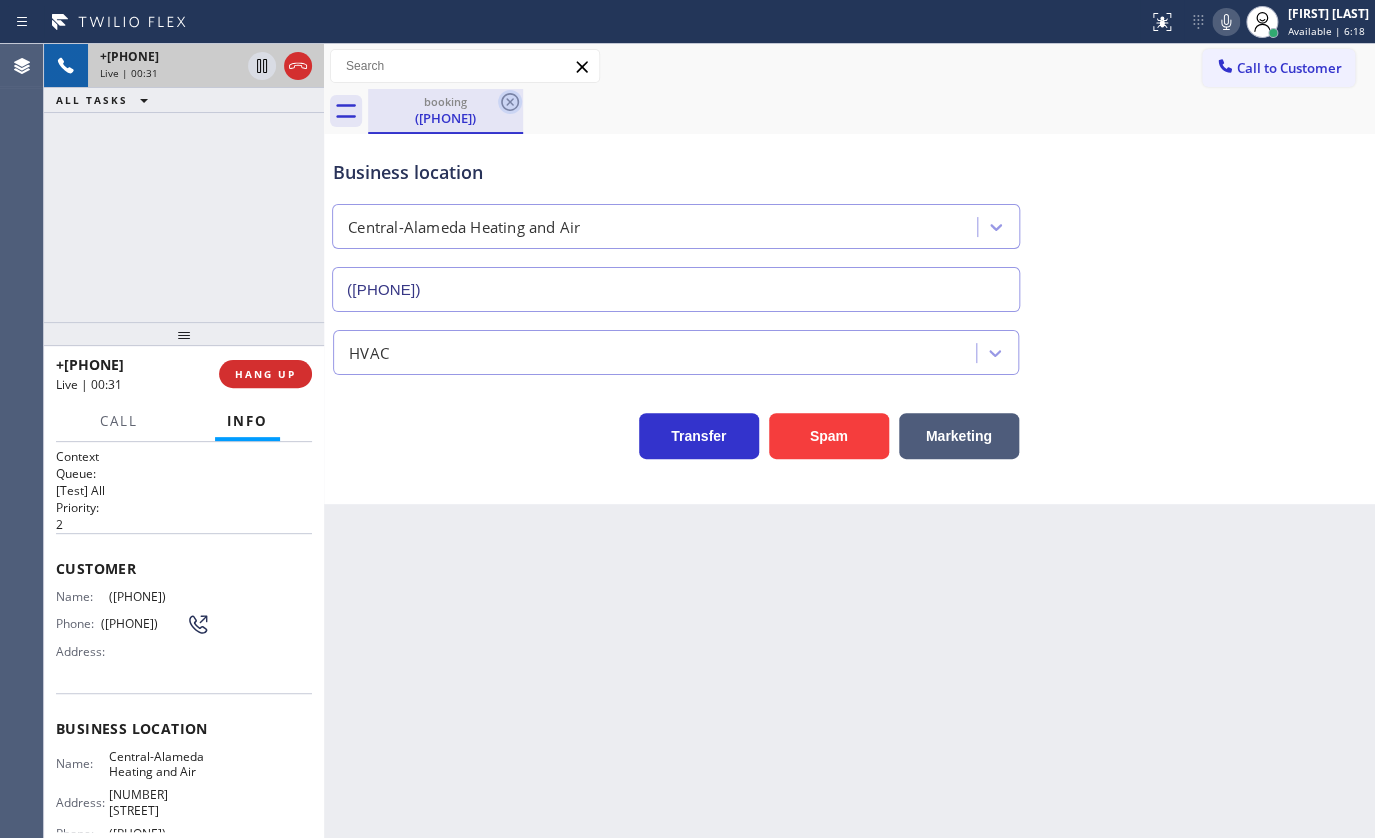 click 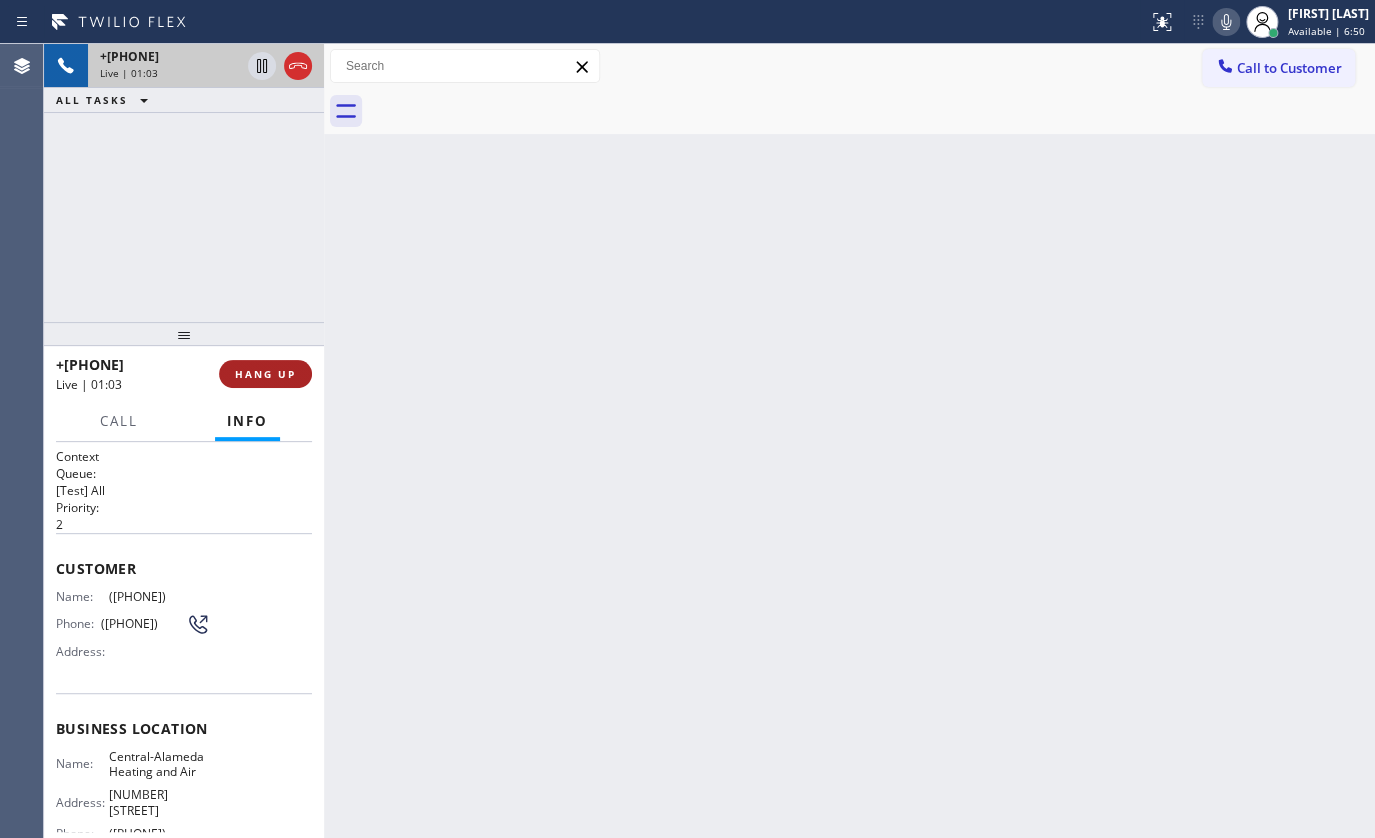 click on "HANG UP" at bounding box center [265, 374] 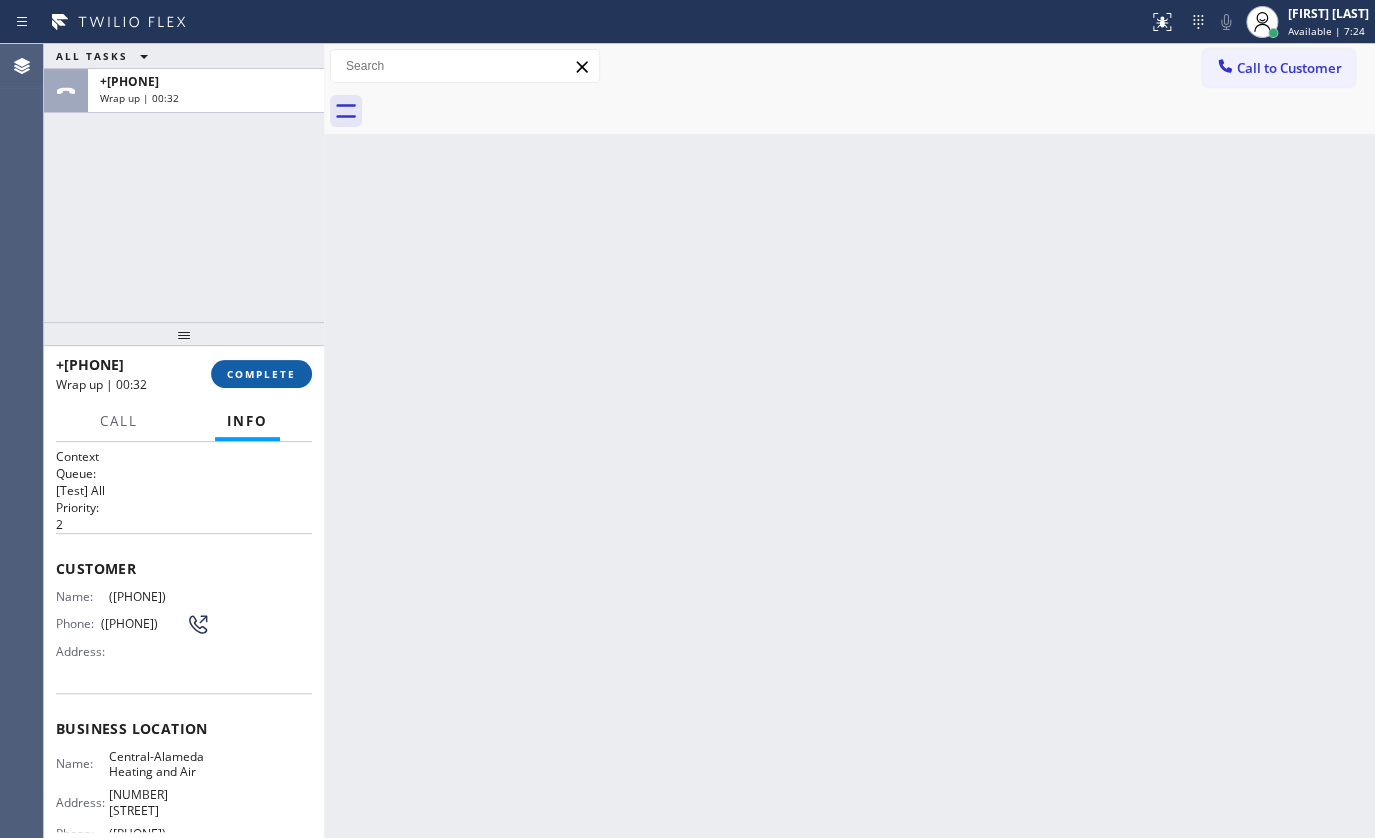 click on "COMPLETE" at bounding box center (261, 374) 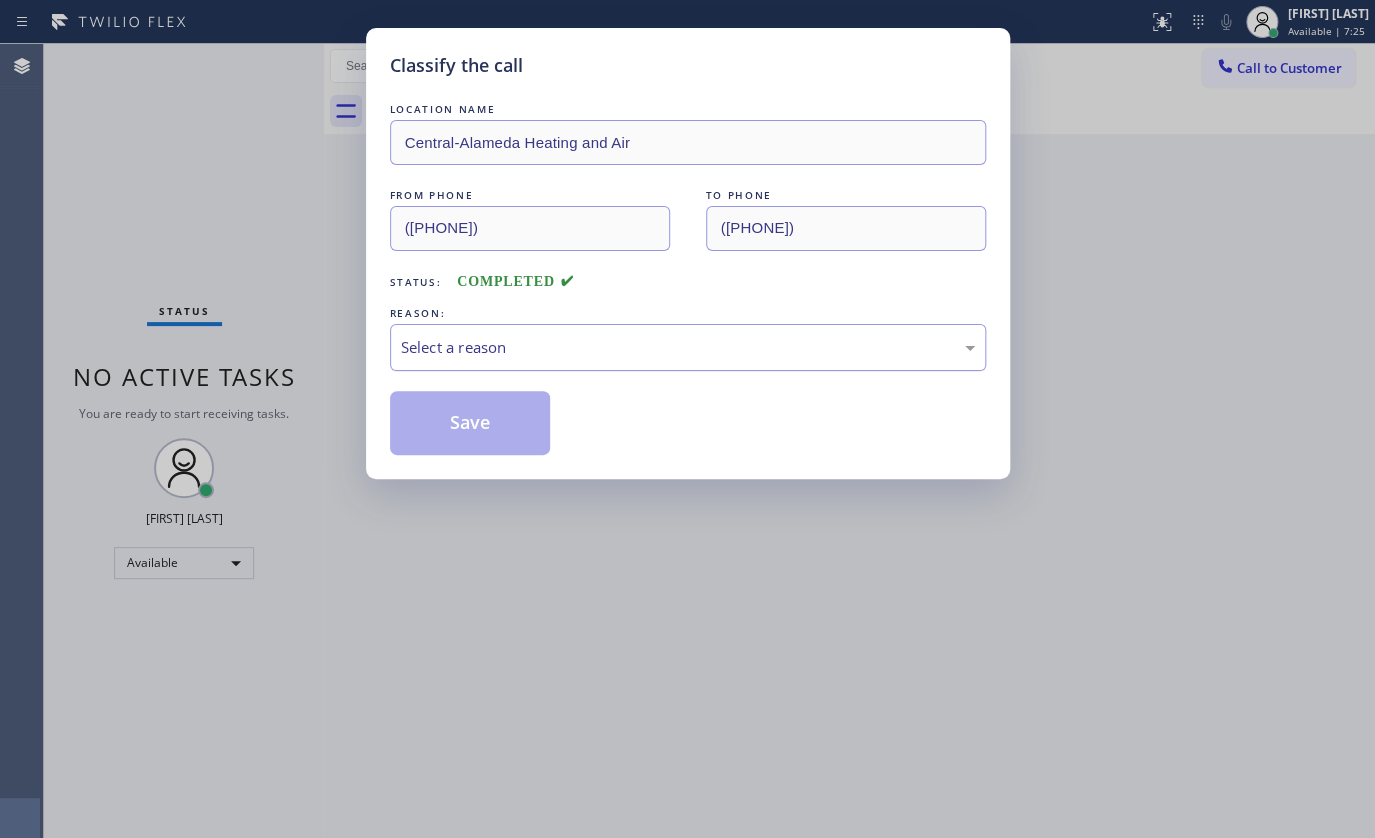 click on "Select a reason" at bounding box center [688, 347] 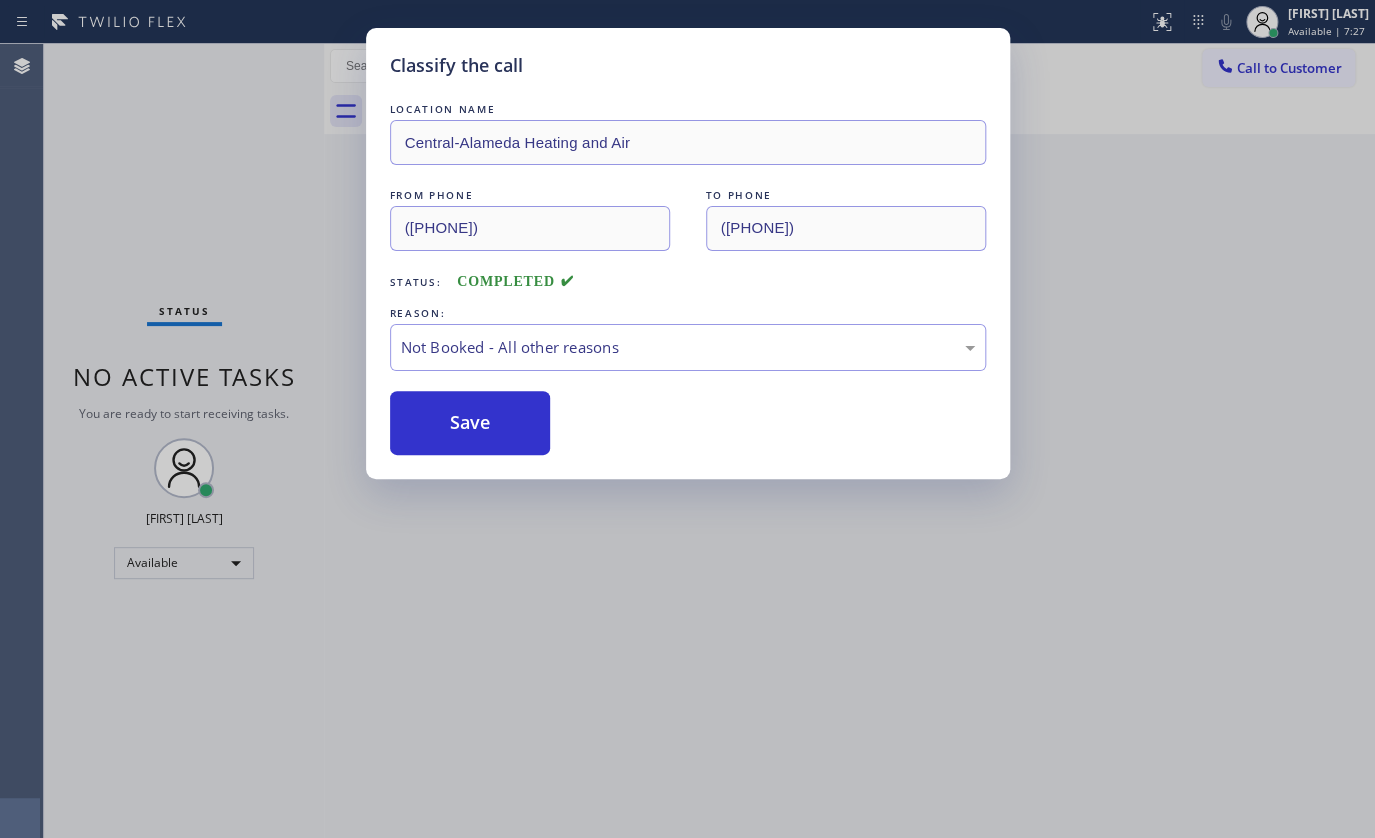 click on "Save" at bounding box center (470, 423) 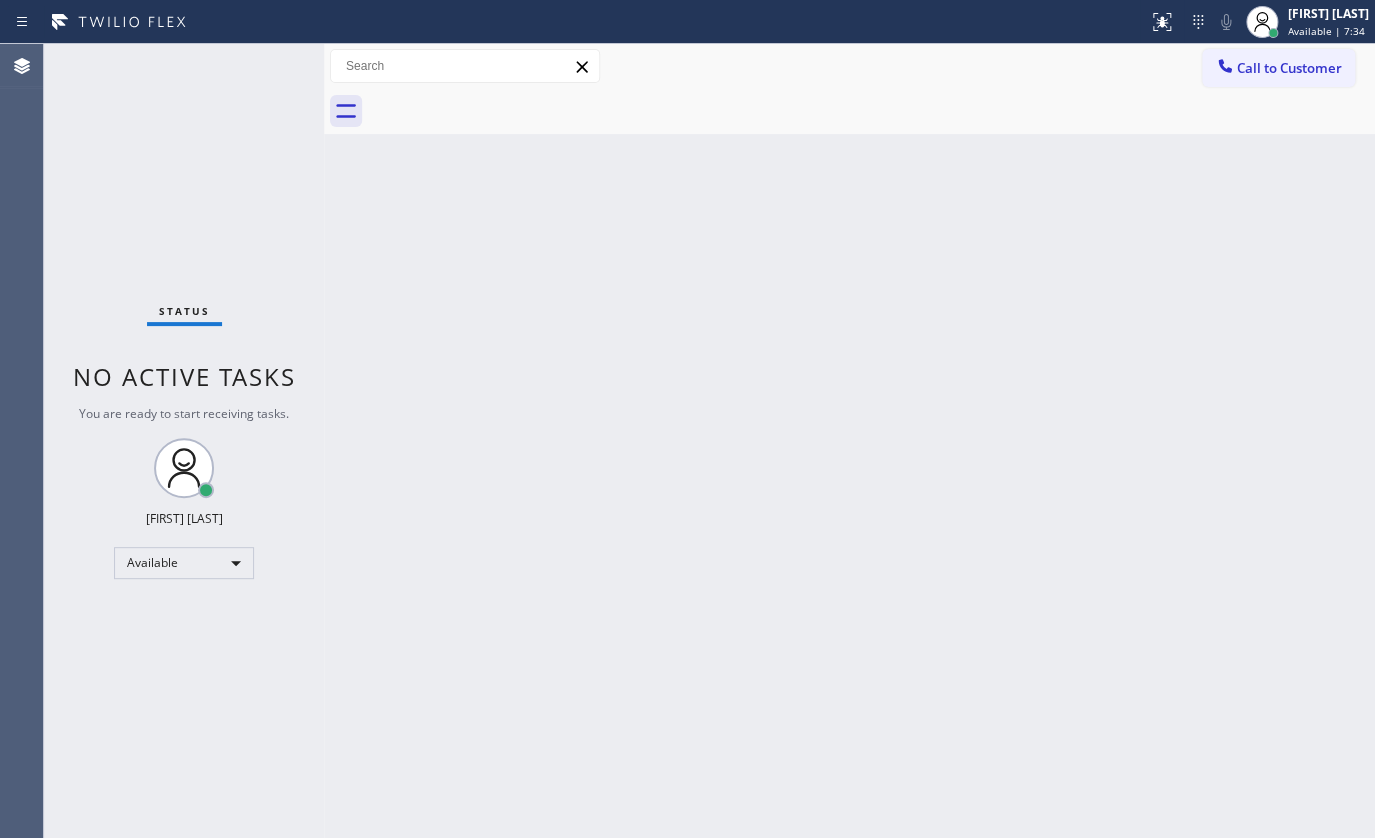 click on "Status   No active tasks     You are ready to start receiving tasks.   JENIZA ALCAYDE Available" at bounding box center [184, 441] 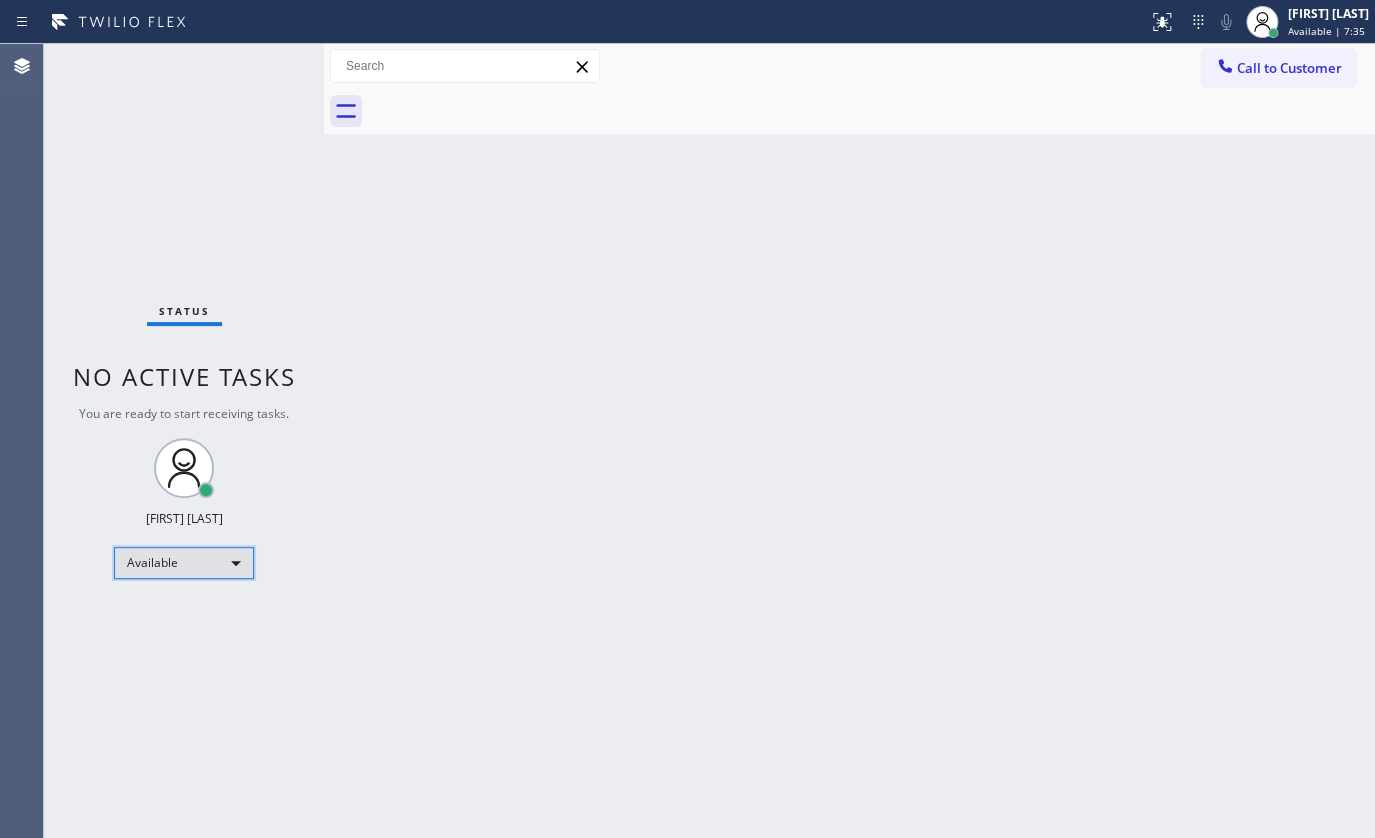 click on "Available" at bounding box center (184, 563) 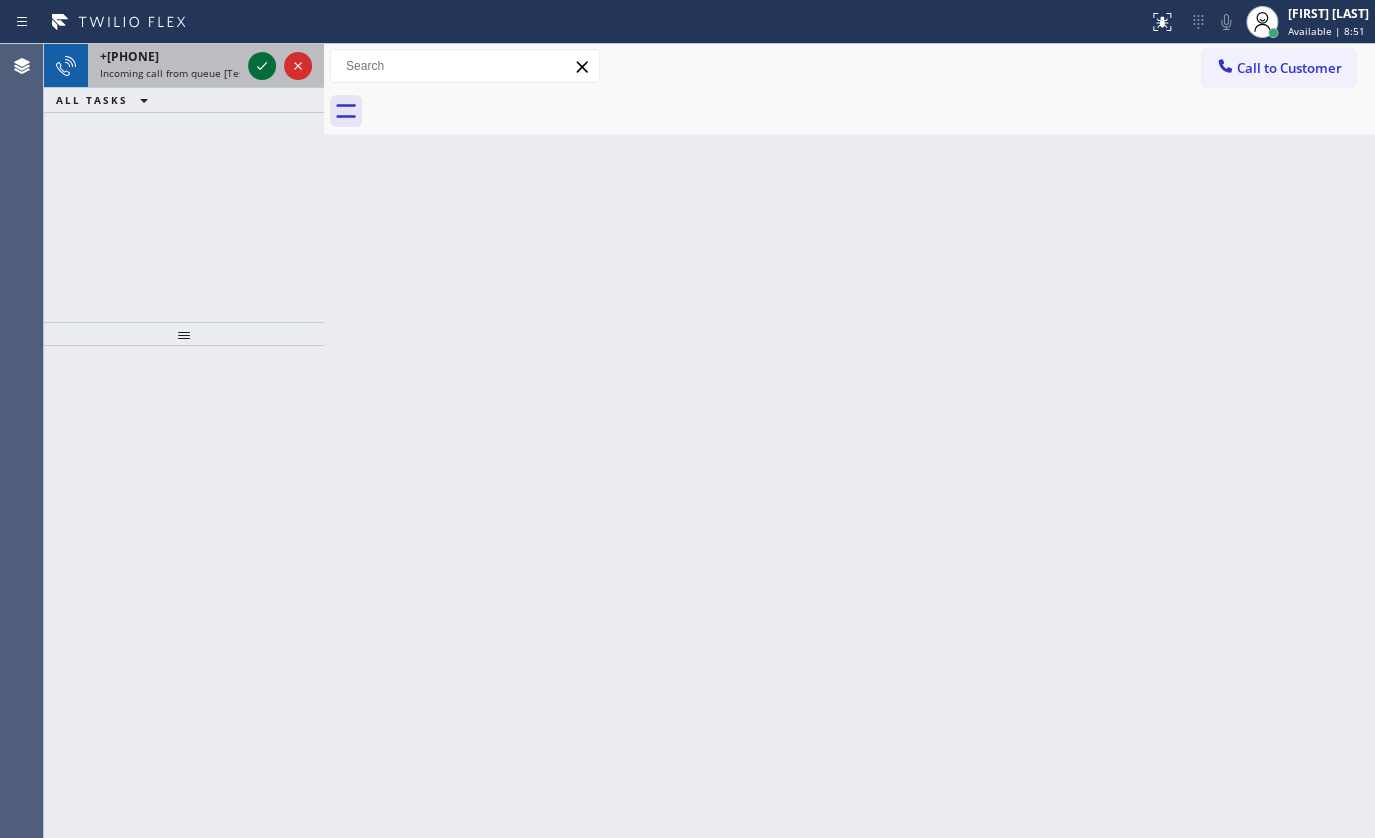 click 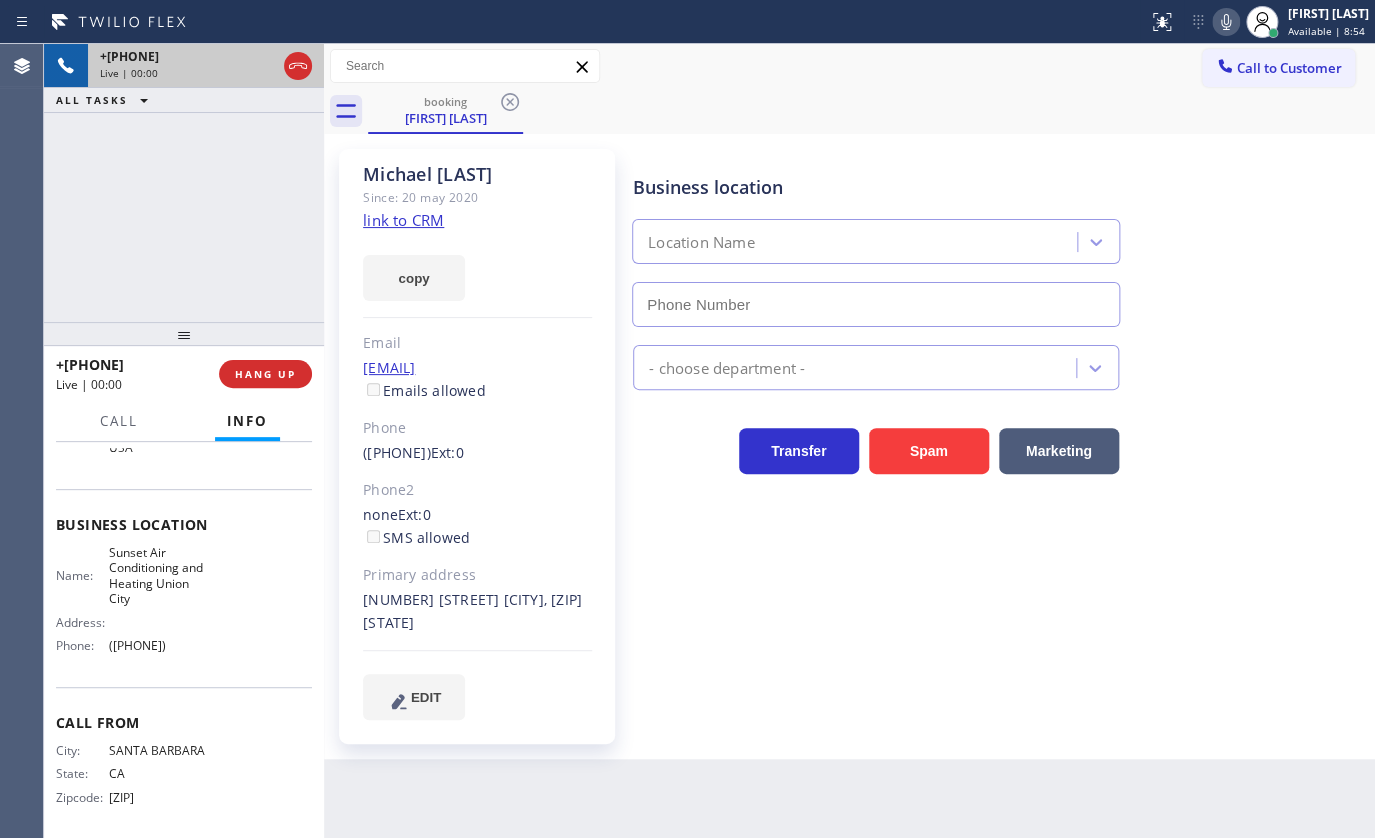 scroll, scrollTop: 260, scrollLeft: 0, axis: vertical 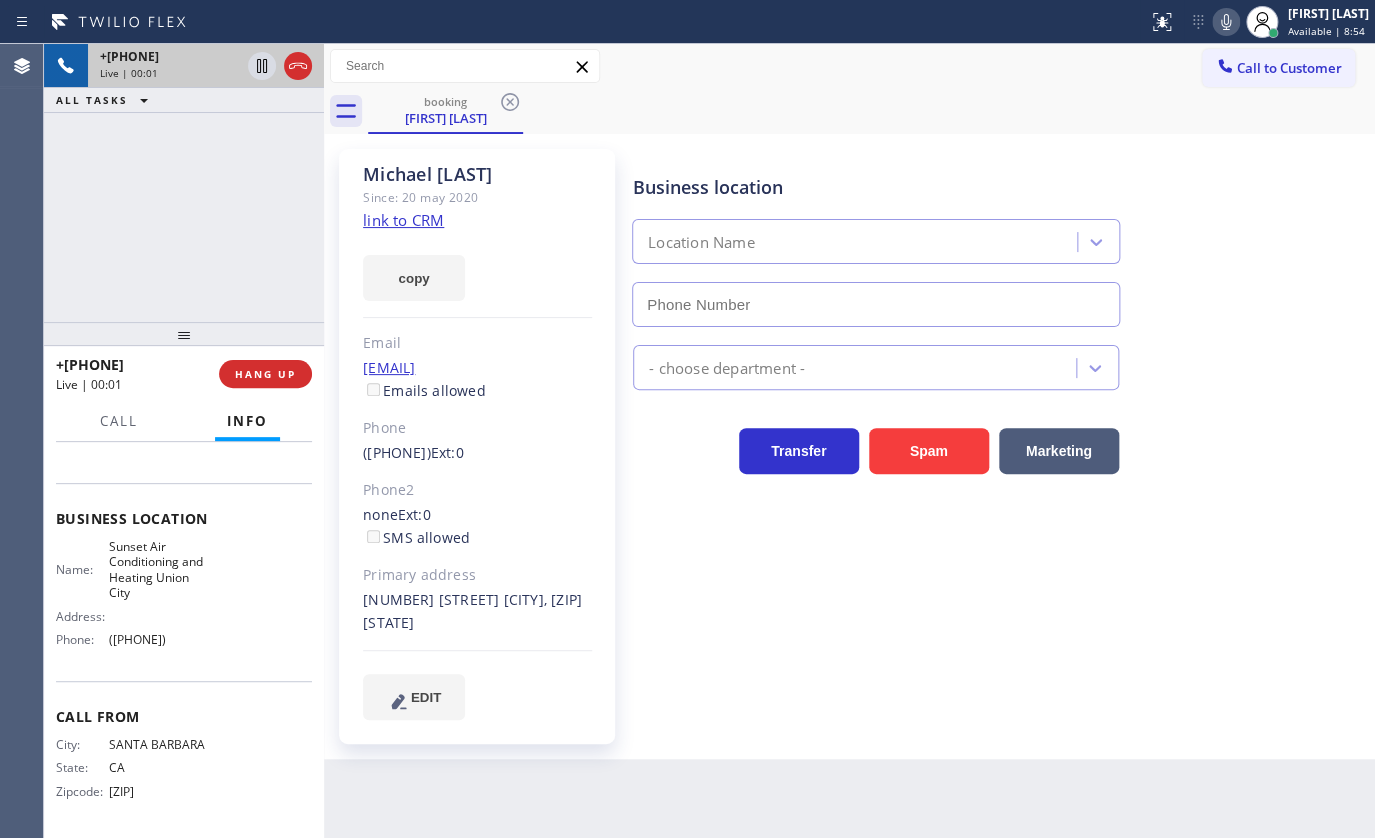 type on "(510) 621-6122" 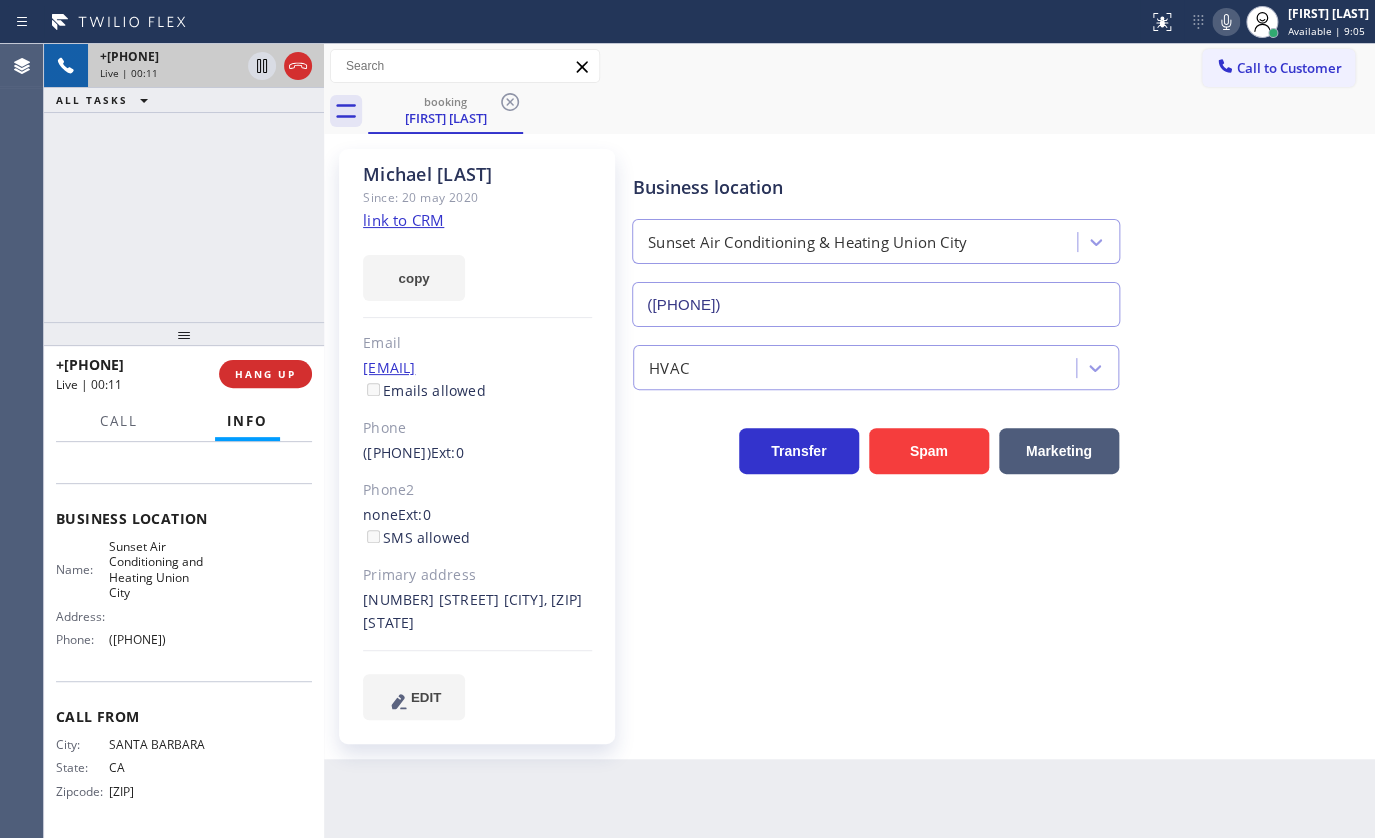 click on "+18054517669 Live | 00:11 ALL TASKS ALL TASKS ACTIVE TASKS TASKS IN WRAP UP" at bounding box center [184, 183] 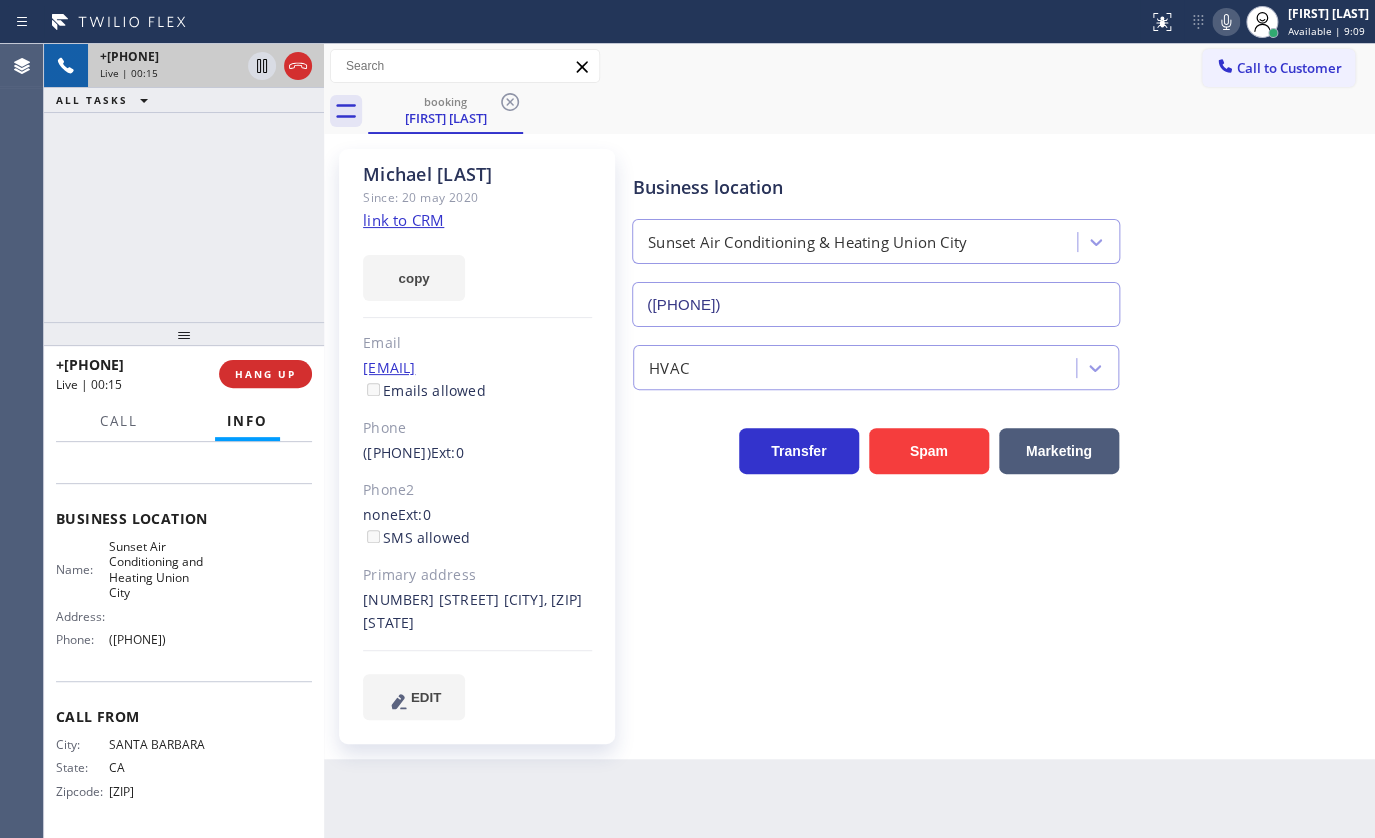 click on "link to CRM" 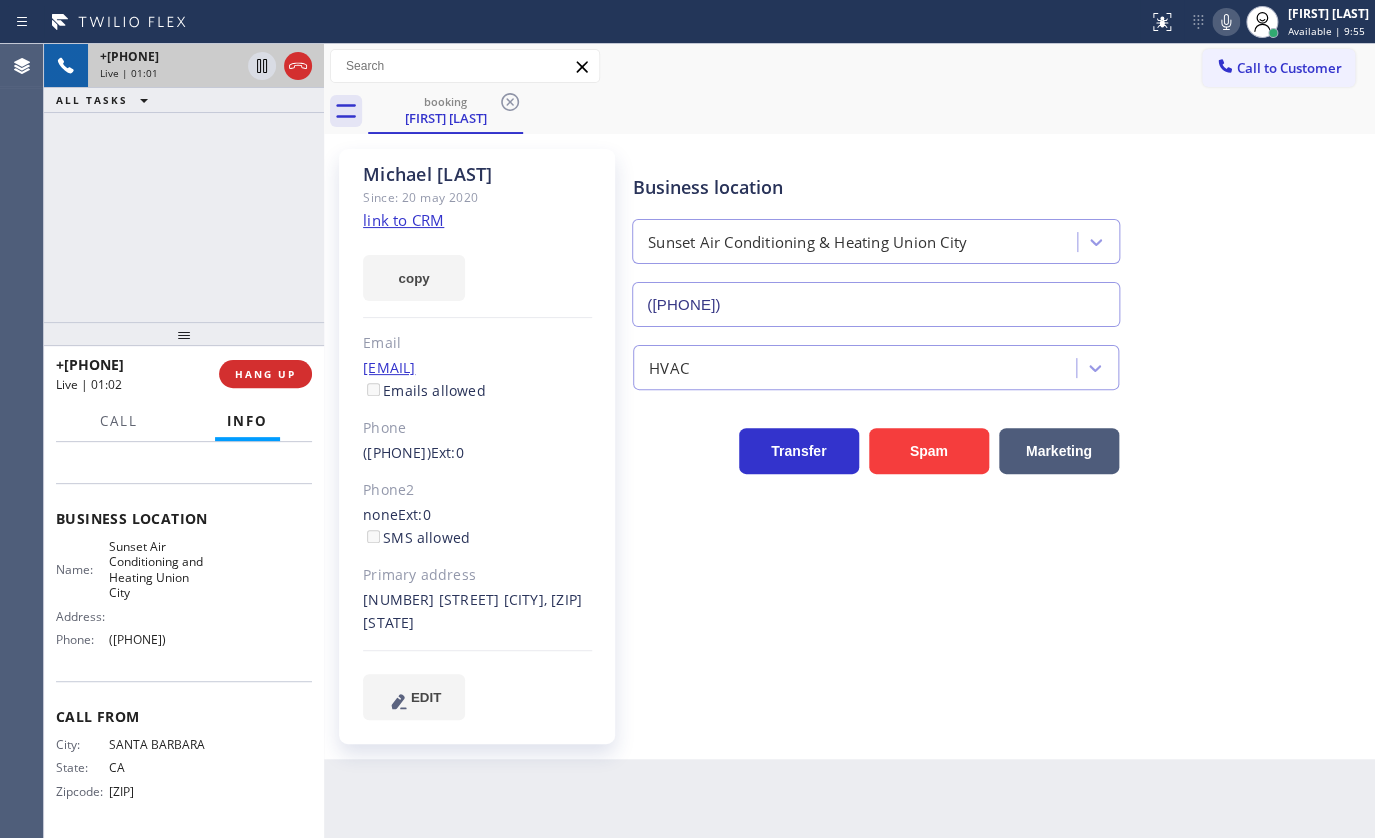 click 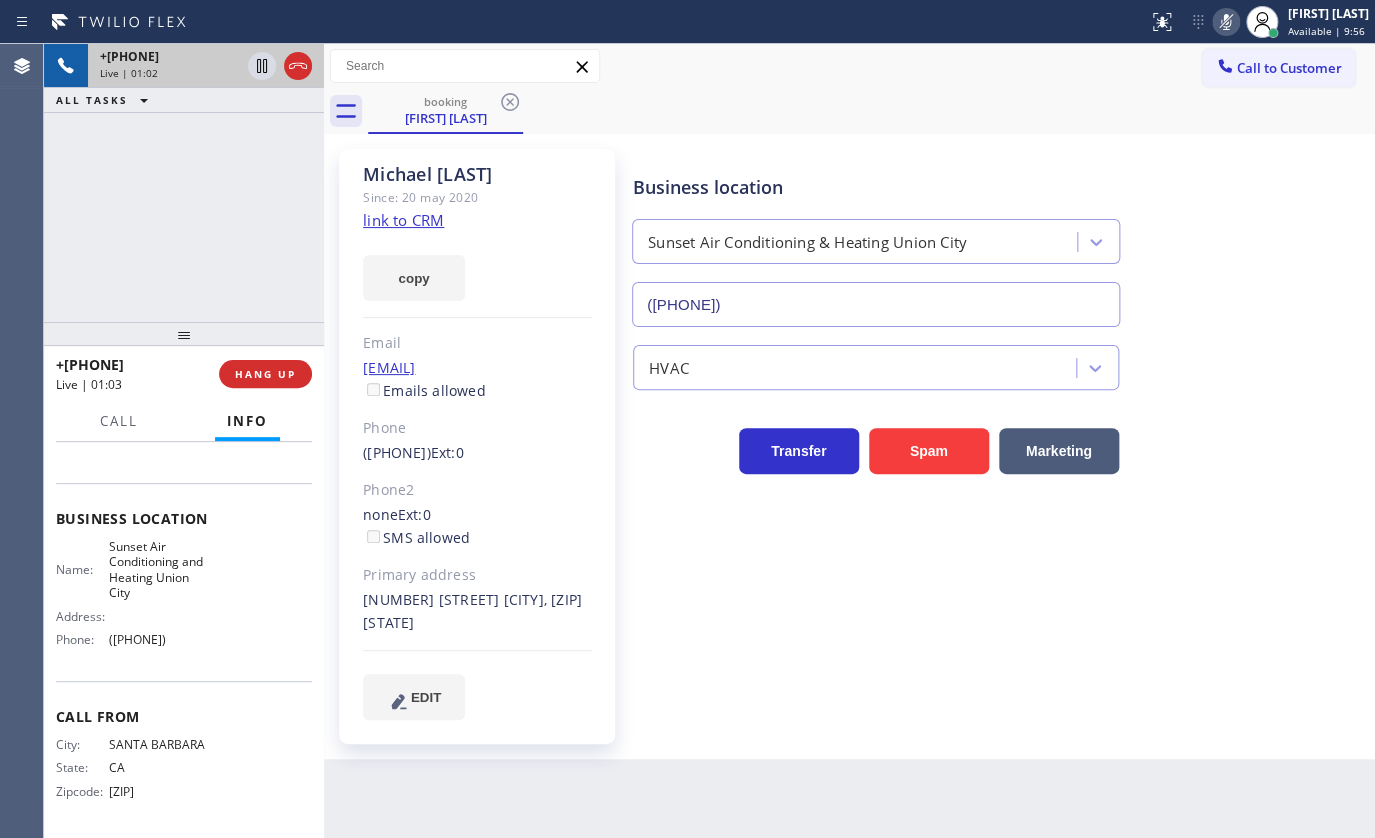 click 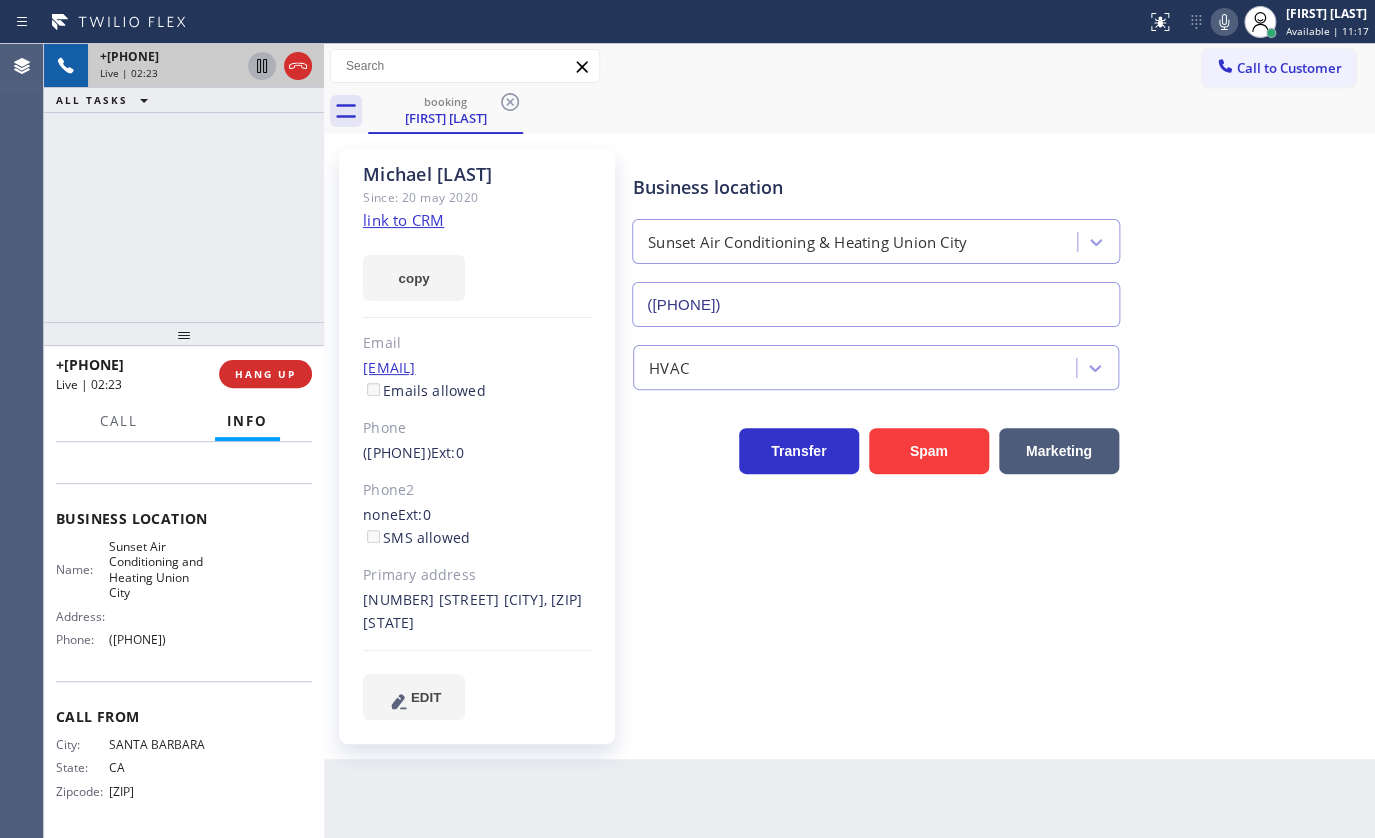 click 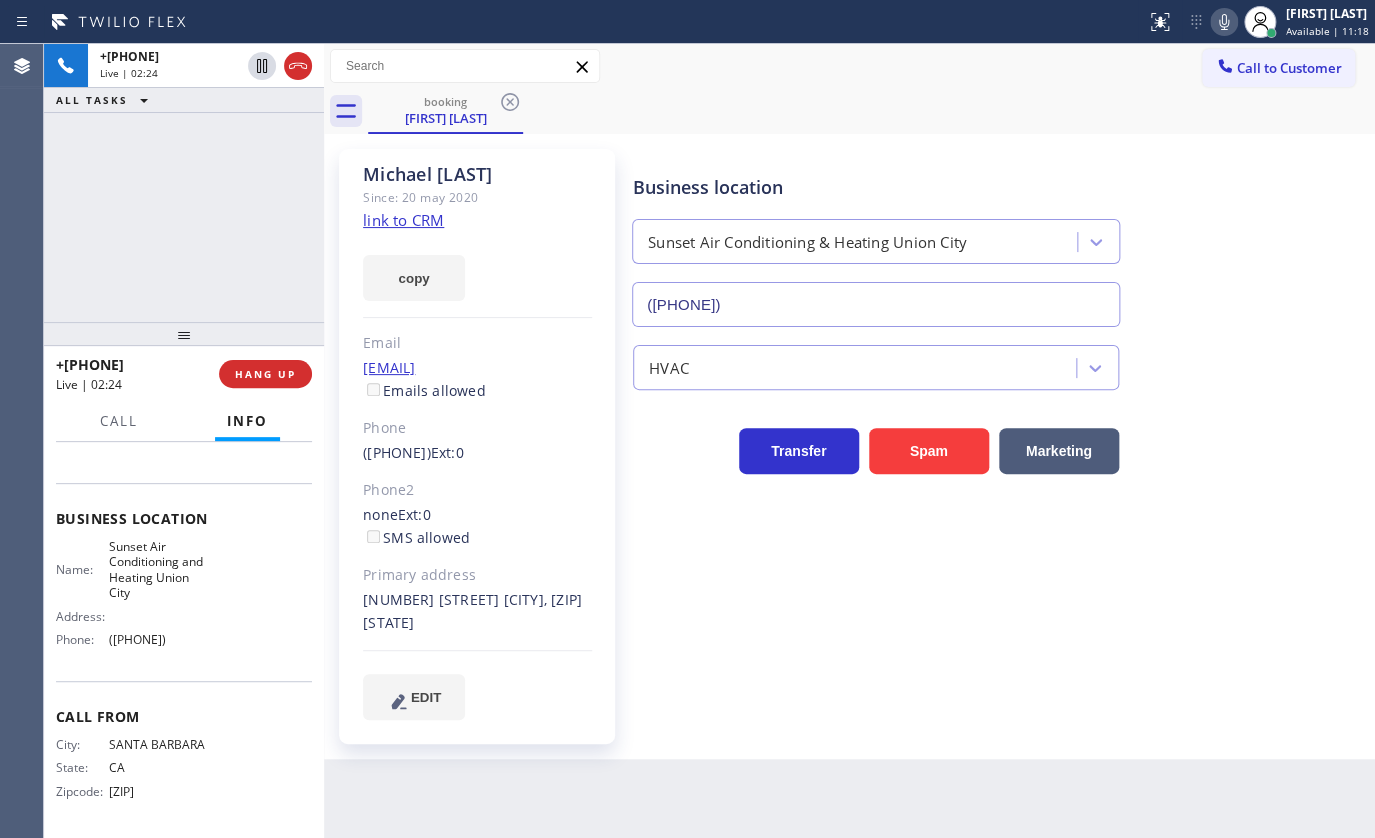 click 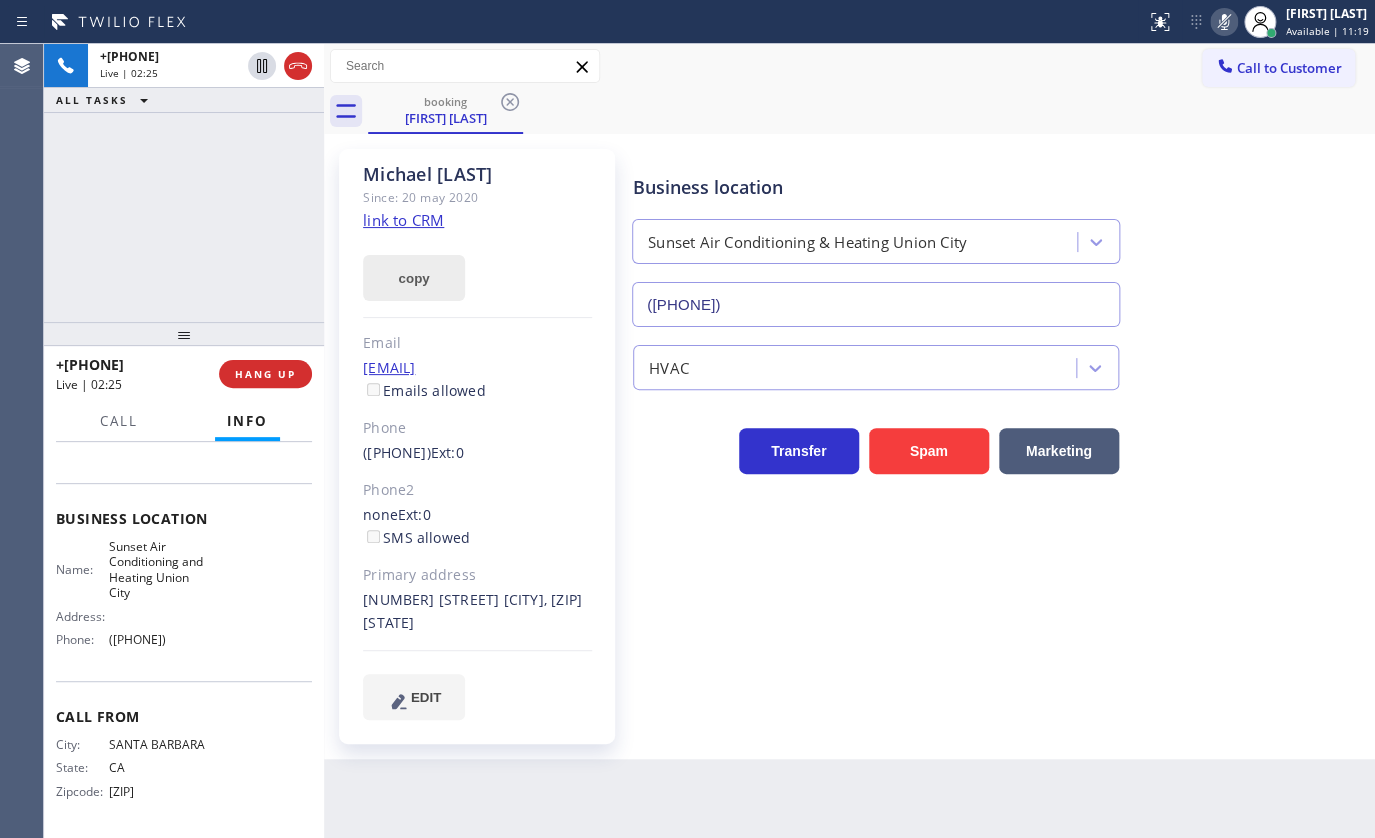 click on "copy" at bounding box center [414, 278] 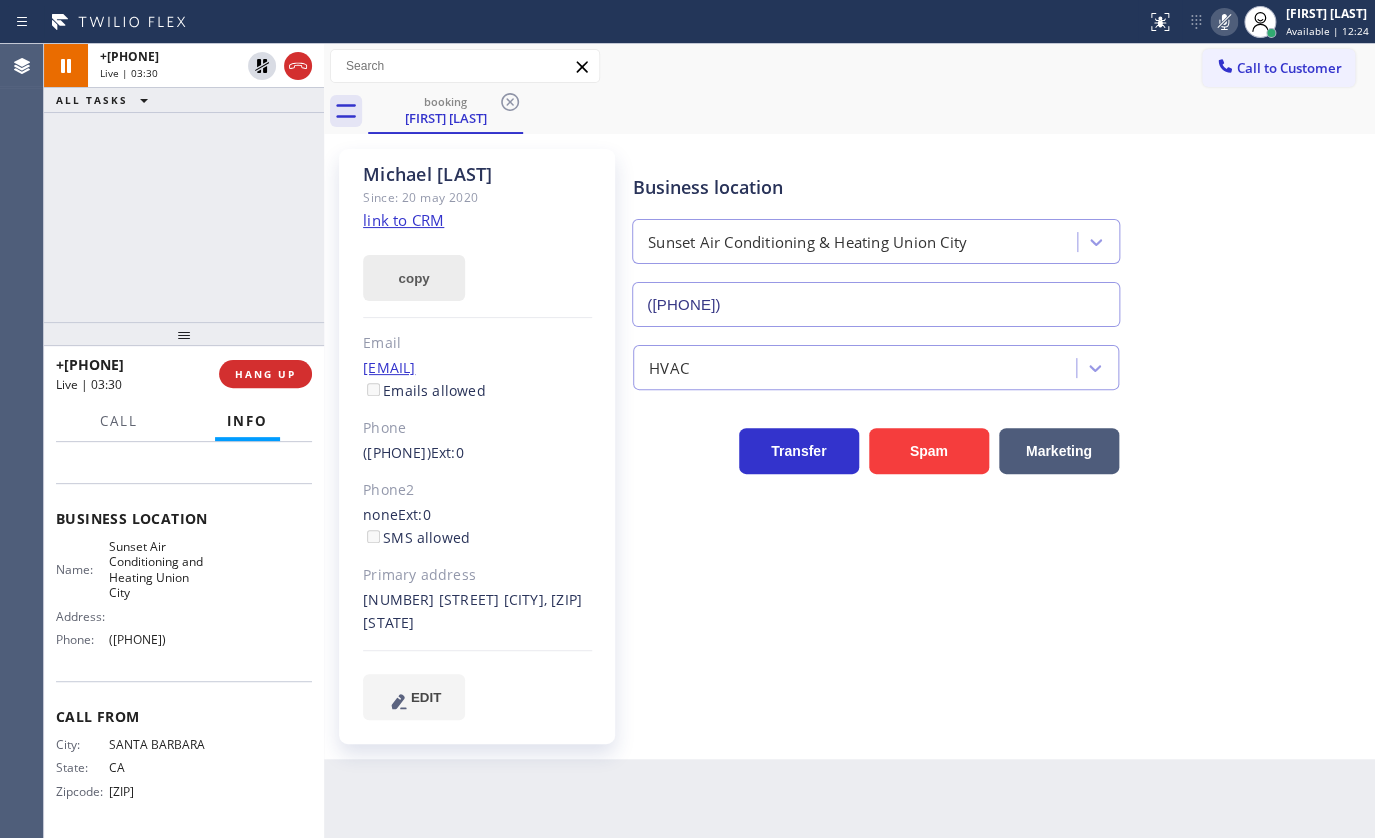 click on "copy" at bounding box center (414, 278) 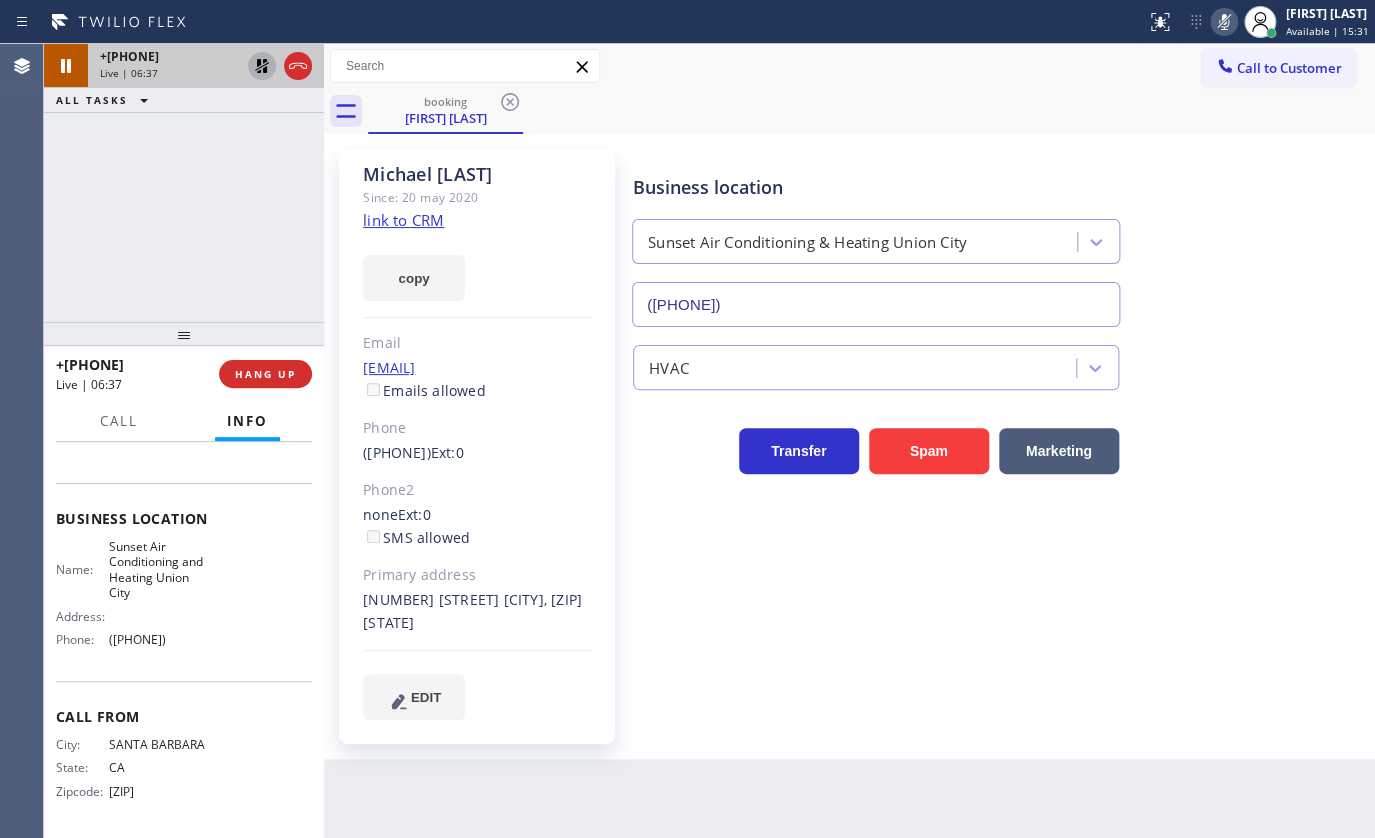 click 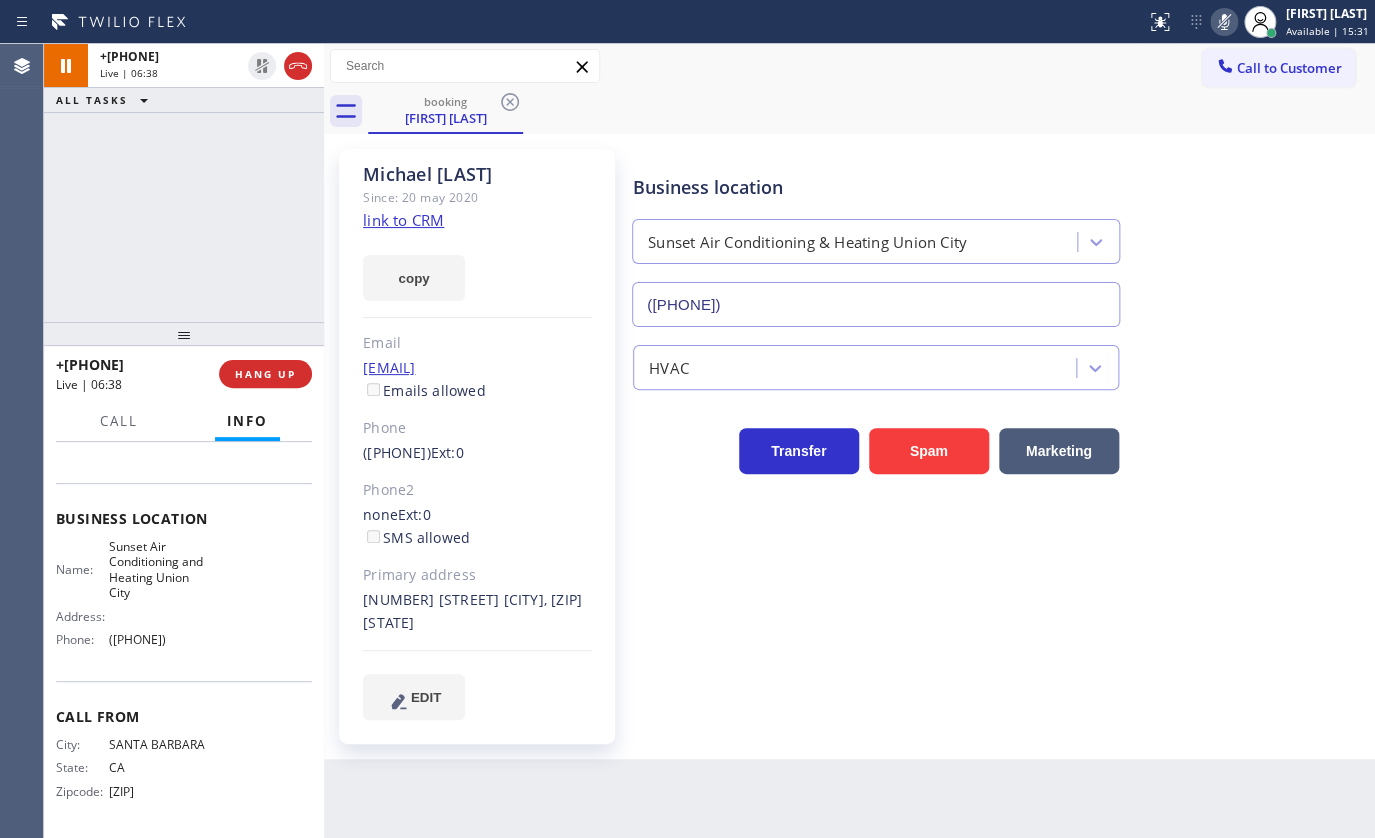click 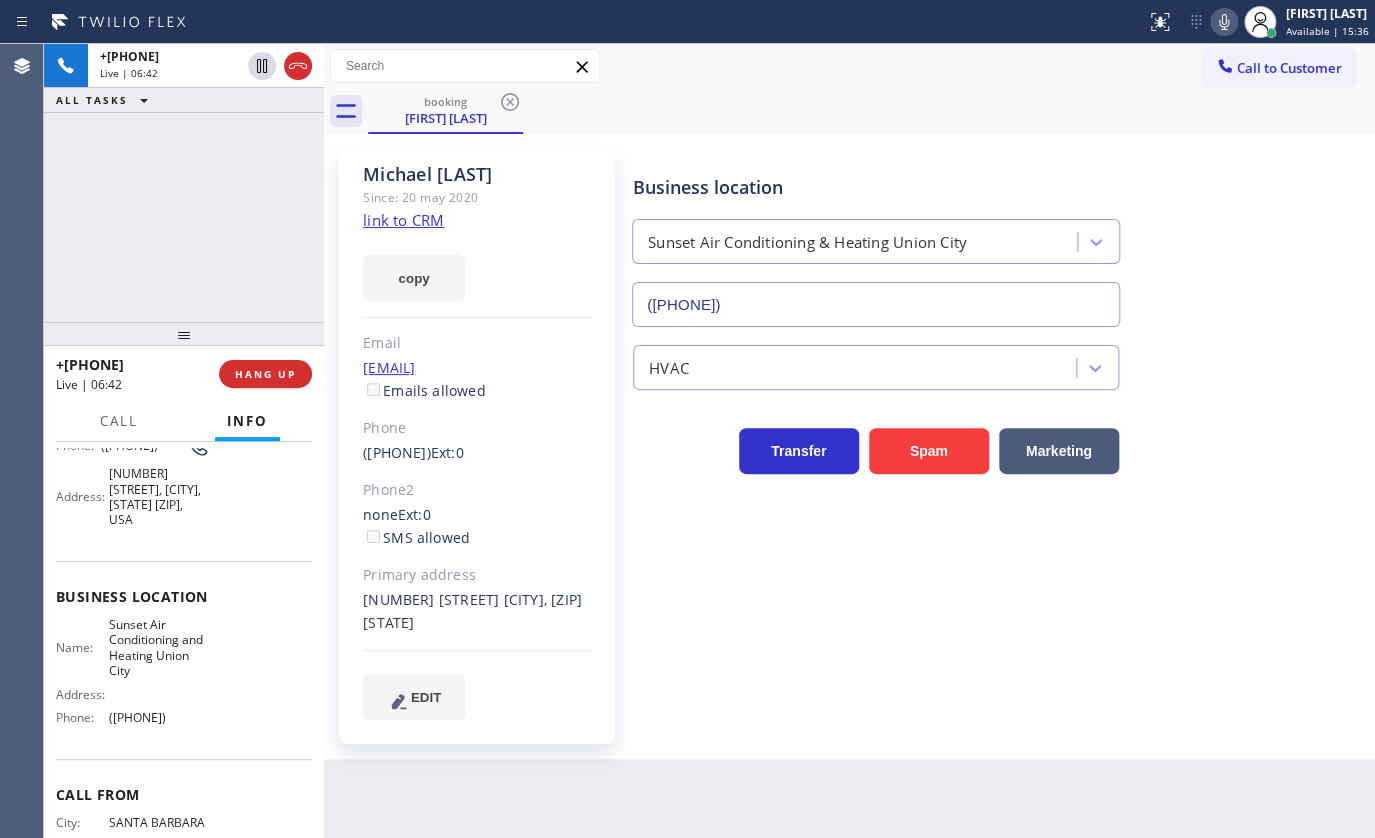 scroll, scrollTop: 78, scrollLeft: 0, axis: vertical 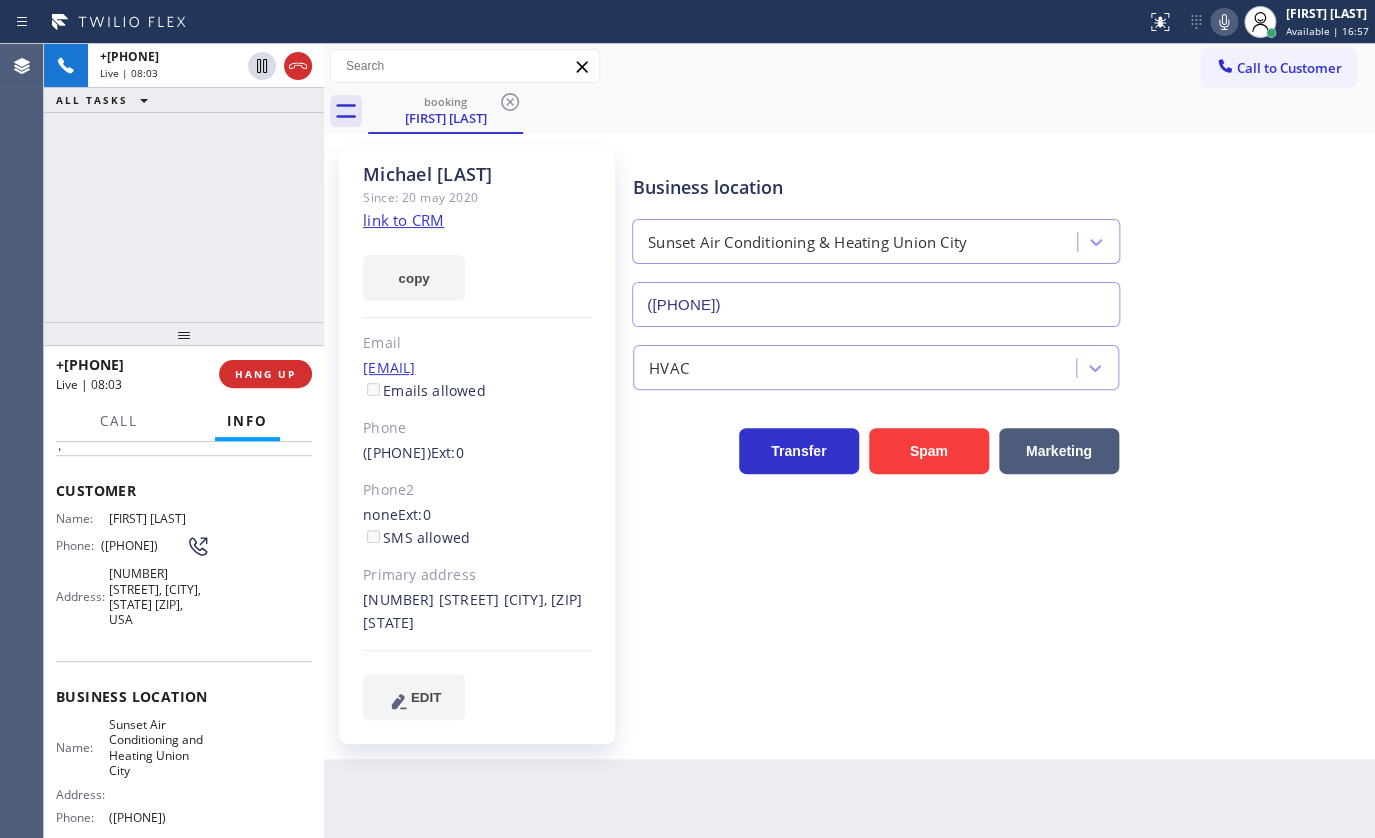 click on "+18054517669 Live | 08:03 ALL TASKS ALL TASKS ACTIVE TASKS TASKS IN WRAP UP" at bounding box center [184, 183] 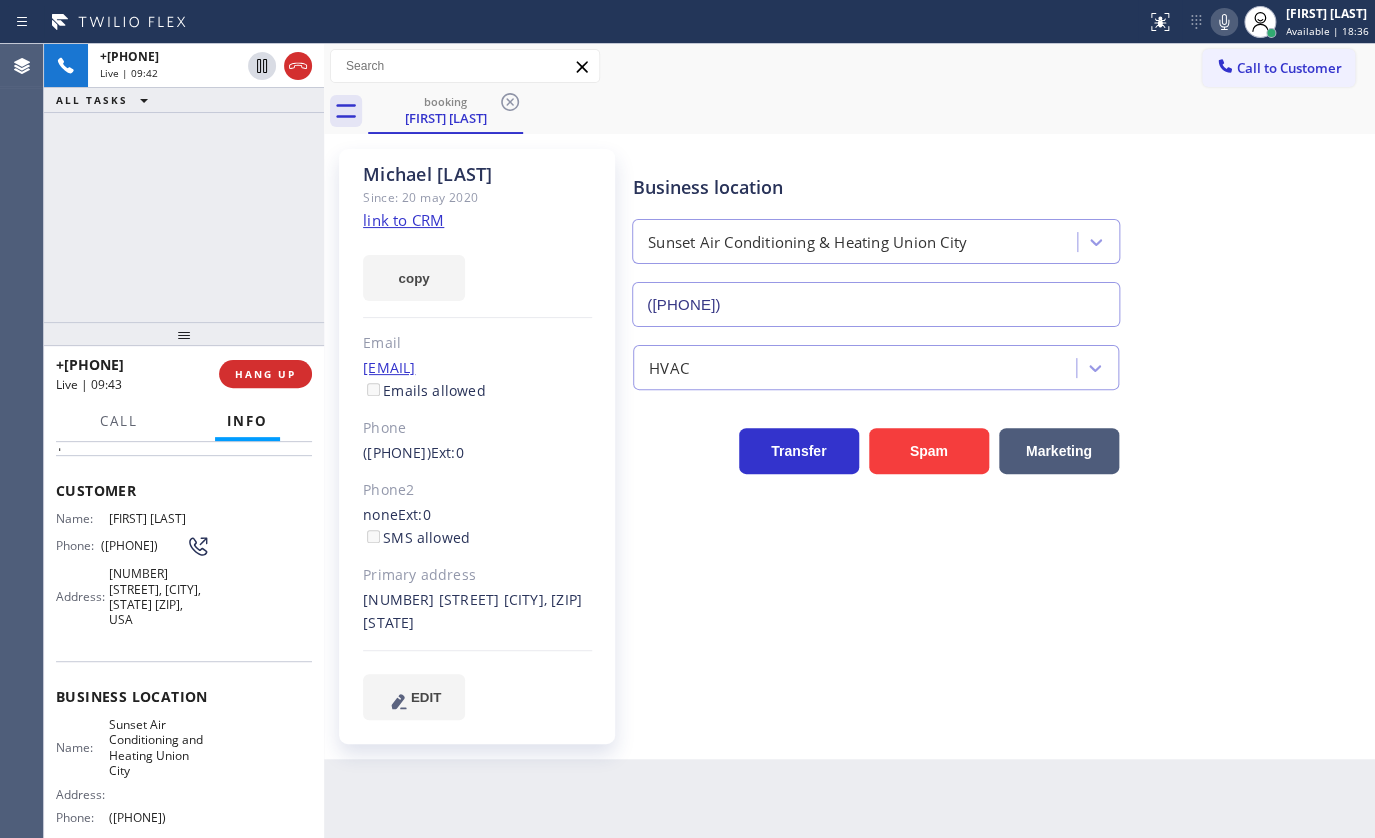 click on "+18054517669 Live | 09:42 ALL TASKS ALL TASKS ACTIVE TASKS TASKS IN WRAP UP" at bounding box center [184, 183] 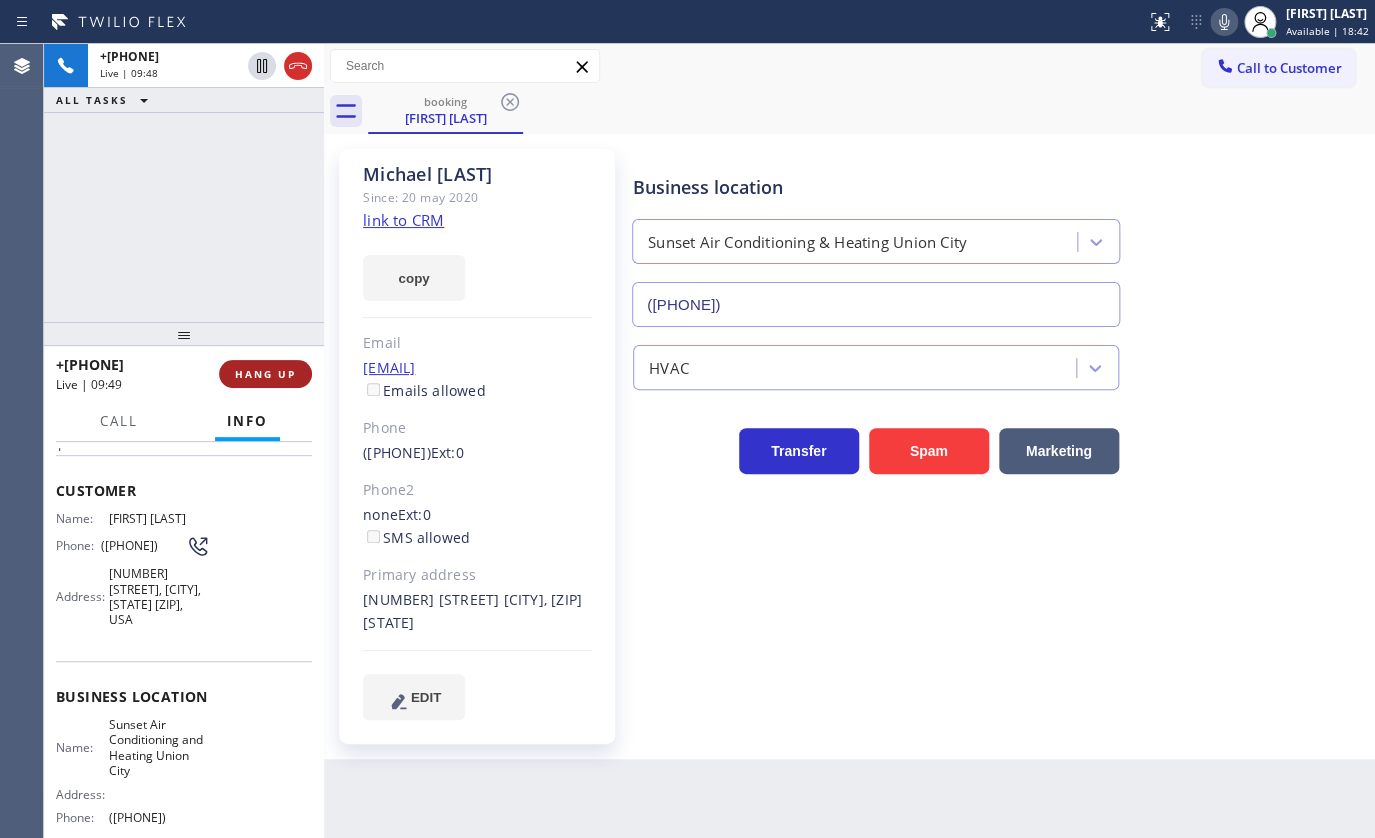 click on "HANG UP" at bounding box center [265, 374] 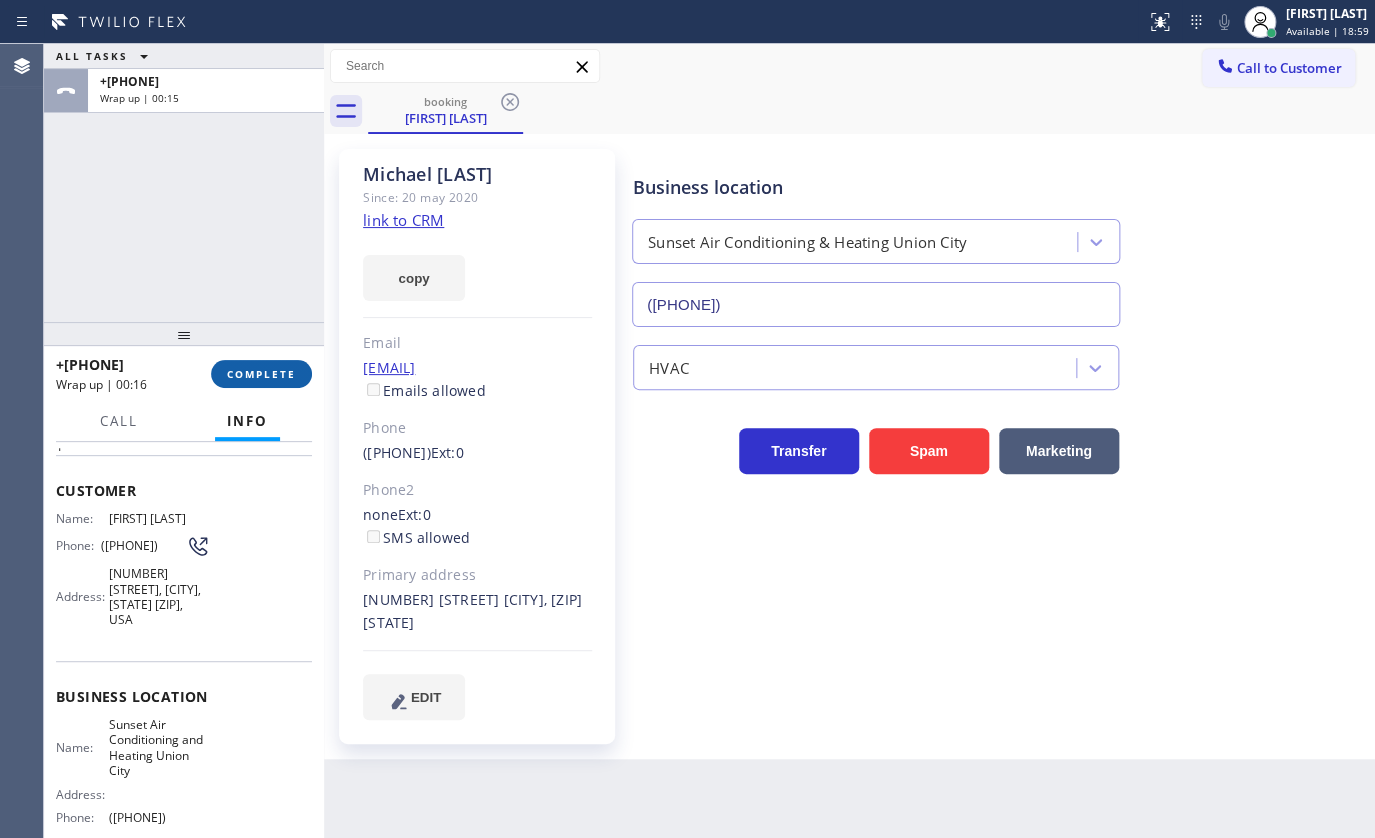 click on "COMPLETE" at bounding box center (261, 374) 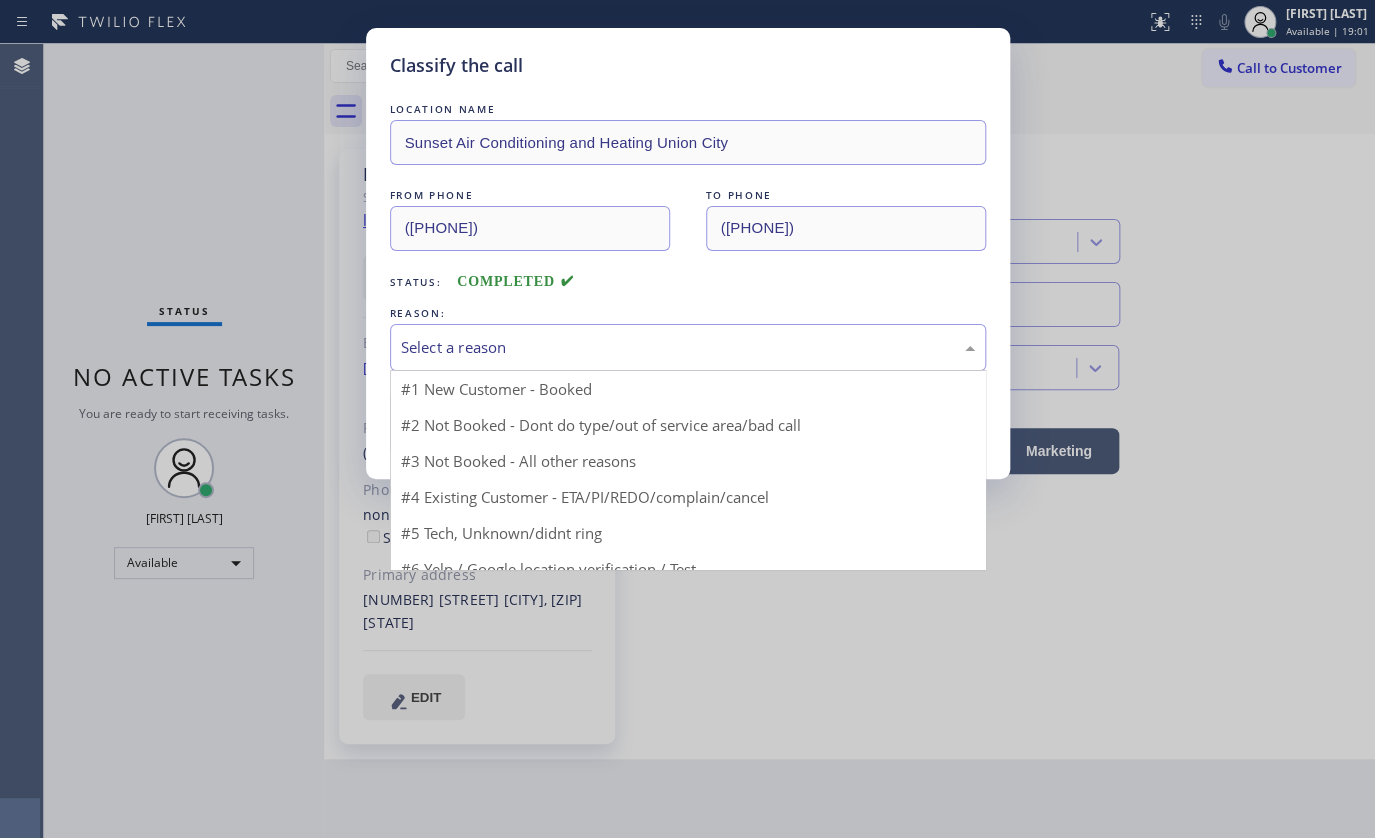 click on "Select a reason" at bounding box center [688, 347] 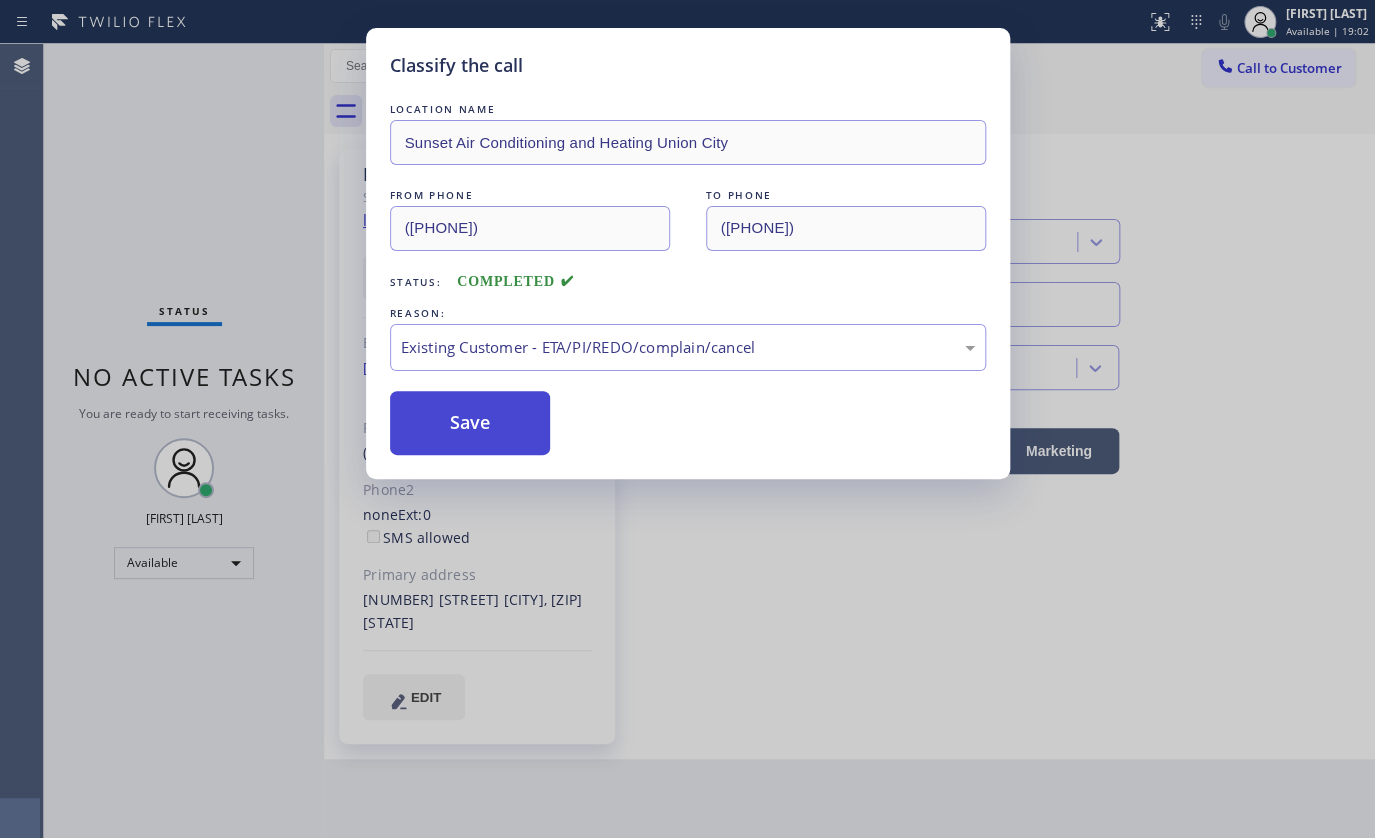 click on "Save" at bounding box center (470, 423) 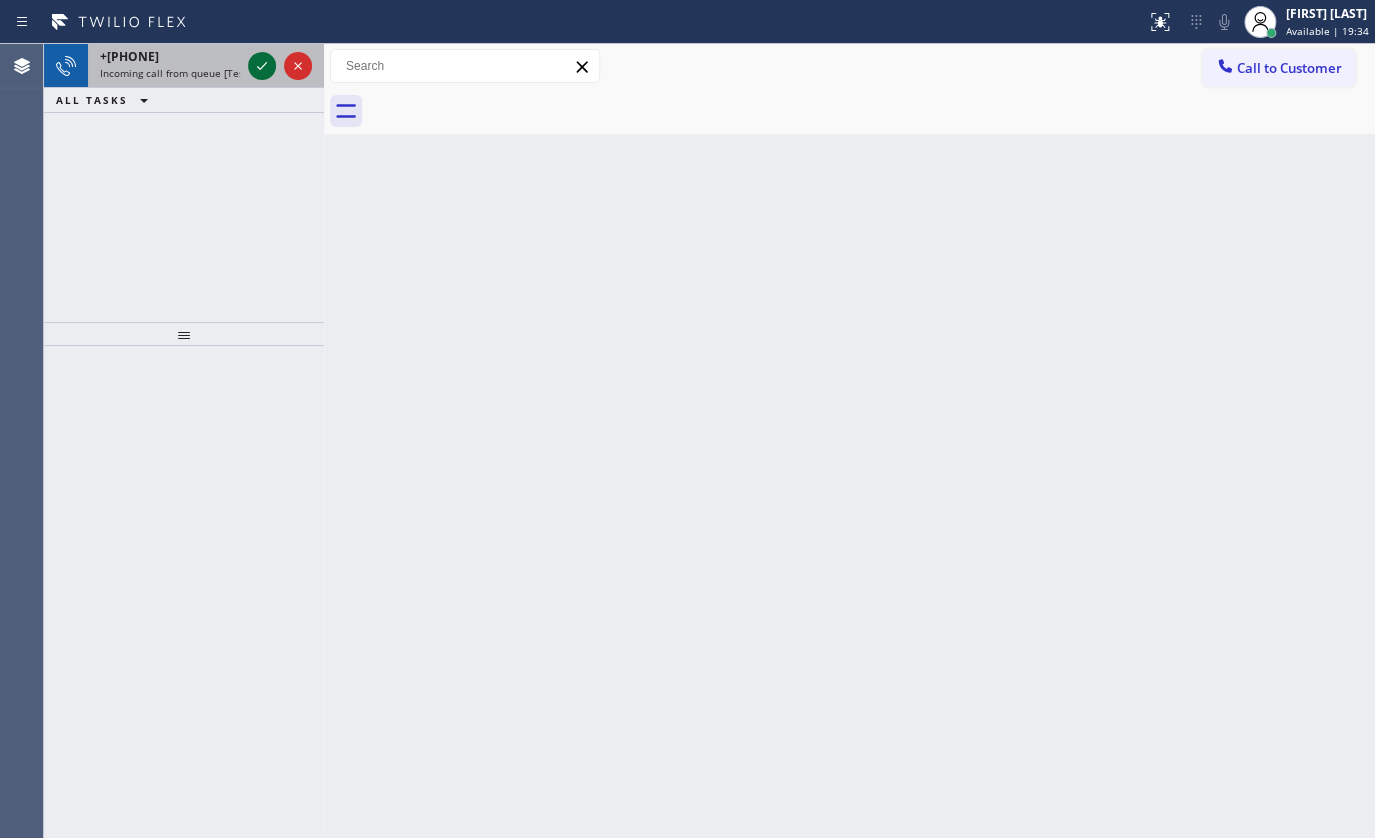 click 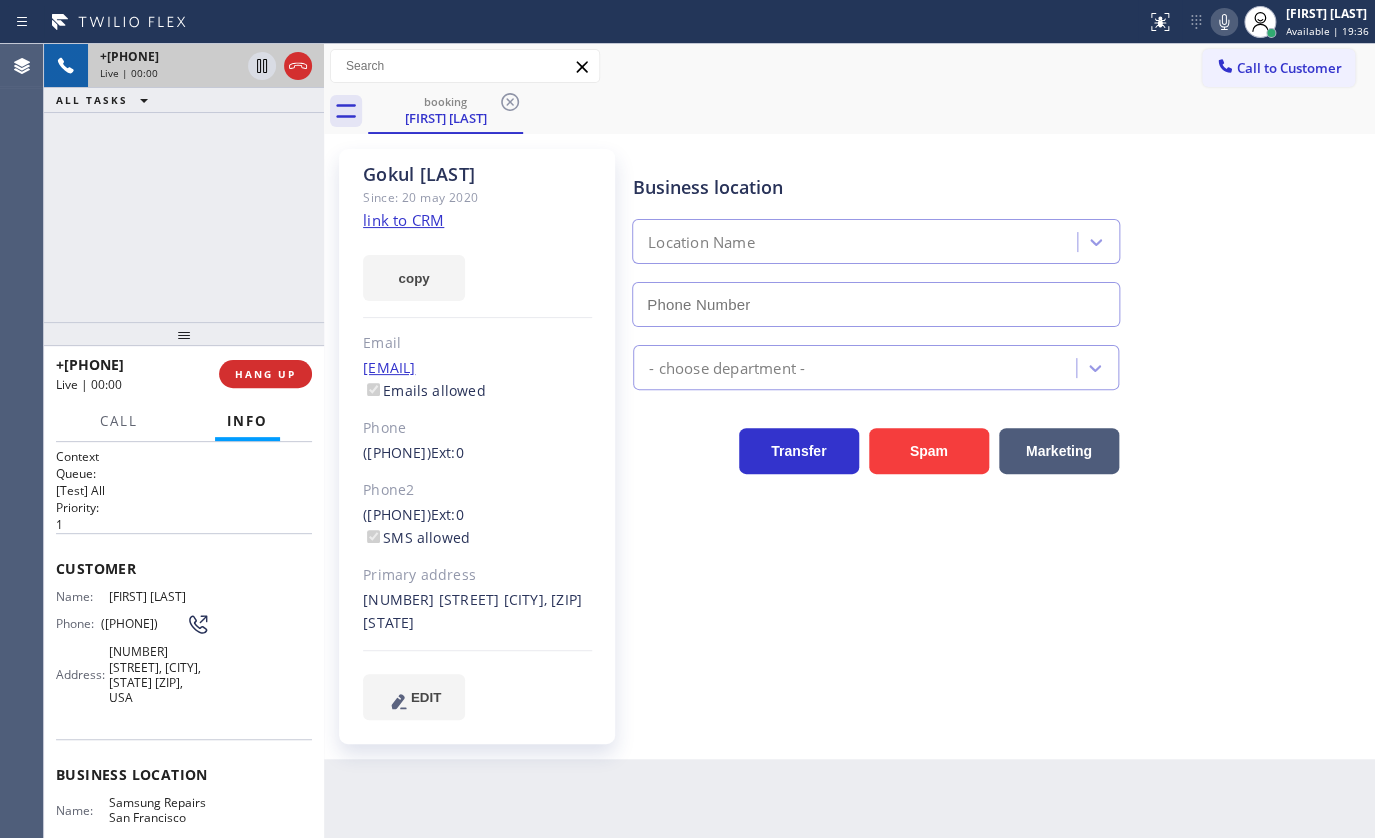 type on "(415) 687-2389" 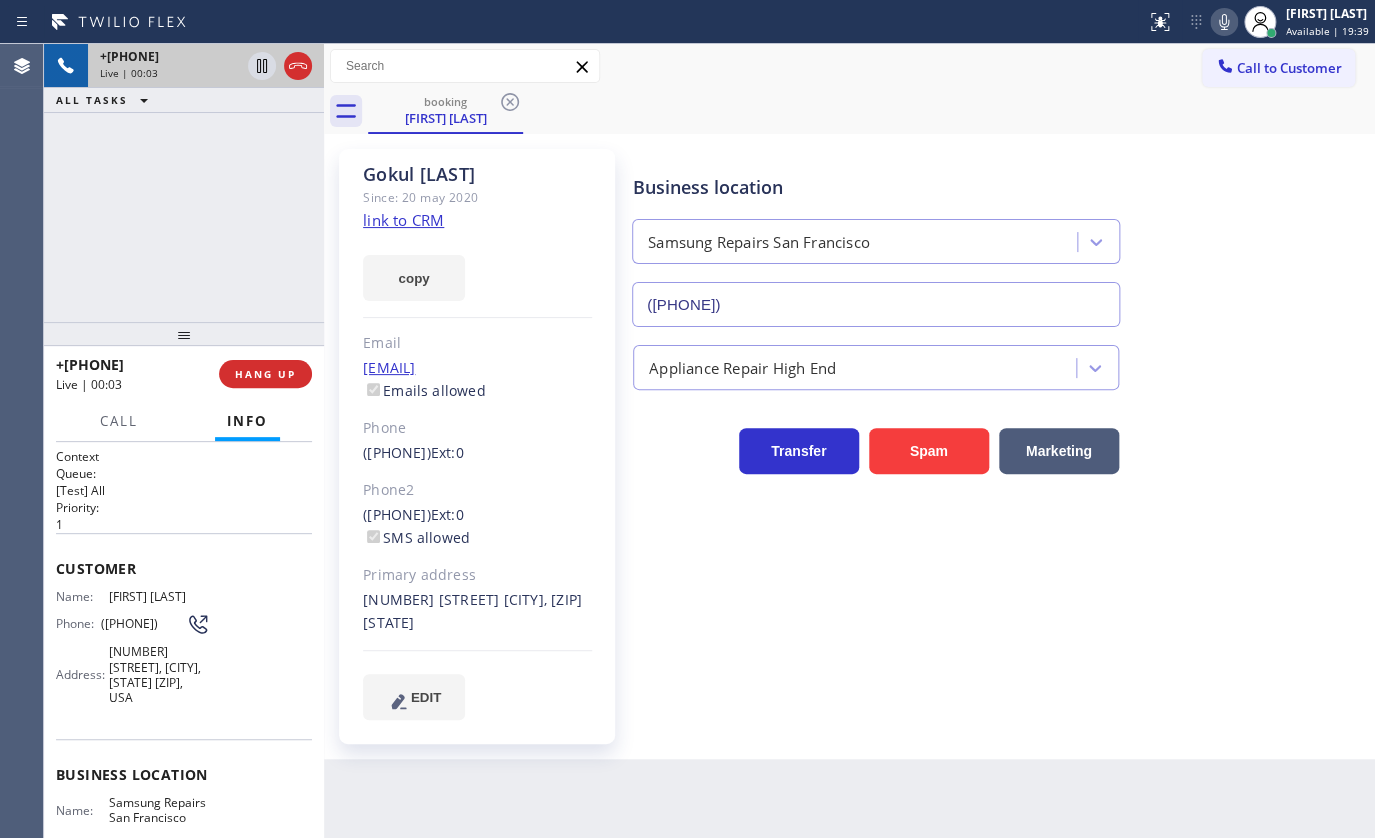 click on "link to CRM" 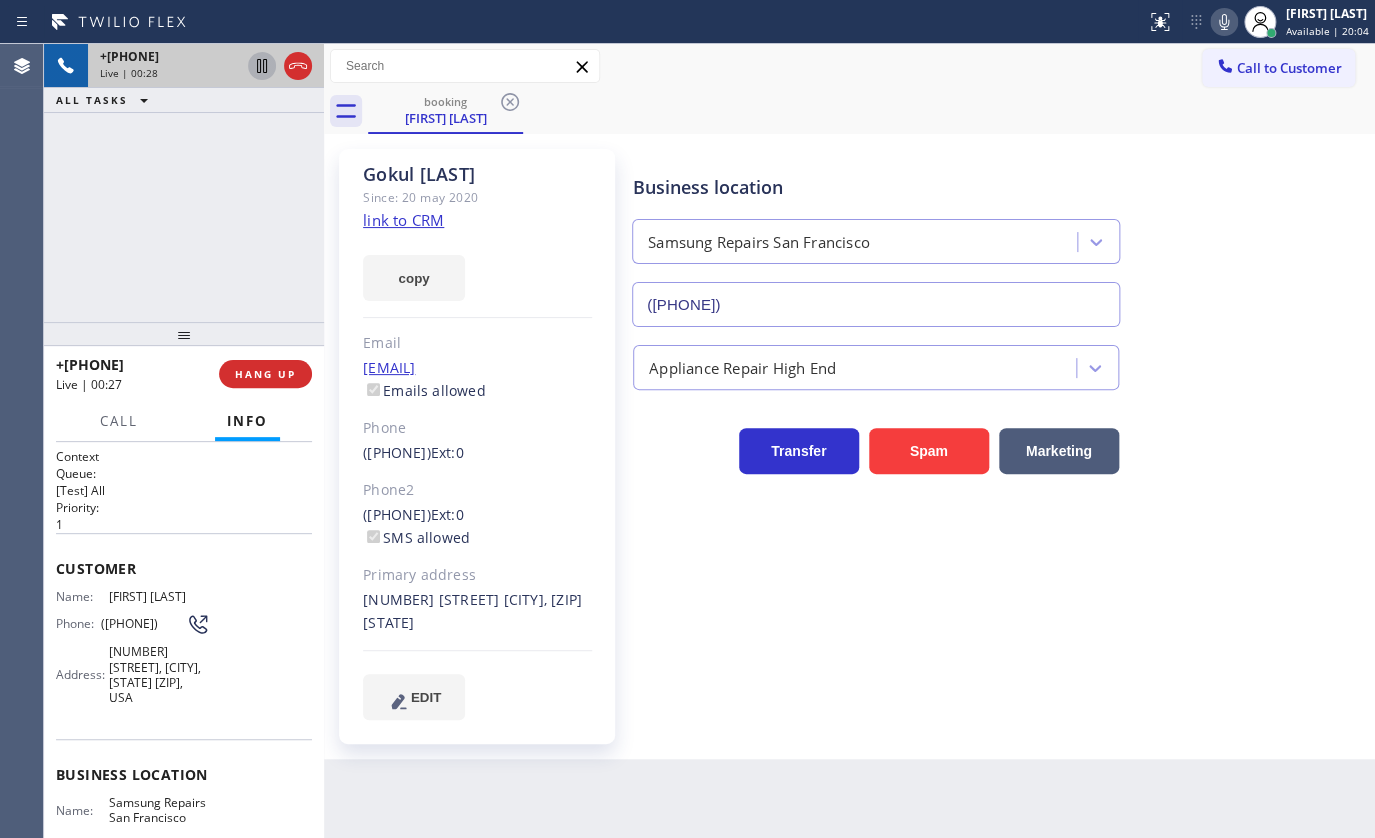 click 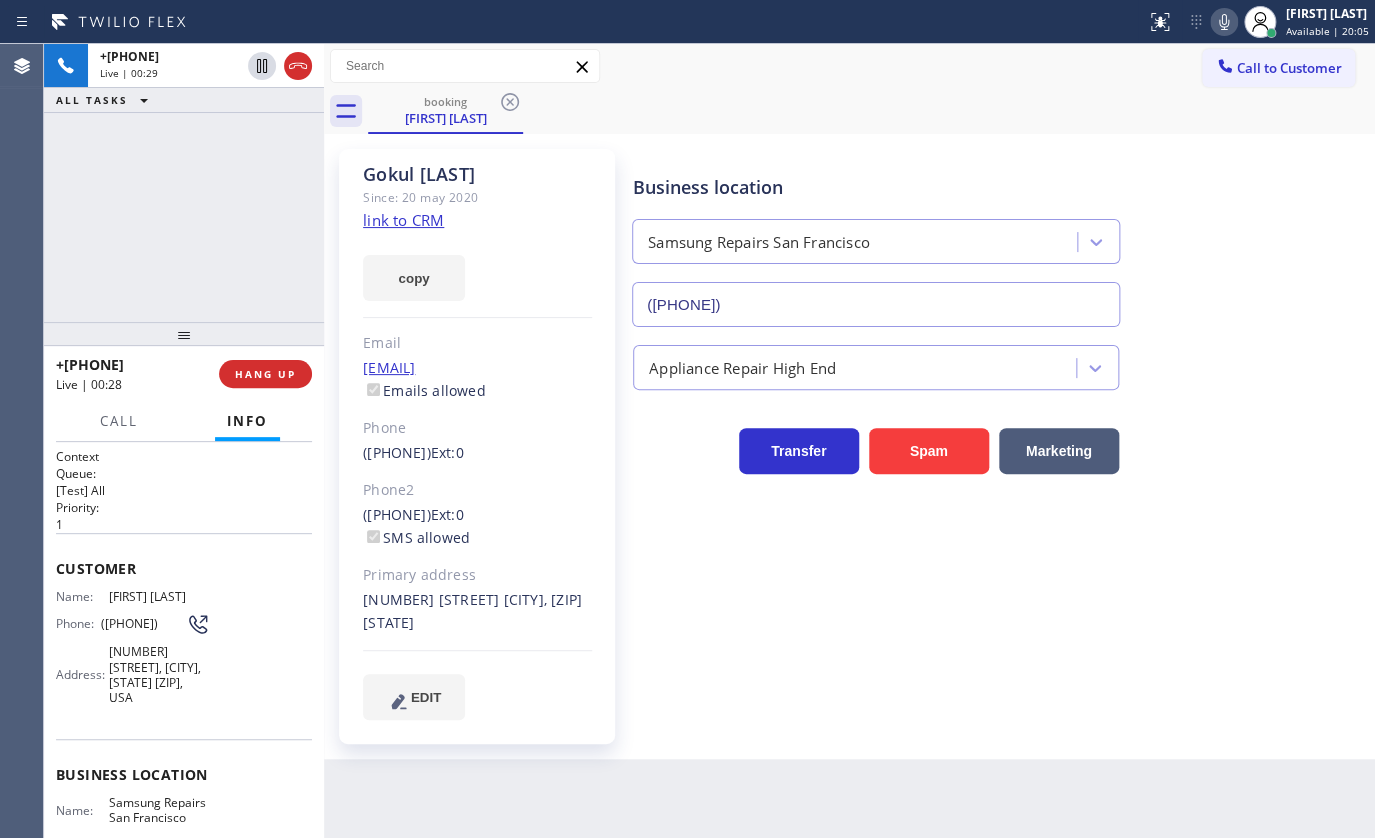 click 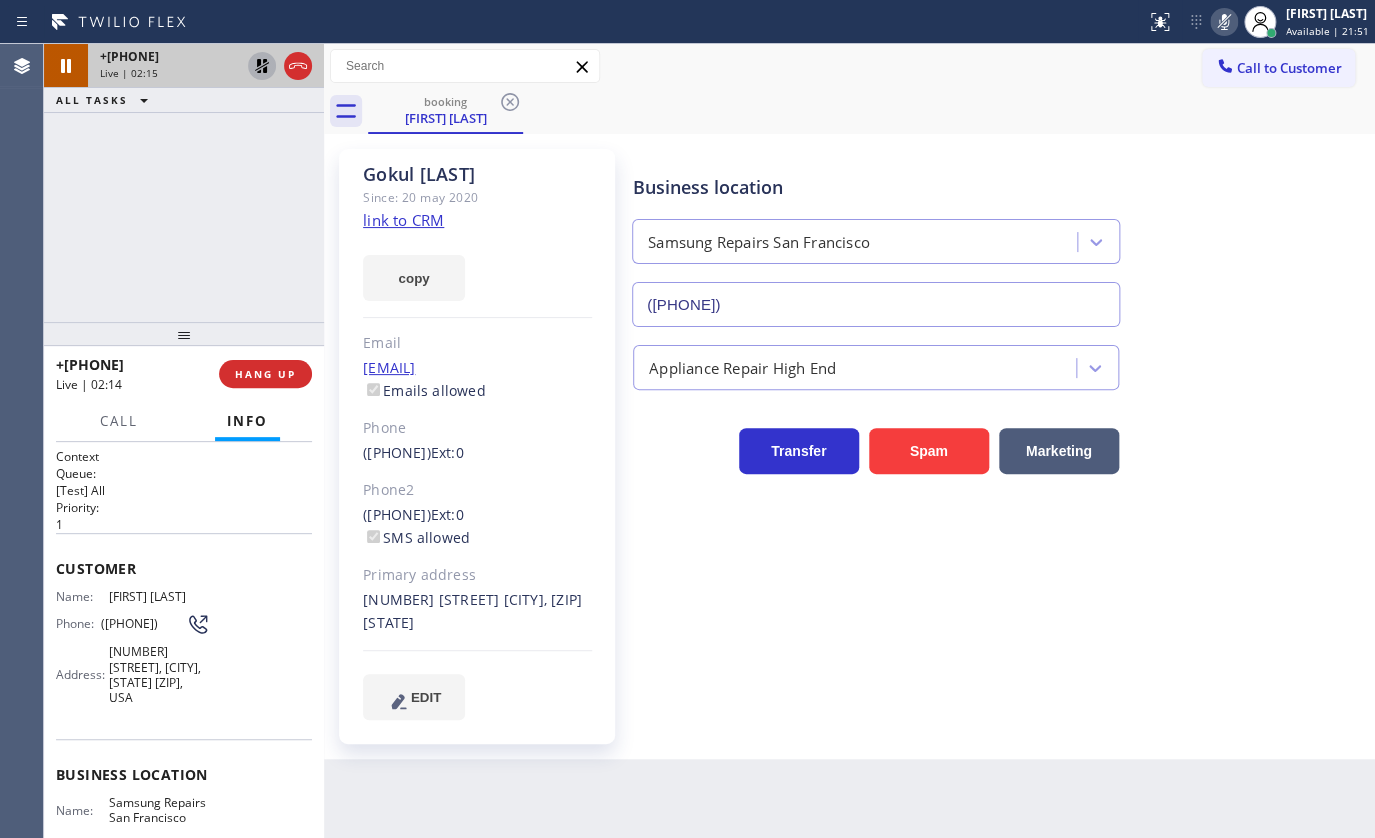 click 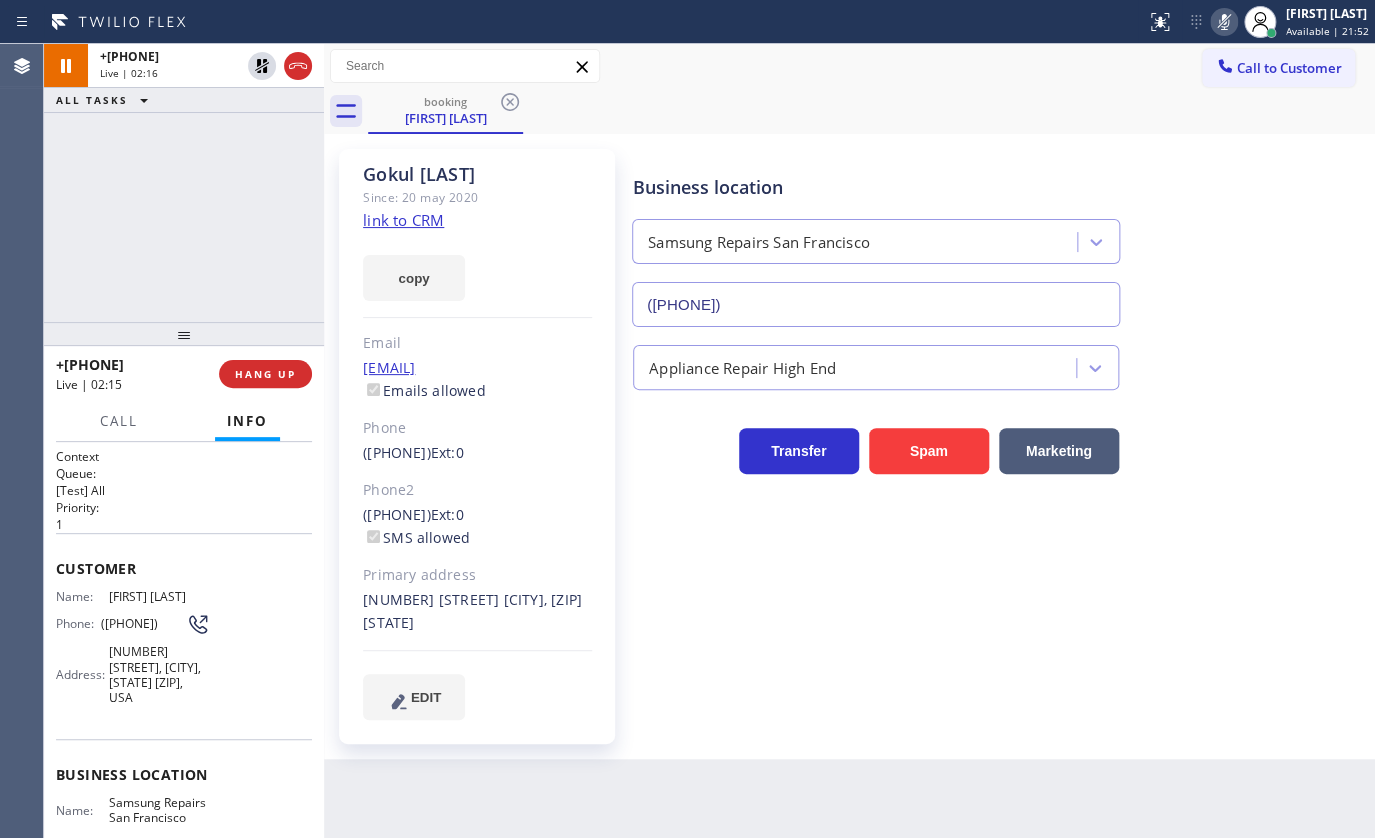 click 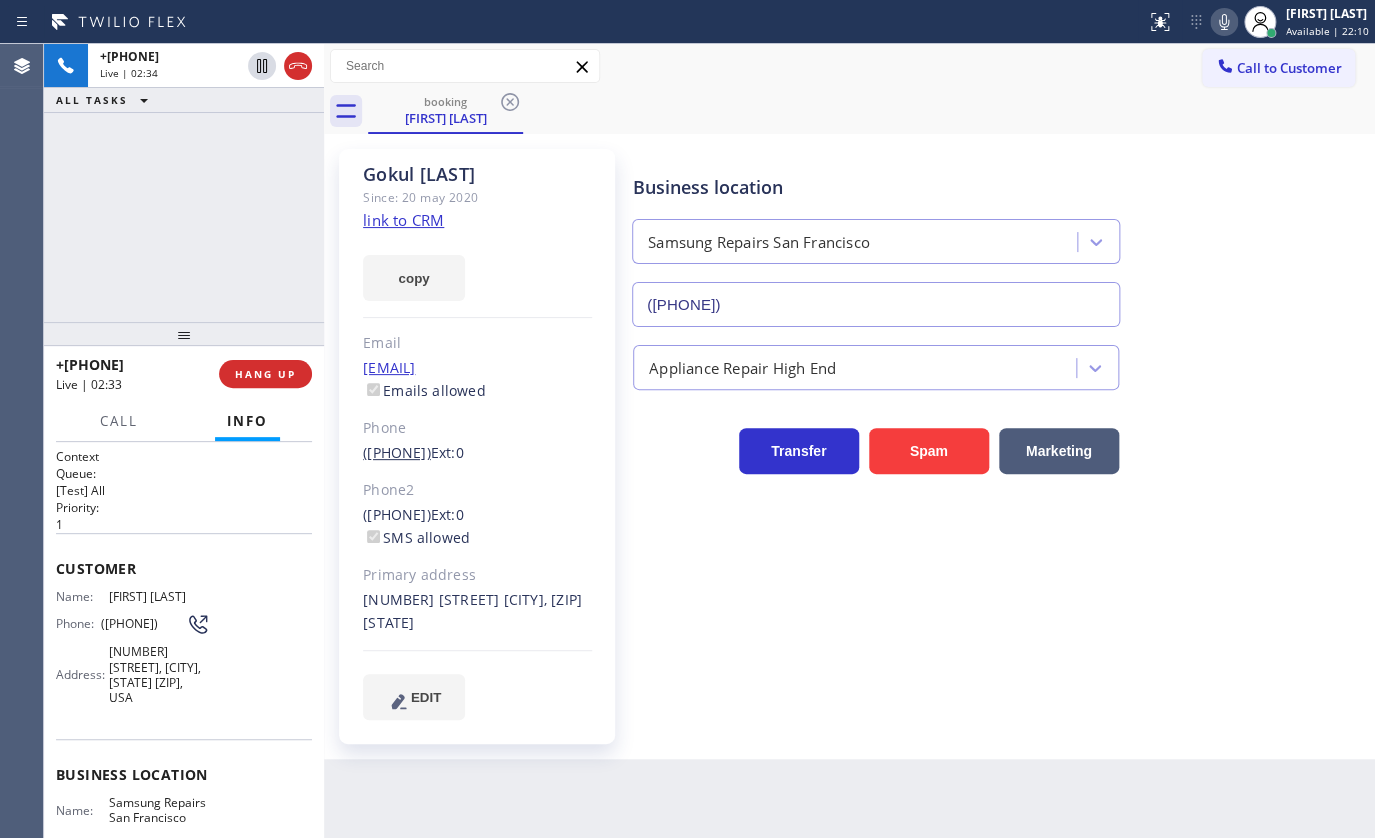 drag, startPoint x: 361, startPoint y: 462, endPoint x: 460, endPoint y: 457, distance: 99.12618 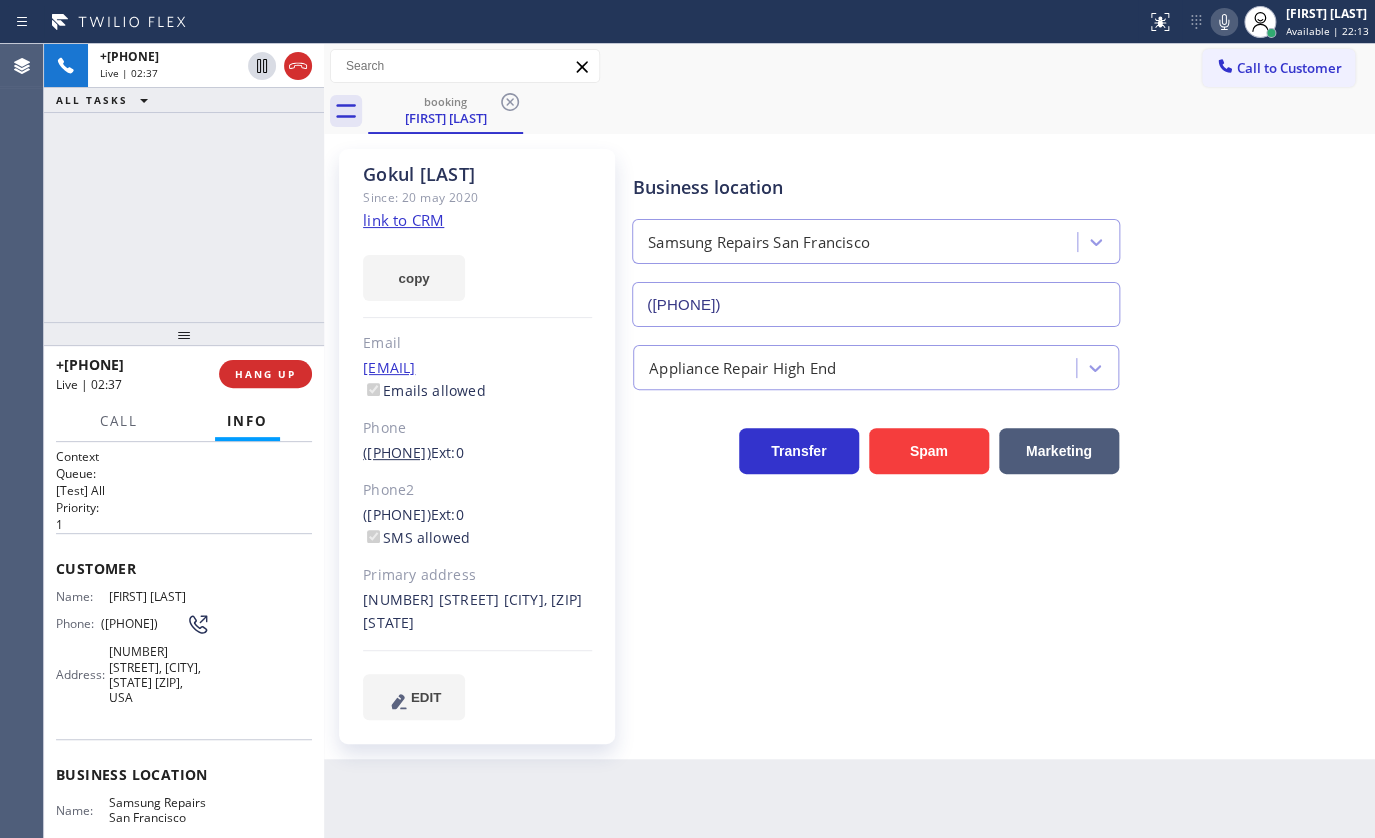 copy on "(415) 373-7468" 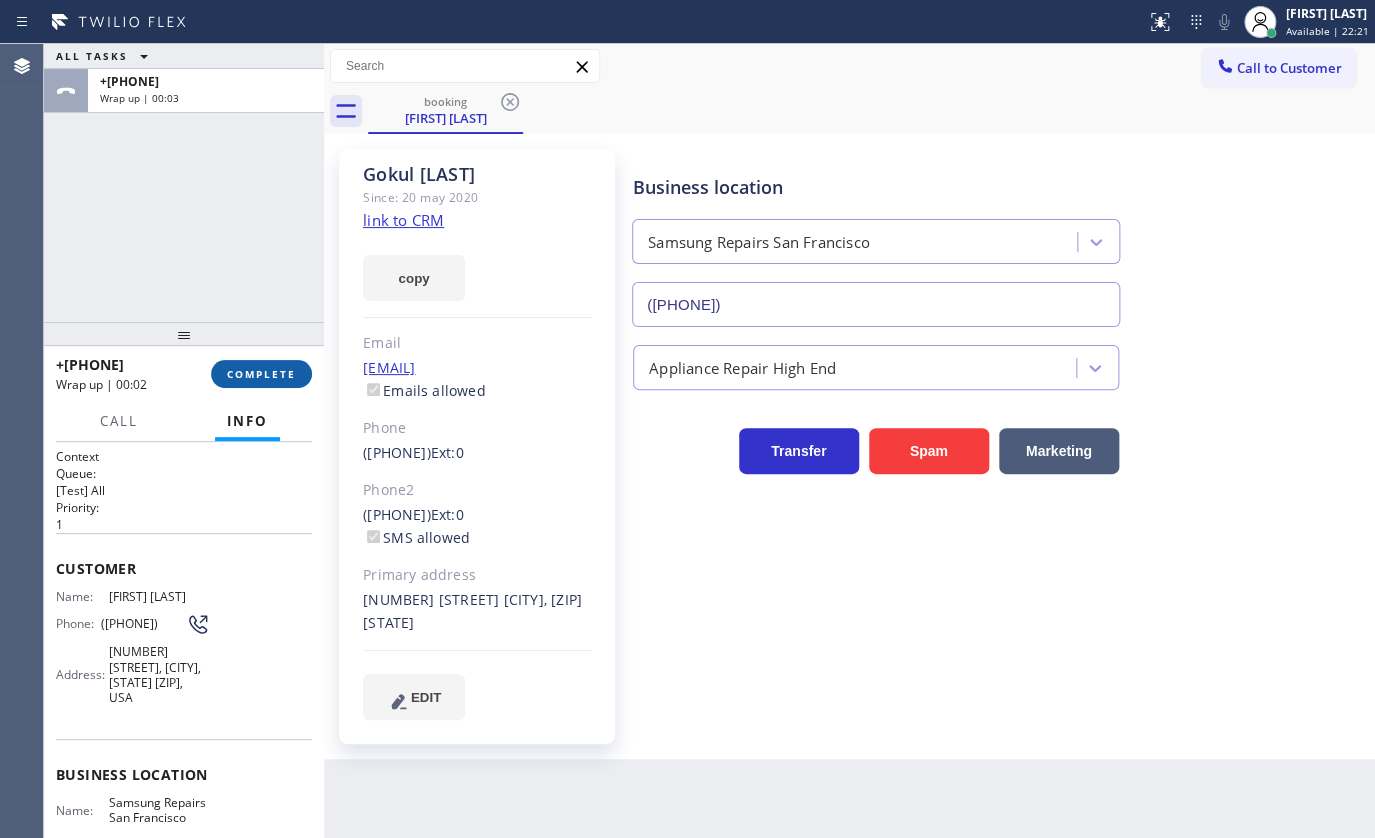 click on "COMPLETE" at bounding box center (261, 374) 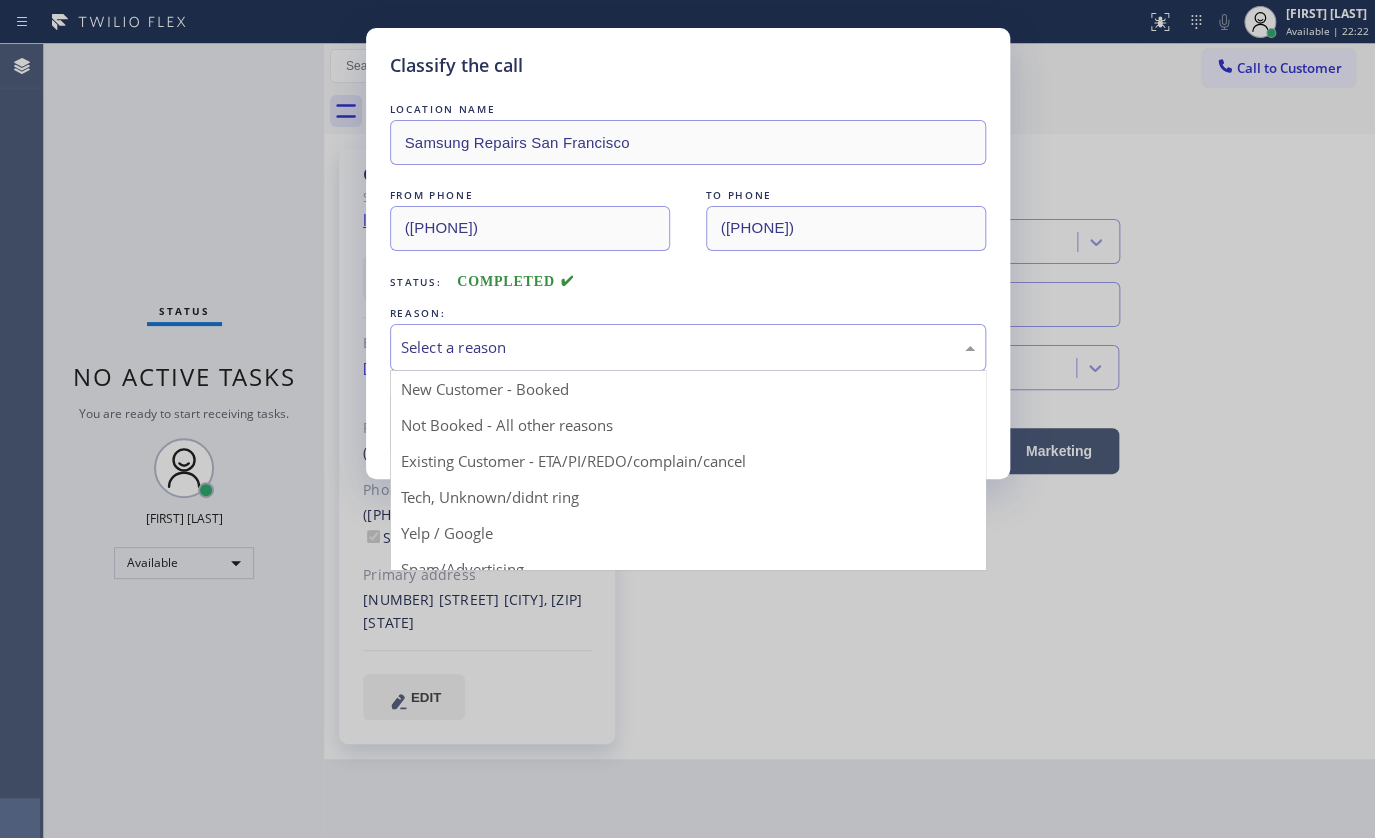 click on "Select a reason" at bounding box center (688, 347) 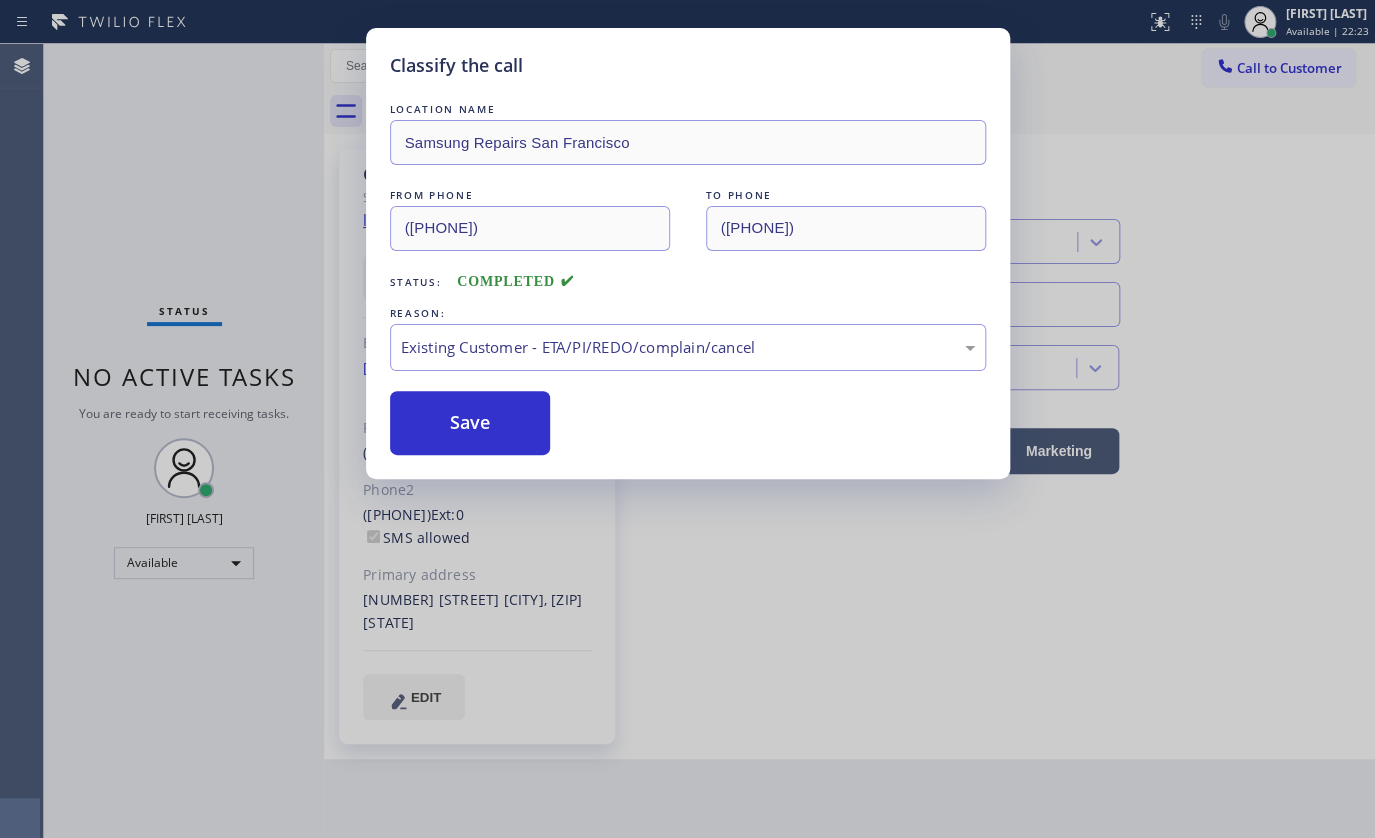 drag, startPoint x: 446, startPoint y: 474, endPoint x: 462, endPoint y: 415, distance: 61.13101 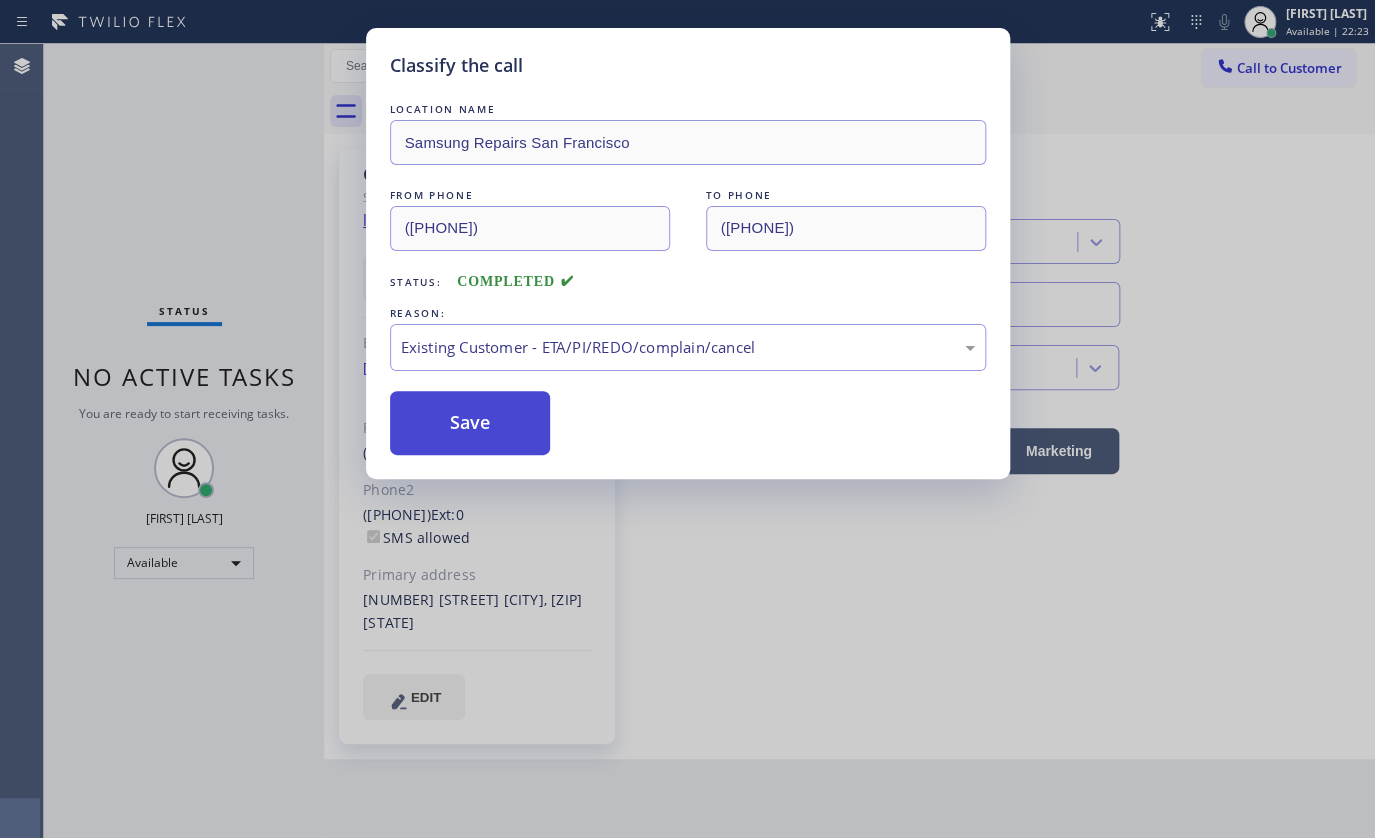 click on "Save" at bounding box center (470, 423) 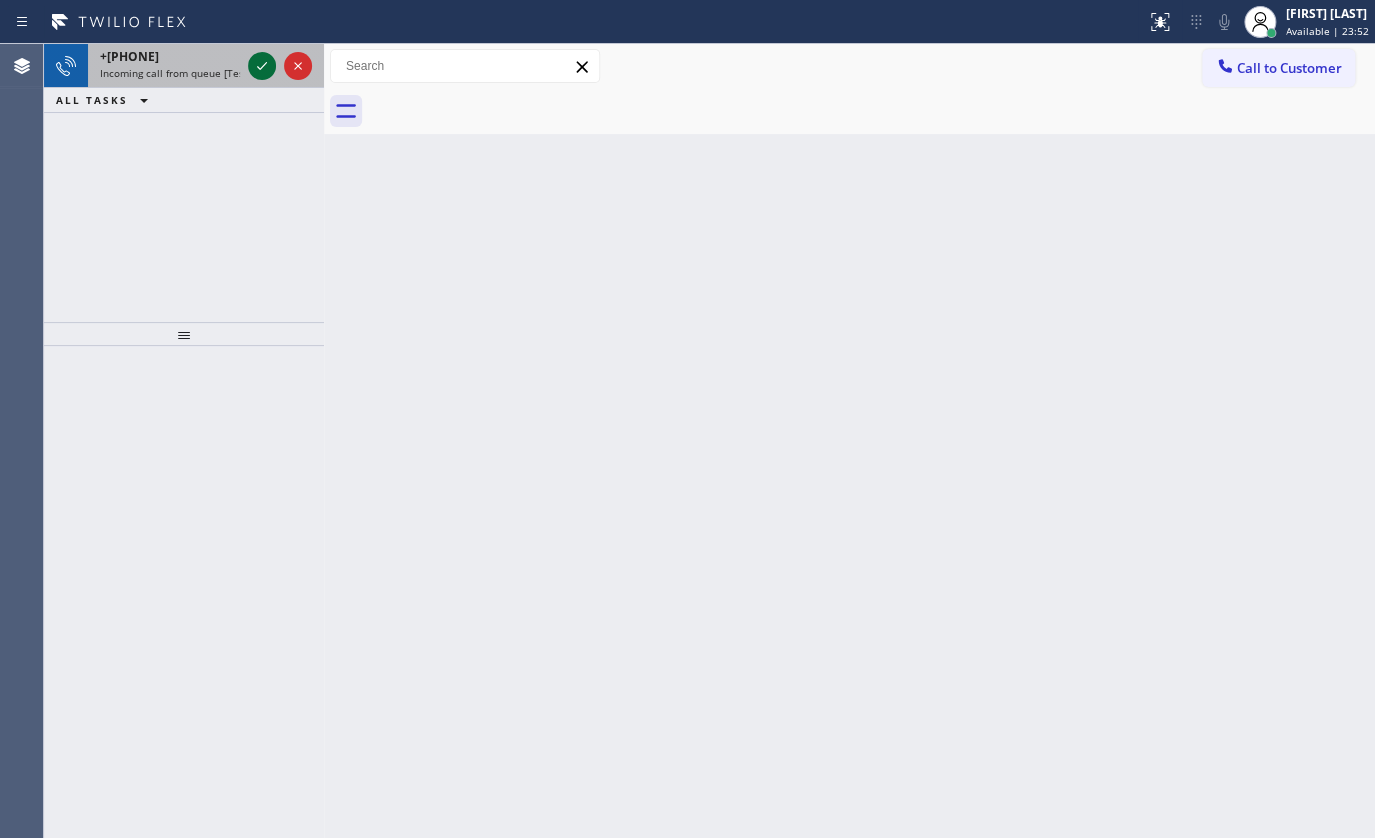 click 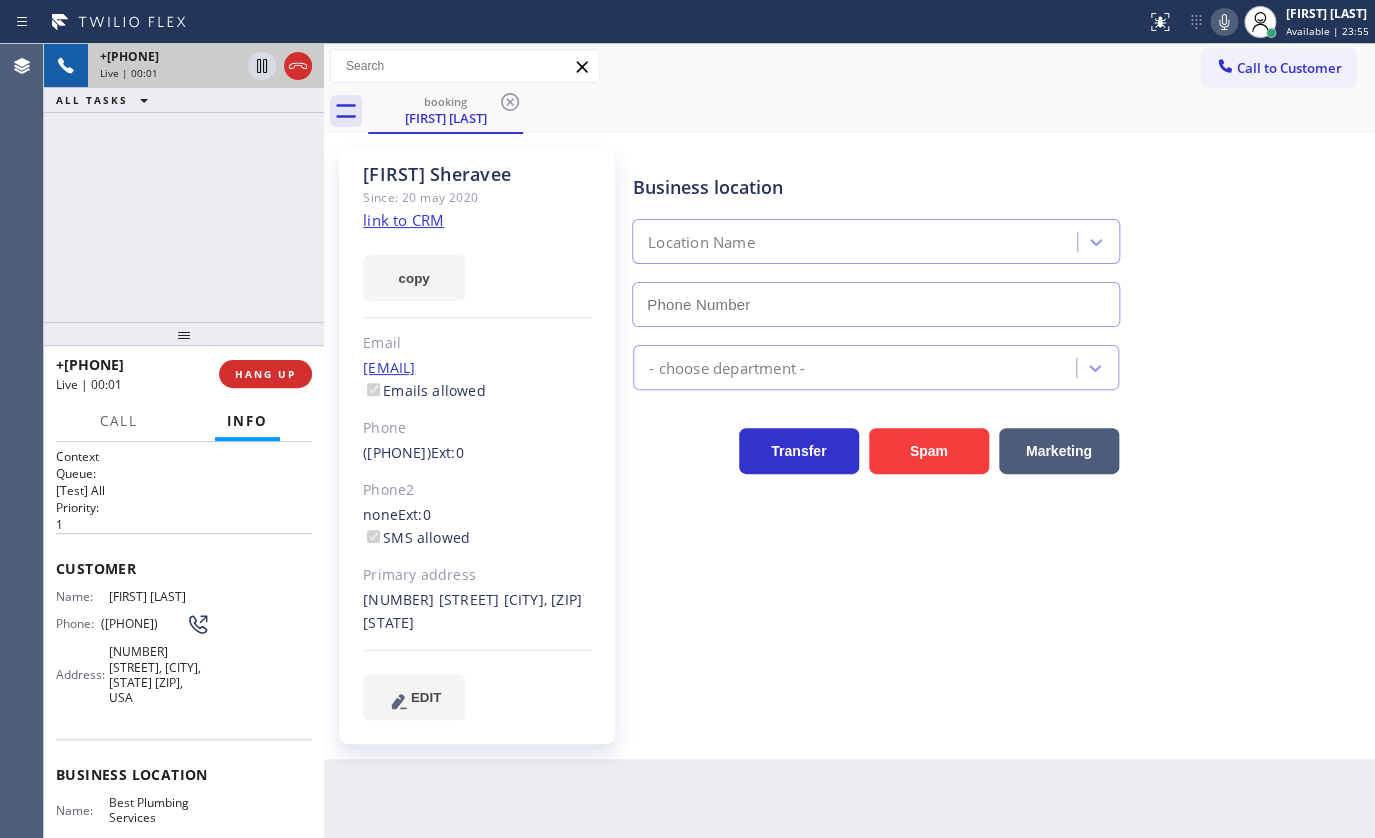 type on "(818) 686-5709" 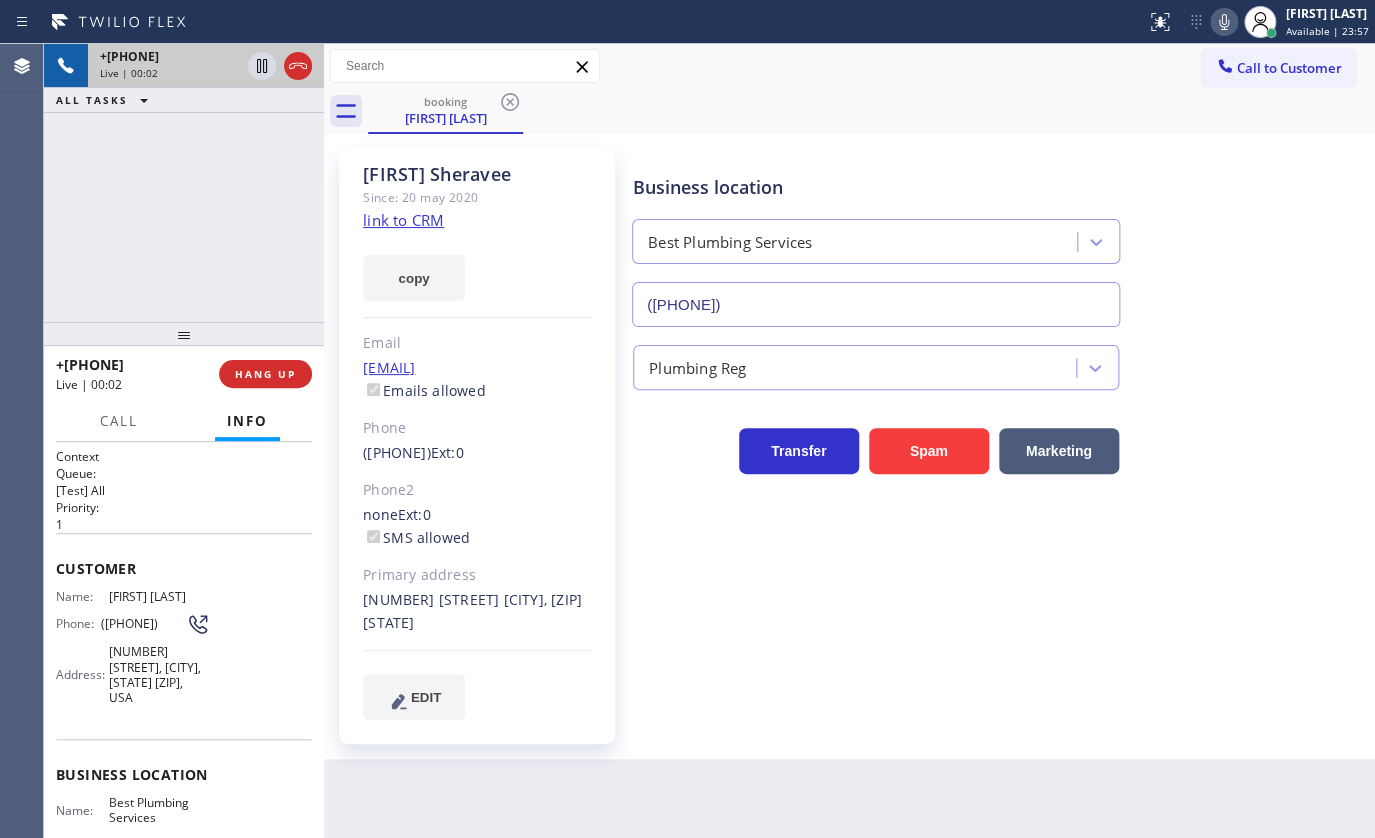 click on "link to CRM" 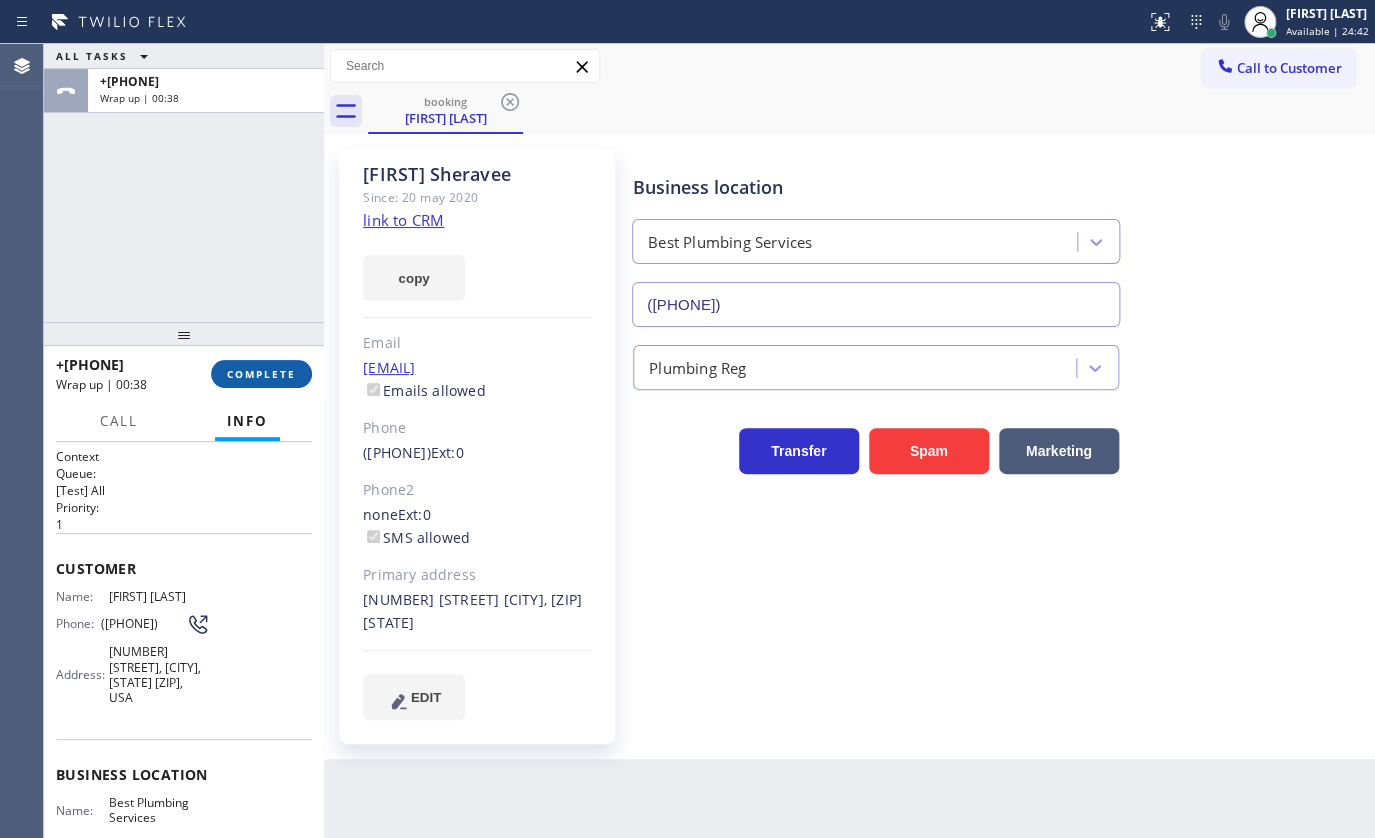 click on "COMPLETE" at bounding box center [261, 374] 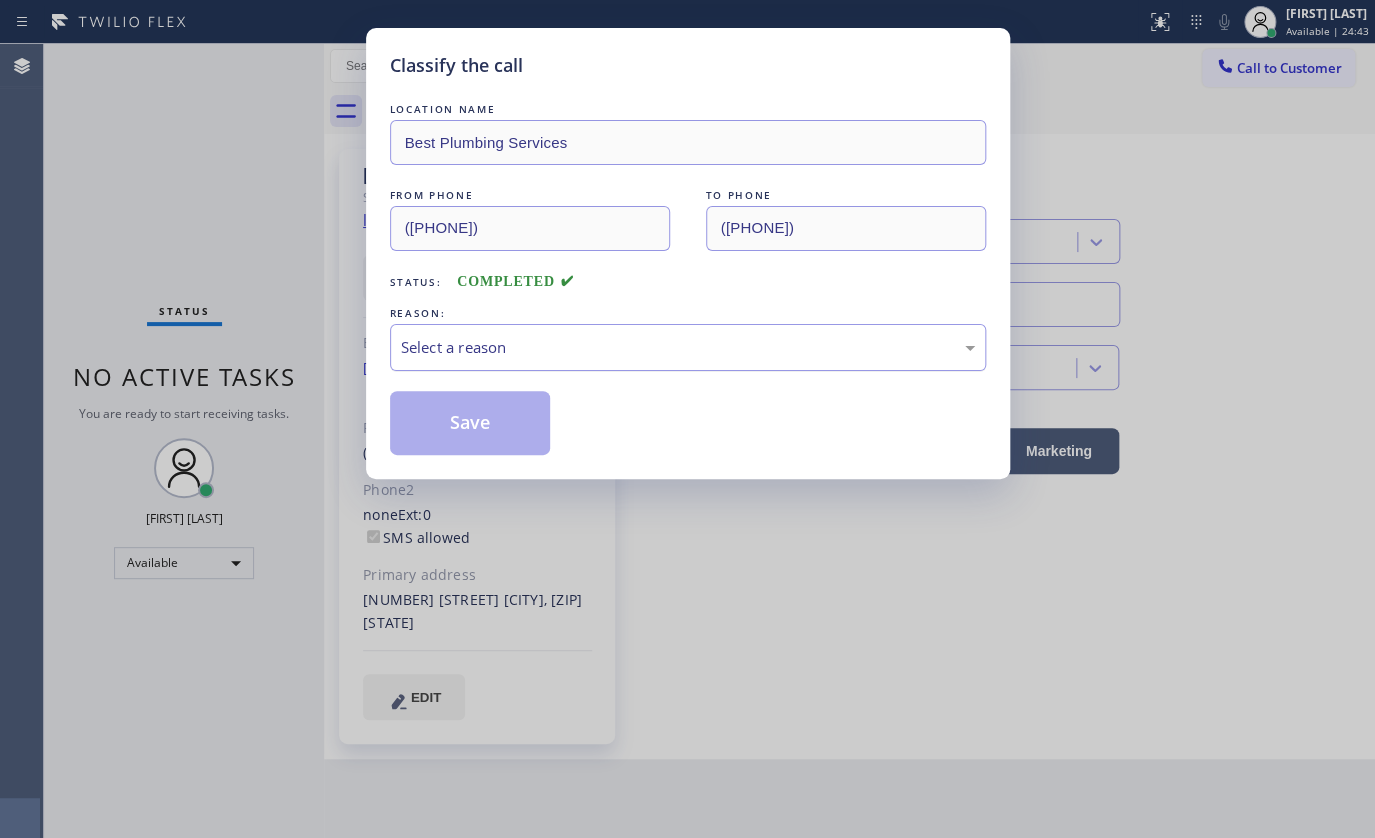 click on "Select a reason" at bounding box center (688, 347) 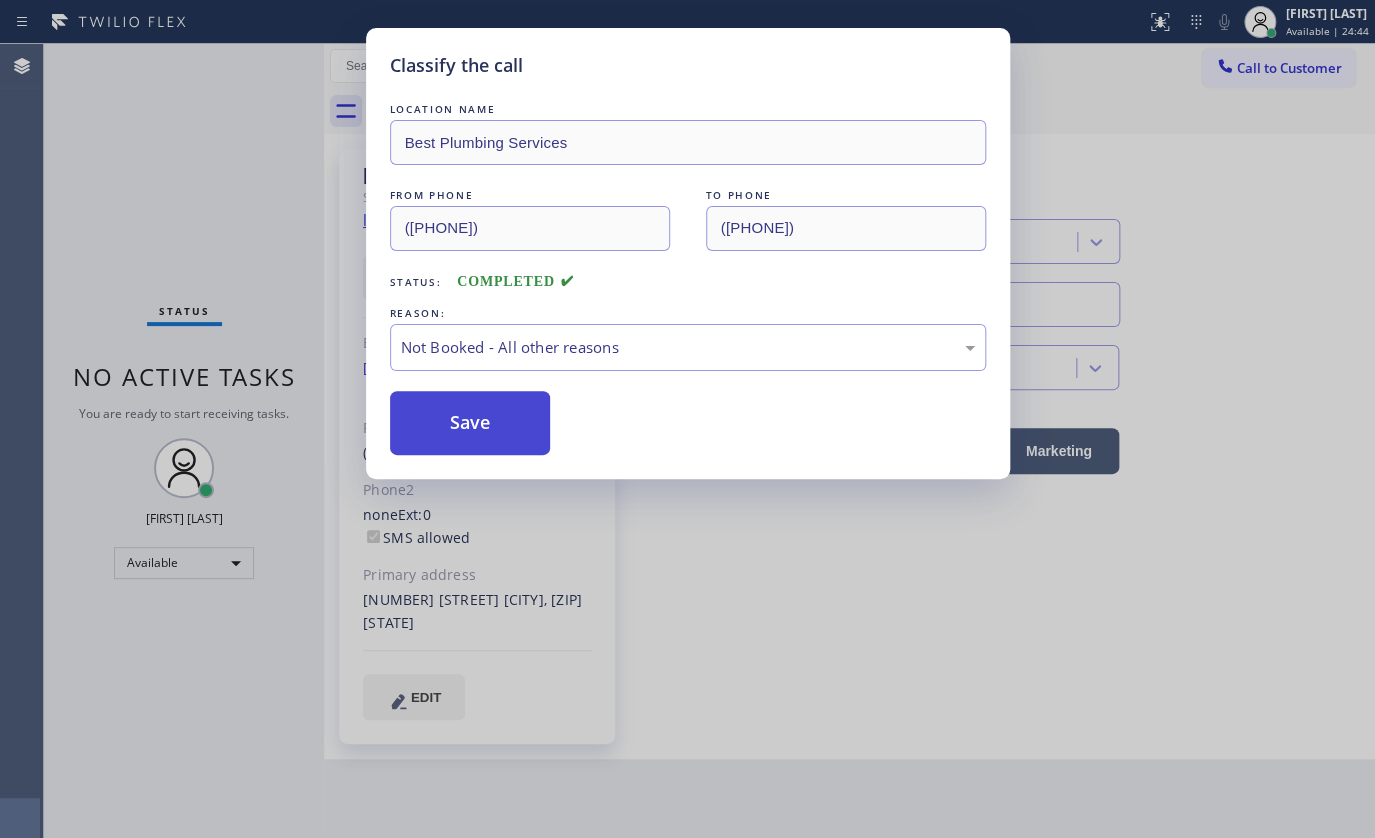 click on "Save" at bounding box center [470, 423] 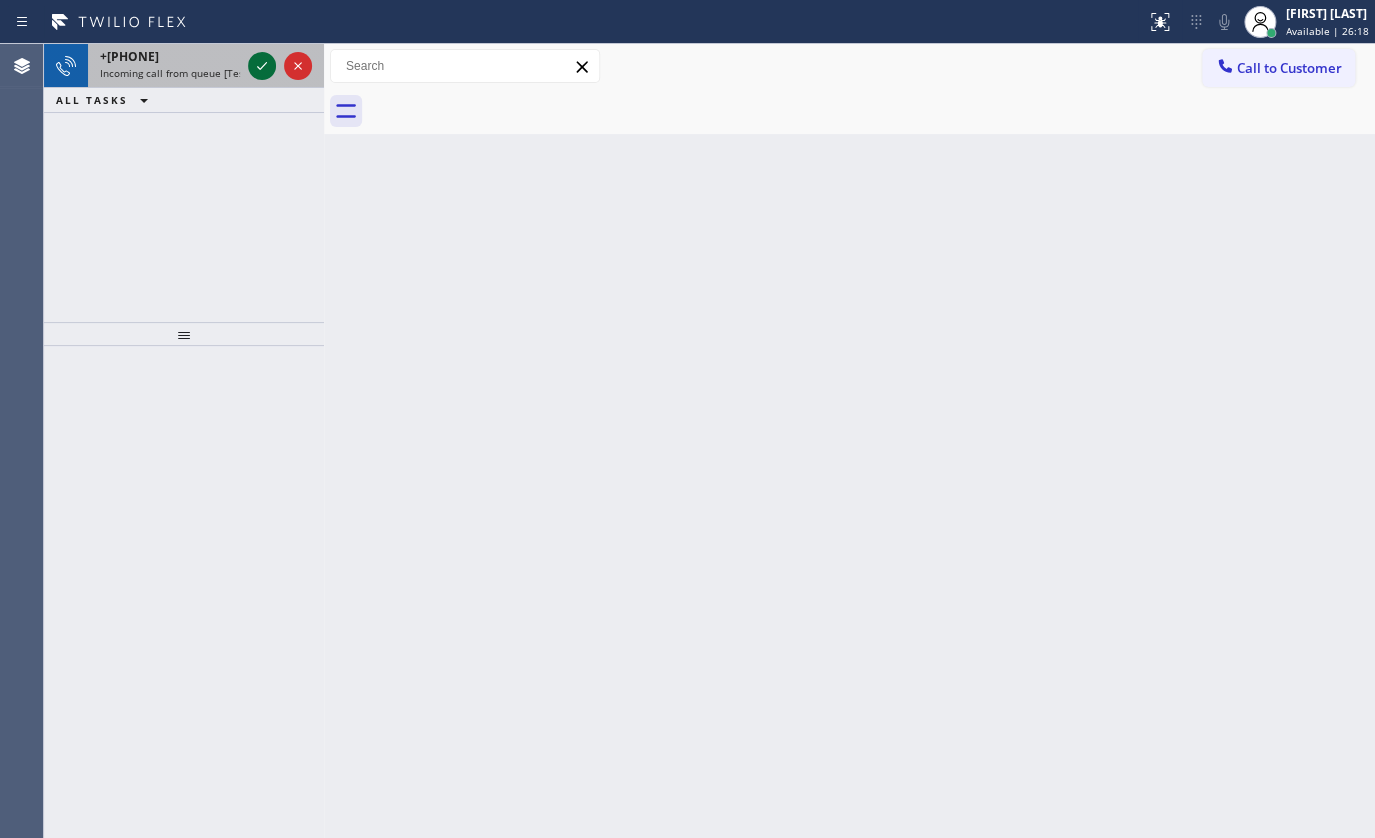 click 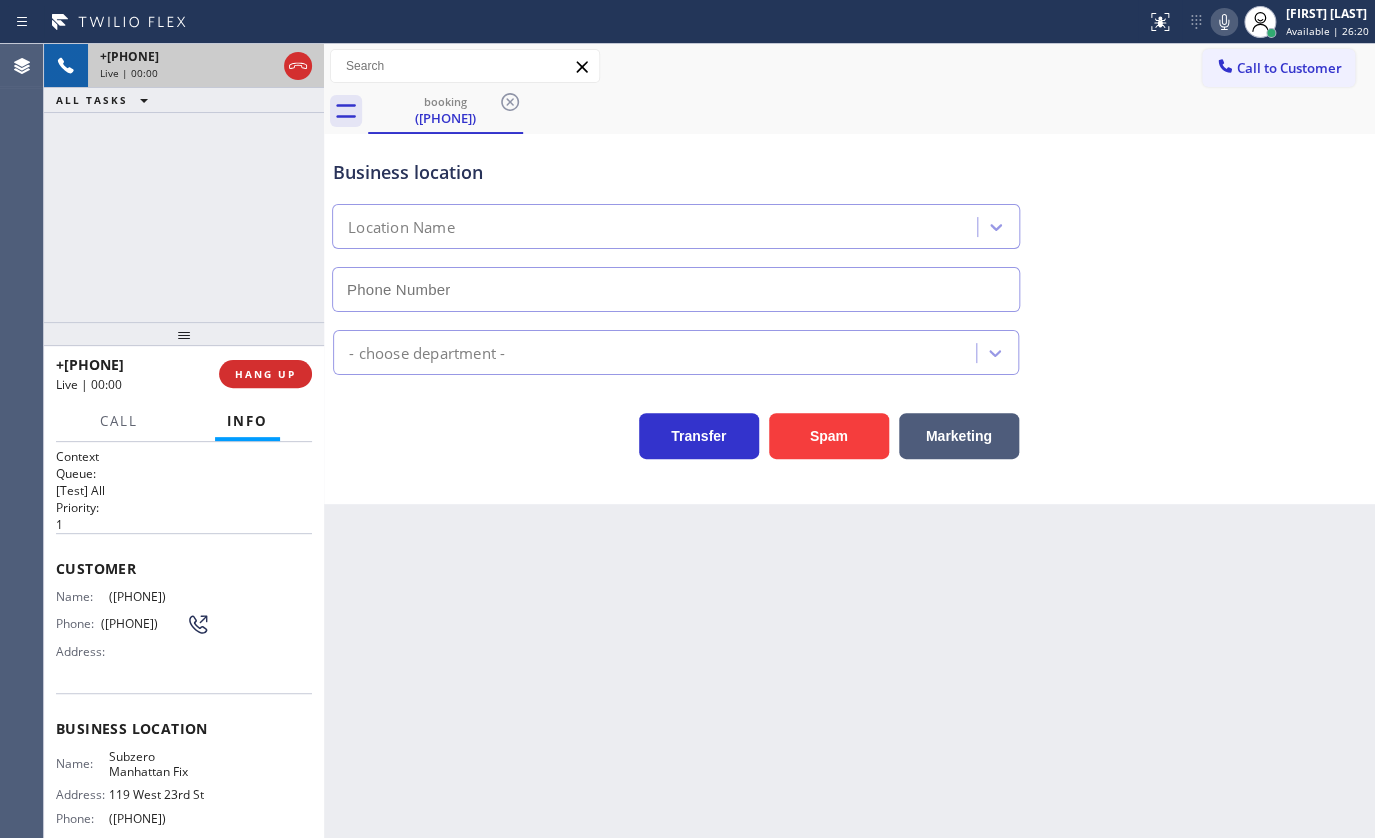 type on "(646) 362-7346" 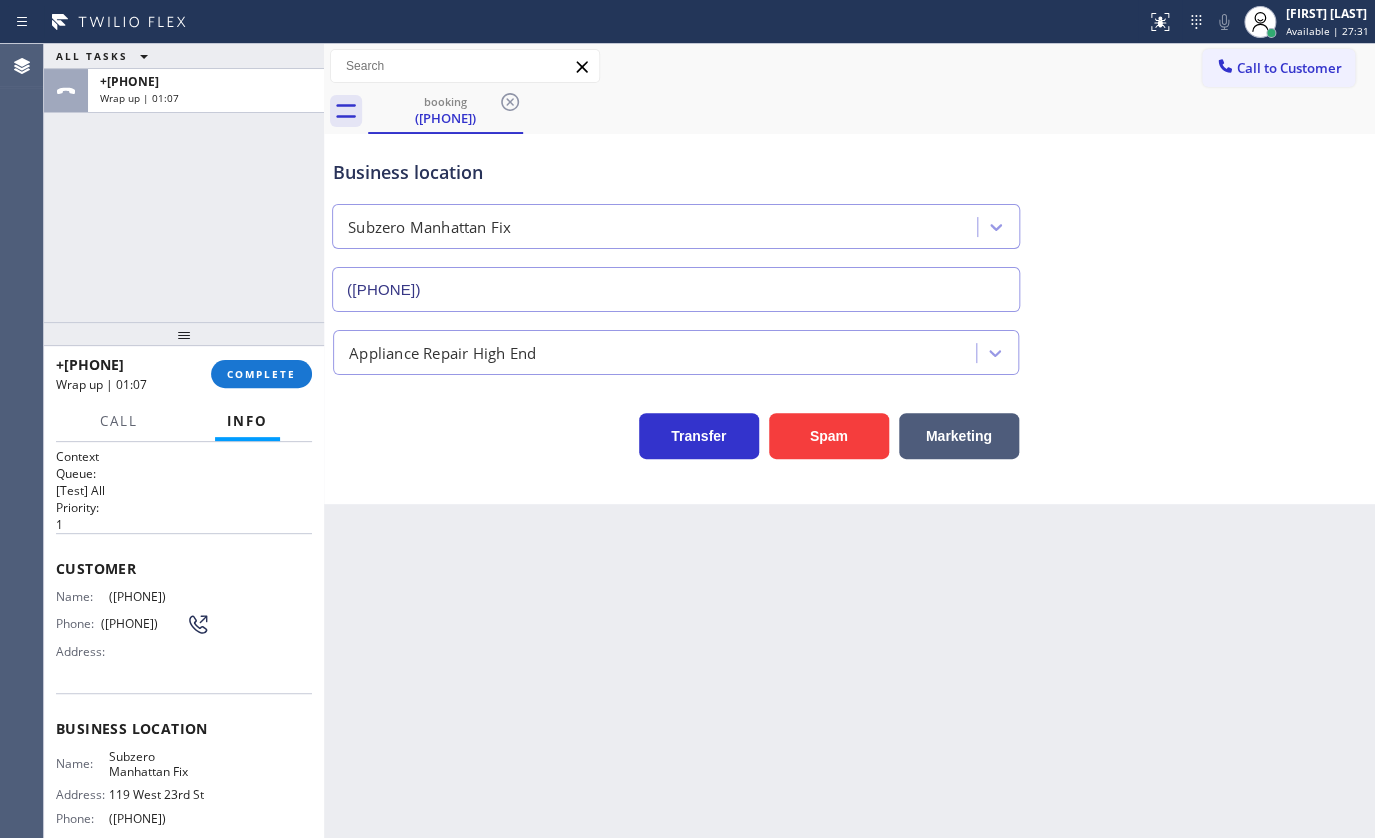 drag, startPoint x: 239, startPoint y: 368, endPoint x: 237, endPoint y: 343, distance: 25.079872 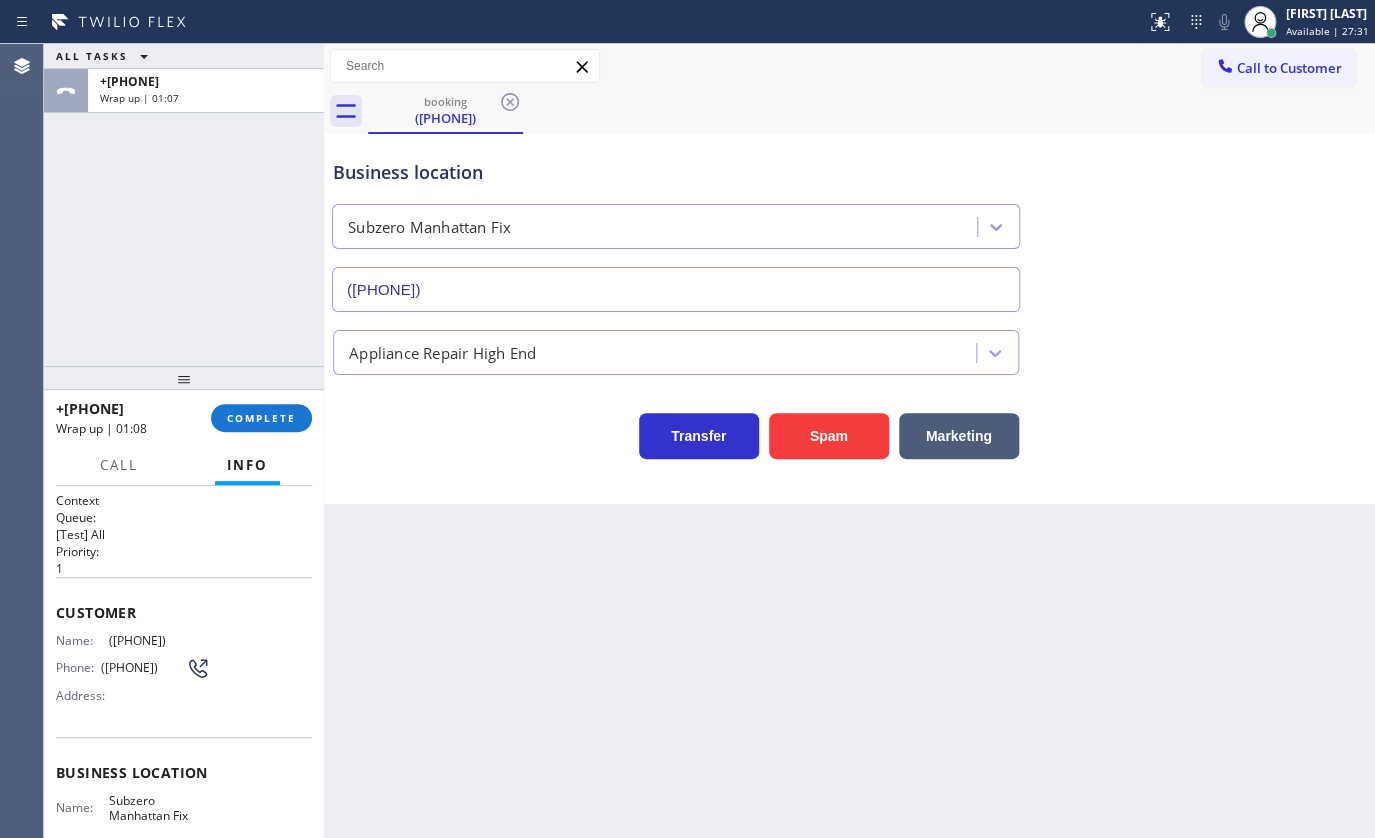 click at bounding box center [184, 378] 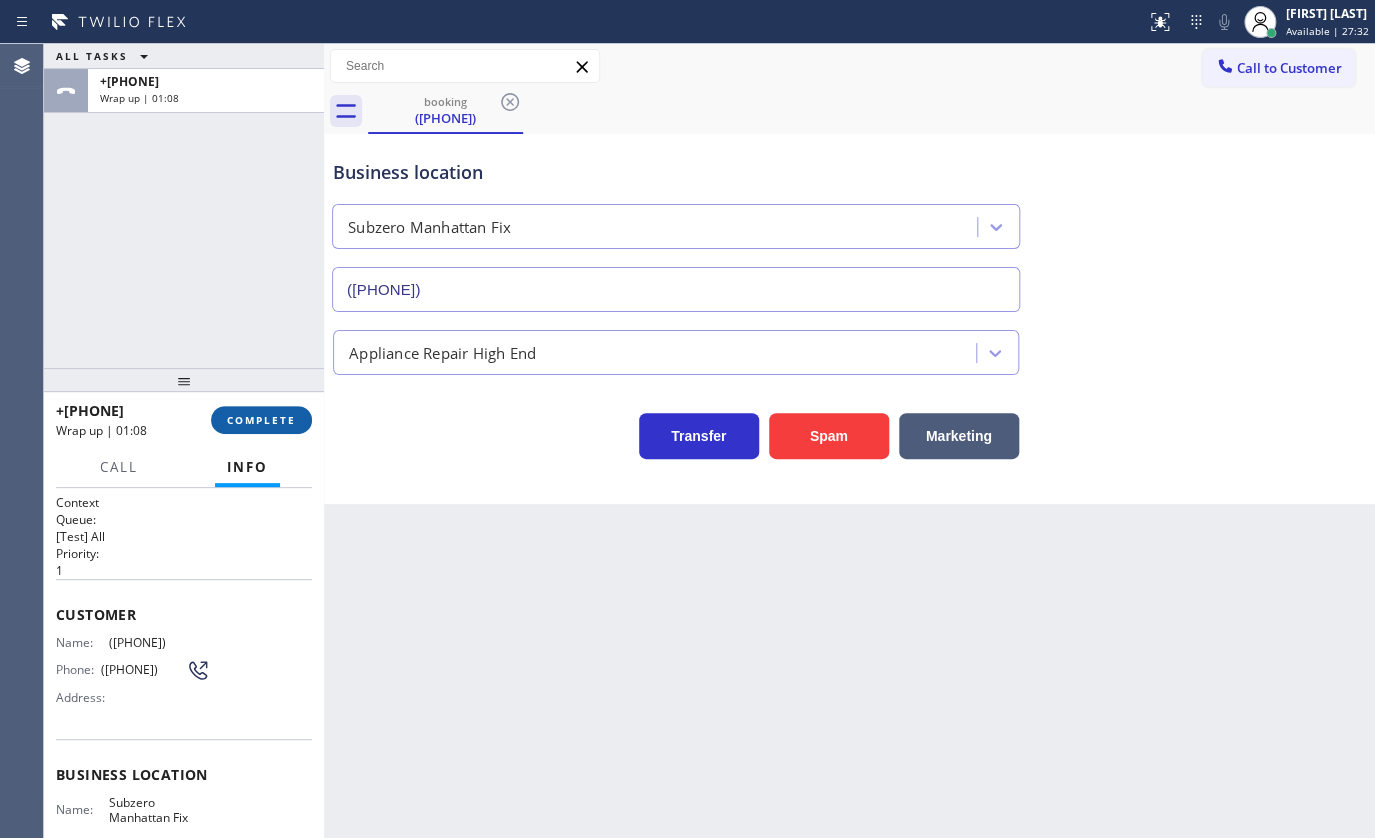 click on "COMPLETE" at bounding box center [261, 420] 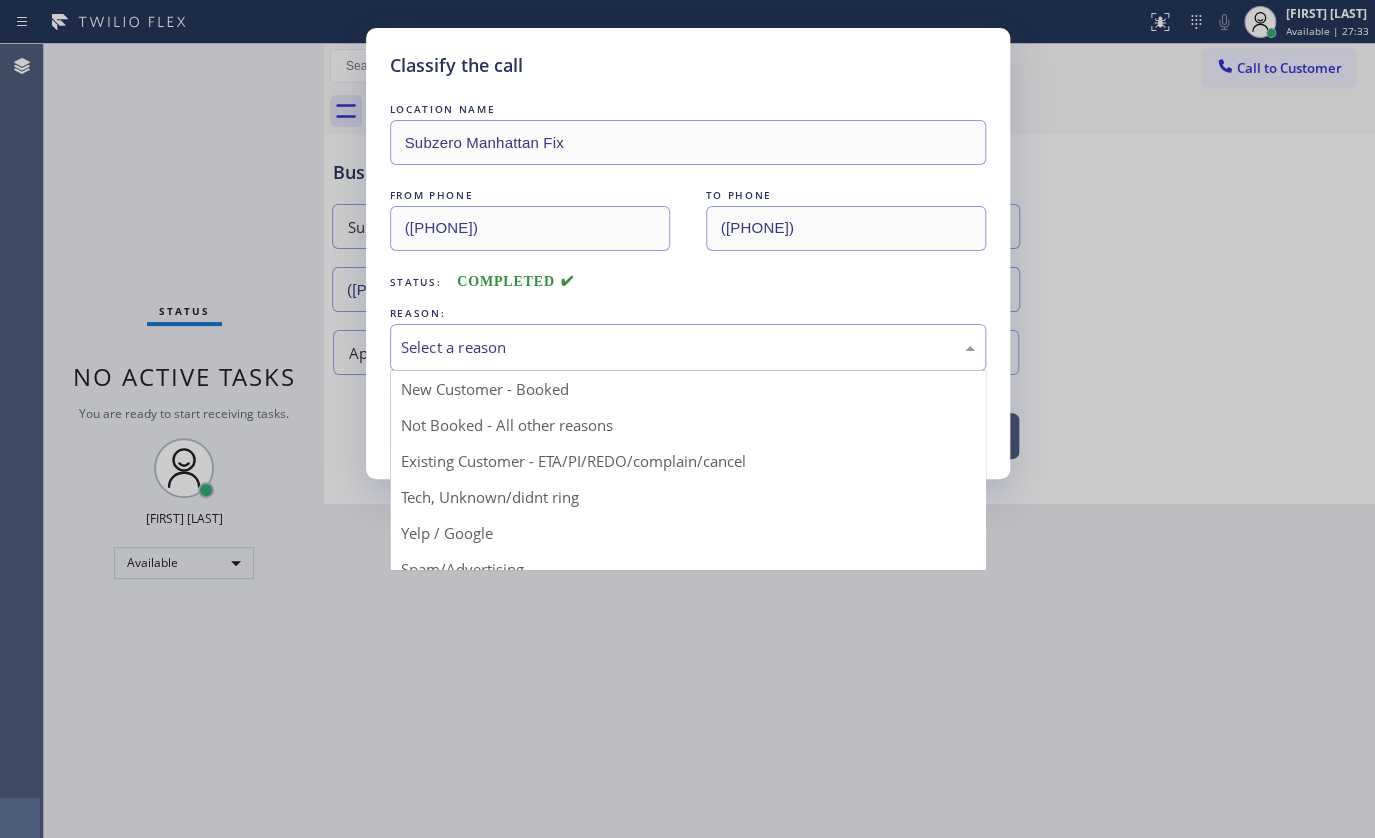 click on "Select a reason" at bounding box center (688, 347) 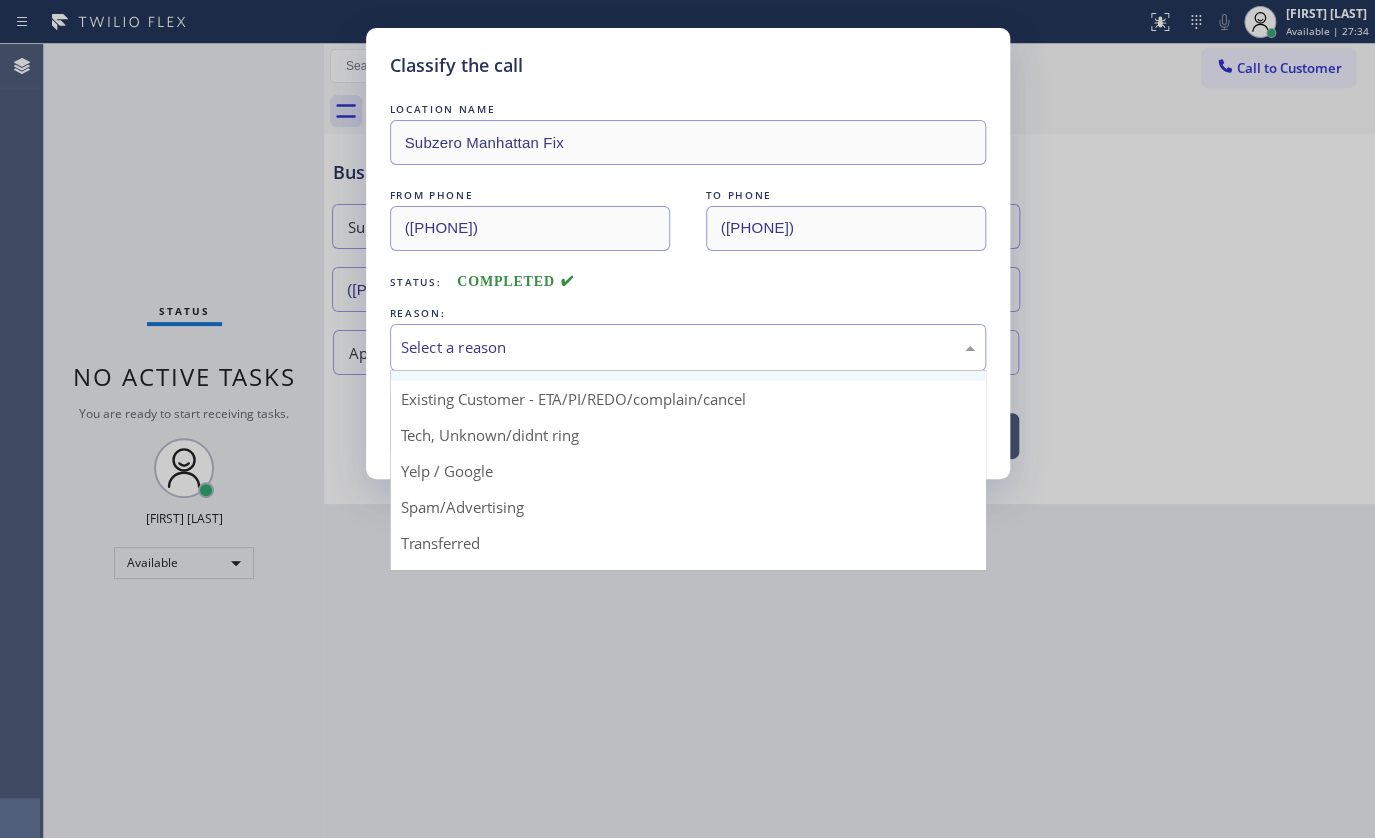scroll, scrollTop: 133, scrollLeft: 0, axis: vertical 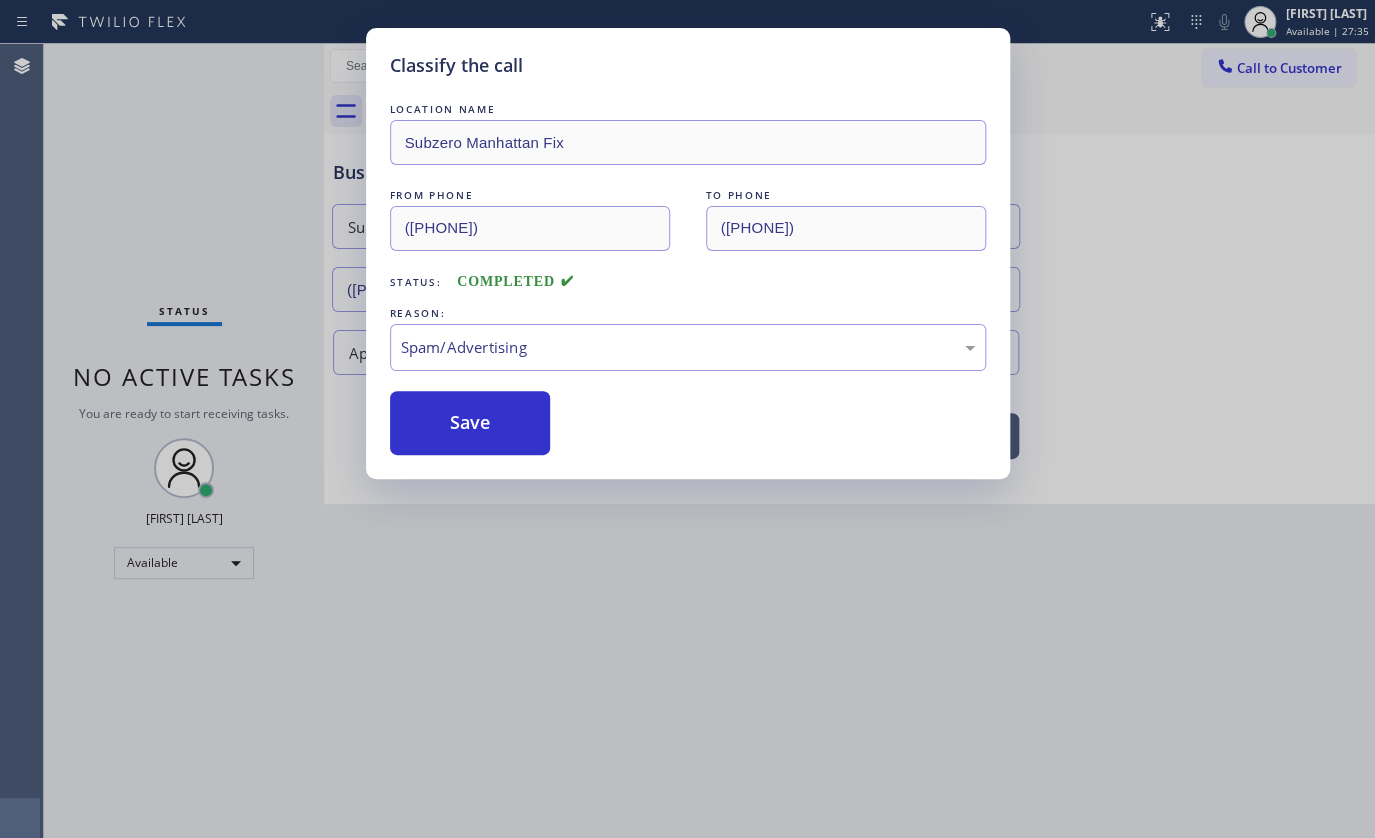click on "Save" at bounding box center [470, 423] 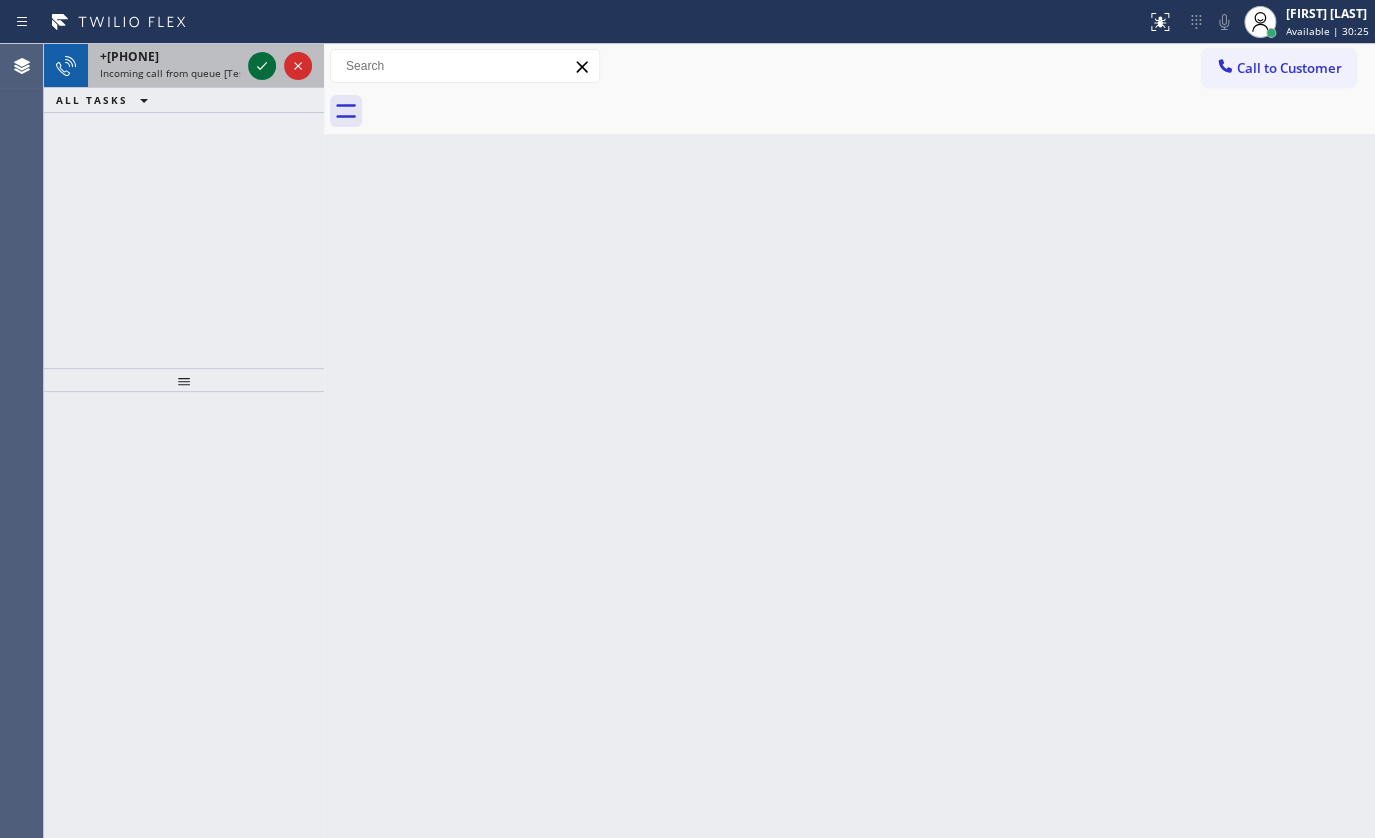 click at bounding box center [262, 66] 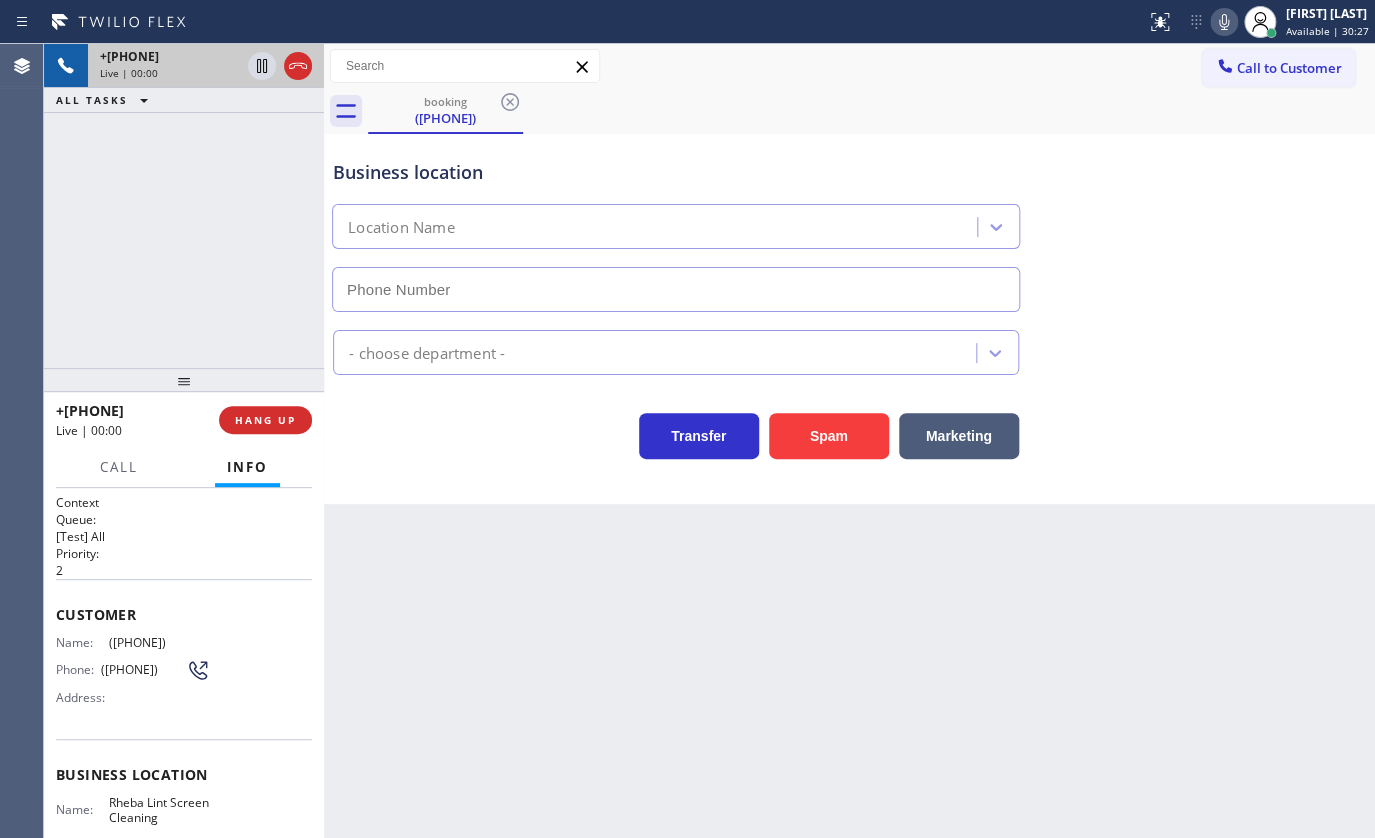 type on "(619) 494-2410" 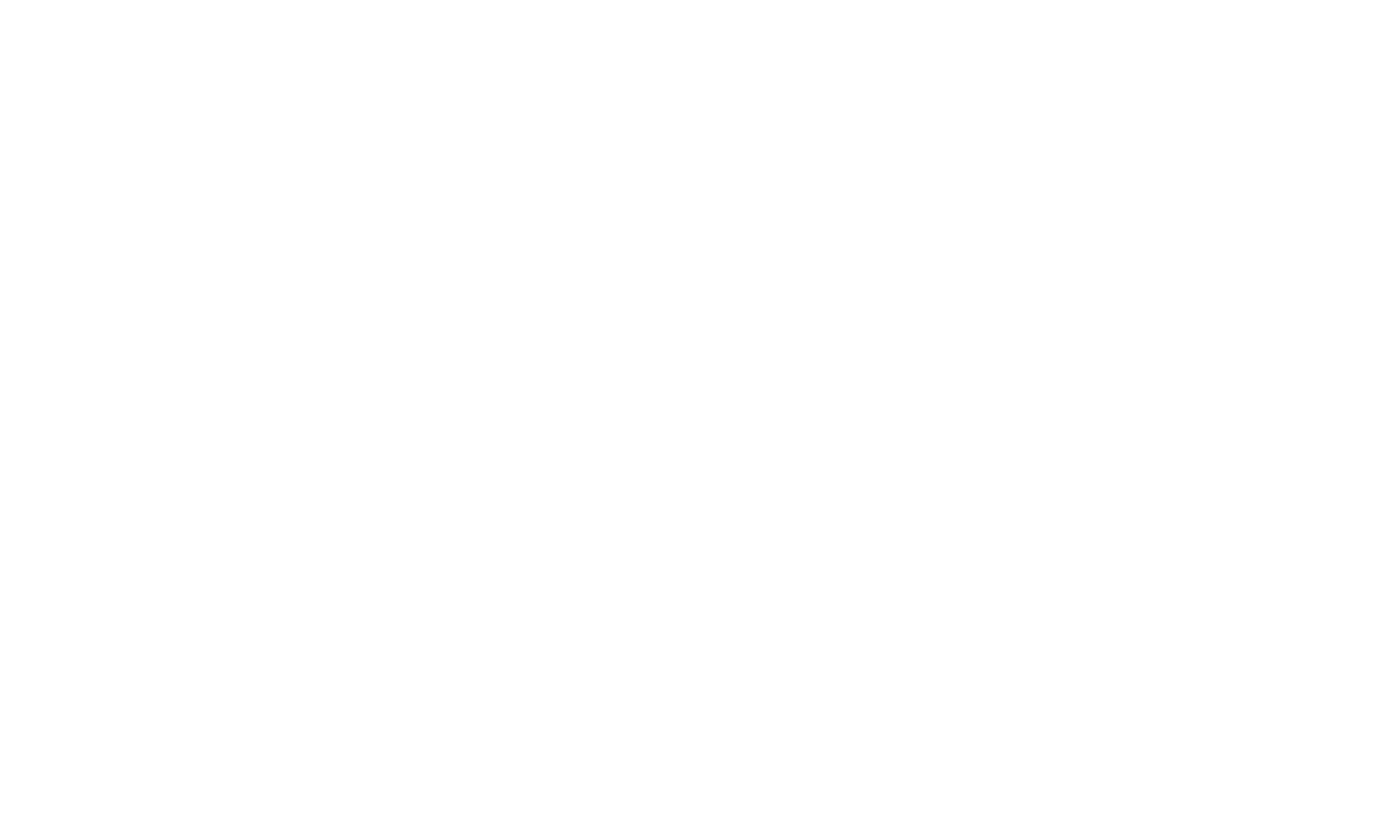 scroll, scrollTop: 0, scrollLeft: 0, axis: both 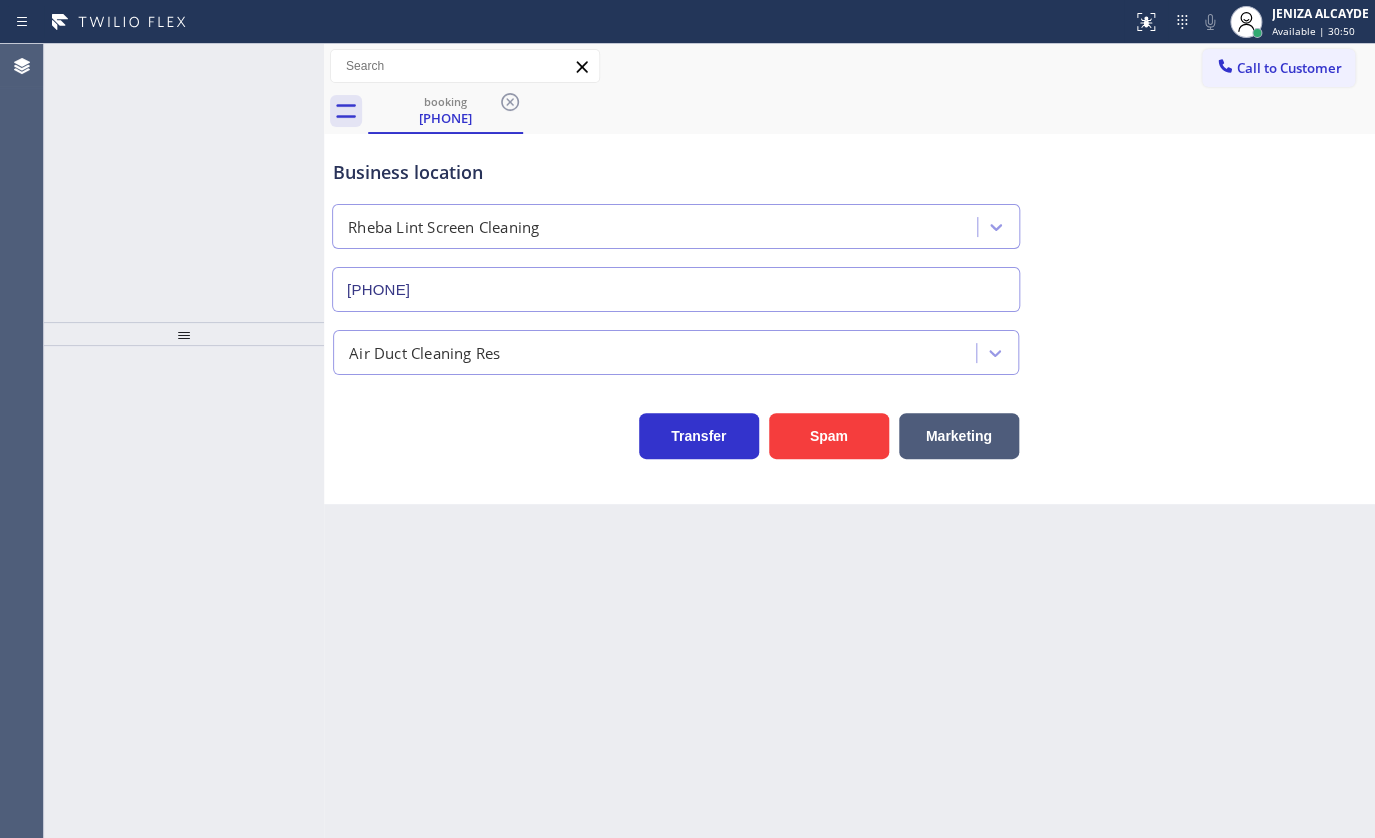 type on "[PHONE]" 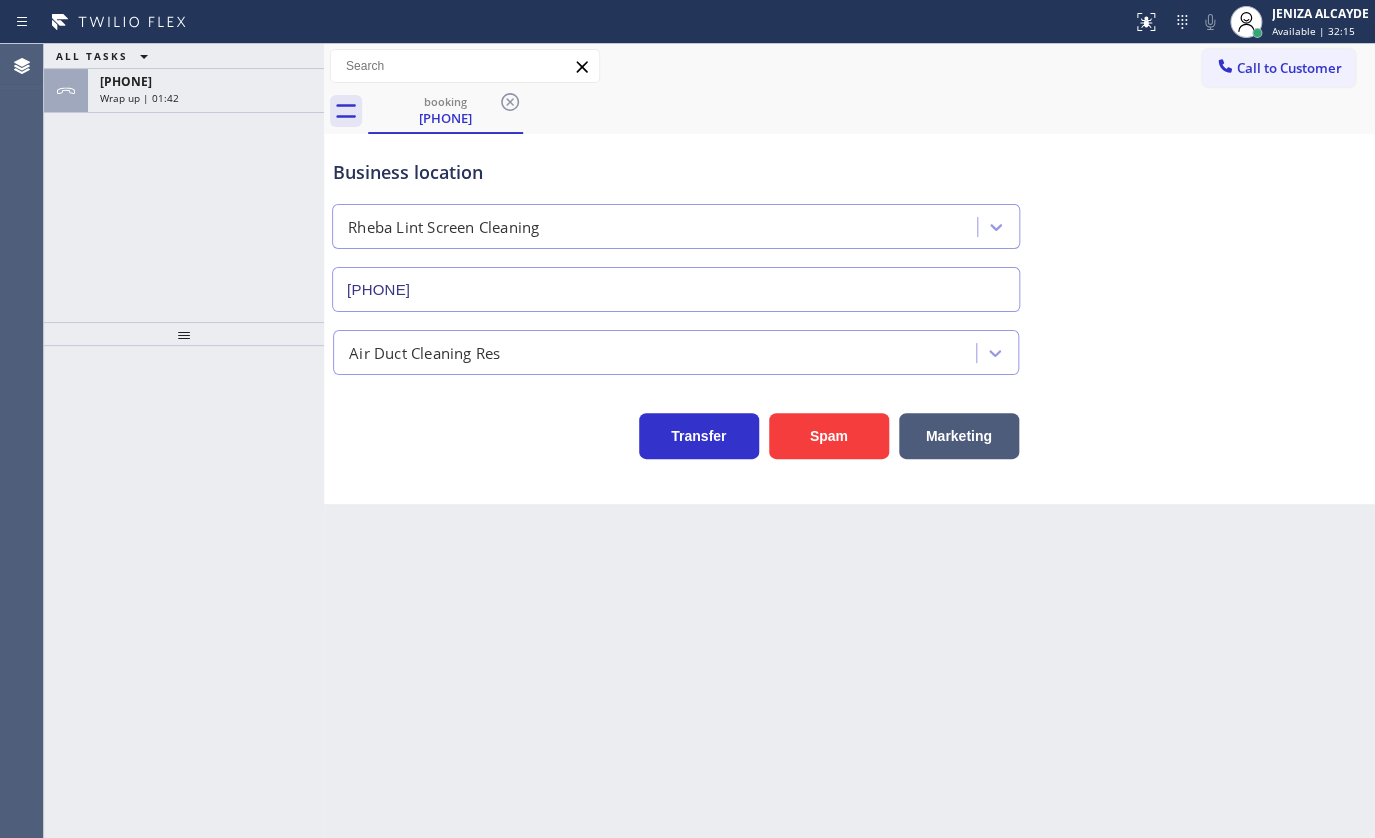 click on "ALL TASKS ALL TASKS ACTIVE TASKS TASKS IN WRAP UP" at bounding box center (184, 56) 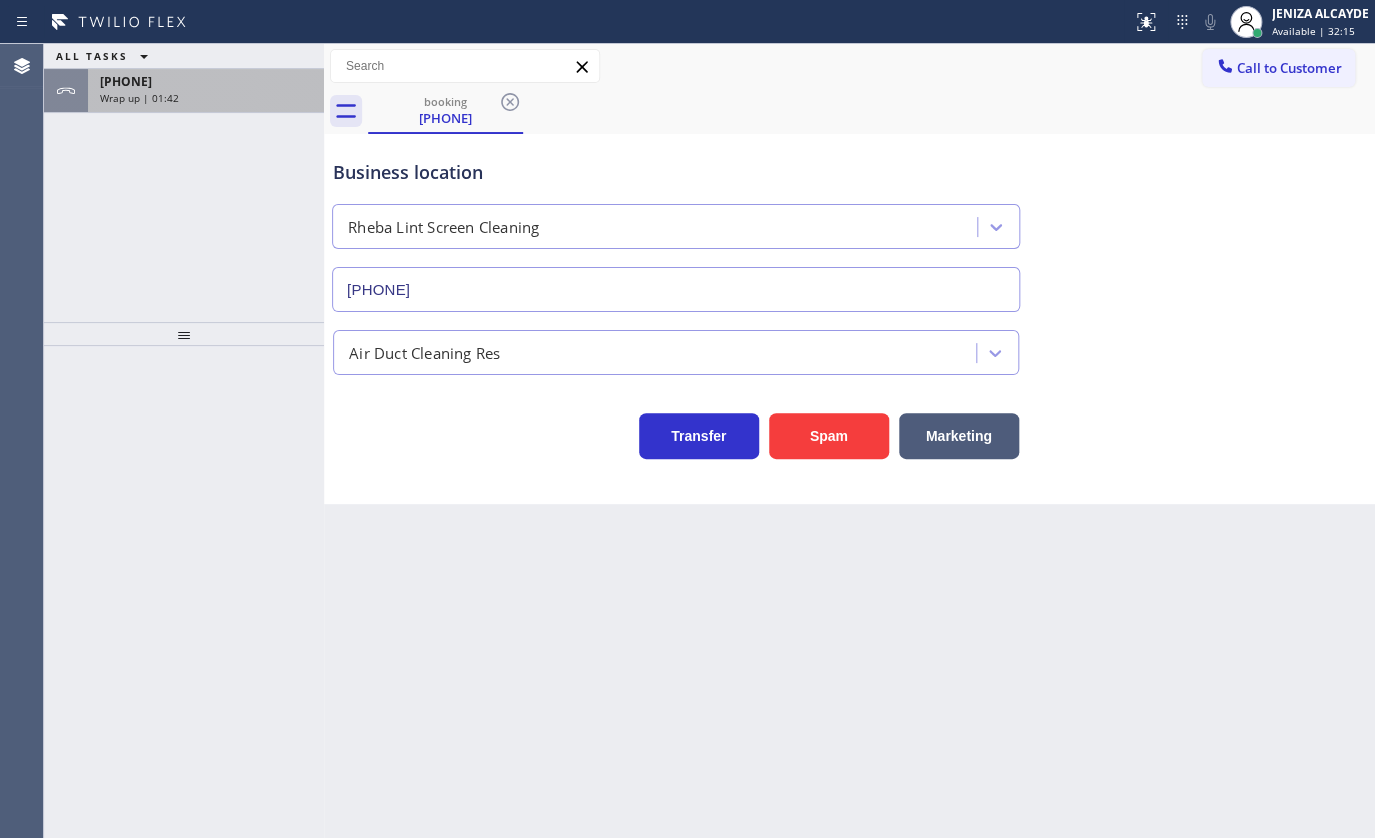 click on "[PHONE]" at bounding box center [206, 81] 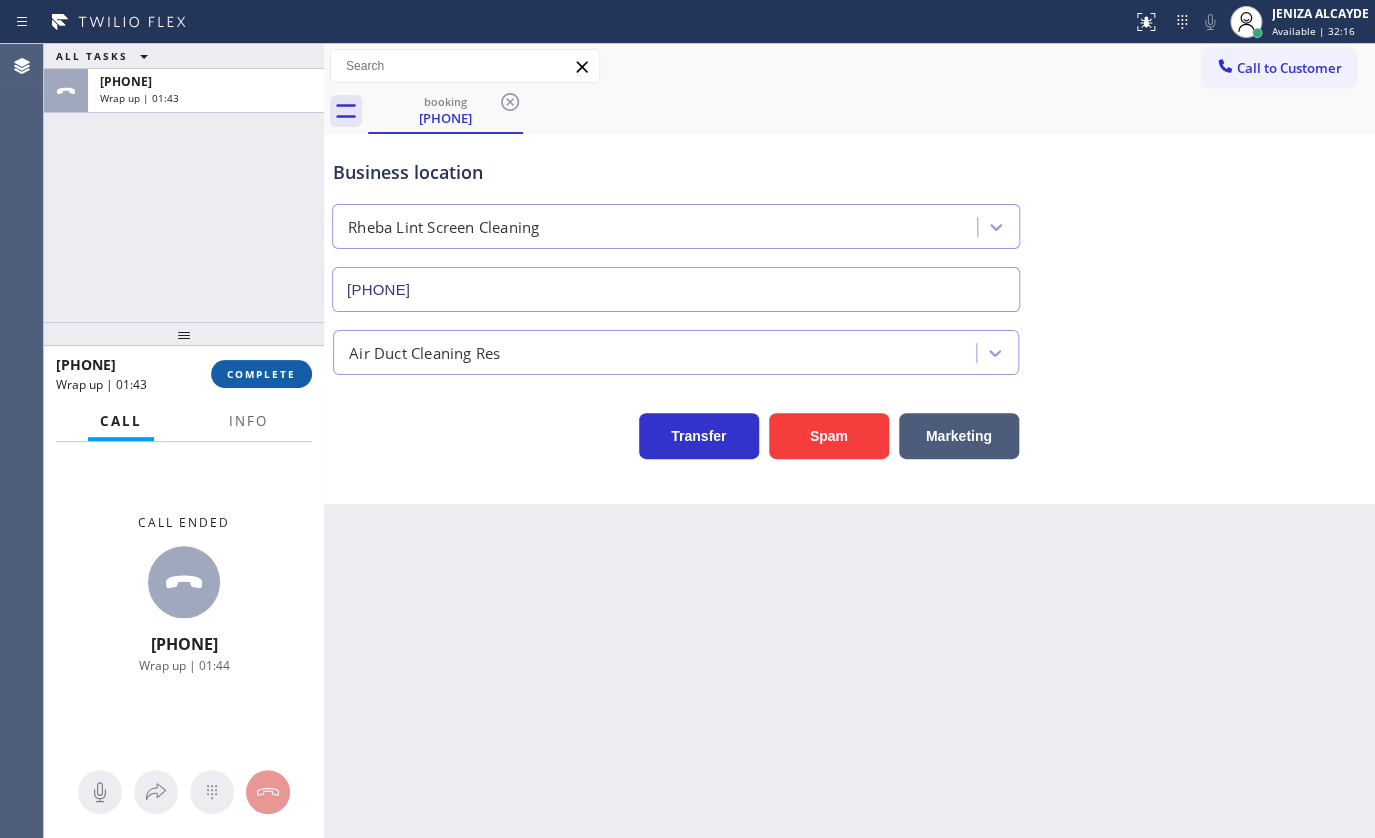 drag, startPoint x: 282, startPoint y: 376, endPoint x: 297, endPoint y: 375, distance: 15.033297 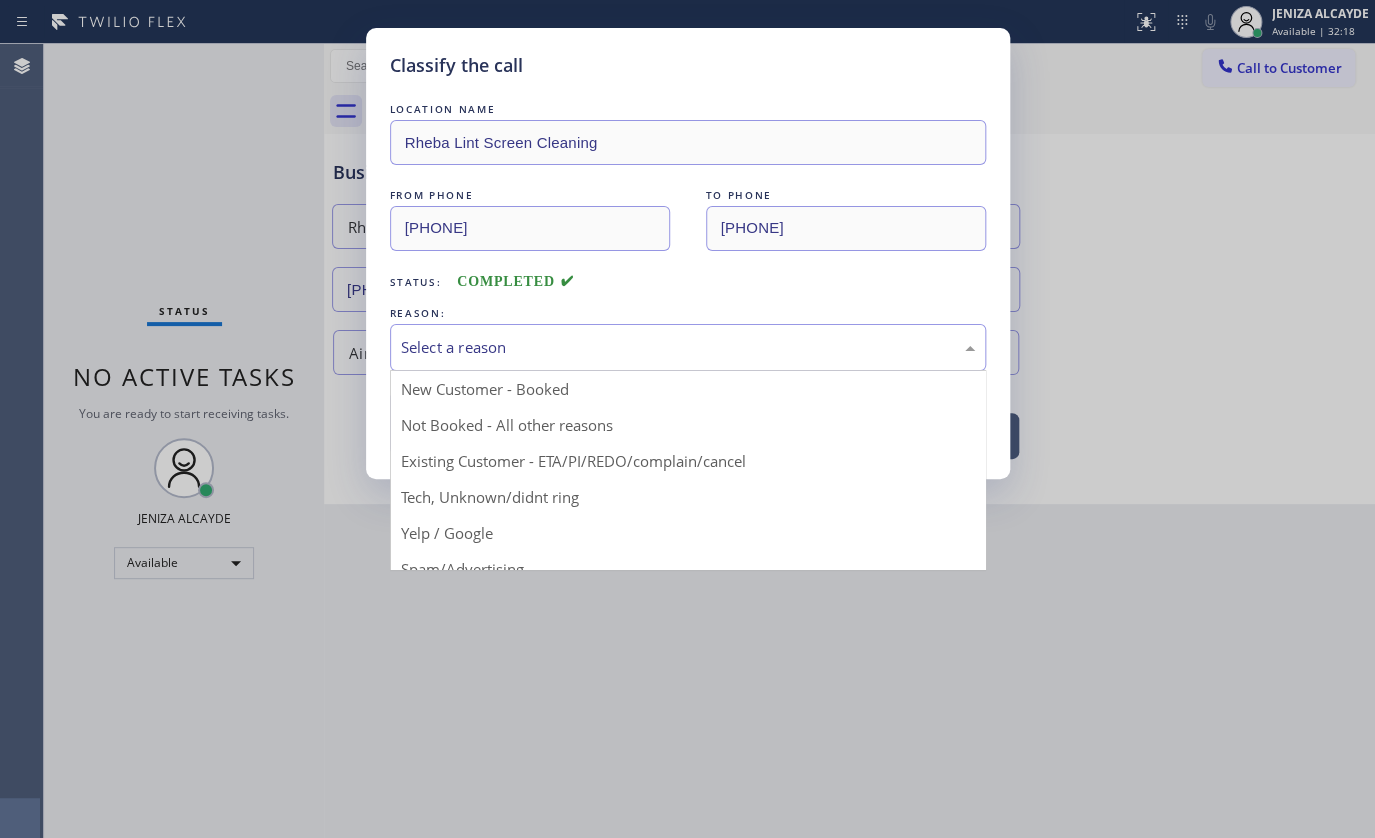click on "Select a reason" at bounding box center [688, 347] 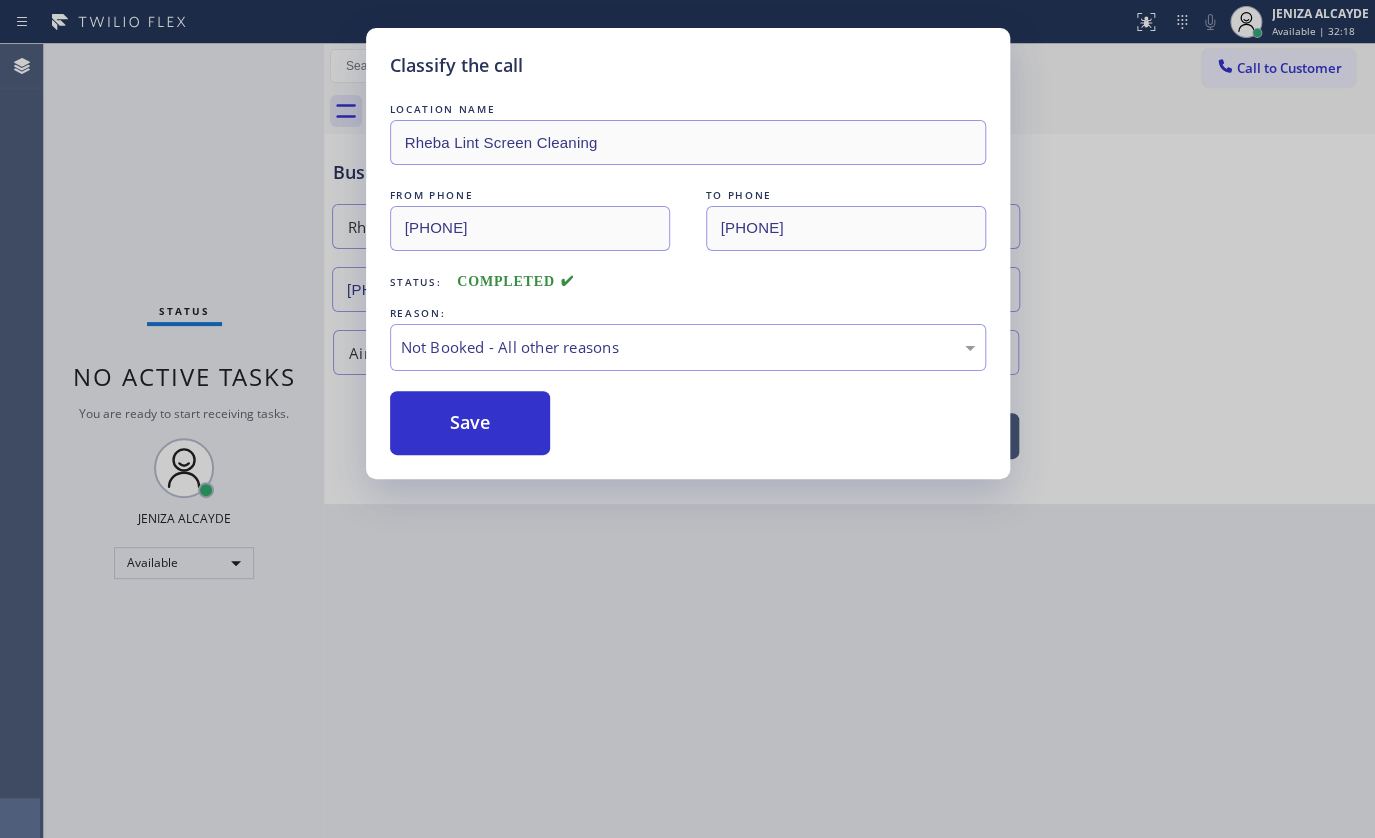 click on "Save" at bounding box center (470, 423) 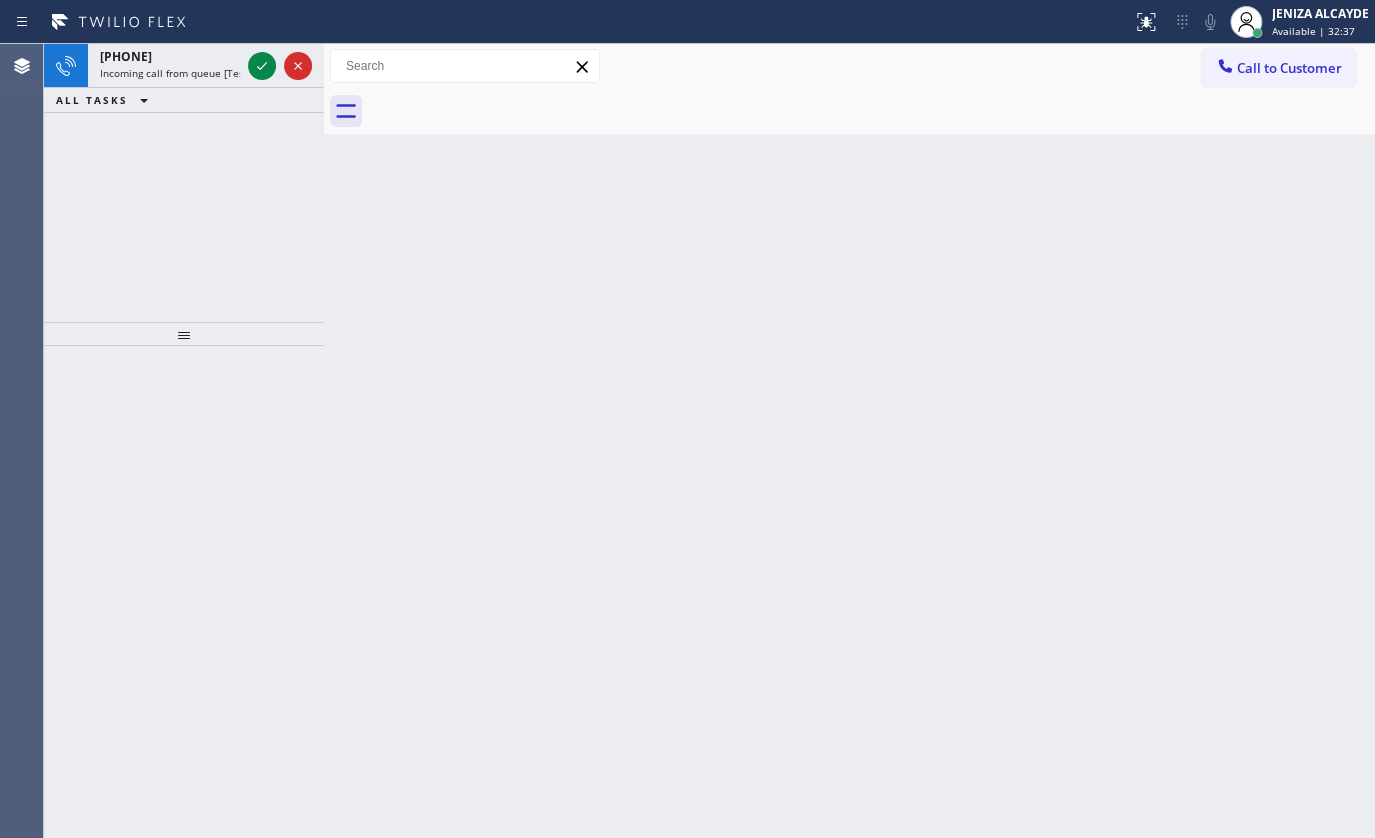 click on "[PHONE] Incoming call from queue [Test] All ALL TASKS ALL TASKS ACTIVE TASKS TASKS IN WRAP UP" at bounding box center [184, 183] 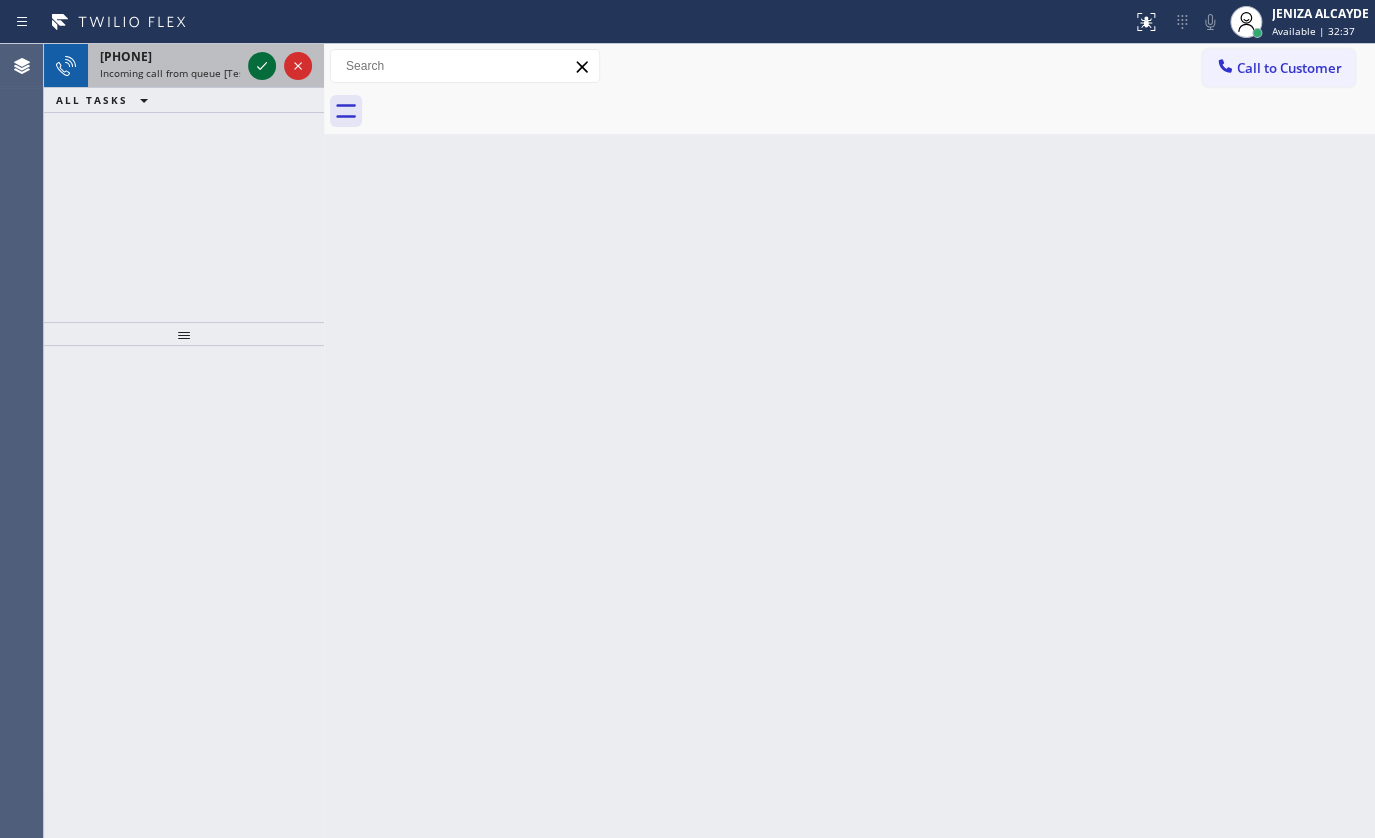 click 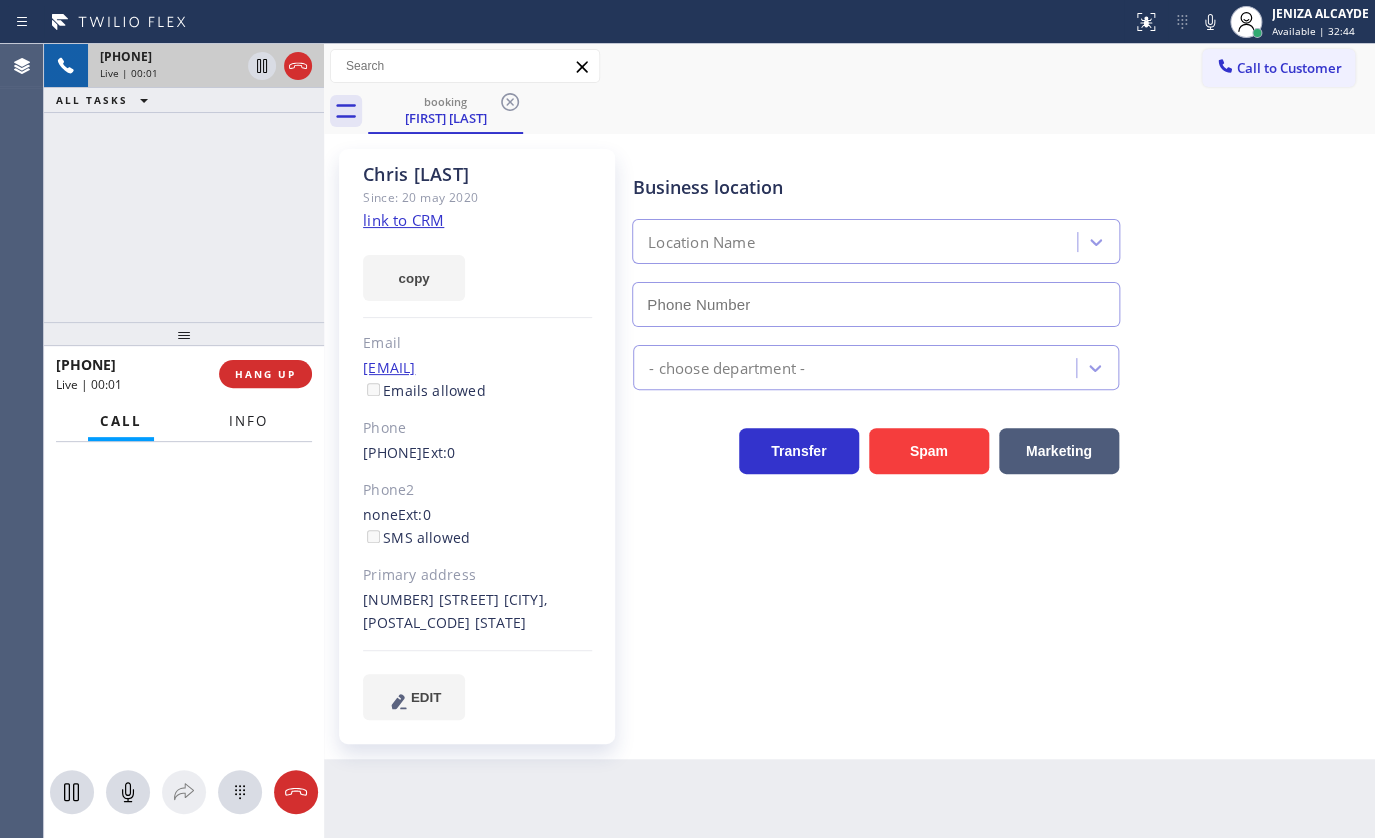 click on "Info" at bounding box center (248, 421) 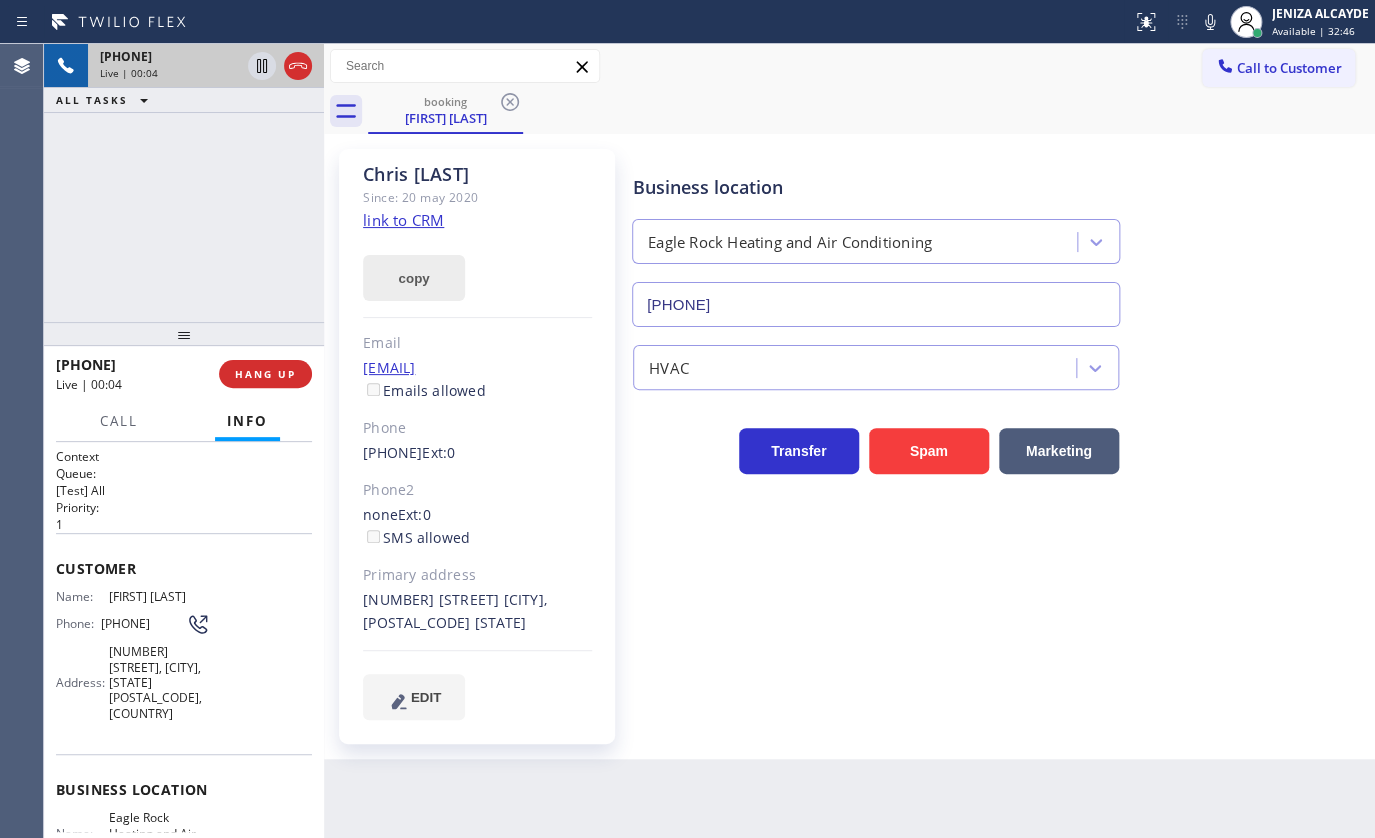 click on "copy" at bounding box center (414, 278) 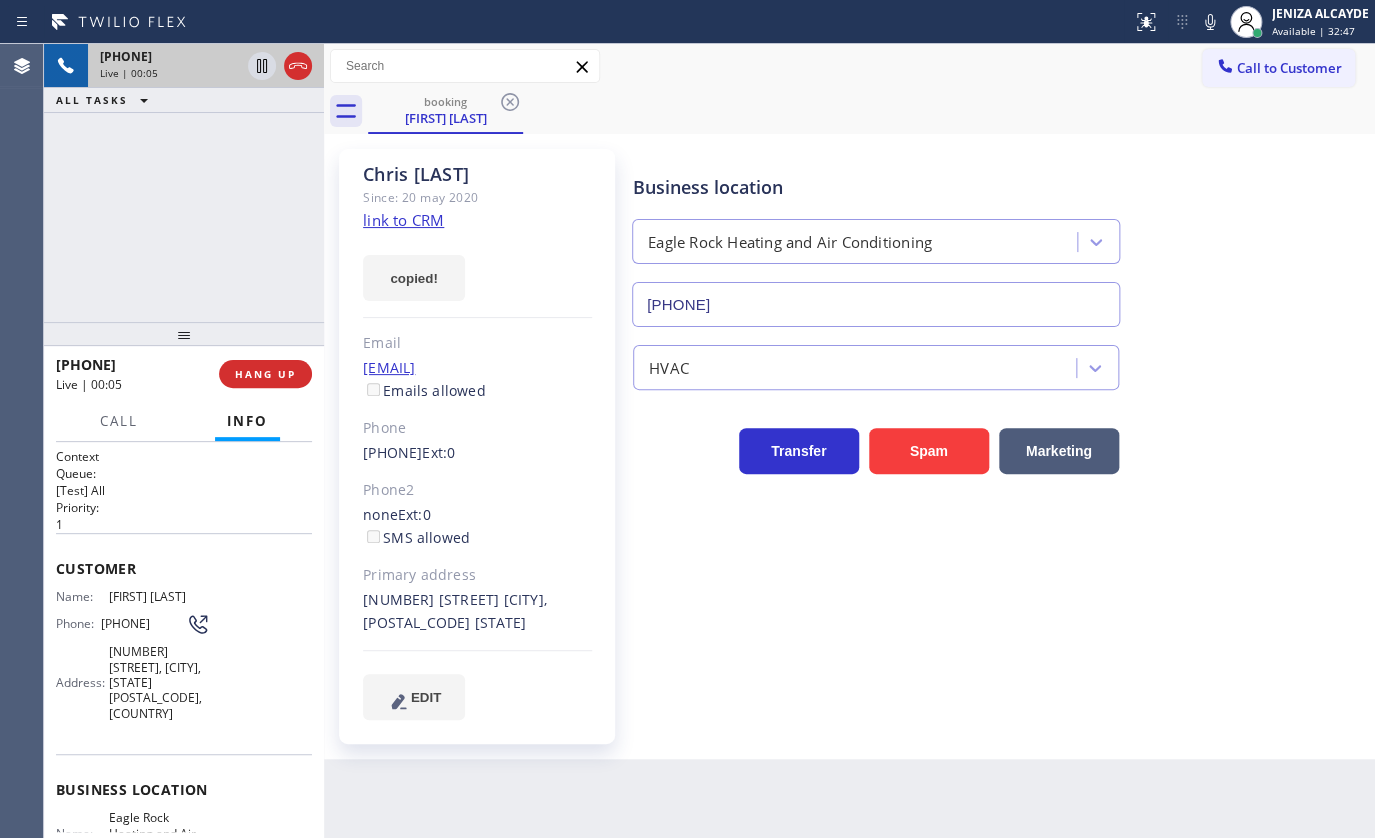 click on "link to CRM" 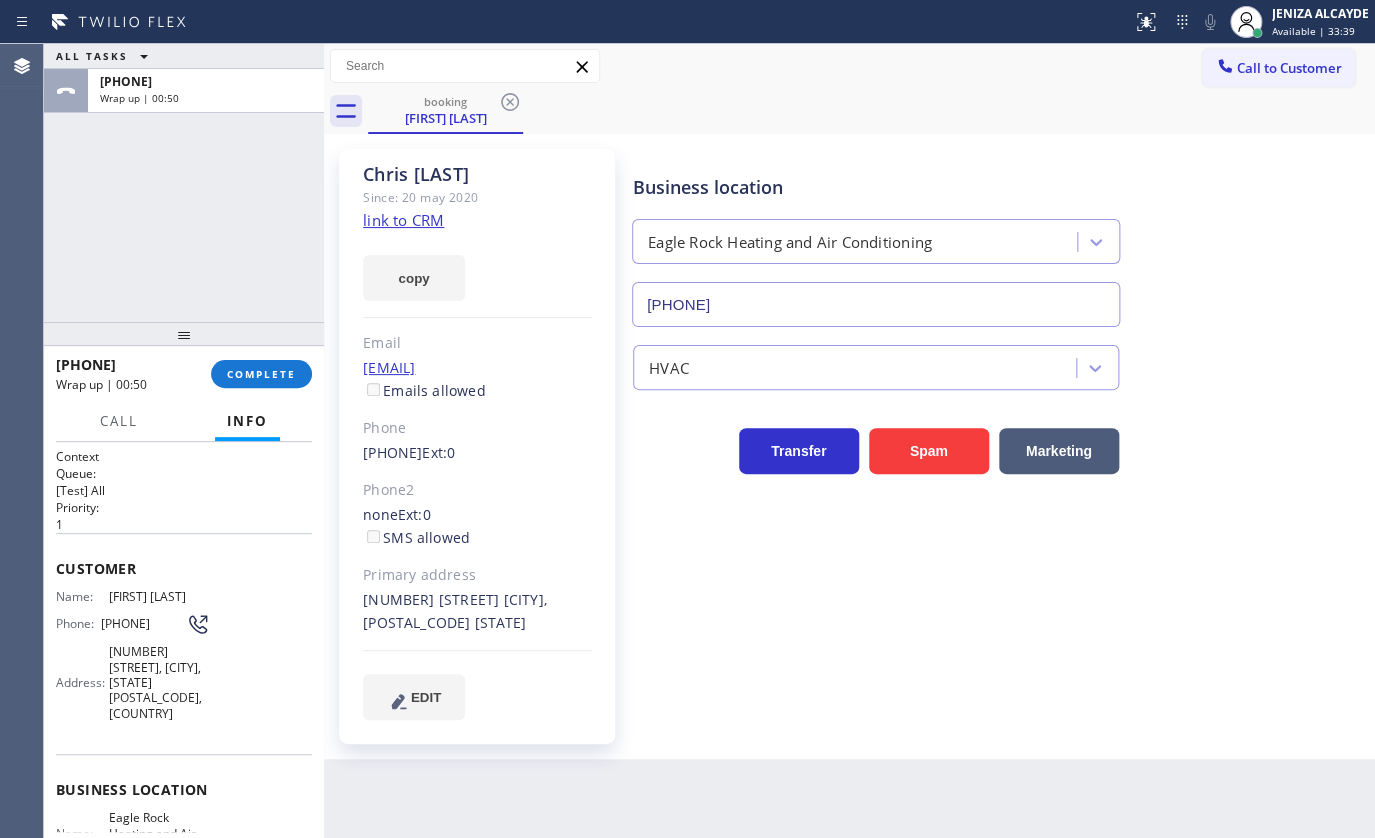 click on "link to CRM" 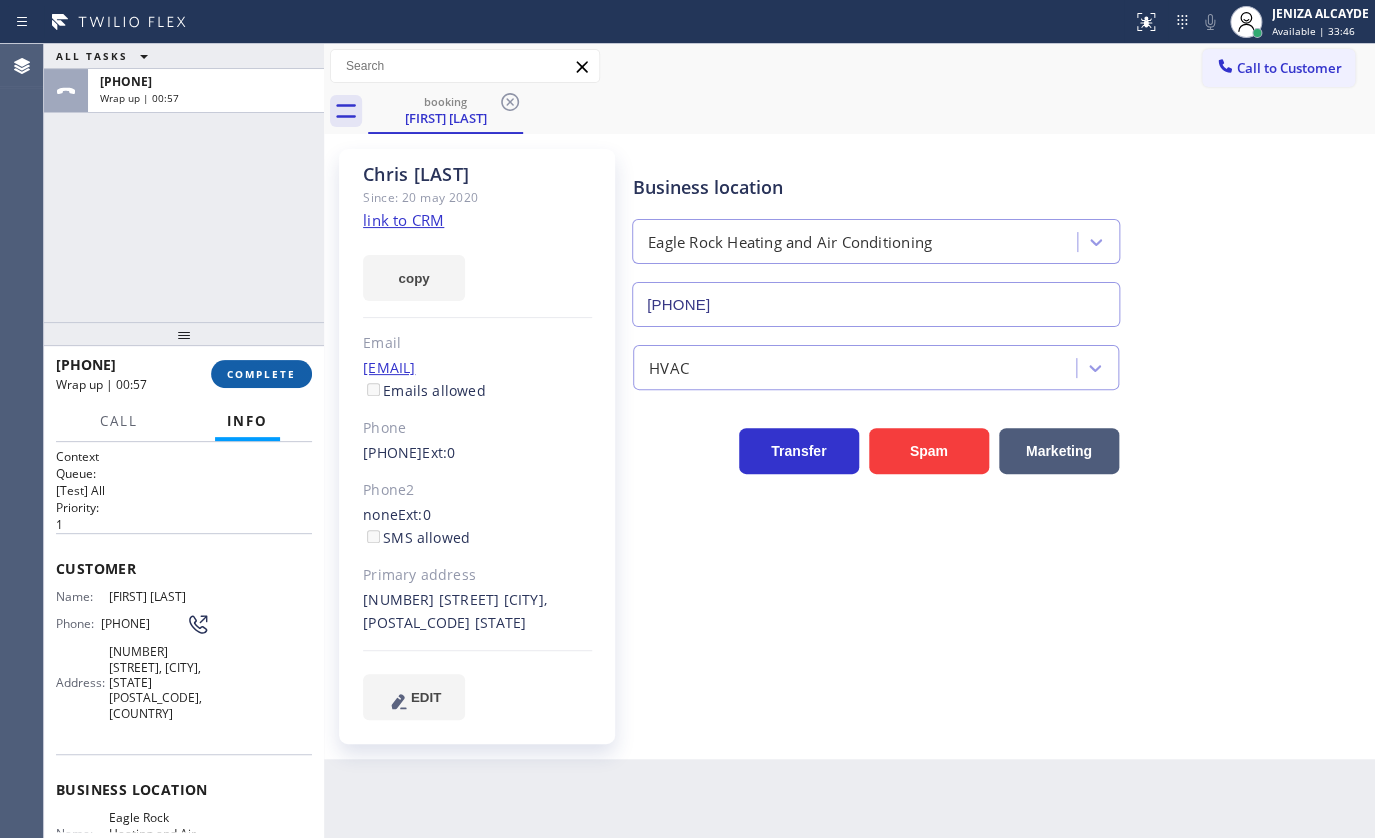 click on "COMPLETE" at bounding box center [261, 374] 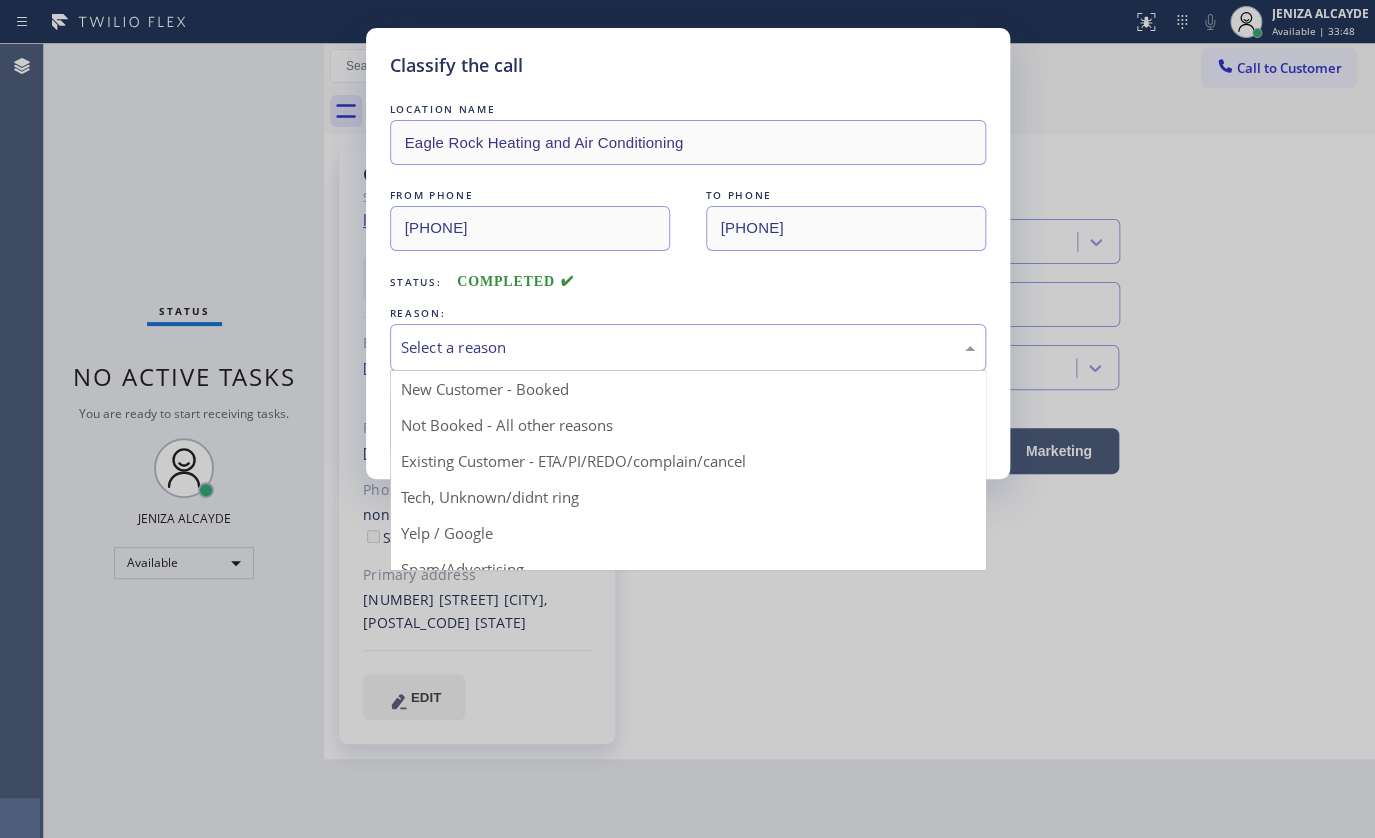 click on "Select a reason" at bounding box center [688, 347] 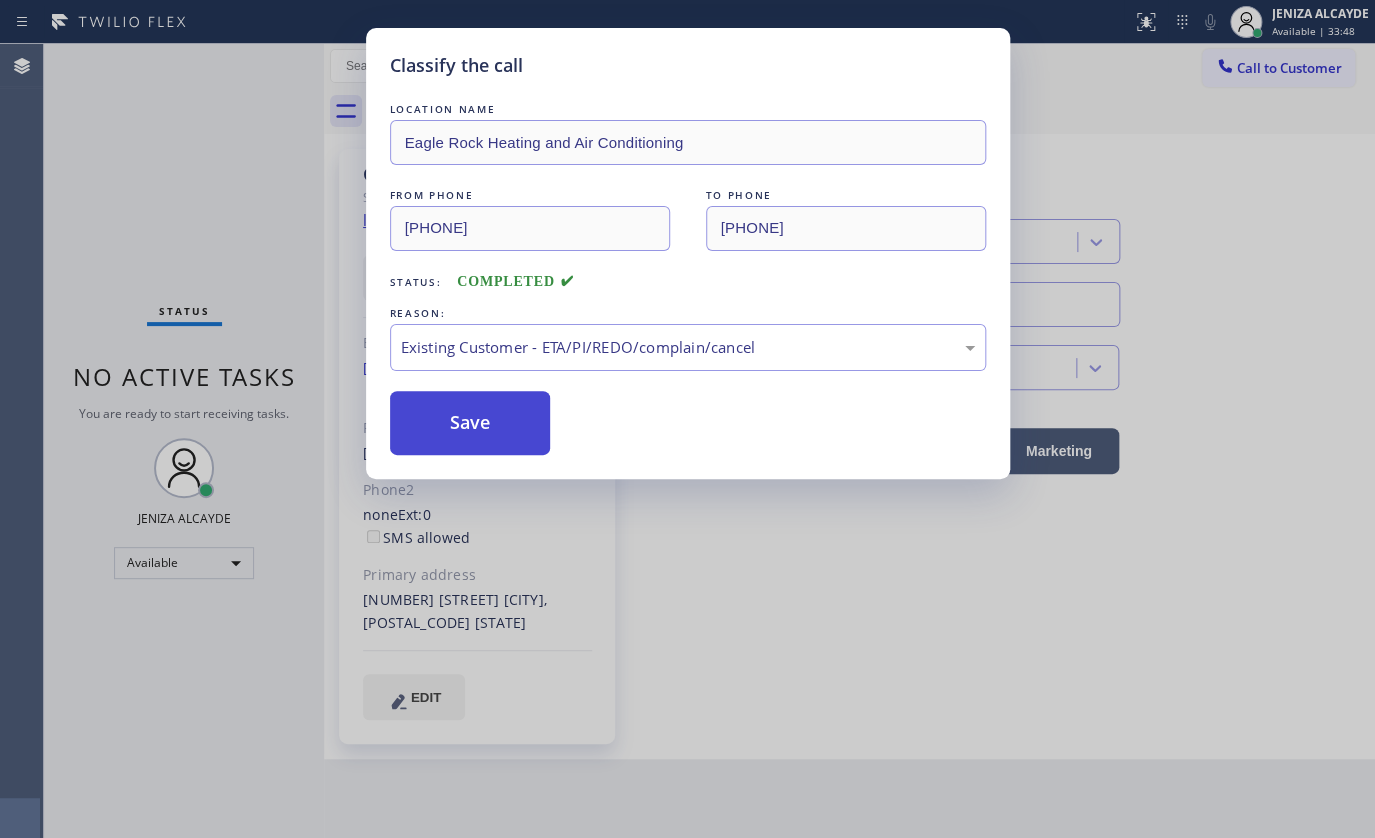 drag, startPoint x: 463, startPoint y: 463, endPoint x: 463, endPoint y: 440, distance: 23 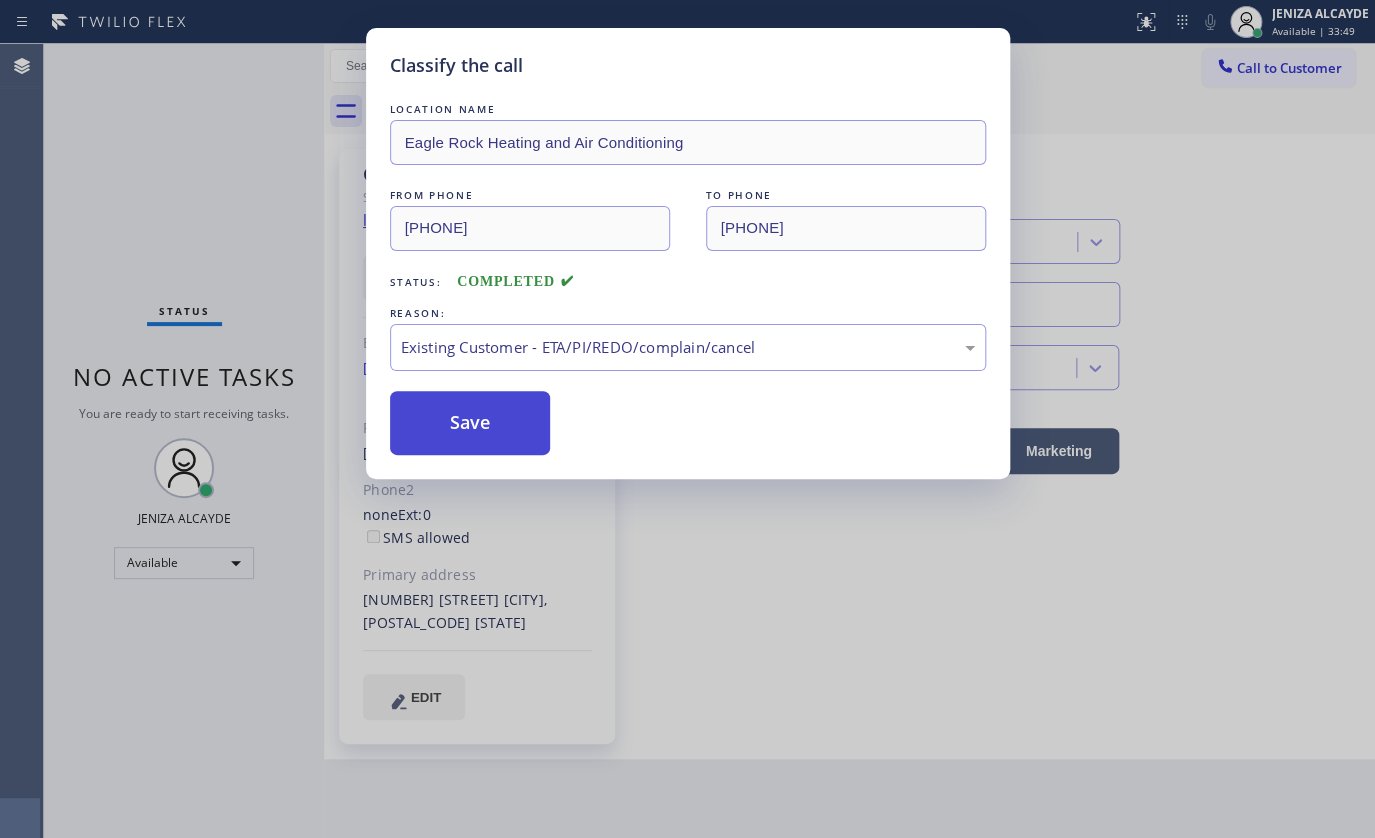 click on "Save" at bounding box center [470, 423] 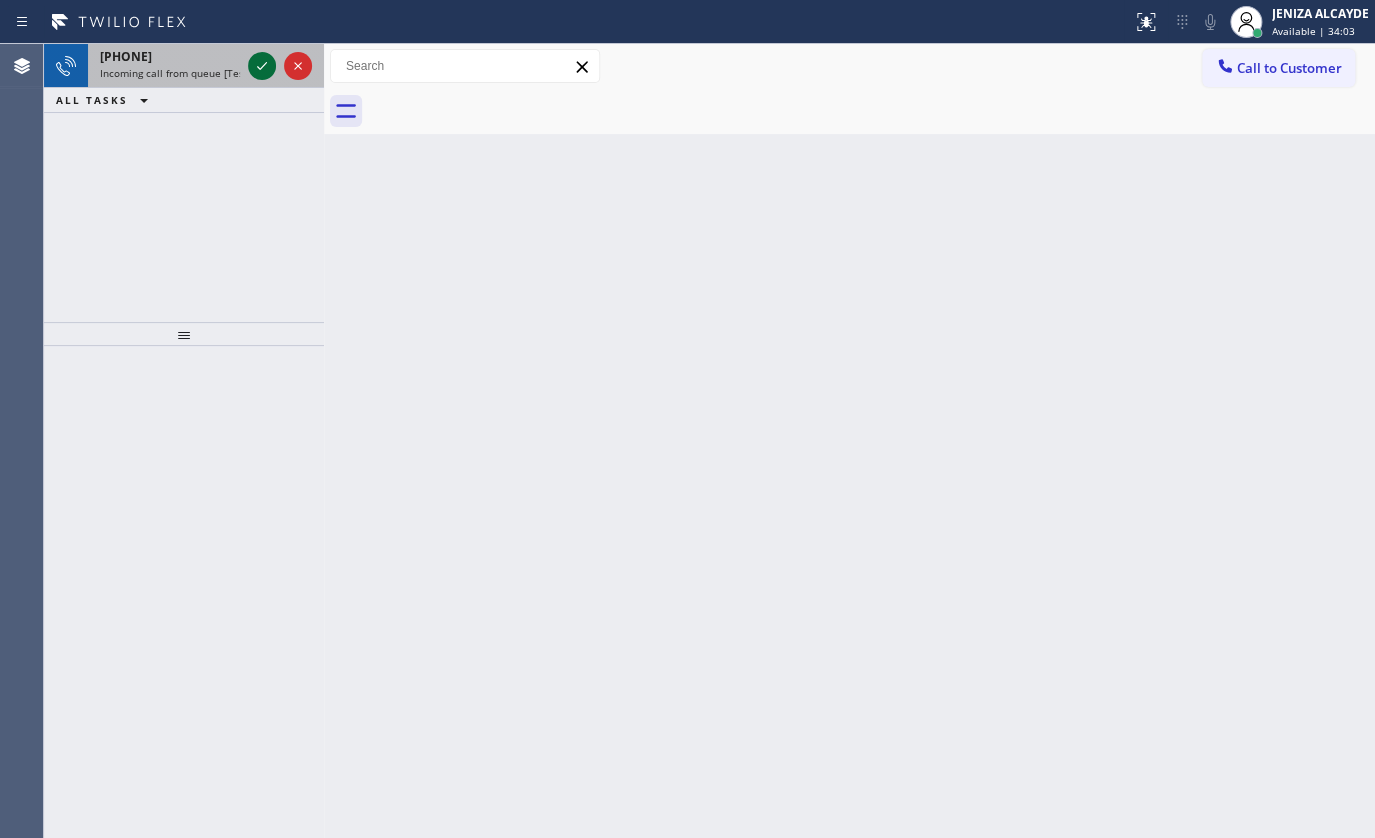 click 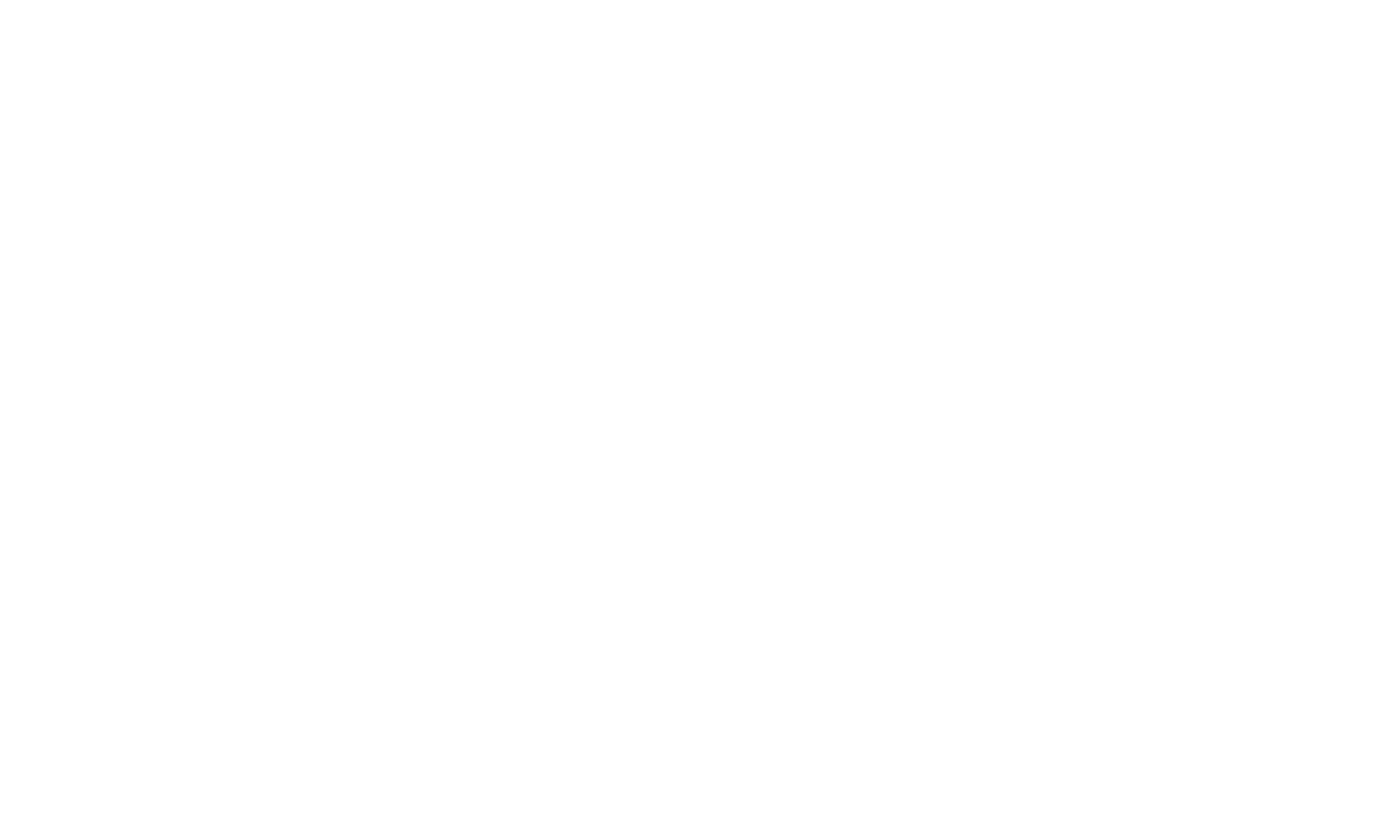 scroll, scrollTop: 0, scrollLeft: 0, axis: both 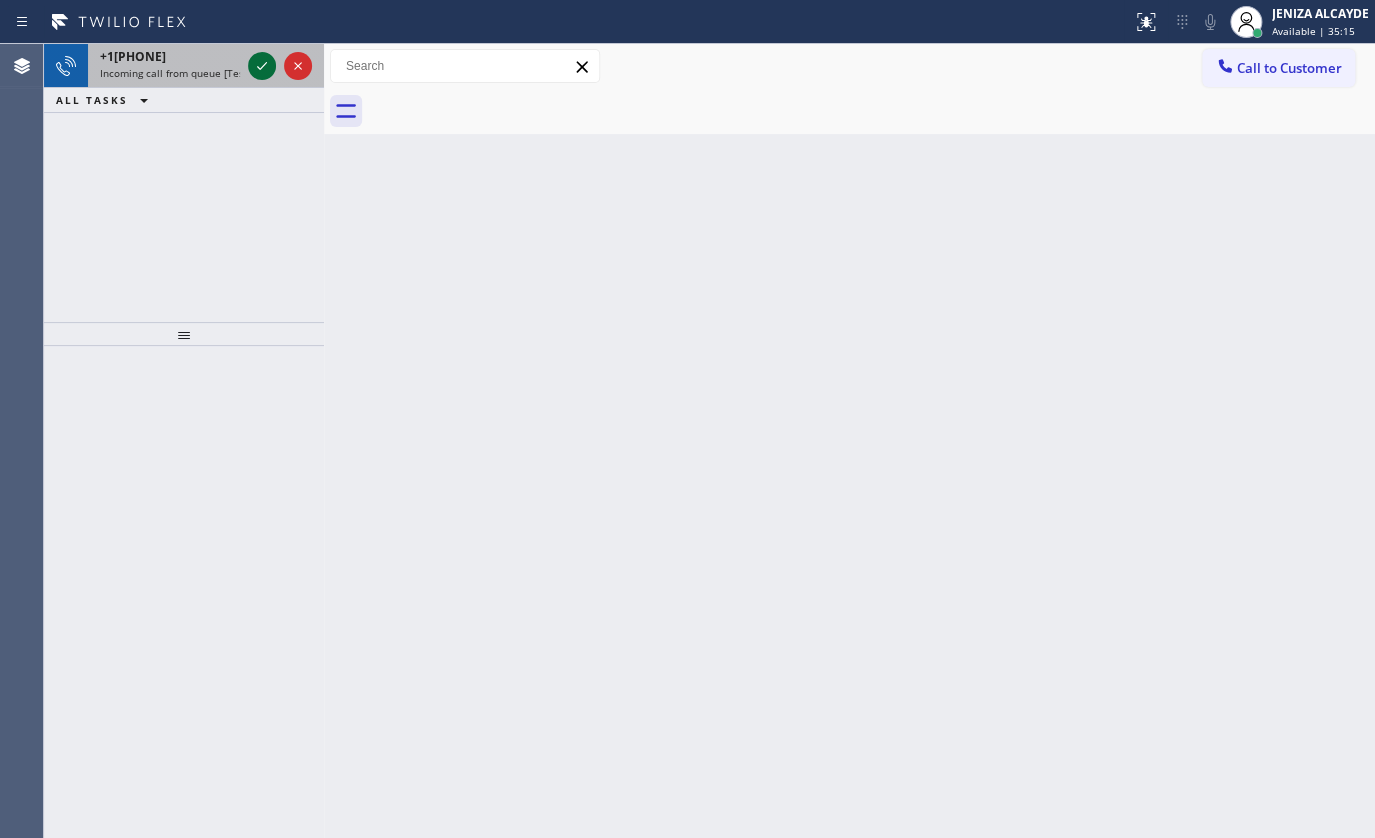 click 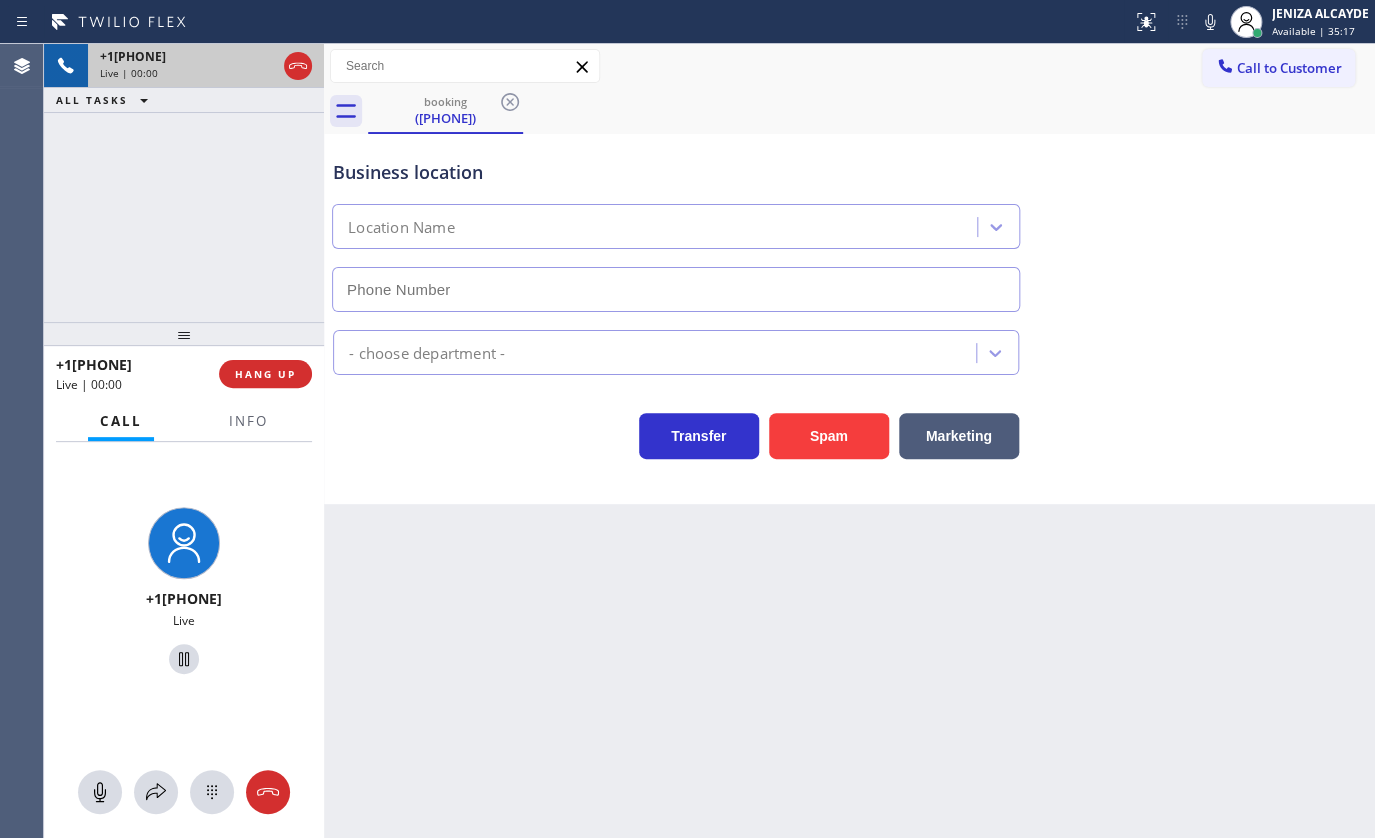 type on "([PHONE])" 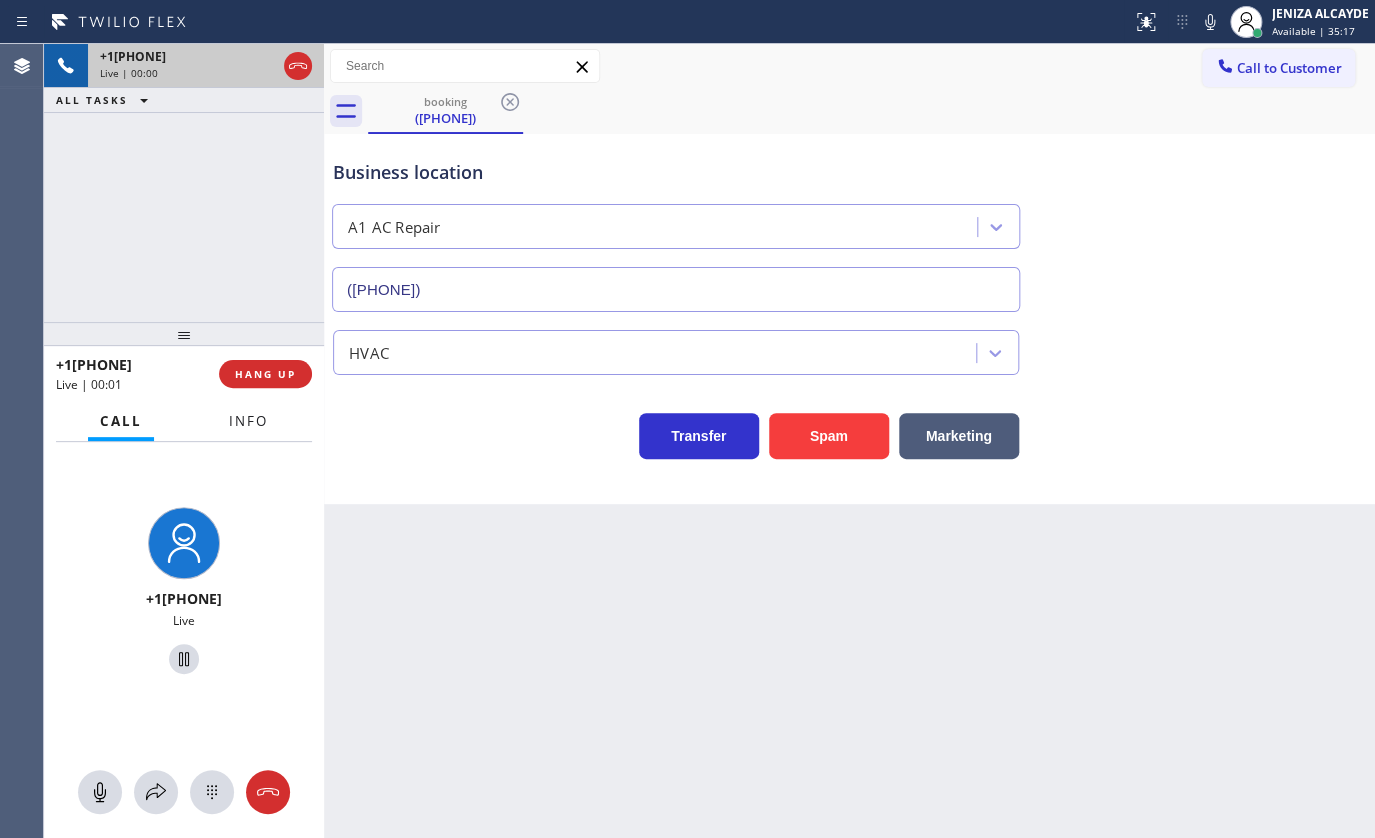 click on "Info" at bounding box center (248, 421) 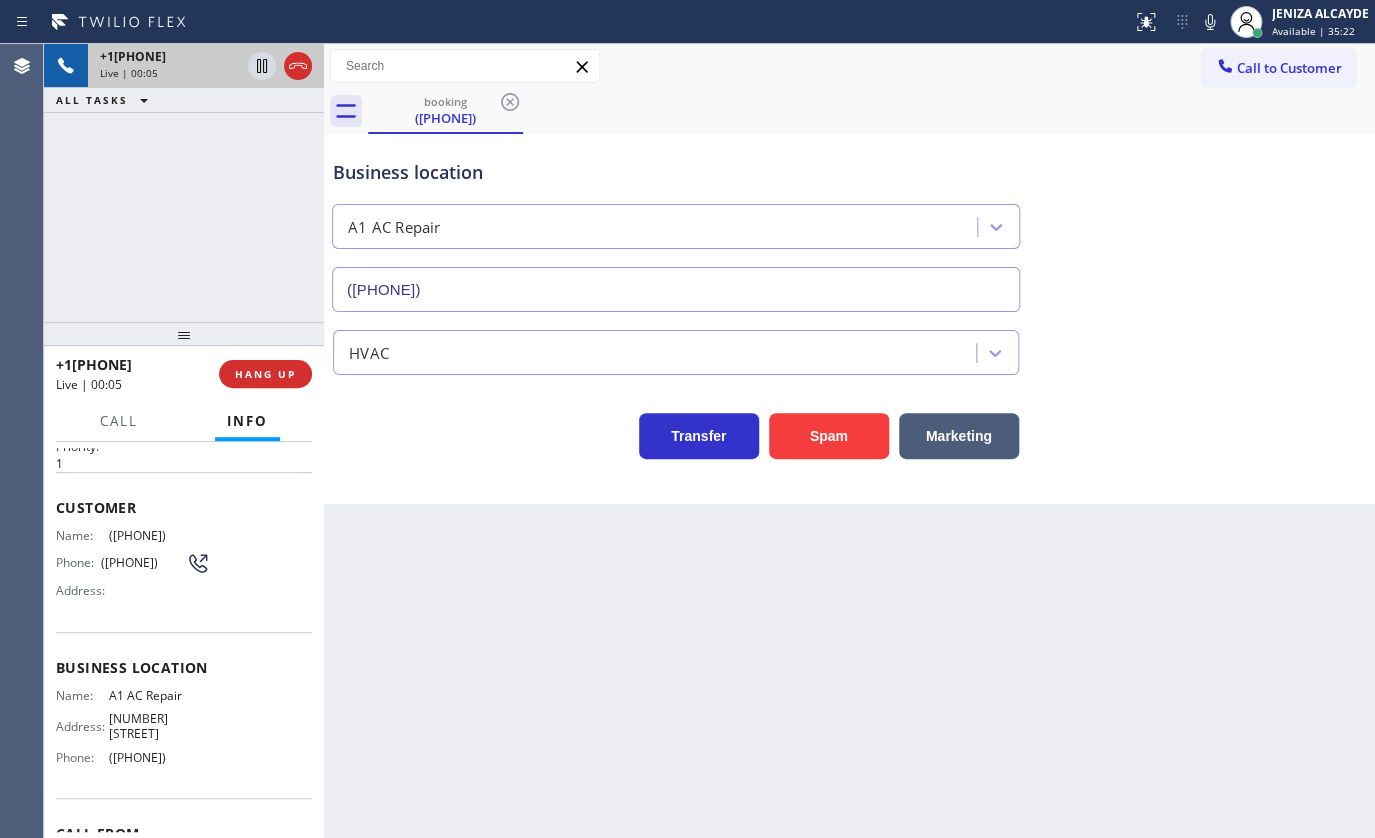 scroll, scrollTop: 167, scrollLeft: 0, axis: vertical 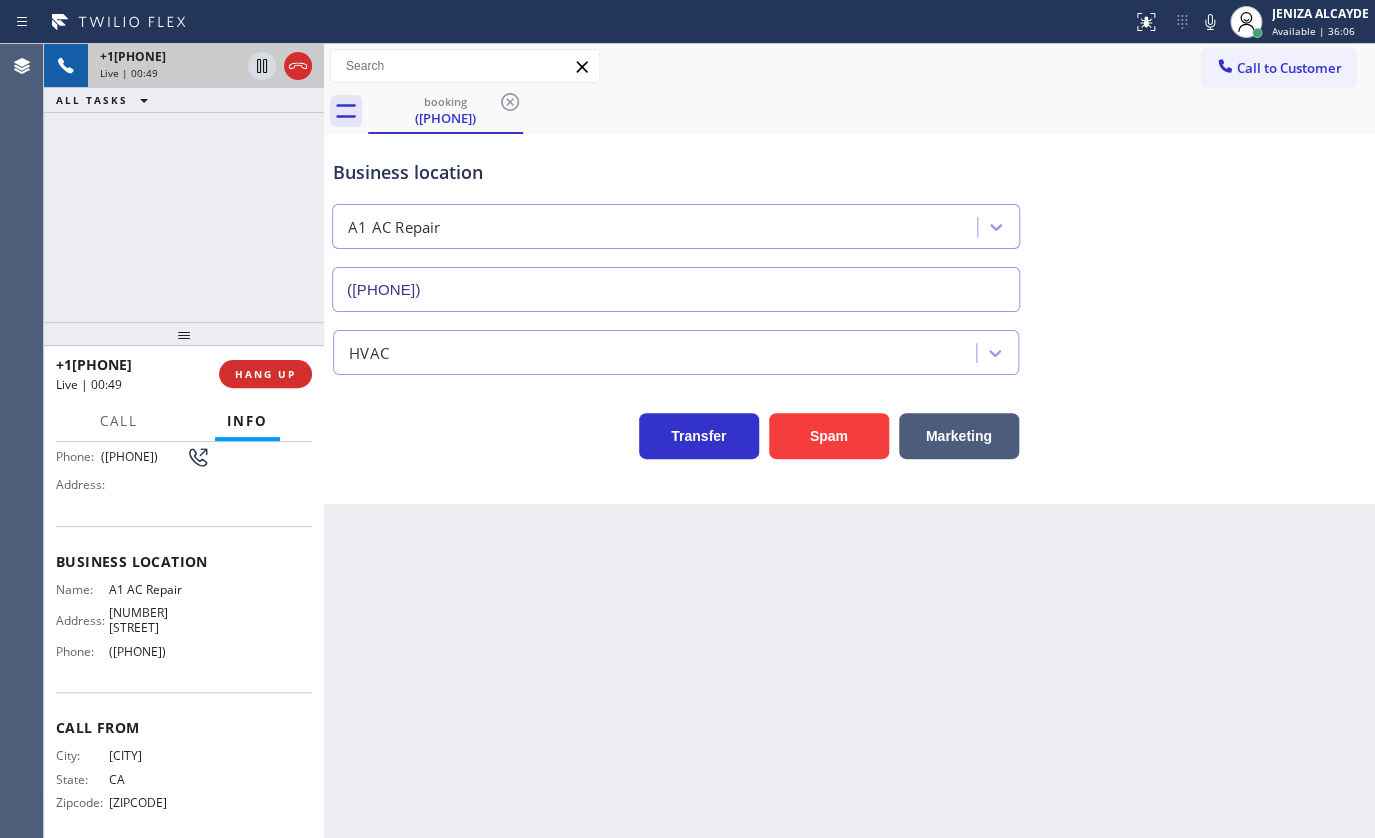 click on "Back to Dashboard Change Sender ID Customers Technicians Select a contact Outbound call Technician Search Technician Your caller id phone number Your caller id phone number Call Technician info Name   Phone none Address none Change Sender ID HVAC +1[PHONE] 5 Star Appliance +1[PHONE] Appliance Repair +1[PHONE] Plumbing +1[PHONE] Air Duct Cleaning +1[PHONE]  Electricians +1[PHONE]  Cancel Change Check personal SMS Reset Change booking ([PHONE]) Call to Customer Outbound call Location Search location Your caller id phone number Customer number Call Outbound call Technician Search Technician Your caller id phone number Your caller id phone number Call booking ([PHONE]) Business location A1 AC Repair ([PHONE]) HVAC Transfer Spam Marketing" at bounding box center (849, 441) 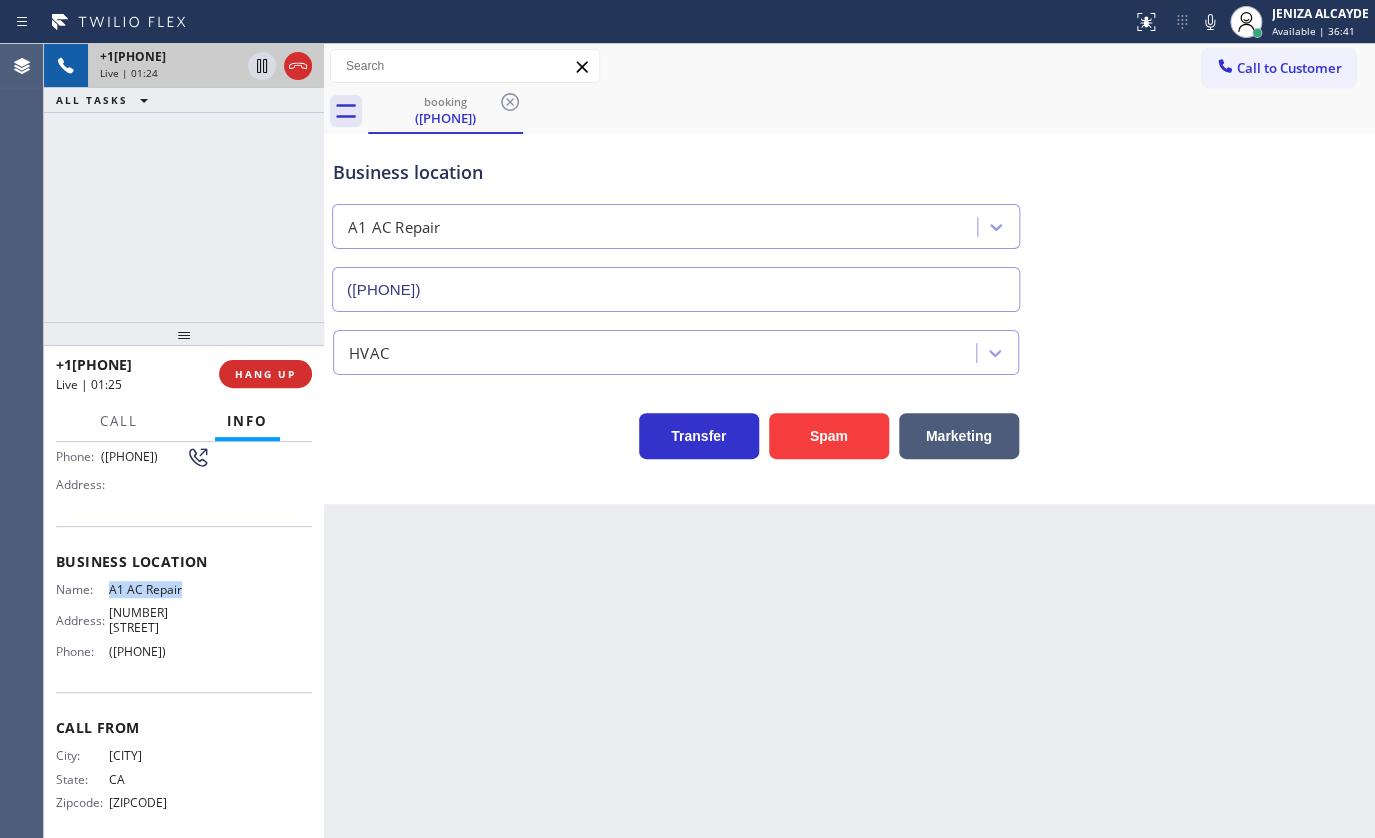 drag, startPoint x: 104, startPoint y: 590, endPoint x: 229, endPoint y: 590, distance: 125 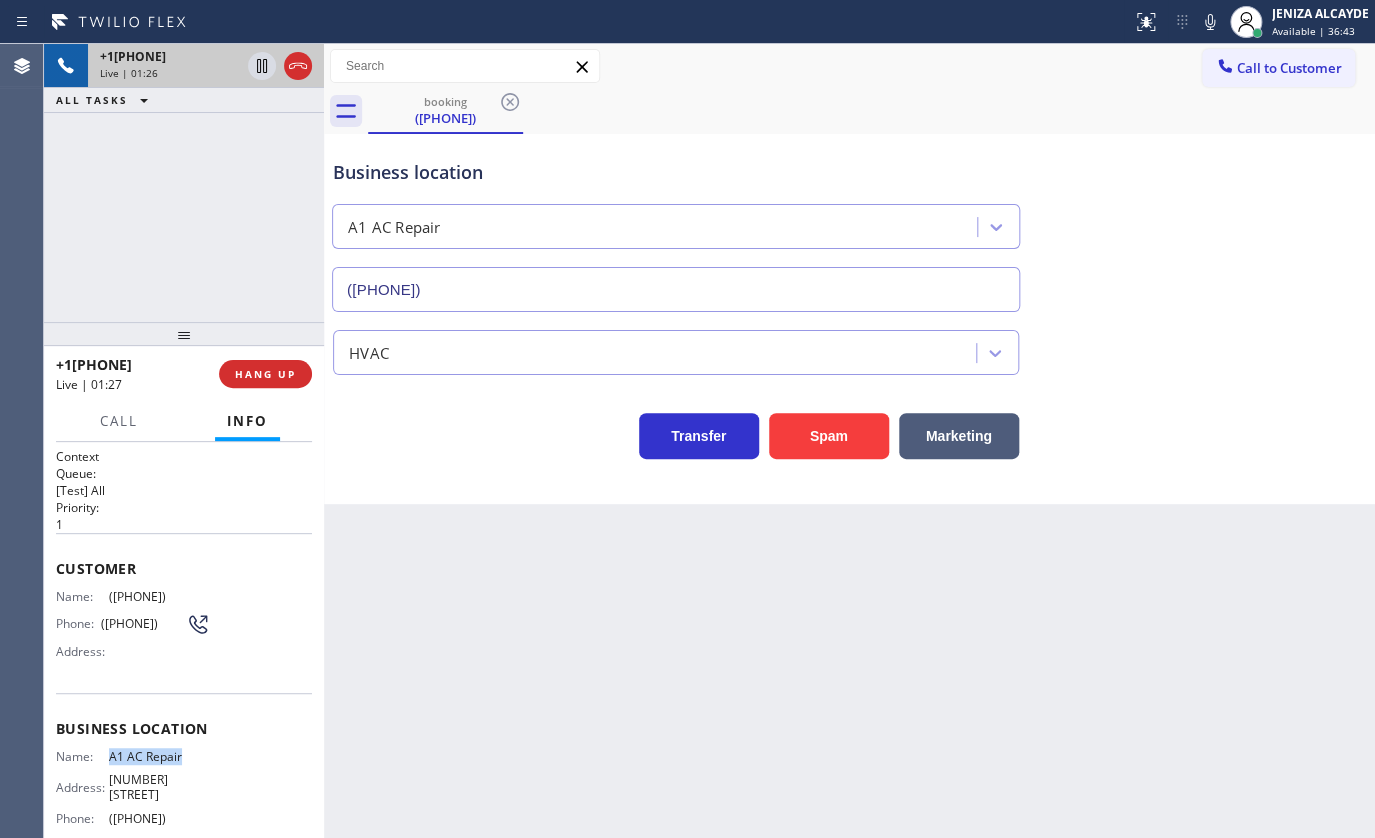 scroll, scrollTop: 167, scrollLeft: 0, axis: vertical 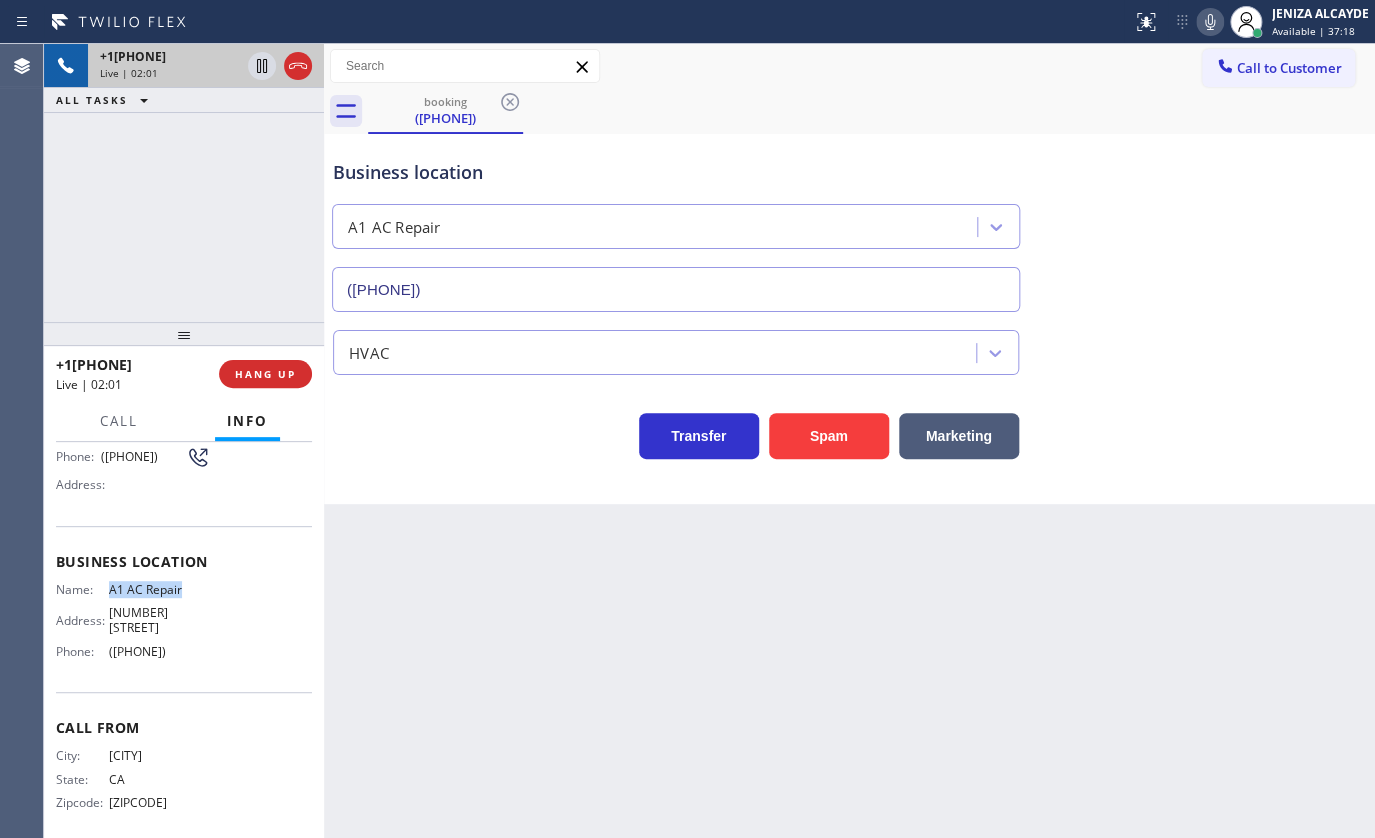 click 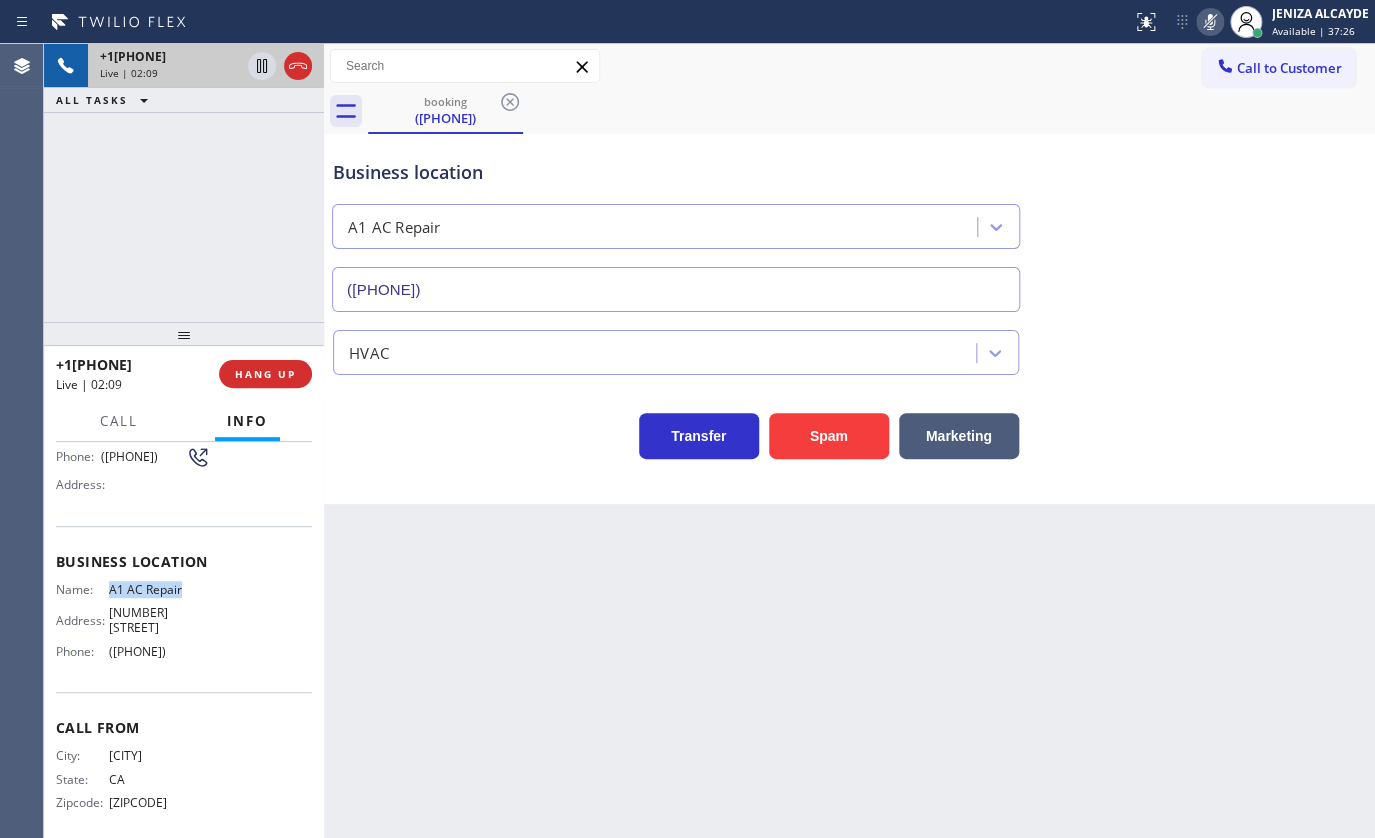click 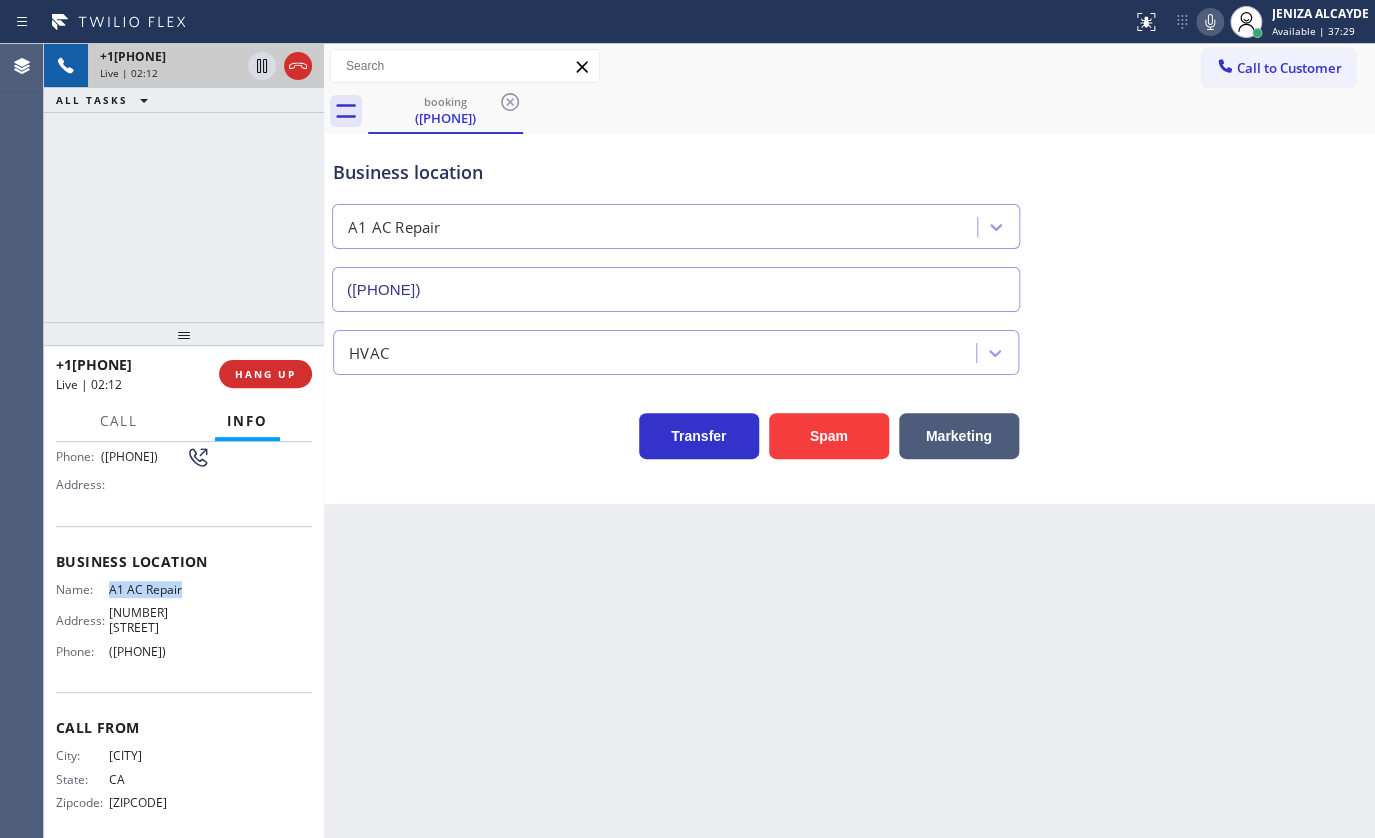 type 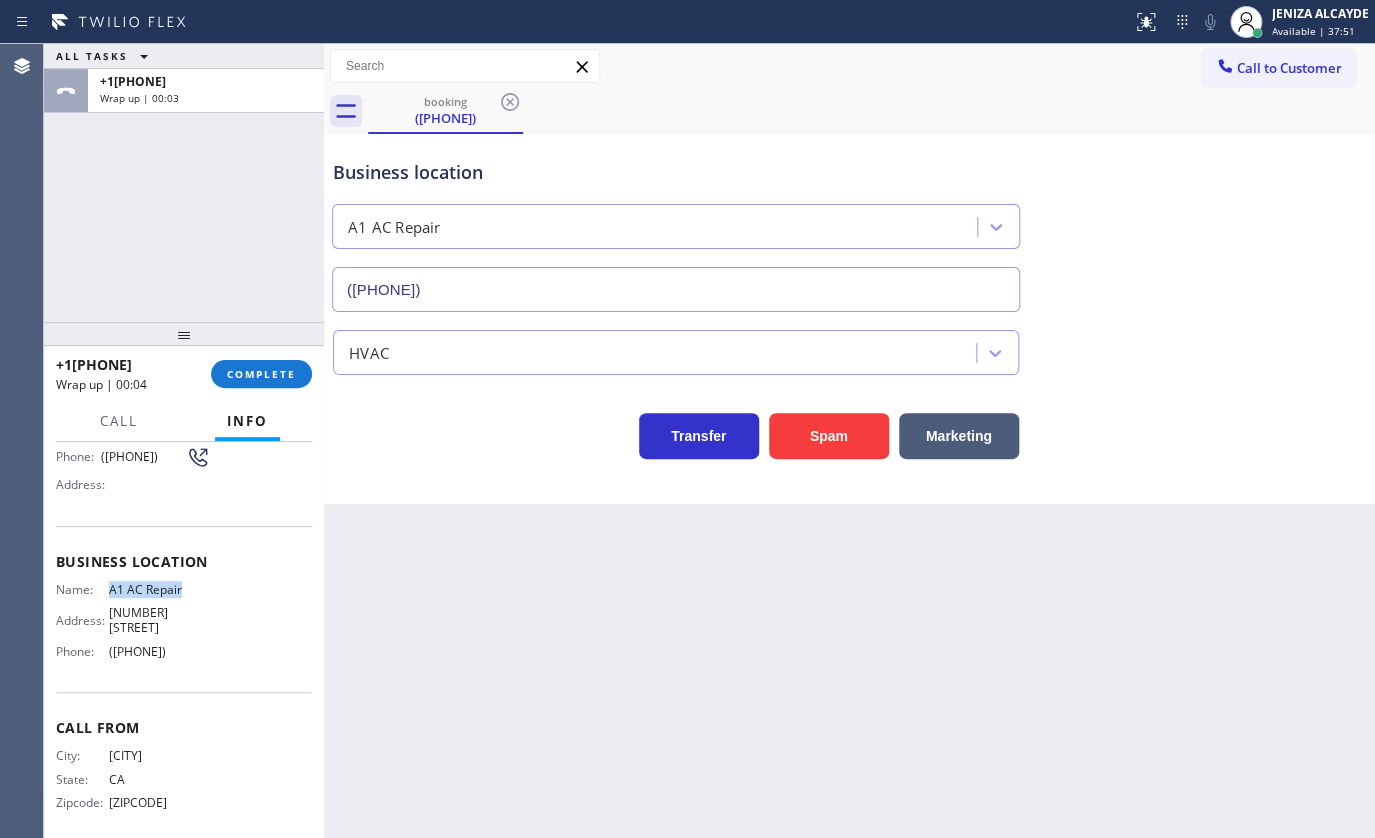 copy on "A1 AC Repair" 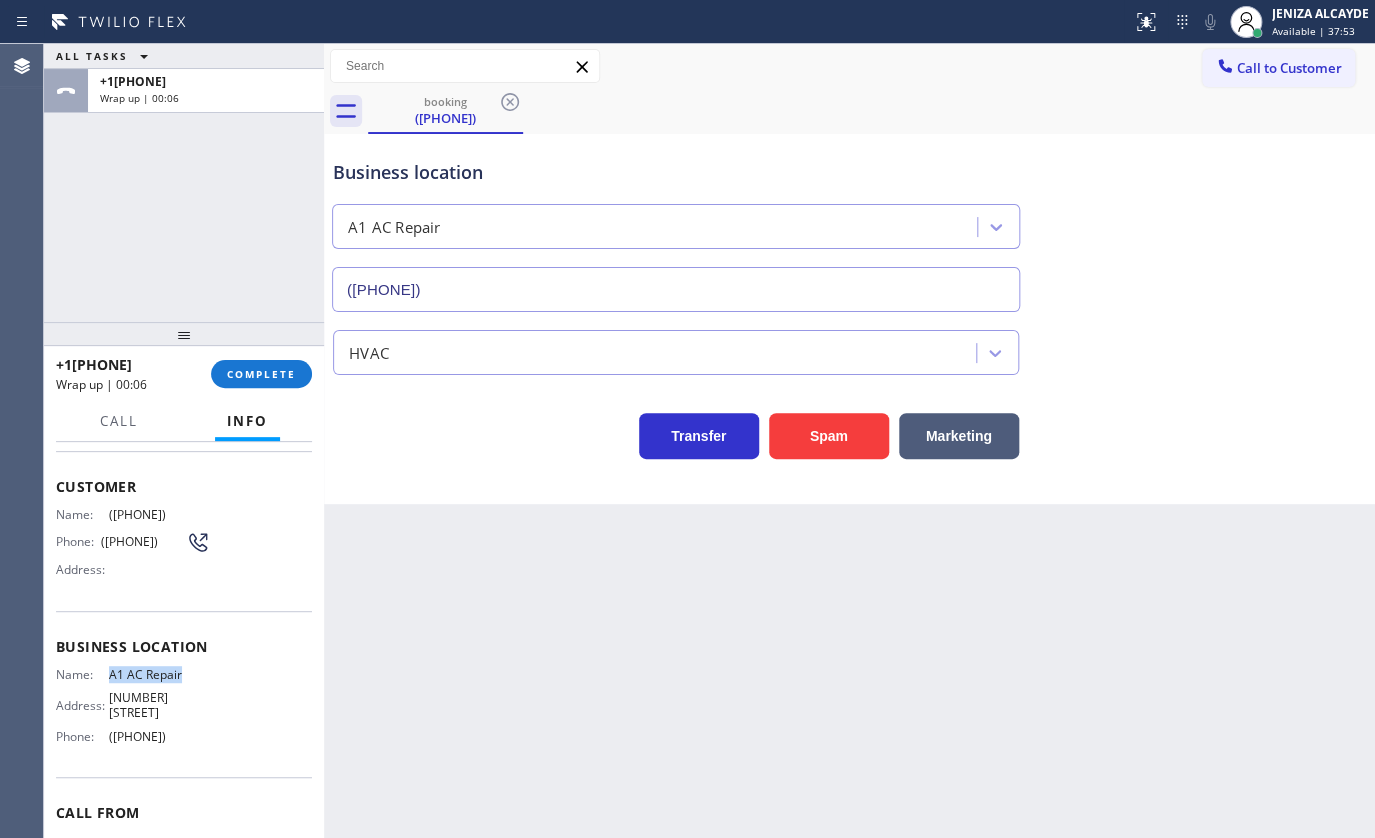 scroll, scrollTop: 0, scrollLeft: 0, axis: both 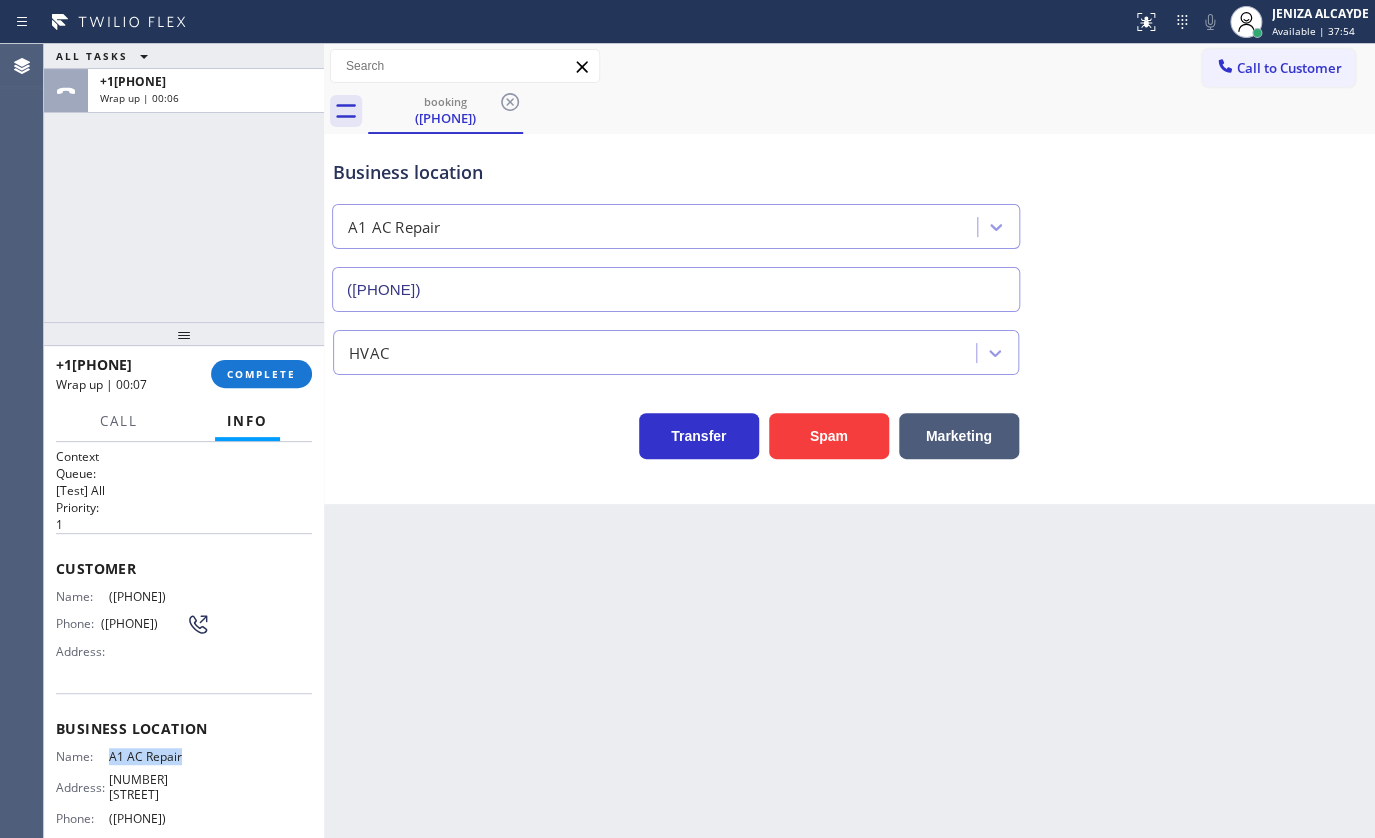 drag, startPoint x: 100, startPoint y: 590, endPoint x: 204, endPoint y: 585, distance: 104.120125 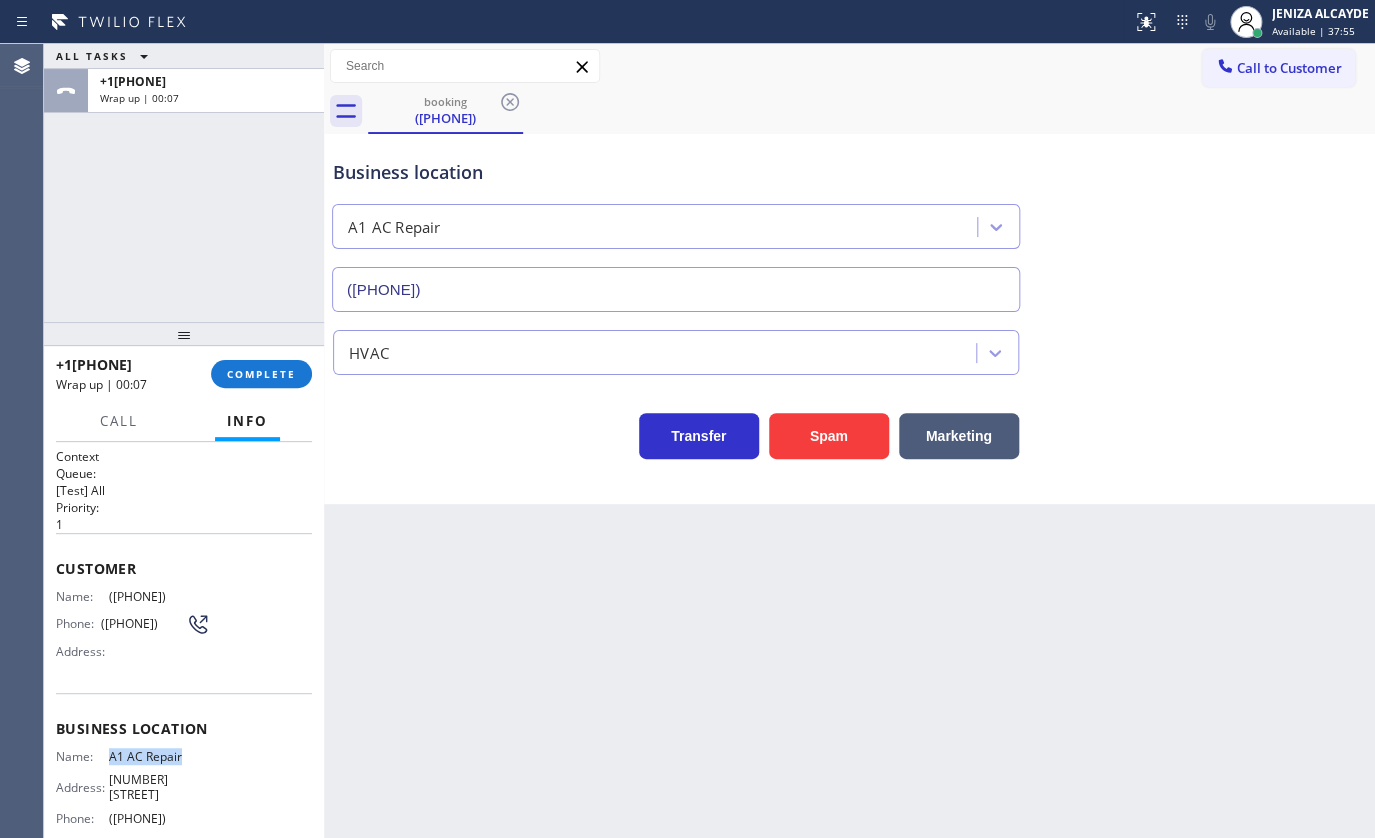 copy on "([PHONE])" 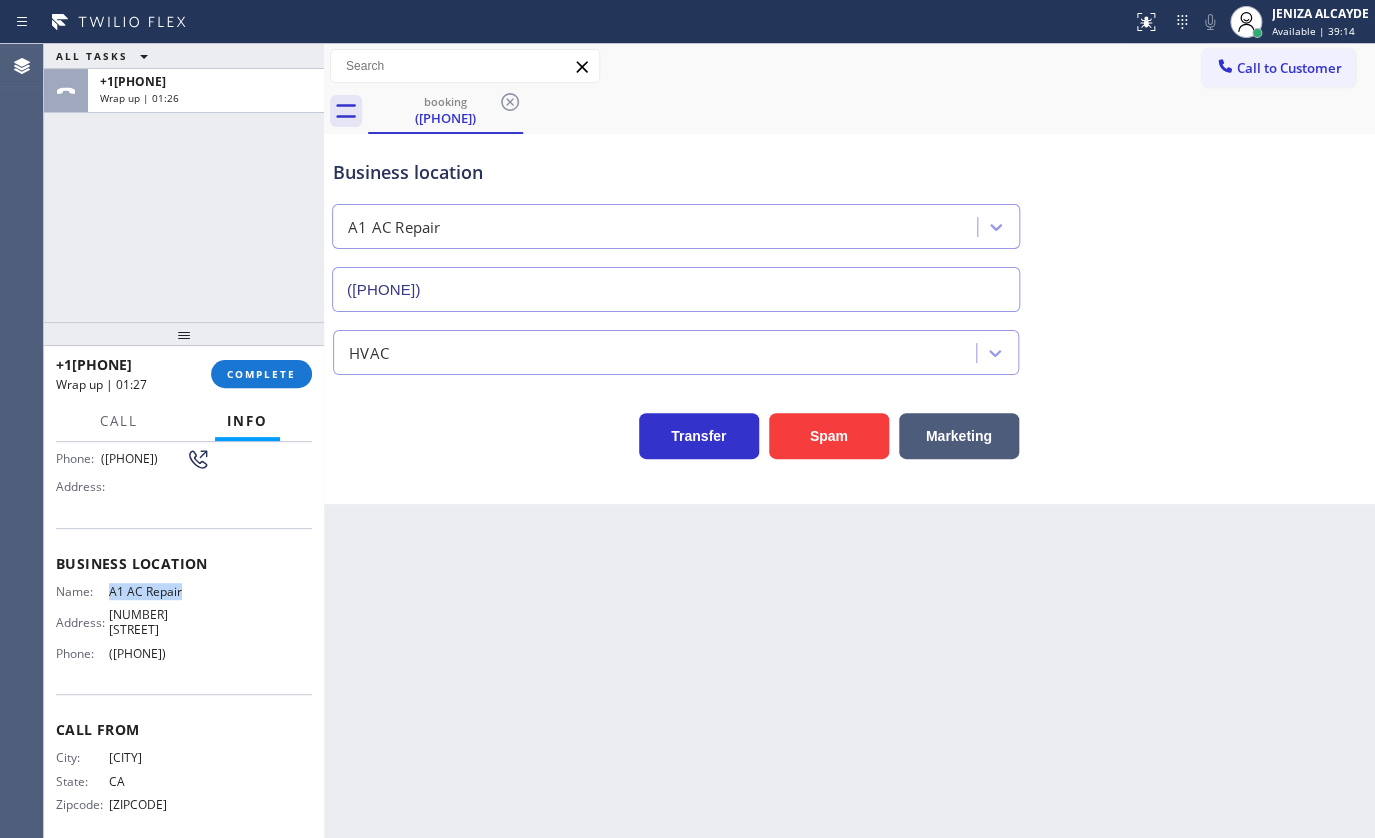 scroll, scrollTop: 167, scrollLeft: 0, axis: vertical 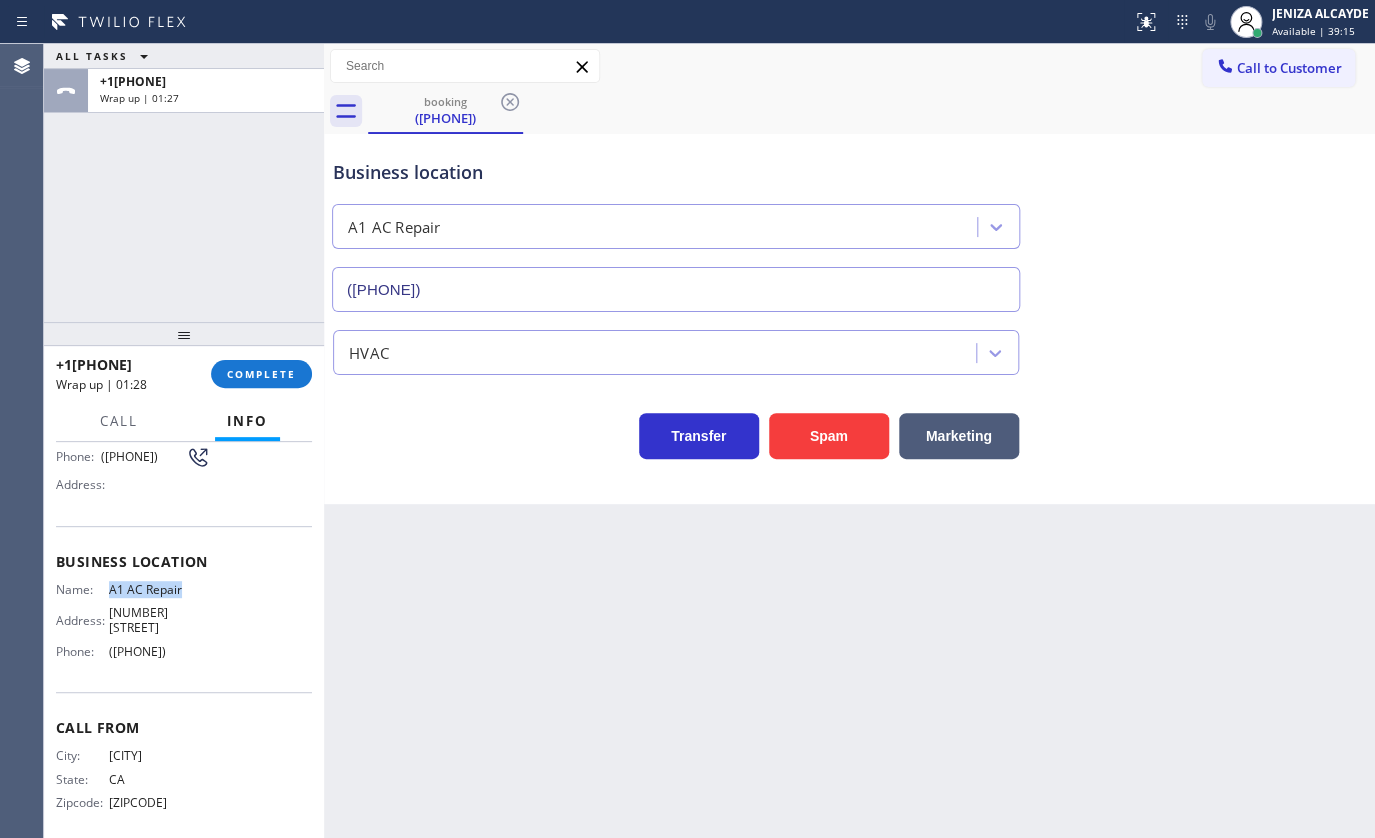 drag, startPoint x: 109, startPoint y: 641, endPoint x: 249, endPoint y: 656, distance: 140.80128 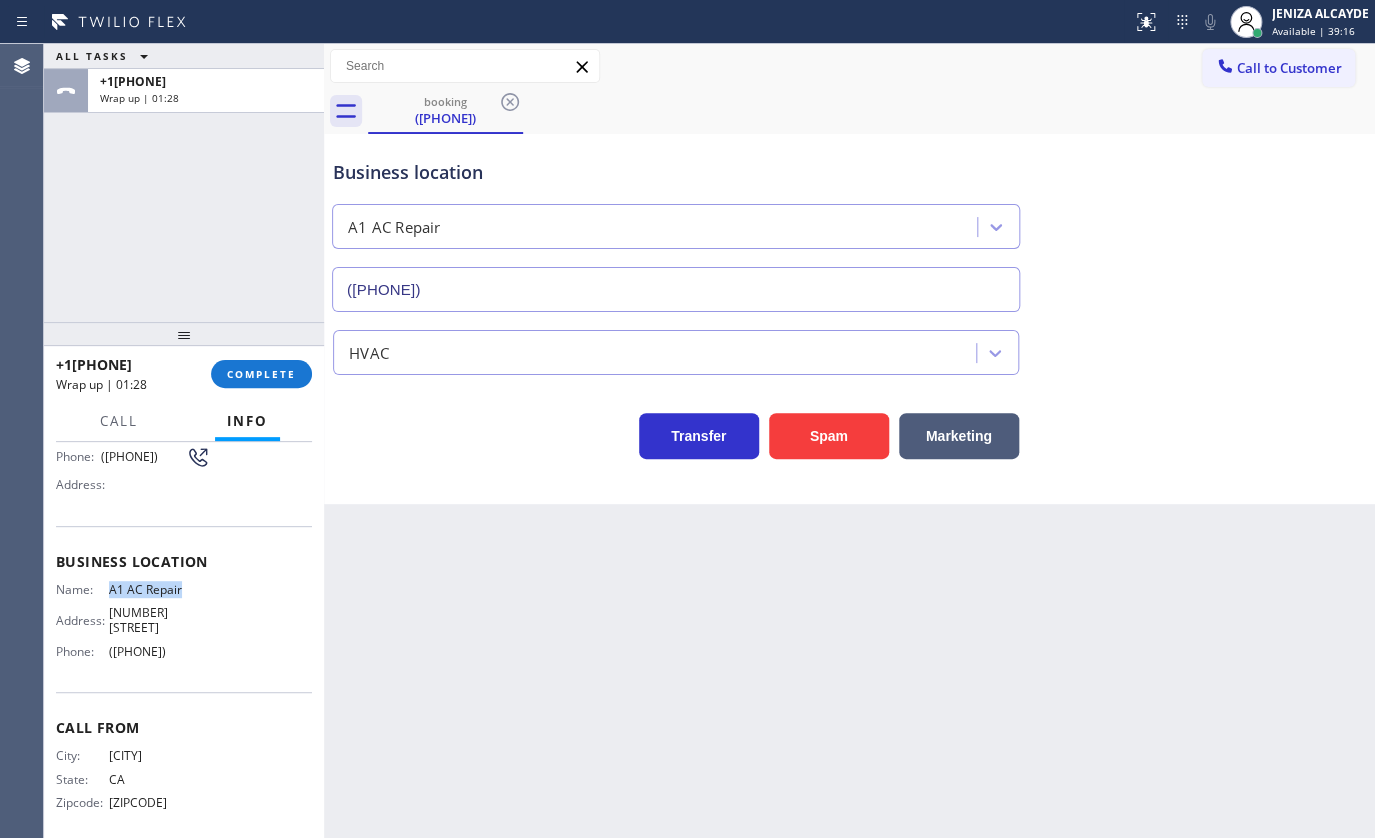 copy on "([PHONE])" 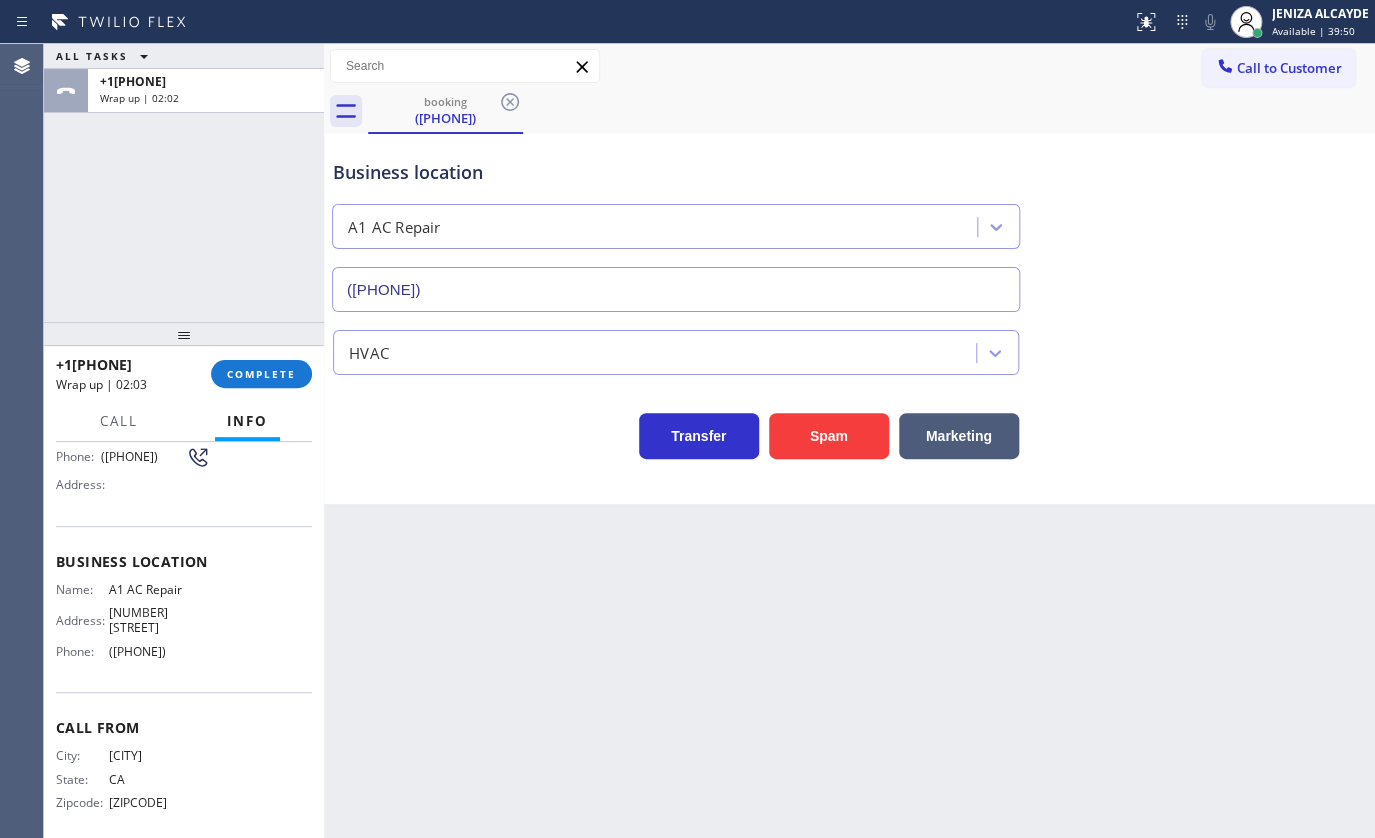click on "+1[PHONE] Wrap up | 02:03 COMPLETE" at bounding box center (184, 374) 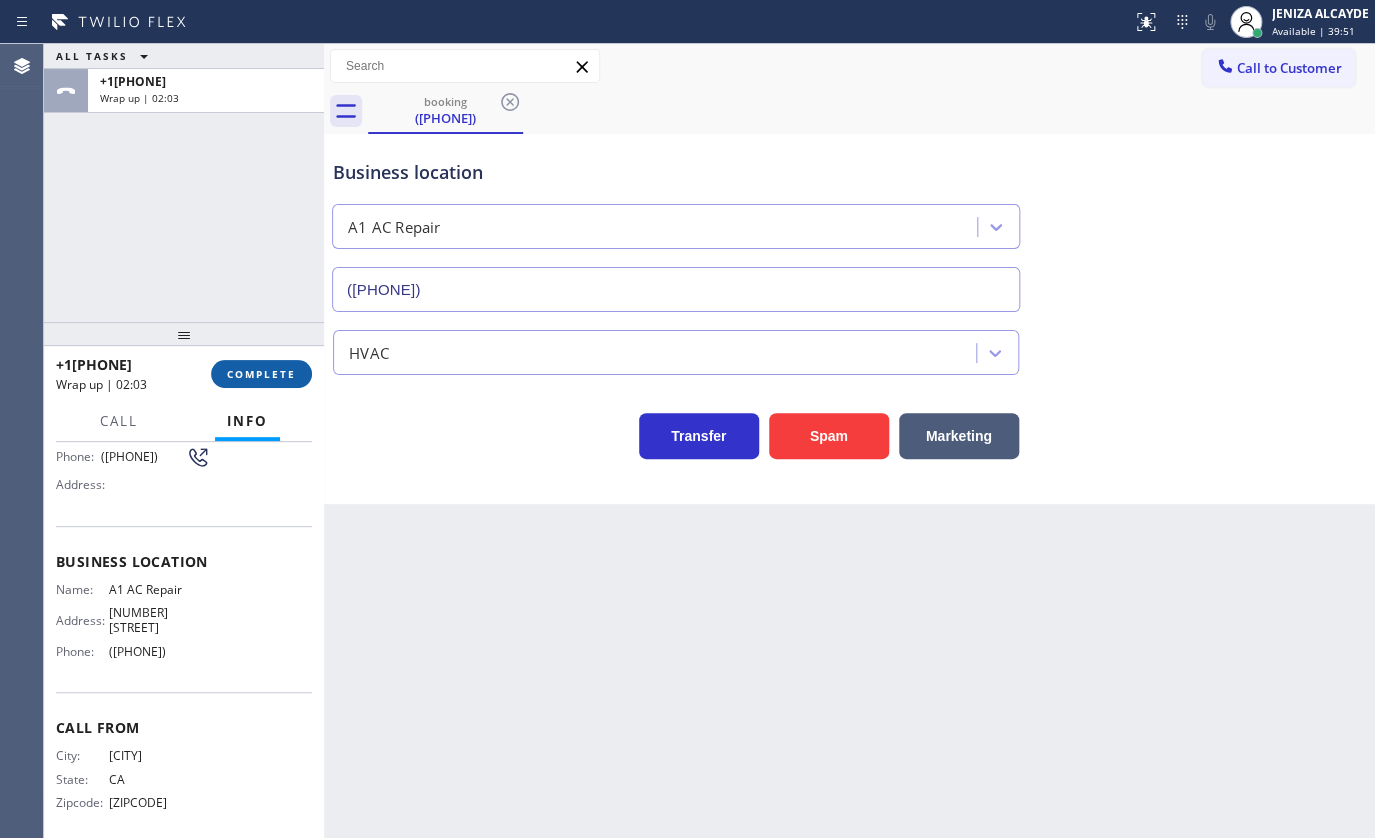 click on "COMPLETE" at bounding box center (261, 374) 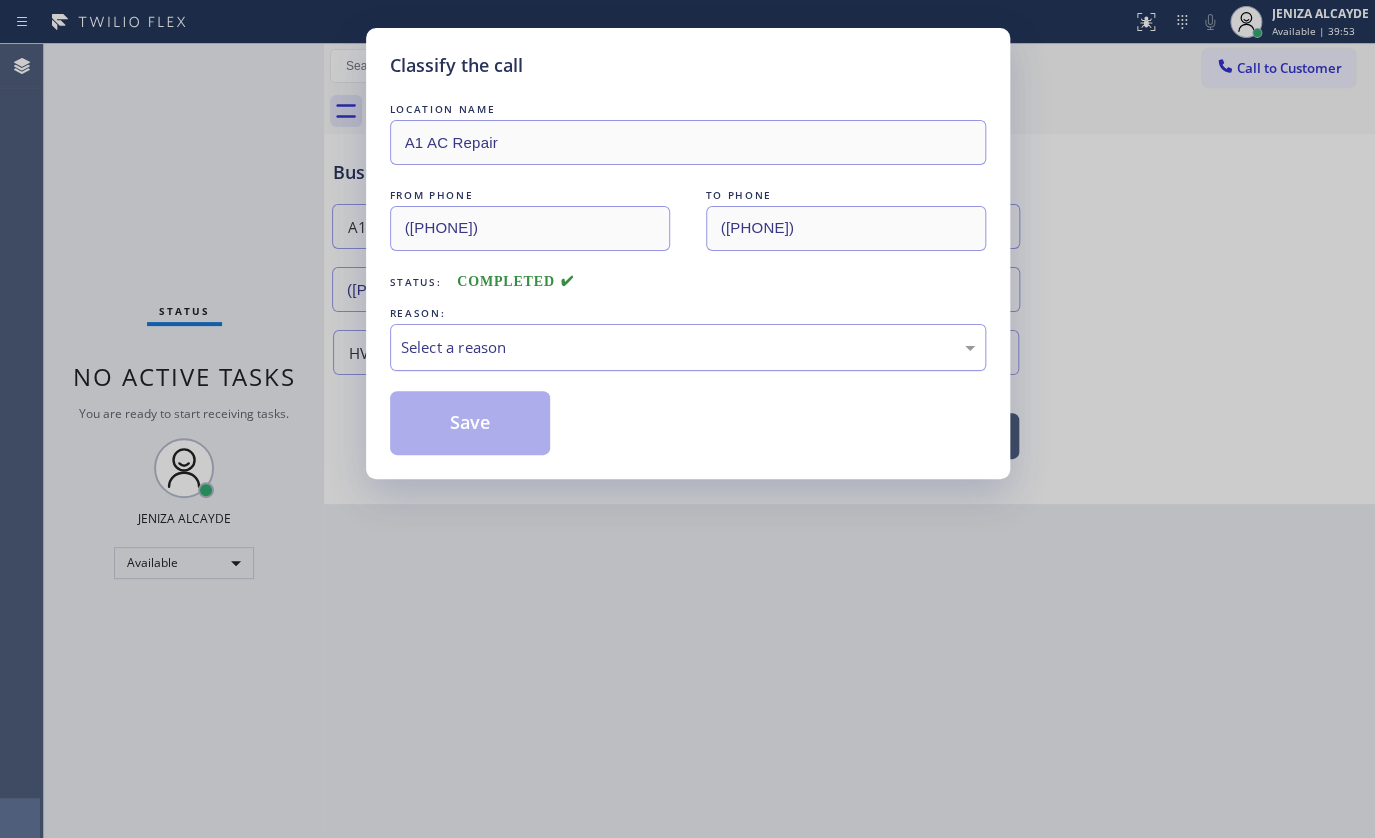 click on "Select a reason" at bounding box center (688, 347) 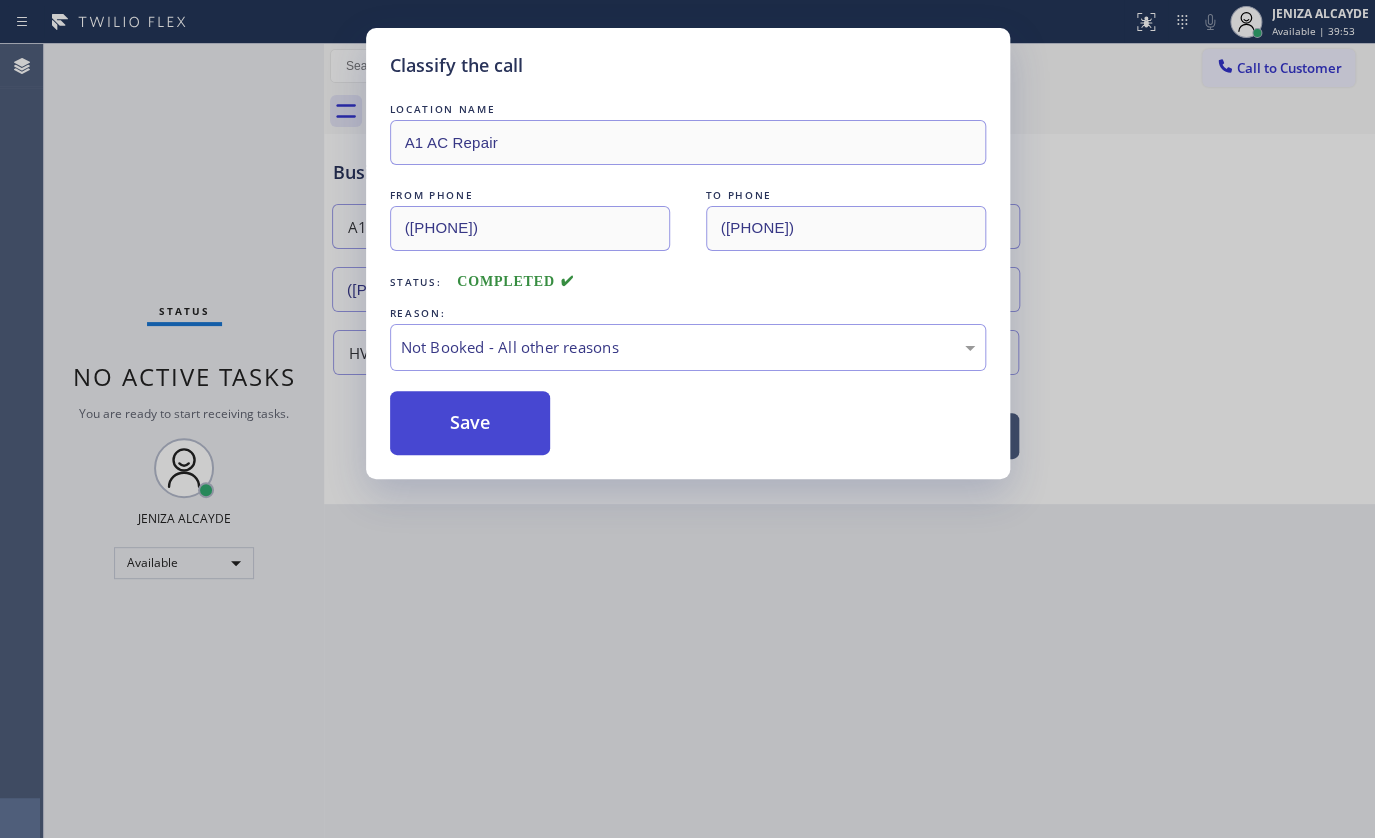 click on "Save" at bounding box center (470, 423) 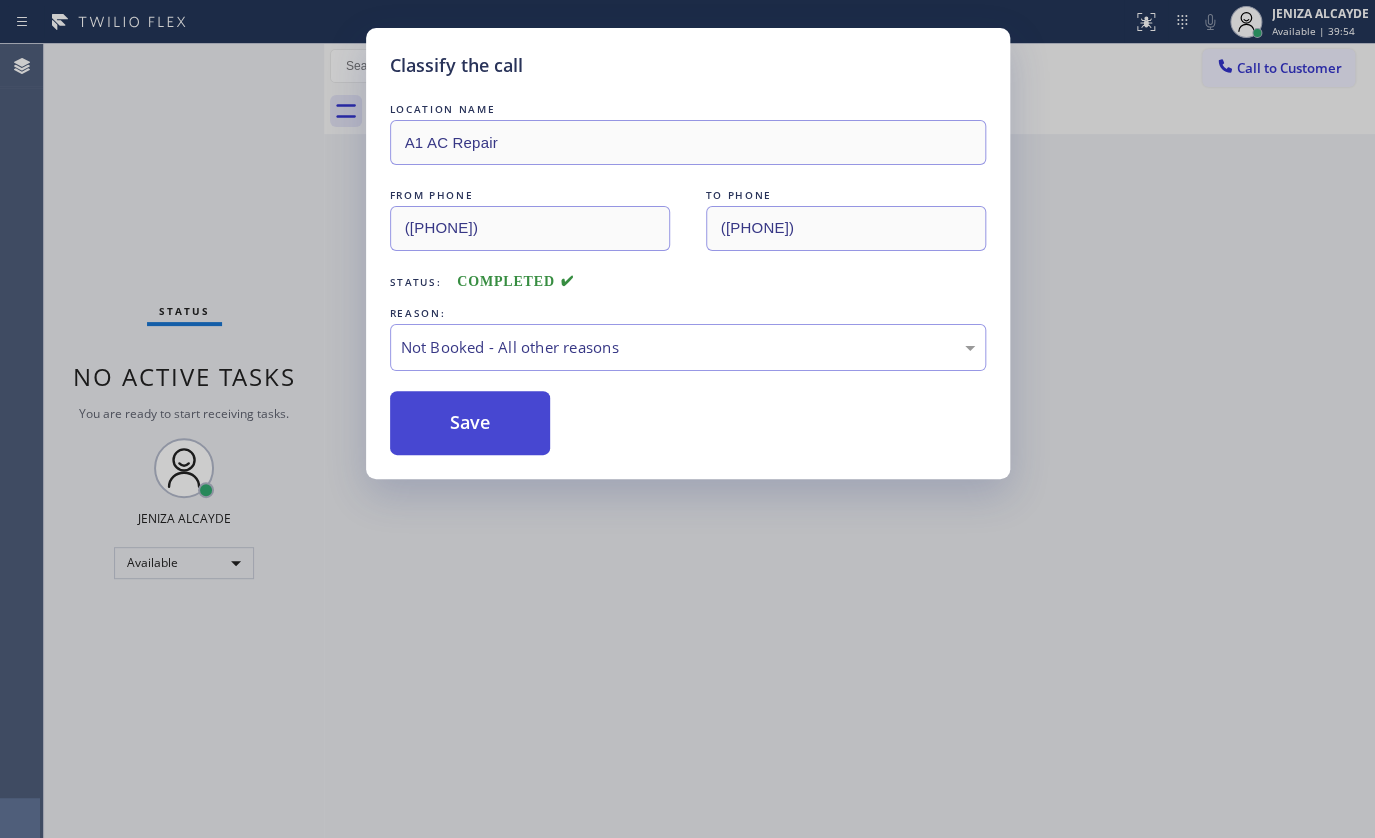 click on "Save" at bounding box center (470, 423) 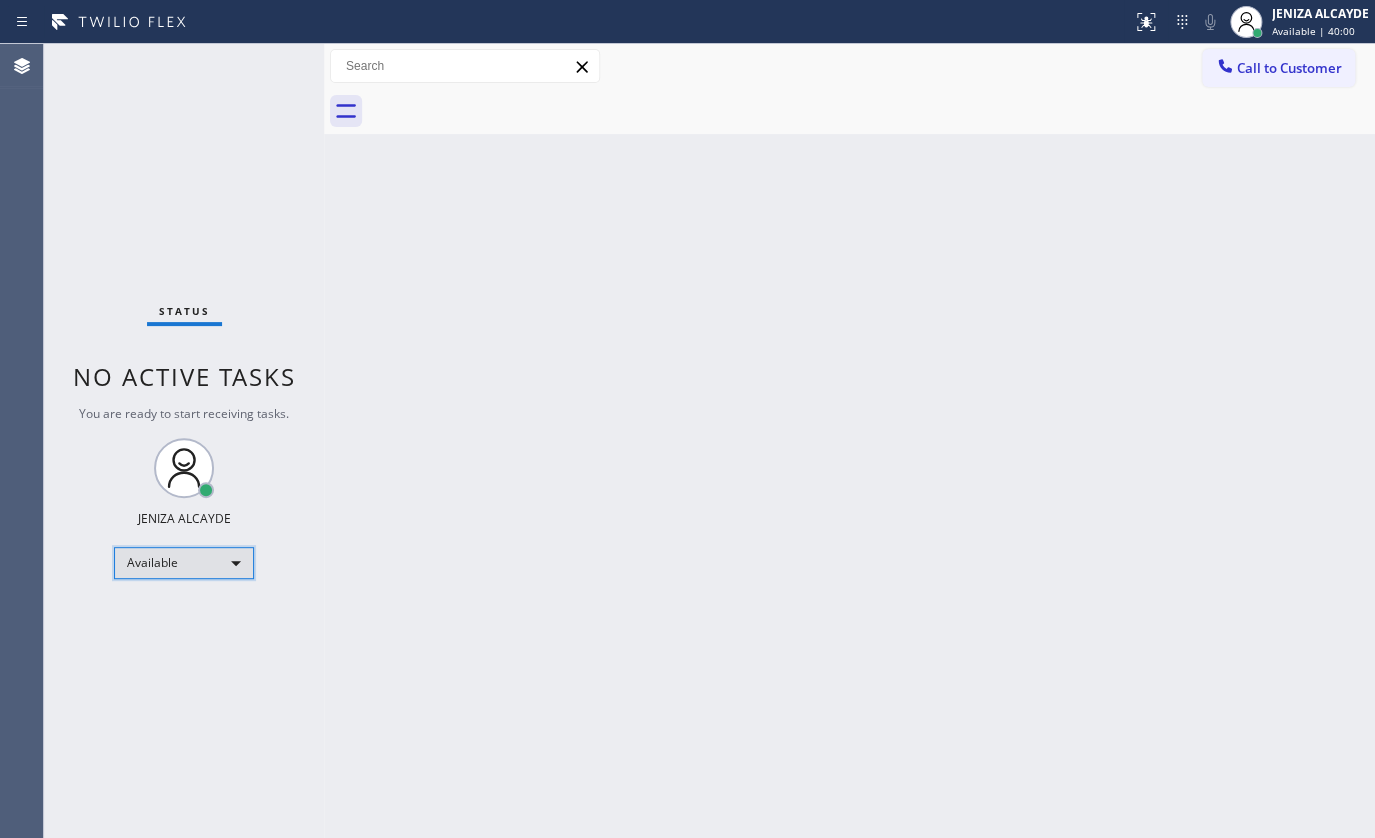 click on "Available" at bounding box center [184, 563] 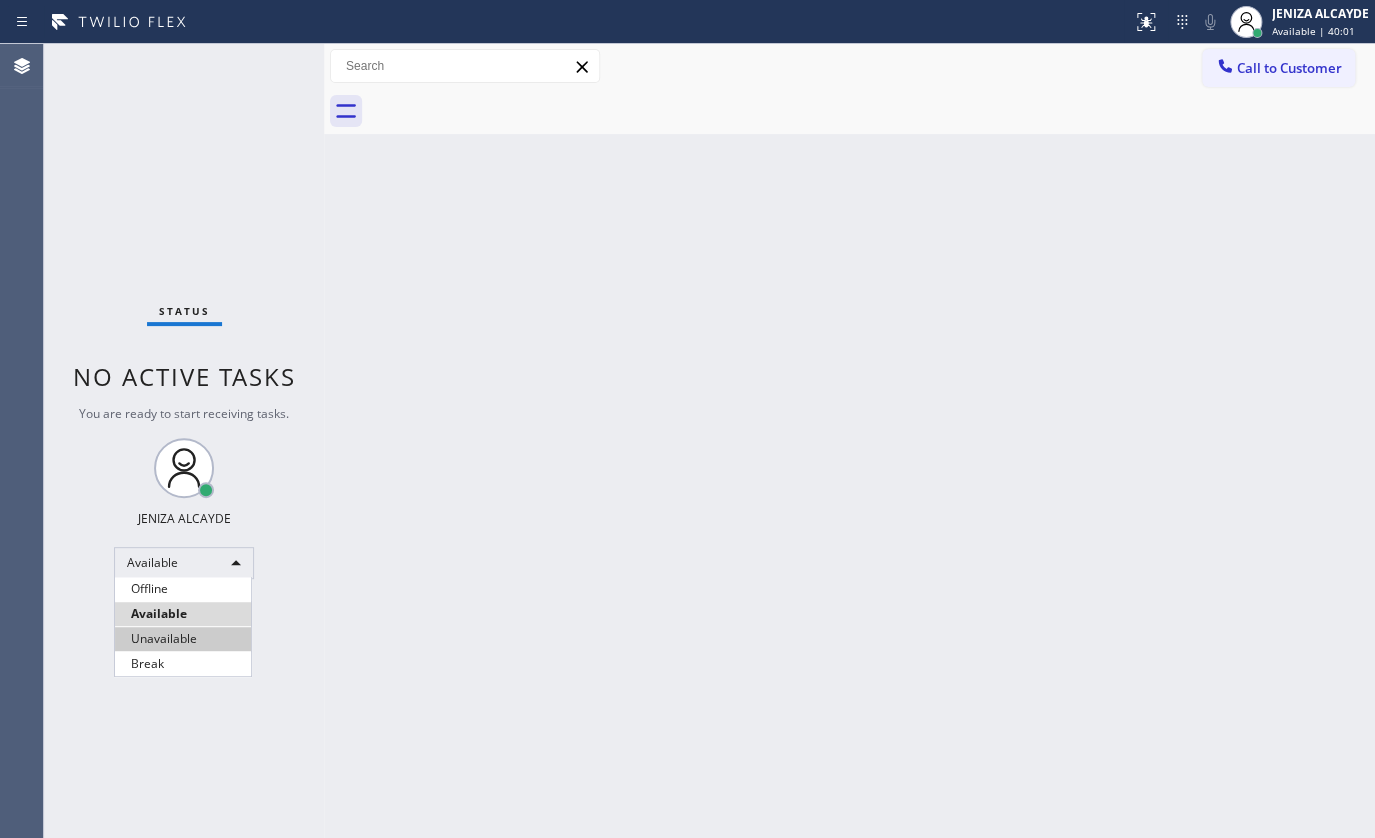 click on "Unavailable" at bounding box center [183, 639] 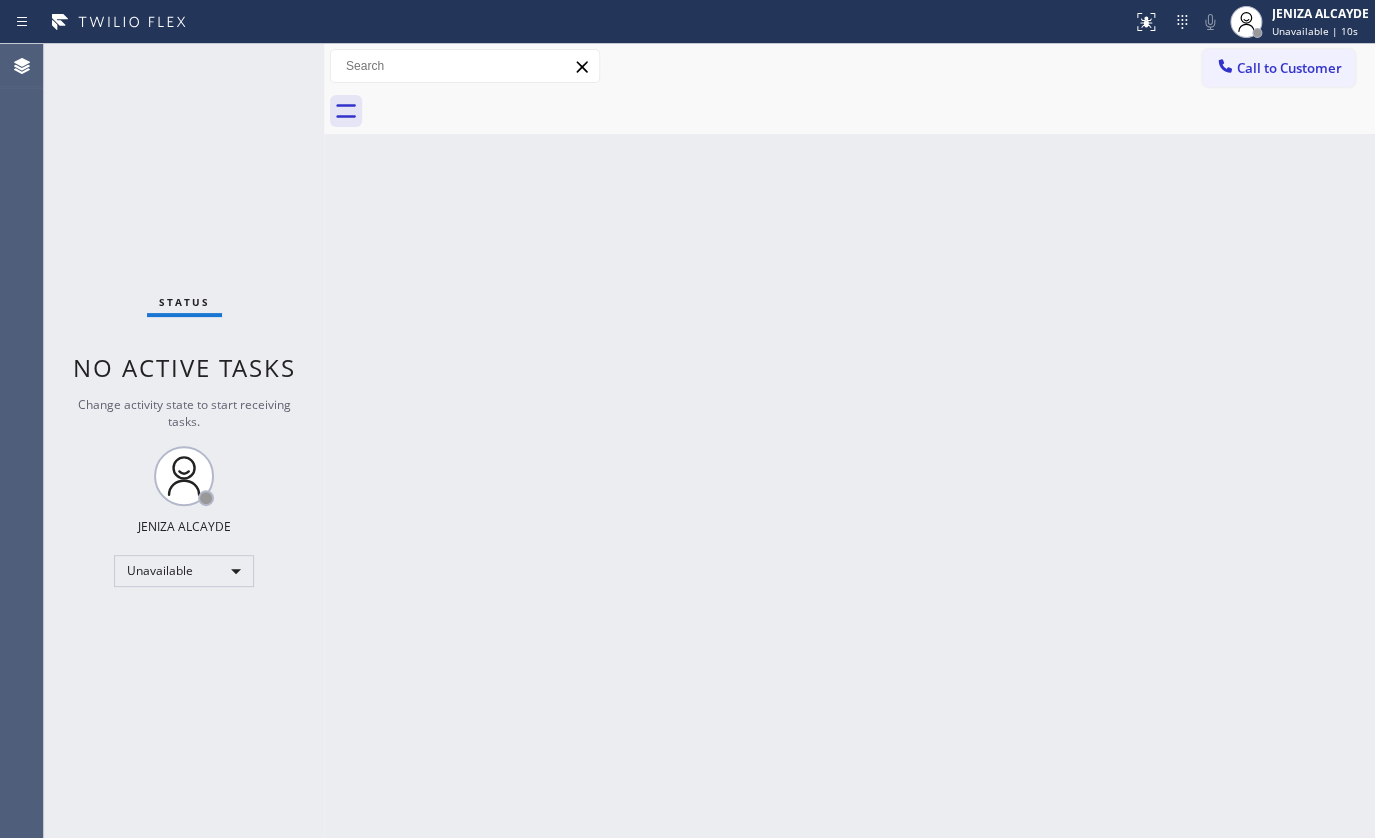 drag, startPoint x: 180, startPoint y: 221, endPoint x: 1118, endPoint y: 64, distance: 951.04834 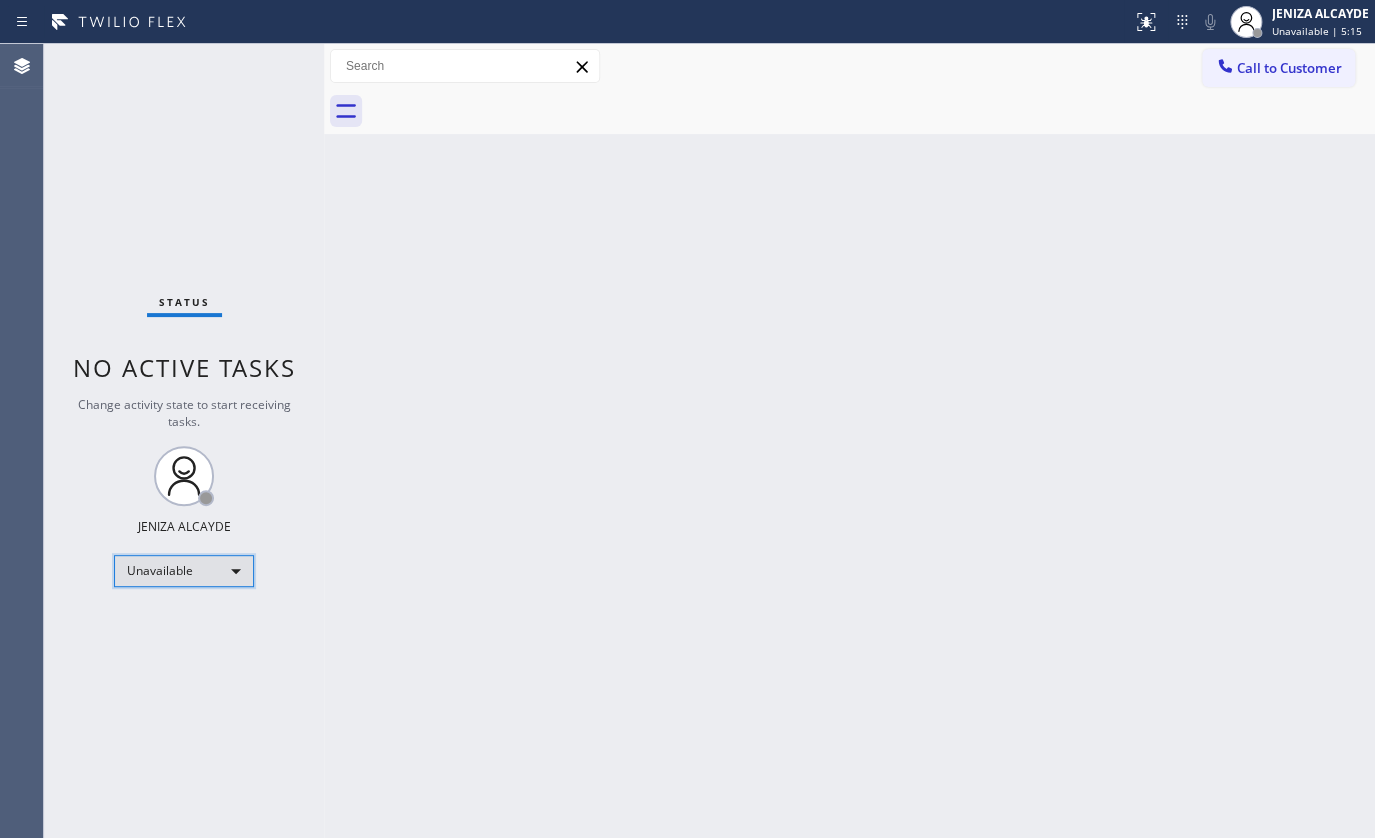 click on "Unavailable" at bounding box center (184, 571) 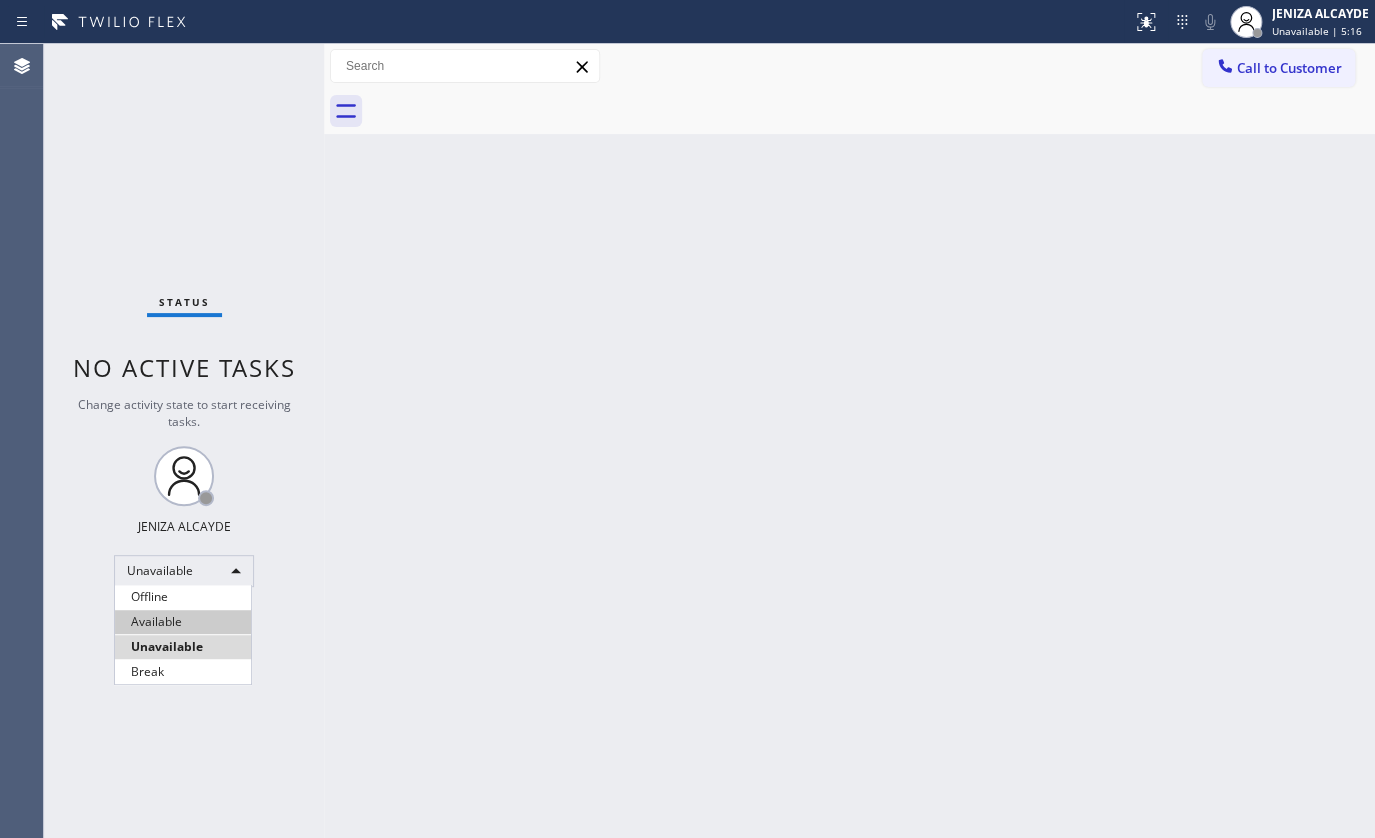 drag, startPoint x: 142, startPoint y: 630, endPoint x: 195, endPoint y: 667, distance: 64.63745 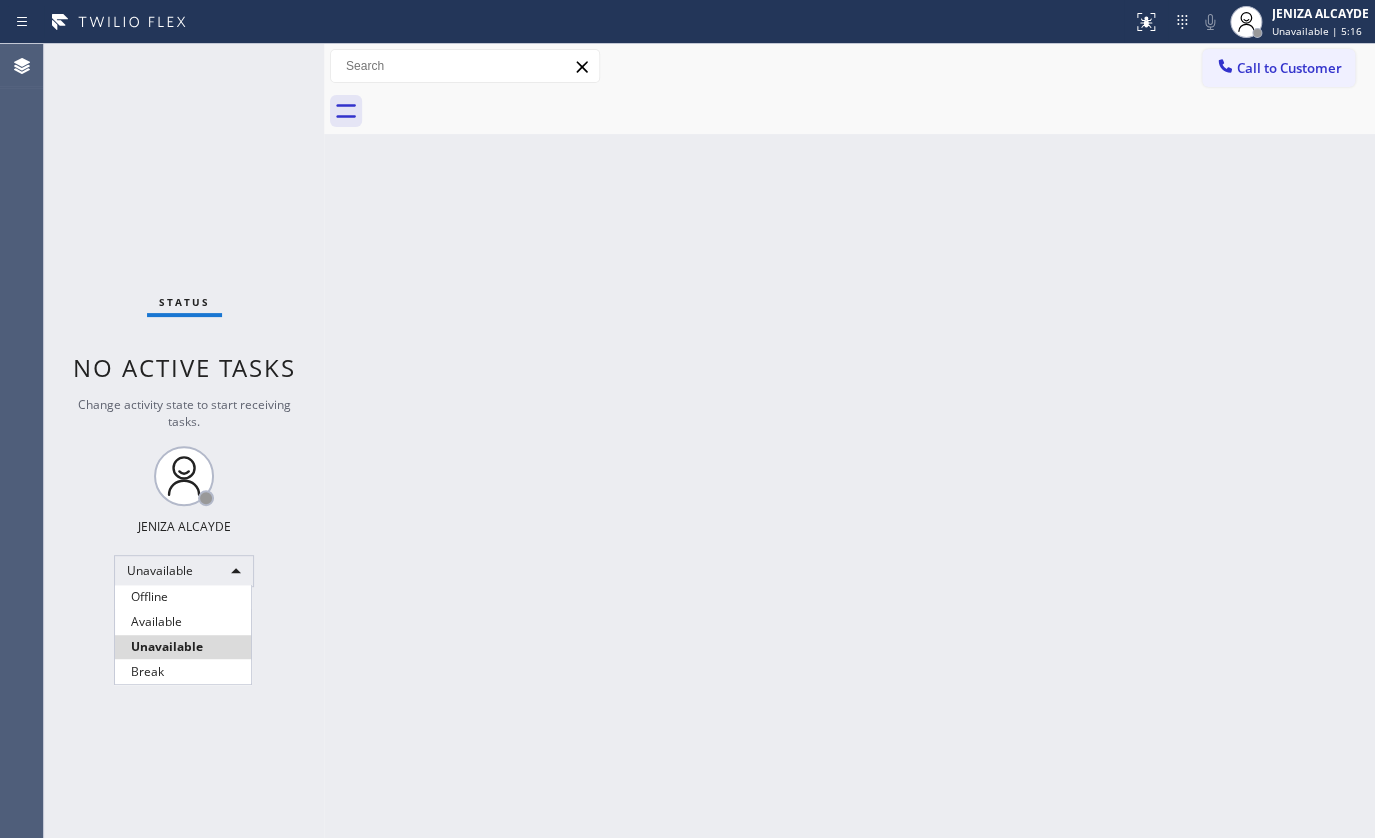 click on "Available" at bounding box center [183, 622] 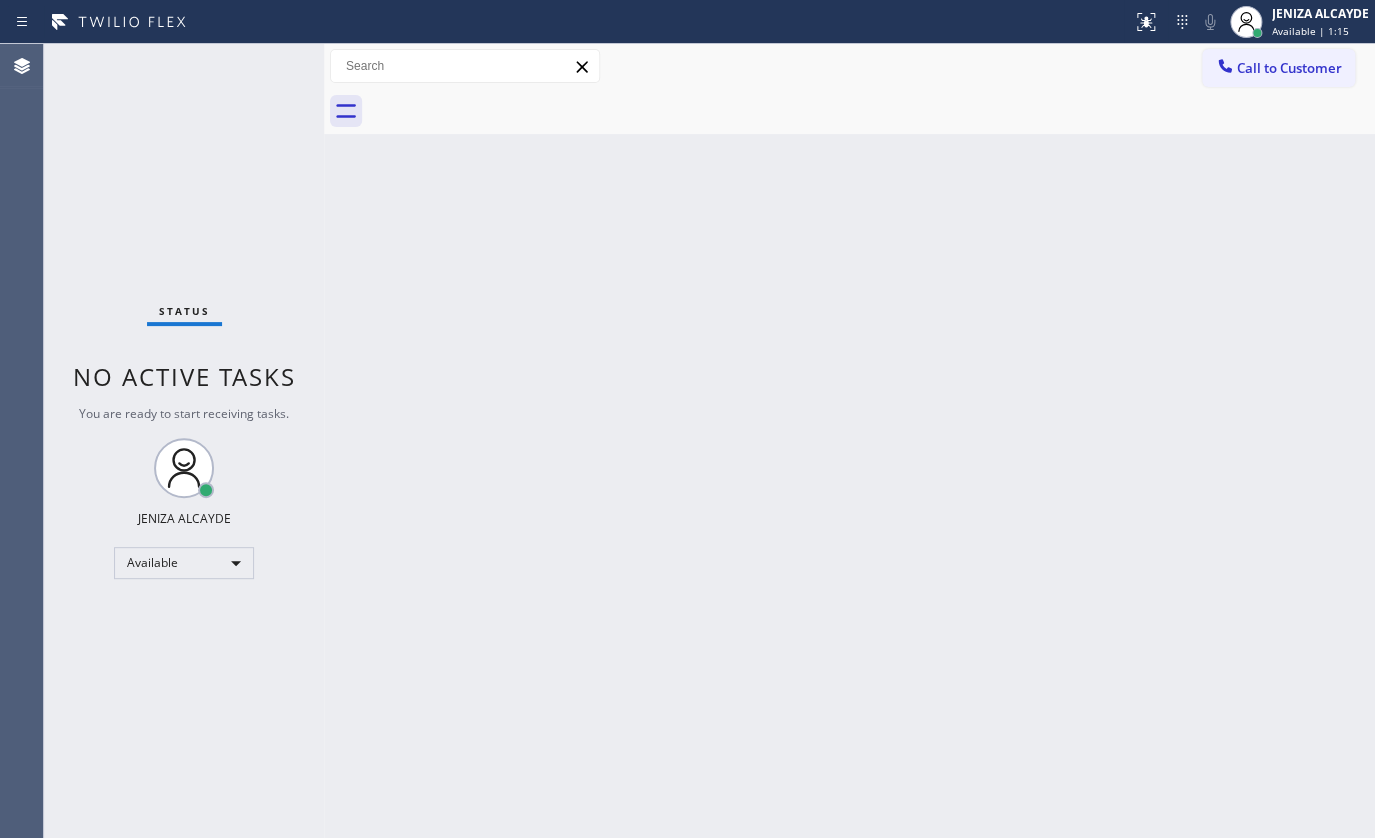click on "No active tasks" at bounding box center [184, 376] 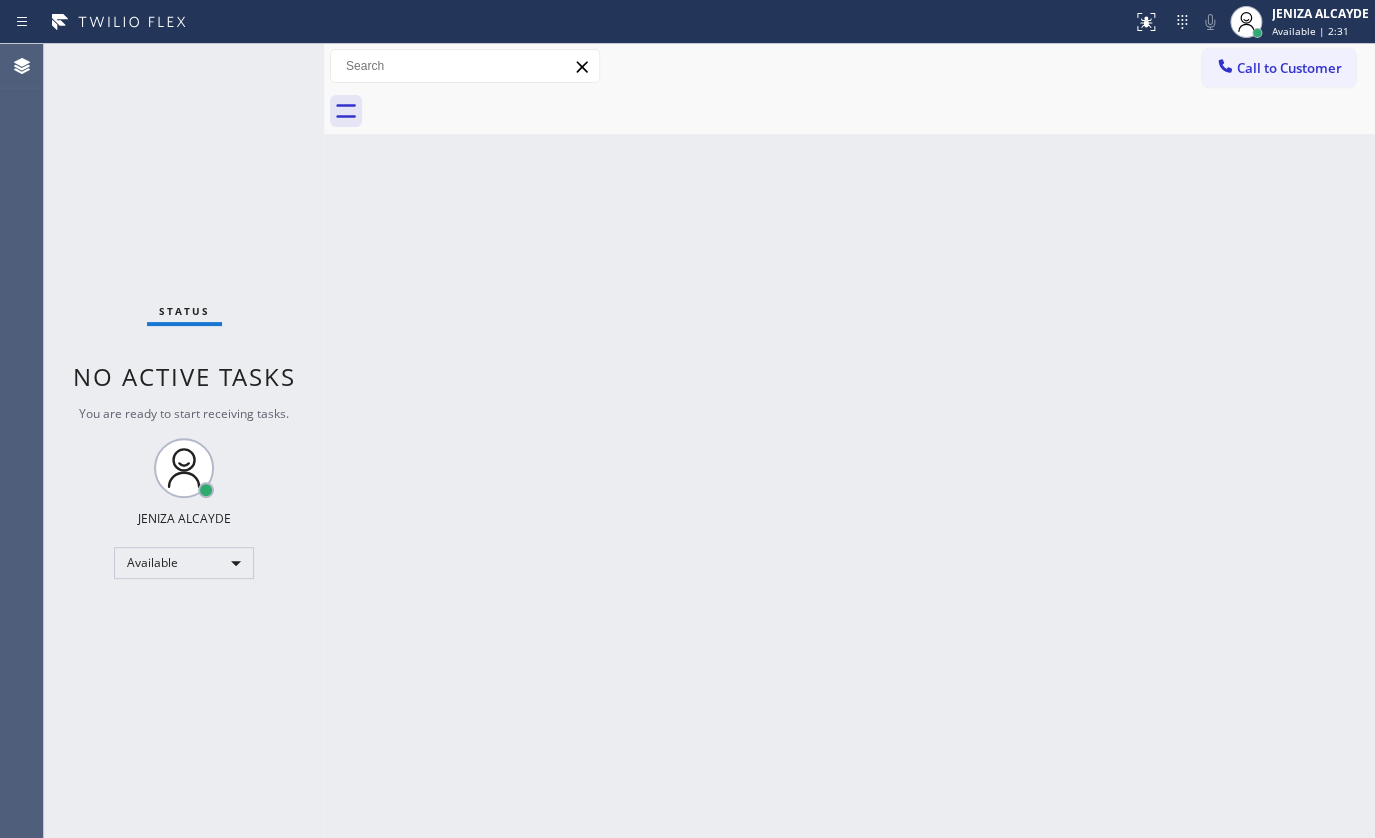 click on "Status   No active tasks     You are ready to start receiving tasks.   JENIZA ALCAYDE Available" at bounding box center (184, 441) 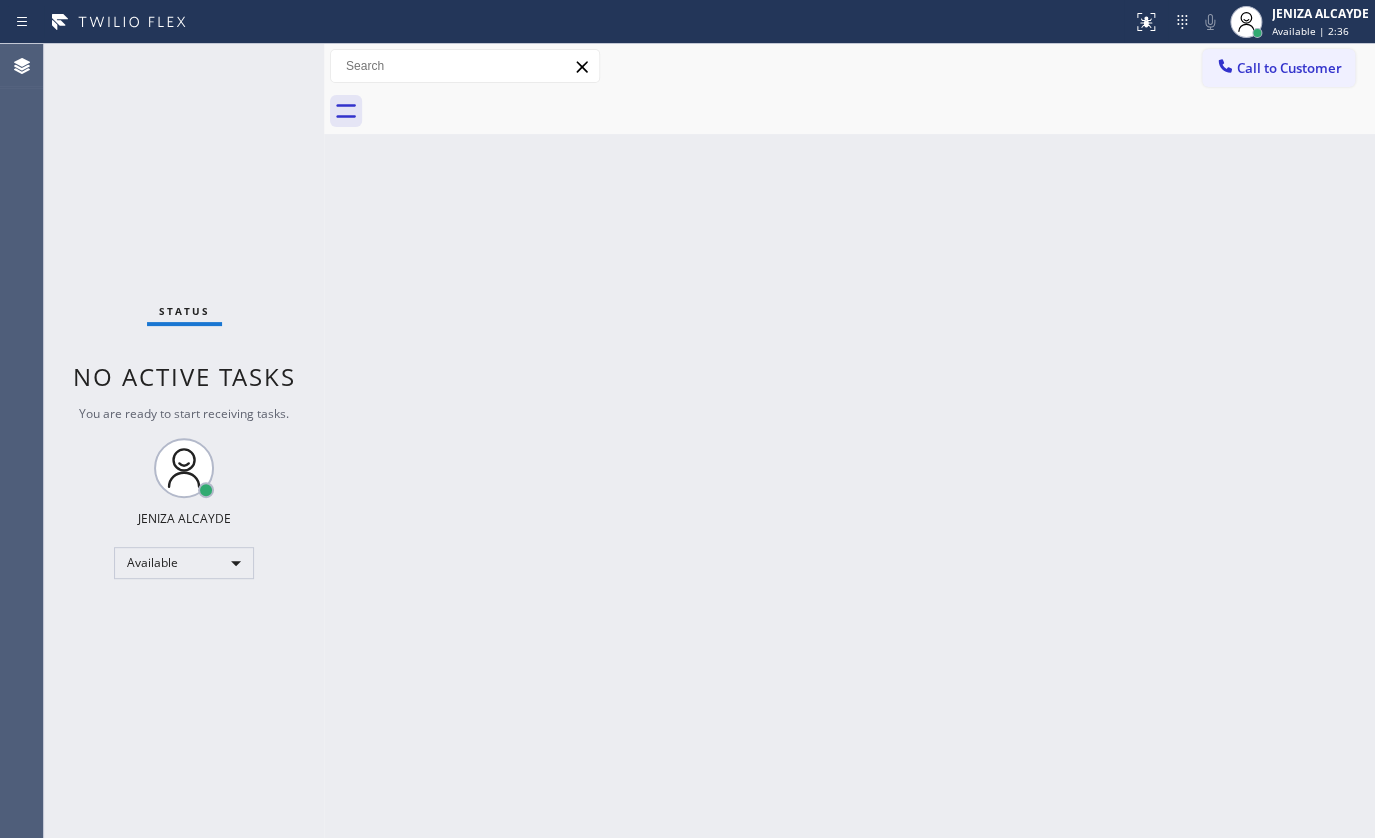 click on "Back to Dashboard Change Sender ID Customers Technicians Select a contact Outbound call Technician Search Technician Your caller id phone number Your caller id phone number Call Technician info Name   Phone none Address none Change Sender ID HVAC +18559994417 5 Star Appliance +18557314952 Appliance Repair +18554611149 Plumbing +18889090120 Air Duct Cleaning +18006865038  Electricians +18005688664 Cancel Change Check personal SMS Reset Change No tabs Call to Customer Outbound call Location Search location Your caller id phone number Customer number Call Outbound call Technician Search Technician Your caller id phone number Your caller id phone number Call" at bounding box center [849, 441] 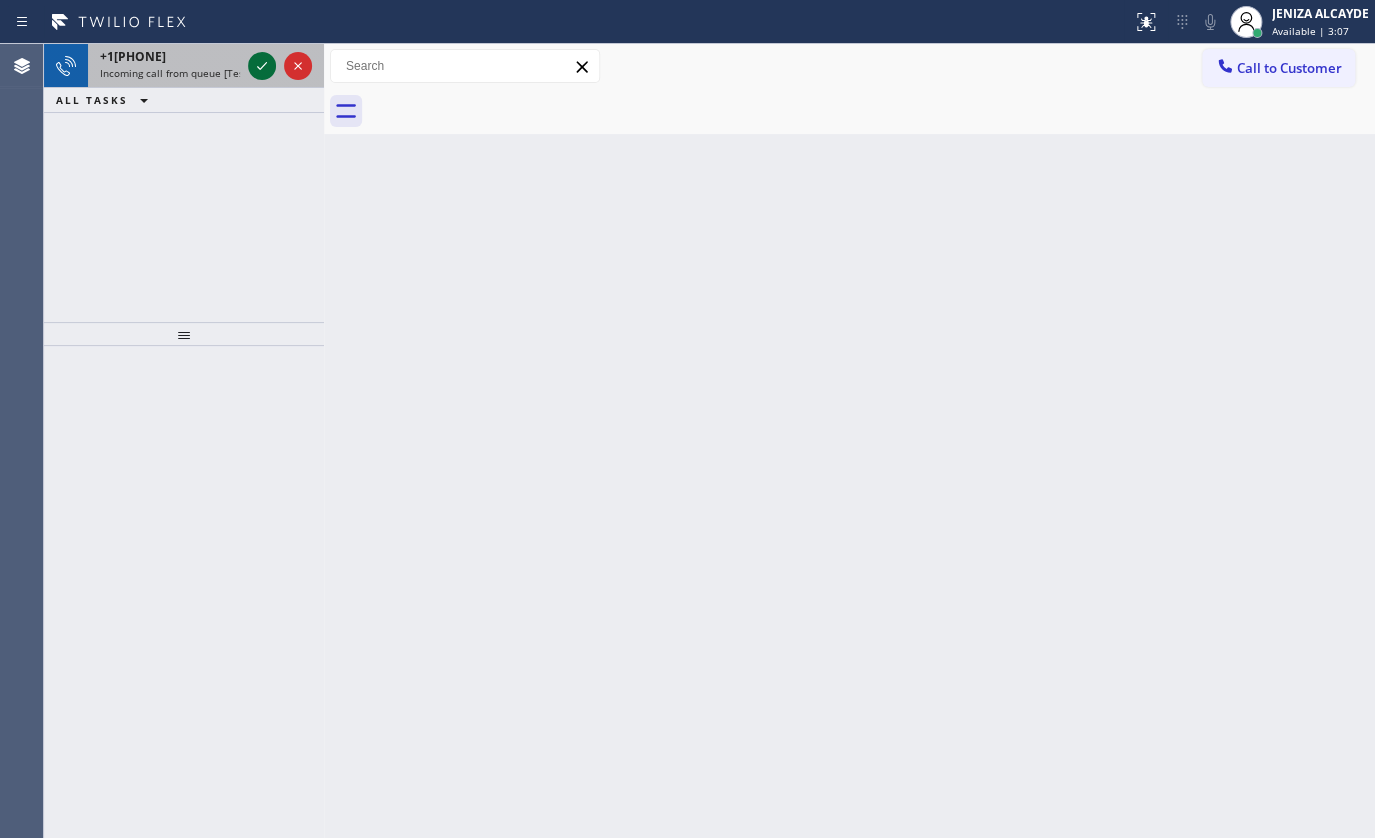 drag, startPoint x: 245, startPoint y: 54, endPoint x: 269, endPoint y: 66, distance: 26.832815 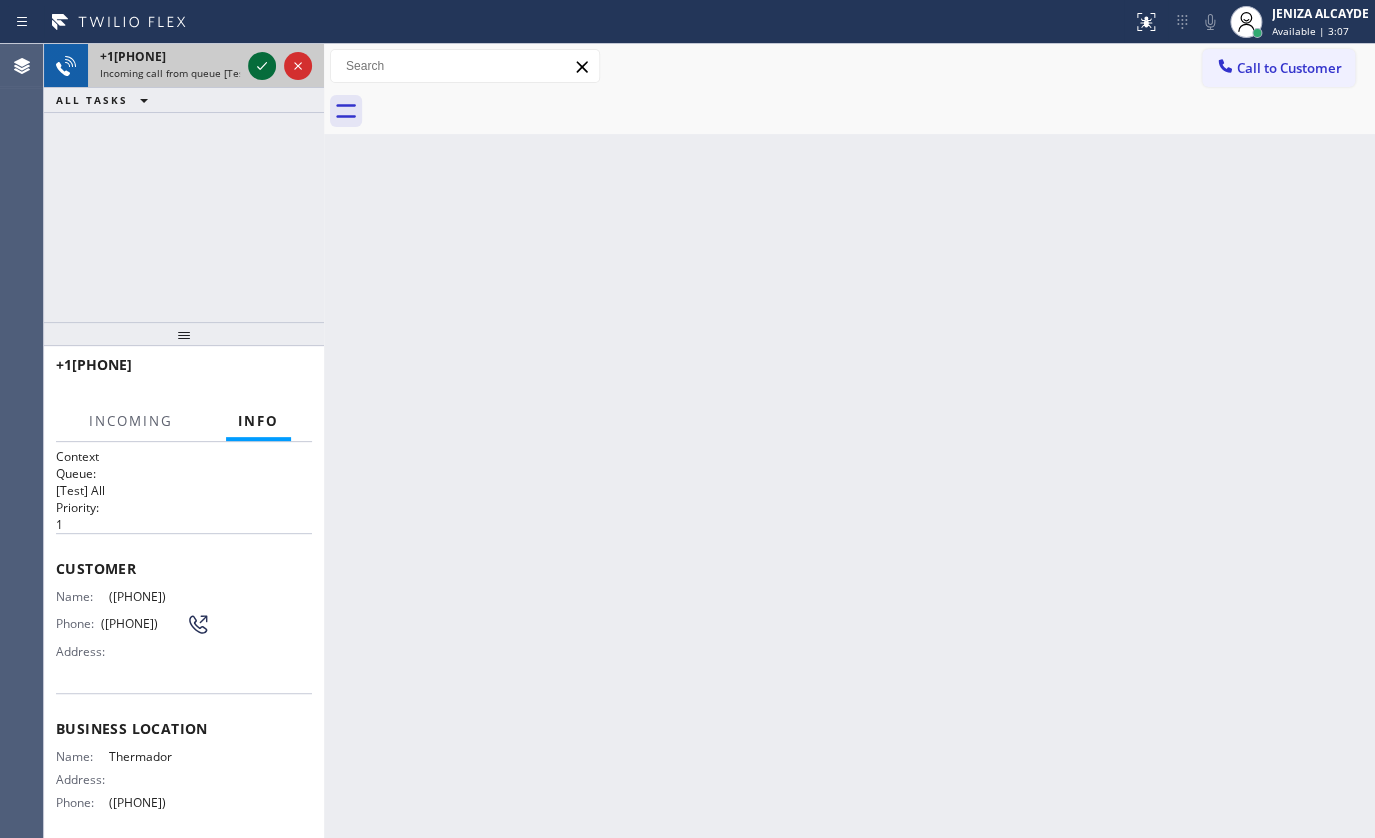 click 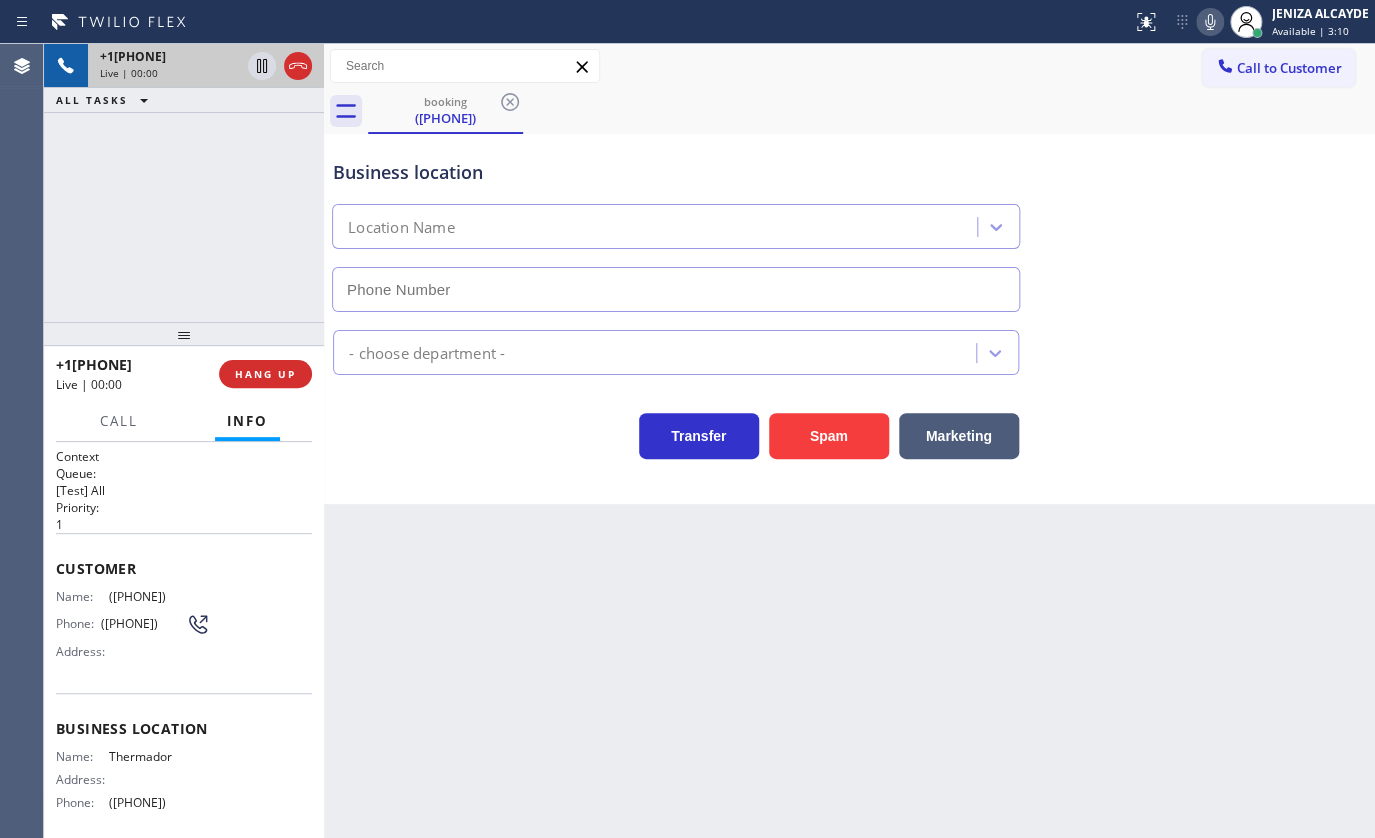 type on "([PHONE])" 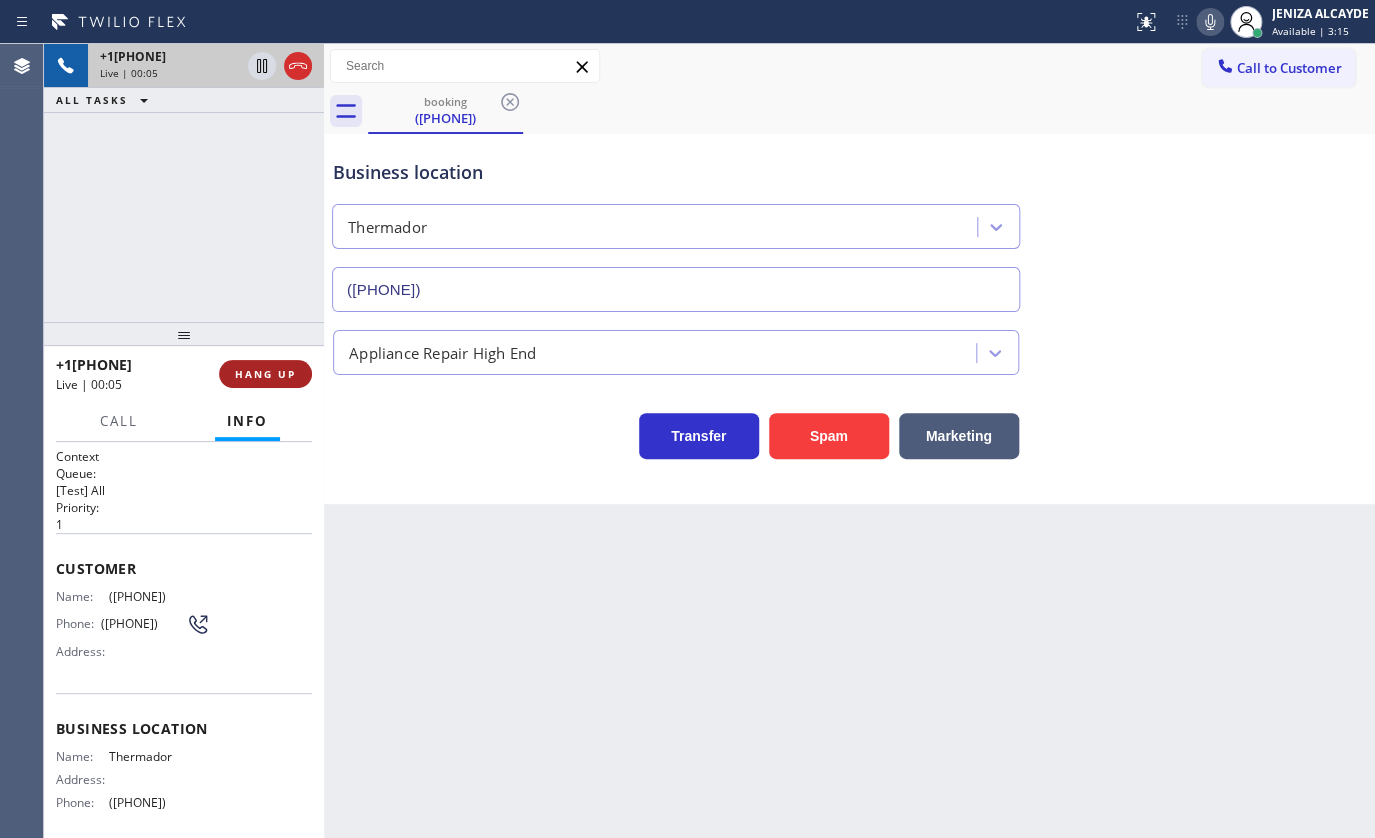 click on "HANG UP" at bounding box center [265, 374] 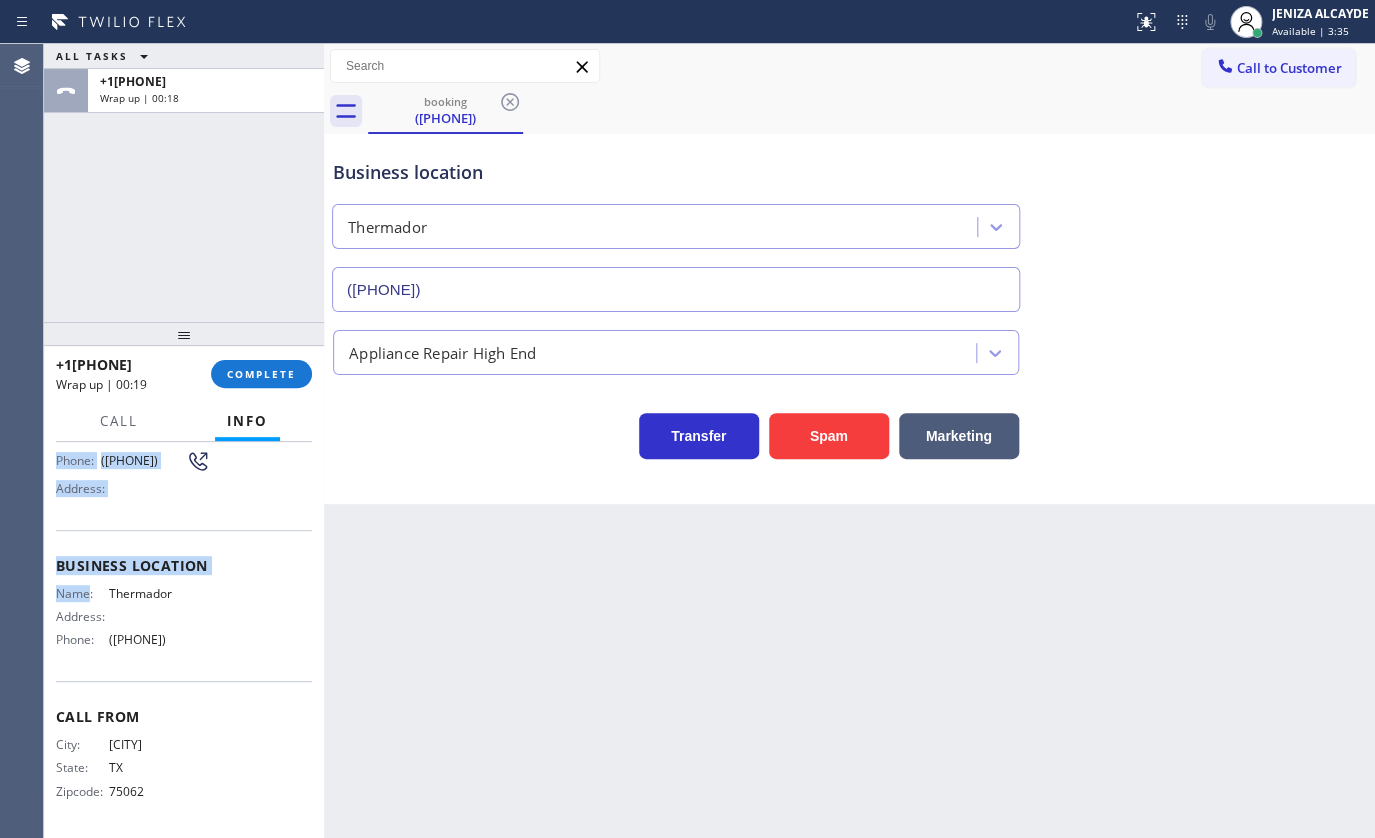 scroll, scrollTop: 167, scrollLeft: 0, axis: vertical 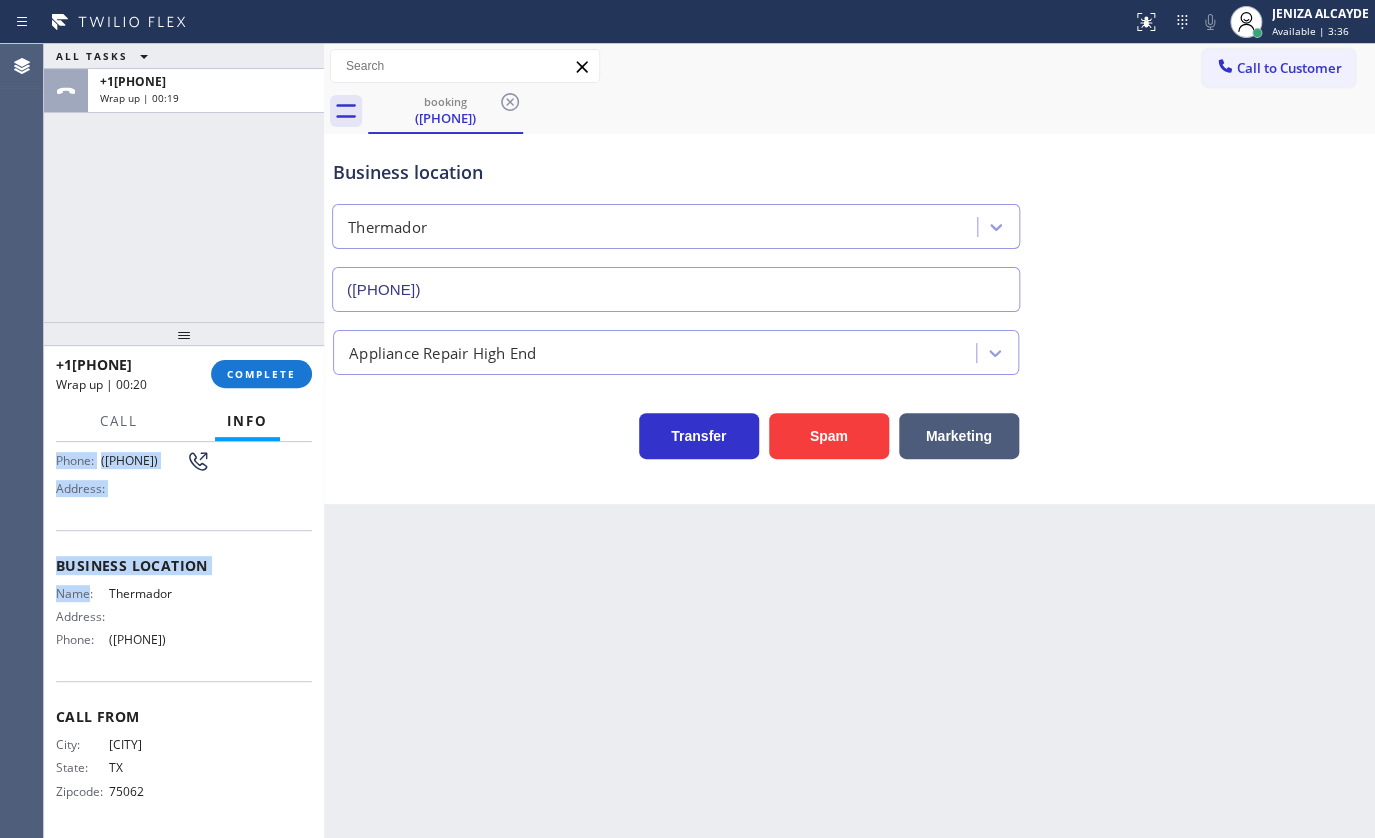 drag, startPoint x: 58, startPoint y: 556, endPoint x: 228, endPoint y: 664, distance: 201.40506 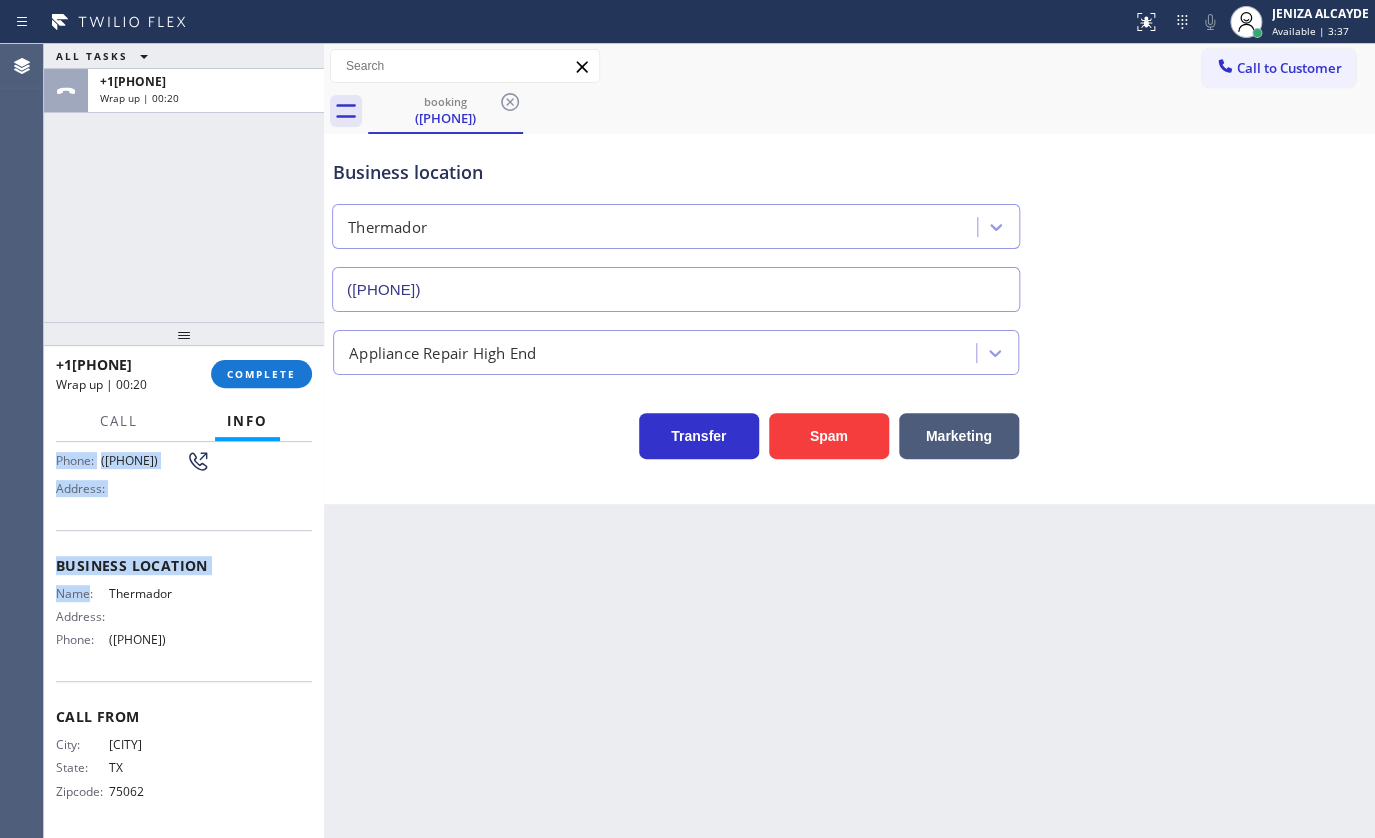 copy on "Customer Name: ([PHONE]) Phone: ([PHONE]) Address: Business location Name: Thermador Address:   Phone: ([PHONE])" 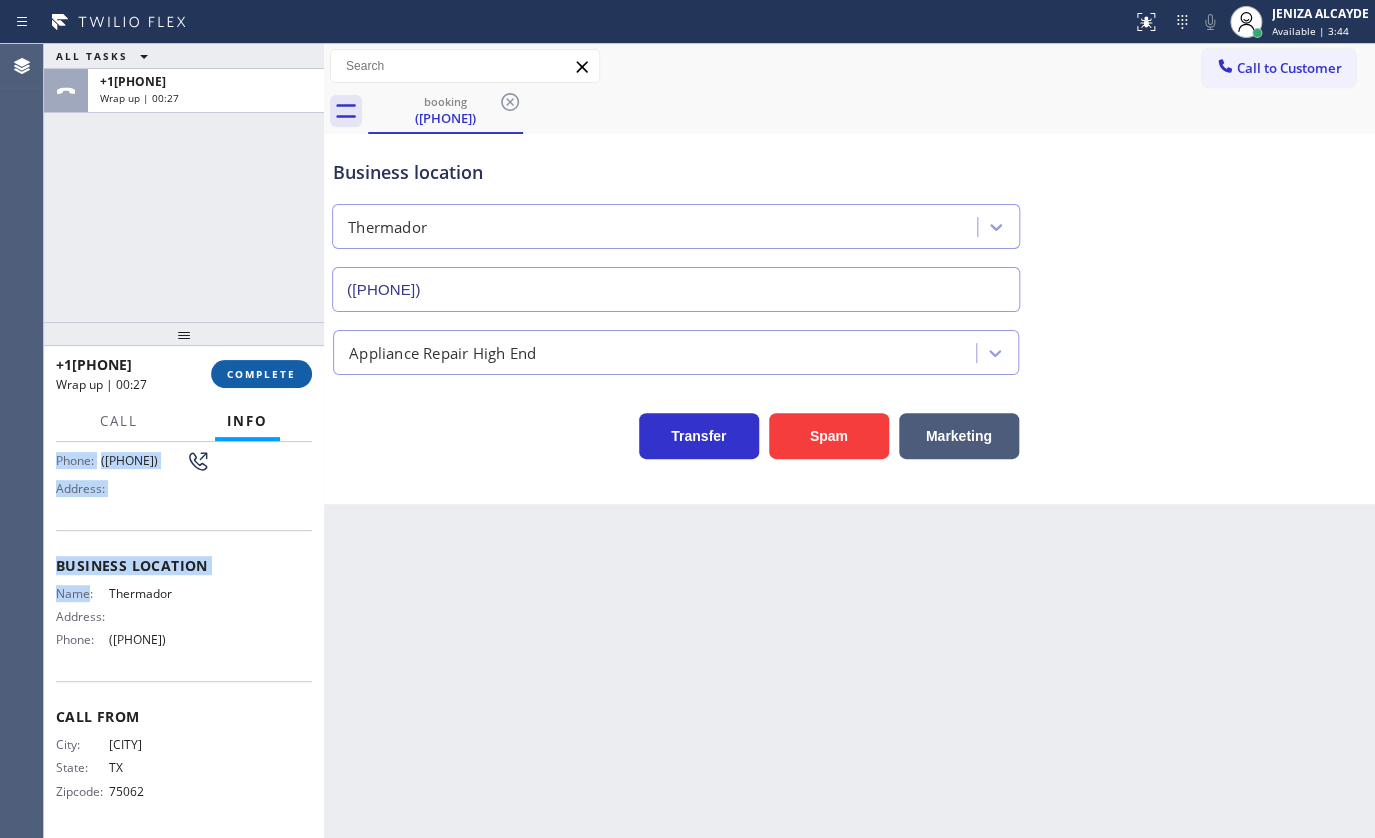 click on "COMPLETE" at bounding box center [261, 374] 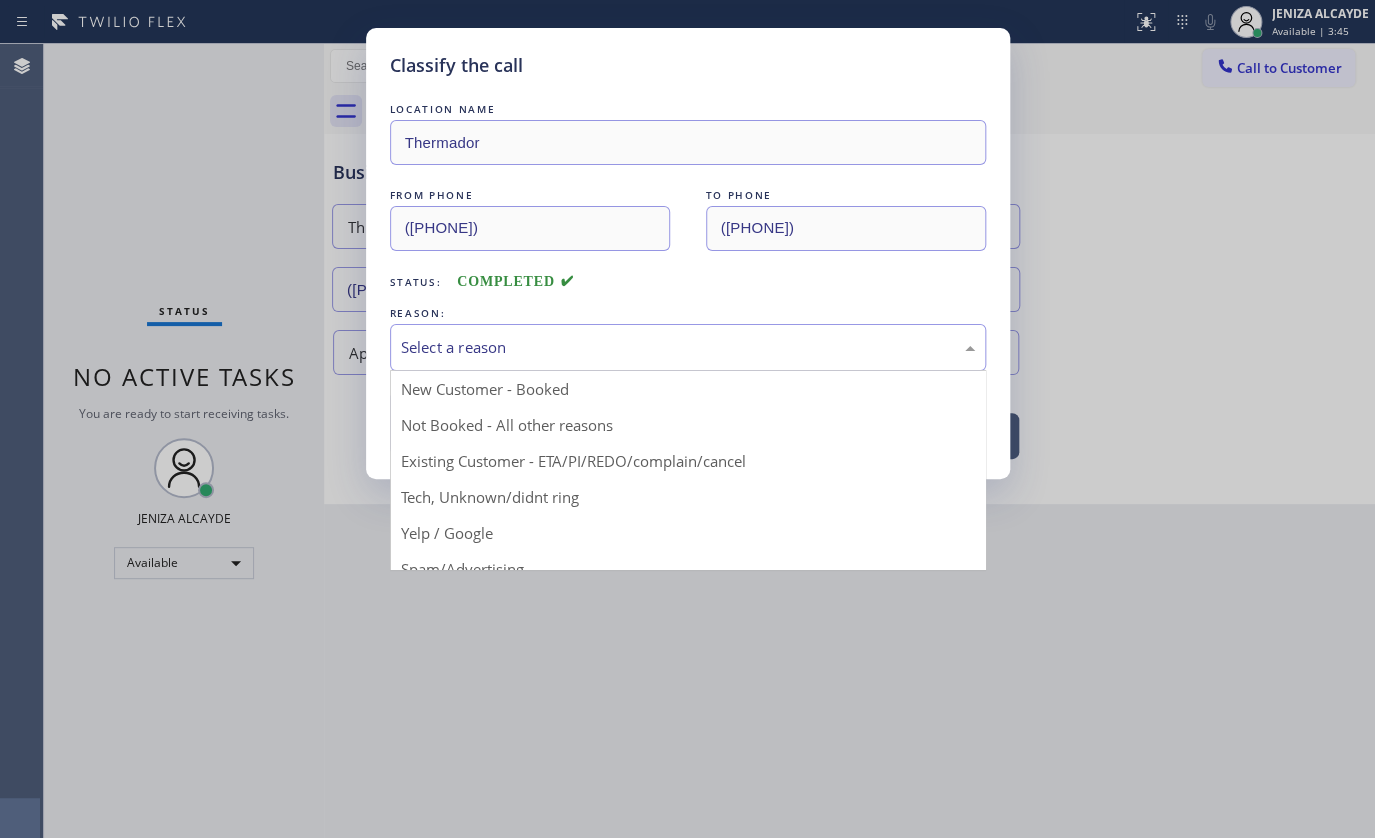 click on "Select a reason" at bounding box center [688, 347] 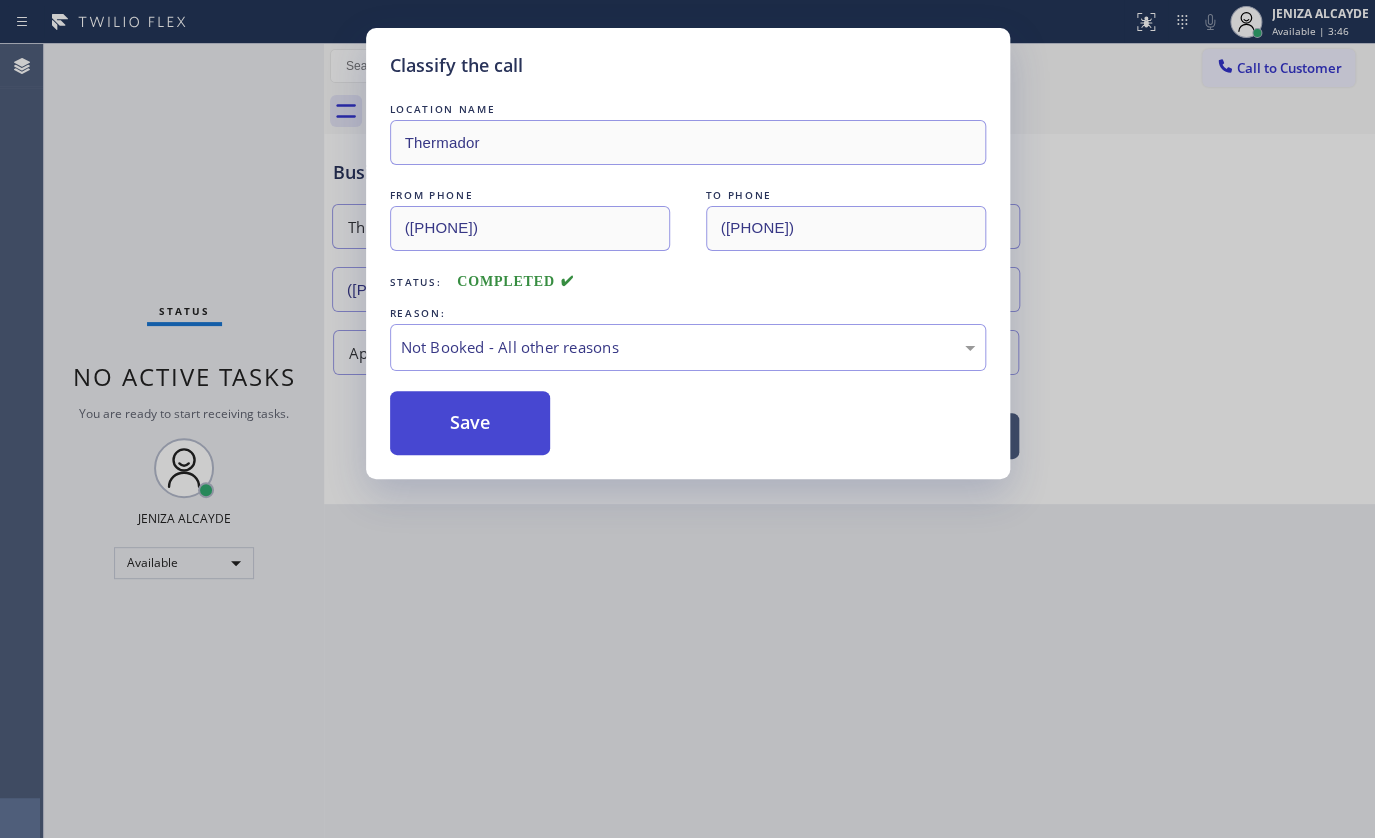 click on "Save" at bounding box center [470, 423] 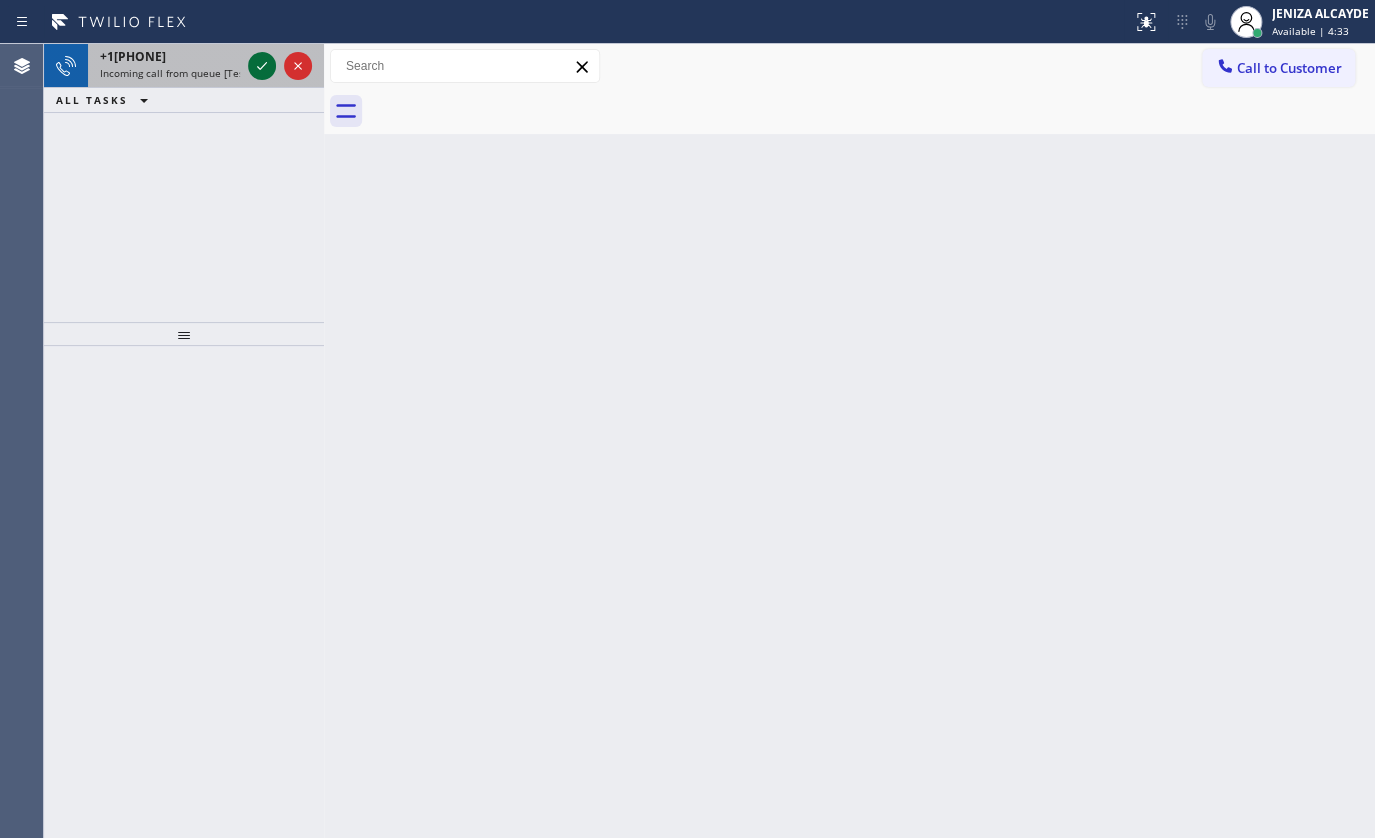 click 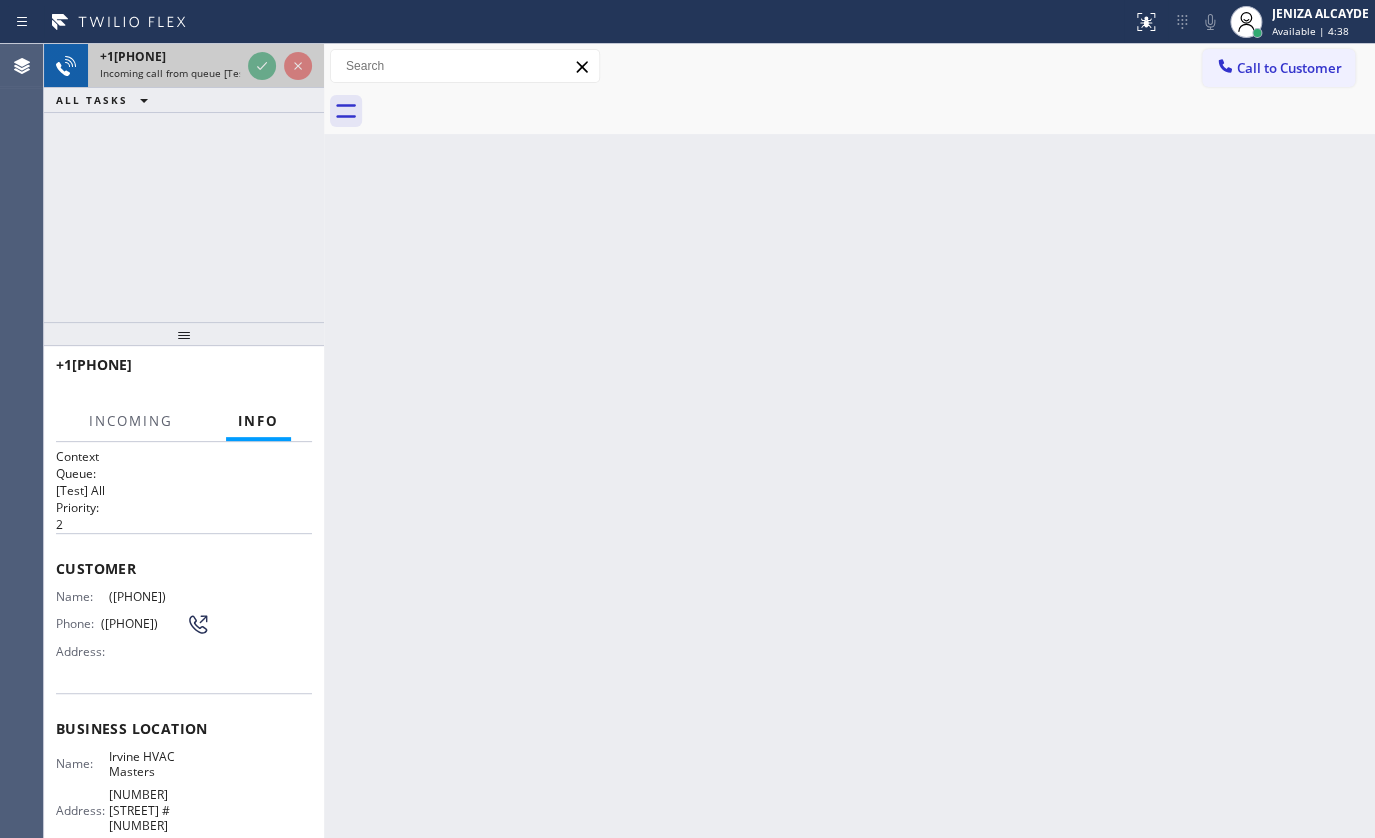click at bounding box center [280, 66] 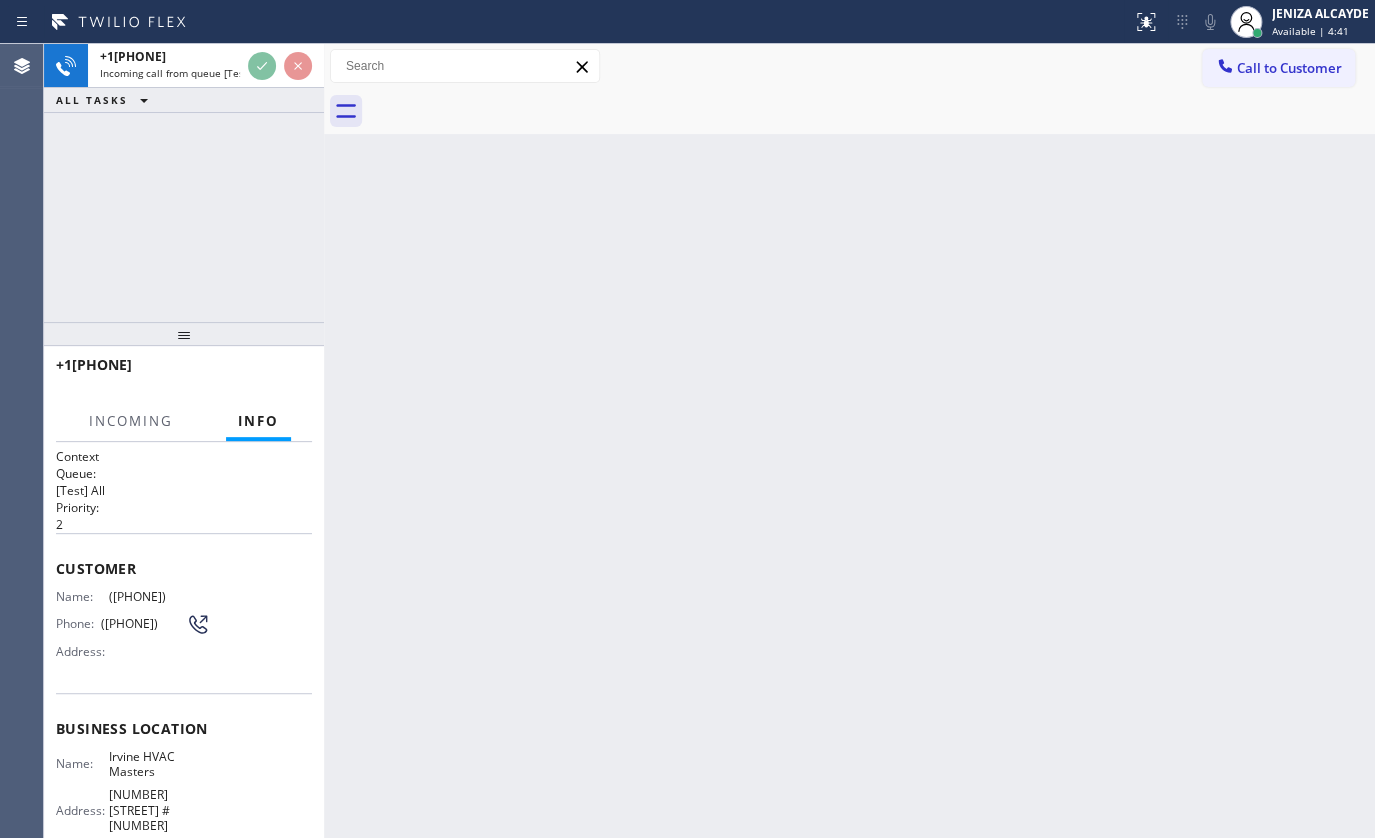 click on "+1[PHONE] Incoming call from queue [Test] All ALL TASKS ALL TASKS ACTIVE TASKS TASKS IN WRAP UP" at bounding box center (184, 78) 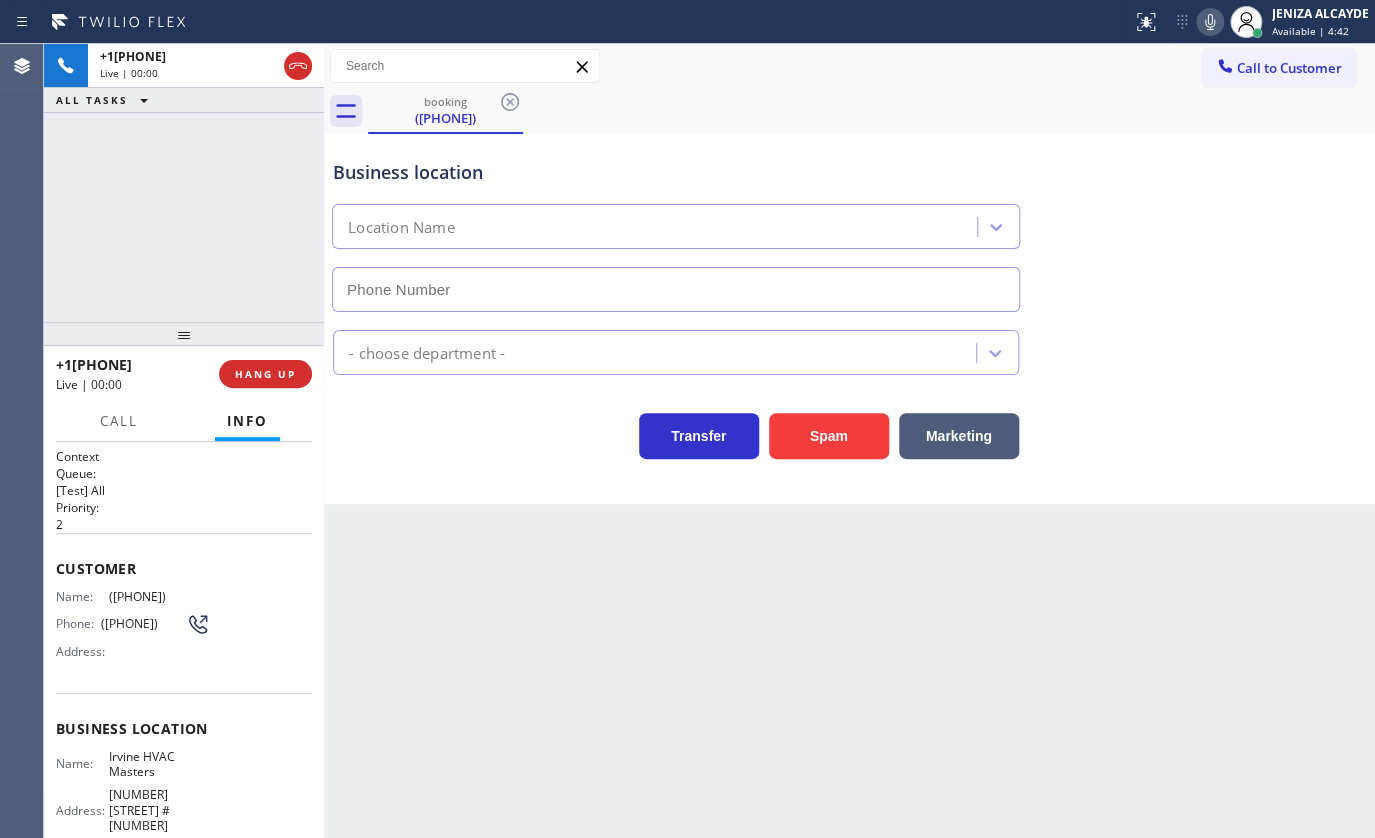 type on "([PHONE])" 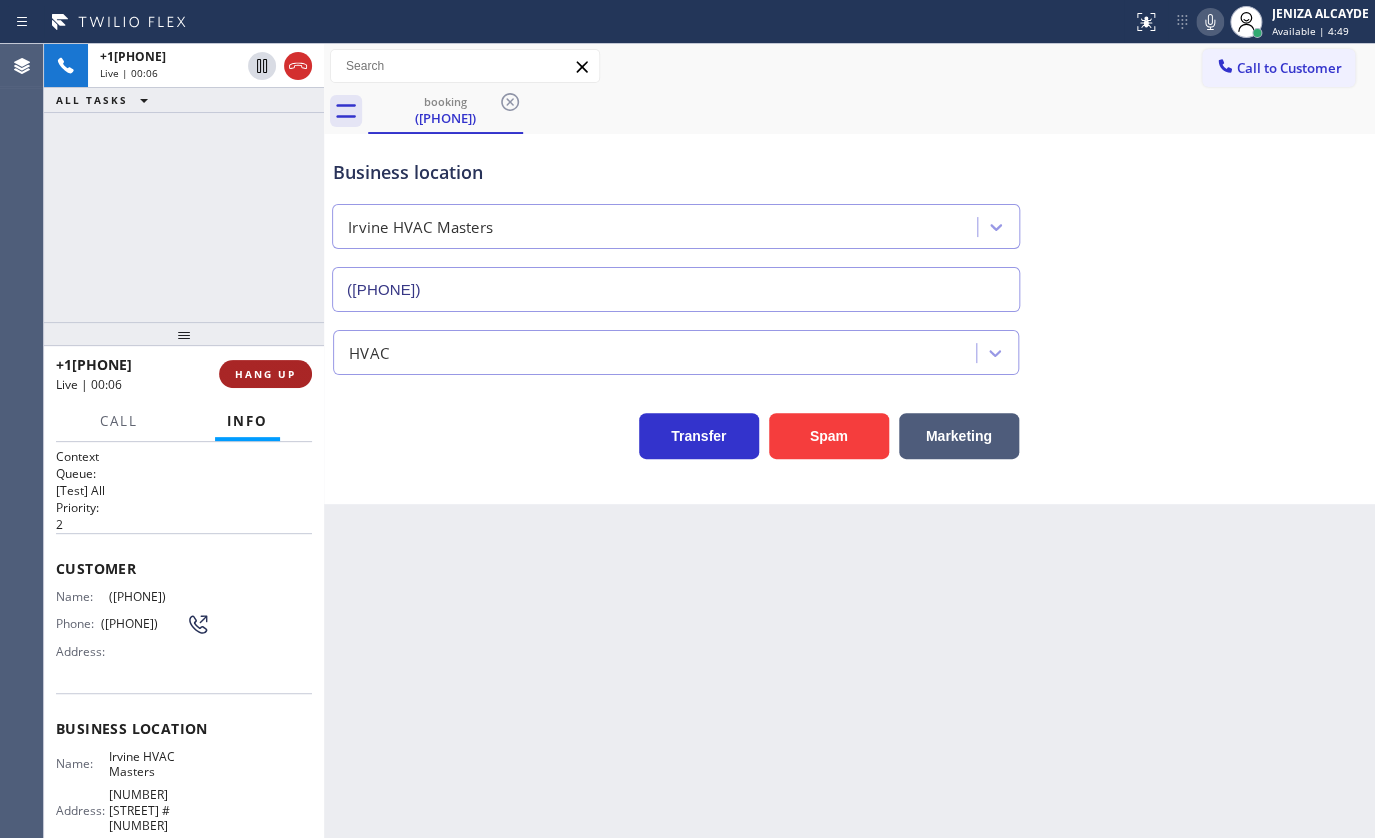 drag, startPoint x: 245, startPoint y: 360, endPoint x: 248, endPoint y: 370, distance: 10.440307 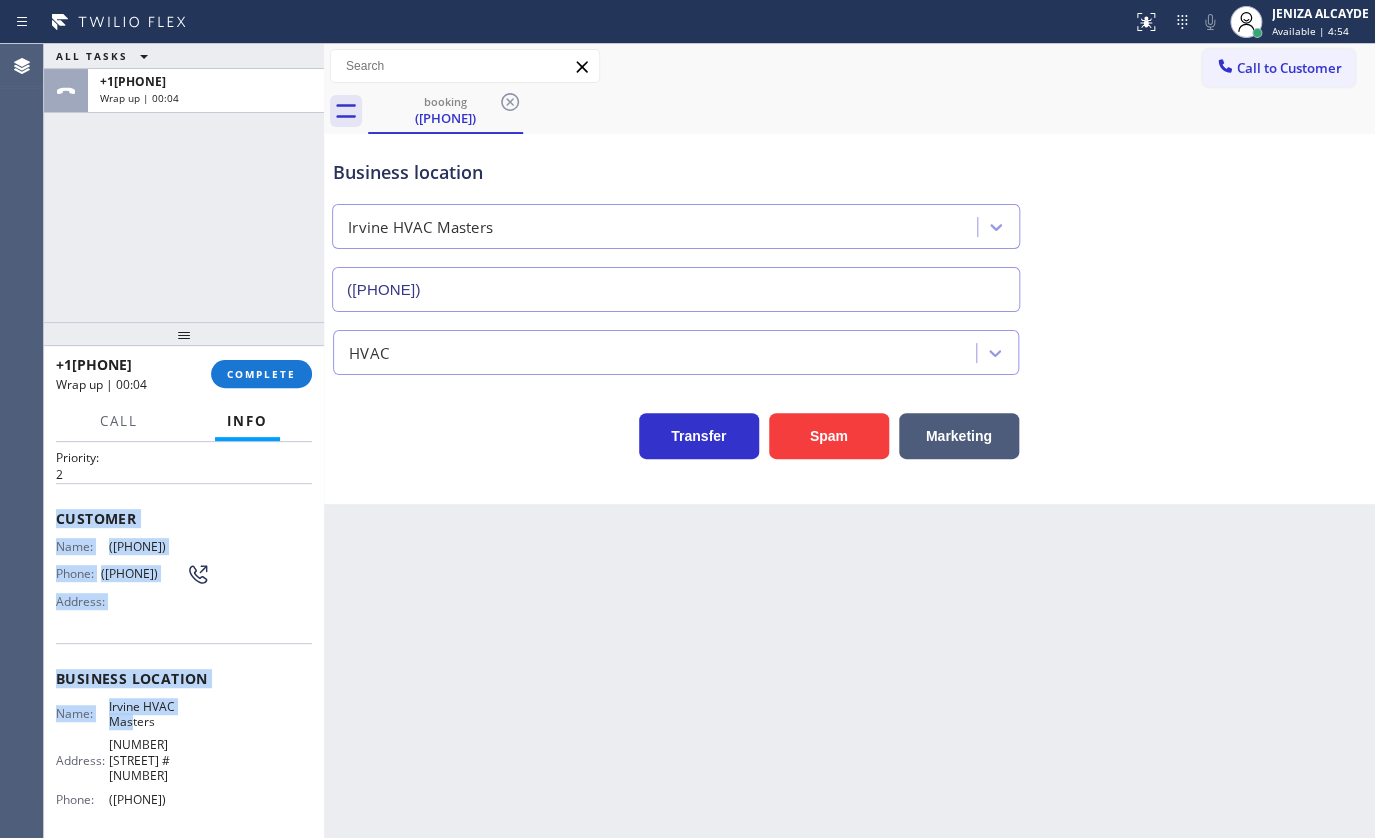 scroll, scrollTop: 90, scrollLeft: 0, axis: vertical 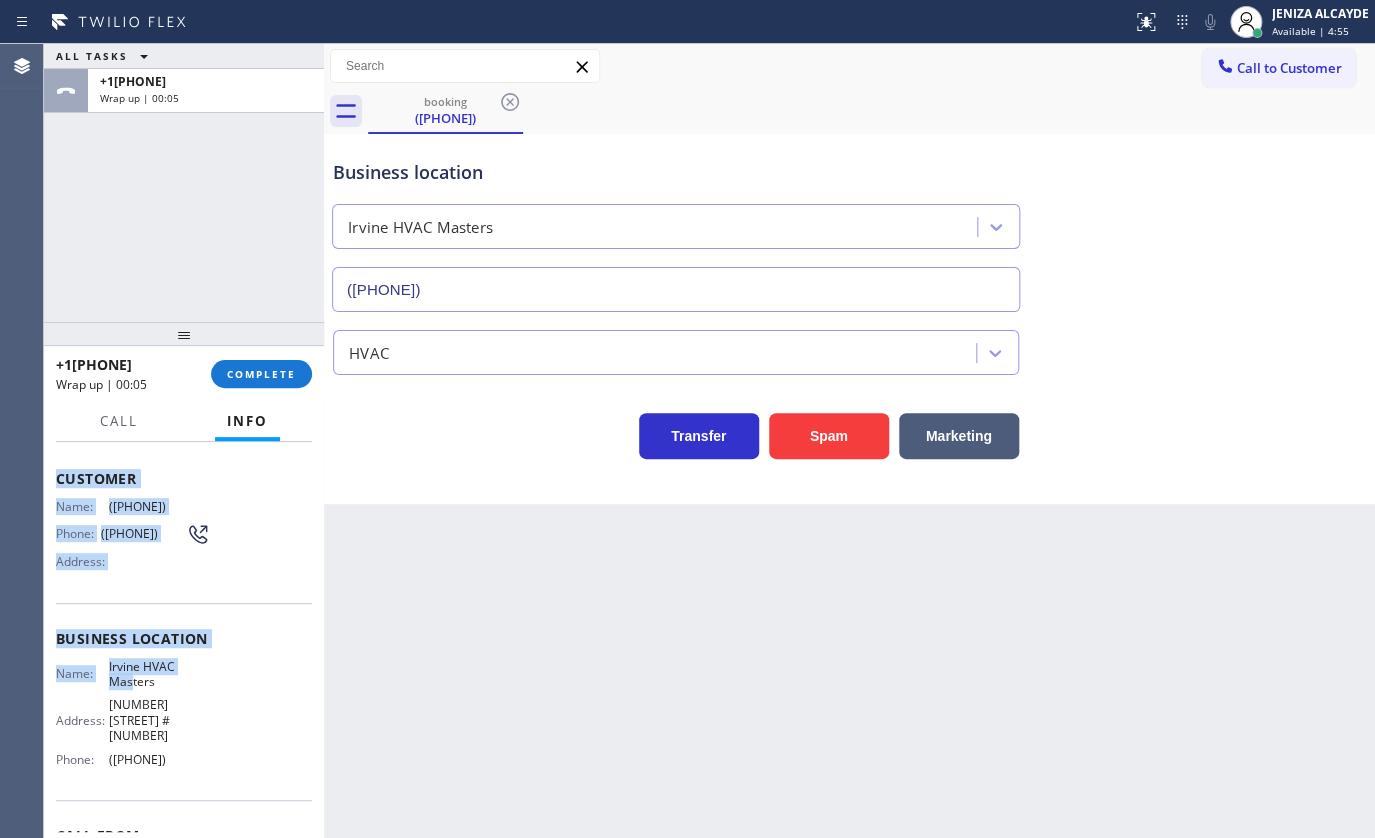 drag, startPoint x: 54, startPoint y: 556, endPoint x: 206, endPoint y: 750, distance: 246.45486 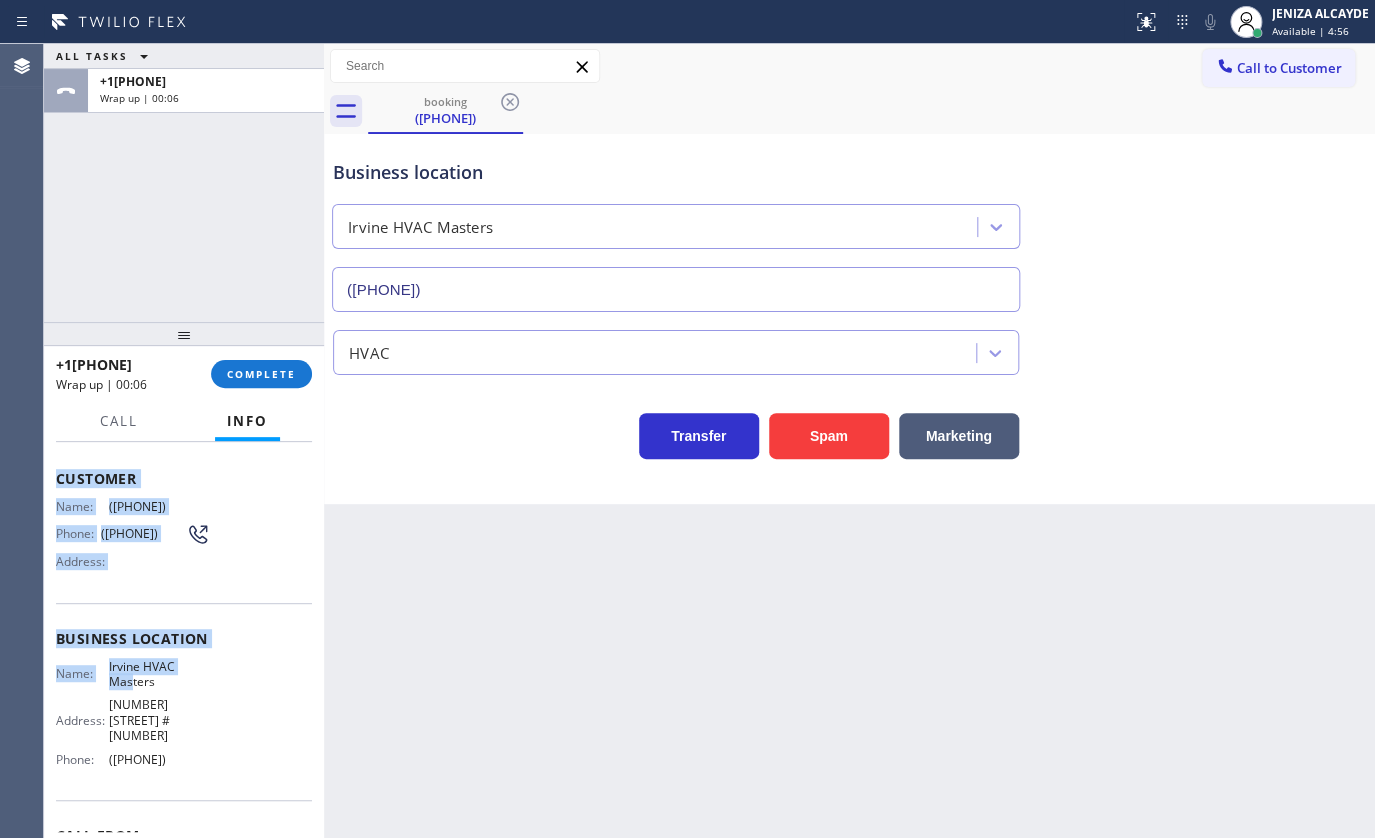 copy on "Customer Name: ([PHONE]) Phone: ([PHONE]) Address: Business location Name: Irvine HVAC Masters Address: [NUMBER] [STREET] #[NUMBER]  Phone: ([PHONE])" 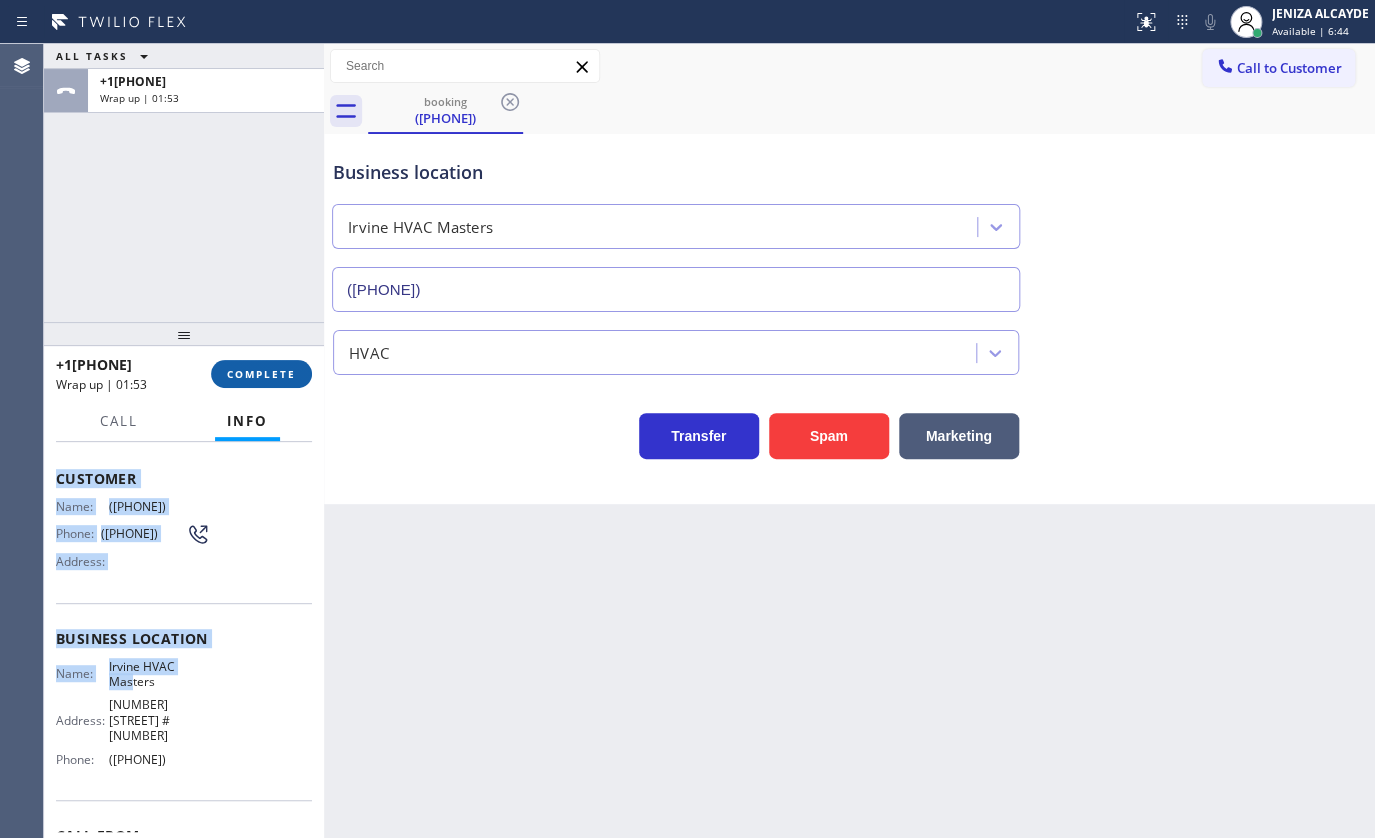 click on "COMPLETE" at bounding box center (261, 374) 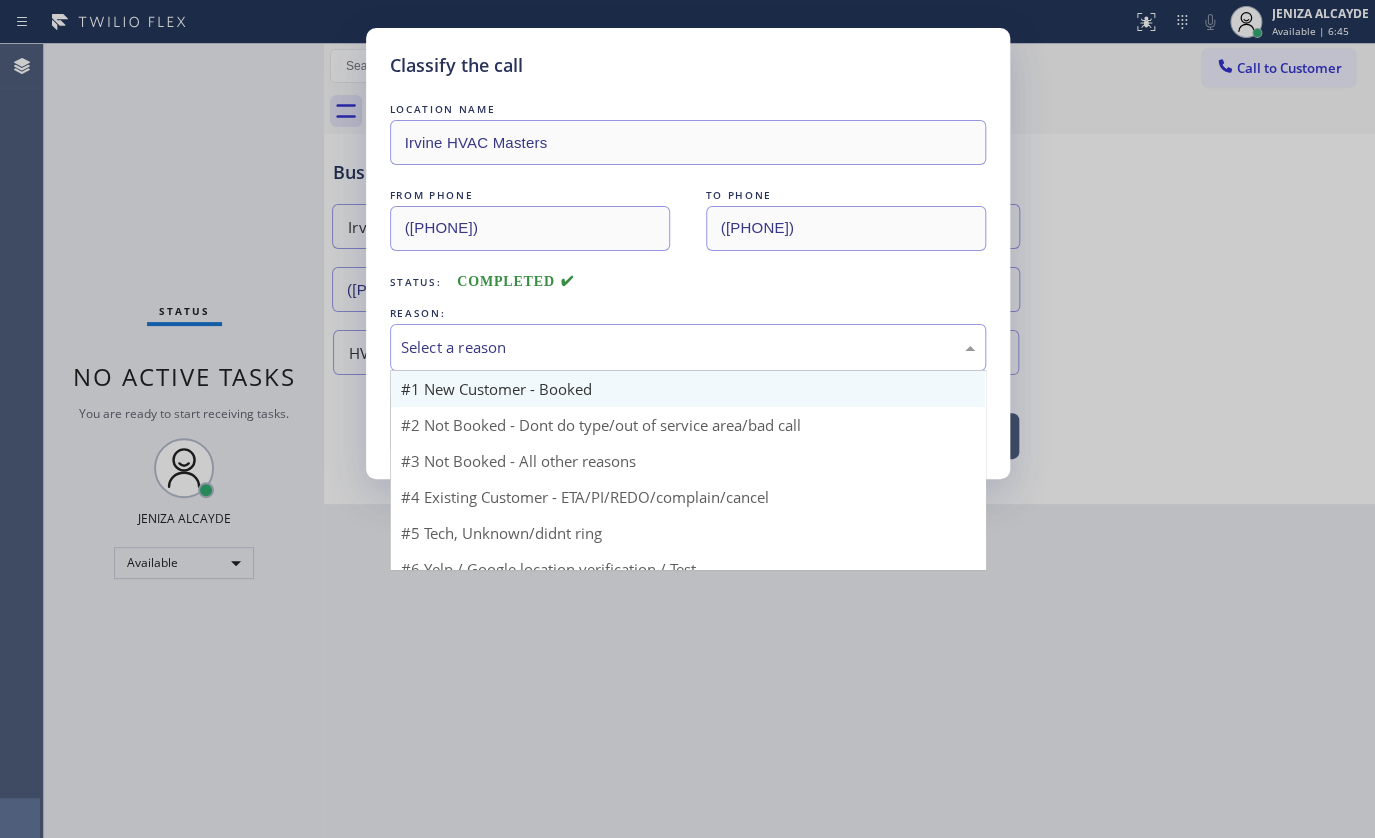 drag, startPoint x: 473, startPoint y: 341, endPoint x: 492, endPoint y: 372, distance: 36.359318 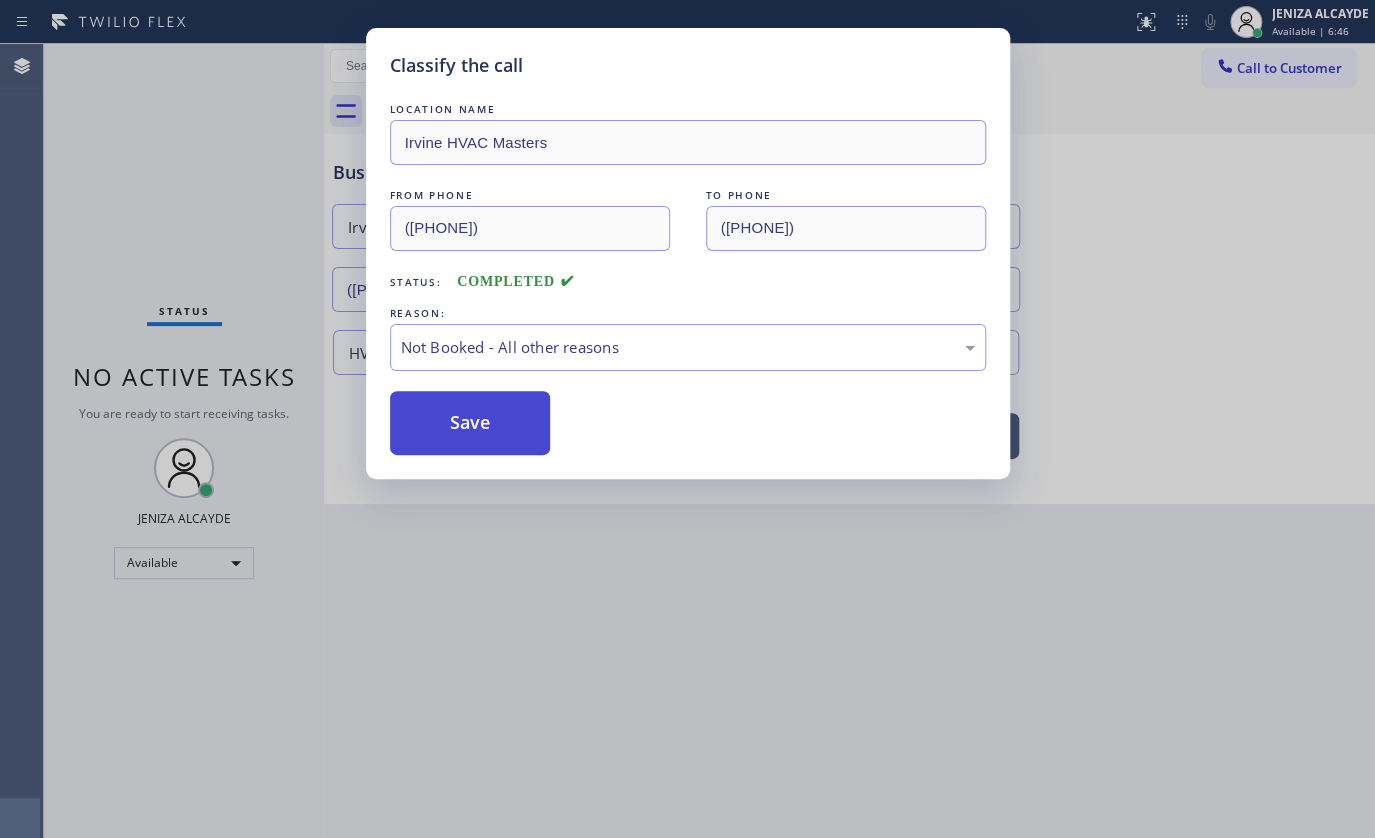 drag, startPoint x: 482, startPoint y: 412, endPoint x: 478, endPoint y: 423, distance: 11.7046995 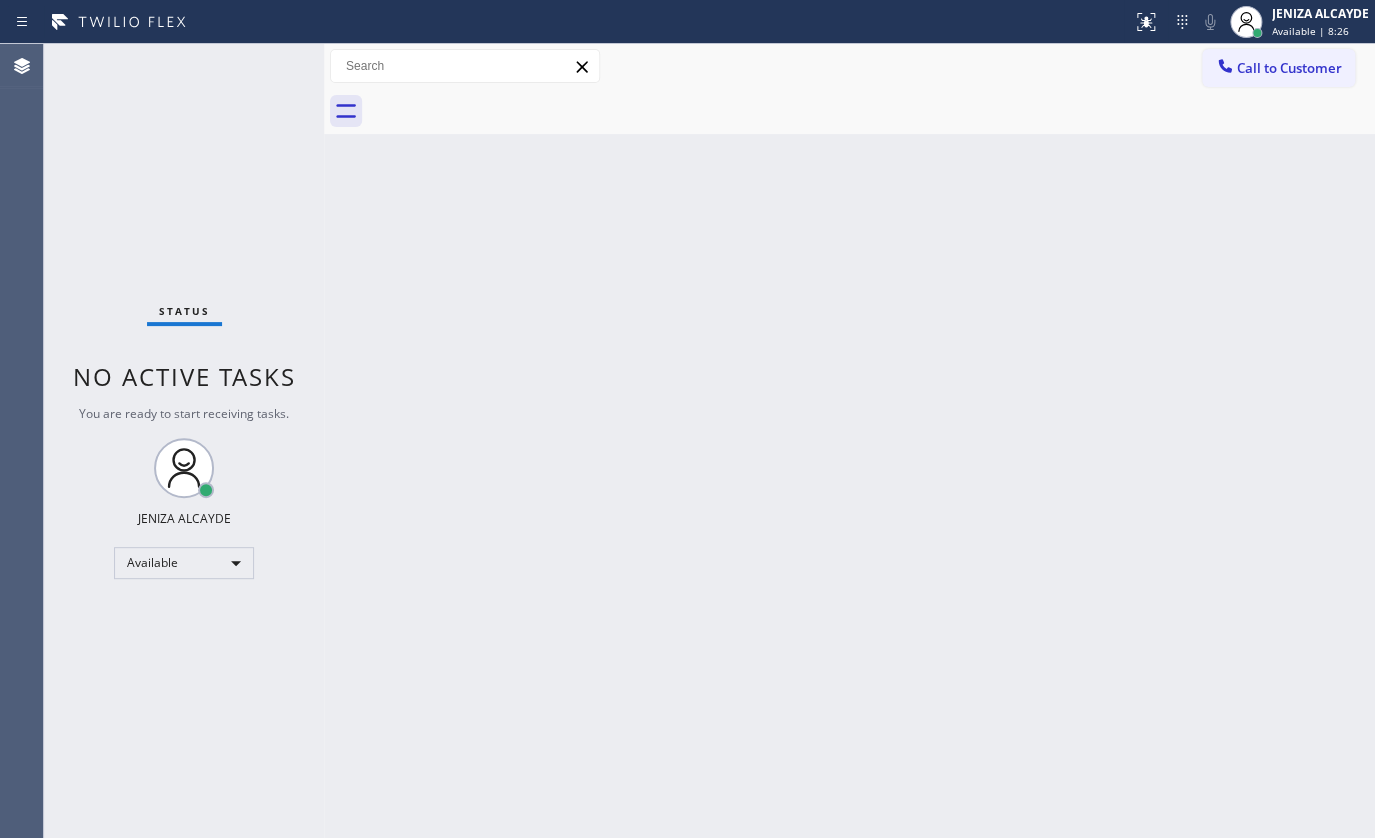 click on "Status   No active tasks     You are ready to start receiving tasks.   JENIZA ALCAYDE Available" at bounding box center (184, 441) 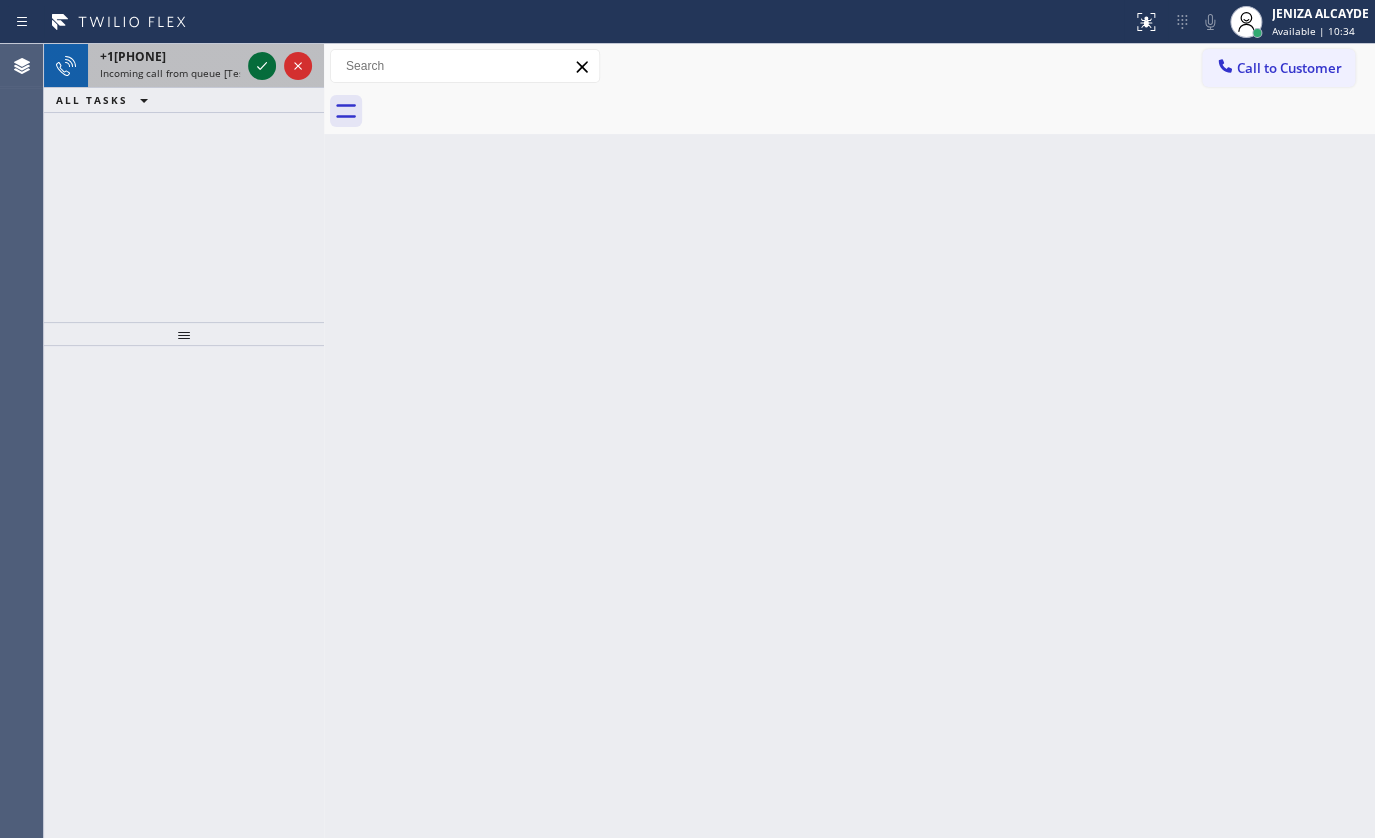 click 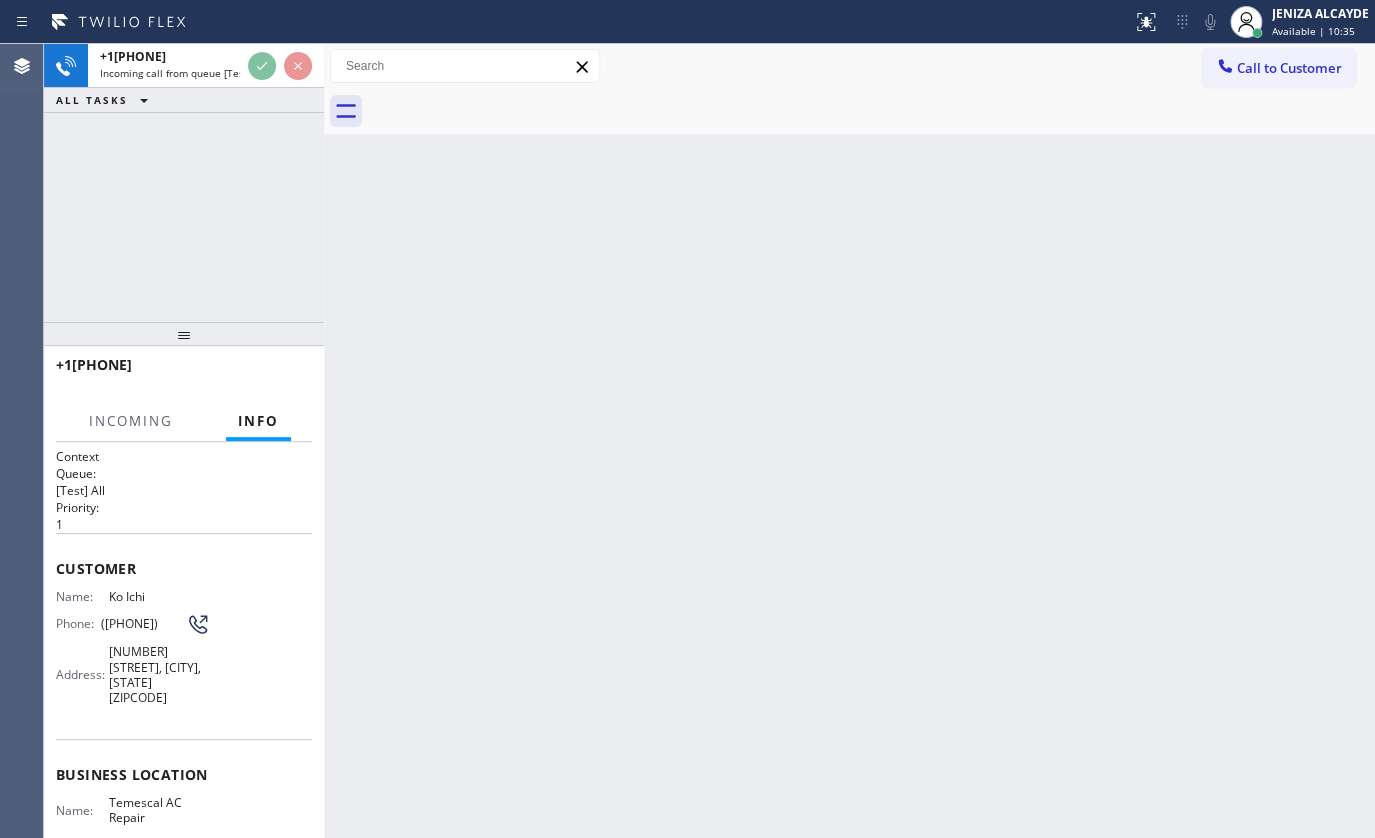 click on "Status report No issues detected If you experience an issue, please download the report and send it to your support team. Download report JENIZA ALCAYDE Available | 10:35 Set your status Offline Available Unavailable Break Log out Agent Desktop Classify the call LOCATION NAME A1 AC Repair FROM PHONE ([PHONE]) TO PHONE ([PHONE]) Status: COMPLETED REASON: Not Booked - All other reasons Save Classify the call LOCATION NAME Thermador FROM PHONE ([PHONE]) TO PHONE ([PHONE]) Status: COMPLETED REASON: Not Booked - All other reasons Save Classify the call LOCATION NAME Irvine HVAC Masters FROM PHONE ([PHONE]) TO PHONE ([PHONE]) Status: COMPLETED REASON: Not Booked - All other reasons Save +1[PHONE] Incoming call from queue [Test] All ALL TASKS ALL TASKS ACTIVE TASKS TASKS IN WRAP UP +1[PHONE] Incoming call +1[PHONE] Incoming call from queue [Test] All Context Queue: [Test] All Priority: 1 Customer Name: Ko Ichi Phone: ([PHONE]) Address: Business location Name:" at bounding box center (687, 419) 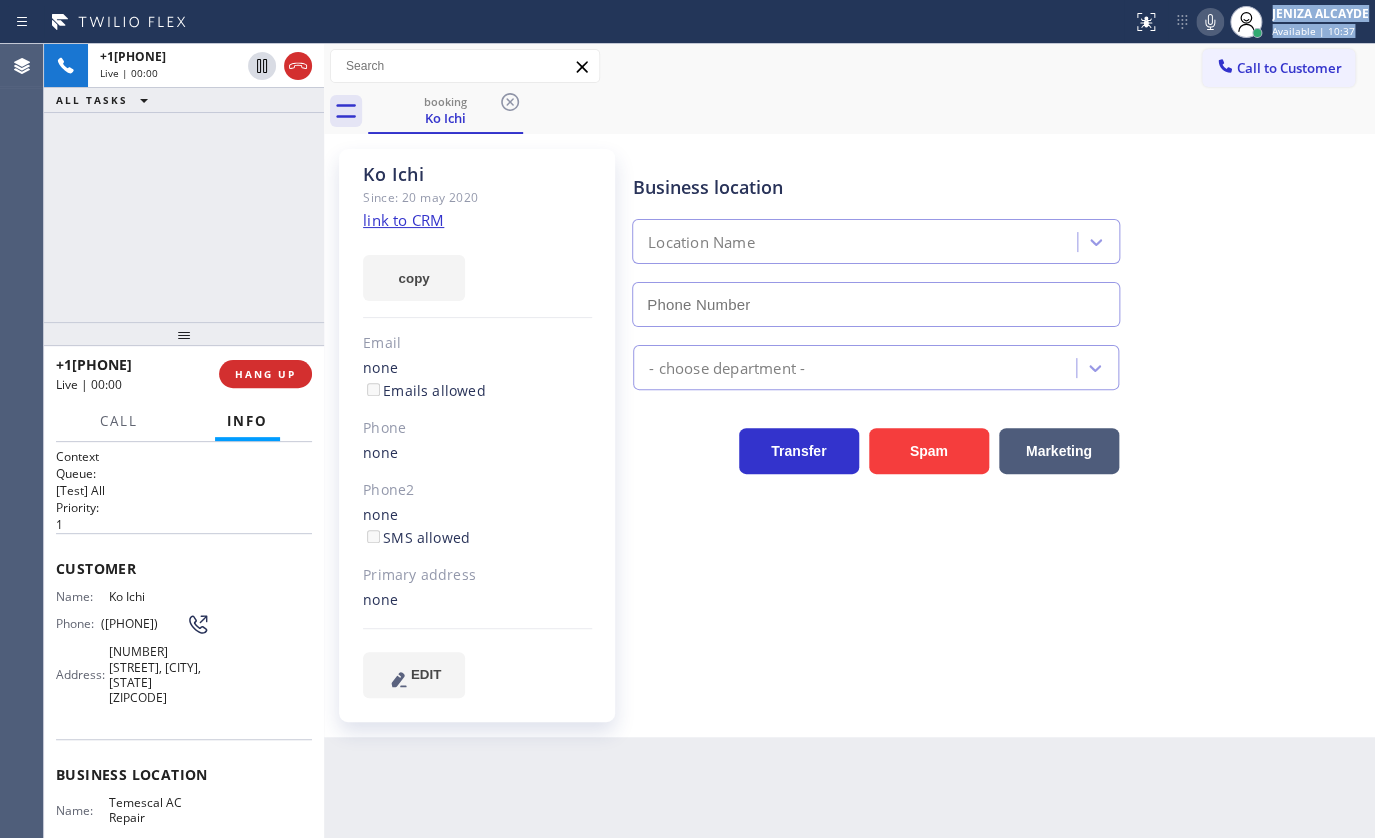 type on "([PHONE])" 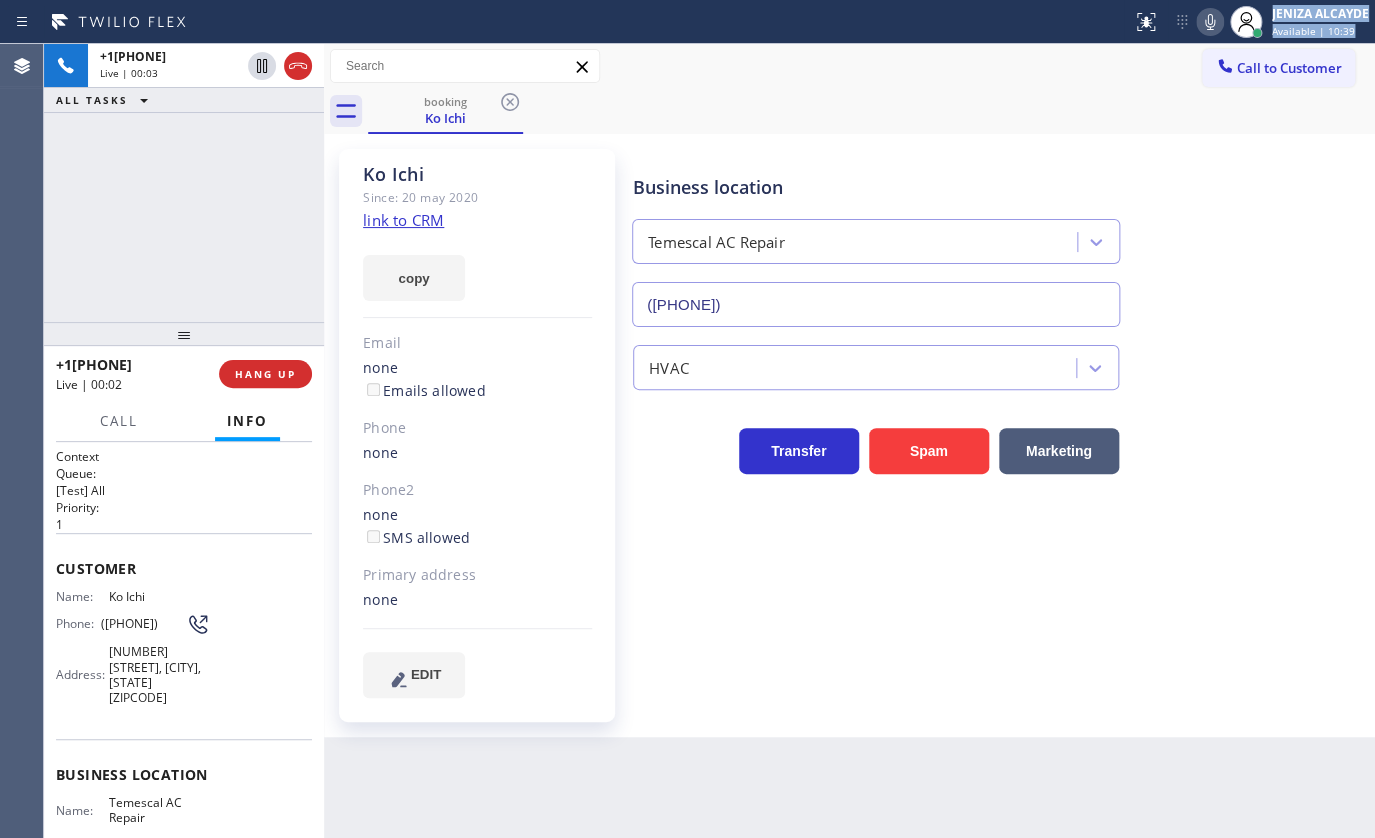 click on "link to CRM" 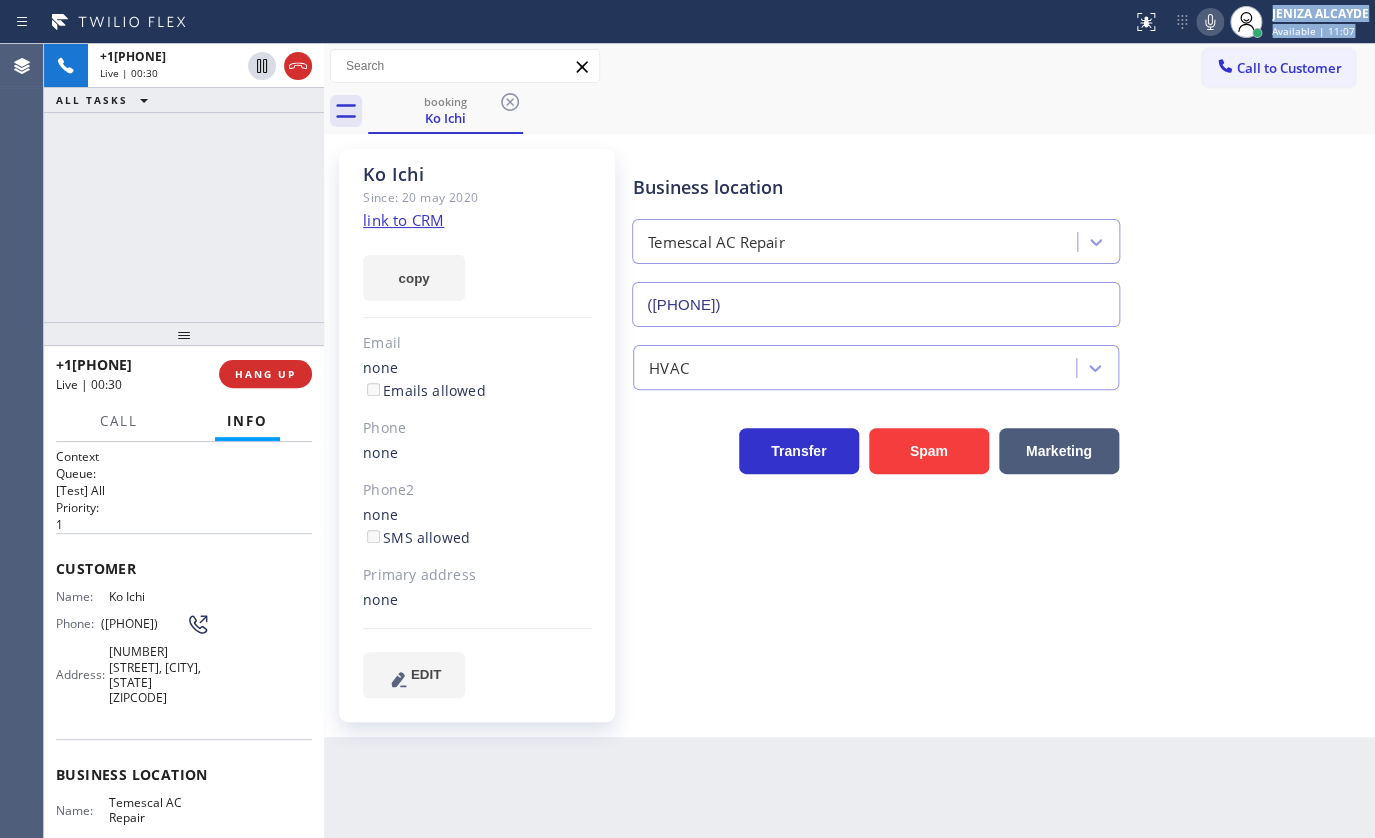 click 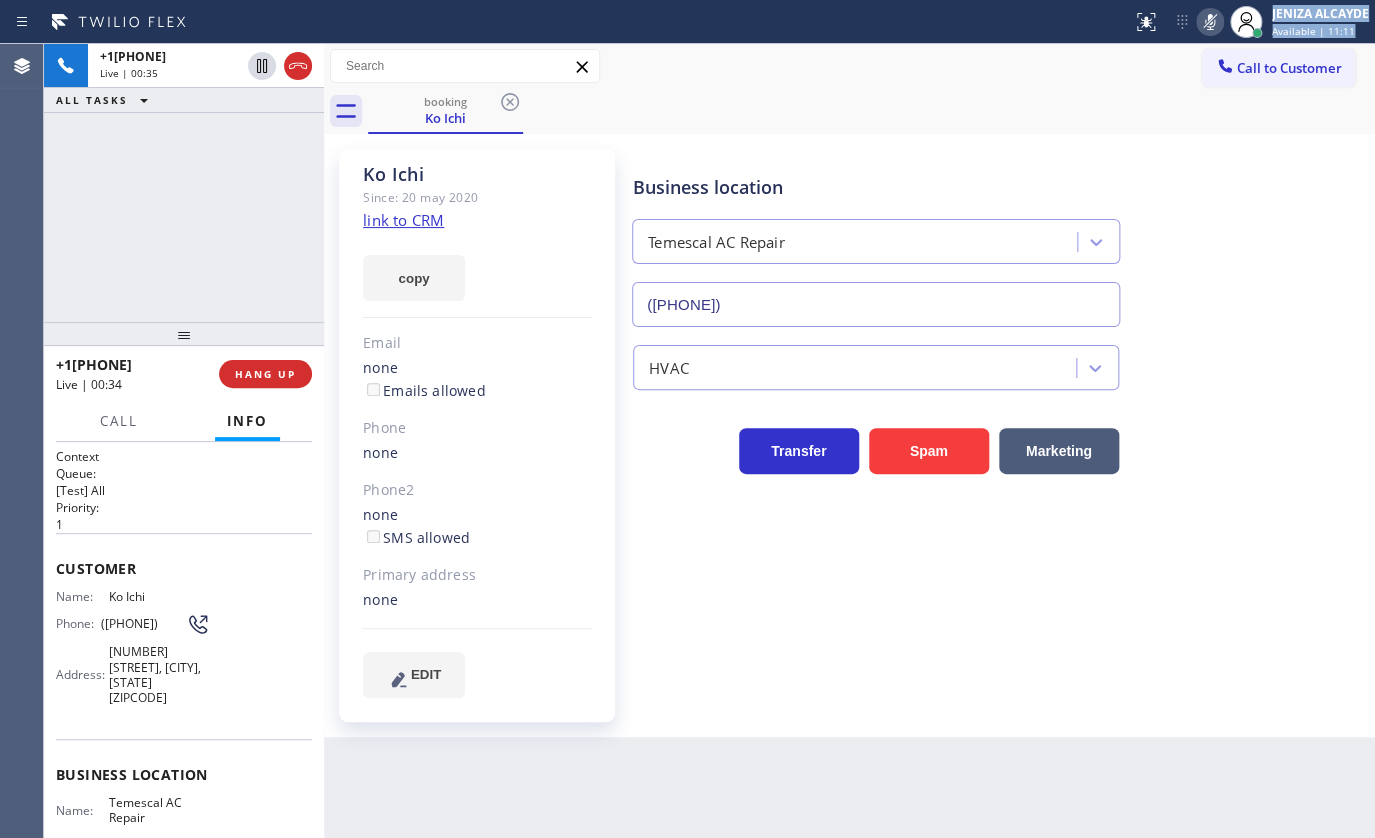 click 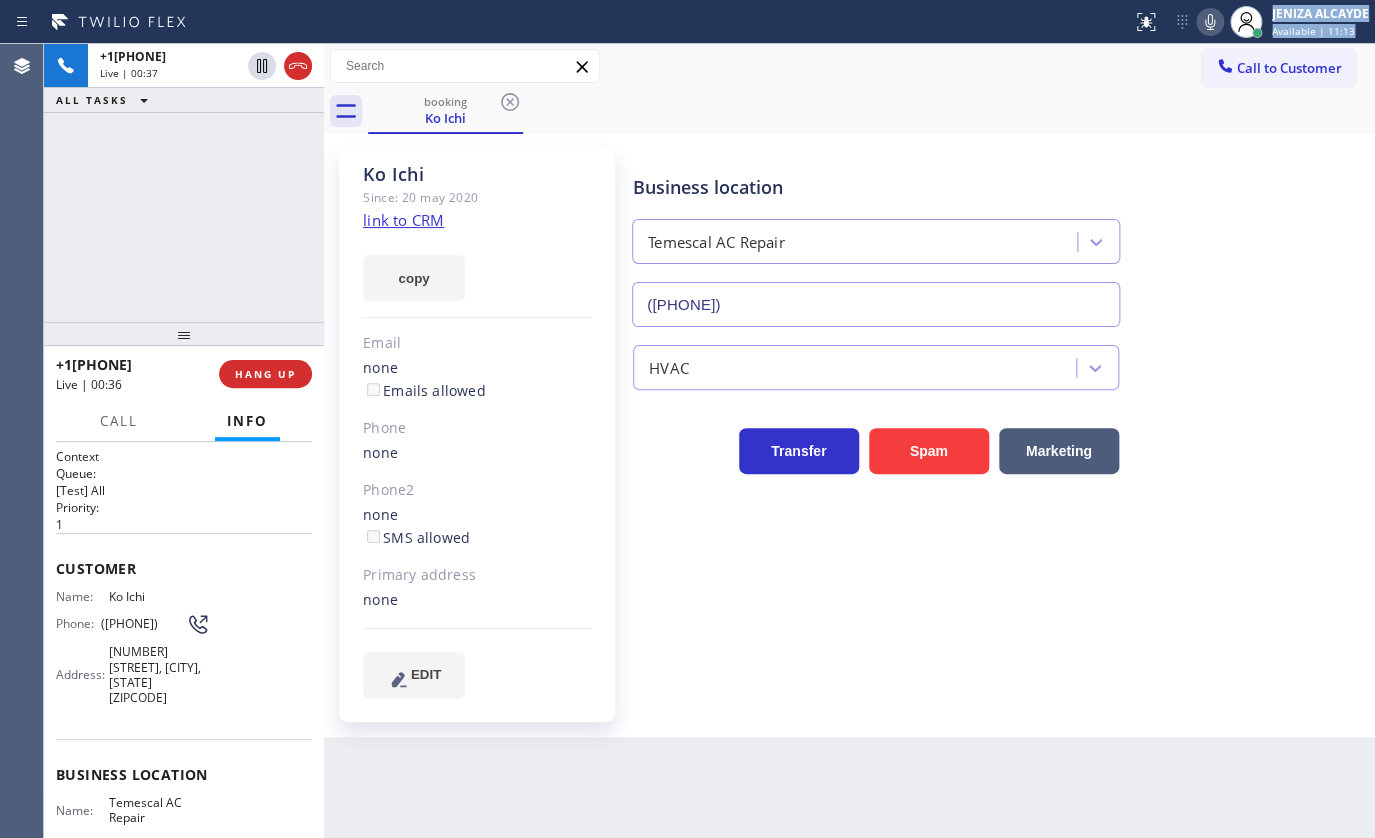 click 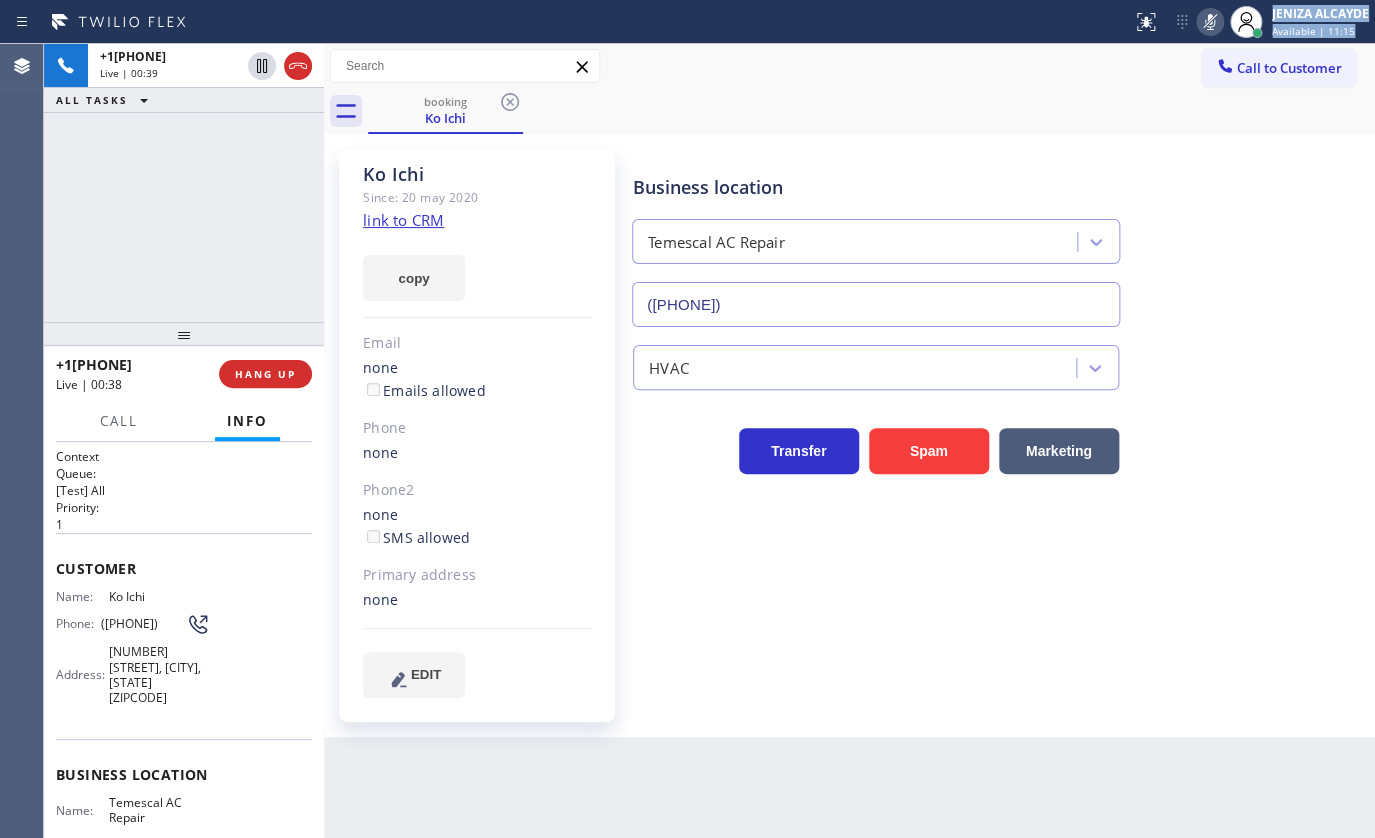 click 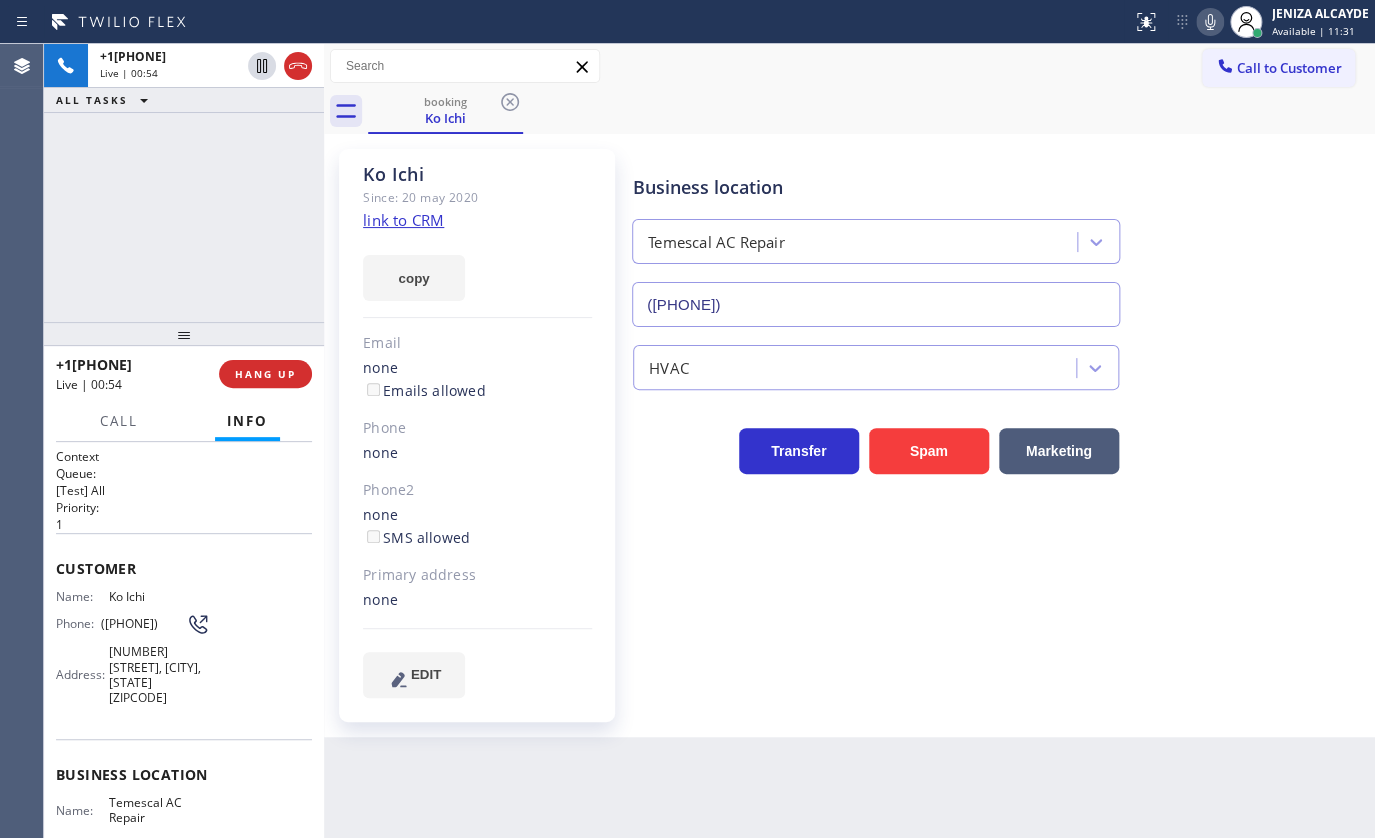 click on "booking Ko Ichi" at bounding box center [871, 111] 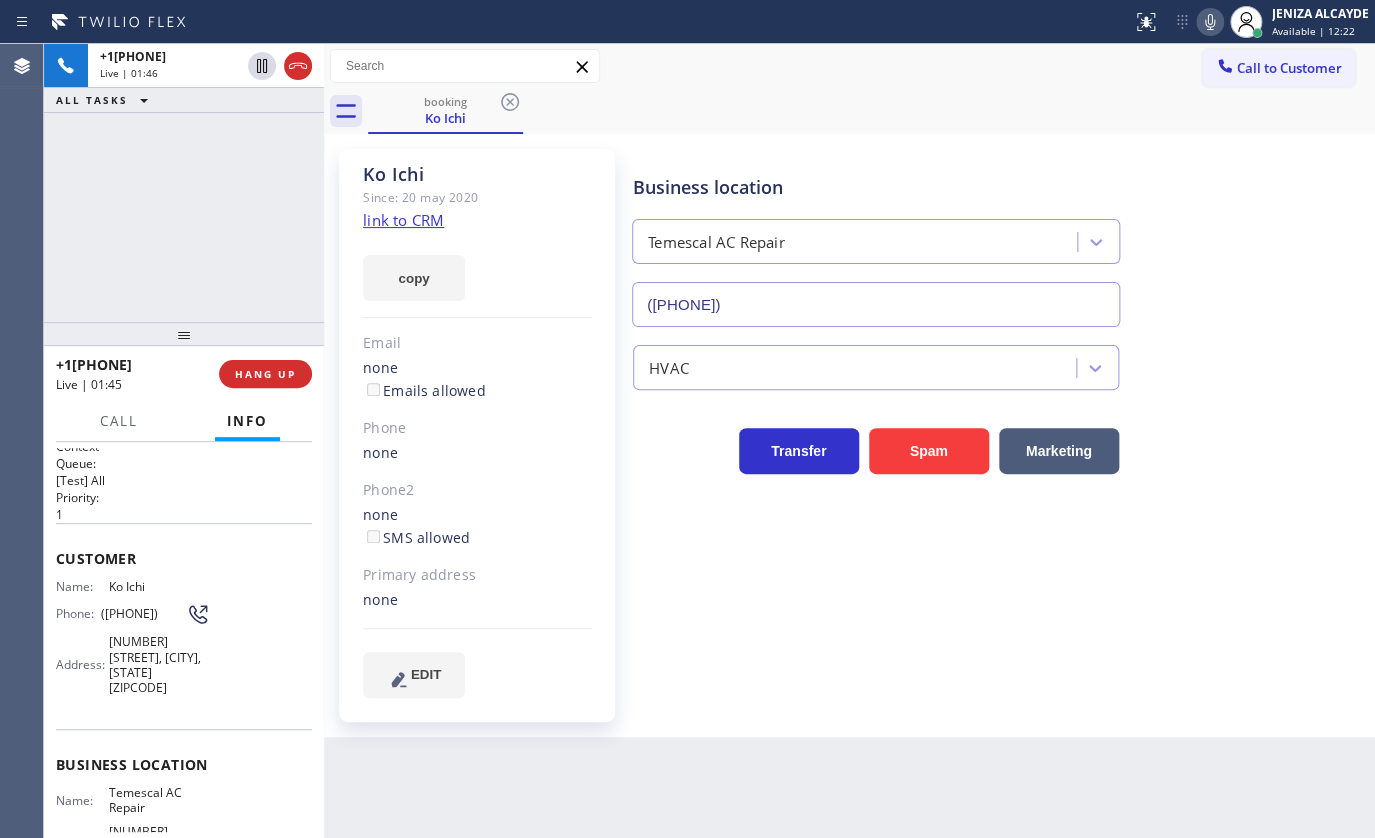 scroll, scrollTop: 0, scrollLeft: 0, axis: both 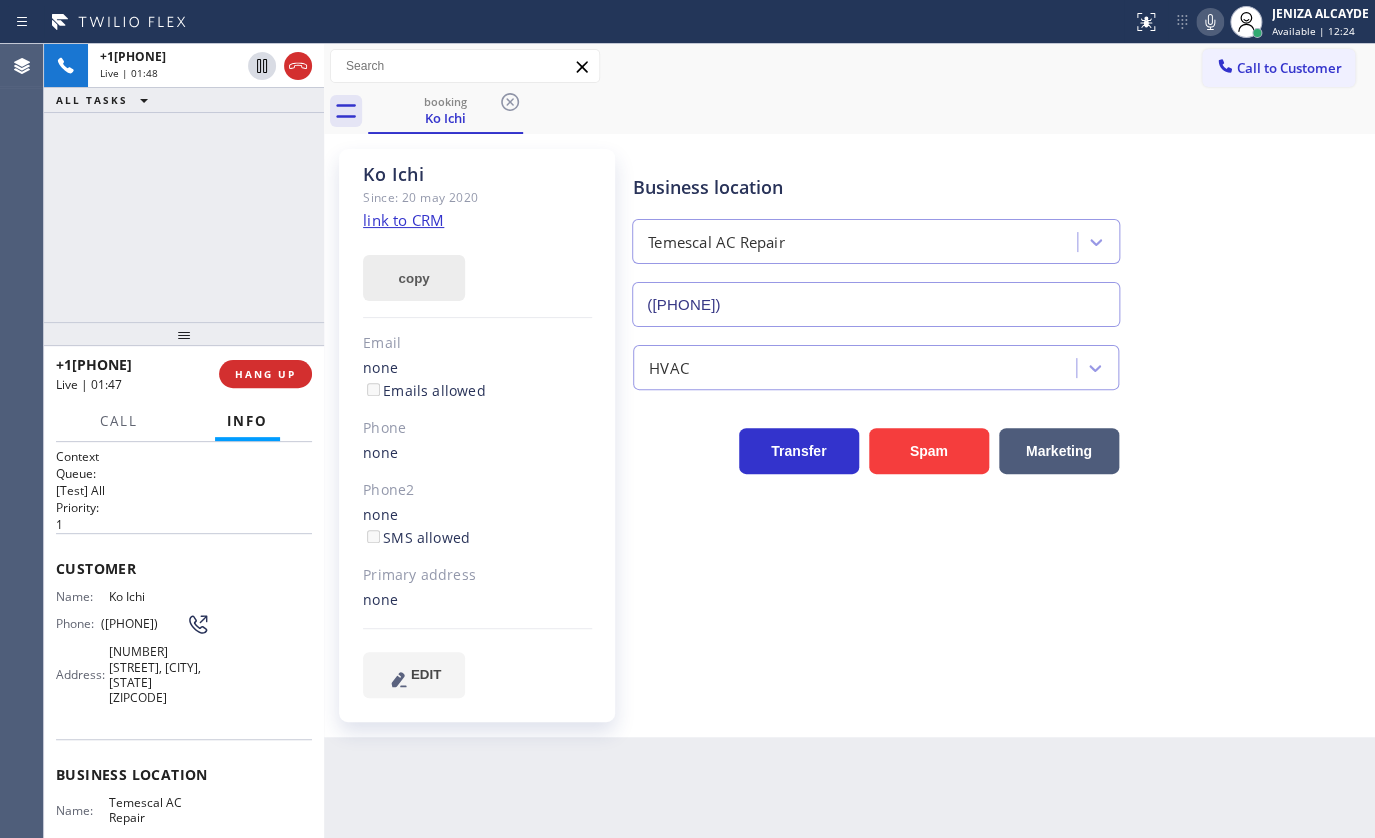 click on "copy" at bounding box center (414, 278) 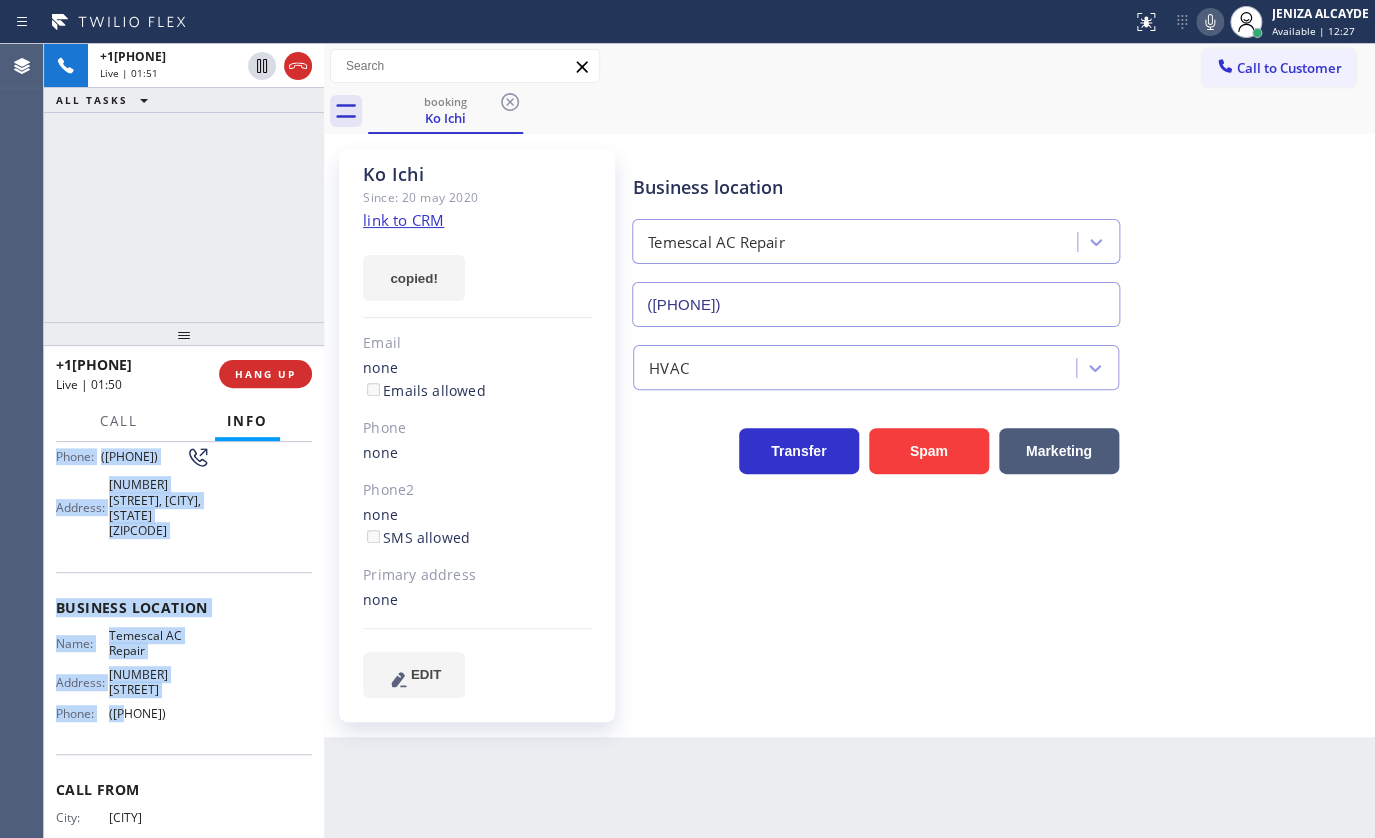 scroll, scrollTop: 213, scrollLeft: 0, axis: vertical 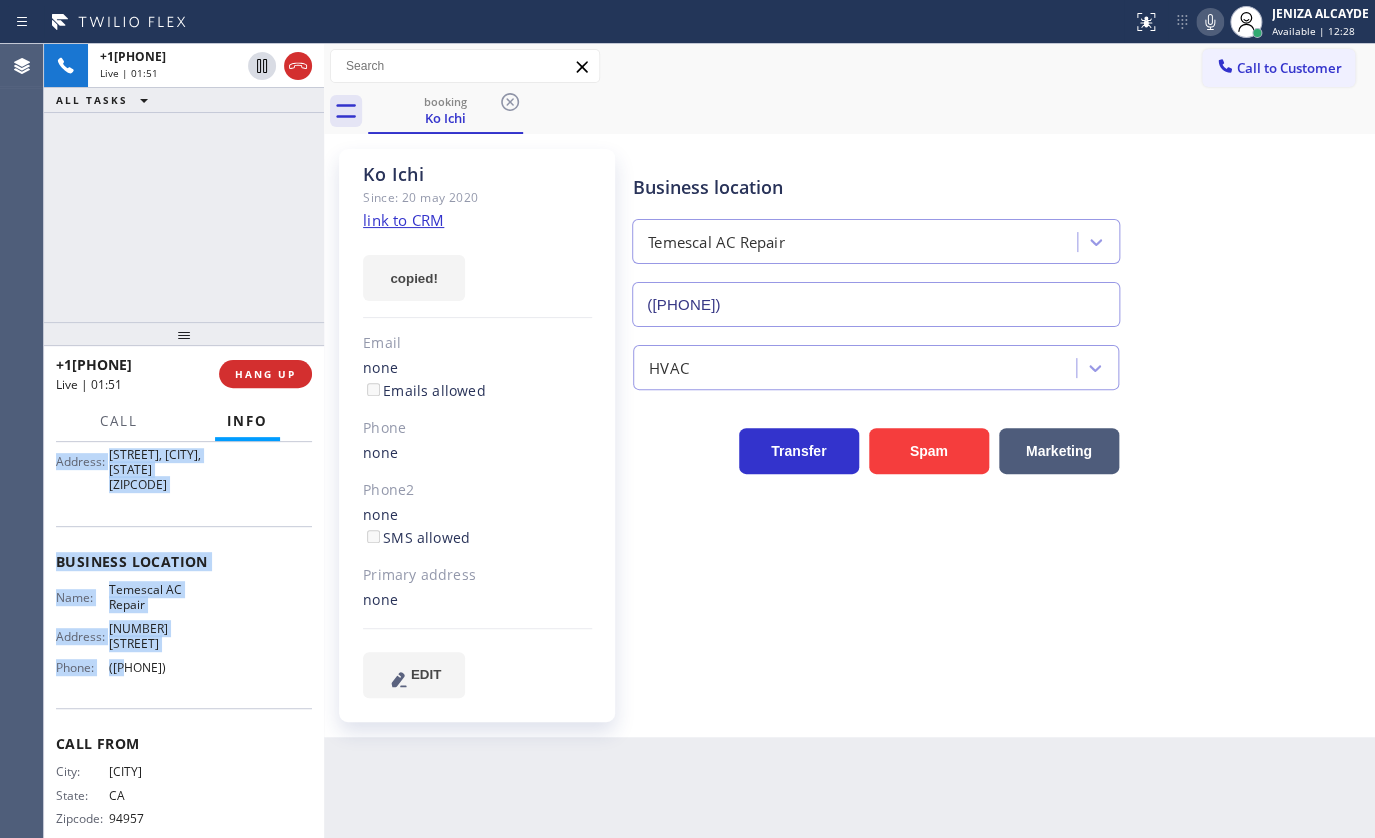 drag, startPoint x: 57, startPoint y: 550, endPoint x: 248, endPoint y: 669, distance: 225.03778 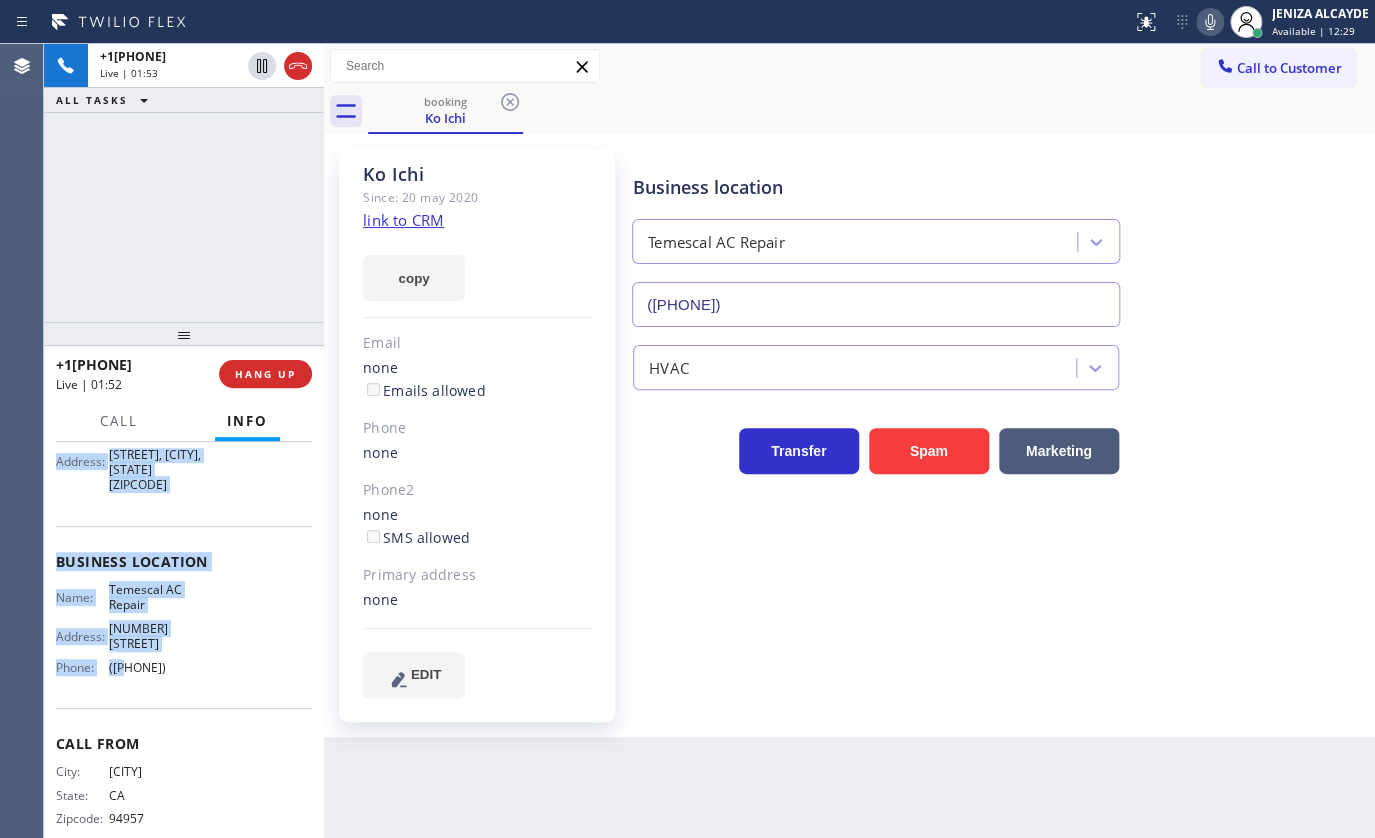 copy on "Customer Name: Ko Ichi Phone: ([PHONE]) Address: [NUMBER] [STREET], [CITY], [STATE] [ZIPCODE] Business location Name: Temescal AC Repair Address: [NUMBER] [STREET]  Phone: ([PHONE])" 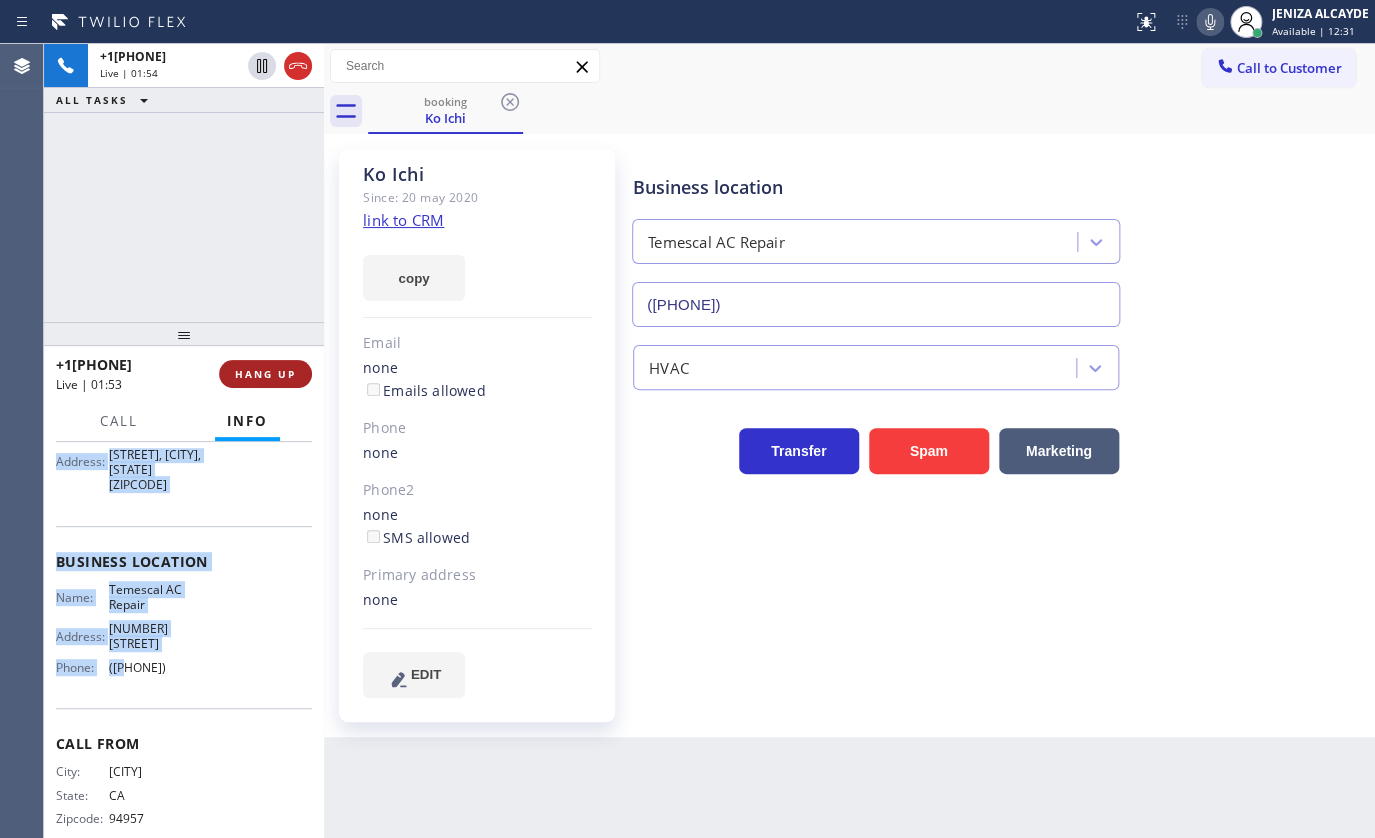click on "HANG UP" at bounding box center [265, 374] 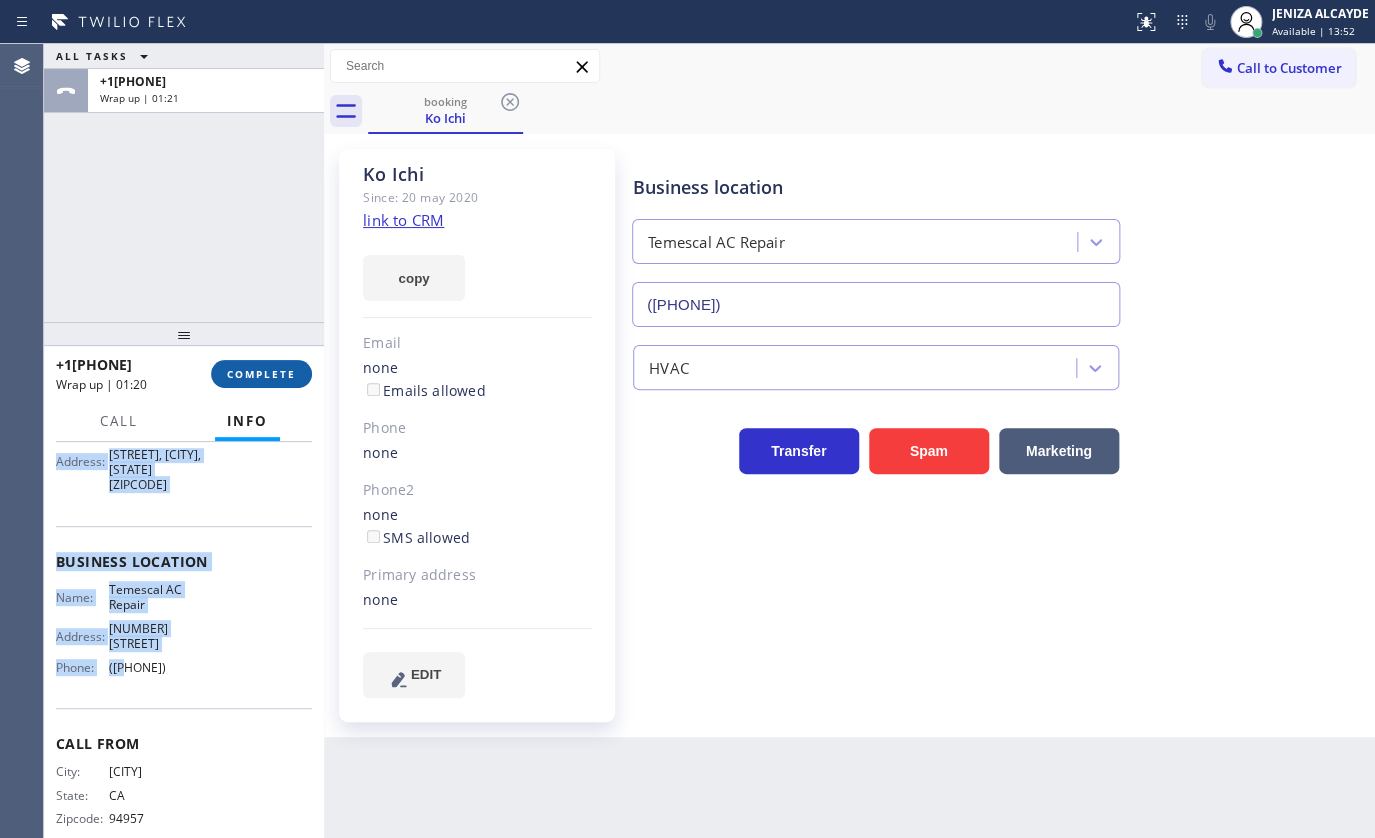 click on "COMPLETE" at bounding box center [261, 374] 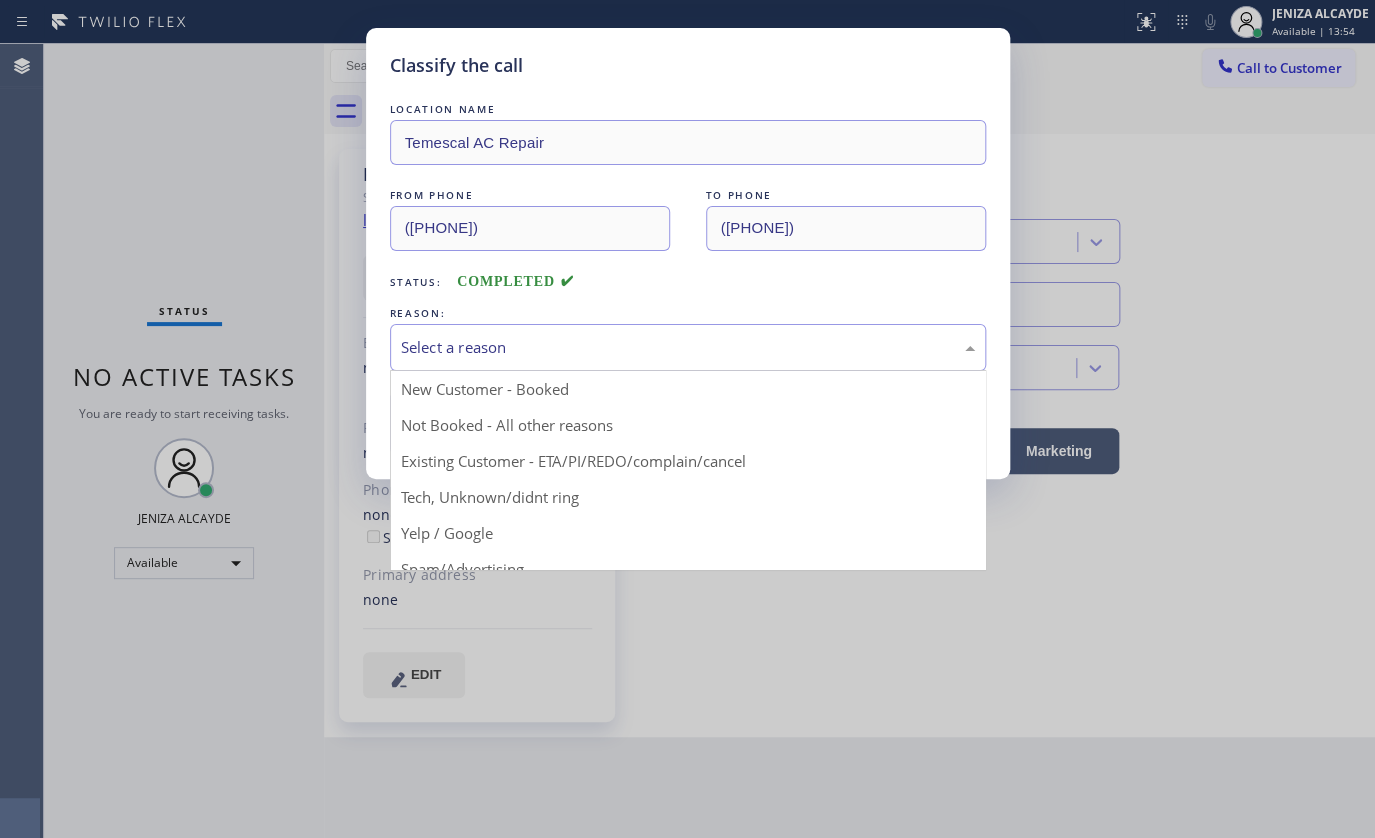 click on "Select a reason" at bounding box center (688, 347) 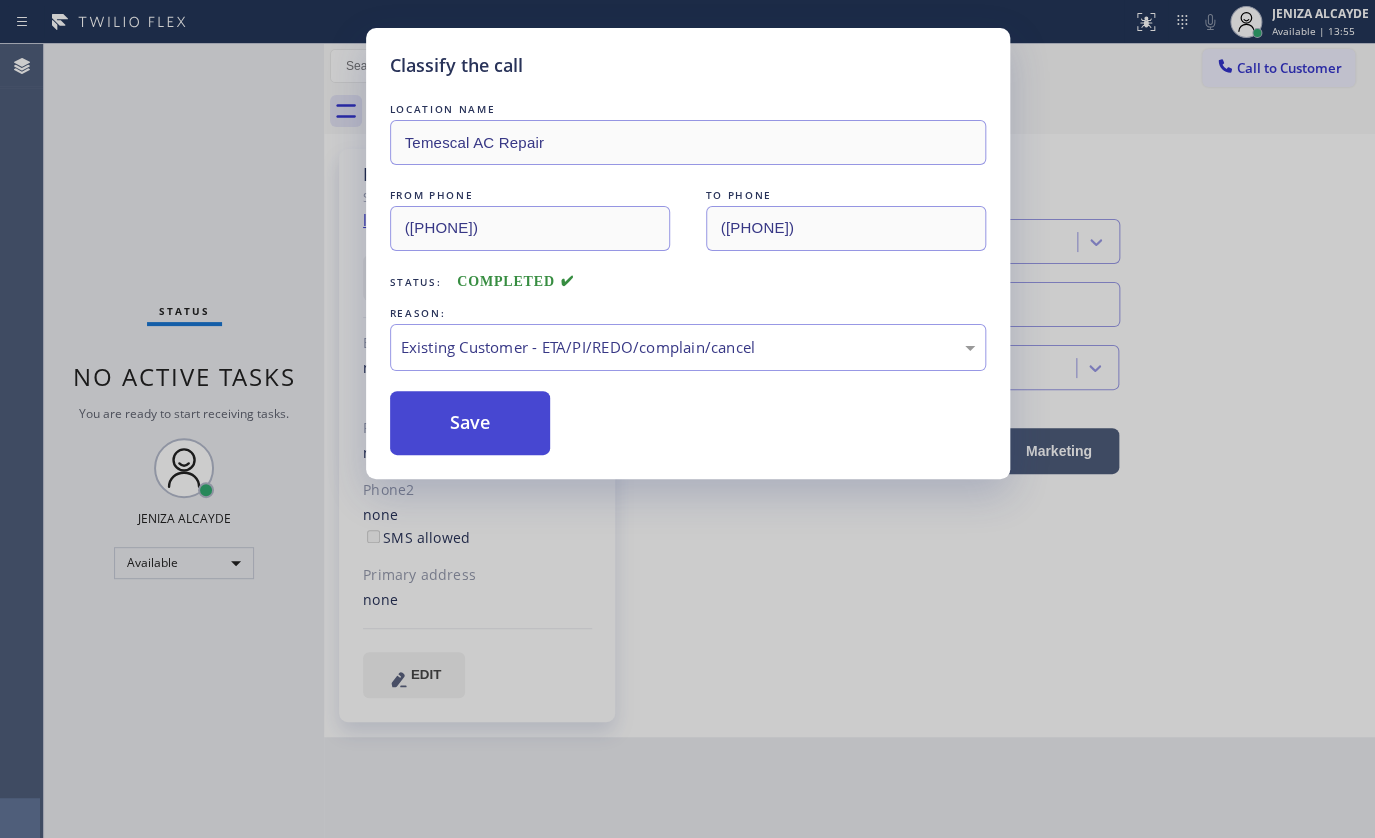 click on "Save" at bounding box center (470, 423) 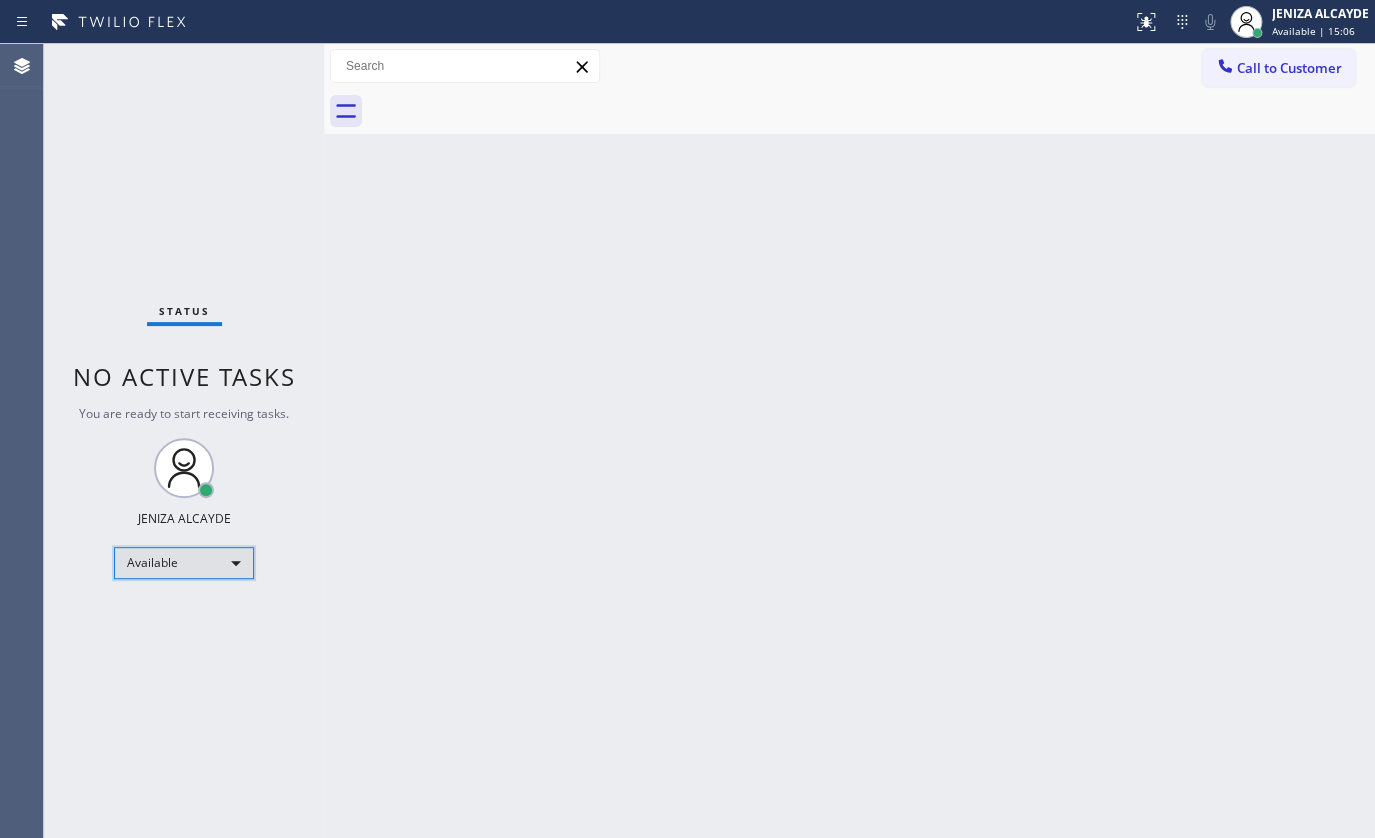click on "Available" at bounding box center [184, 563] 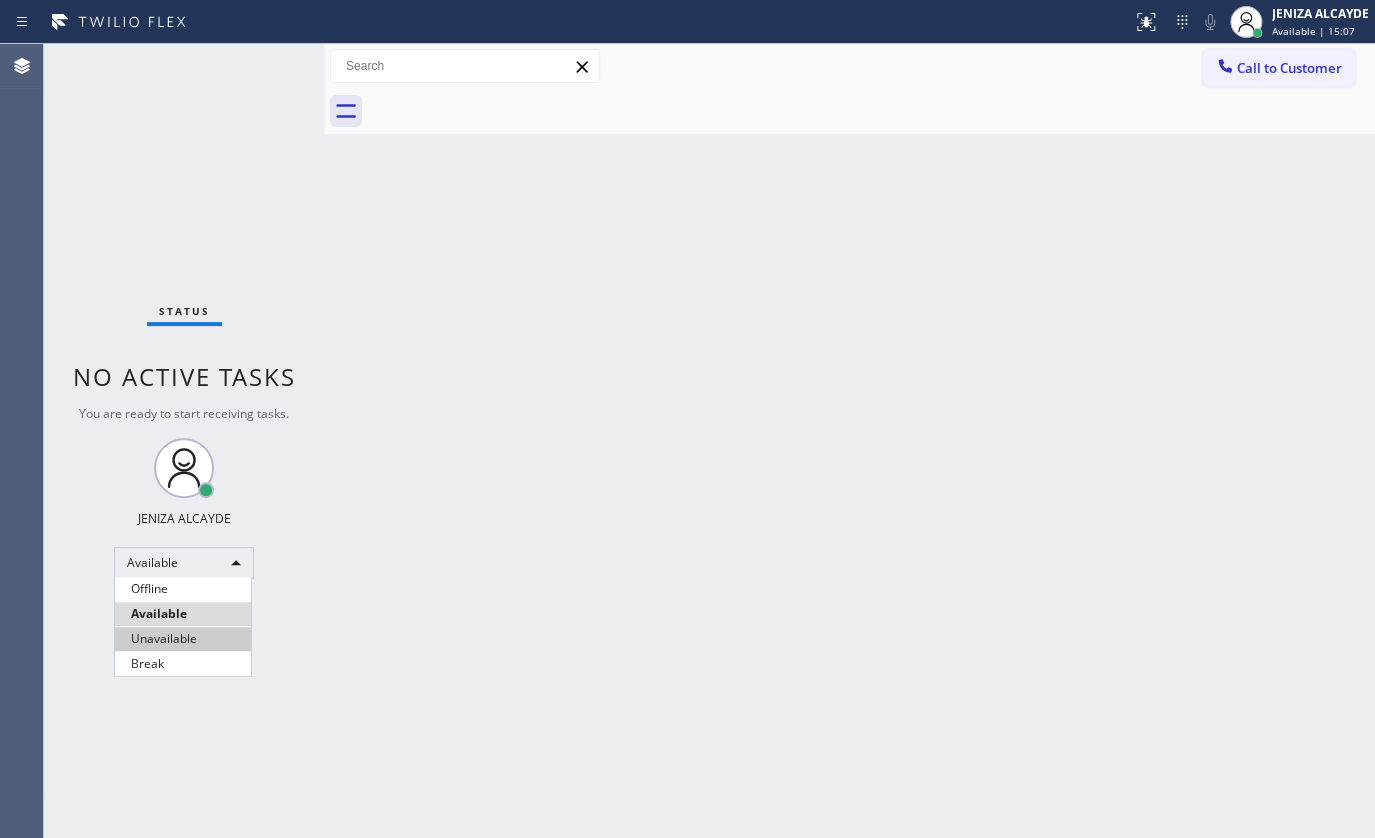 click on "Unavailable" at bounding box center [183, 639] 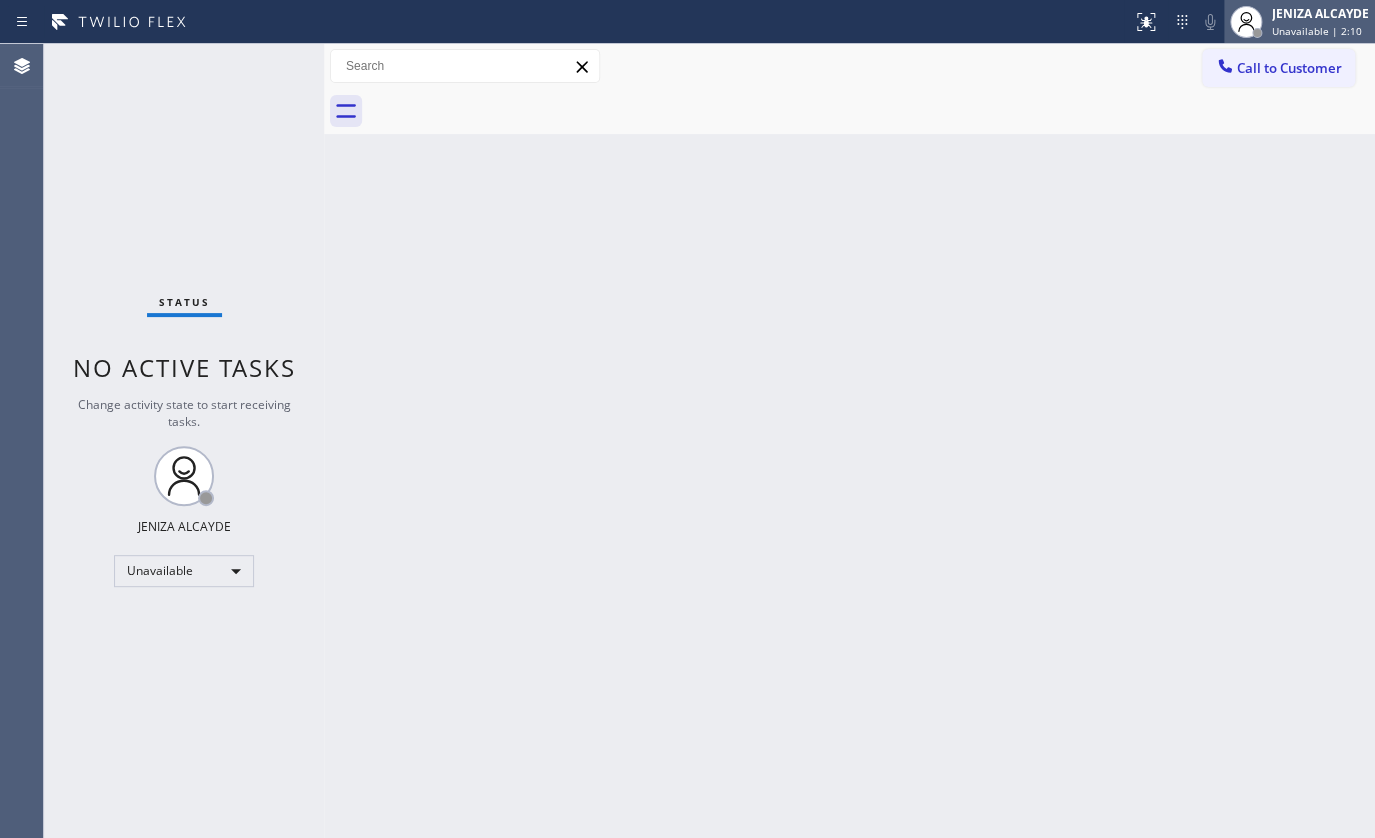 click on "JENIZA ALCAYDE" at bounding box center (1320, 13) 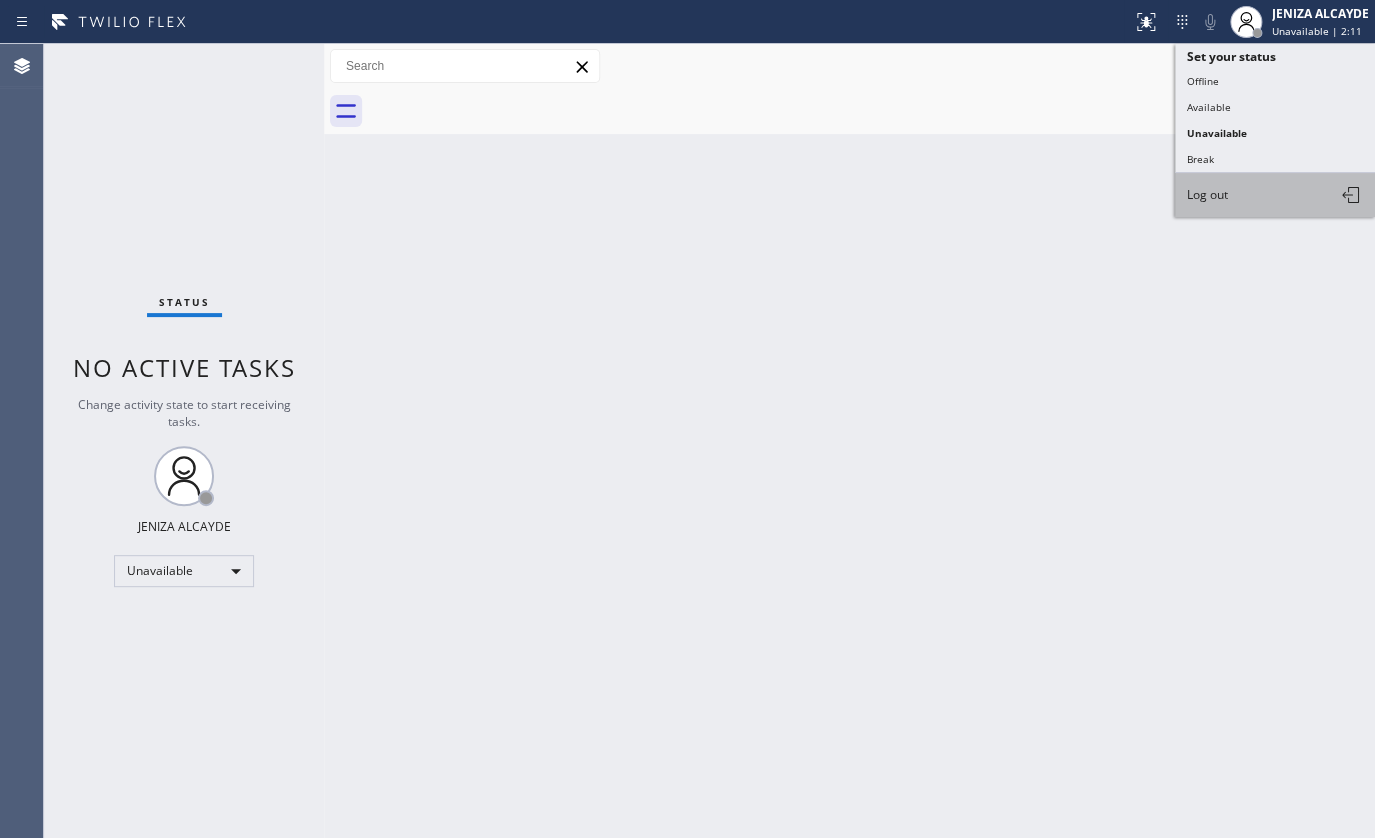 click on "Log out" at bounding box center (1275, 195) 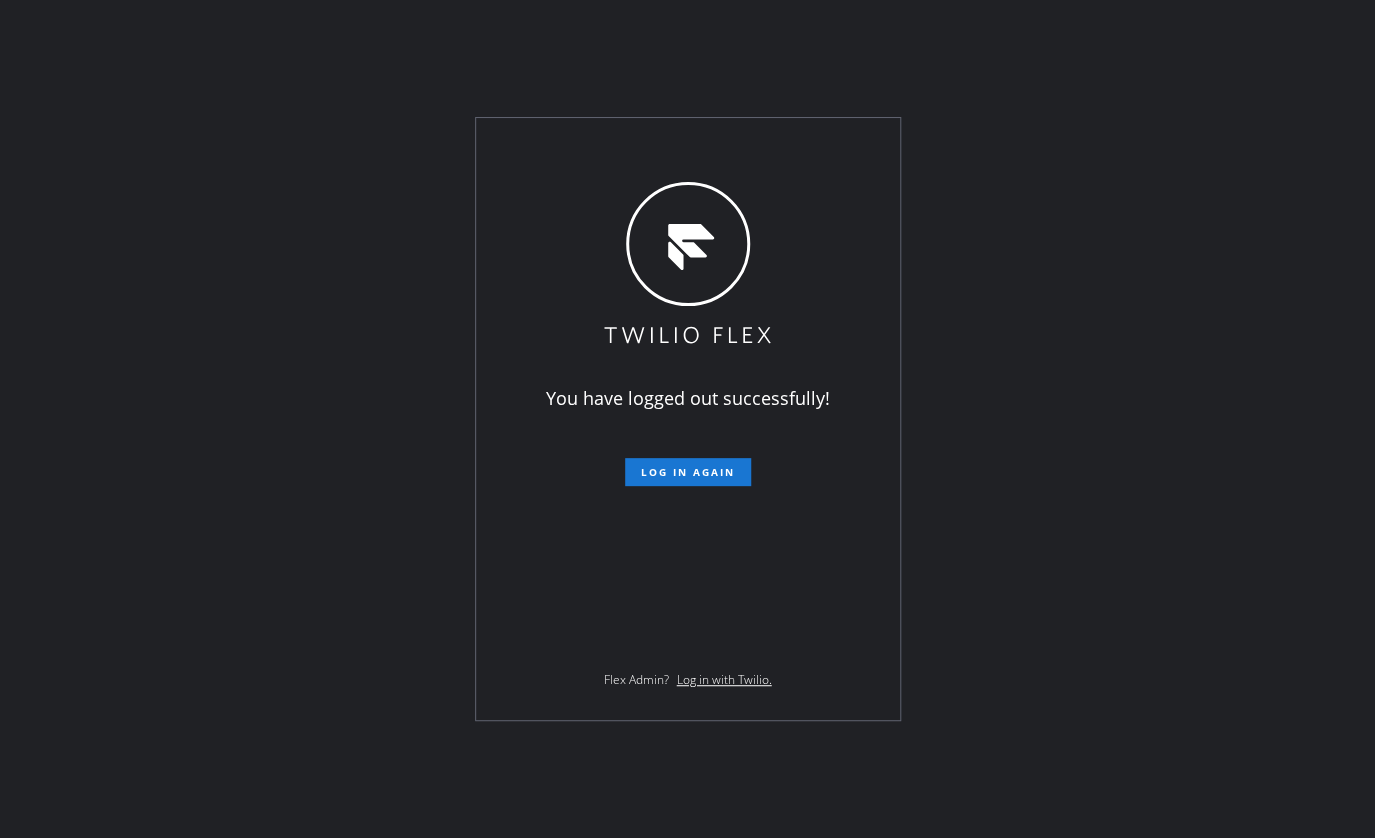 click on "You have logged out successfully! Log in again Flex Admin? Log in with Twilio." at bounding box center (687, 419) 